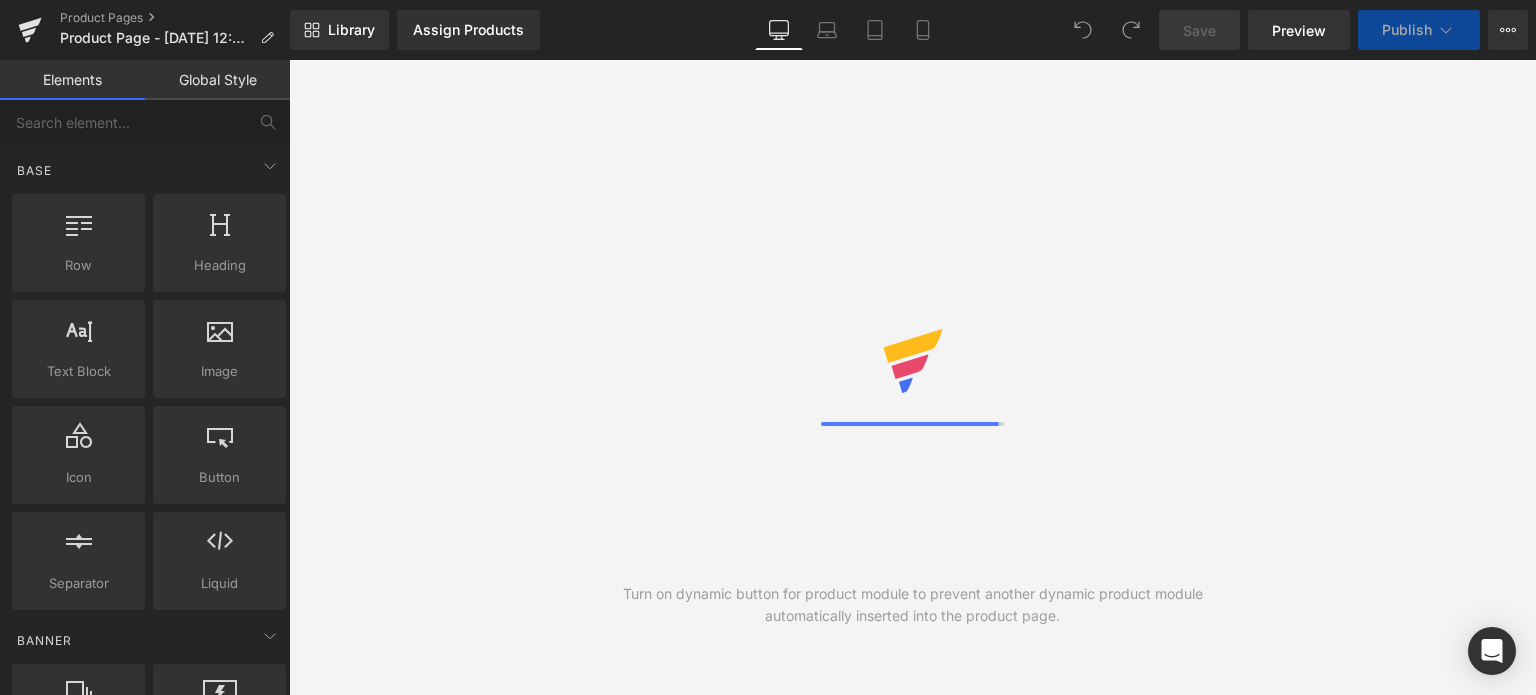 scroll, scrollTop: 0, scrollLeft: 0, axis: both 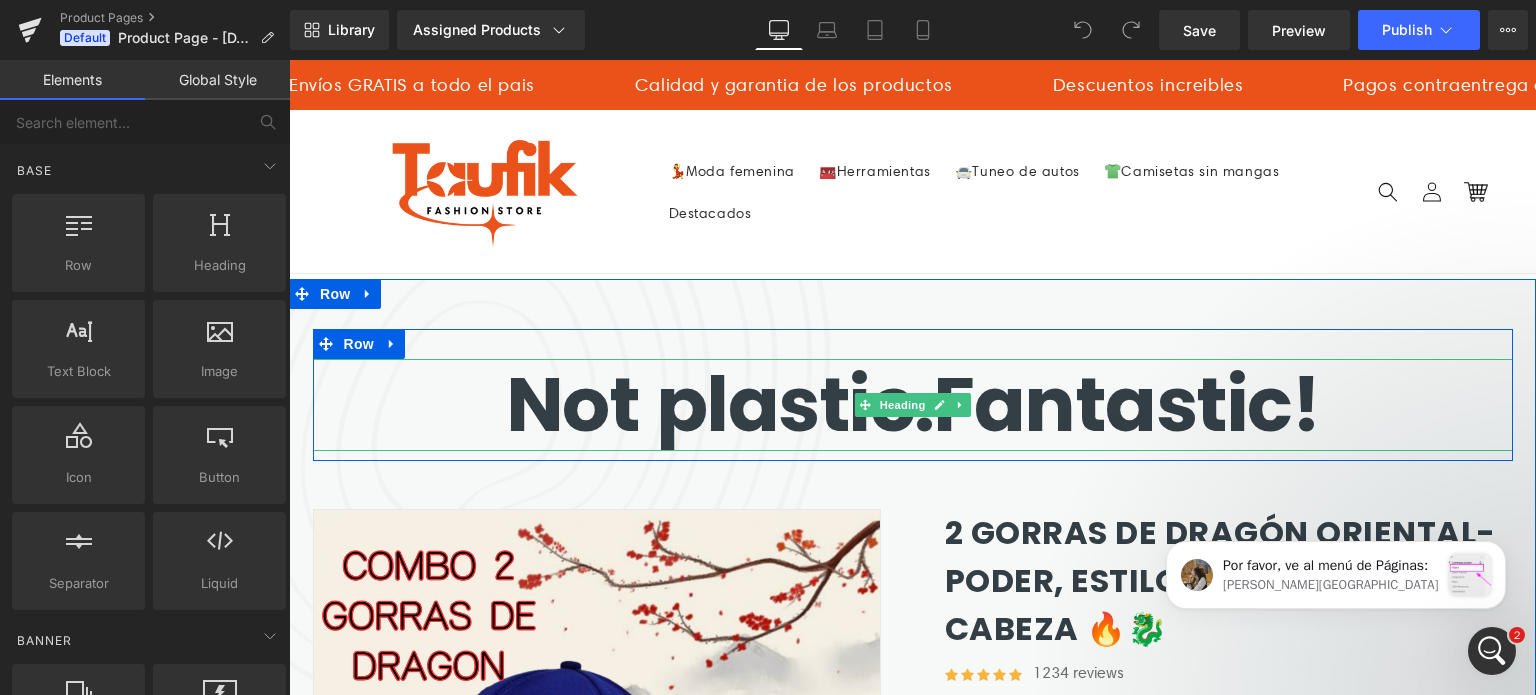 click on "Not plastic.  Fantastic!" at bounding box center (913, 404) 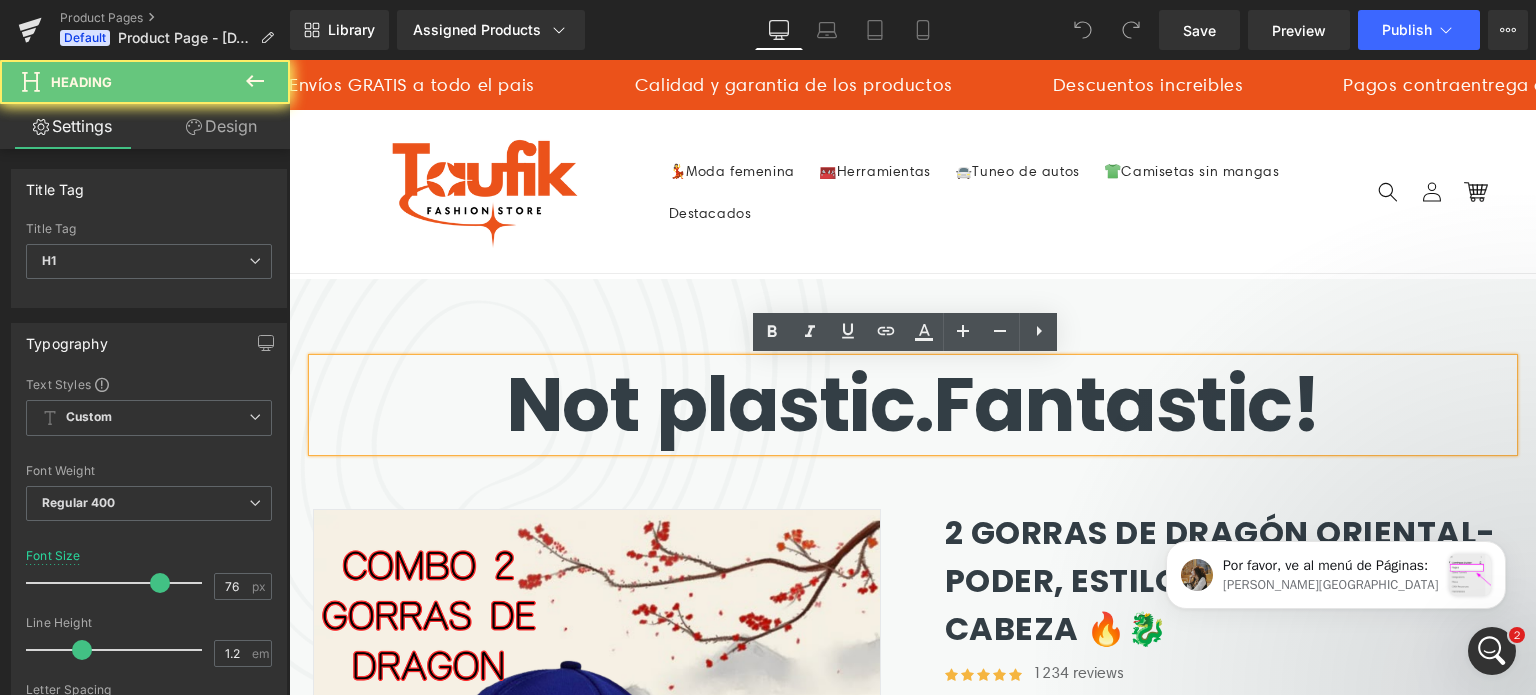 click on "Not plastic.  Fantastic!" at bounding box center (913, 404) 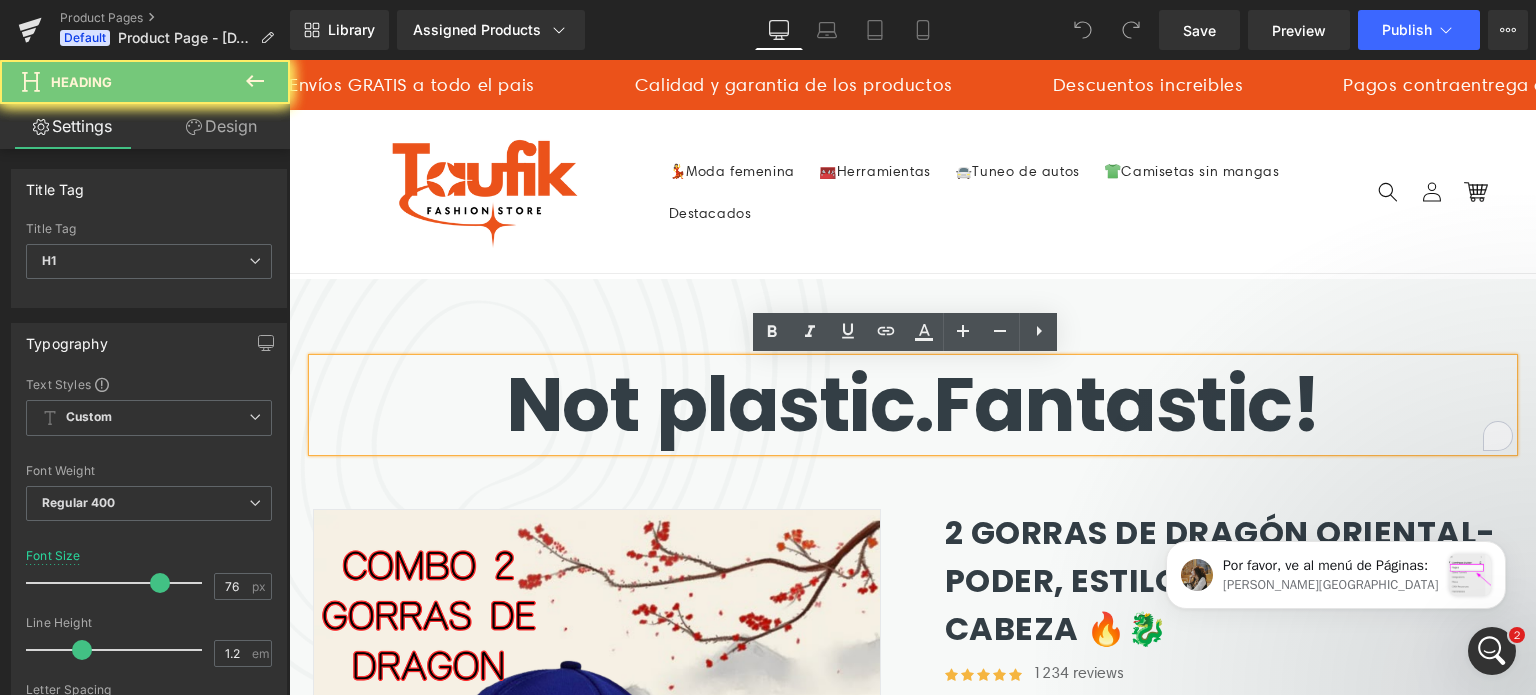 click on "Not plastic.  Fantastic!" at bounding box center (913, 404) 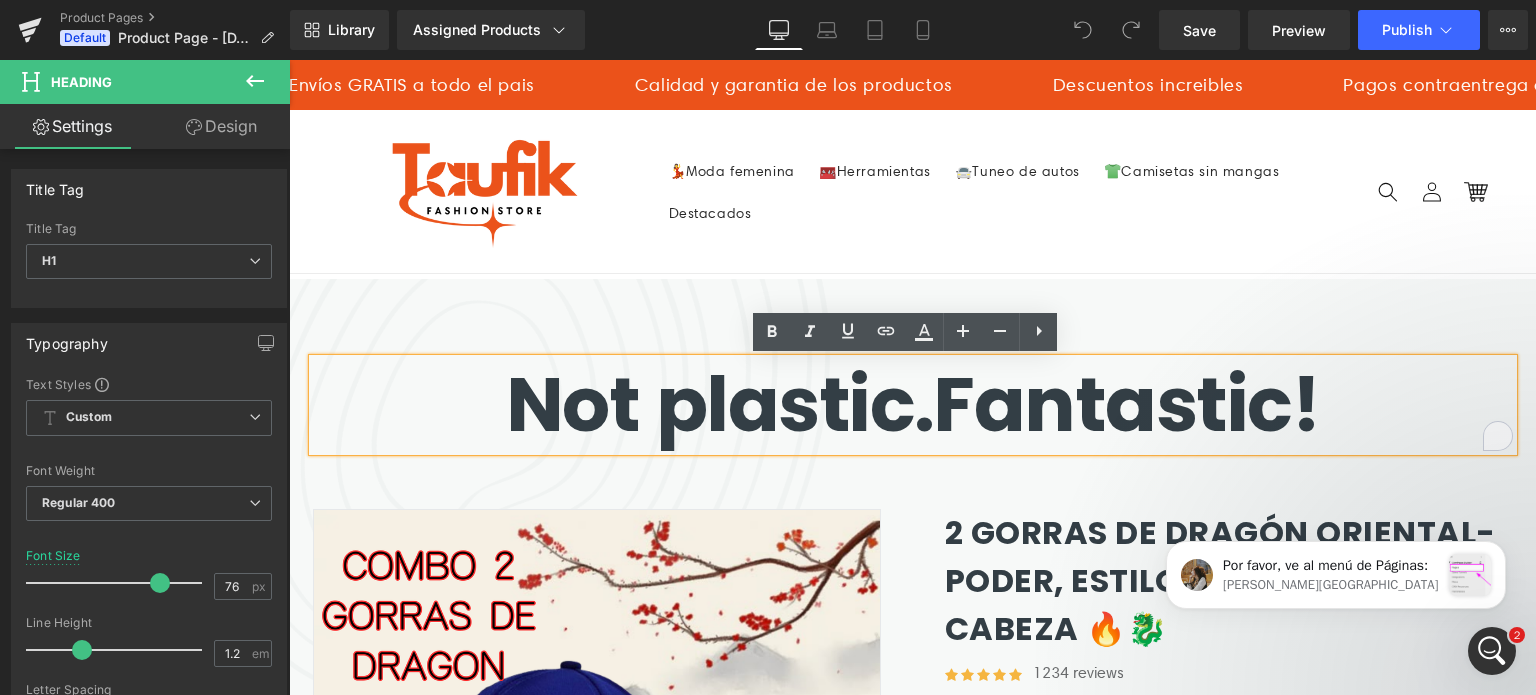 click on "Not plastic.  Fantastic!" at bounding box center [913, 404] 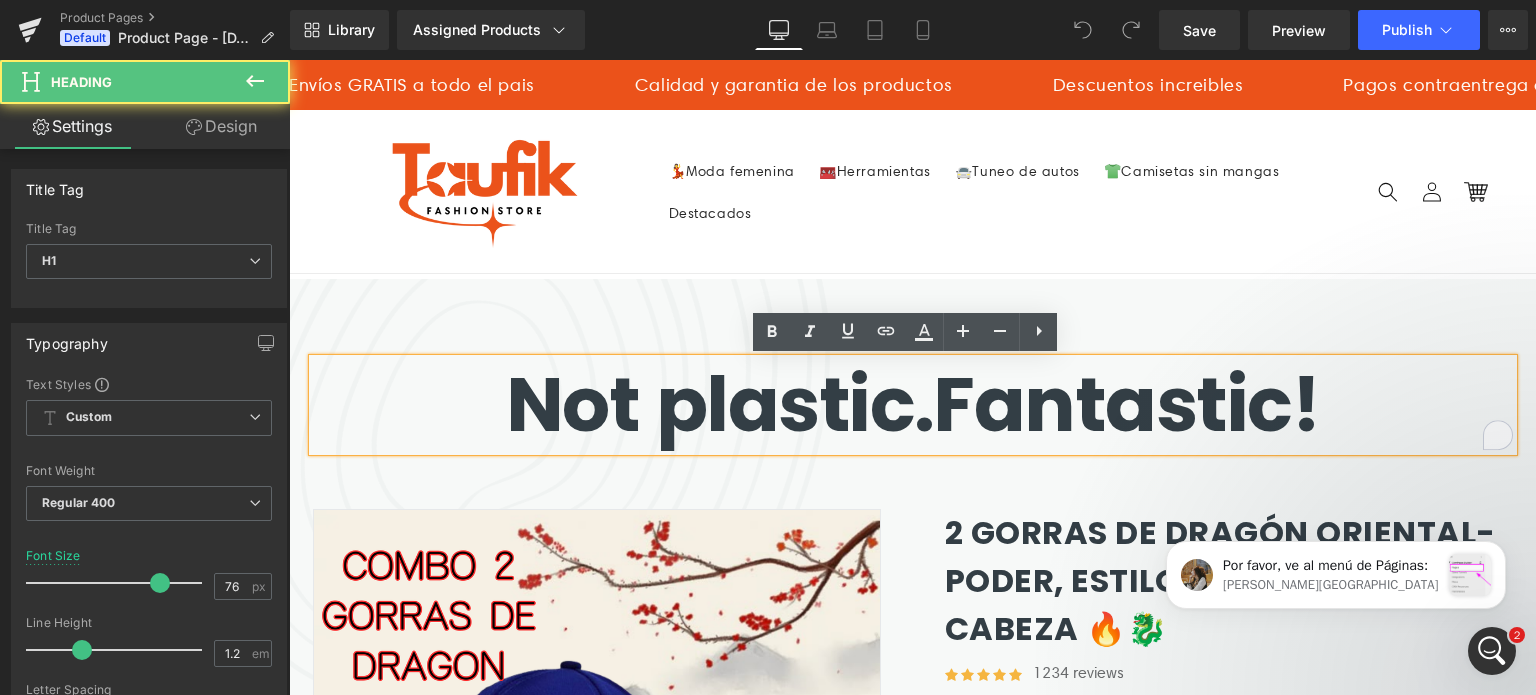 click on "Not plastic.  Fantastic!" at bounding box center (913, 404) 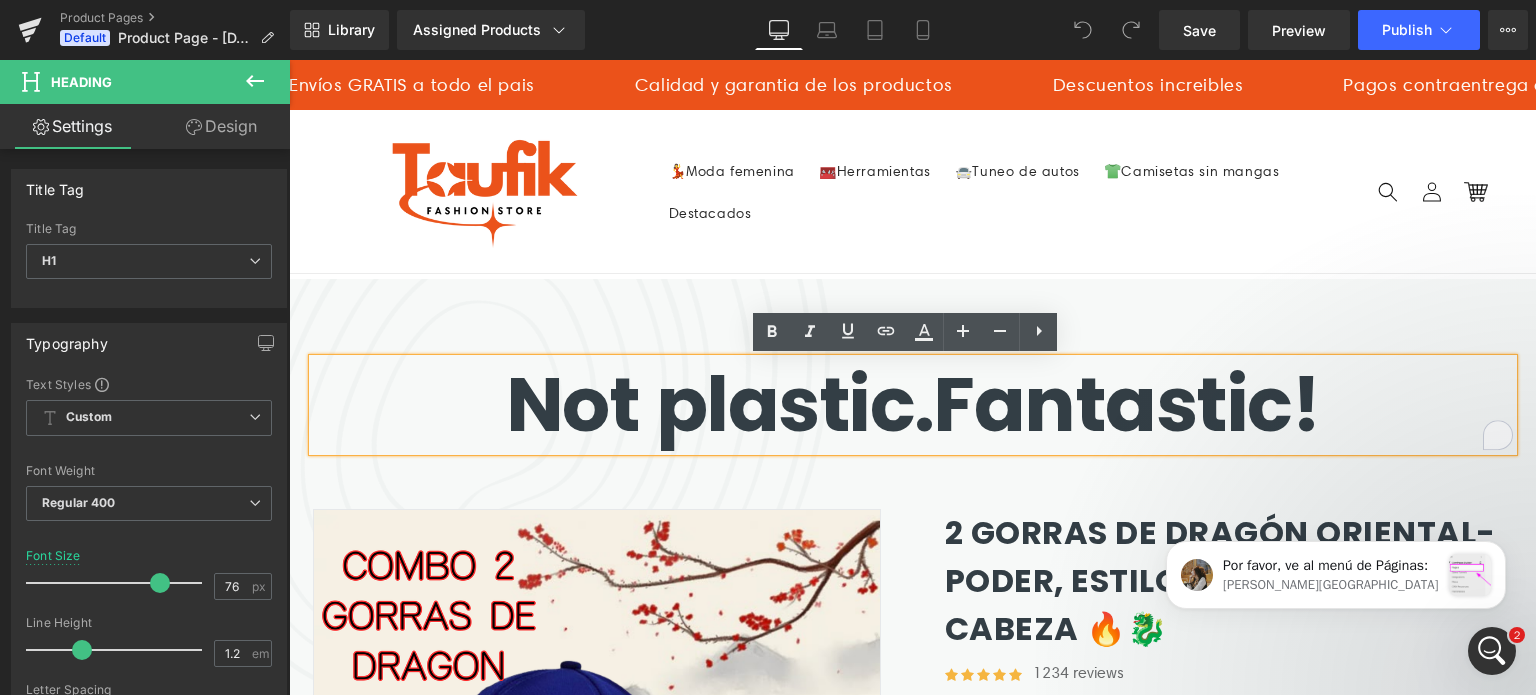 click on "Not plastic.  Fantastic!" at bounding box center (913, 404) 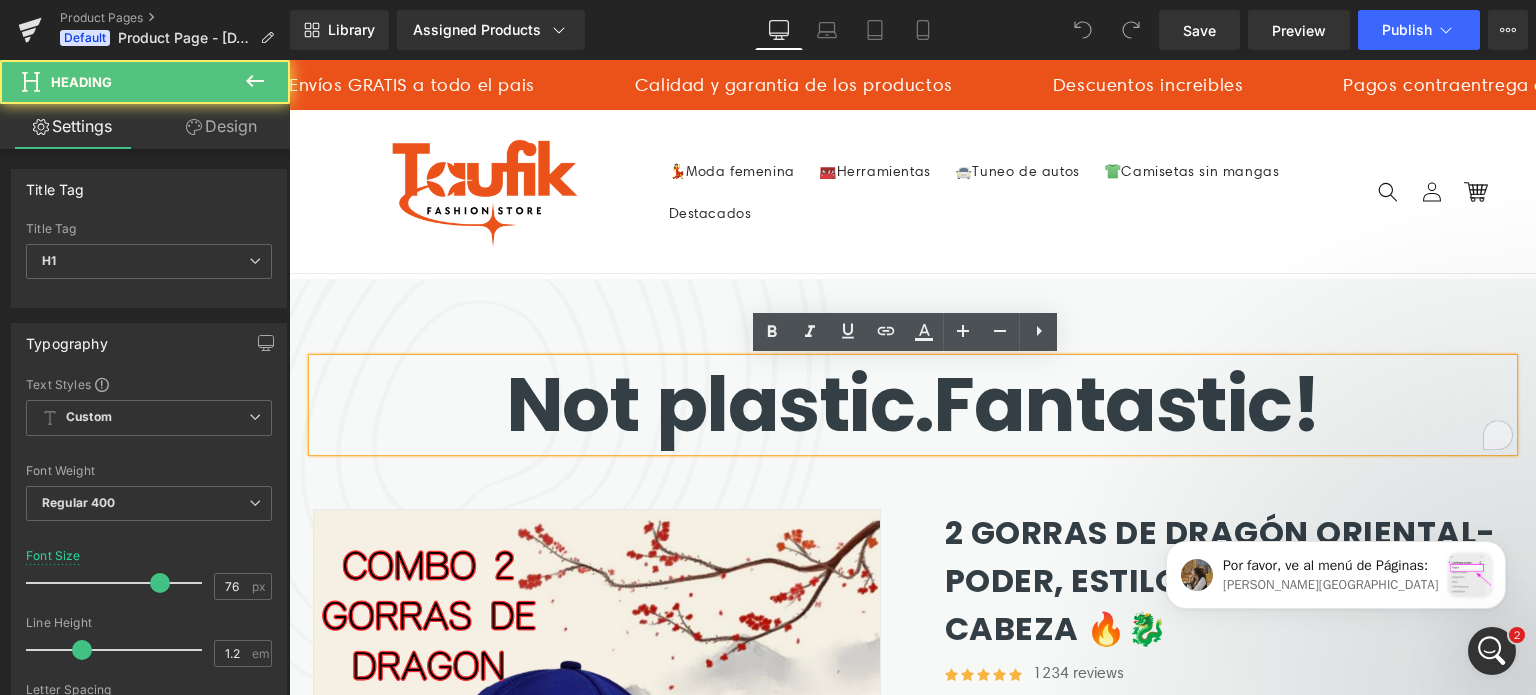 click on "Not plastic.  Fantastic!" at bounding box center (913, 404) 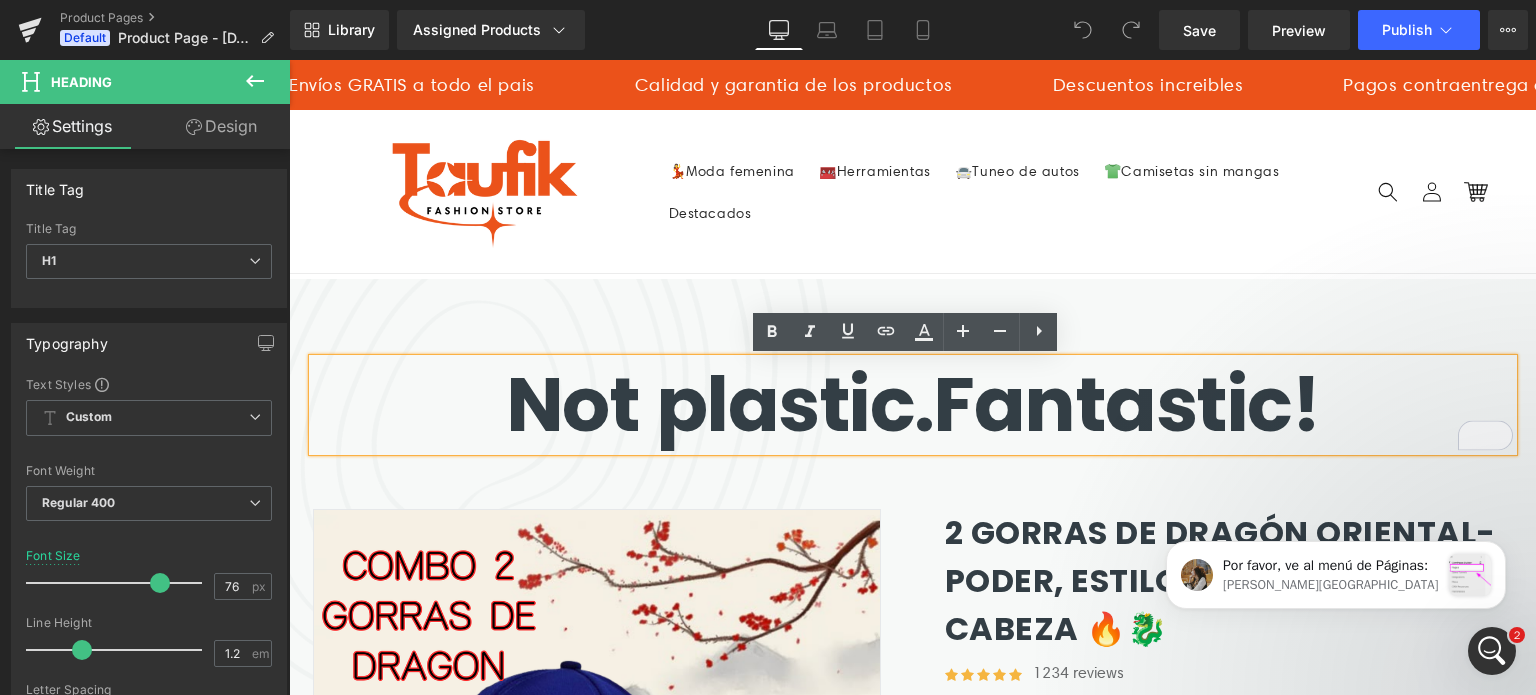 click on "Not plastic.  Fantastic!" at bounding box center (913, 404) 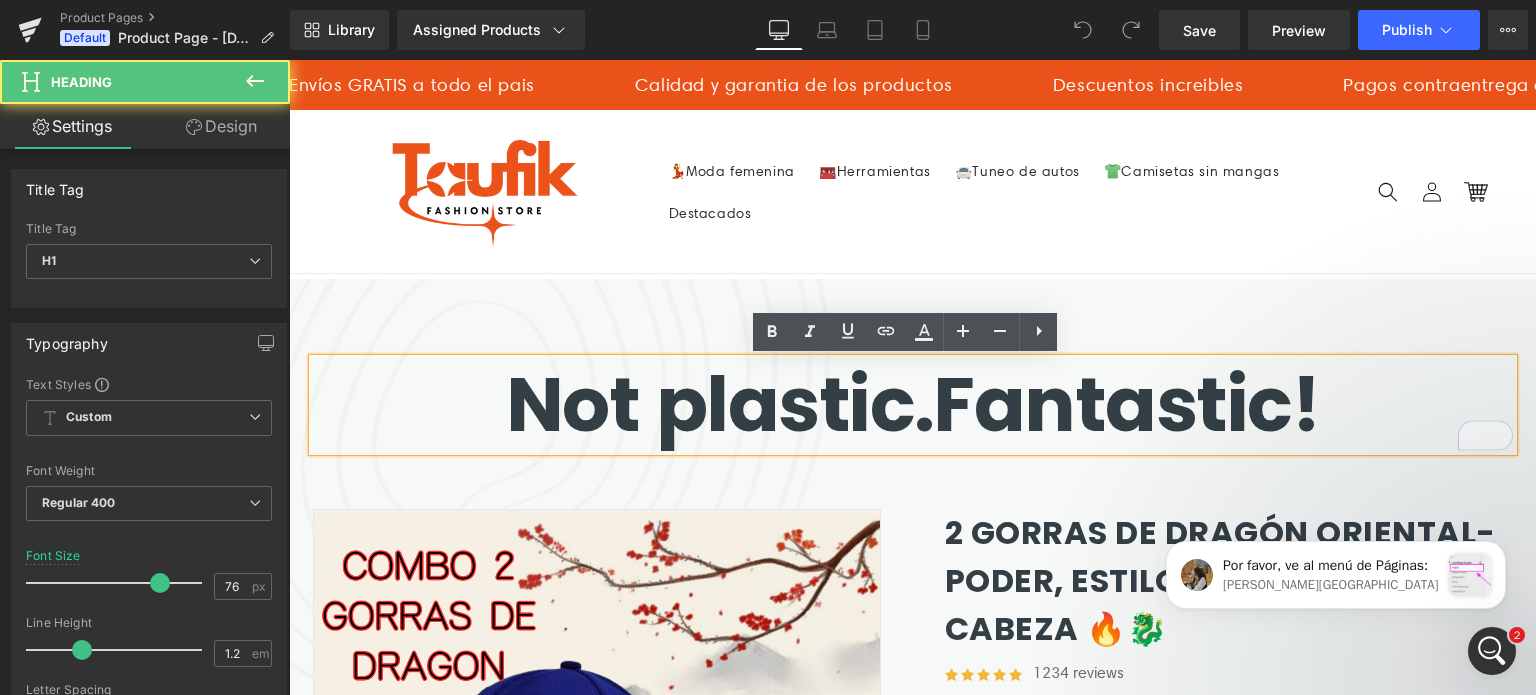 click on "Not plastic.  Fantastic!" at bounding box center (913, 404) 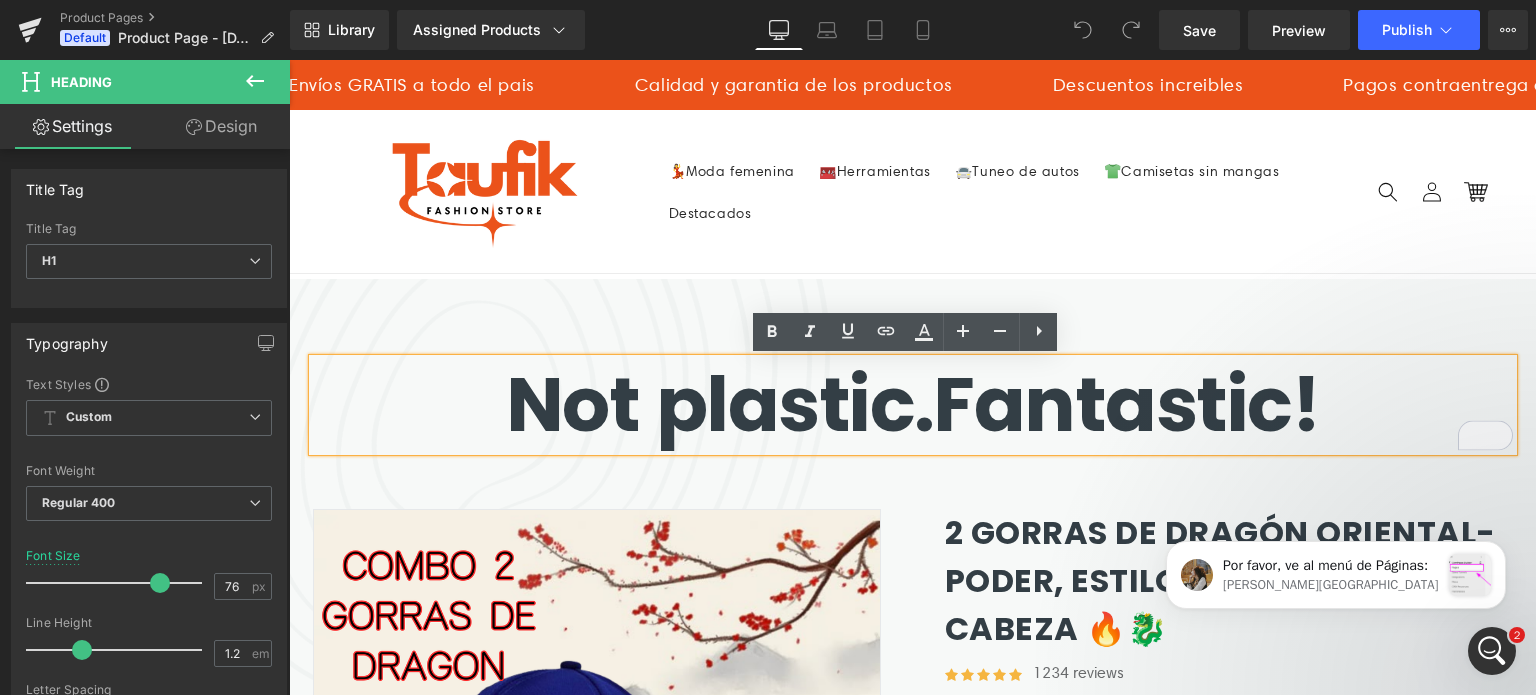 click on "Not plastic.  Fantastic!" at bounding box center (913, 404) 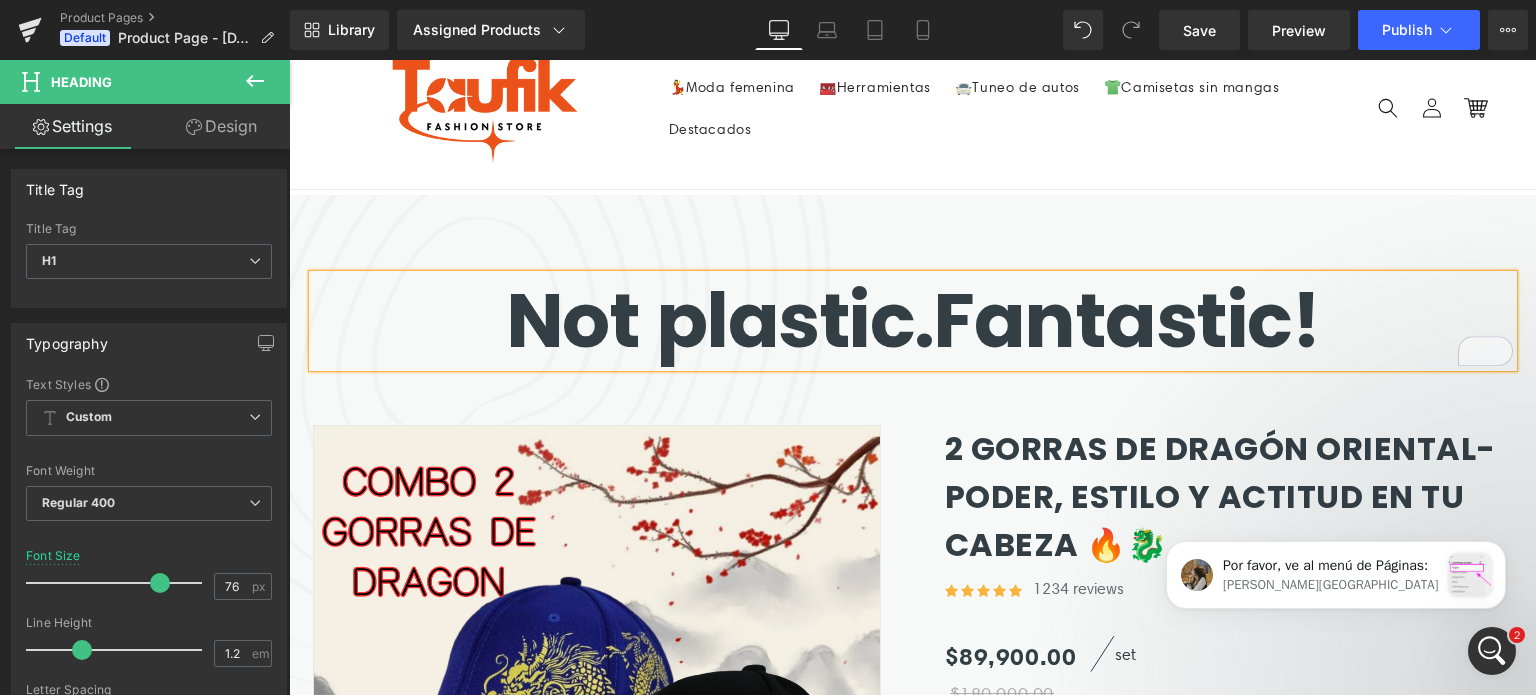 scroll, scrollTop: 284, scrollLeft: 0, axis: vertical 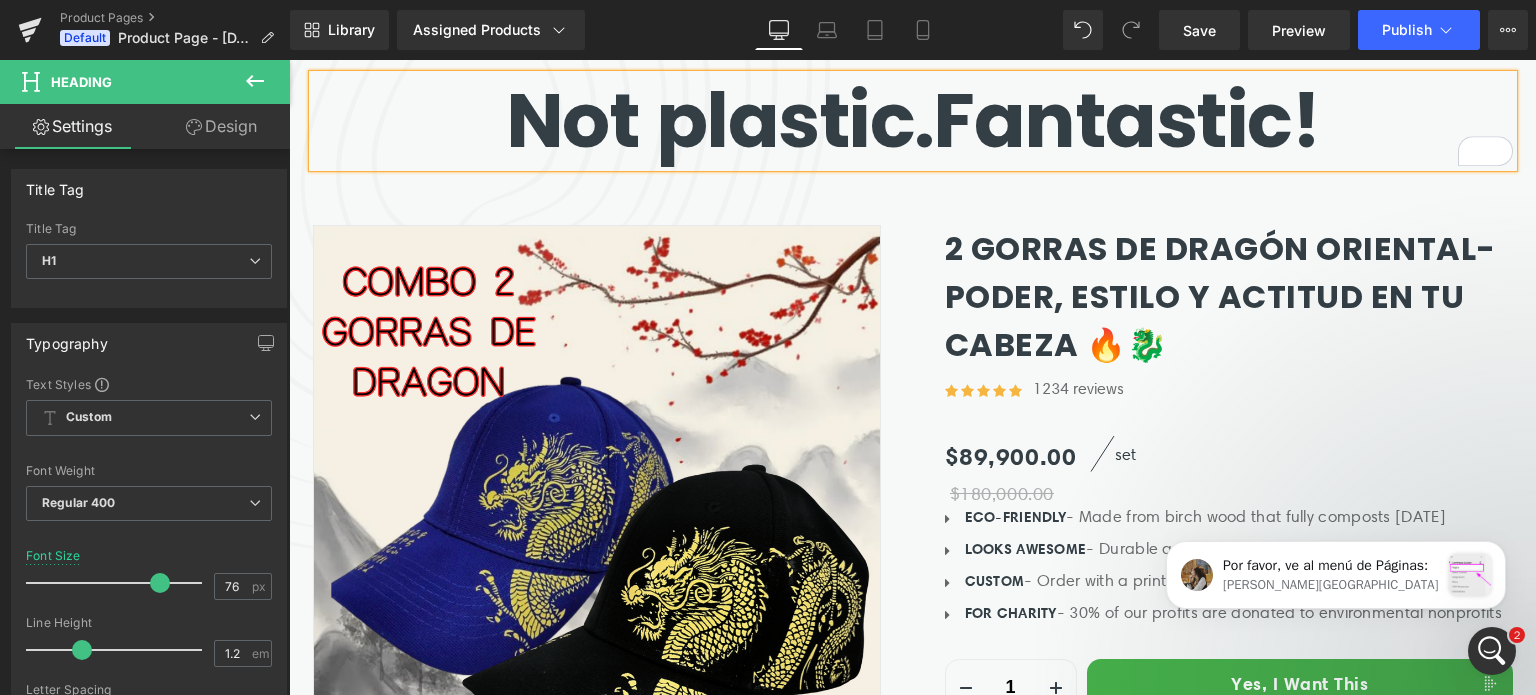 click on "LOOKS AWESOME" at bounding box center (1026, 549) 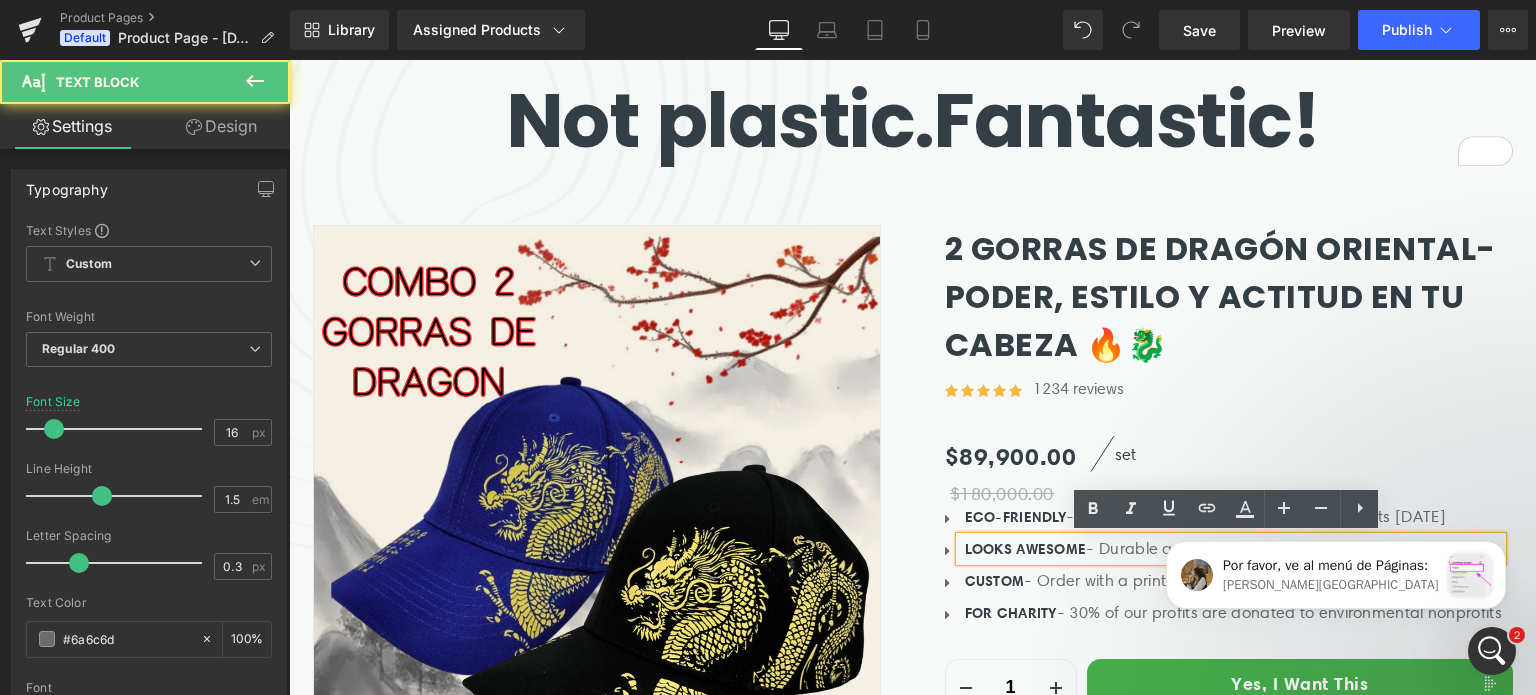 click on "LOOKS AWESOME" at bounding box center (1026, 549) 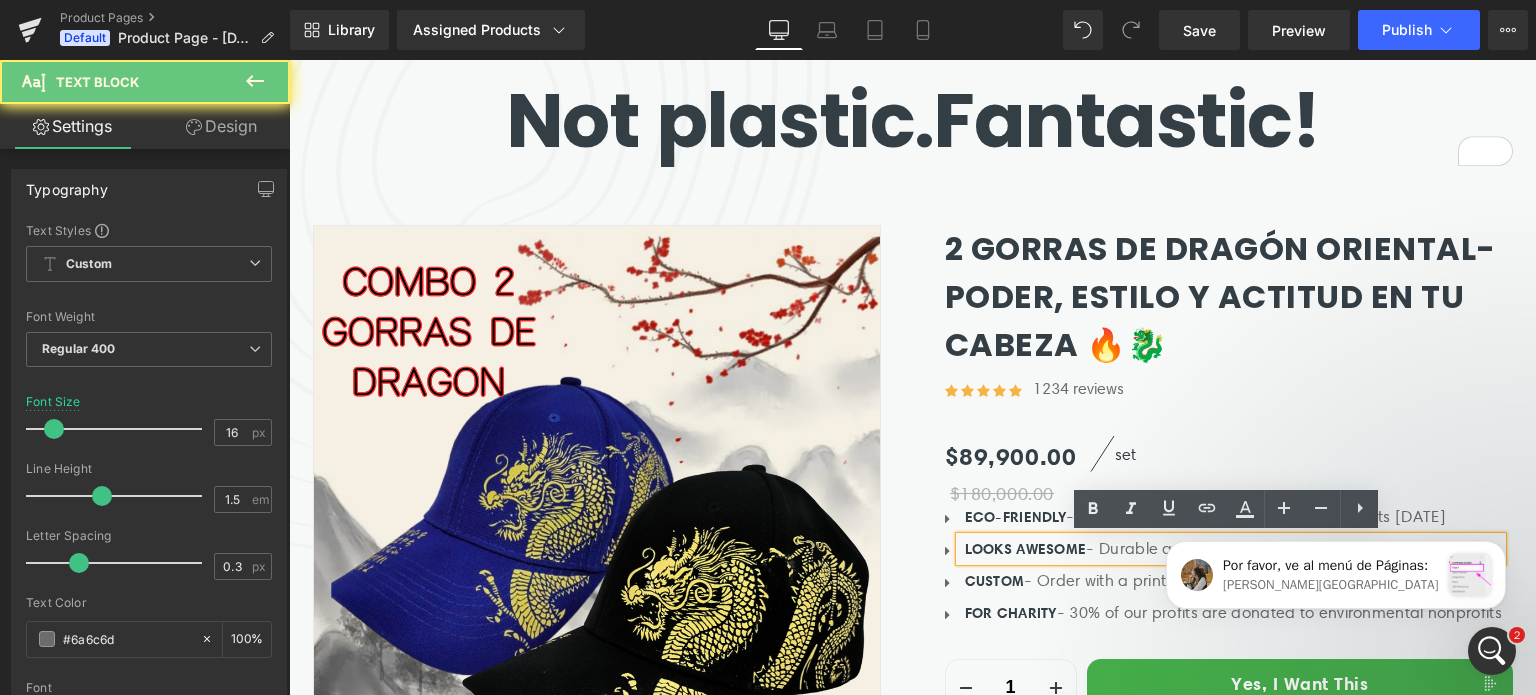 click on "LOOKS AWESOME" at bounding box center (1026, 549) 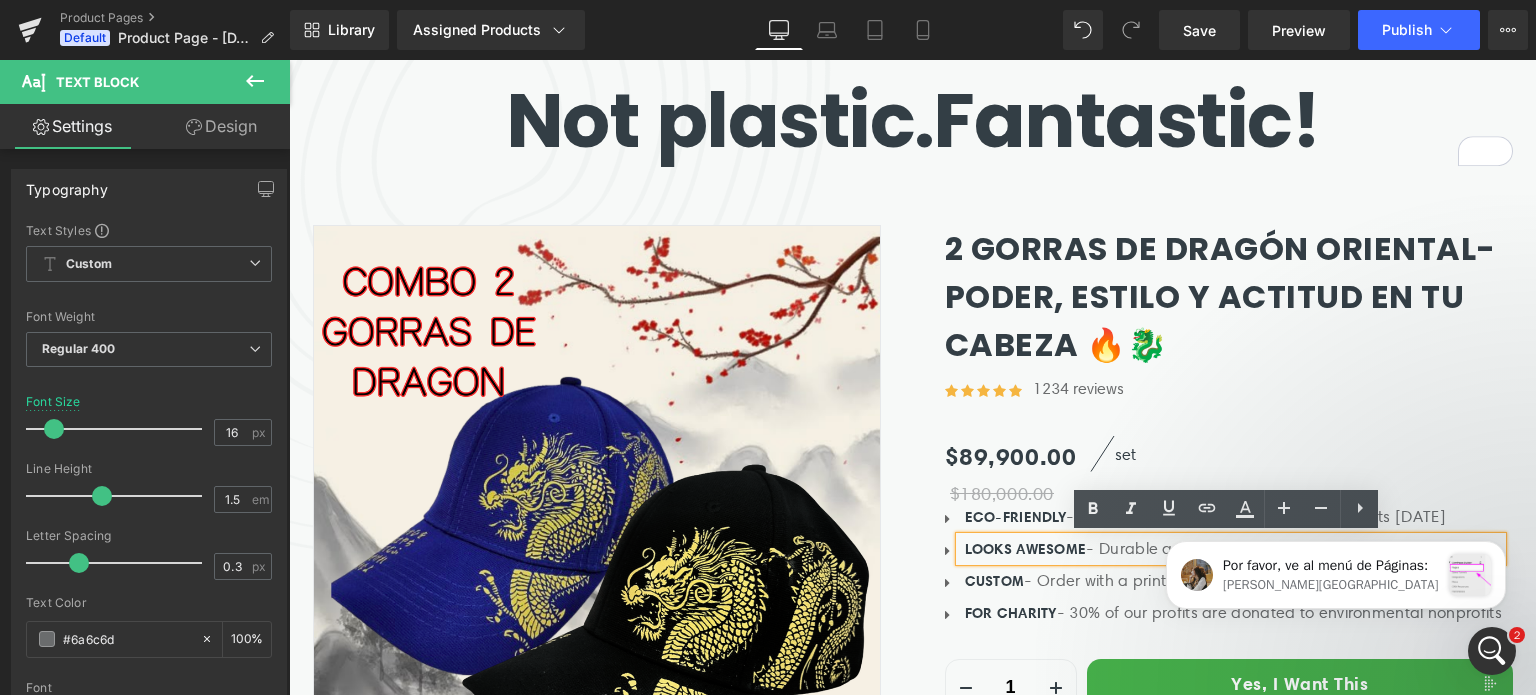 click on "LOOKS AWESOME" at bounding box center [1026, 549] 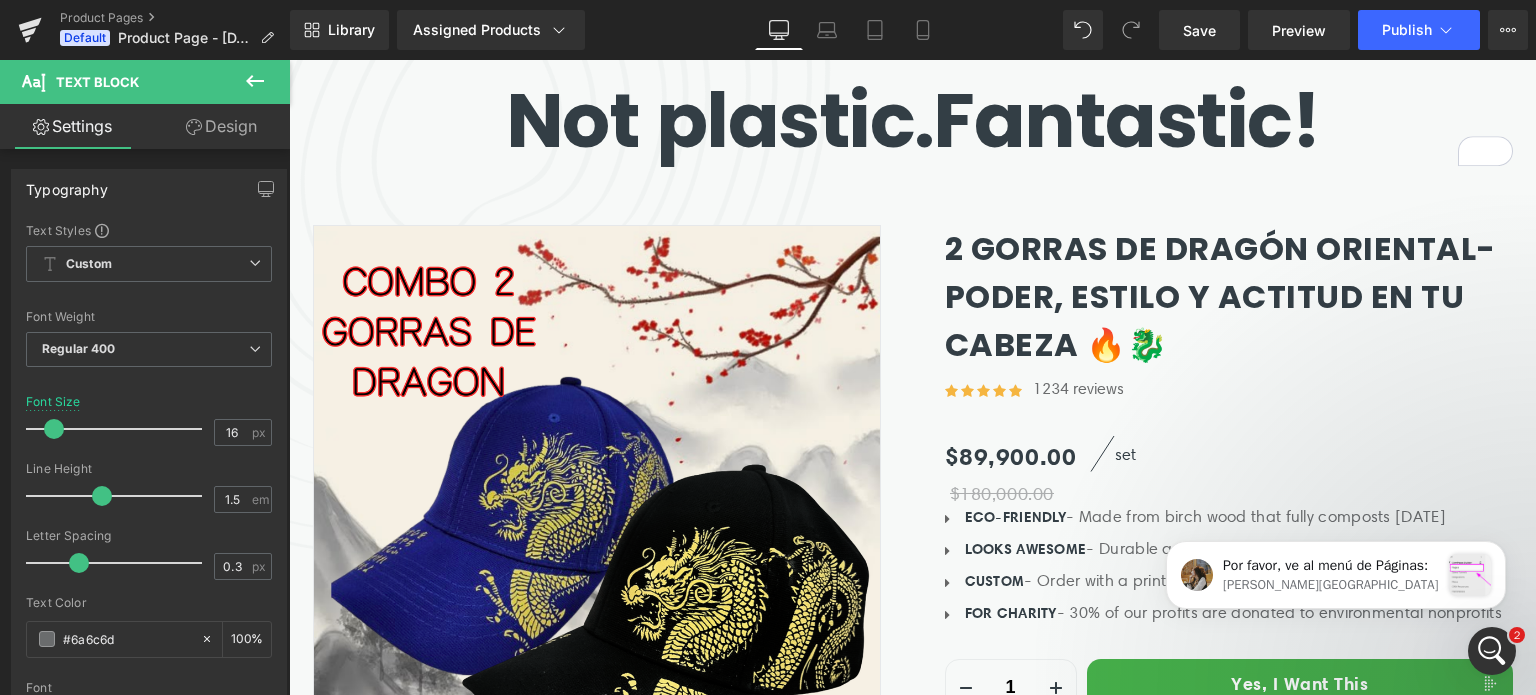 click on "Text Block" at bounding box center (120, 82) 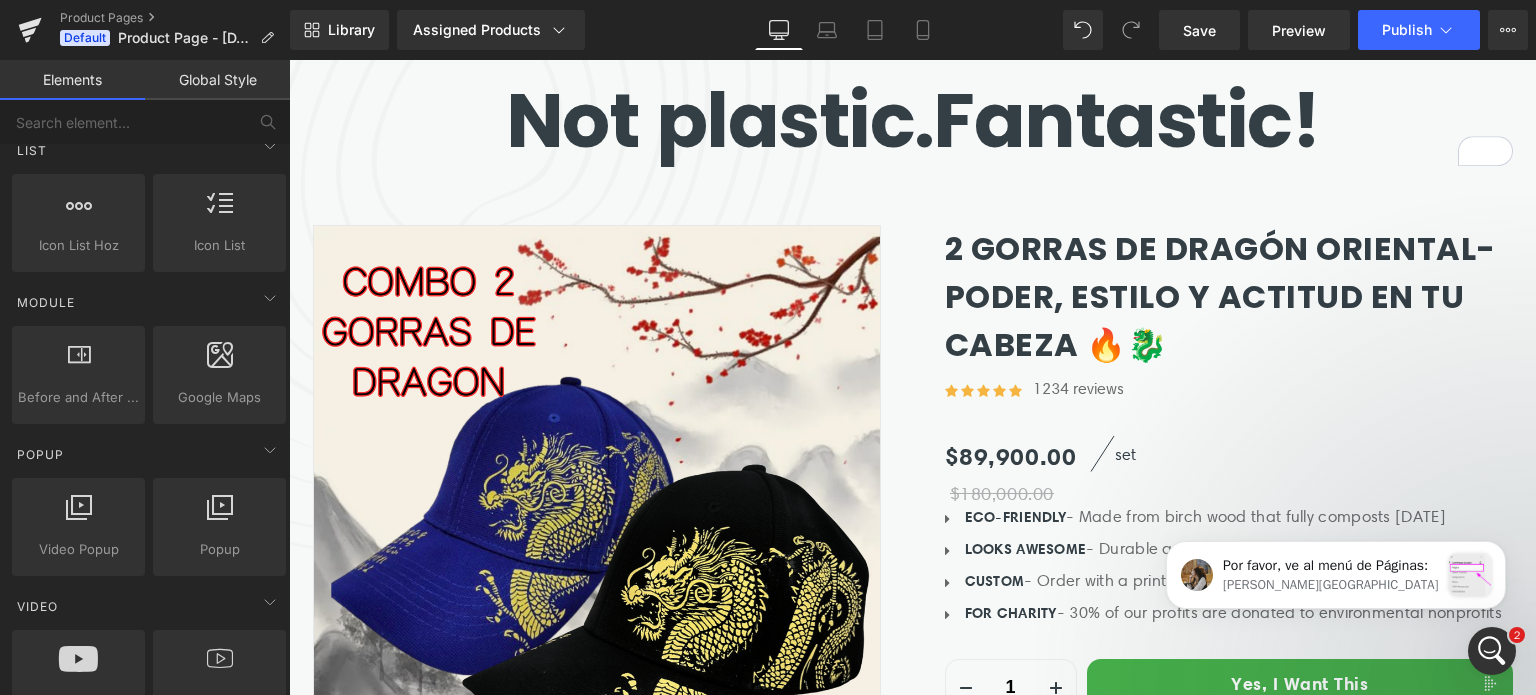 scroll, scrollTop: 700, scrollLeft: 0, axis: vertical 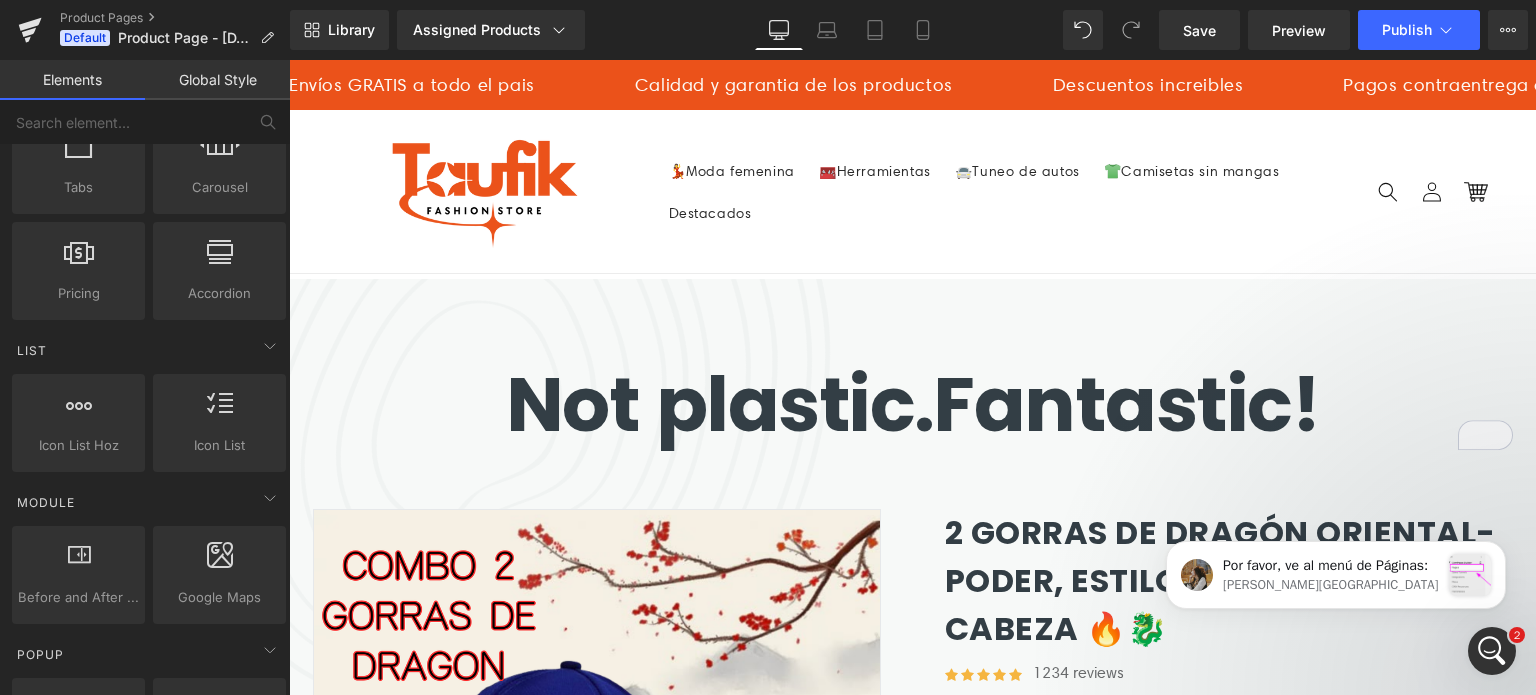 click on "Not plastic." at bounding box center [720, 404] 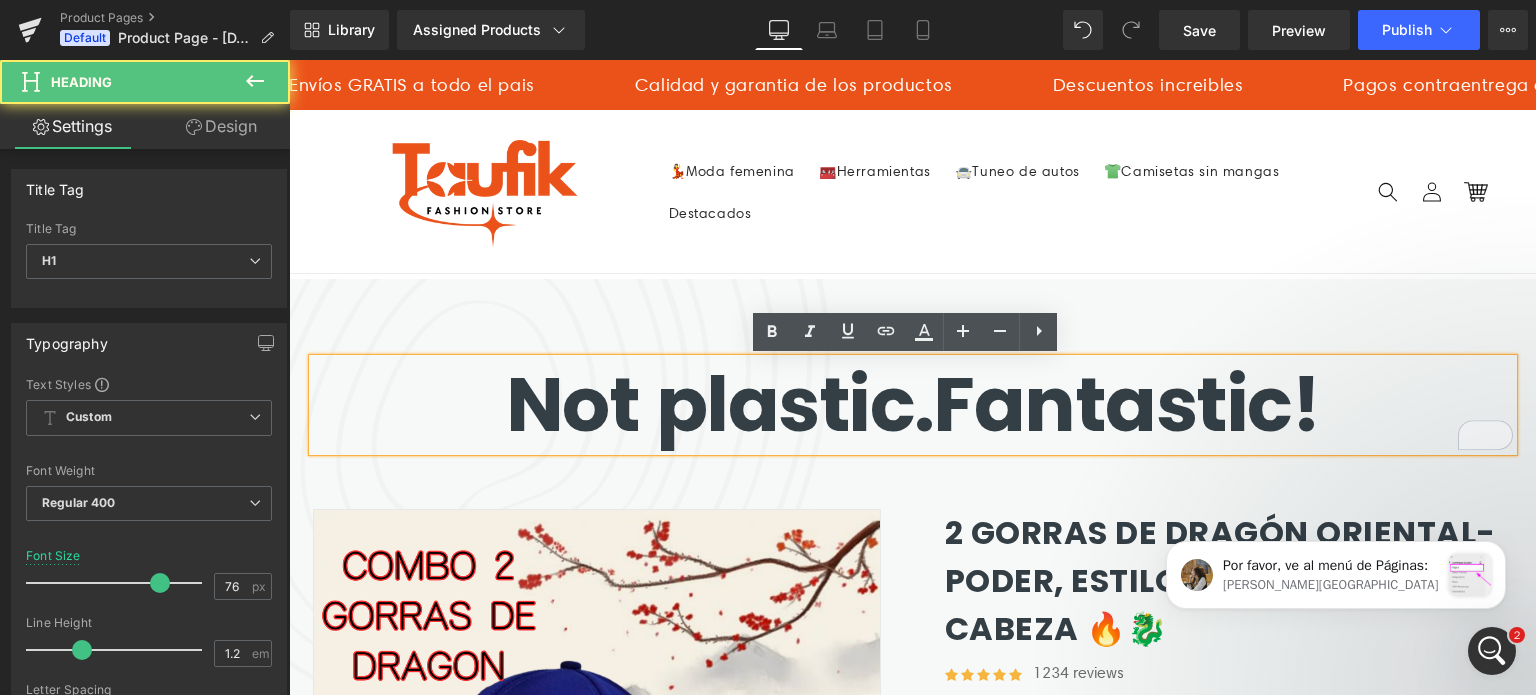 click on "Not plastic." at bounding box center (720, 404) 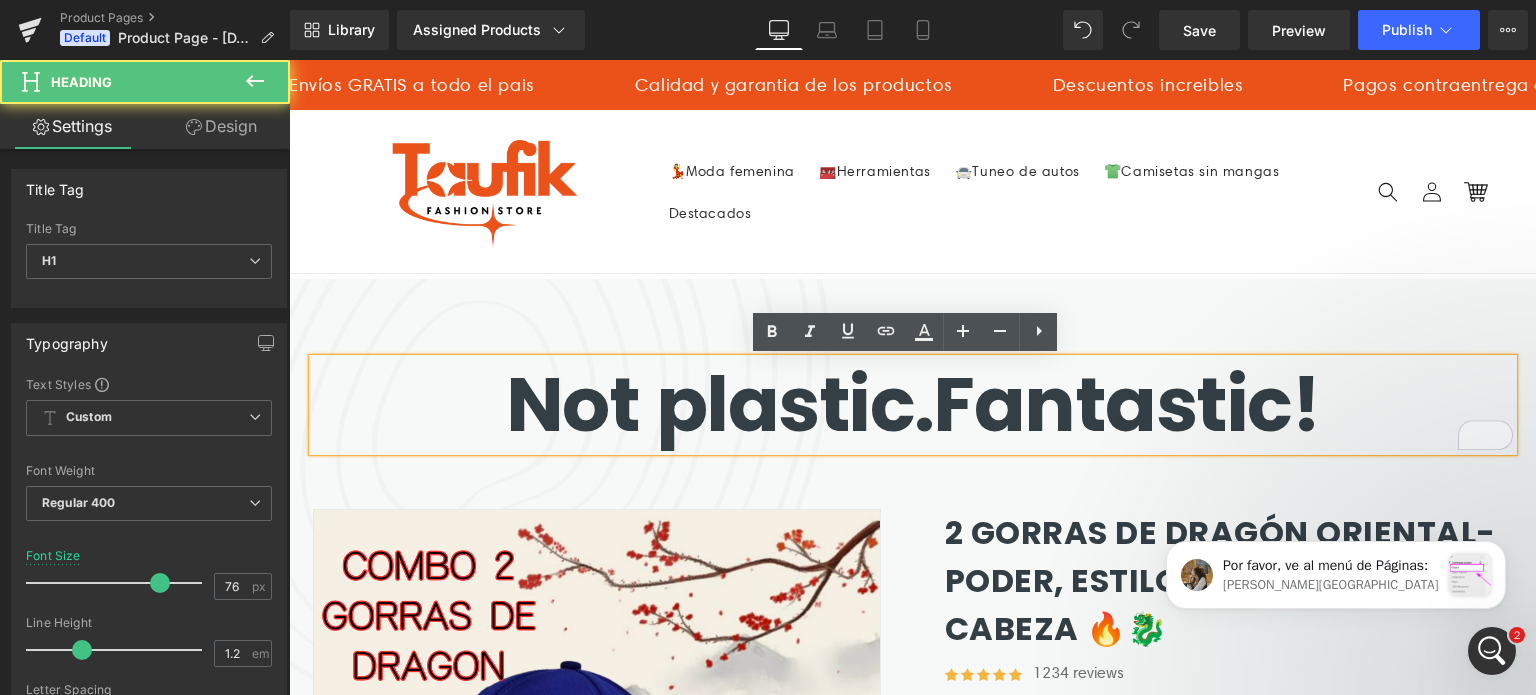 click on "Not plastic." at bounding box center (720, 404) 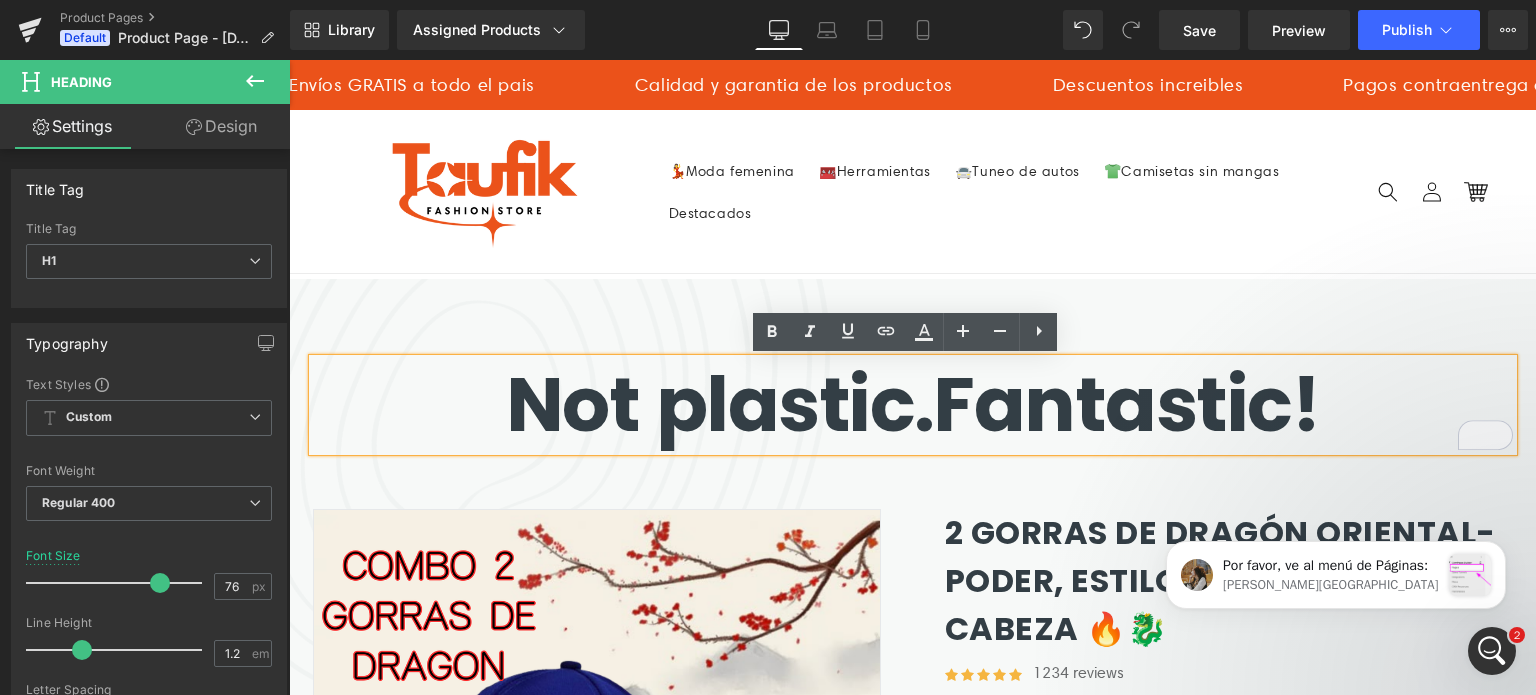 click on "Not plastic." at bounding box center (720, 404) 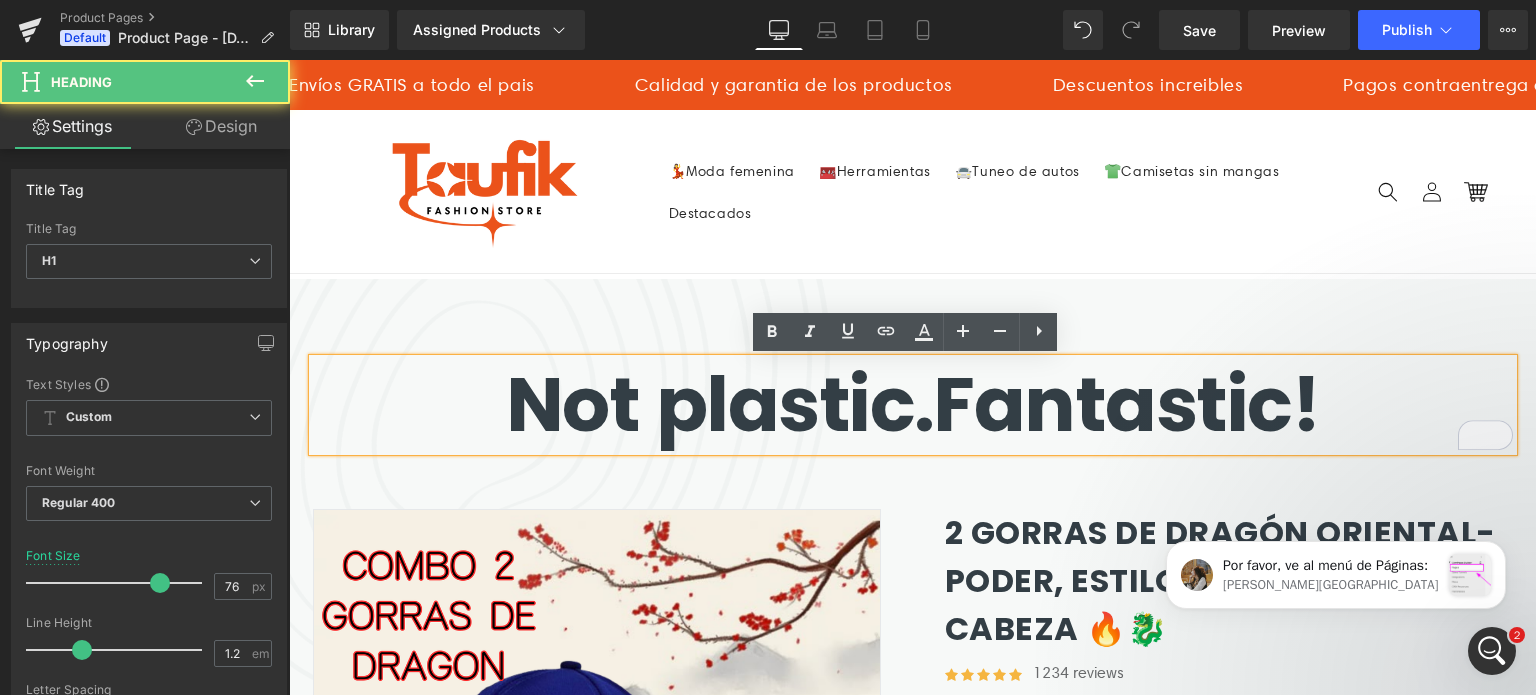 click on "Not plastic." at bounding box center (720, 404) 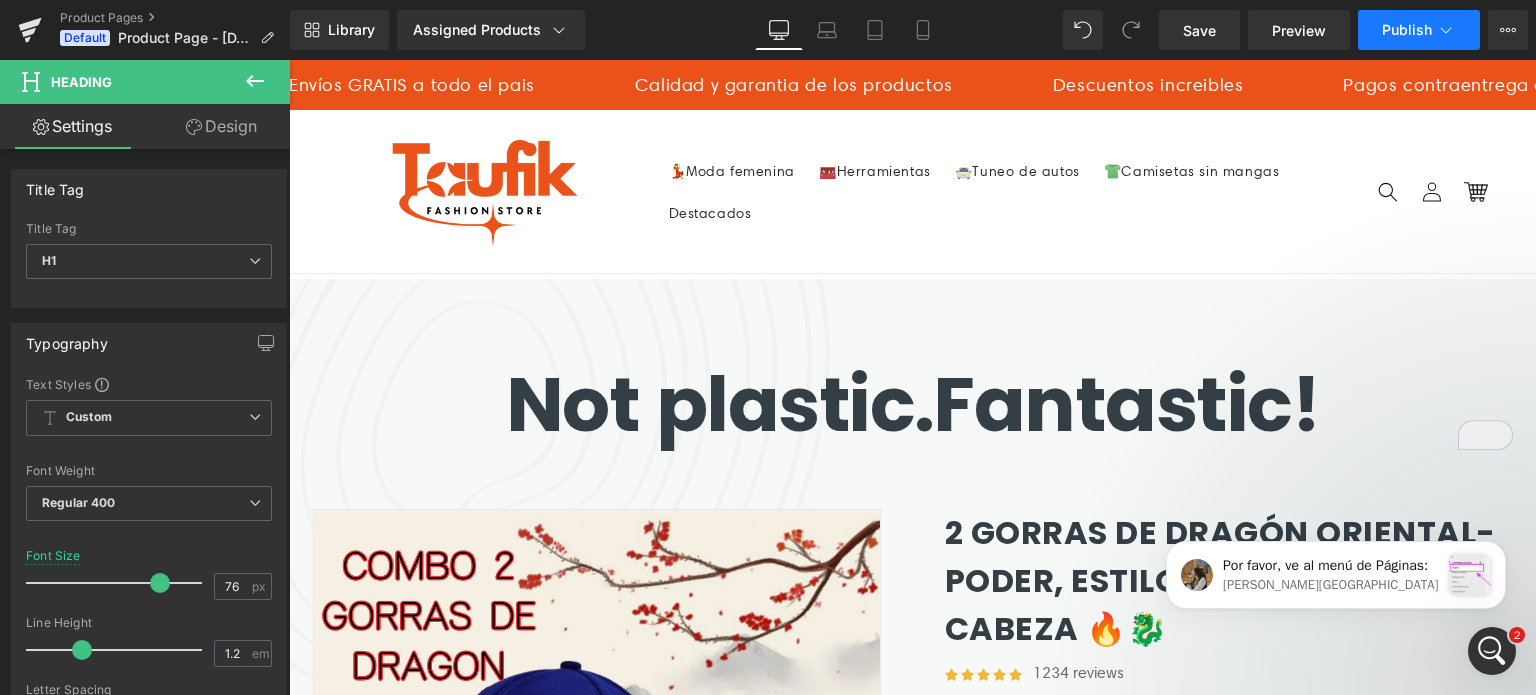click on "Publish" at bounding box center (1407, 30) 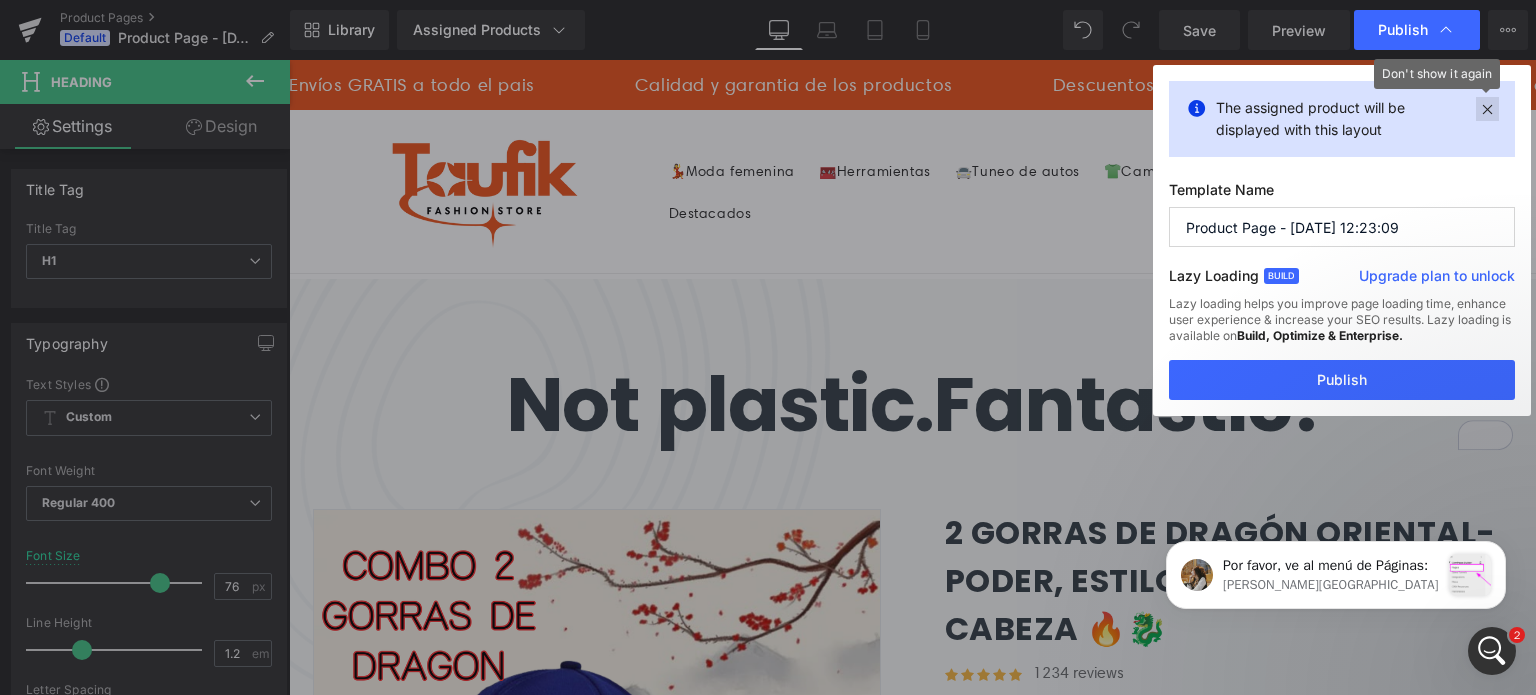 click at bounding box center (1487, 109) 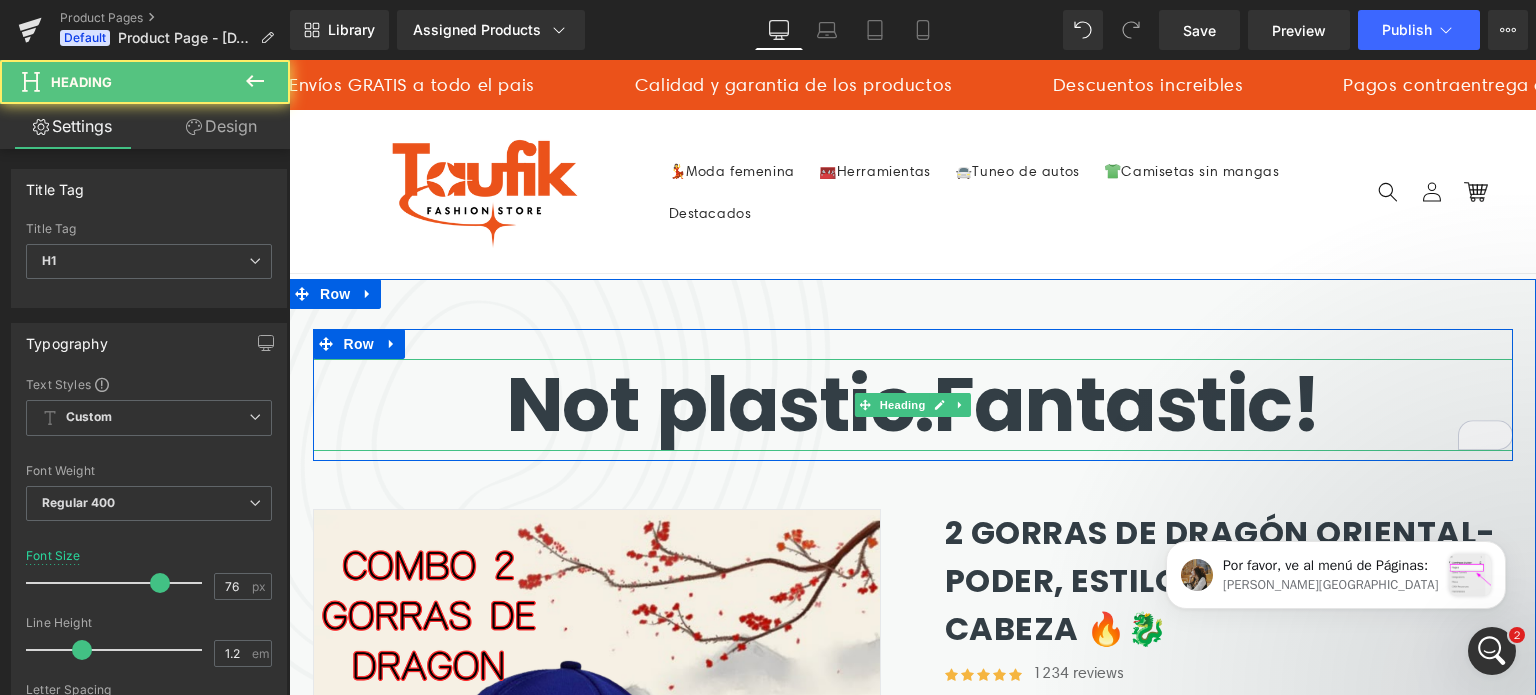 click on "Not plastic." at bounding box center (720, 404) 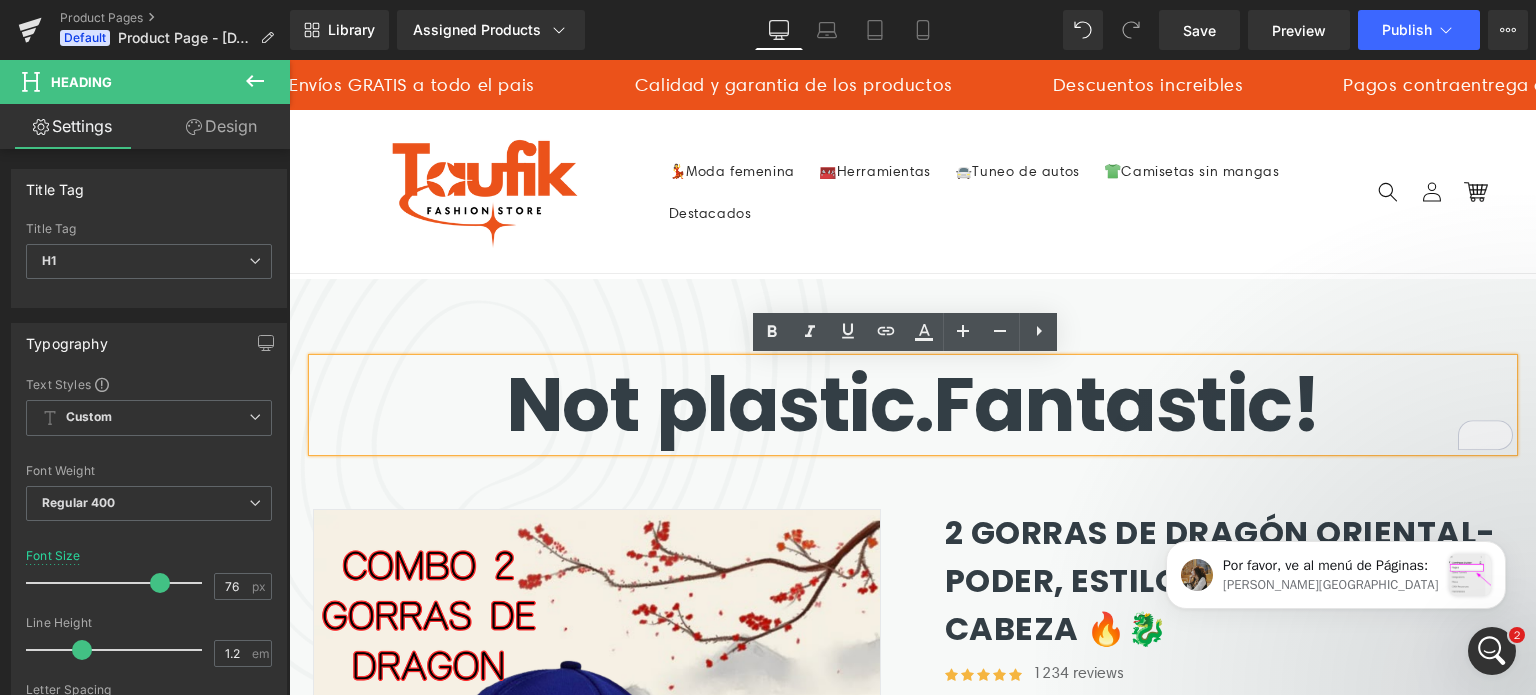 click on "Not plastic." at bounding box center [720, 404] 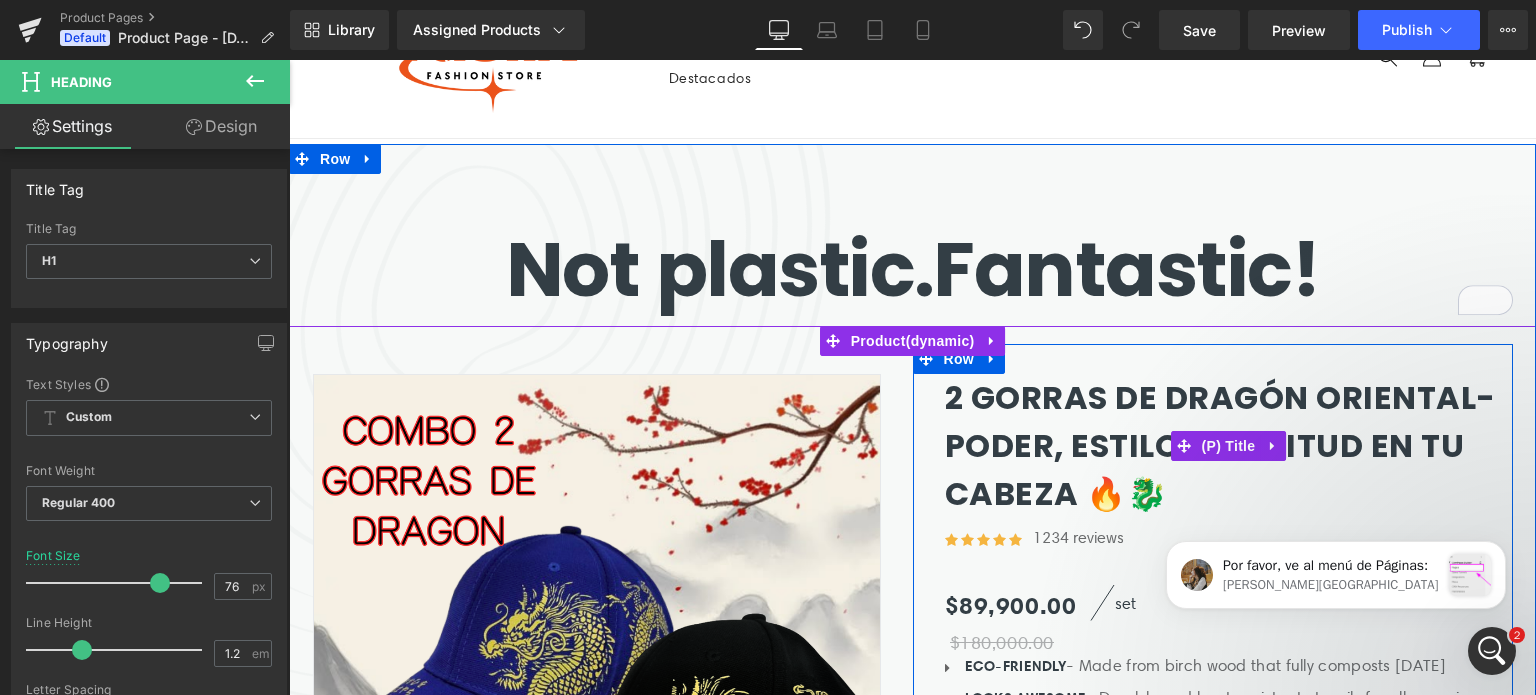scroll, scrollTop: 400, scrollLeft: 0, axis: vertical 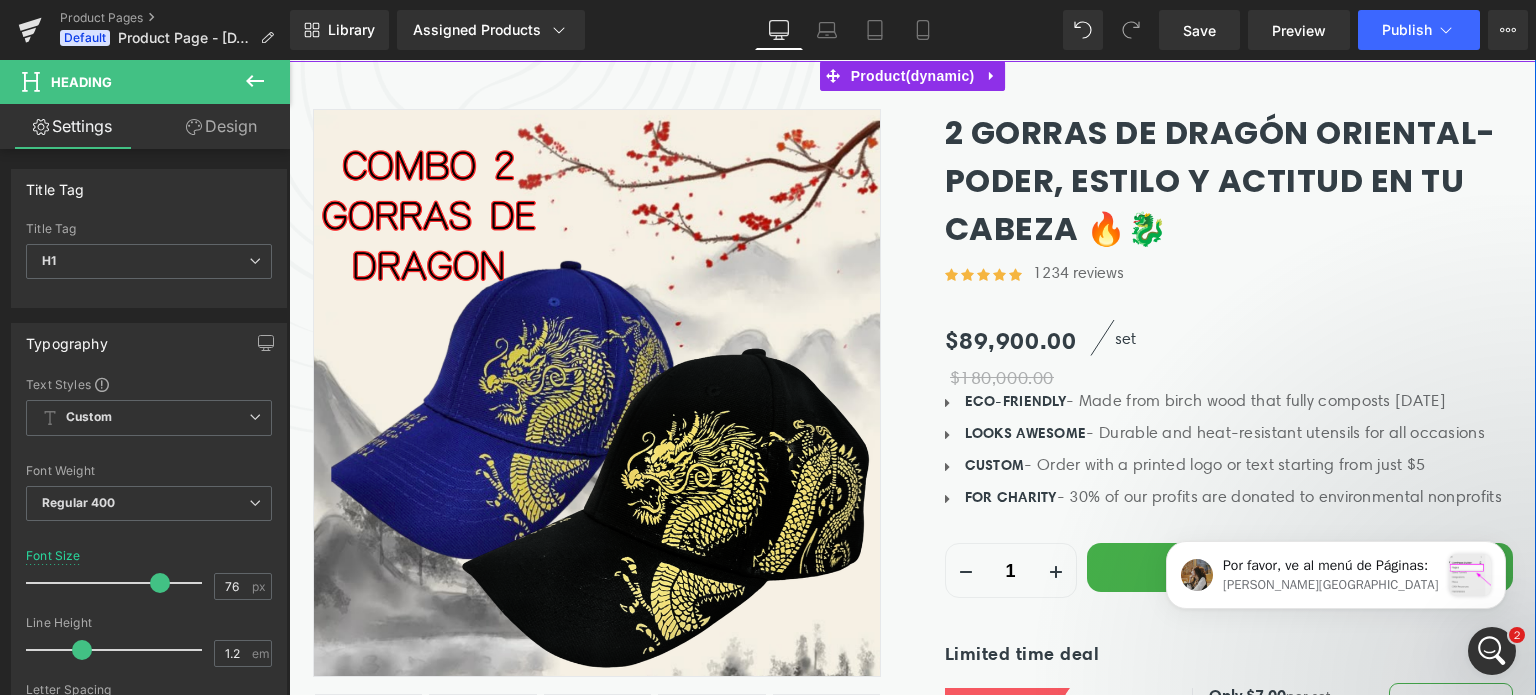 click at bounding box center [597, 393] 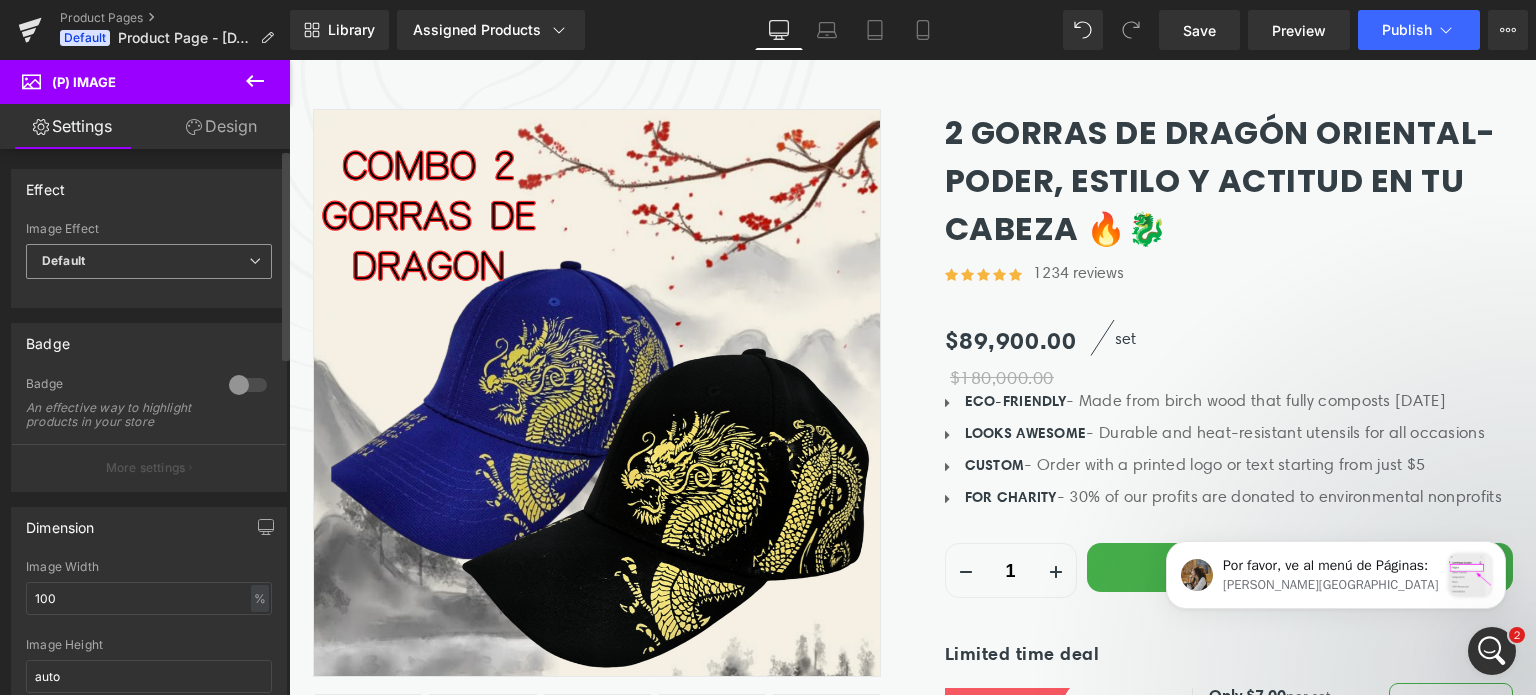 click on "Default" at bounding box center (149, 261) 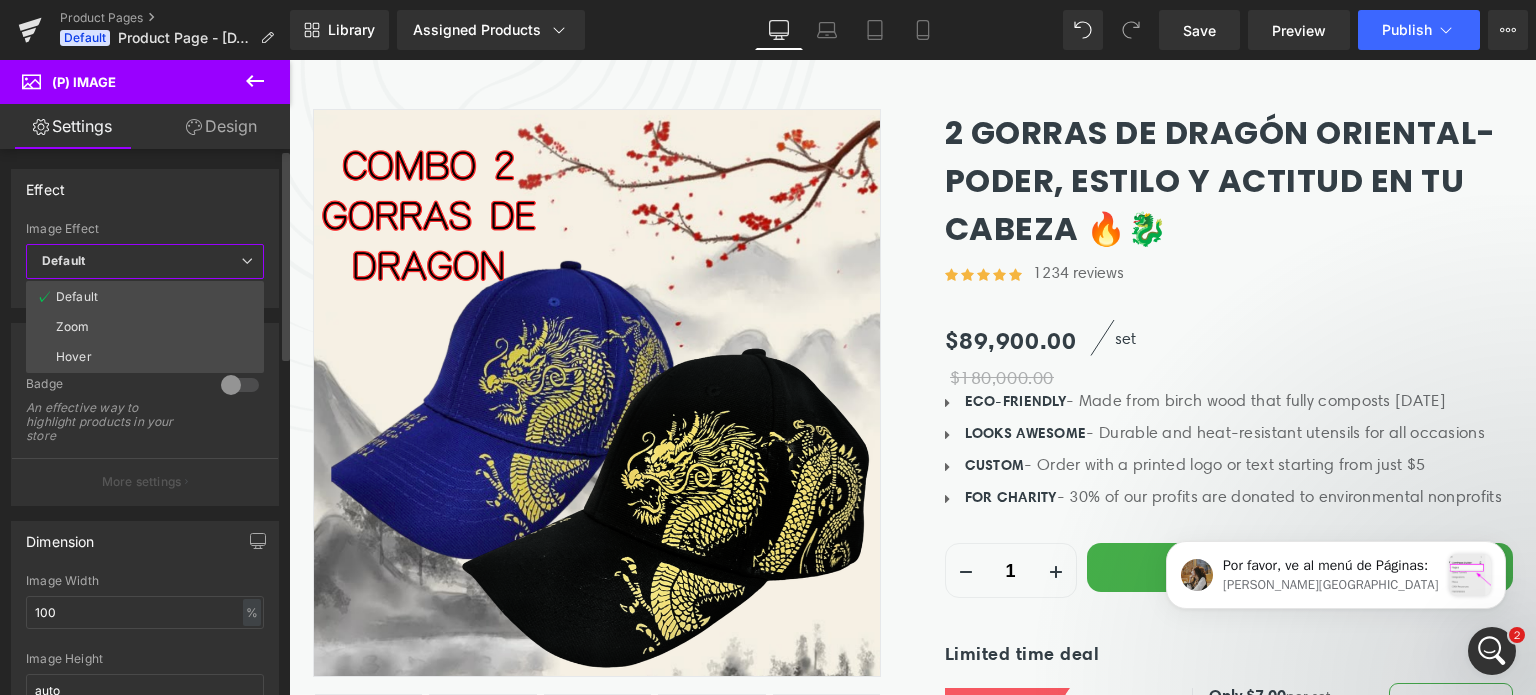 click on "More settings" at bounding box center (145, 481) 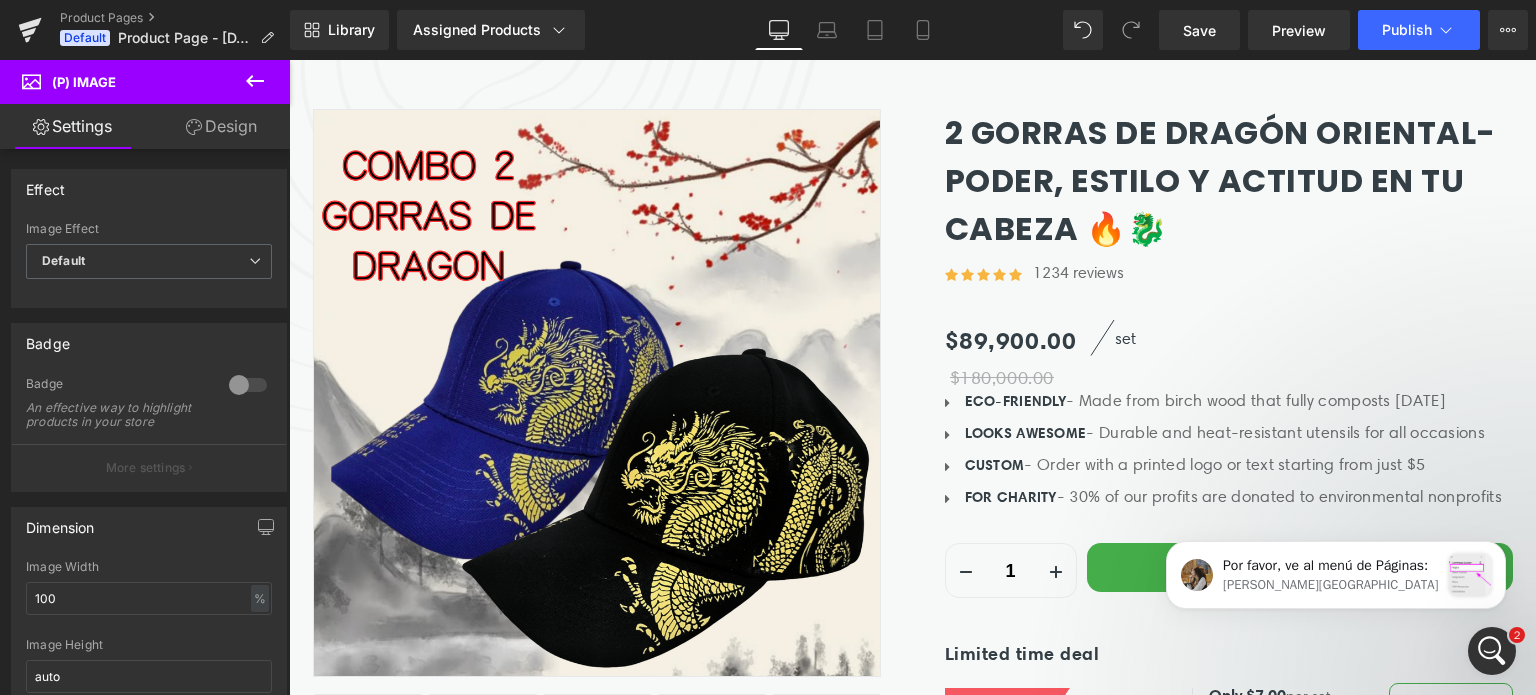 click on "2 GORRAS DE DRAGÓN ORIENTAL- PODER, ESTILO Y ACTITUD EN TU CABEZA 🔥🐉" at bounding box center (1229, 181) 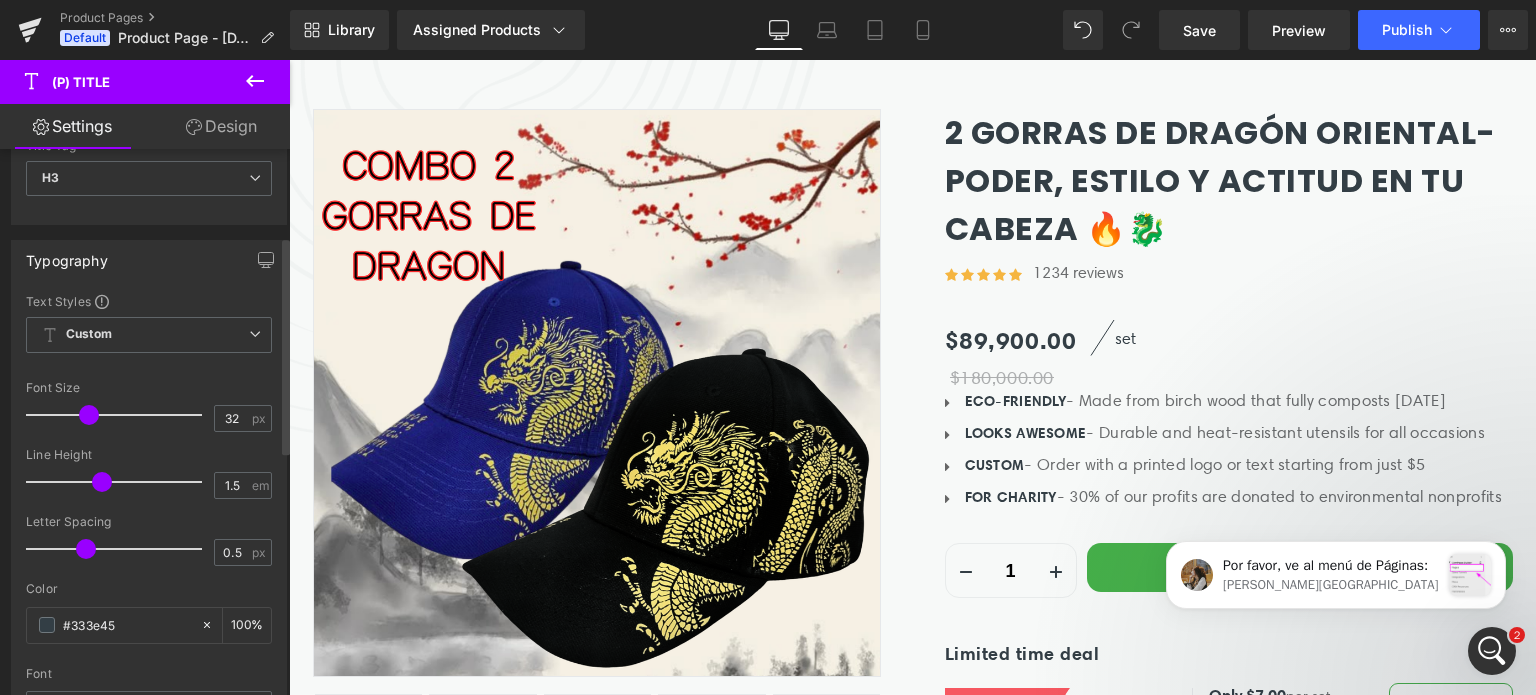 scroll, scrollTop: 0, scrollLeft: 0, axis: both 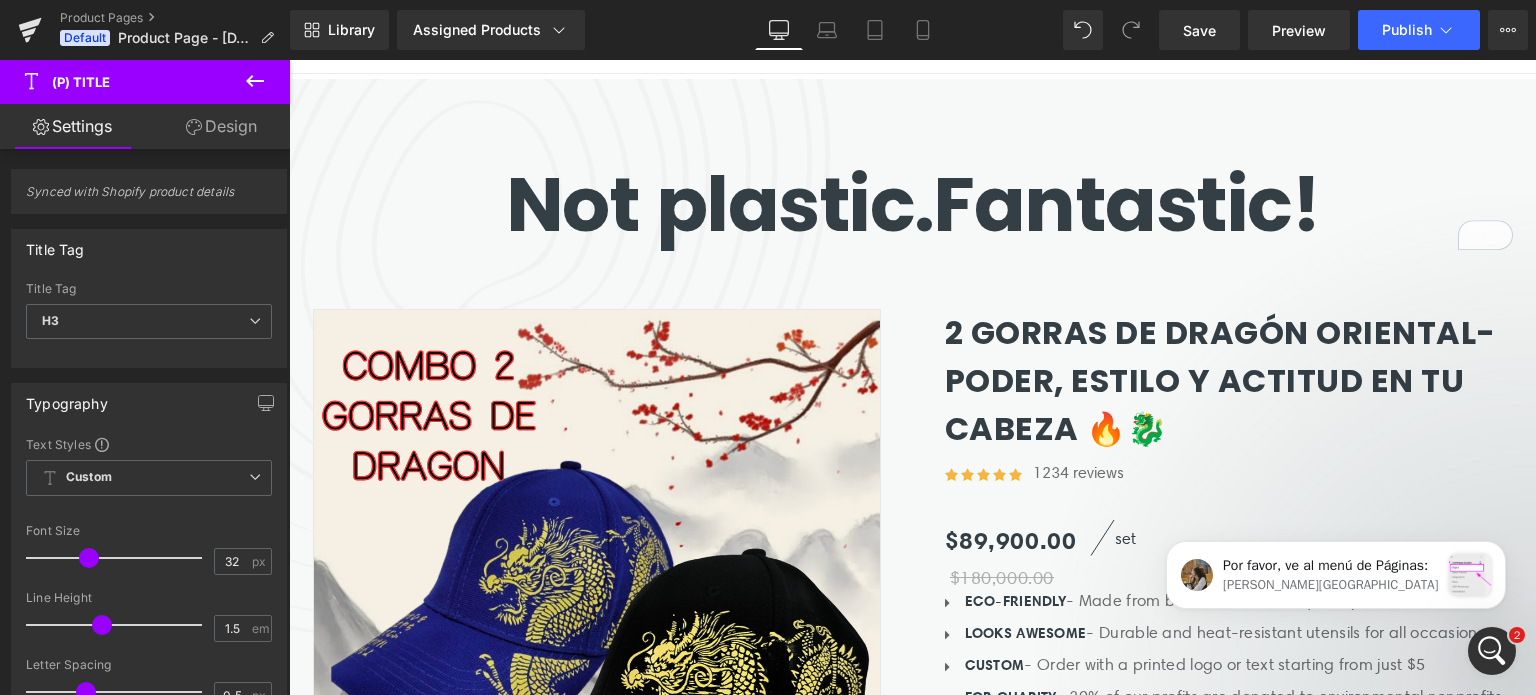 click on "Sale Off
(P) Image
‹" at bounding box center [613, 646] 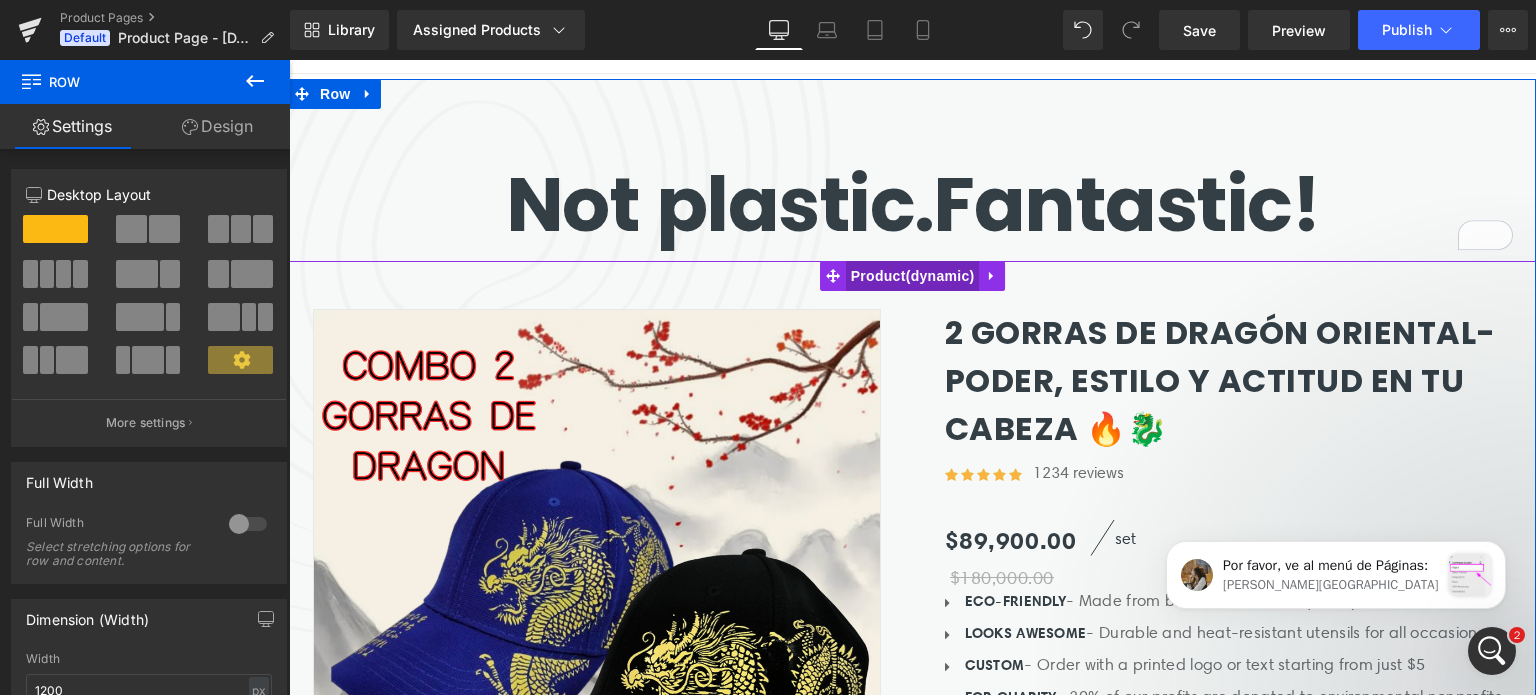 click on "Product" at bounding box center [913, 276] 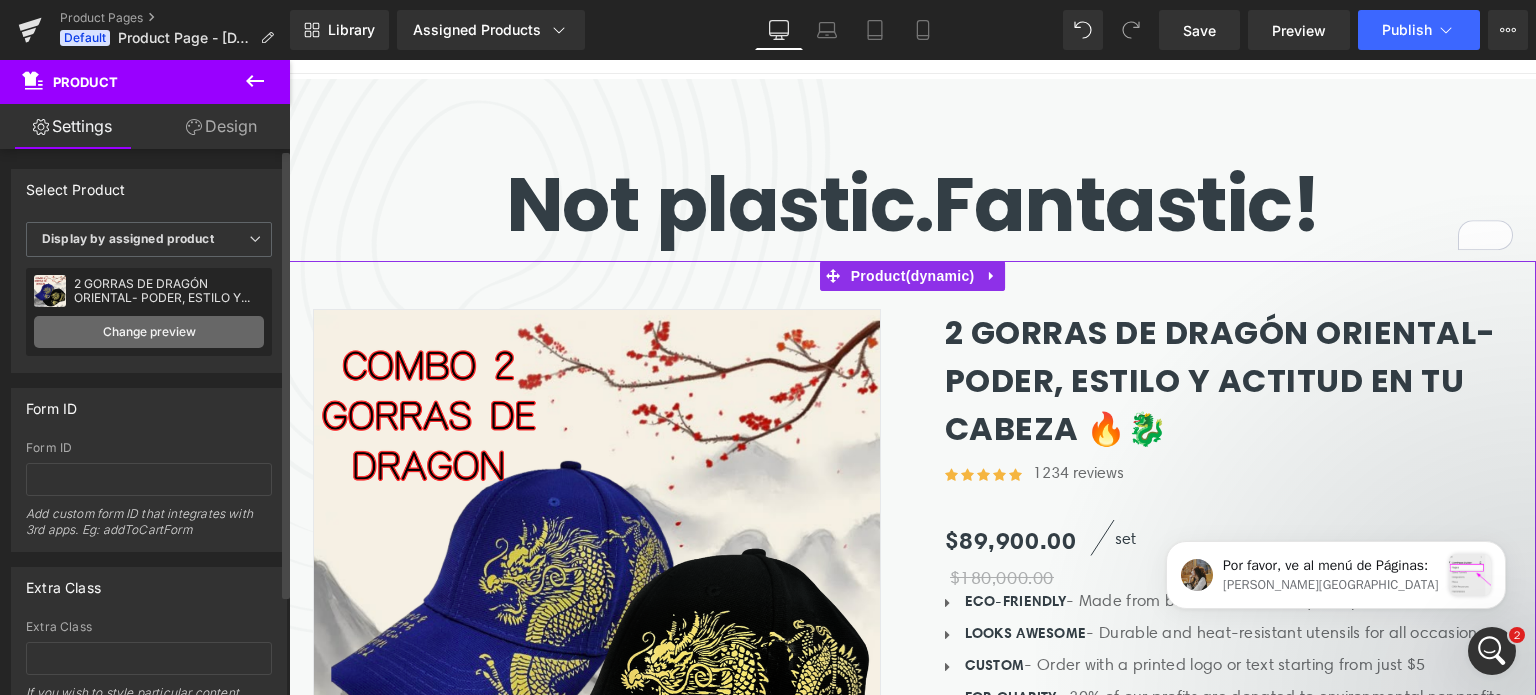 click on "Change preview" at bounding box center [149, 332] 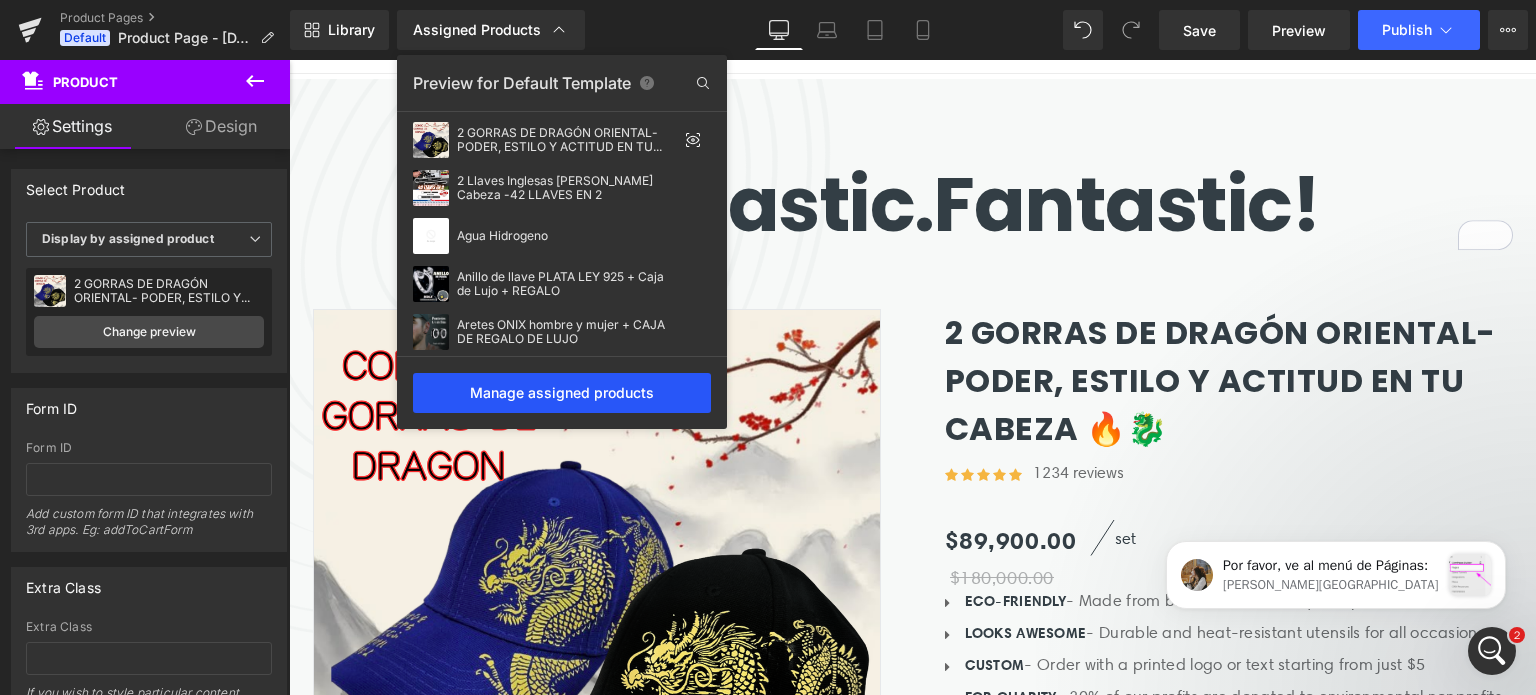 click on "Manage assigned products" at bounding box center (562, 393) 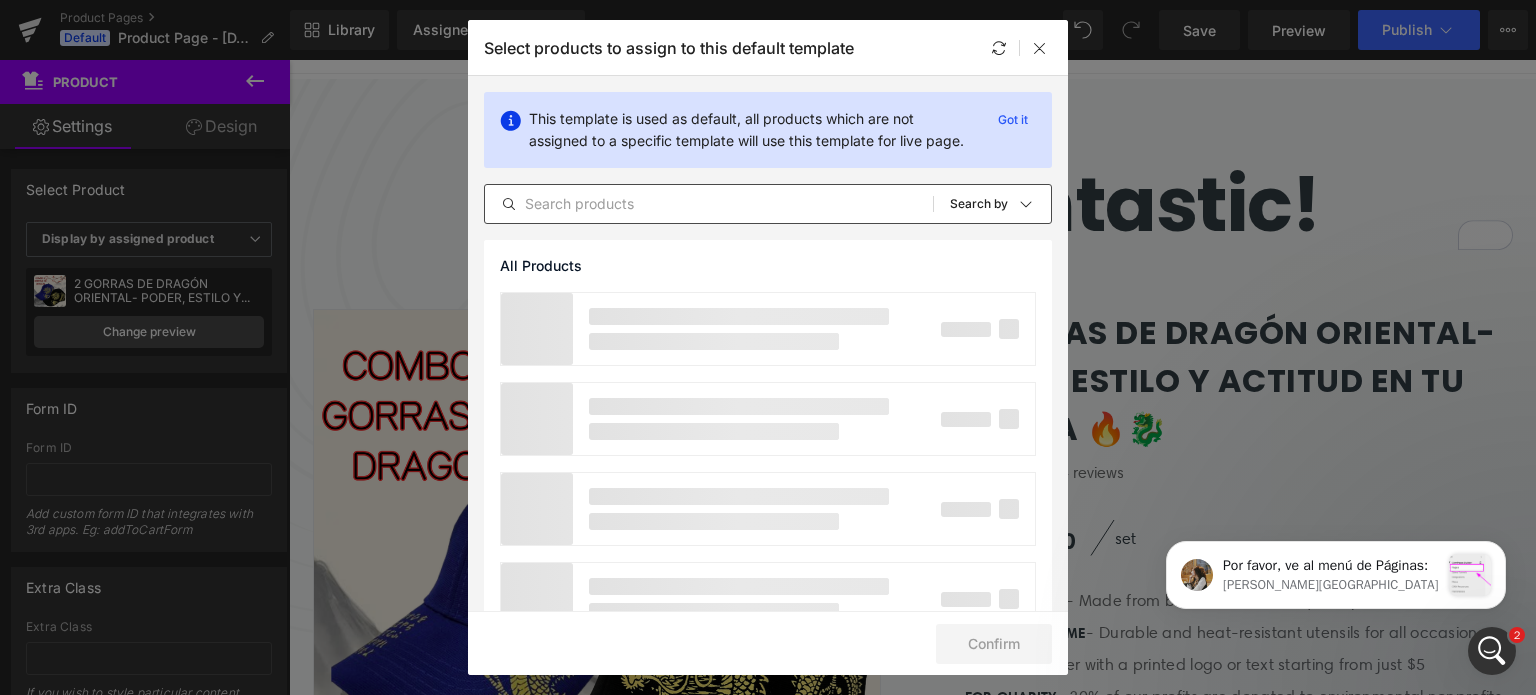 click at bounding box center [709, 204] 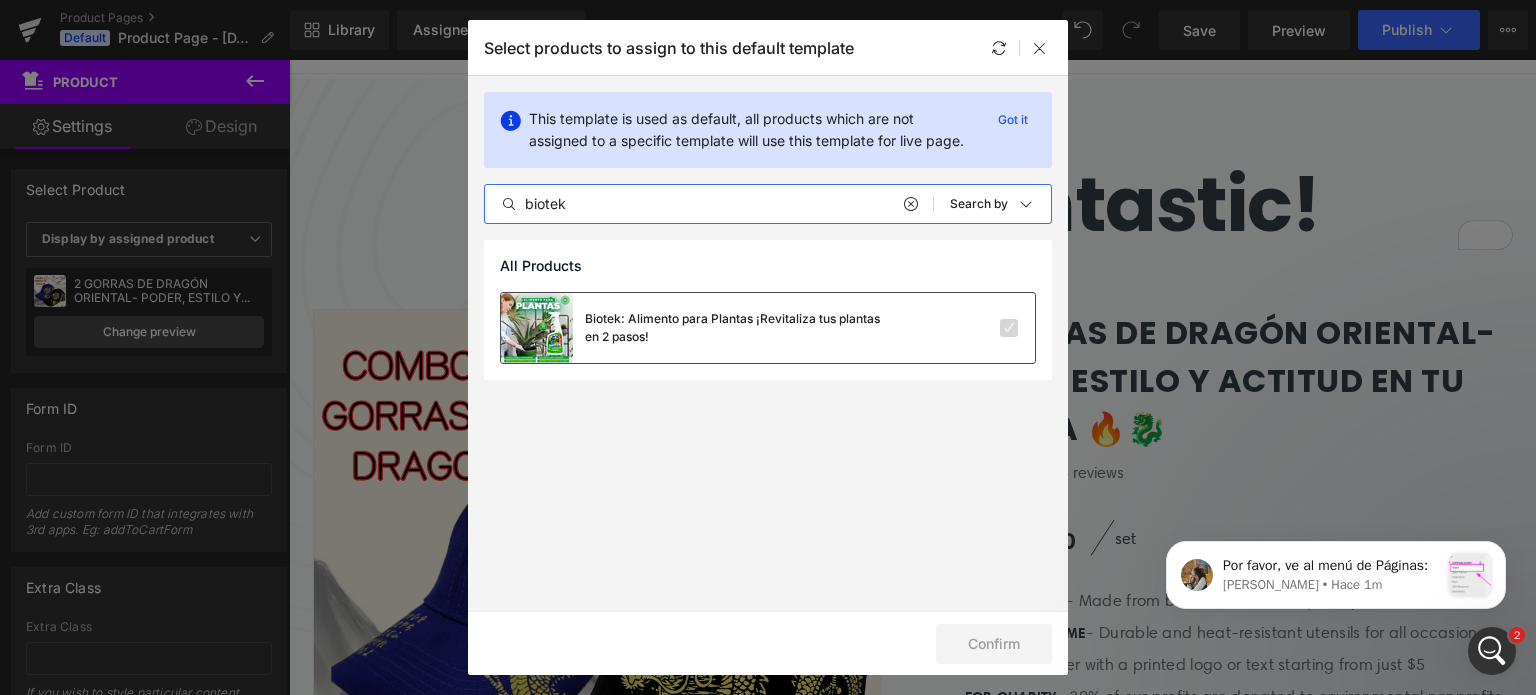 type on "biotek" 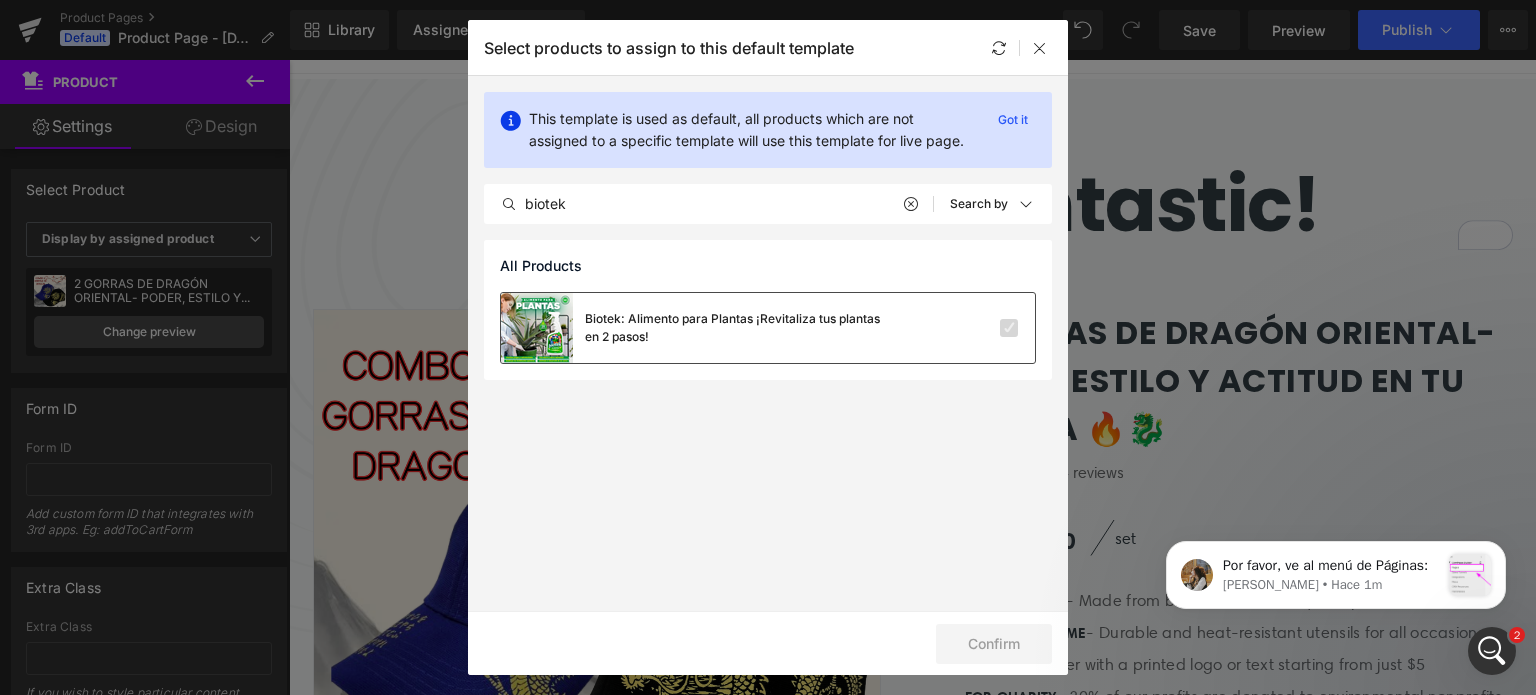 click on "Biotek: Alimento para Plantas ¡Revitaliza tus plantas en 2 pasos!" at bounding box center (735, 328) 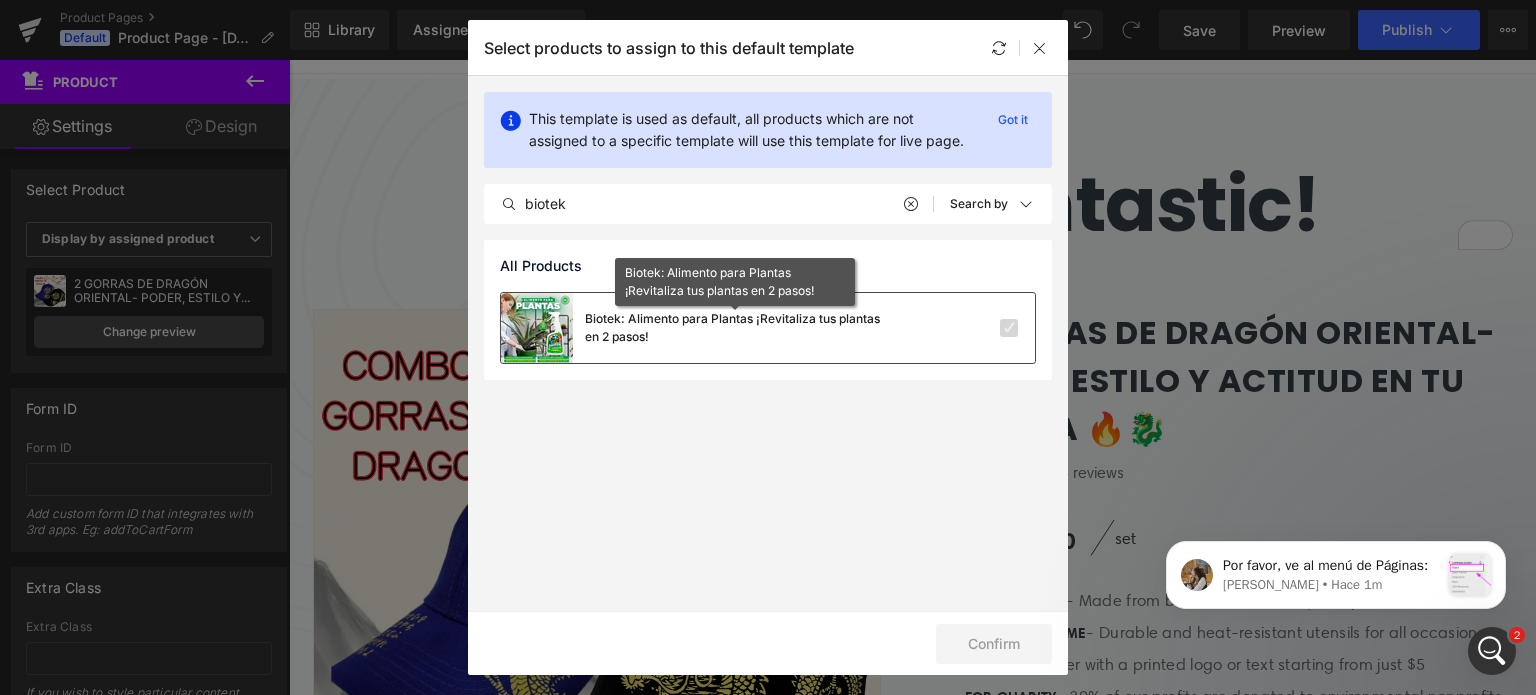 click on "Biotek: Alimento para Plantas ¡Revitaliza tus plantas en 2 pasos!" at bounding box center [735, 328] 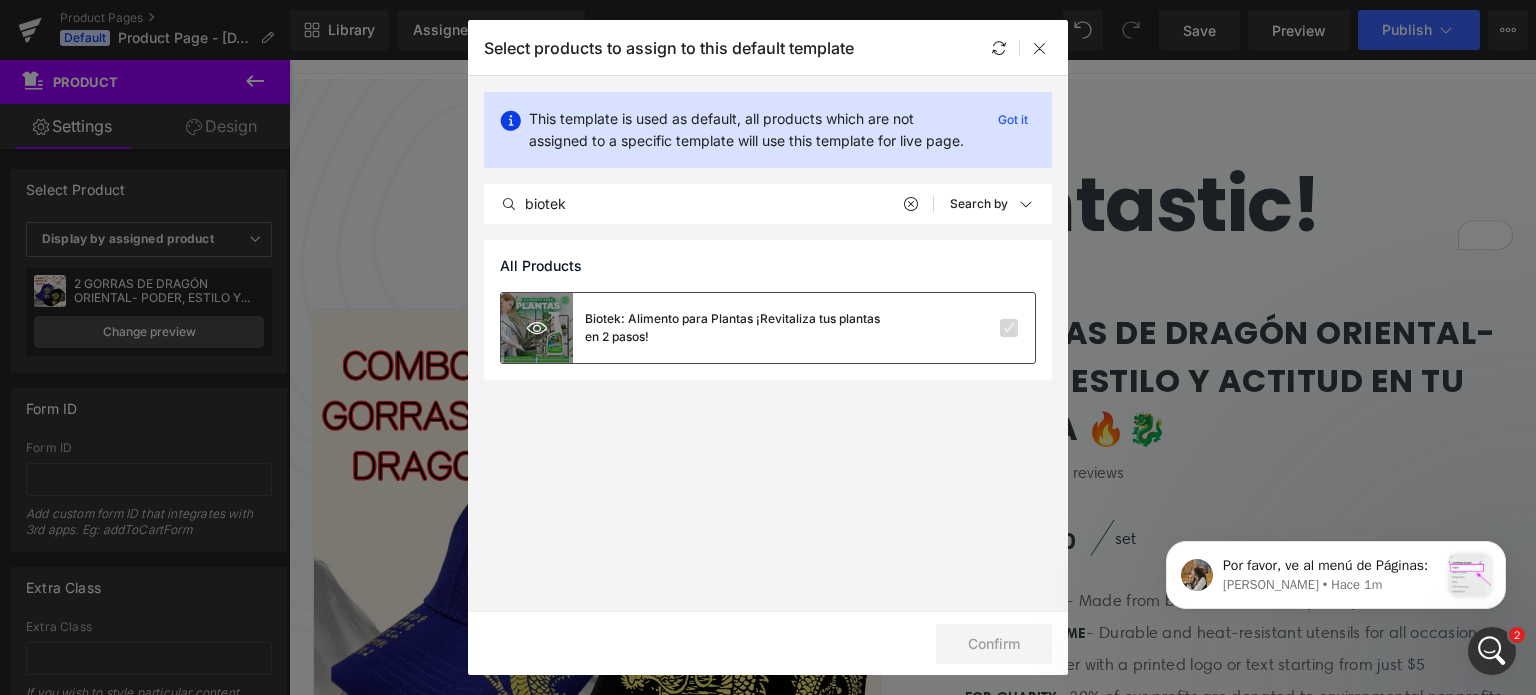 click at bounding box center [537, 328] 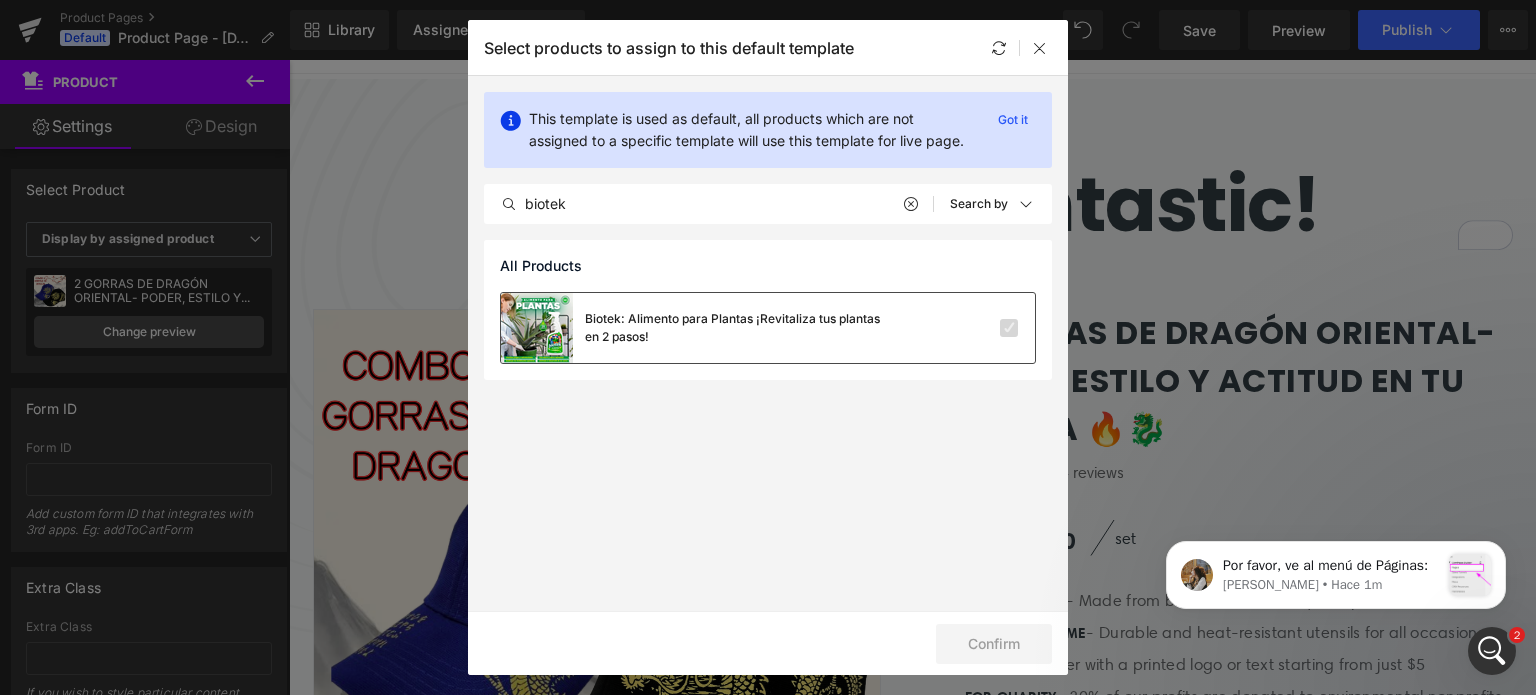 click on "Biotek: Alimento para Plantas ¡Revitaliza tus plantas en 2 pasos!" at bounding box center [735, 328] 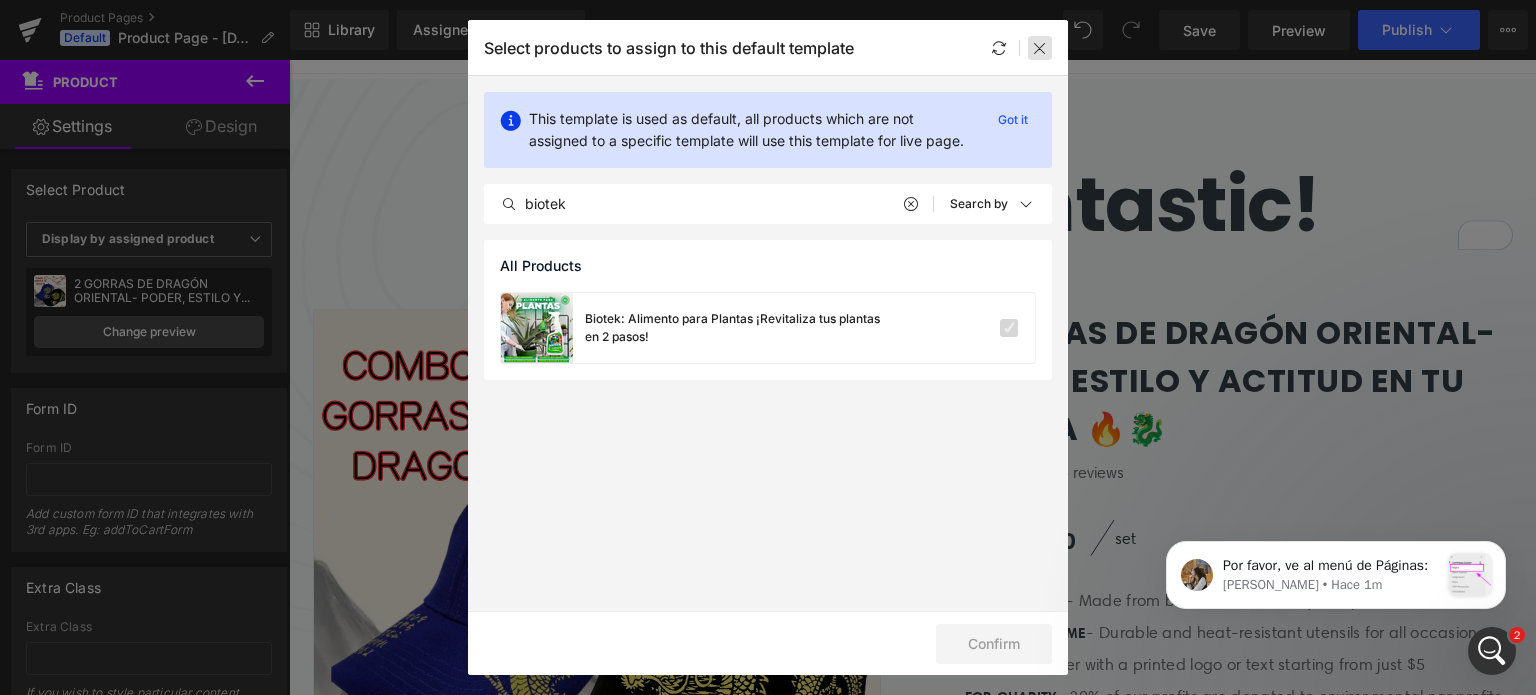 click at bounding box center (1040, 48) 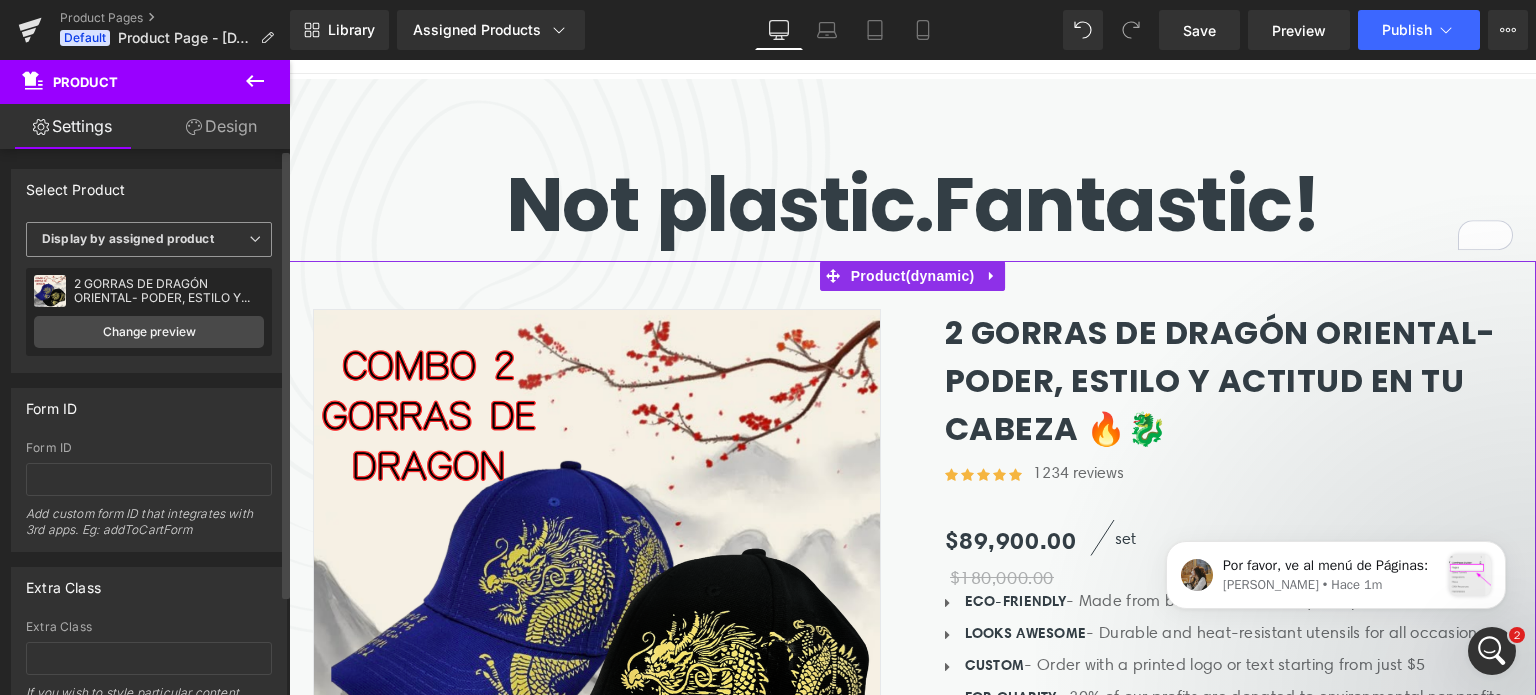 click on "Display by assigned product" at bounding box center [149, 239] 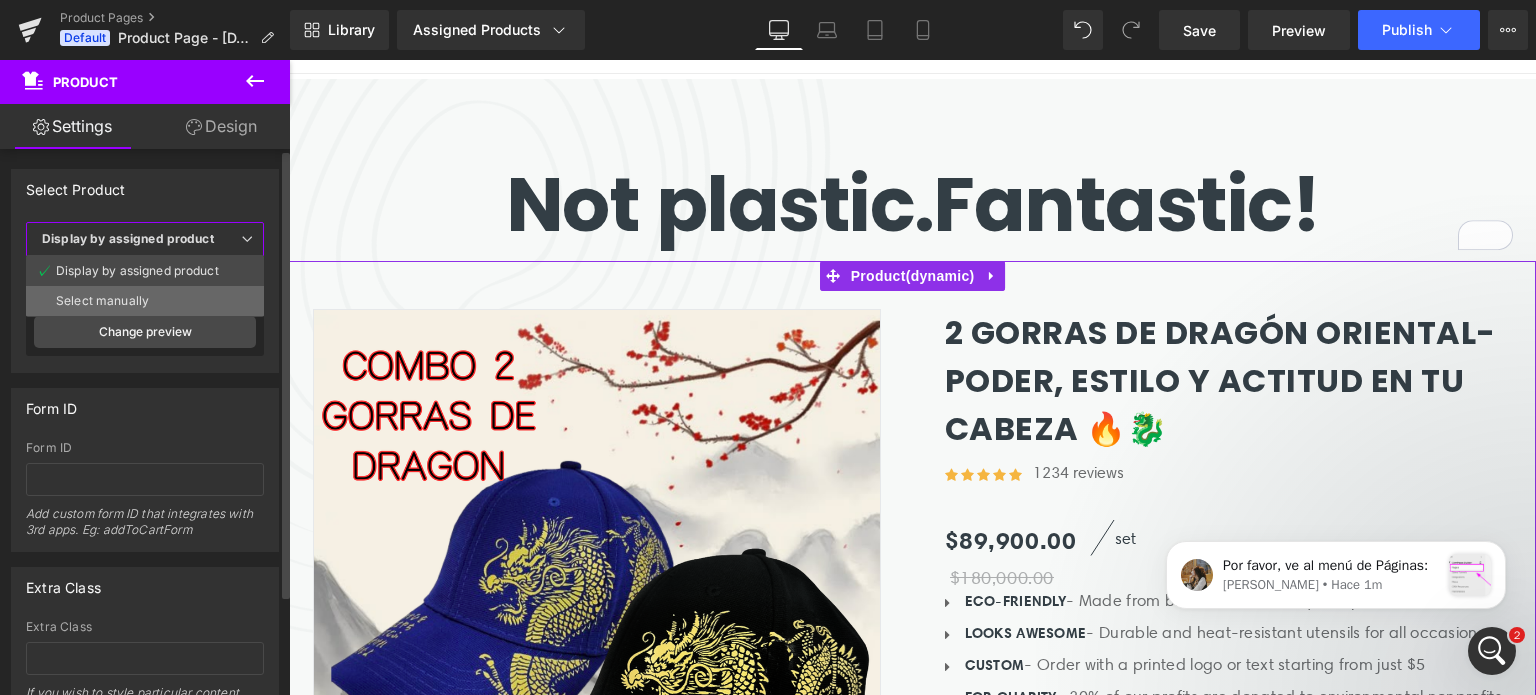 click on "Select manually" at bounding box center [102, 301] 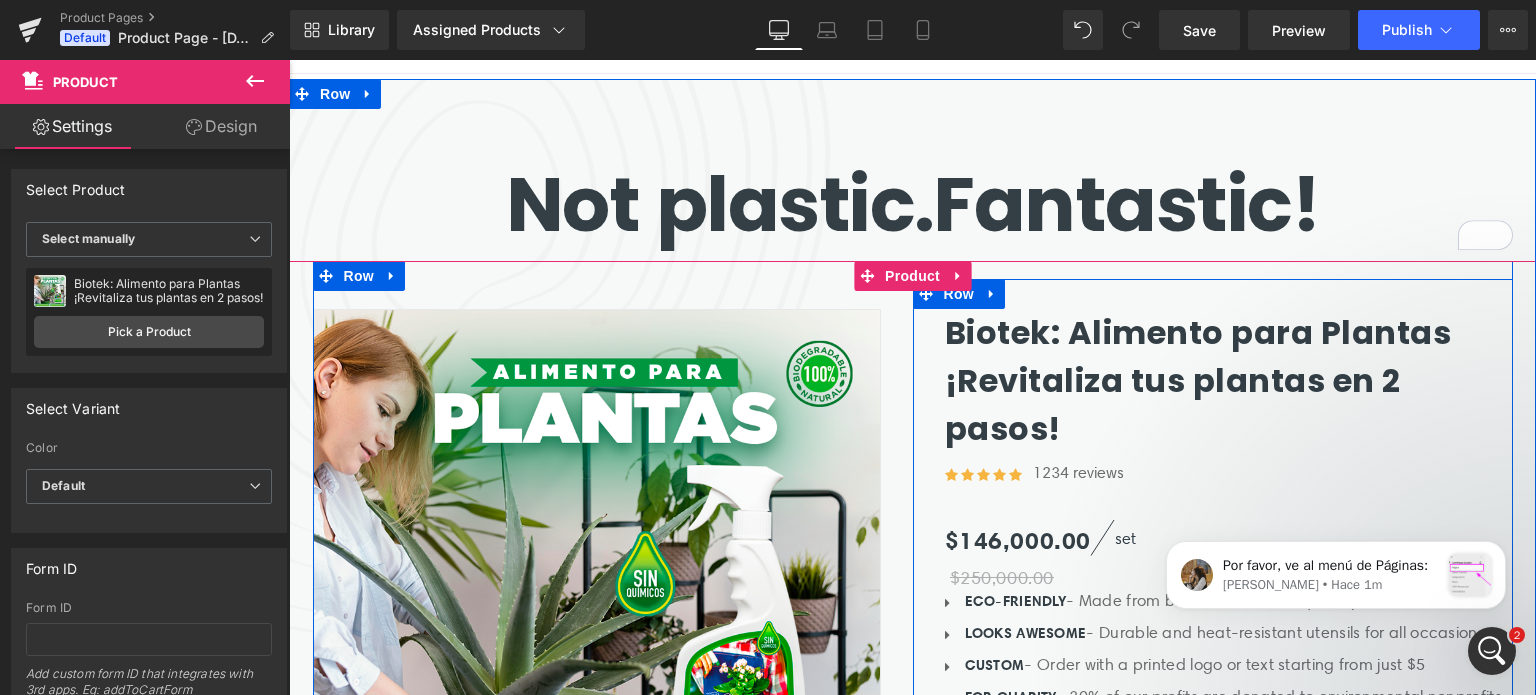 click on "Biotek: Alimento para Plantas ¡Revitaliza tus plantas en 2 pasos!" at bounding box center [1229, 381] 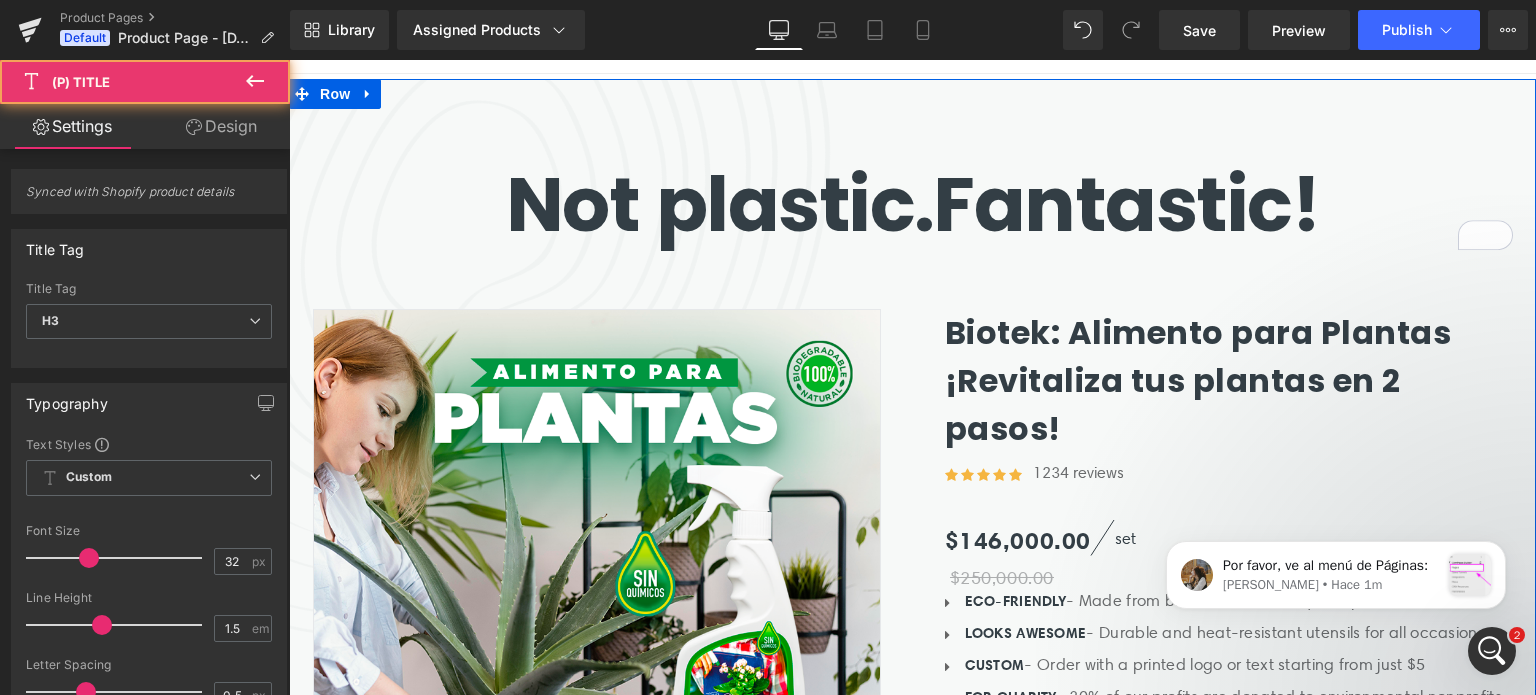 click on "Not plastic." at bounding box center (720, 204) 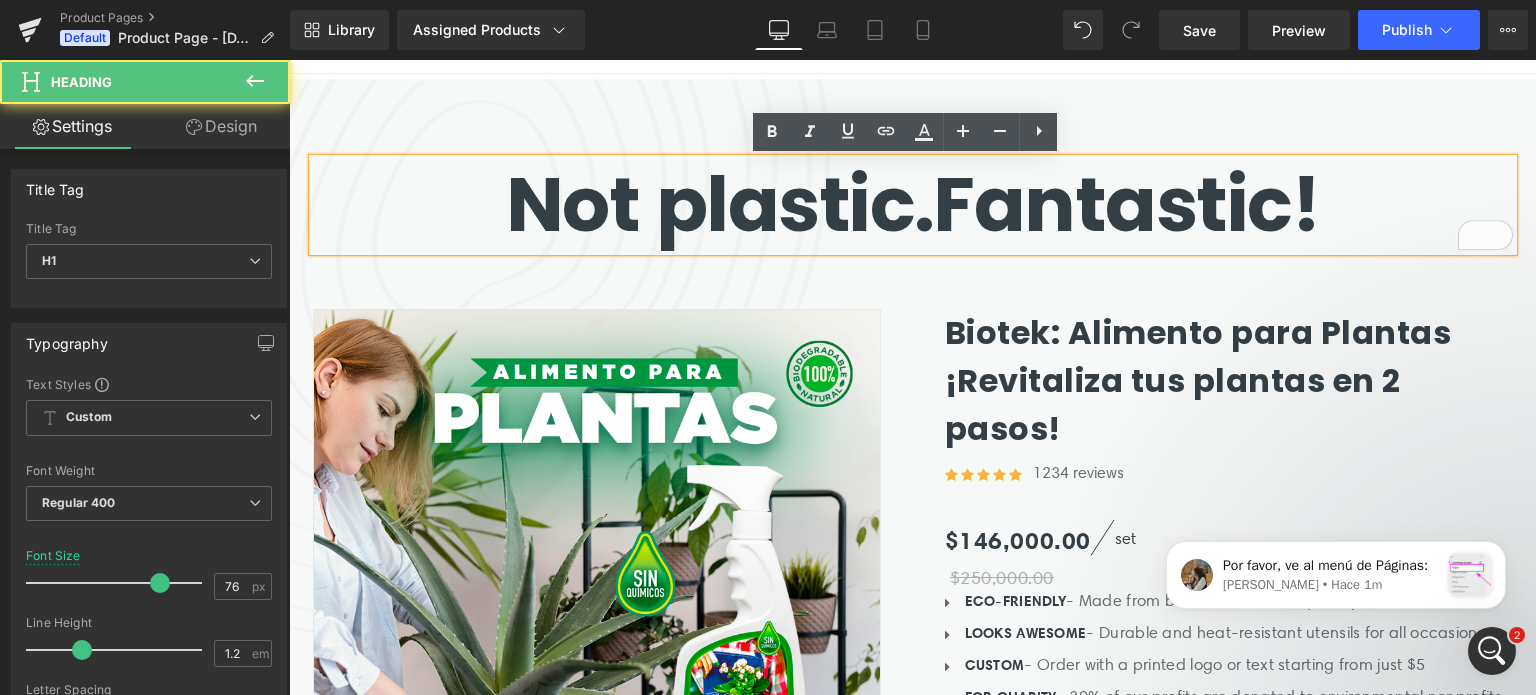 click on "Not plastic.  Fantastic!" at bounding box center (913, 204) 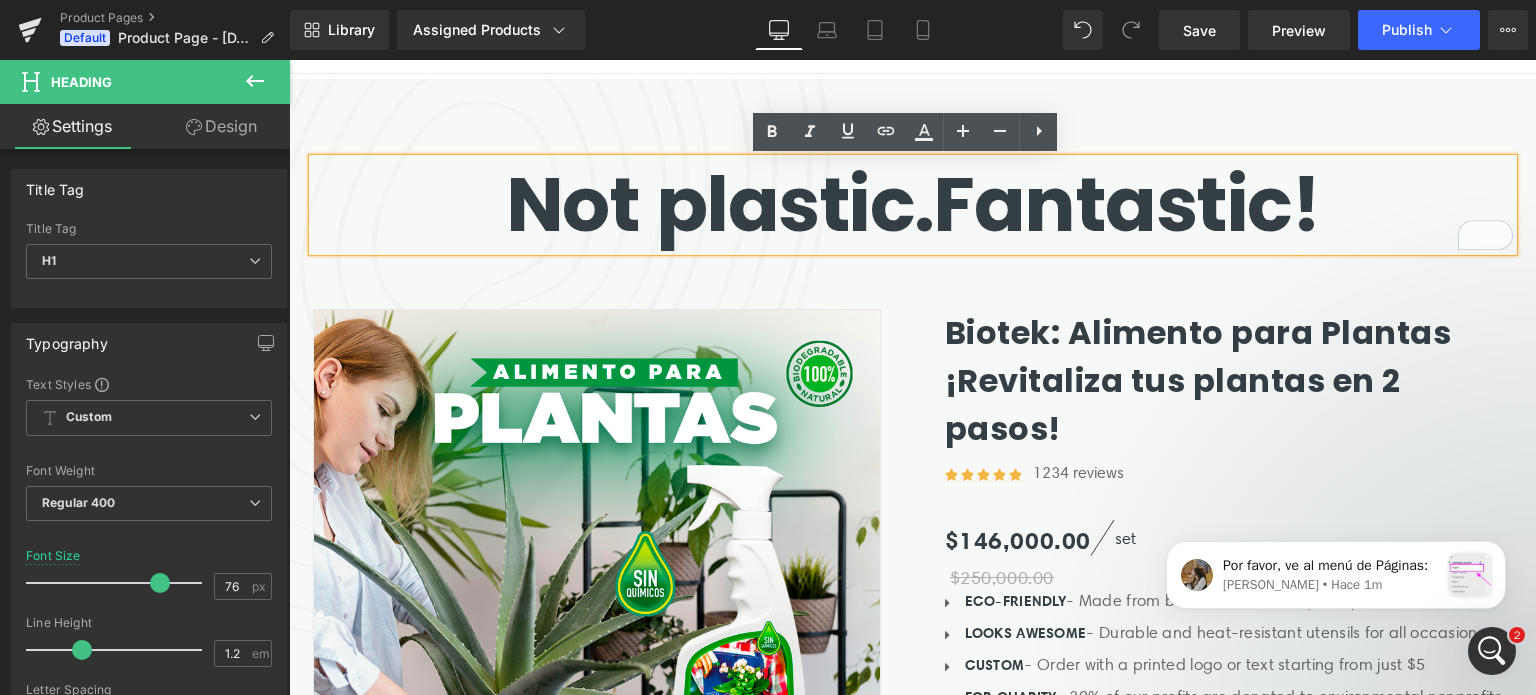 click on "Not plastic.  Fantastic!" at bounding box center [913, 204] 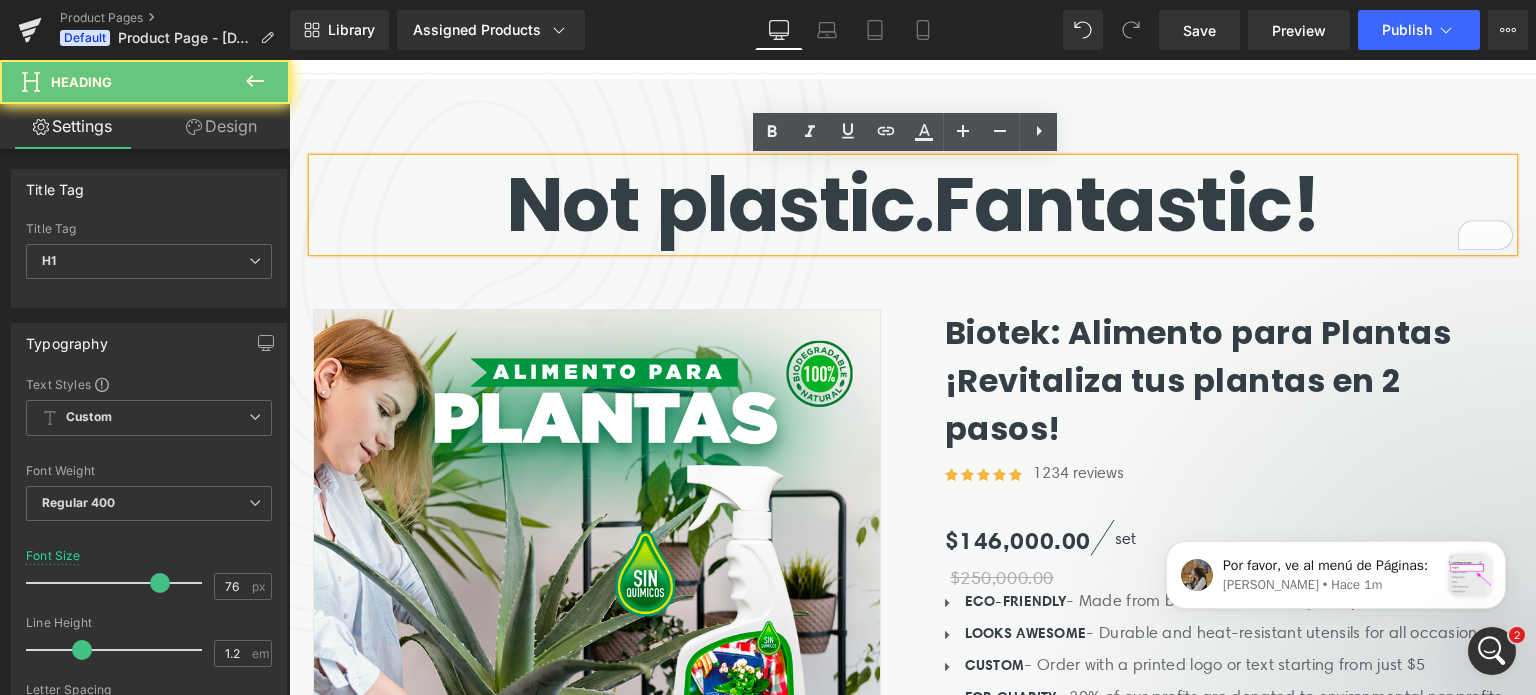 drag, startPoint x: 1156, startPoint y: 211, endPoint x: 1136, endPoint y: 212, distance: 20.024984 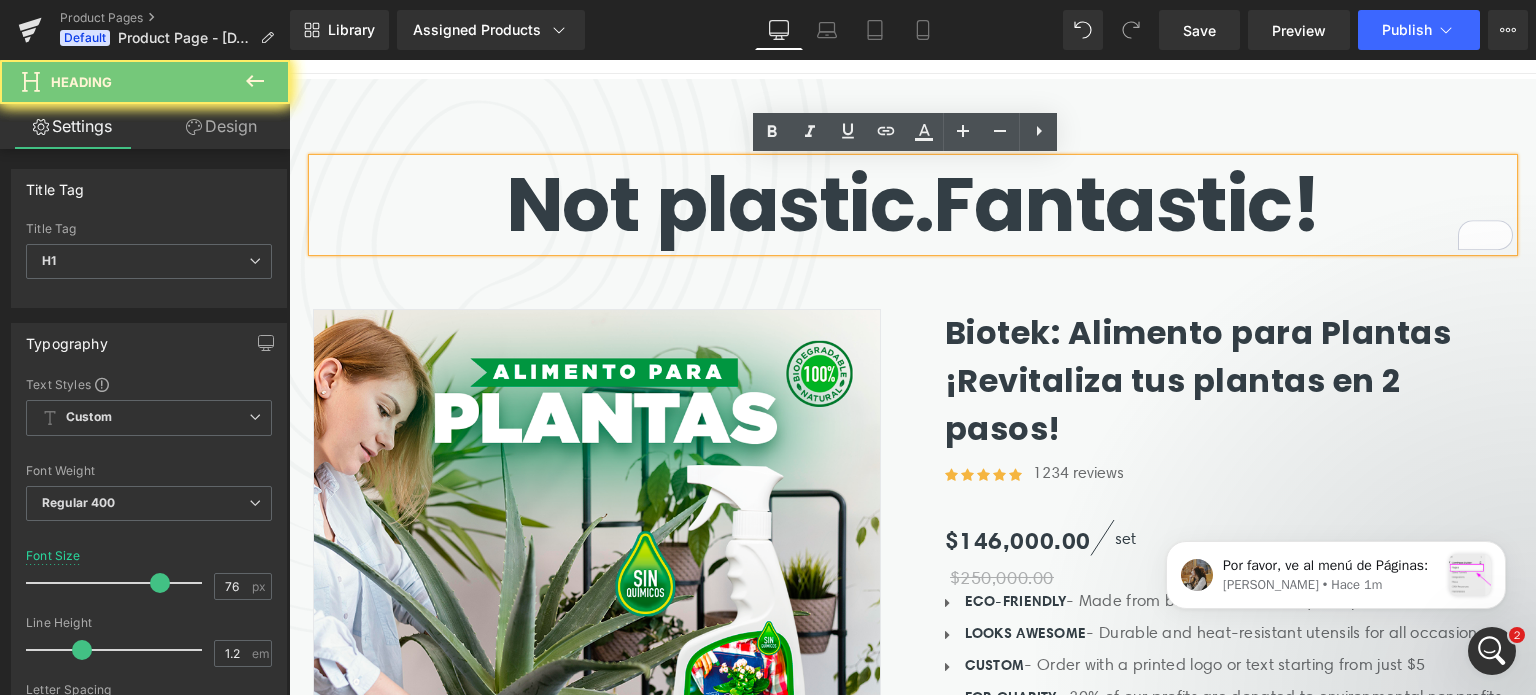 click on "Not plastic.  Fantastic!" at bounding box center [913, 204] 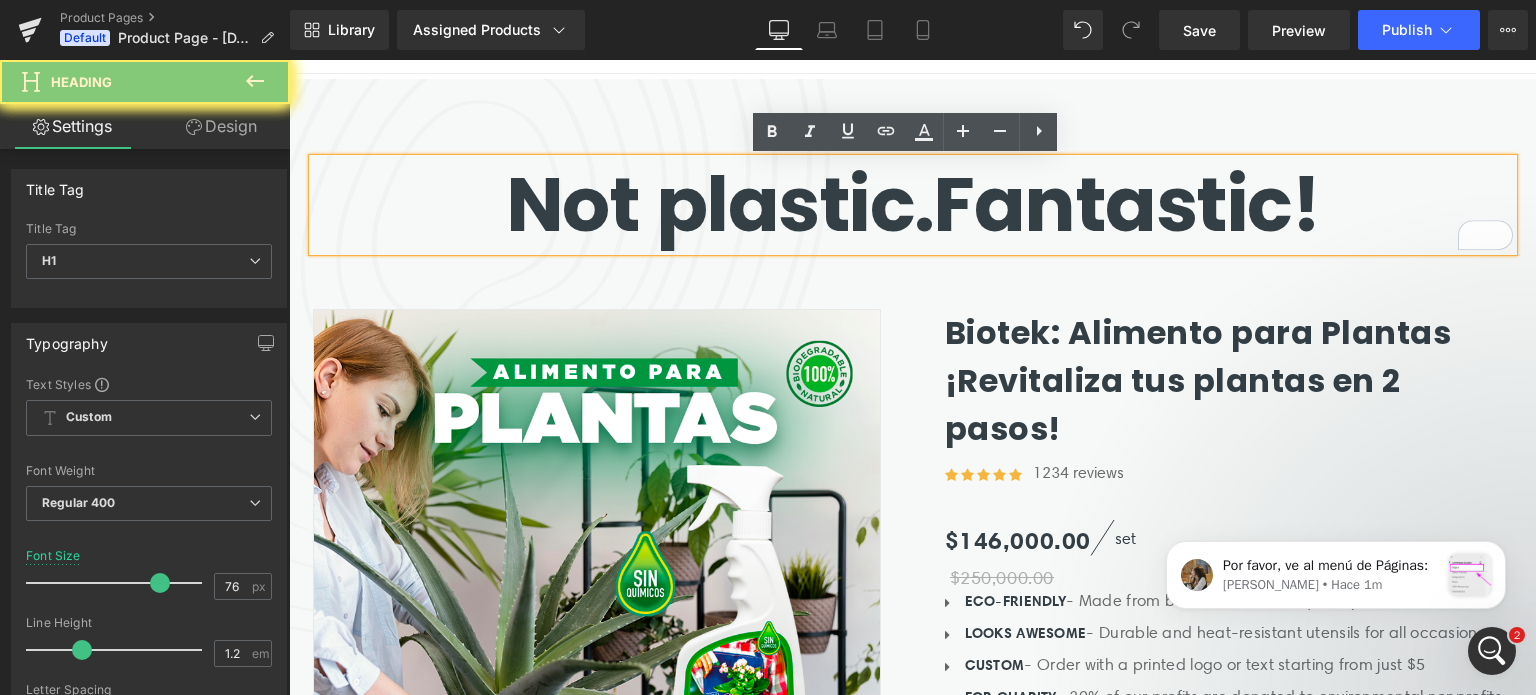 click on "Not plastic.  Fantastic!" at bounding box center [913, 204] 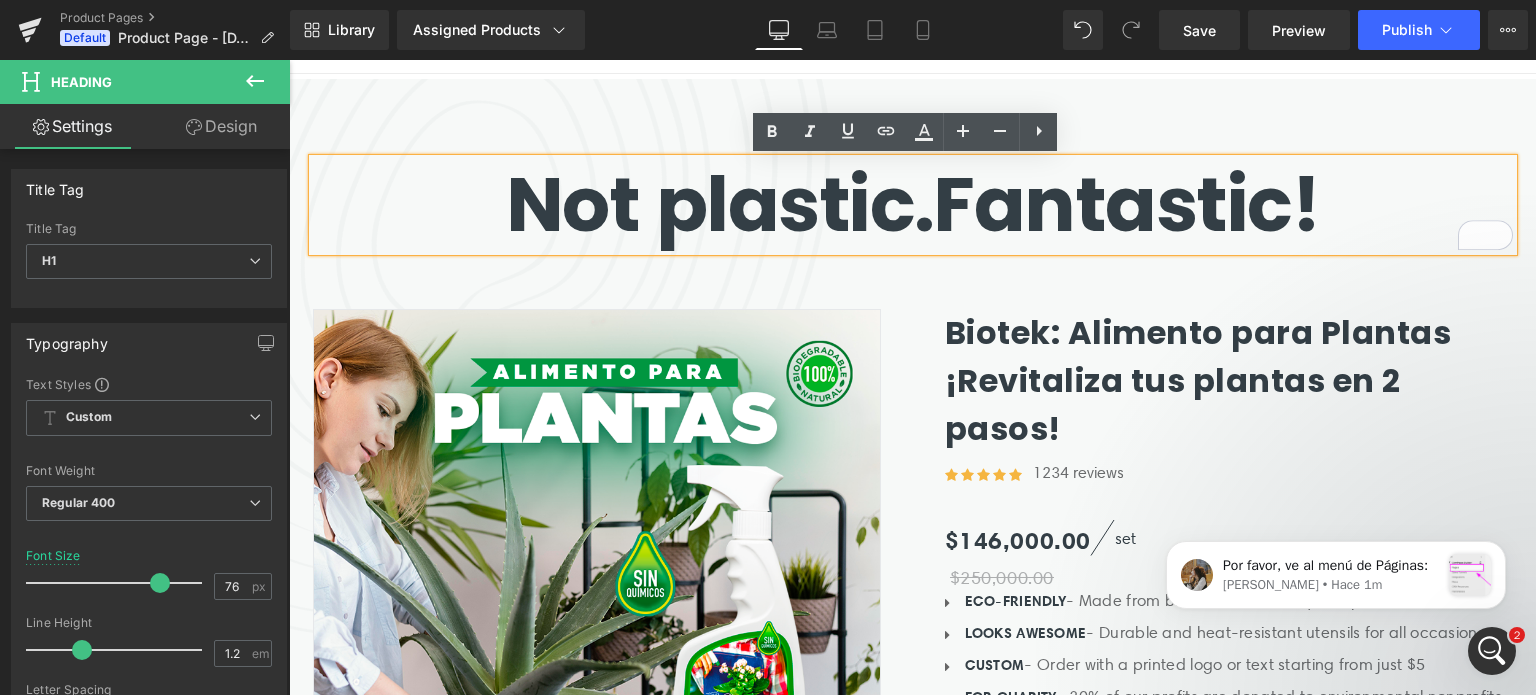 click on "Not plastic.  Fantastic!" at bounding box center [913, 204] 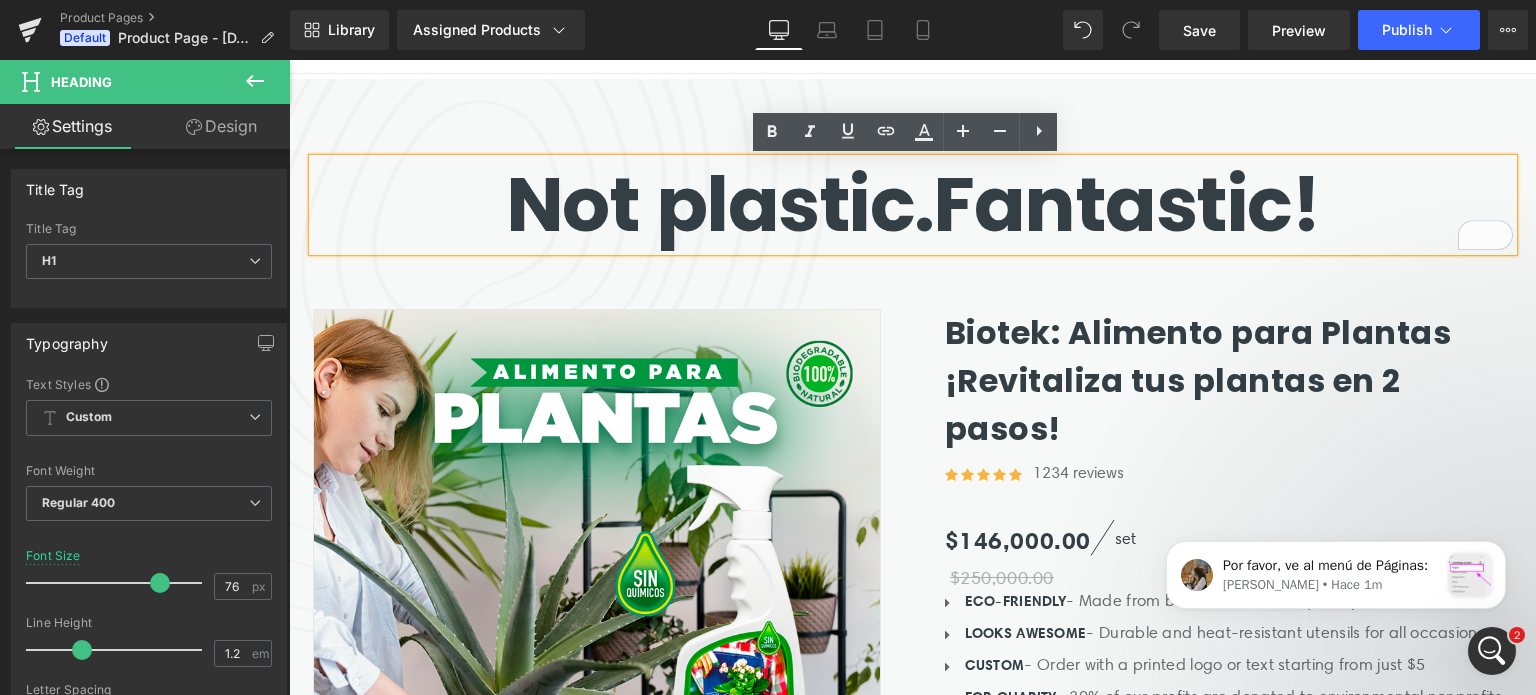 click on "Not plastic.  Fantastic!" at bounding box center (913, 204) 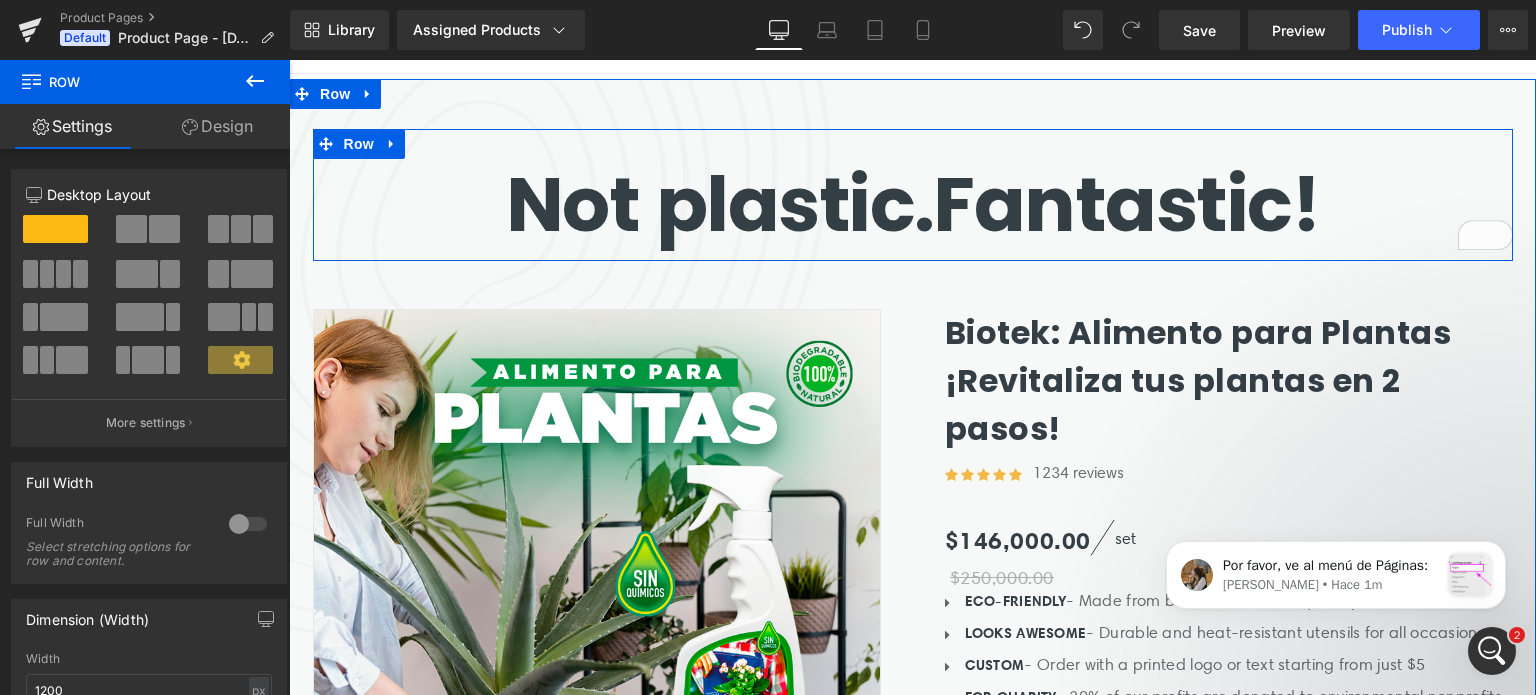 click on "Not plastic." at bounding box center [720, 204] 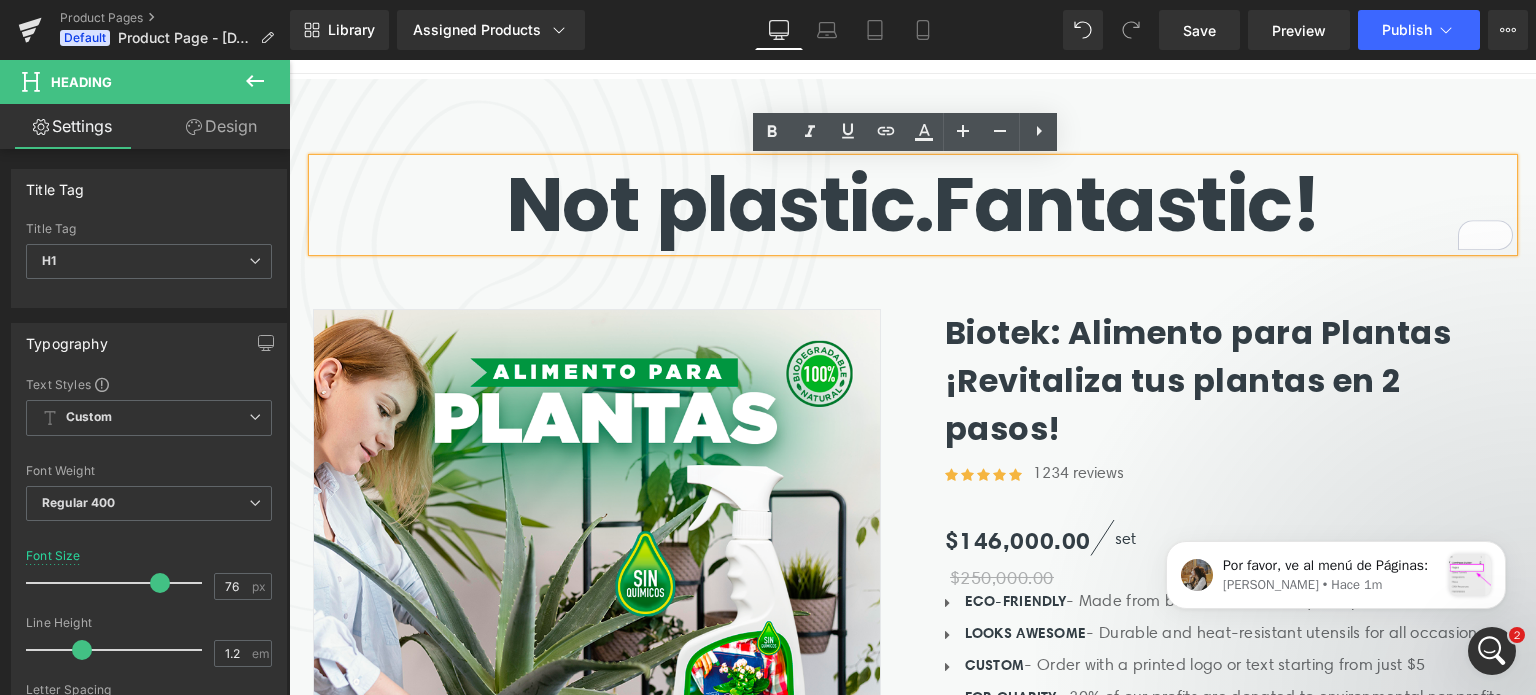 click on "Not plastic." at bounding box center [720, 204] 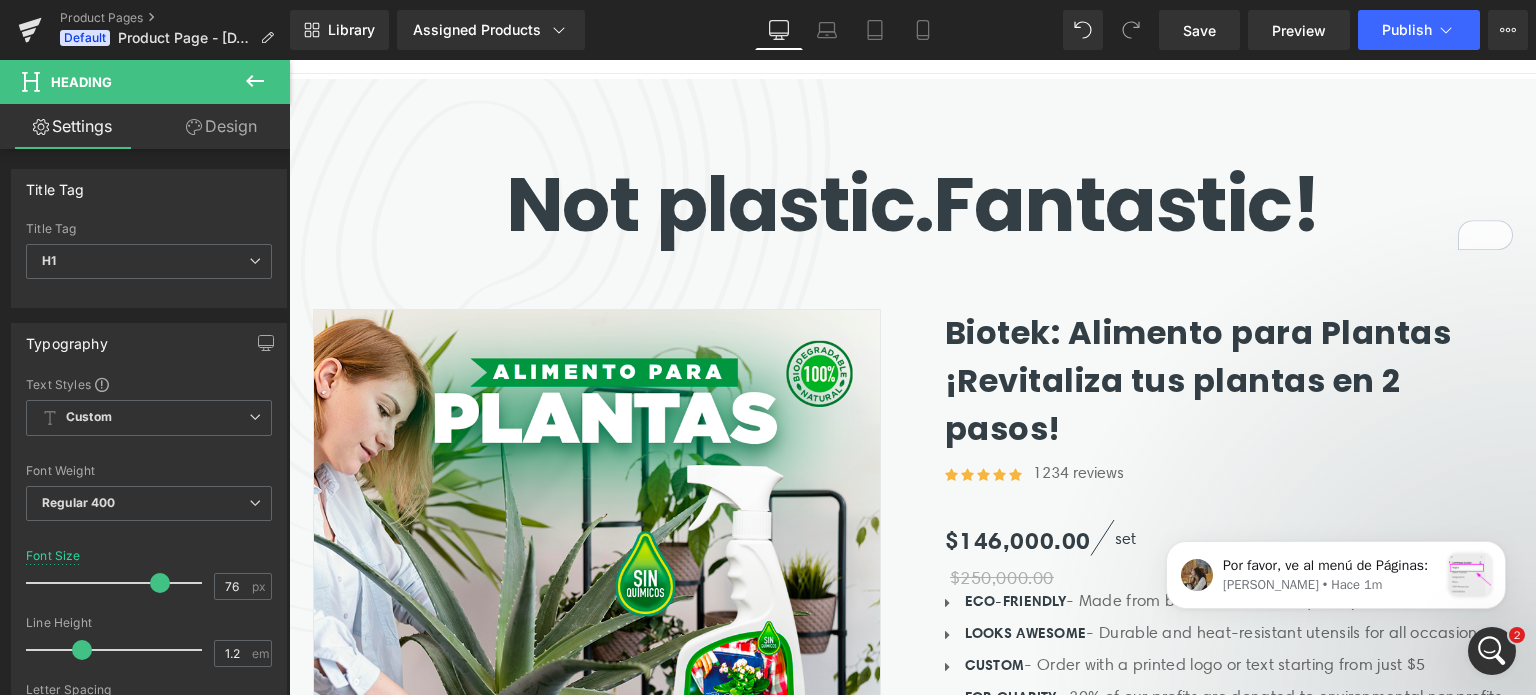 click on "Heading" at bounding box center (120, 82) 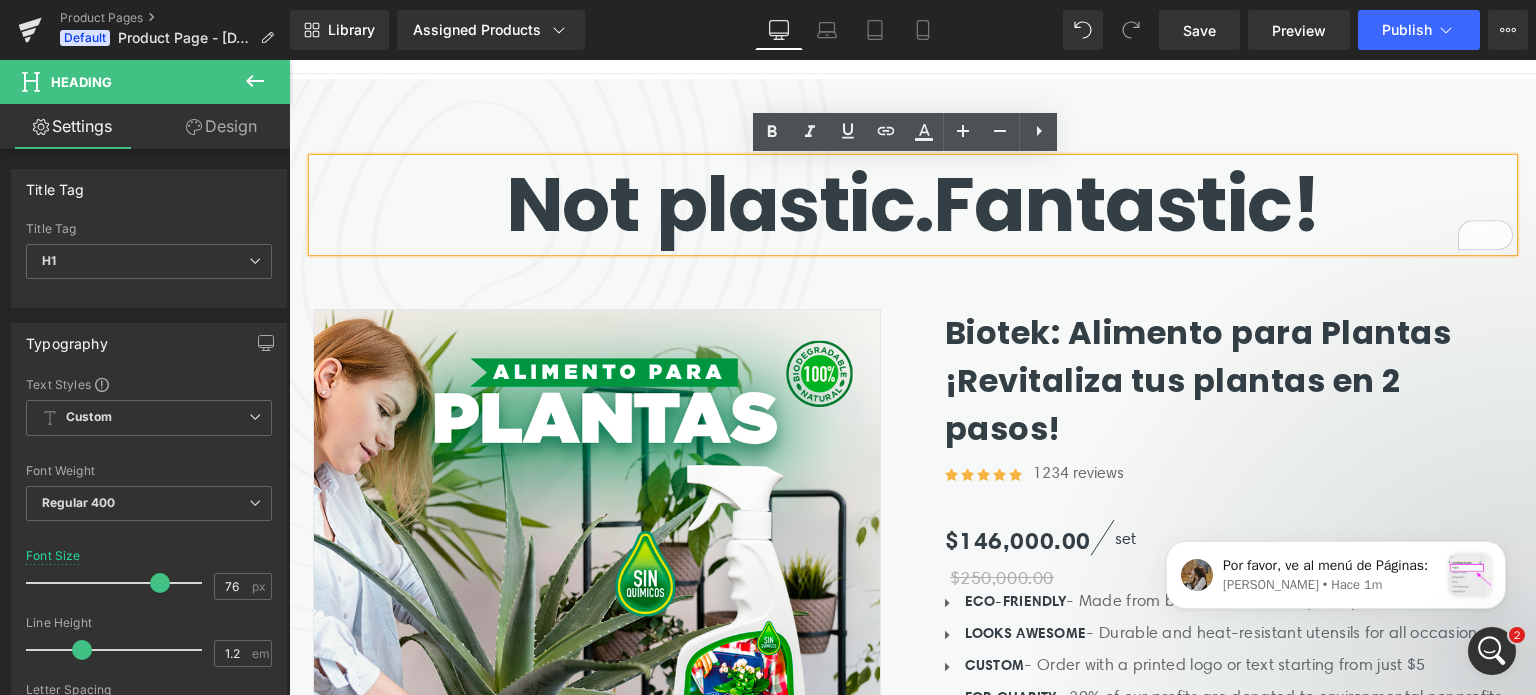 click on "Not plastic." at bounding box center (720, 204) 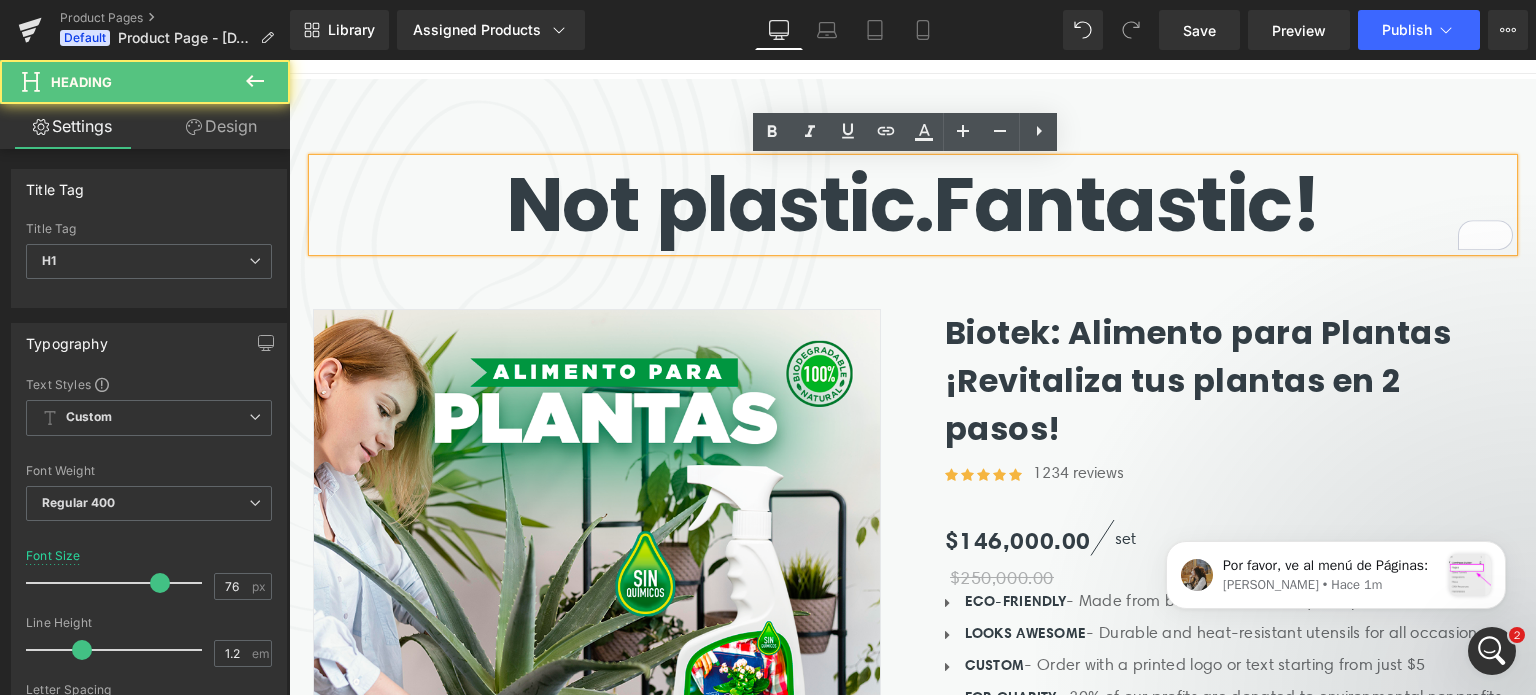 click on "Not plastic." at bounding box center [720, 204] 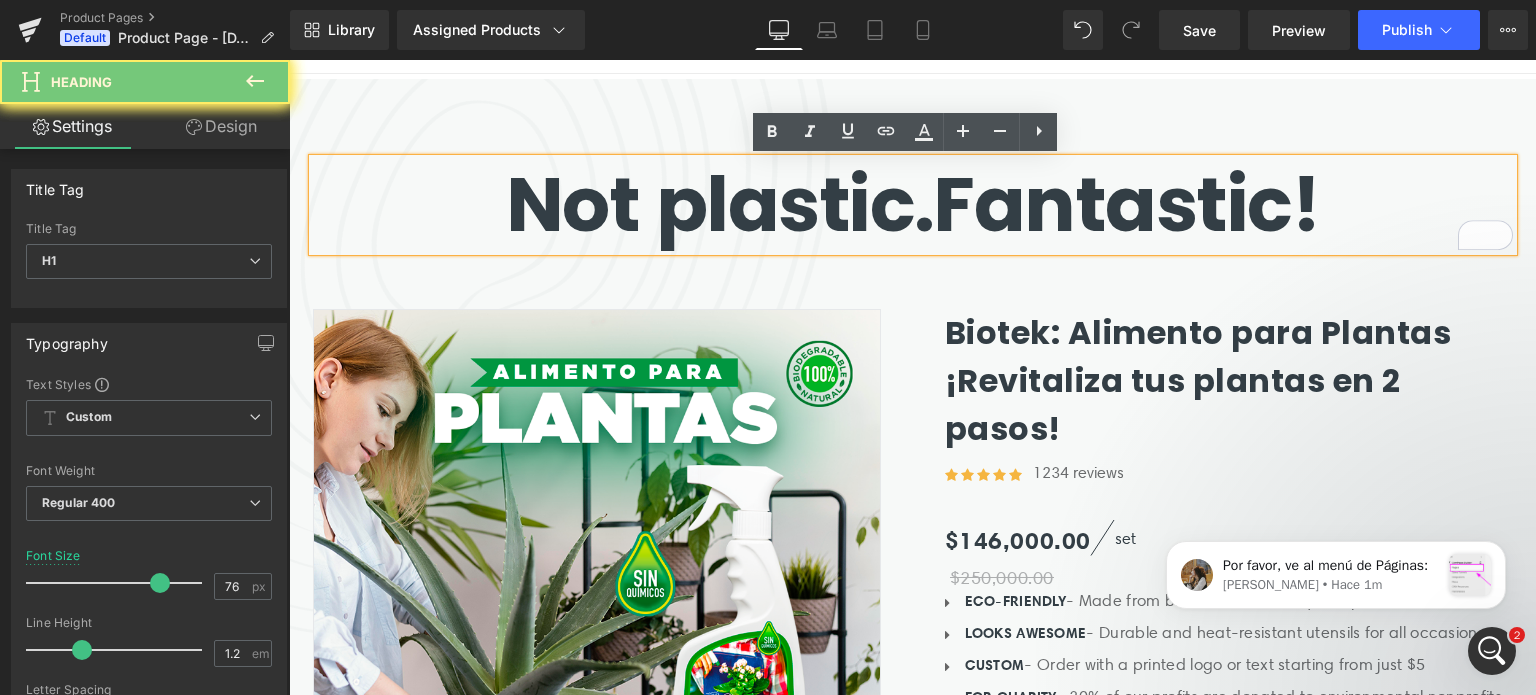 click on "Not plastic." at bounding box center [720, 204] 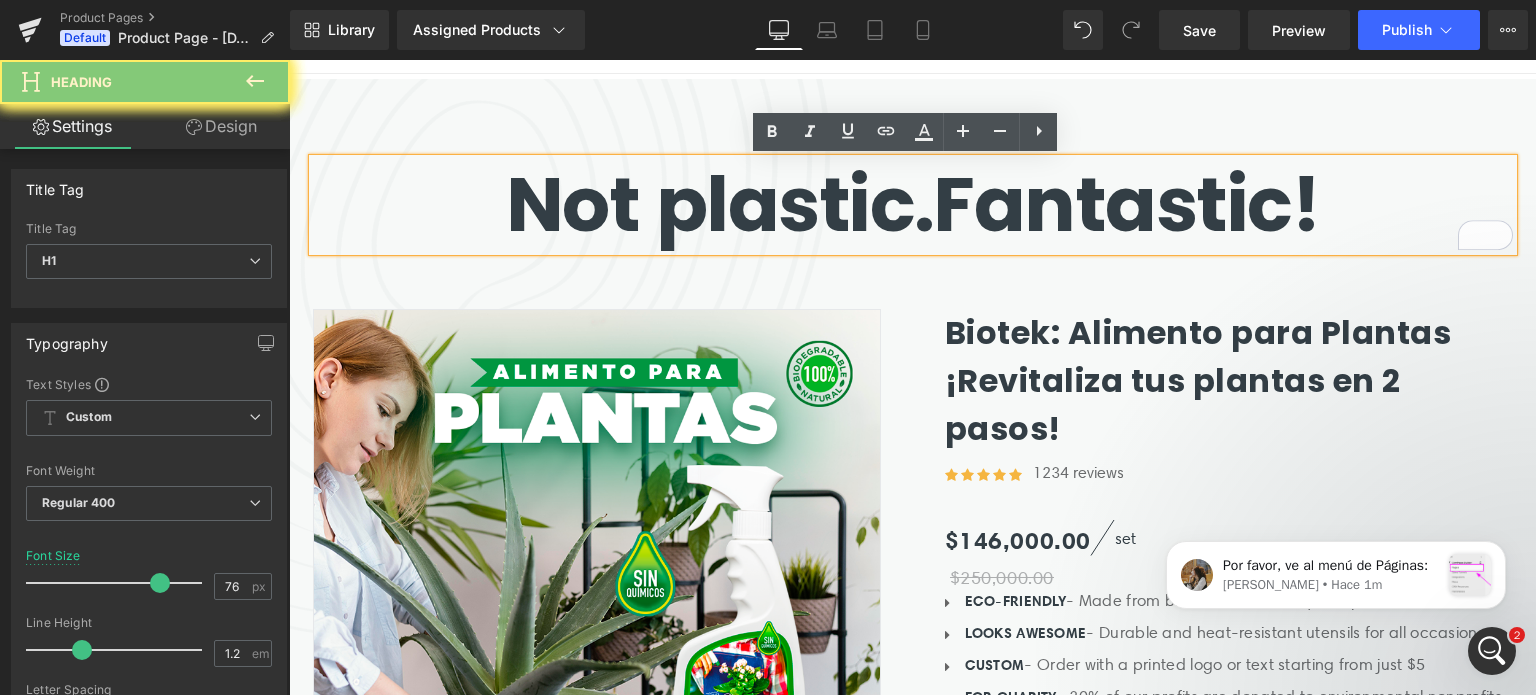 click on "Not plastic." at bounding box center (720, 204) 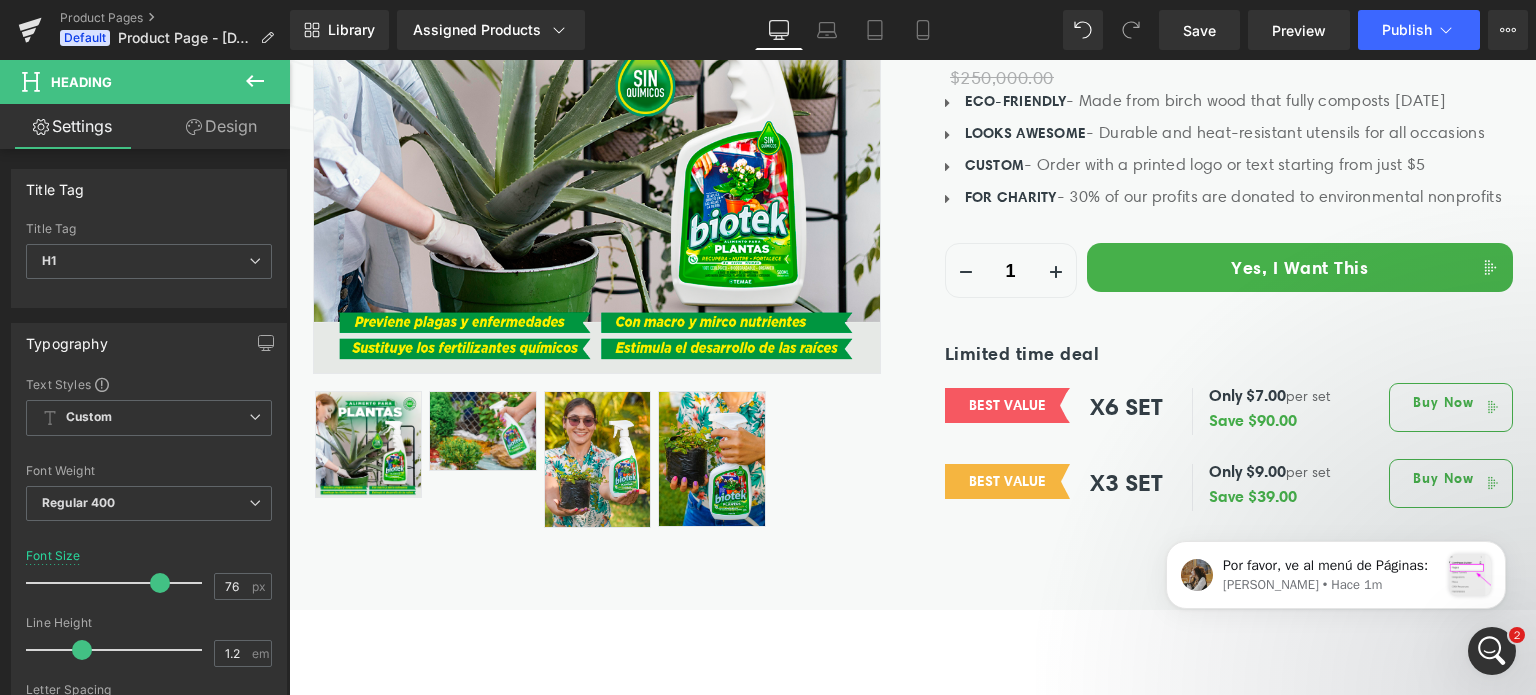 scroll, scrollTop: 500, scrollLeft: 0, axis: vertical 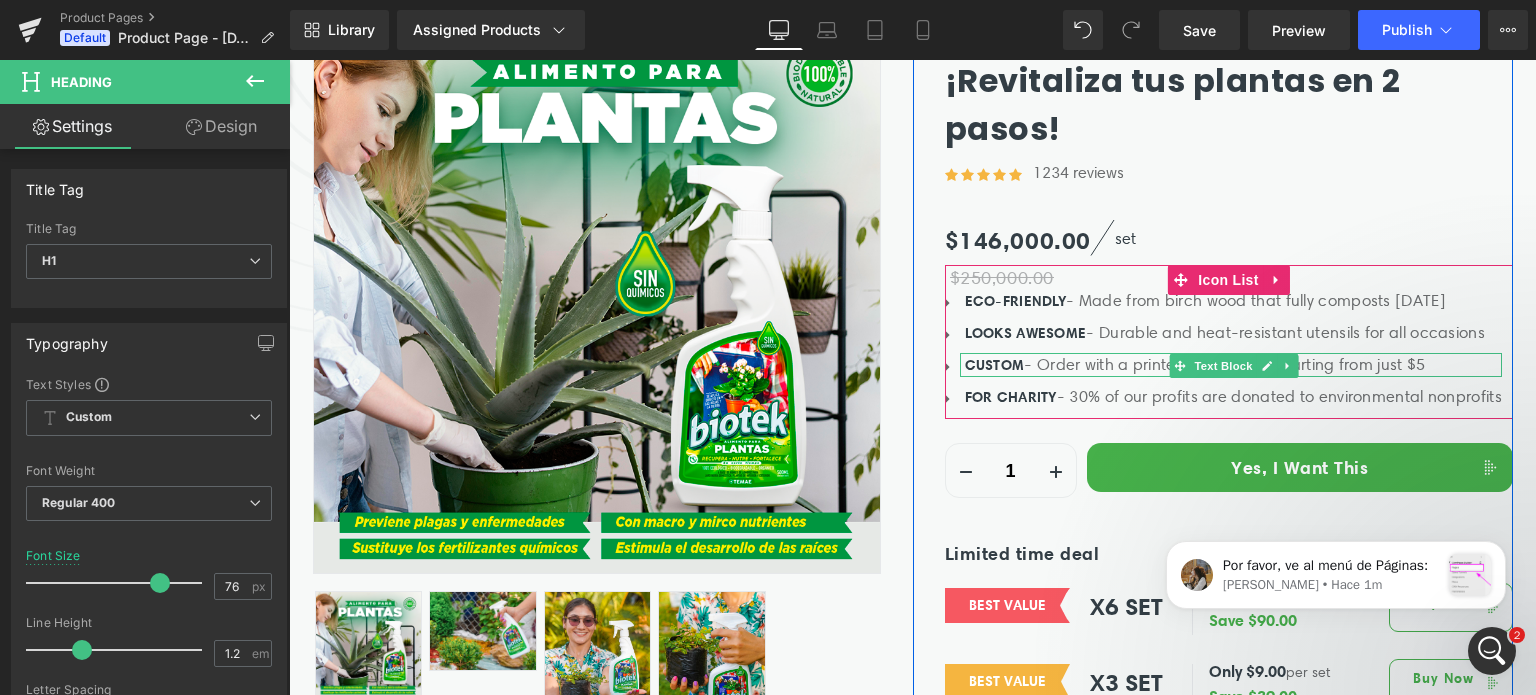 click on "CUSTOM  - Order with a printed logo or text starting from just $5" at bounding box center [1233, 365] 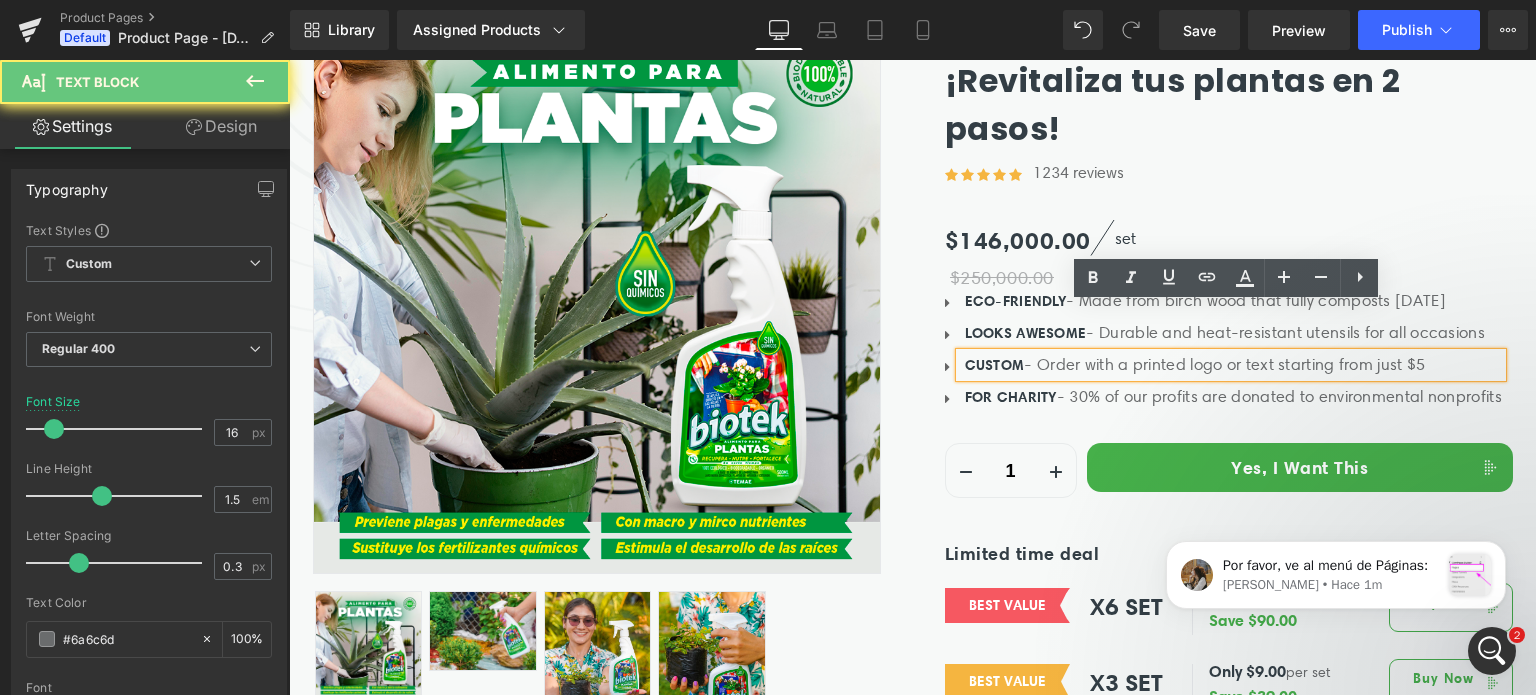click on "CUSTOM  - Order with a printed logo or text starting from just $5" at bounding box center [1233, 365] 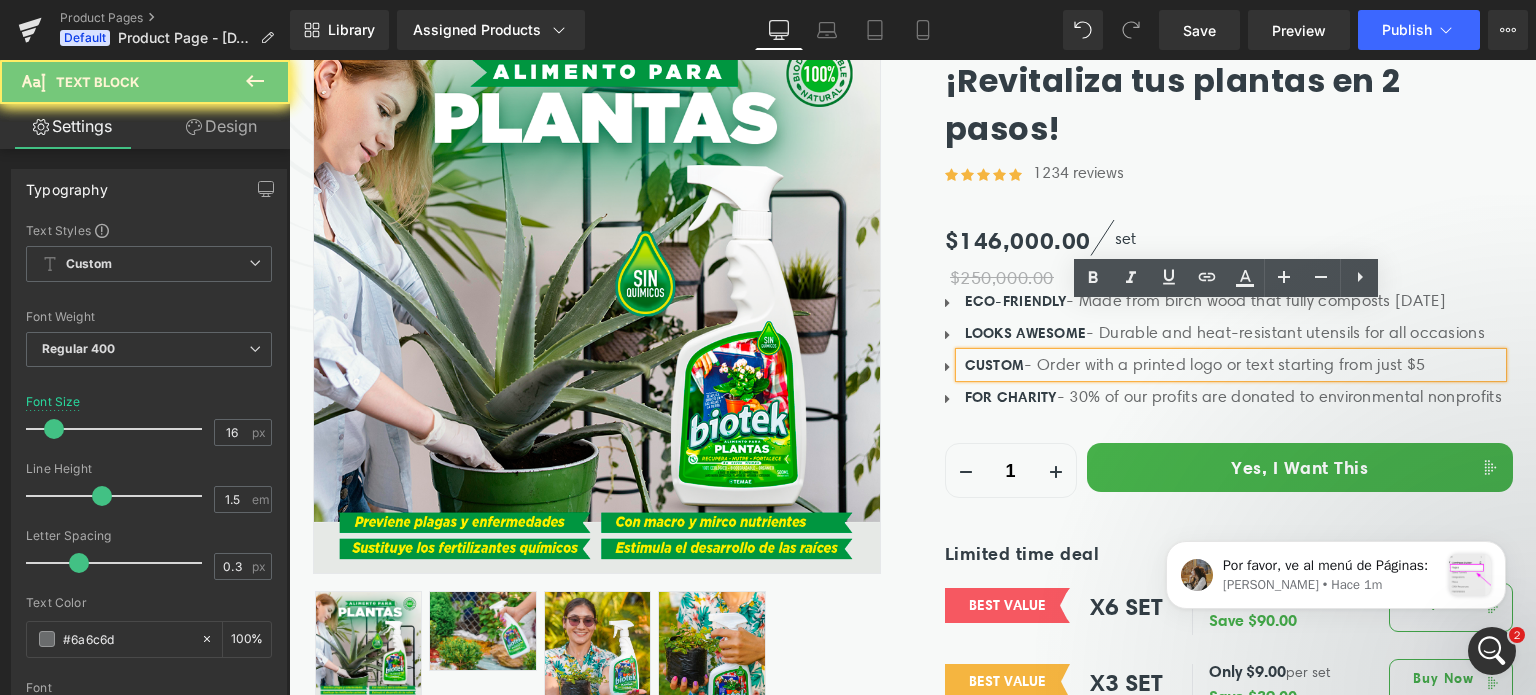 click on "CUSTOM  - Order with a printed logo or text starting from just $5" at bounding box center [1233, 365] 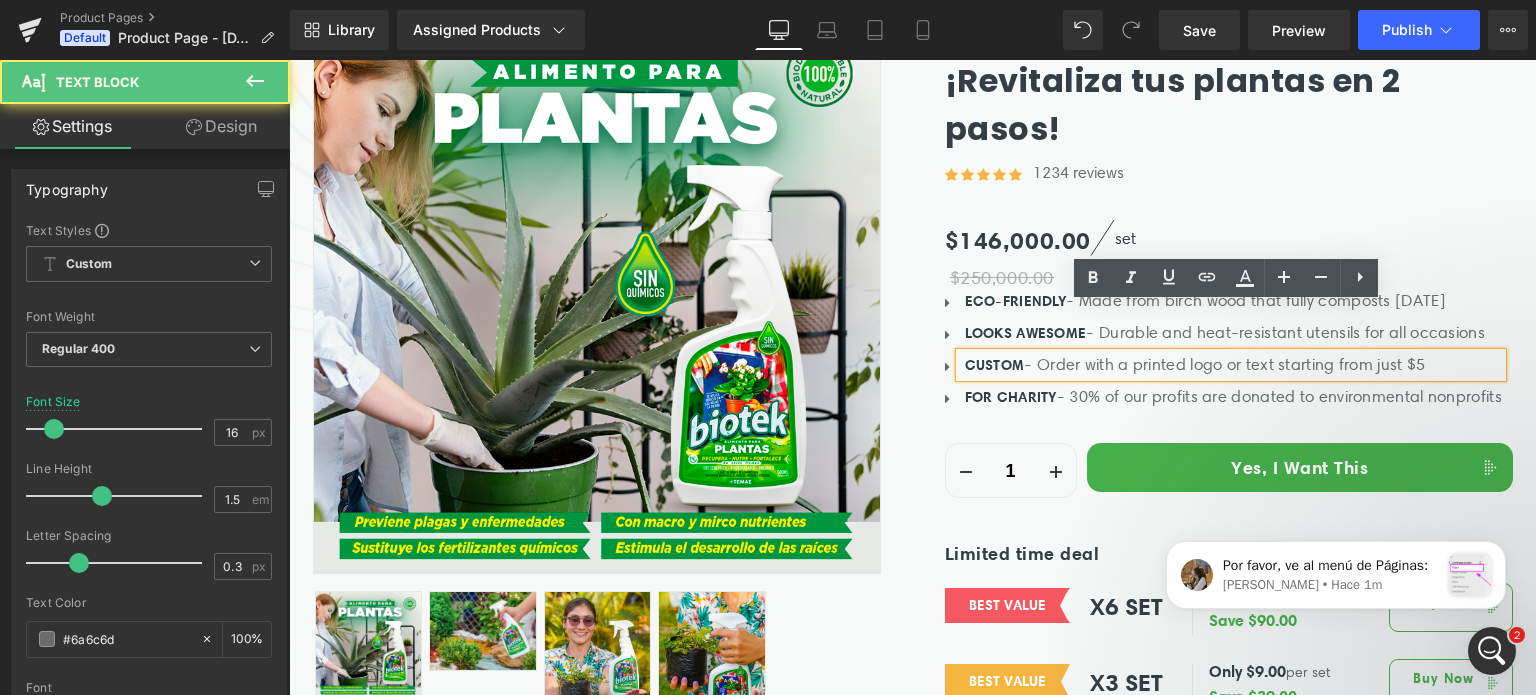 click on "CUSTOM  - Order with a printed logo or text starting from just $5" at bounding box center (1233, 365) 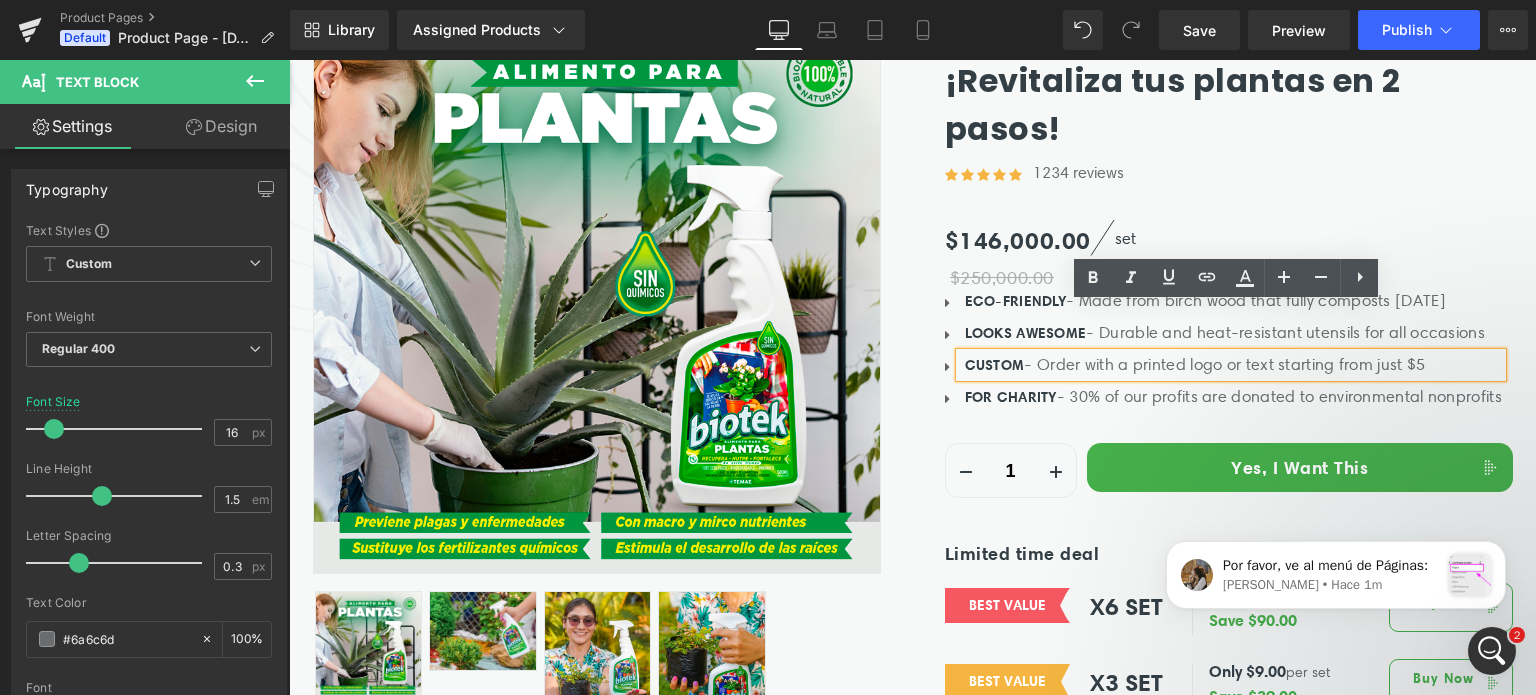 click on "CUSTOM  - Order with a printed logo or text starting from just $5" at bounding box center [1231, 365] 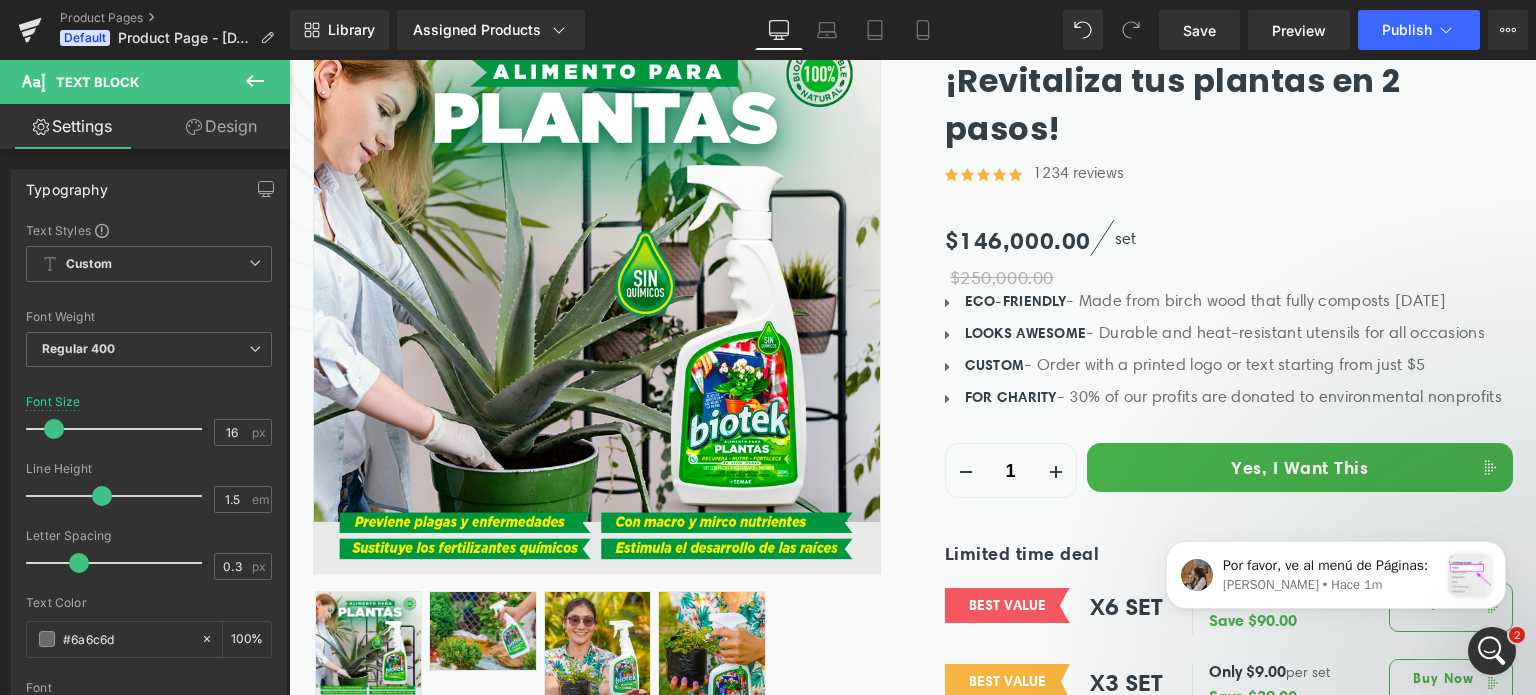 click 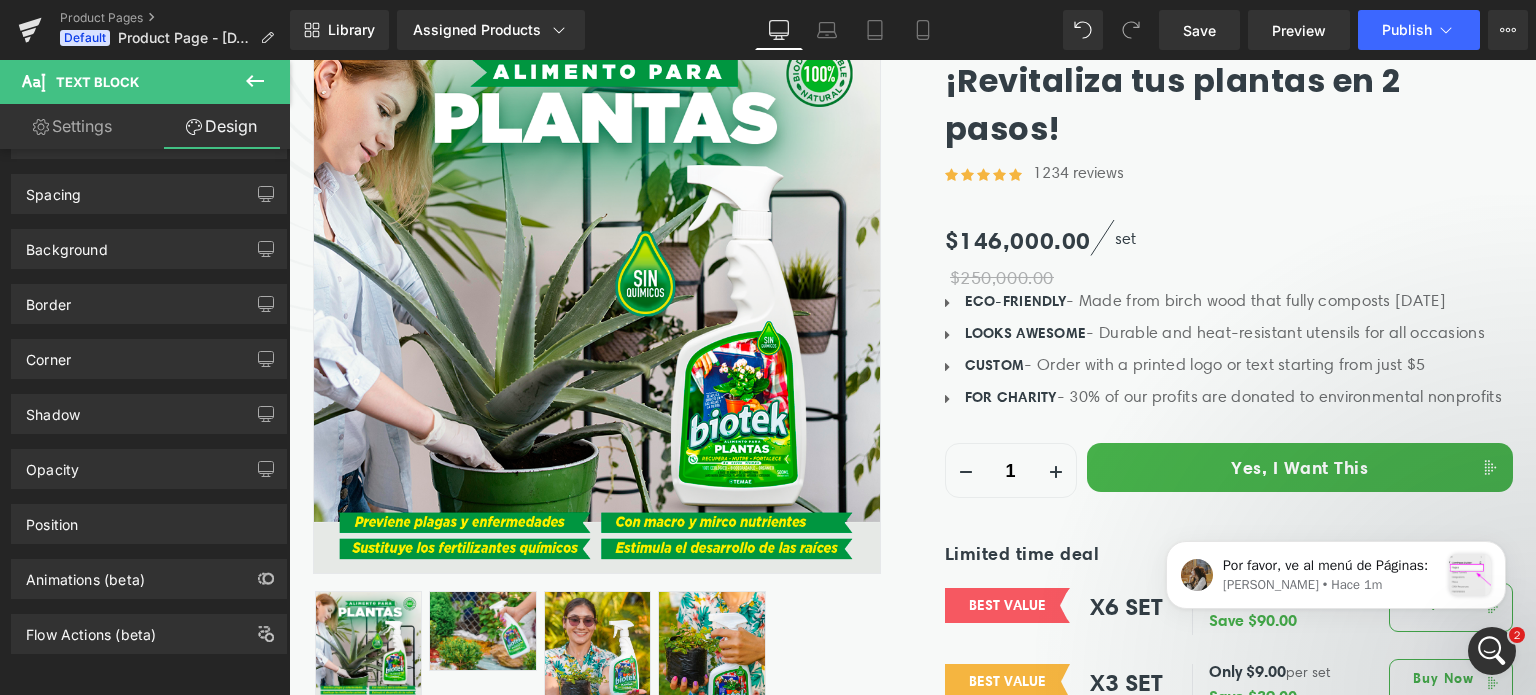 scroll, scrollTop: 0, scrollLeft: 0, axis: both 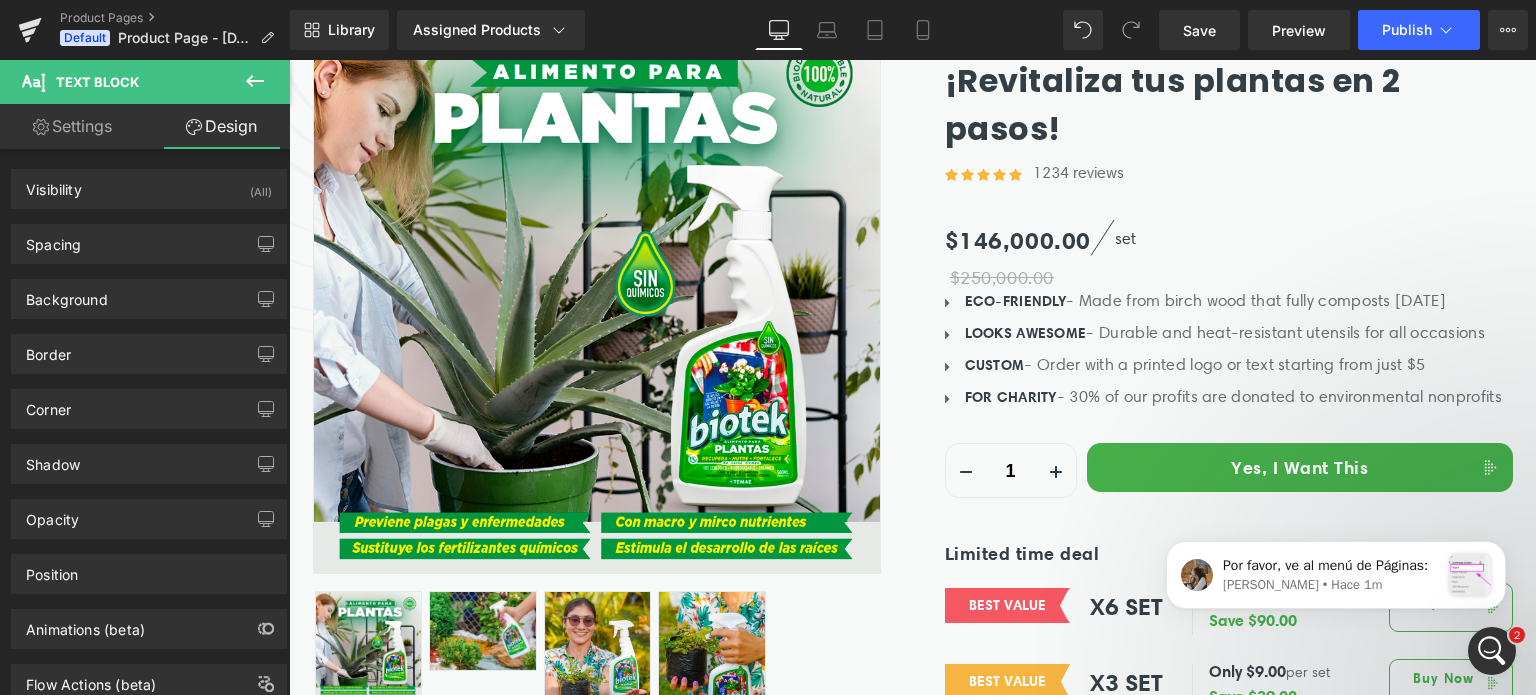 click on "Settings" at bounding box center (72, 126) 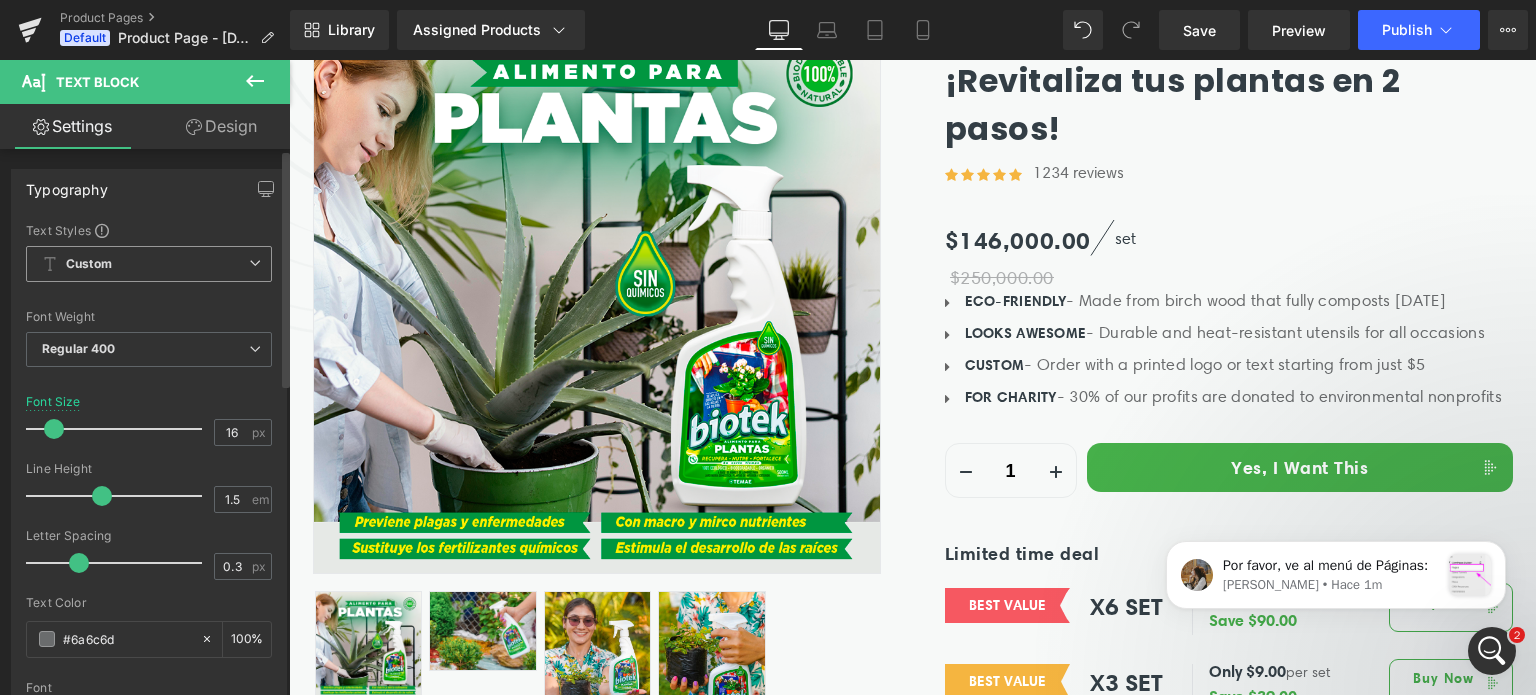 scroll, scrollTop: 0, scrollLeft: 0, axis: both 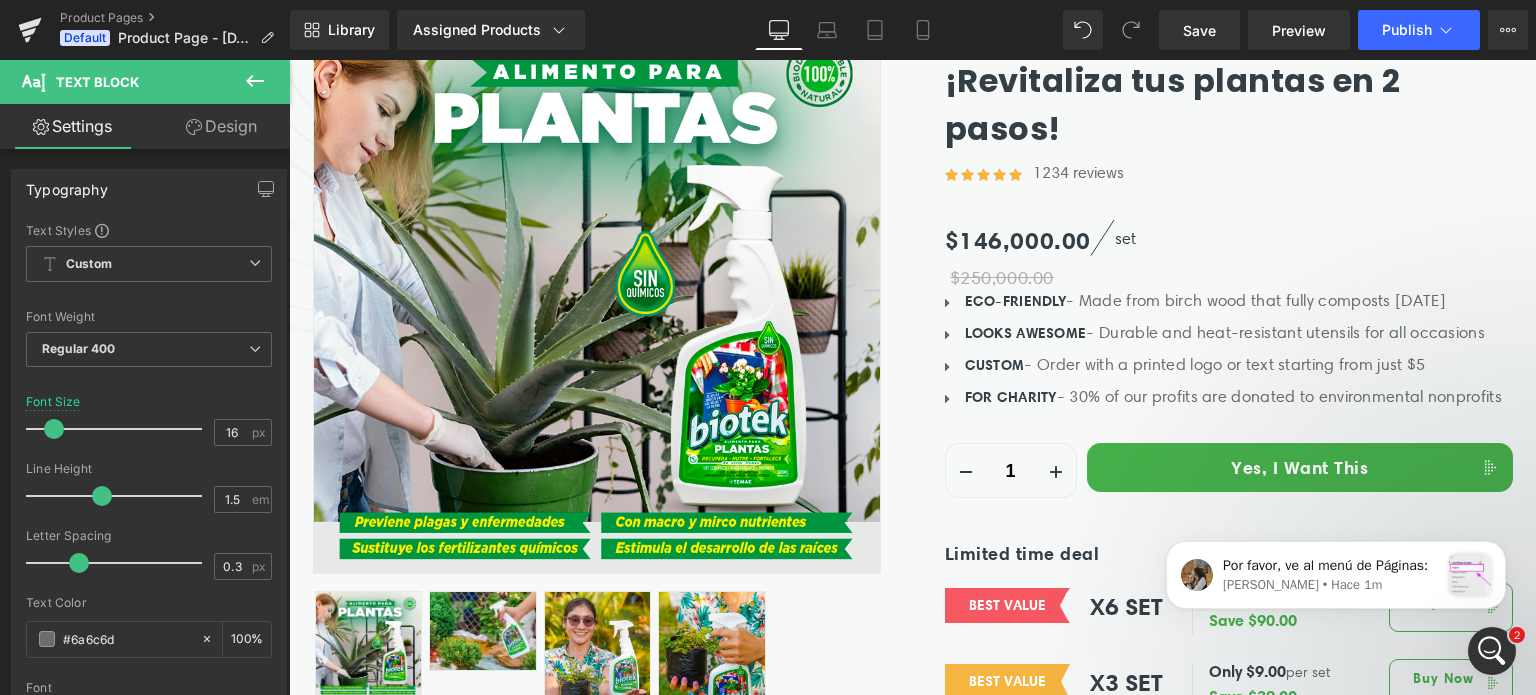 click 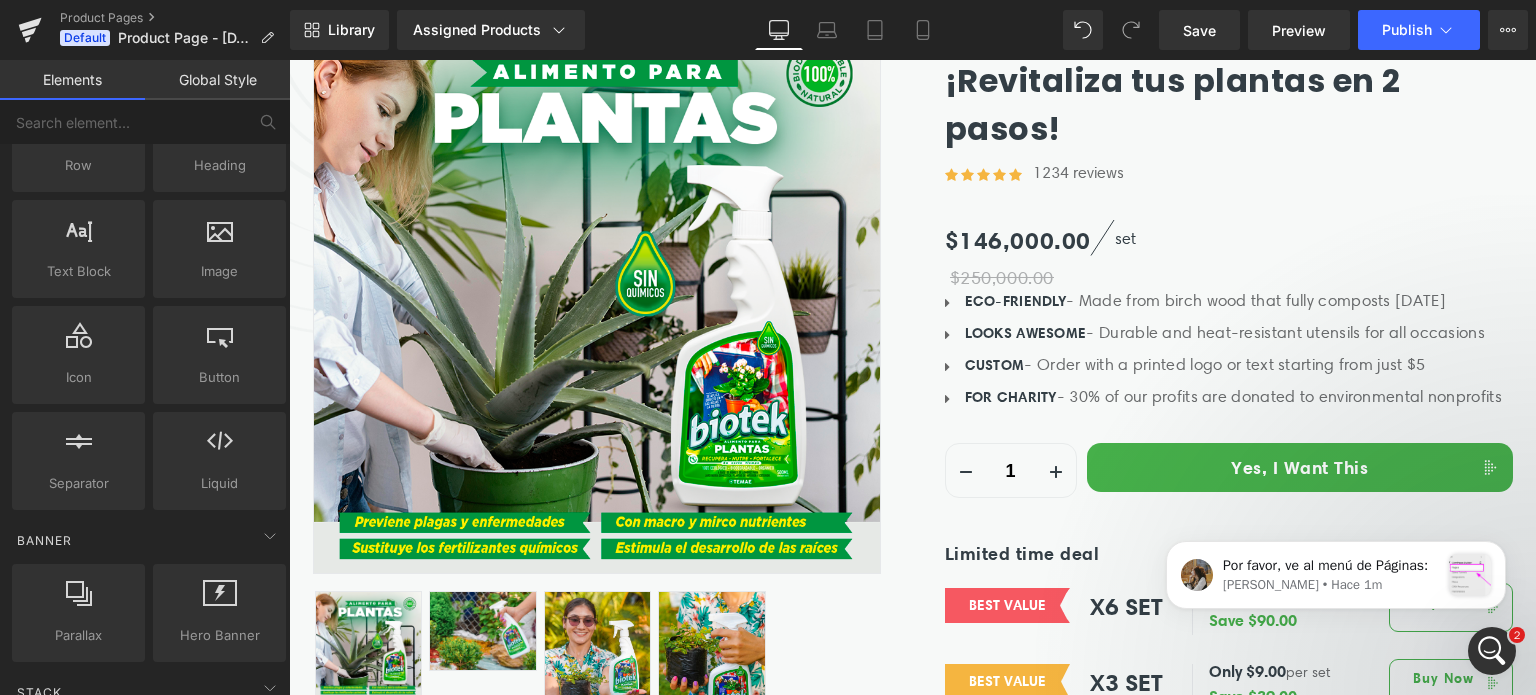 scroll, scrollTop: 0, scrollLeft: 0, axis: both 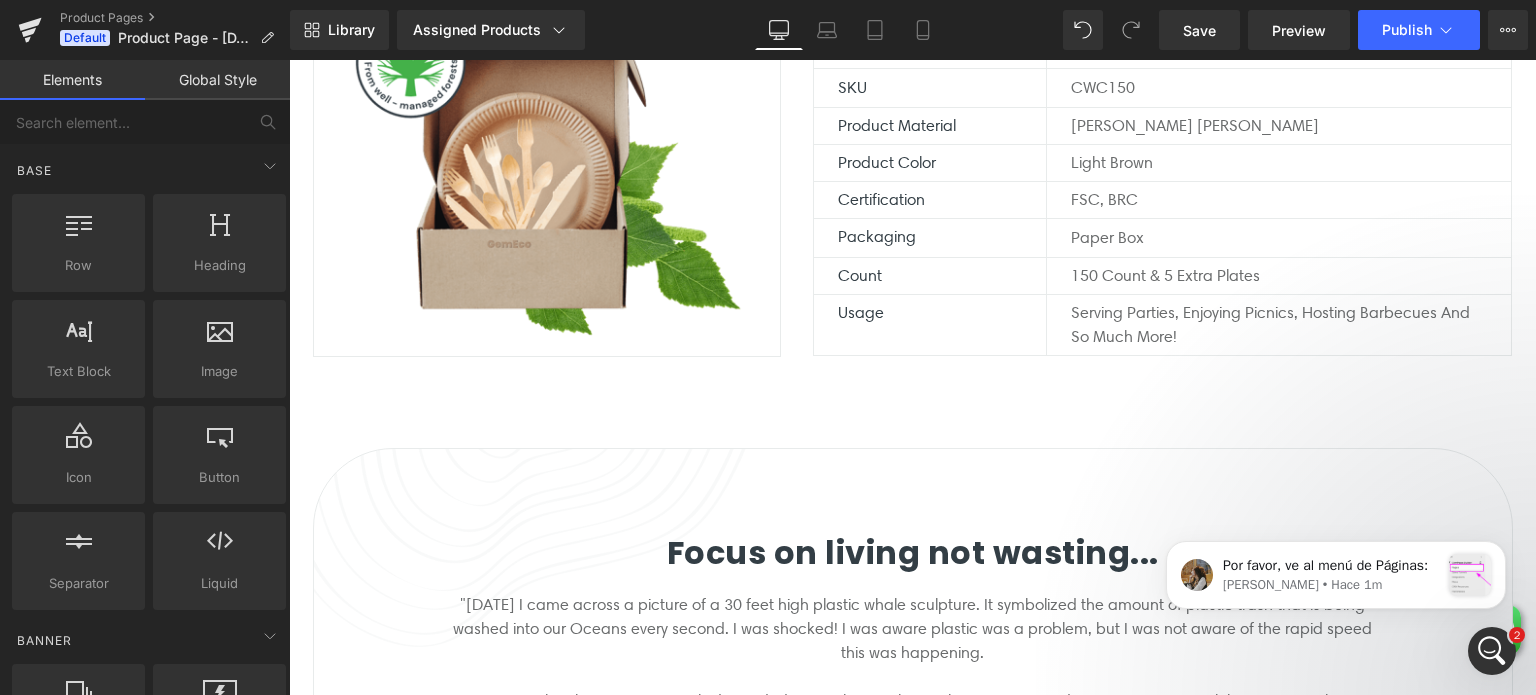 click on ""3 years ago I came across a picture of a 30 feet high plastic whale sculpture. It symbolized the amount of plastic trash that is being washed into our Oceans every second. I was shocked! I was aware plastic was a problem, but I was not aware of the rapid speed this was happening. Our society has become extremely depended on single use plastic, that we are now drowning in it. Meanwhile many people are aware of the problem and are changing their habits. But if we want to avoid to have more plastic in our Oceans than fish, we also need to start thinking of ways to replace plastic in our daily lives."" at bounding box center (913, 677) 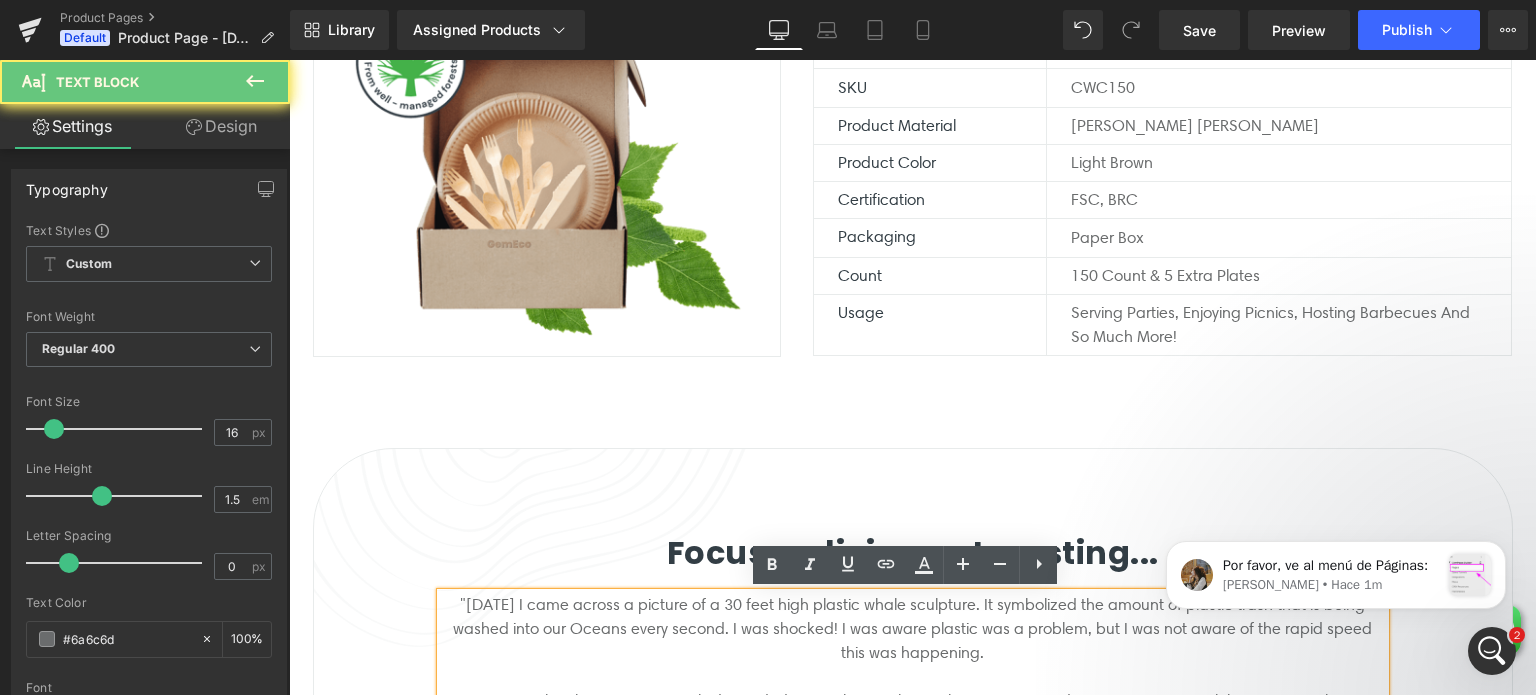 click on ""3 years ago I came across a picture of a 30 feet high plastic whale sculpture. It symbolized the amount of plastic trash that is being washed into our Oceans every second. I was shocked! I was aware plastic was a problem, but I was not aware of the rapid speed this was happening. Our society has become extremely depended on single use plastic, that we are now drowning in it. Meanwhile many people are aware of the problem and are changing their habits. But if we want to avoid to have more plastic in our Oceans than fish, we also need to start thinking of ways to replace plastic in our daily lives."" at bounding box center [913, 677] 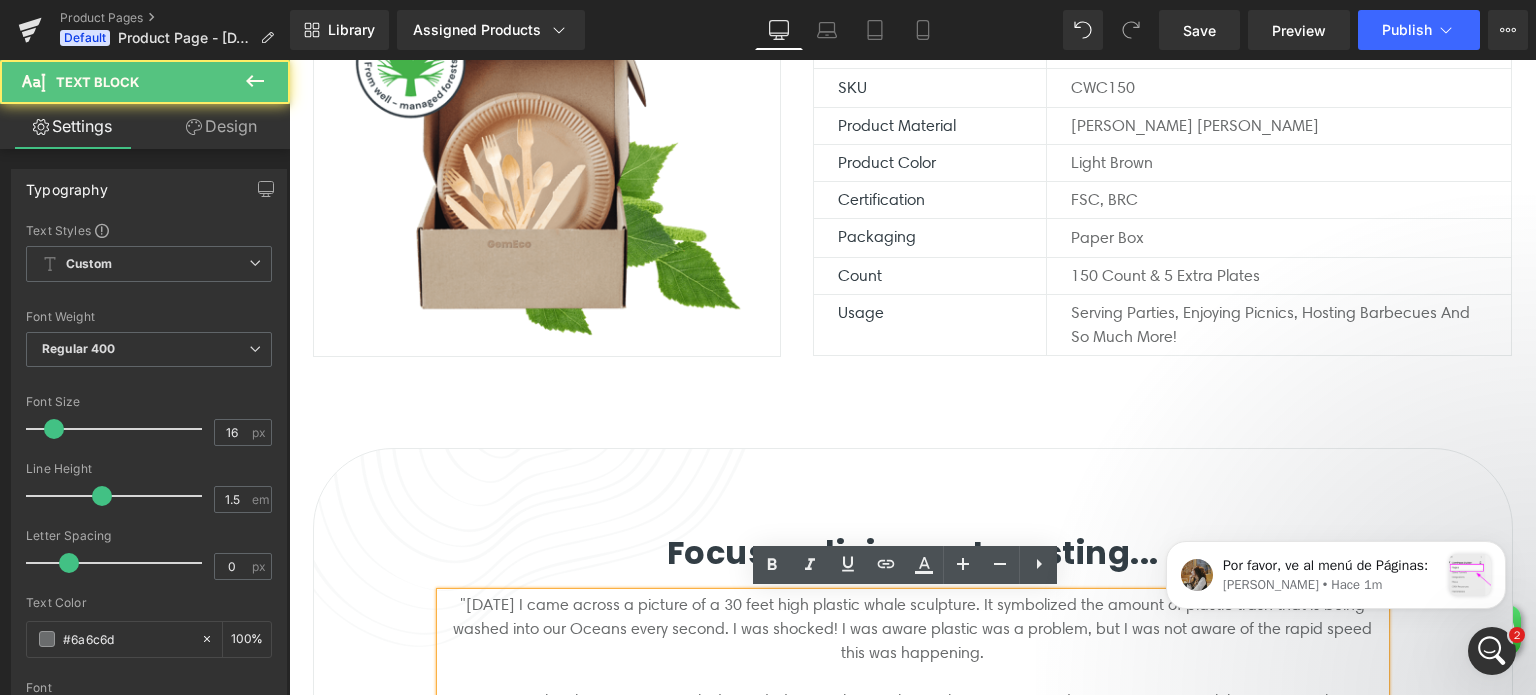 click on ""3 years ago I came across a picture of a 30 feet high plastic whale sculpture. It symbolized the amount of plastic trash that is being washed into our Oceans every second. I was shocked! I was aware plastic was a problem, but I was not aware of the rapid speed this was happening. Our society has become extremely depended on single use plastic, that we are now drowning in it. Meanwhile many people are aware of the problem and are changing their habits. But if we want to avoid to have more plastic in our Oceans than fish, we also need to start thinking of ways to replace plastic in our daily lives."" at bounding box center [913, 677] 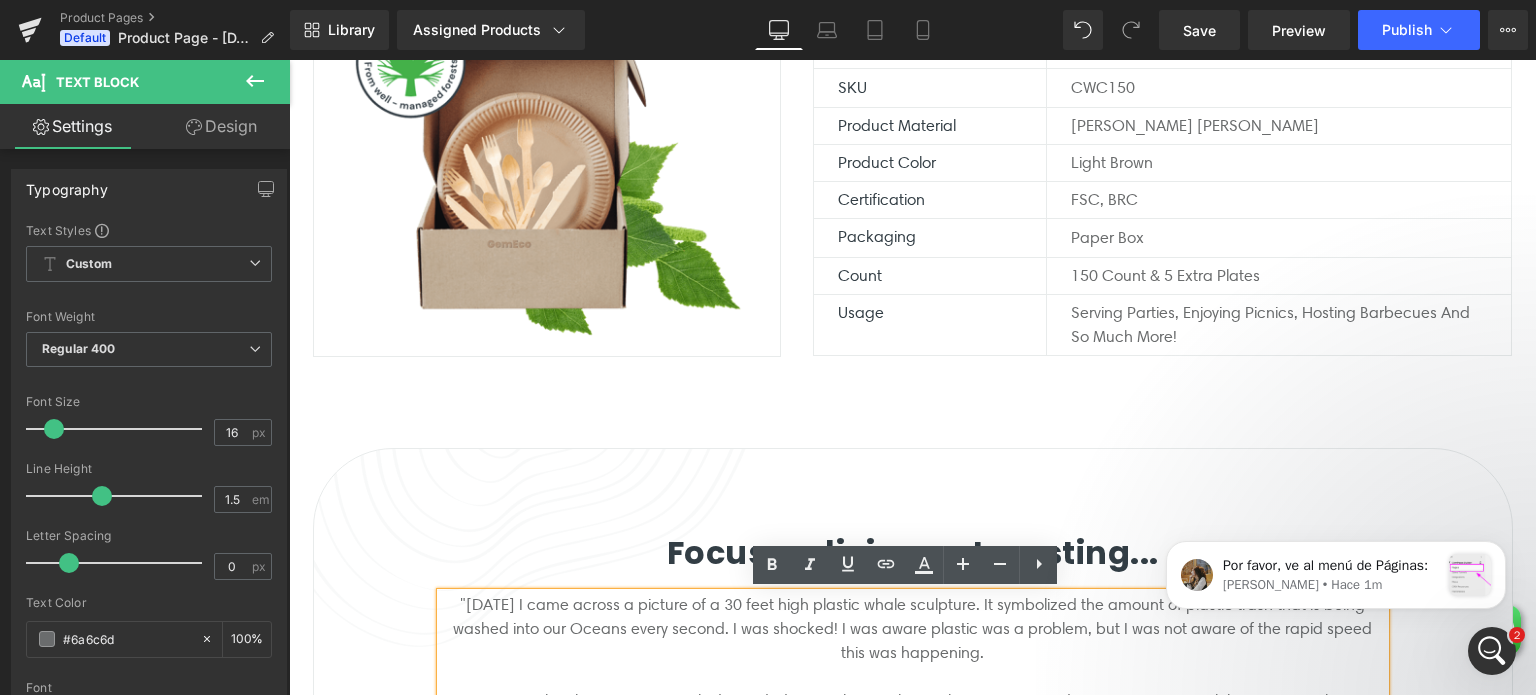 click on ""3 years ago I came across a picture of a 30 feet high plastic whale sculpture. It symbolized the amount of plastic trash that is being washed into our Oceans every second. I was shocked! I was aware plastic was a problem, but I was not aware of the rapid speed this was happening. Our society has become extremely depended on single use plastic, that we are now drowning in it. Meanwhile many people are aware of the problem and are changing their habits. But if we want to avoid to have more plastic in our Oceans than fish, we also need to start thinking of ways to replace plastic in our daily lives."" at bounding box center [913, 677] 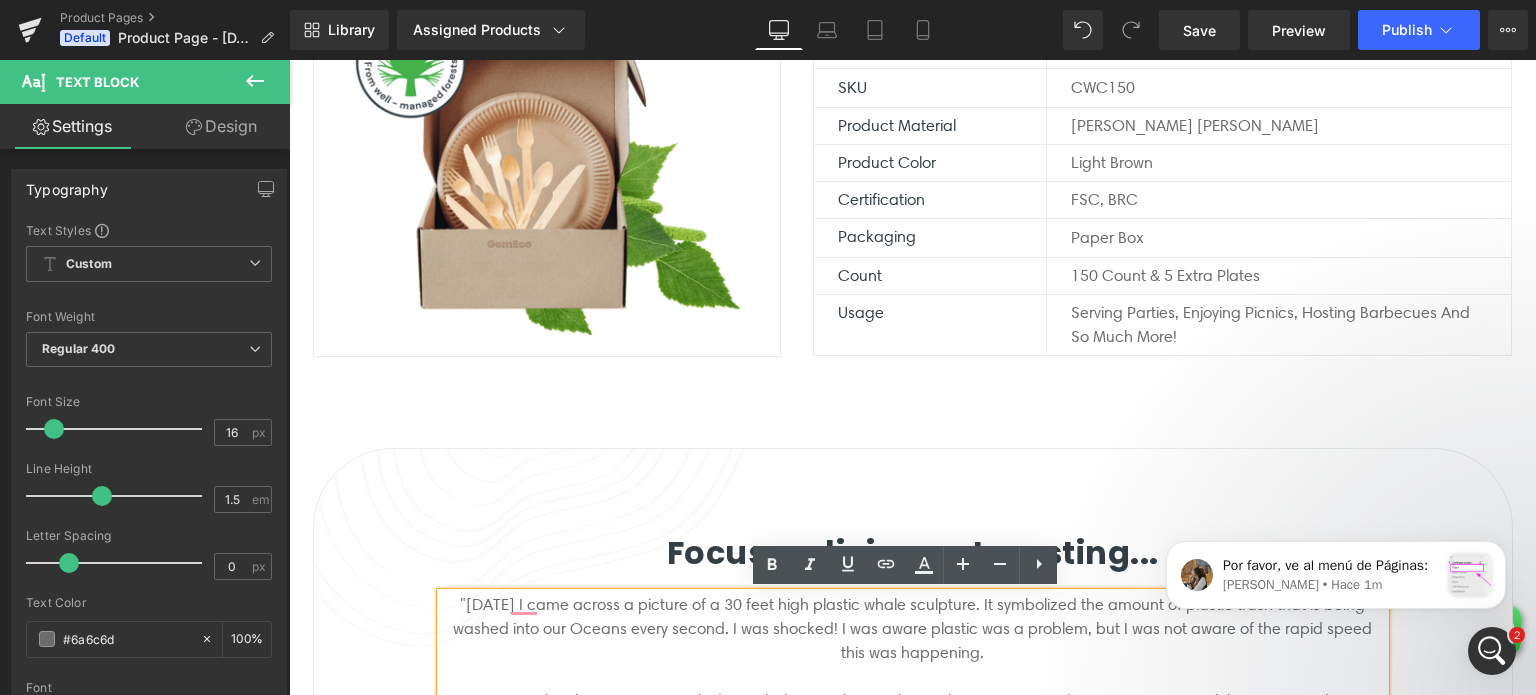 click on ""3 years ago I came across a picture of a 30 feet high plastic whale sculpture. It symbolized the amount of plastic trash that is being washed into our Oceans every second. I was shocked! I was aware plastic was a problem, but I was not aware of the rapid speed this was happening. Our society has become extremely depended on single use plastic, that we are now drowning in it. Meanwhile many people are aware of the problem and are changing their habits. But if we want to avoid to have more plastic in our Oceans than fish, we also need to start thinking of ways to replace plastic in our daily lives."" at bounding box center [913, 677] 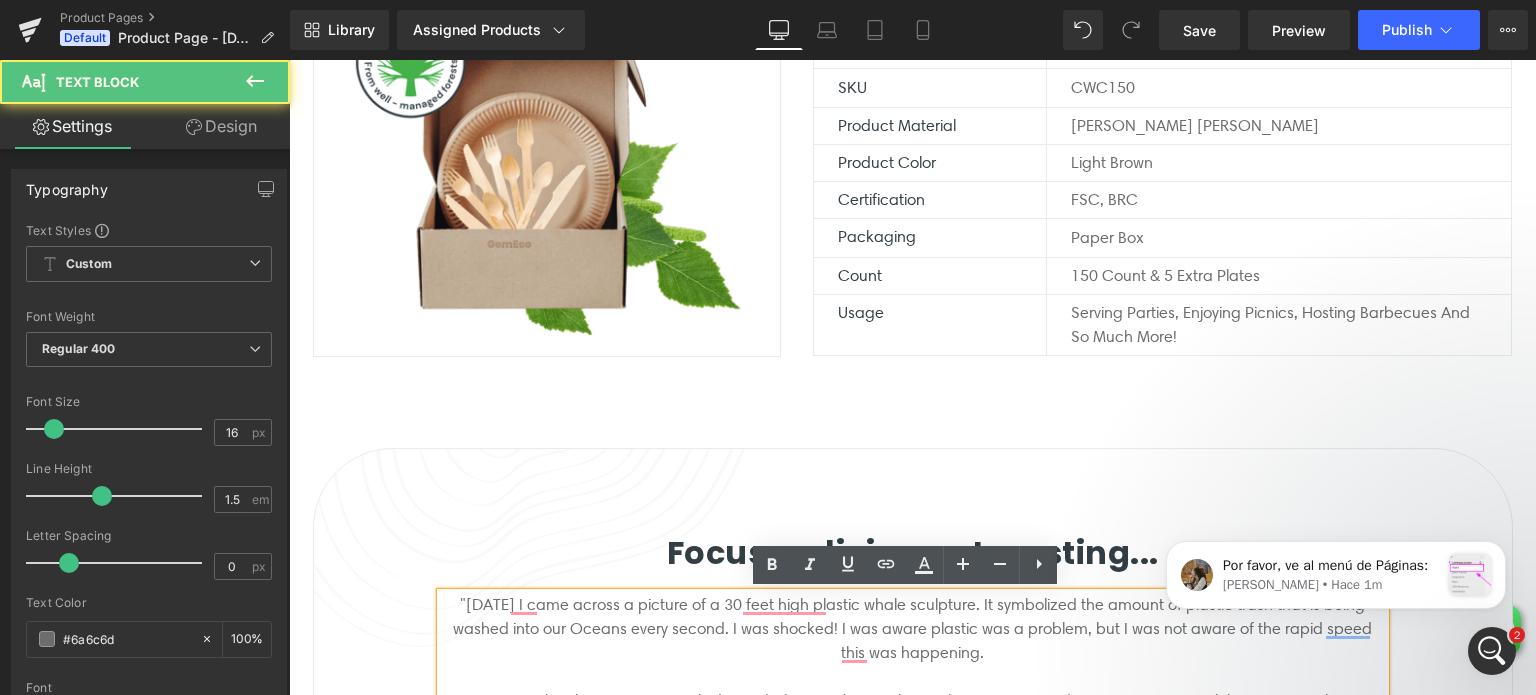 click on ""3 years ago I came across a picture of a 30 feet high plastic whale sculpture. It symbolized the amount of plastic trash that is being washed into our Oceans every second. I was shocked! I was aware plastic was a problem, but I was not aware of the rapid speed this was happening. Our society has become extremely depended on single use plastic, that we are now drowning in it. Meanwhile many people are aware of the problem and are changing their habits. But if we want to avoid to have more plastic in our Oceans than fish, we also need to start thinking of ways to replace plastic in our daily lives."" at bounding box center (913, 677) 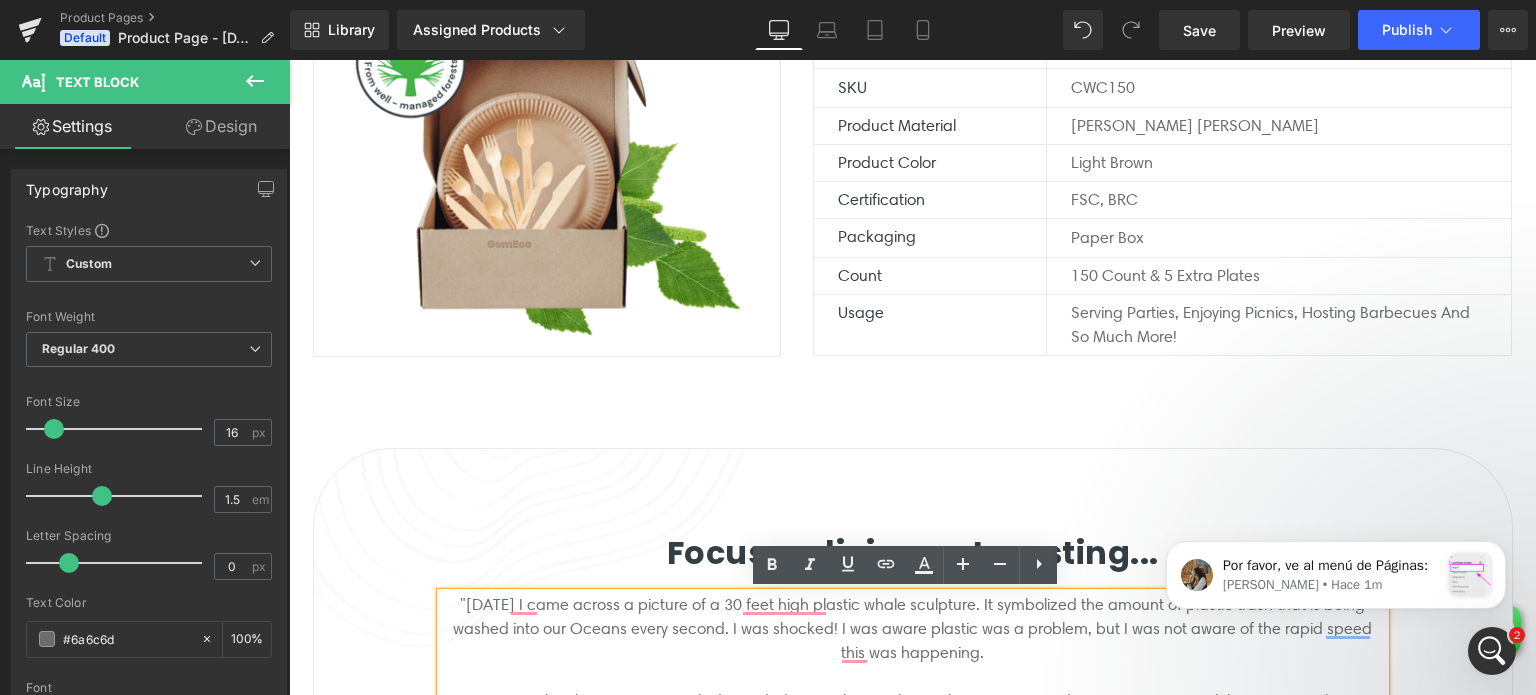 click on ""3 years ago I came across a picture of a 30 feet high plastic whale sculpture. It symbolized the amount of plastic trash that is being washed into our Oceans every second. I was shocked! I was aware plastic was a problem, but I was not aware of the rapid speed this was happening. Our society has become extremely depended on single use plastic, that we are now drowning in it. Meanwhile many people are aware of the problem and are changing their habits. But if we want to avoid to have more plastic in our Oceans than fish, we also need to start thinking of ways to replace plastic in our daily lives."" at bounding box center [913, 677] 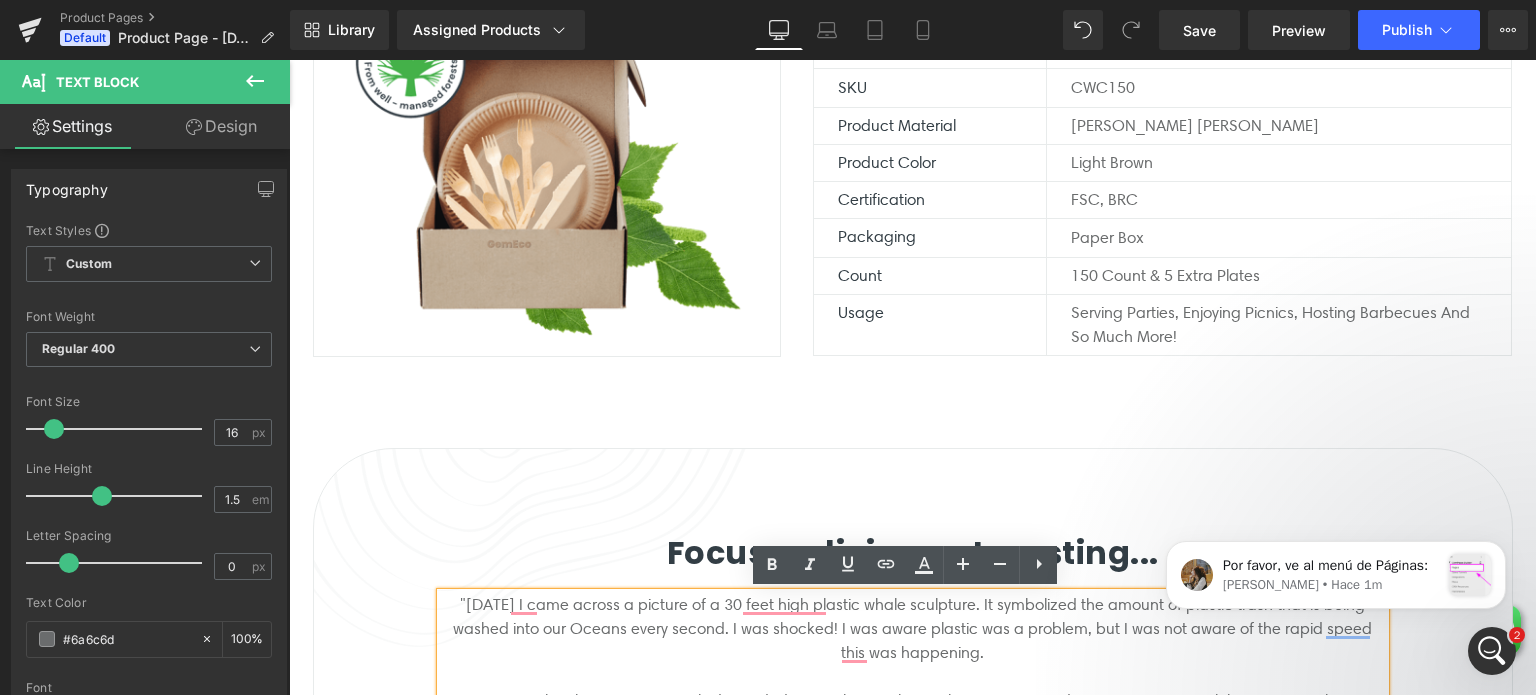 click on ""3 years ago I came across a picture of a 30 feet high plastic whale sculpture. It symbolized the amount of plastic trash that is being washed into our Oceans every second. I was shocked! I was aware plastic was a problem, but I was not aware of the rapid speed this was happening. Our society has become extremely depended on single use plastic, that we are now drowning in it. Meanwhile many people are aware of the problem and are changing their habits. But if we want to avoid to have more plastic in our Oceans than fish, we also need to start thinking of ways to replace plastic in our daily lives."" at bounding box center [913, 677] 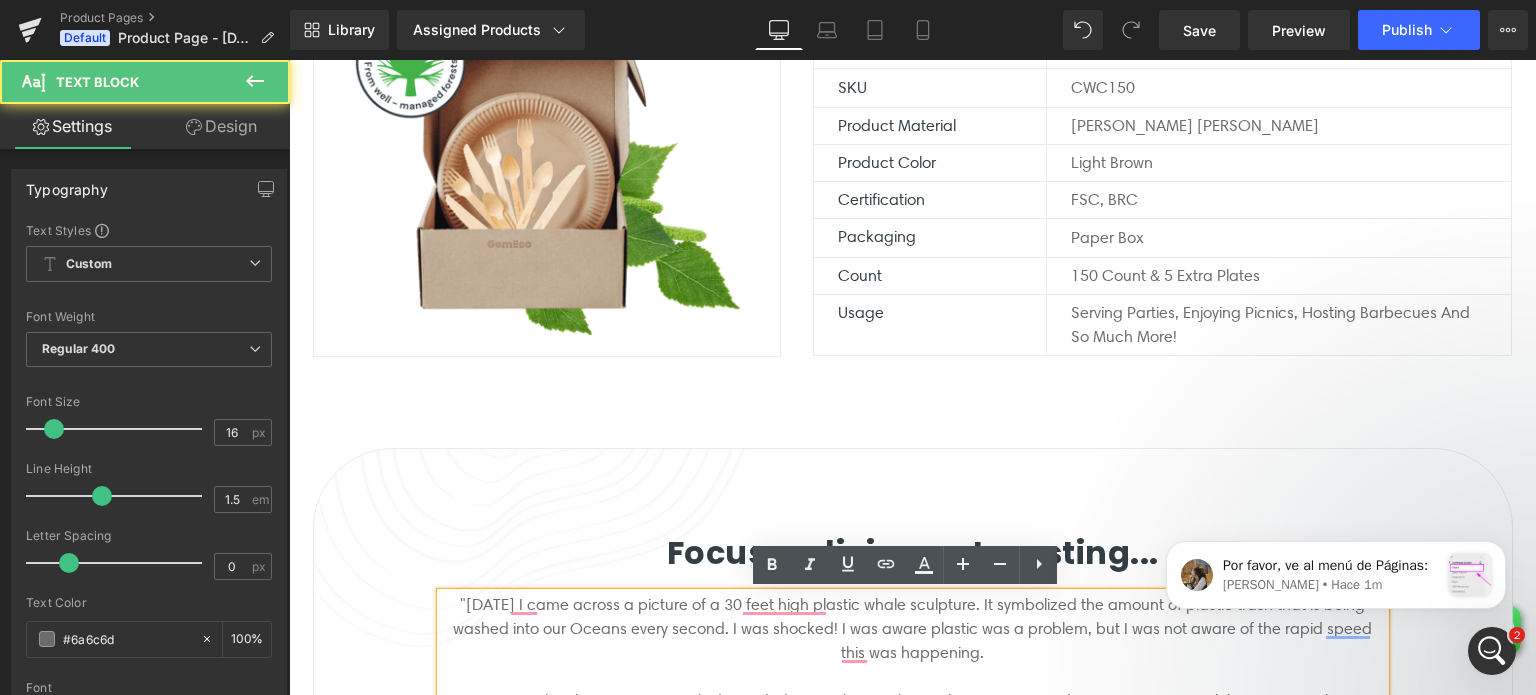 click on ""3 years ago I came across a picture of a 30 feet high plastic whale sculpture. It symbolized the amount of plastic trash that is being washed into our Oceans every second. I was shocked! I was aware plastic was a problem, but I was not aware of the rapid speed this was happening. Our society has become extremely depended on single use plastic, that we are now drowning in it. Meanwhile many people are aware of the problem and are changing their habits. But if we want to avoid to have more plastic in our Oceans than fish, we also need to start thinking of ways to replace plastic in our daily lives."" at bounding box center (913, 677) 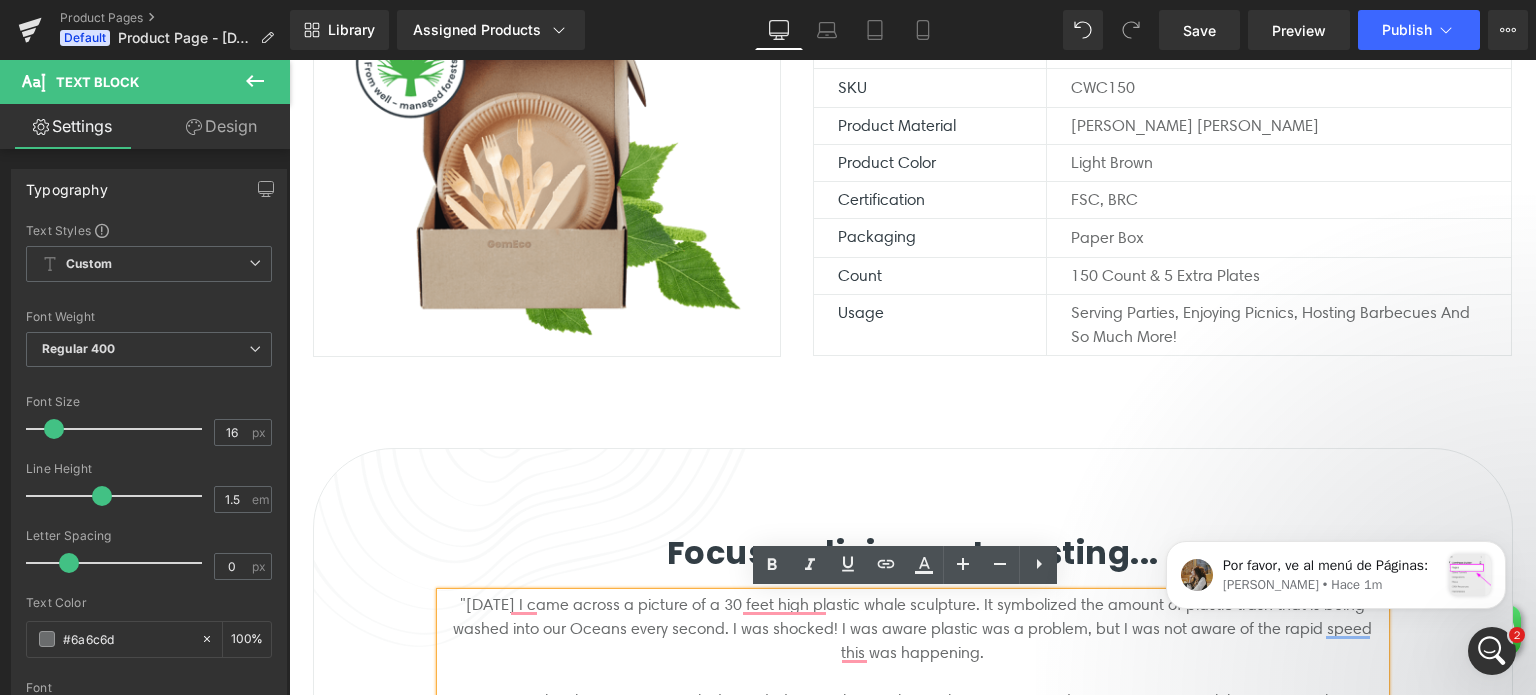 click on ""3 years ago I came across a picture of a 30 feet high plastic whale sculpture. It symbolized the amount of plastic trash that is being washed into our Oceans every second. I was shocked! I was aware plastic was a problem, but I was not aware of the rapid speed this was happening. Our society has become extremely depended on single use plastic, that we are now drowning in it. Meanwhile many people are aware of the problem and are changing their habits. But if we want to avoid to have more plastic in our Oceans than fish, we also need to start thinking of ways to replace plastic in our daily lives."" at bounding box center [913, 677] 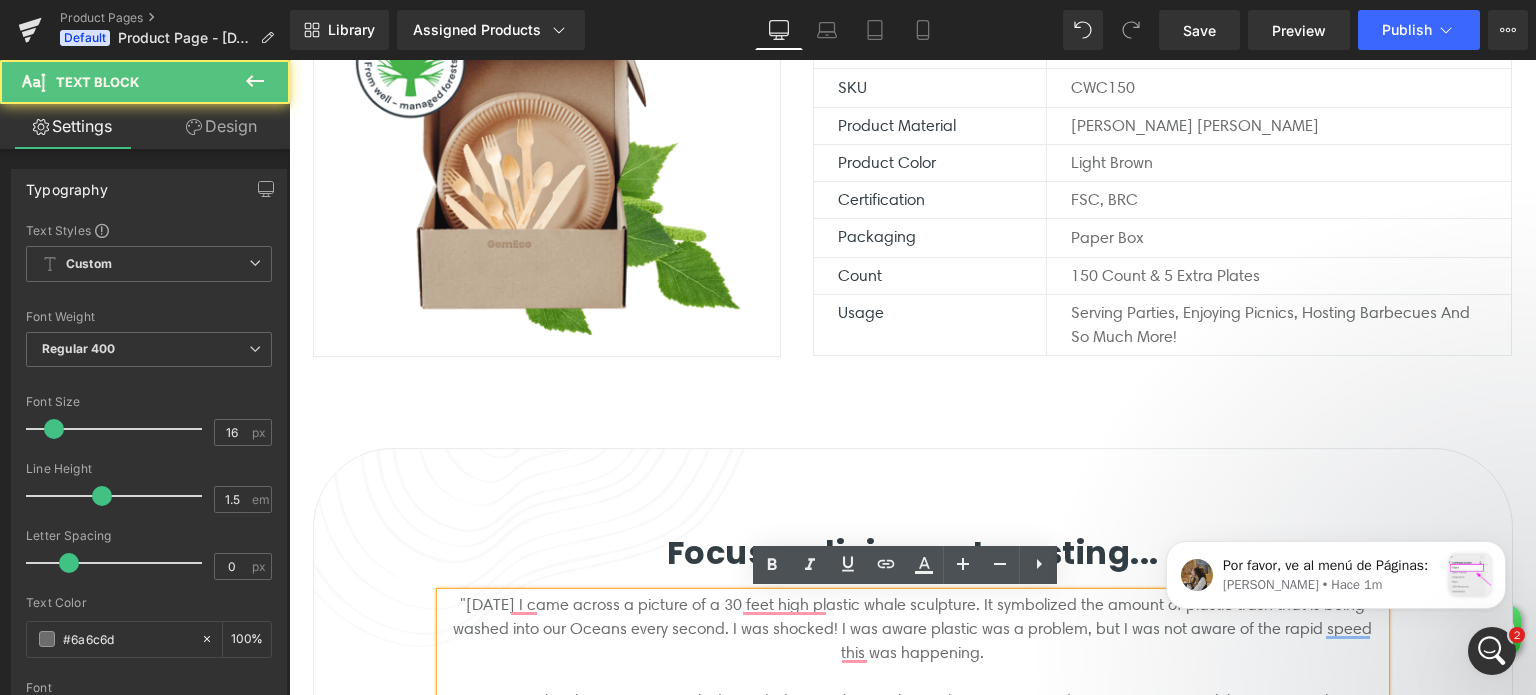 click on ""3 years ago I came across a picture of a 30 feet high plastic whale sculpture. It symbolized the amount of plastic trash that is being washed into our Oceans every second. I was shocked! I was aware plastic was a problem, but I was not aware of the rapid speed this was happening. Our society has become extremely depended on single use plastic, that we are now drowning in it. Meanwhile many people are aware of the problem and are changing their habits. But if we want to avoid to have more plastic in our Oceans than fish, we also need to start thinking of ways to replace plastic in our daily lives."" at bounding box center (913, 677) 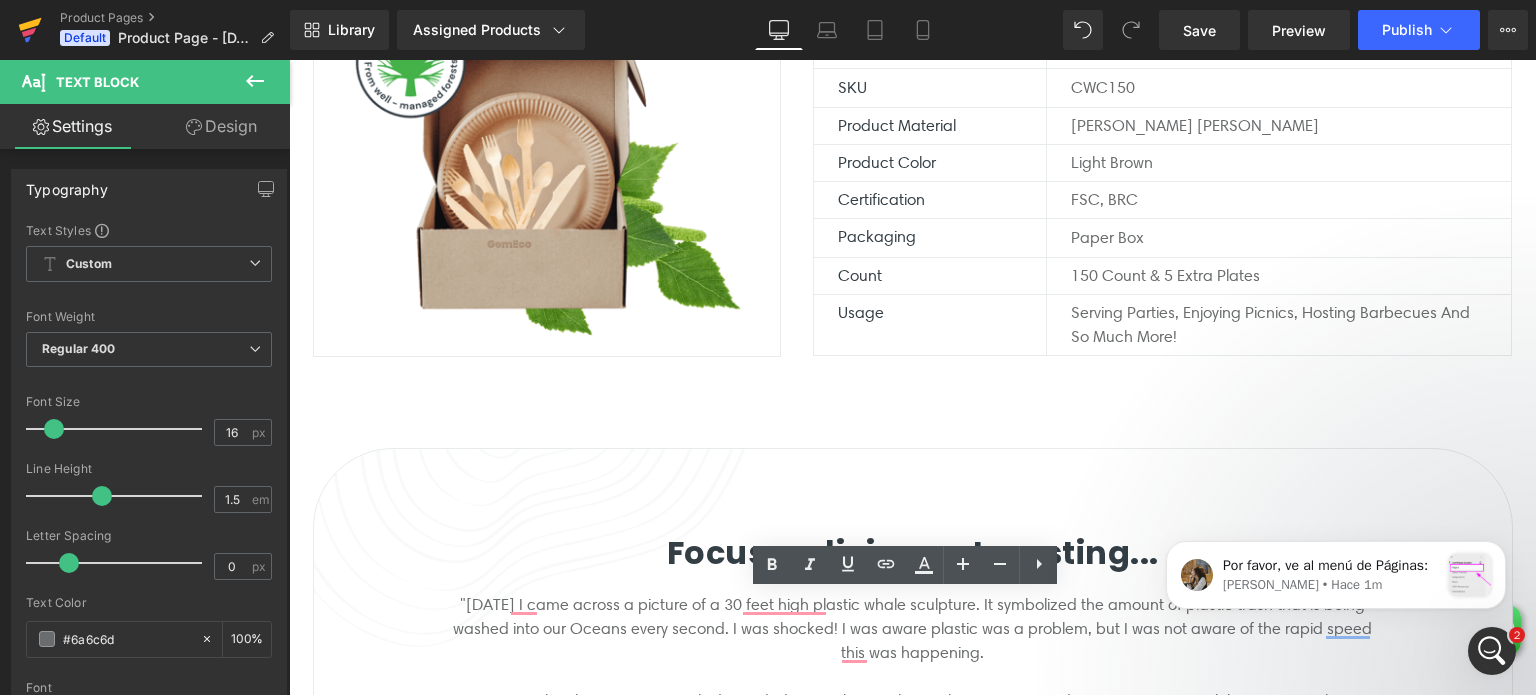 click 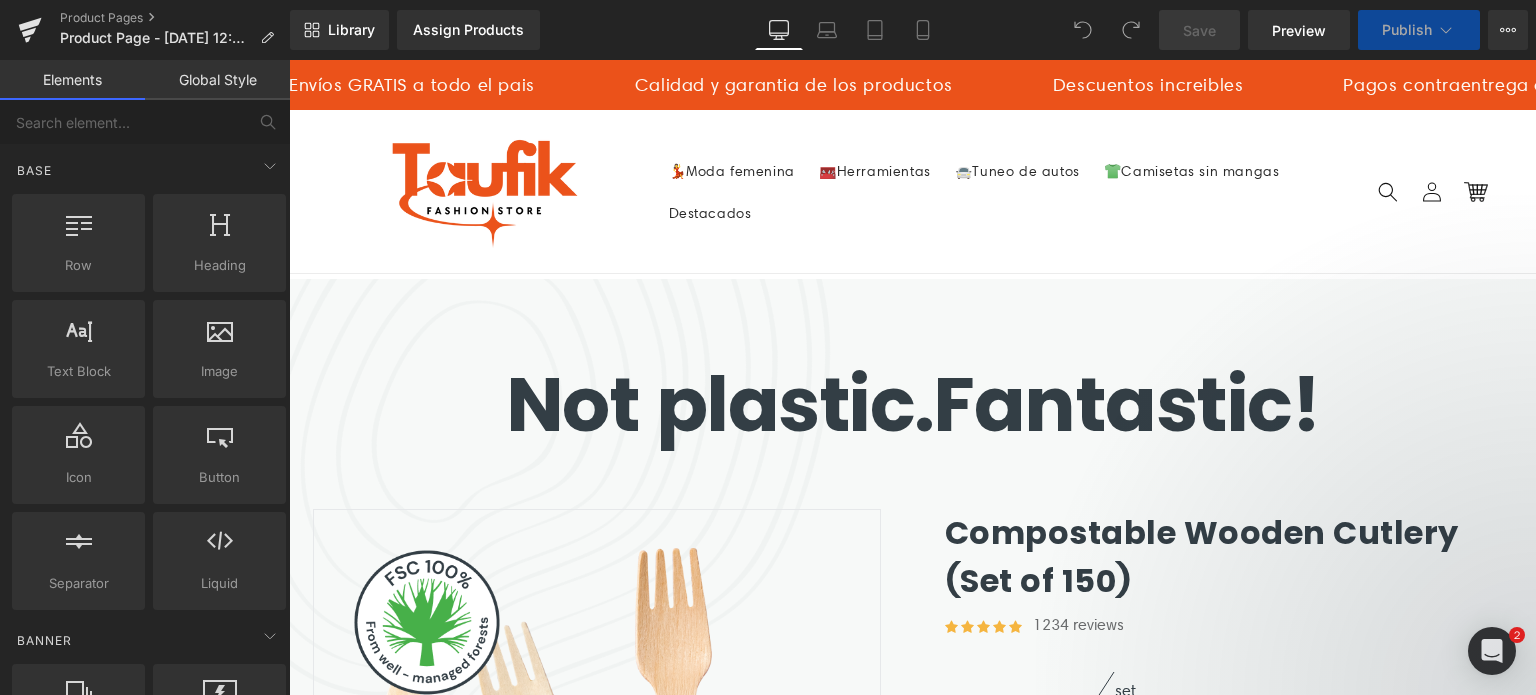 scroll, scrollTop: 0, scrollLeft: 0, axis: both 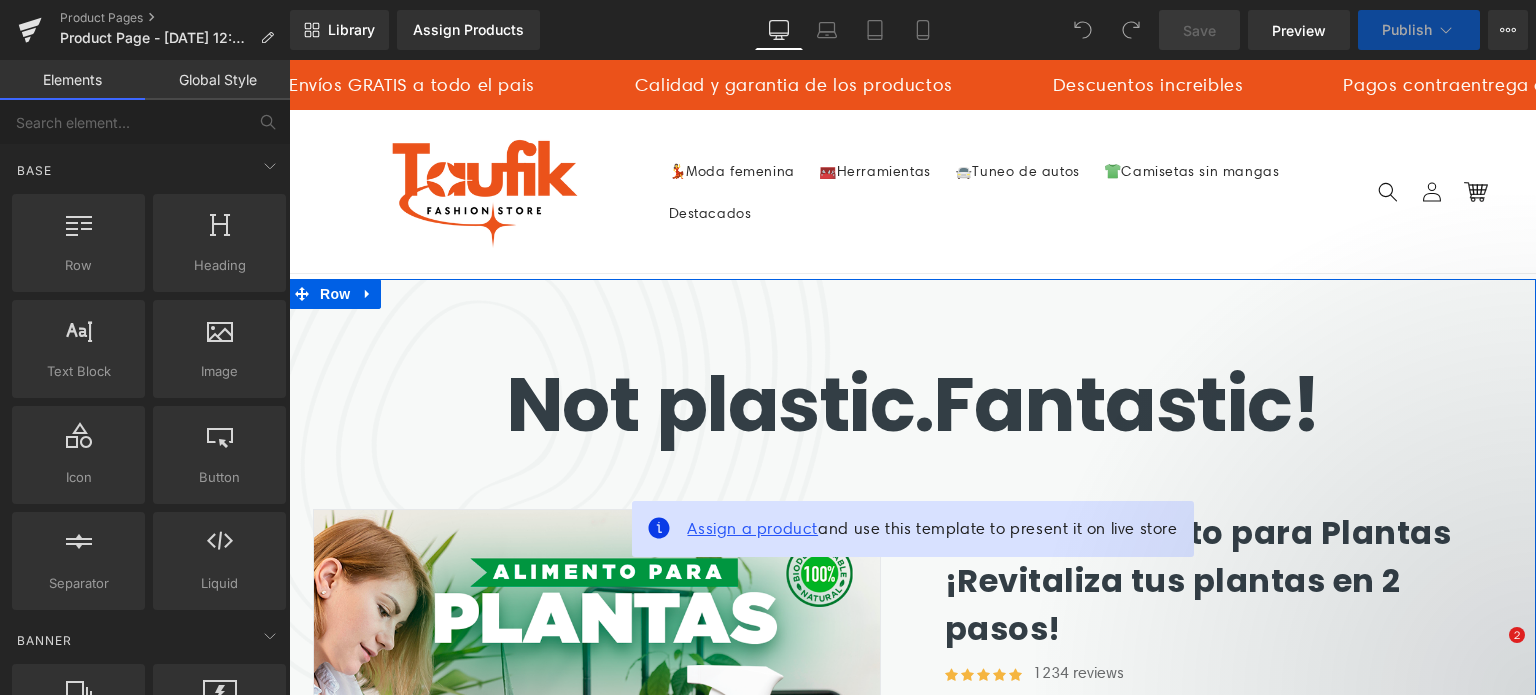 click on "Assign a product" at bounding box center [752, 528] 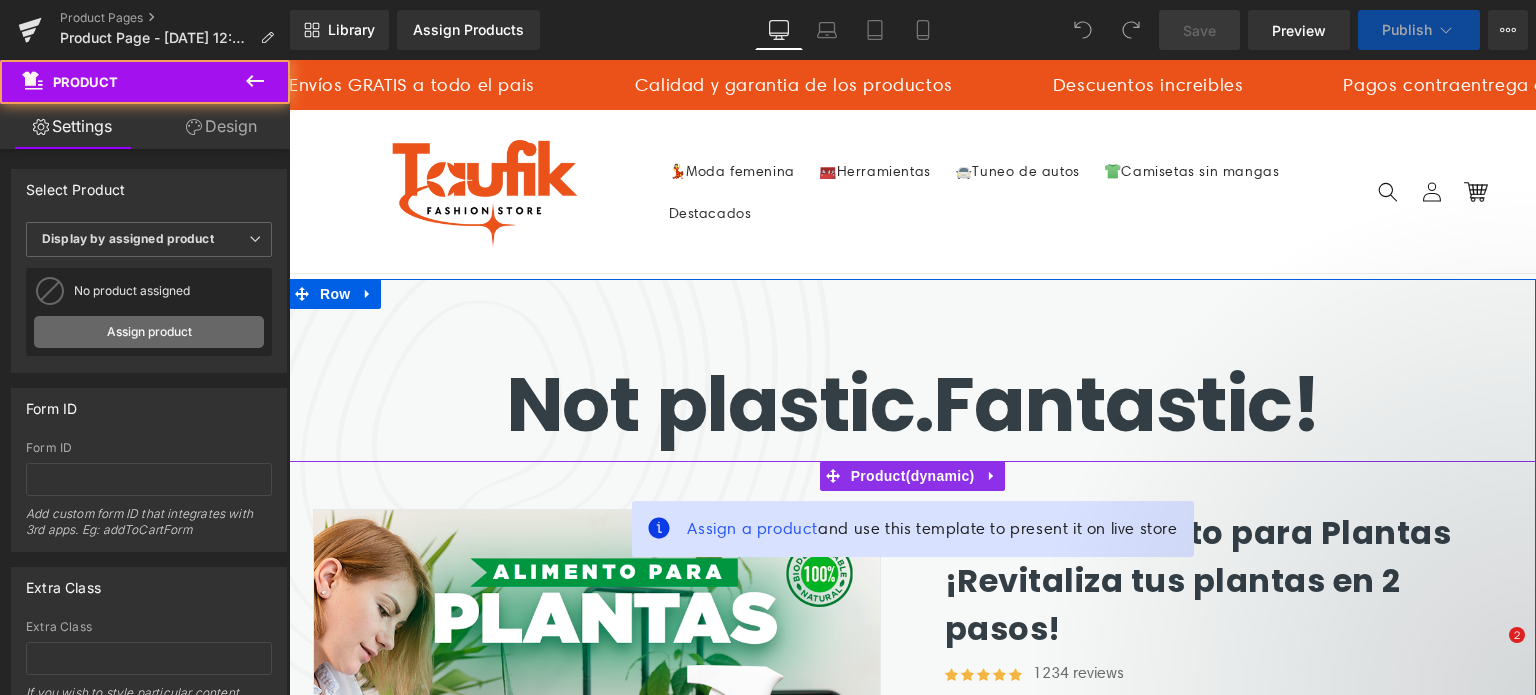 click on "Assign product" at bounding box center (149, 332) 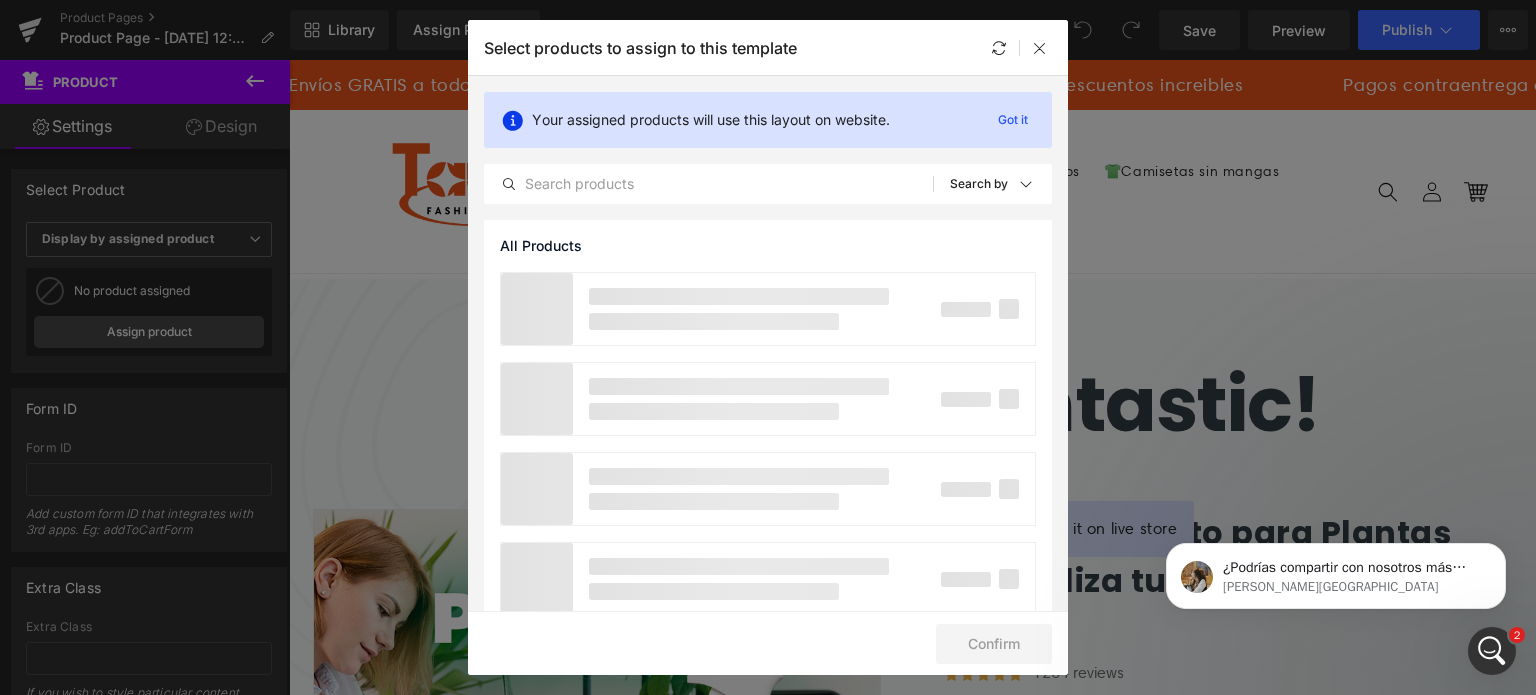 scroll, scrollTop: 0, scrollLeft: 0, axis: both 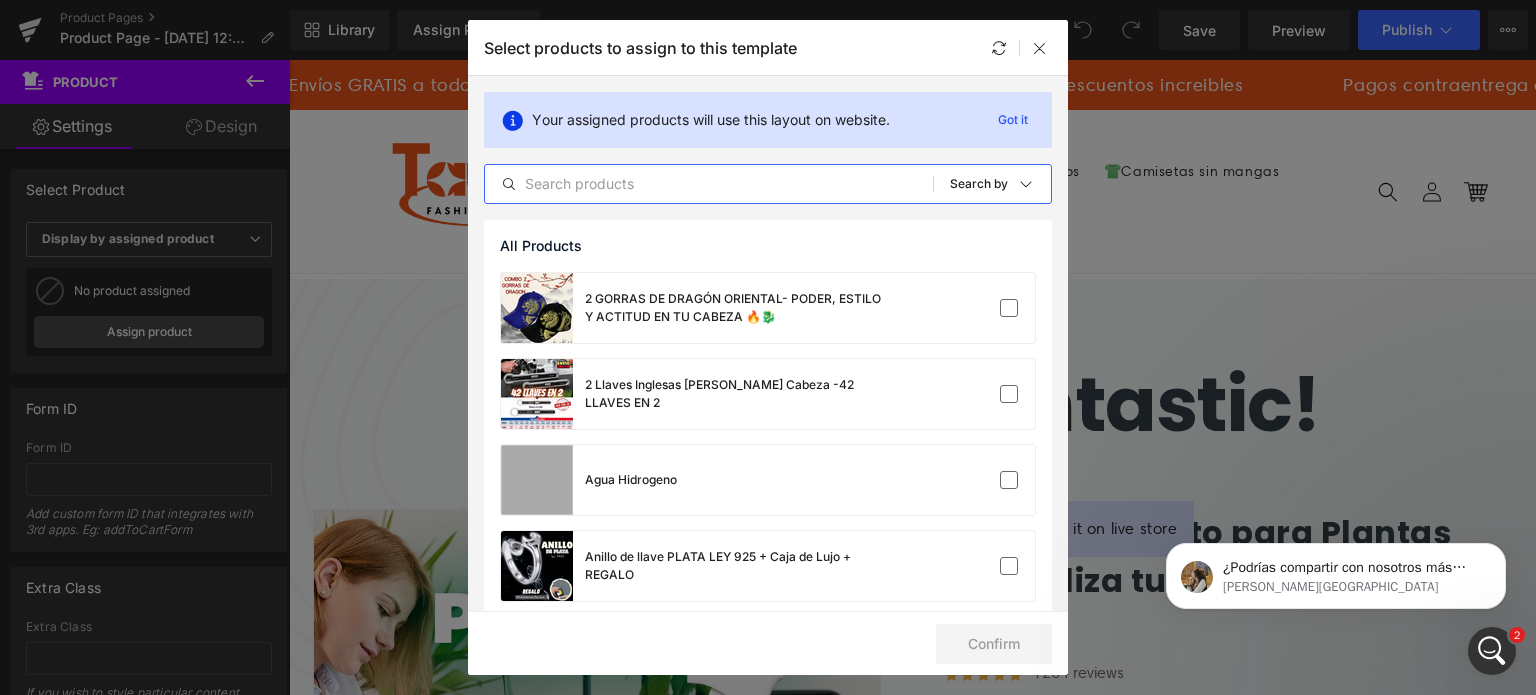 click at bounding box center [709, 184] 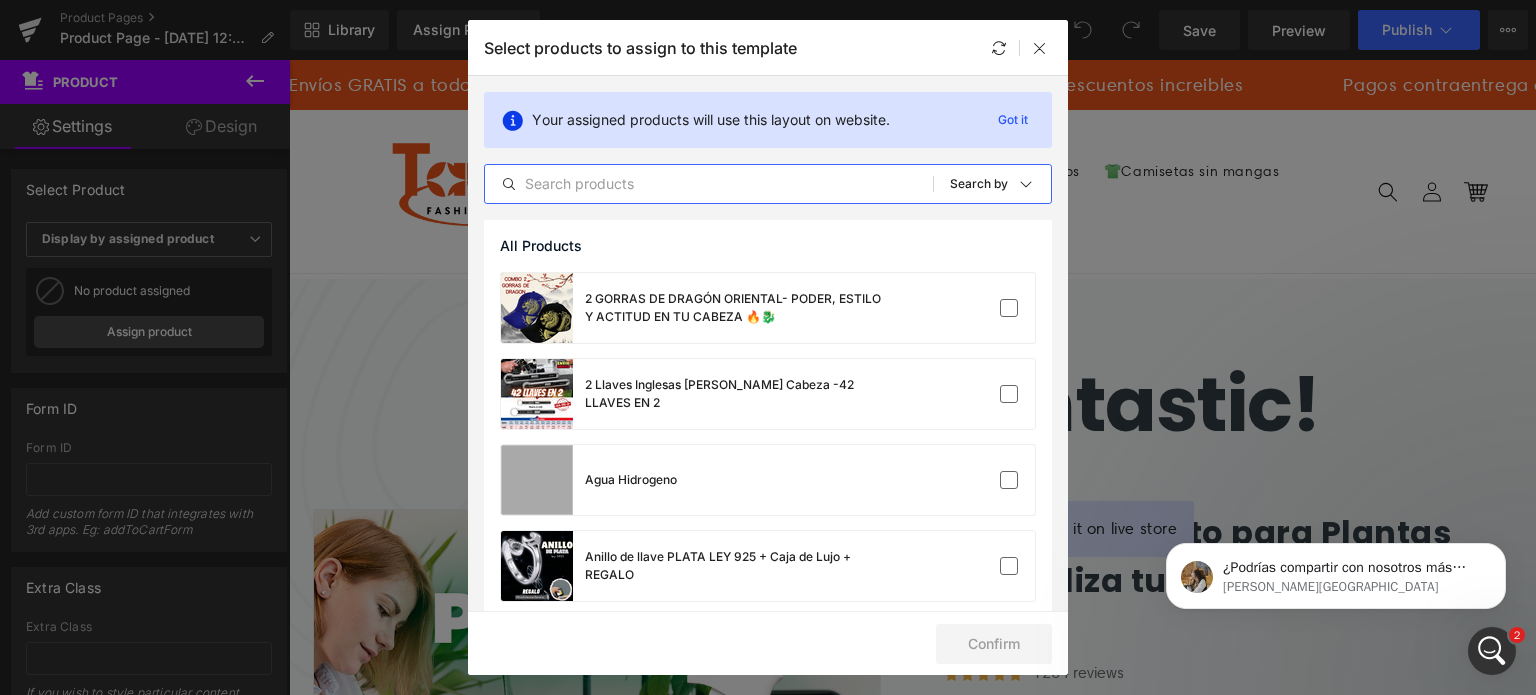 click at bounding box center [709, 184] 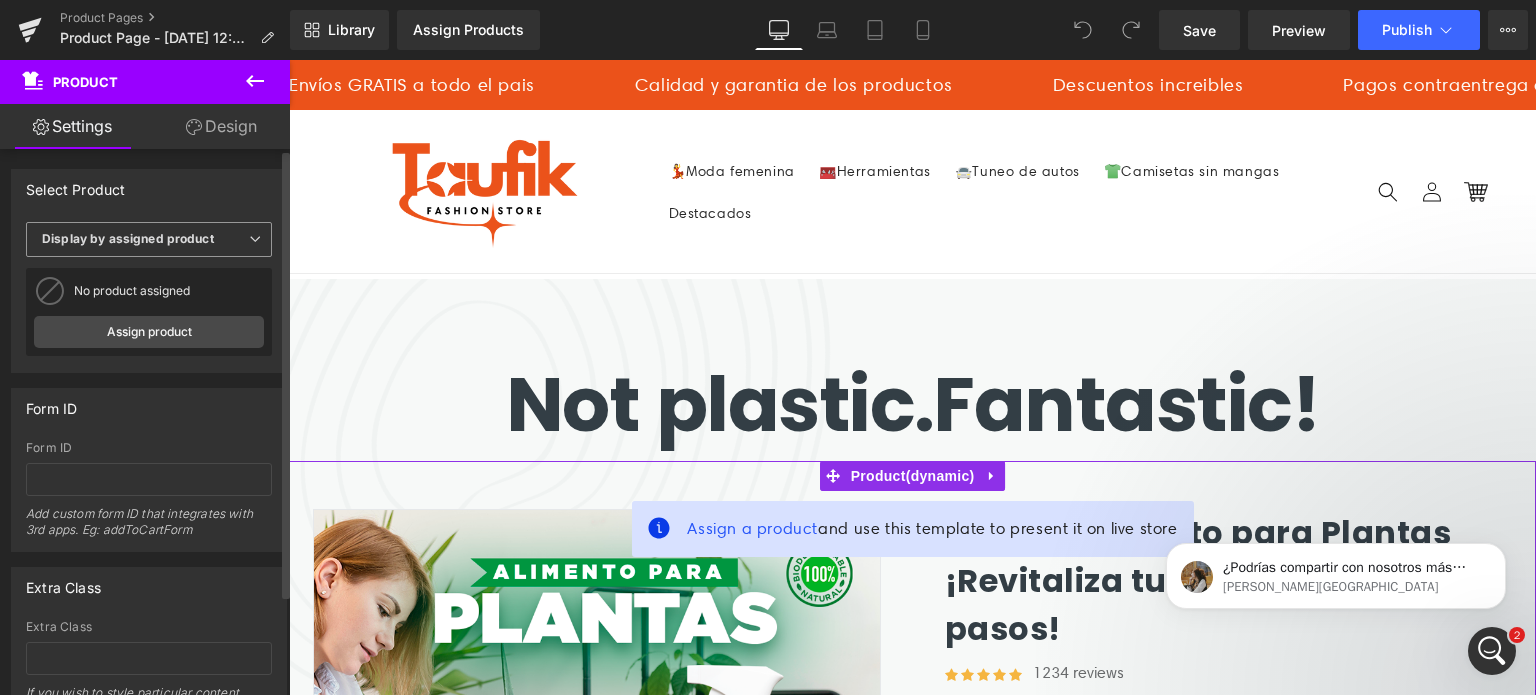click on "Display by assigned product" at bounding box center [149, 239] 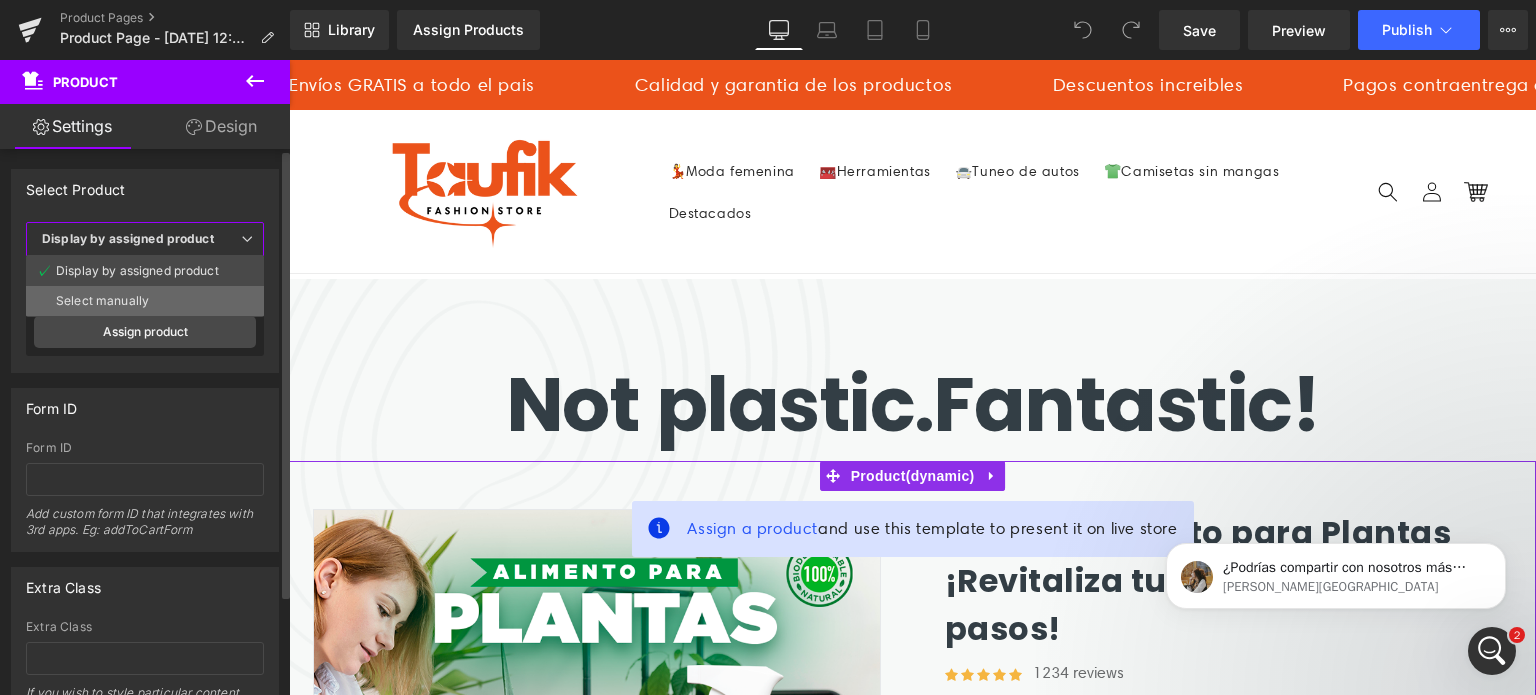 click on "Select manually" at bounding box center (145, 301) 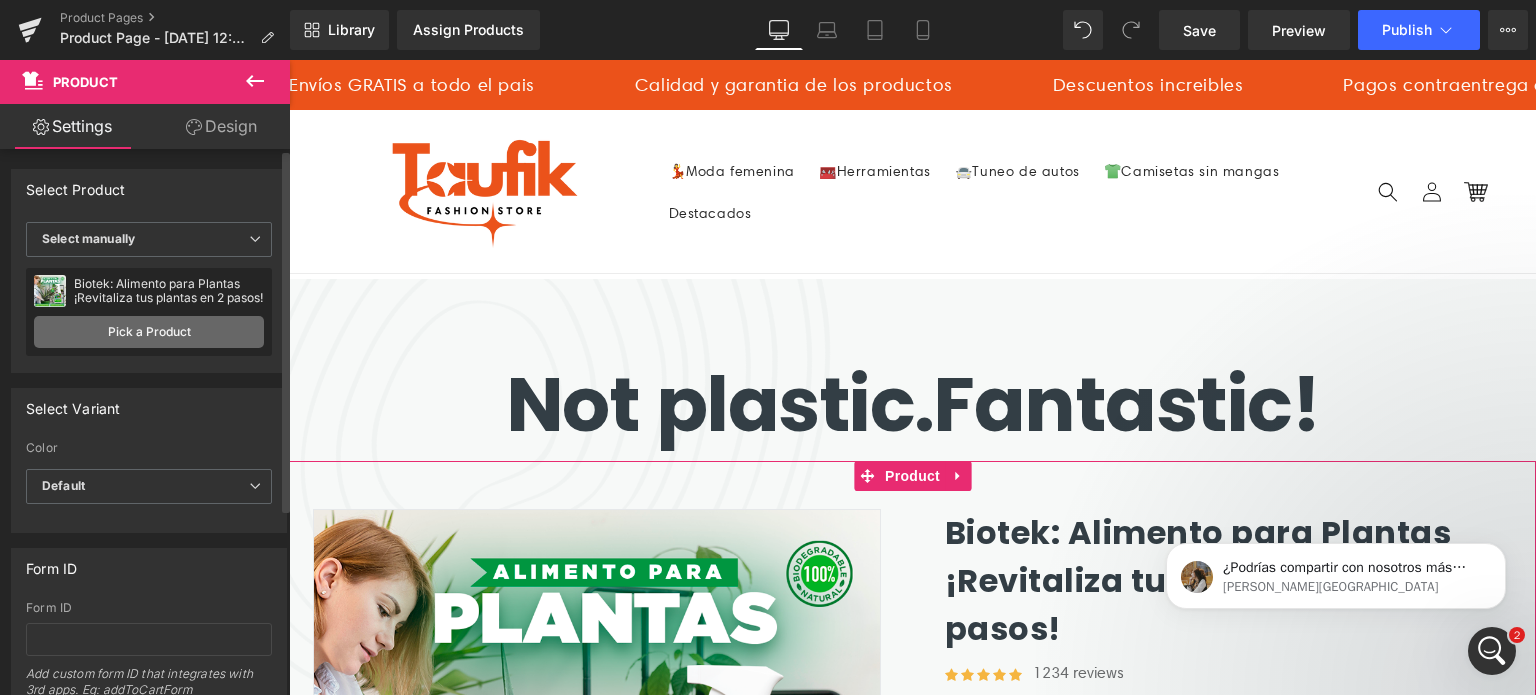 click on "Pick a Product" at bounding box center (149, 332) 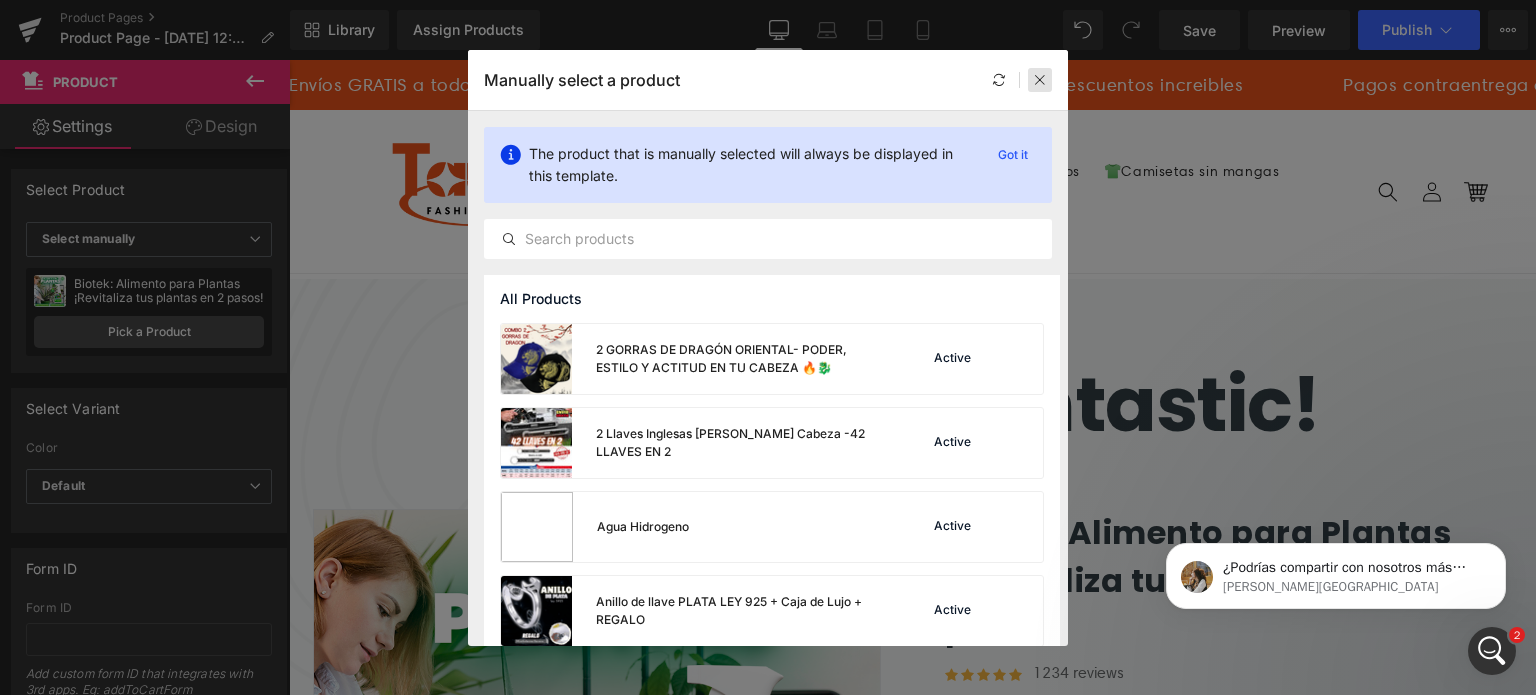 click at bounding box center [1040, 80] 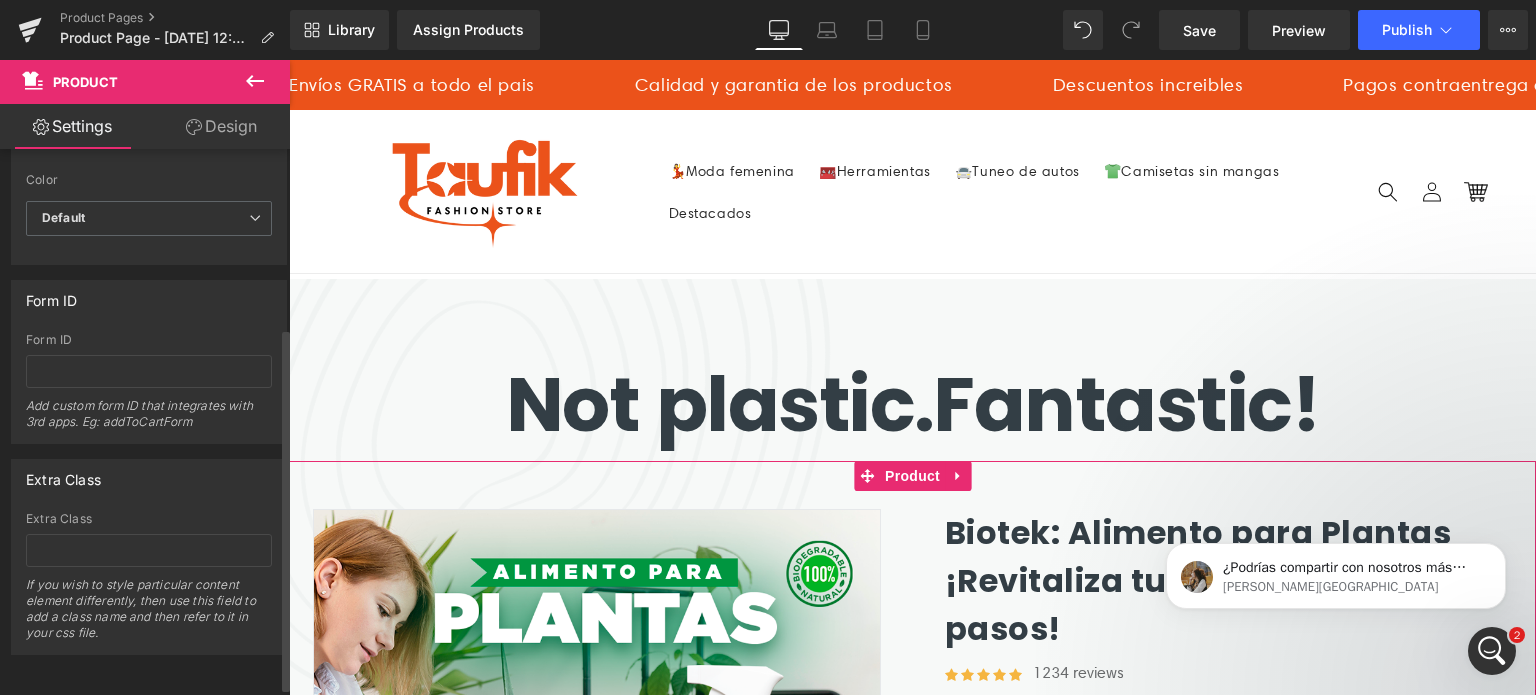 scroll, scrollTop: 280, scrollLeft: 0, axis: vertical 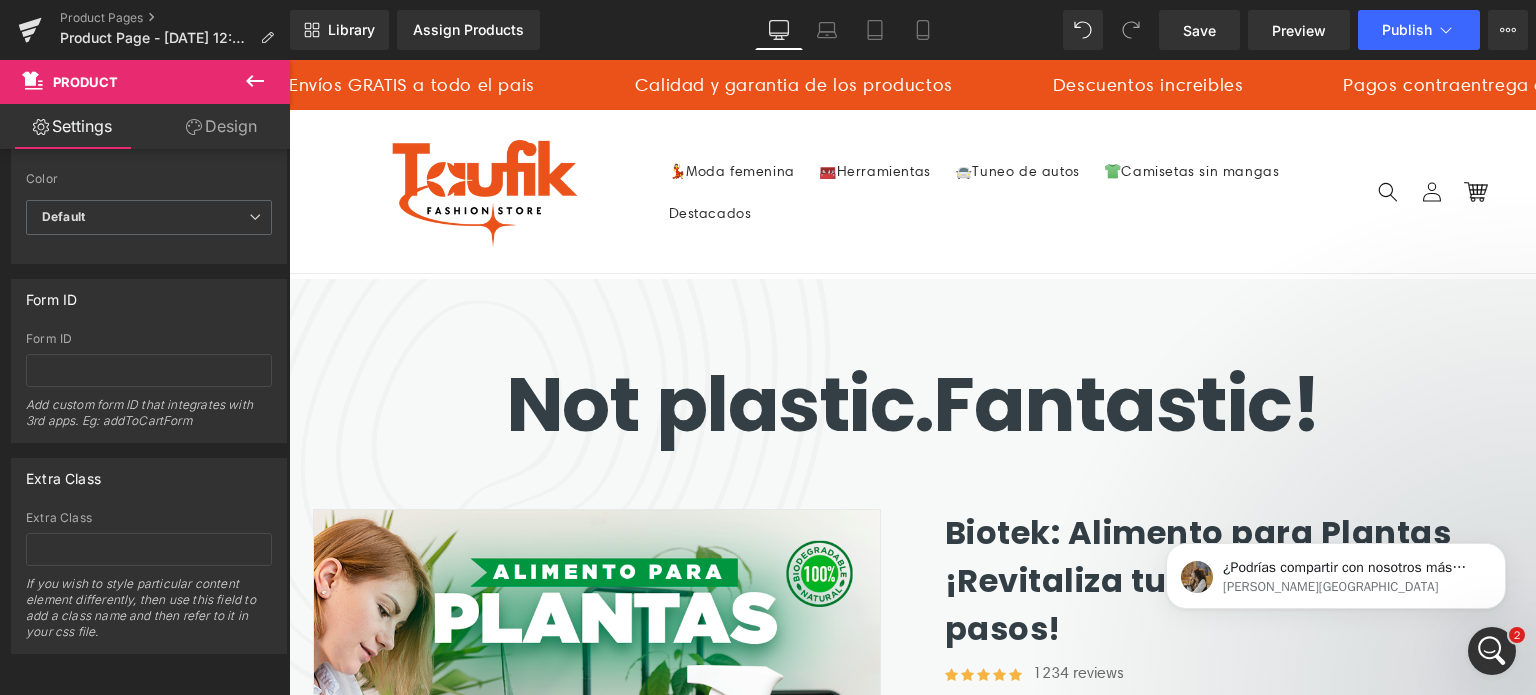 click on "Not plastic.  Fantastic!" at bounding box center [913, 404] 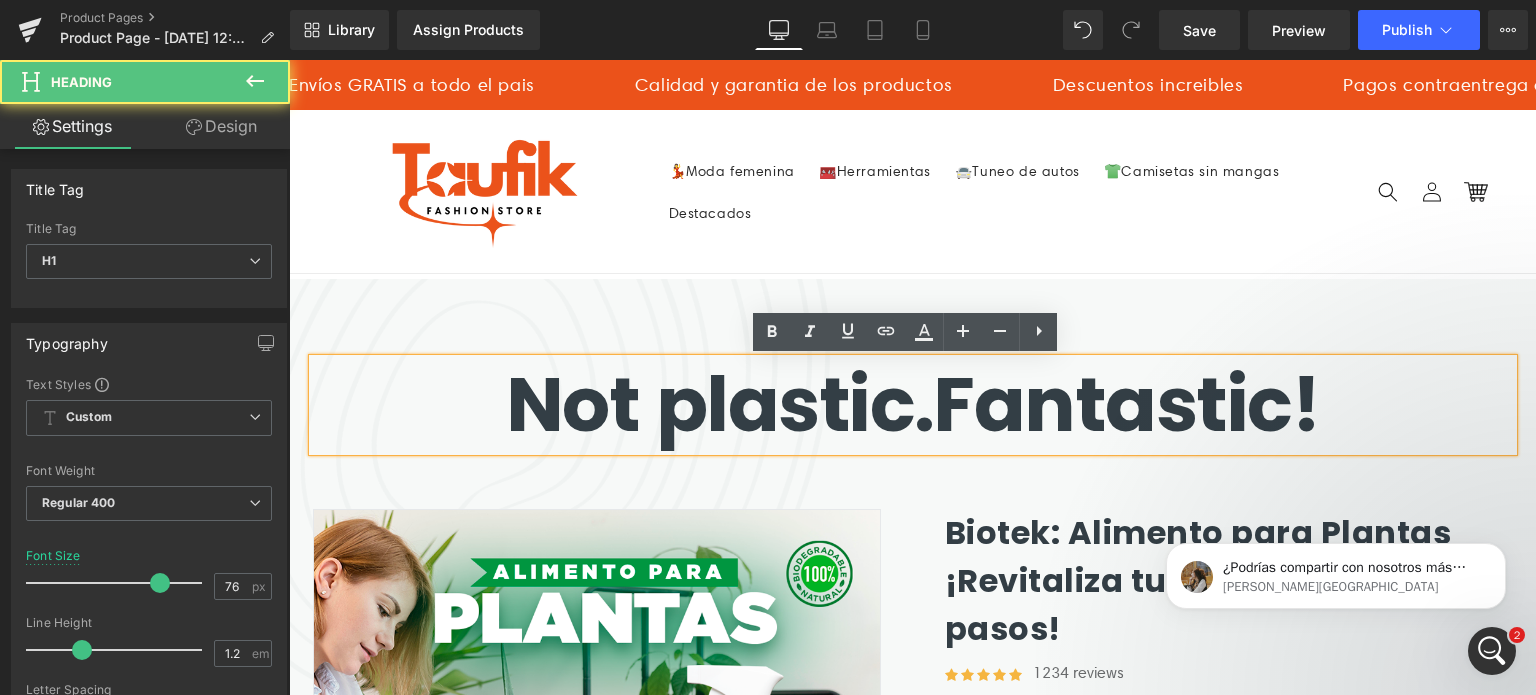 click on "Not plastic.  Fantastic!" at bounding box center (913, 404) 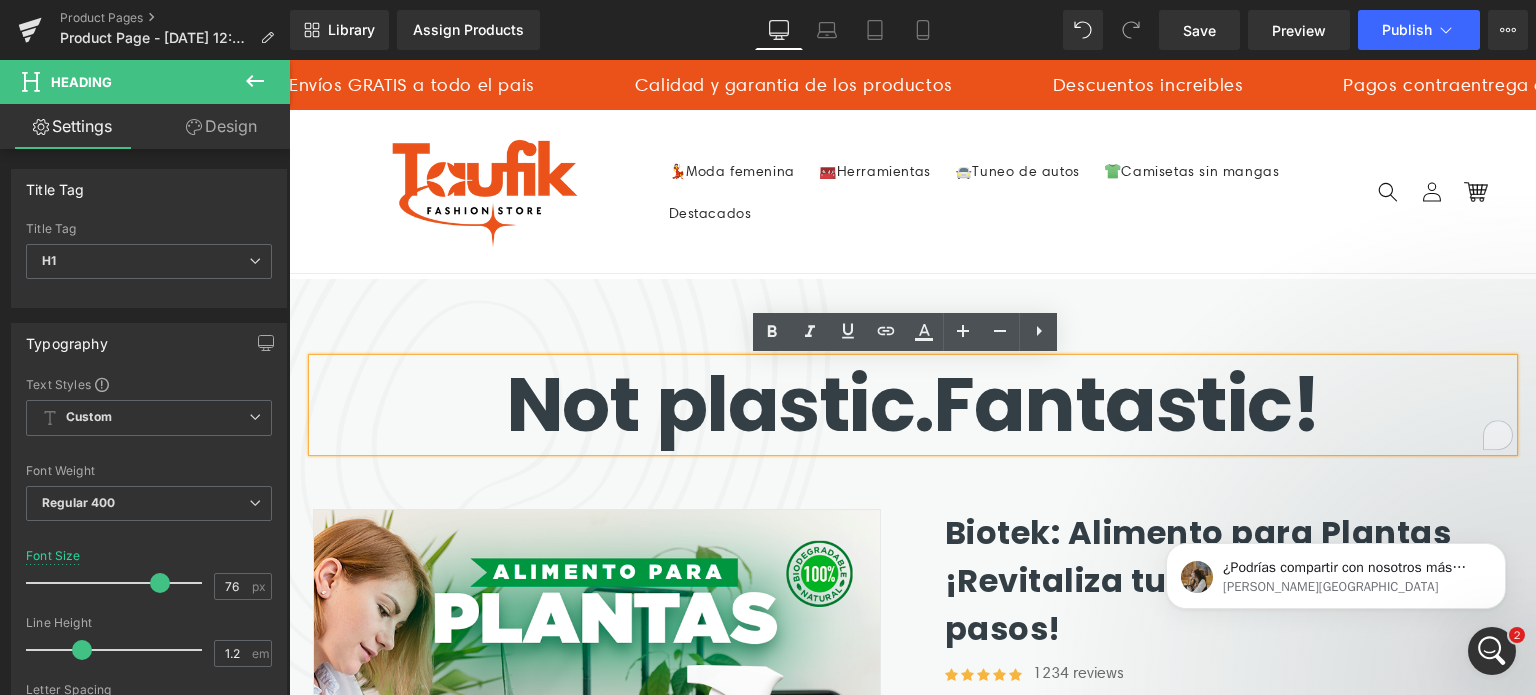 click on "Not plastic.  Fantastic!" at bounding box center [913, 404] 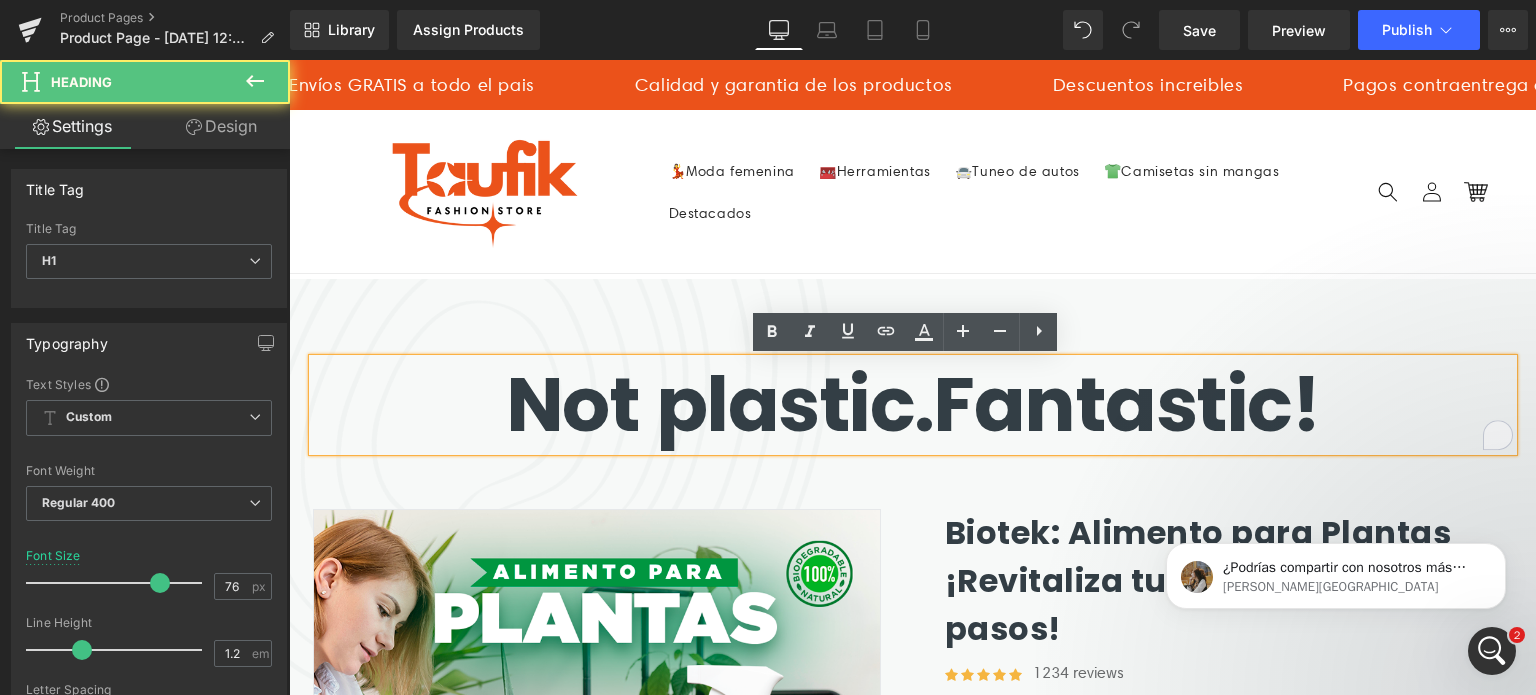 click on "Not plastic.  Fantastic!" at bounding box center [913, 404] 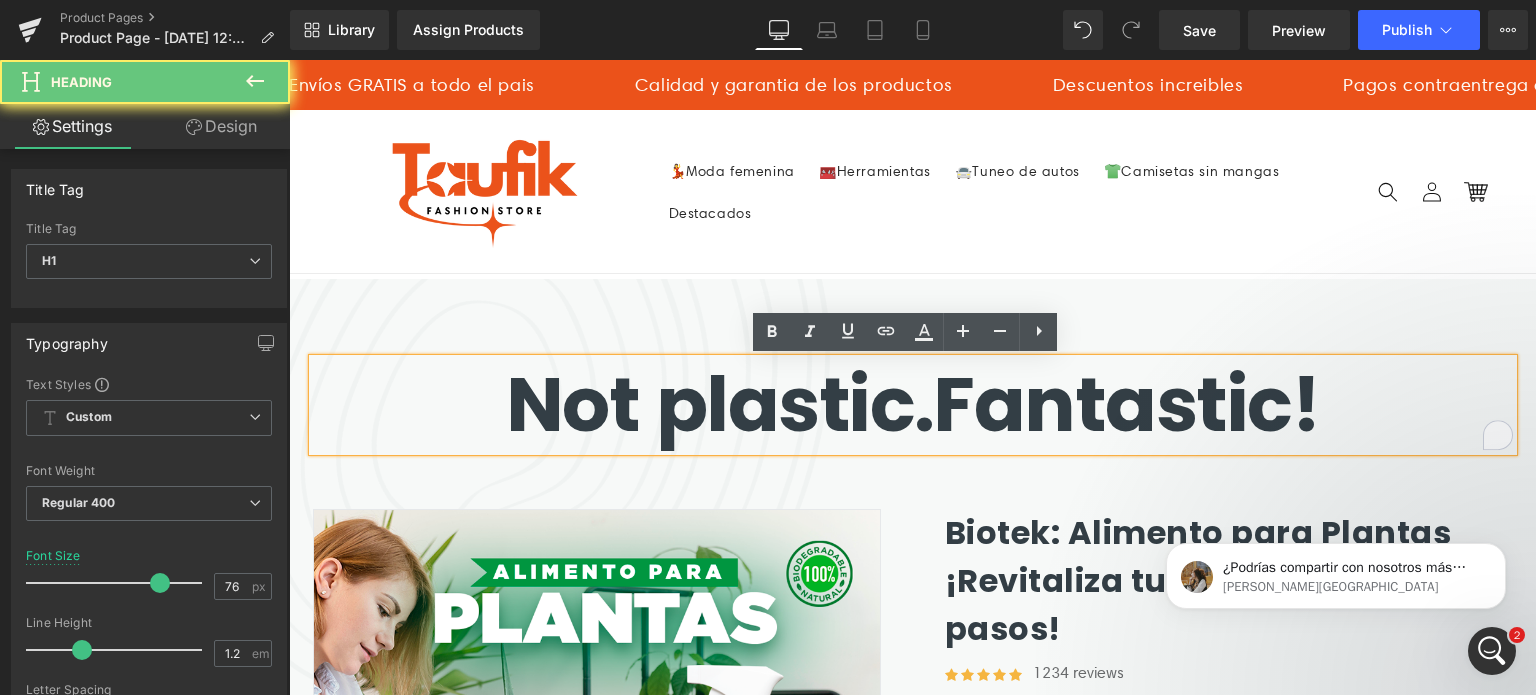 click on "Not plastic.  Fantastic!" at bounding box center (913, 404) 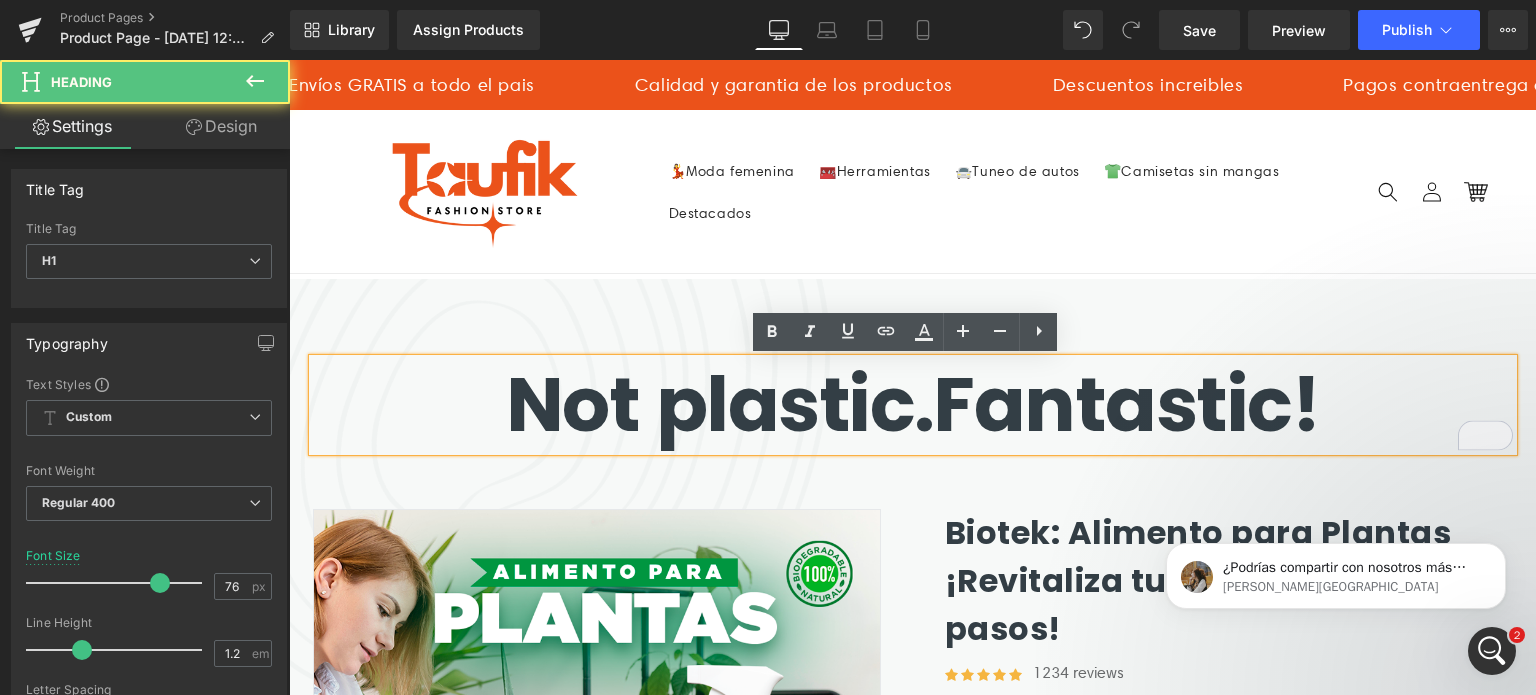 click on "Not plastic.  Fantastic!" at bounding box center [913, 404] 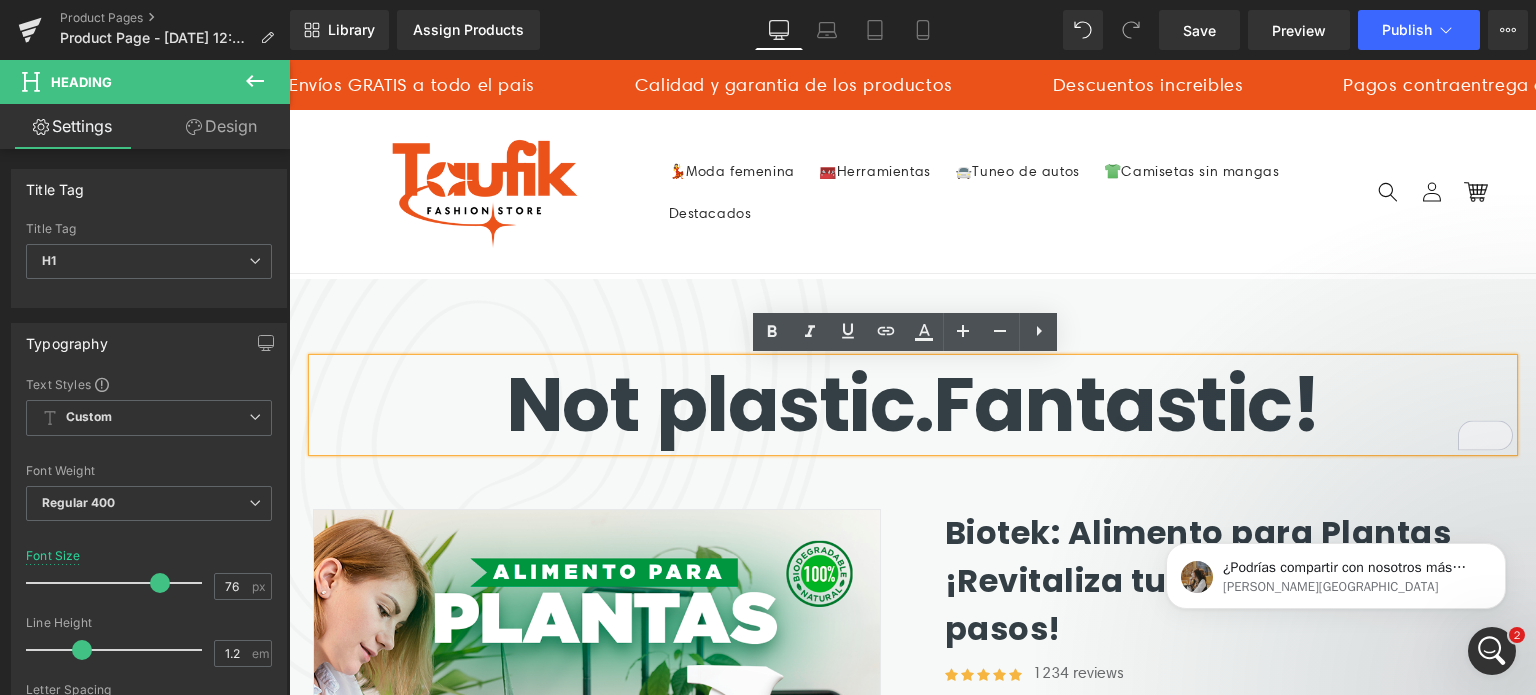 click on "Not plastic.  Fantastic!" at bounding box center [913, 404] 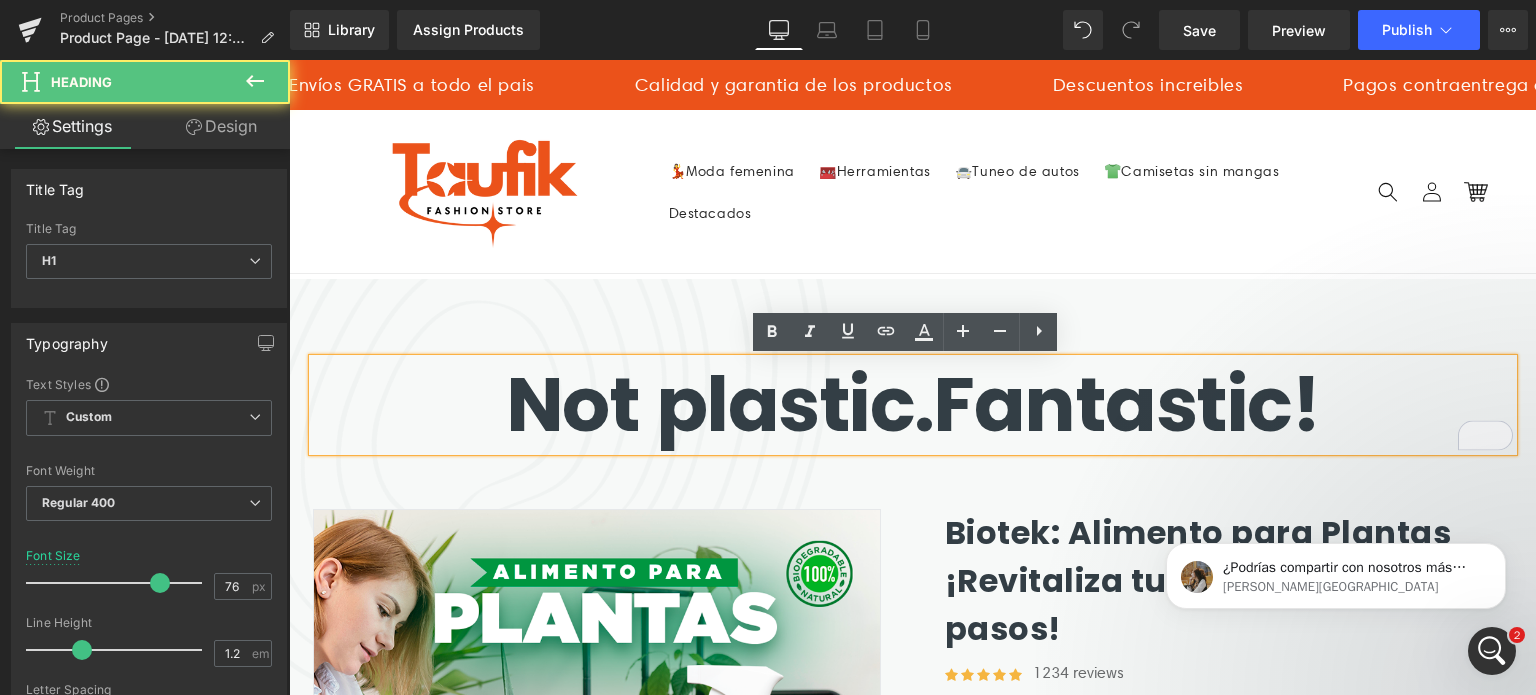 click on "Not plastic.  Fantastic!" at bounding box center (913, 404) 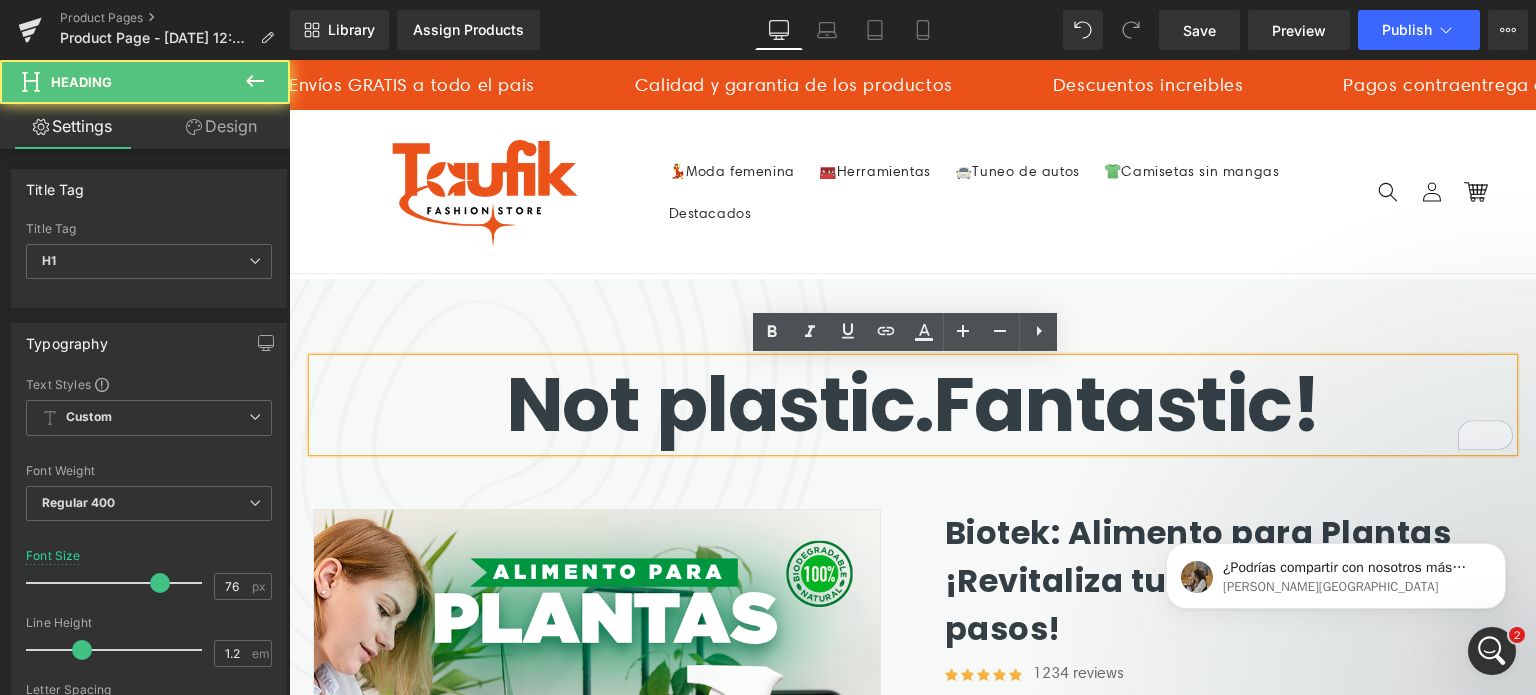 click on "Not plastic.  Fantastic!" at bounding box center (913, 404) 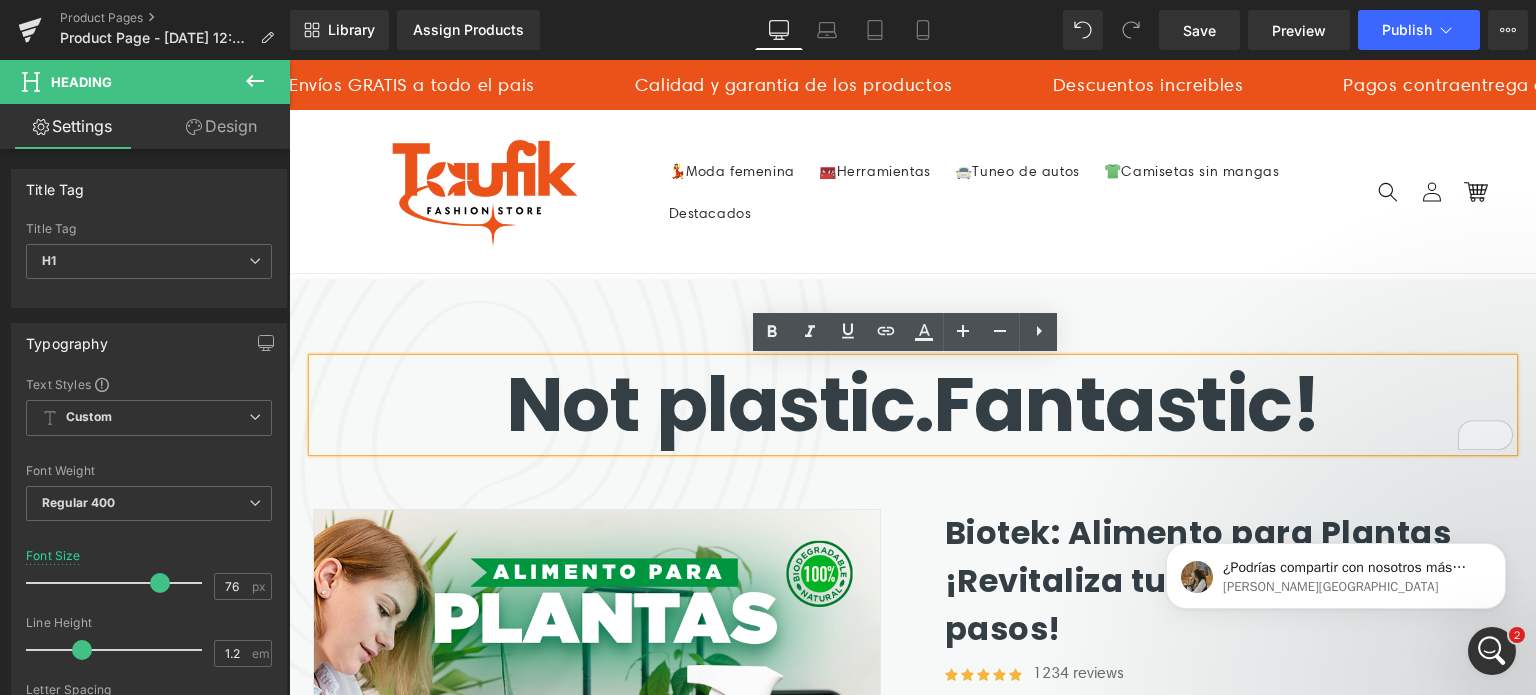 click on "Not plastic.  Fantastic!" at bounding box center [913, 404] 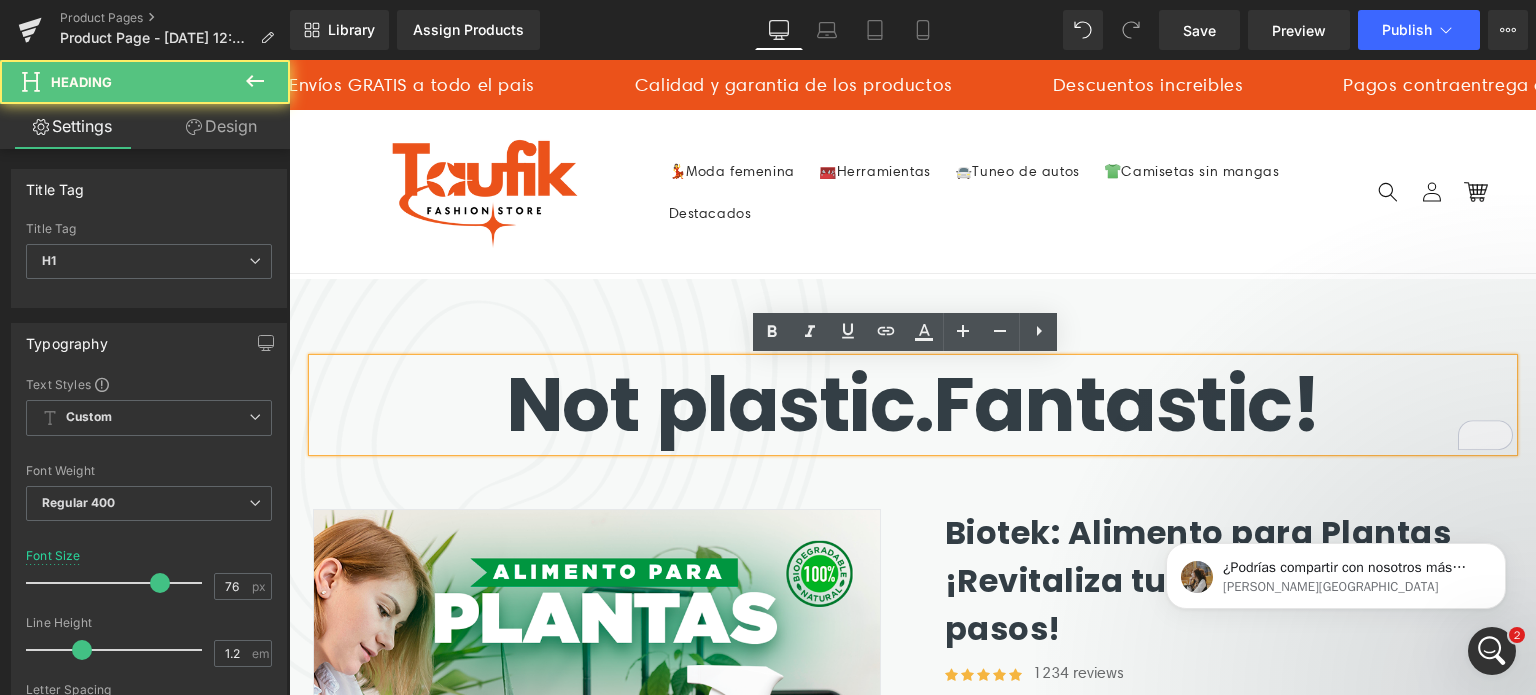 click on "Not plastic.  Fantastic!" at bounding box center [913, 404] 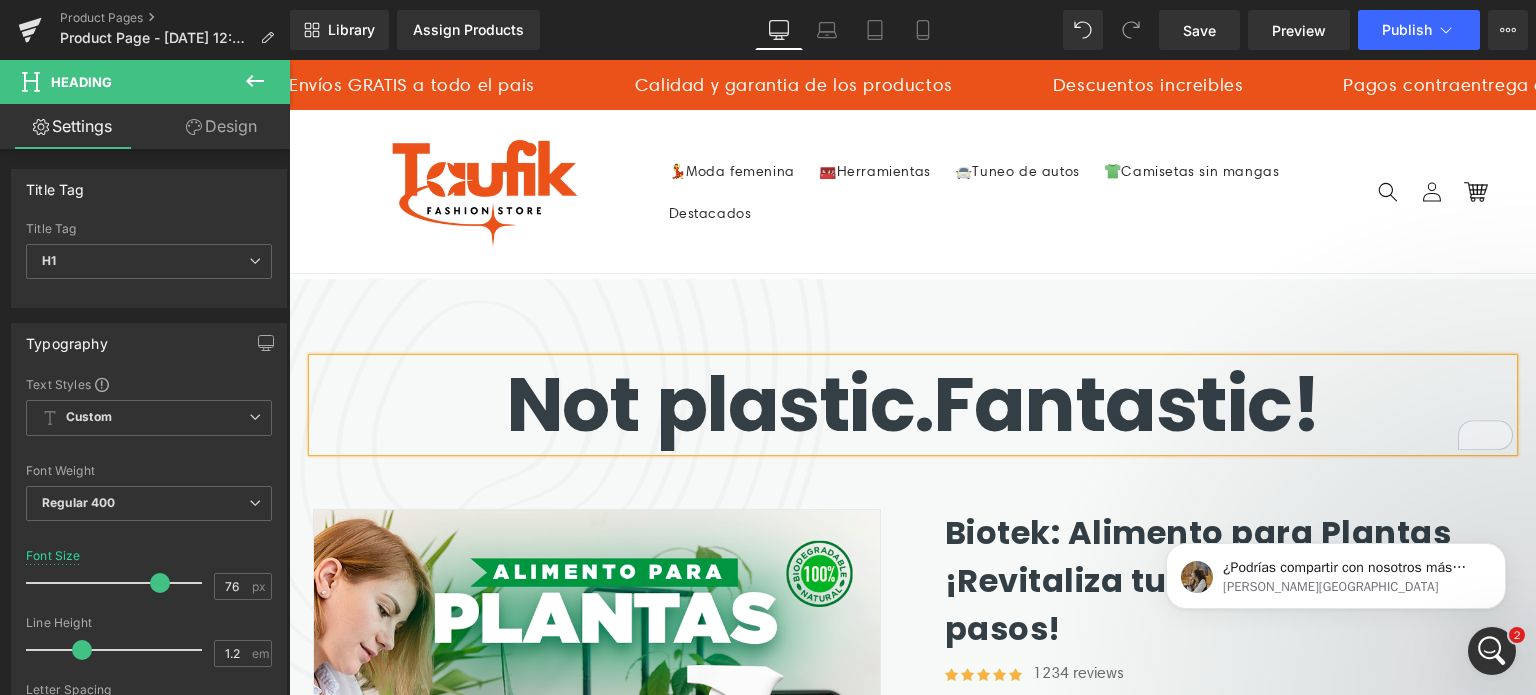 click 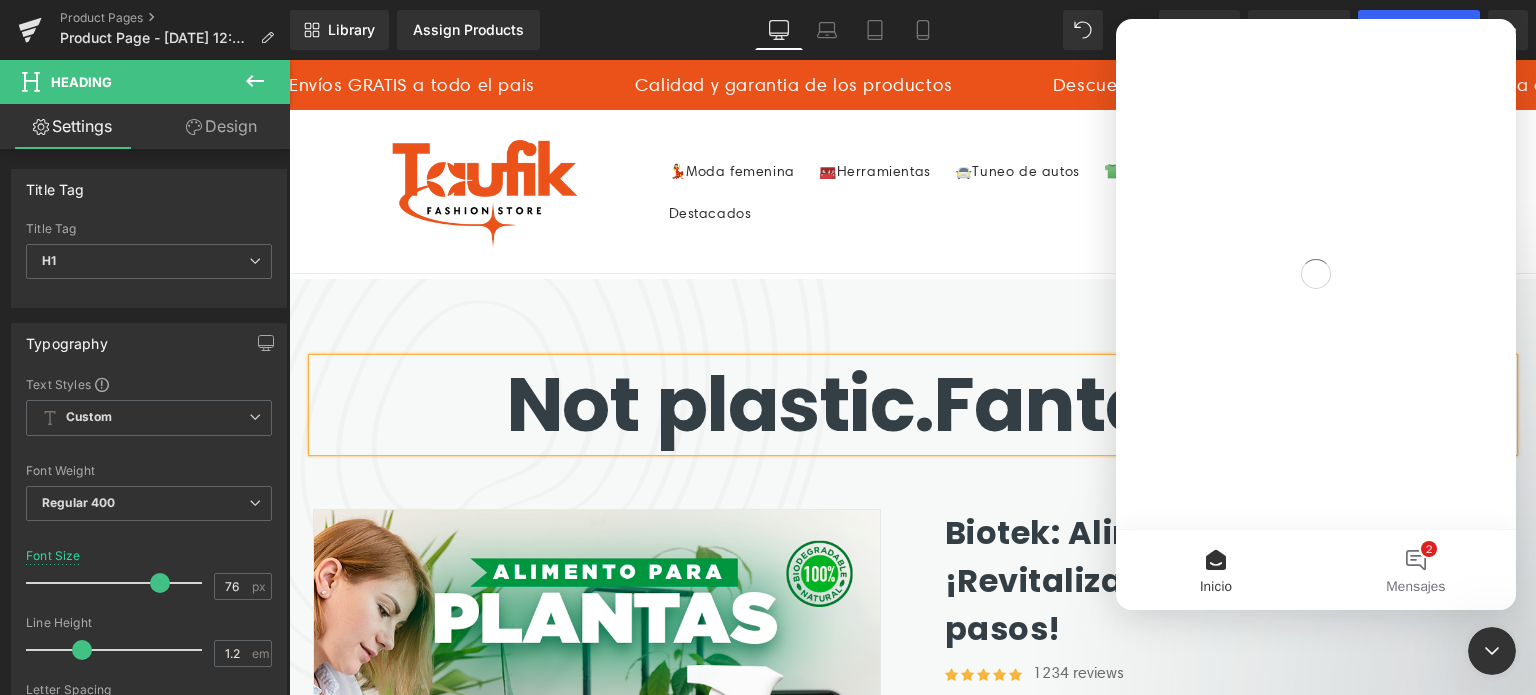 scroll, scrollTop: 0, scrollLeft: 0, axis: both 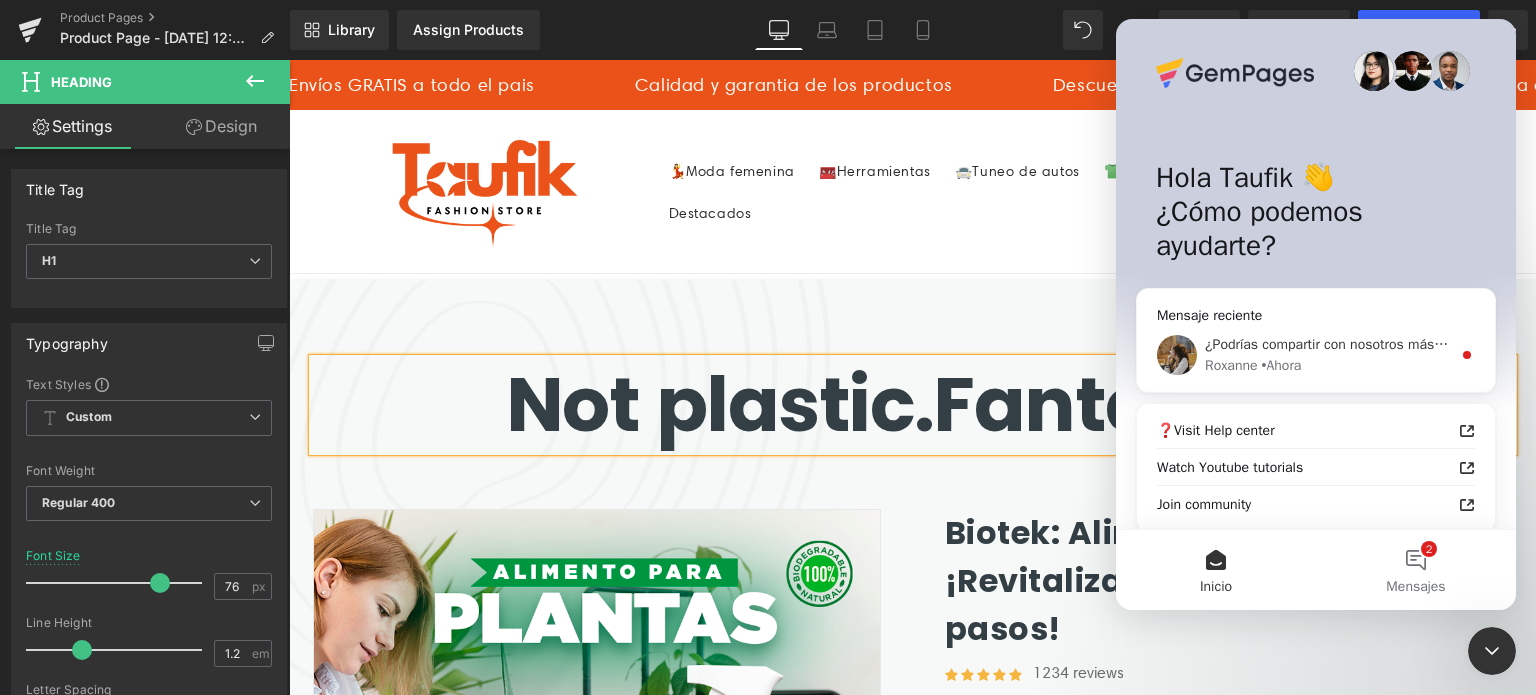 click on "Roxanne •  Ahora" at bounding box center [1328, 365] 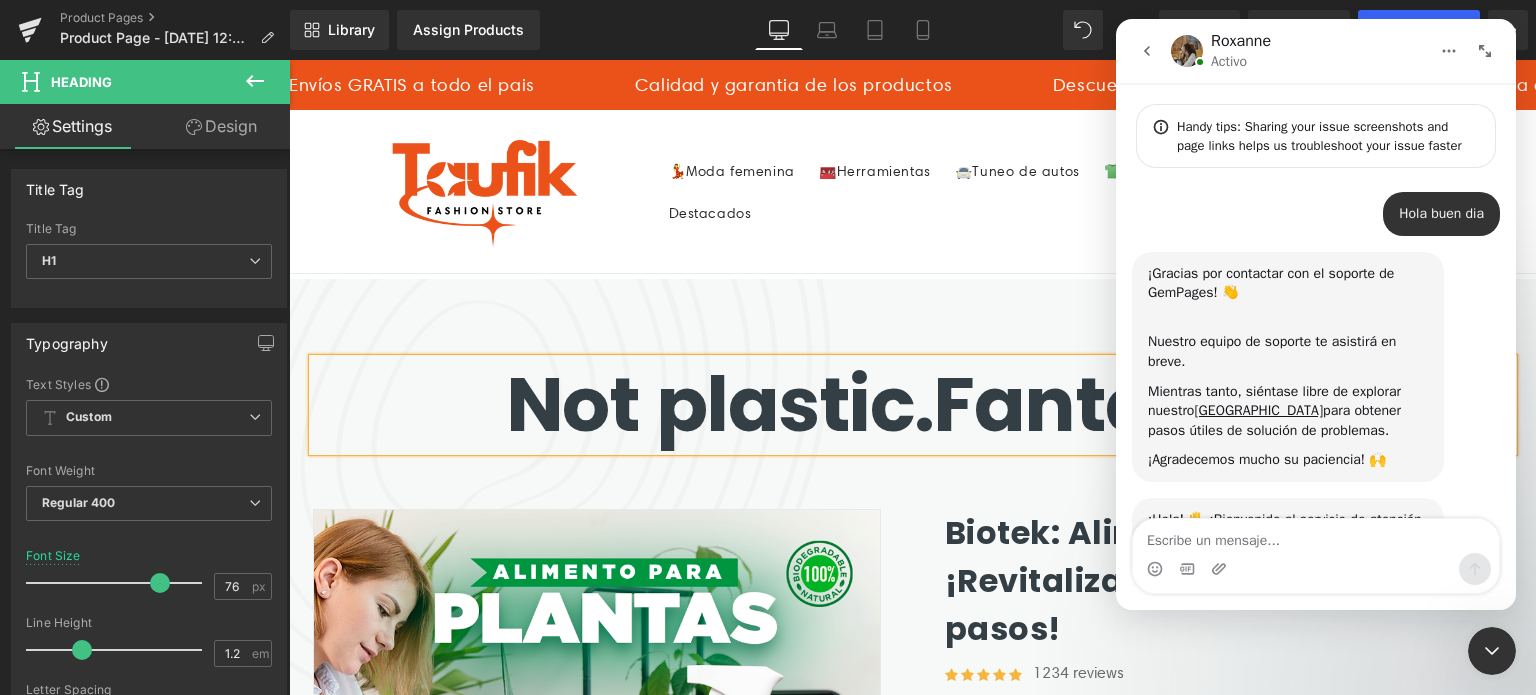 scroll, scrollTop: 3, scrollLeft: 0, axis: vertical 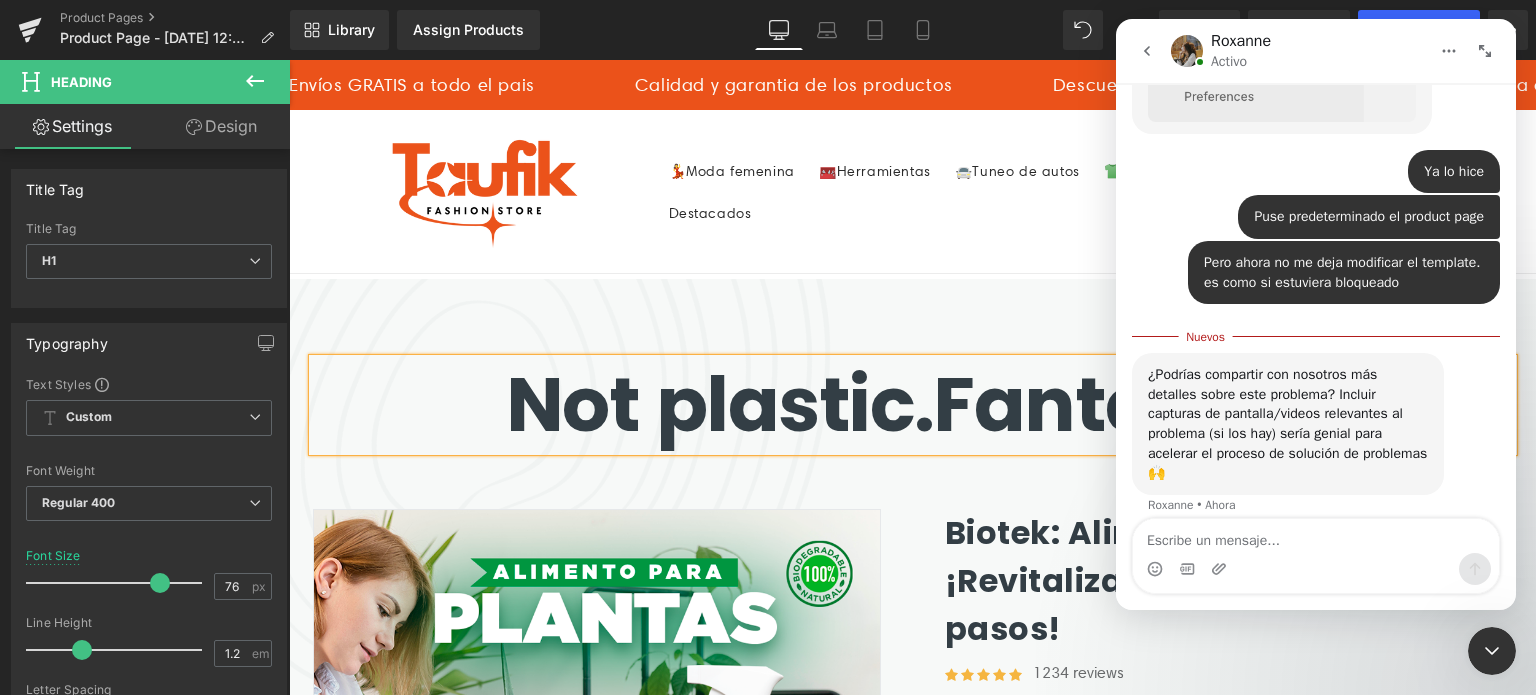 click 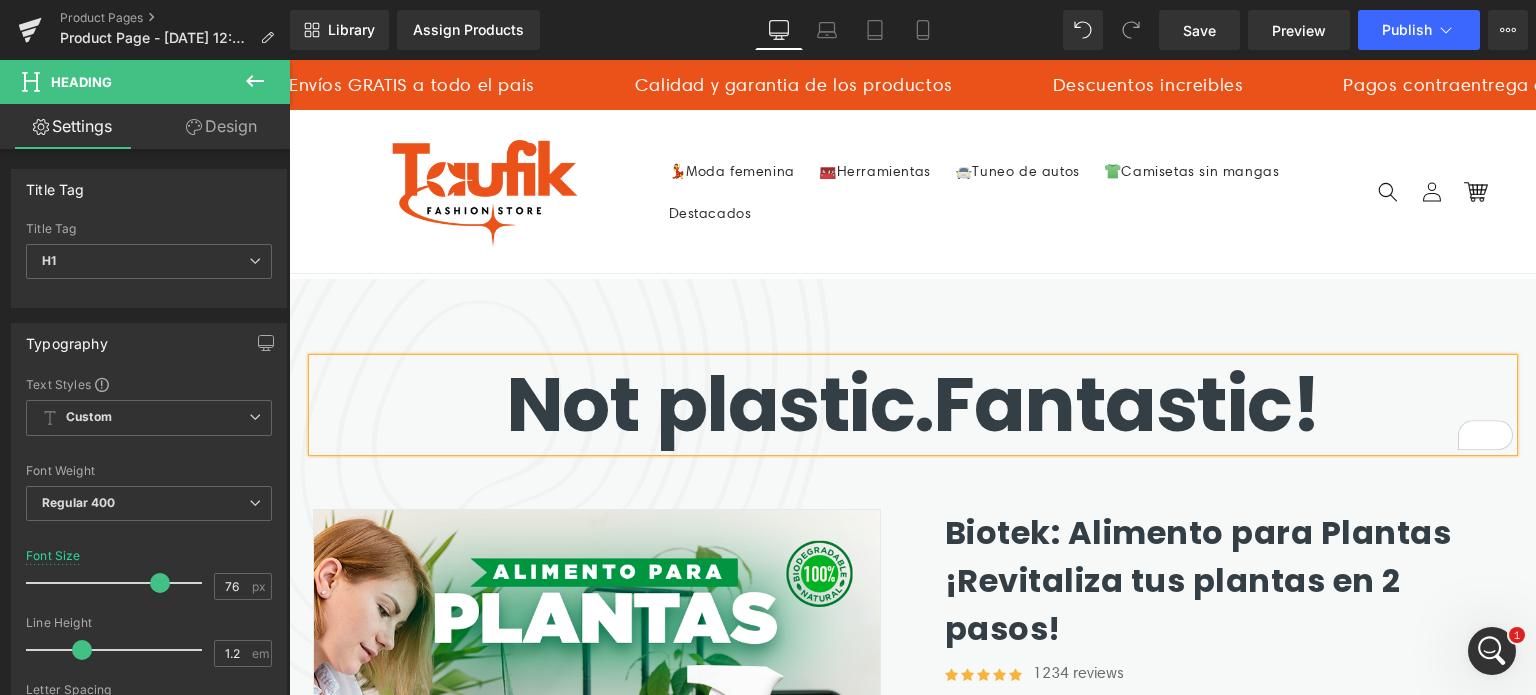 scroll, scrollTop: 0, scrollLeft: 0, axis: both 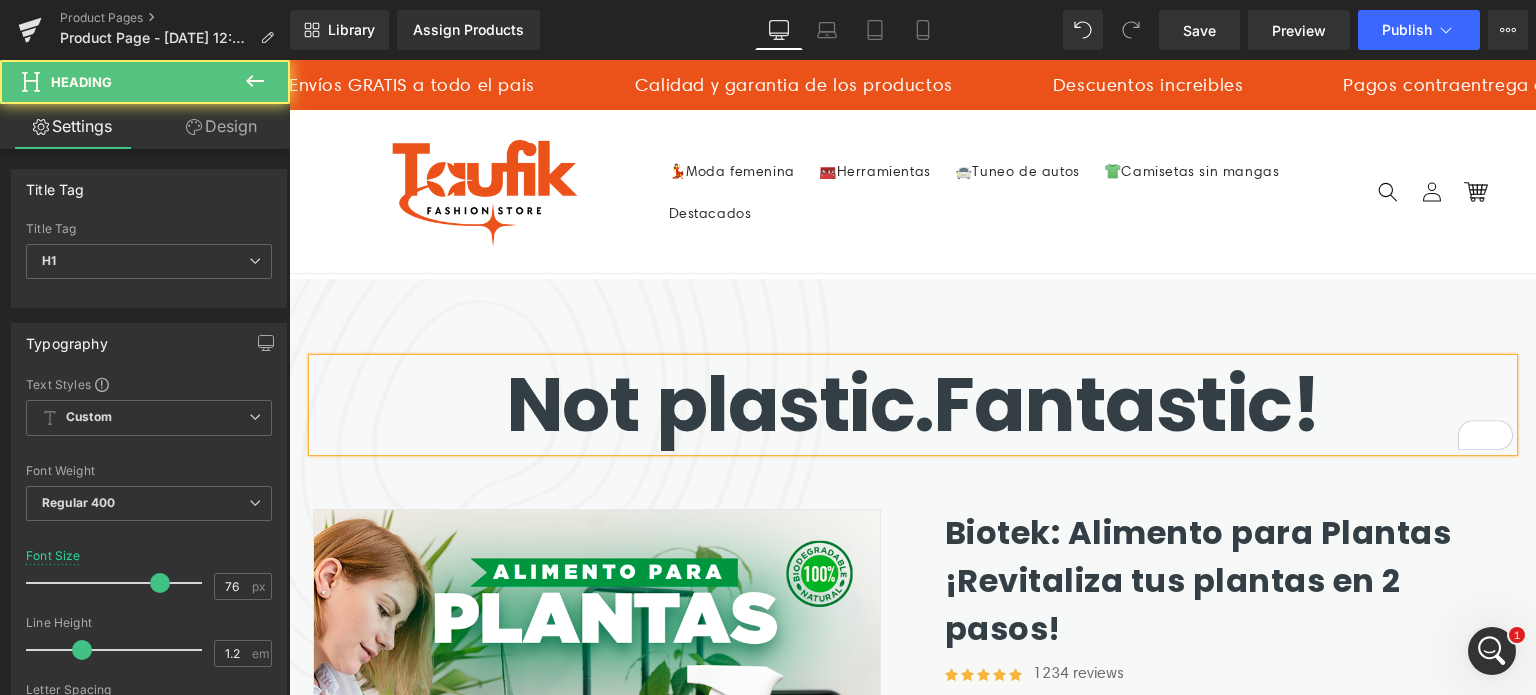 click on "Not plastic.  Fantastic!" at bounding box center [913, 404] 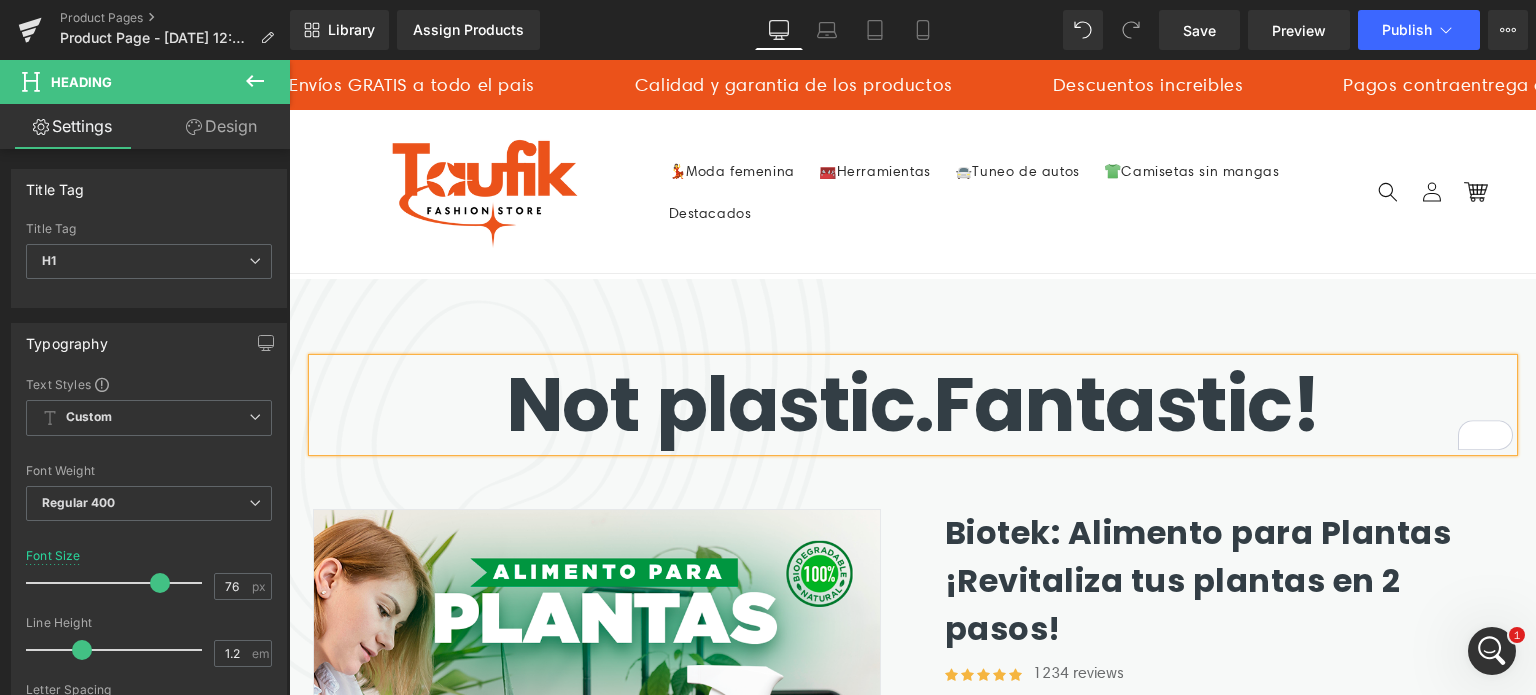 click 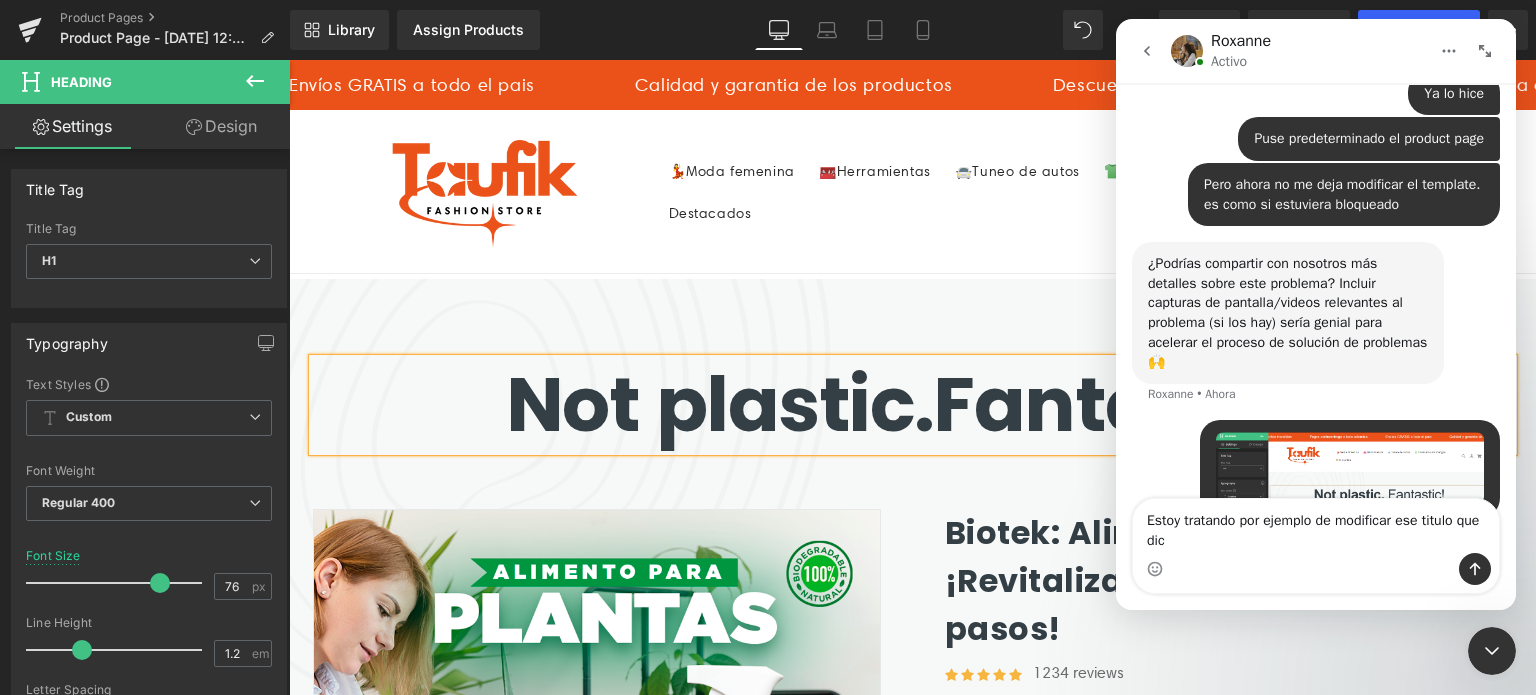 scroll, scrollTop: 4030, scrollLeft: 0, axis: vertical 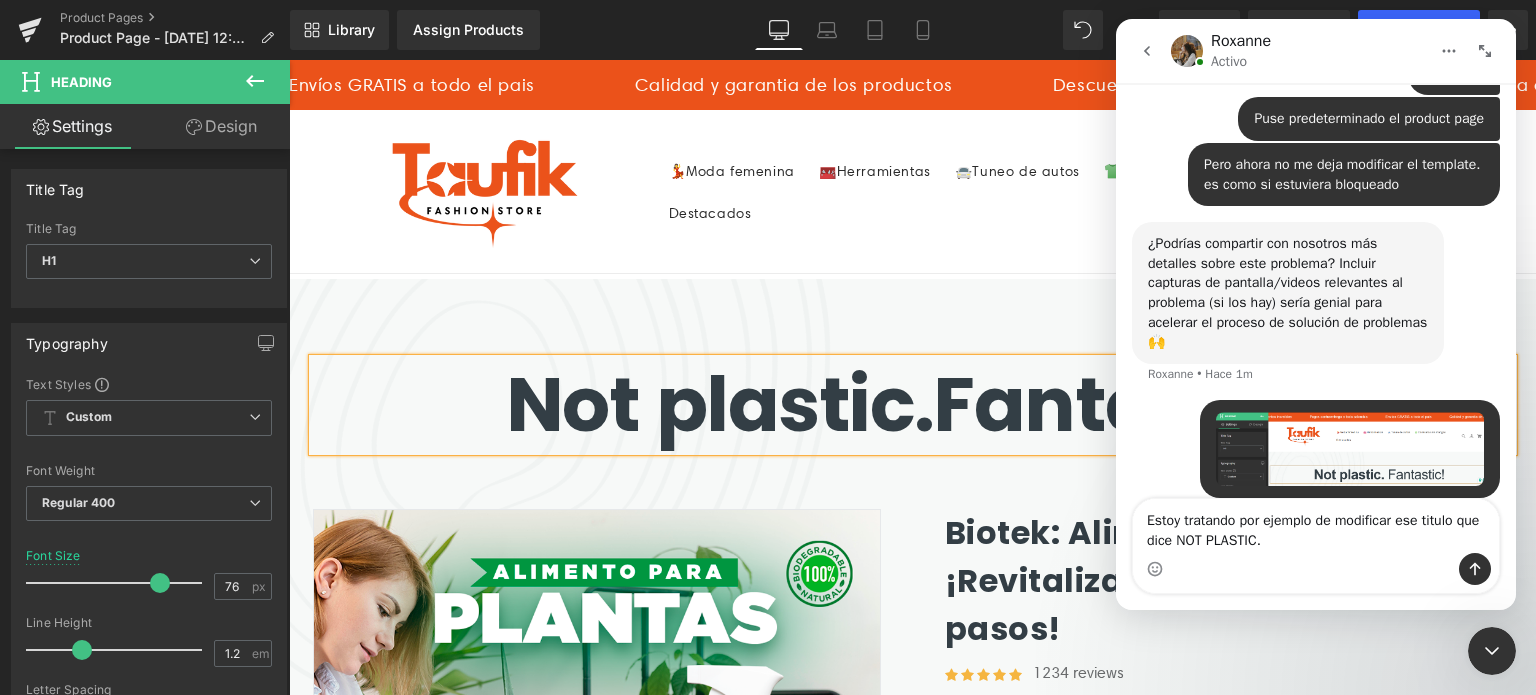type on "Estoy tratando por ejemplo de modificar ese titulo que dice NOT PLASTIC." 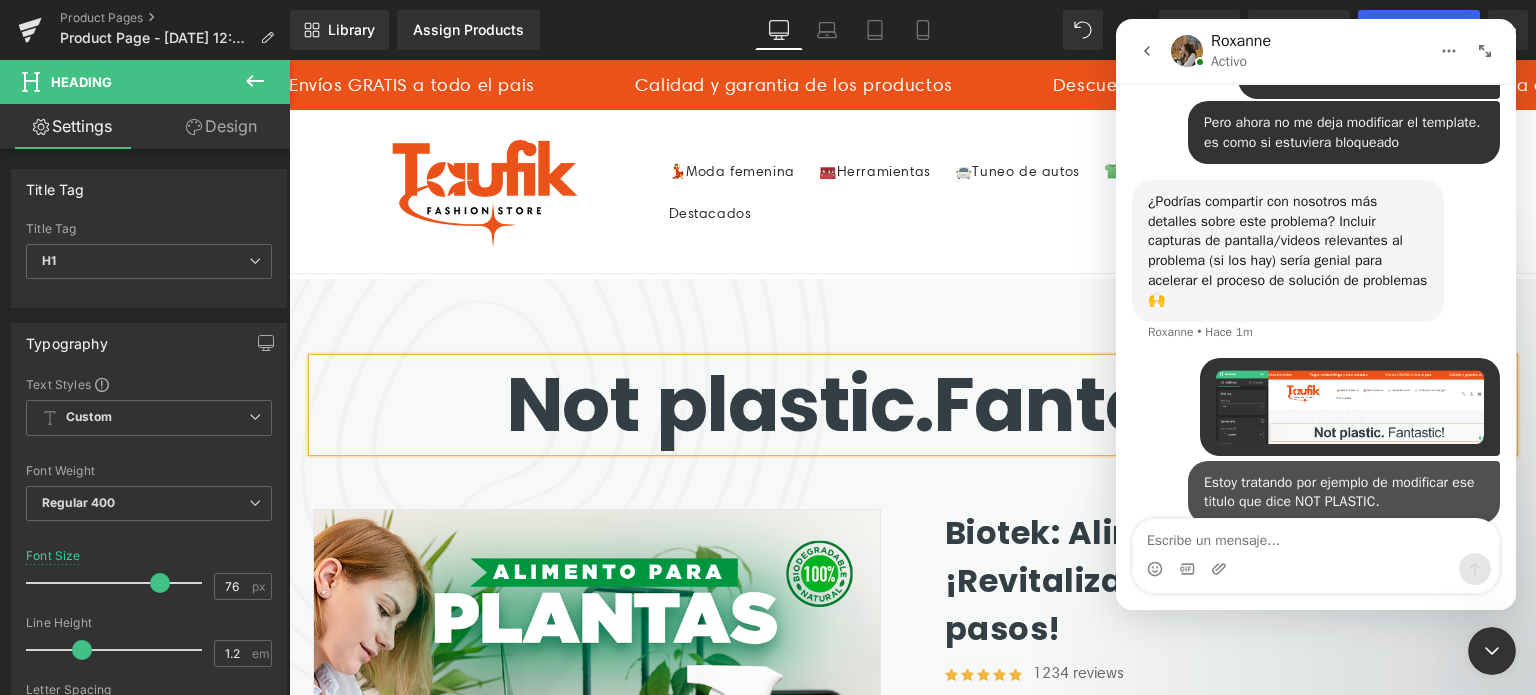 scroll, scrollTop: 4076, scrollLeft: 0, axis: vertical 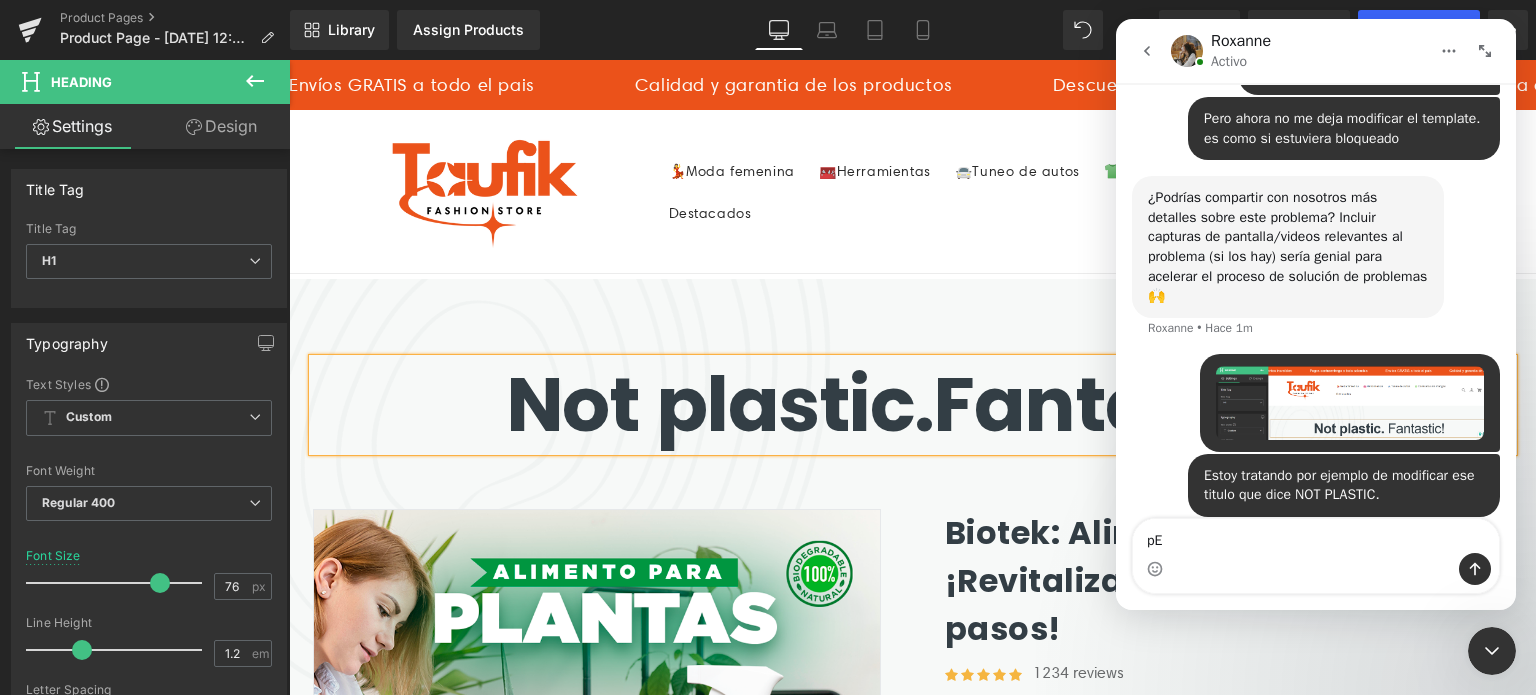 type on "p" 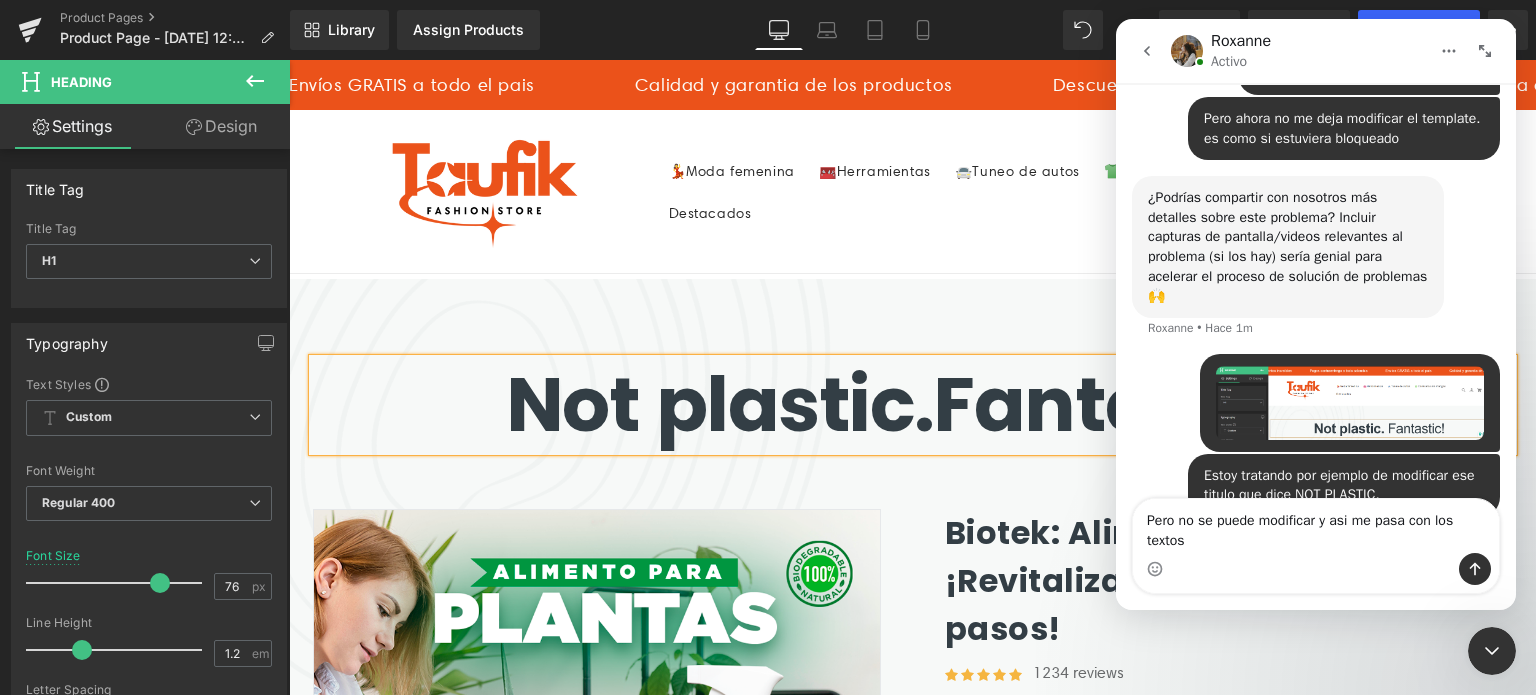 scroll, scrollTop: 4096, scrollLeft: 0, axis: vertical 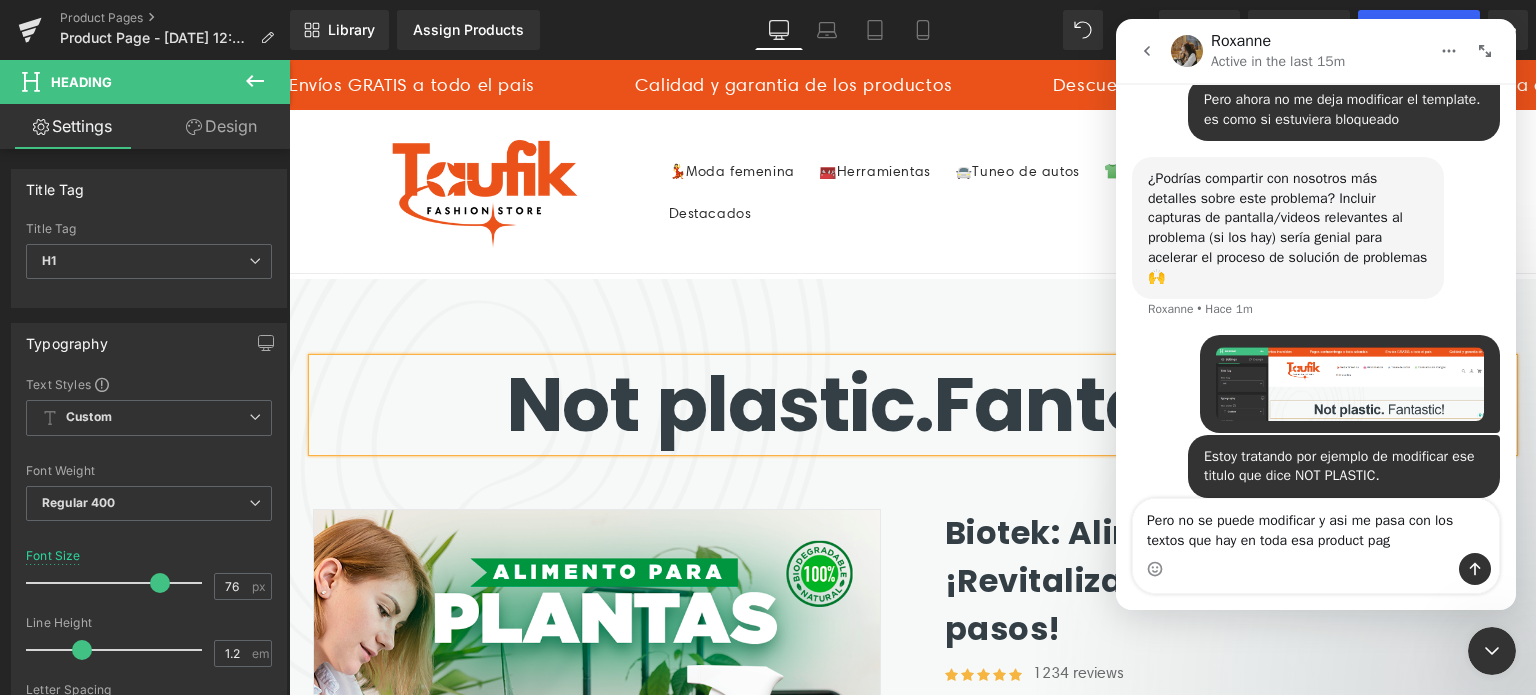 type on "Pero no se puede modificar y asi me pasa con los textos que hay en toda esa product page" 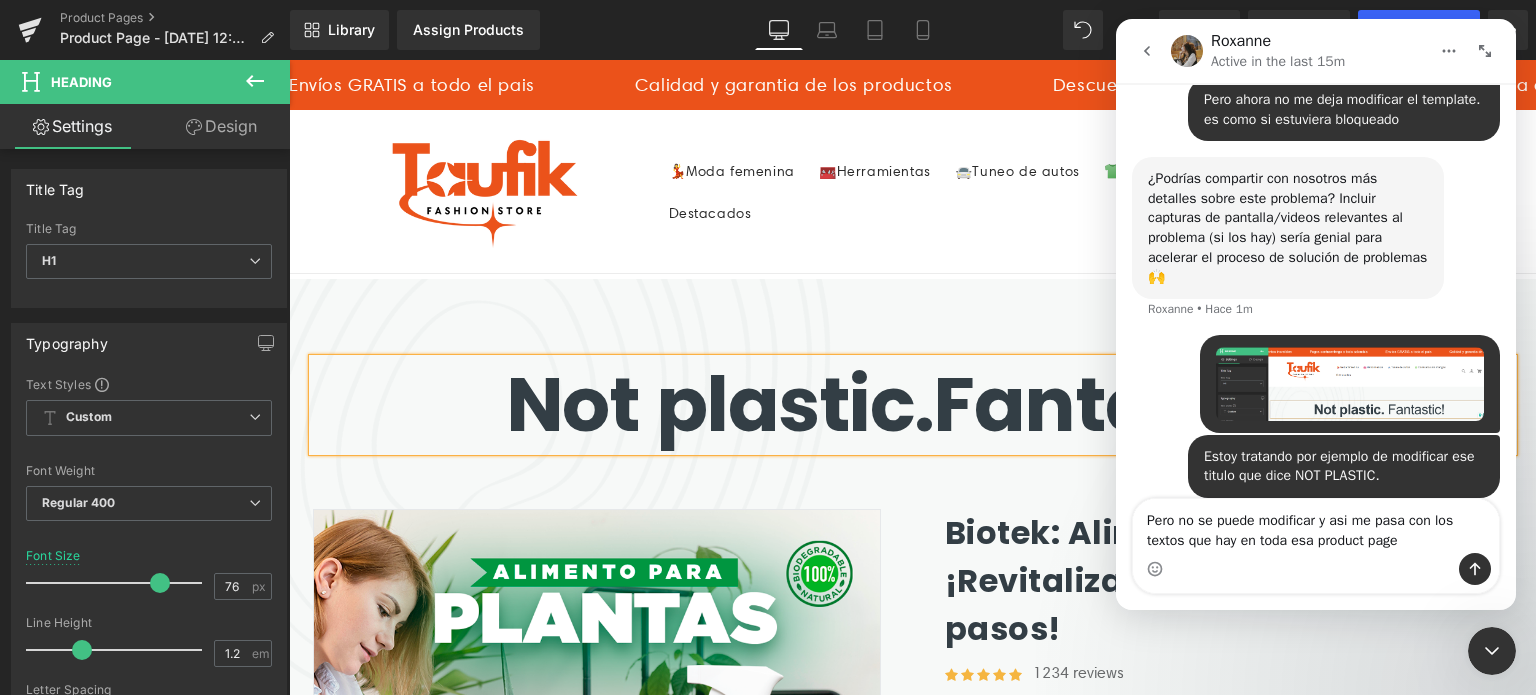 type 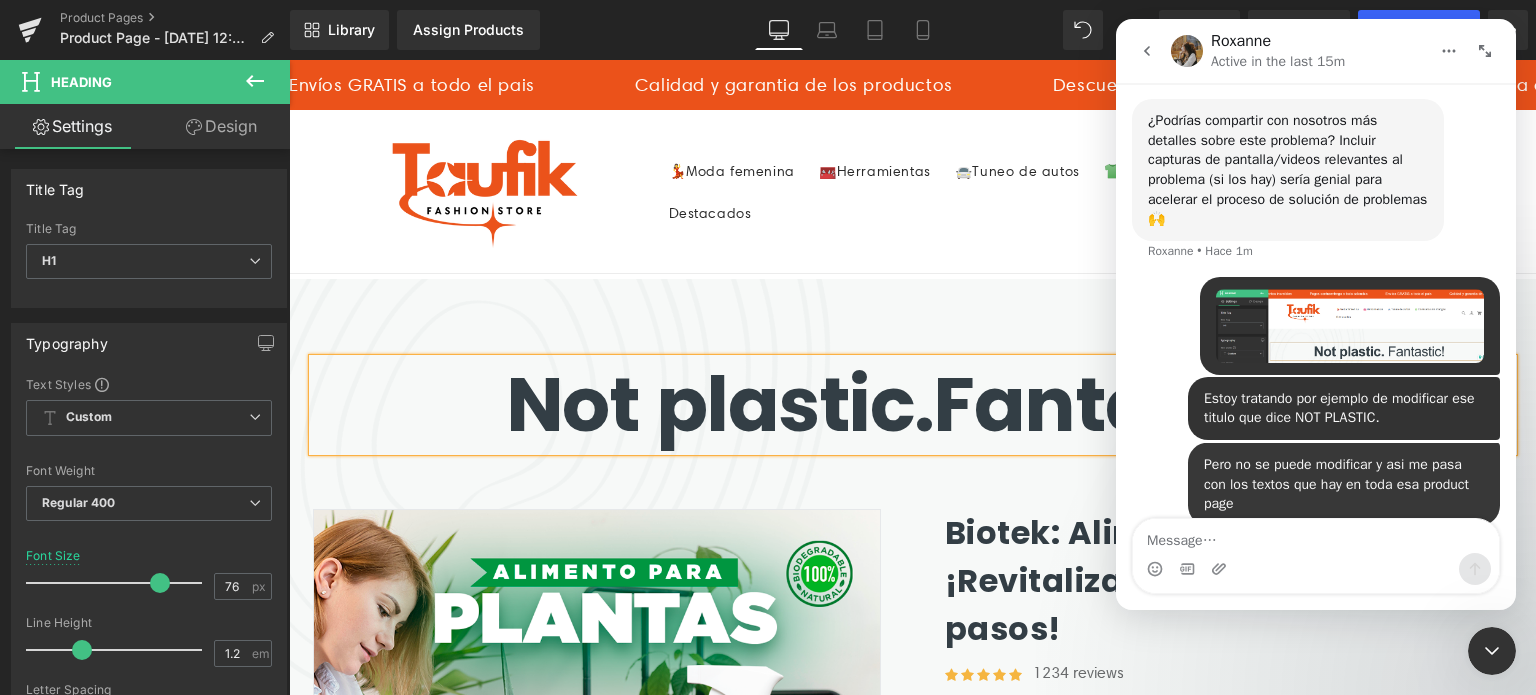 scroll, scrollTop: 4239, scrollLeft: 0, axis: vertical 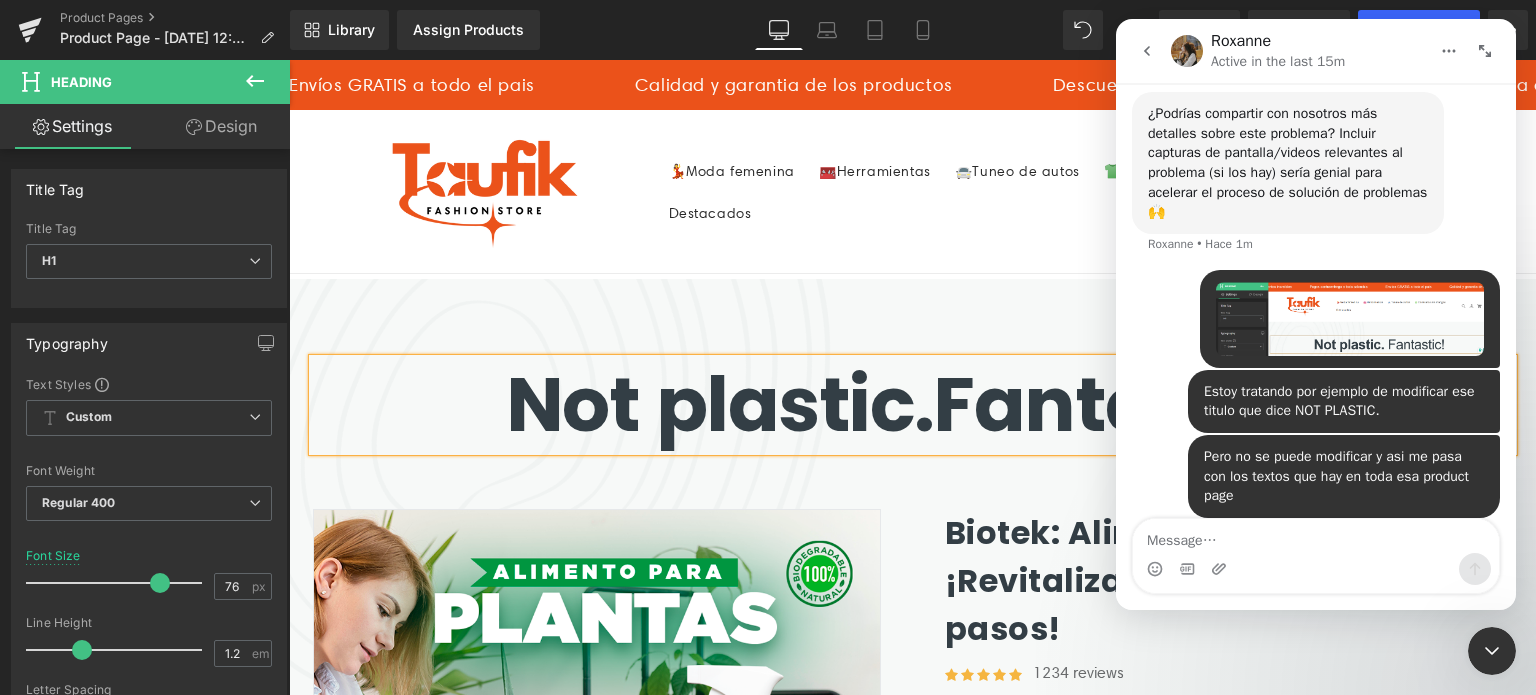 click at bounding box center [768, 317] 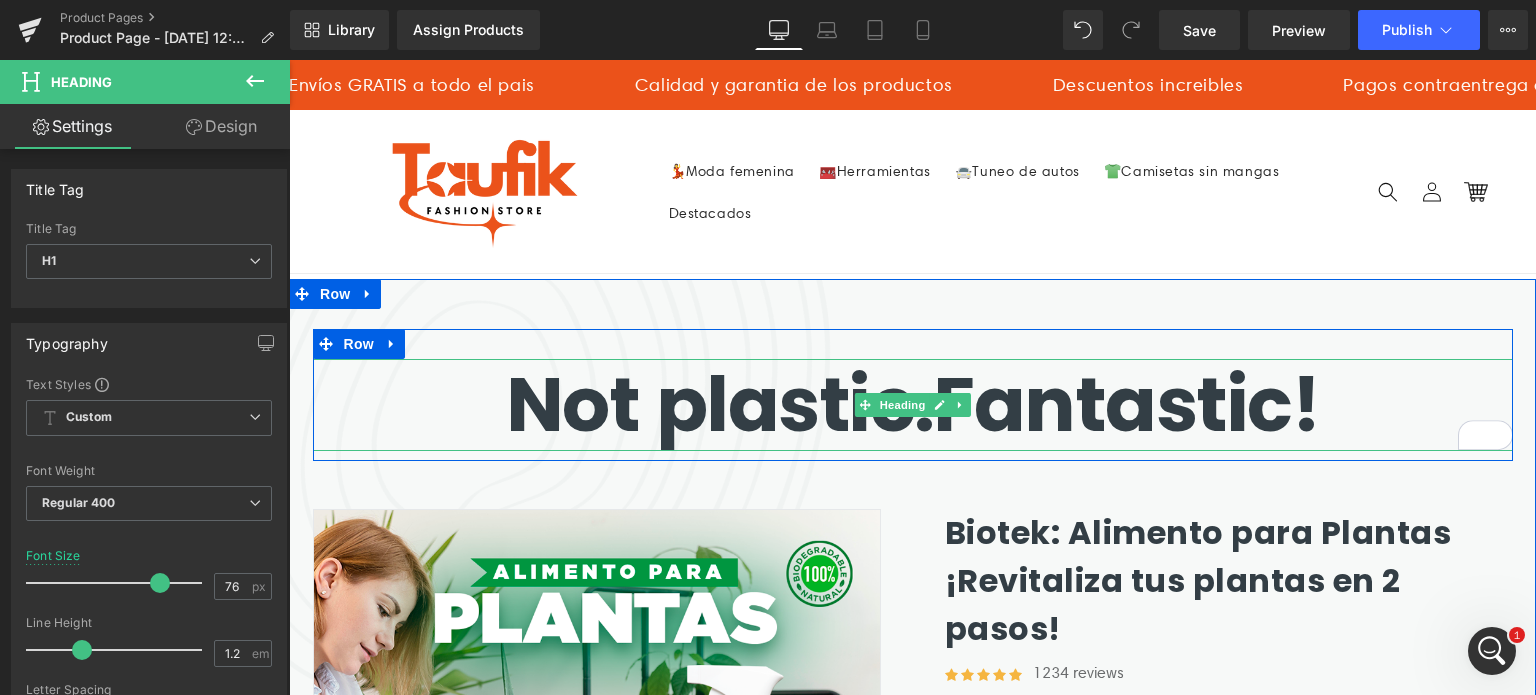 click on "Not plastic." at bounding box center [720, 404] 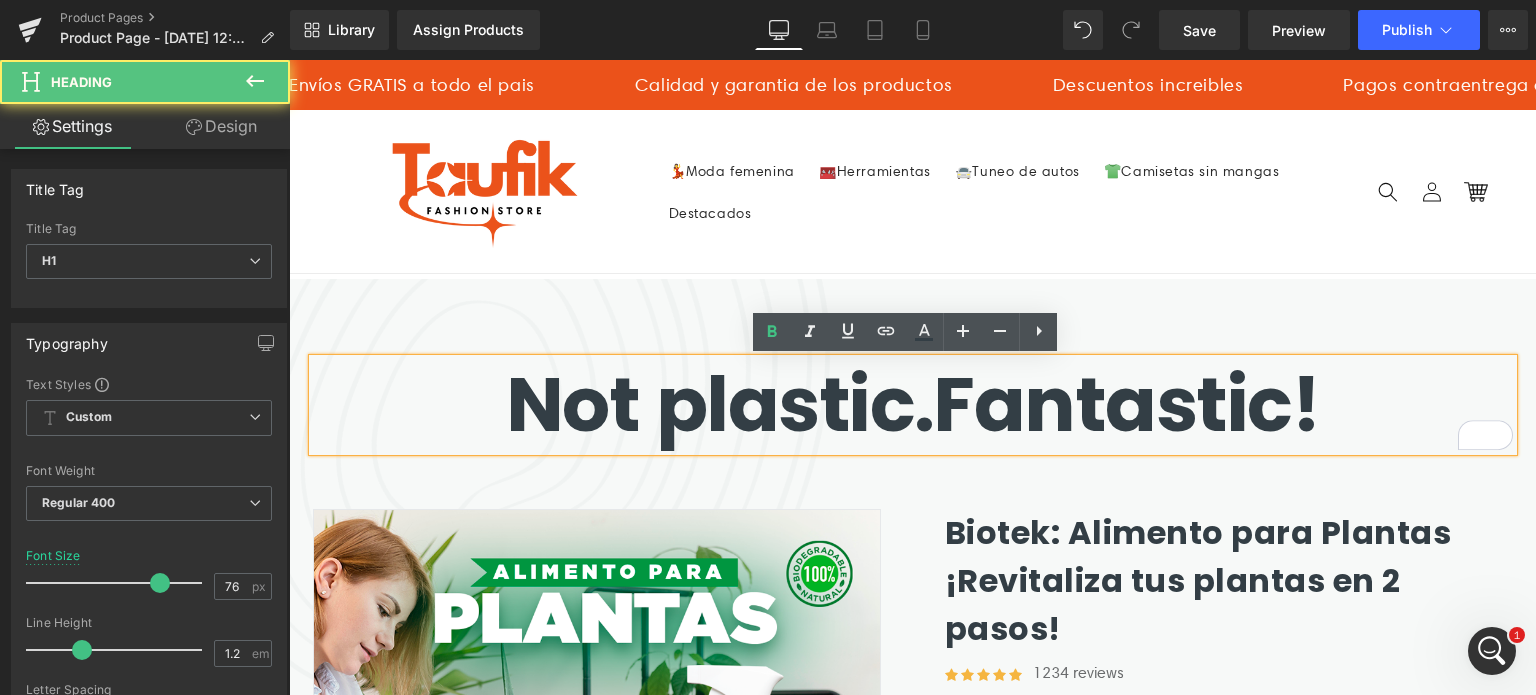 click on "Not plastic." at bounding box center (720, 404) 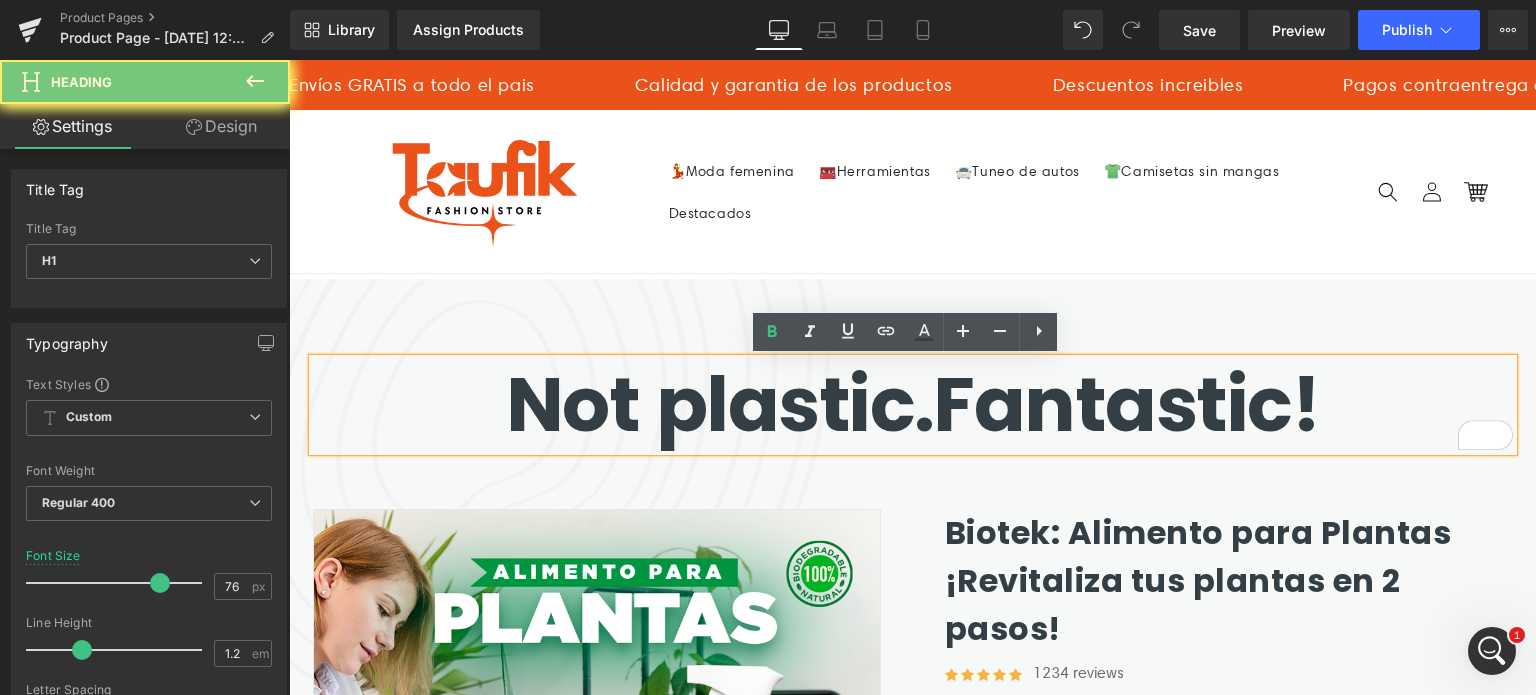 click on "Not plastic." at bounding box center [720, 404] 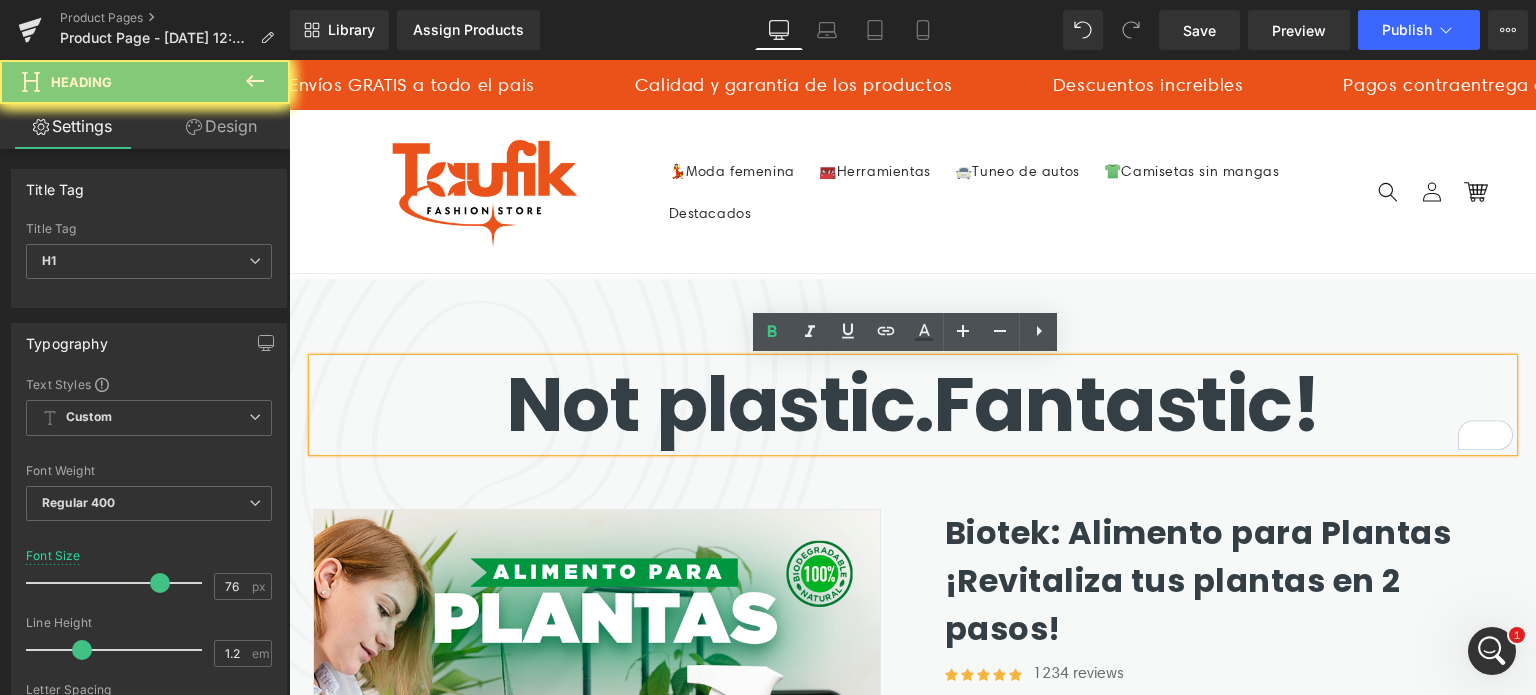 click on "Not plastic." at bounding box center (720, 404) 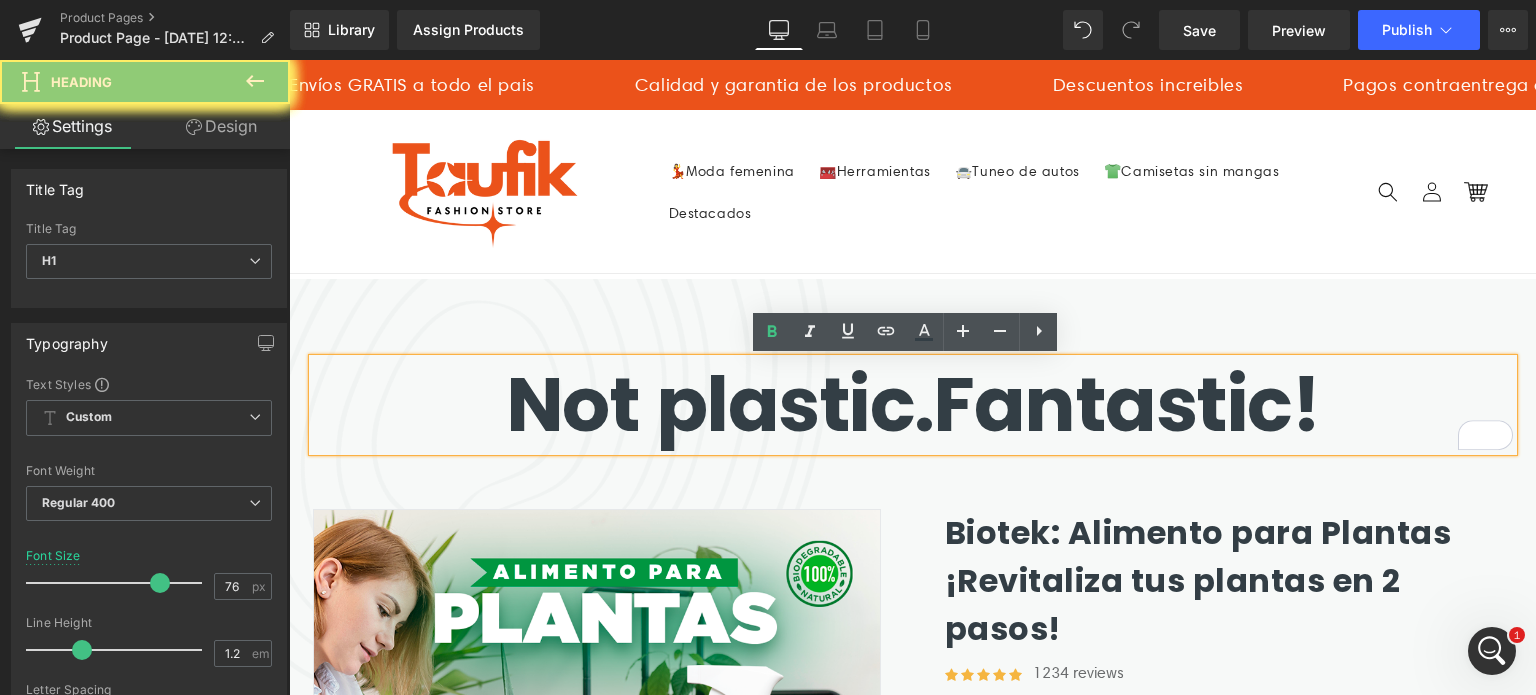 click on "Not plastic." at bounding box center (720, 404) 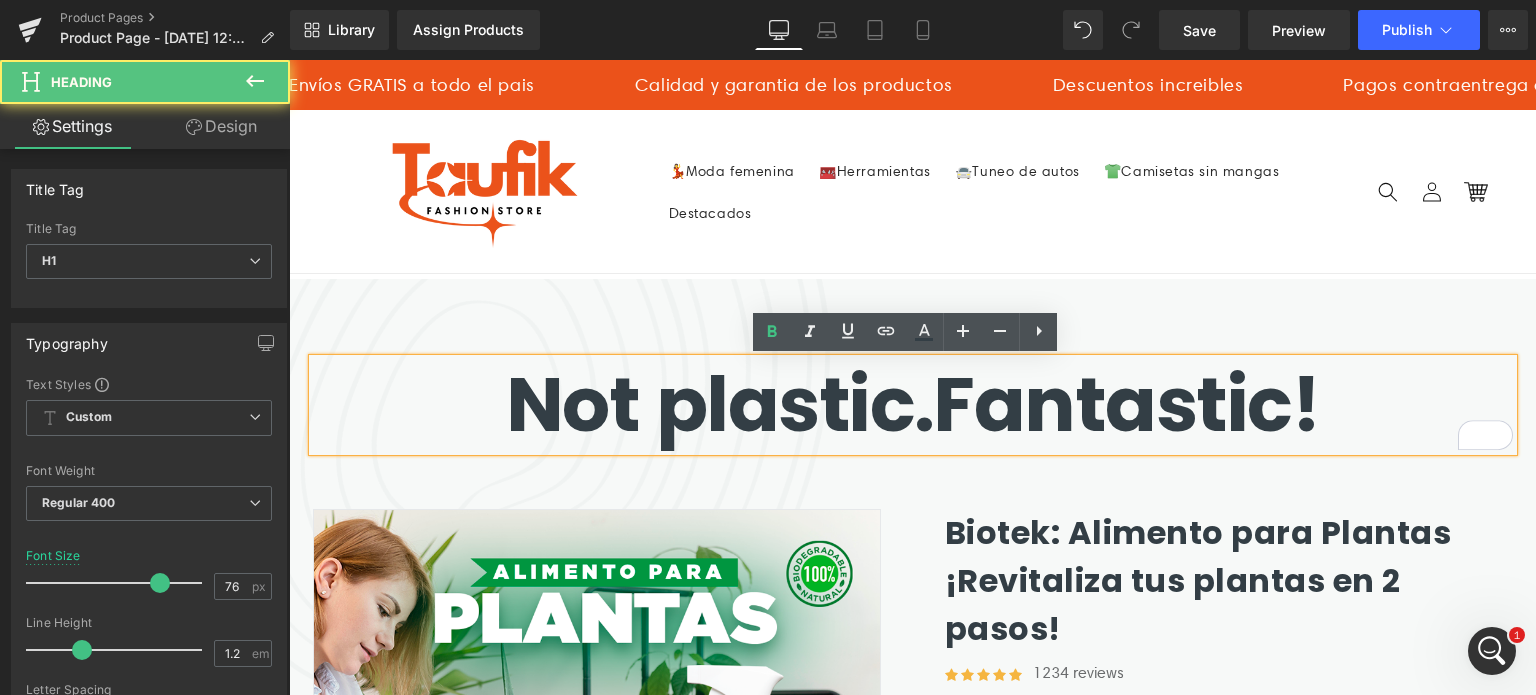 click on "Not plastic." at bounding box center (720, 404) 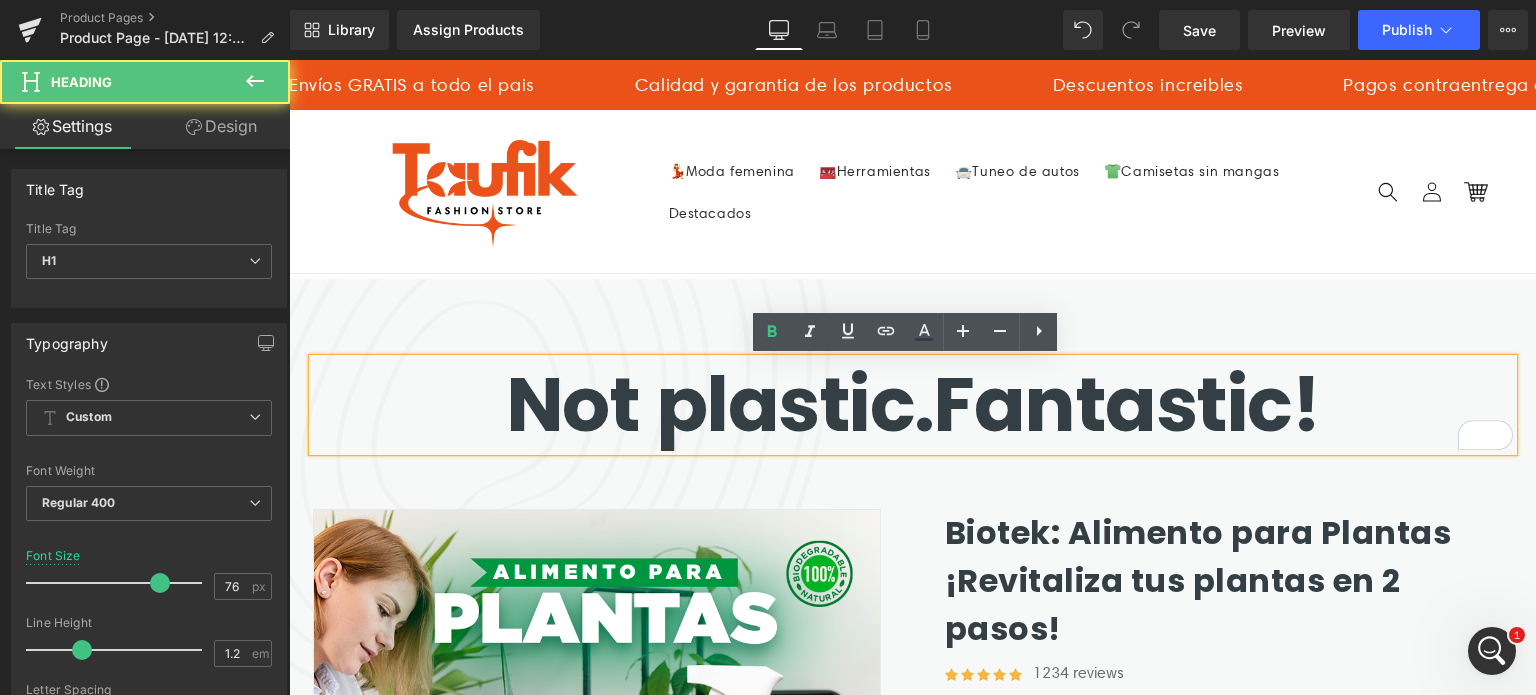 click on "Not plastic." at bounding box center (720, 404) 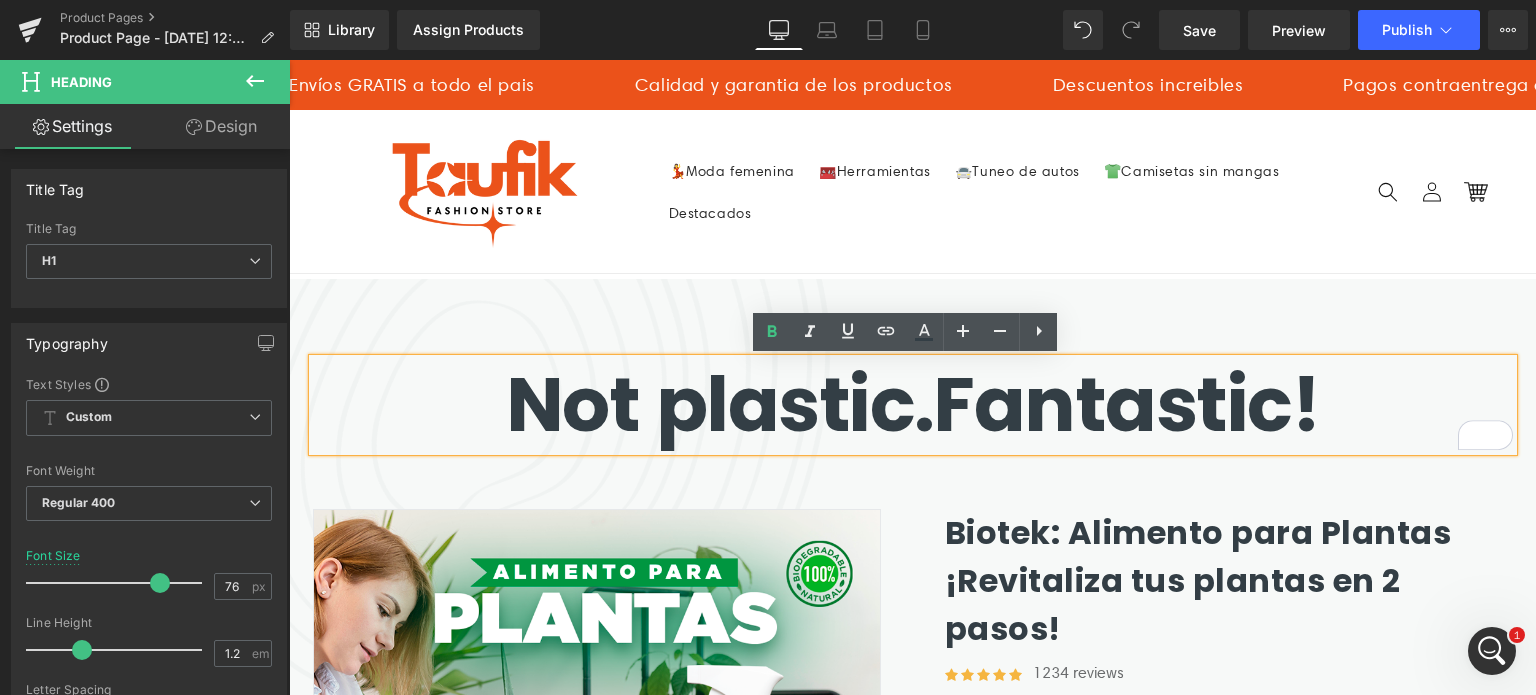 click on "Not plastic." at bounding box center [720, 404] 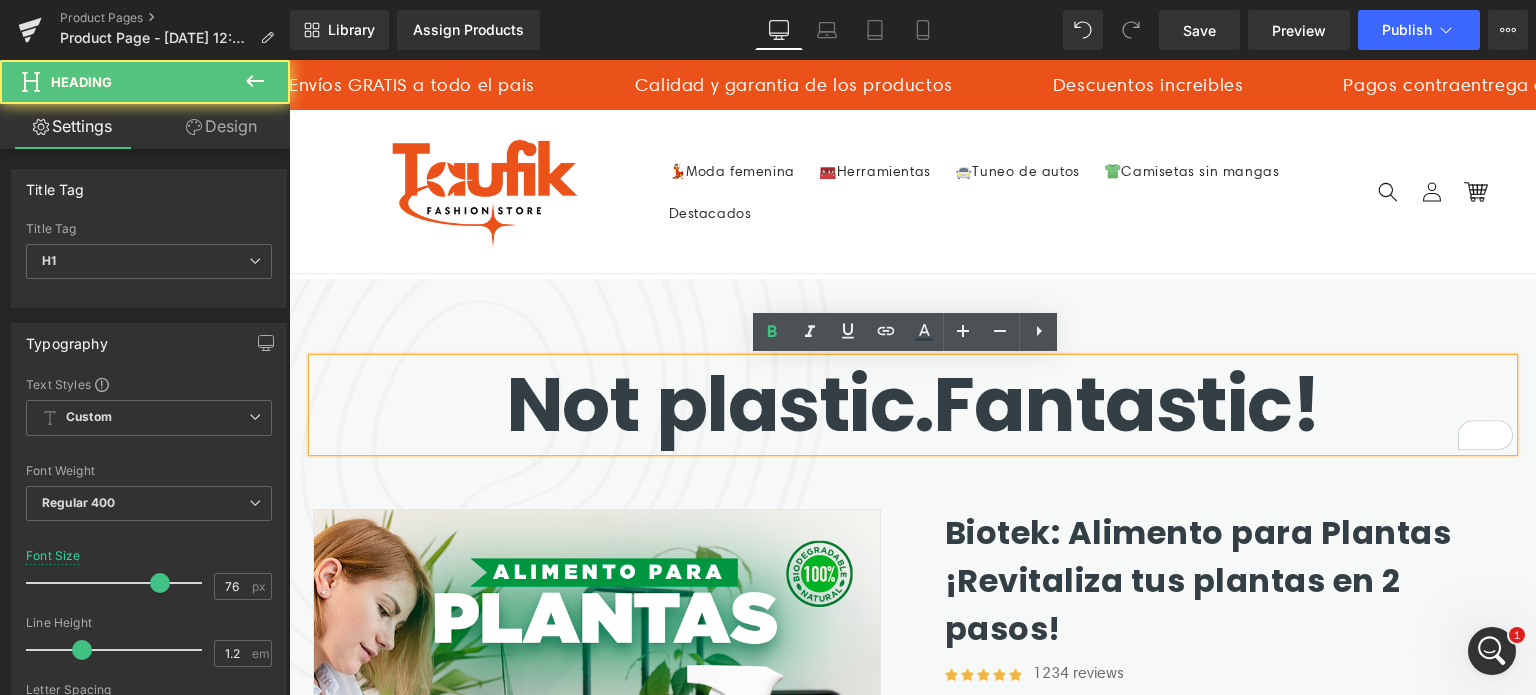 click on "Not plastic." at bounding box center (720, 404) 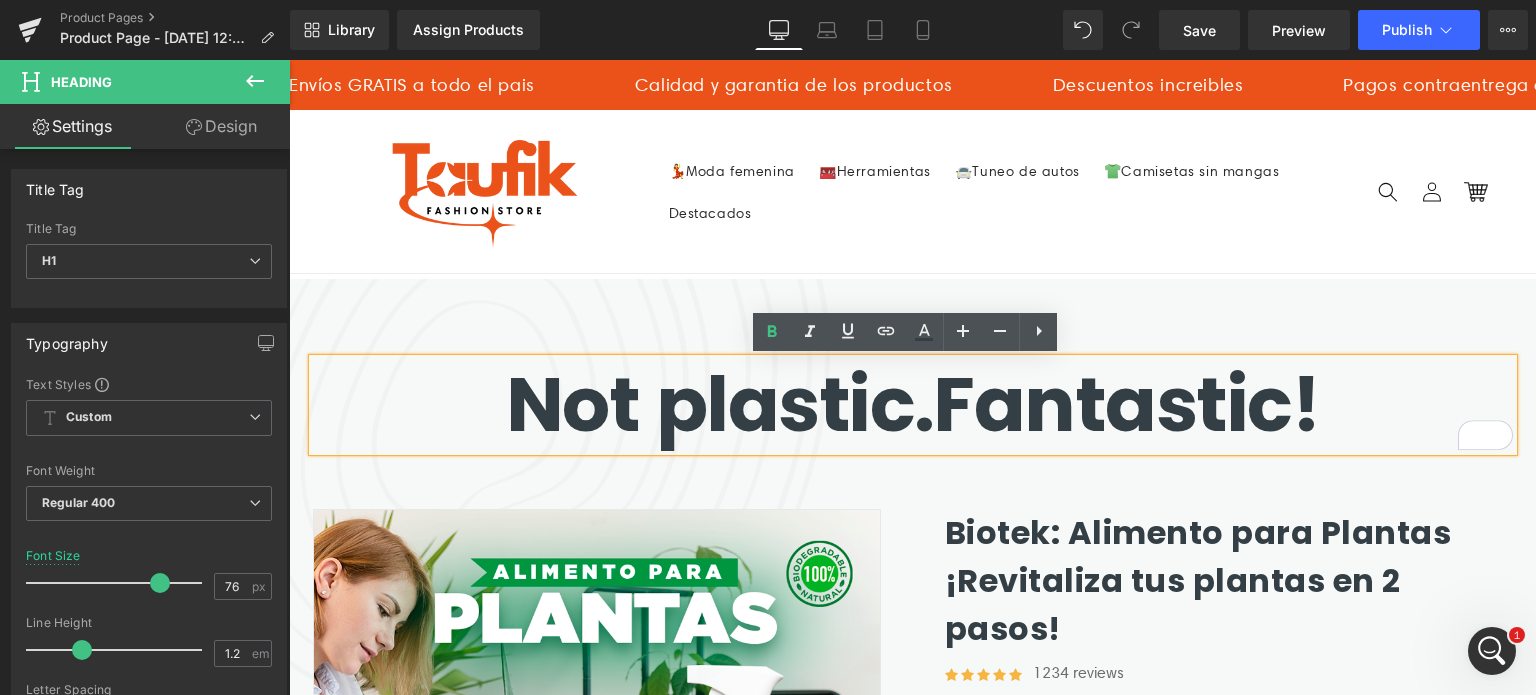 click on "Not plastic." at bounding box center [720, 404] 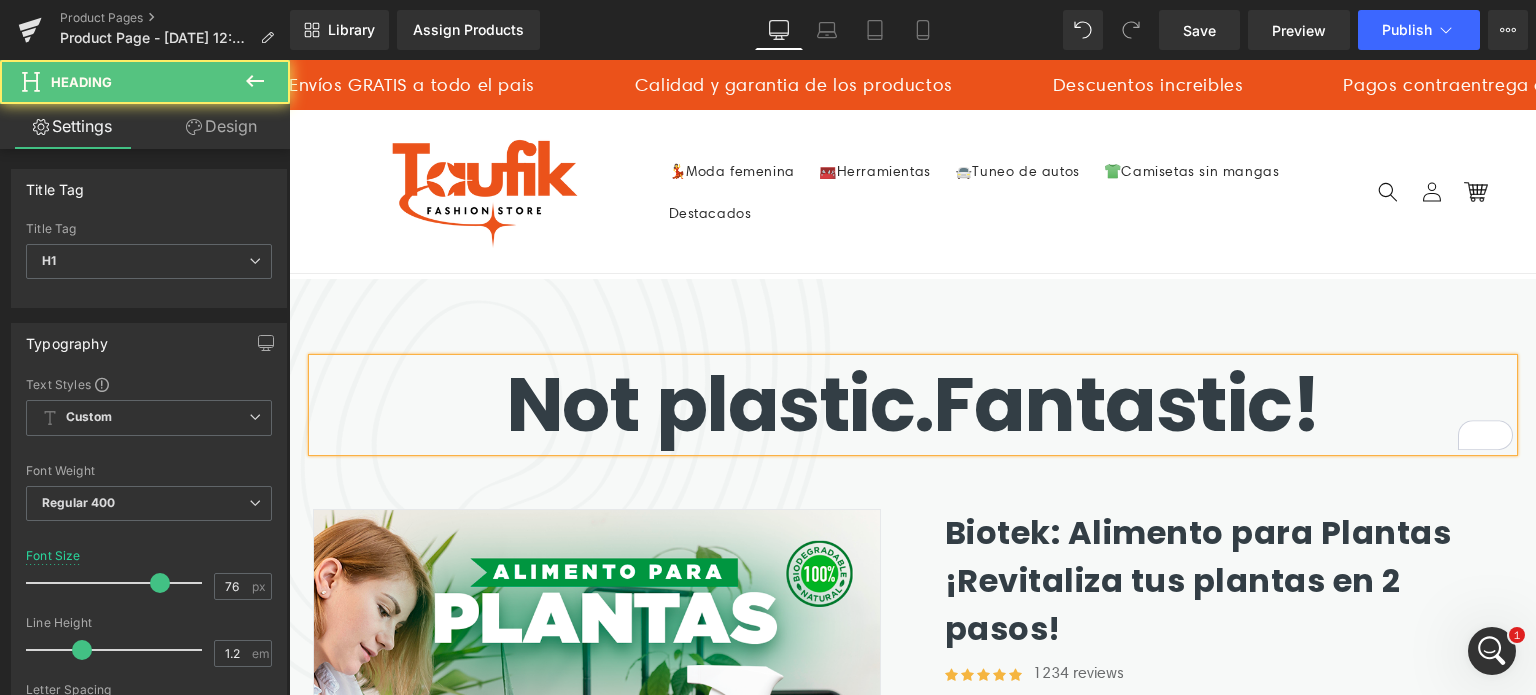 click on "Not plastic." at bounding box center [720, 404] 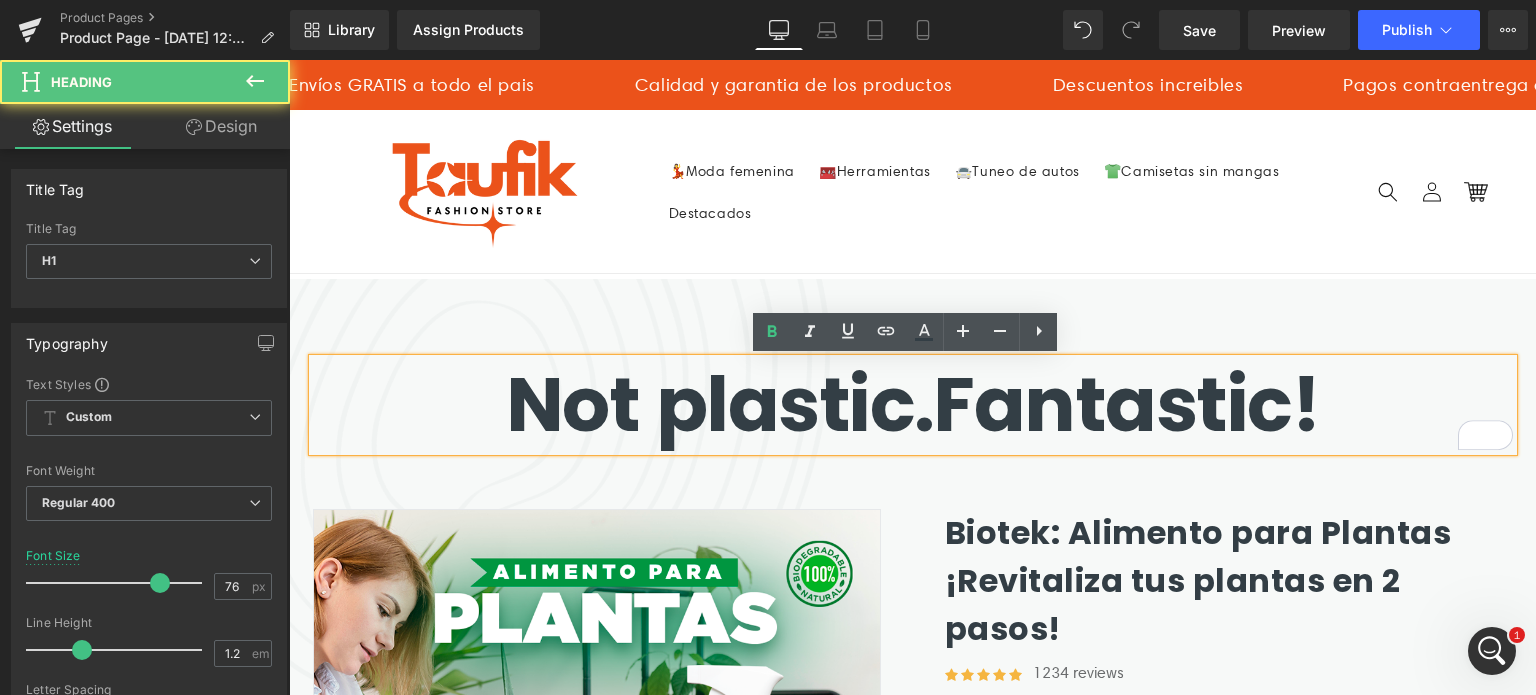 click on "Not plastic." at bounding box center [720, 404] 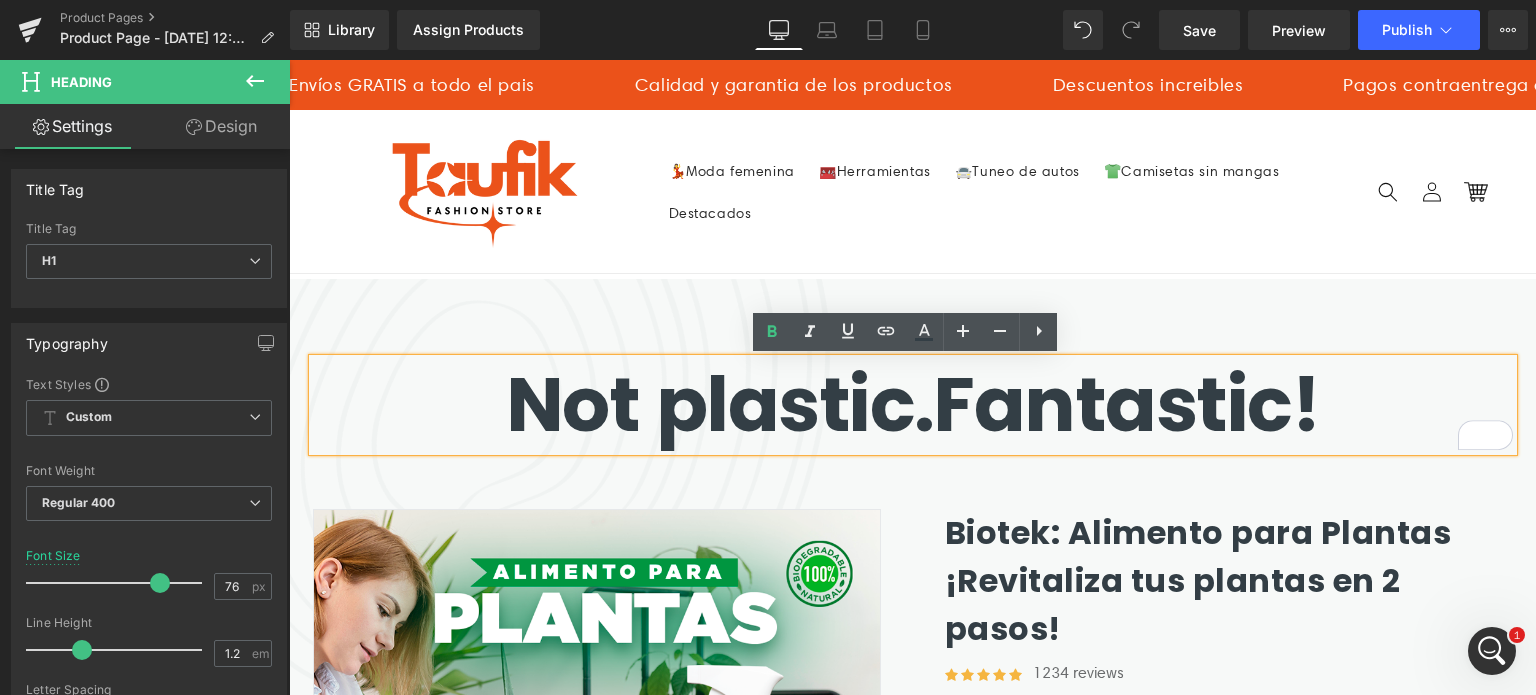 click on "Not plastic." at bounding box center (720, 404) 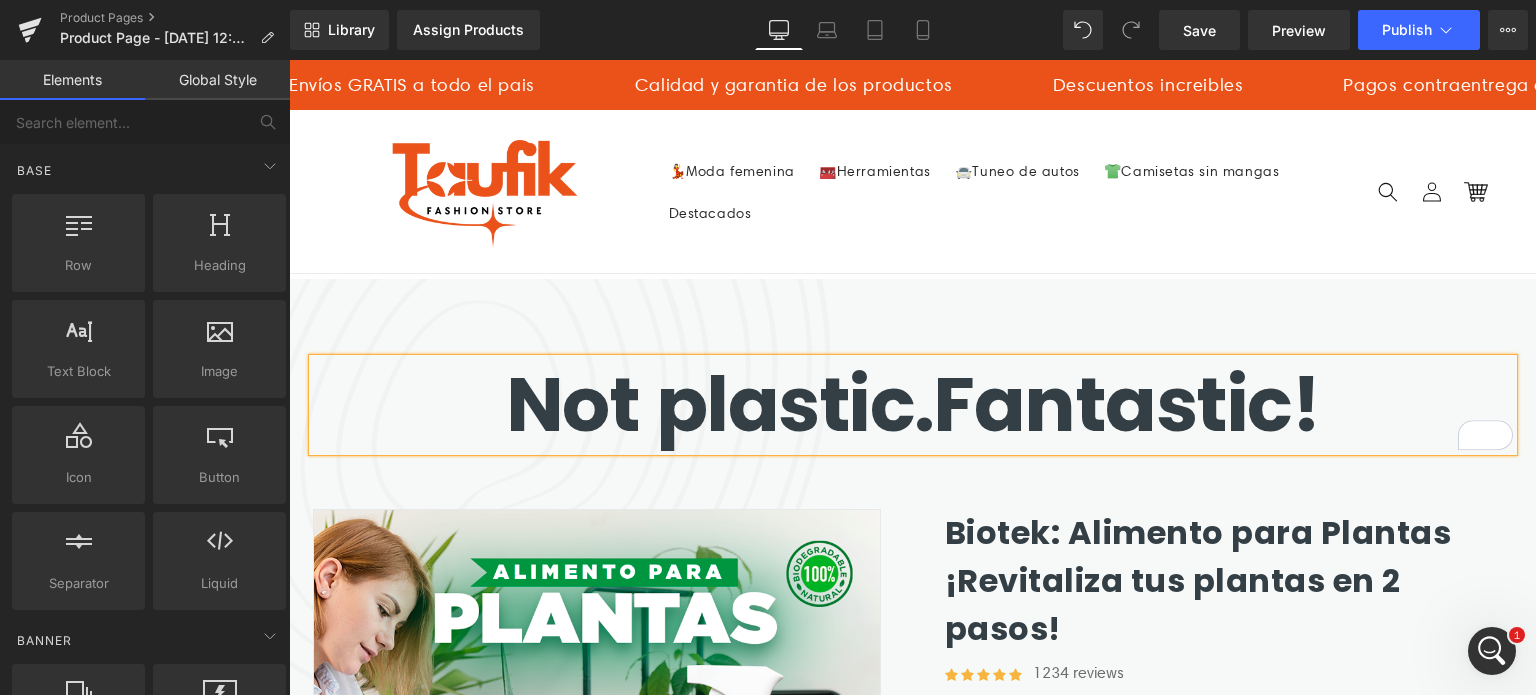click on "Not plastic." at bounding box center (720, 404) 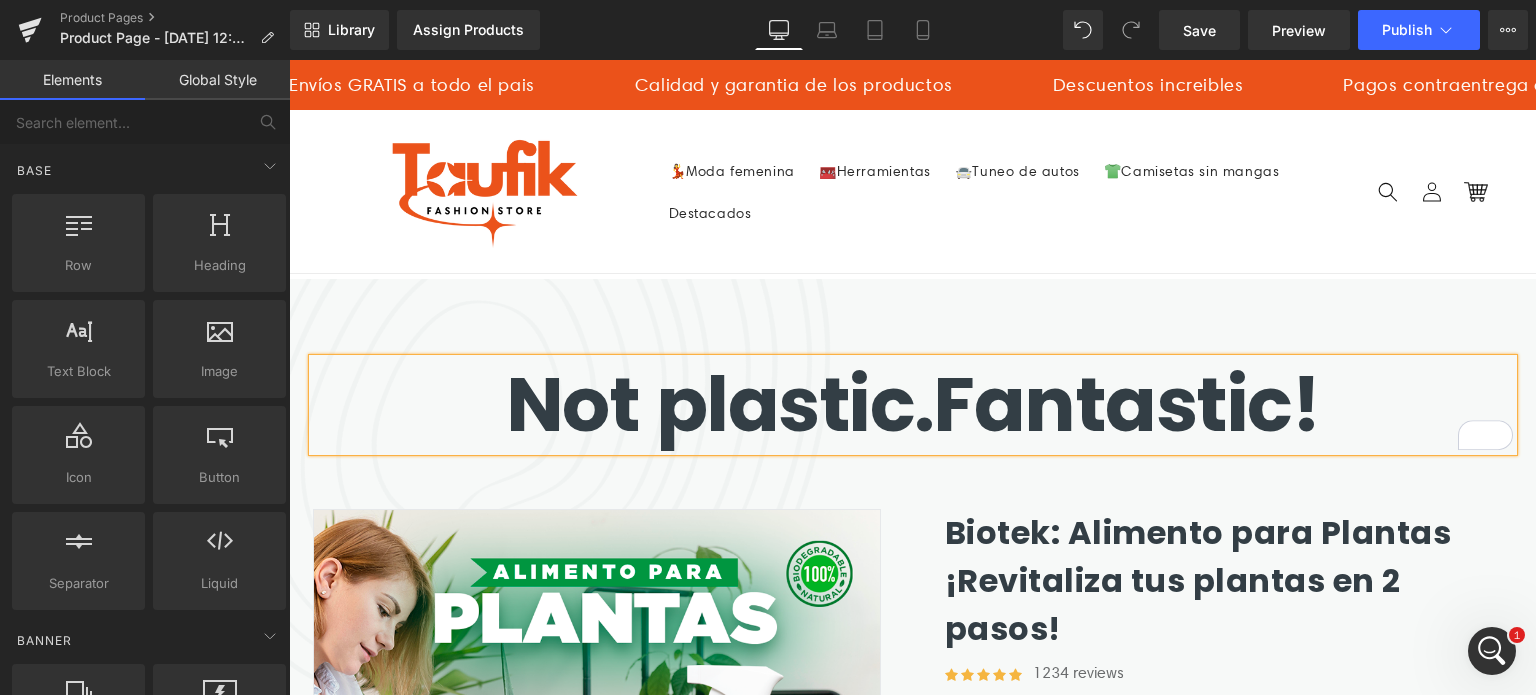 click on "Not plastic." at bounding box center (720, 404) 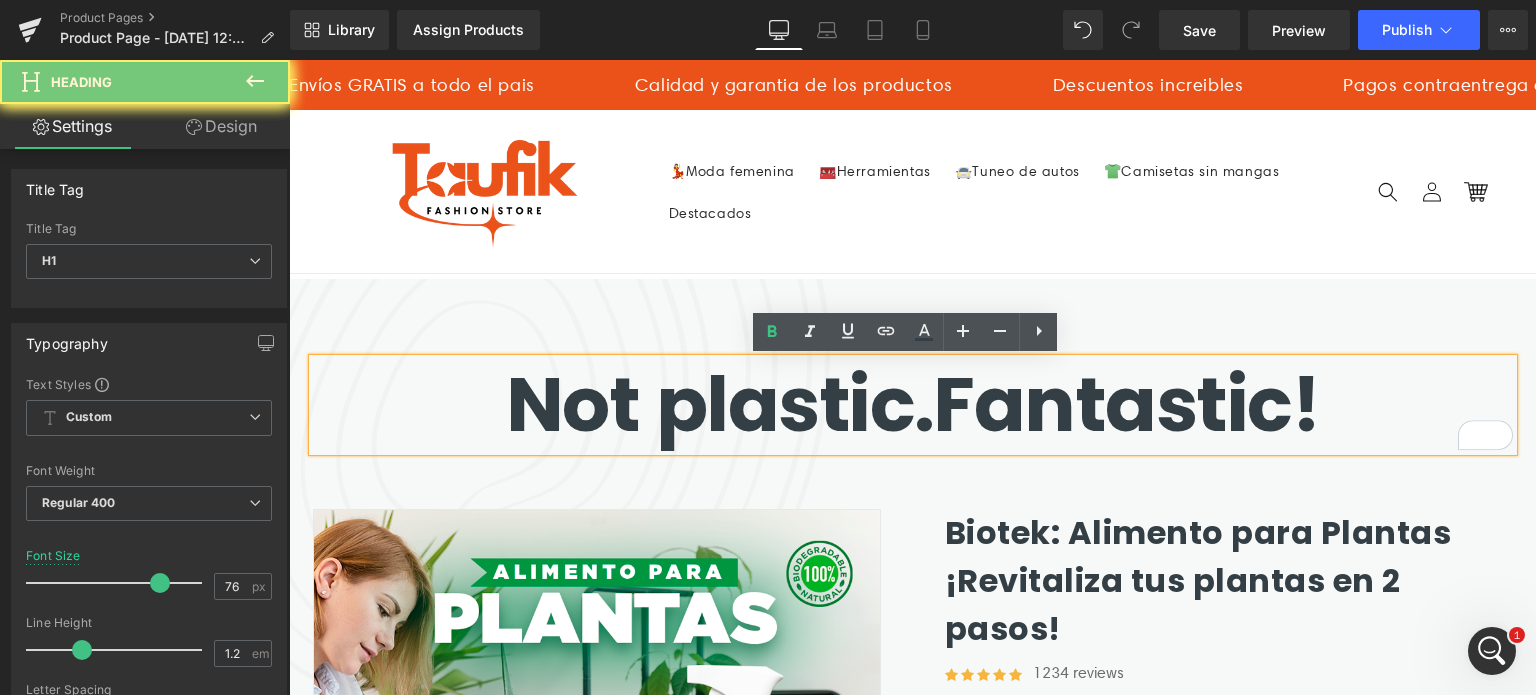 click on "Not plastic." at bounding box center [720, 404] 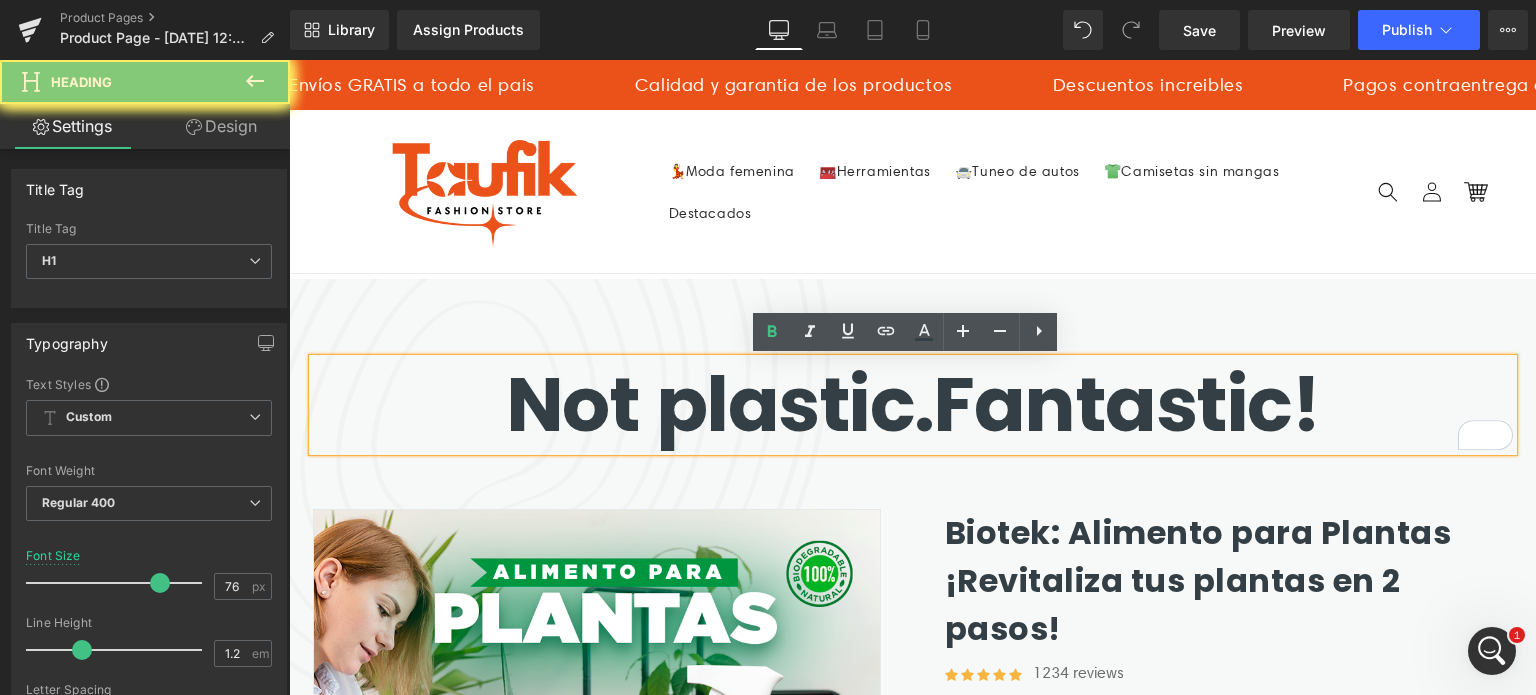 click on "Not plastic." at bounding box center (720, 404) 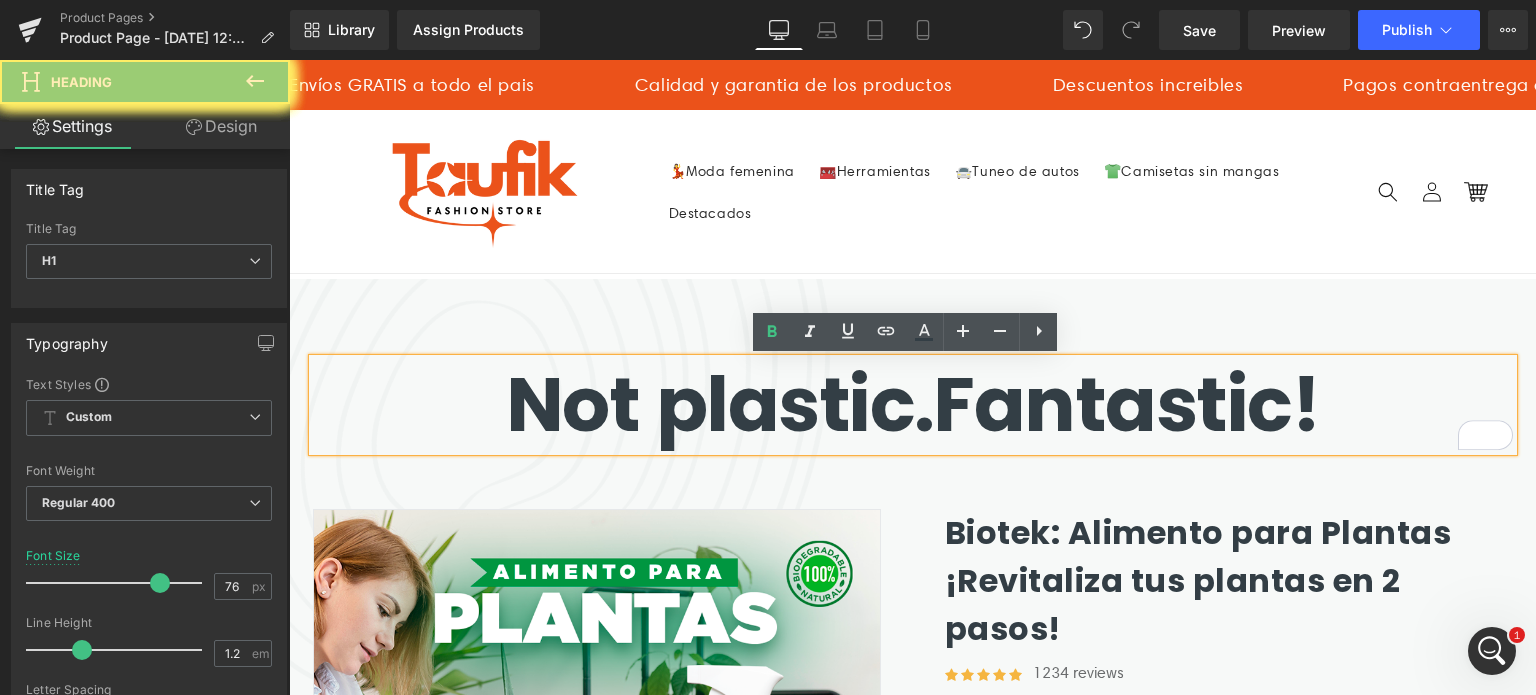 click on "Not plastic." at bounding box center (720, 404) 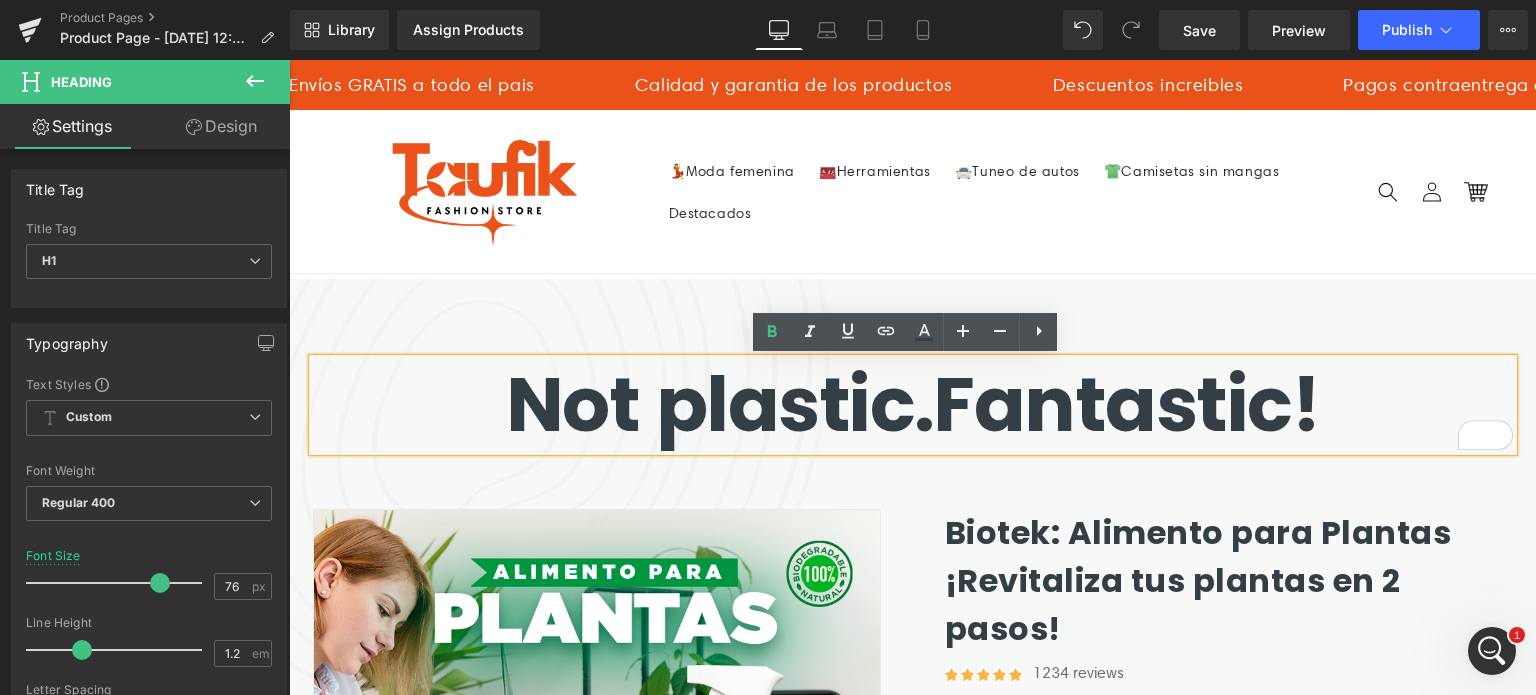click on "Not plastic." at bounding box center (720, 404) 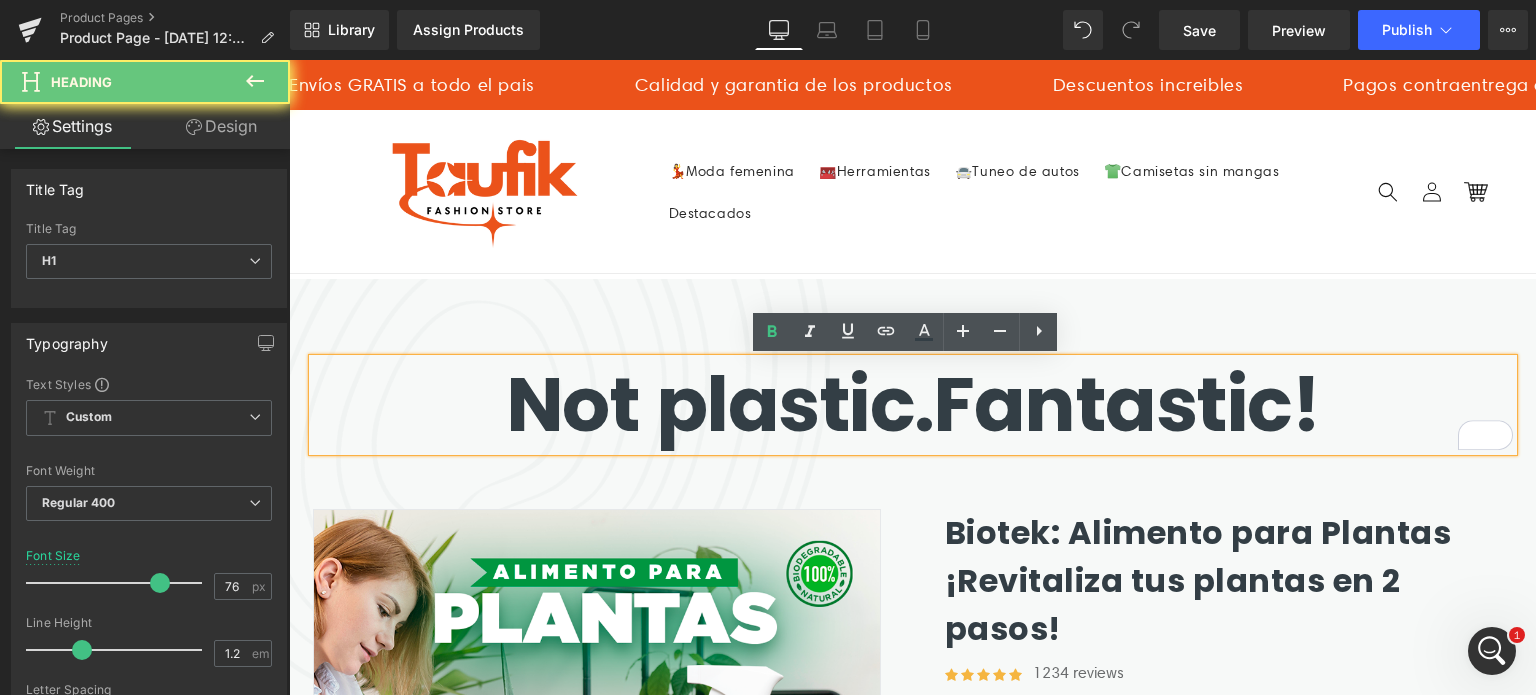 click on "Not plastic." at bounding box center (720, 404) 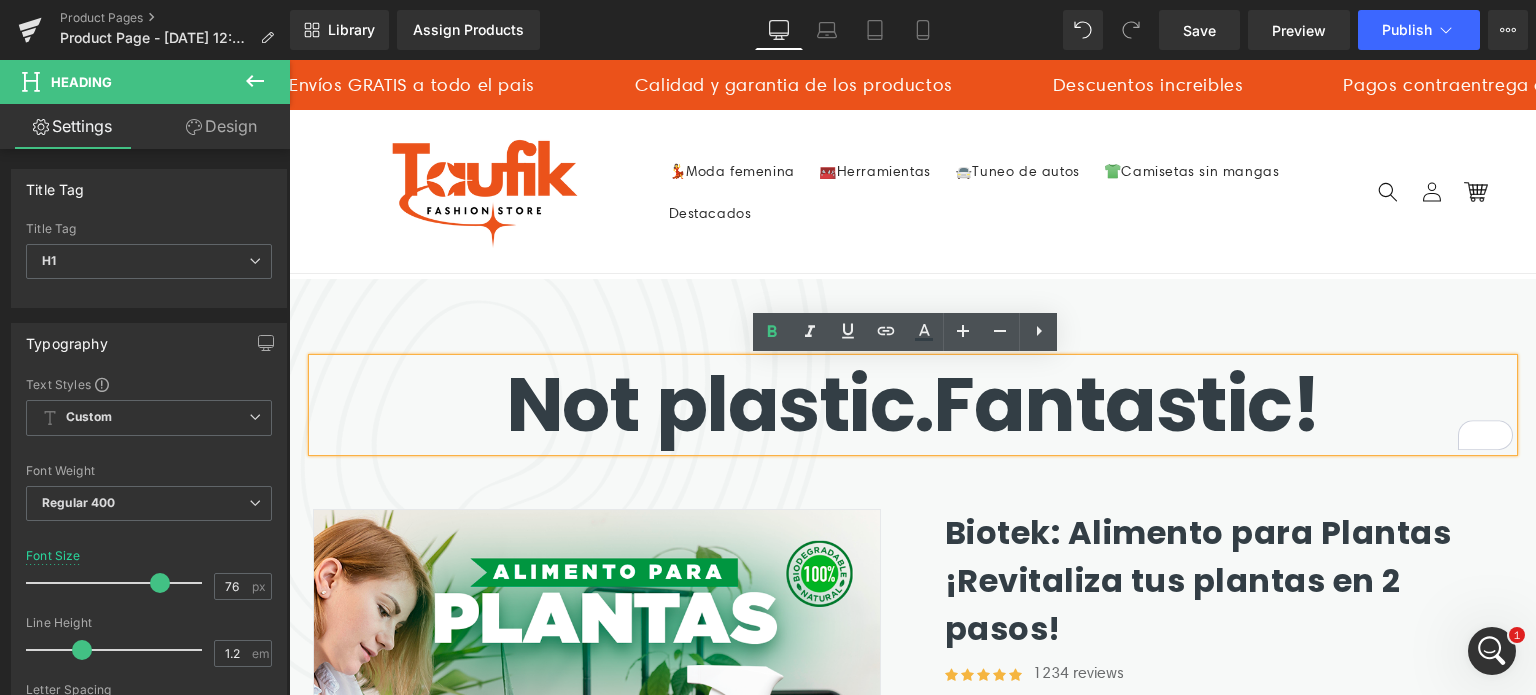 click on "Not plastic." at bounding box center (720, 404) 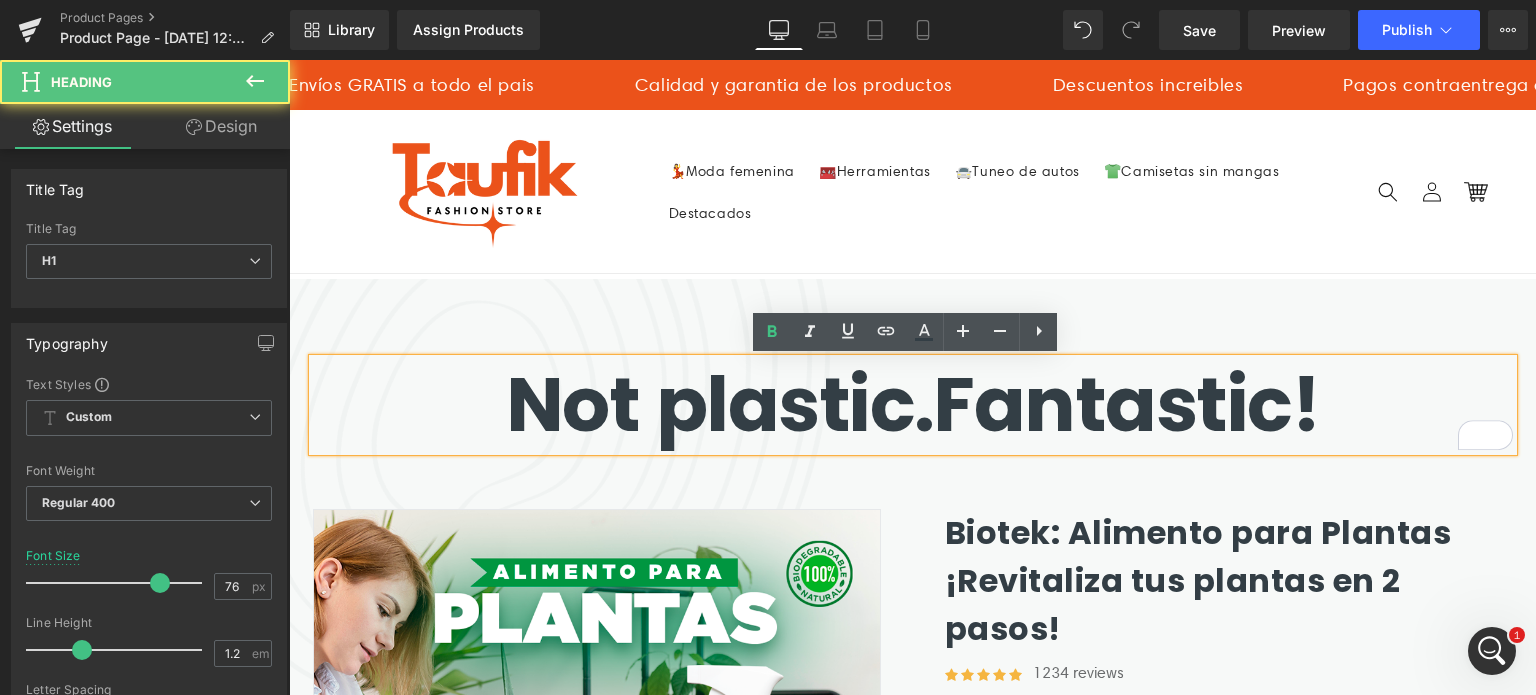 click on "Not plastic." at bounding box center [720, 404] 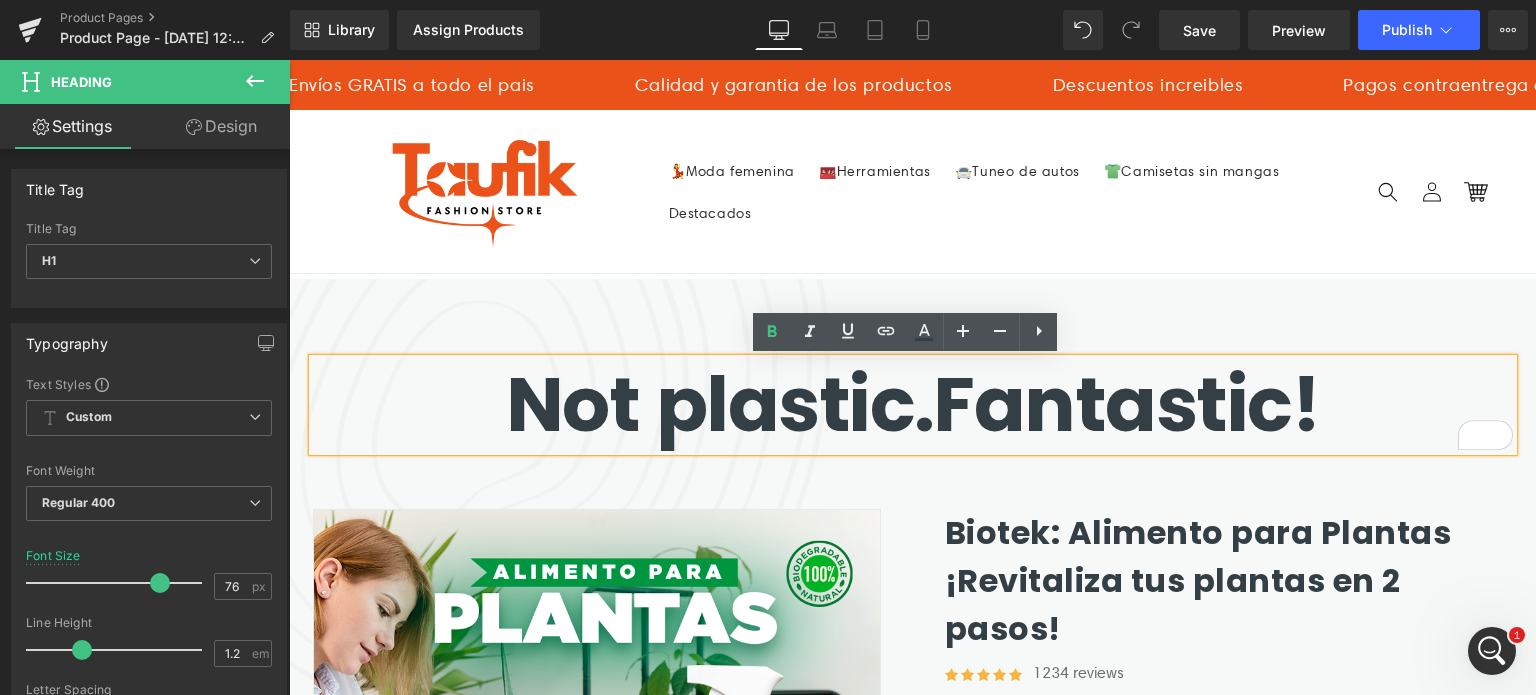 click on "Not plastic." at bounding box center [720, 404] 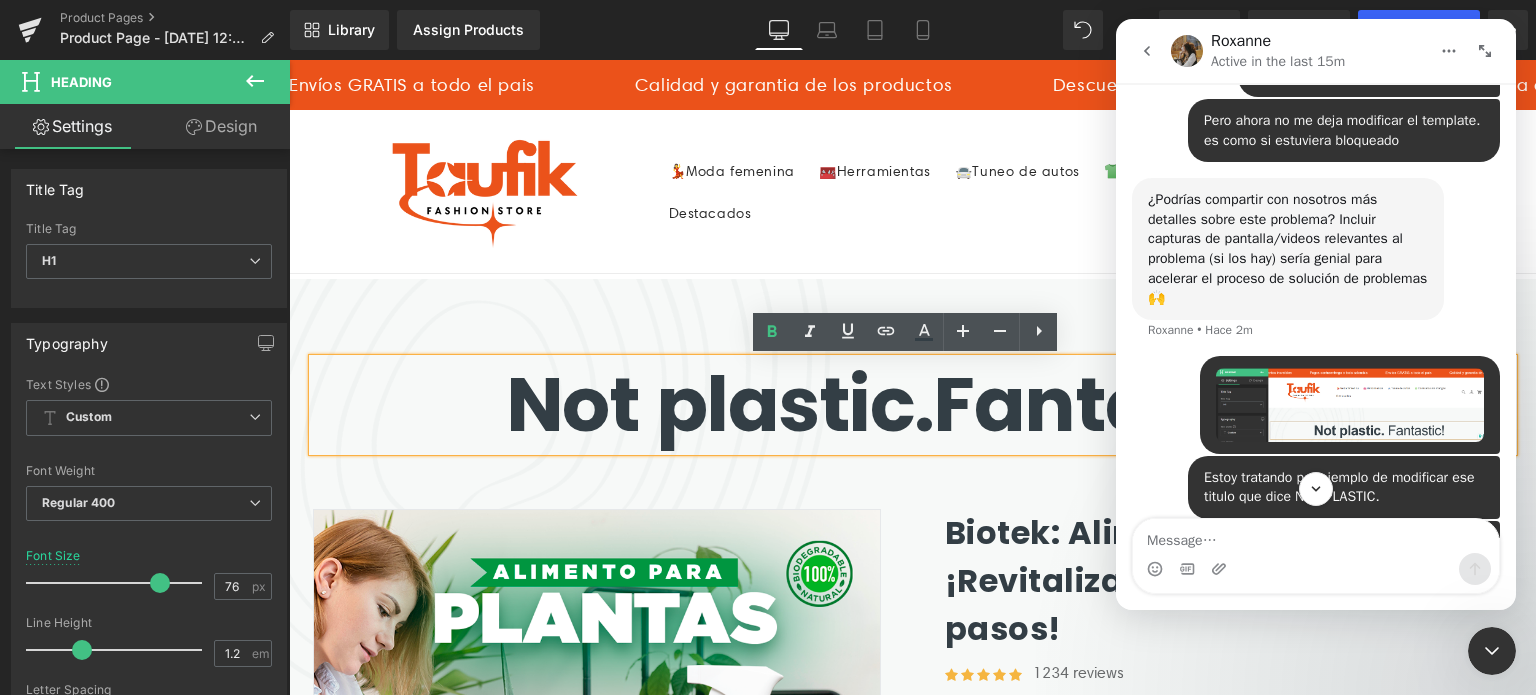 scroll, scrollTop: 4239, scrollLeft: 0, axis: vertical 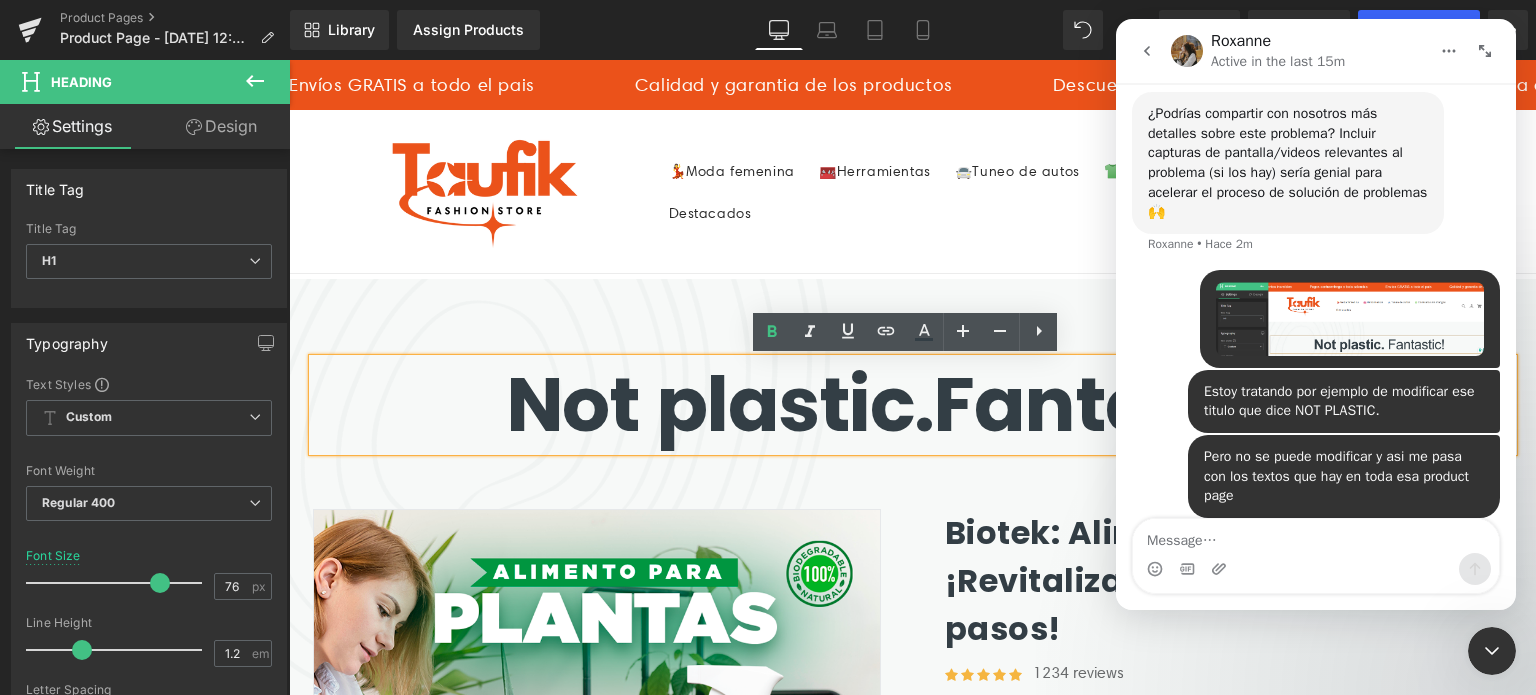 click at bounding box center (1316, 536) 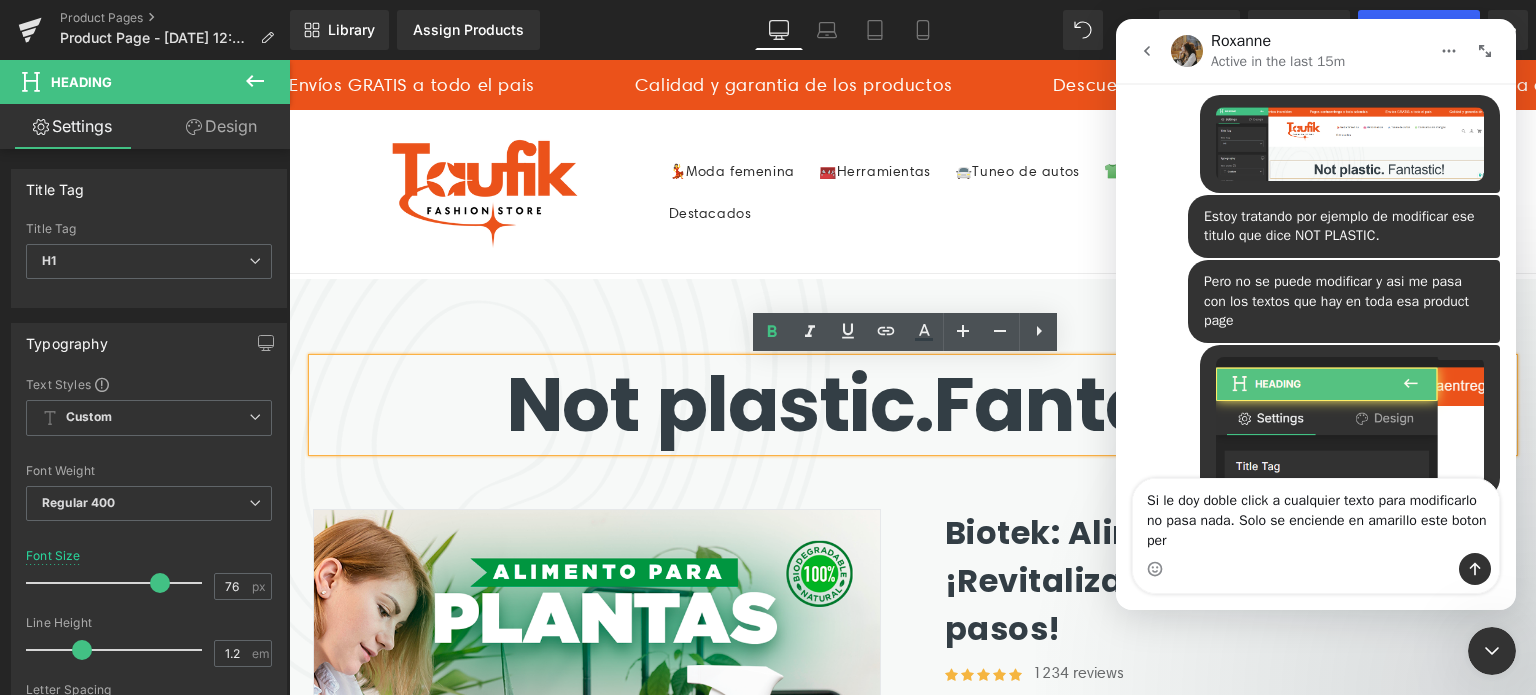 scroll, scrollTop: 4434, scrollLeft: 0, axis: vertical 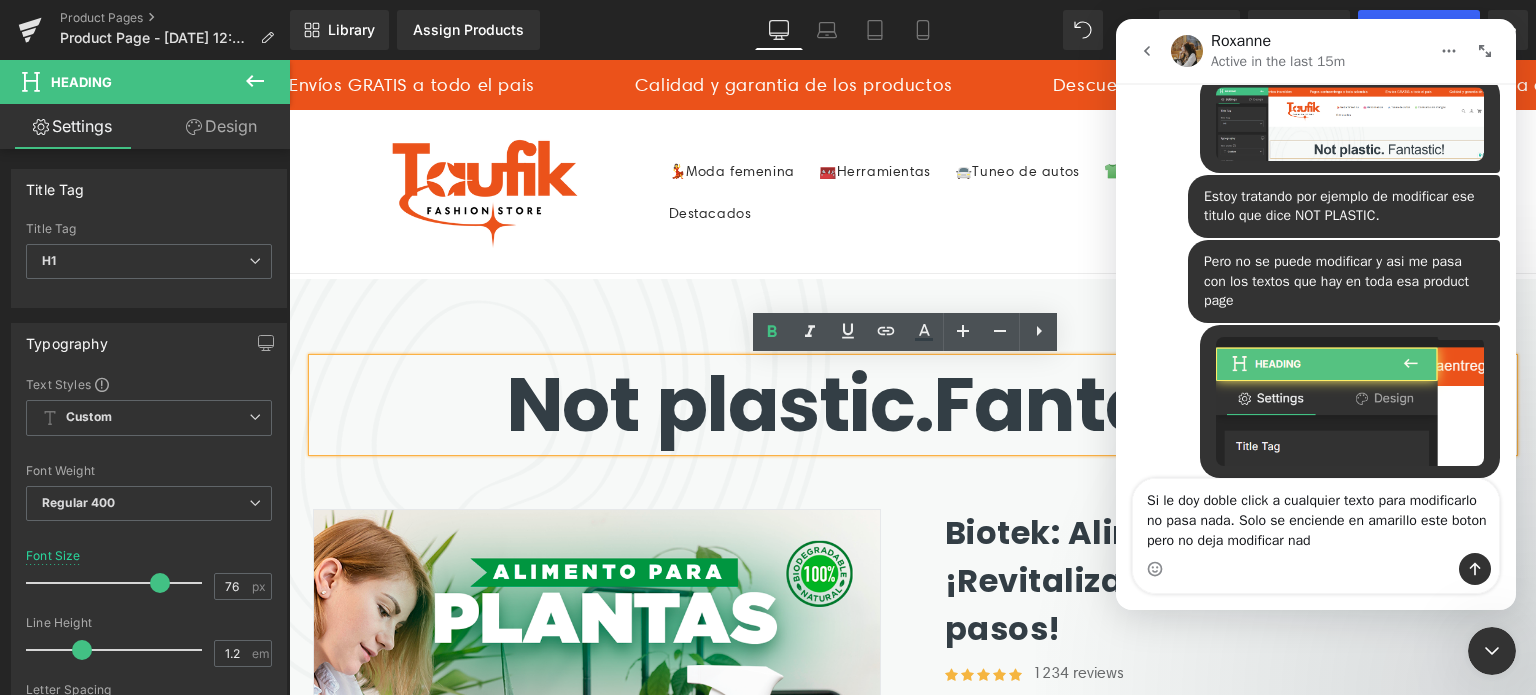 type on "Si le doy doble click a cualquier texto para modificarlo no pasa nada. Solo se enciende en amarillo este boton pero no deja modificar nada" 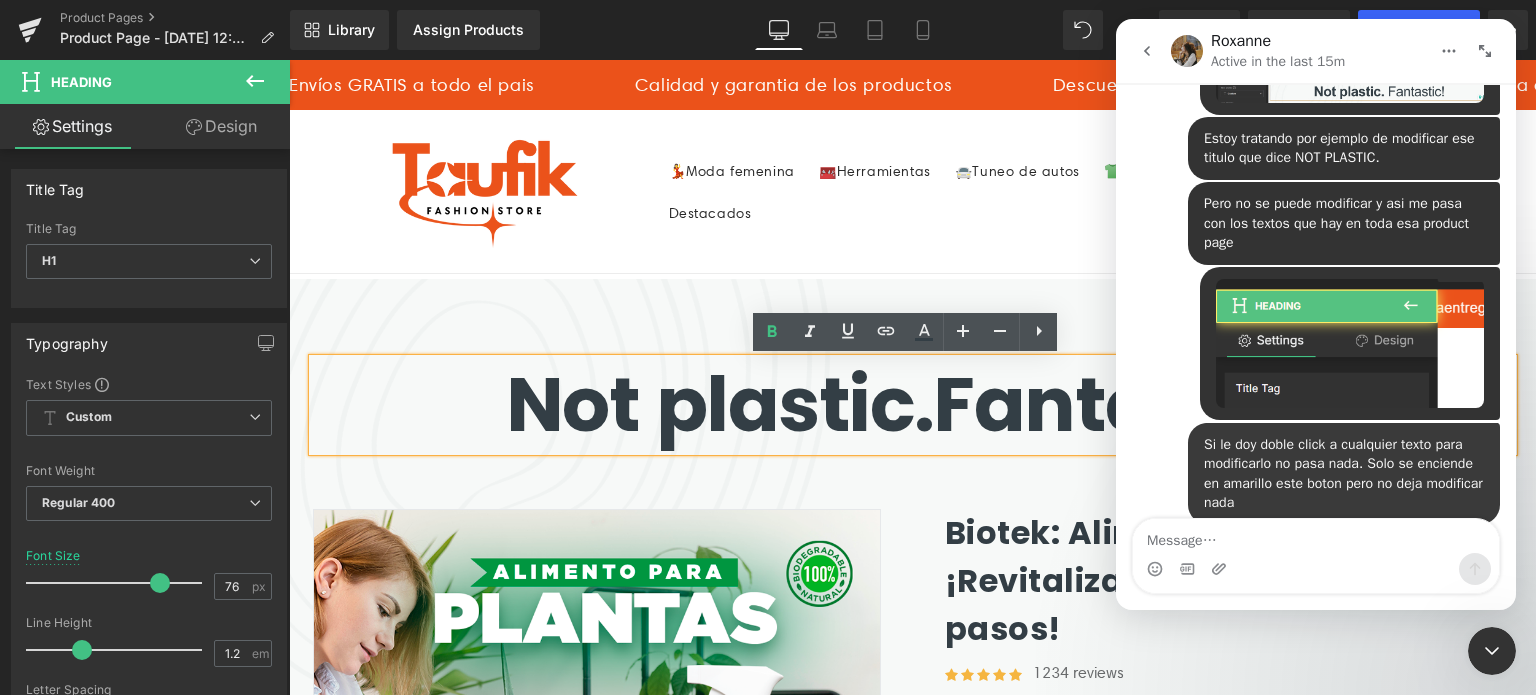 scroll, scrollTop: 4498, scrollLeft: 0, axis: vertical 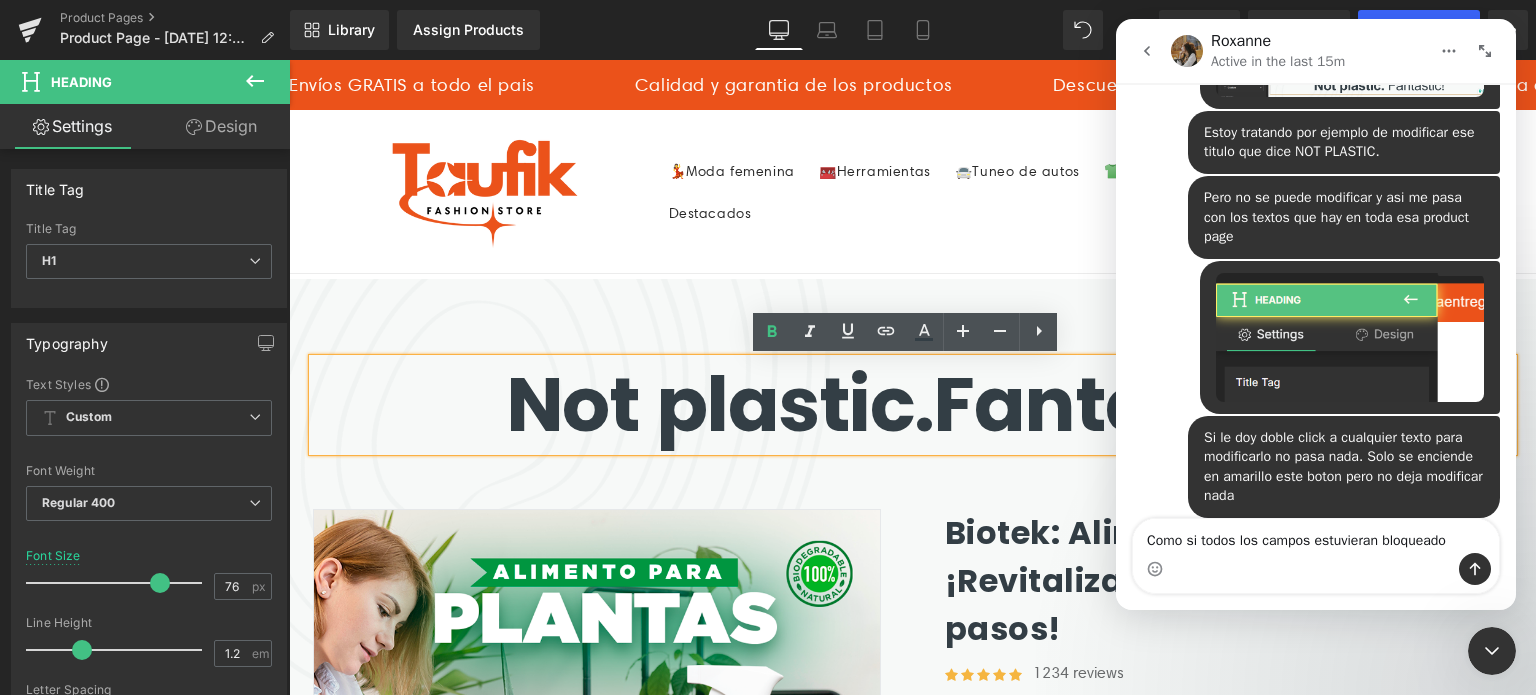 type on "Como si todos los campos estuvieran bloqueados" 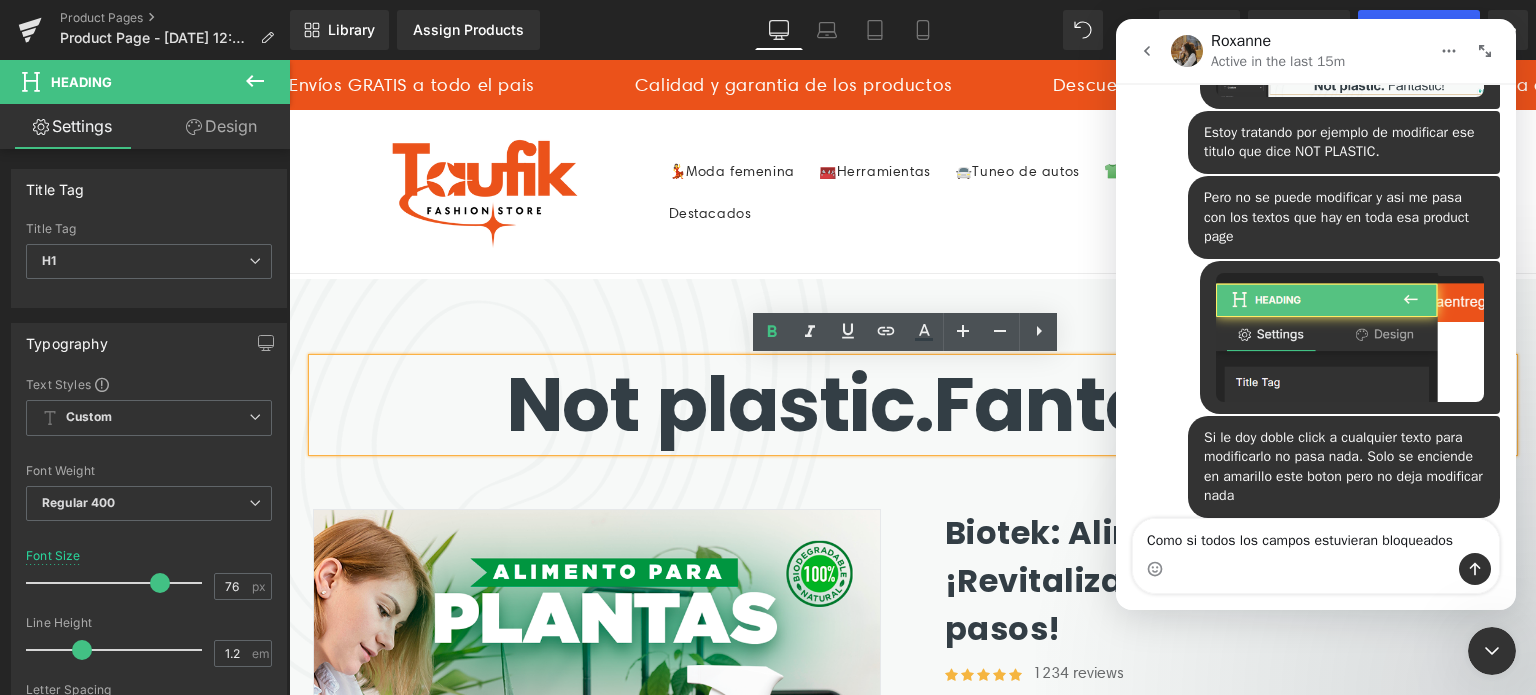 type 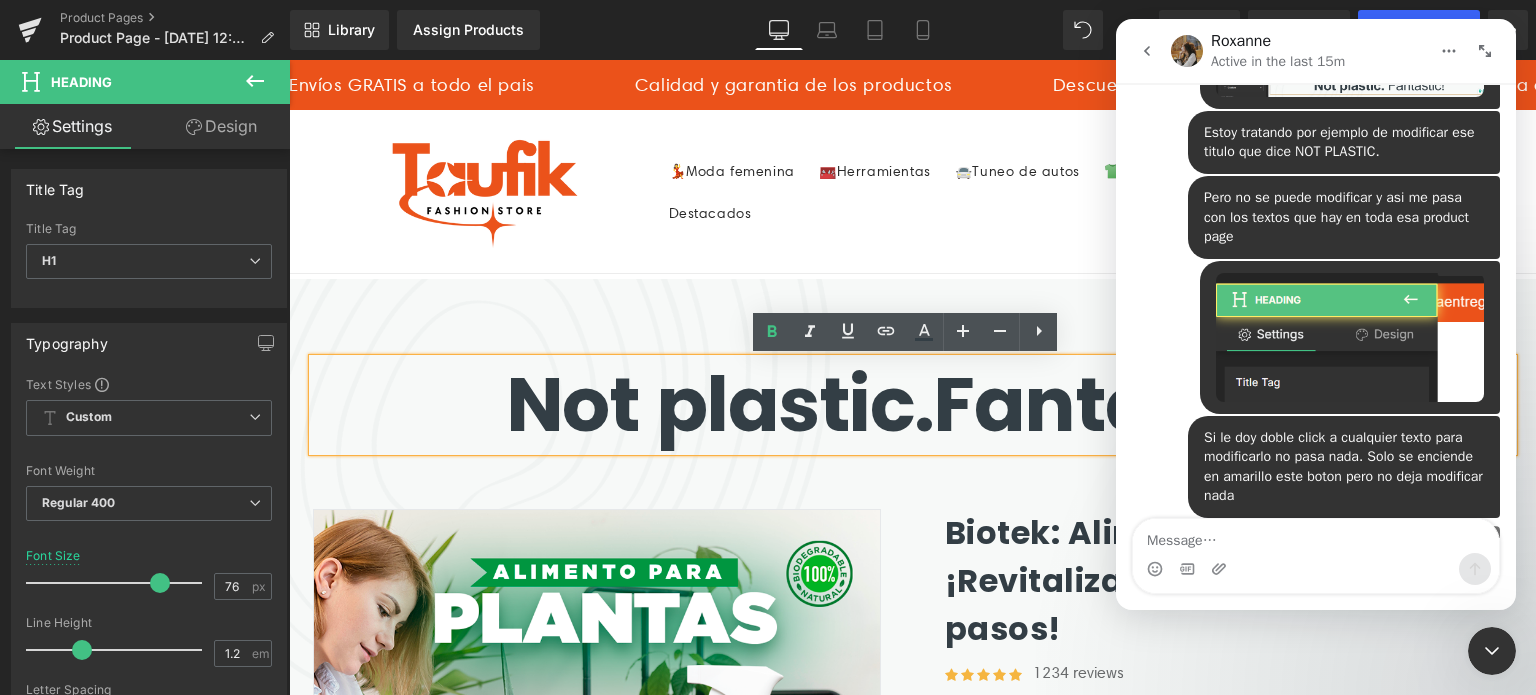 scroll, scrollTop: 4564, scrollLeft: 0, axis: vertical 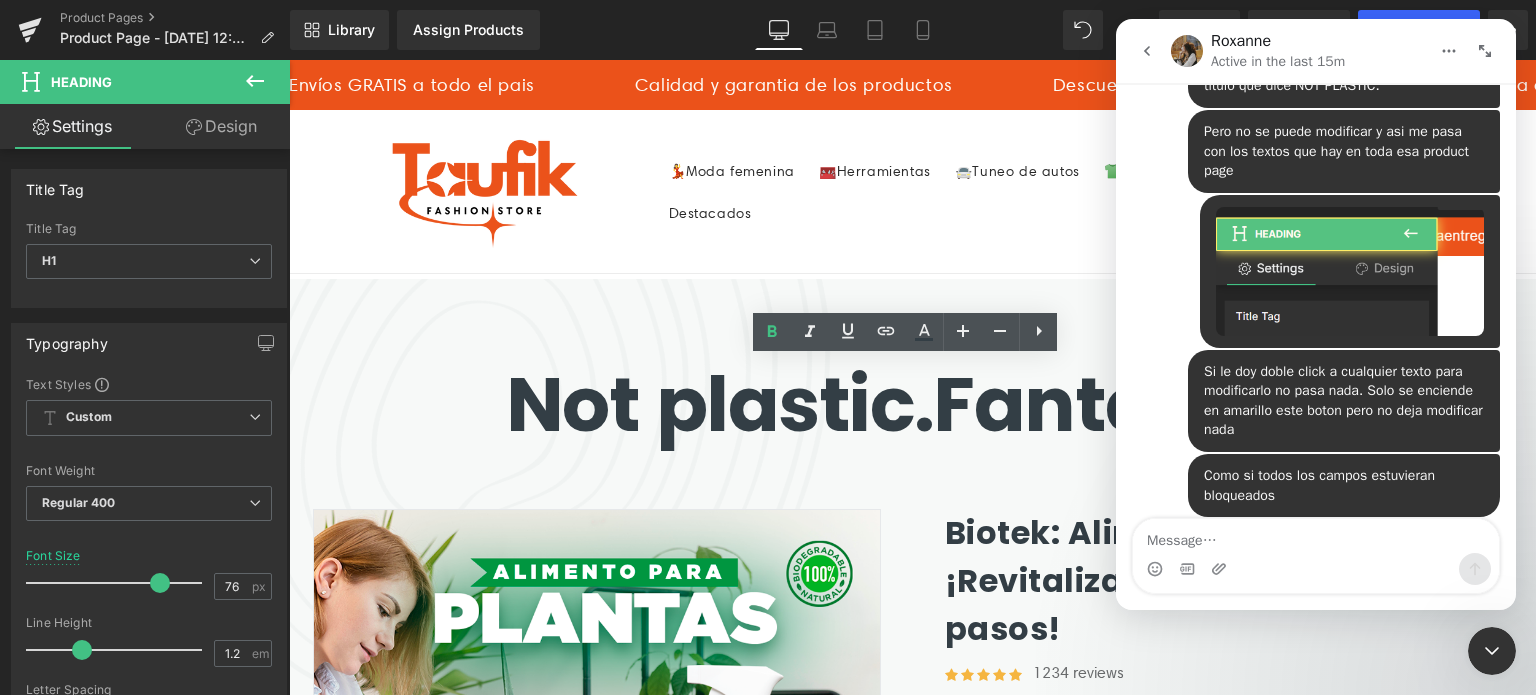 click at bounding box center [768, 317] 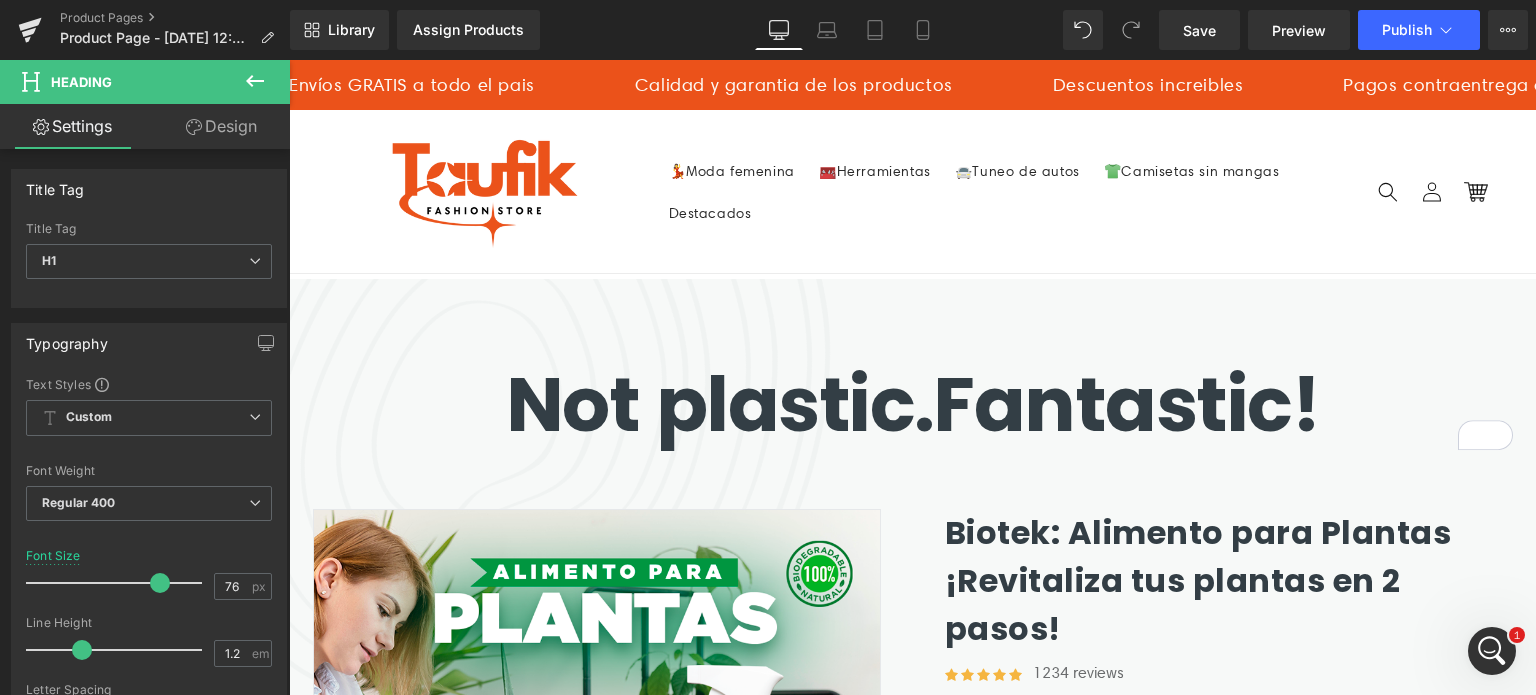 click on "Envíos GRATIS a todo el pais
Calidad y garantia de los productos
Descuentos increibles
Pagos contraentrega a todo colombia
Envíos GRATIS a todo el pais
Calidad y garantia de los productos
Descuentos increibles
Pagos contraentrega a todo colombia
Envíos GRATIS a todo el pais" at bounding box center (912, 85) 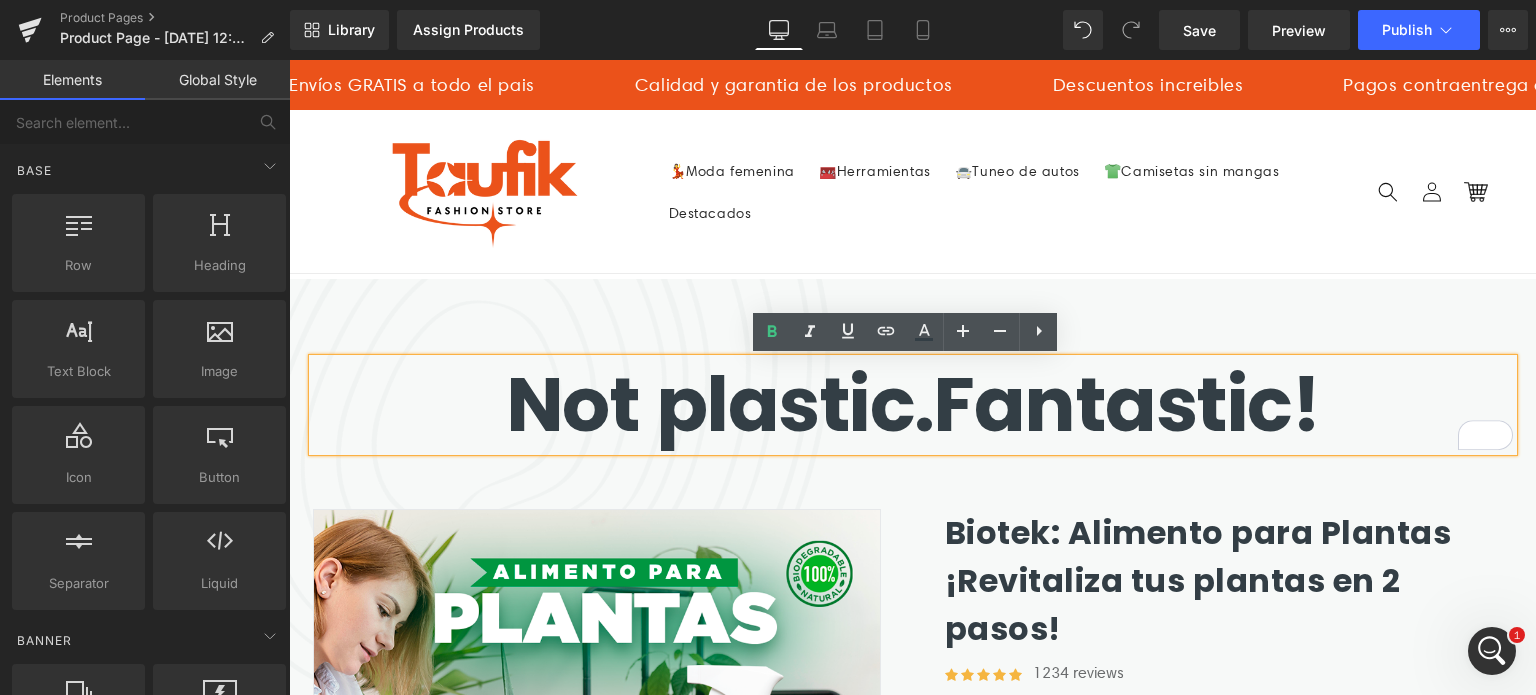 click on "Menu
💃Moda femenina
🧰Herramientas
🚘Tuneo de autos
👕Camisetas sin mangas
Destacados
Iniciar sesión
💃Moda femenina
🧰Herramientas
🚘Tuneo de autos" at bounding box center (912, 191) 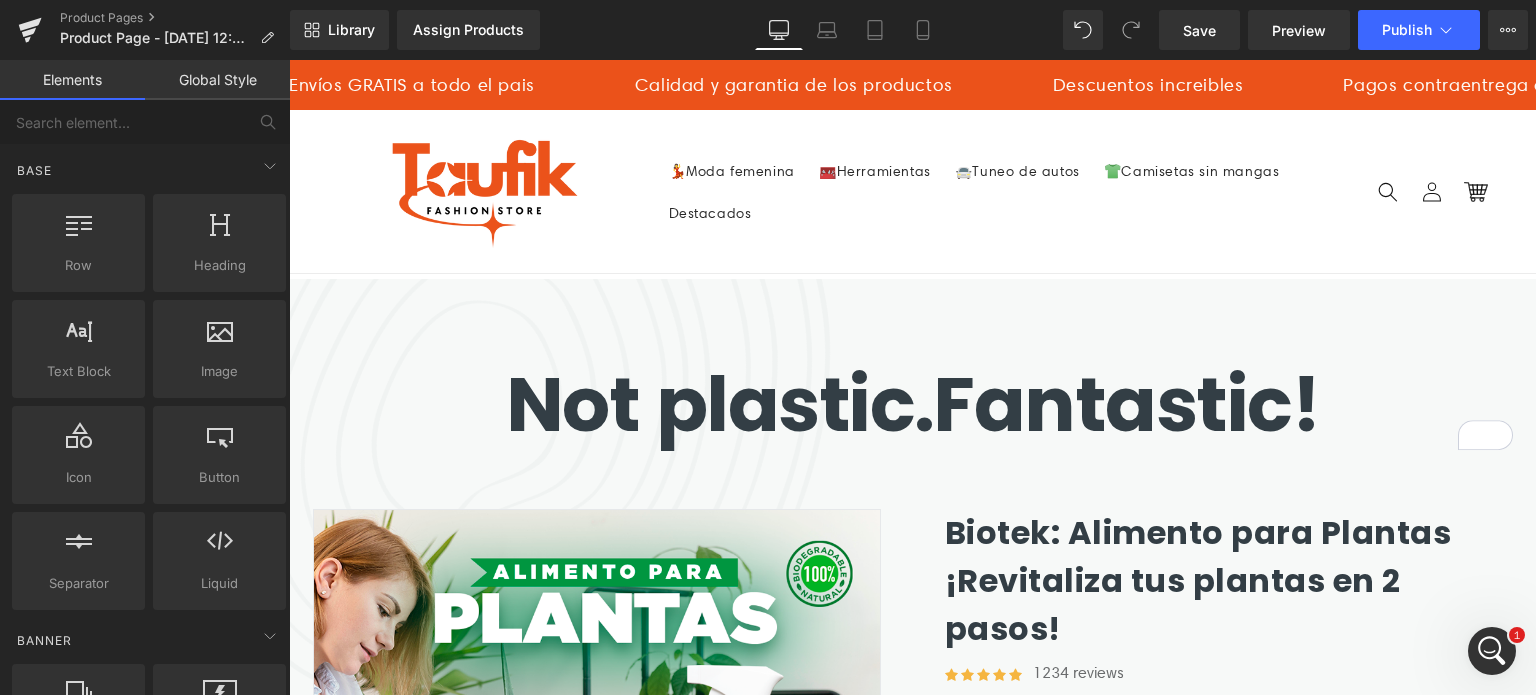 click on "💃Moda femenina
🧰Herramientas
🚘Tuneo de autos
👕Camisetas sin mangas
Destacados" at bounding box center [1002, 192] 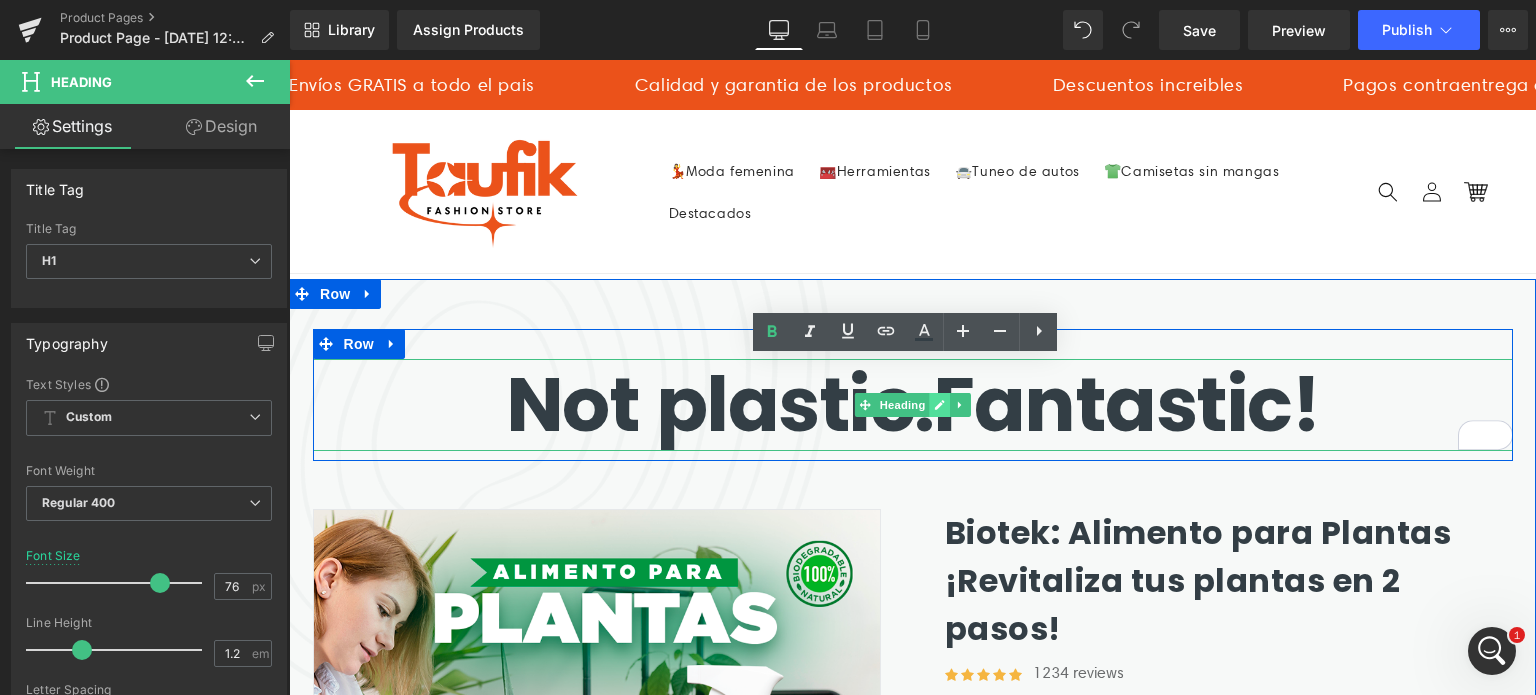 click 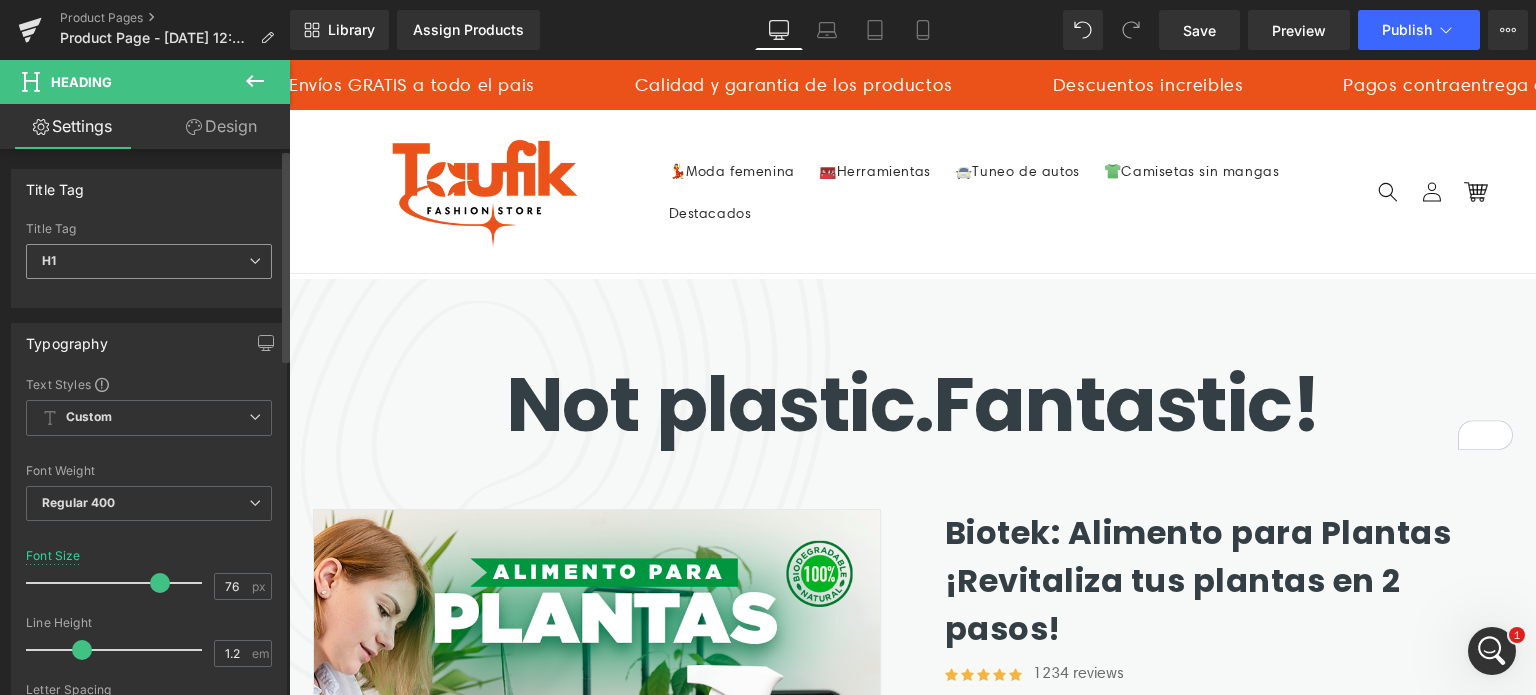 click on "H1" at bounding box center [149, 261] 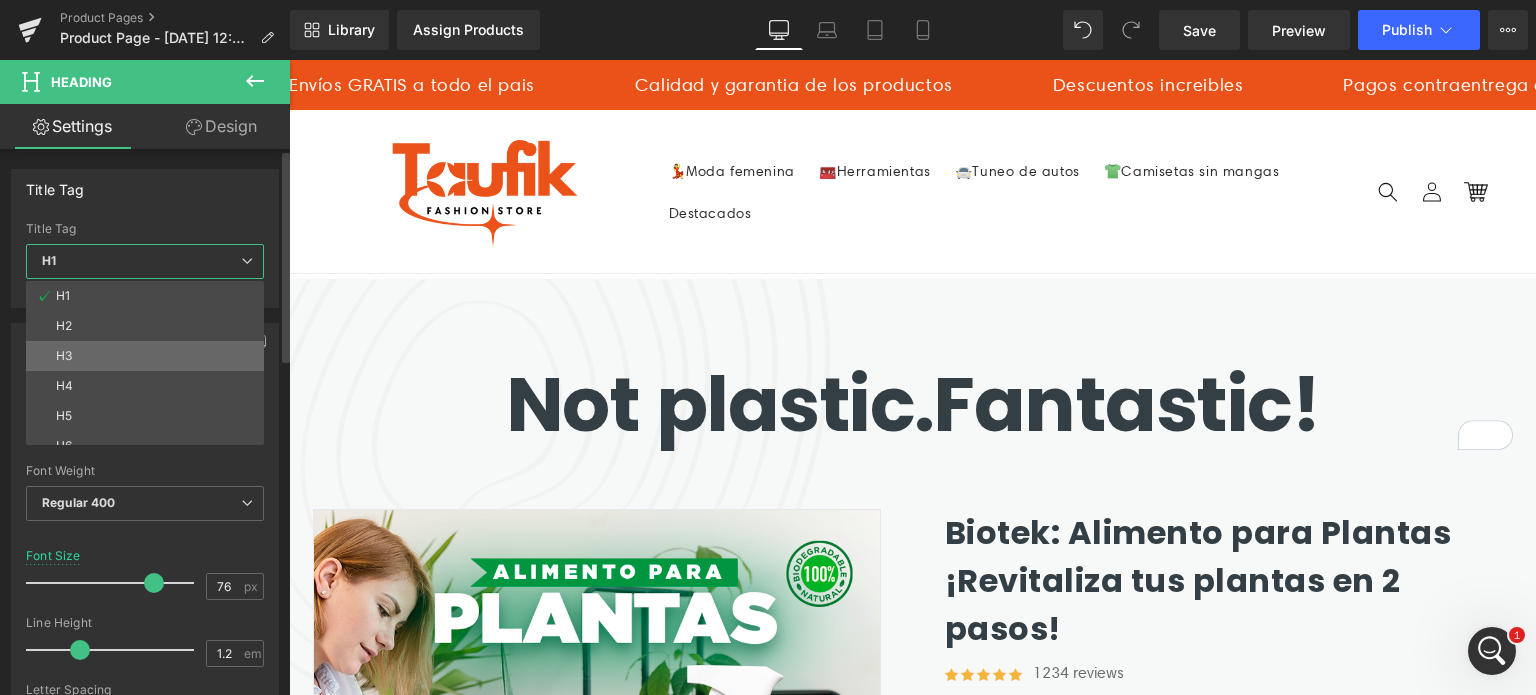 click on "H3" at bounding box center (149, 356) 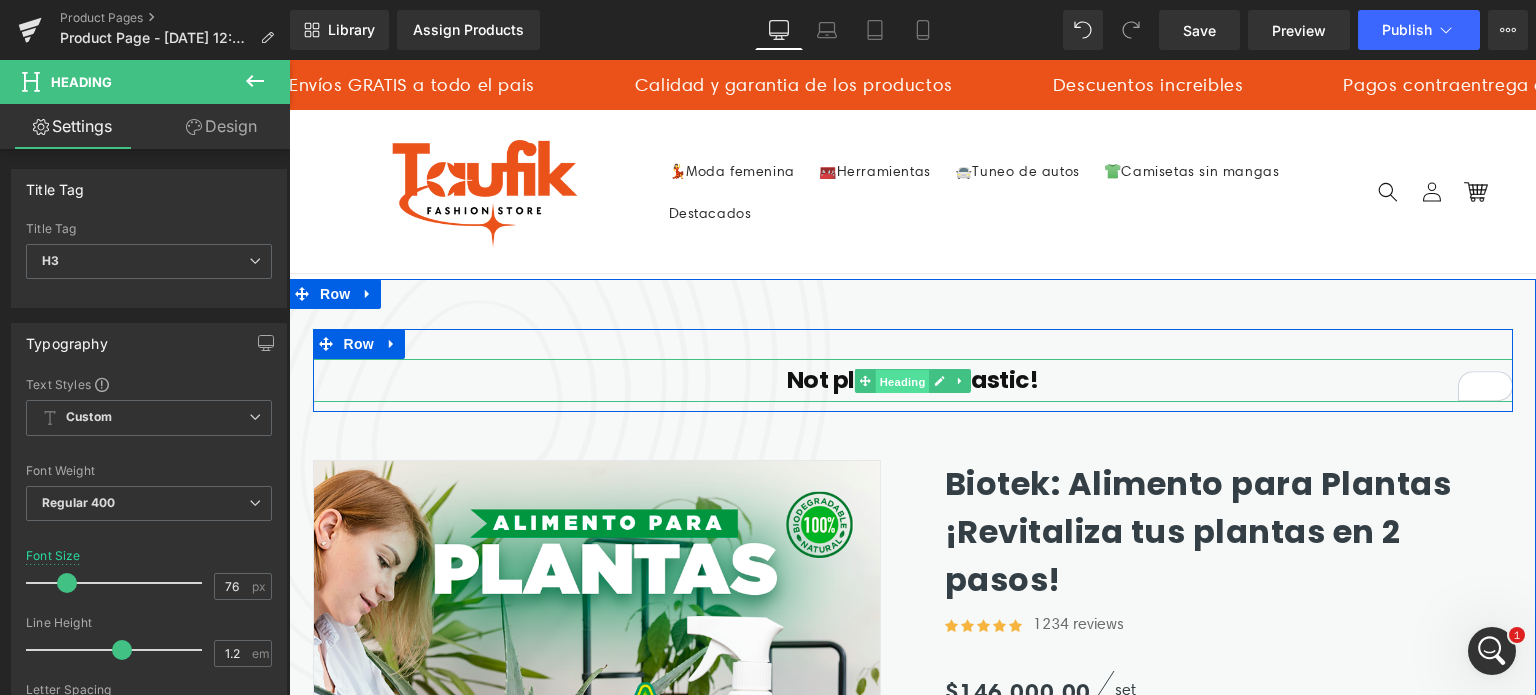 click on "Heading" at bounding box center (902, 381) 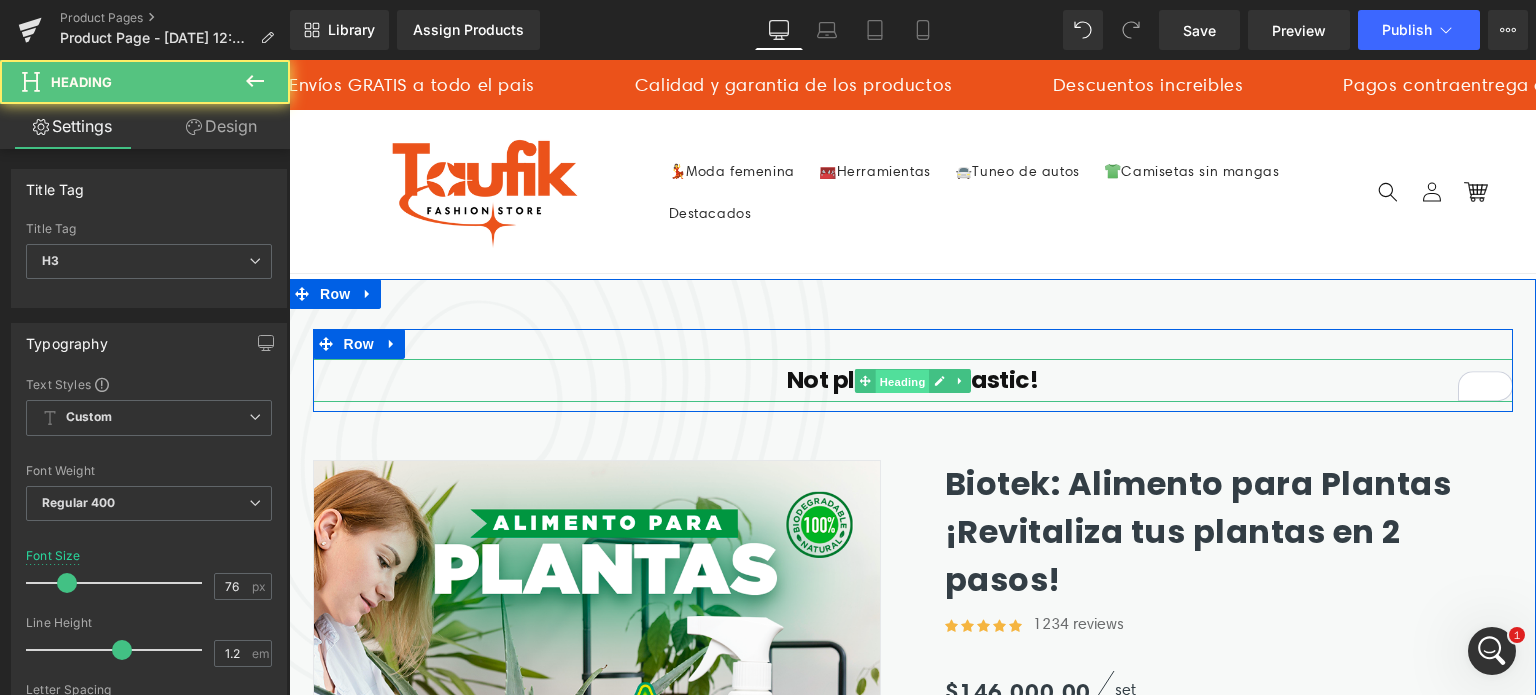 click on "Heading" at bounding box center [902, 381] 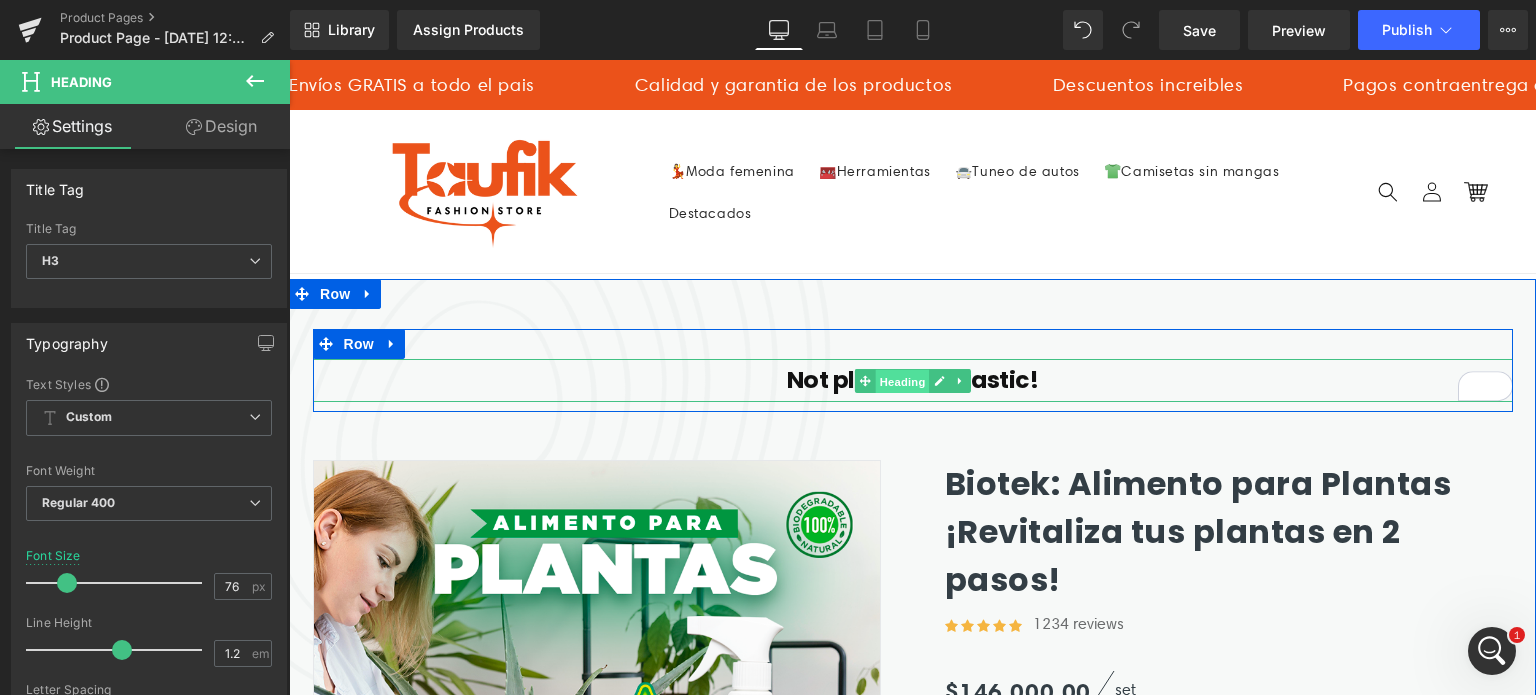click on "Heading" at bounding box center [902, 381] 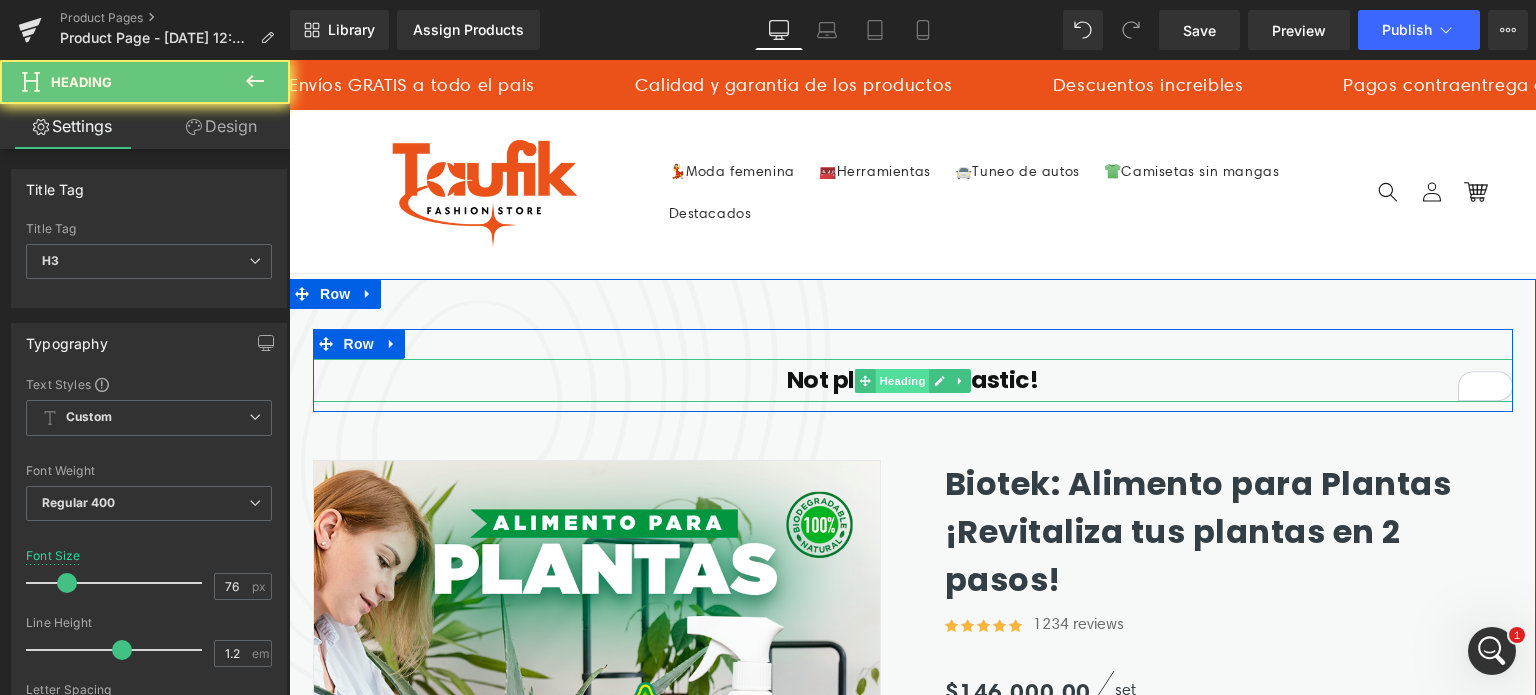click on "Heading" at bounding box center [902, 381] 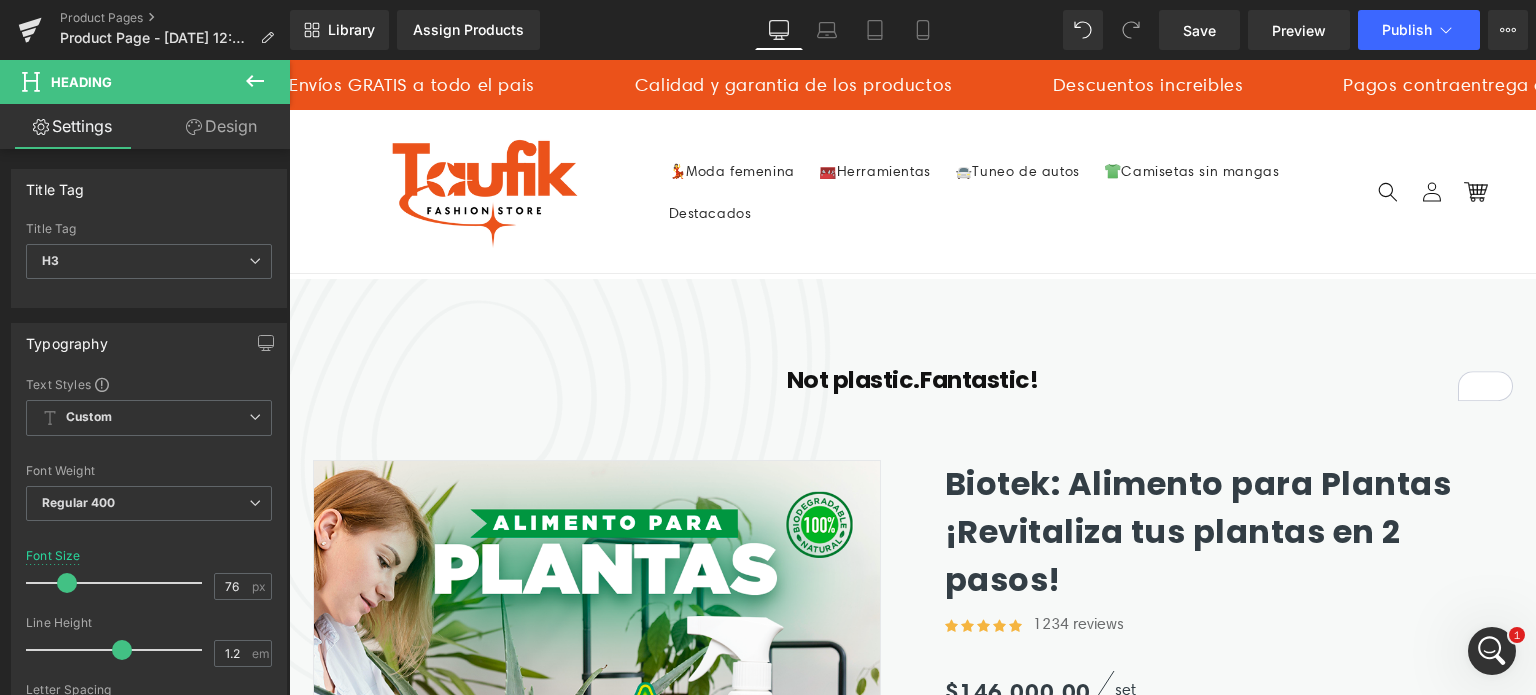 click on "Heading" at bounding box center (81, 82) 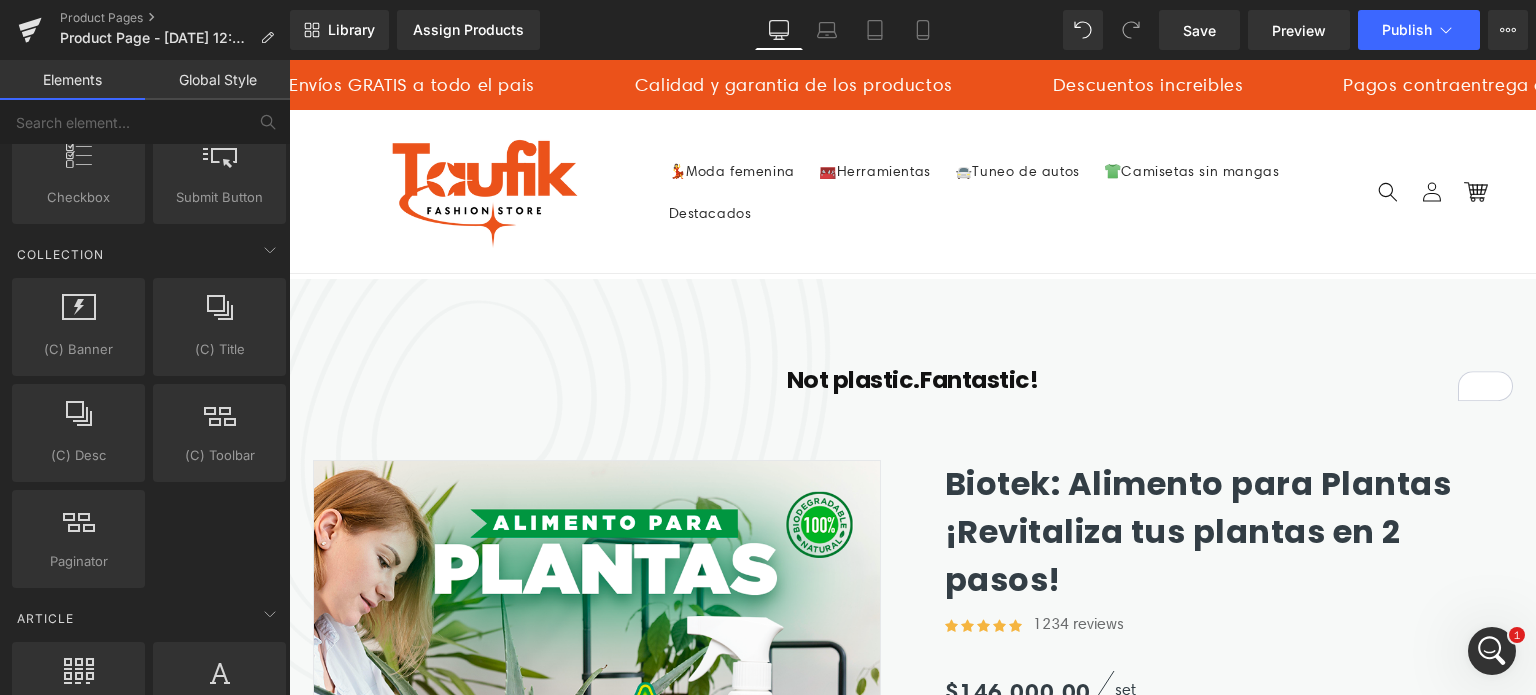 scroll, scrollTop: 3400, scrollLeft: 0, axis: vertical 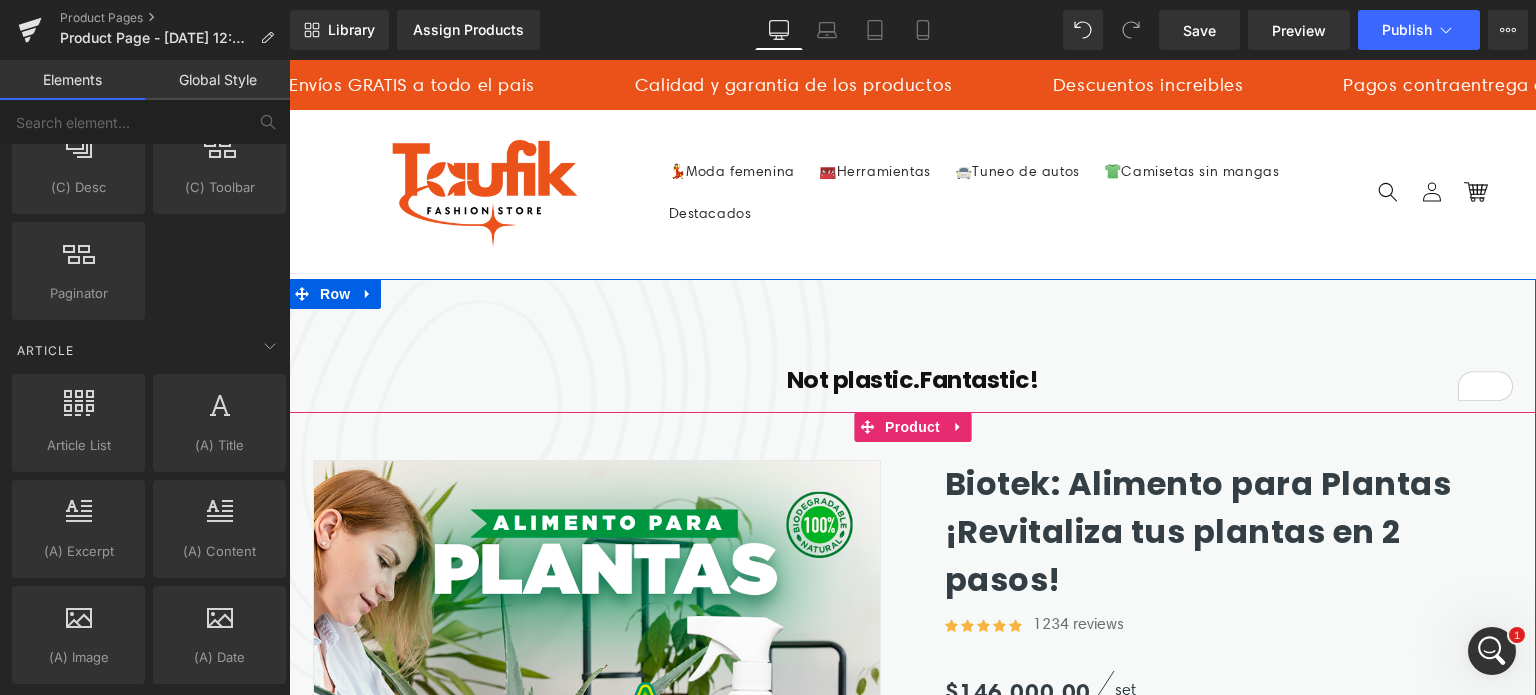 click on "Biotek: Alimento para Plantas ¡Revitaliza tus plantas en 2 pasos!" at bounding box center [1229, 532] 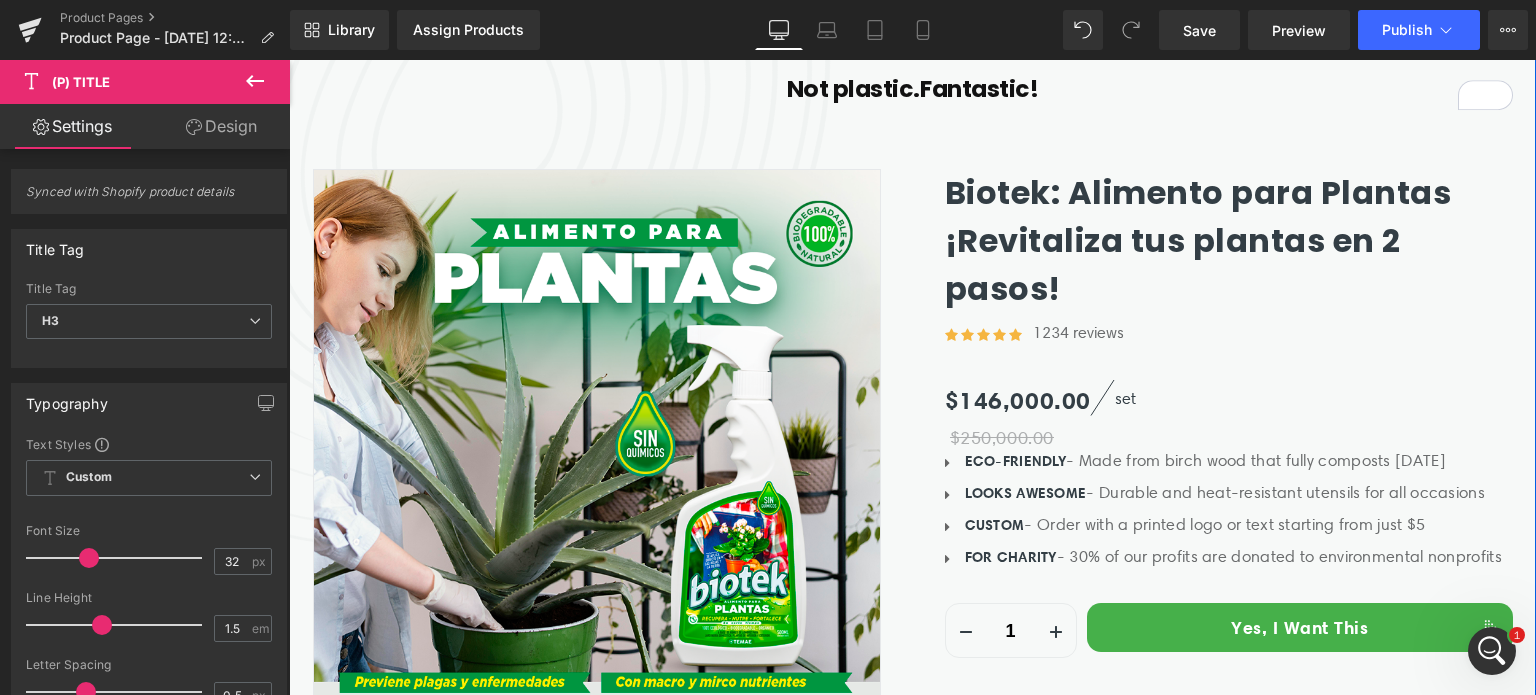 scroll, scrollTop: 300, scrollLeft: 0, axis: vertical 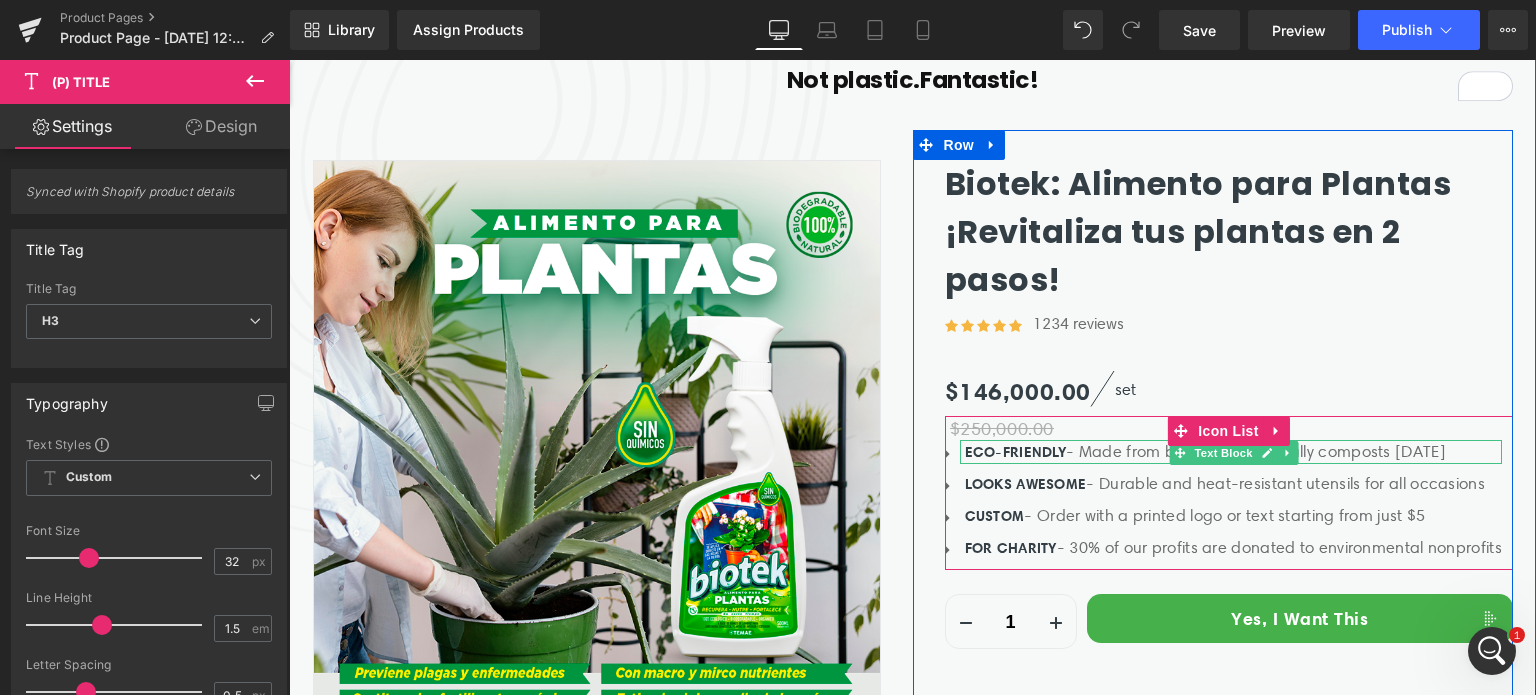 click on "ECO-FRIENDLY" at bounding box center (1016, 452) 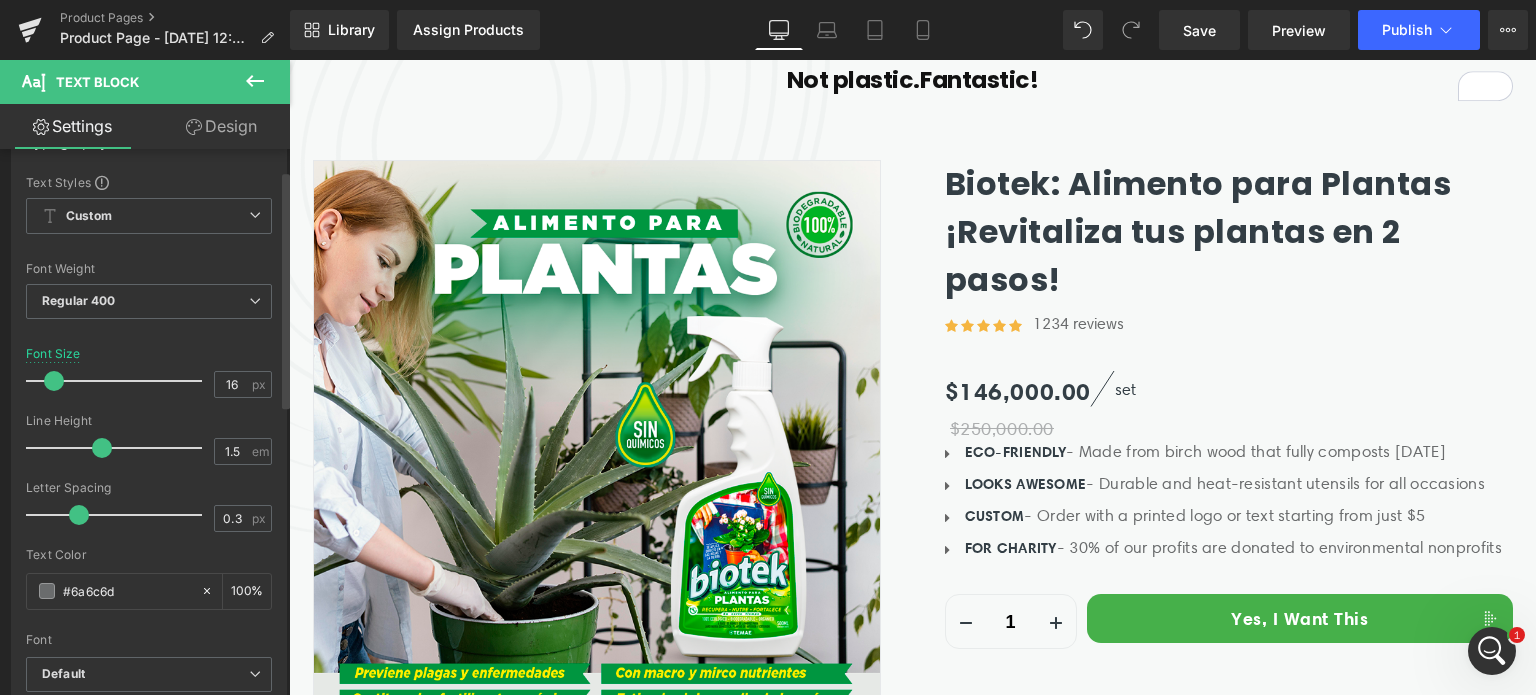 scroll, scrollTop: 0, scrollLeft: 0, axis: both 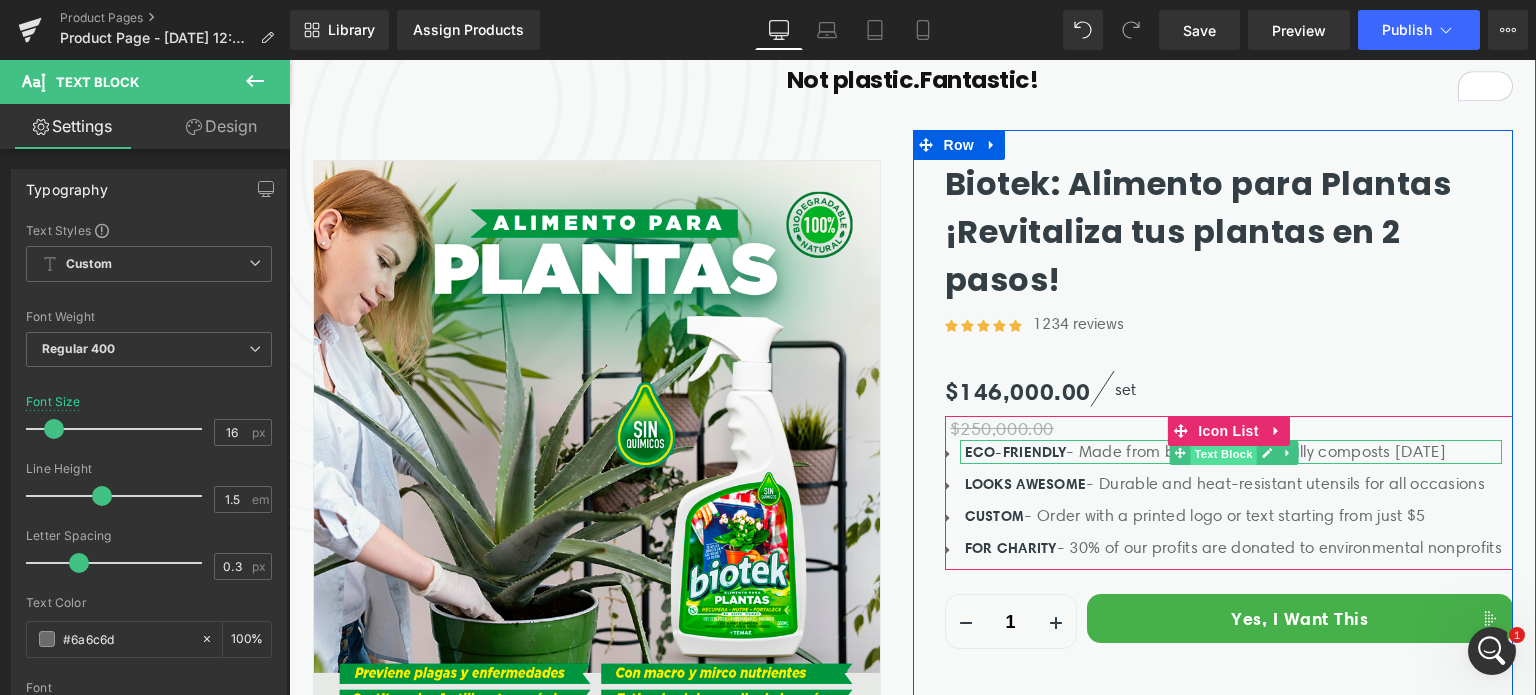 click on "Text Block" at bounding box center [1223, 454] 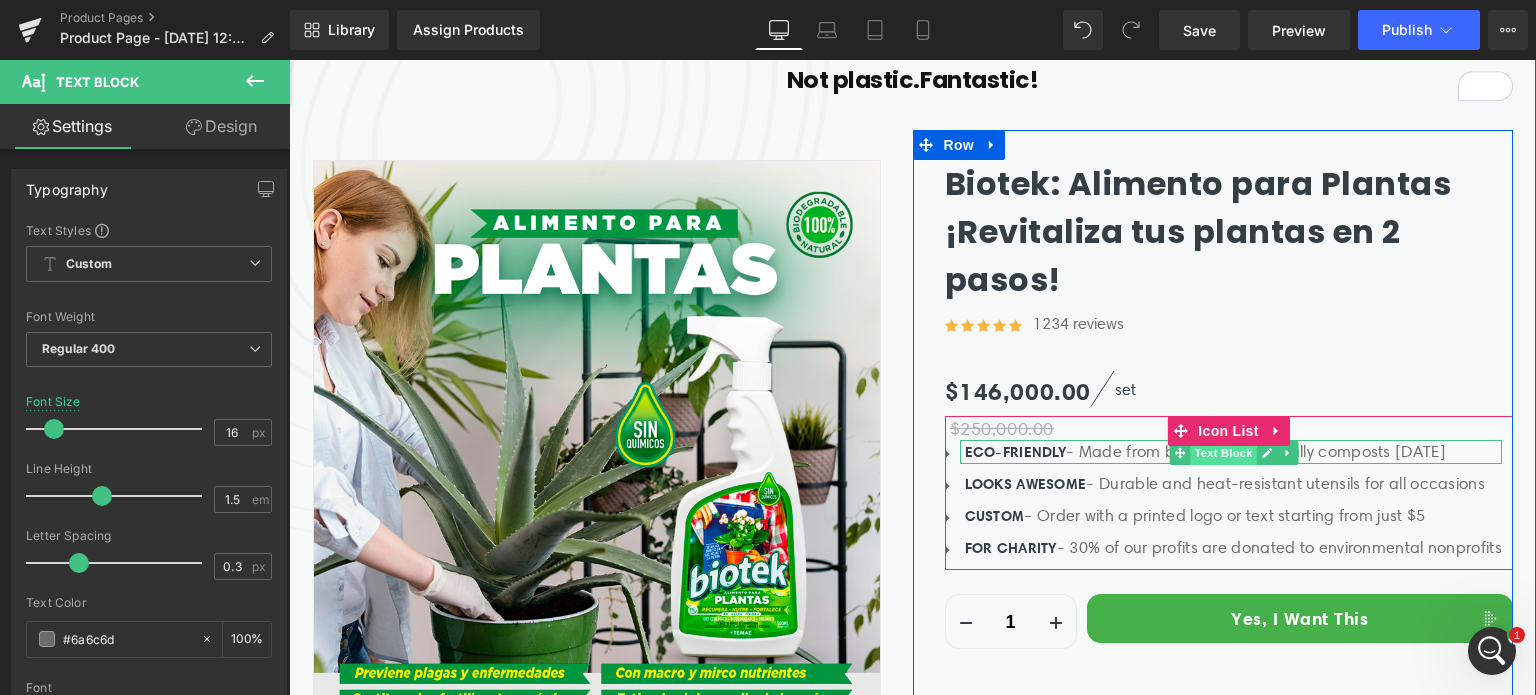 click on "Text Block" at bounding box center [1223, 453] 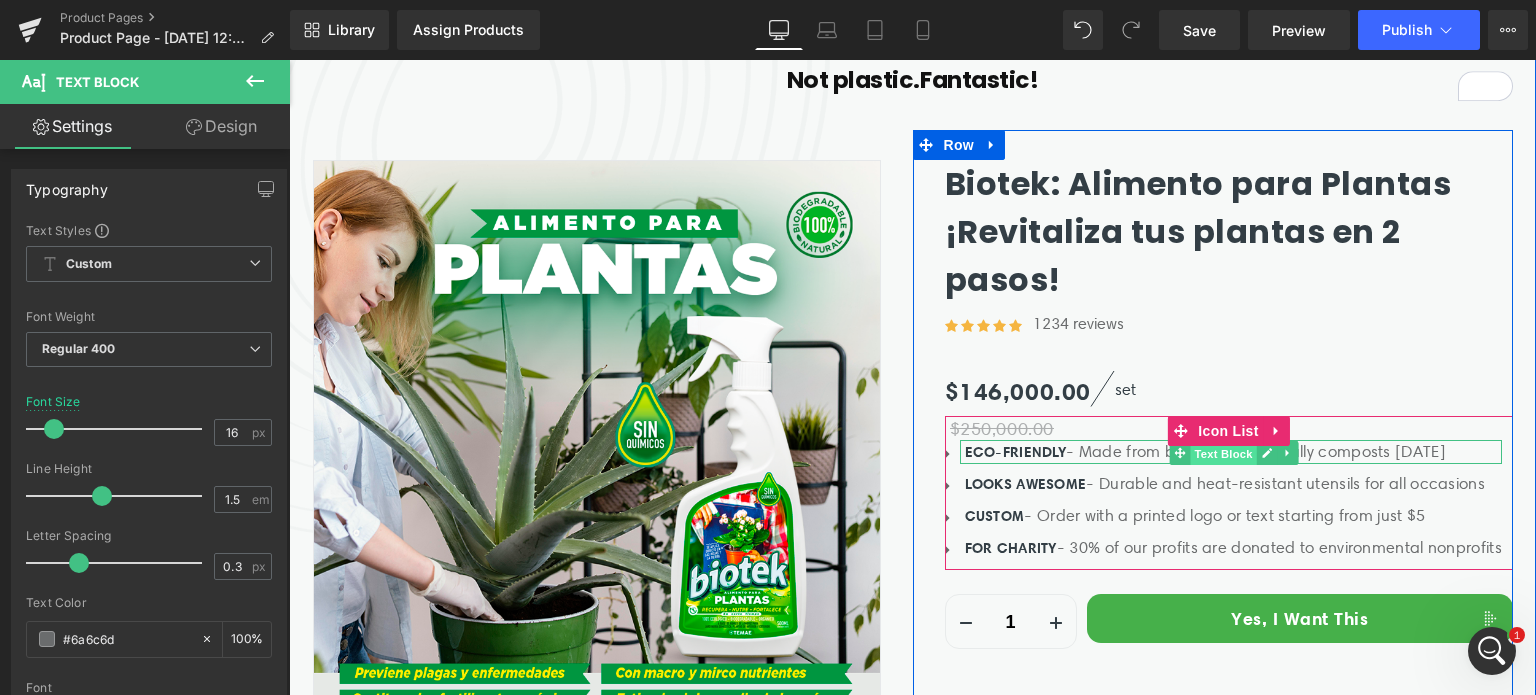 click on "Text Block" at bounding box center [1223, 454] 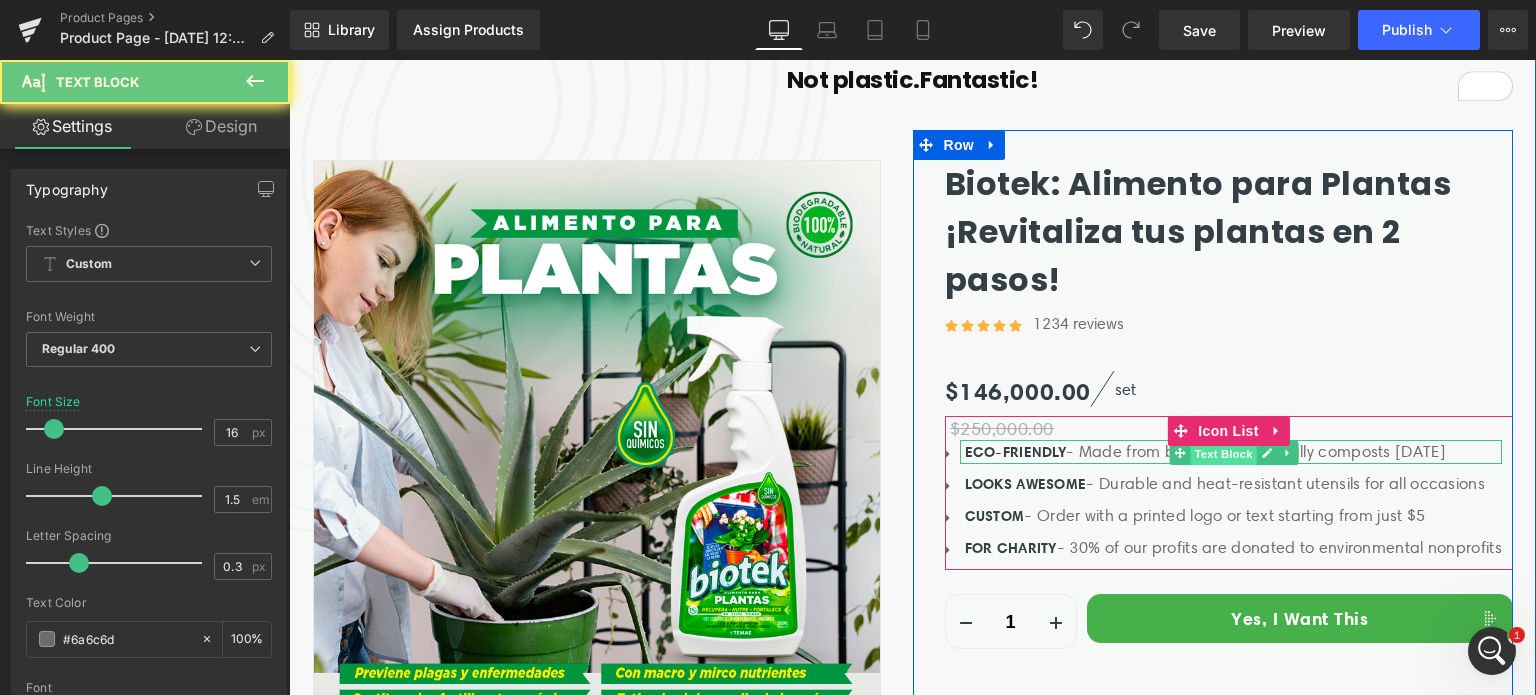click on "Text Block" at bounding box center [1223, 454] 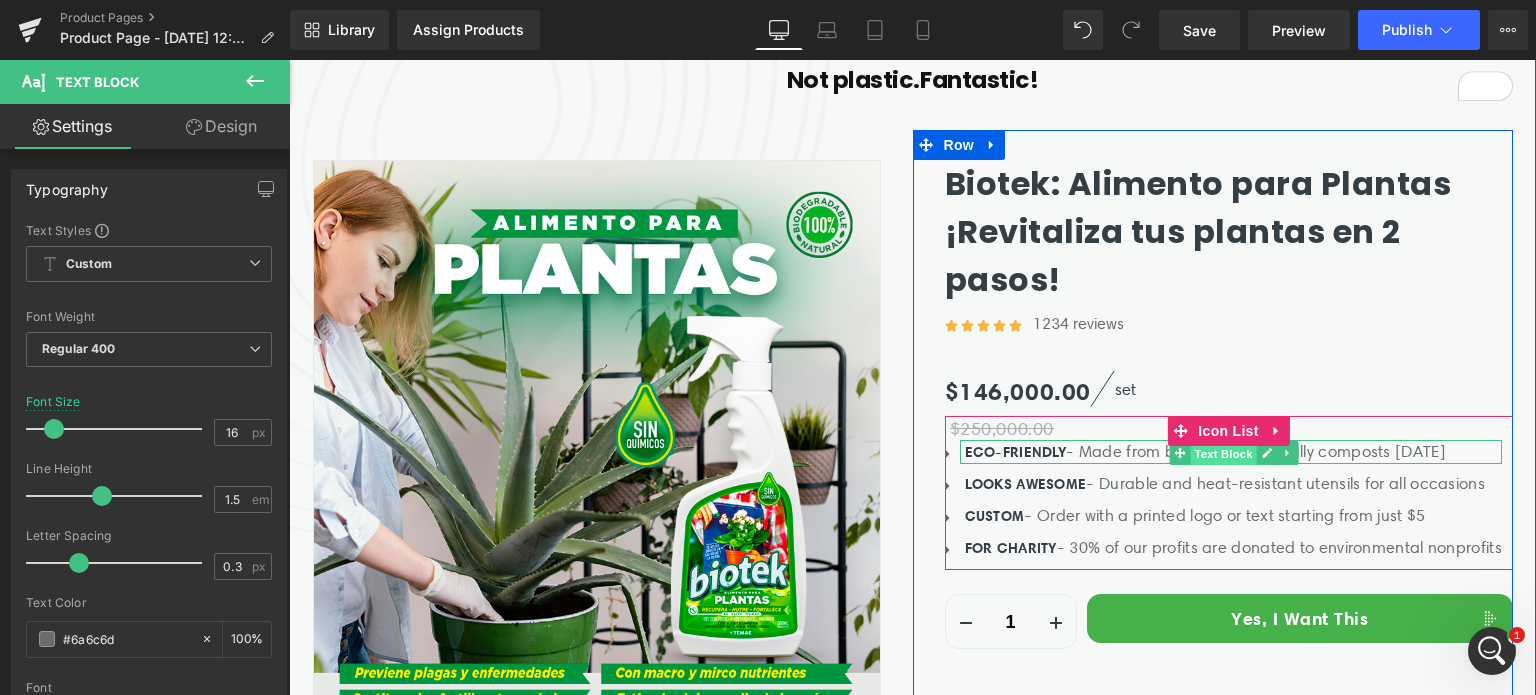 click on "Text Block" at bounding box center [1223, 454] 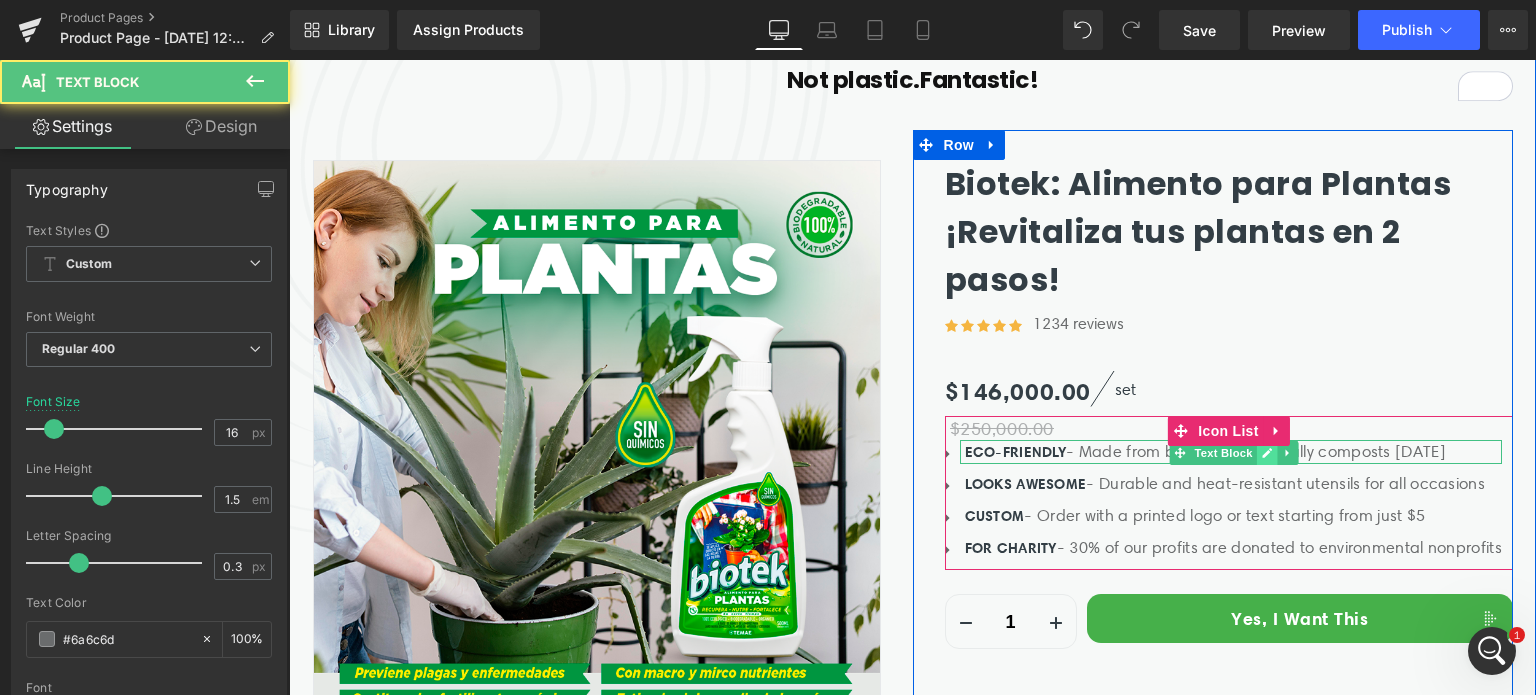 click 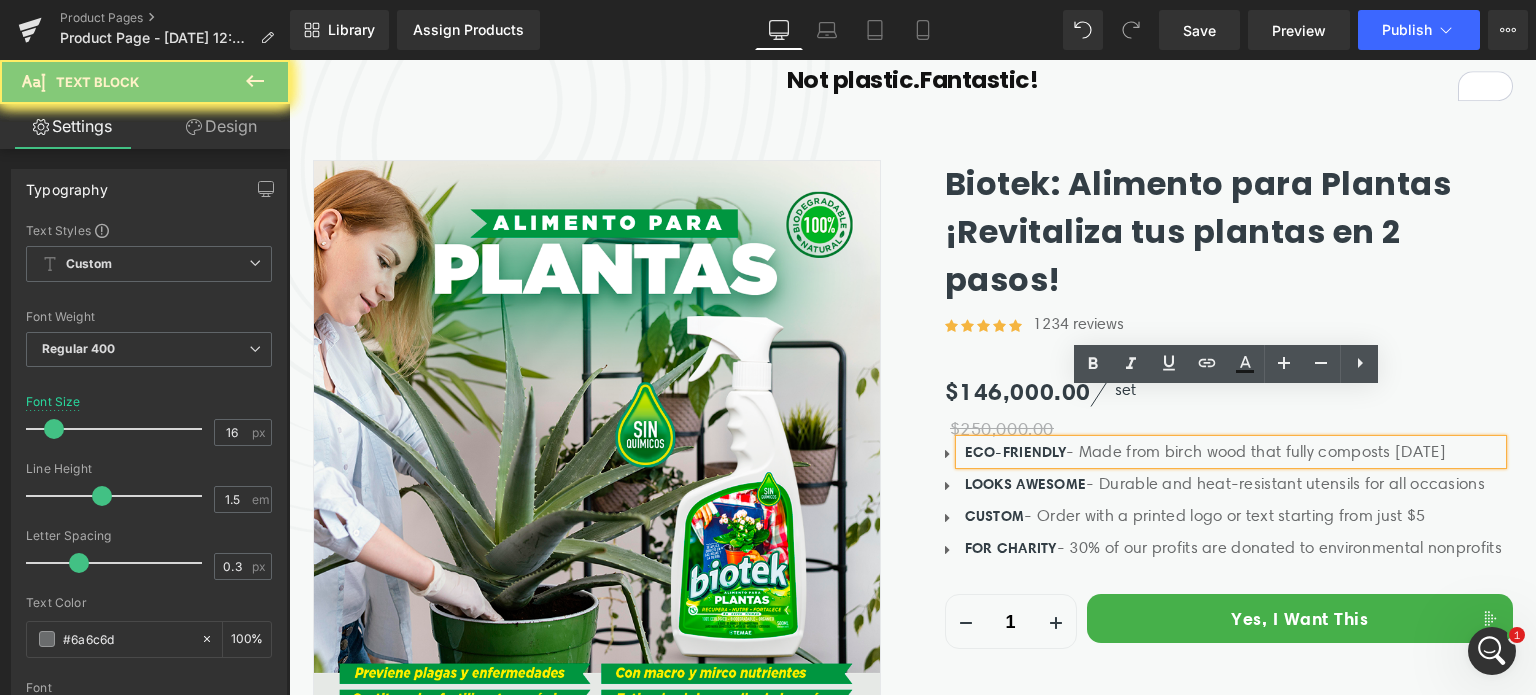click on "ECO-FRIENDLY  - Made from birch wood that fully composts in 45 days" at bounding box center (1233, 452) 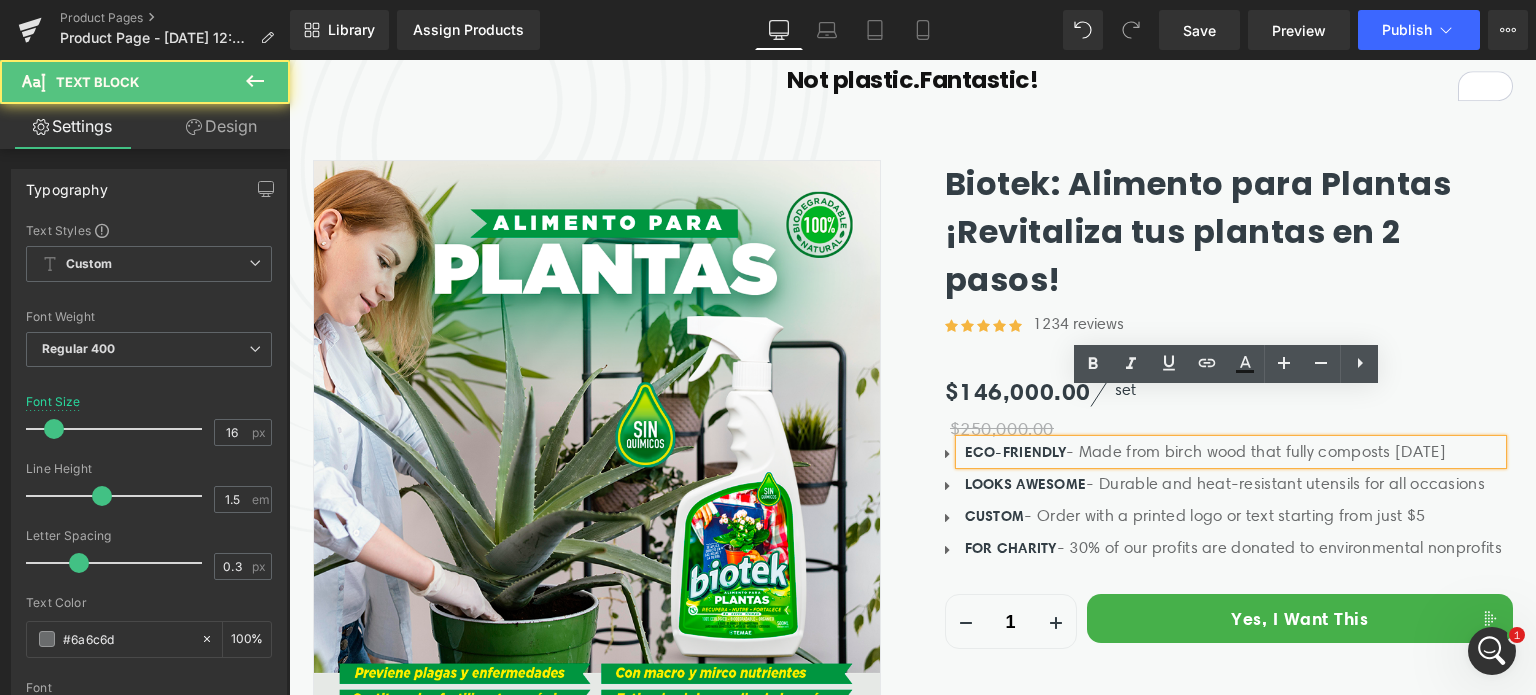 click on "ECO-FRIENDLY  - Made from birch wood that fully composts in 45 days" at bounding box center (1233, 452) 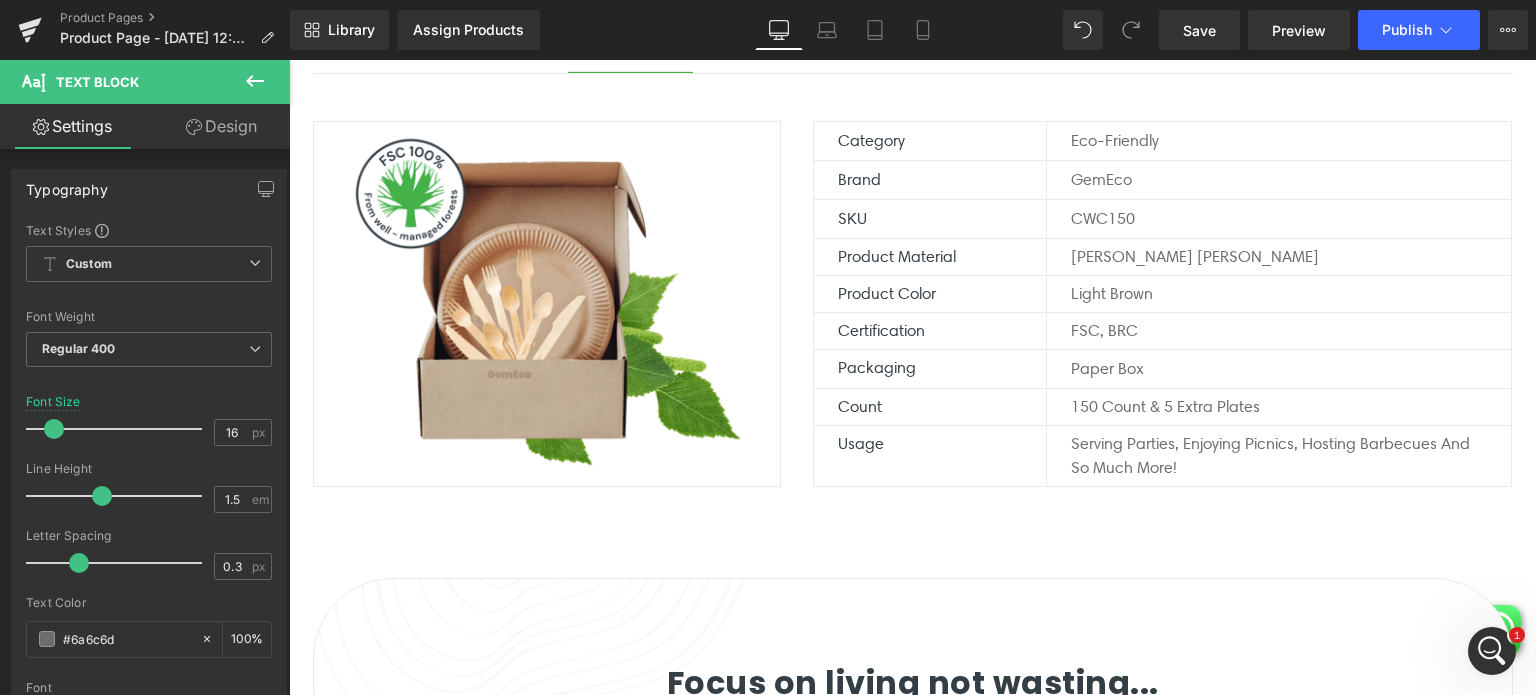 scroll, scrollTop: 1400, scrollLeft: 0, axis: vertical 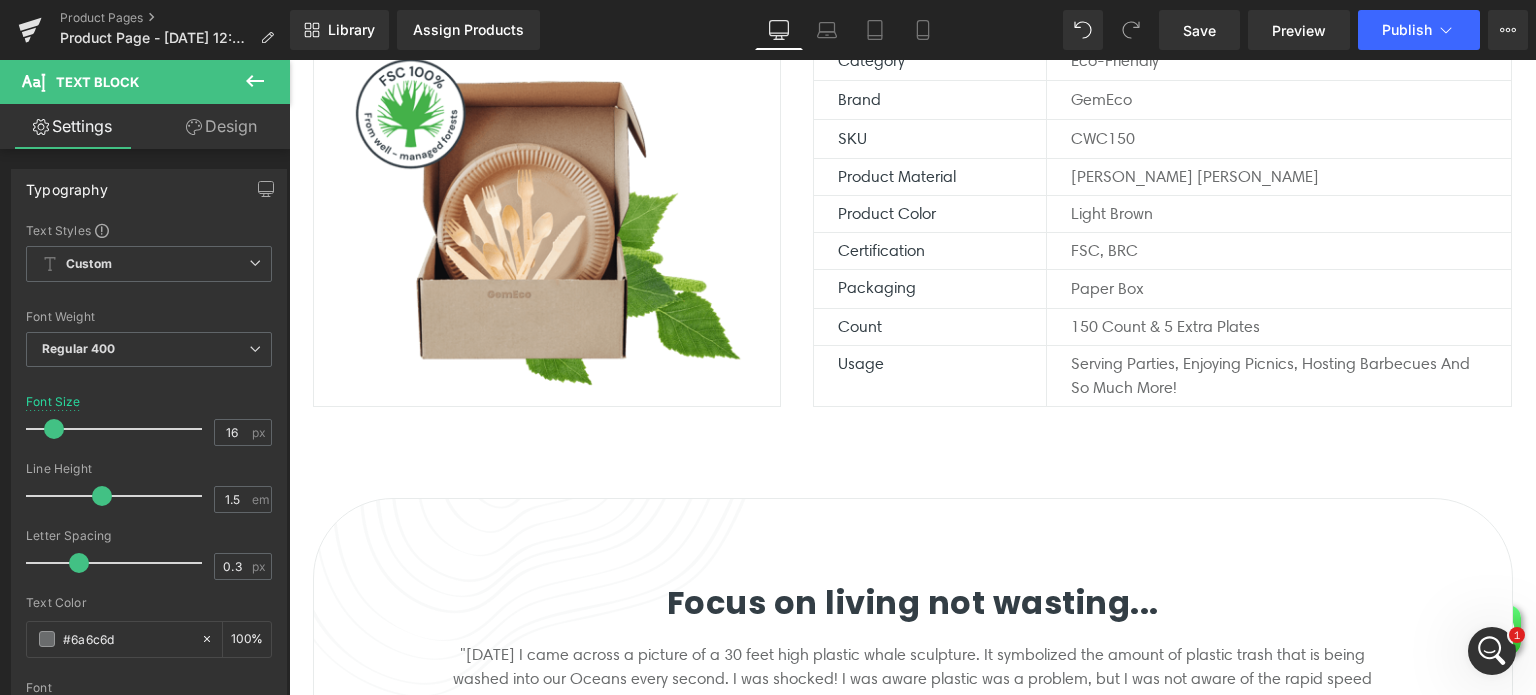 click on "Usage" at bounding box center [942, 364] 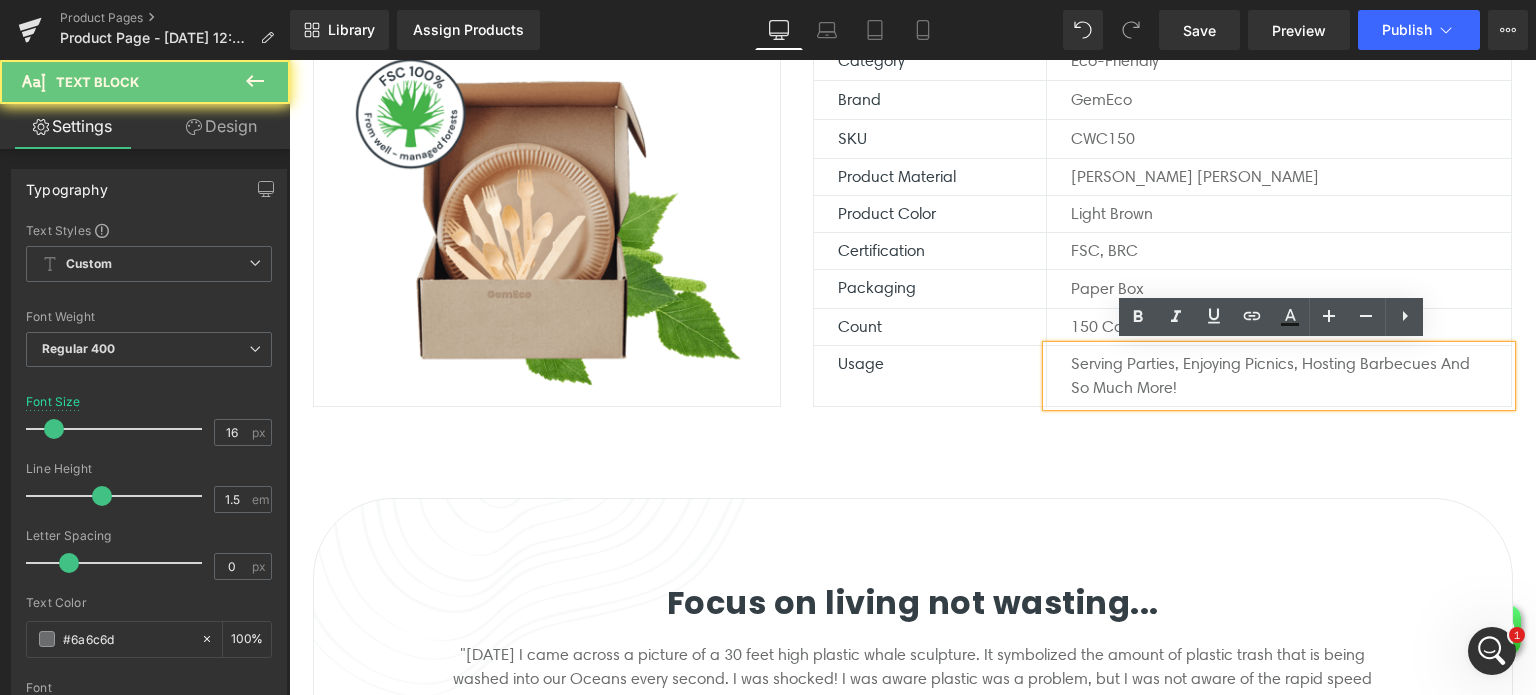 click on "Serving parties, enjoying picnics, hosting barbecues and so much more!" at bounding box center [1279, 376] 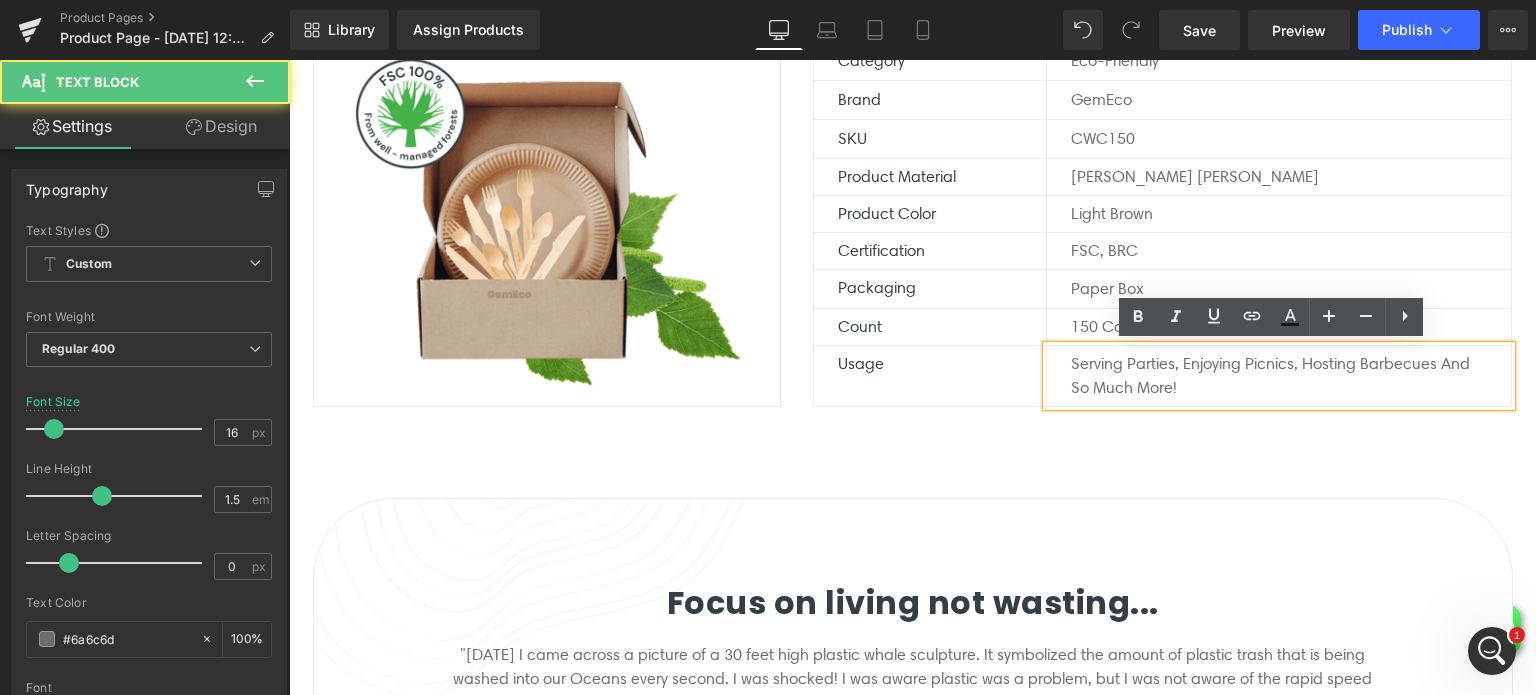click on "Serving parties, enjoying picnics, hosting barbecues and so much more!" at bounding box center [1279, 376] 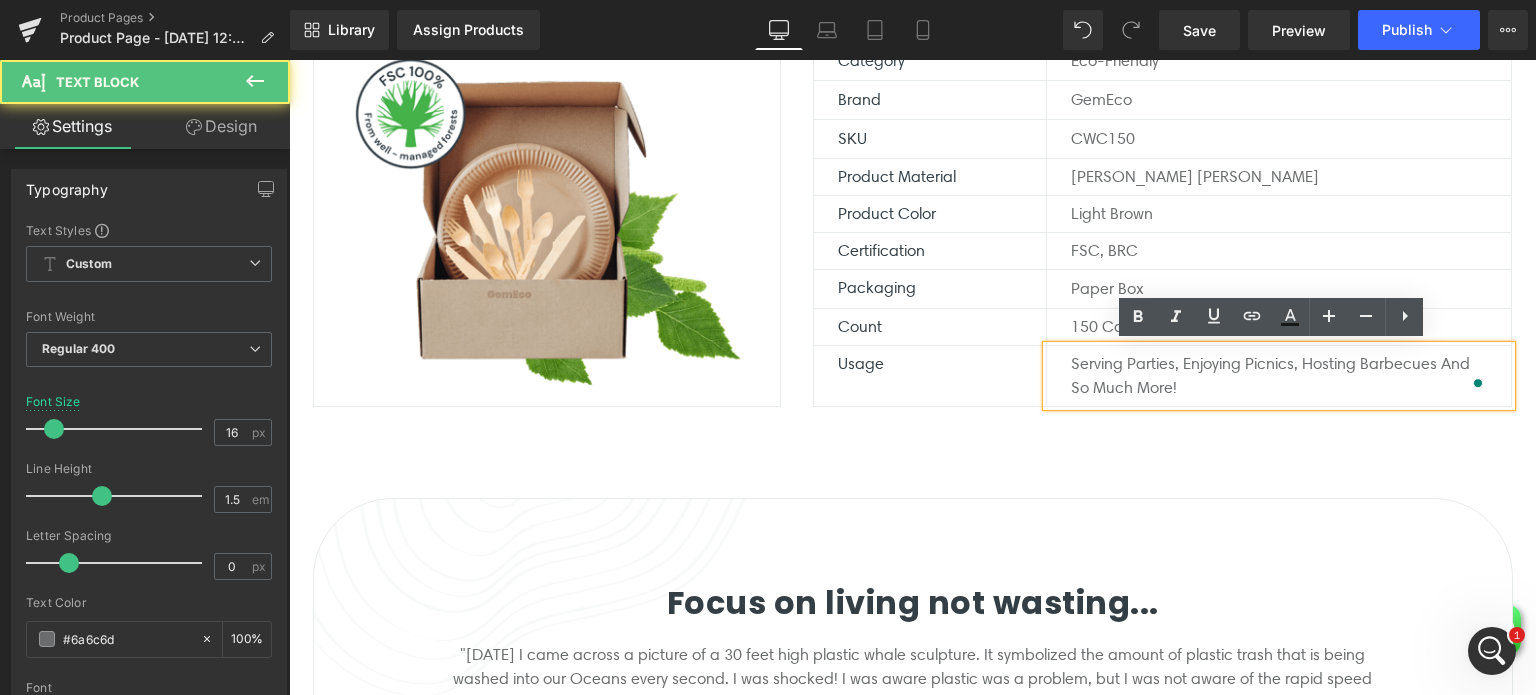 click on "Serving parties, enjoying picnics, hosting barbecues and so much more!" at bounding box center (1279, 376) 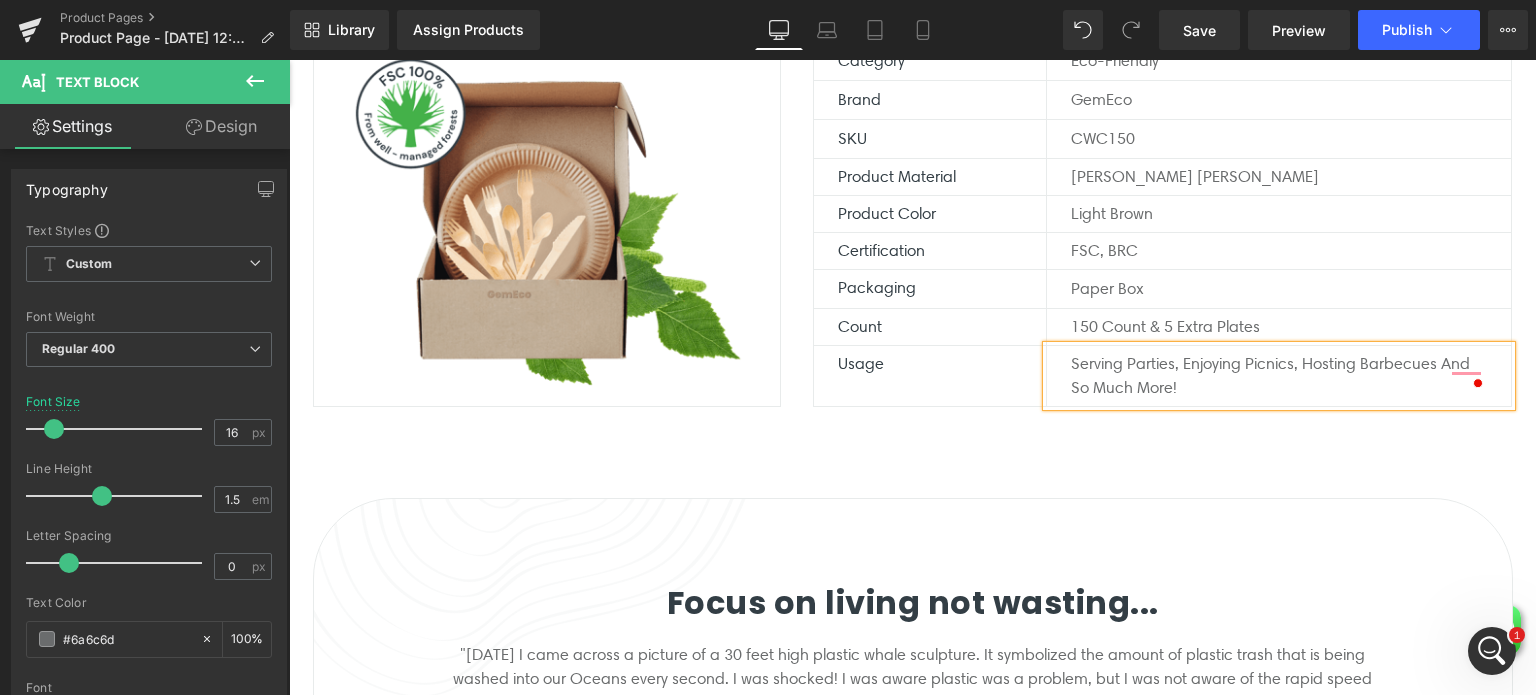 click on "Serving parties, enjoying picnics, hosting barbecues and so much more!" at bounding box center (1279, 376) 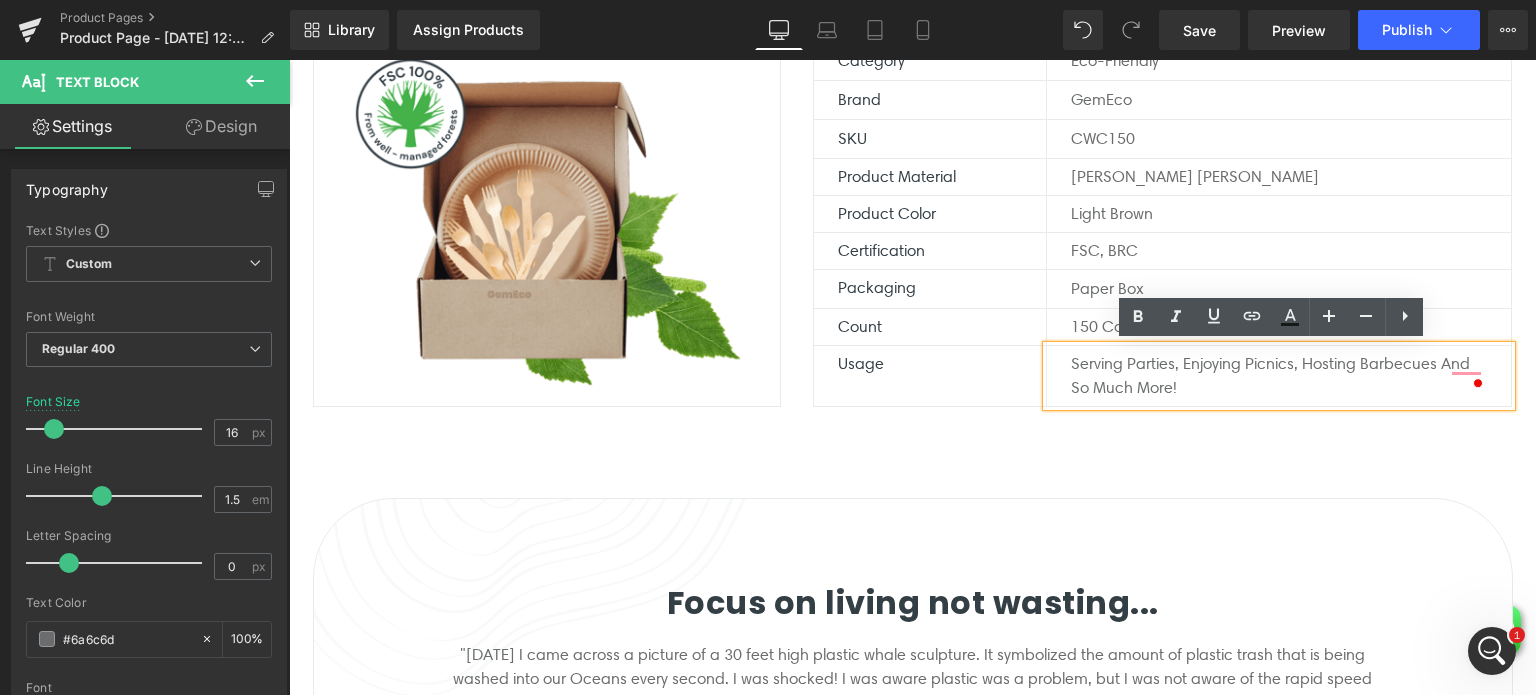 click on "Serving parties, enjoying picnics, hosting barbecues and so much more!" at bounding box center [1279, 376] 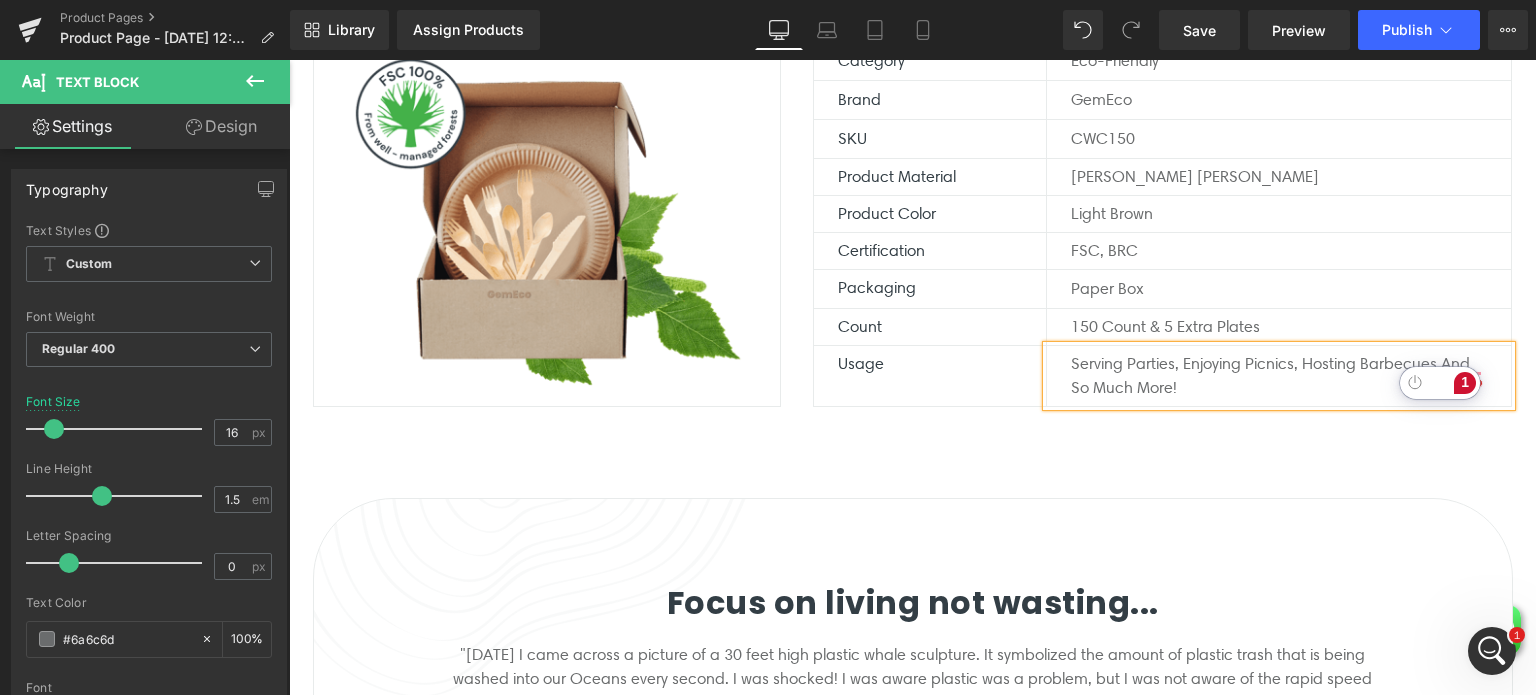 drag, startPoint x: 1473, startPoint y: 382, endPoint x: 1246, endPoint y: 387, distance: 227.05505 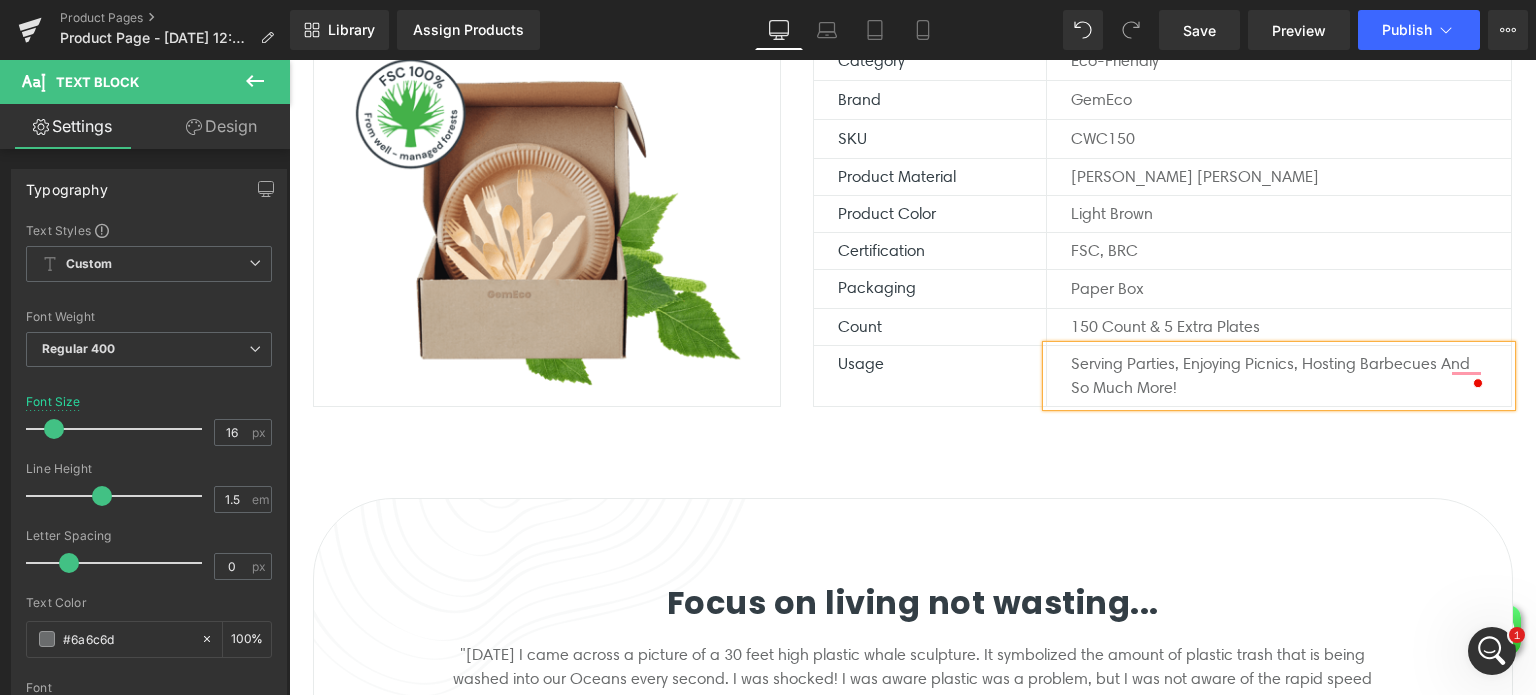 click on "Serving parties, enjoying picnics, hosting barbecues and so much more!" at bounding box center (1279, 376) 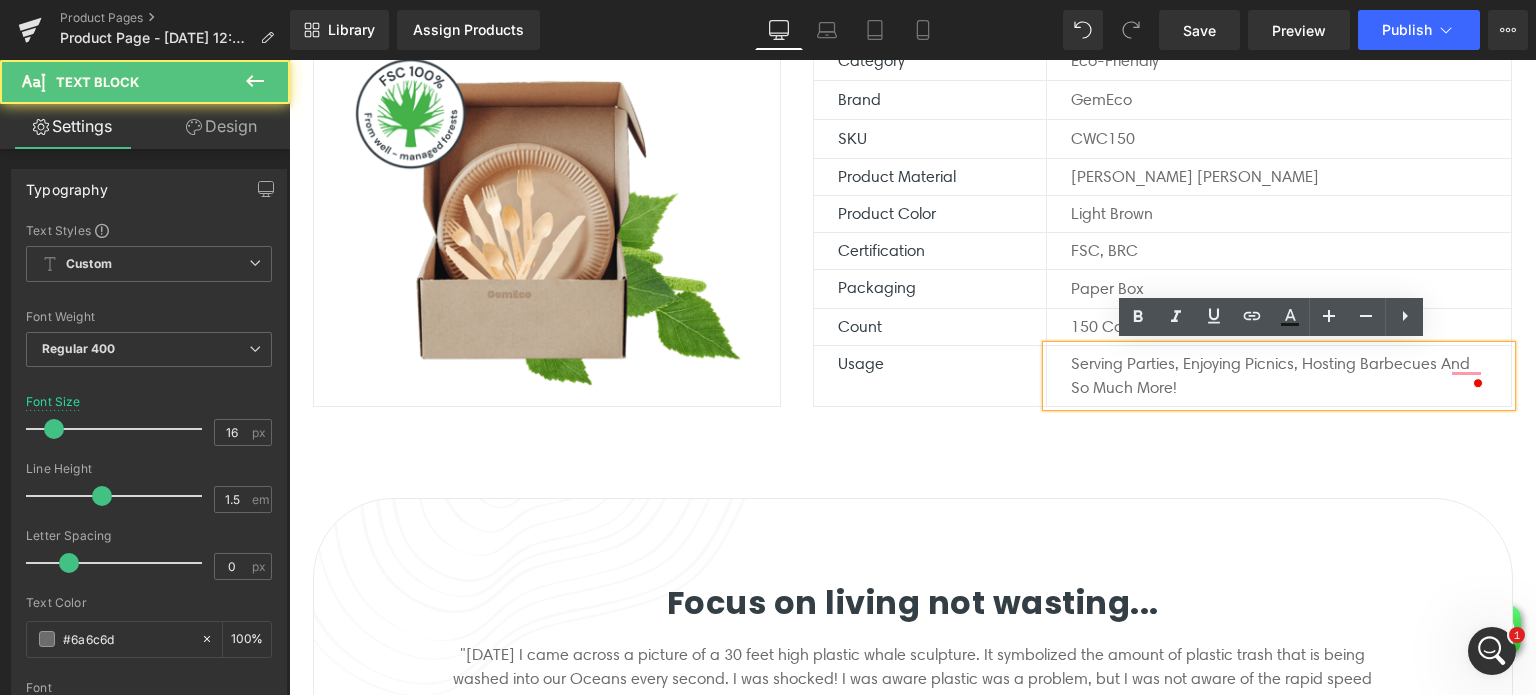 click on "Serving parties, enjoying picnics, hosting barbecues and so much more!" at bounding box center [1279, 376] 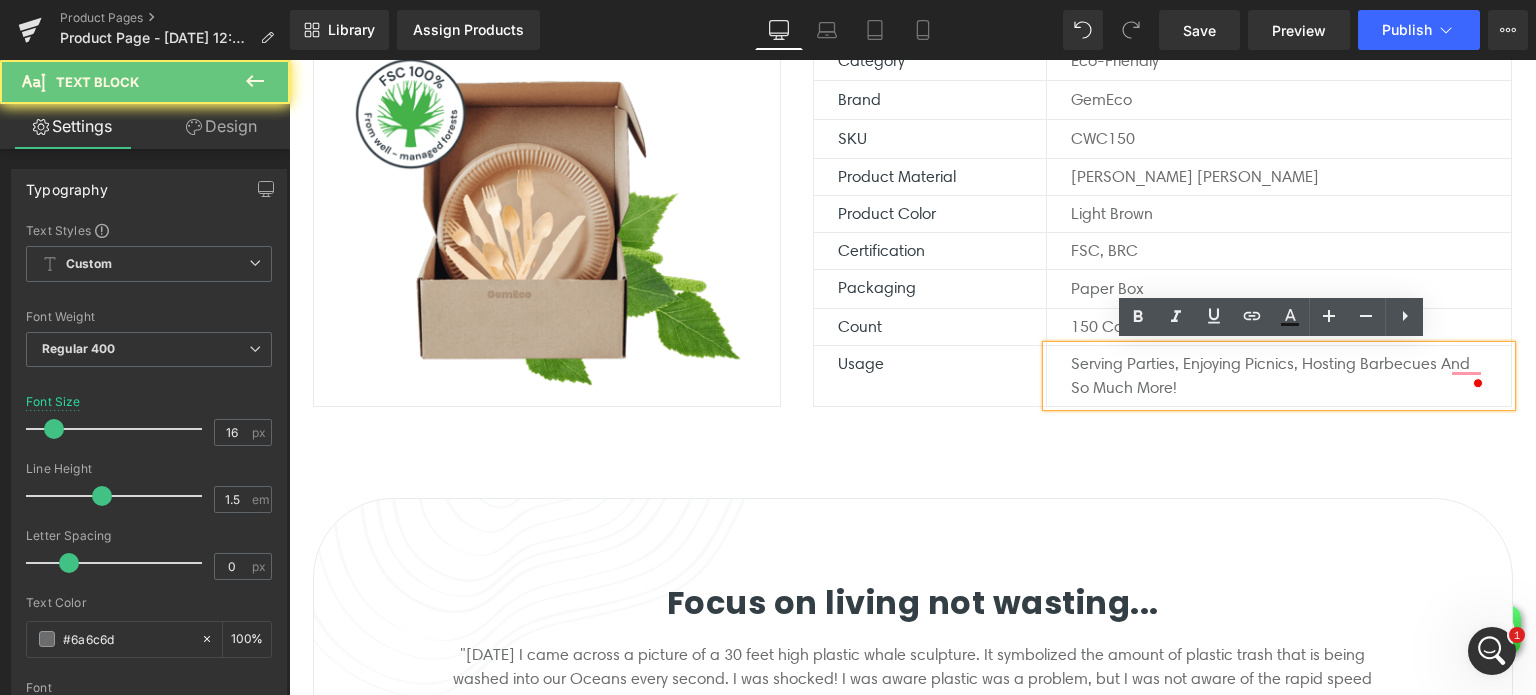 click on "Serving parties, enjoying picnics, hosting barbecues and so much more!" at bounding box center (1279, 376) 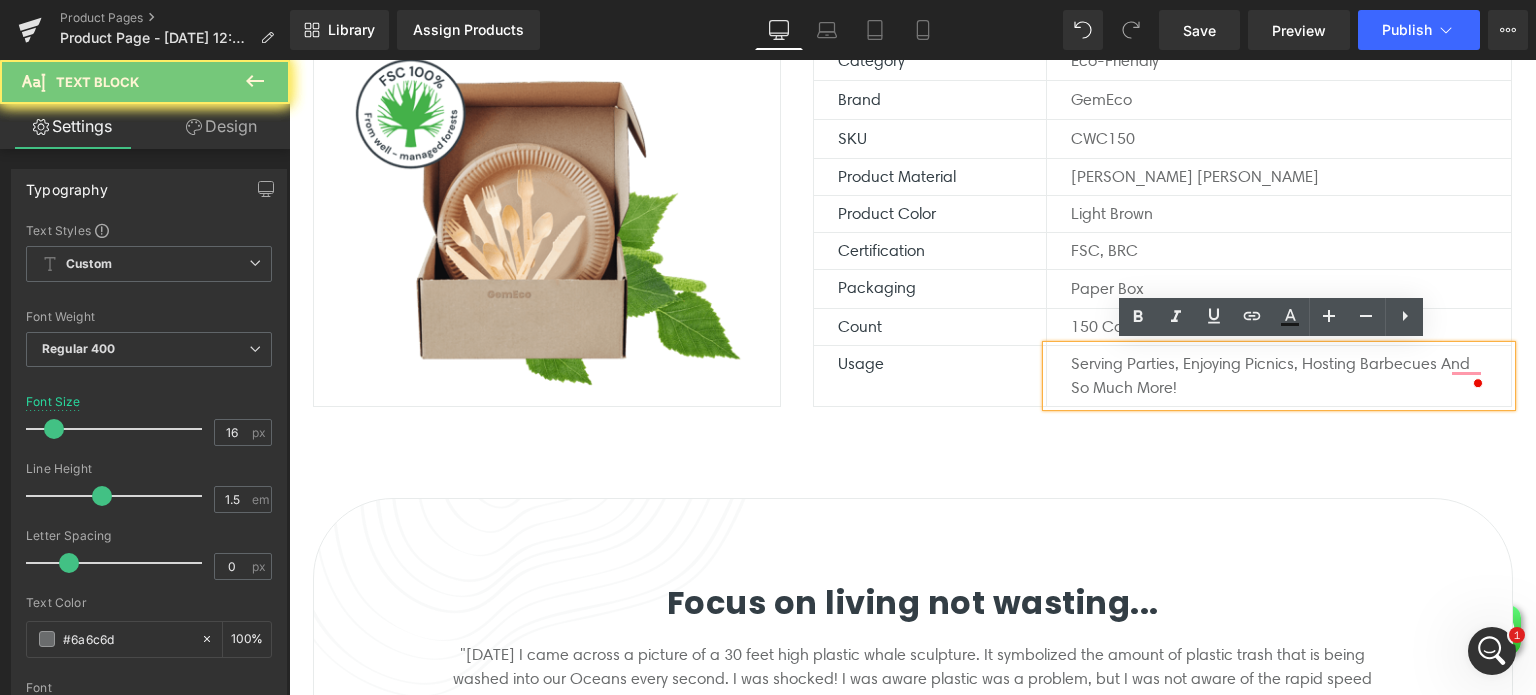 click on "Serving parties, enjoying picnics, hosting barbecues and so much more!" at bounding box center [1279, 376] 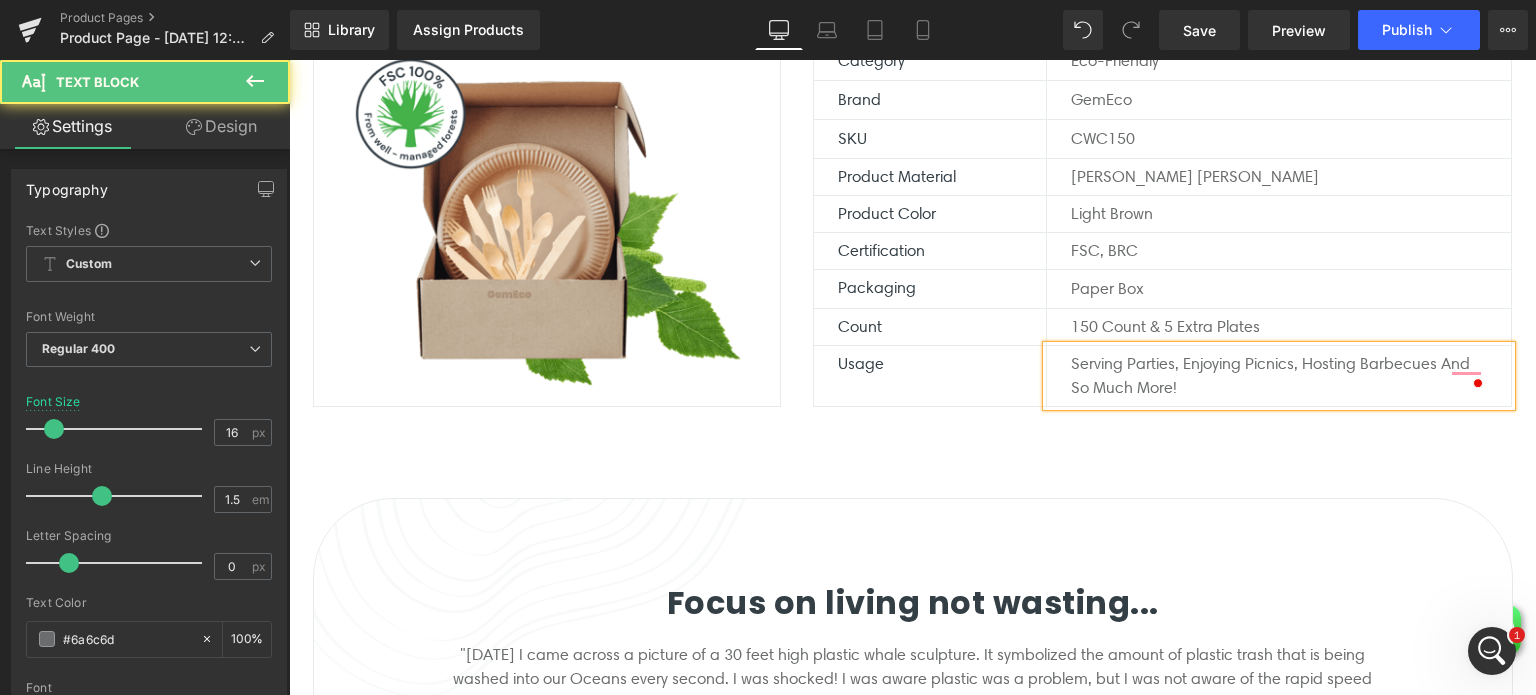 click on "Serving parties, enjoying picnics, hosting barbecues and so much more!" at bounding box center [1279, 376] 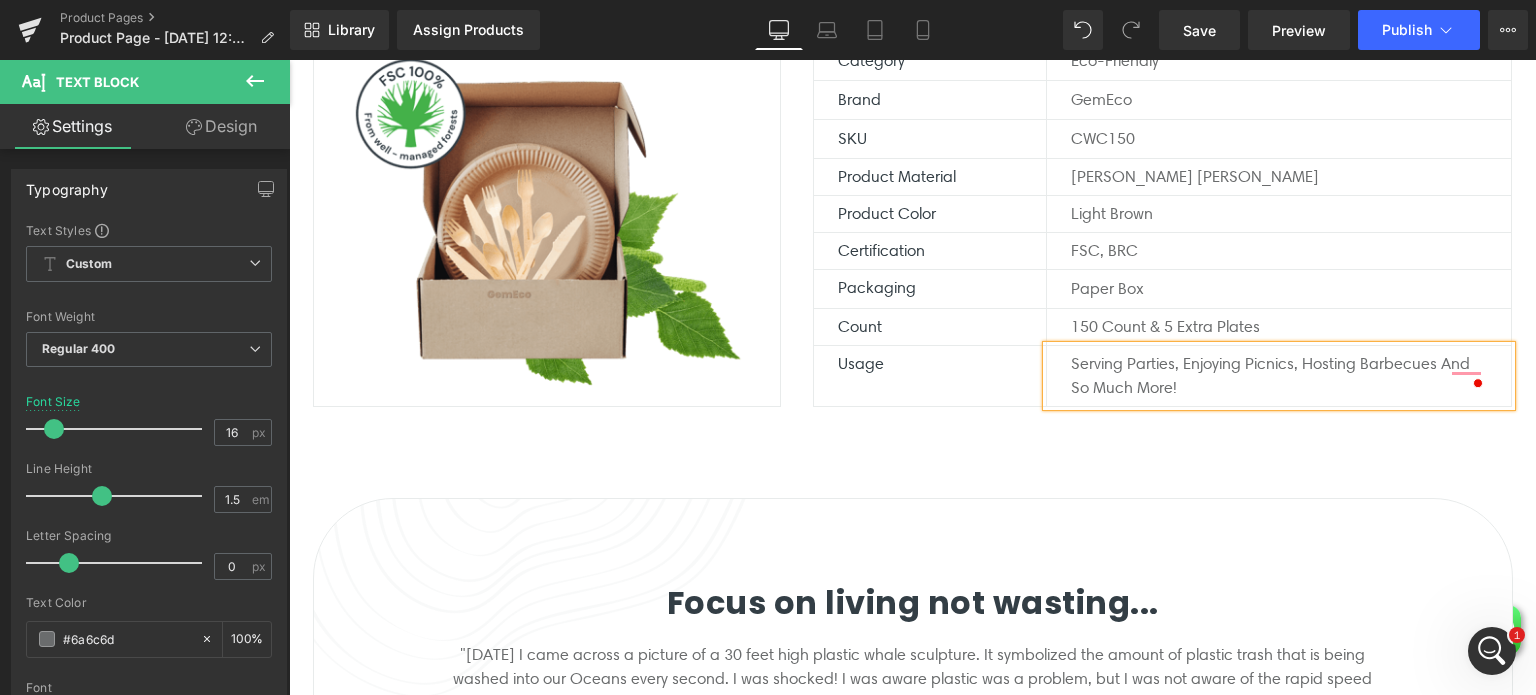 click at bounding box center (1478, 384) 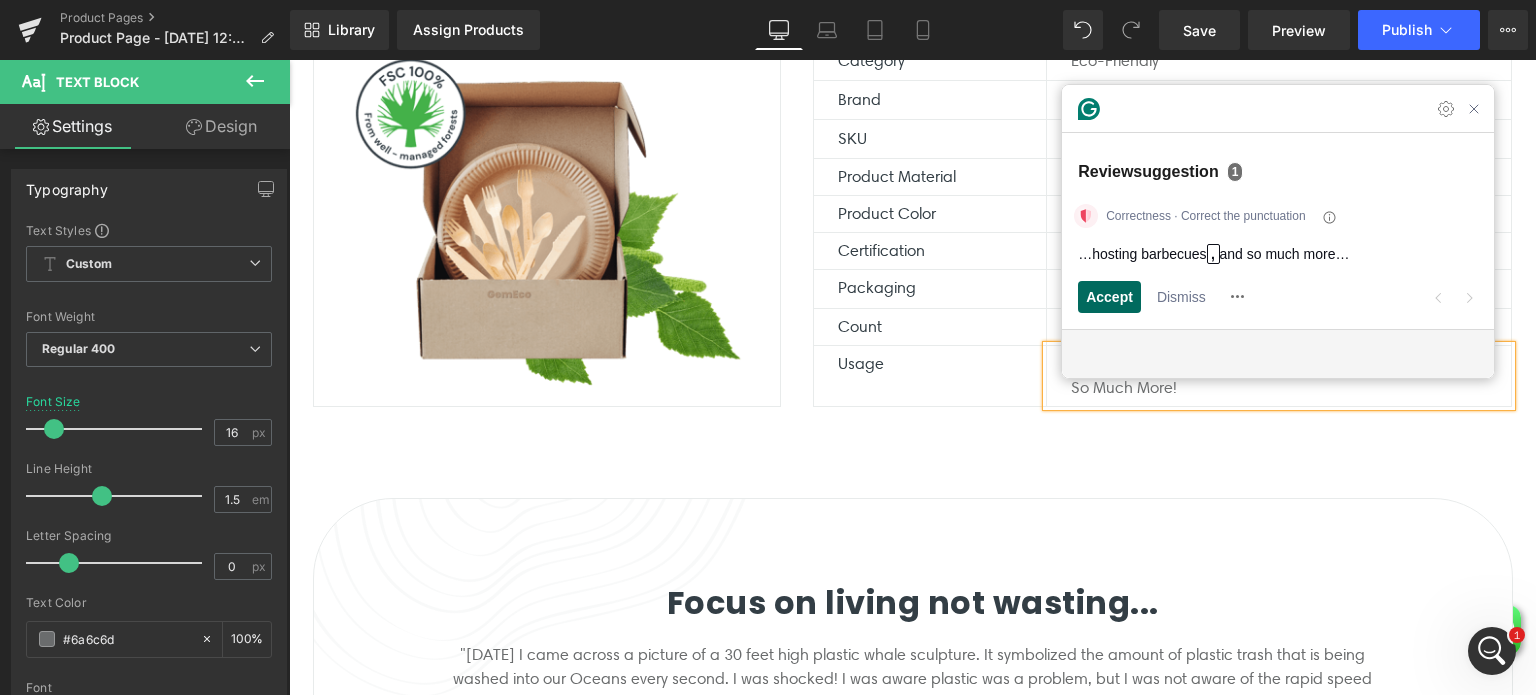 click on "Accept" at bounding box center (1109, 297) 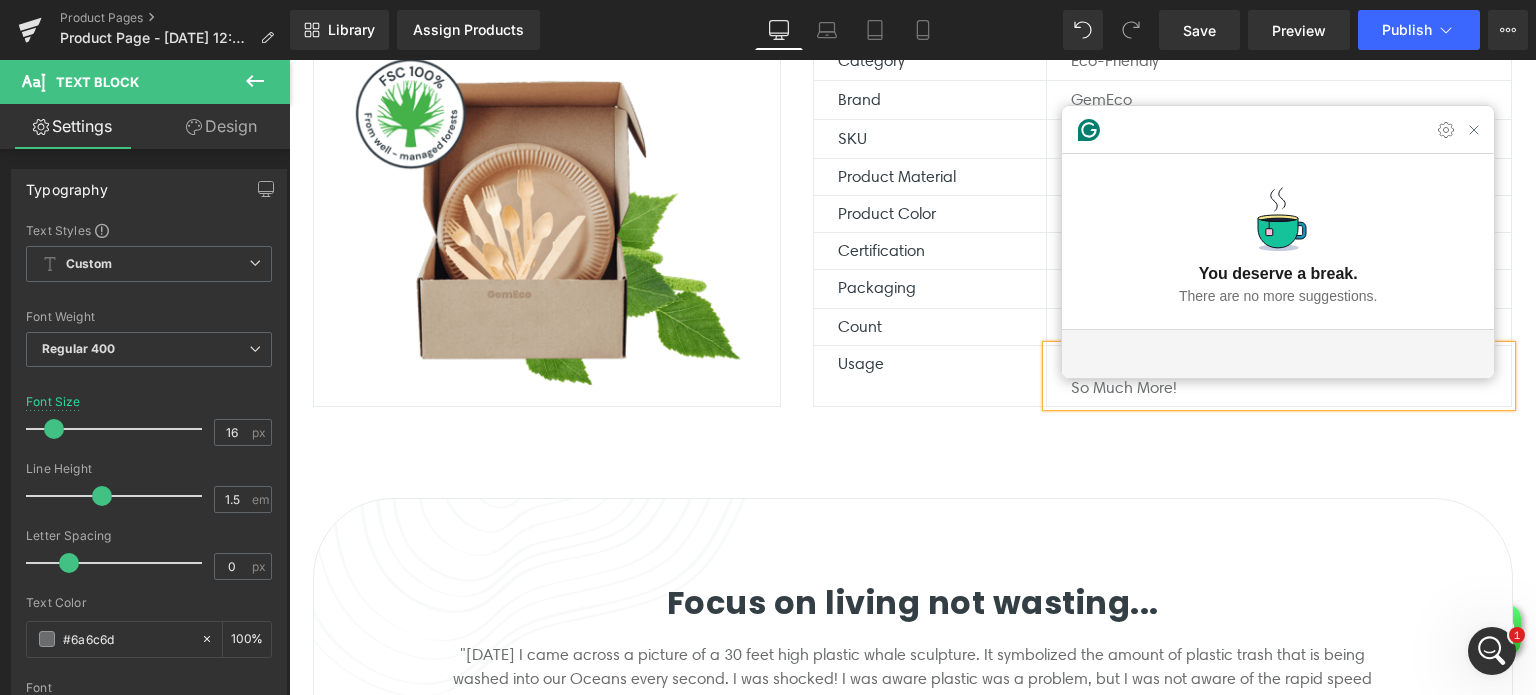 click on "Serving parties, enjoying picnics, hosting barbecues, and so much more!" at bounding box center (1278, 376) 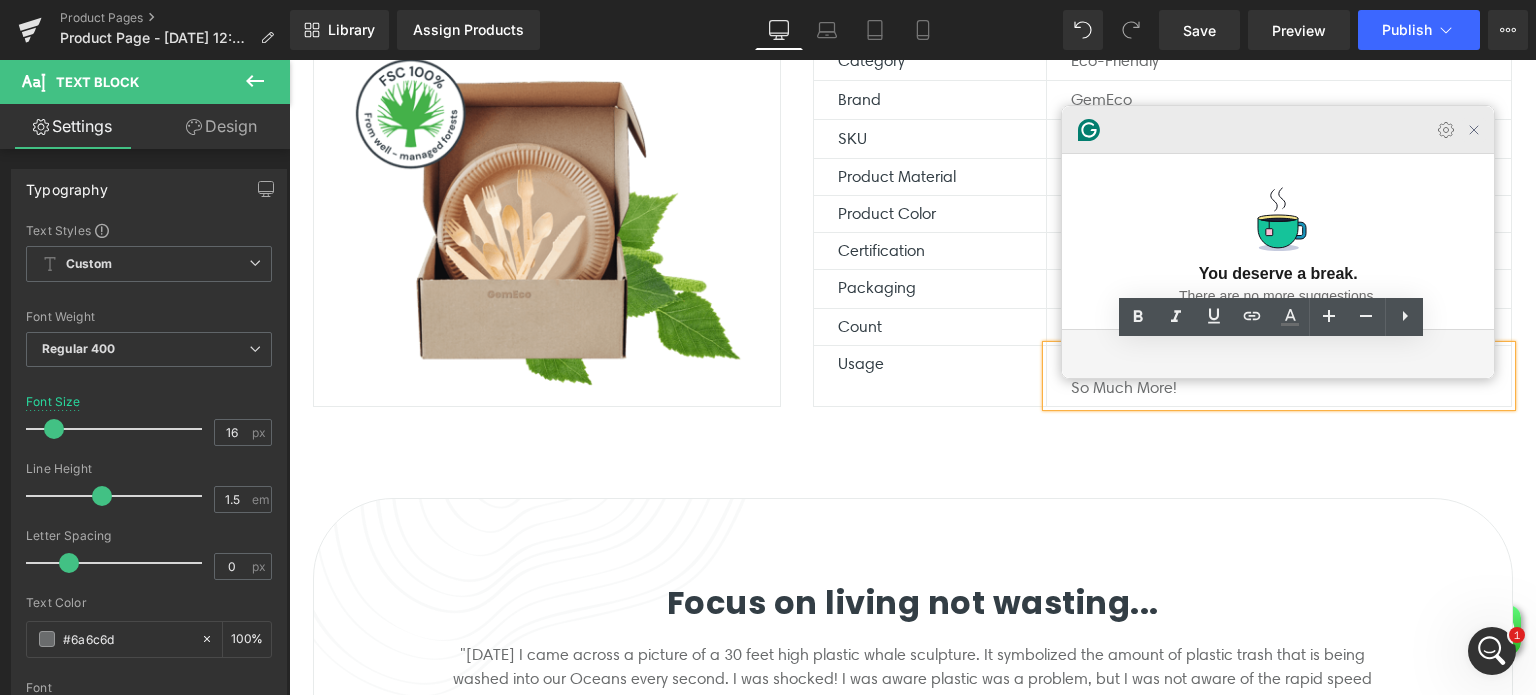 click 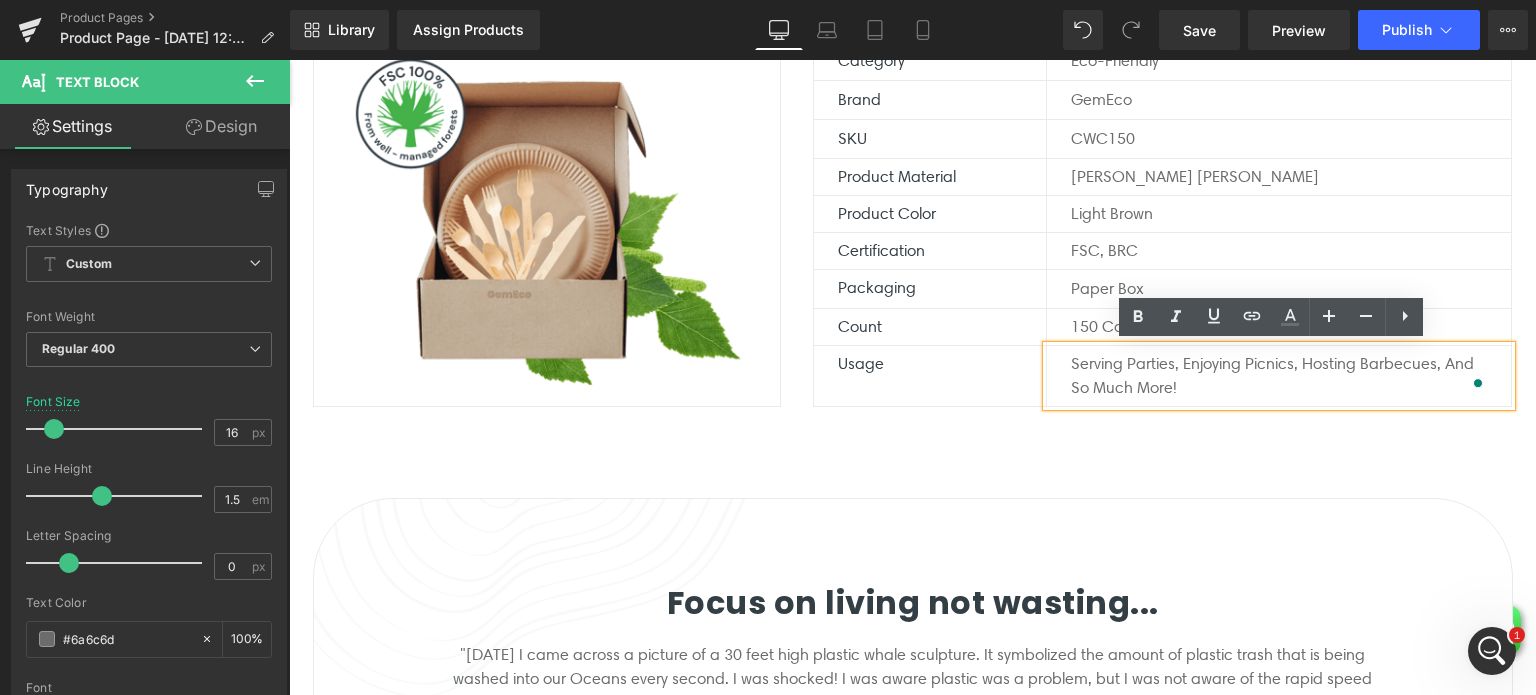 click on "Serving parties, enjoying picnics, hosting barbecues, and so much more!" at bounding box center (1279, 376) 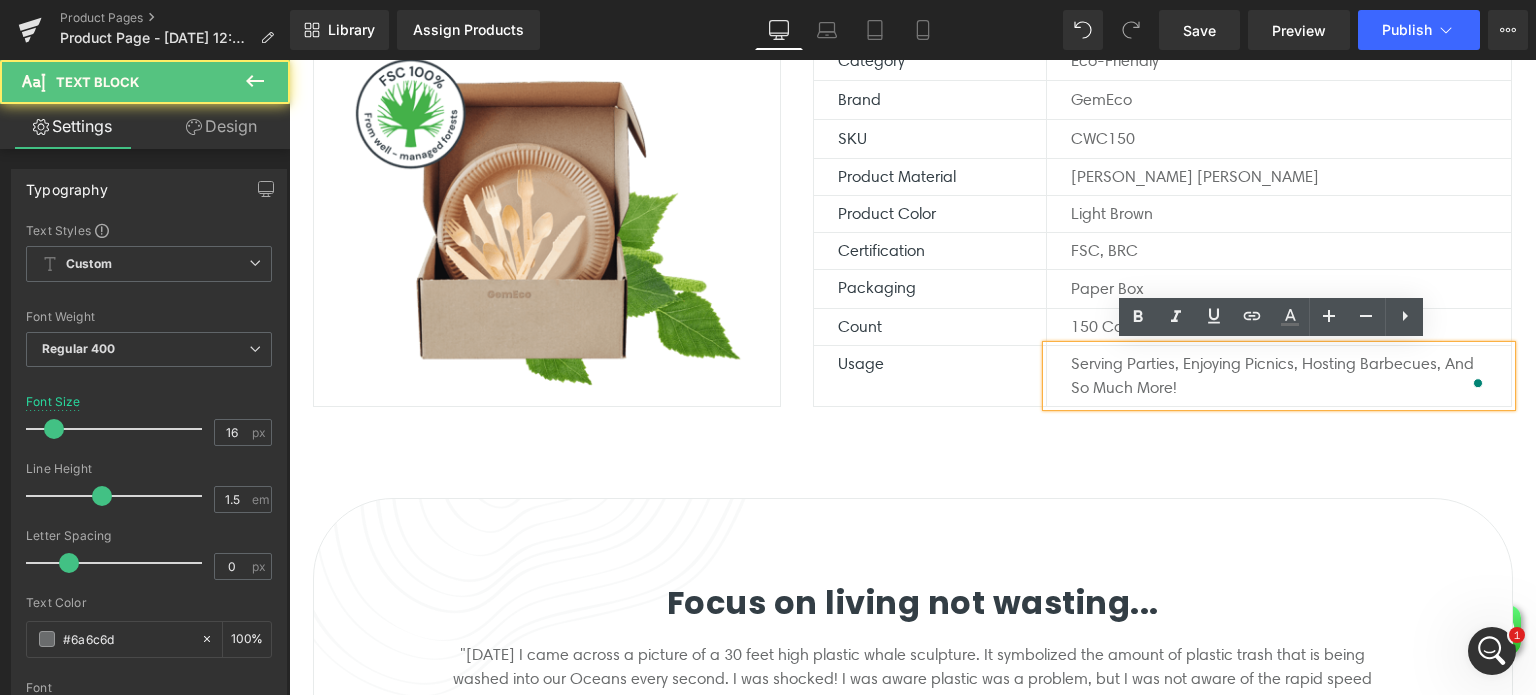 click on "Serving parties, enjoying picnics, hosting barbecues, and so much more!" at bounding box center (1279, 376) 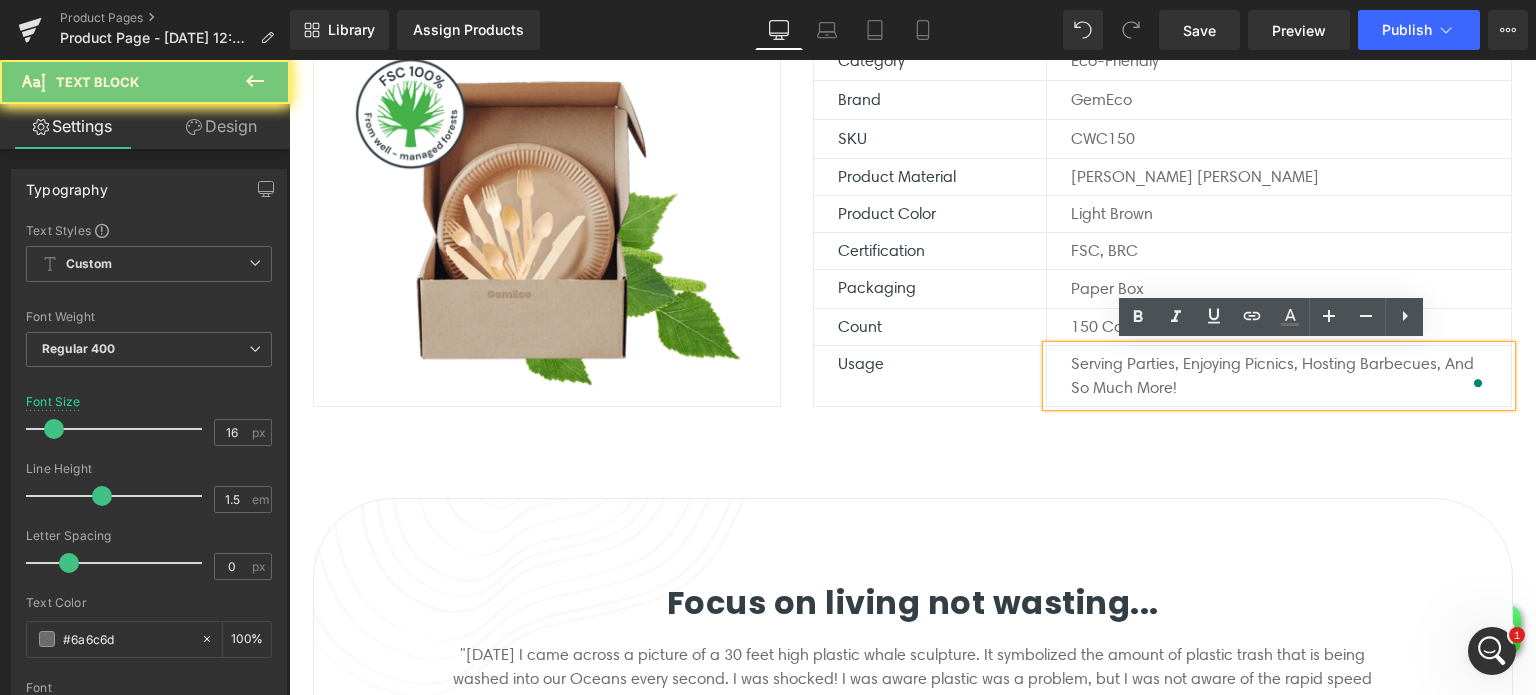 click on "Serving parties, enjoying picnics, hosting barbecues, and so much more!" at bounding box center [1279, 376] 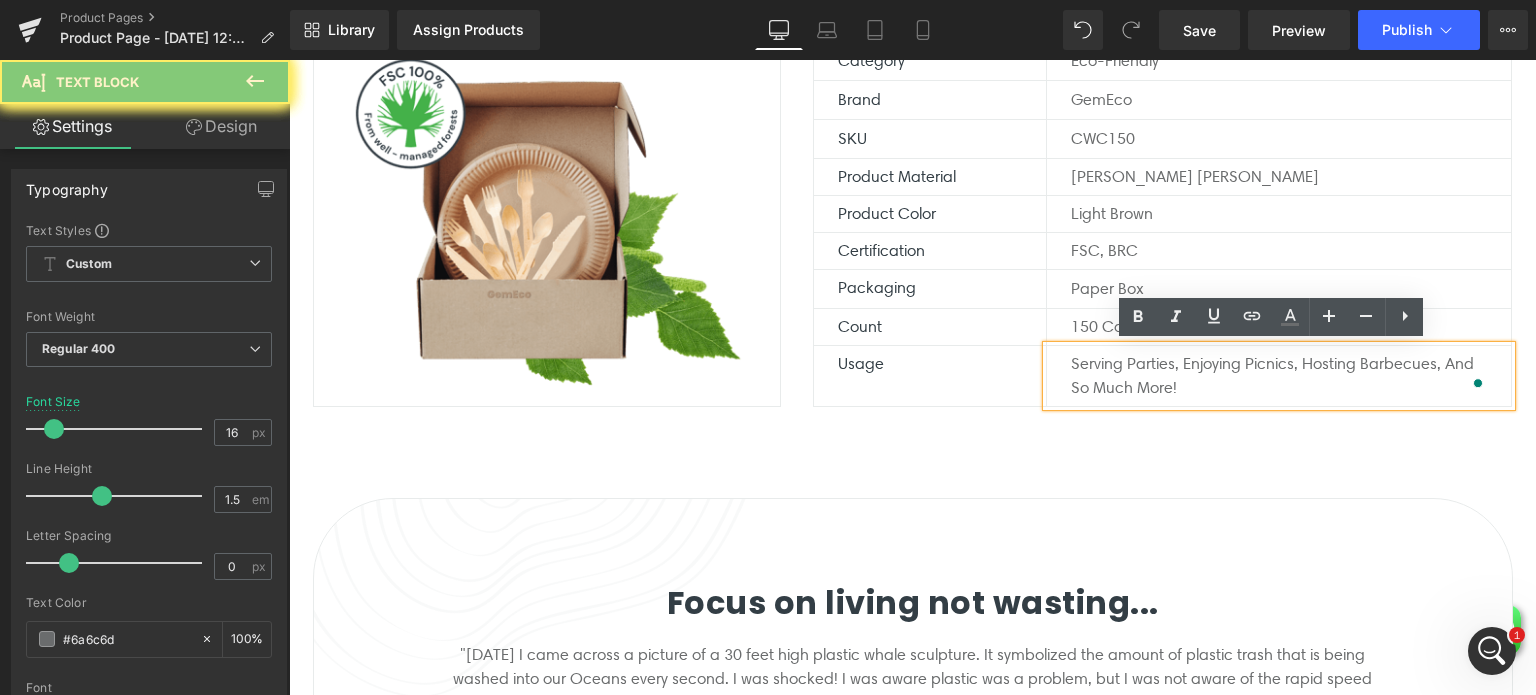 click on "Serving parties, enjoying picnics, hosting barbecues, and so much more!" at bounding box center [1279, 376] 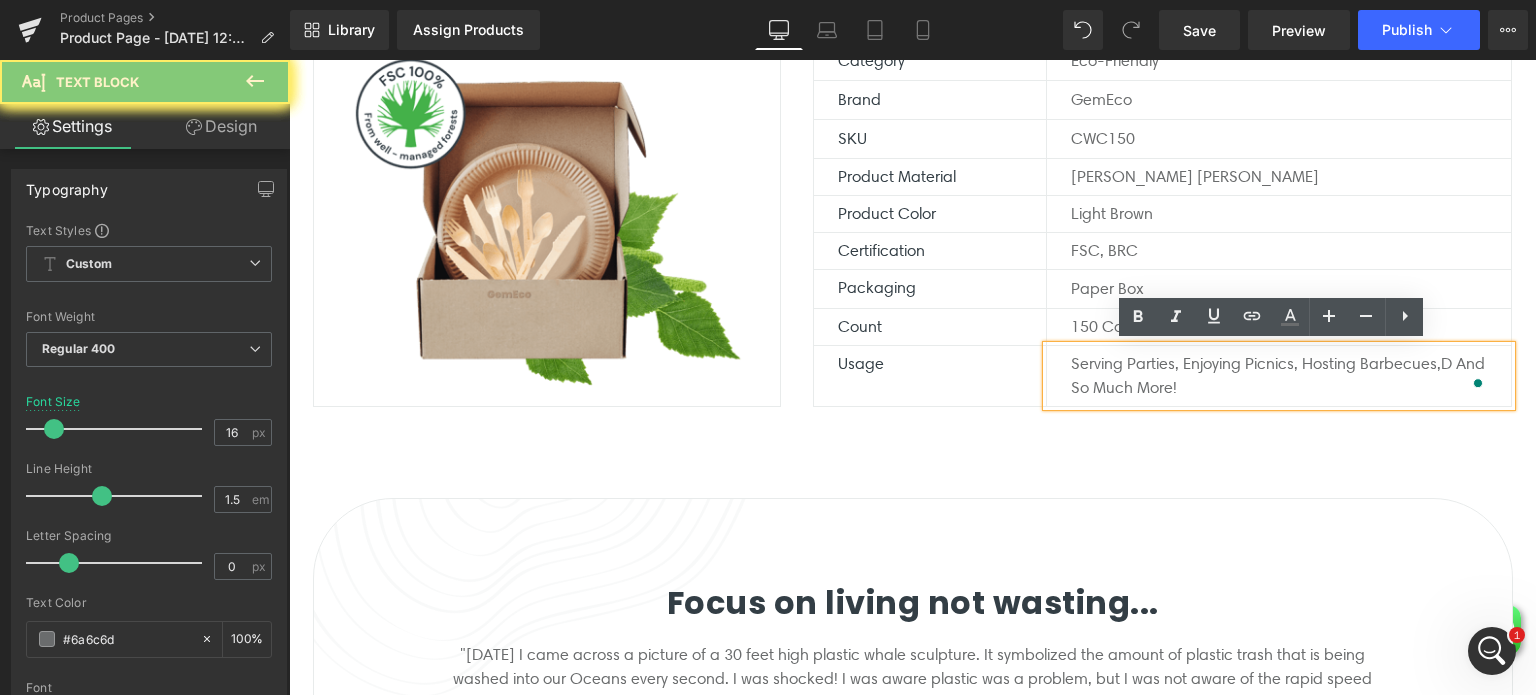 click on "Serving parties, enjoying picnics, hosting barbecues,d and so much more!" at bounding box center [1279, 376] 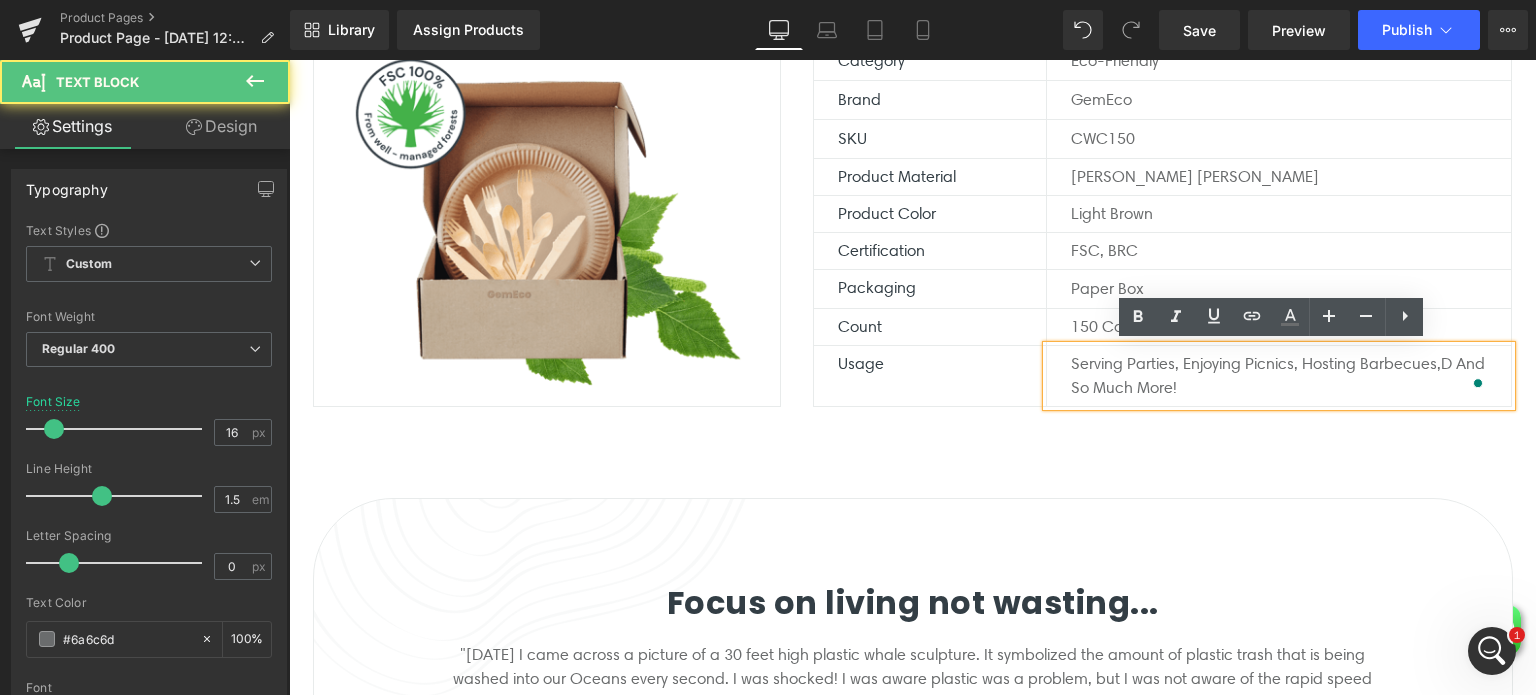 click on "Serving parties, enjoying picnics, hosting barbecues,d and so much more!" at bounding box center (1279, 376) 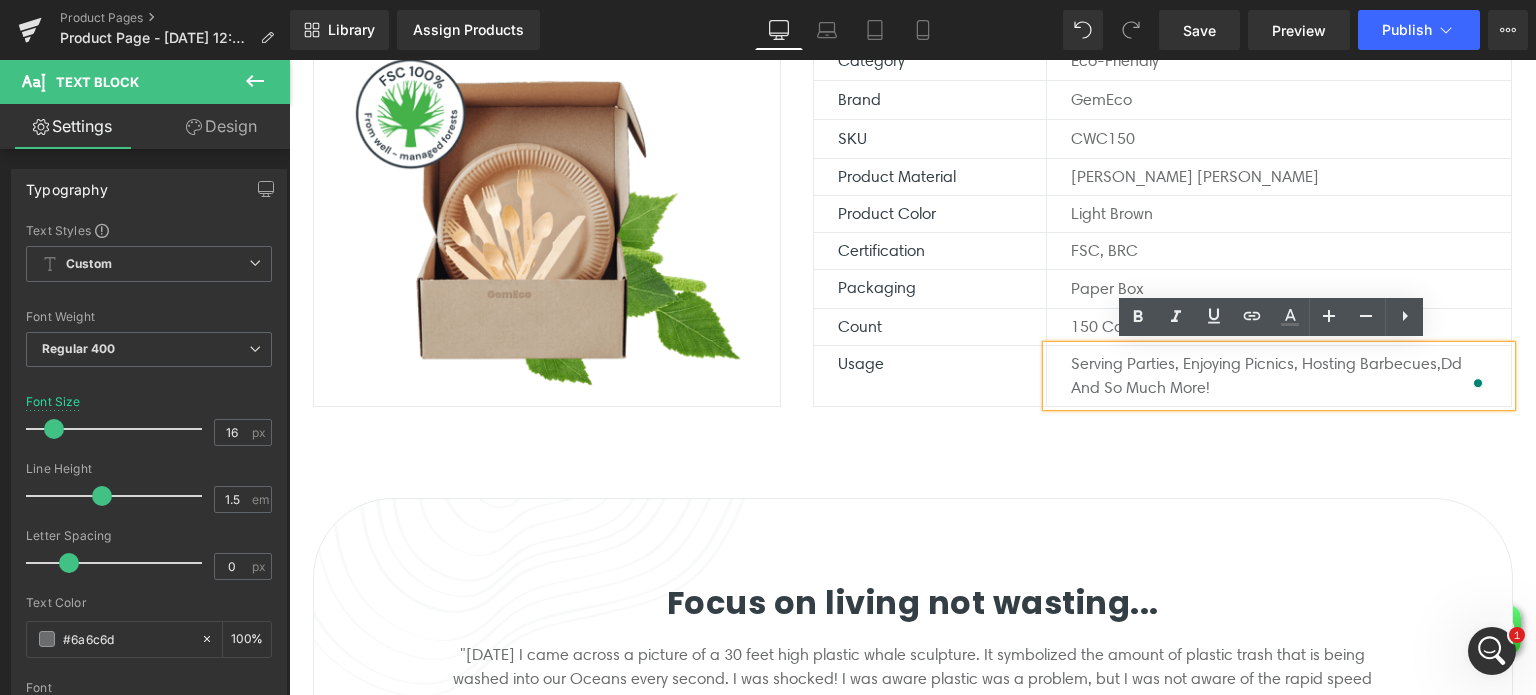 click on "Serving parties, enjoying picnics, hosting barbecues,dd and so much more!" at bounding box center (1279, 376) 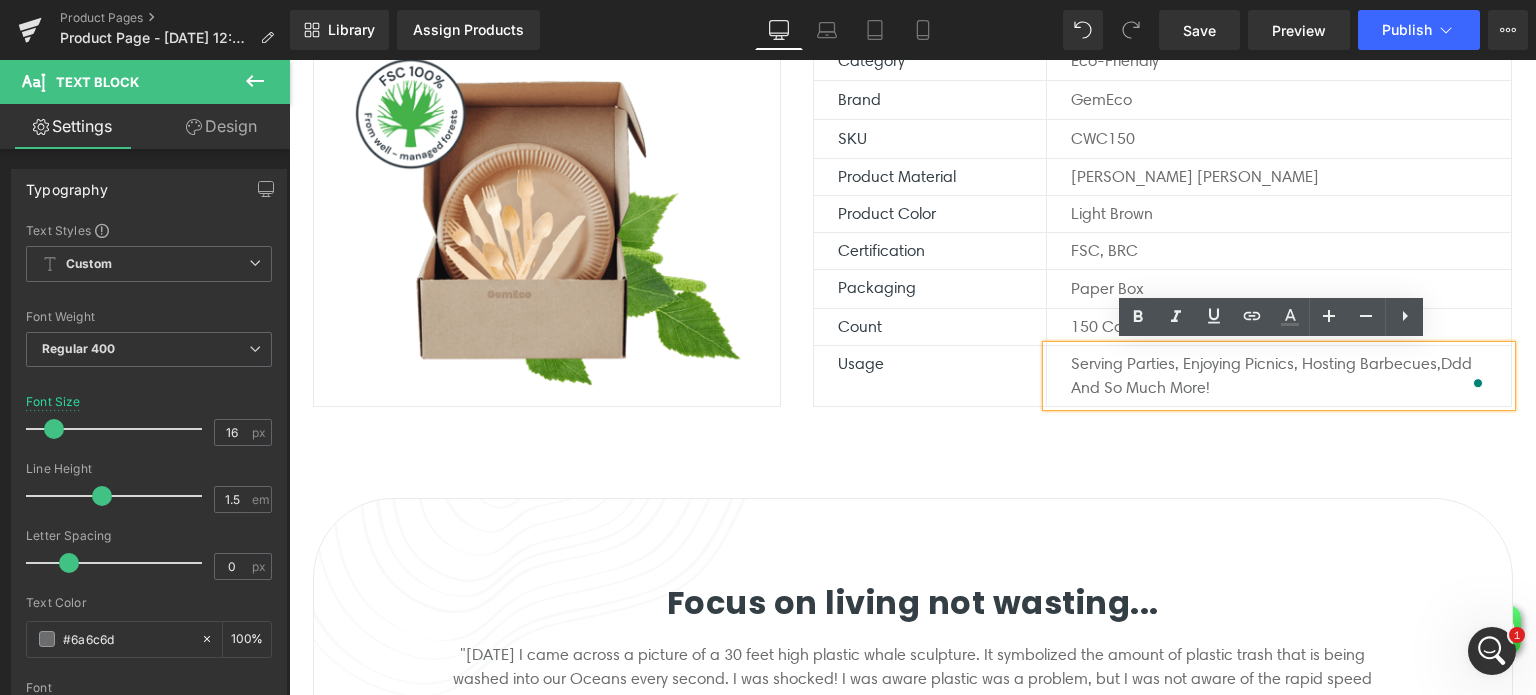 click on "Serving parties, enjoying picnics, hosting barbecues,ddd and so much more!" at bounding box center [1279, 376] 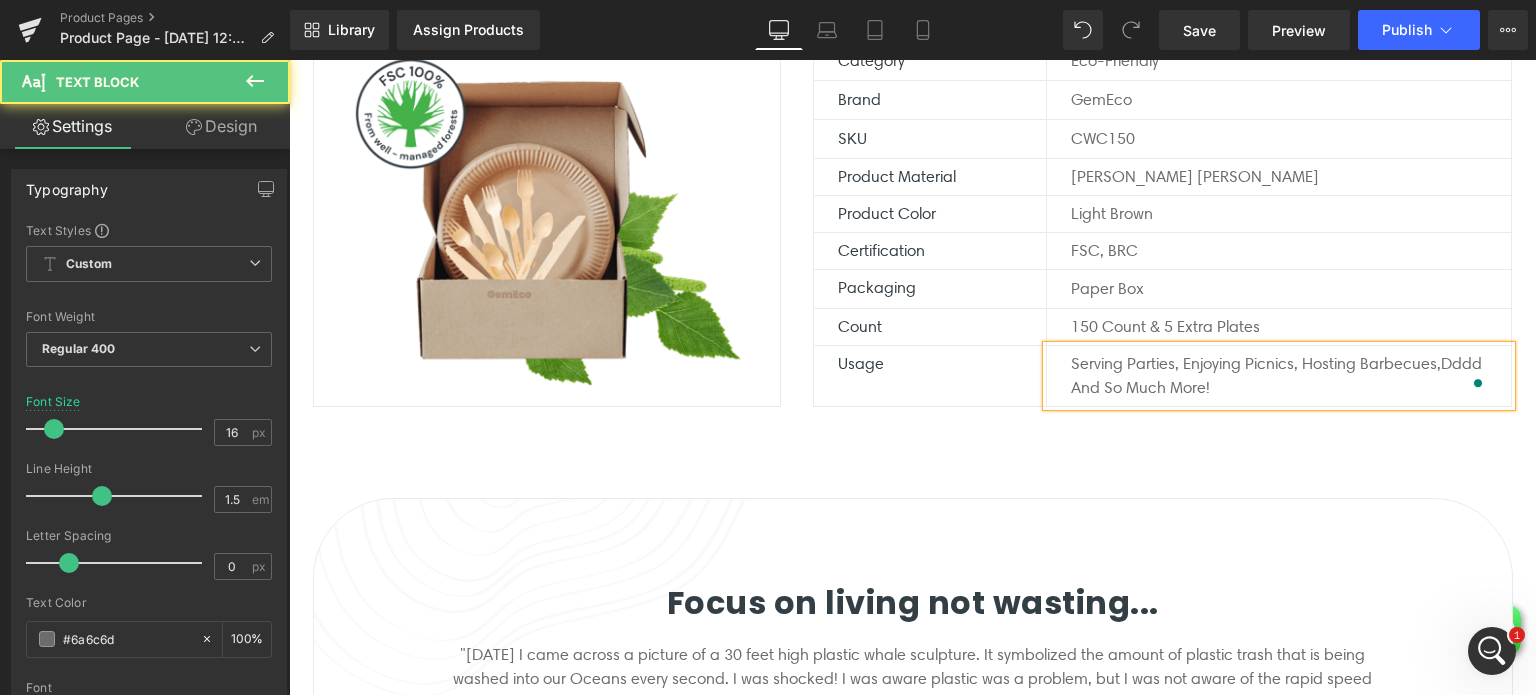 click on "Serving parties, enjoying picnics, hosting barbecues,dddd and so much more!" at bounding box center [1279, 376] 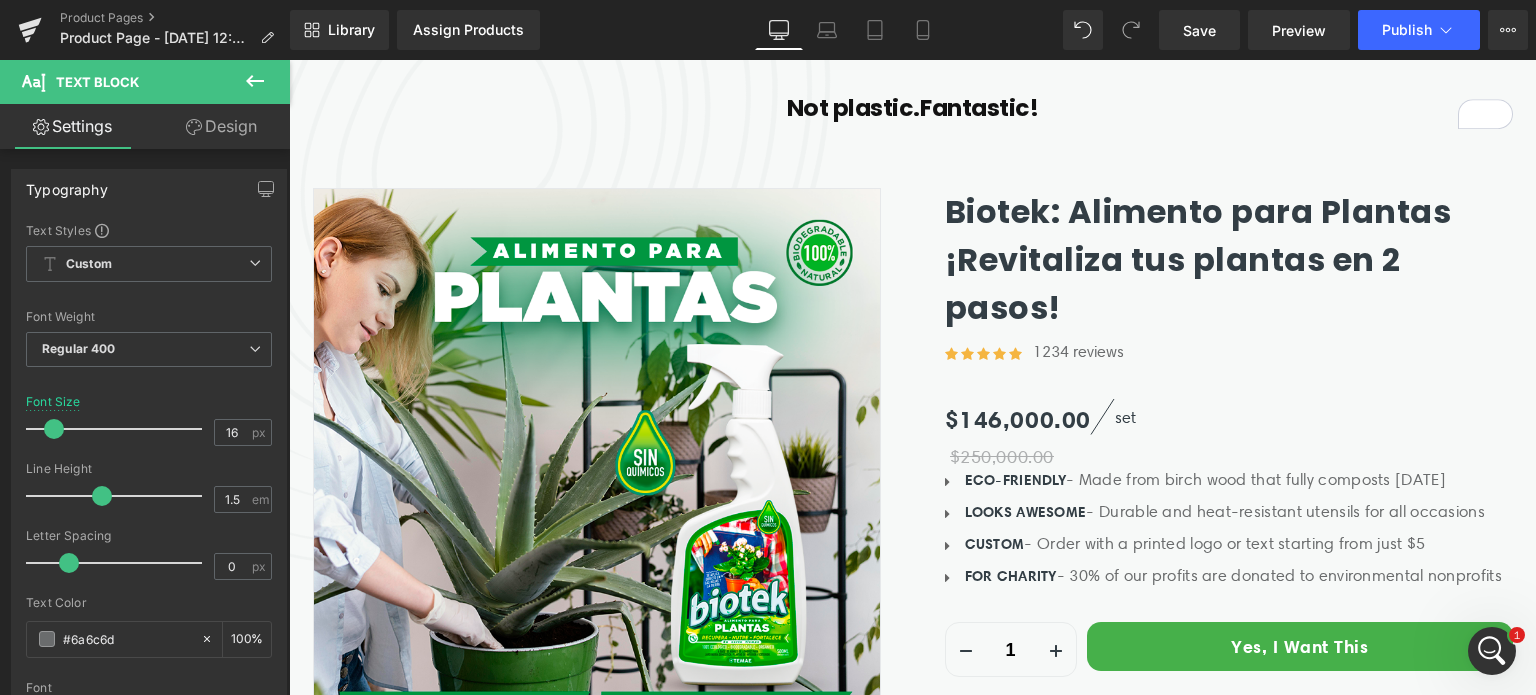 scroll, scrollTop: 300, scrollLeft: 0, axis: vertical 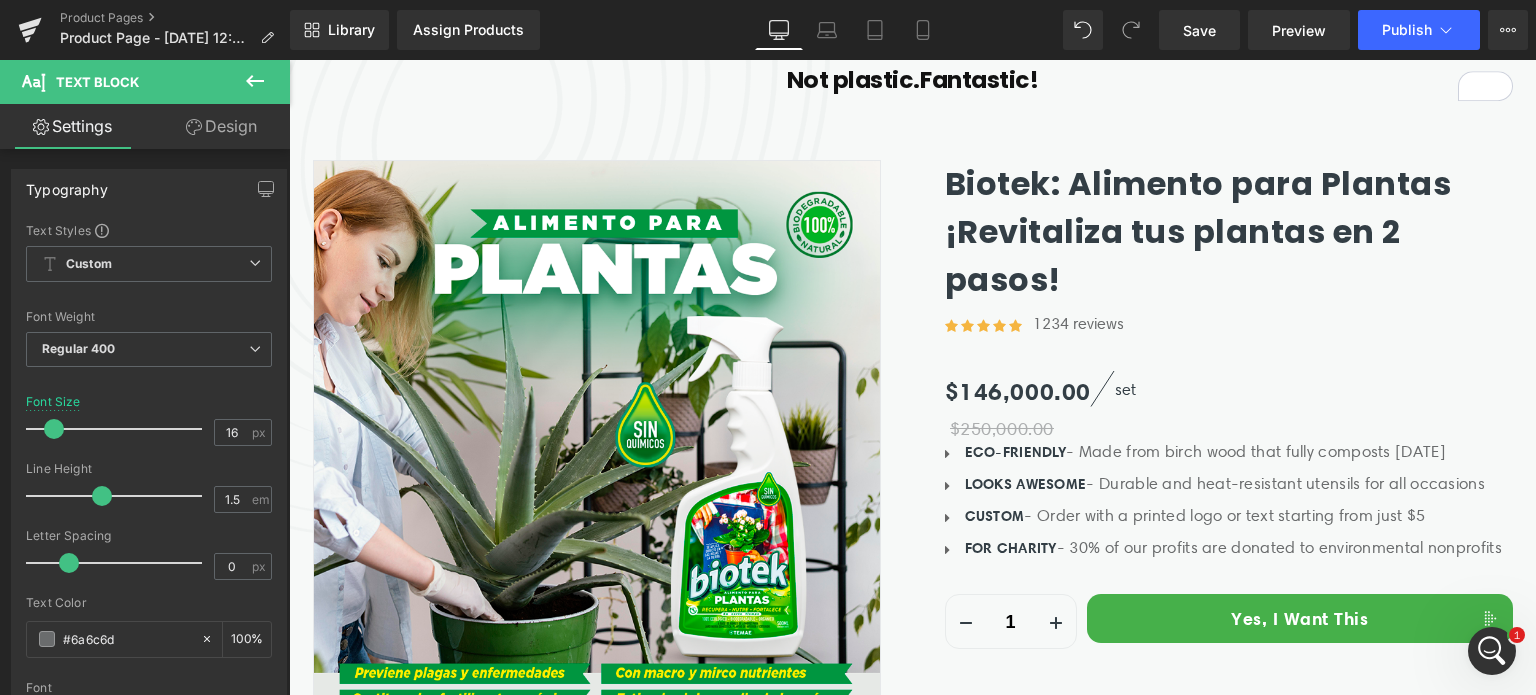 click on "ECO-FRIENDLY  - Made from birch wood that fully composts in 45 days
Text Block" at bounding box center (1231, 452) 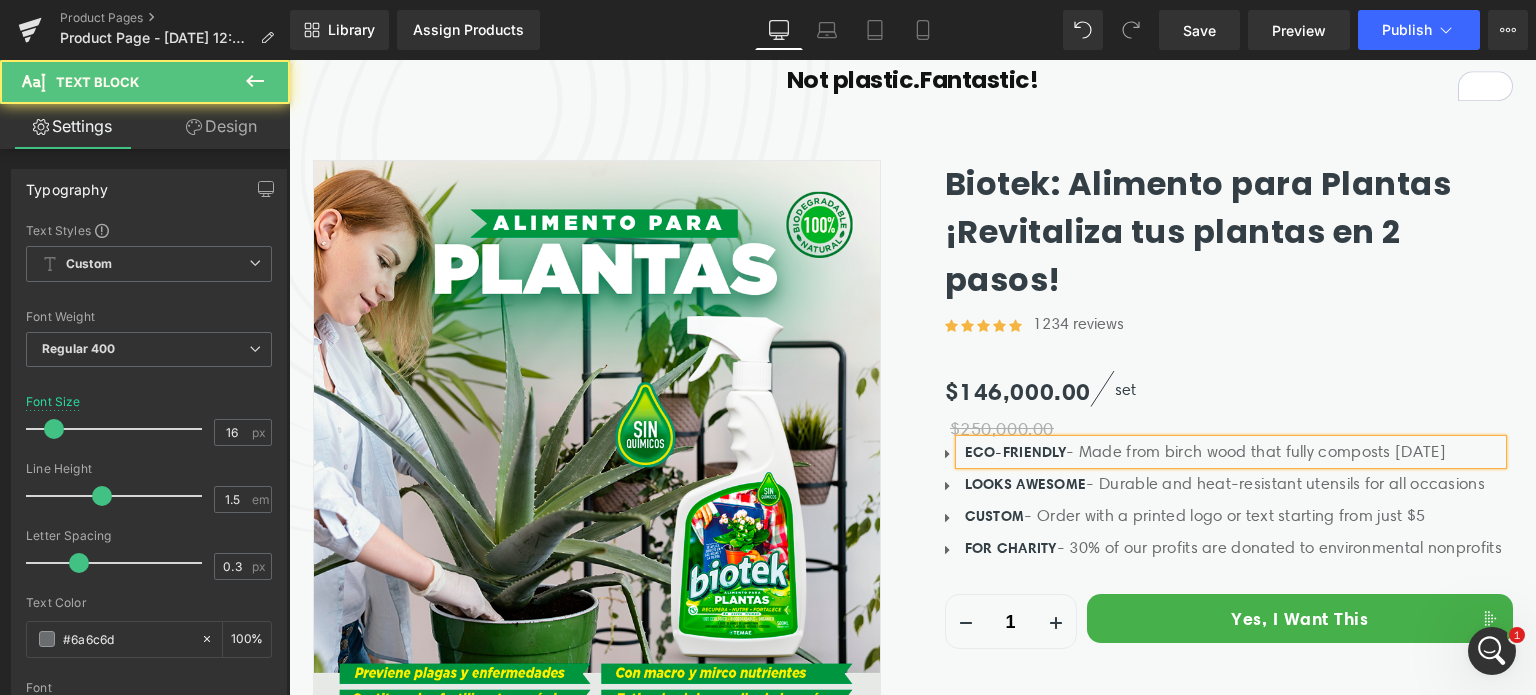 click on "ECO-FRIENDLY  - Made from birch wood that fully composts in 45 days
Text Block" at bounding box center (1231, 452) 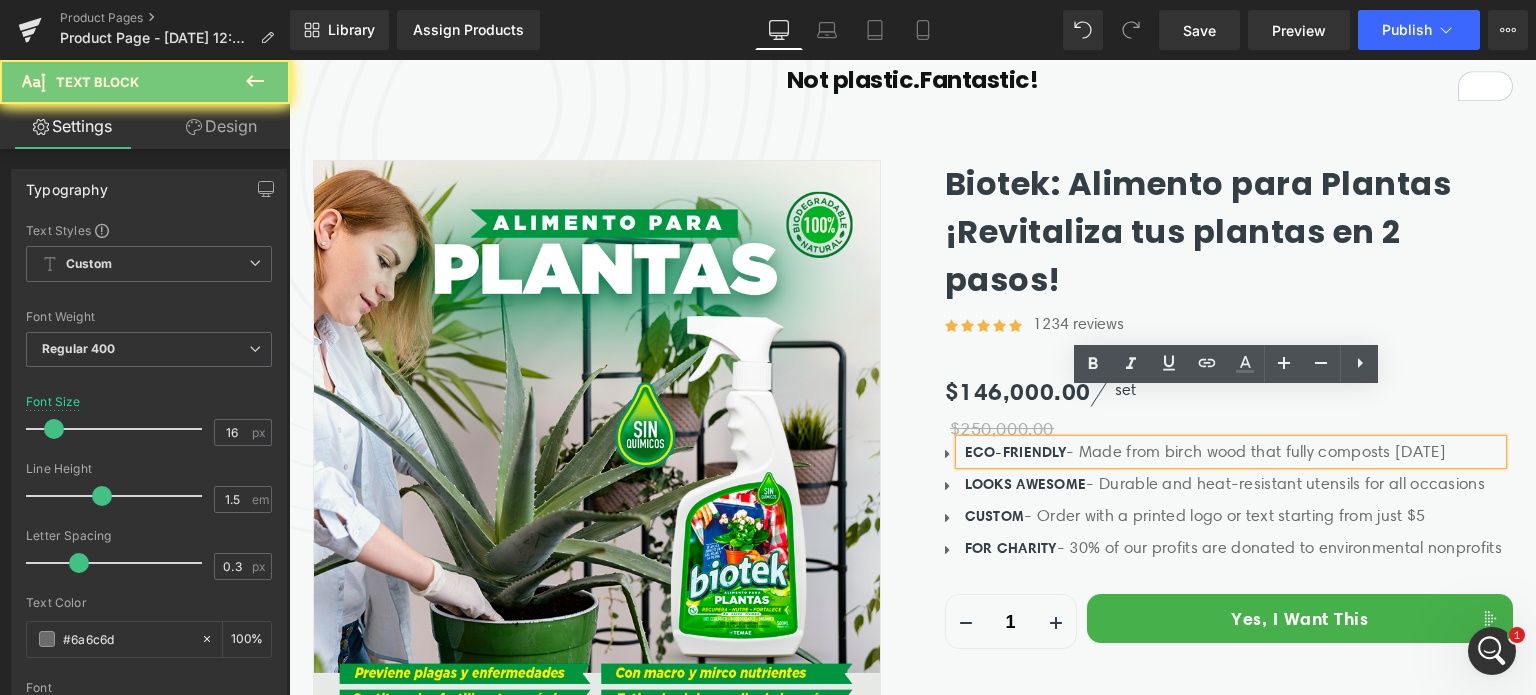 click on "ECO-FRIENDLY  - Made from birch wood that fully composts in 45 days" at bounding box center [1233, 452] 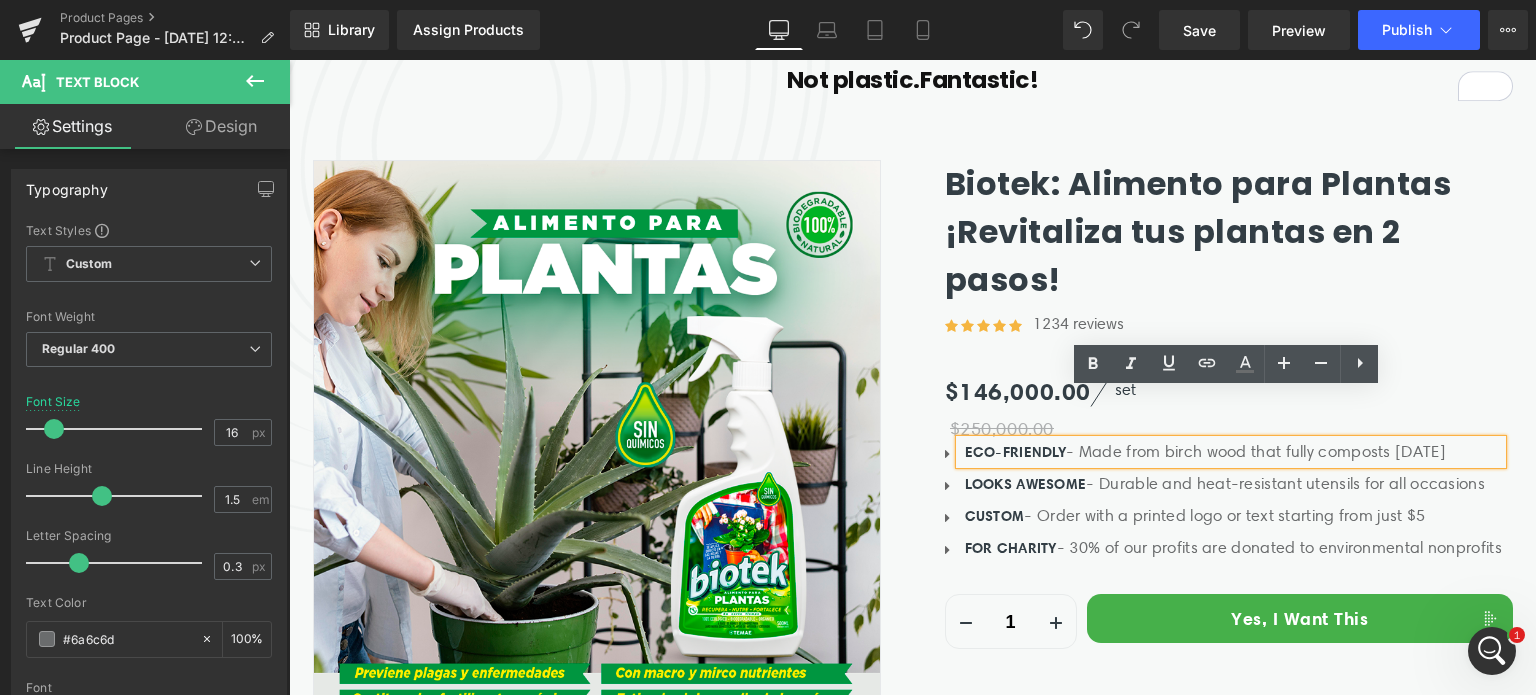 click on "ECO-FRIENDLY  - Made from birch wood that fully composts in 45 days" at bounding box center (1233, 452) 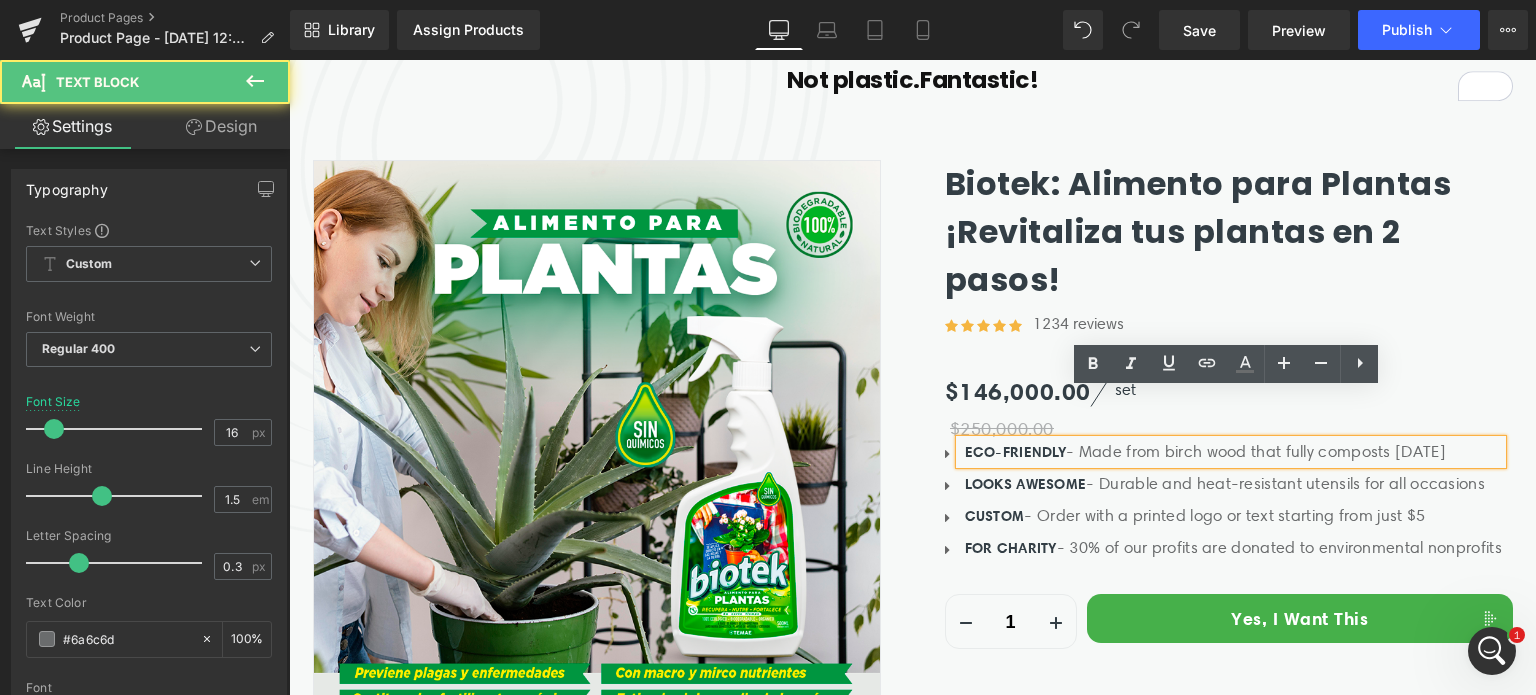 drag, startPoint x: 1071, startPoint y: 404, endPoint x: 1084, endPoint y: 404, distance: 13 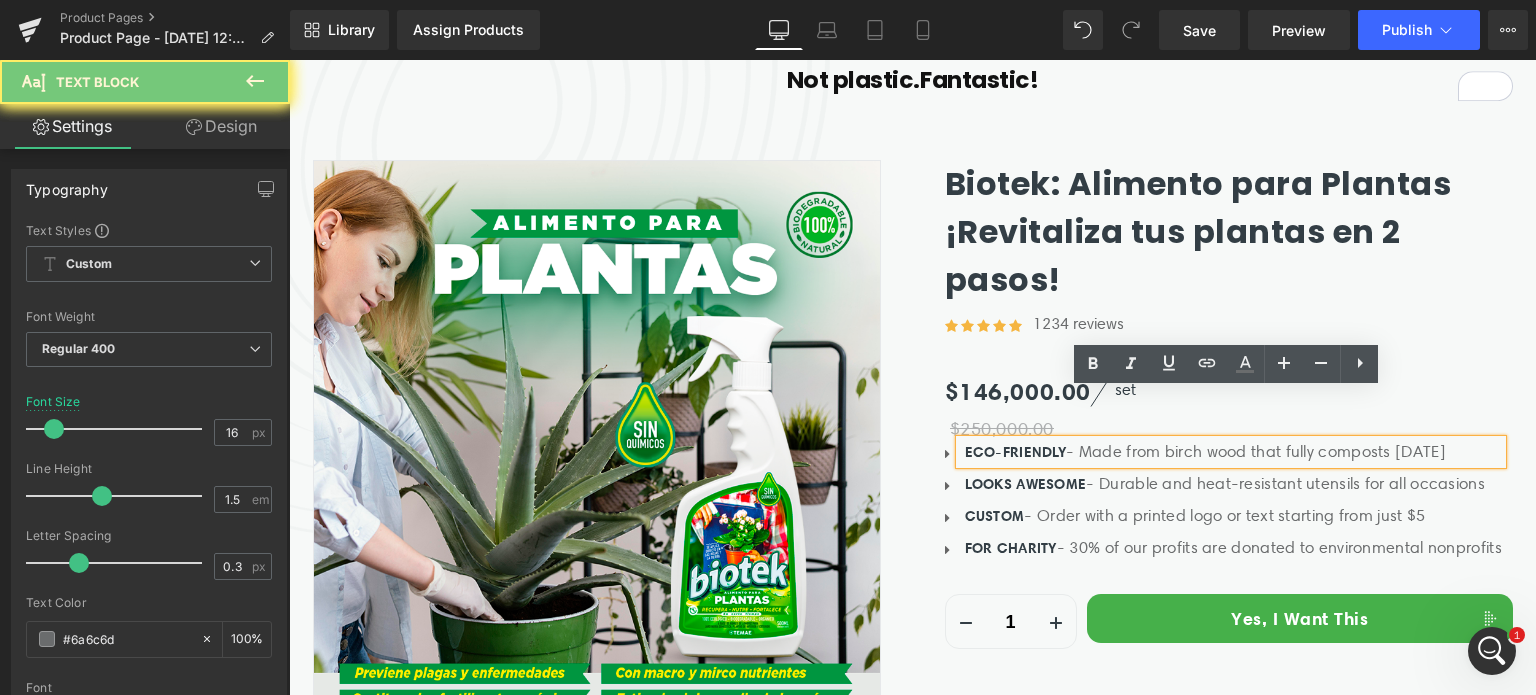 click on "ECO-FRIENDLY  - Made from birch wood that fully composts in 45 days" at bounding box center (1233, 452) 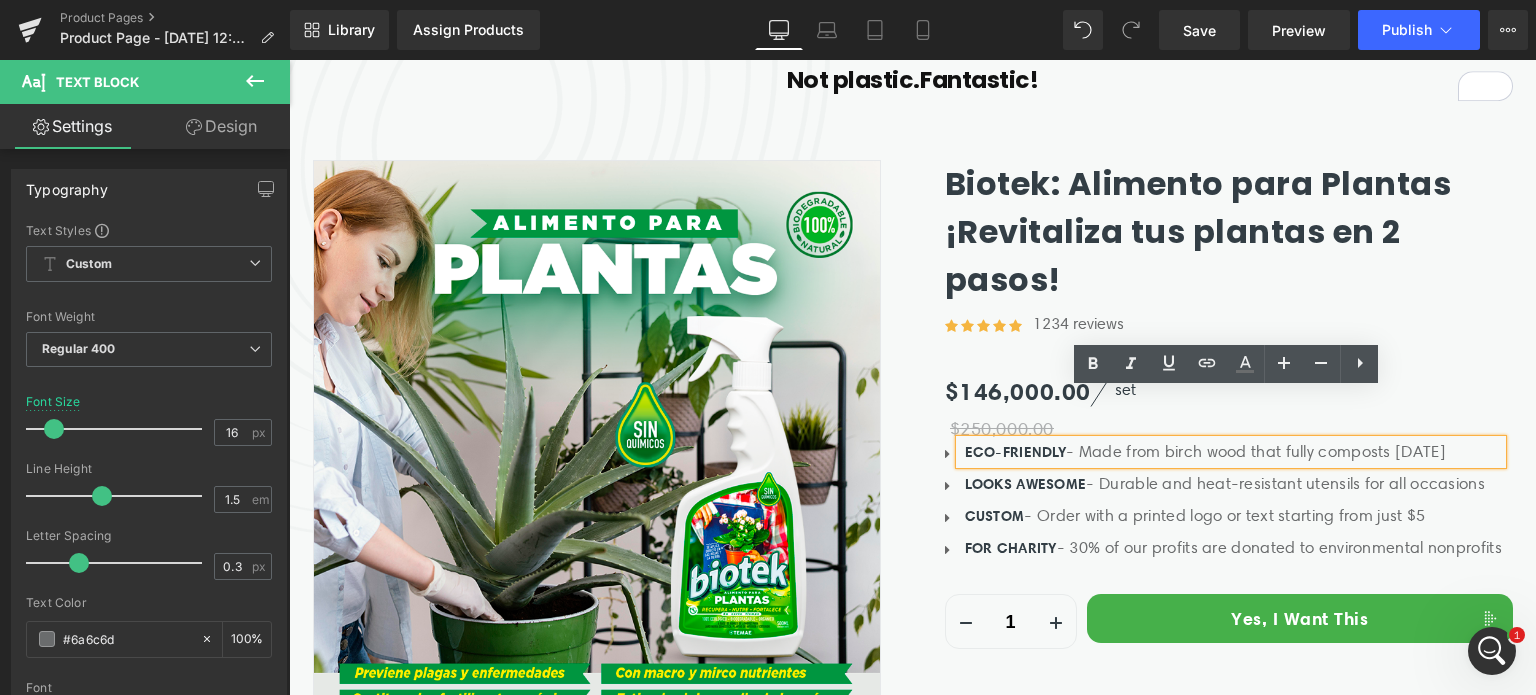 drag, startPoint x: 1089, startPoint y: 403, endPoint x: 1117, endPoint y: 407, distance: 28.284271 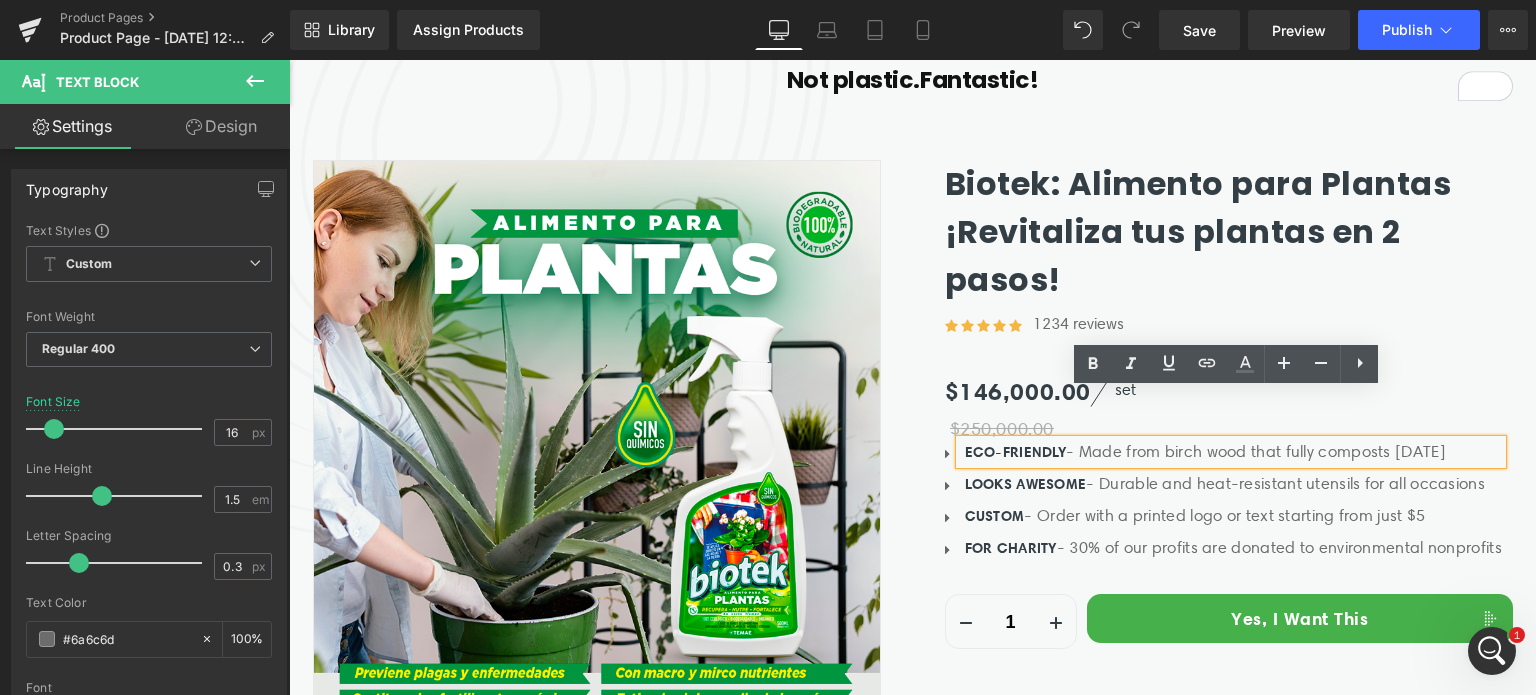 click on "ECO-FRIENDLY  - Made from birch wood that fully composts in 45 days" at bounding box center [1233, 452] 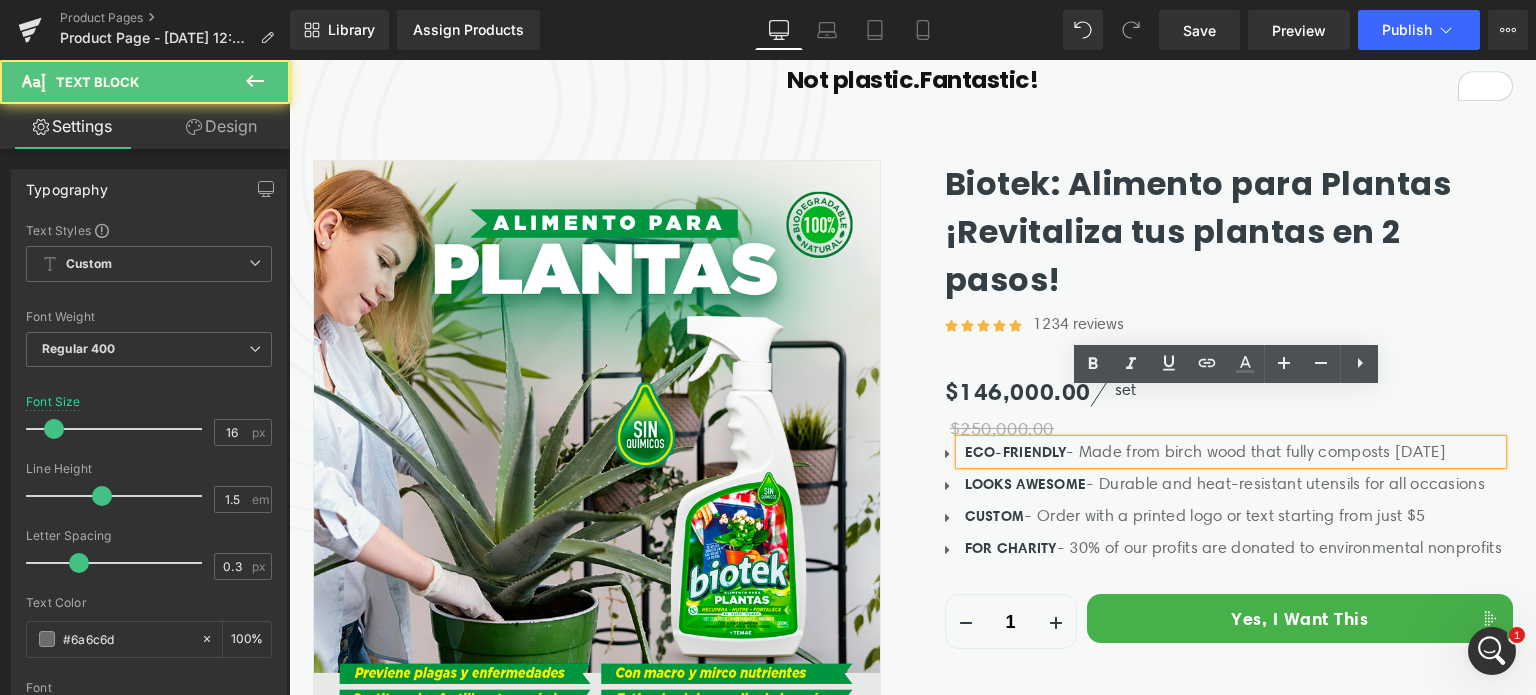click on "ECO-FRIENDLY  - Made from birch wood that fully composts in 45 days" at bounding box center (1233, 452) 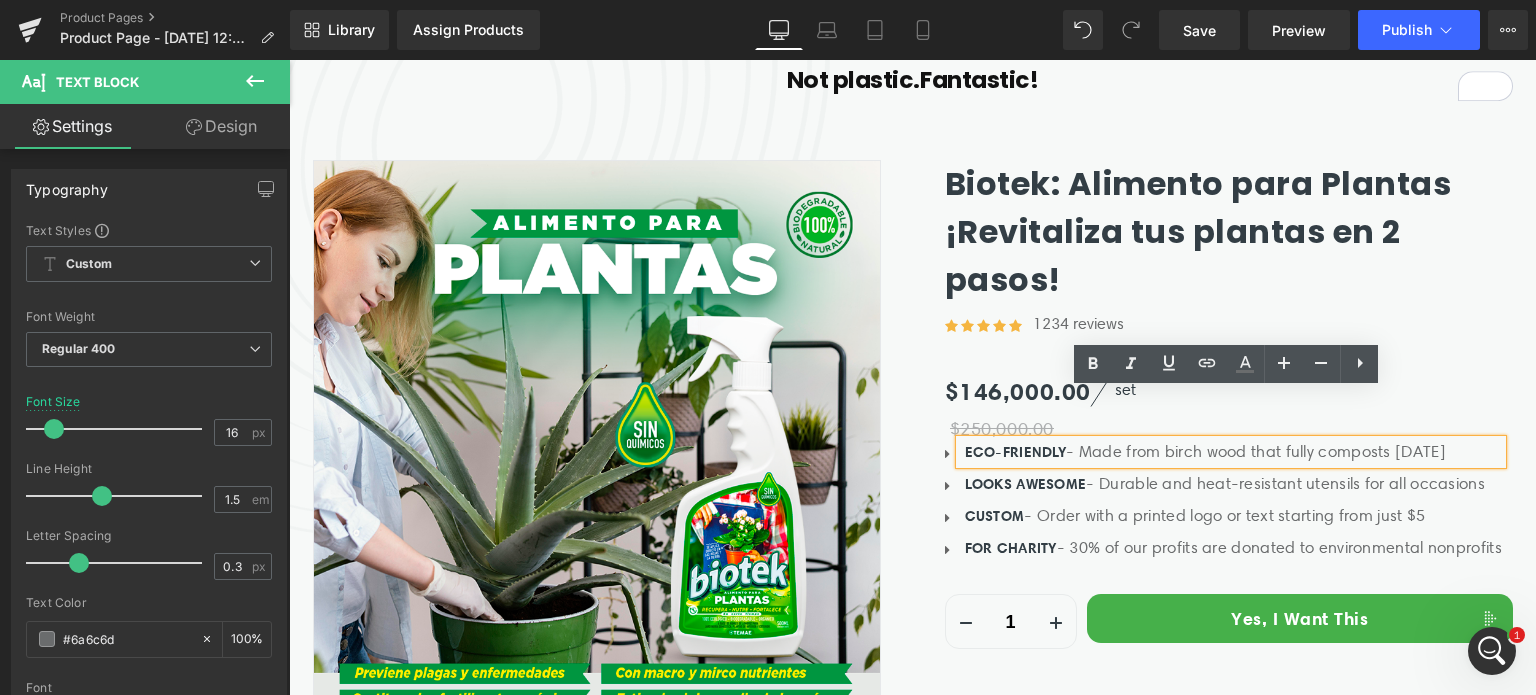 click on "ECO-FRIENDLY  - Made from birch wood that fully composts in 45 days" at bounding box center (1233, 452) 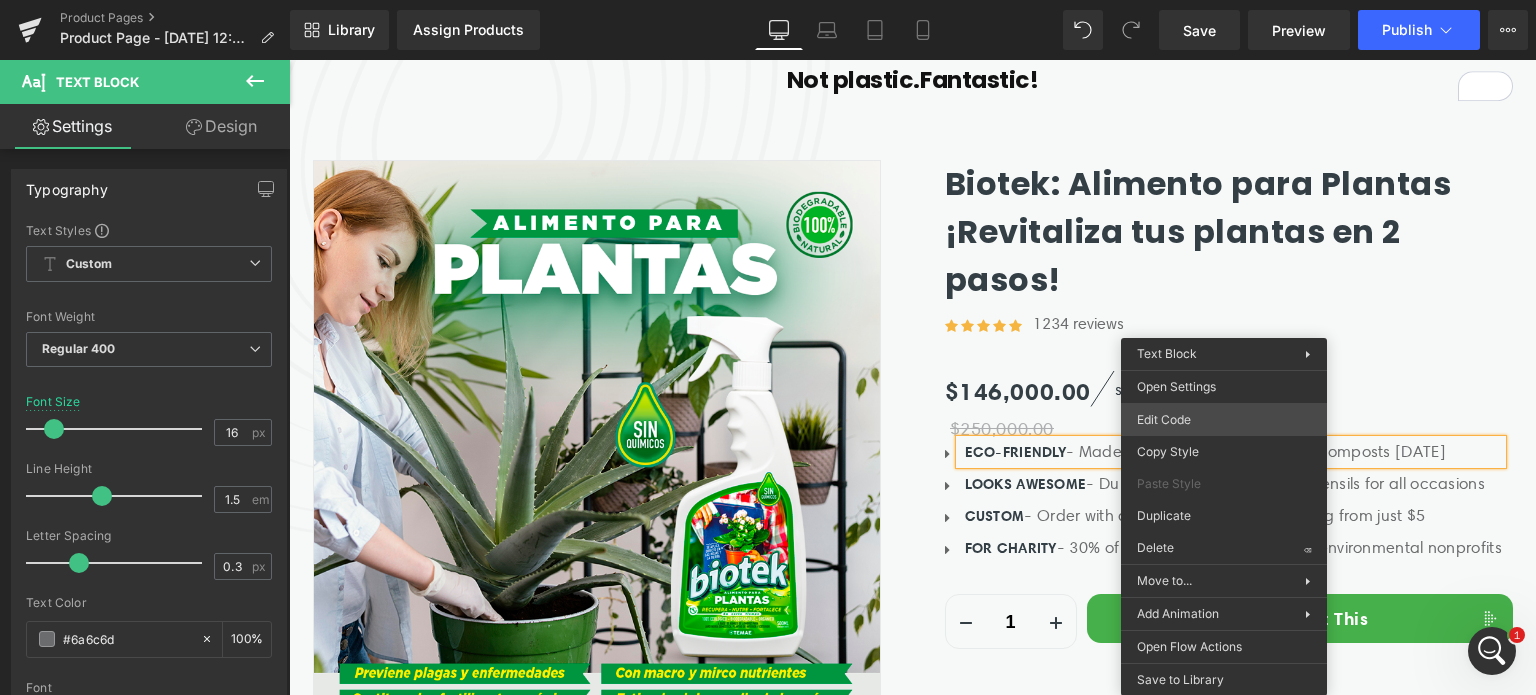 click on "Text Block  You are previewing how the   will restyle your page. You can not edit Elements in Preset Preview Mode.  Product Pages Product Page - Jul 15, 12:23:09 Library Assign Products  Product Preview
No product match your search.  Please try another keyword  Manage assigned products Desktop Desktop Laptop Tablet Mobile Save Preview Publish Scheduled Upgrade Plan View Live Page View with current Template Save Template to Library Schedule Publish  Optimize  Publish Settings Shortcuts  Your page can’t be published   You've reached the maximum number of published pages on your plan  (1/1).  You need to upgrade your plan or unpublish all your pages to get 1 publish slot.   Unpublish pages   Upgrade plan  Elements Global Style Base Row  rows, columns, layouts, div Heading  headings, titles, h1,h2,h3,h4,h5,h6 Text Block  texts, paragraphs, contents, blocks Image  images, photos, alts, uploads Icon  icons, symbols Button  button, call to action, cta Separator  separators, dividers, horizontal lines" at bounding box center (768, 0) 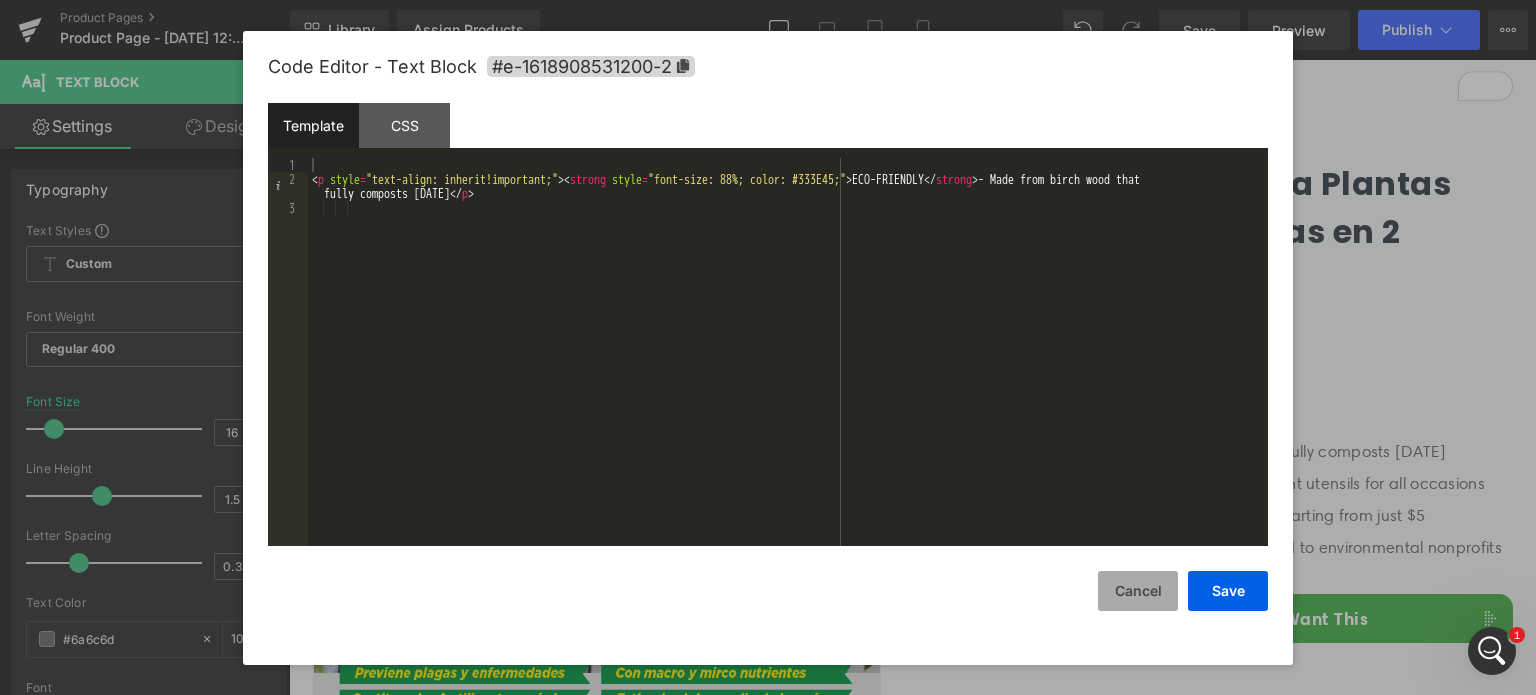 click on "Cancel" at bounding box center [1138, 591] 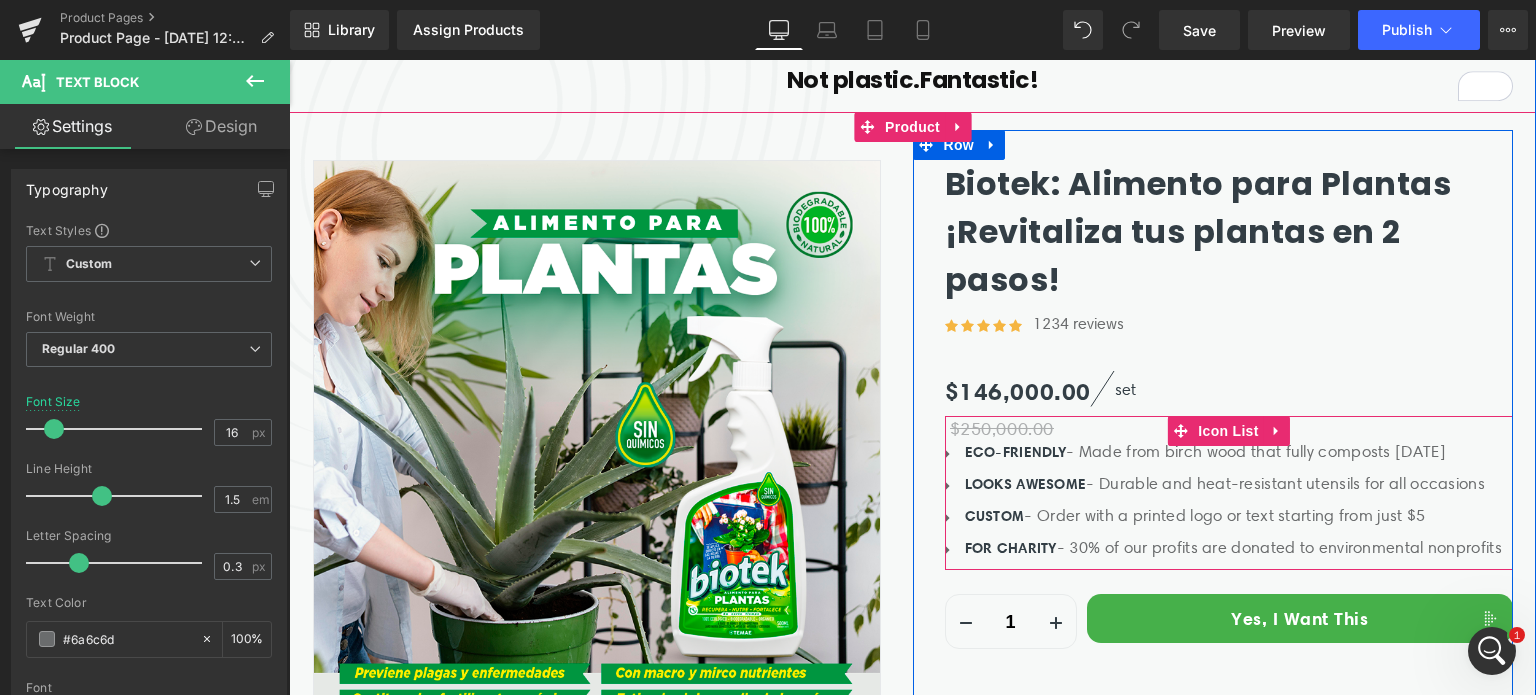 click on "ECO-FRIENDLY  - Made from birch wood that fully composts in 45 days
Text Block" at bounding box center [1231, 452] 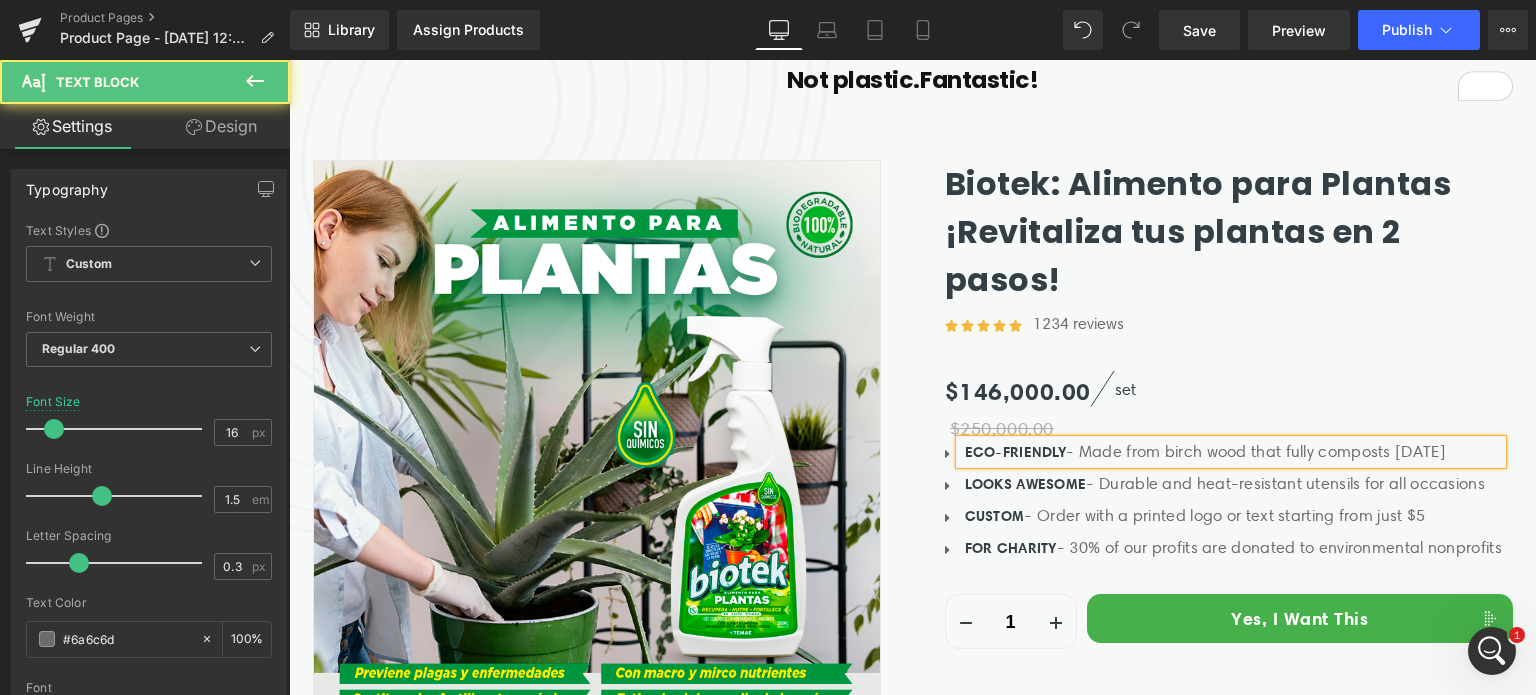 click on "ECO-FRIENDLY" at bounding box center (1016, 452) 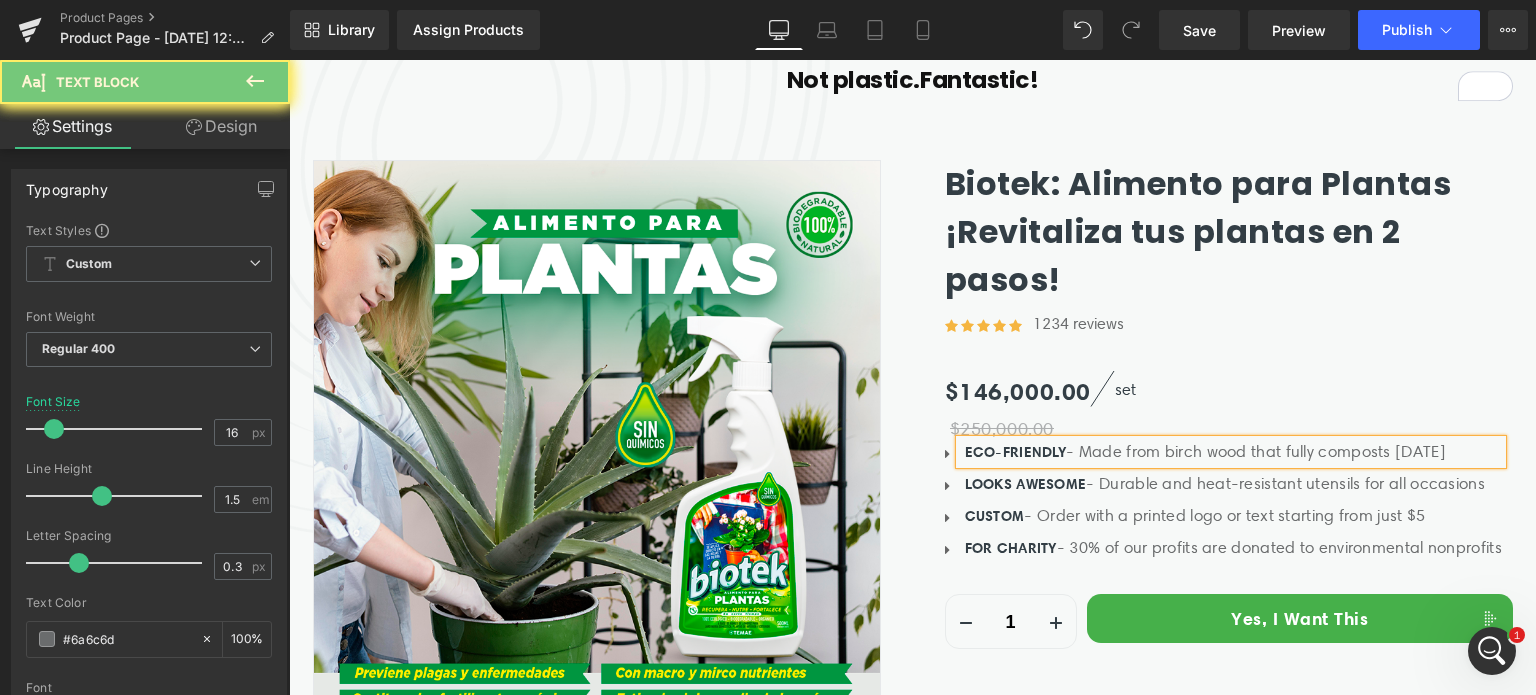 click on "ECO-FRIENDLY" at bounding box center [1016, 452] 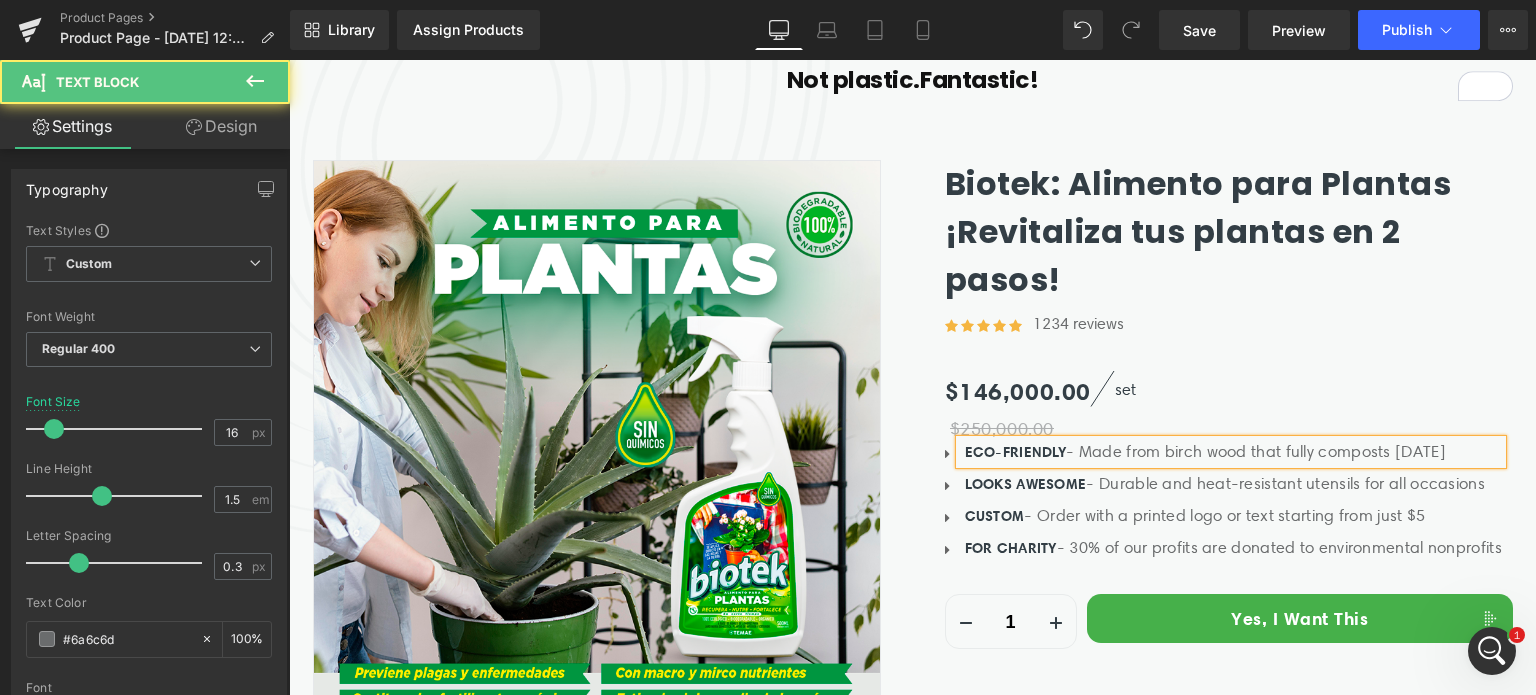 click on "ECO-FRIENDLY" at bounding box center [1016, 452] 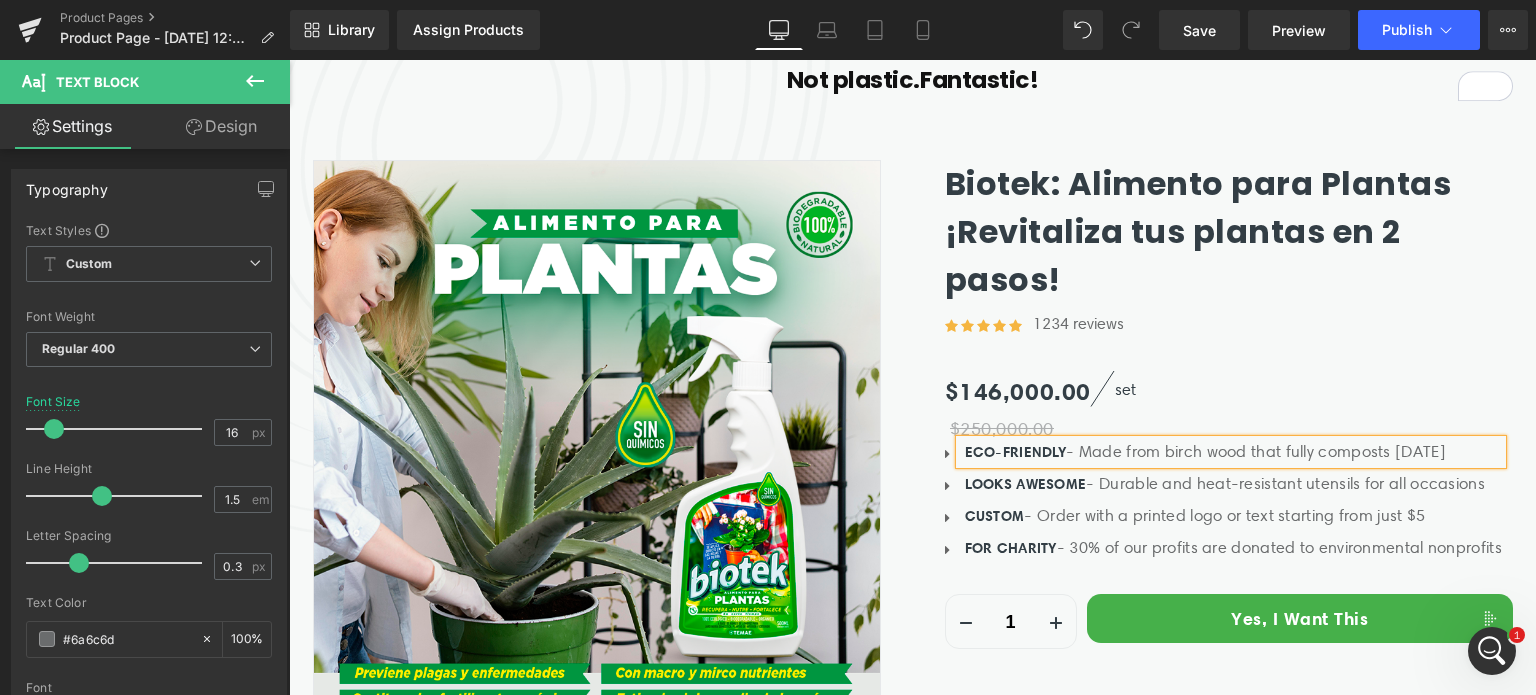 click on "ECO-FRIENDLY" at bounding box center [1016, 452] 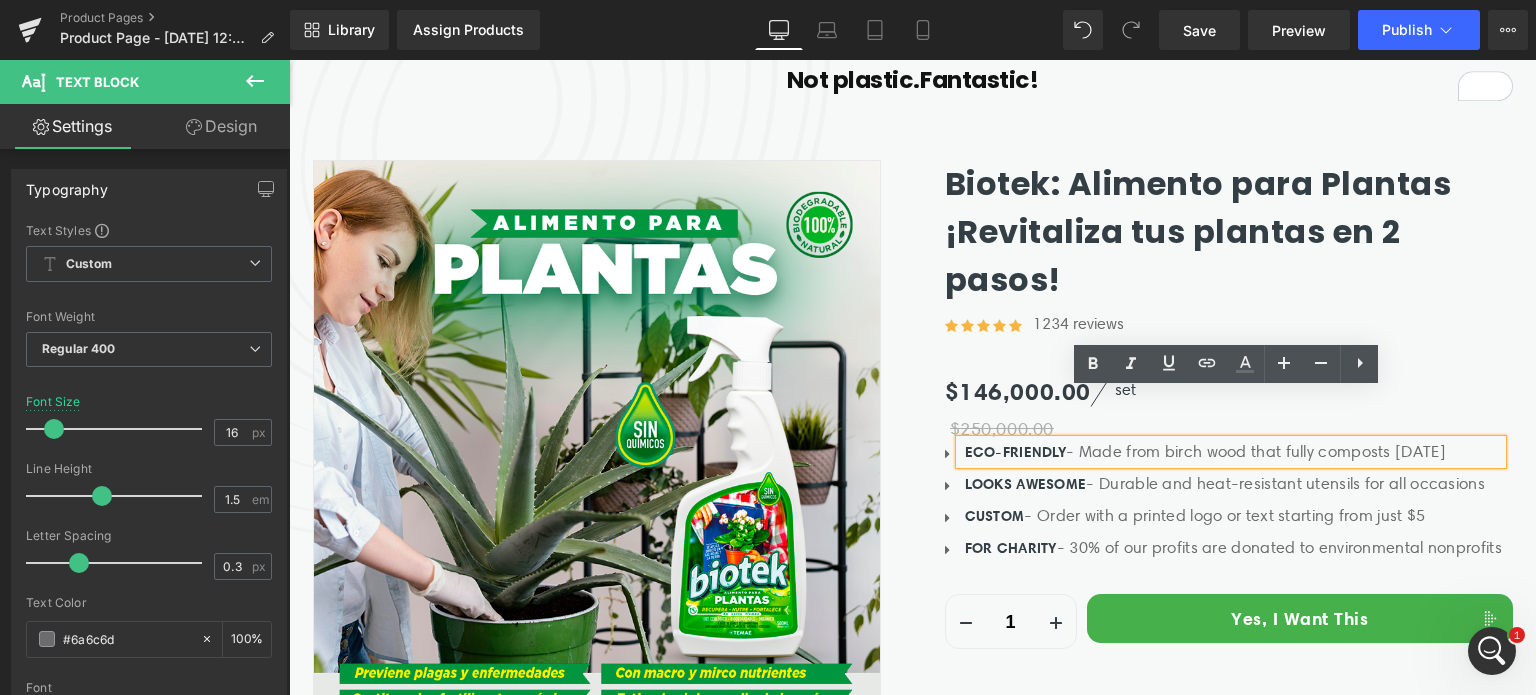 click on "ECO-FRIENDLY  - Made from birch wood that fully composts in 45 days" at bounding box center (1231, 452) 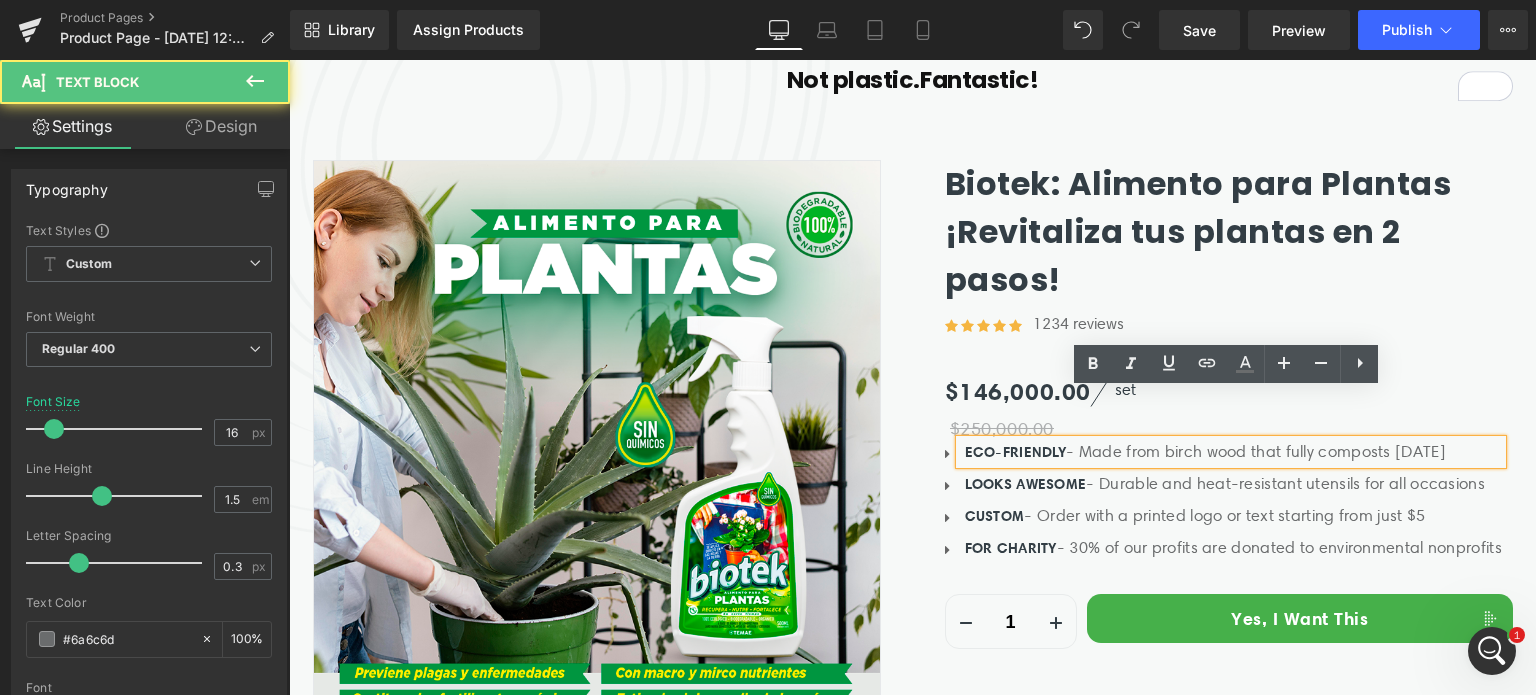 click on "ECO-FRIENDLY  - Made from birch wood that fully composts in 45 days" at bounding box center [1231, 452] 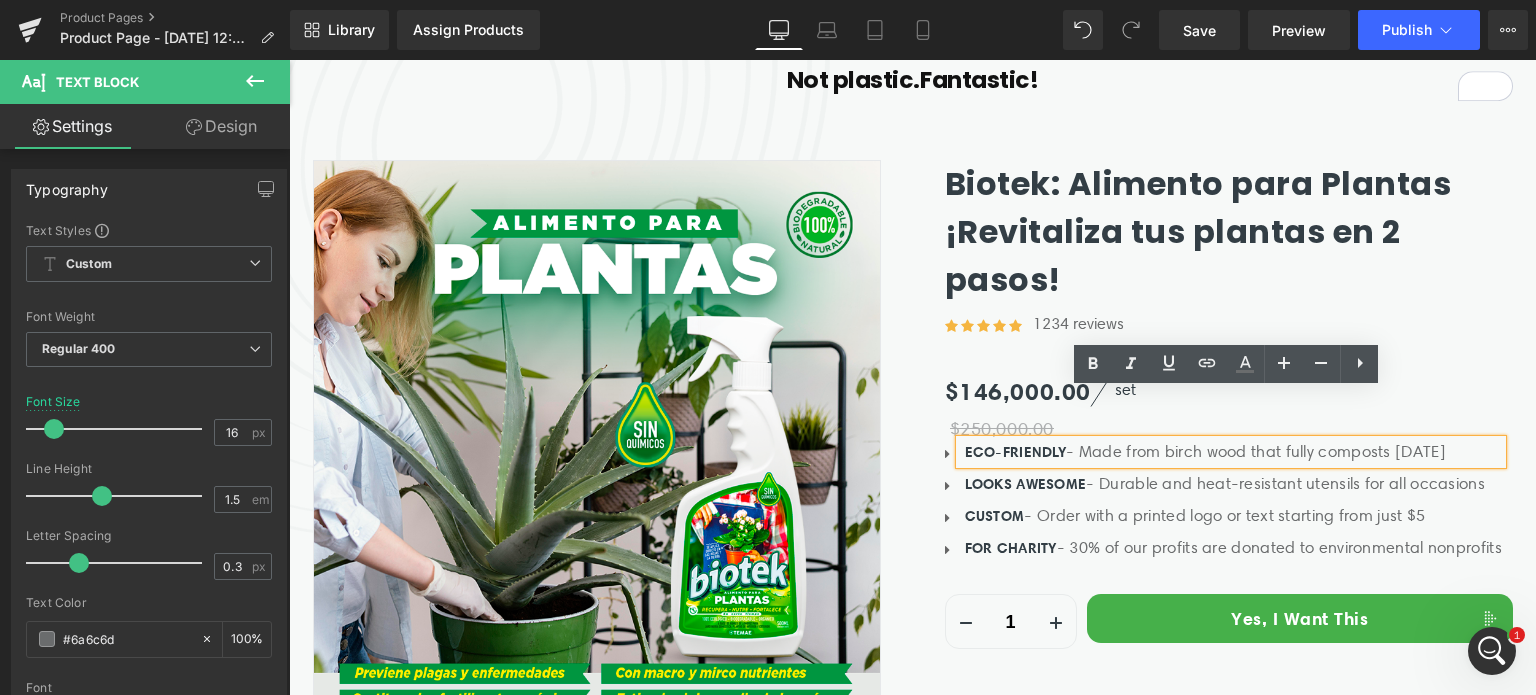 click on "ECO-FRIENDLY  - Made from birch wood that fully composts in 45 days" at bounding box center [1231, 452] 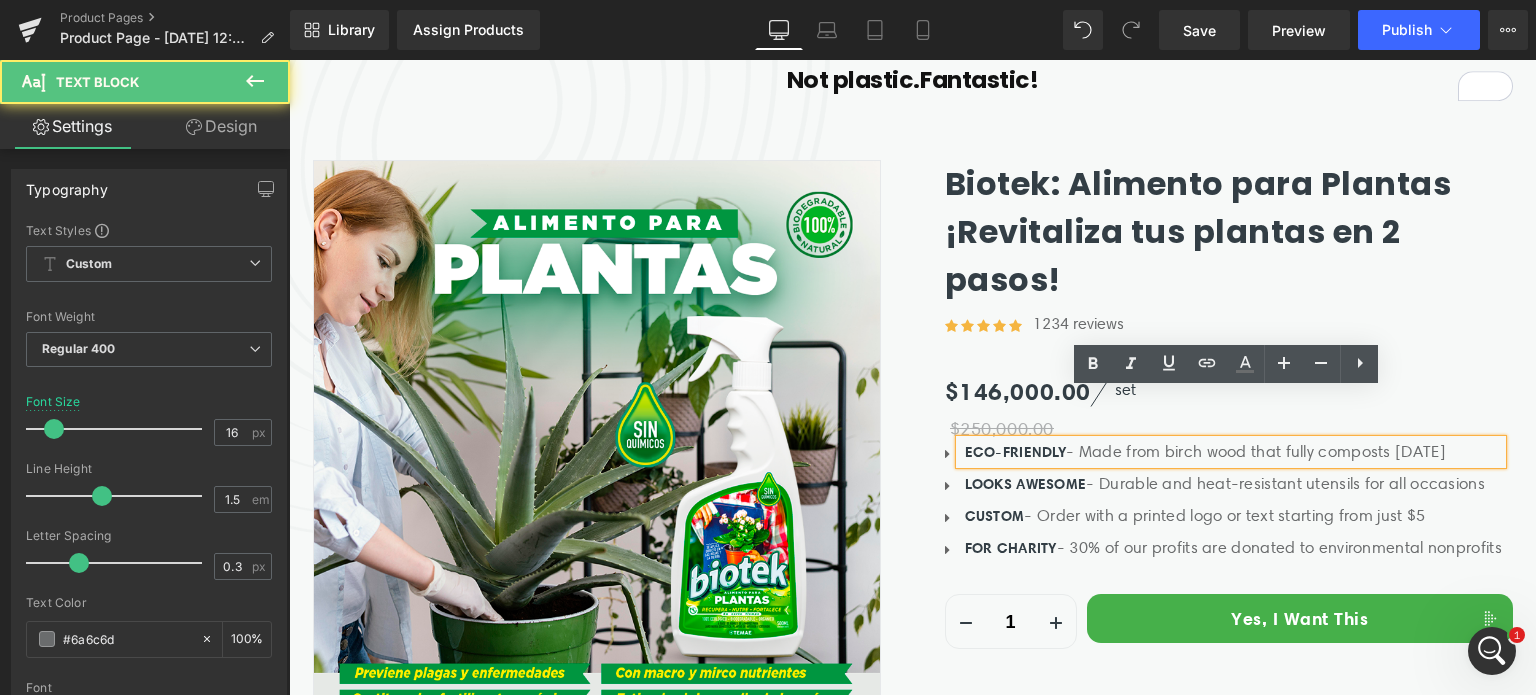 click on "ECO-FRIENDLY  - Made from birch wood that fully composts in 45 days" at bounding box center [1231, 452] 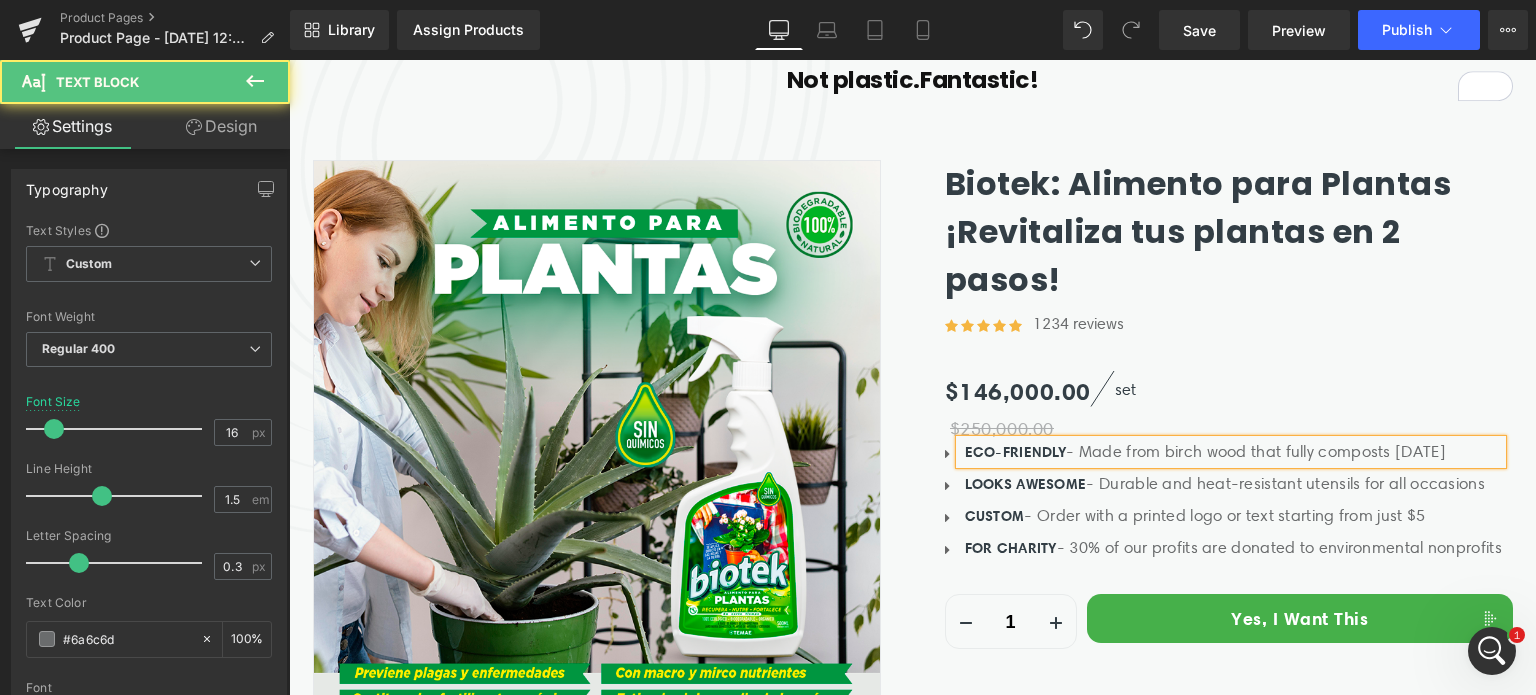 click on "ECO-FRIENDLY  - Made from birch wood that fully composts in 45 days" at bounding box center [1231, 452] 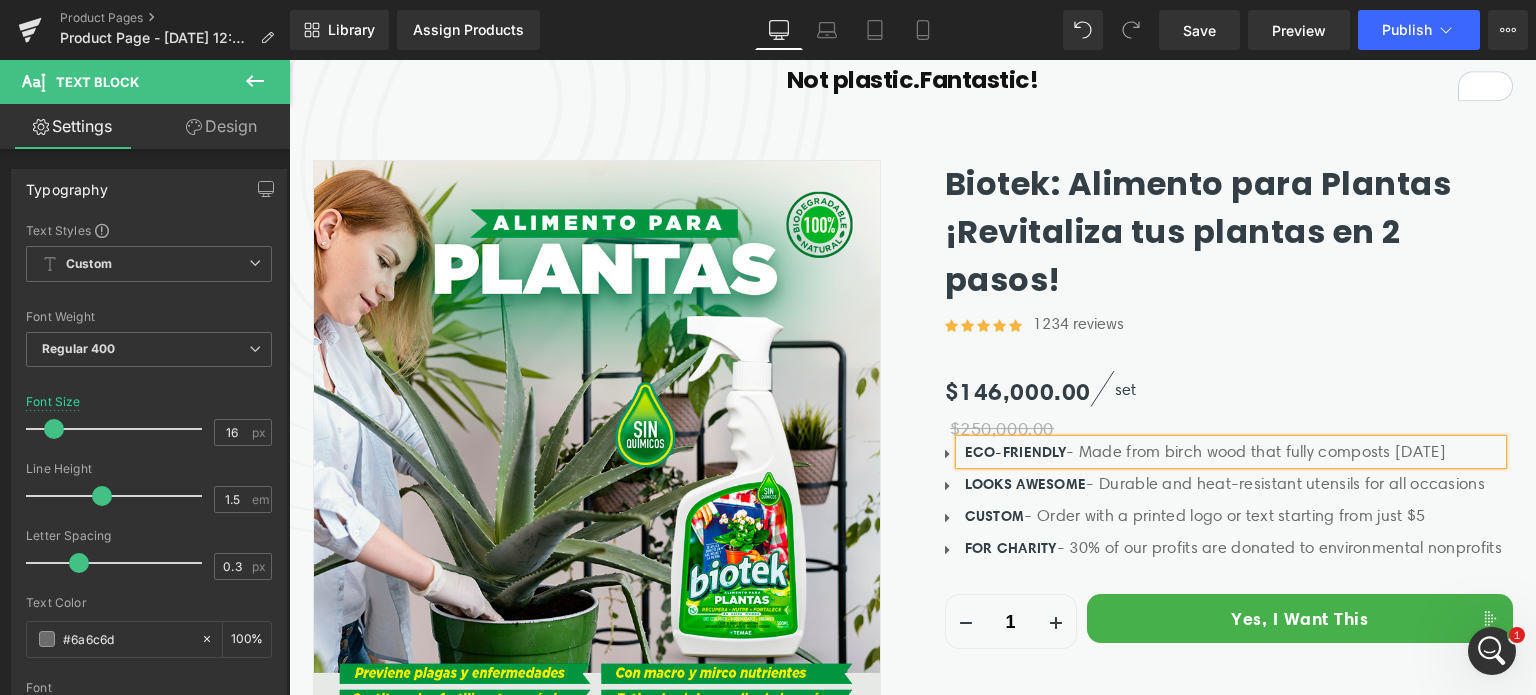 drag, startPoint x: 958, startPoint y: 405, endPoint x: 969, endPoint y: 407, distance: 11.18034 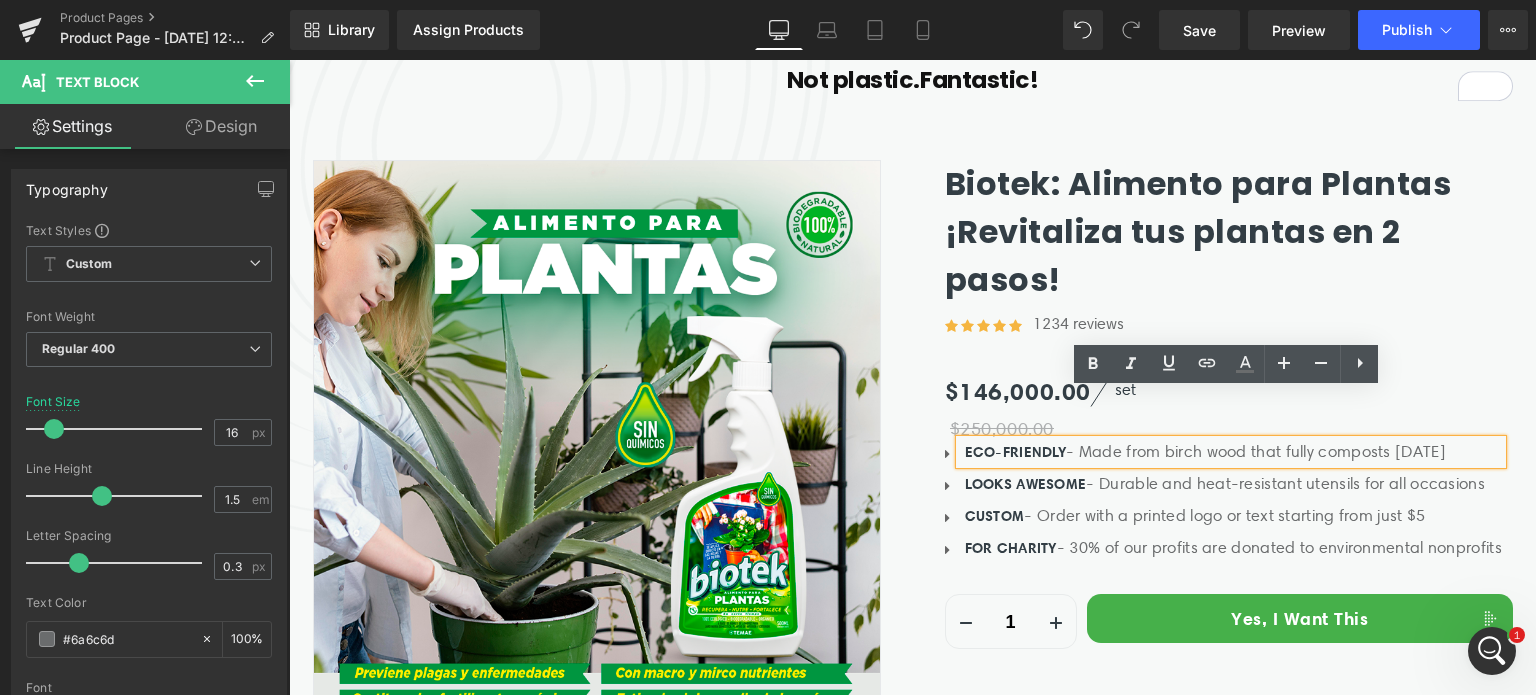 click on "LOOKS AWESOME" at bounding box center (1026, 484) 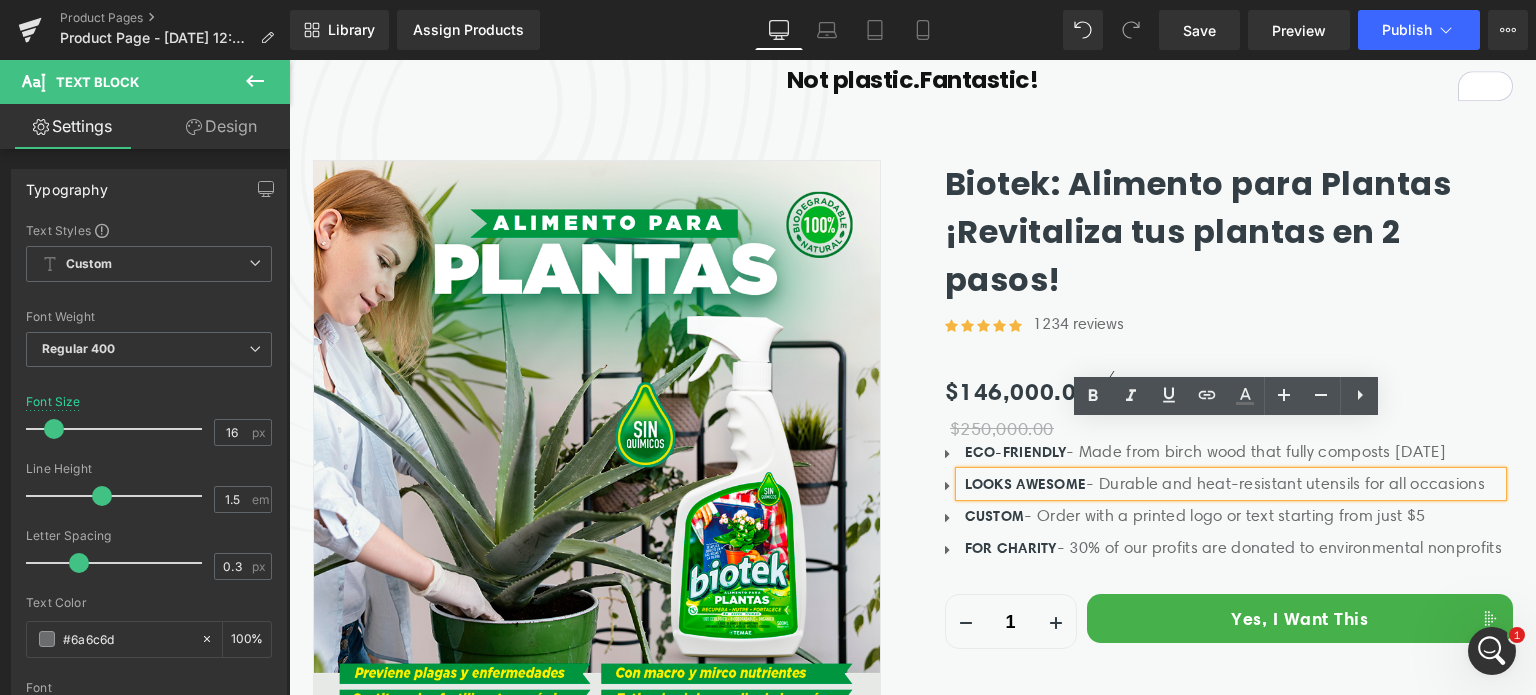 click on "LOOKS AWESOME" at bounding box center [1026, 484] 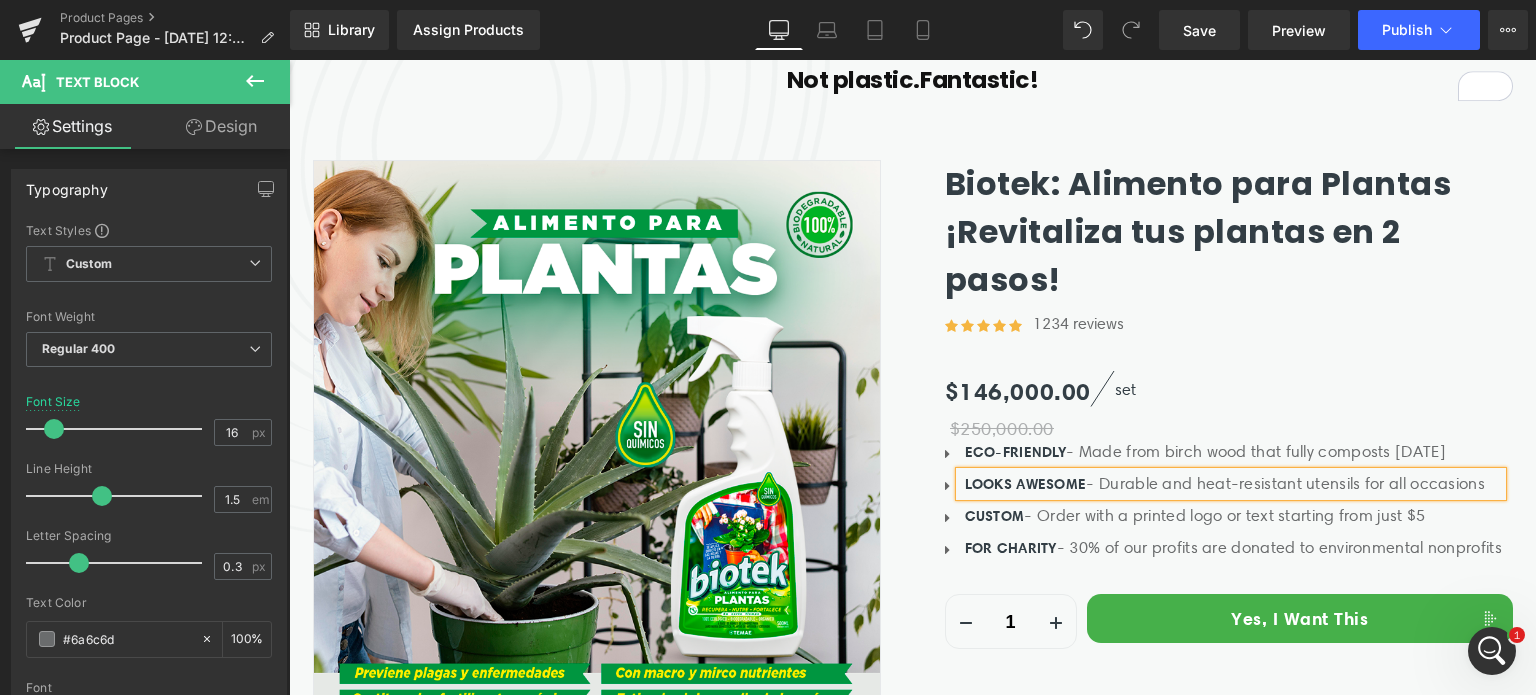 click on "LOOKS AWESOME" at bounding box center (1026, 484) 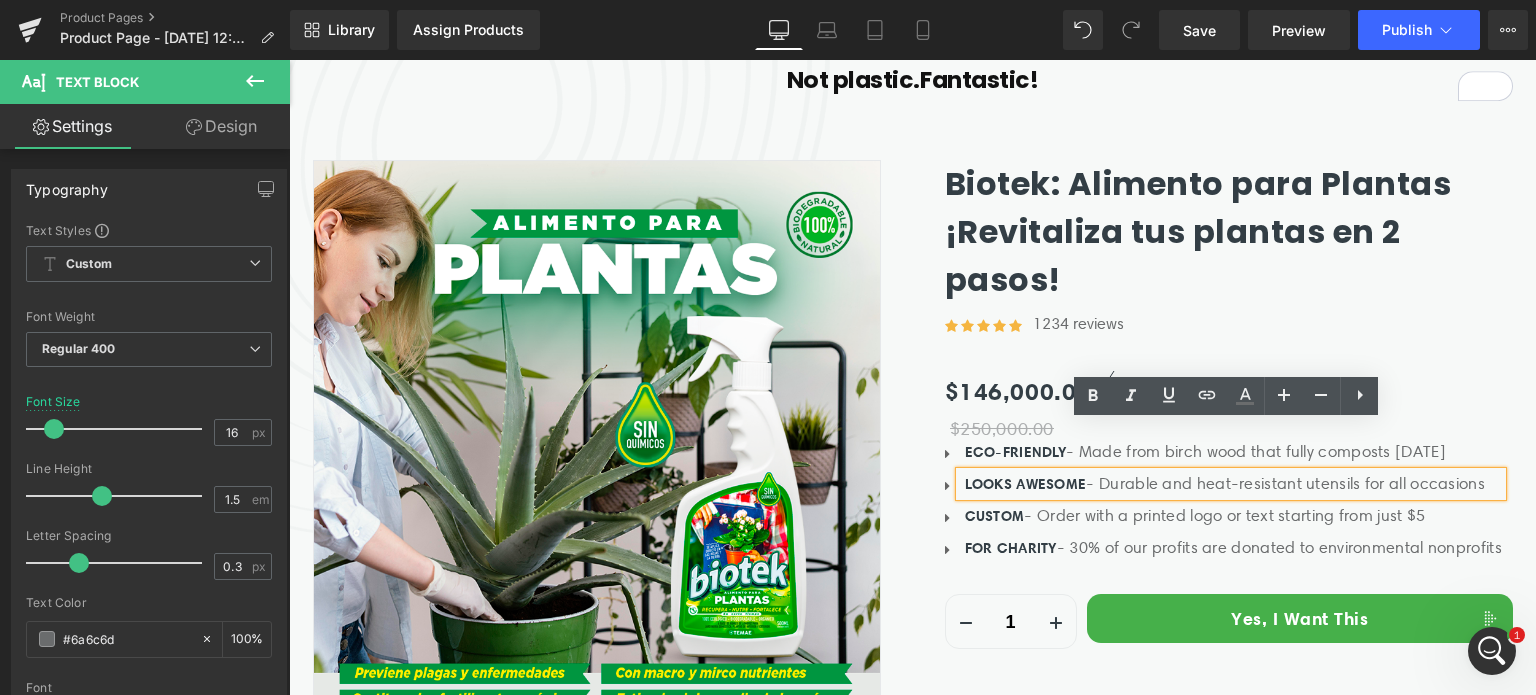 click on "LOOKS AWESOME" at bounding box center (1026, 484) 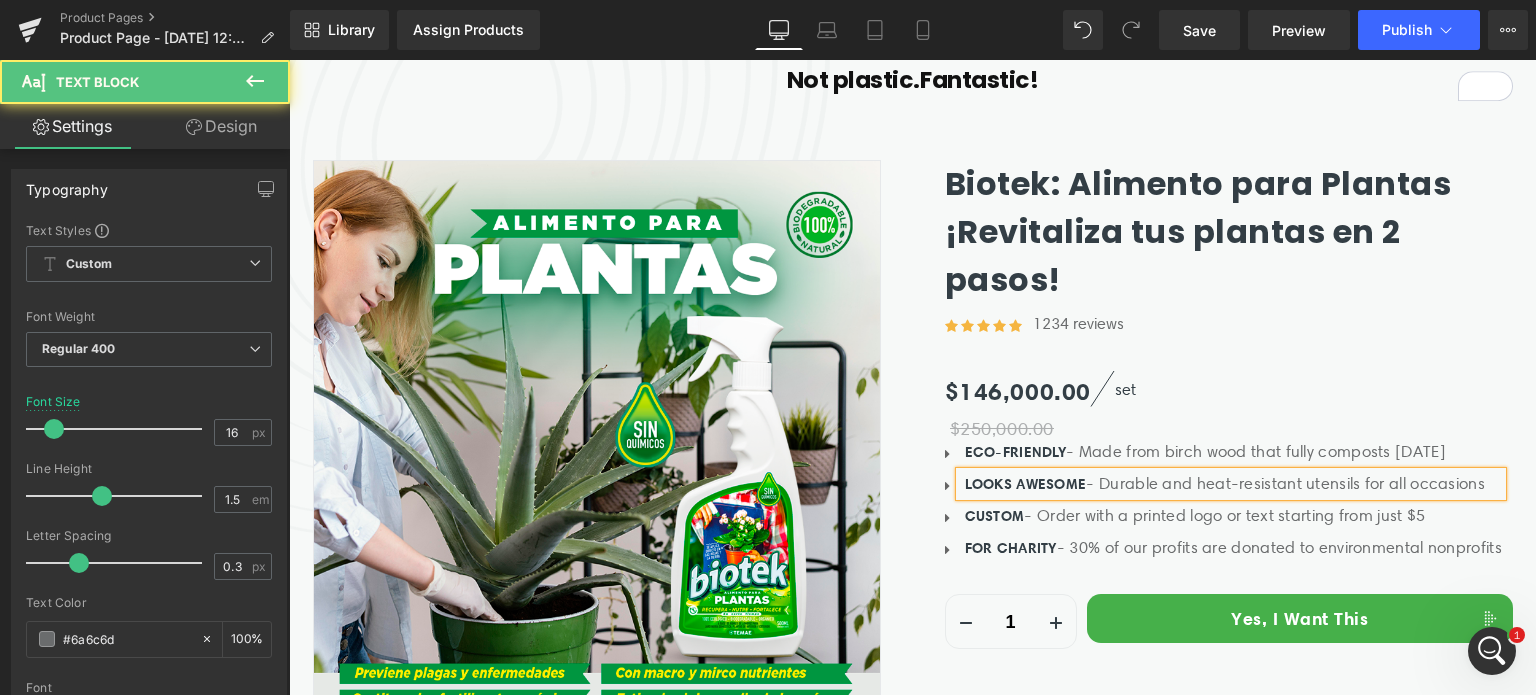 click on "LOOKS AWESOME" at bounding box center [1026, 484] 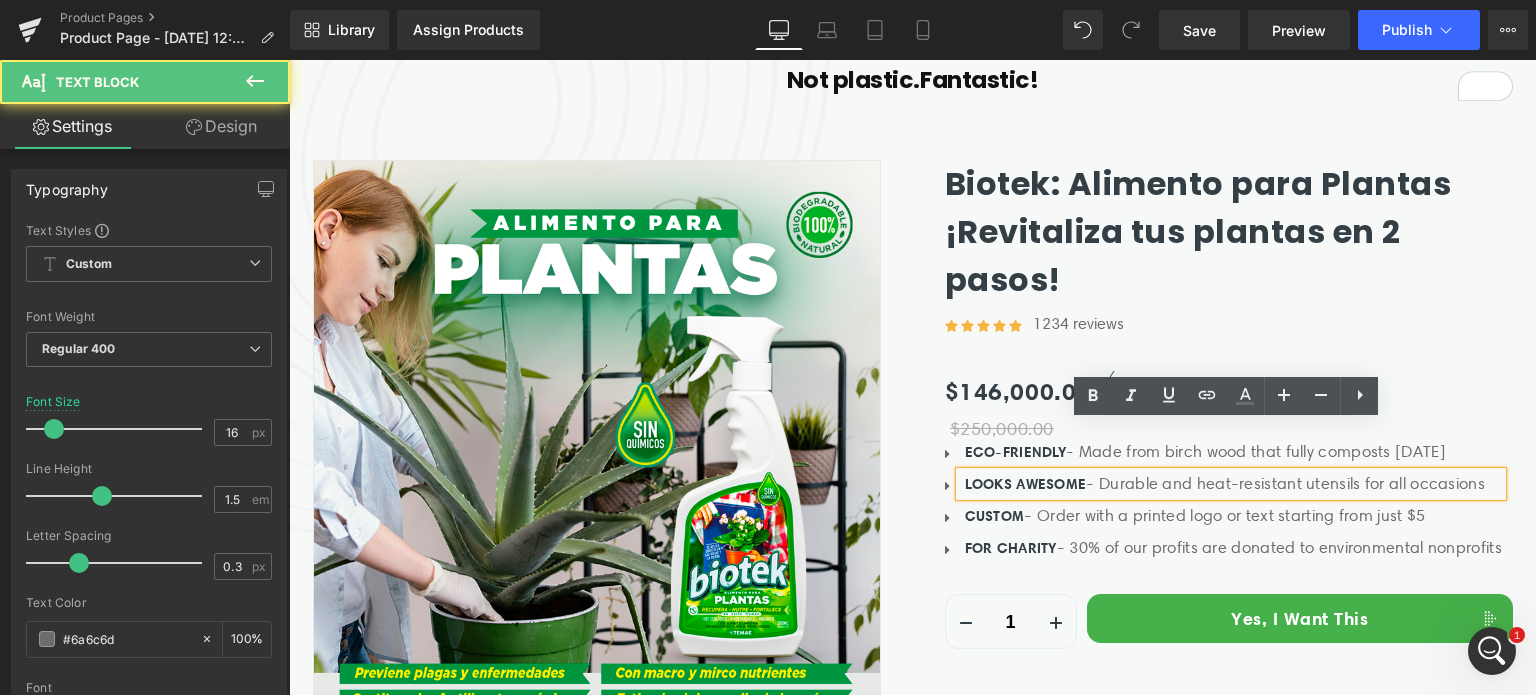 click on "LOOKS AWESOME" at bounding box center (1026, 484) 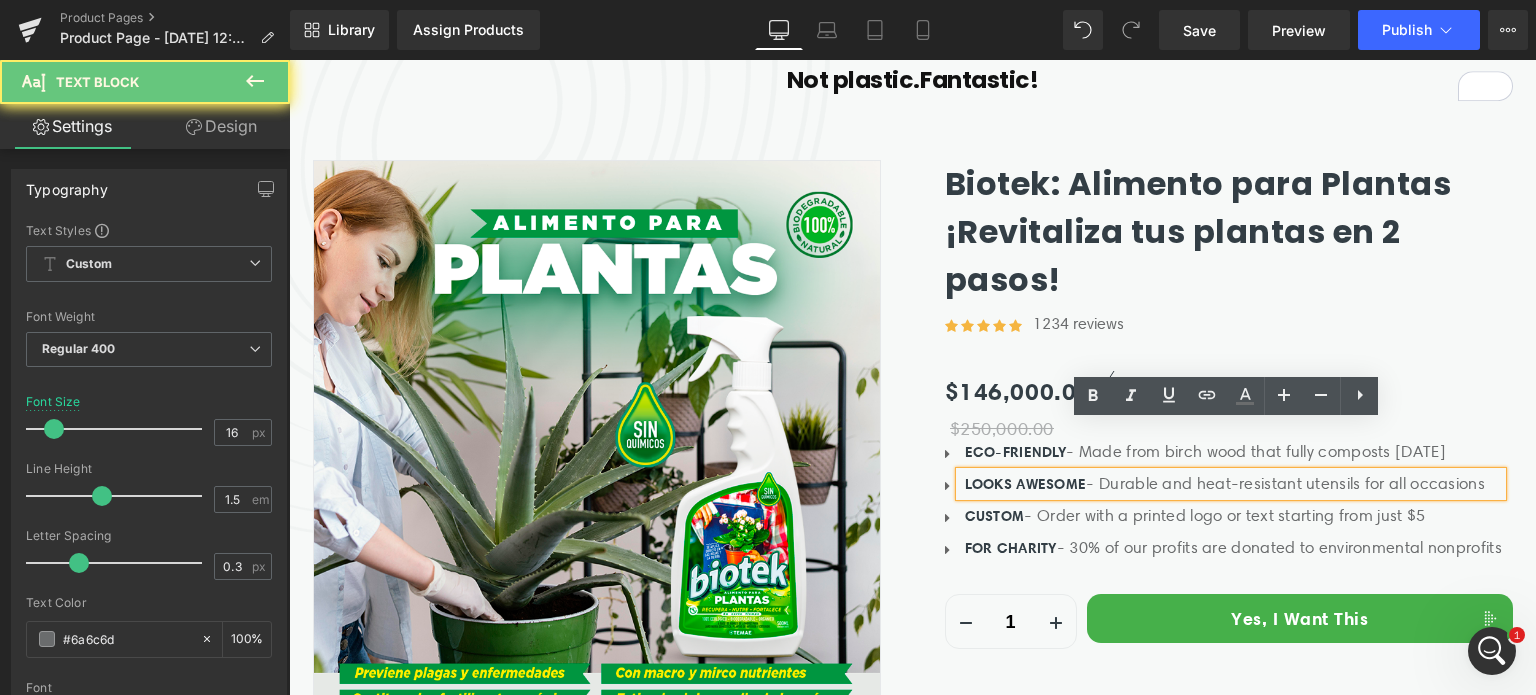 click on "LOOKS AWESOME" at bounding box center (1026, 484) 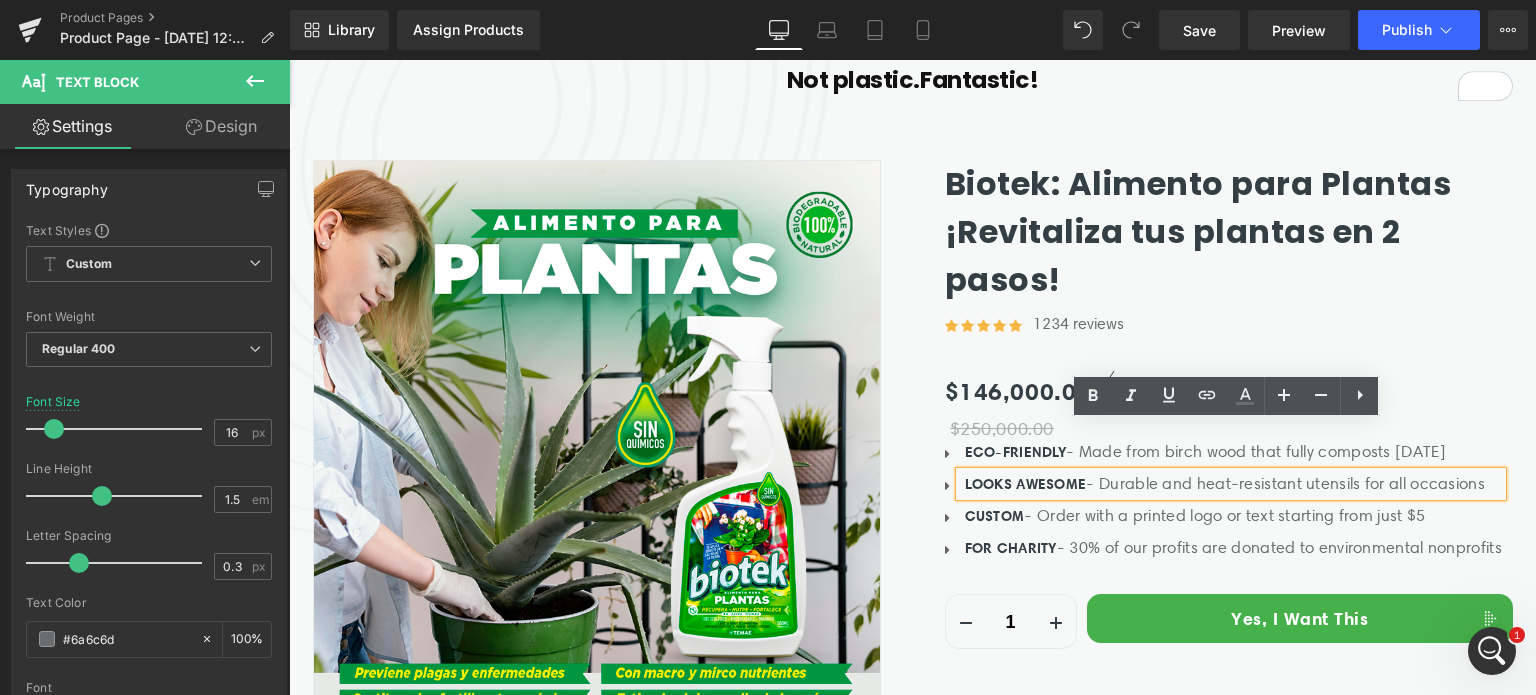 click on "LOOKS AWESOME" at bounding box center [1026, 484] 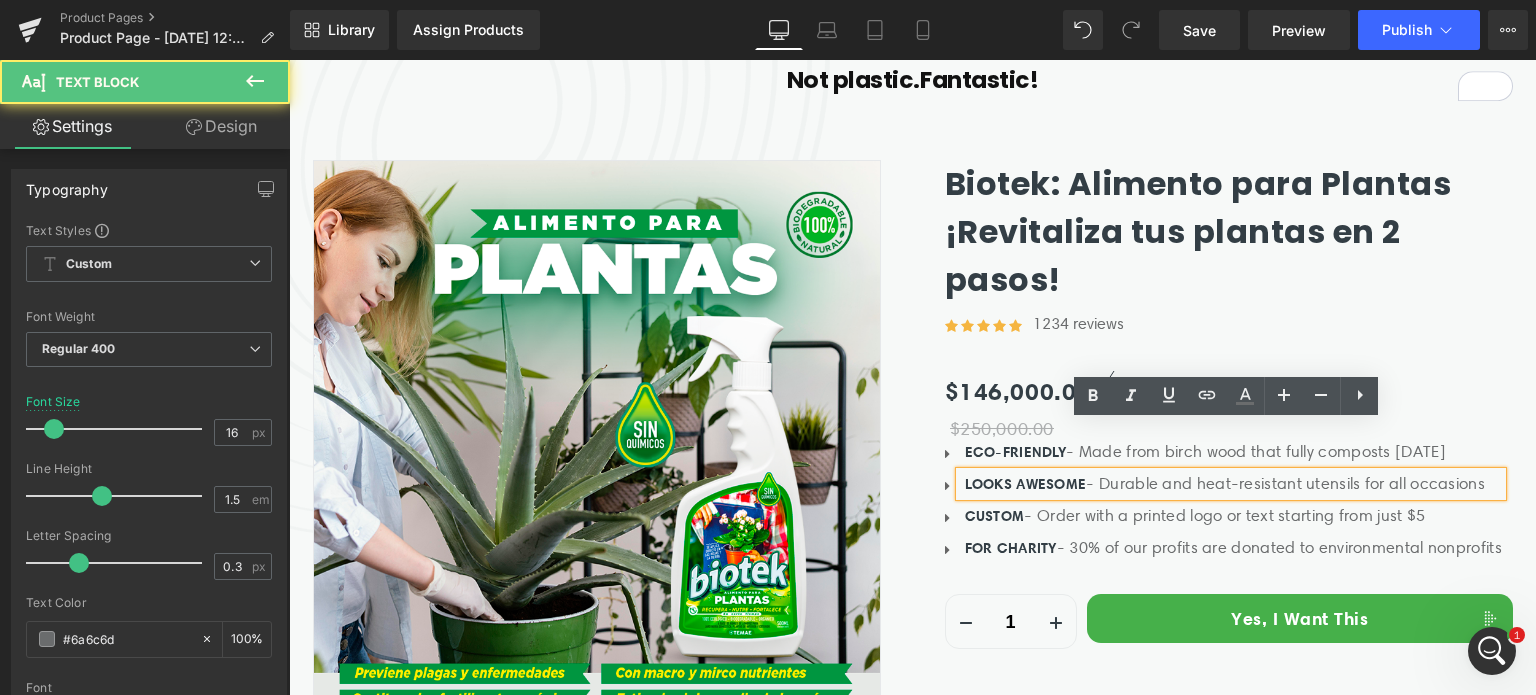 click on "LOOKS AWESOME" at bounding box center [1026, 484] 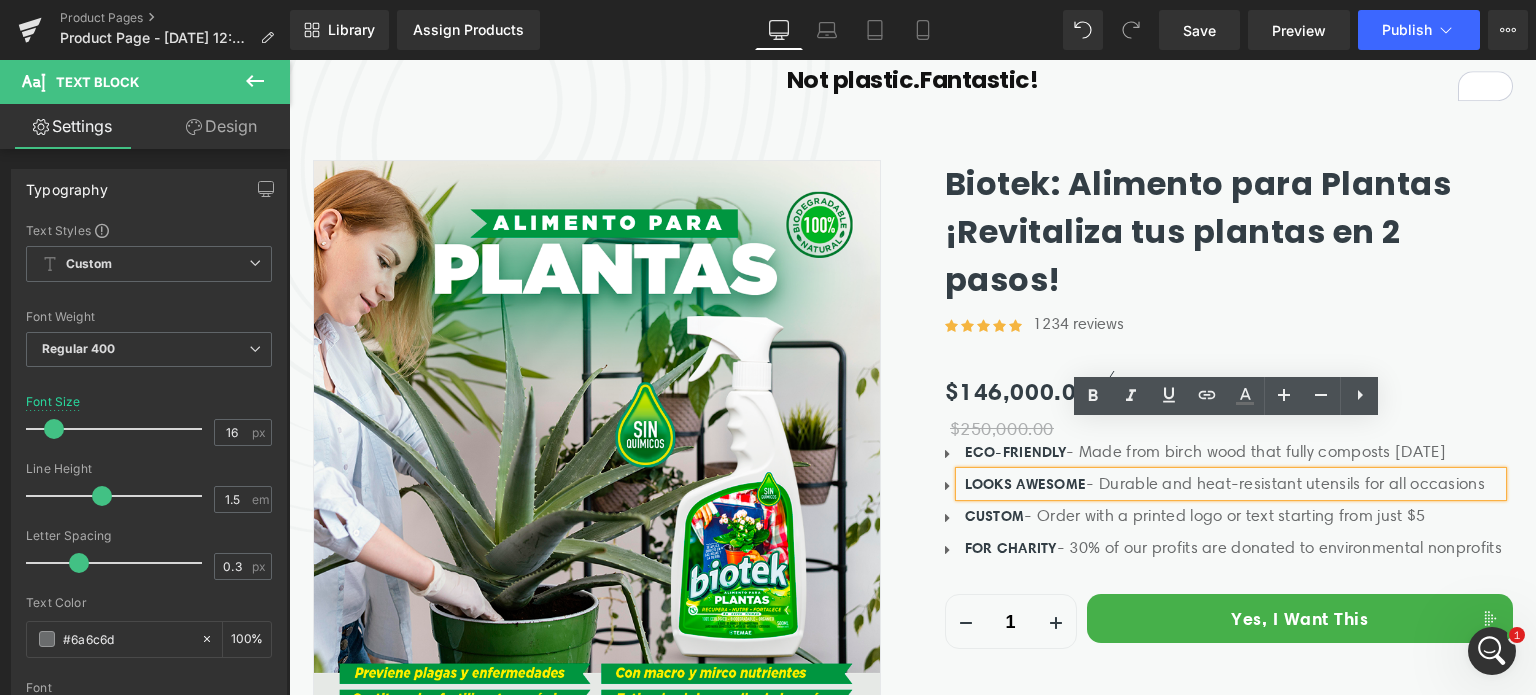 click on "LOOKS AWESOME" at bounding box center (1026, 484) 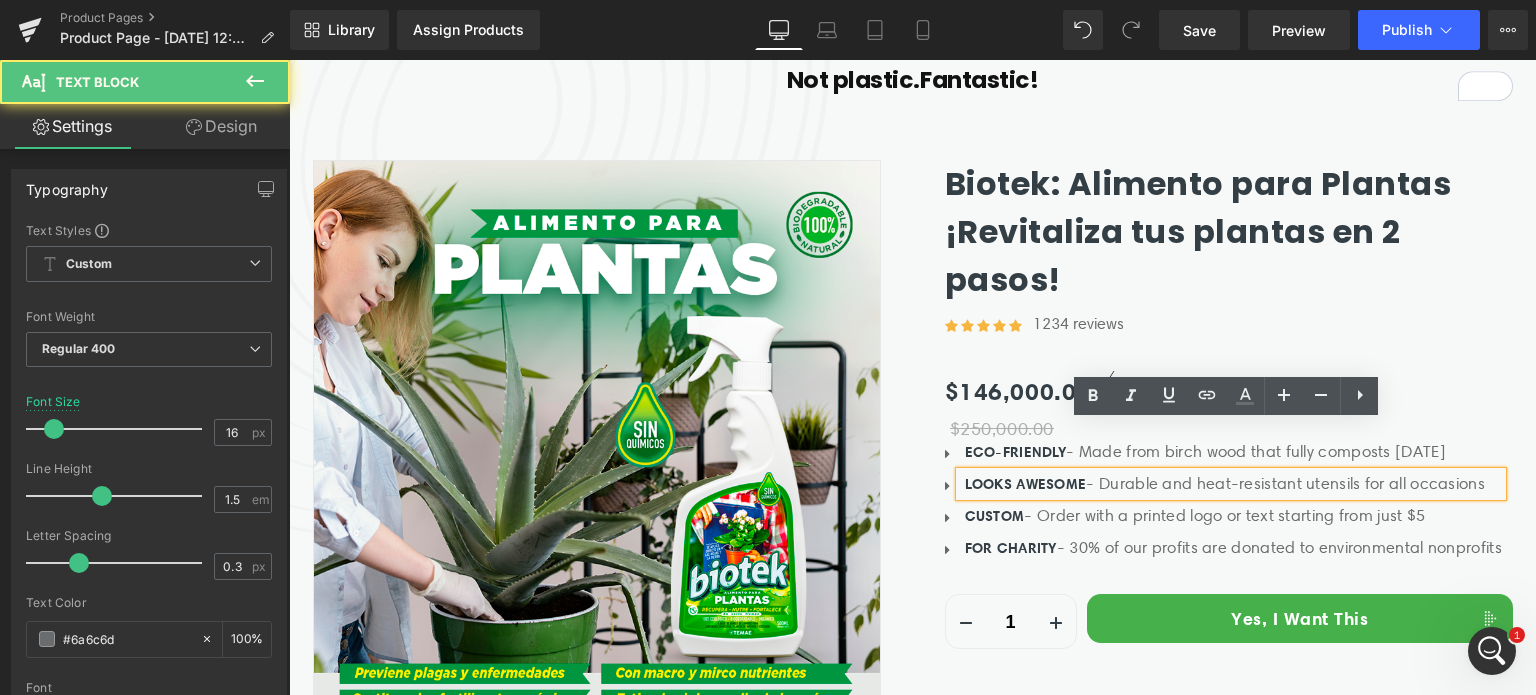 click on "LOOKS AWESOME" at bounding box center [1026, 484] 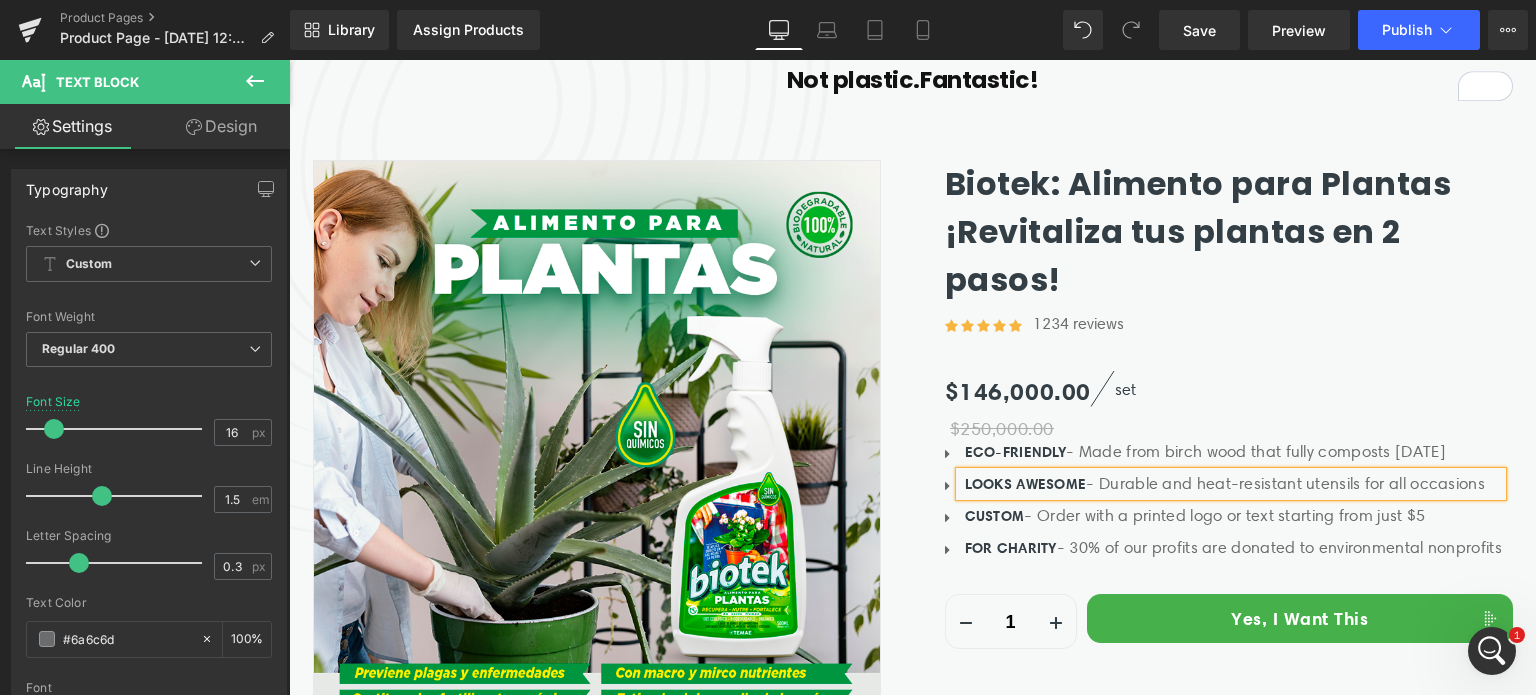 click on "LOOKS AWESOME" at bounding box center (1026, 484) 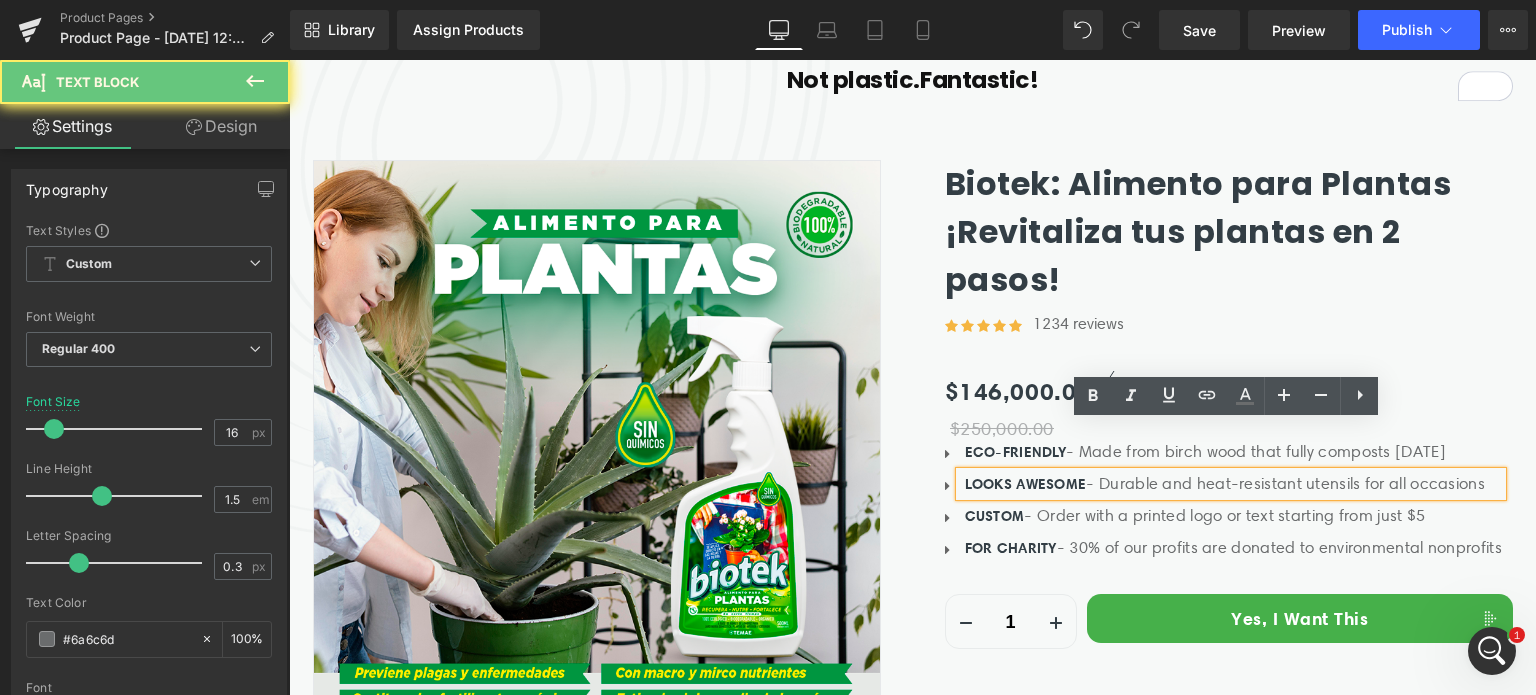 drag, startPoint x: 1026, startPoint y: 431, endPoint x: 1151, endPoint y: 432, distance: 125.004 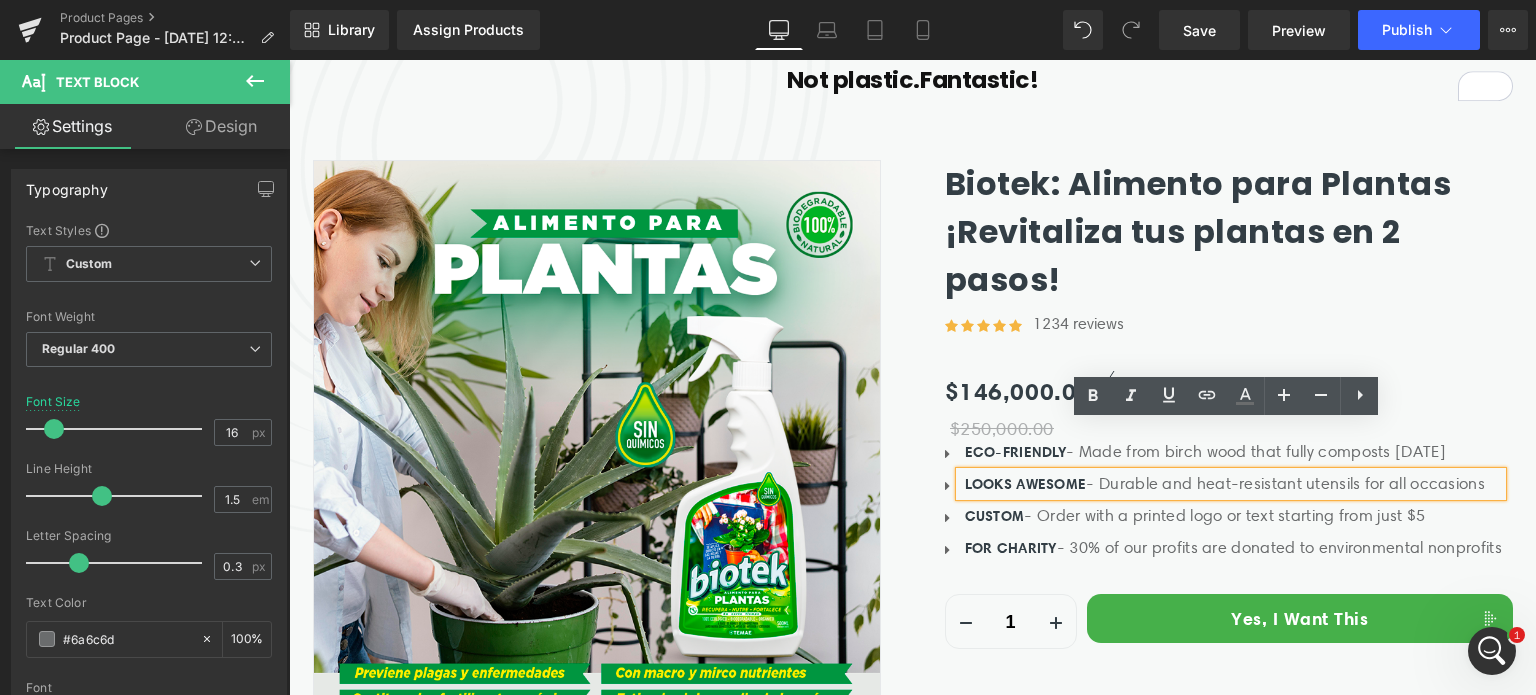 drag, startPoint x: 1152, startPoint y: 424, endPoint x: 1300, endPoint y: 422, distance: 148.01352 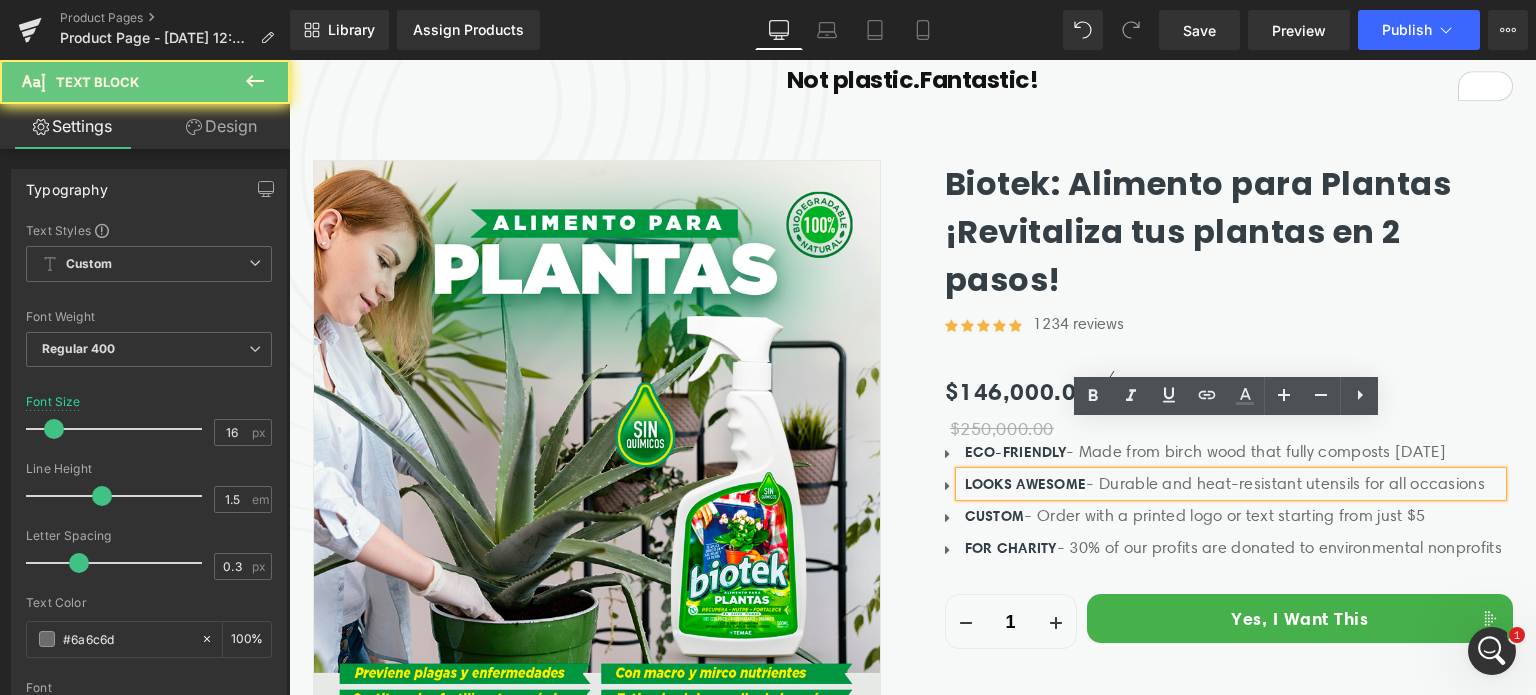 drag, startPoint x: 1240, startPoint y: 440, endPoint x: 1079, endPoint y: 440, distance: 161 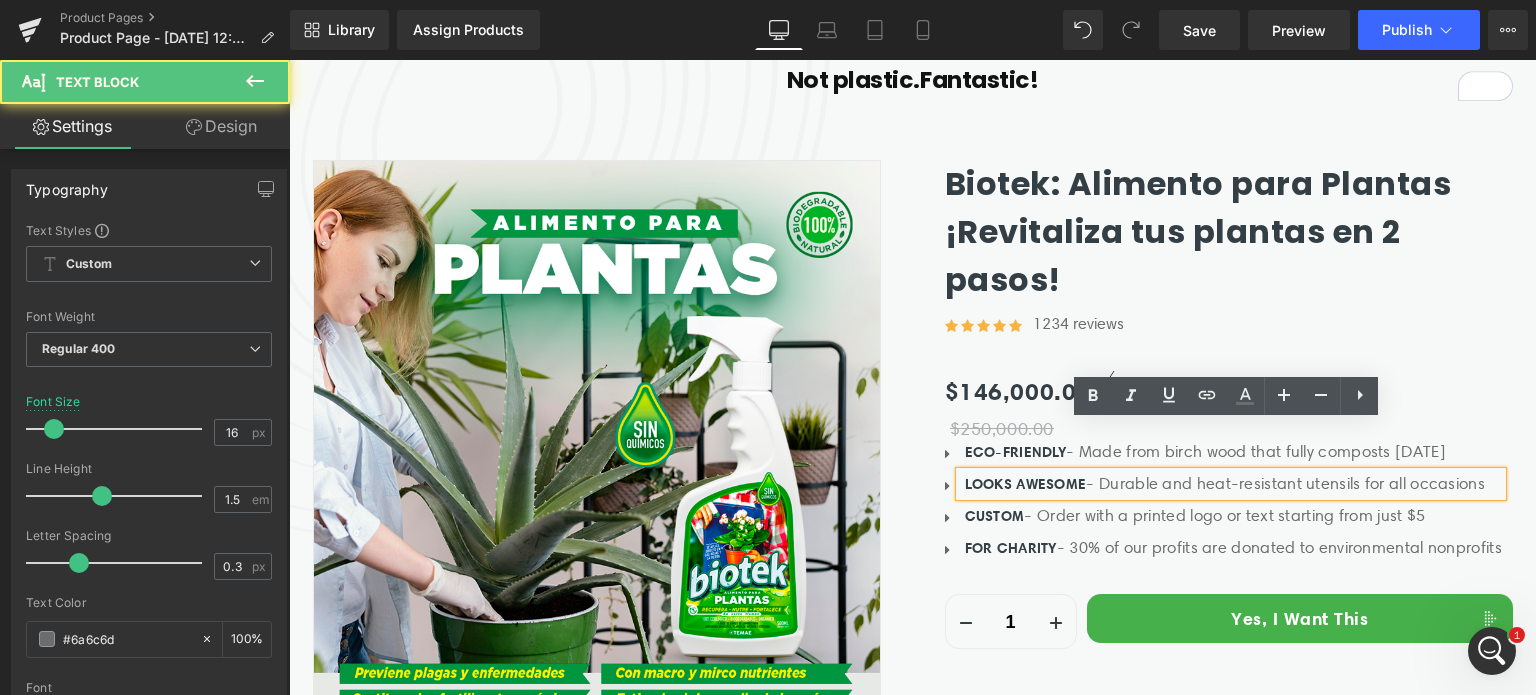 drag, startPoint x: 1216, startPoint y: 450, endPoint x: 1200, endPoint y: 448, distance: 16.124516 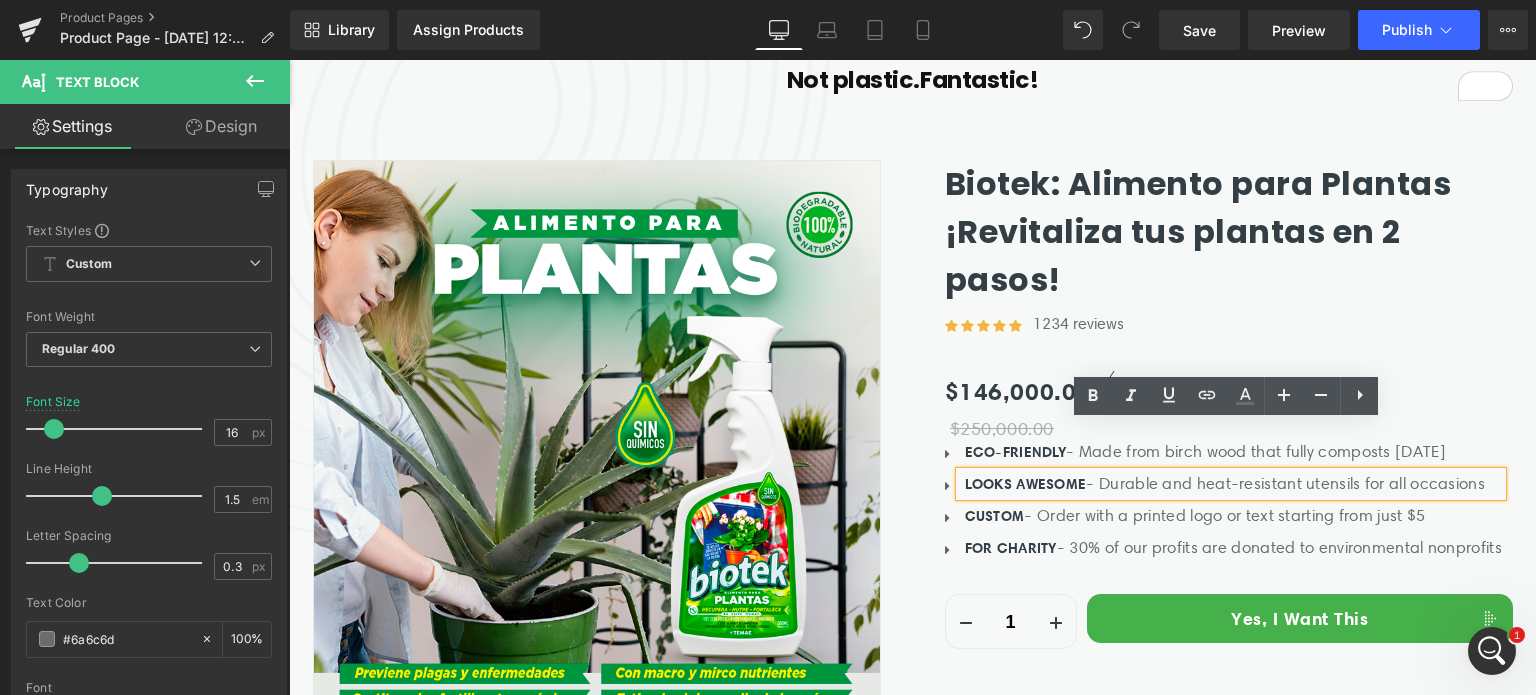 click on "CUSTOM  - Order with a printed logo or text starting from just $5 Text Block" at bounding box center [1231, 516] 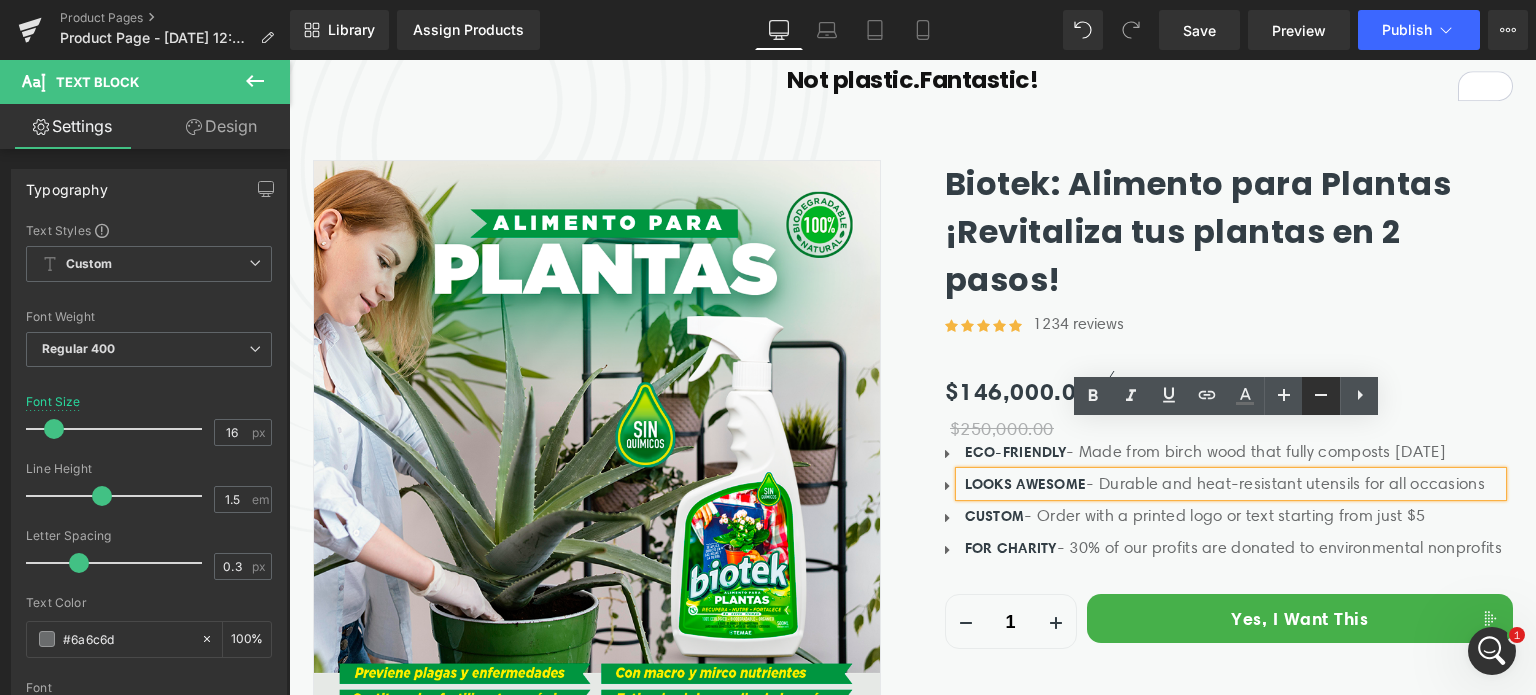 click at bounding box center (1321, 396) 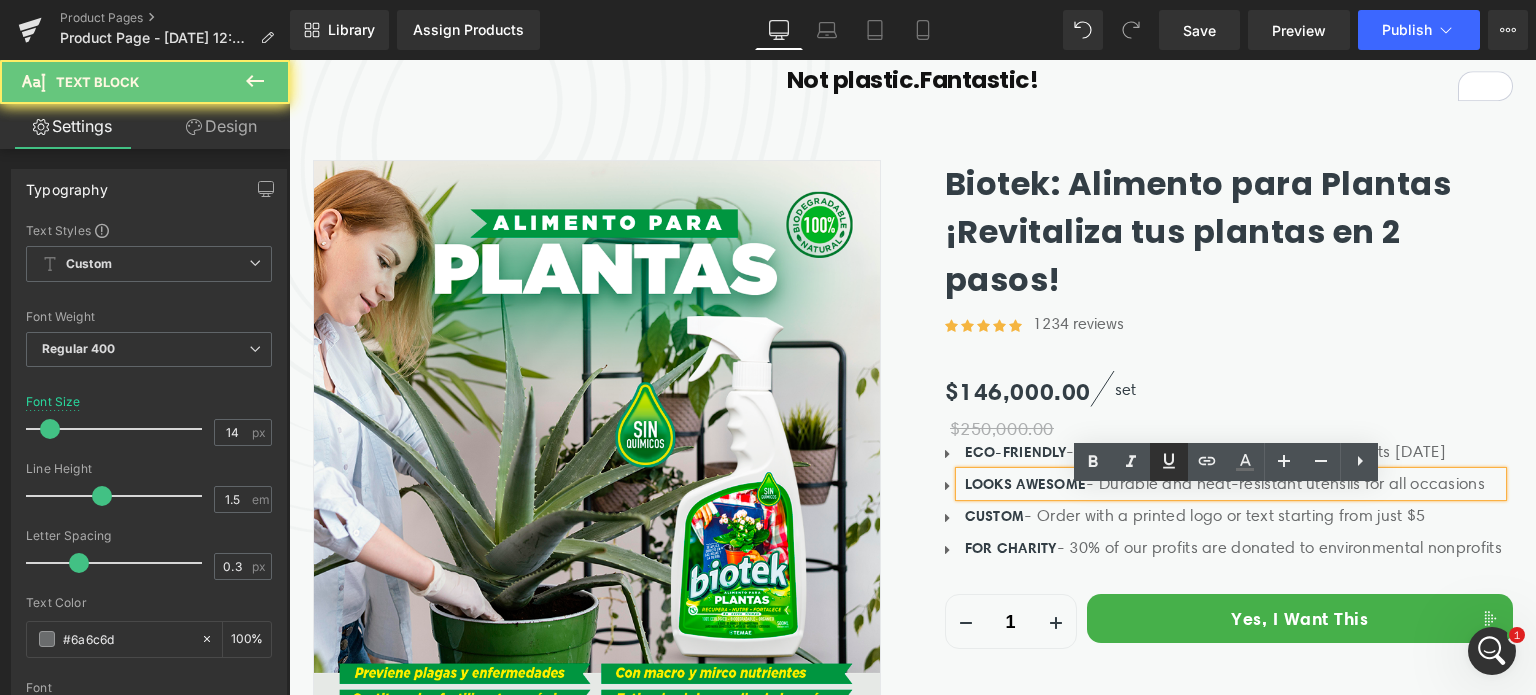 click at bounding box center (1283, 462) 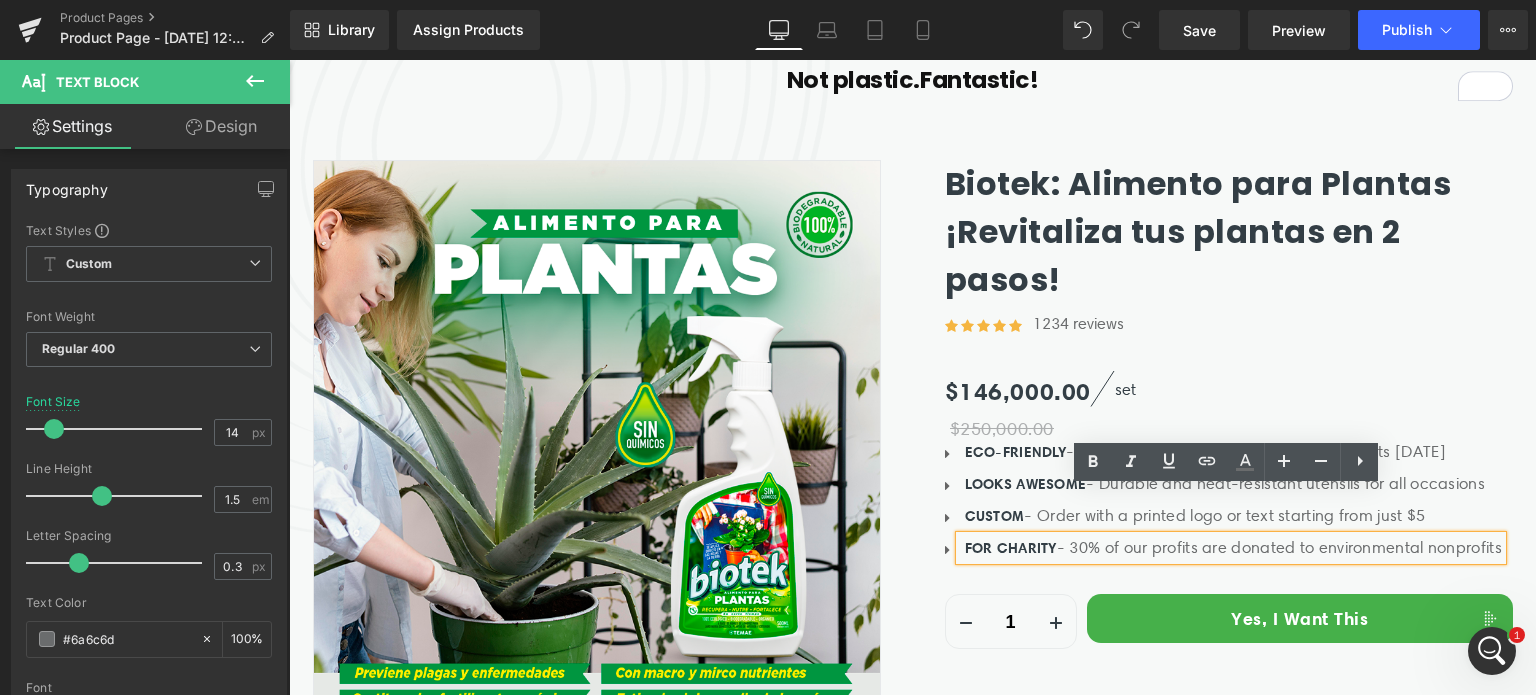 scroll, scrollTop: 4640, scrollLeft: 0, axis: vertical 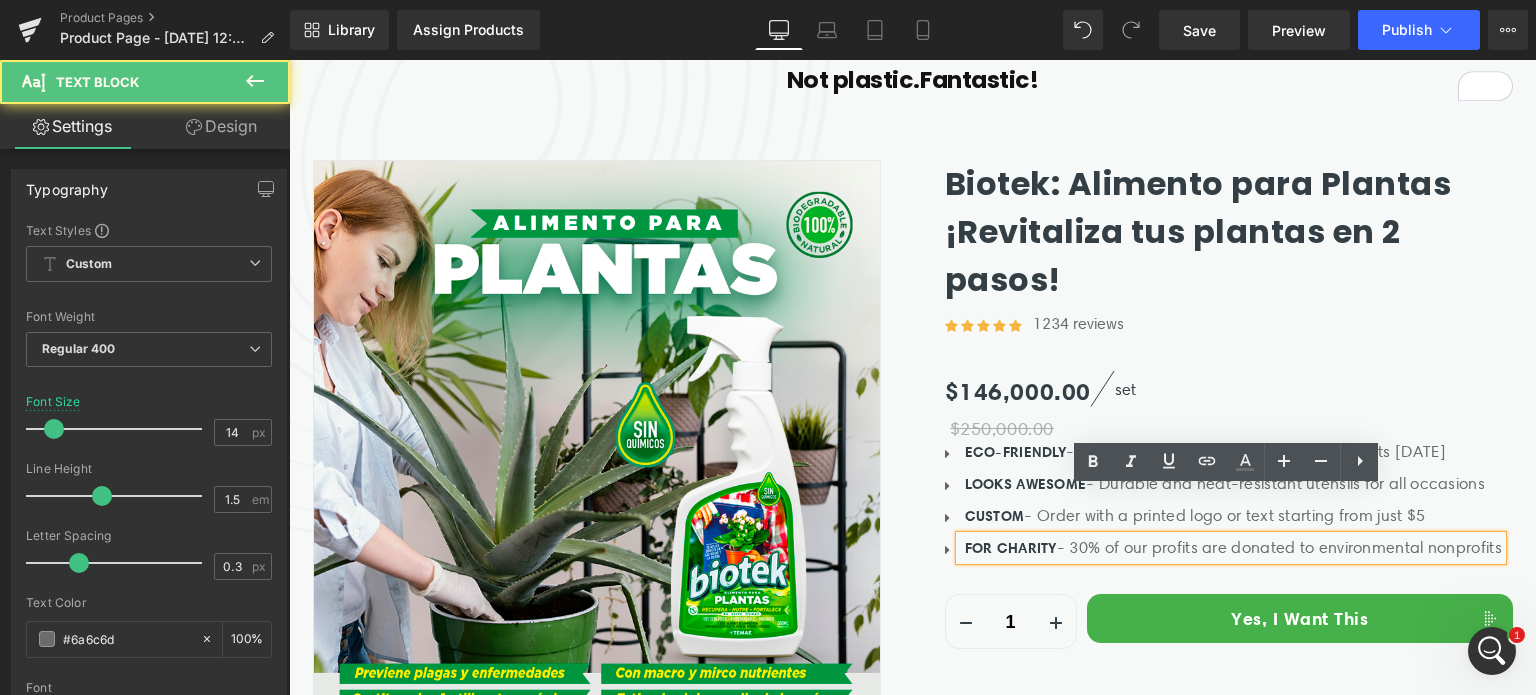 click on "FOR CHARITY  - 30% of our profits are donated to environmental nonprofits" at bounding box center [1233, 548] 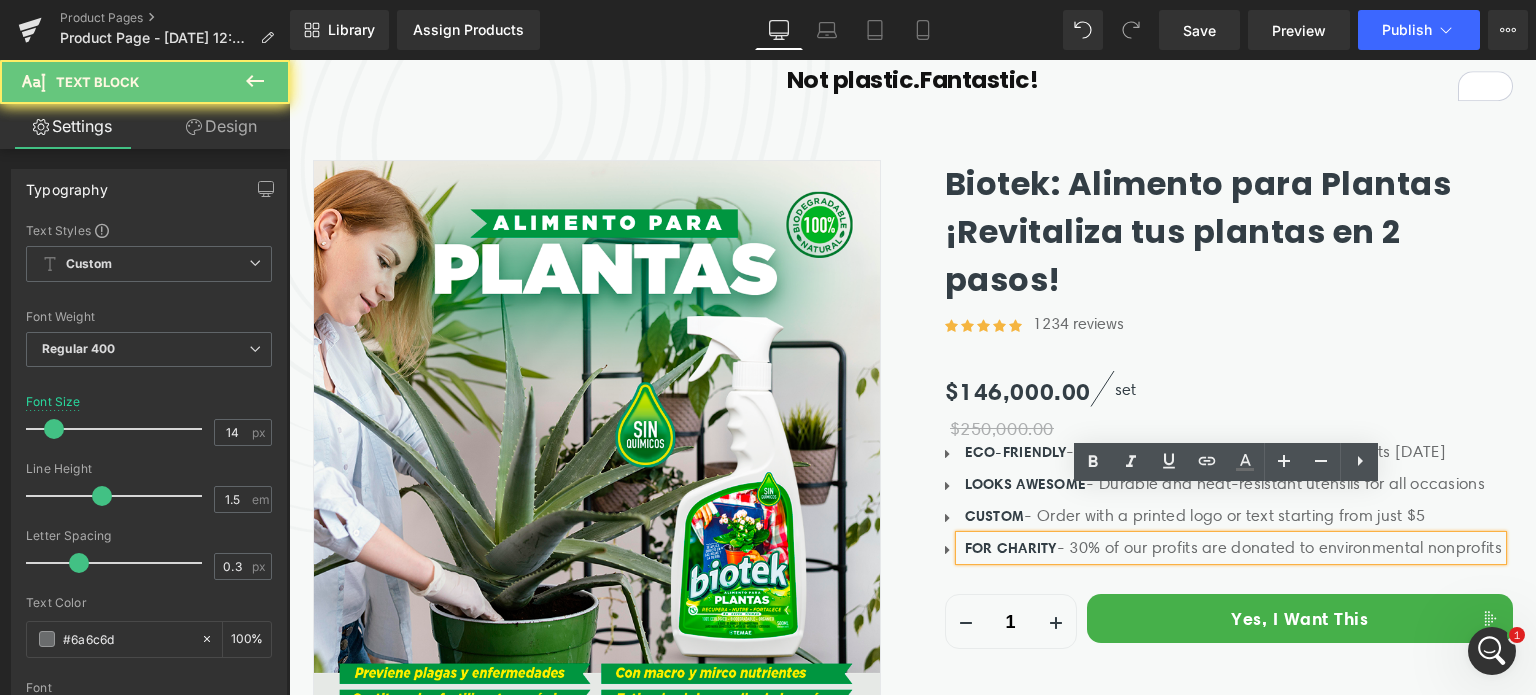 drag, startPoint x: 1073, startPoint y: 498, endPoint x: 1198, endPoint y: 500, distance: 125.016 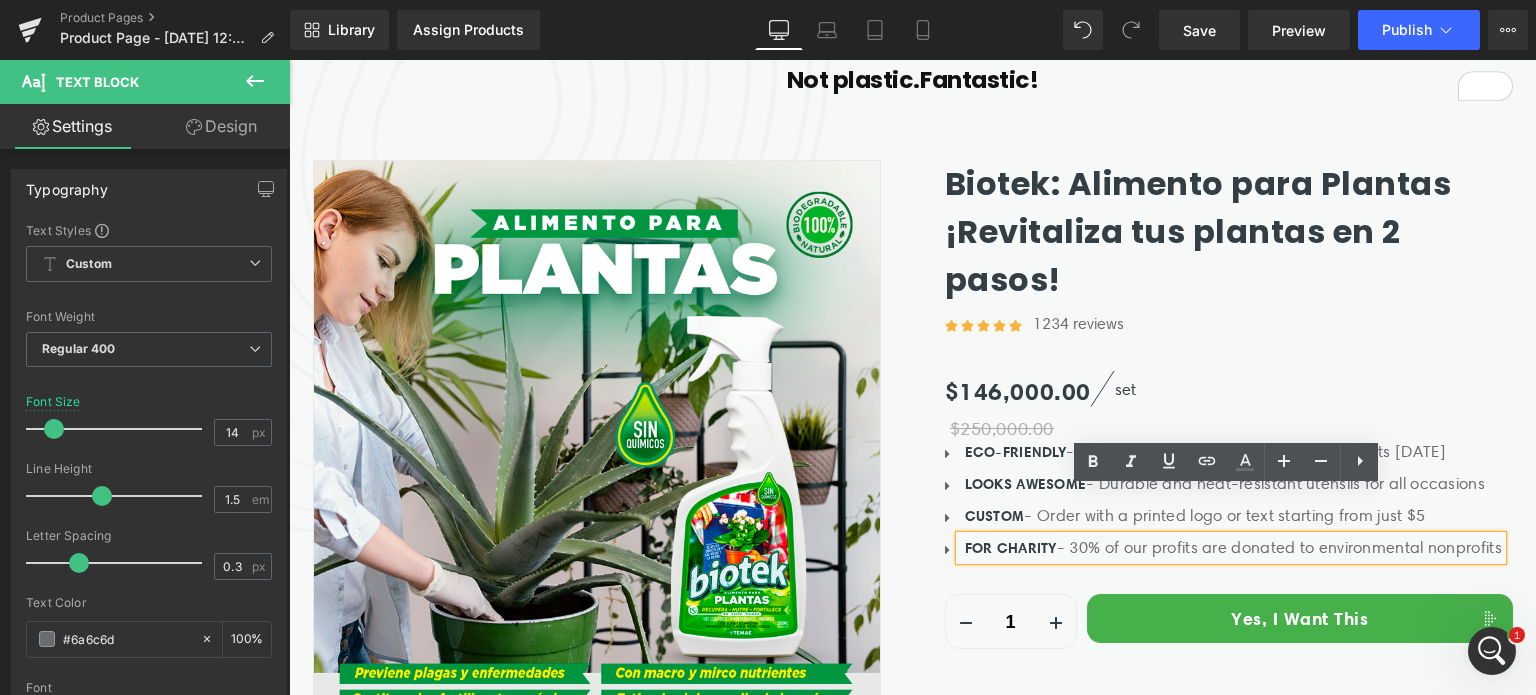 type 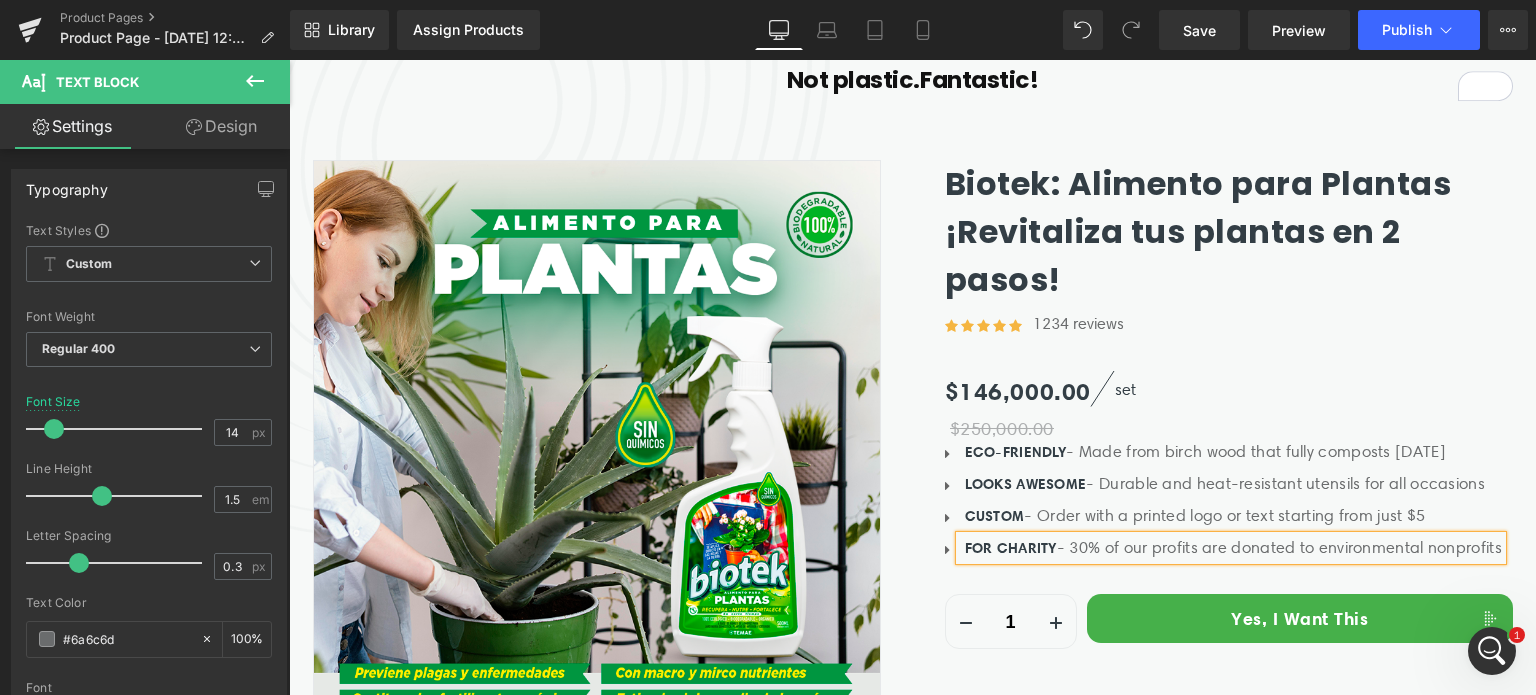 scroll, scrollTop: 0, scrollLeft: 0, axis: both 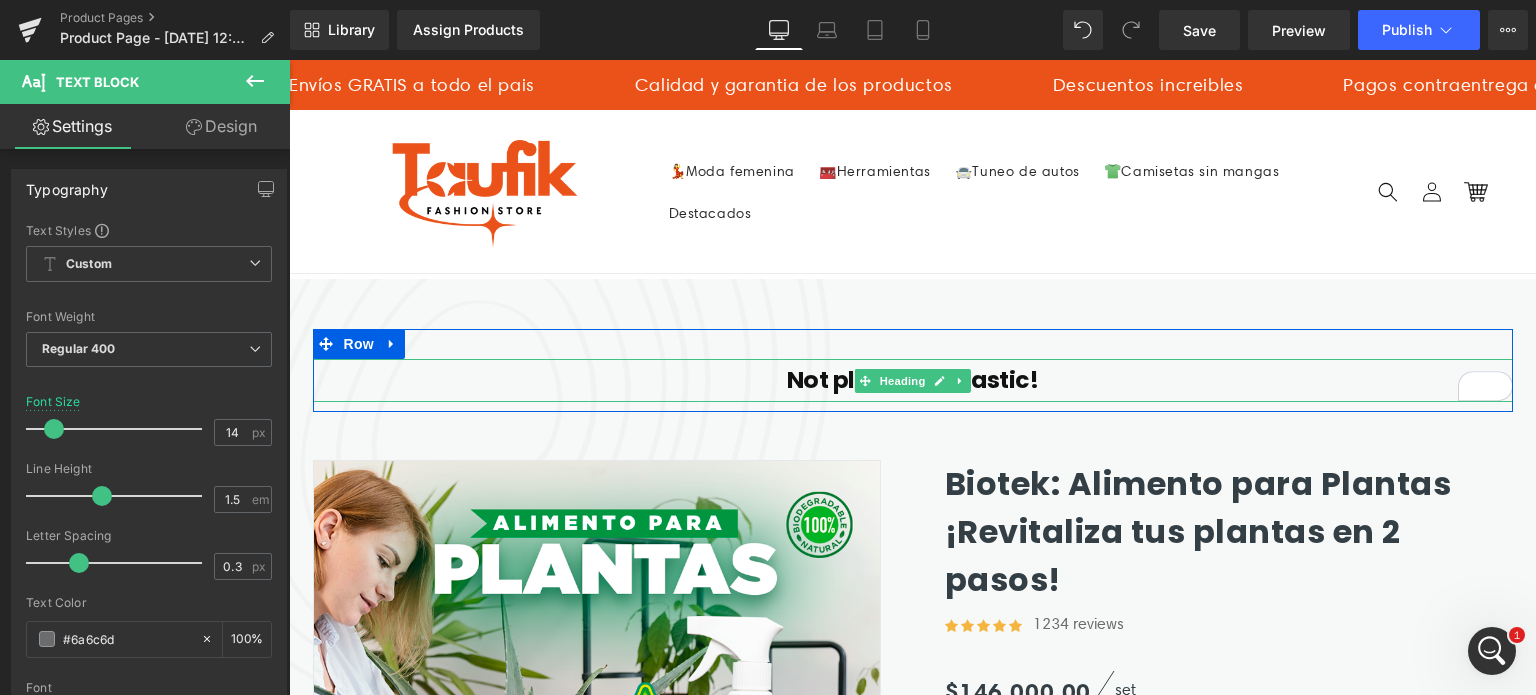 click at bounding box center (864, 381) 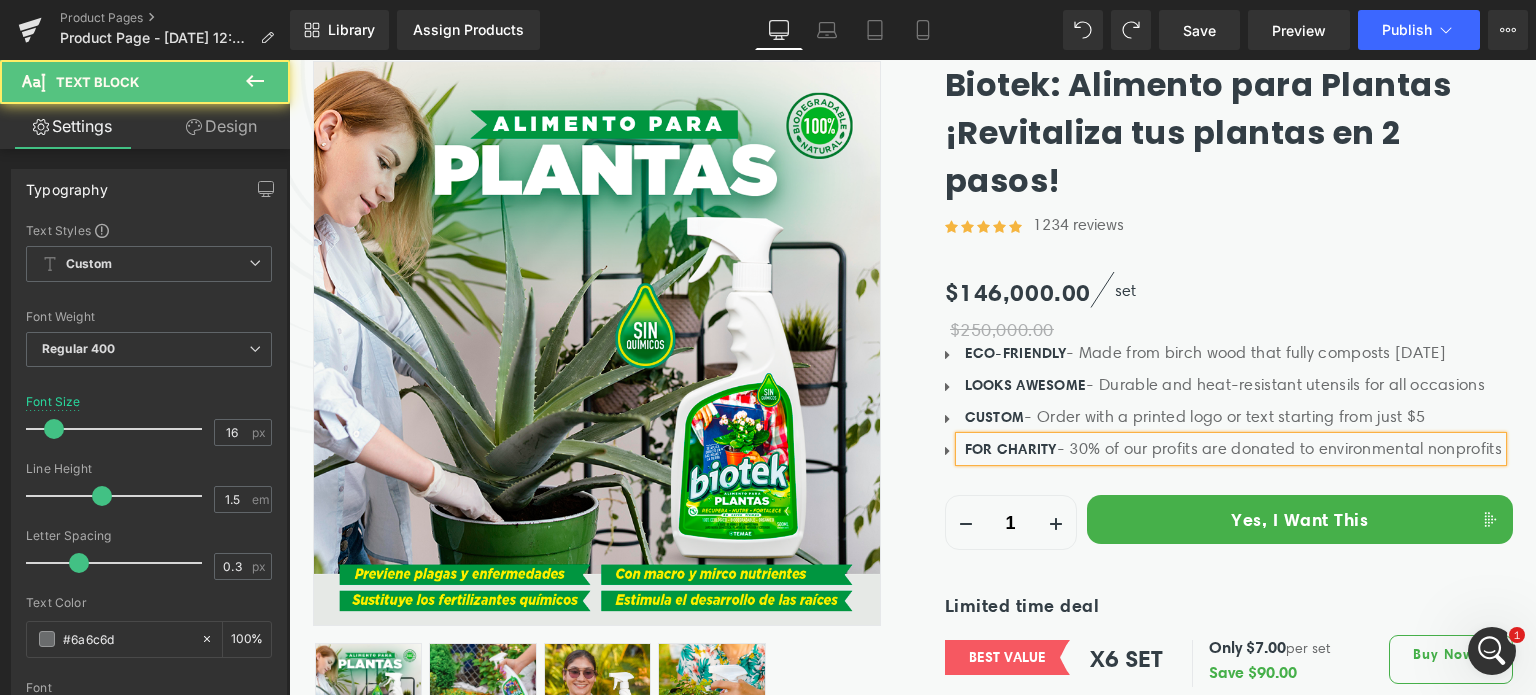scroll, scrollTop: 513, scrollLeft: 0, axis: vertical 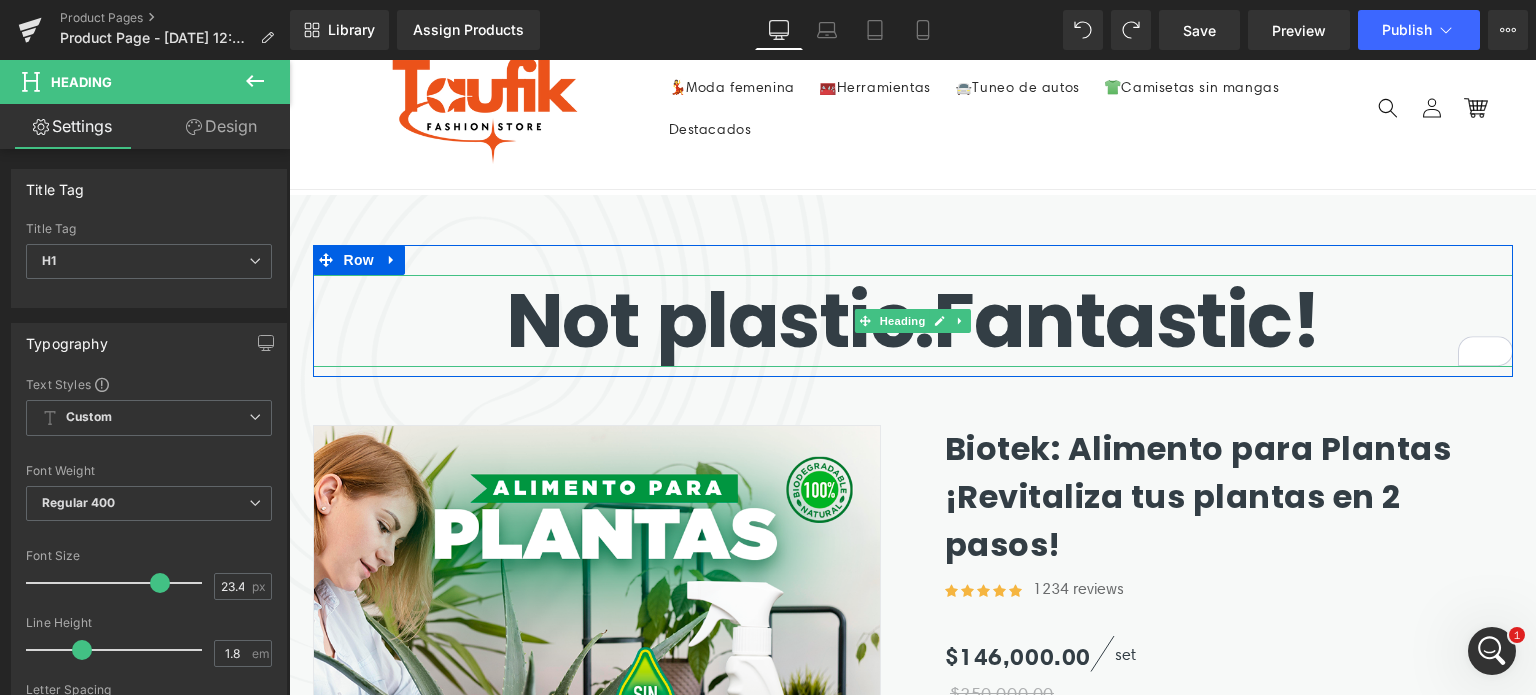 click on "Not plastic." at bounding box center (720, 320) 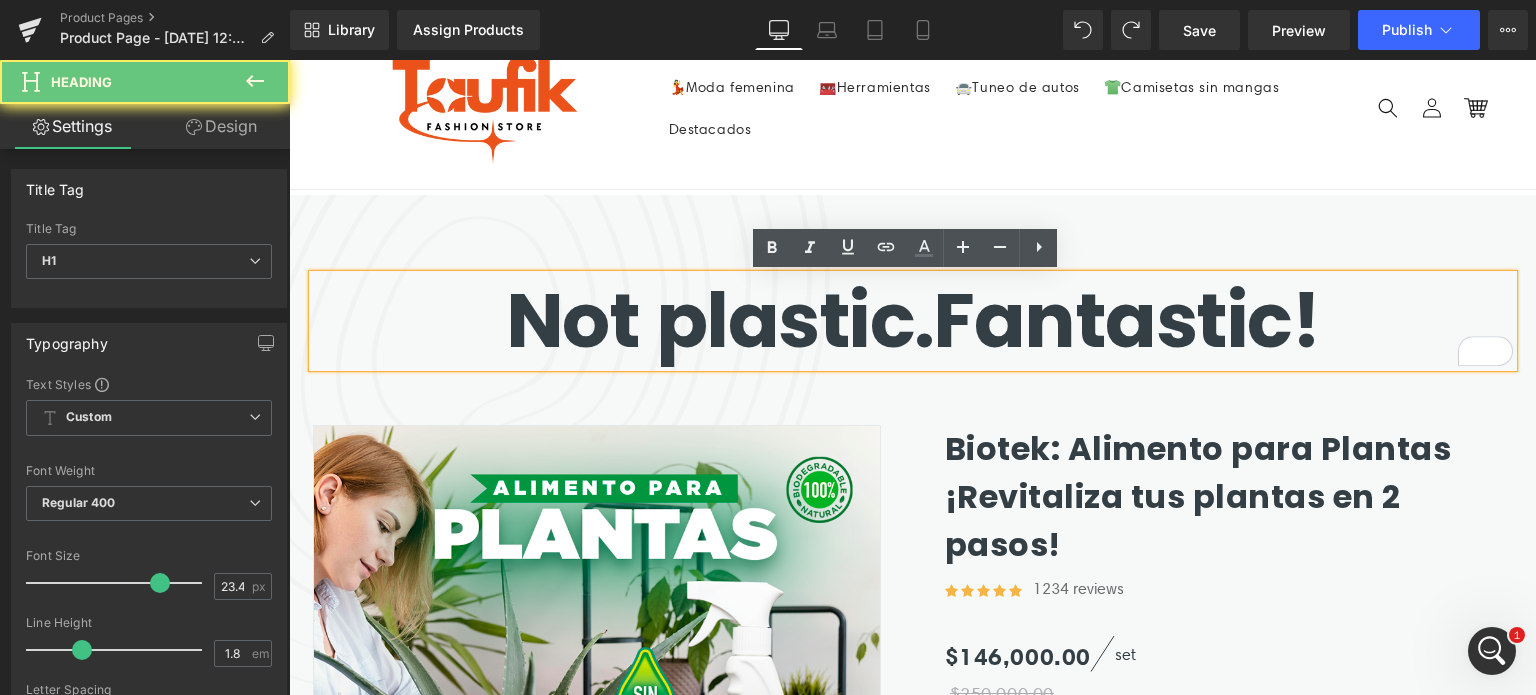 click on "Not plastic." at bounding box center (720, 320) 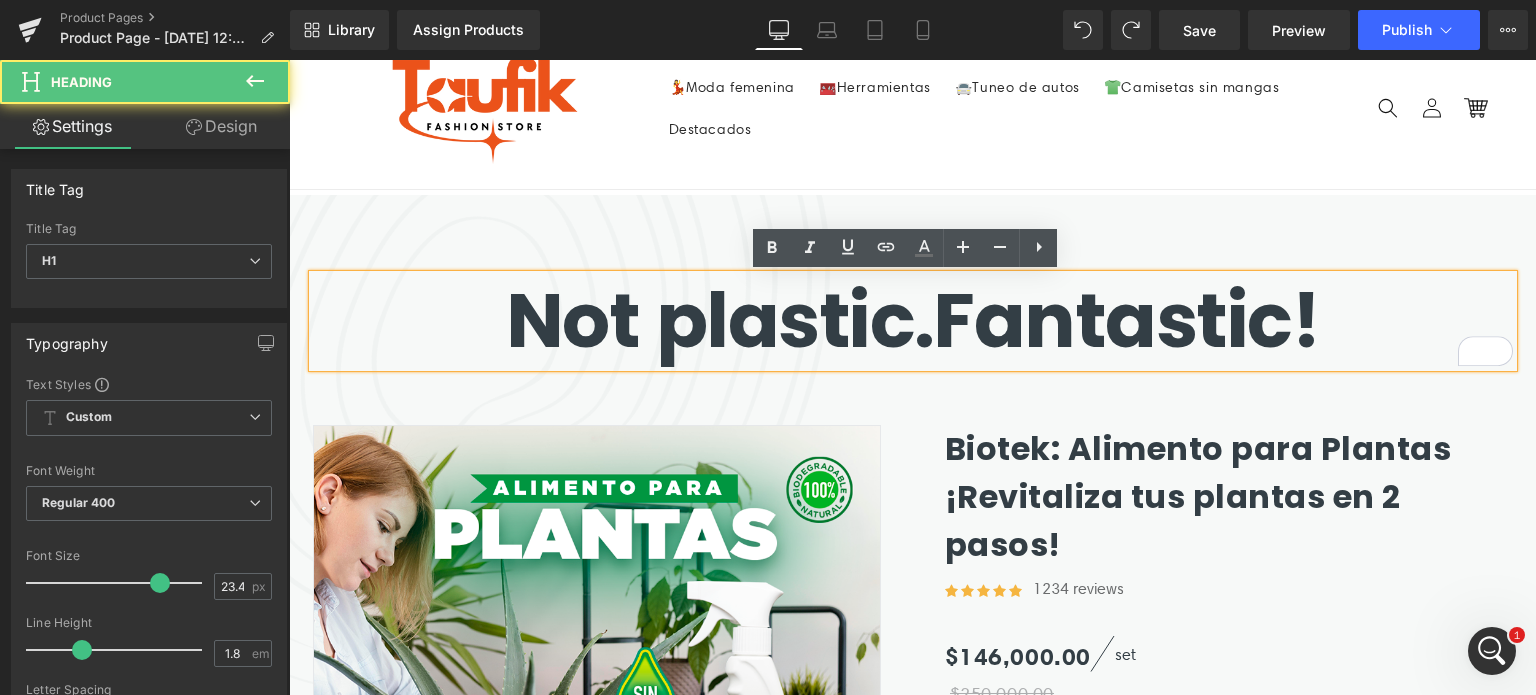 click on "Not plastic." at bounding box center [720, 320] 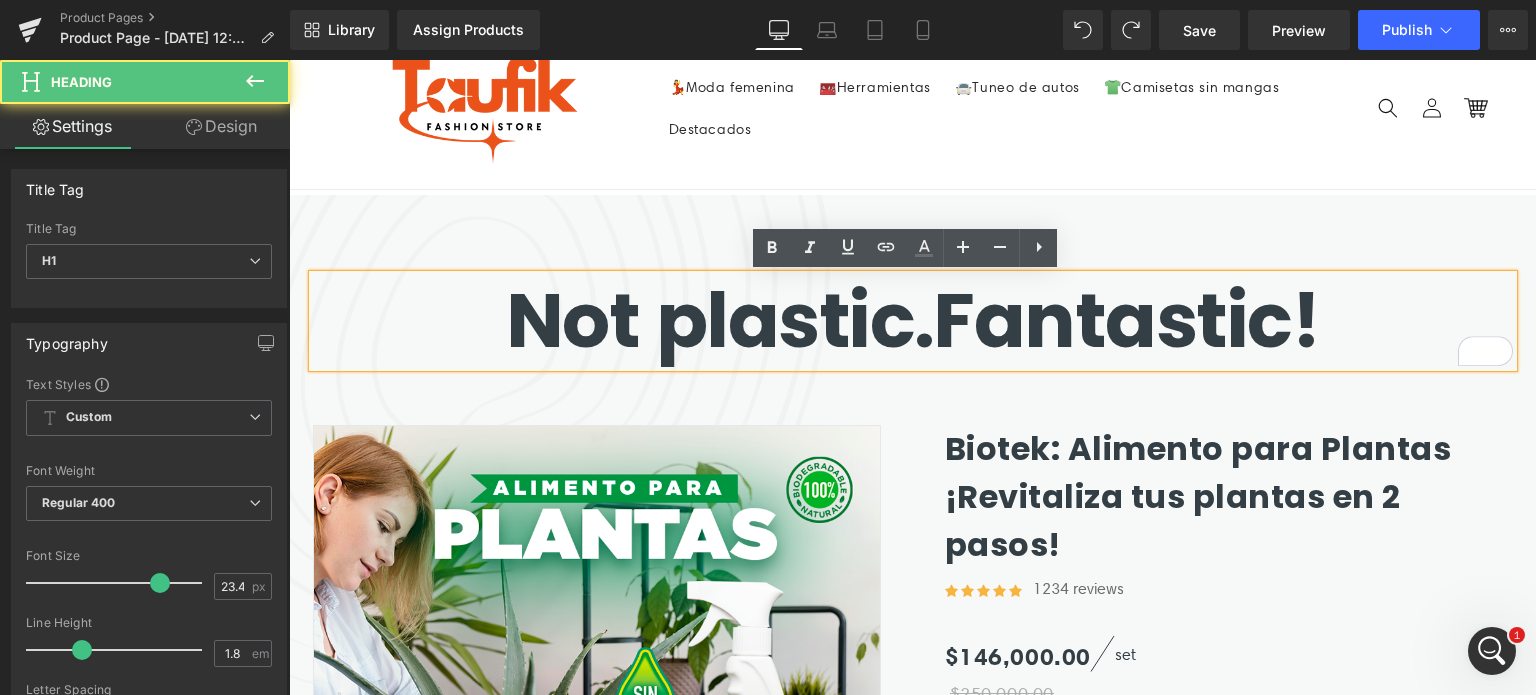 click on "Not plastic." at bounding box center (720, 320) 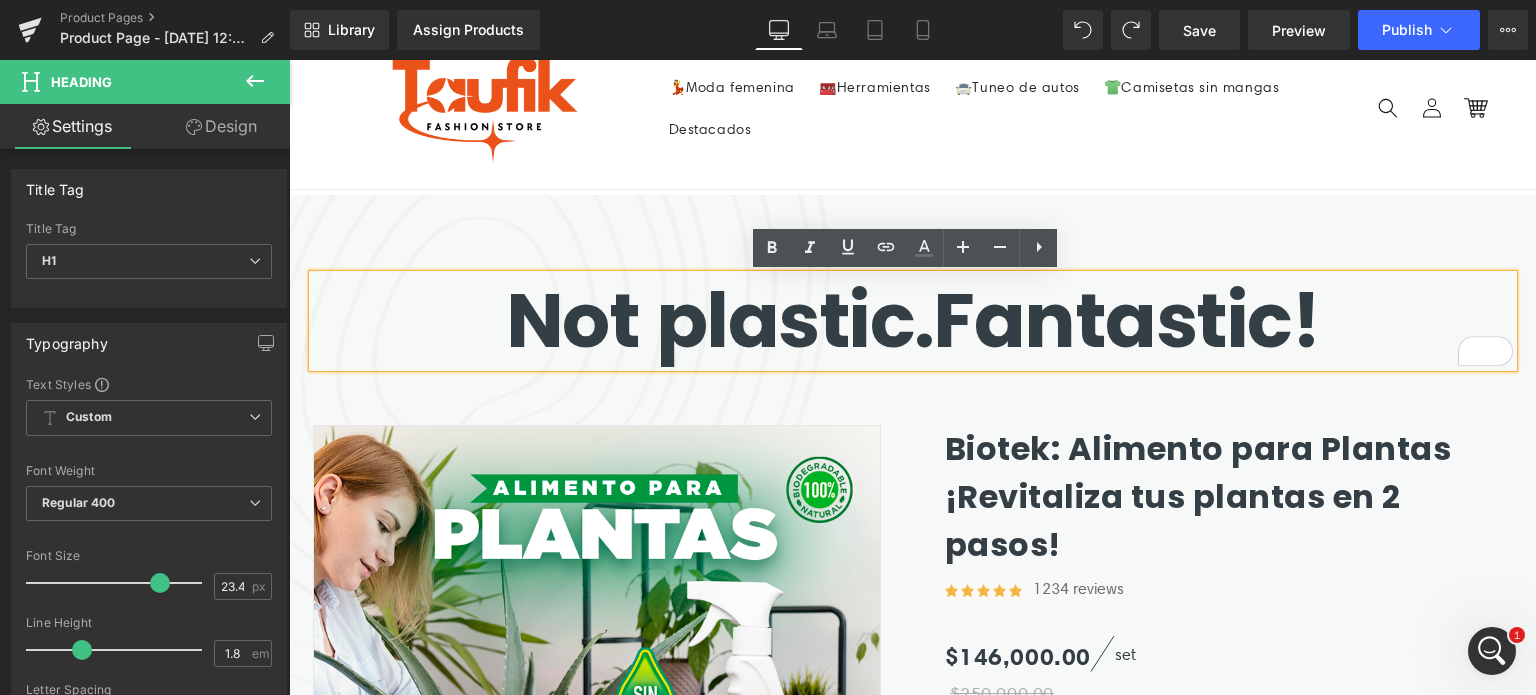click on "Not plastic." at bounding box center (720, 320) 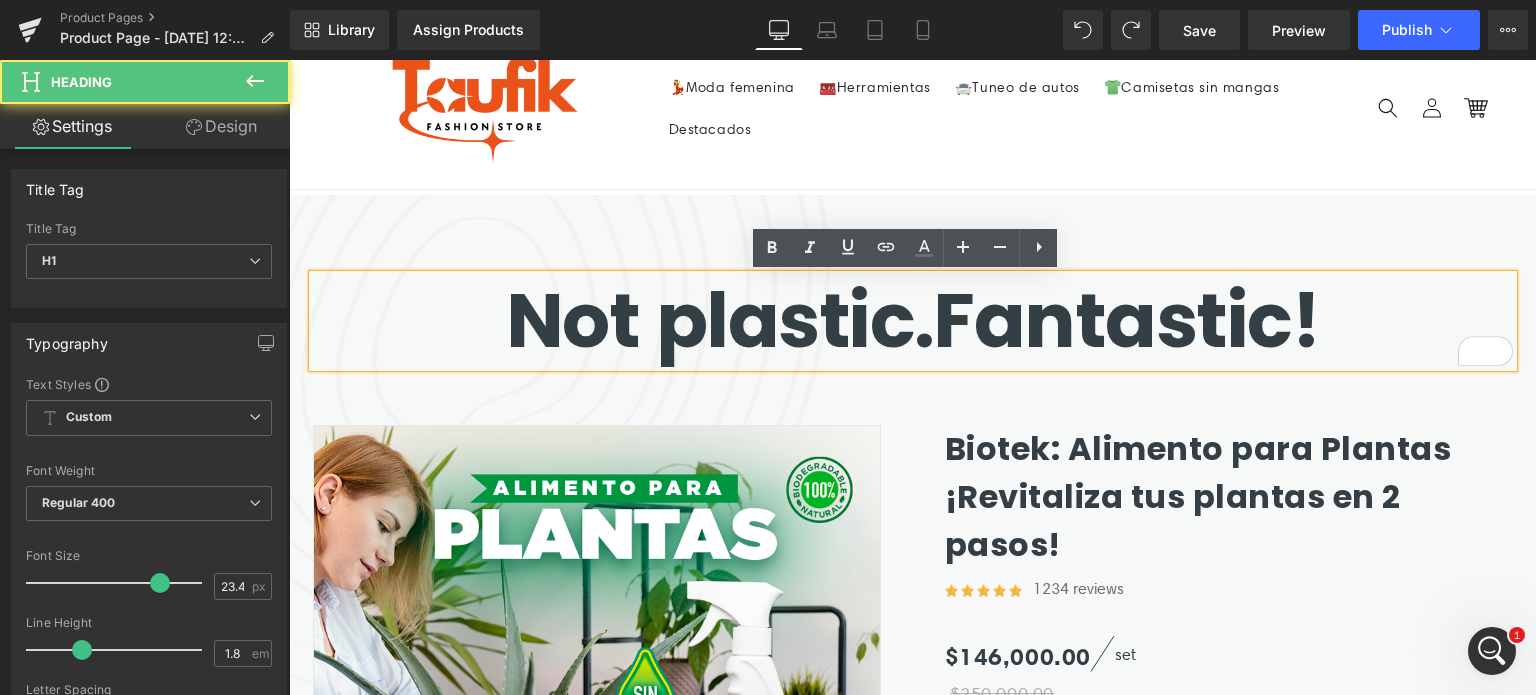 click on "Not plastic." at bounding box center [720, 320] 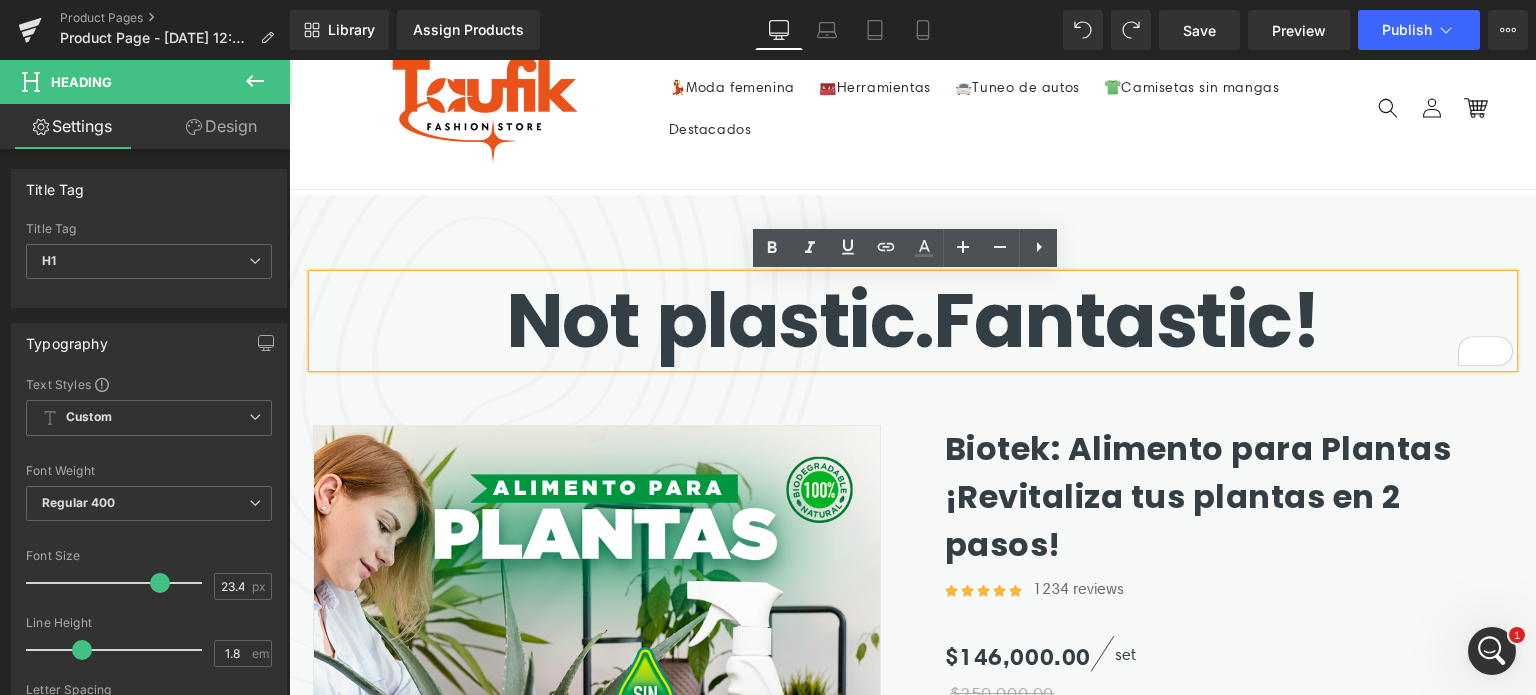 click on "Not plastic." at bounding box center [720, 320] 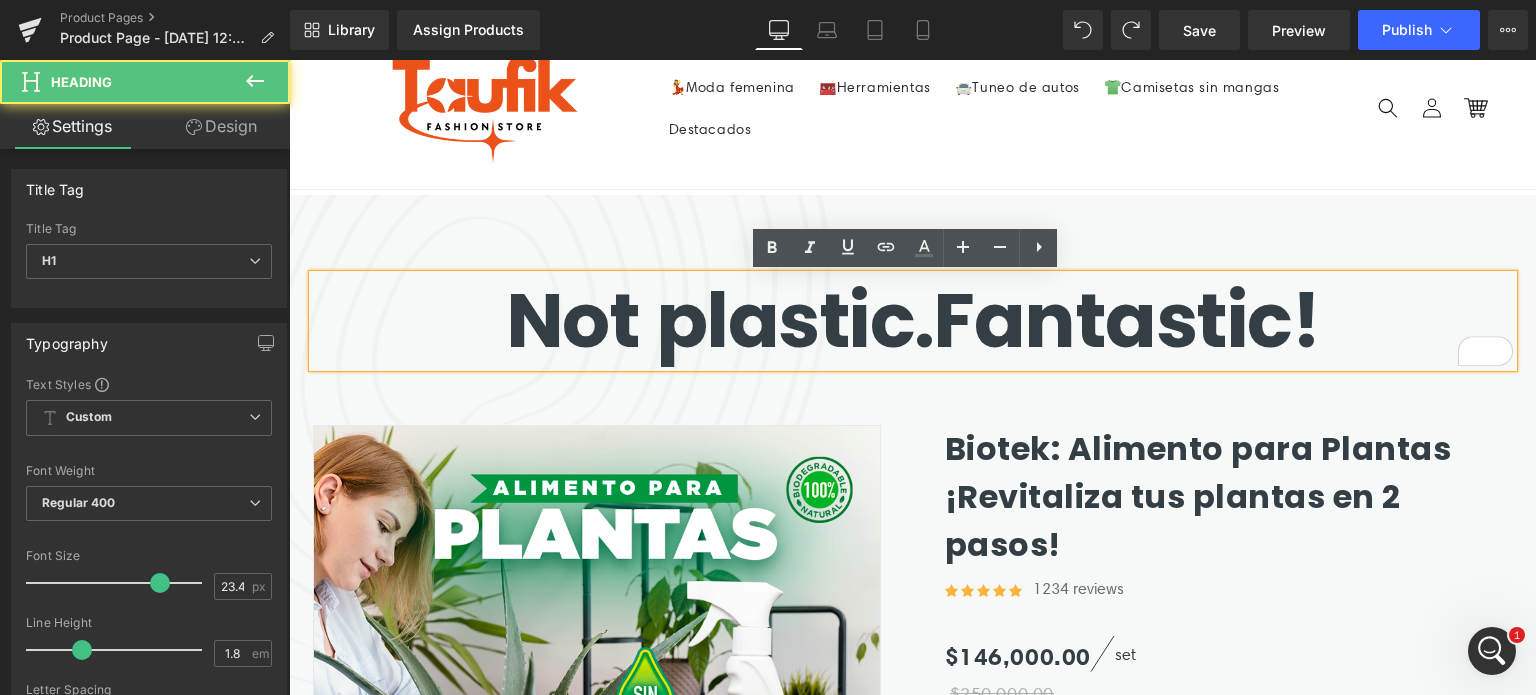 click on "Not plastic.  Fantastic!" at bounding box center [913, 320] 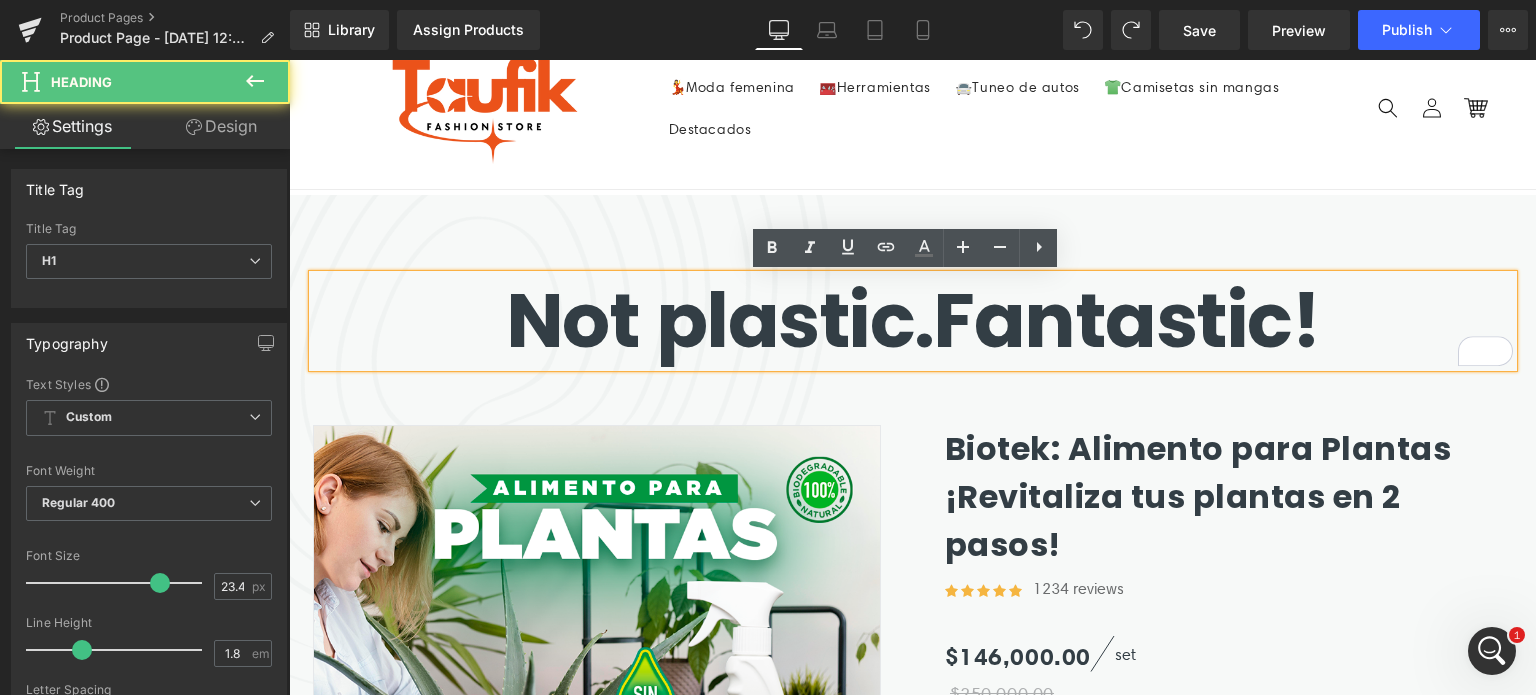 click on "Not plastic.  Fantastic!" at bounding box center (913, 320) 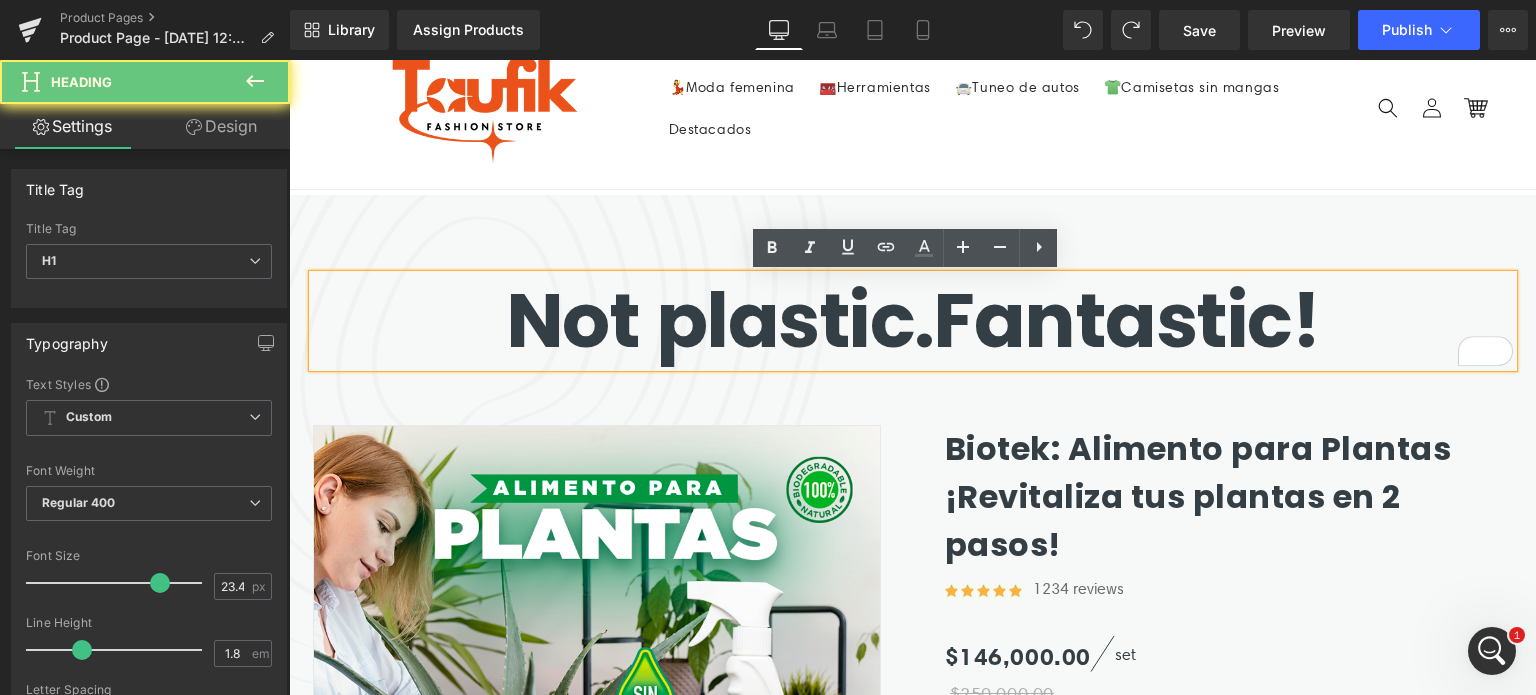click on "Not plastic.  Fantastic!" at bounding box center [913, 320] 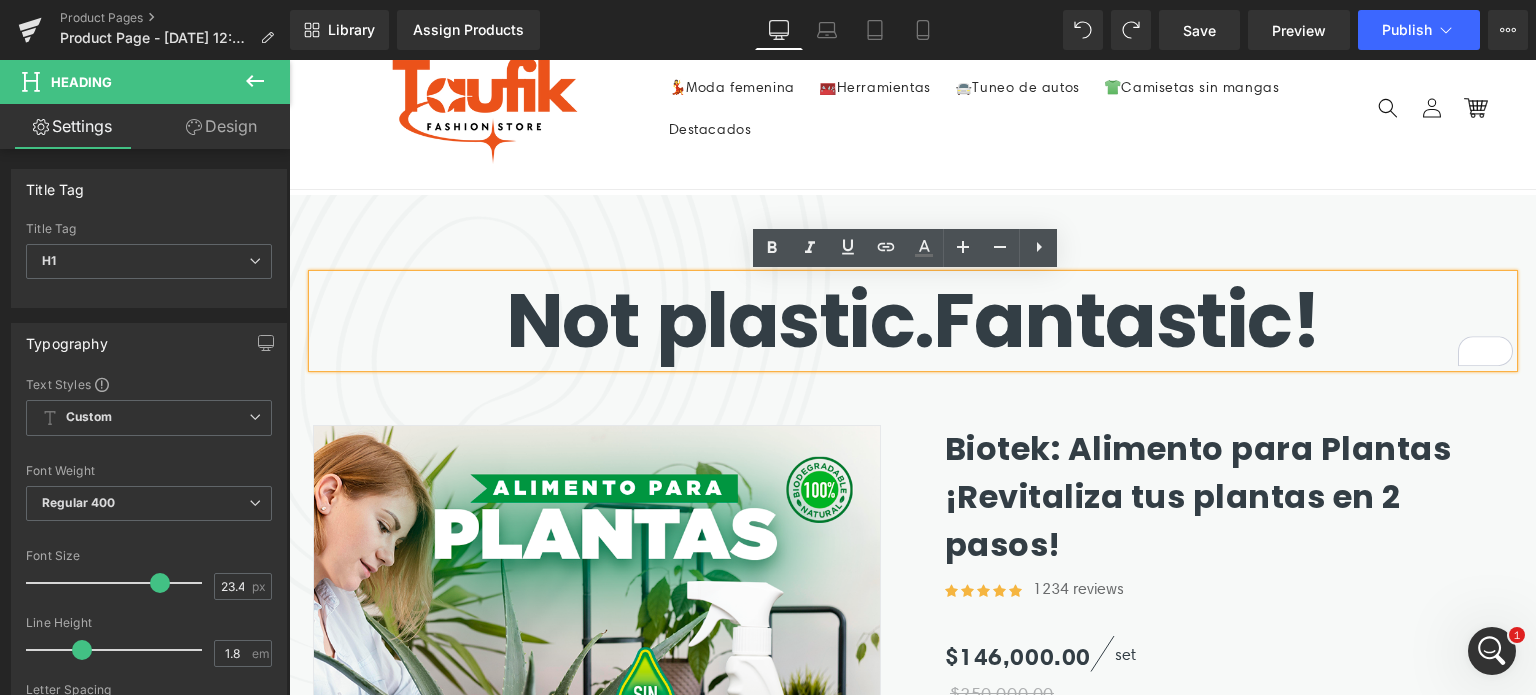 click on "Not plastic.  Fantastic!" at bounding box center (913, 320) 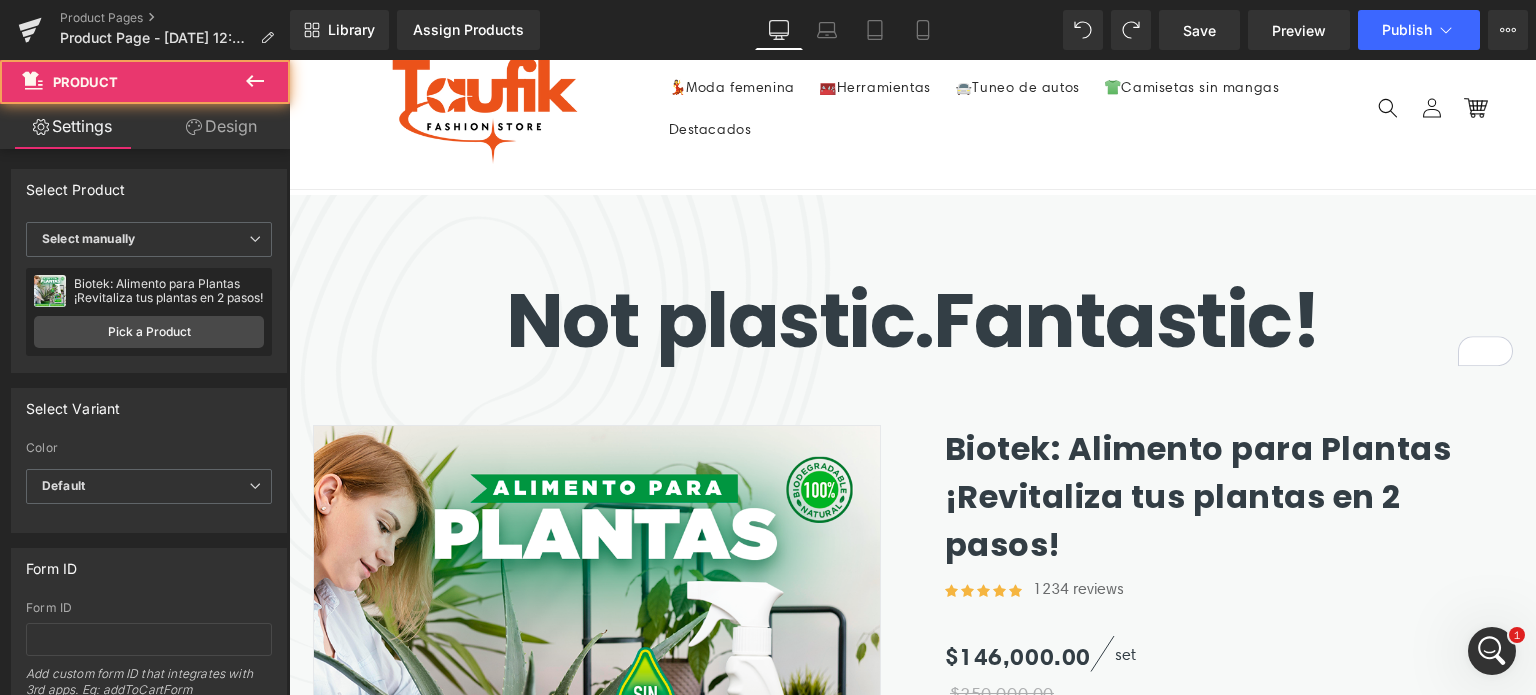 click 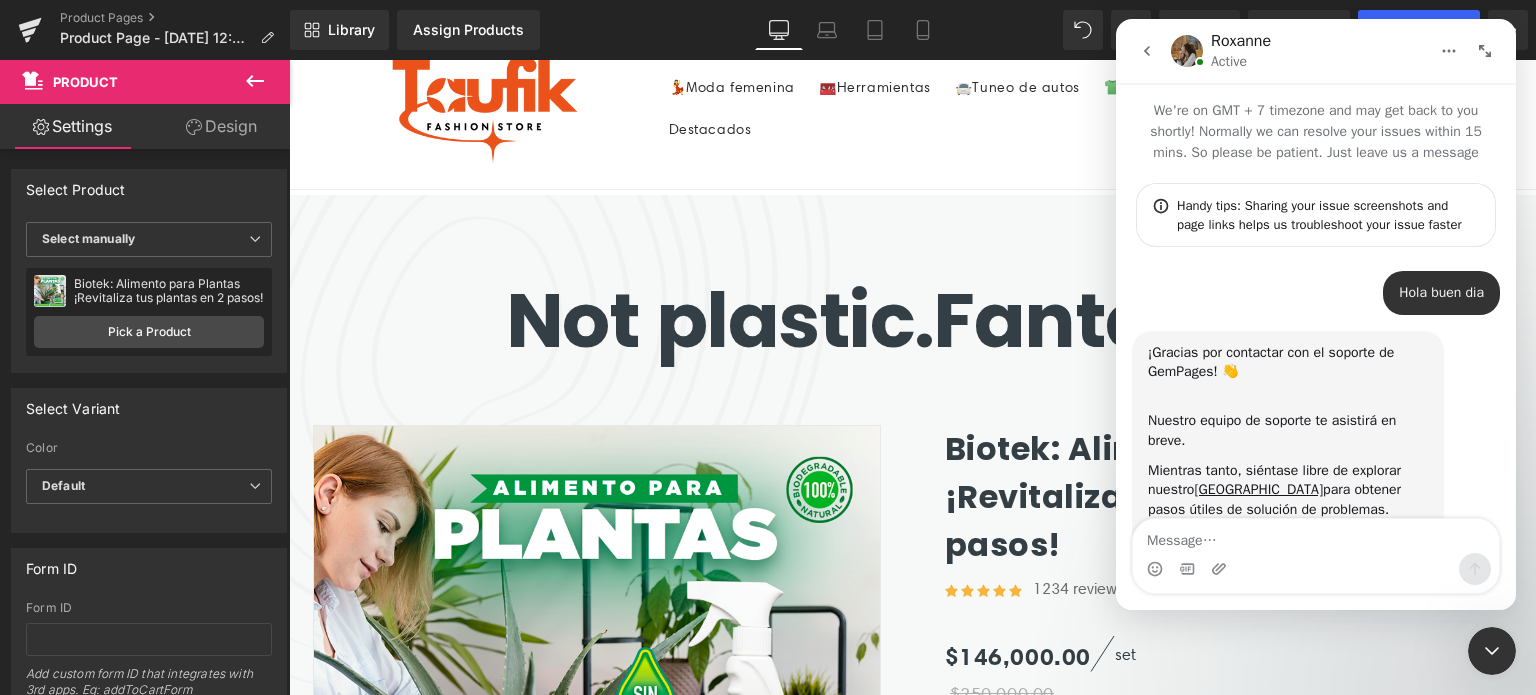 scroll, scrollTop: 2, scrollLeft: 0, axis: vertical 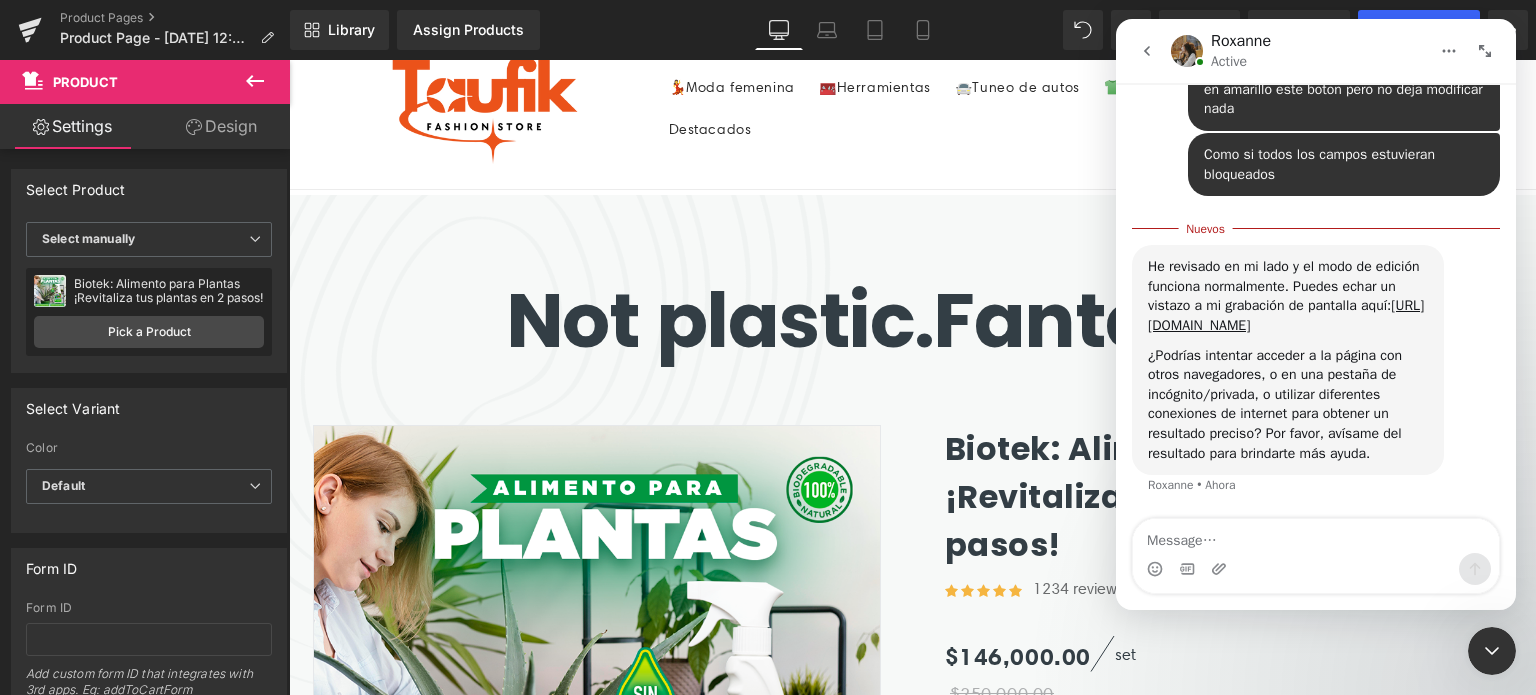 click at bounding box center (768, 317) 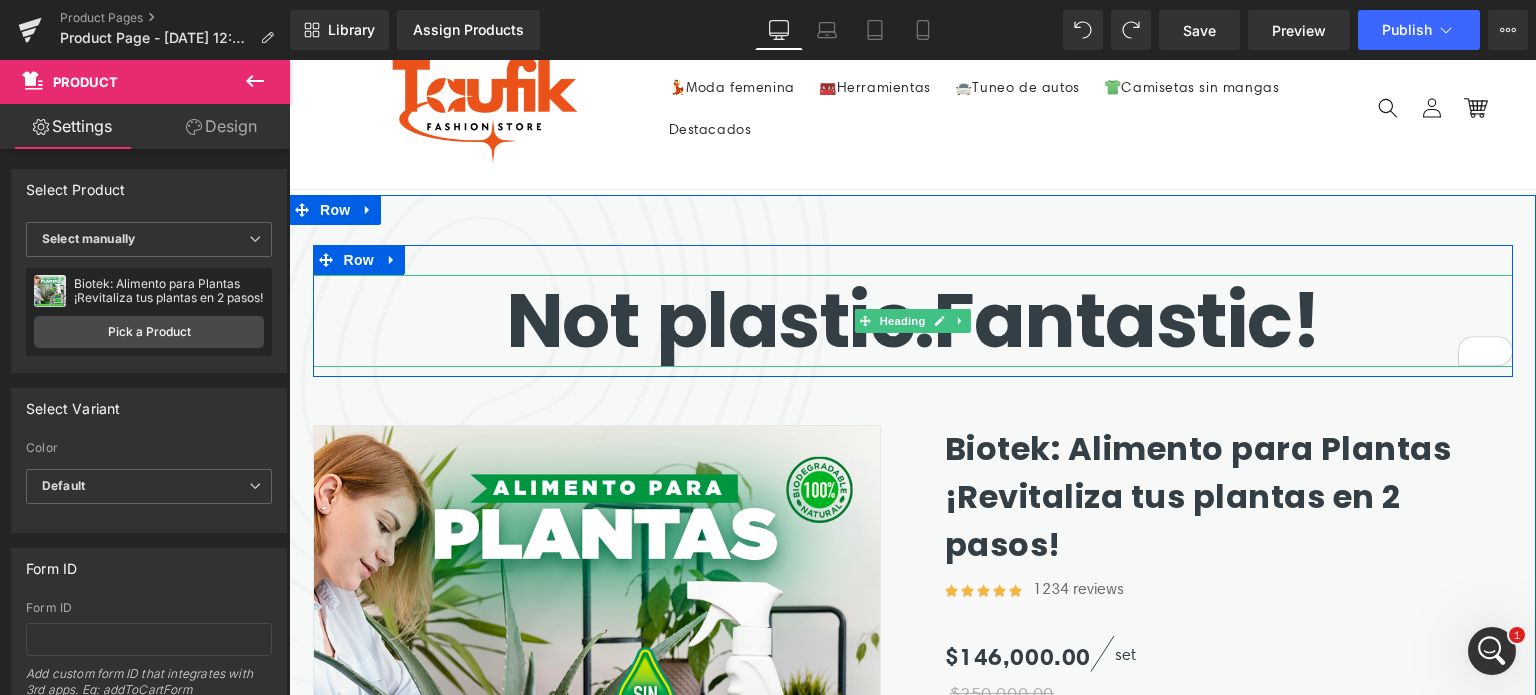click on "Not plastic." at bounding box center (720, 320) 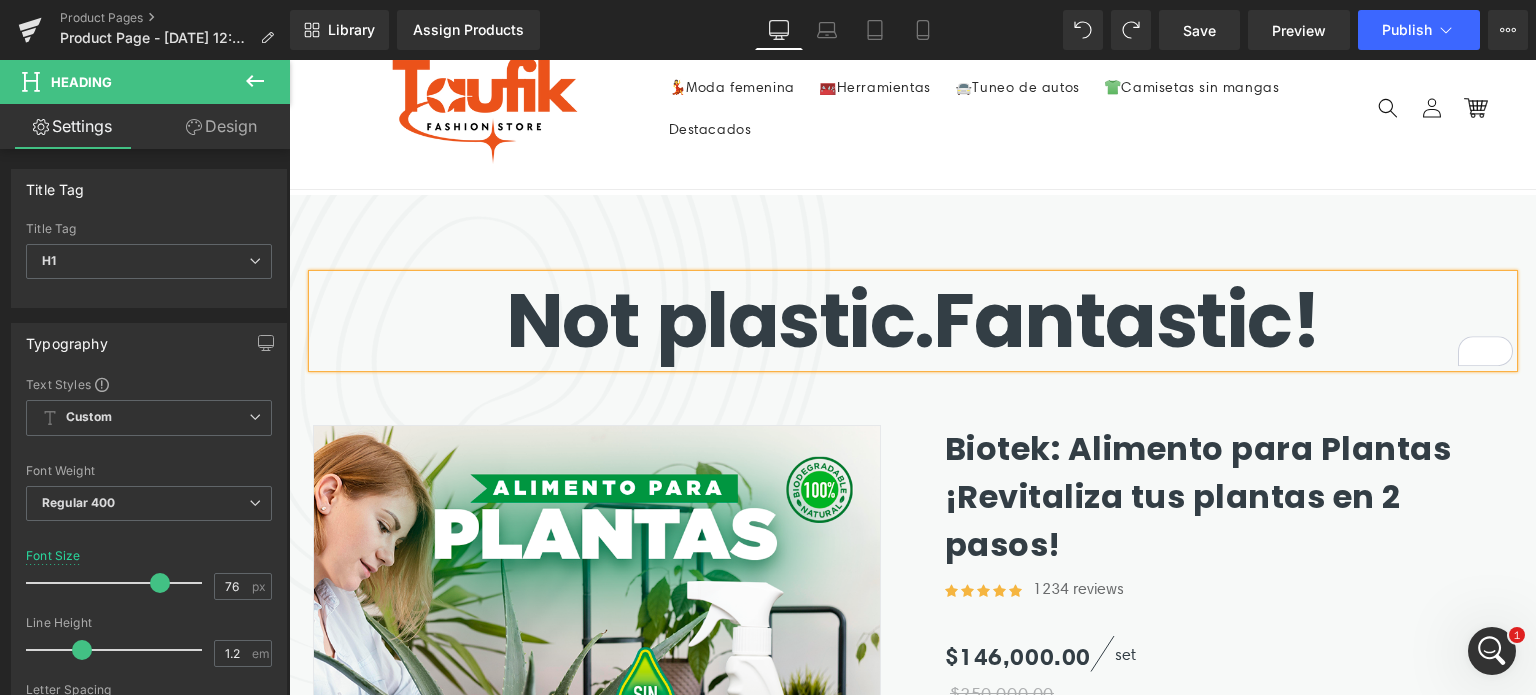 click on "Not plastic." at bounding box center [720, 320] 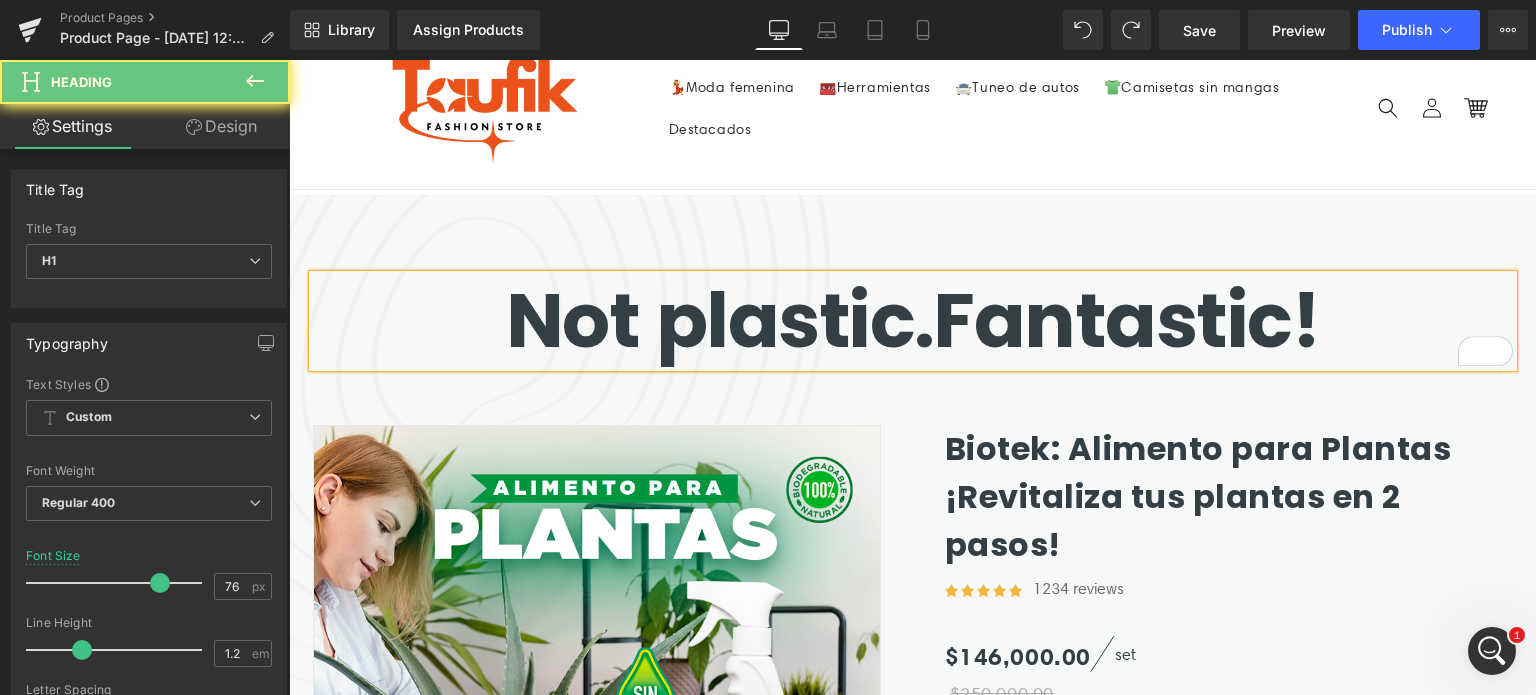 click on "Not plastic." at bounding box center [720, 320] 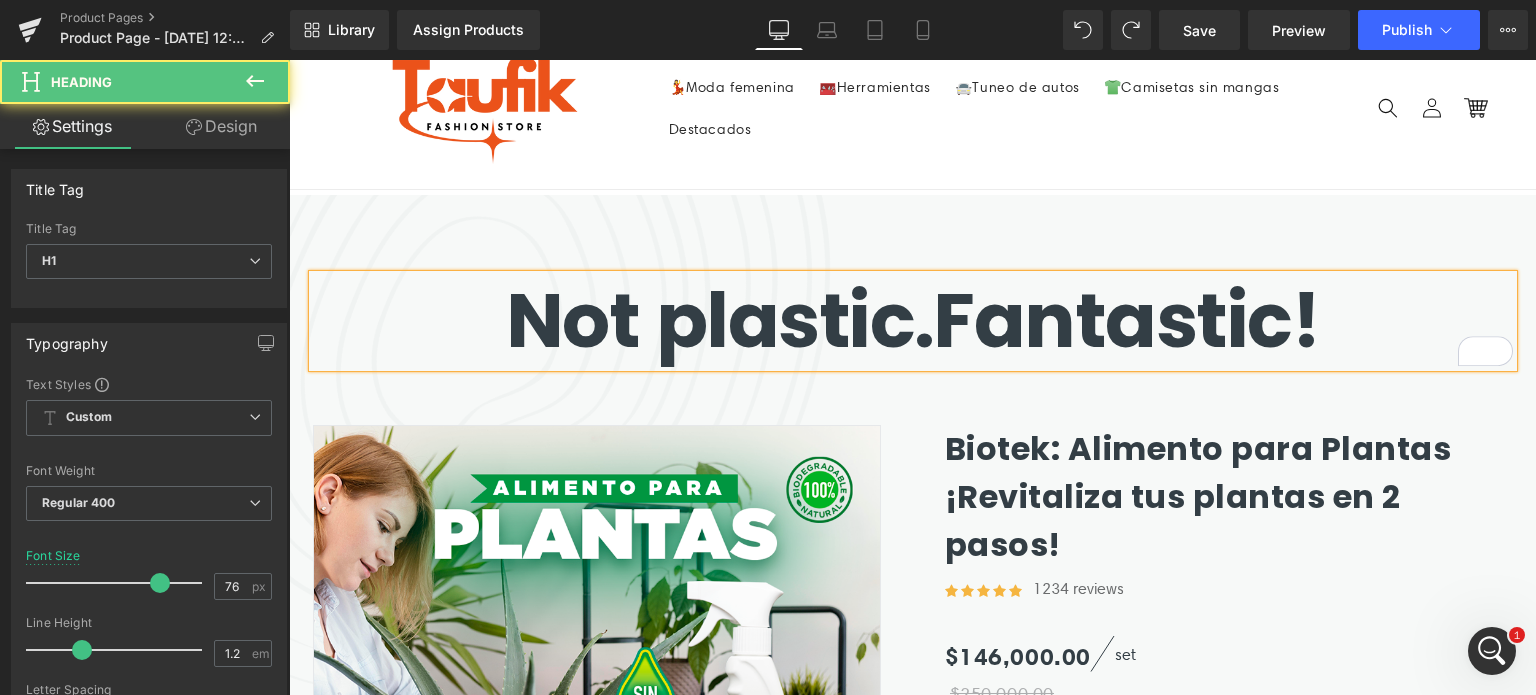 click on "Not plastic.  Fantastic!" at bounding box center [913, 320] 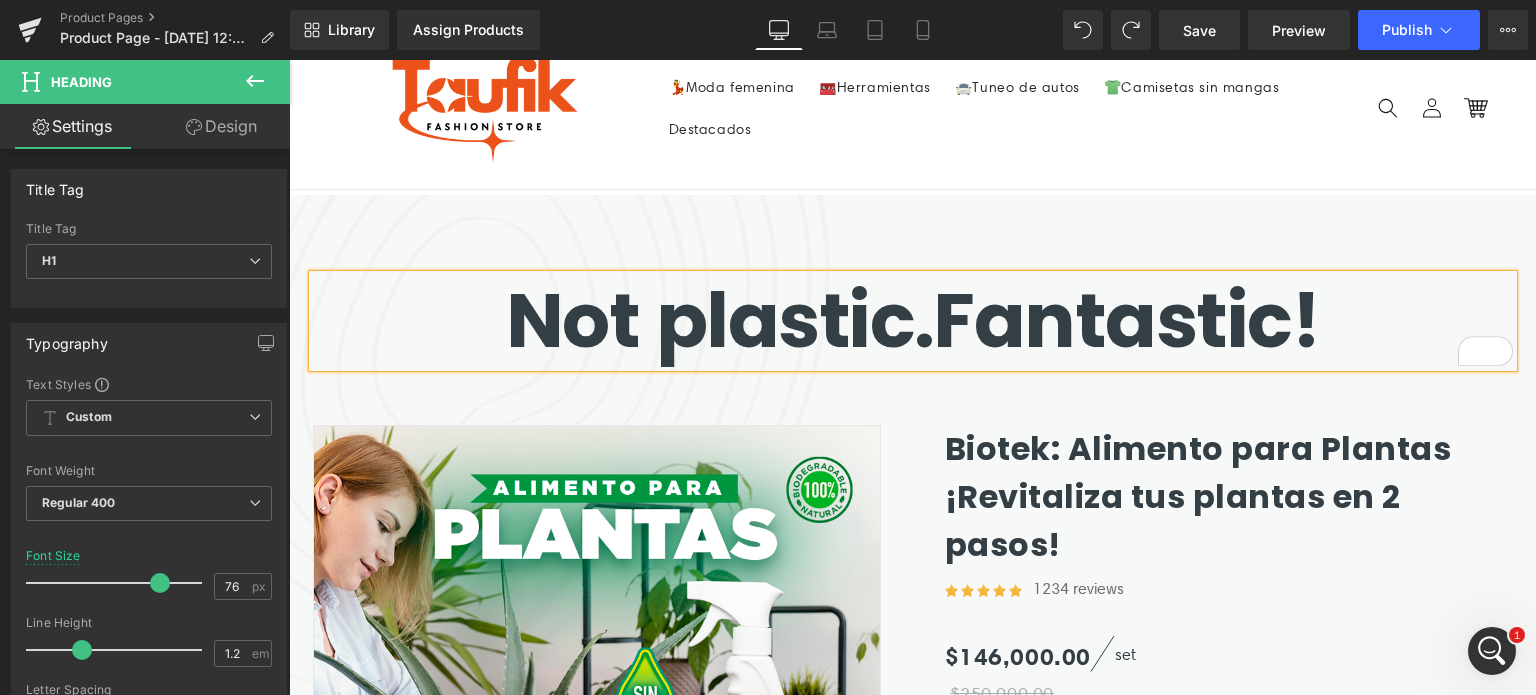 click on "Not plastic.  Fantastic!" at bounding box center [913, 320] 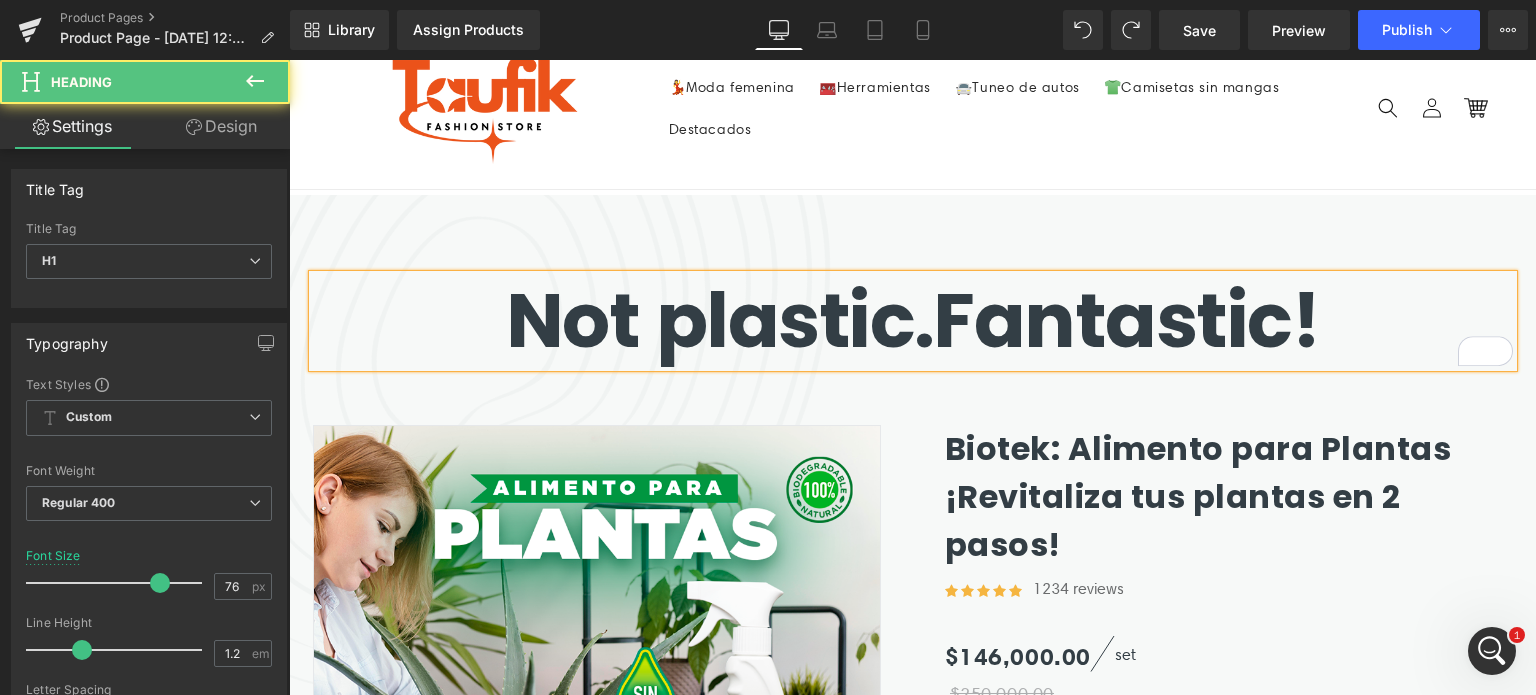 click on "Not plastic.  Fantastic!" at bounding box center [913, 320] 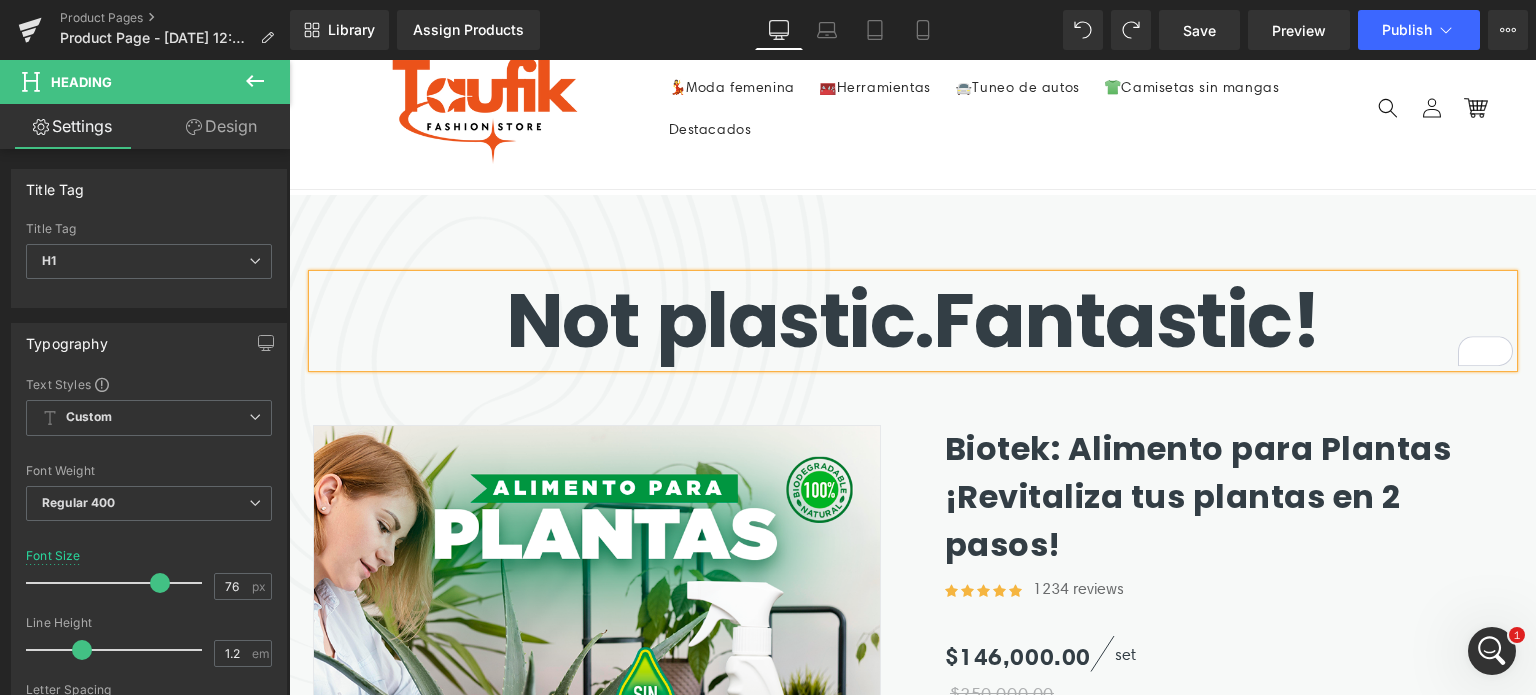 click on "Not plastic.  Fantastic!" at bounding box center (913, 320) 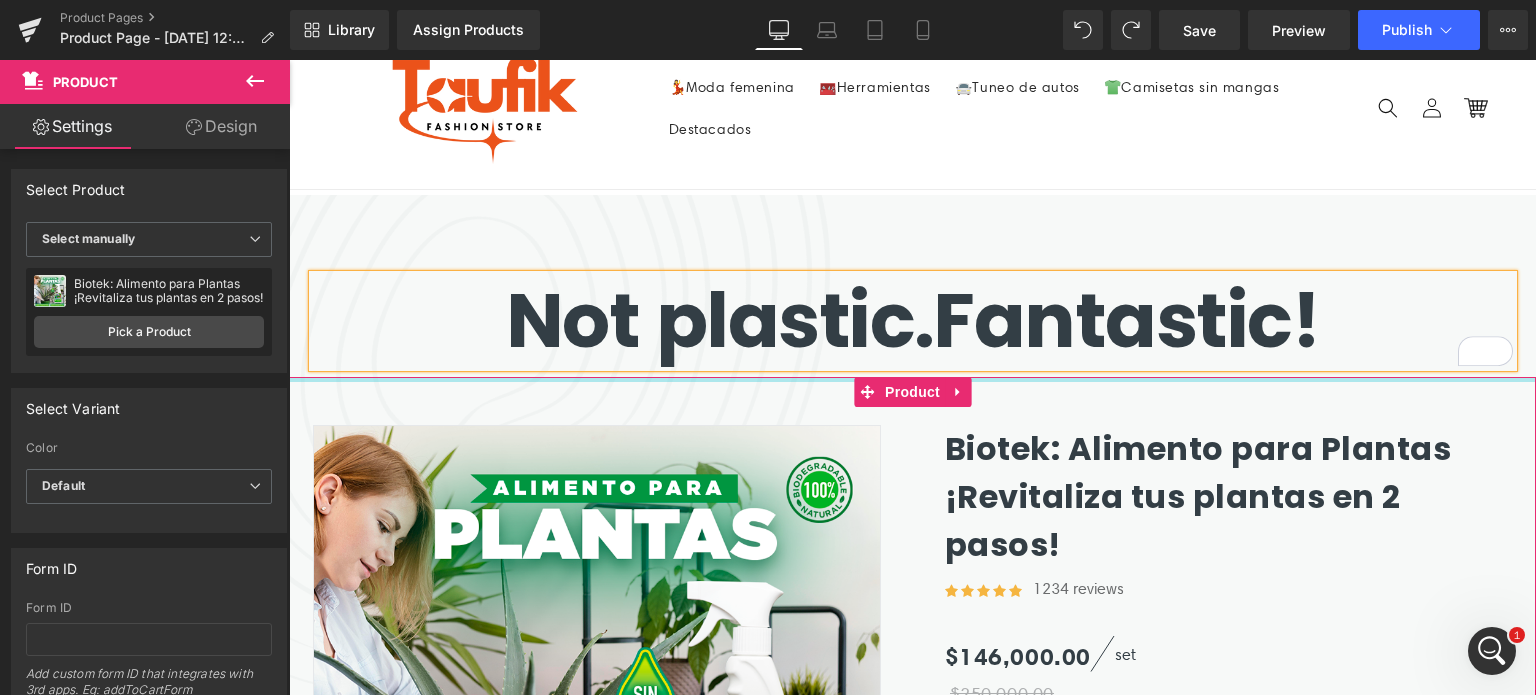 click at bounding box center (912, 379) 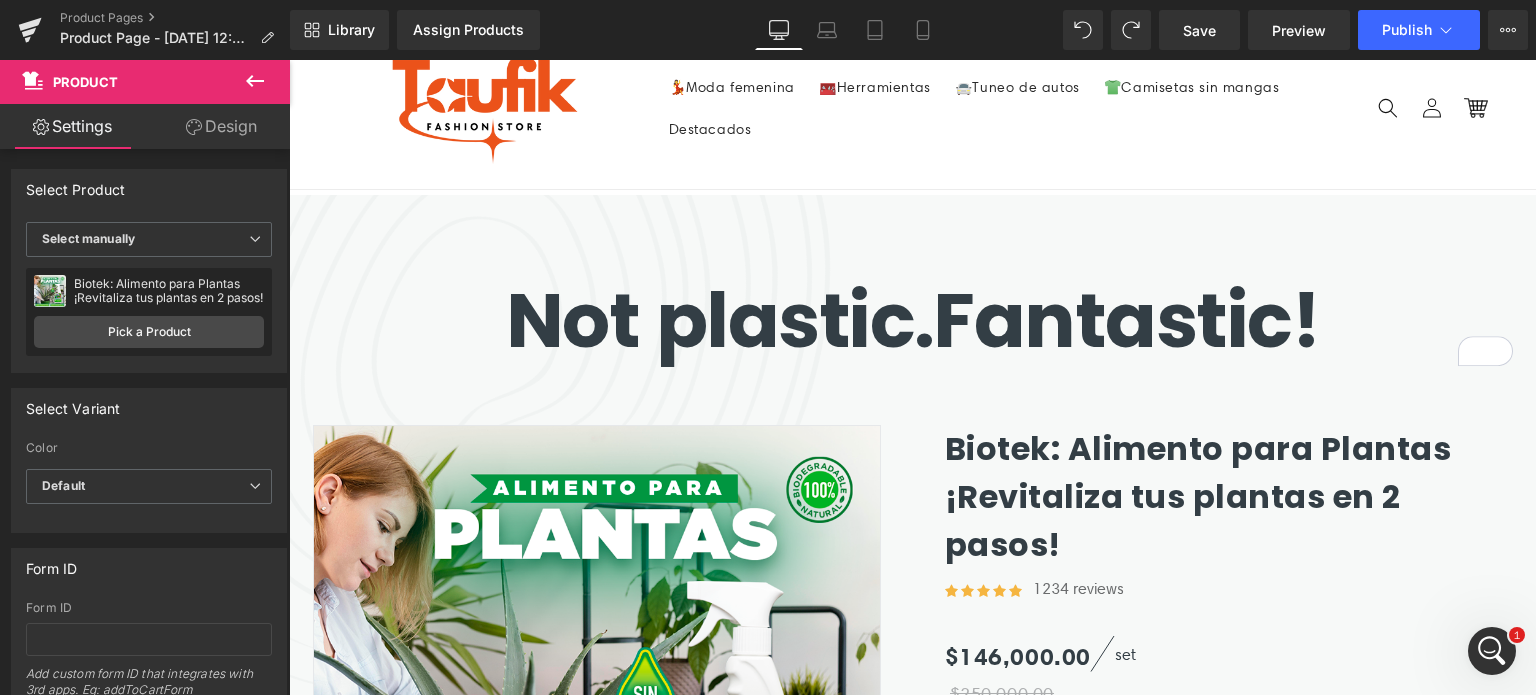 click at bounding box center [289, 60] 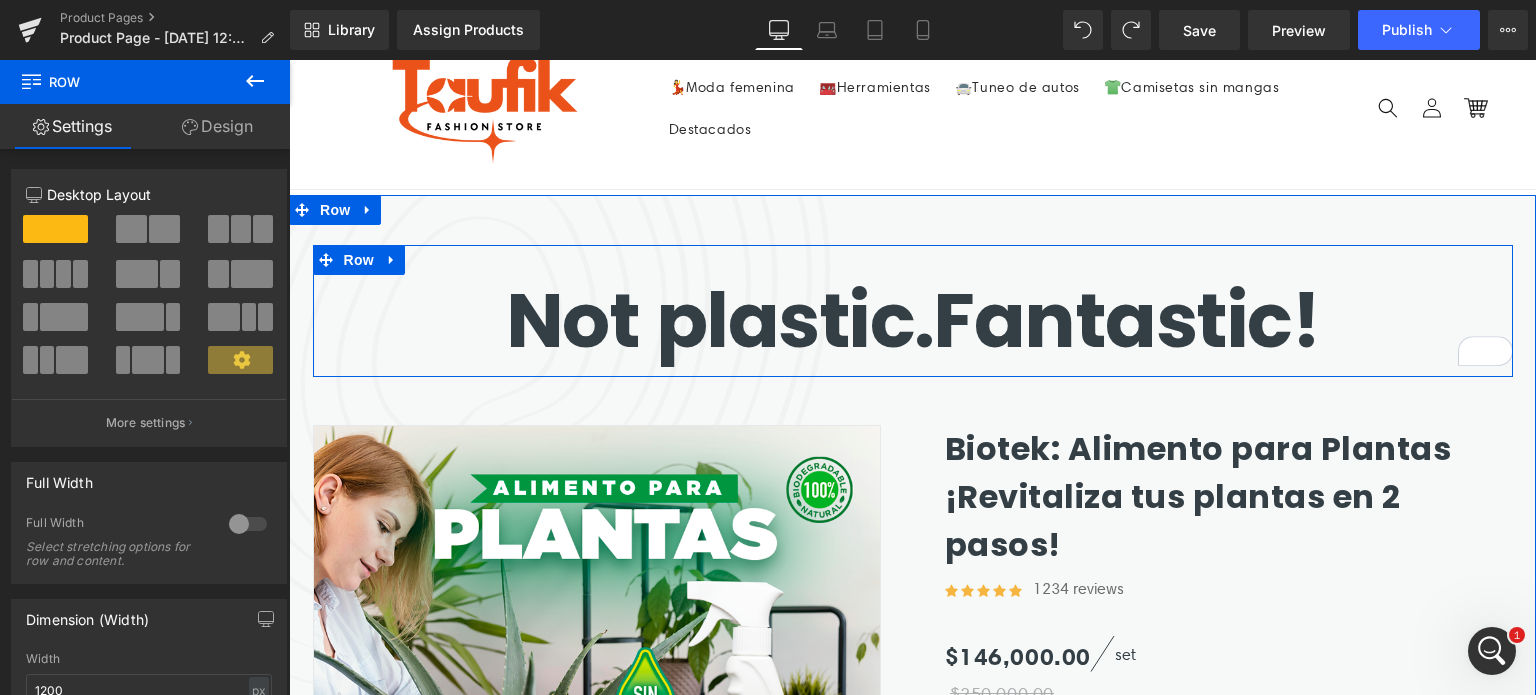 click at bounding box center (913, 372) 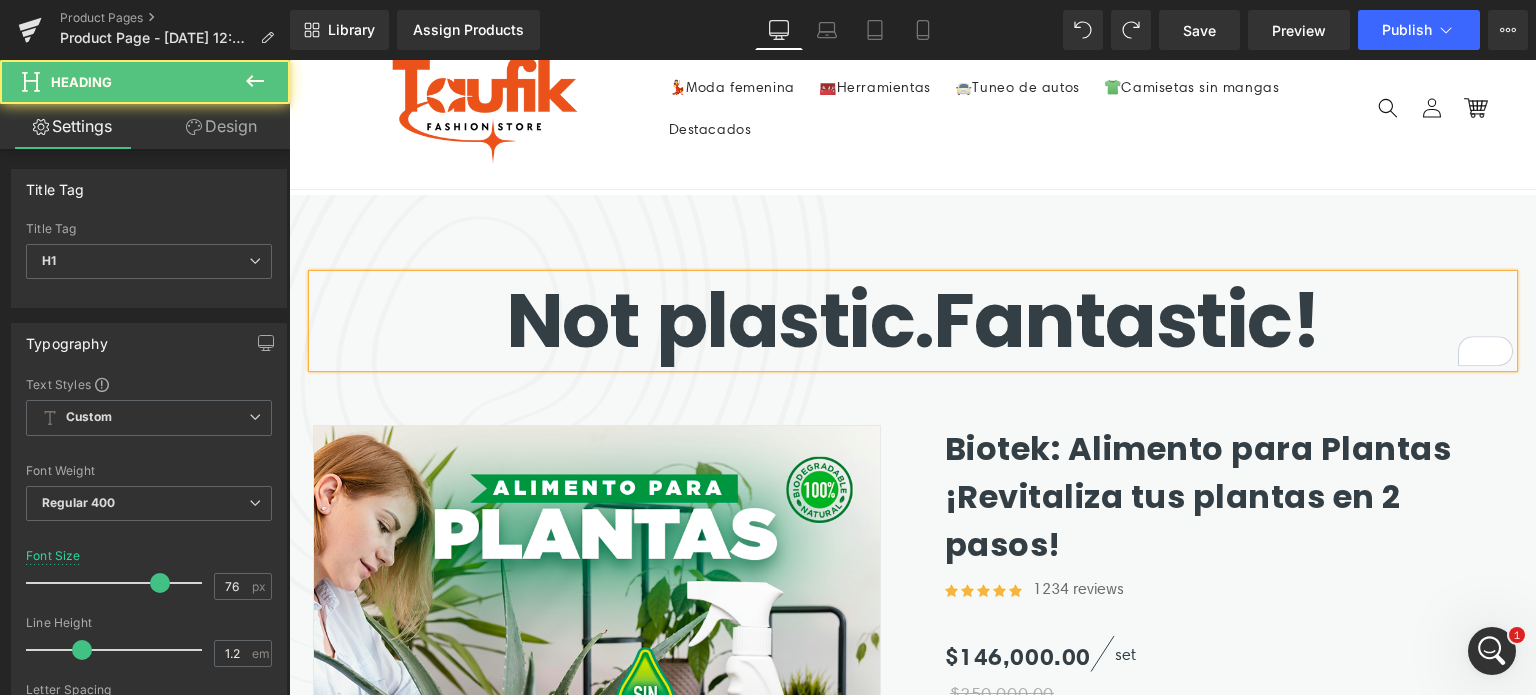 click on "Not plastic.  Fantastic!" at bounding box center (913, 320) 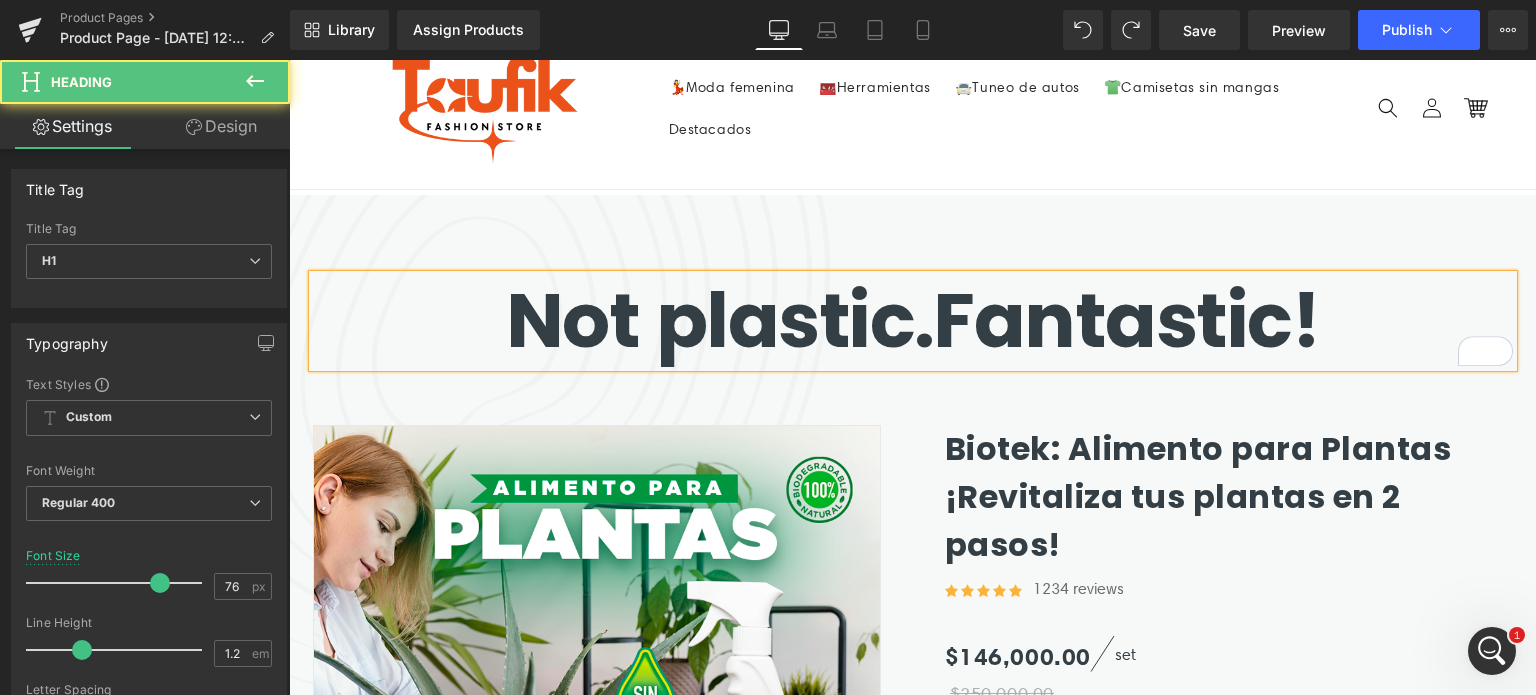 click on "Not plastic.  Fantastic!" at bounding box center (913, 320) 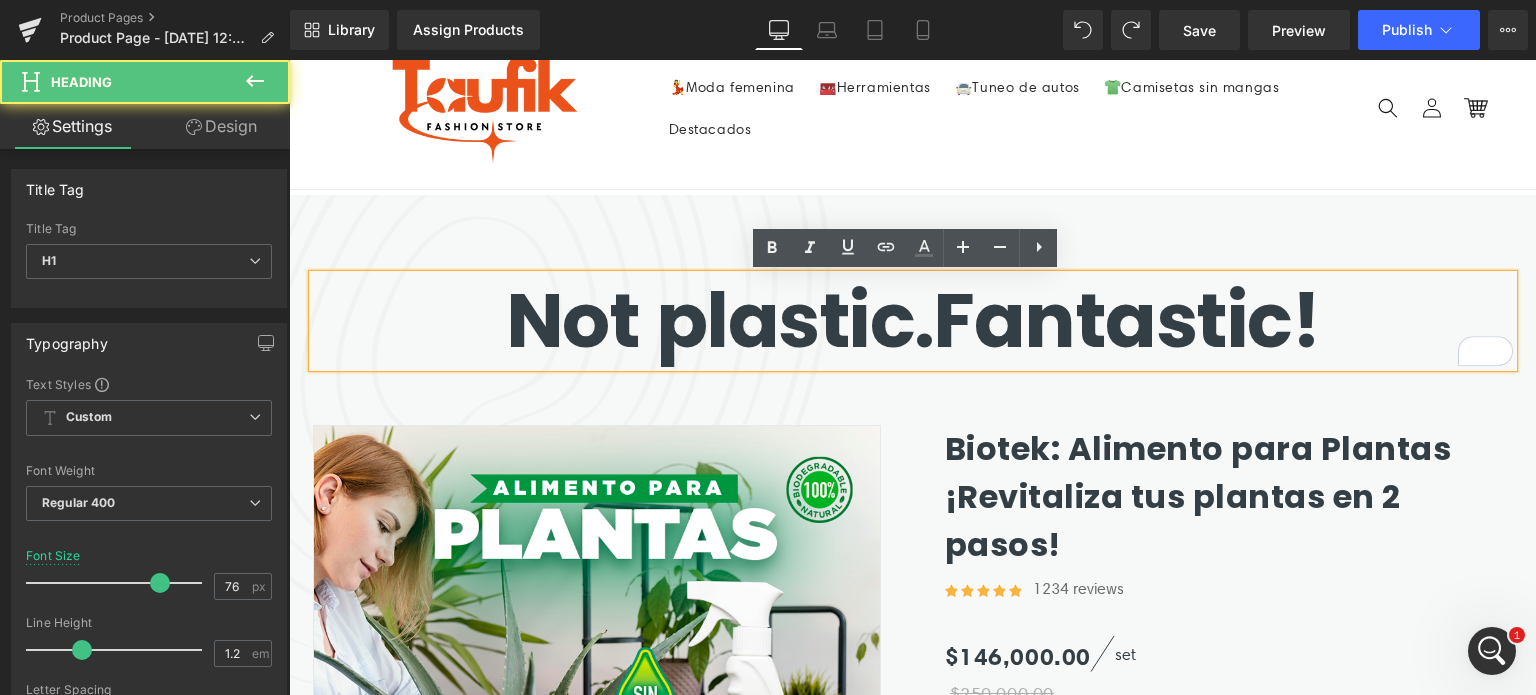click on "Not plastic.  Fantastic!" at bounding box center (913, 320) 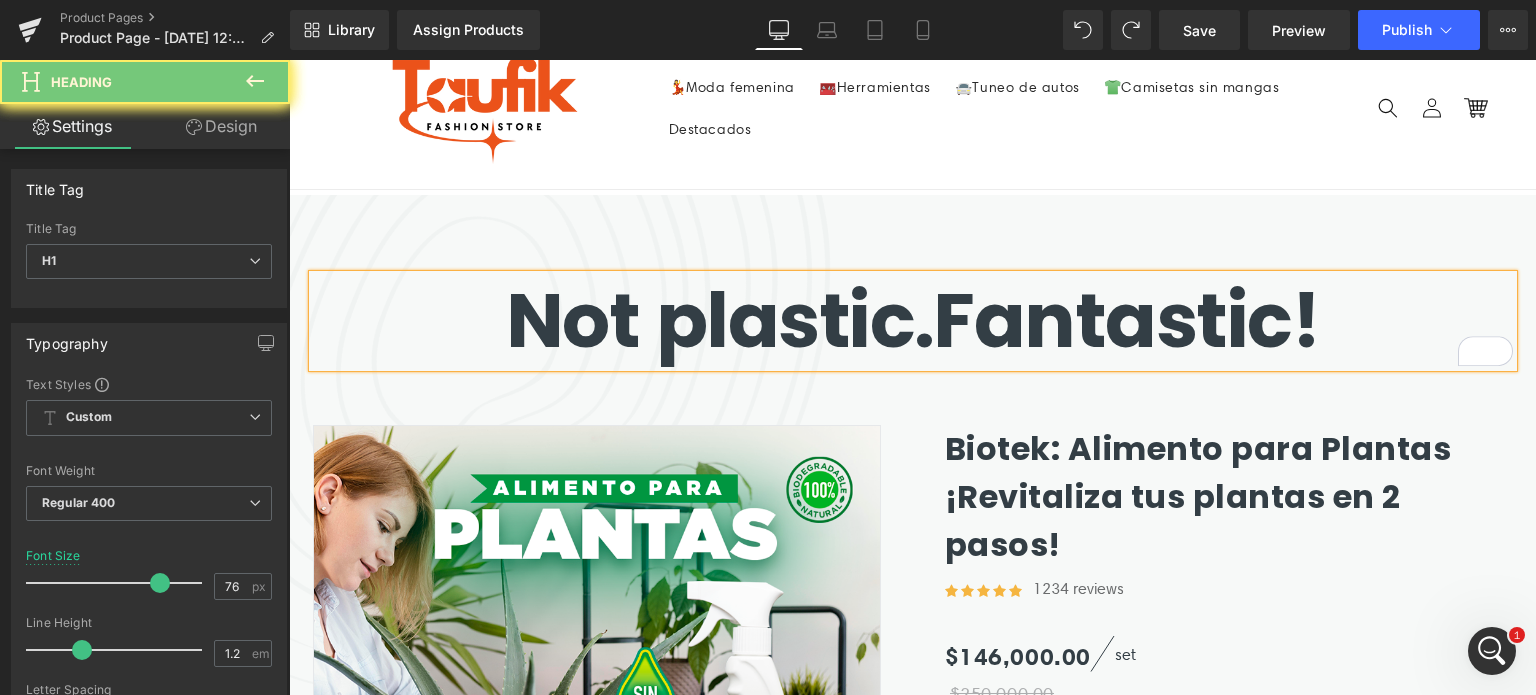 click on "Not plastic.  Fantastic!" at bounding box center [913, 320] 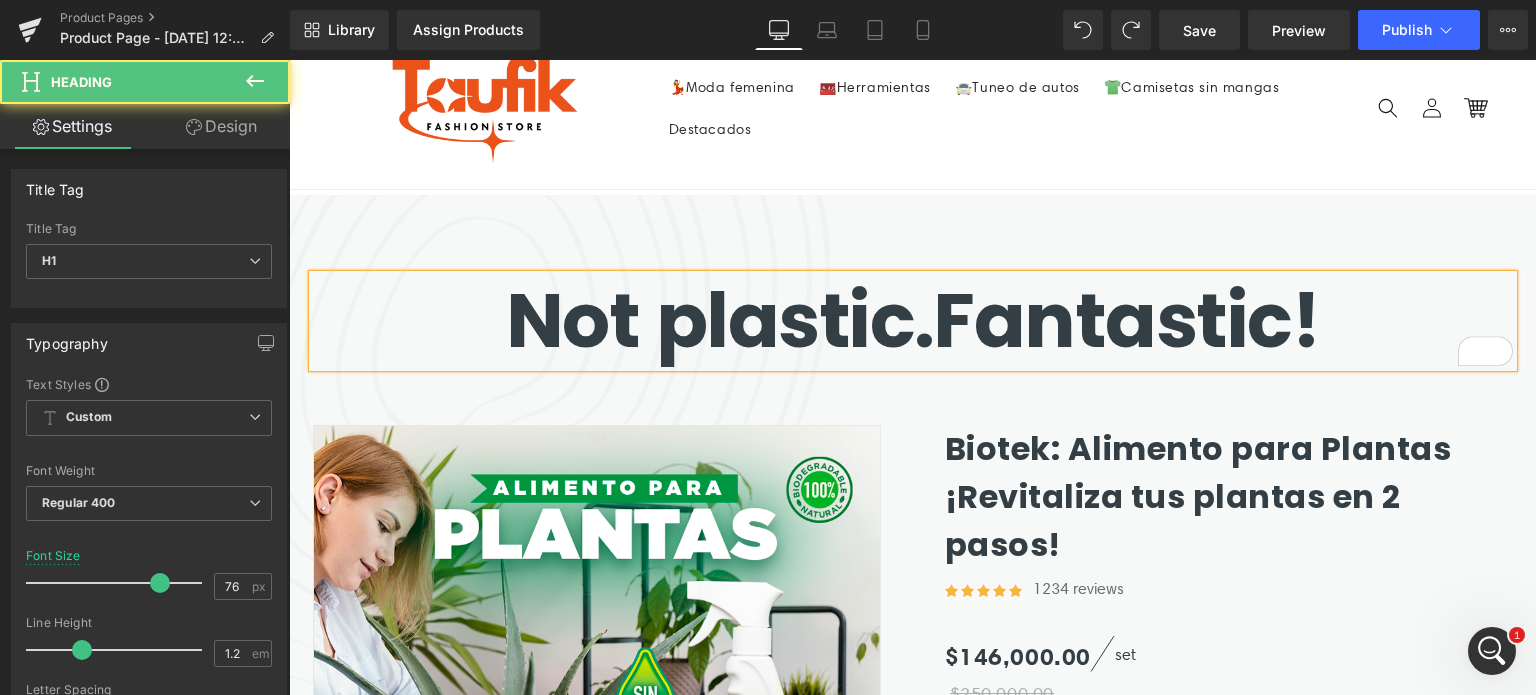 click on "Not plastic.  Fantastic!" at bounding box center (913, 320) 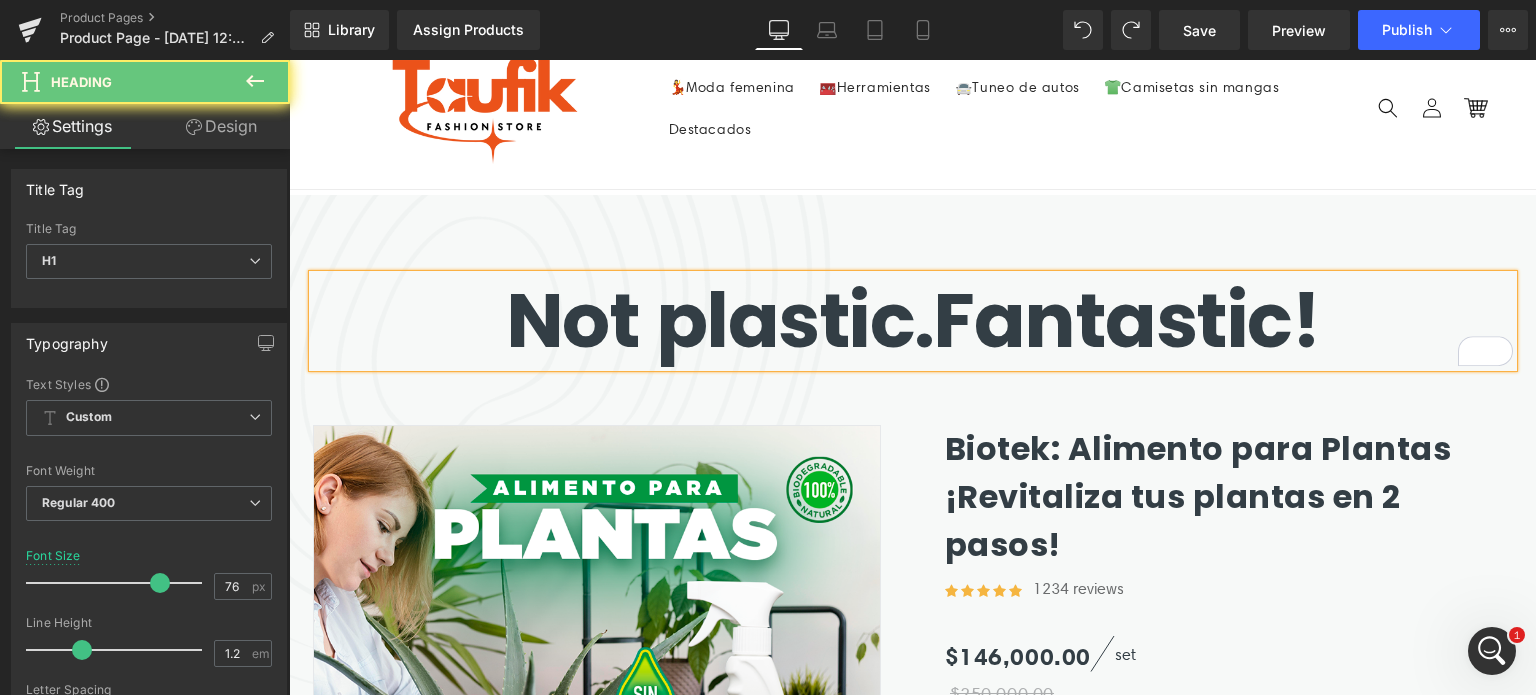 click on "Not plastic.  Fantastic!" at bounding box center (913, 320) 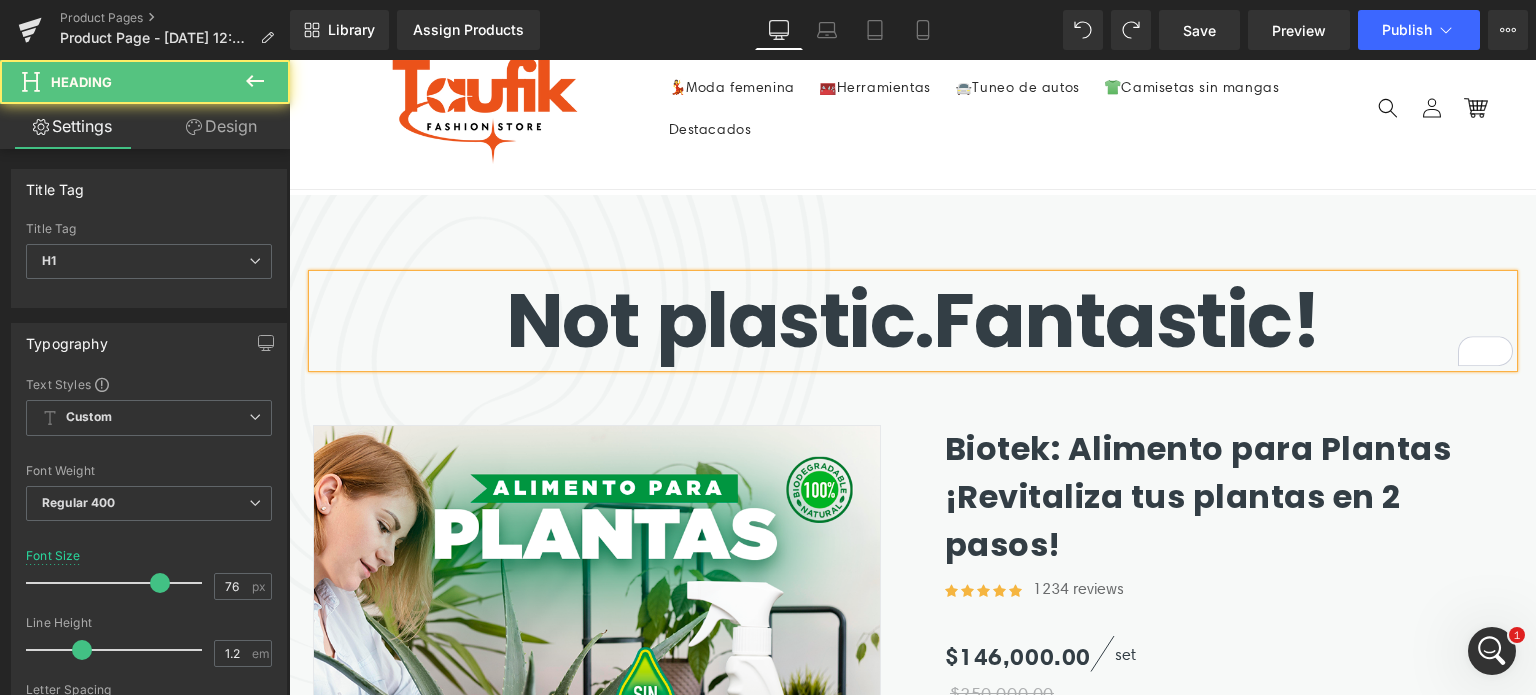 click on "Not plastic.  Fantastic!" at bounding box center [913, 320] 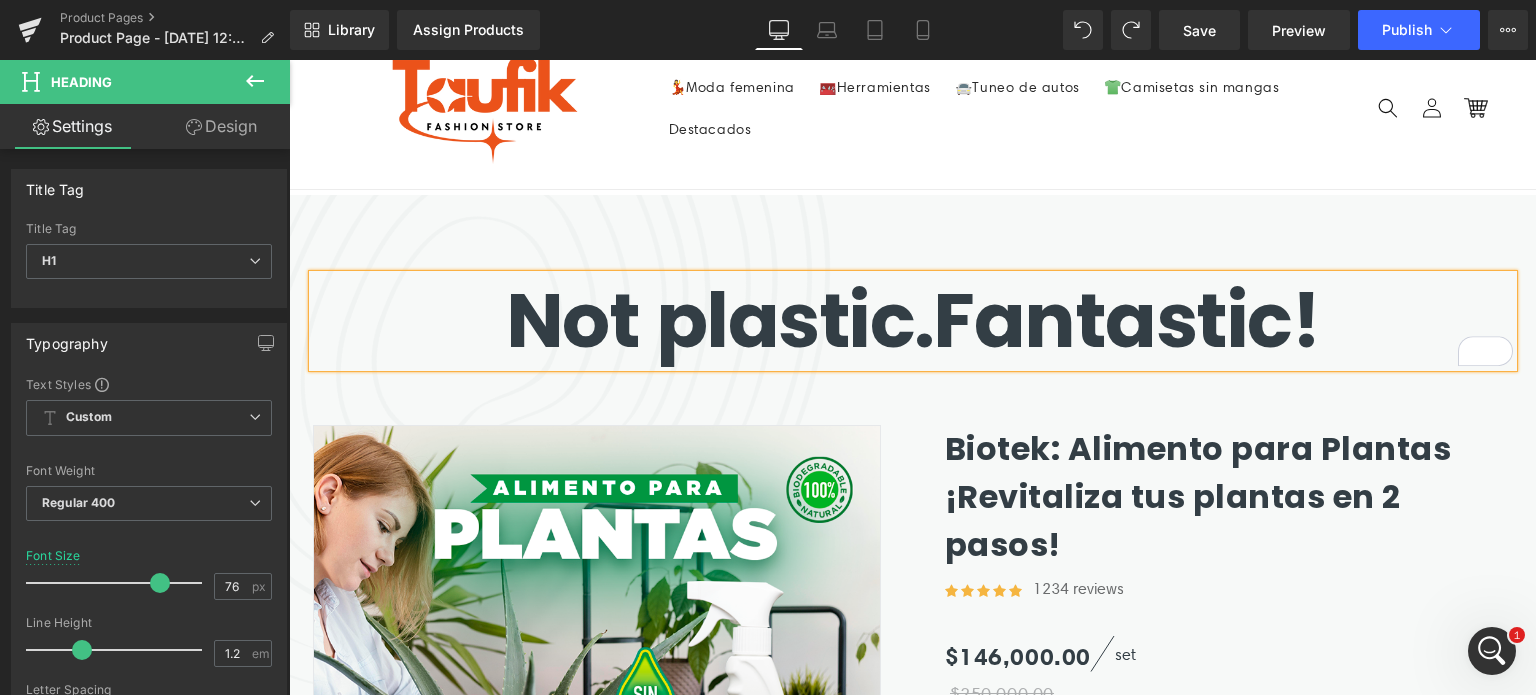 drag, startPoint x: 1334, startPoint y: 358, endPoint x: 1222, endPoint y: 323, distance: 117.341385 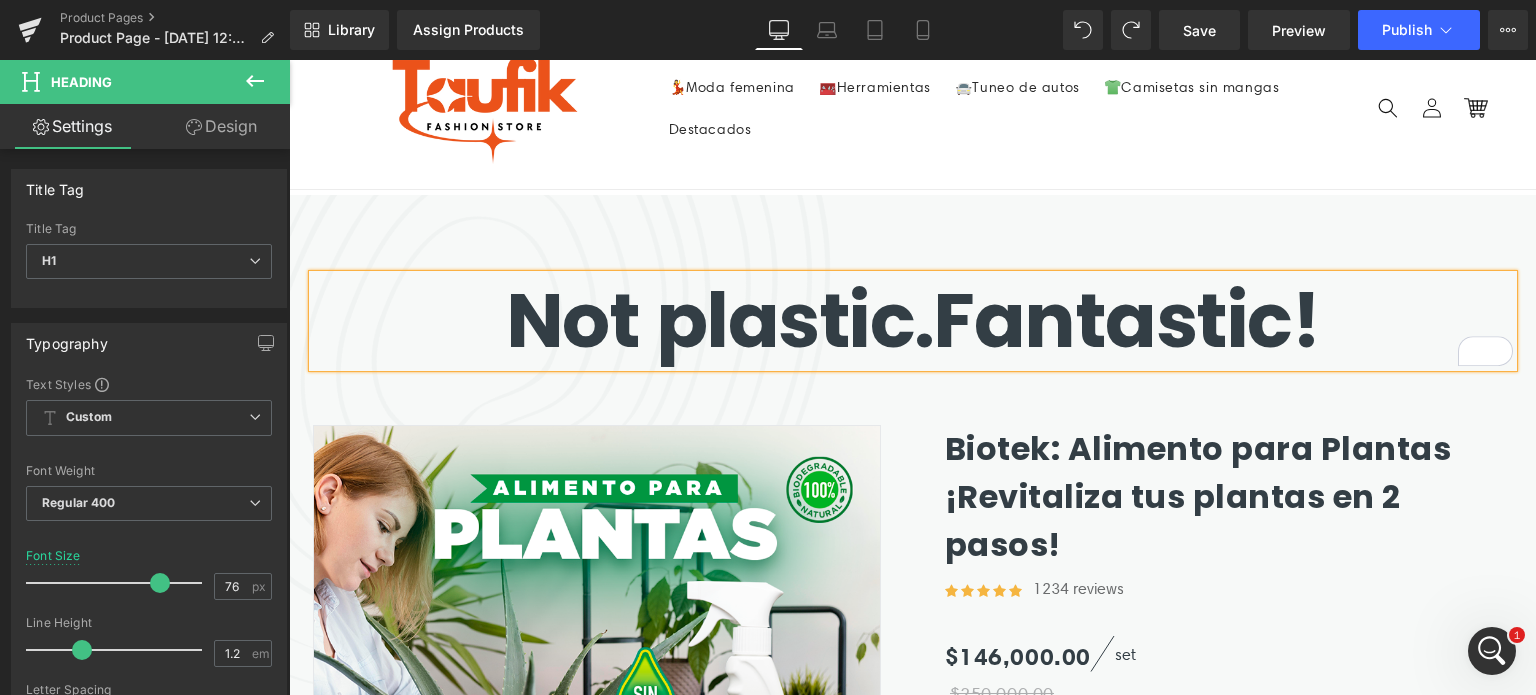 click on "Not plastic.  Fantastic!" at bounding box center [913, 320] 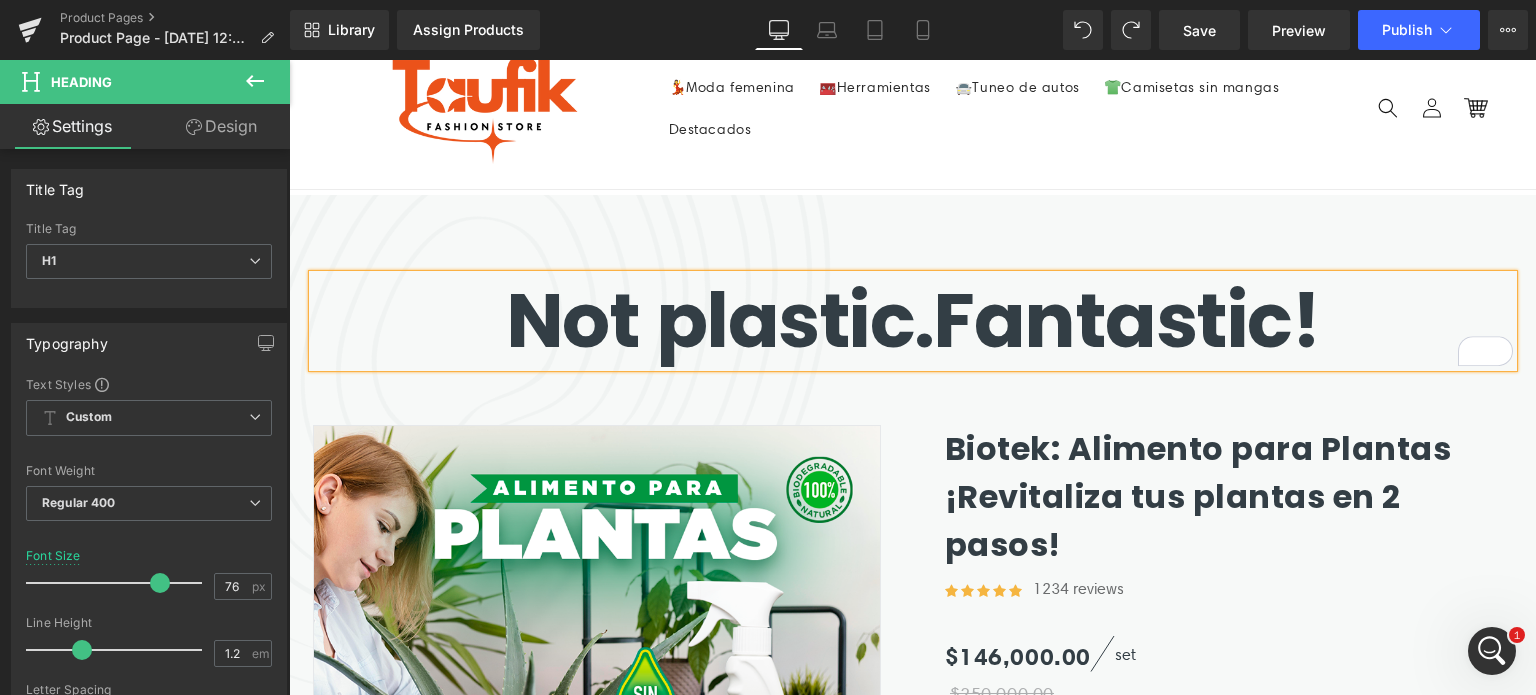 click on "Not plastic.  Fantastic!" at bounding box center [913, 320] 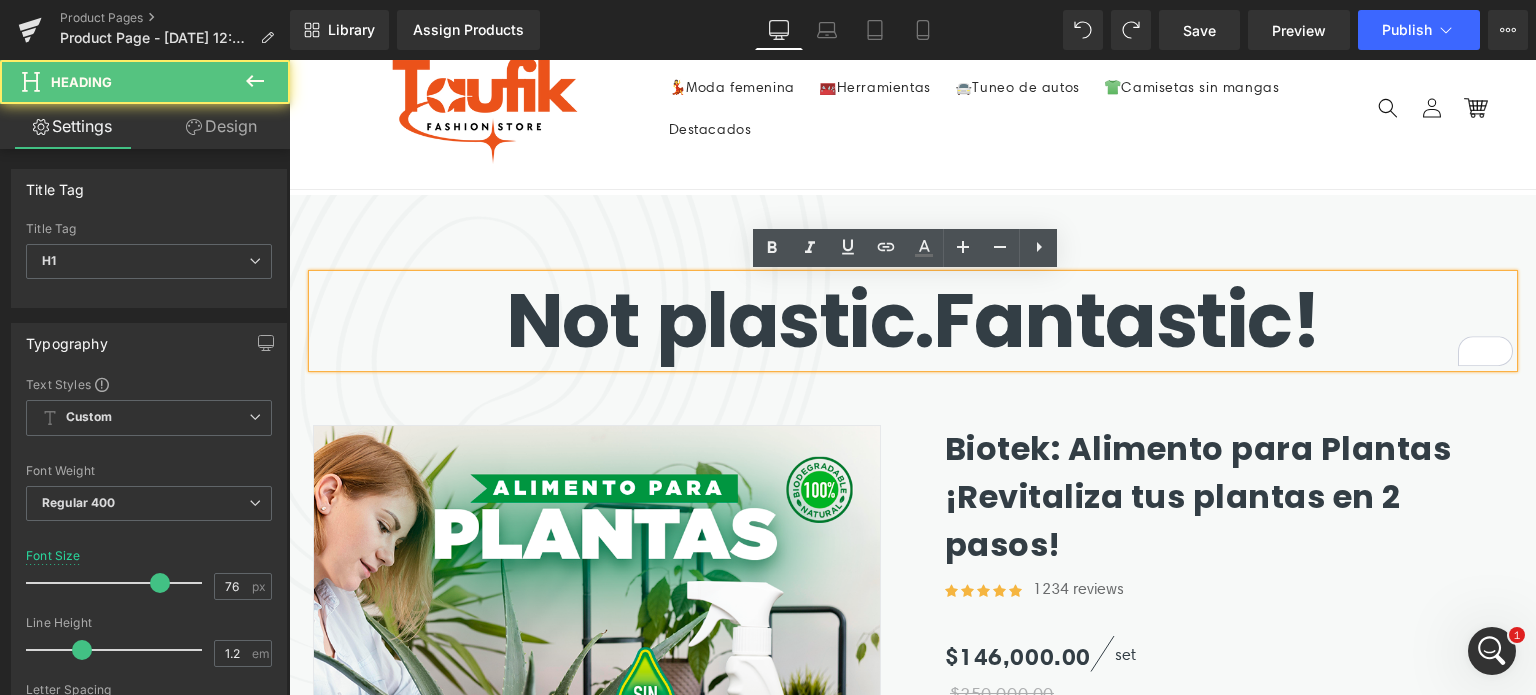 click on "Not plastic.  Fantastic!" at bounding box center [913, 320] 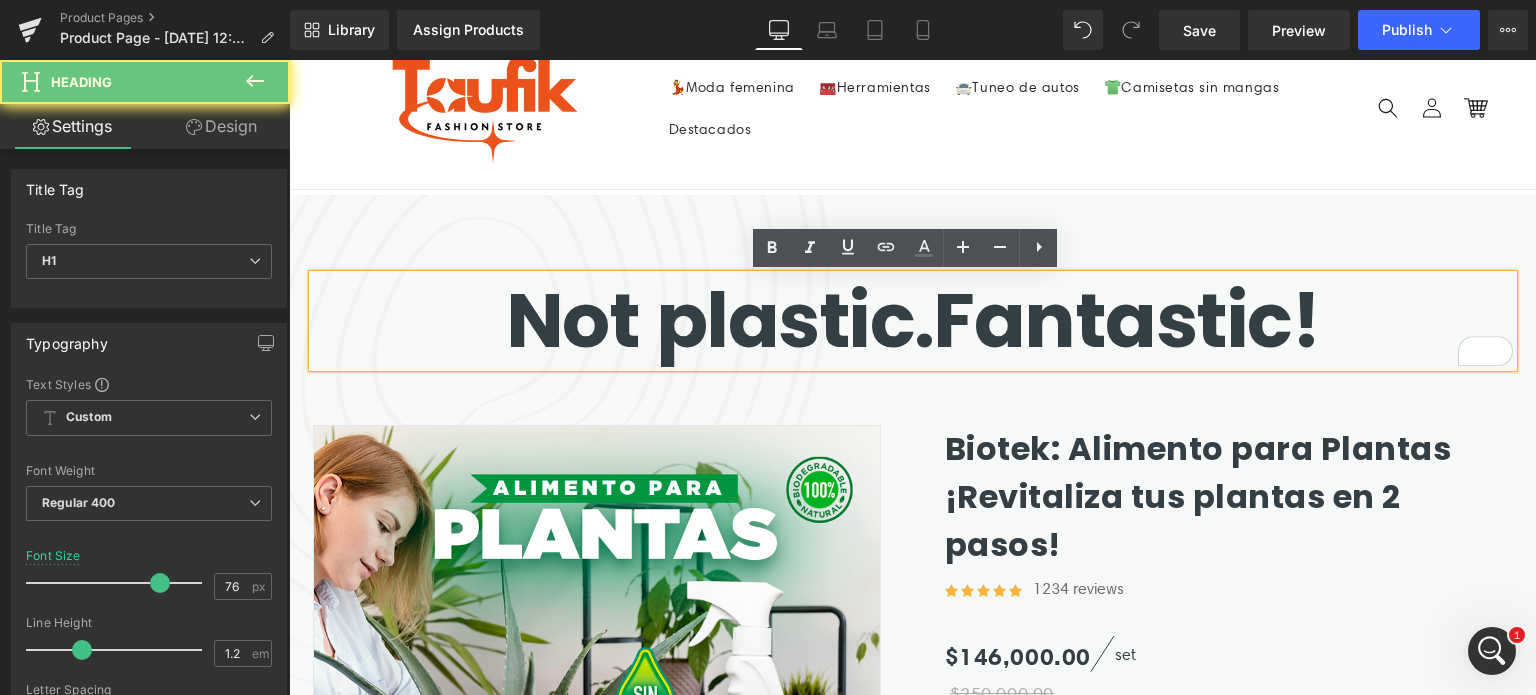 click on "Not plastic.  Fantastic!" at bounding box center [913, 320] 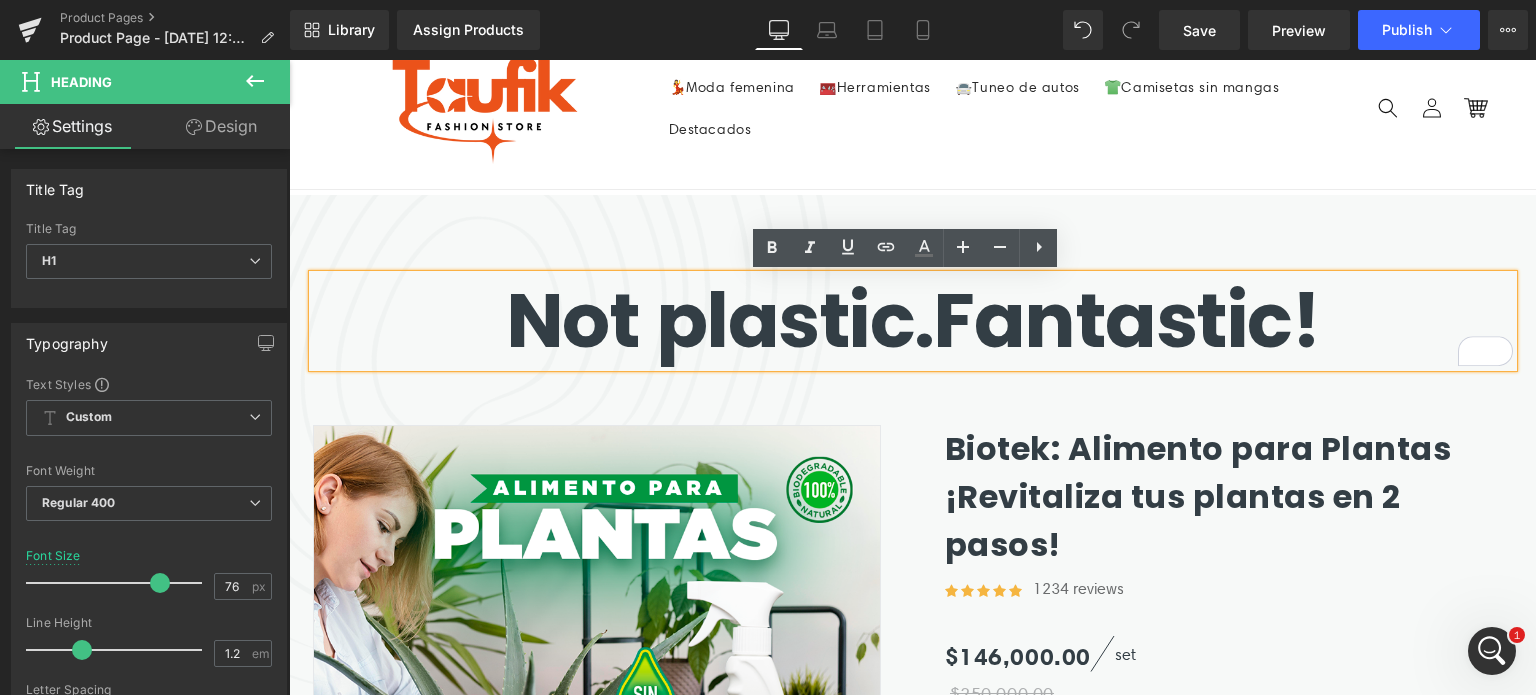click on "Not plastic.  Fantastic!" at bounding box center [913, 320] 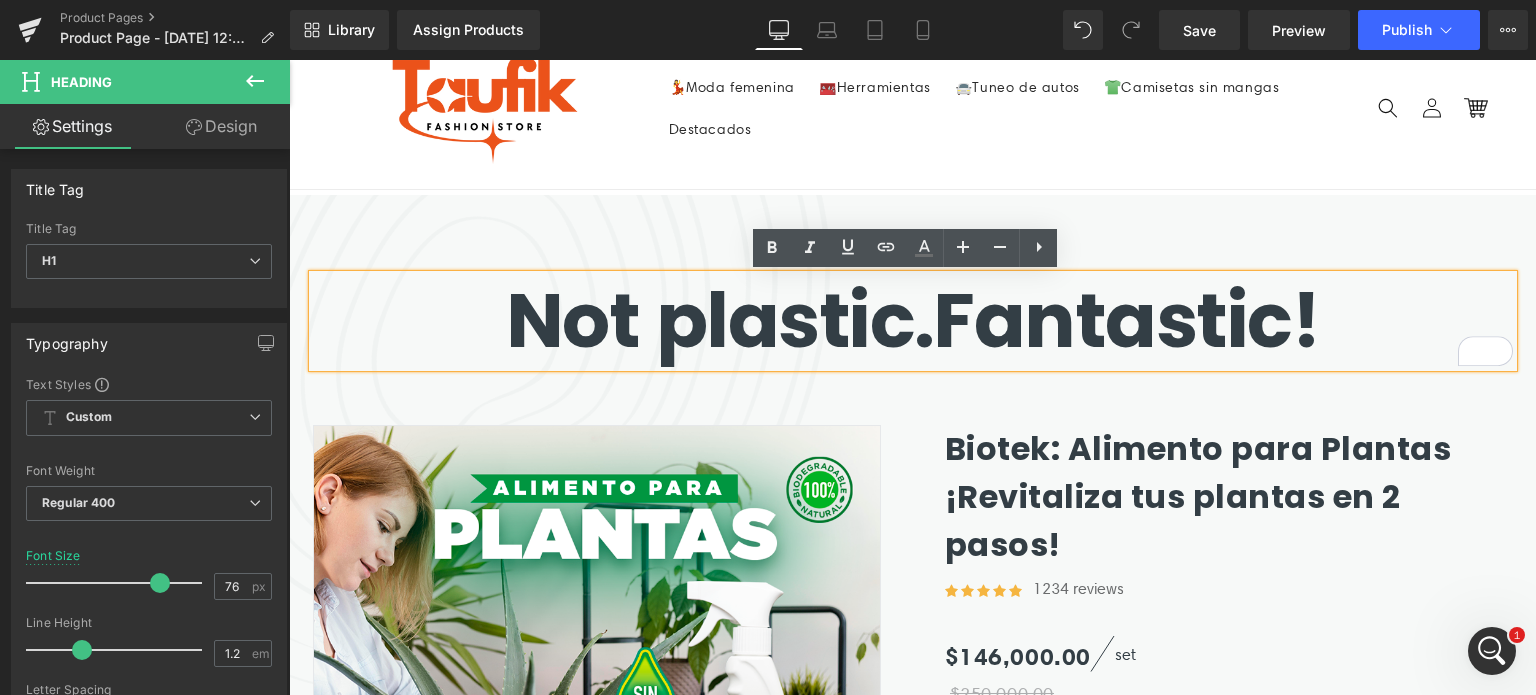 click on "Not plastic.  Fantastic!" at bounding box center (913, 320) 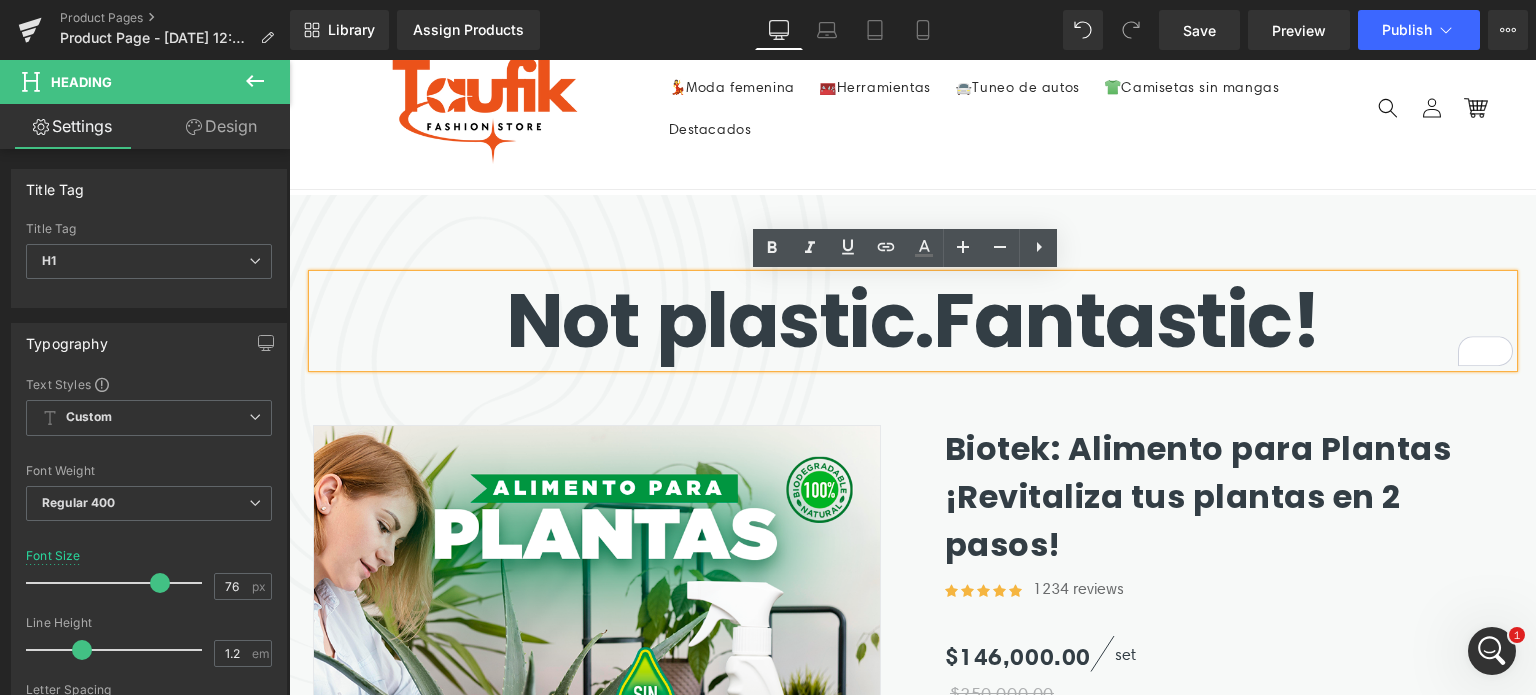 click on "Not plastic." at bounding box center [720, 320] 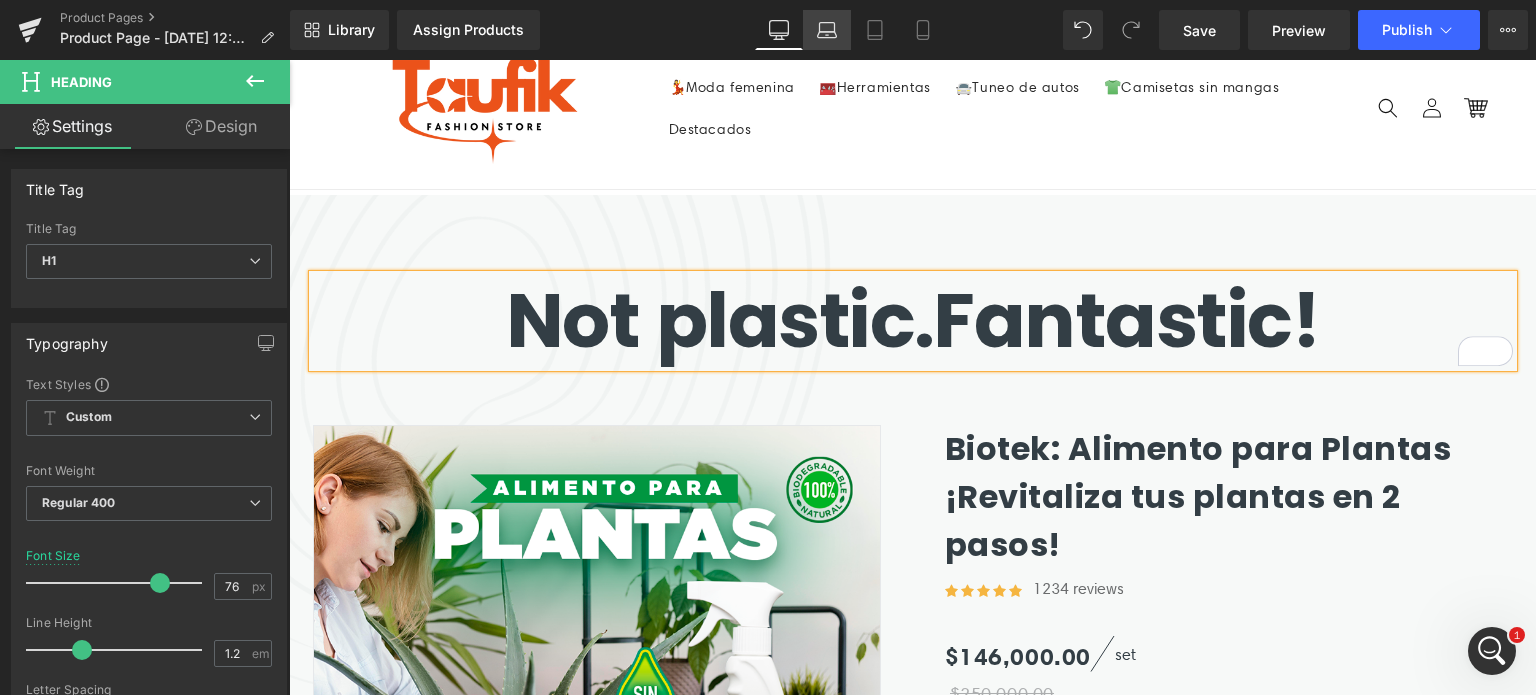 click on "Laptop" at bounding box center [827, 30] 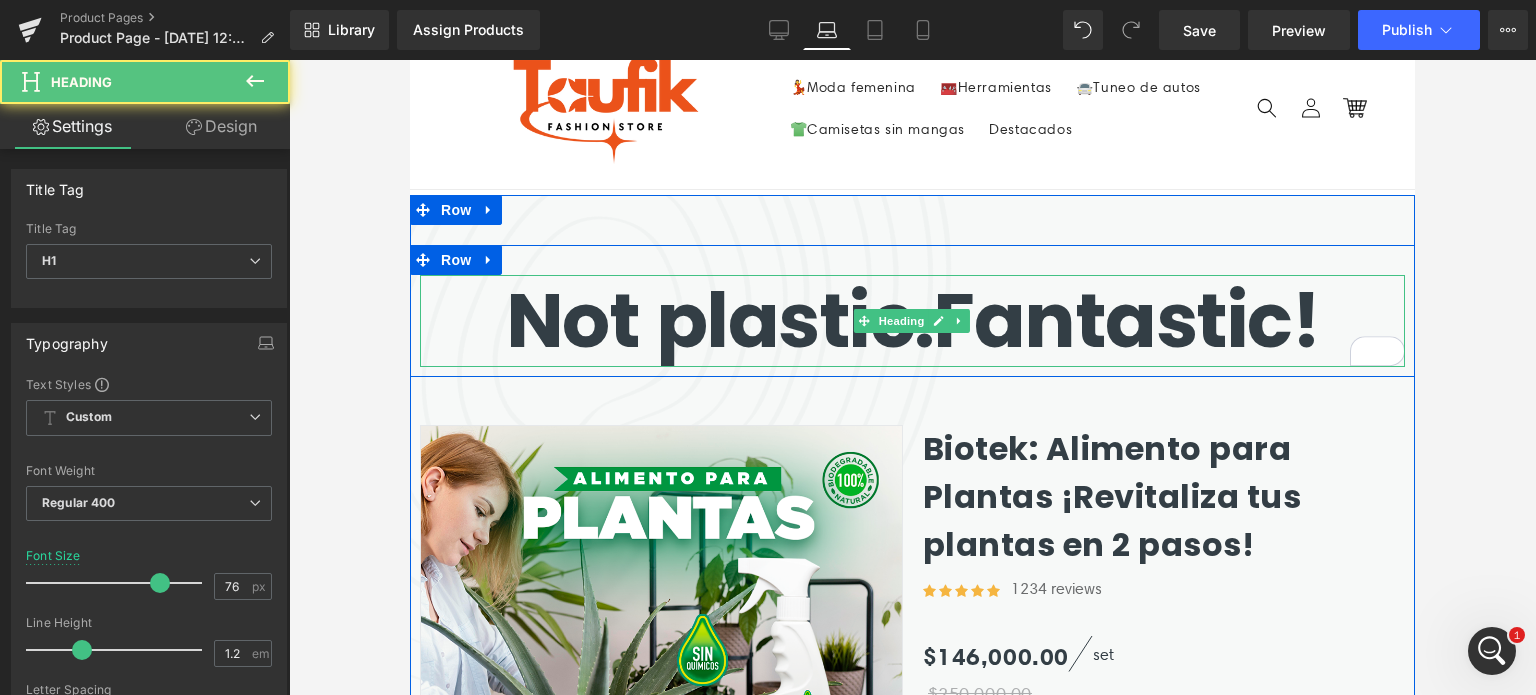 click on "Not plastic.  Fantastic!" at bounding box center [912, 320] 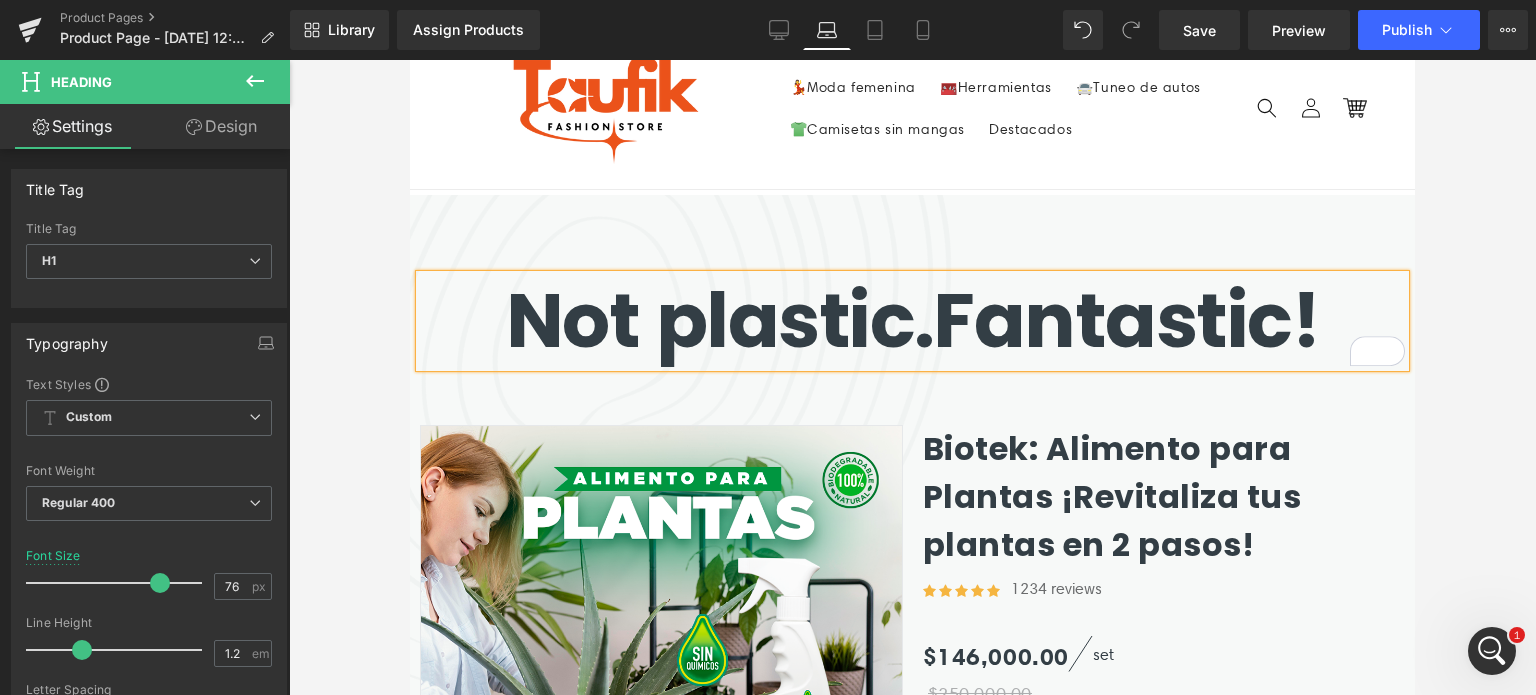 click on "Not plastic.  Fantastic!" at bounding box center (912, 320) 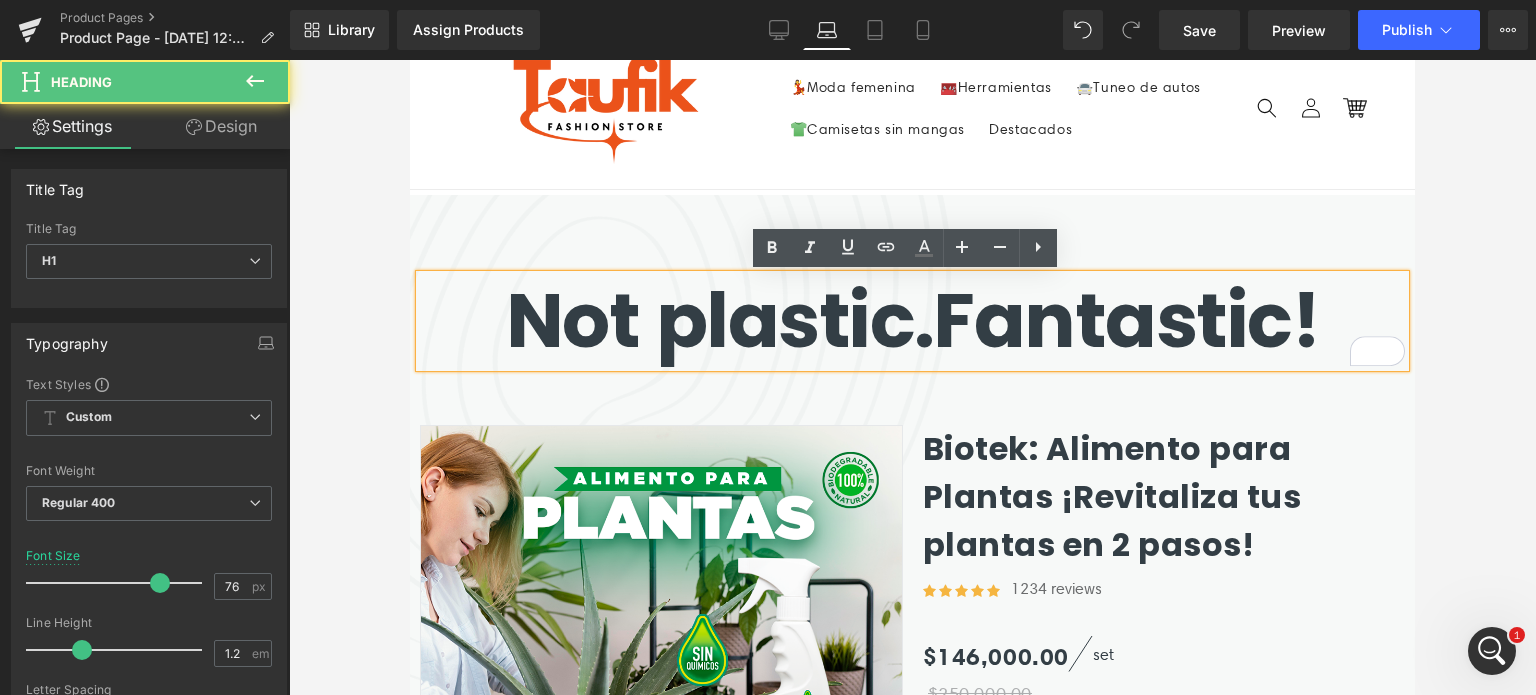 click on "Not plastic.  Fantastic!" at bounding box center (912, 320) 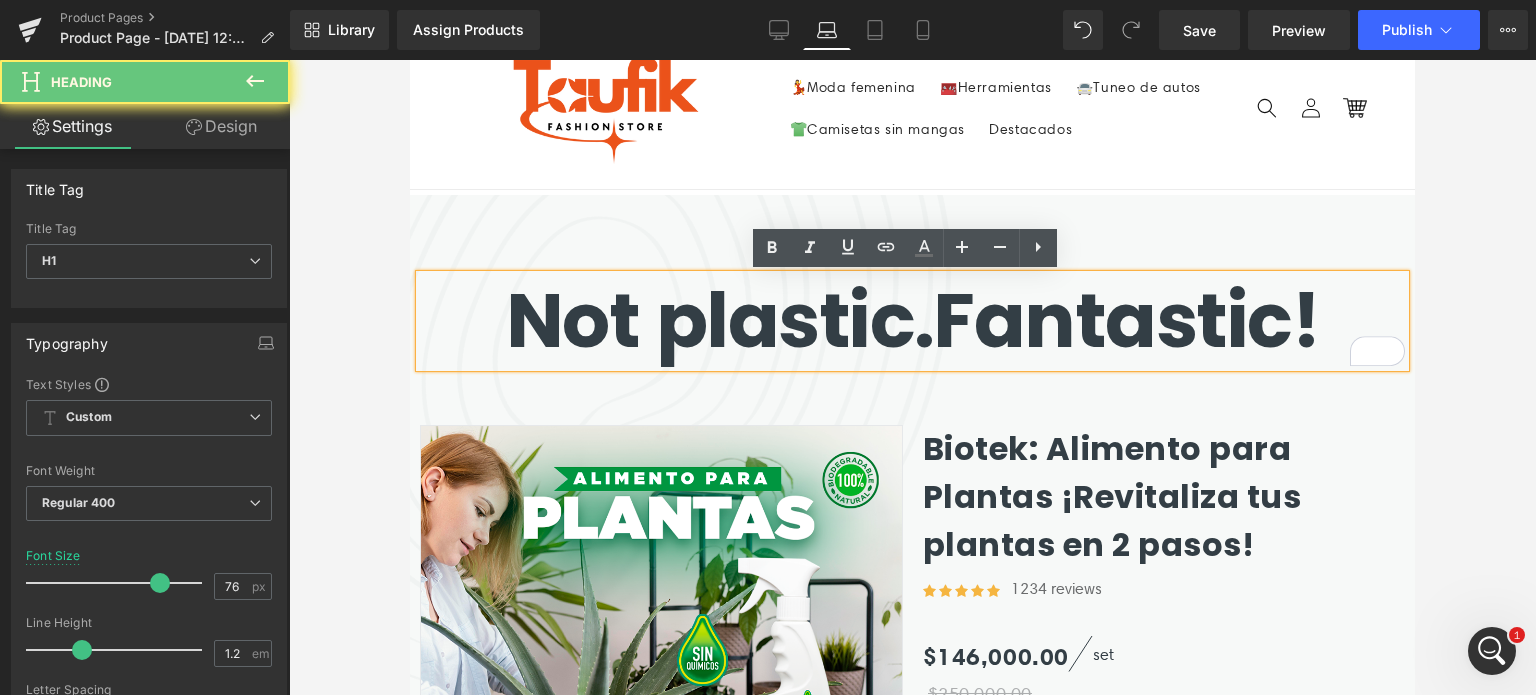 click on "Not plastic." at bounding box center (720, 320) 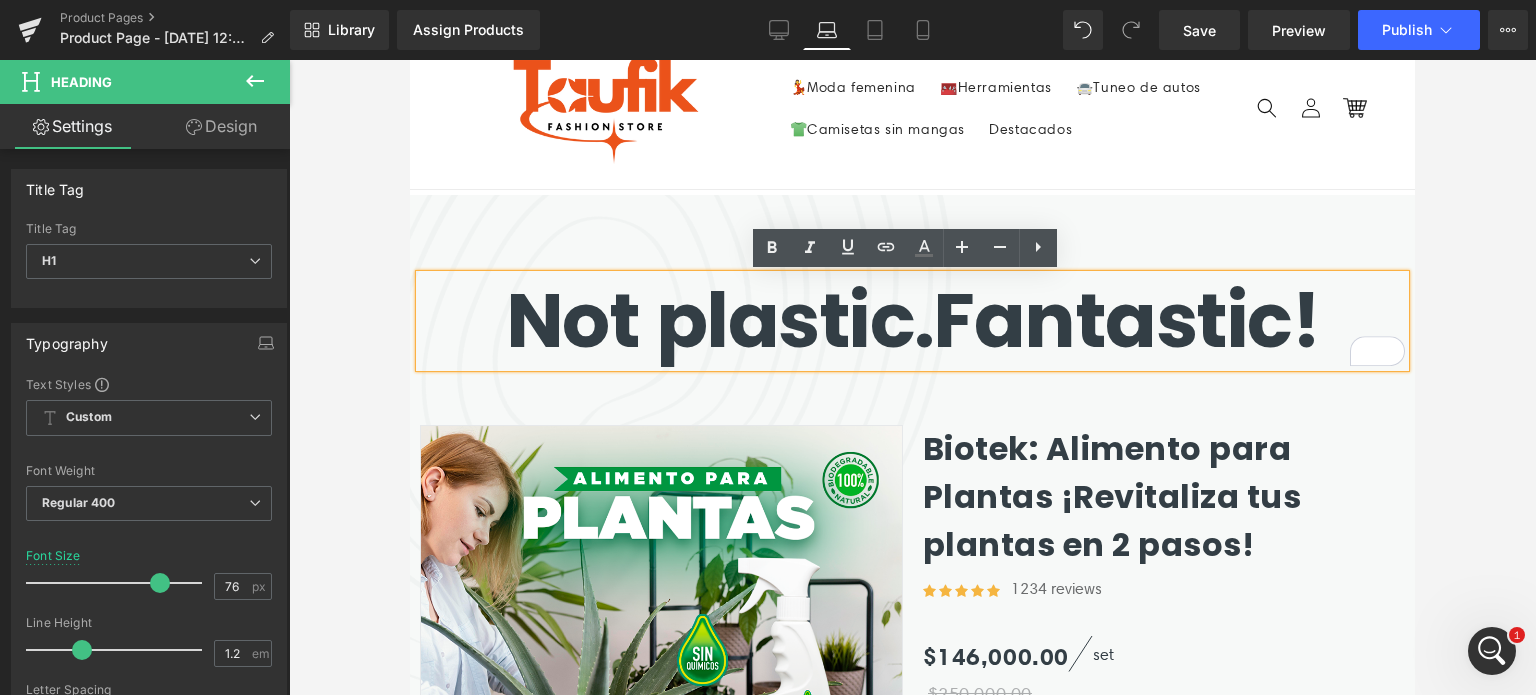 click on "Not plastic.  Fantastic!" at bounding box center (912, 320) 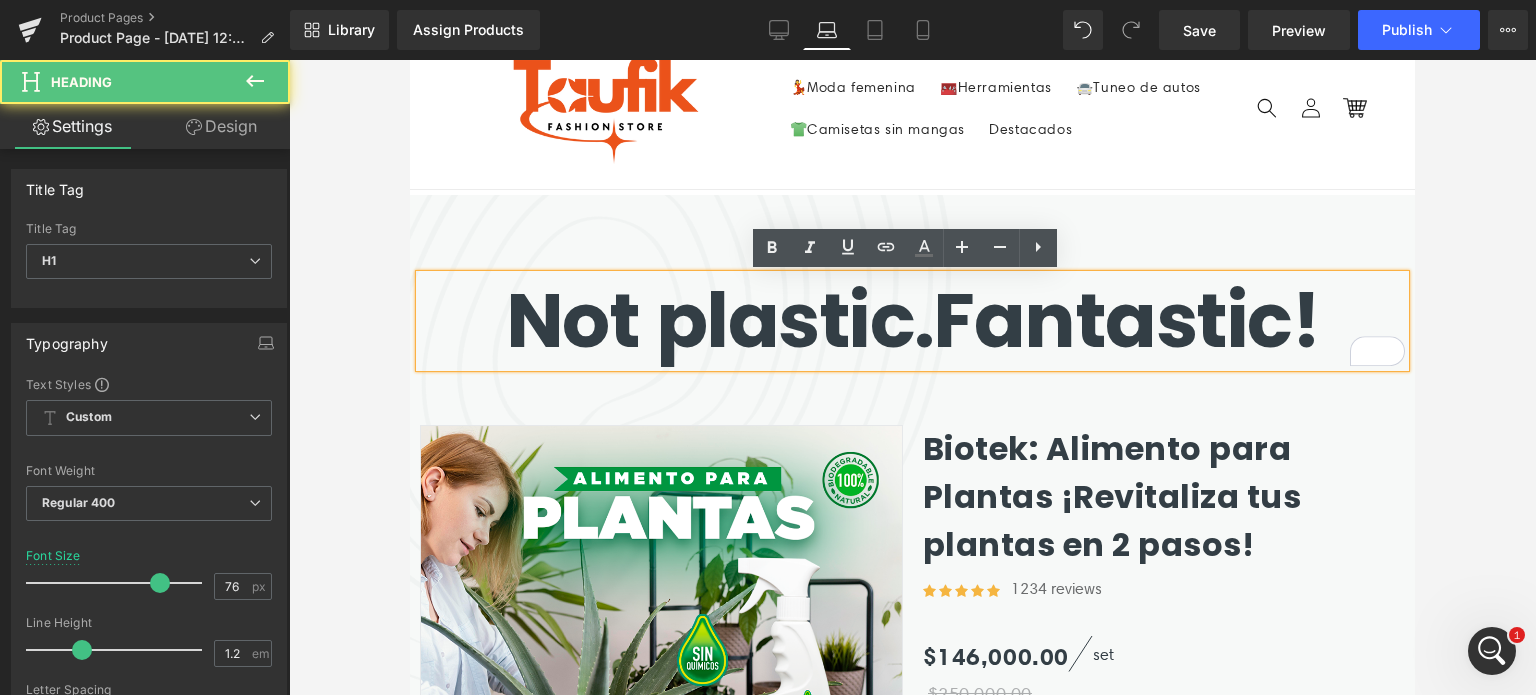 drag, startPoint x: 841, startPoint y: 324, endPoint x: 833, endPoint y: 314, distance: 12.806249 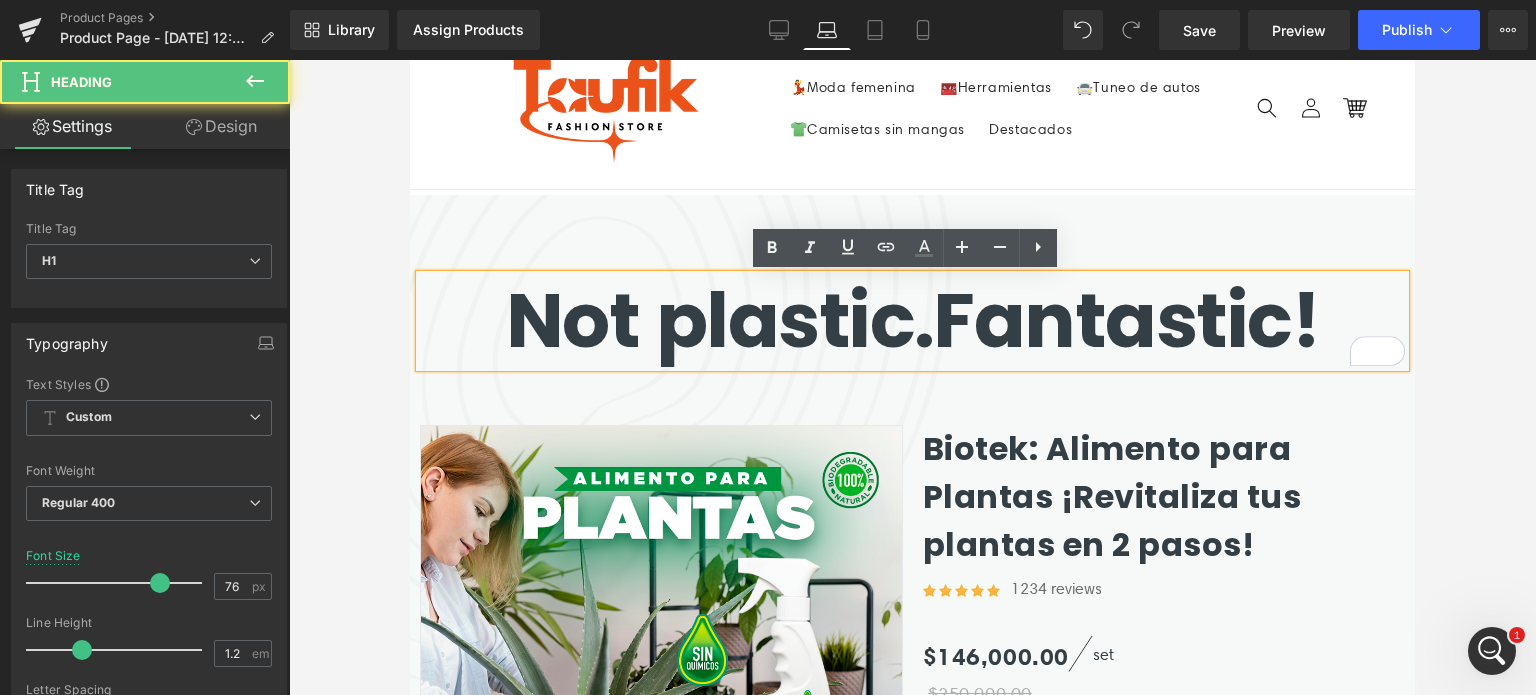 click on "Not plastic.  Fantastic! Heading         Row
Sale Off
(P) Image
‹" at bounding box center [912, 730] 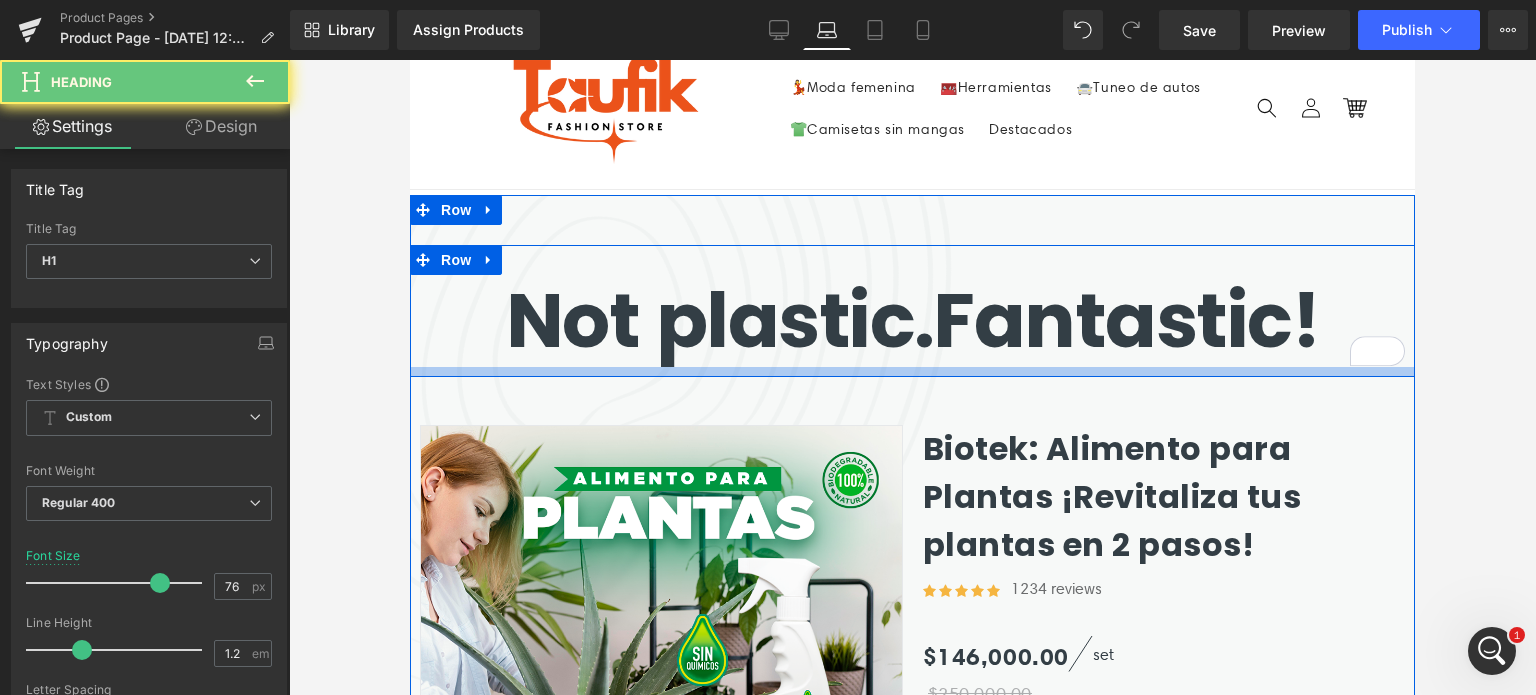 drag, startPoint x: 833, startPoint y: 314, endPoint x: 870, endPoint y: 371, distance: 67.95587 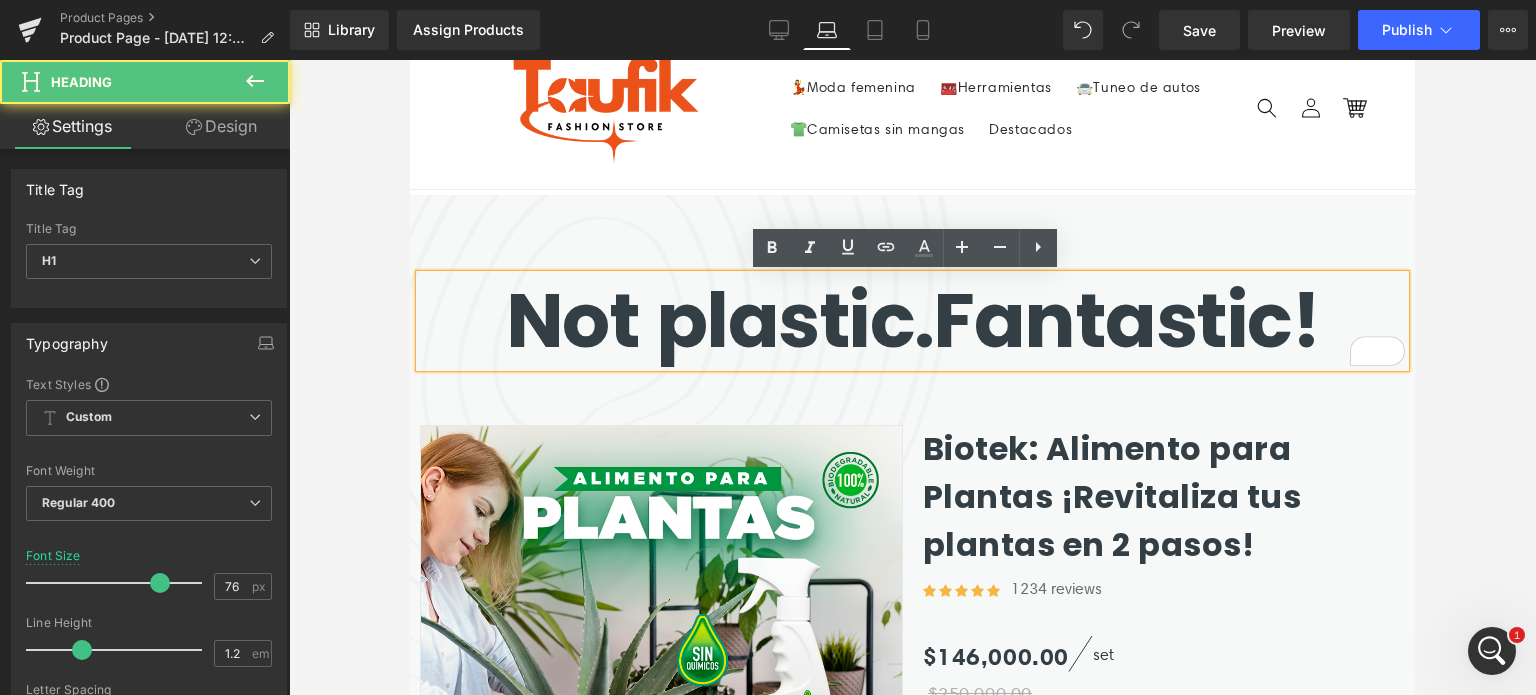 drag, startPoint x: 861, startPoint y: 329, endPoint x: 877, endPoint y: 359, distance: 34 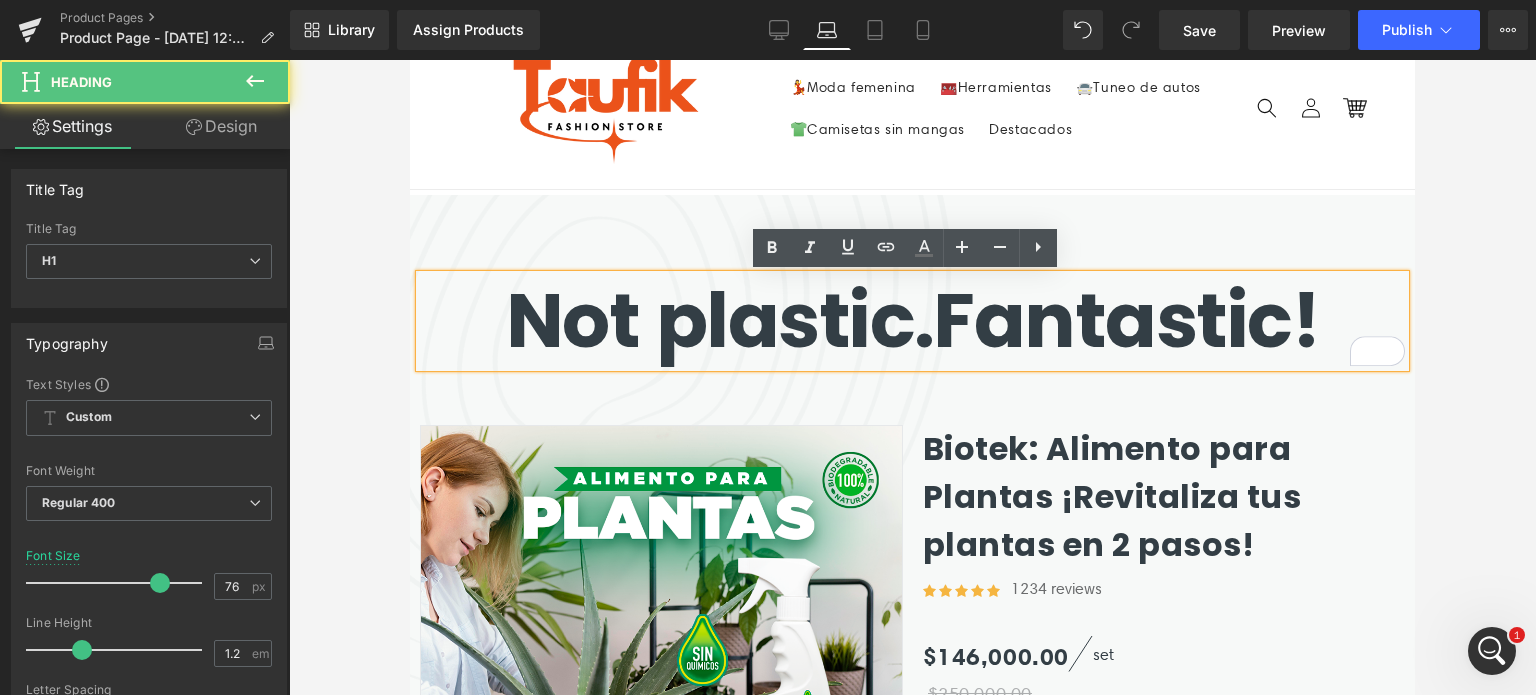 click on "Not plastic." at bounding box center (720, 320) 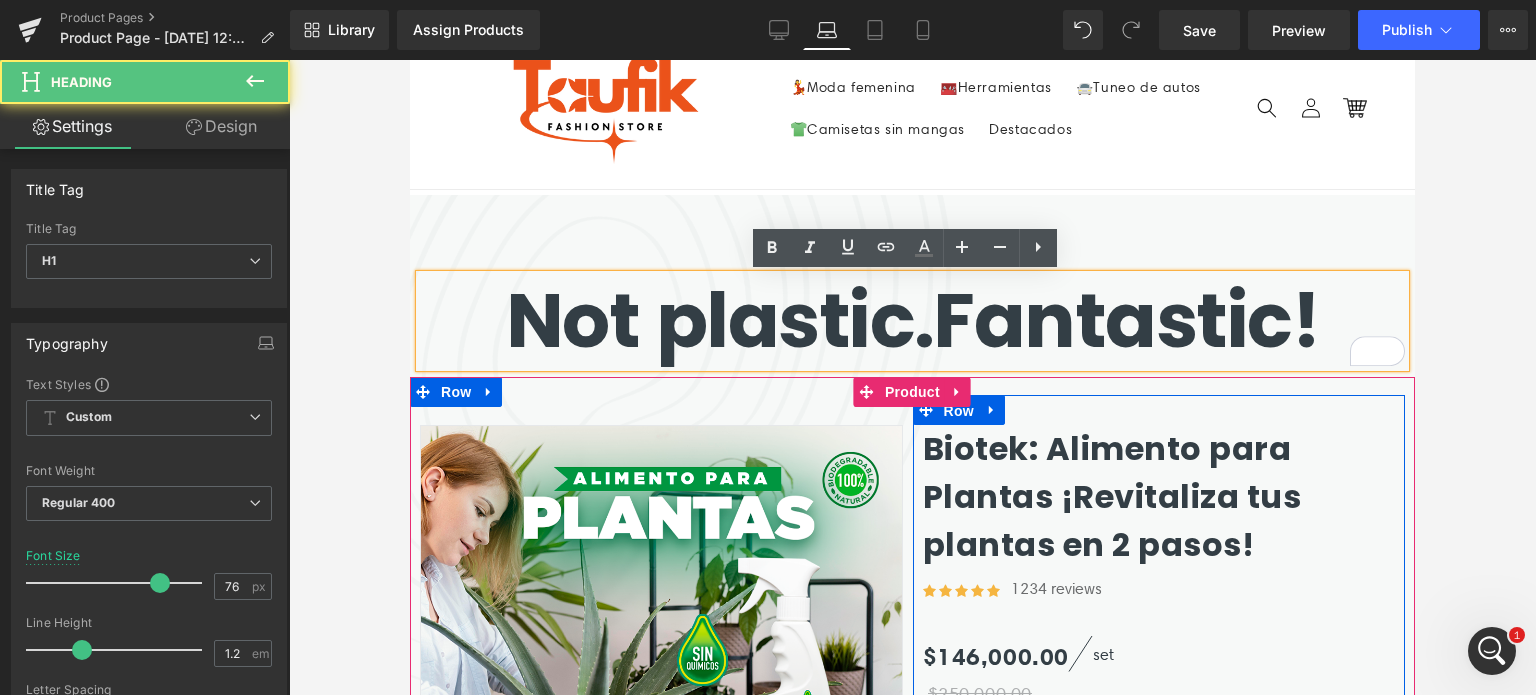 click on "Row" at bounding box center (959, 411) 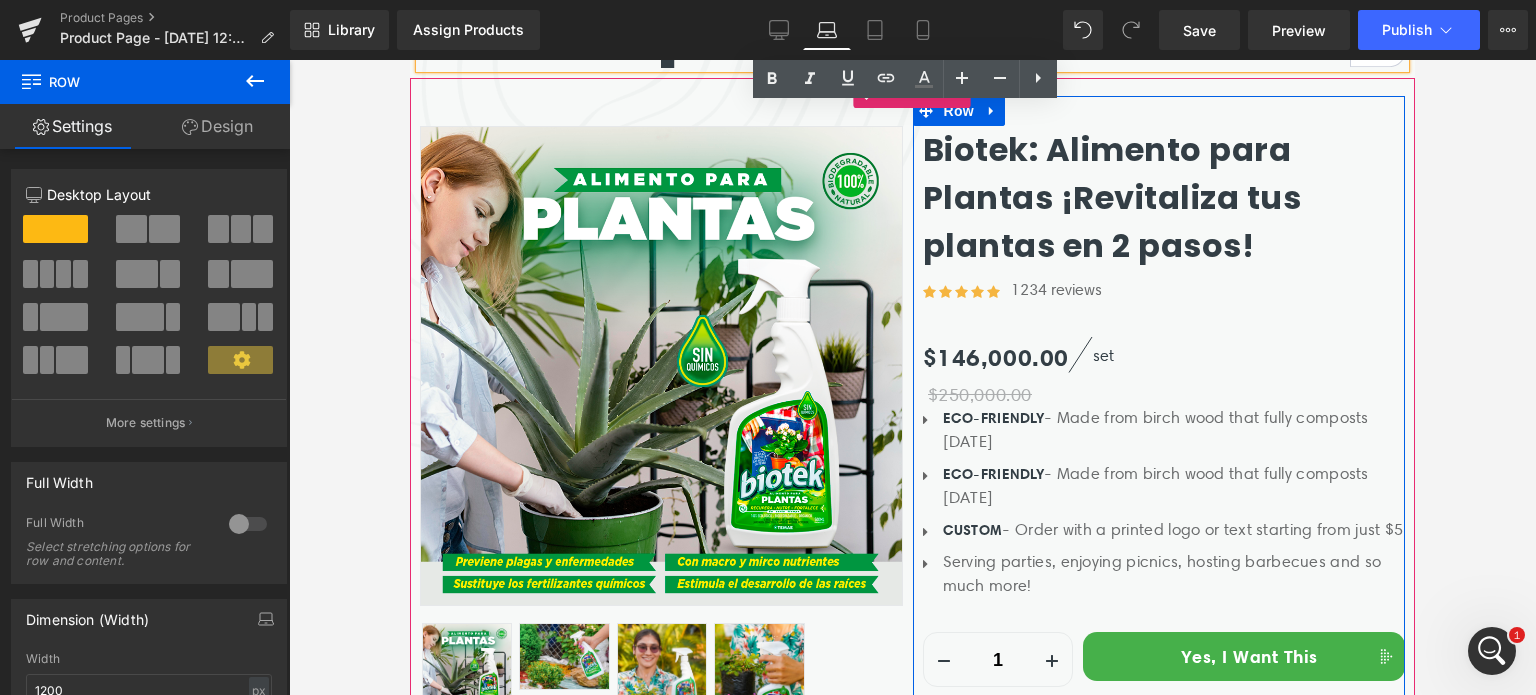 scroll, scrollTop: 384, scrollLeft: 0, axis: vertical 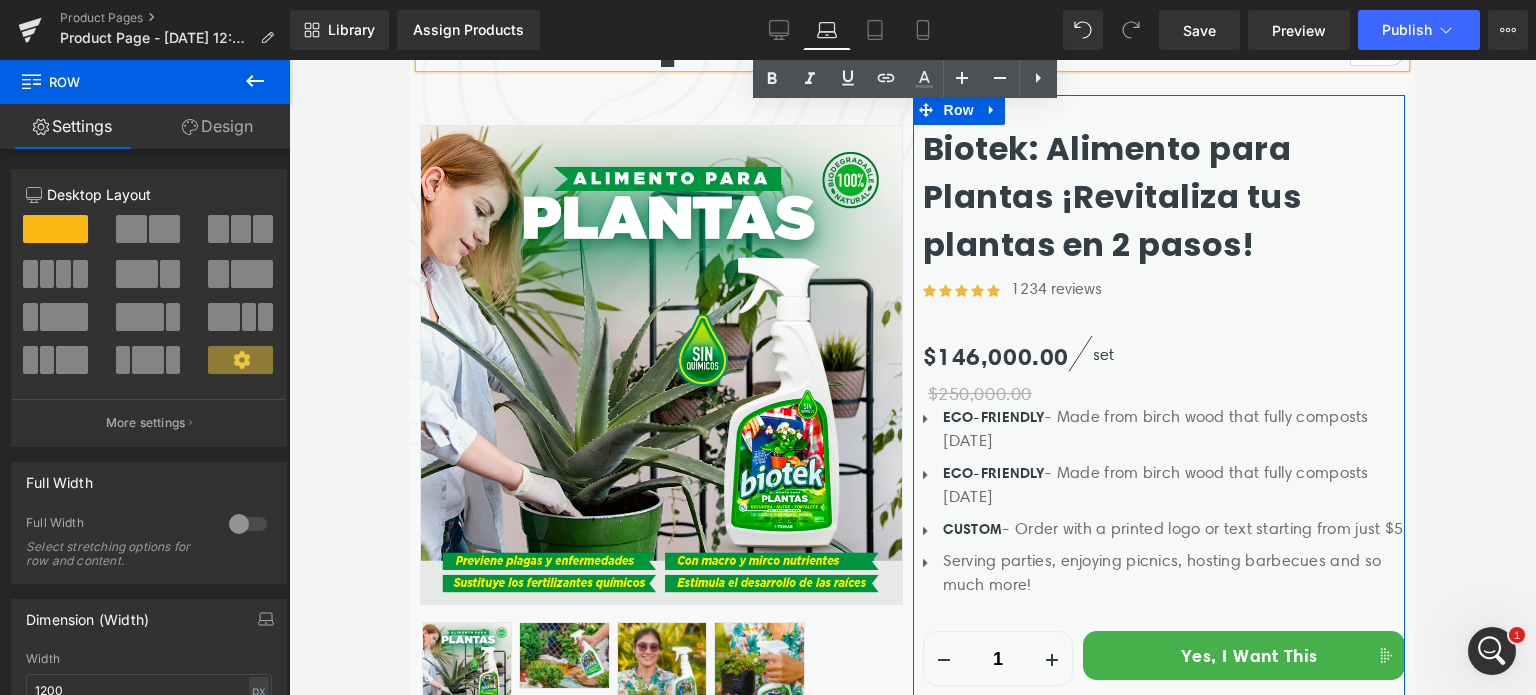 click on "Biotek: Alimento para Plantas ¡Revitaliza tus plantas en 2 pasos!" at bounding box center (1164, 197) 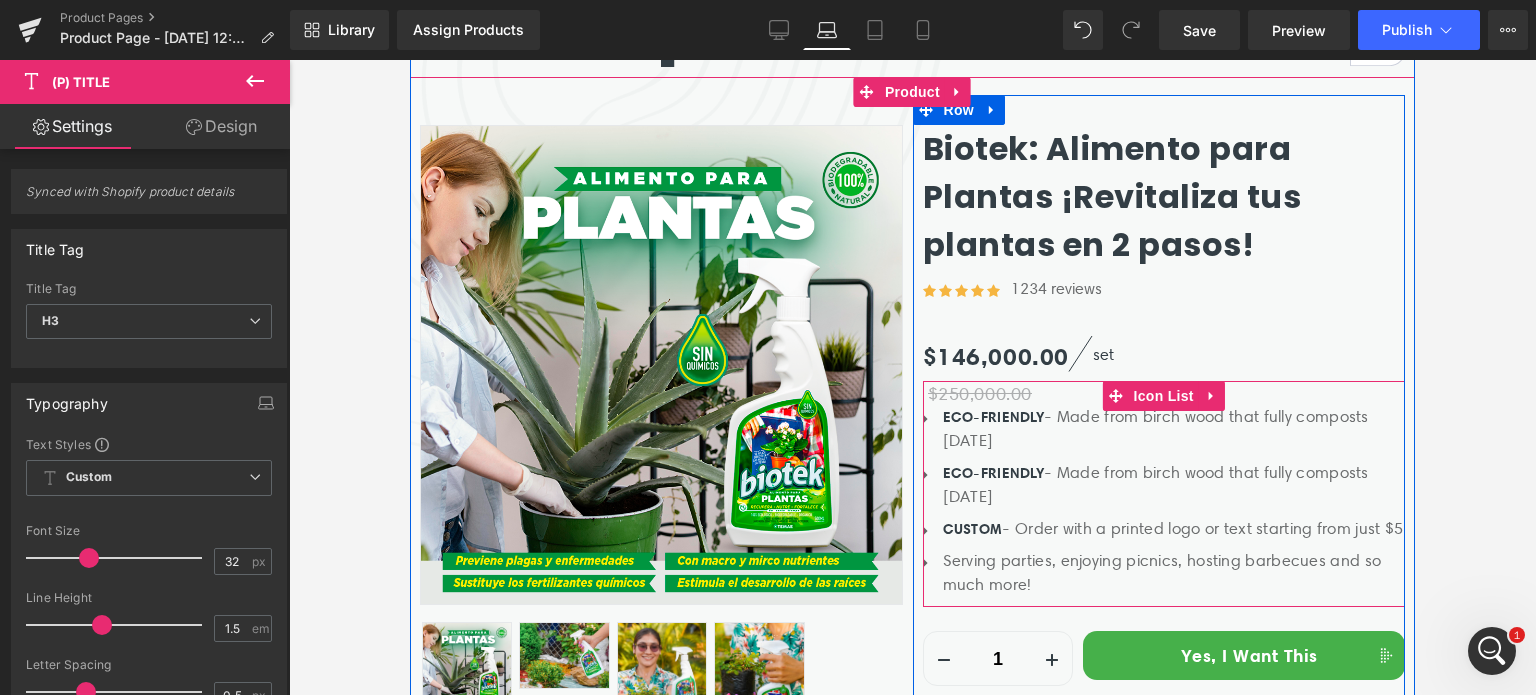 click on "ECO-FRIENDLY  - Made from birch wood that fully composts in 45 days" at bounding box center (1174, 429) 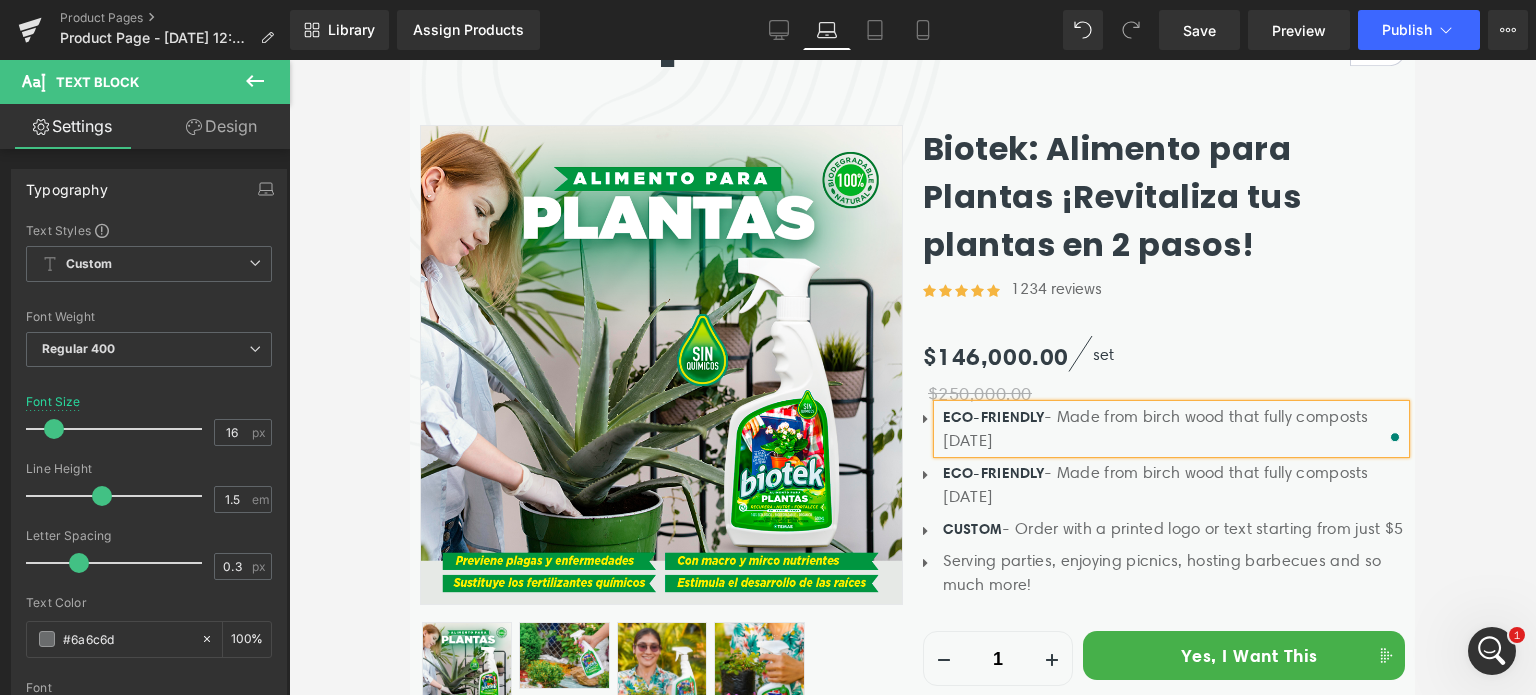 click on "ECO-FRIENDLY  - Made from birch wood that fully composts in 45 days" at bounding box center (1174, 429) 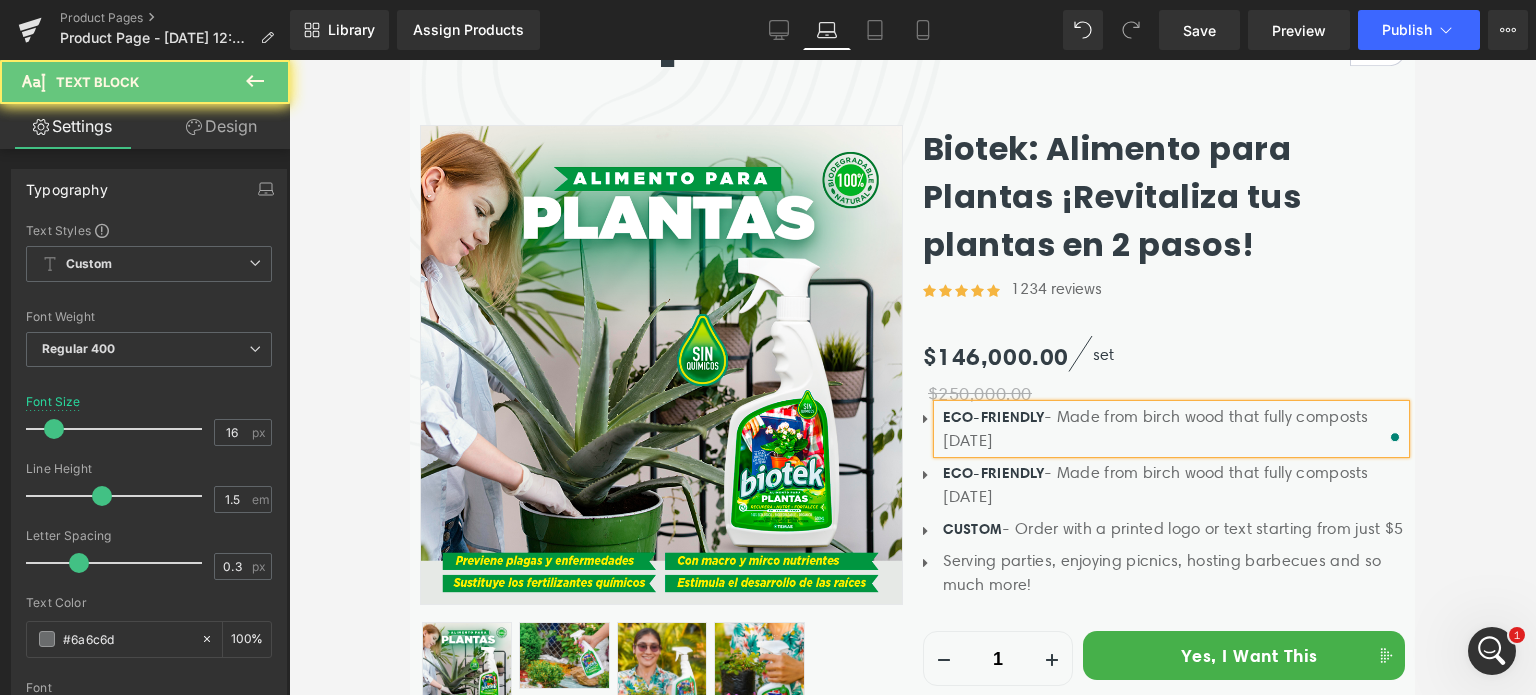 click on "ECO-FRIENDLY  - Made from birch wood that fully composts in 45 days" at bounding box center [1174, 429] 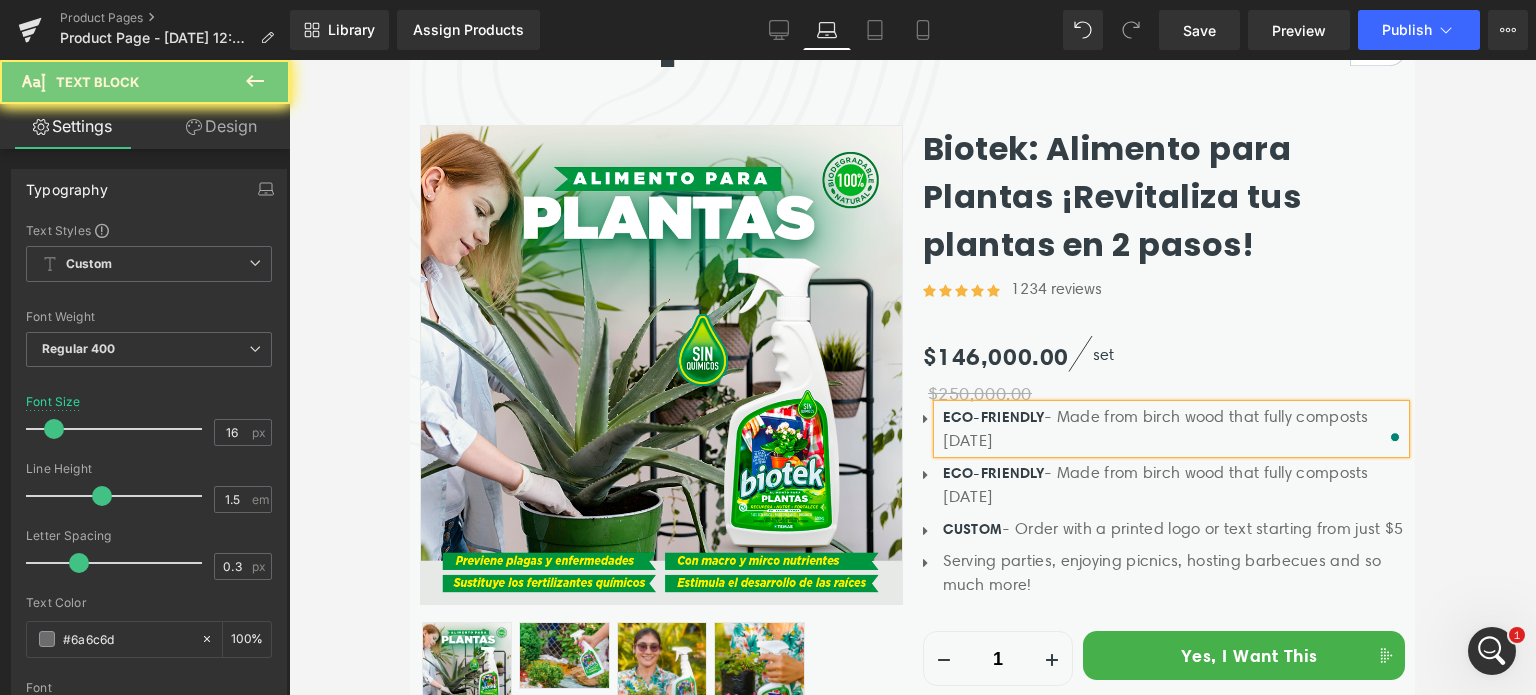 click on "ECO-FRIENDLY  - Made from birch wood that fully composts in 45 days" at bounding box center (1174, 429) 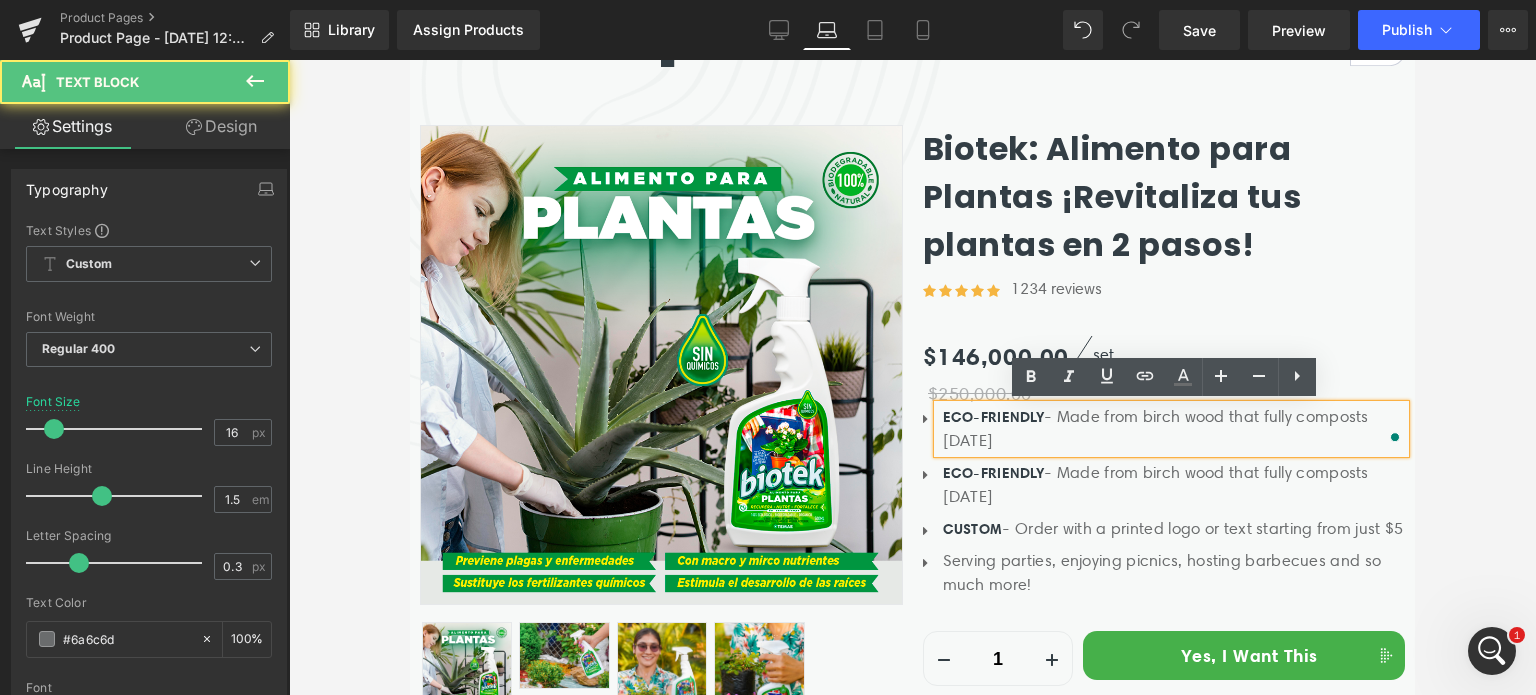 click on "ECO-FRIENDLY  - Made from birch wood that fully composts in 45 days" at bounding box center (1174, 429) 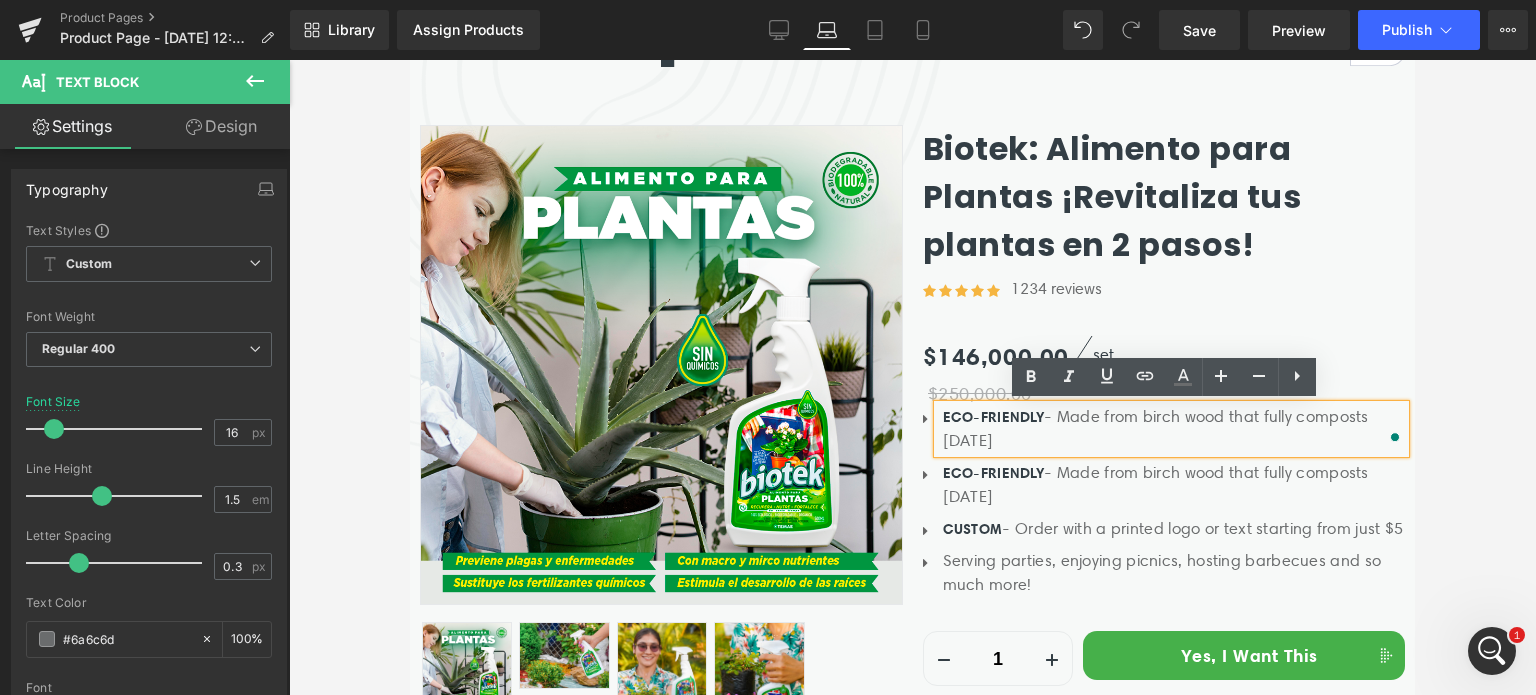 click on "ECO-FRIENDLY  - Made from birch wood that fully composts in 45 days" at bounding box center (1172, 429) 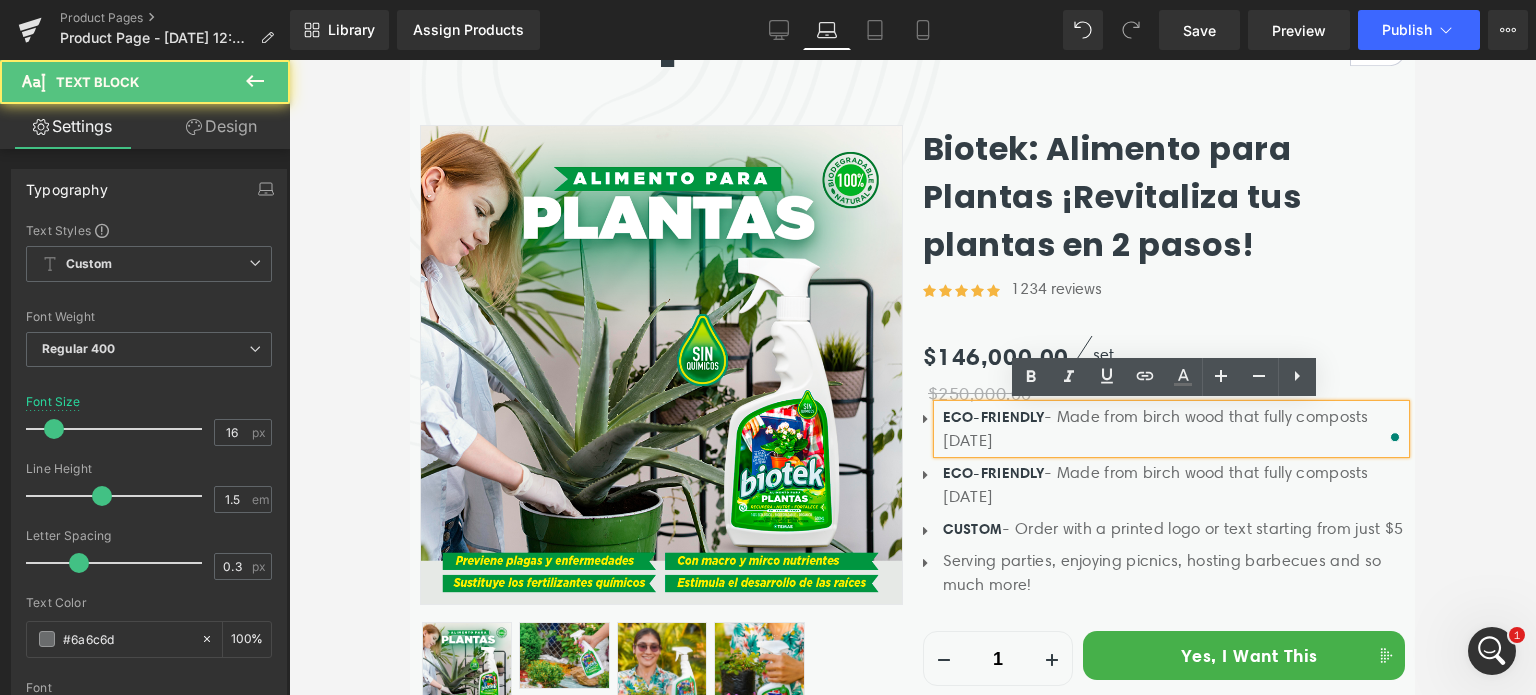 click on "ECO-FRIENDLY  - Made from birch wood that fully composts in 45 days" at bounding box center (1172, 429) 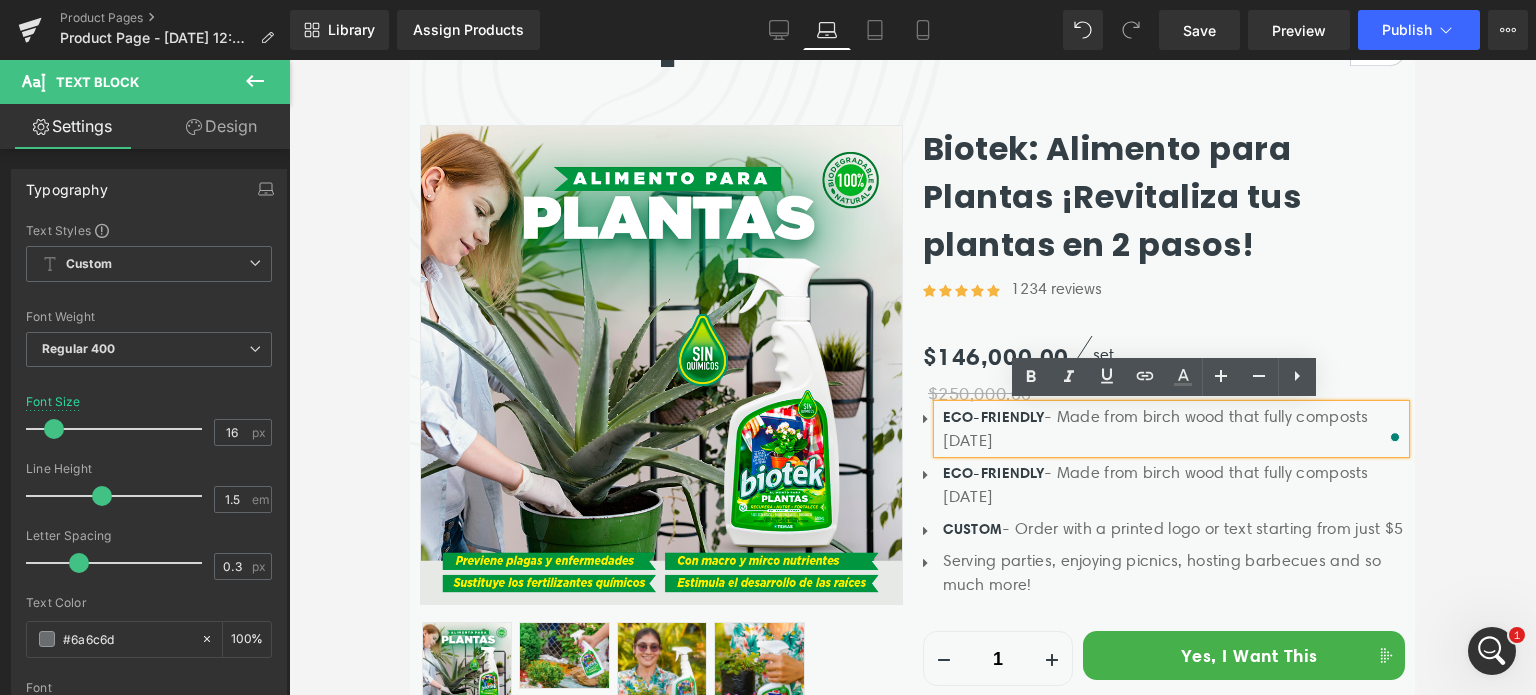 click on "ECO-FRIENDLY  - Made from birch wood that fully composts in 45 days" at bounding box center [1172, 429] 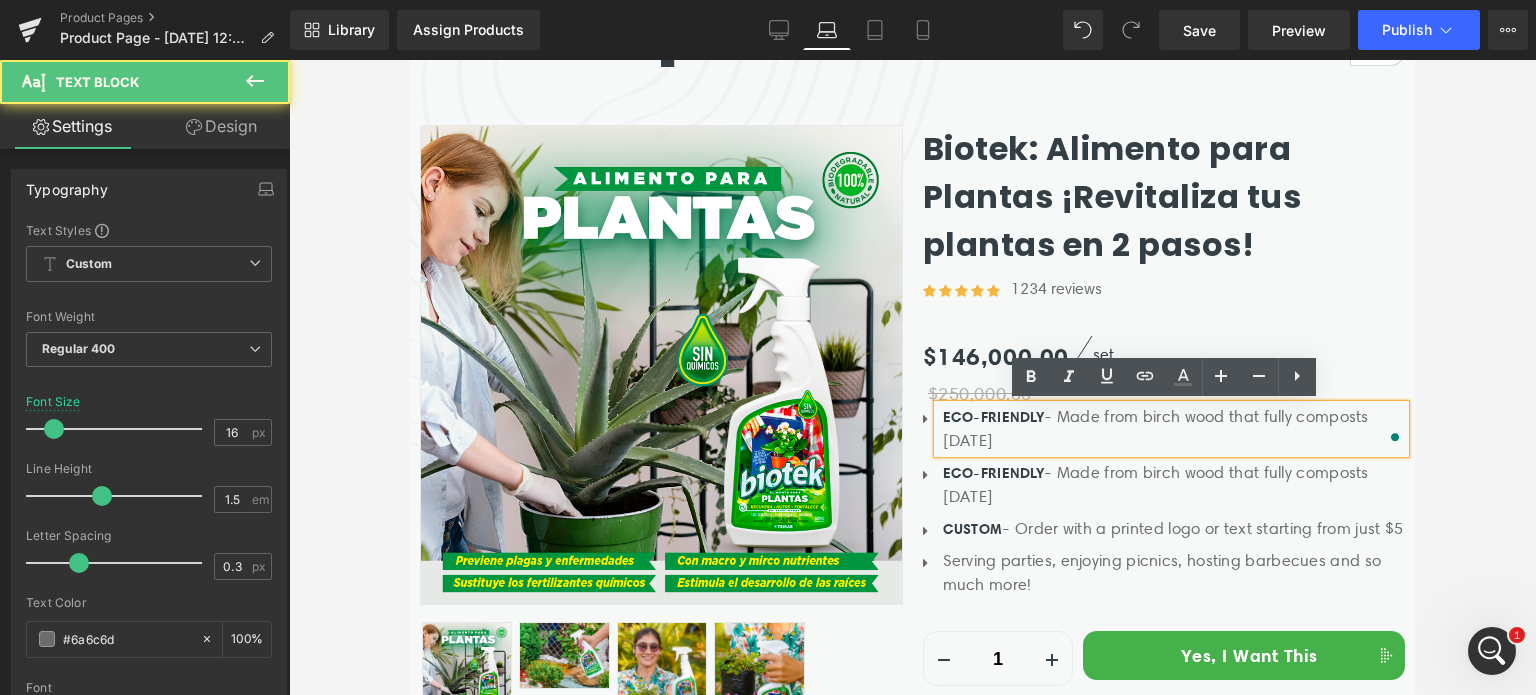 click on "ECO-FRIENDLY  - Made from birch wood that fully composts in 45 days" at bounding box center (1172, 429) 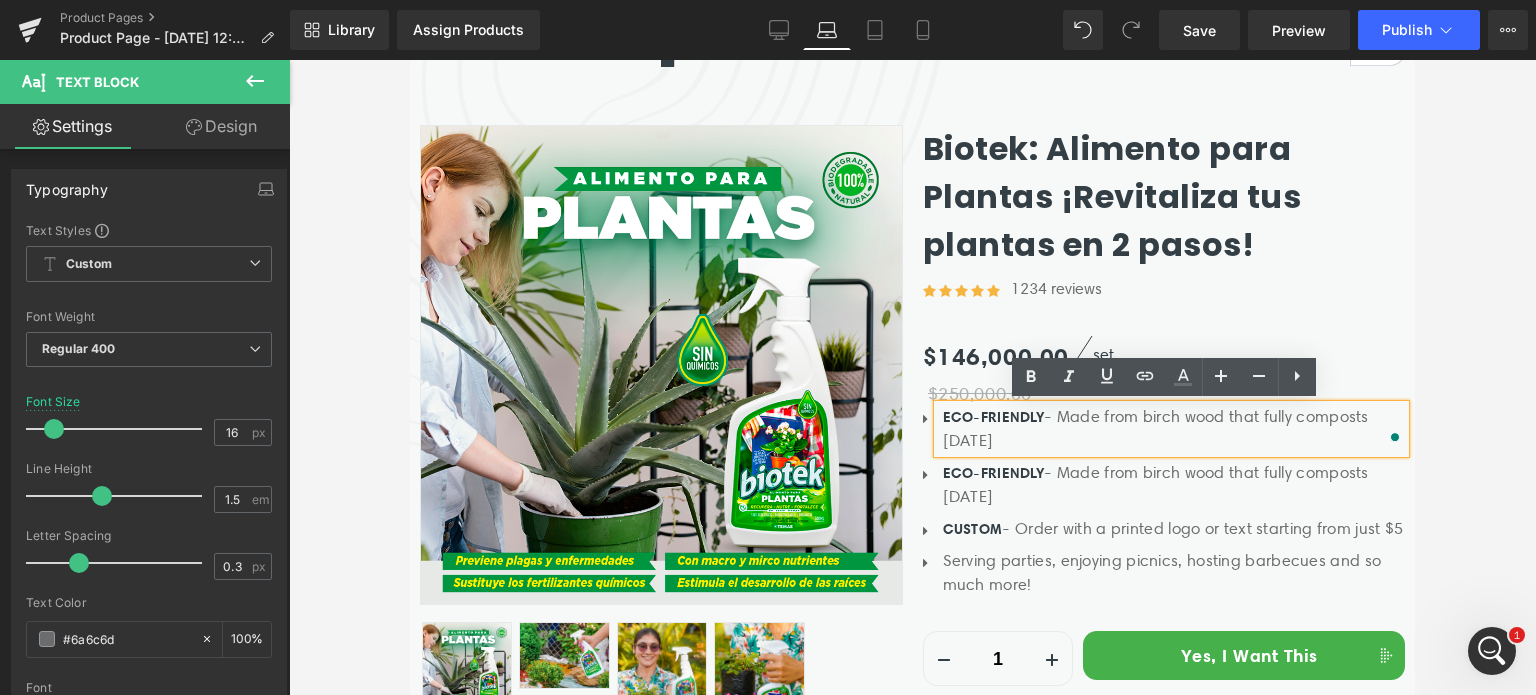 click on "Icon
ECO-FRIENDLY  - Made from birch wood that fully composts in 45 days
Text Block
Icon
ECO-FRIENDLY  - Made from birch wood that fully composts in 45 days
Text Block
Icon
CUSTOM  - Order with a printed logo or text starting from just $5 Text Block" at bounding box center (1164, 505) 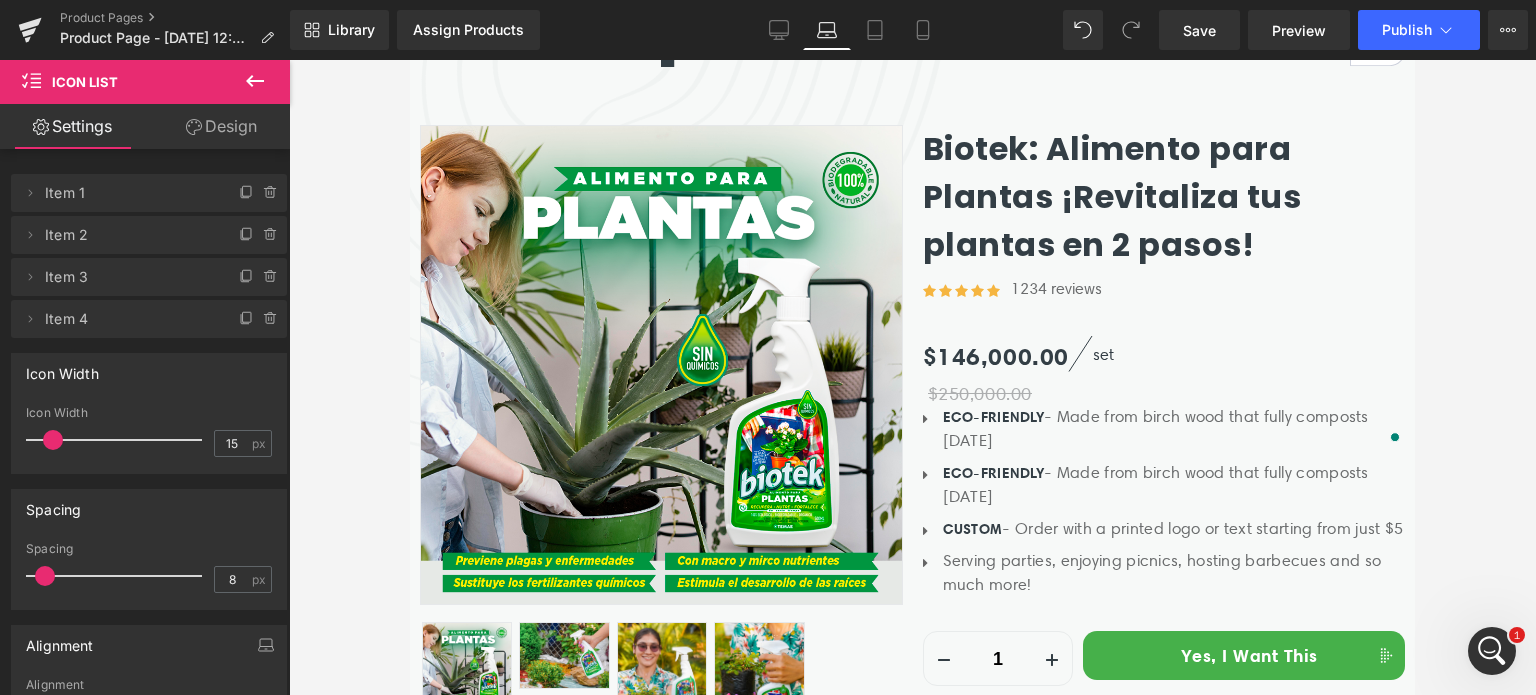 click on "ECO-FRIENDLY  - Made from birch wood that fully composts in 45 days
Text Block" at bounding box center [1172, 429] 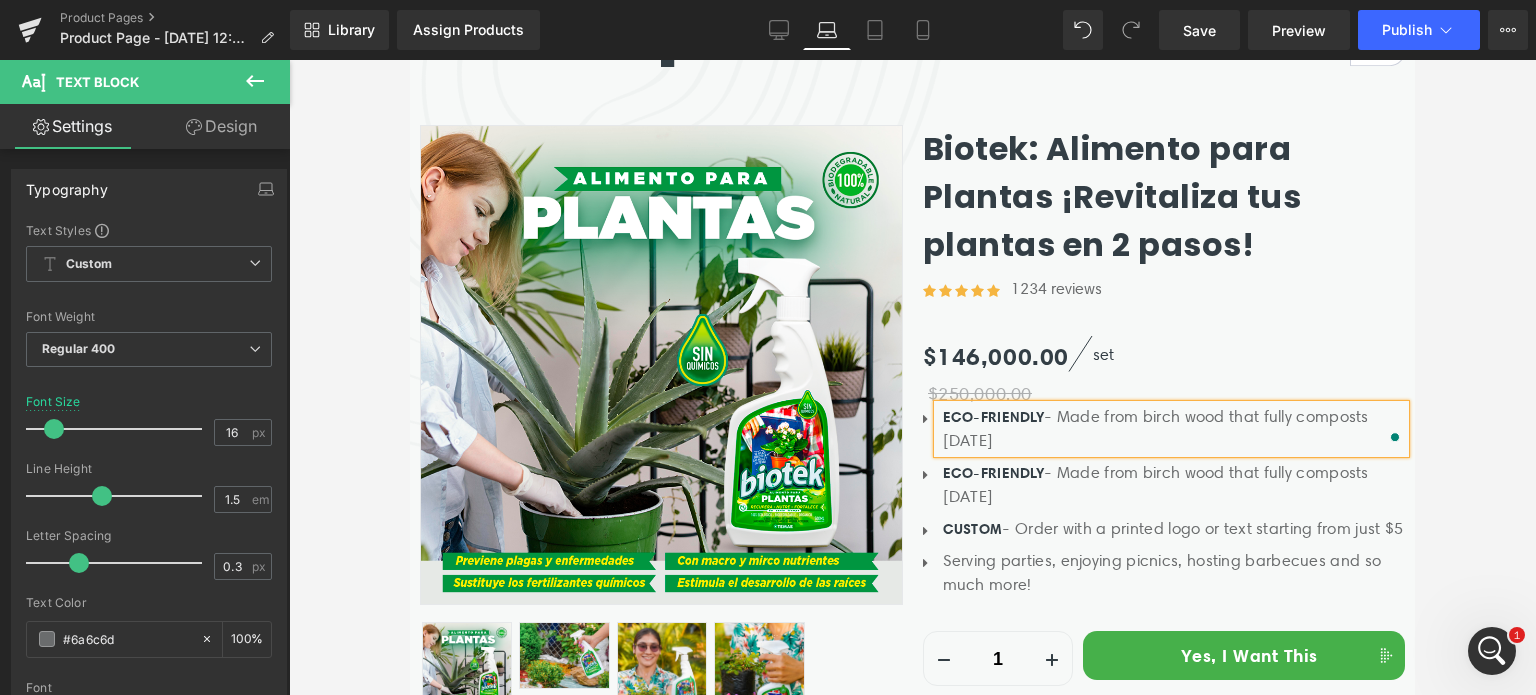 click on "ECO-FRIENDLY  - Made from birch wood that fully composts in 45 days" at bounding box center (1174, 429) 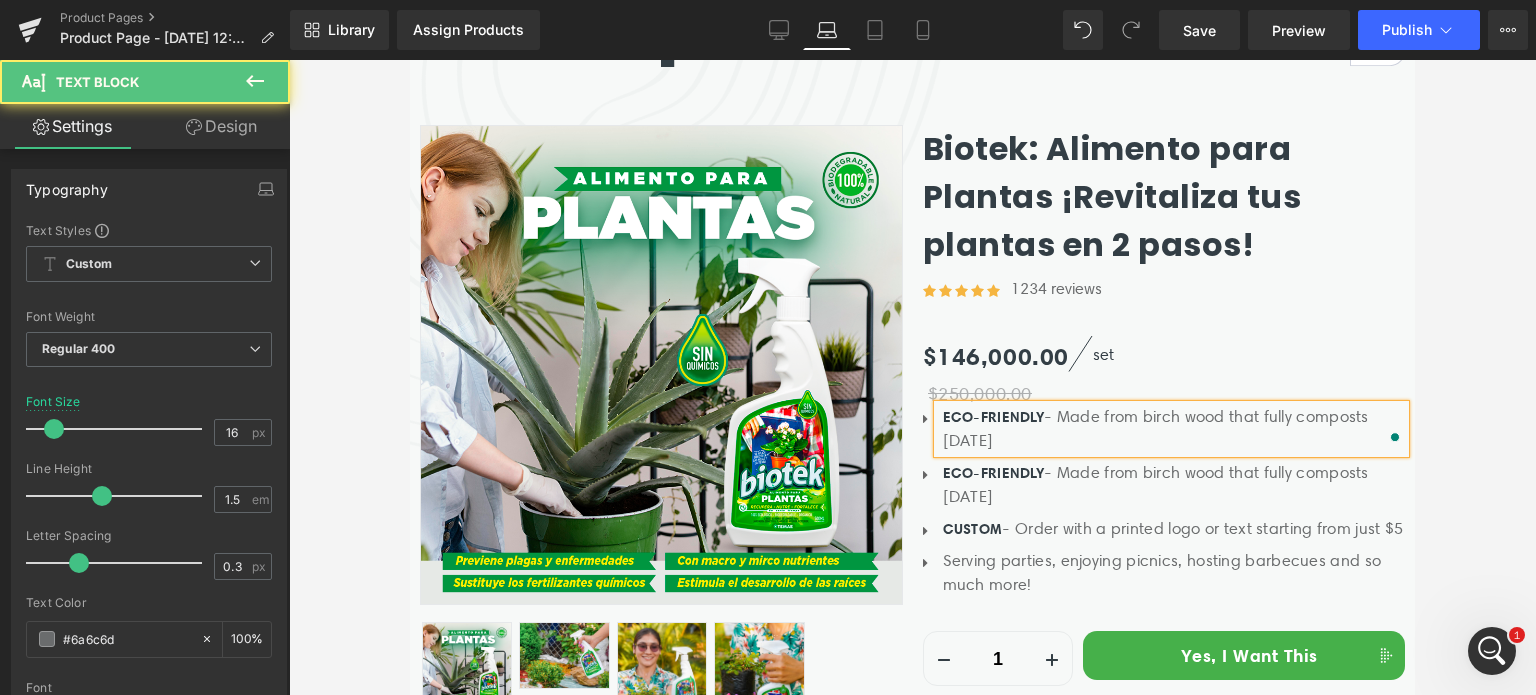 click on "ECO-FRIENDLY  - Made from birch wood that fully composts in 45 days" at bounding box center (1174, 429) 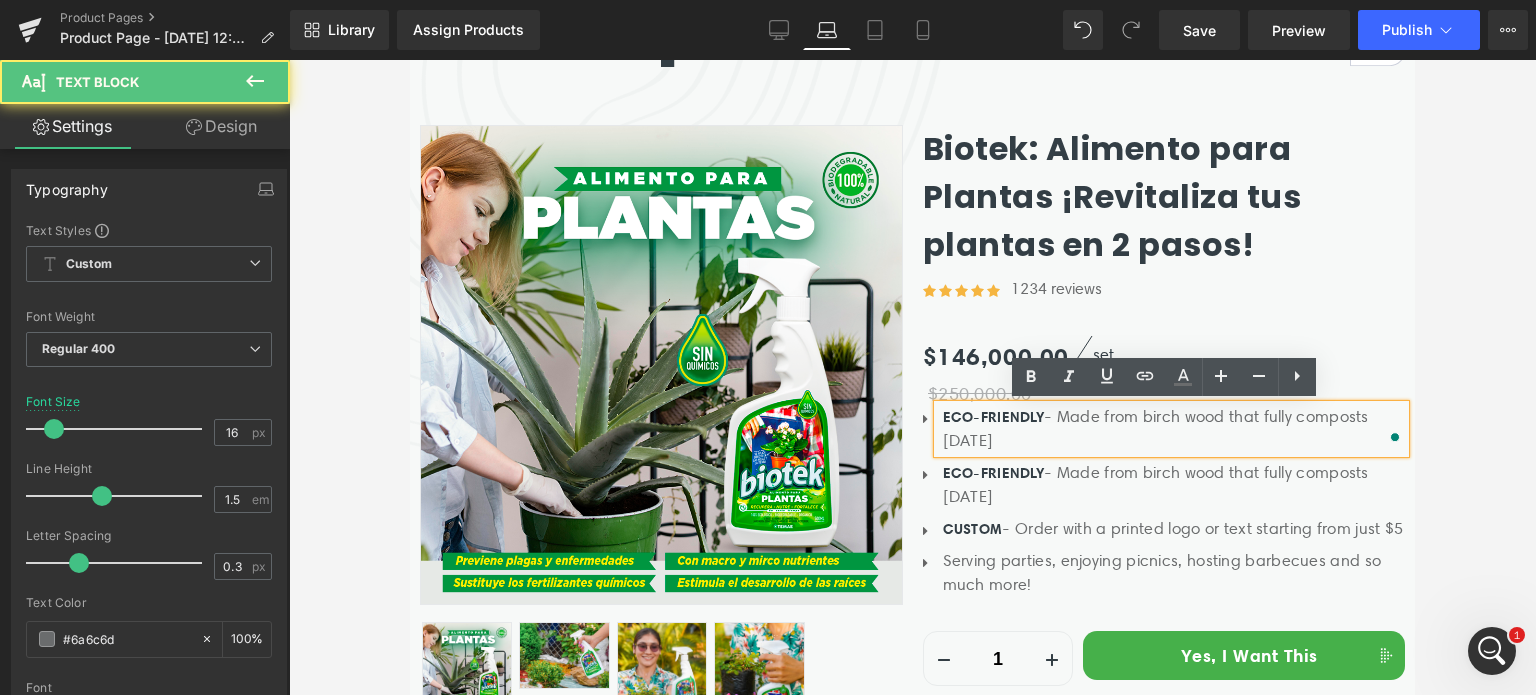 click on "ECO-FRIENDLY  - Made from birch wood that fully composts in 45 days" at bounding box center [1174, 429] 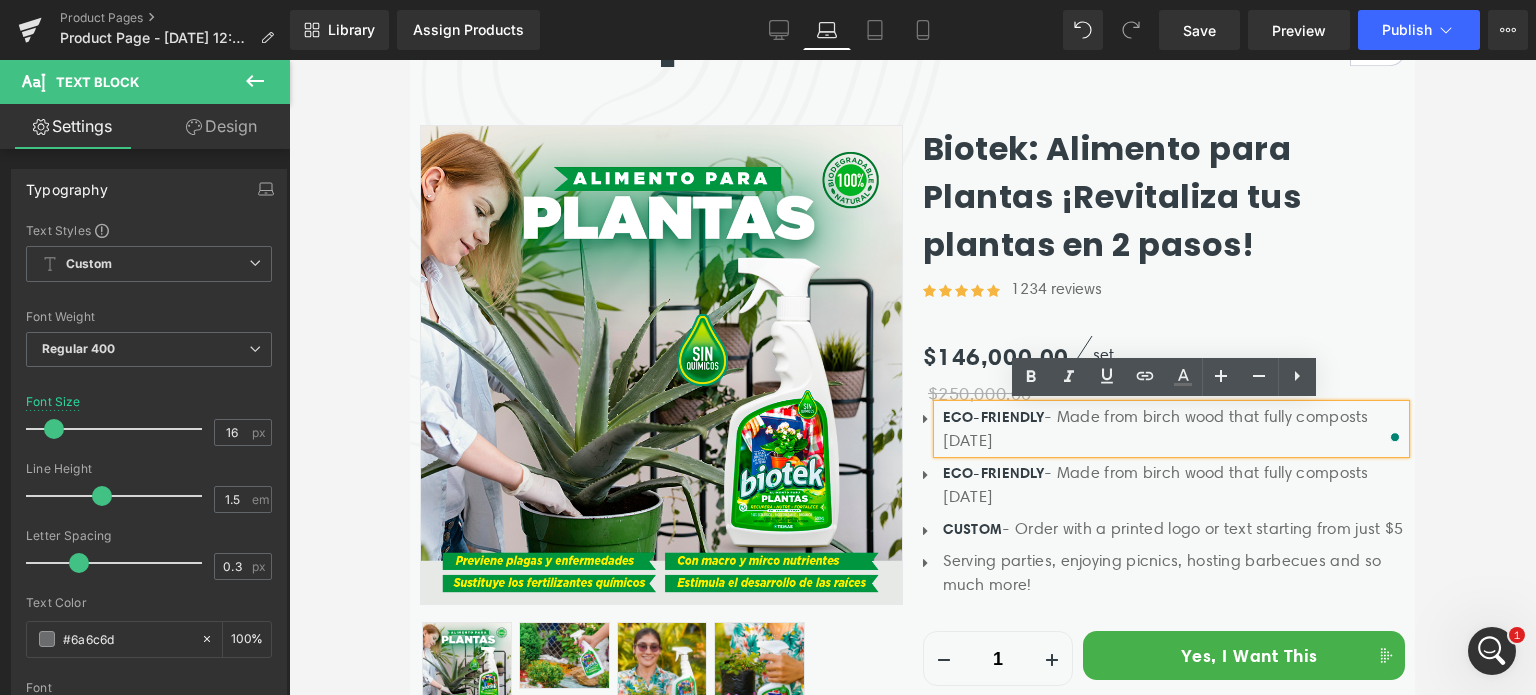 click on "ECO-FRIENDLY  - Made from birch wood that fully composts in 45 days" at bounding box center [1174, 429] 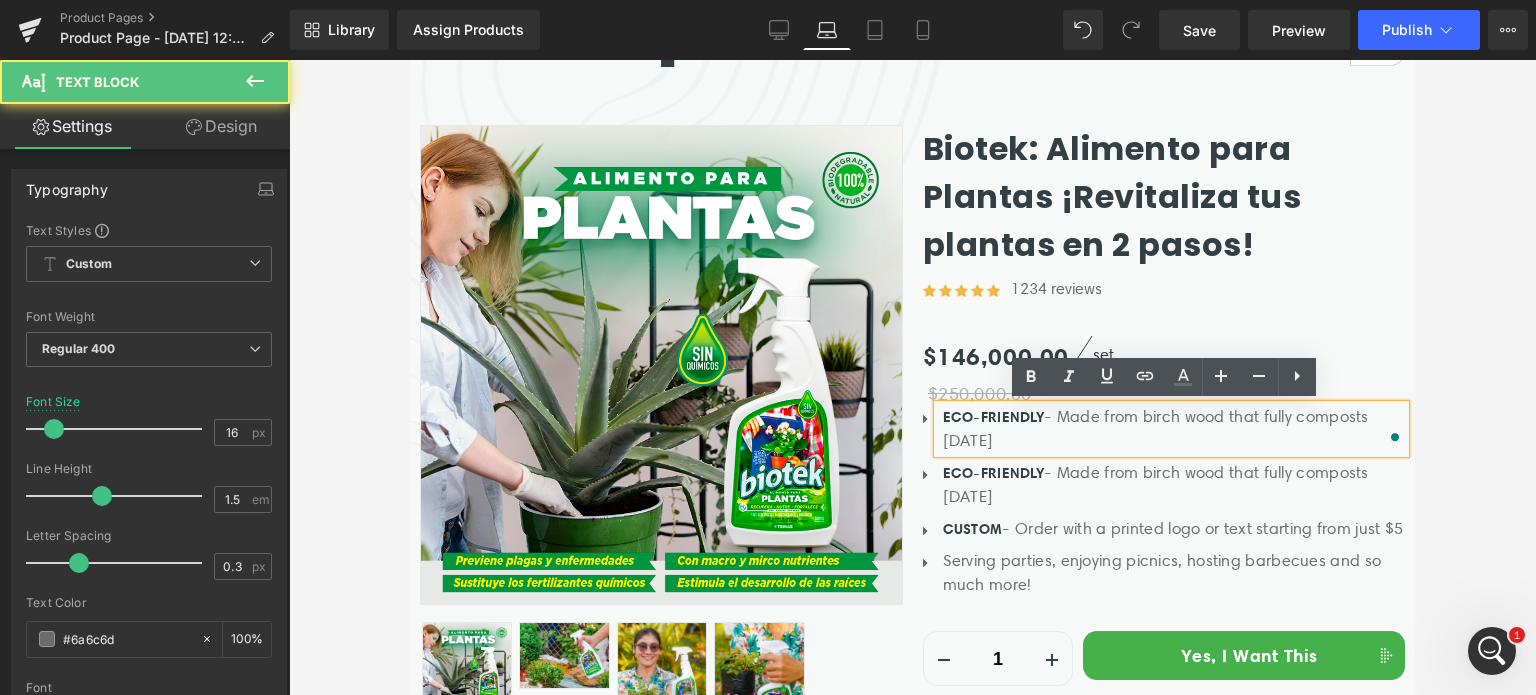 click on "ECO-FRIENDLY  - Made from birch wood that fully composts in 45 days" at bounding box center (1174, 429) 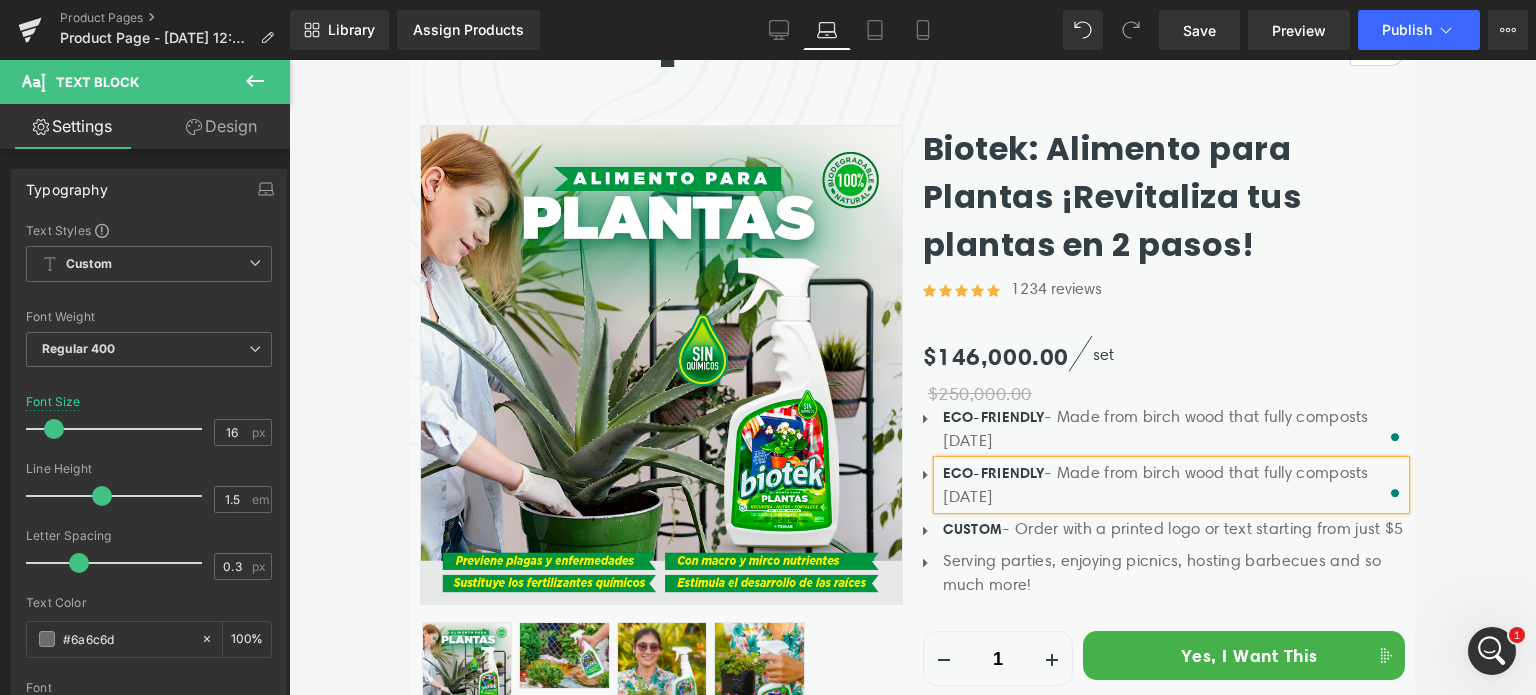 click on "ECO-FRIENDLY" at bounding box center [994, 473] 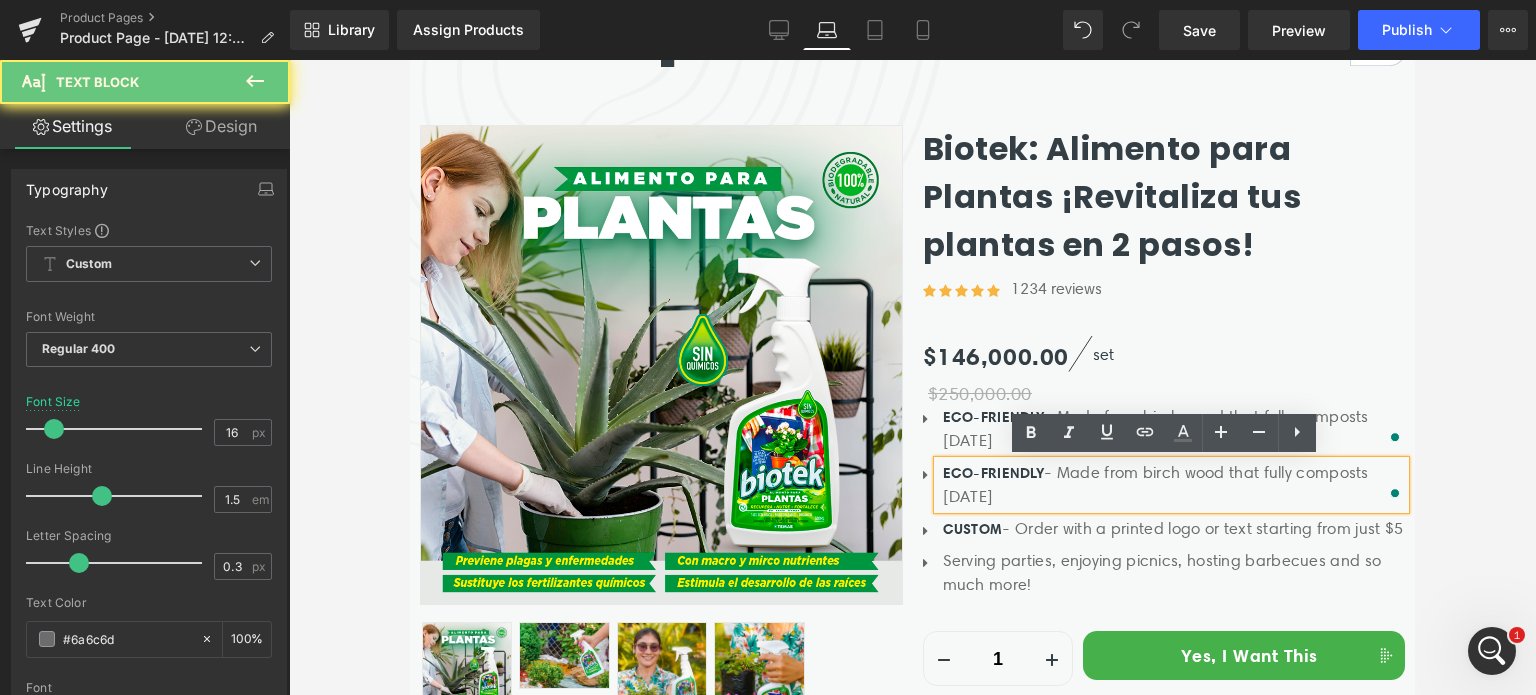 click on "ECO-FRIENDLY" at bounding box center (994, 473) 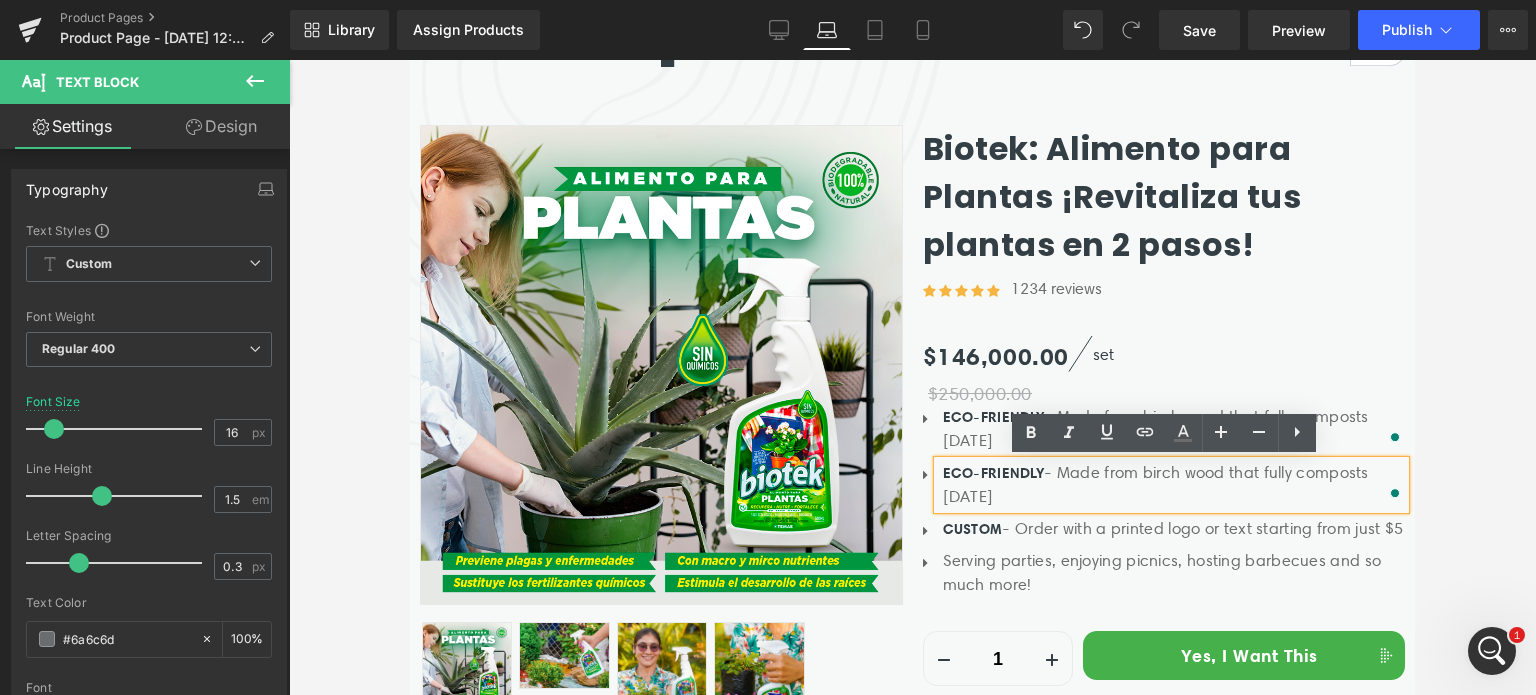 click on "ECO-FRIENDLY" at bounding box center [994, 473] 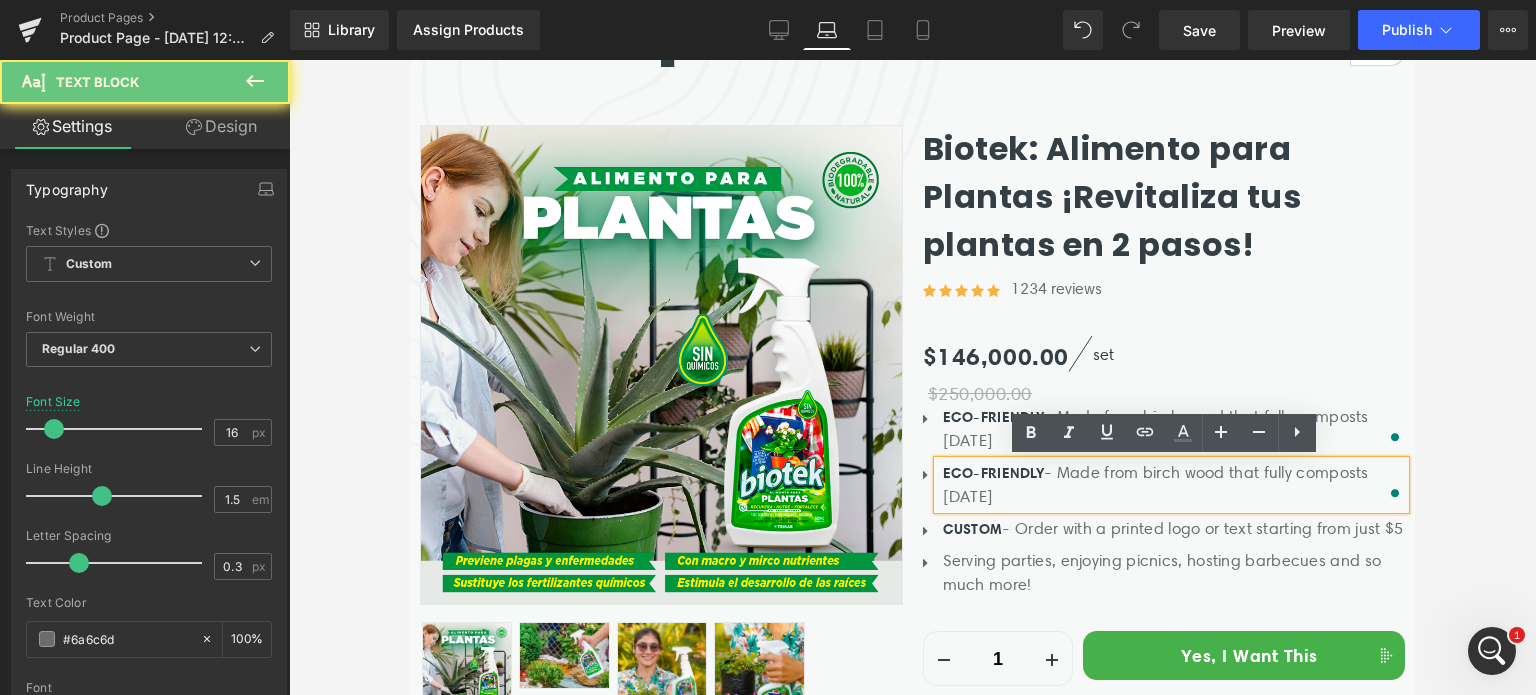 click on "ECO-FRIENDLY" at bounding box center [994, 473] 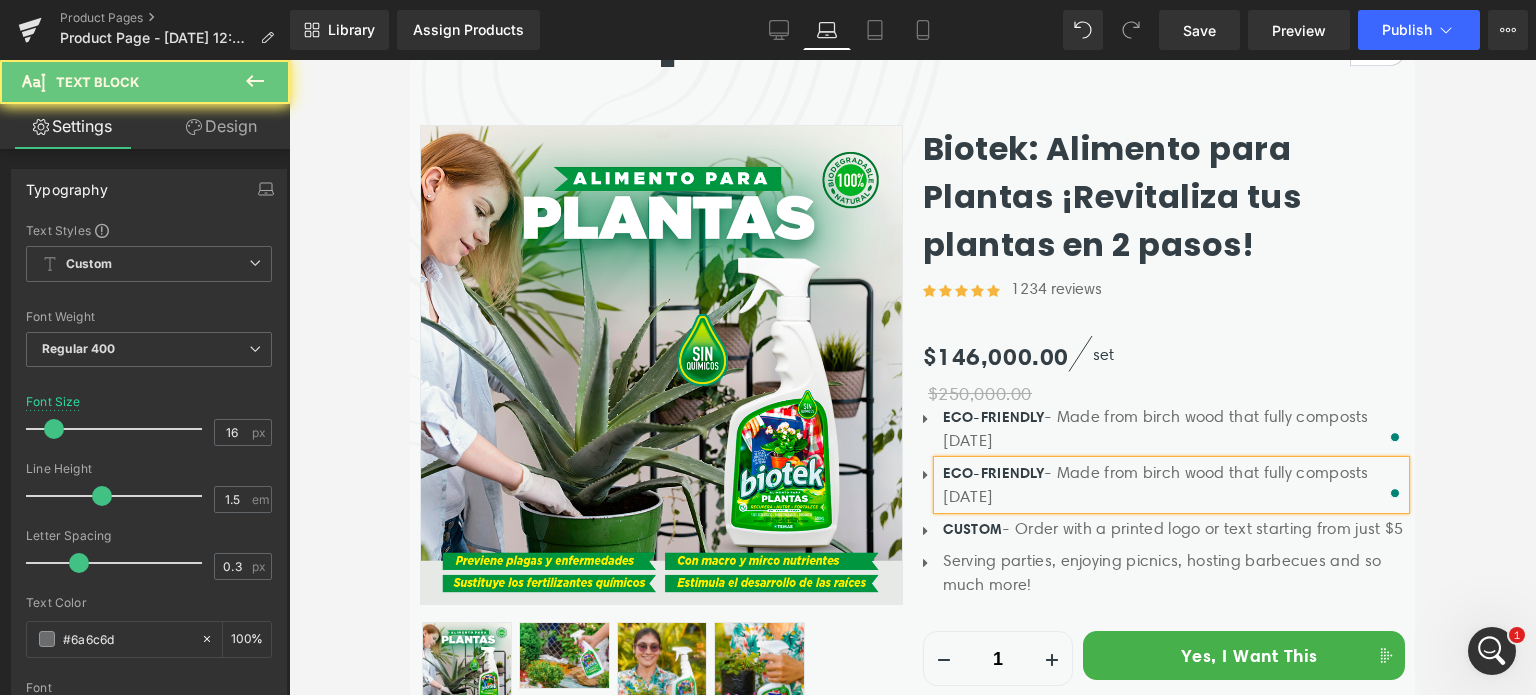 click on "ECO-FRIENDLY" at bounding box center (994, 473) 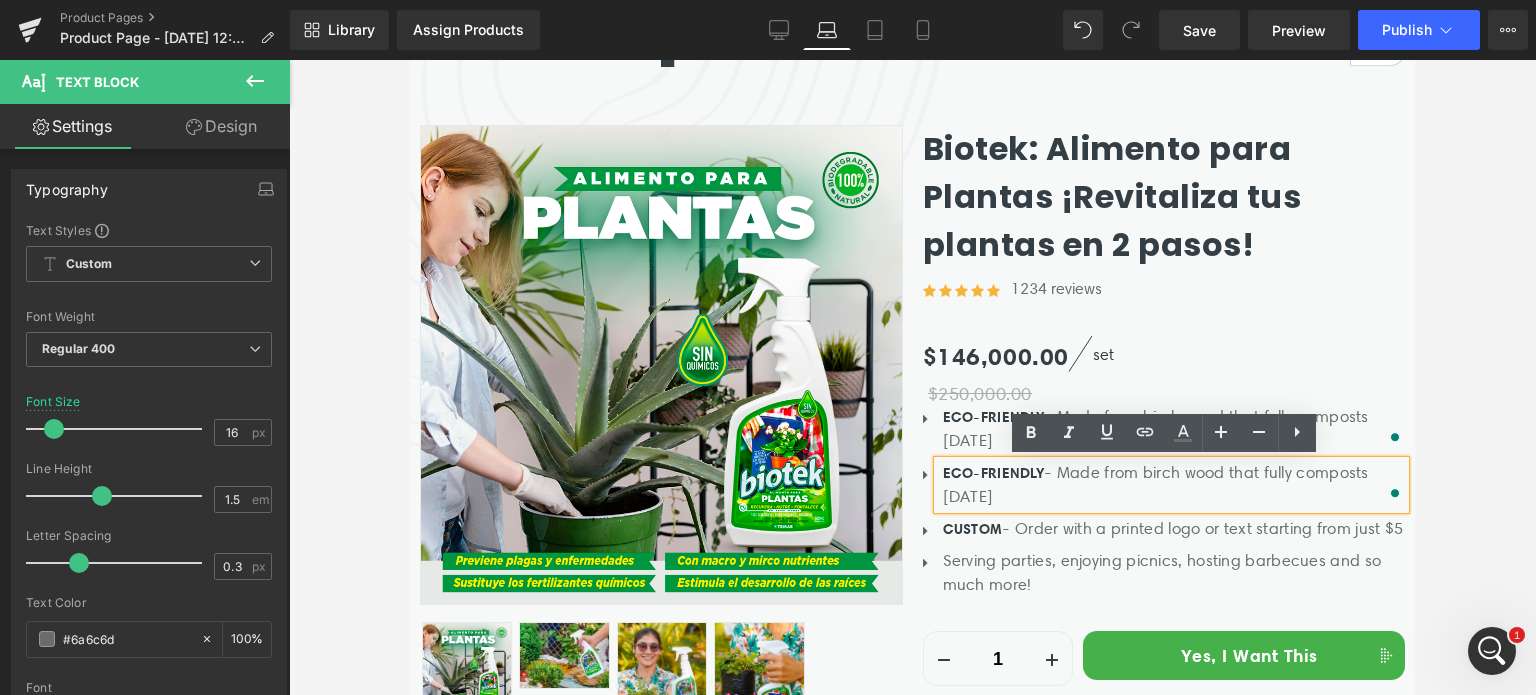 click on "ECO-FRIENDLY" at bounding box center [994, 473] 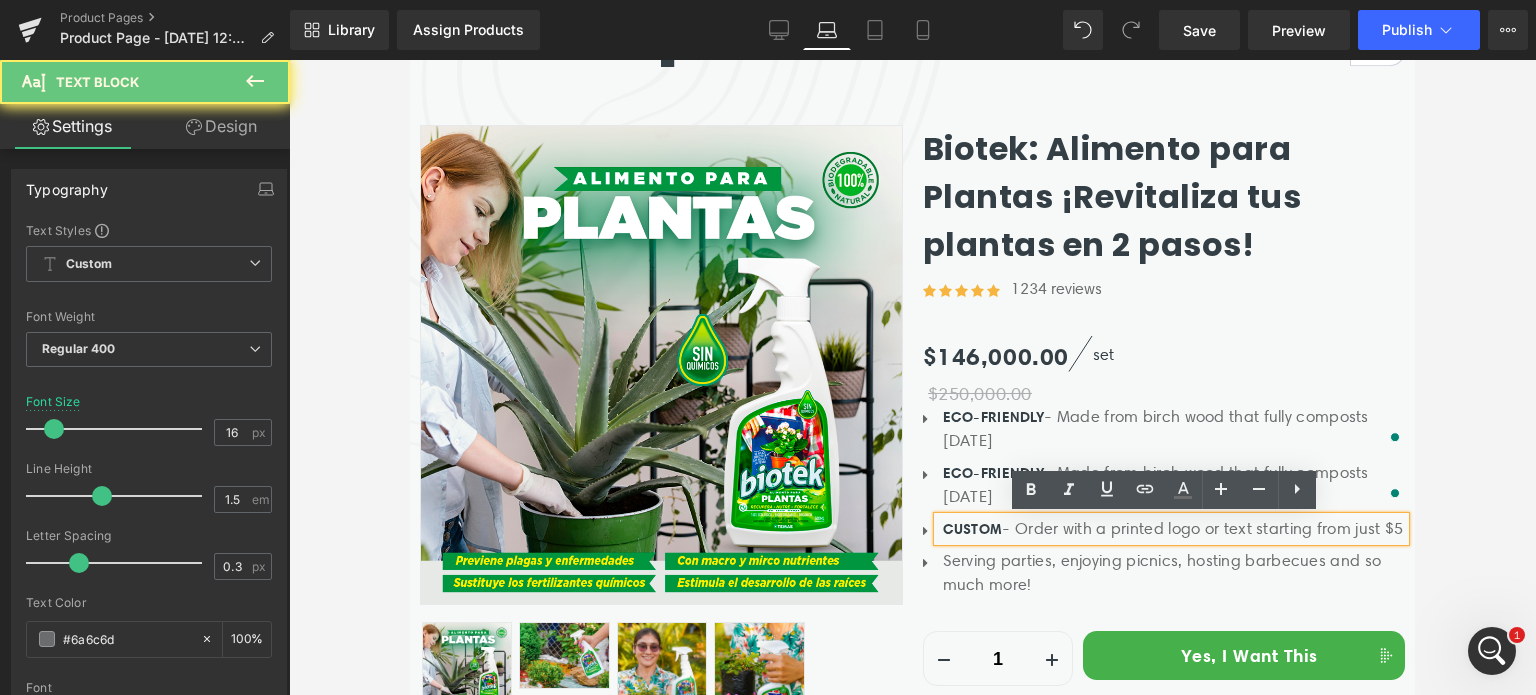 drag, startPoint x: 1156, startPoint y: 535, endPoint x: 1180, endPoint y: 542, distance: 25 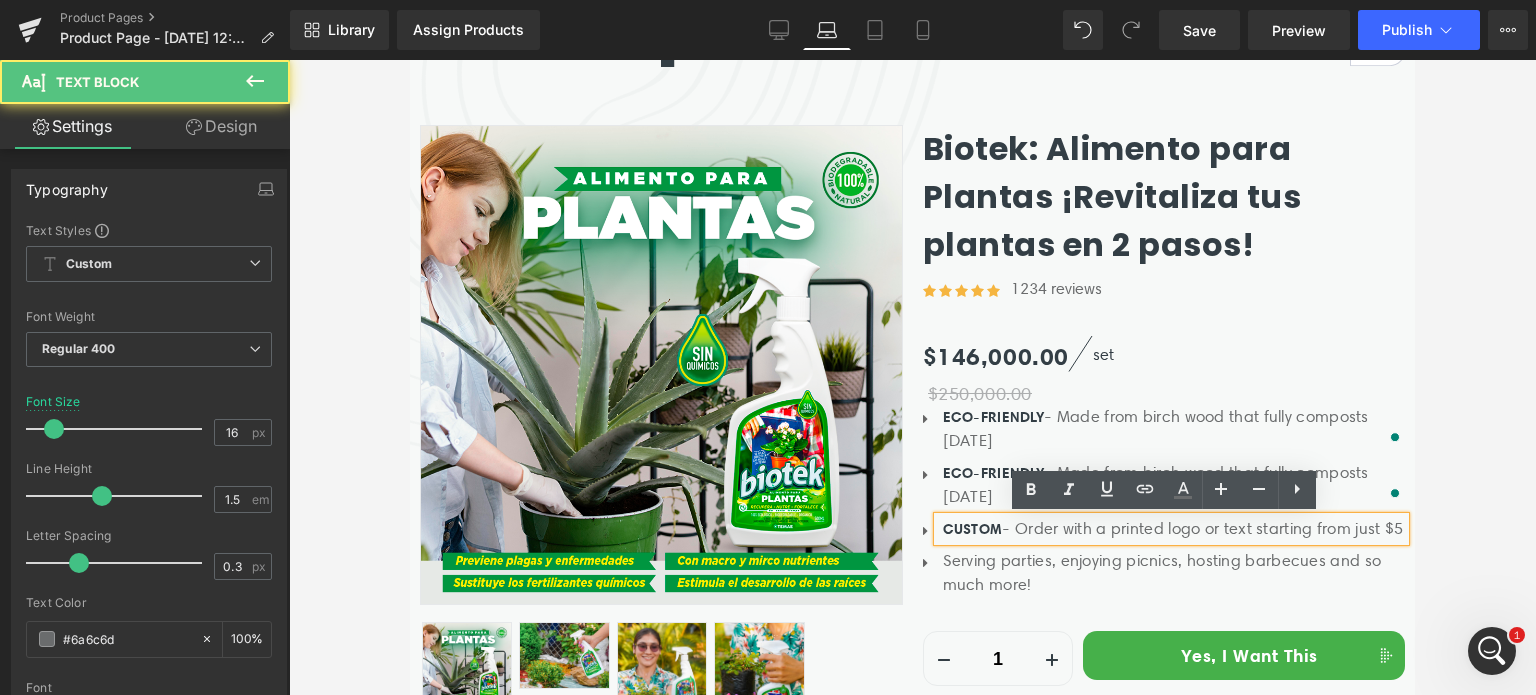 click on "CUSTOM  - Order with a printed logo or text starting from just $5" at bounding box center [1174, 529] 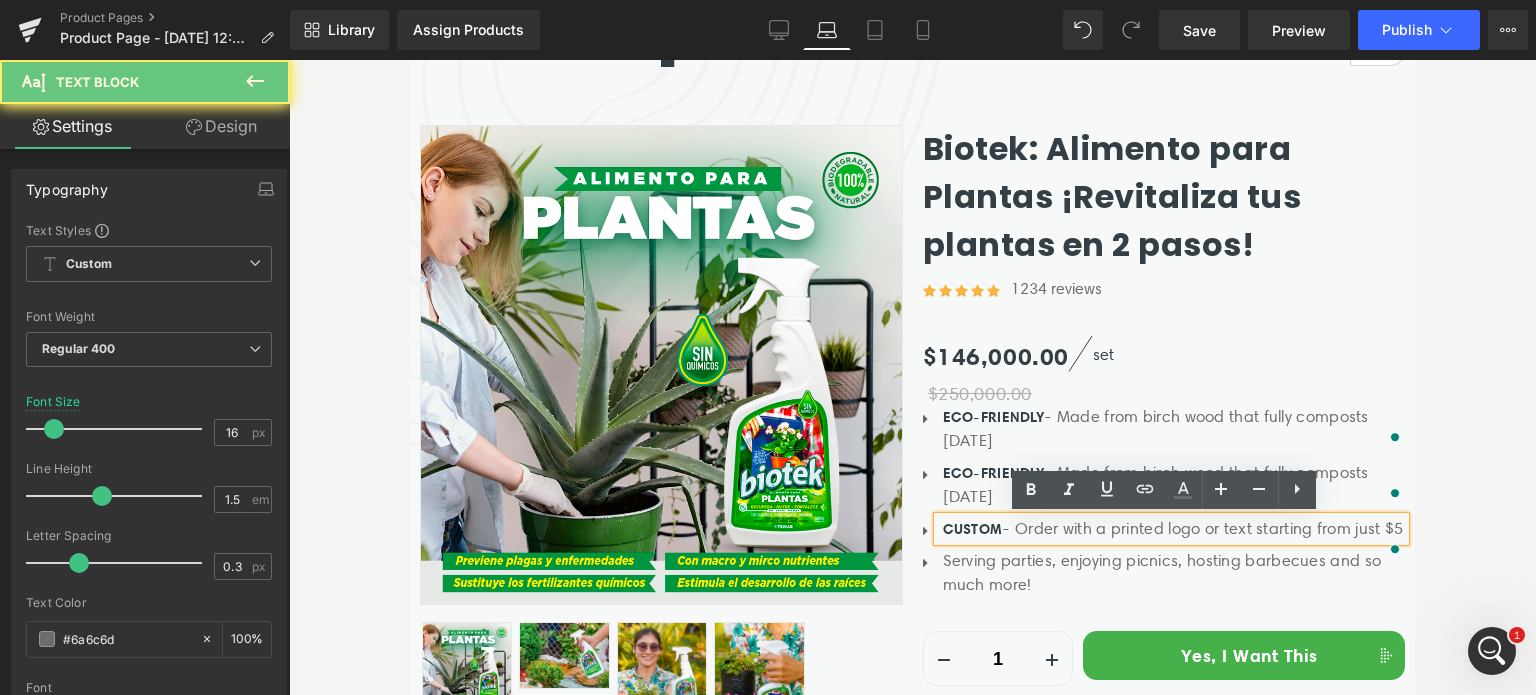 click on "CUSTOM  - Order with a printed logo or text starting from just $5" at bounding box center [1174, 529] 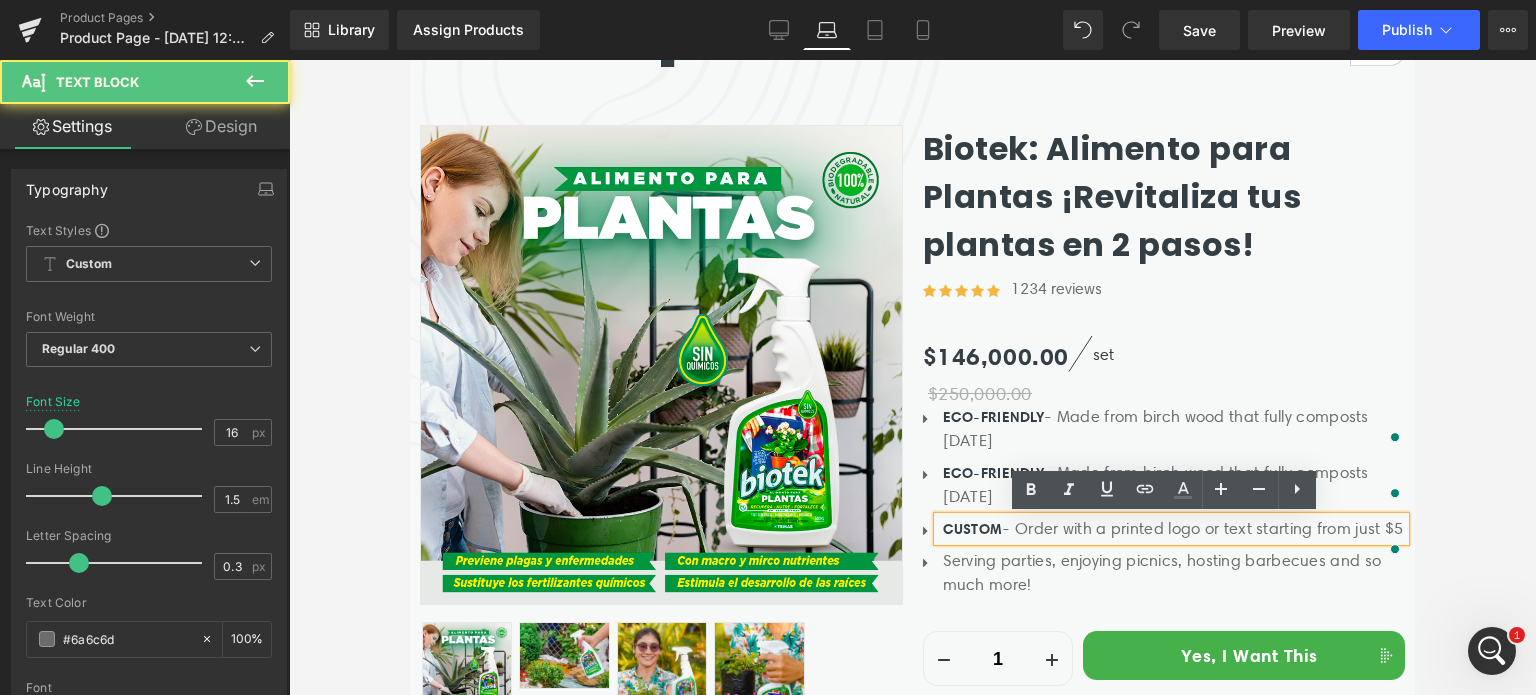click on "CUSTOM  - Order with a printed logo or text starting from just $5" at bounding box center (1174, 529) 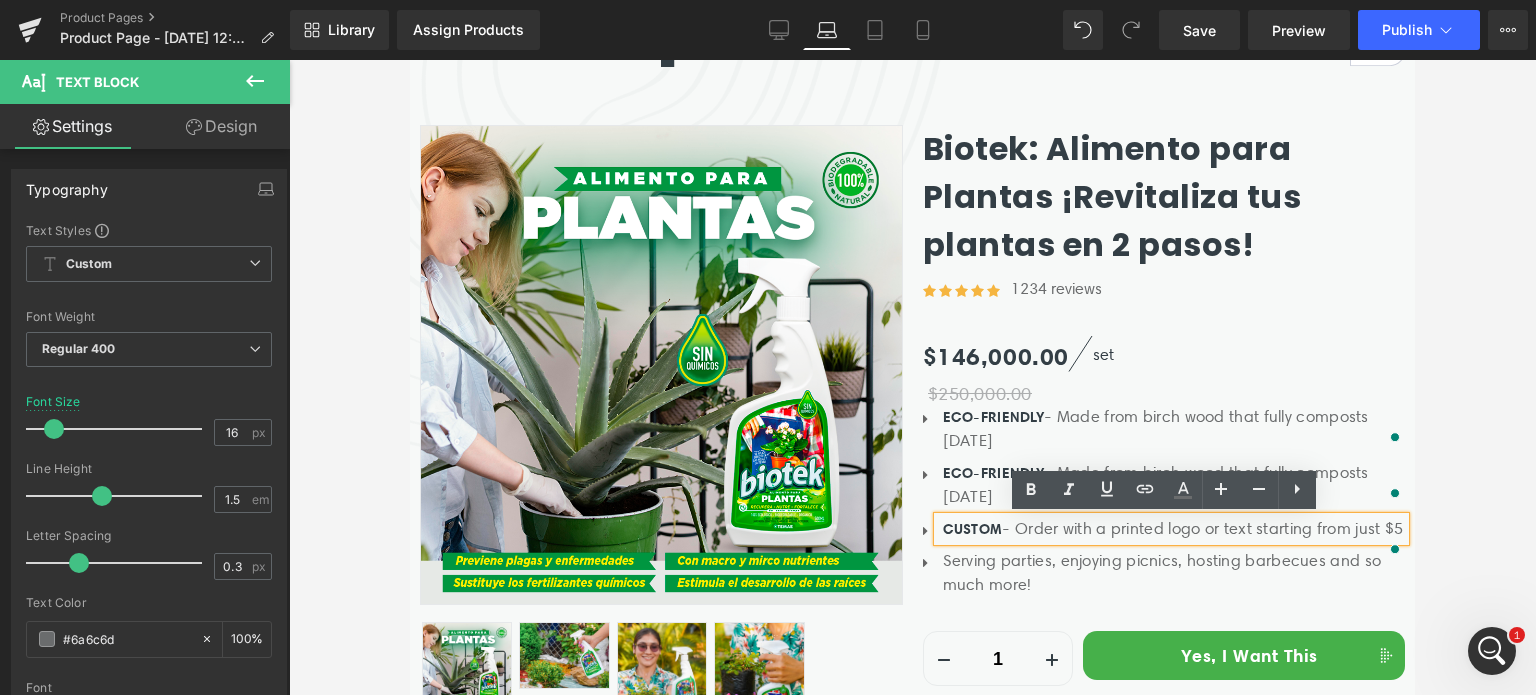 click on "CUSTOM  - Order with a printed logo or text starting from just $5" at bounding box center [1174, 529] 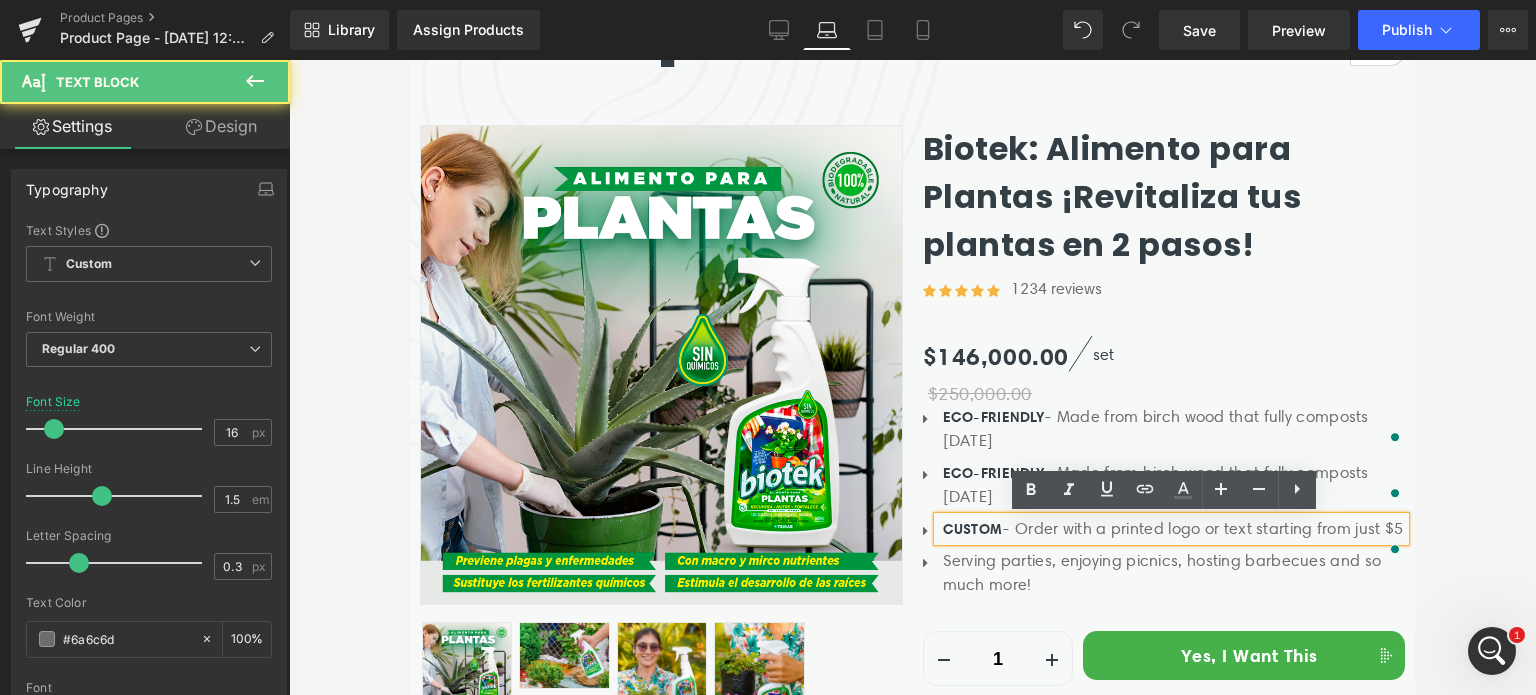 click on "CUSTOM  - Order with a printed logo or text starting from just $5" at bounding box center [1174, 529] 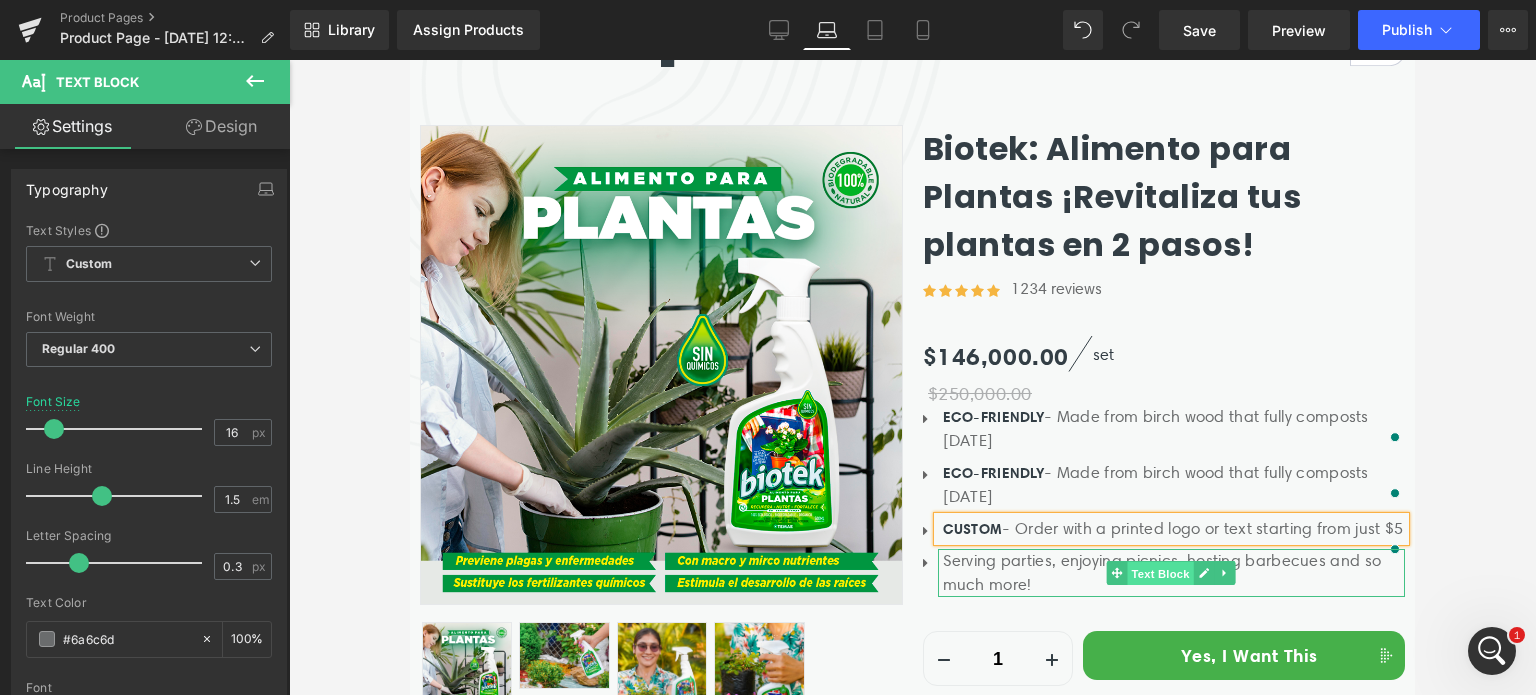 drag, startPoint x: 1140, startPoint y: 608, endPoint x: 1148, endPoint y: 591, distance: 18.788294 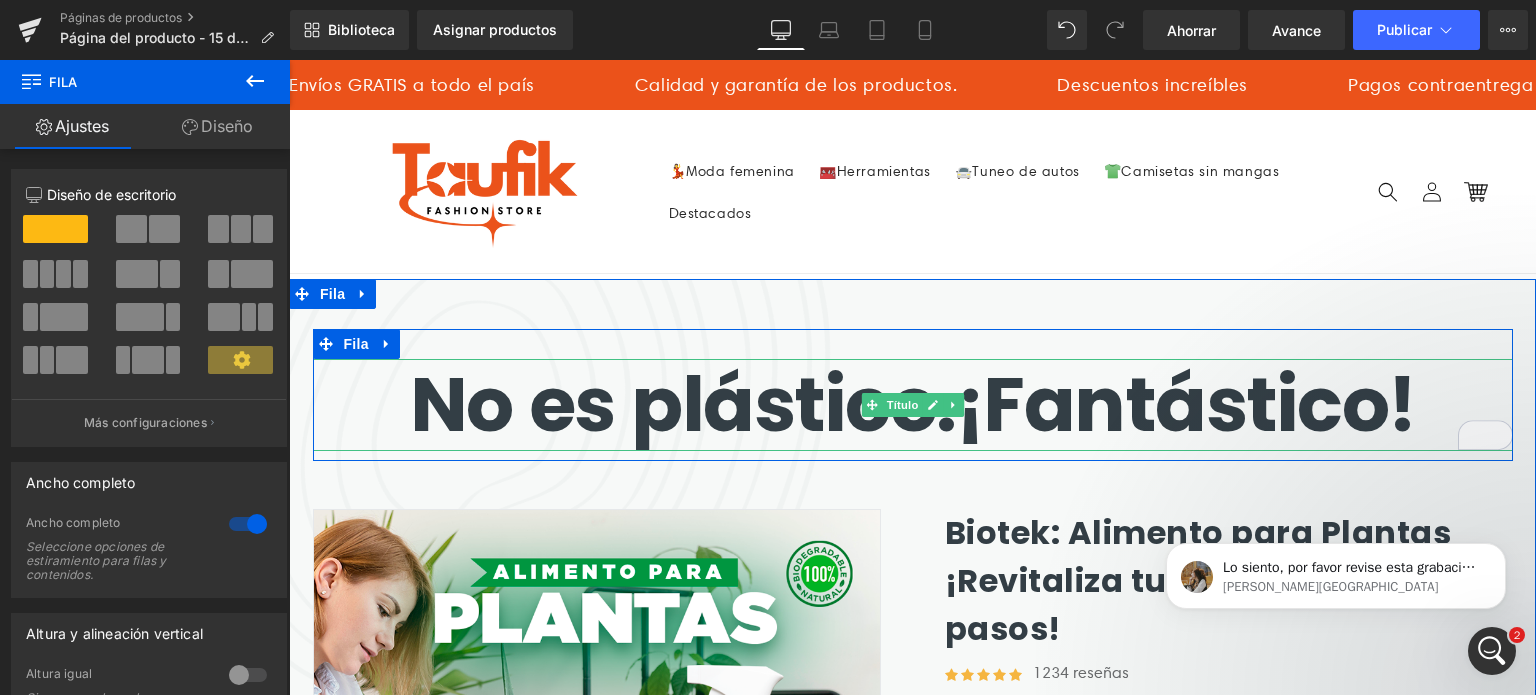 scroll, scrollTop: 0, scrollLeft: 0, axis: both 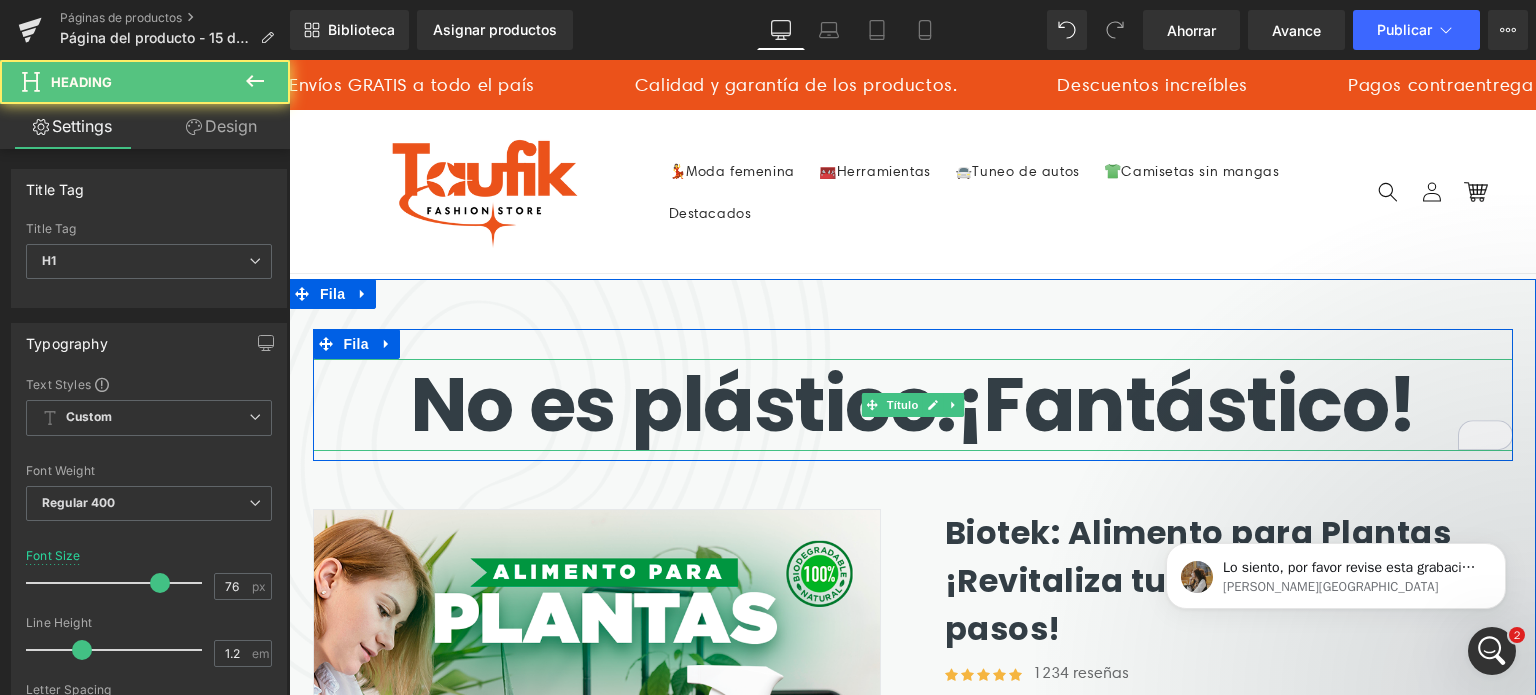 drag, startPoint x: 983, startPoint y: 411, endPoint x: 1272, endPoint y: 413, distance: 289.00693 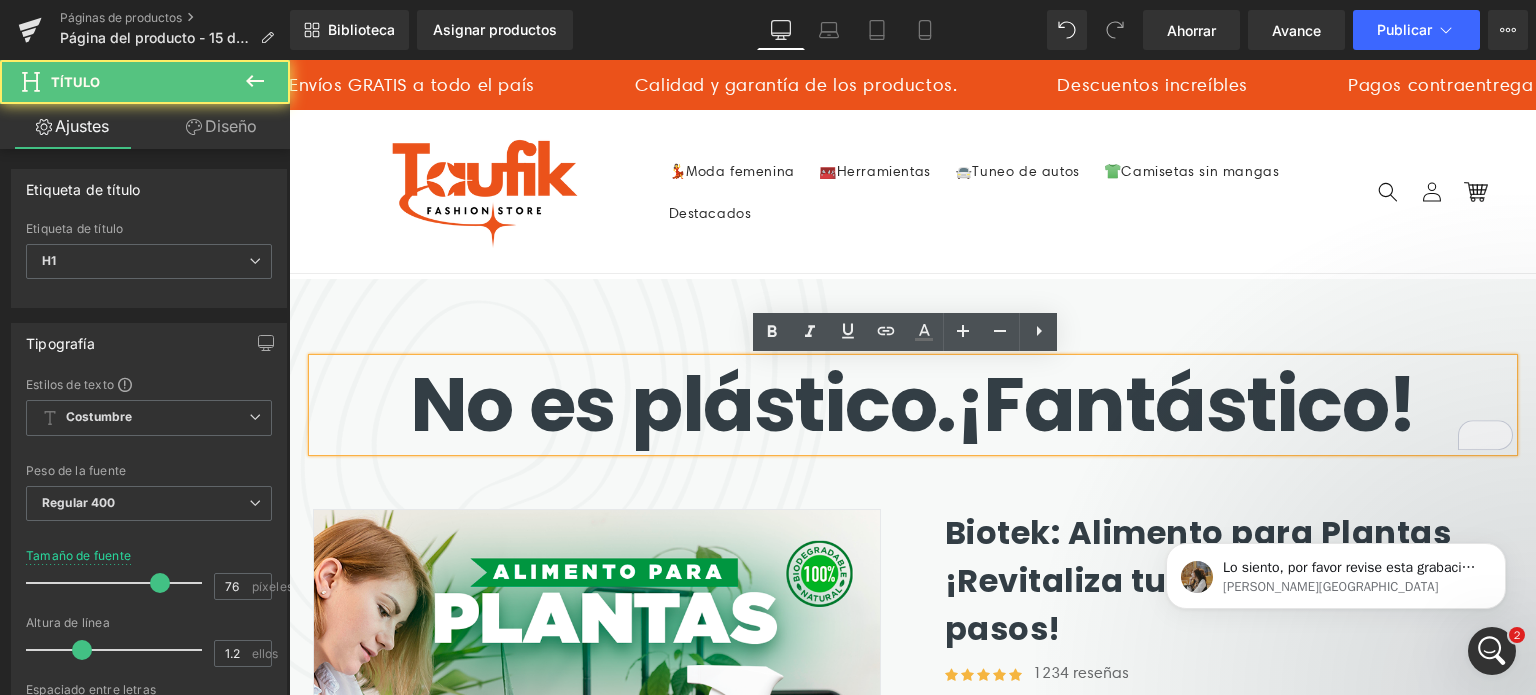 drag, startPoint x: 744, startPoint y: 427, endPoint x: 568, endPoint y: 426, distance: 176.00284 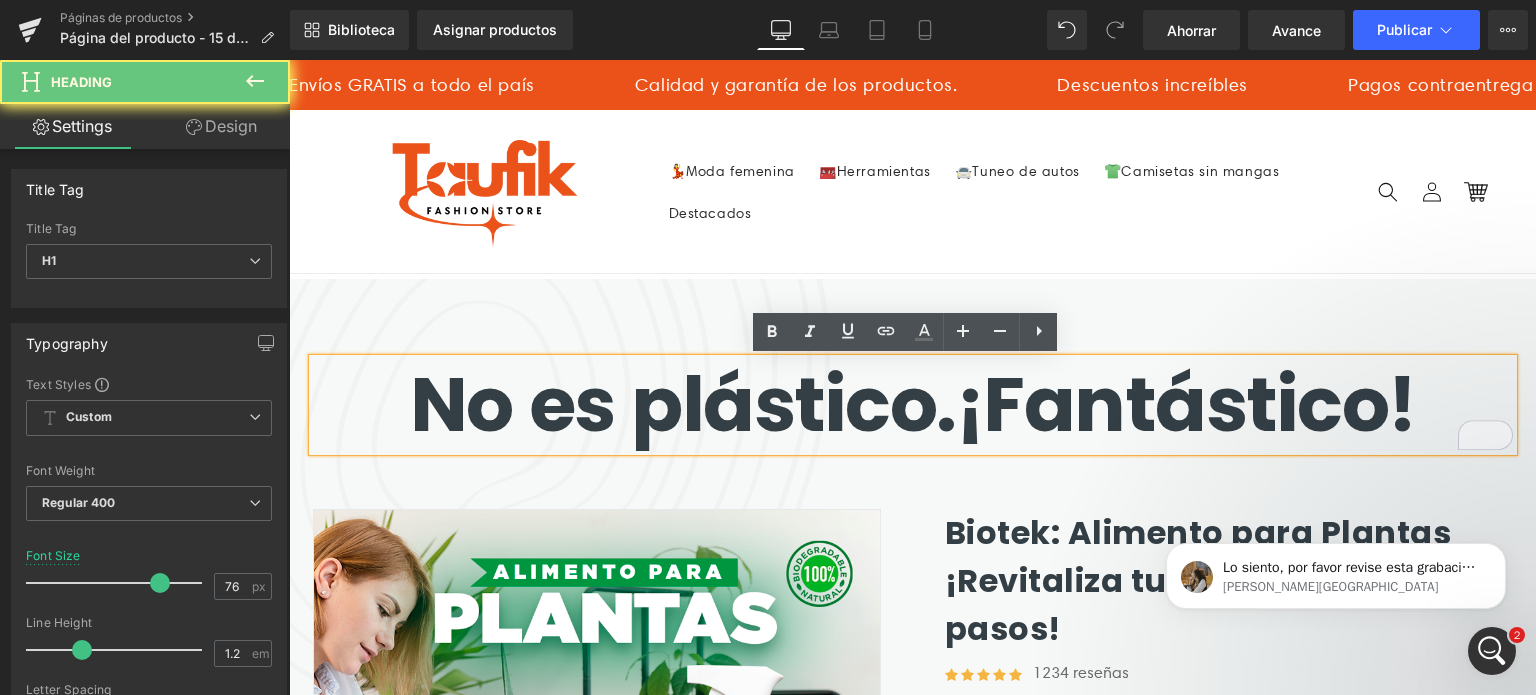 drag, startPoint x: 568, startPoint y: 426, endPoint x: 1117, endPoint y: 435, distance: 549.0738 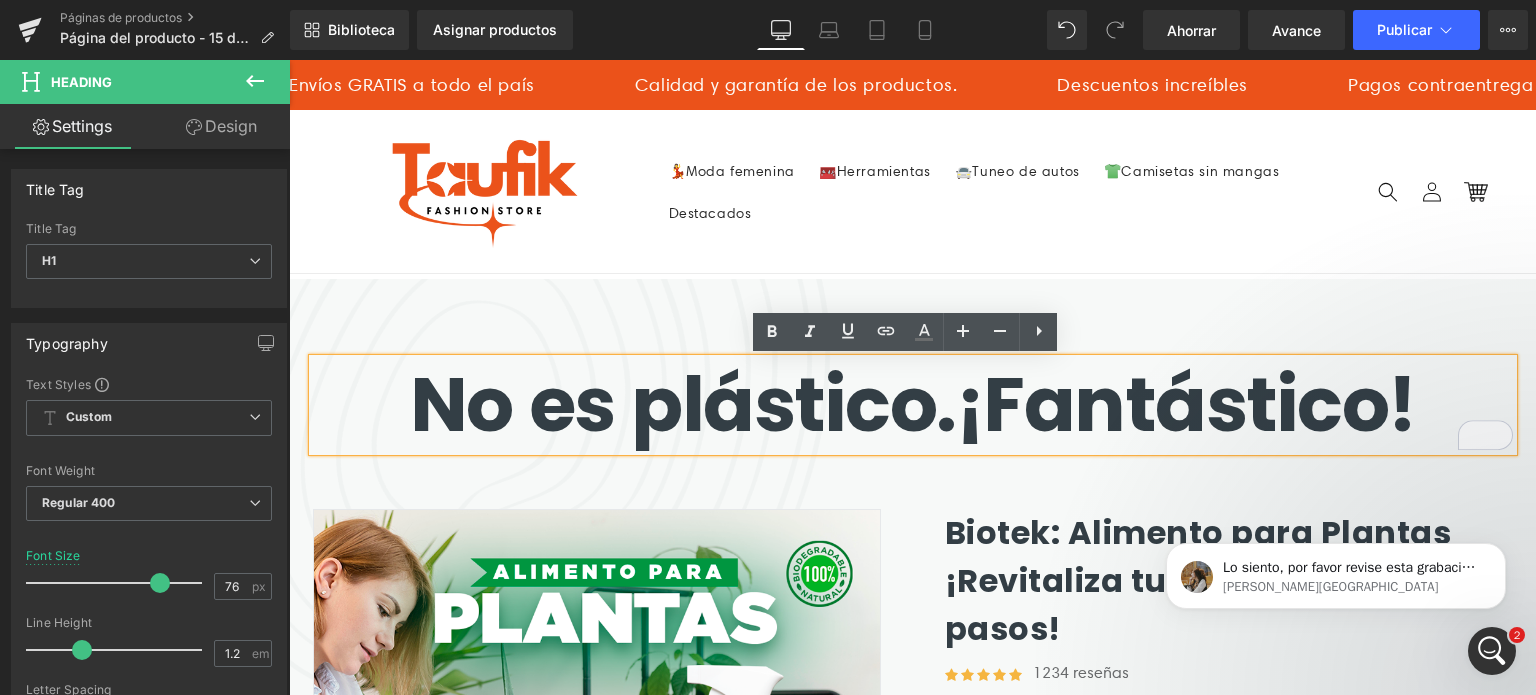 click on "No es plástico.  ¡Fantástico!" at bounding box center [913, 404] 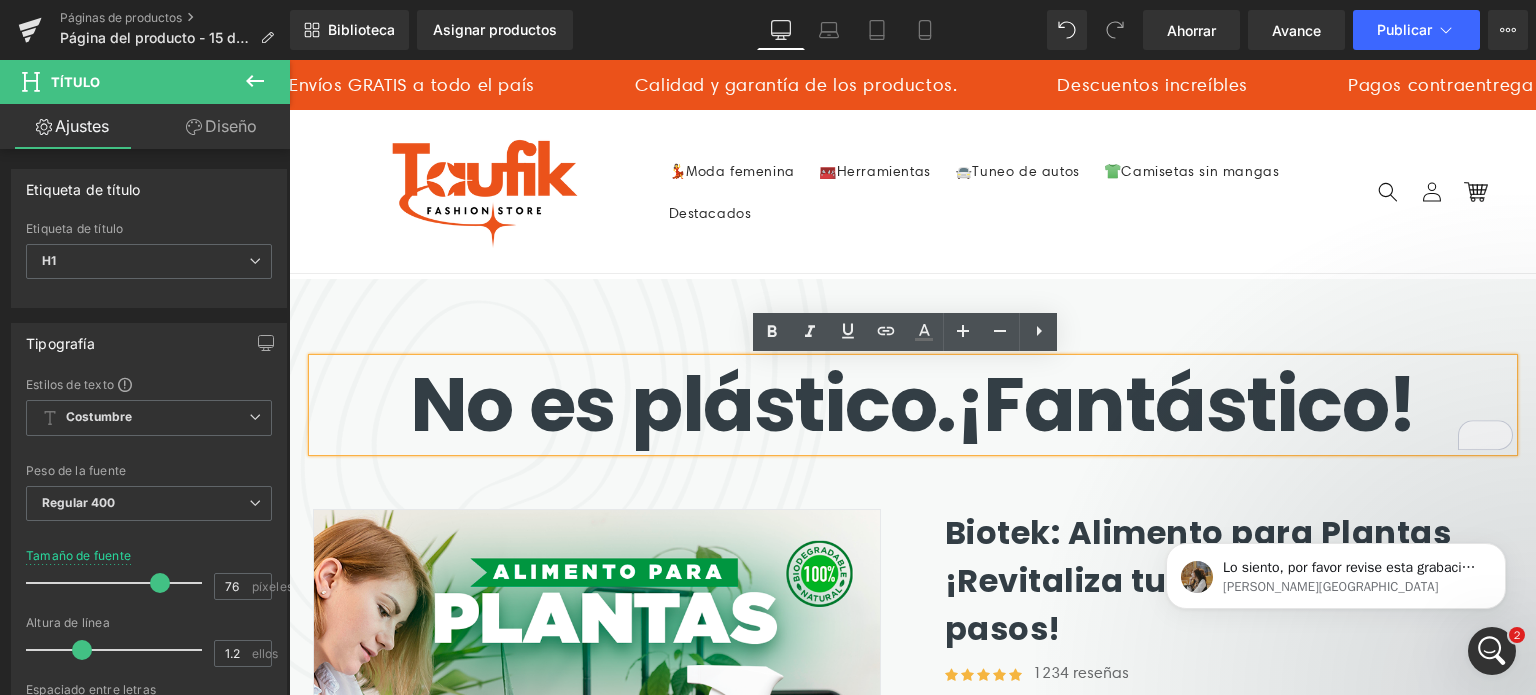 click on "No es plástico.  ¡Fantástico!" at bounding box center [913, 404] 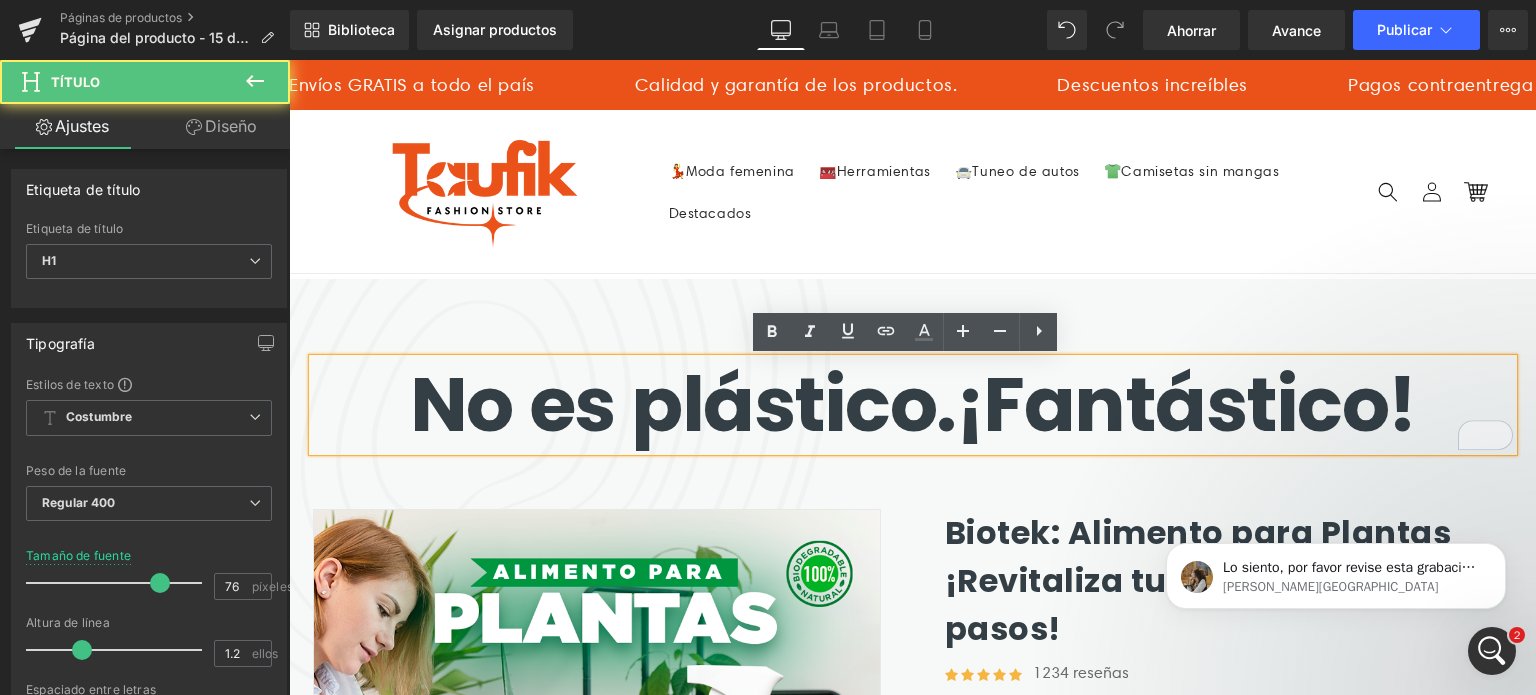 drag, startPoint x: 476, startPoint y: 448, endPoint x: 655, endPoint y: 456, distance: 179.17868 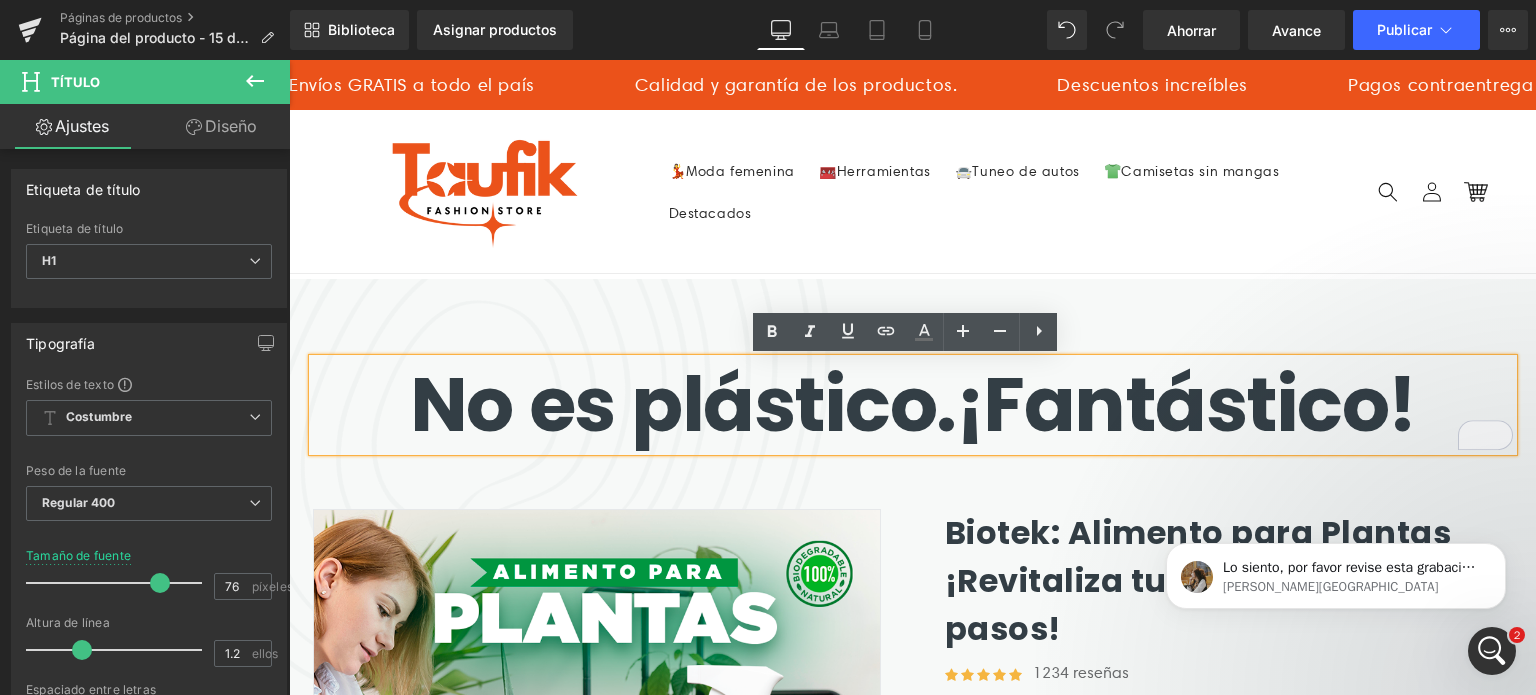 click on "No es plástico.  ¡Fantástico! Título         Fila" at bounding box center [913, 394] 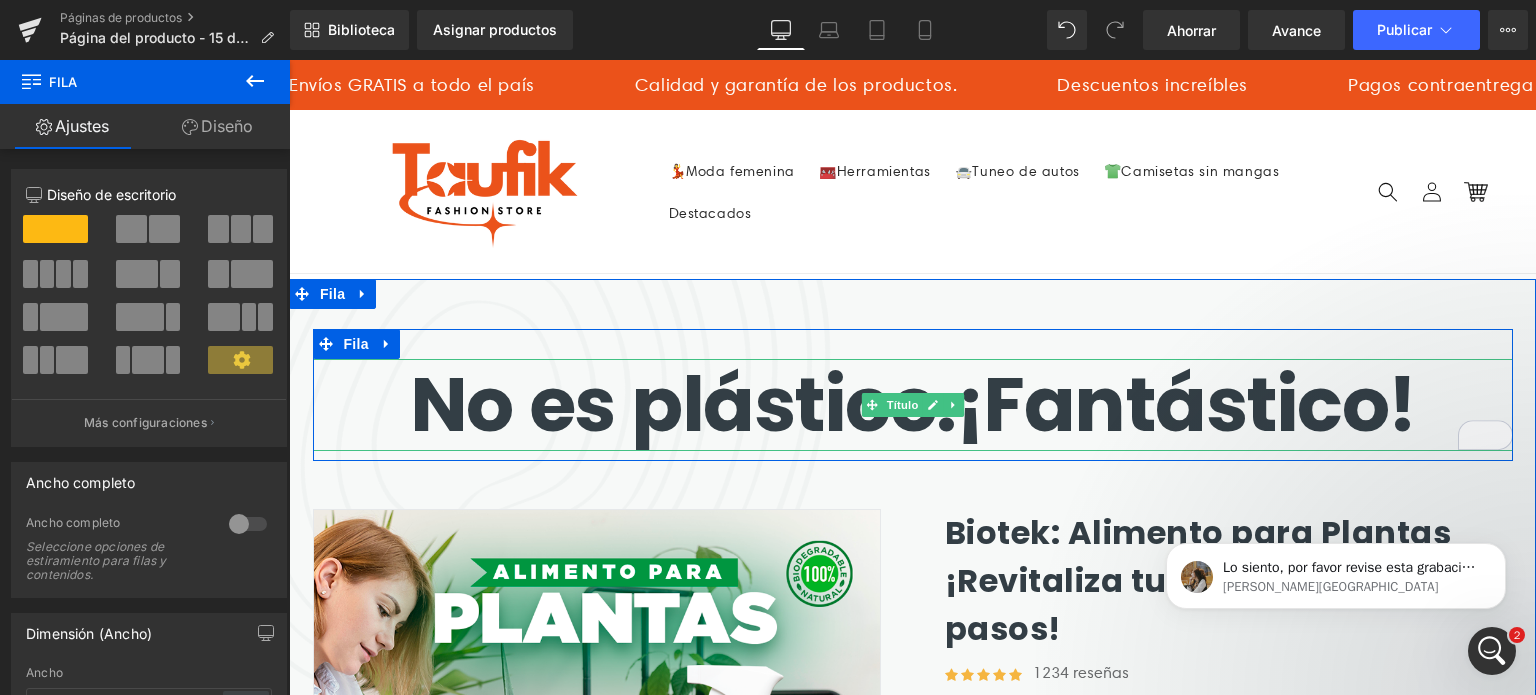 click on "No es plástico." at bounding box center [683, 404] 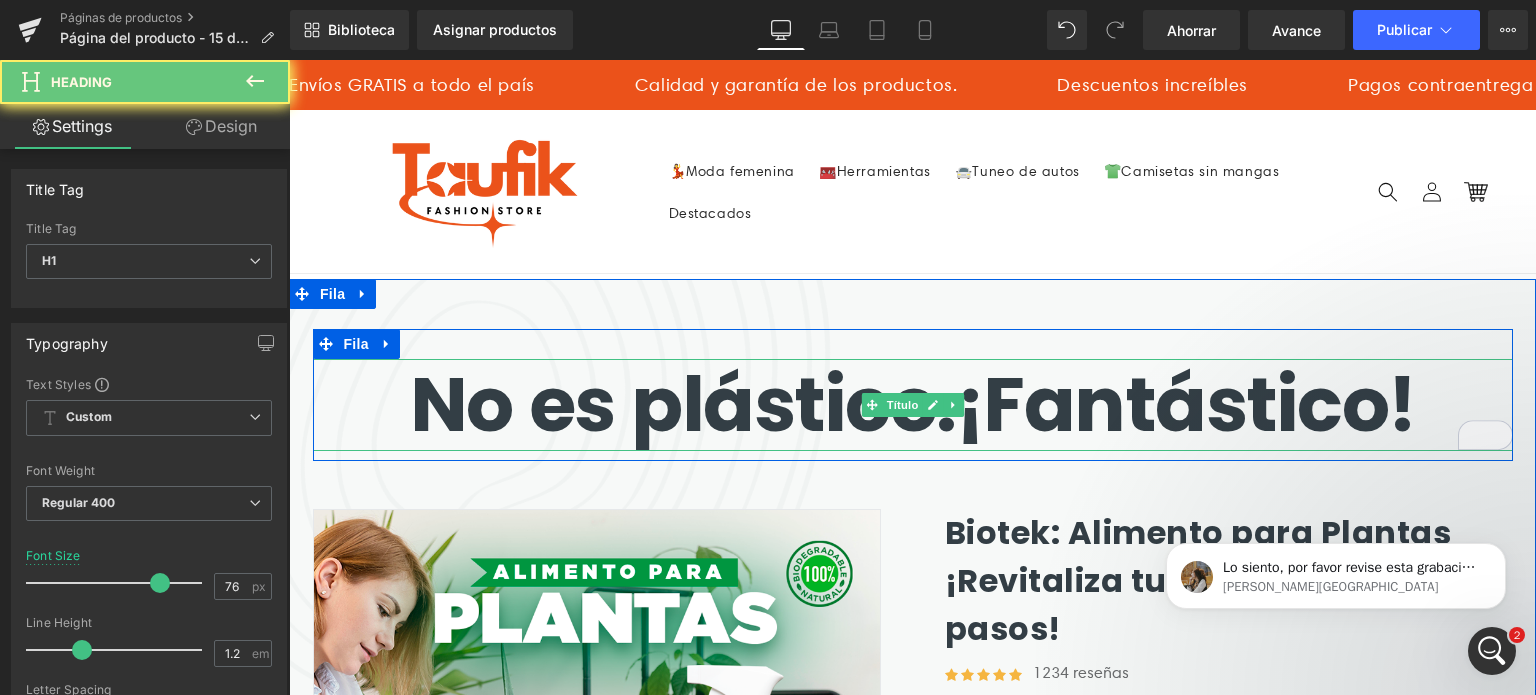 click on "No es plástico." at bounding box center [683, 404] 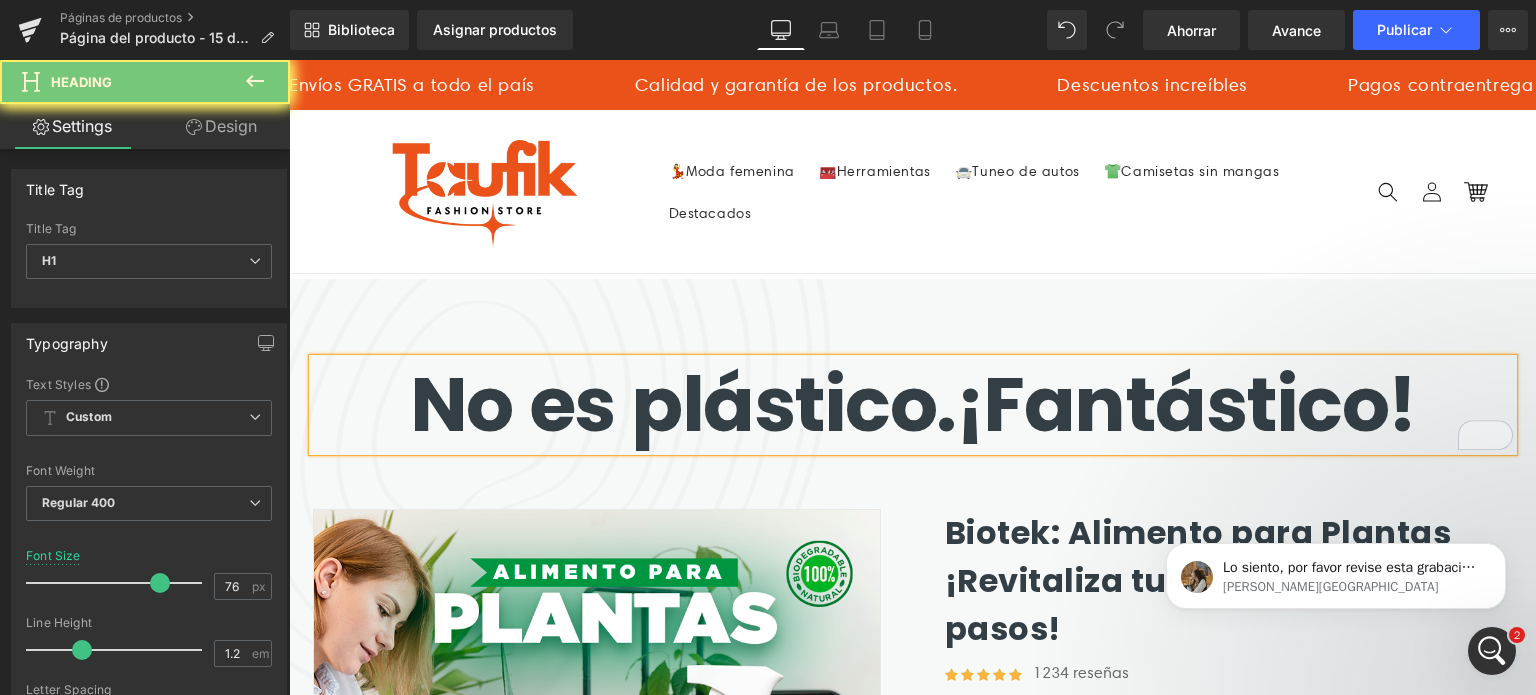 click on "No es plástico." at bounding box center [683, 404] 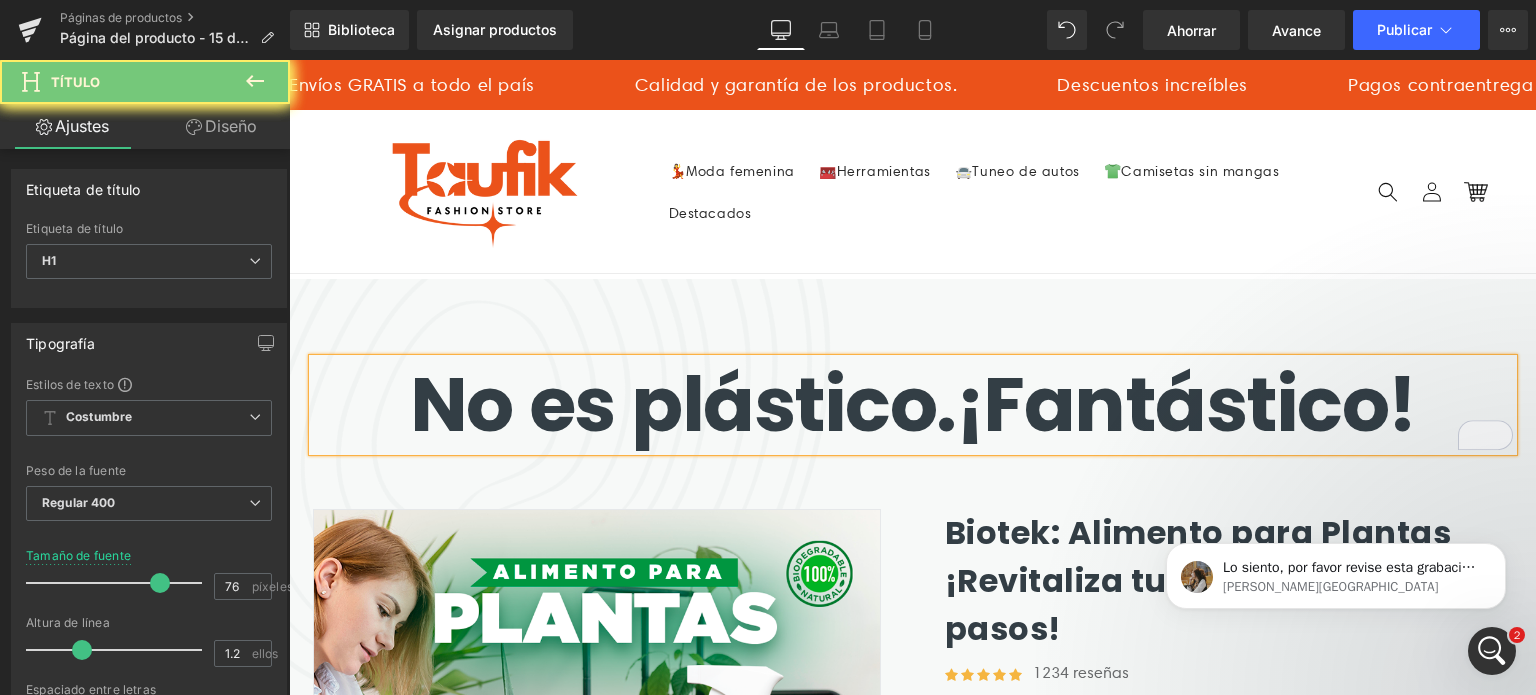 click on "No es plástico." at bounding box center (683, 404) 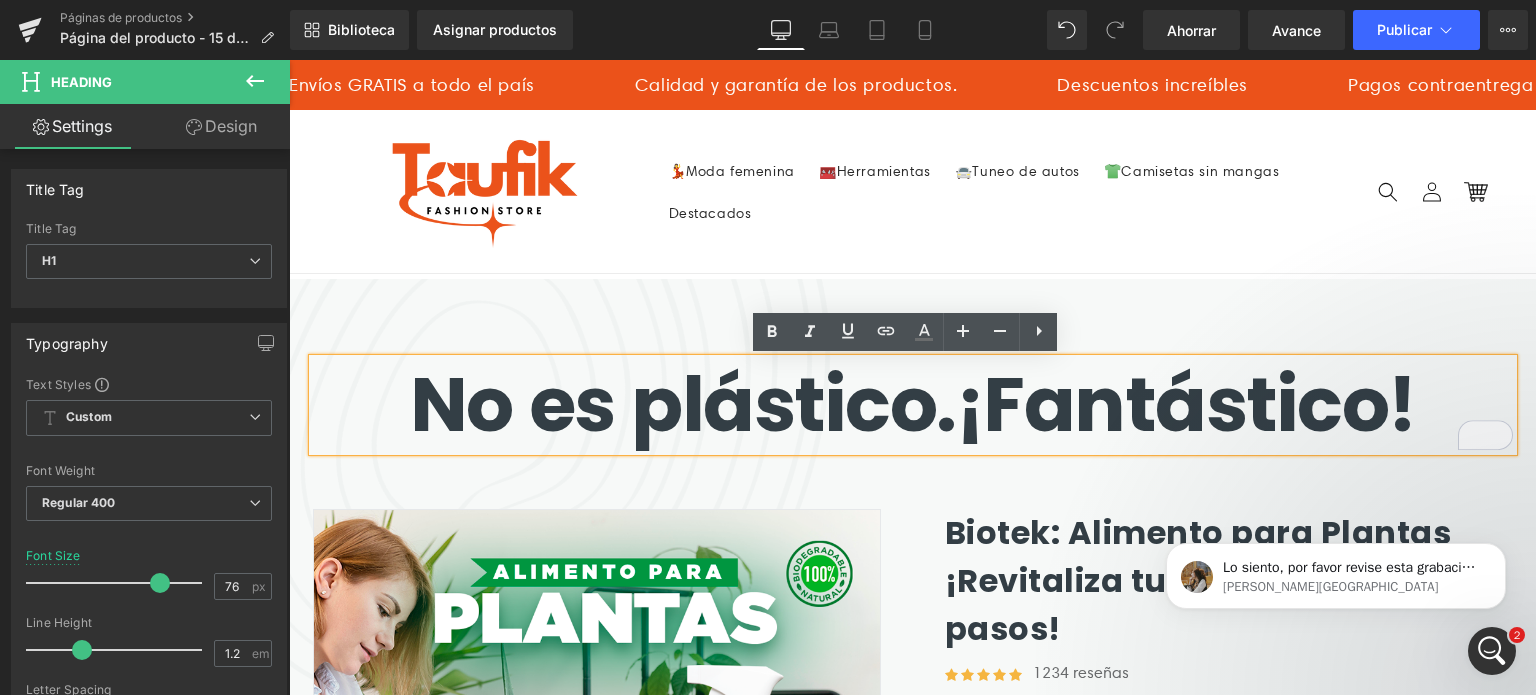 click on "No es plástico." at bounding box center (683, 404) 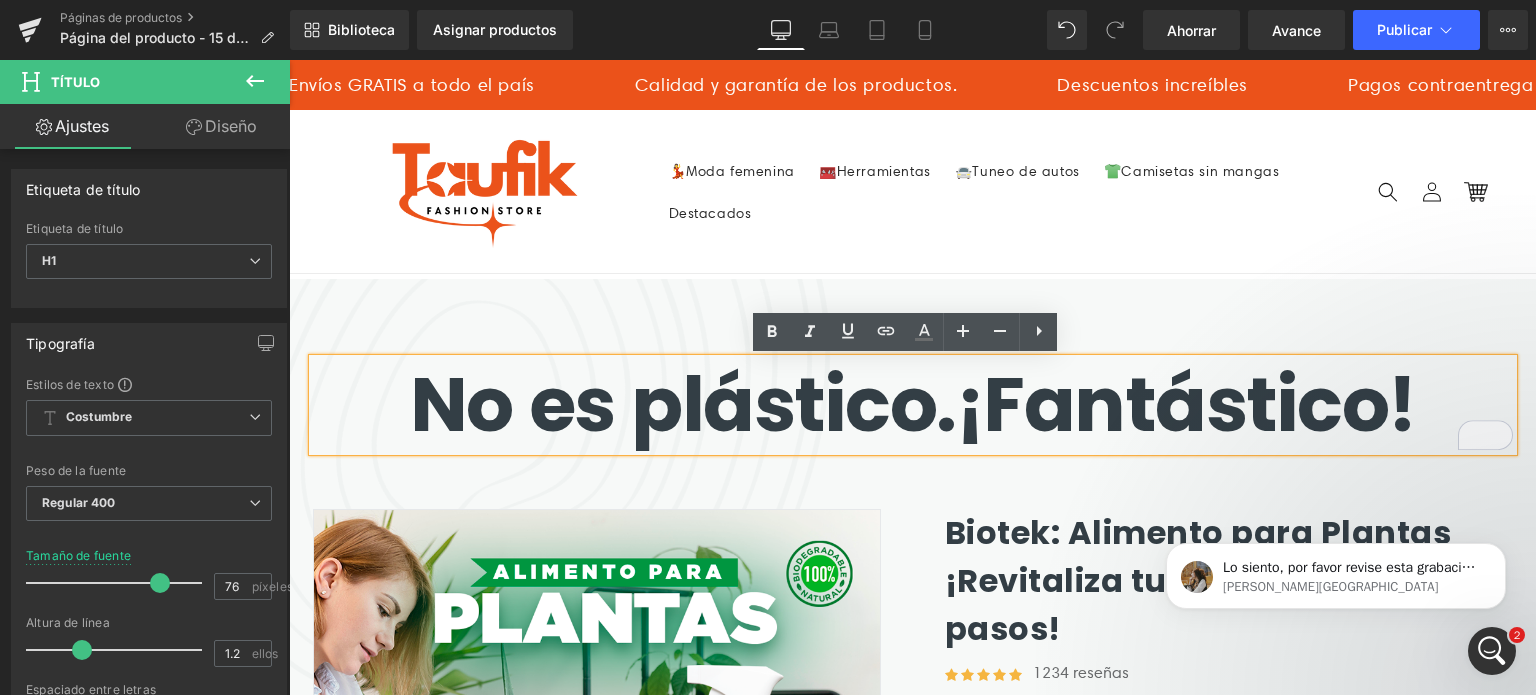 click on "No es plástico." at bounding box center [683, 404] 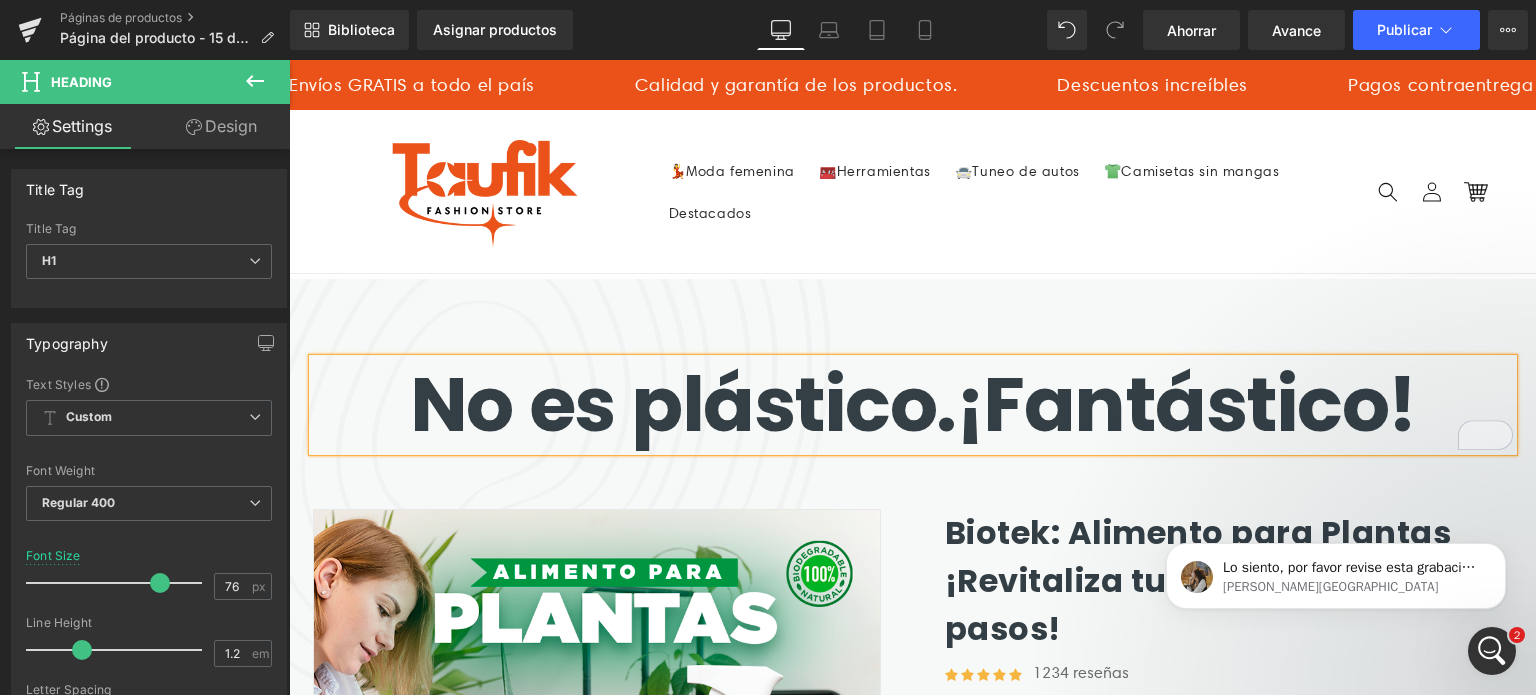 click on "No es plástico." at bounding box center (683, 404) 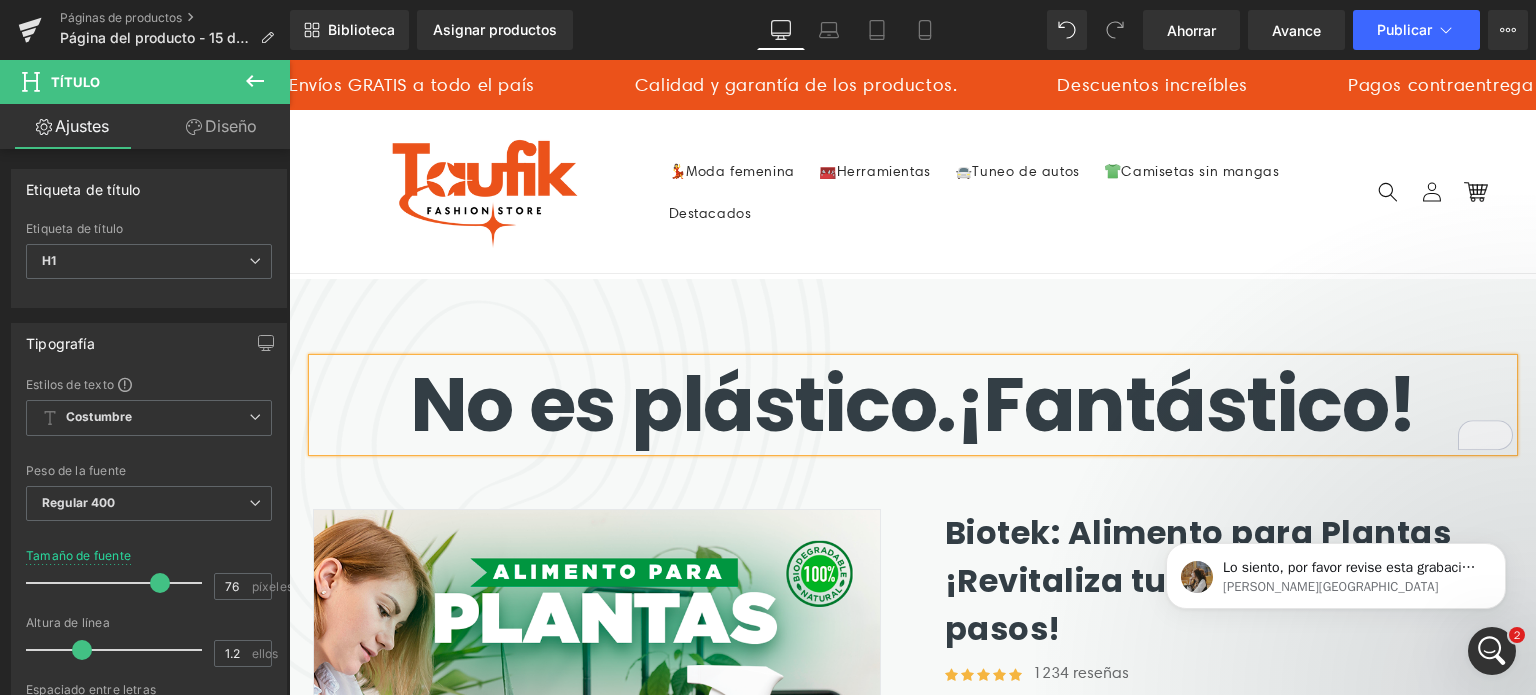 click on "No es plástico." at bounding box center [683, 404] 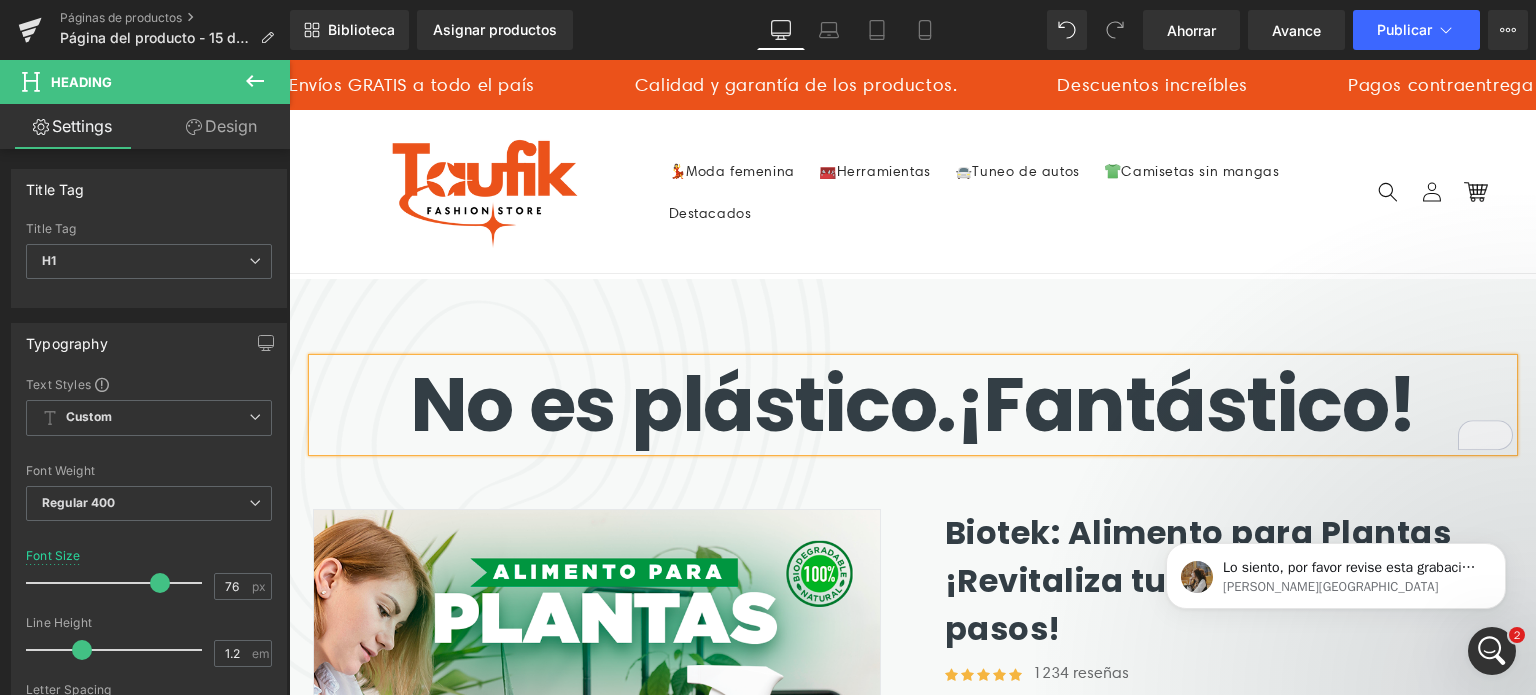 click on "No es plástico." at bounding box center [683, 404] 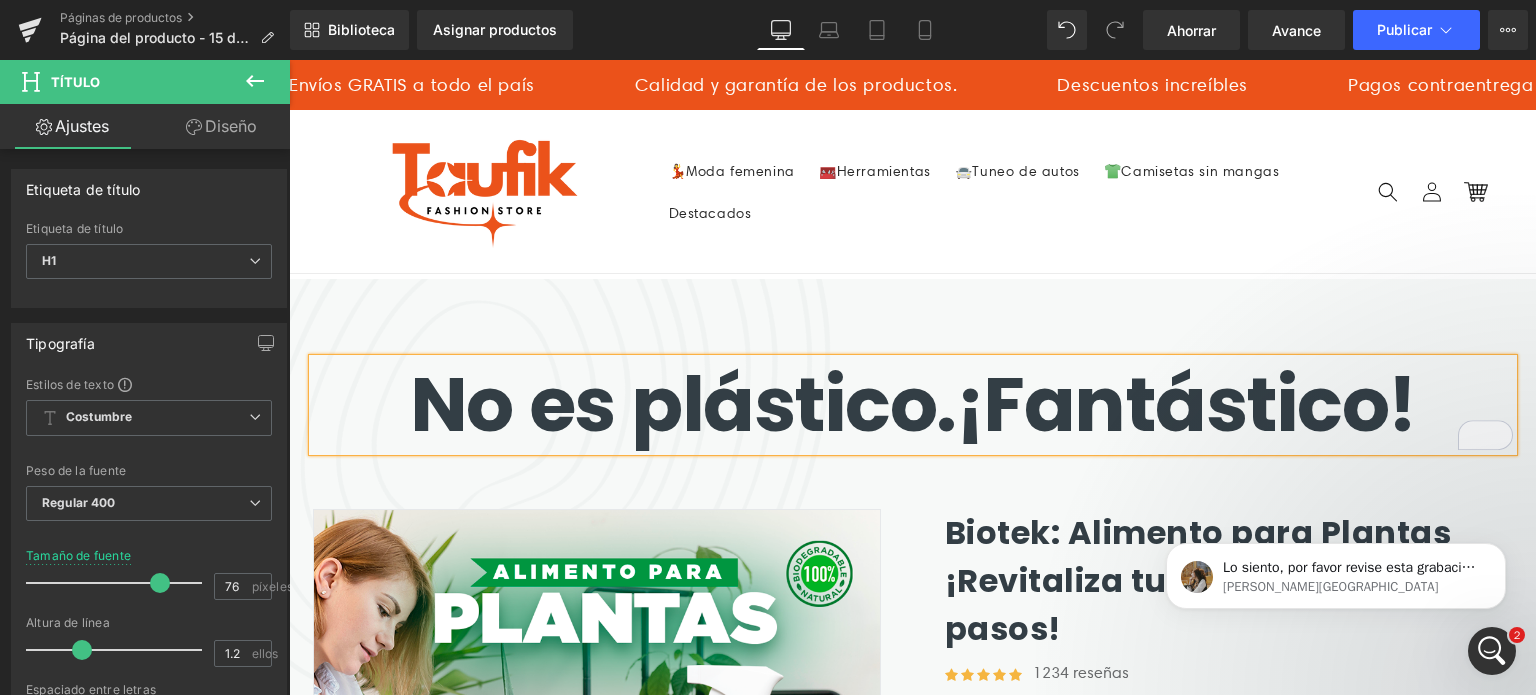 click on "No es plástico." at bounding box center [683, 404] 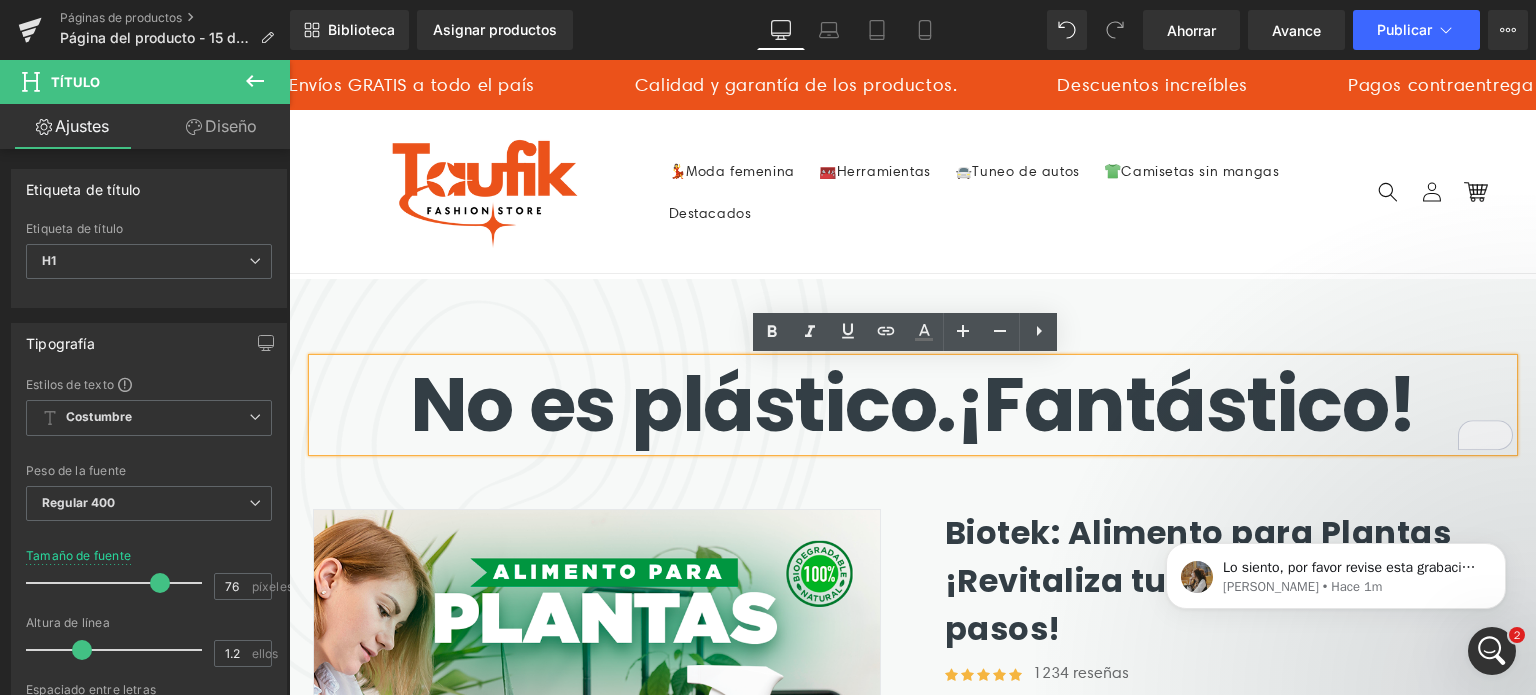 click on "No es plástico.  ¡Fantástico!" at bounding box center [913, 404] 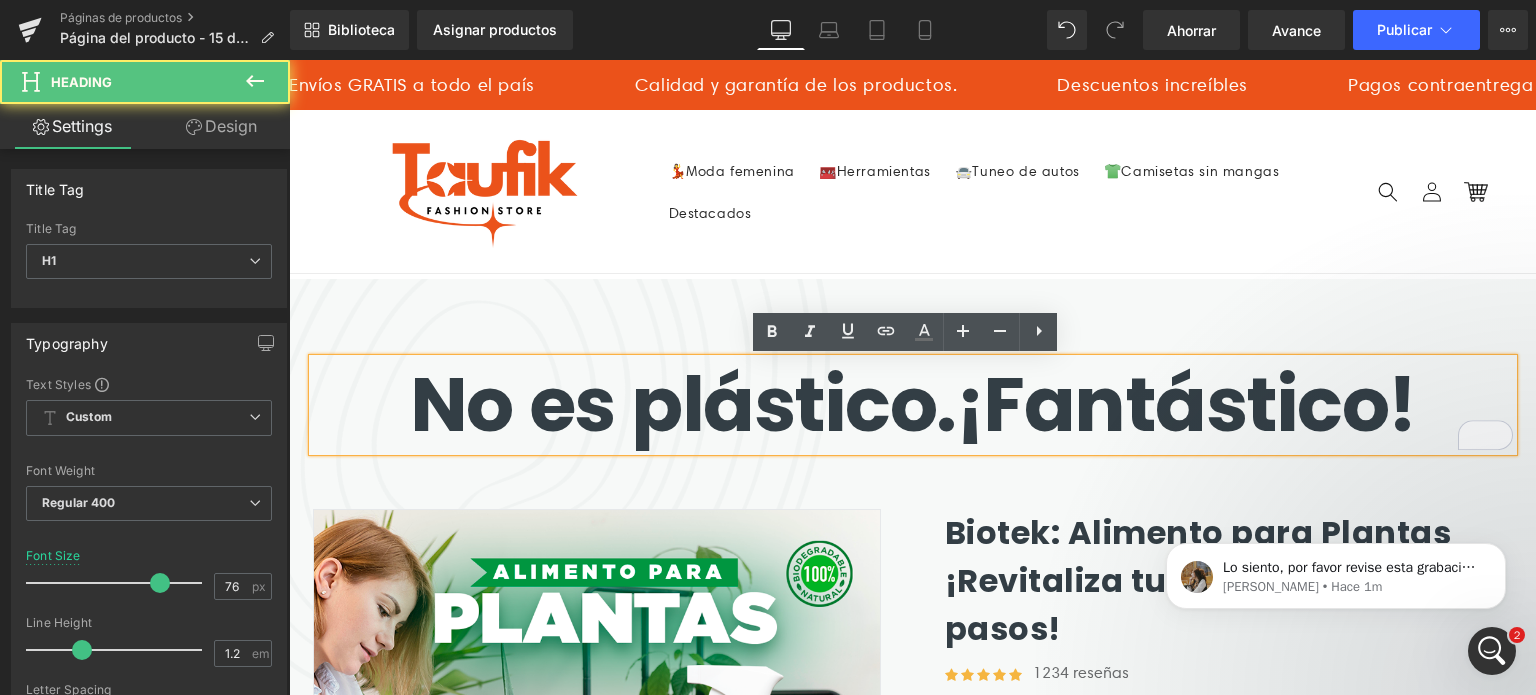 click on "No es plástico.  ¡Fantástico!" at bounding box center (913, 404) 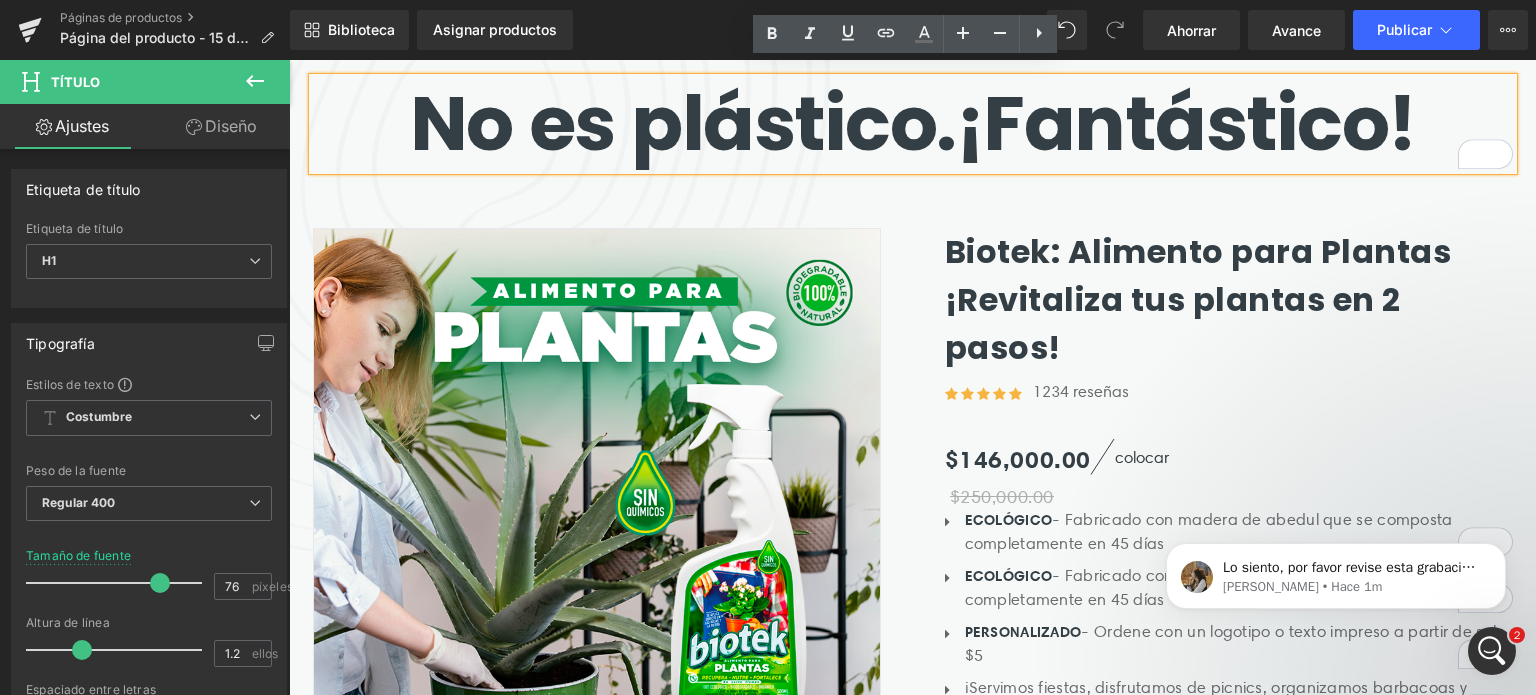 scroll, scrollTop: 300, scrollLeft: 0, axis: vertical 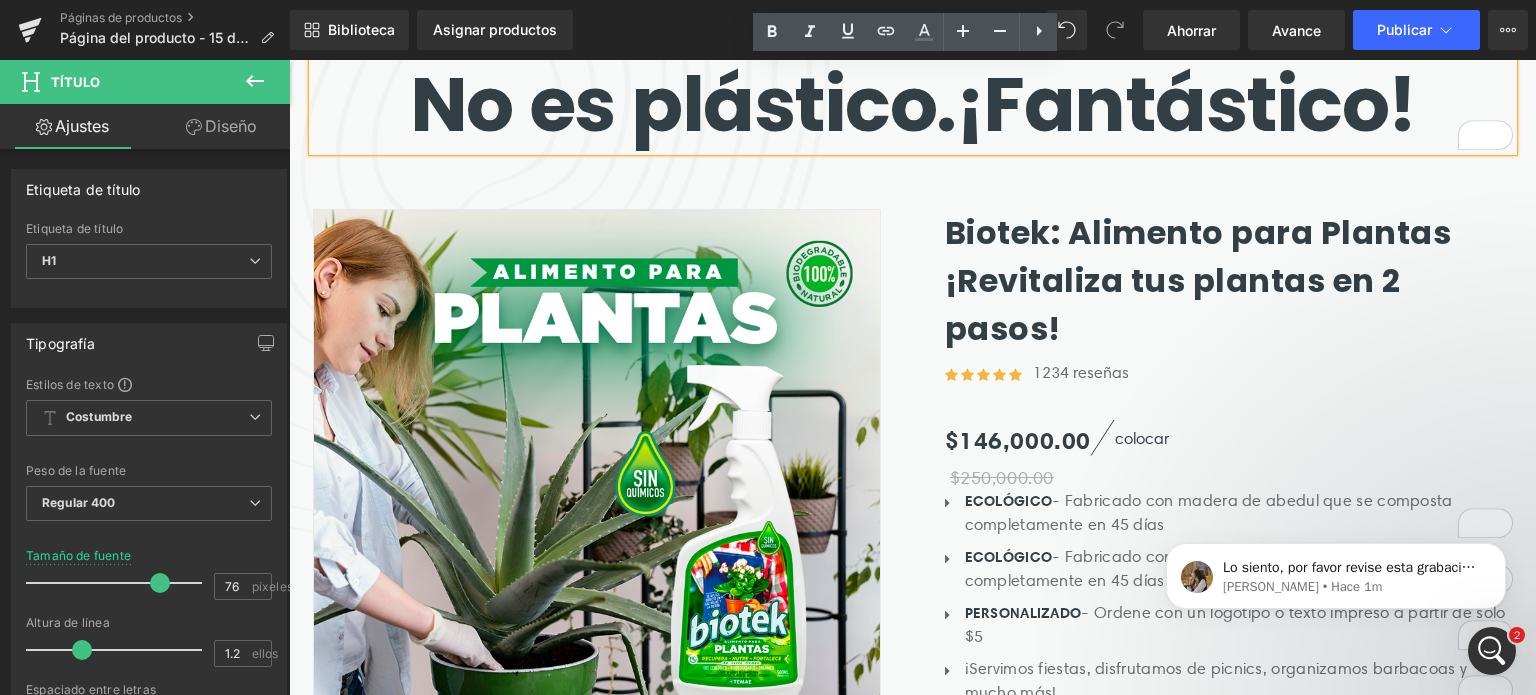 click on "- Fabricado con madera de abedul que se composta completamente en 45 días" at bounding box center (1209, 512) 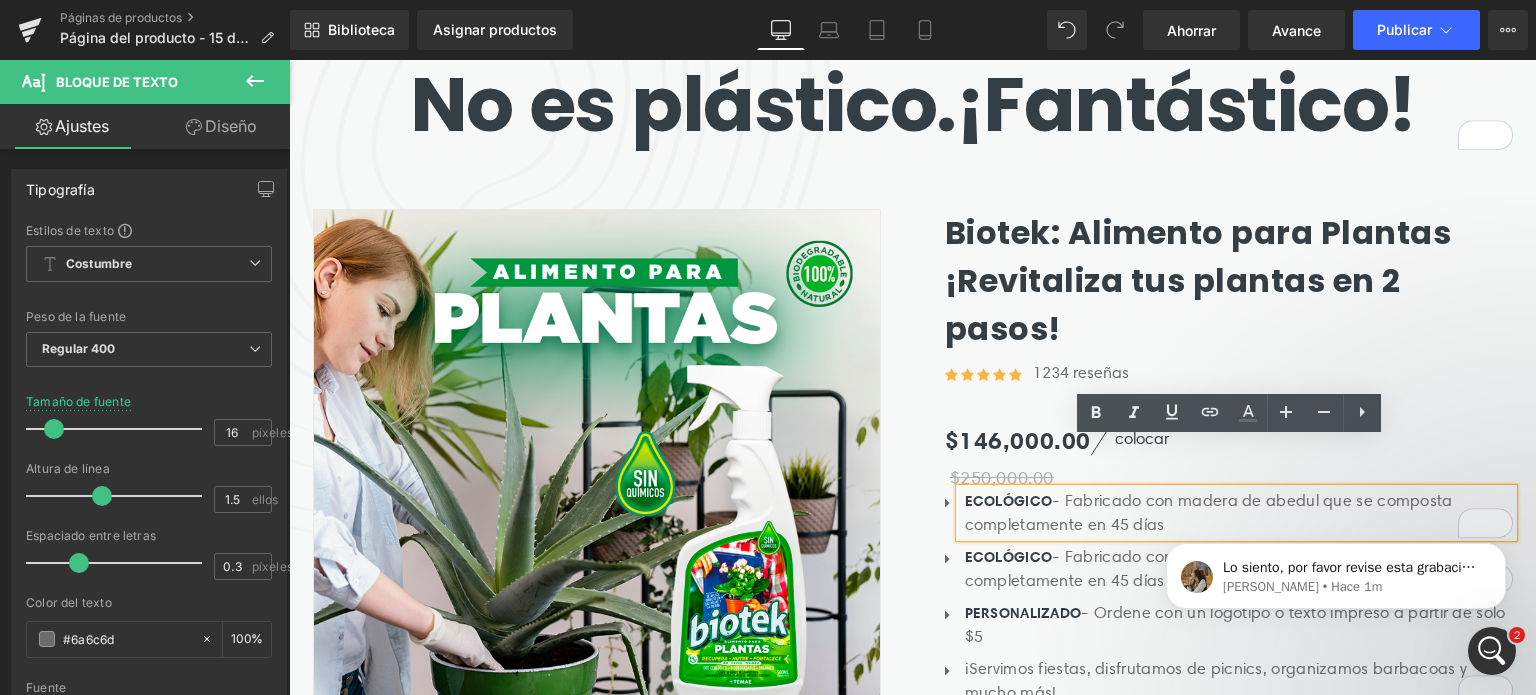 click on "ECOLÓGICO  - Fabricado con madera de abedul que se composta completamente en 45 días" at bounding box center (1239, 513) 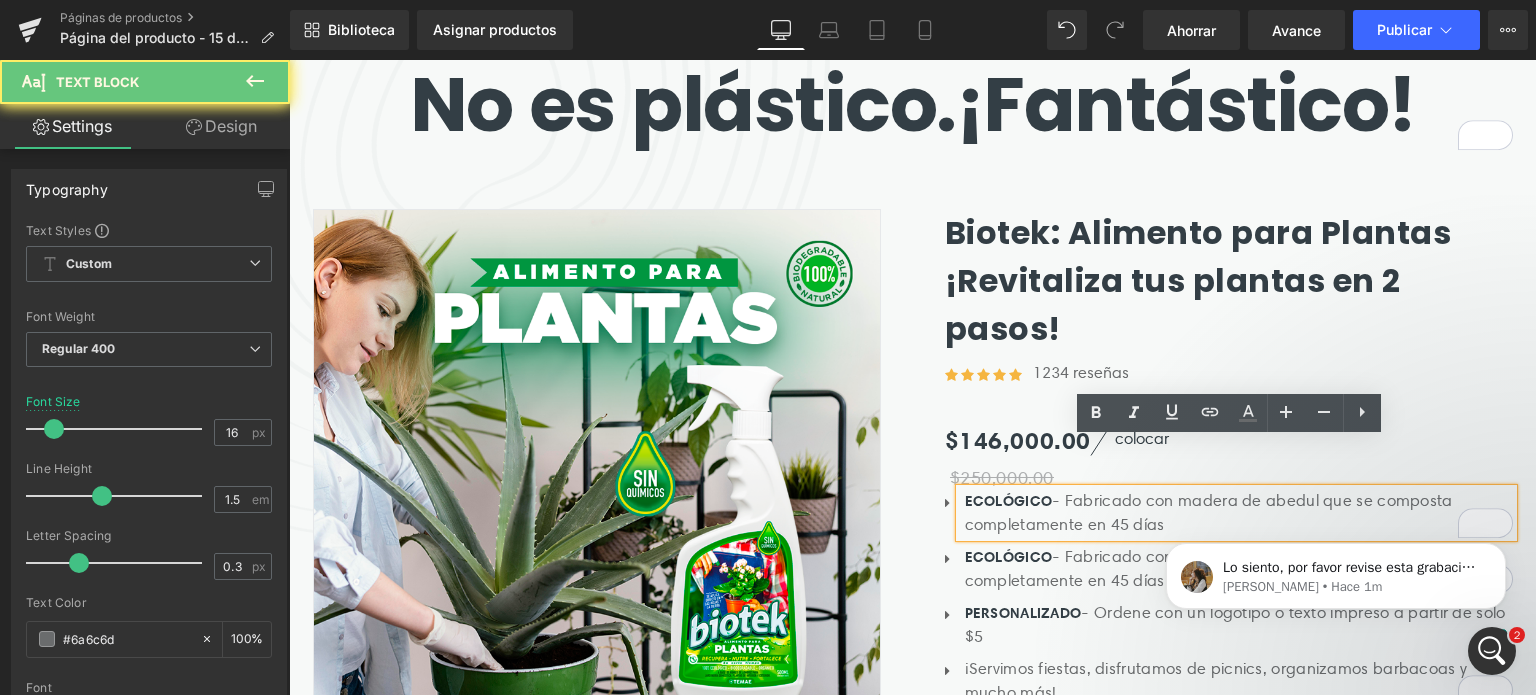click on "ECOLÓGICO  - Fabricado con madera de abedul que se composta completamente en 45 días" at bounding box center [1239, 513] 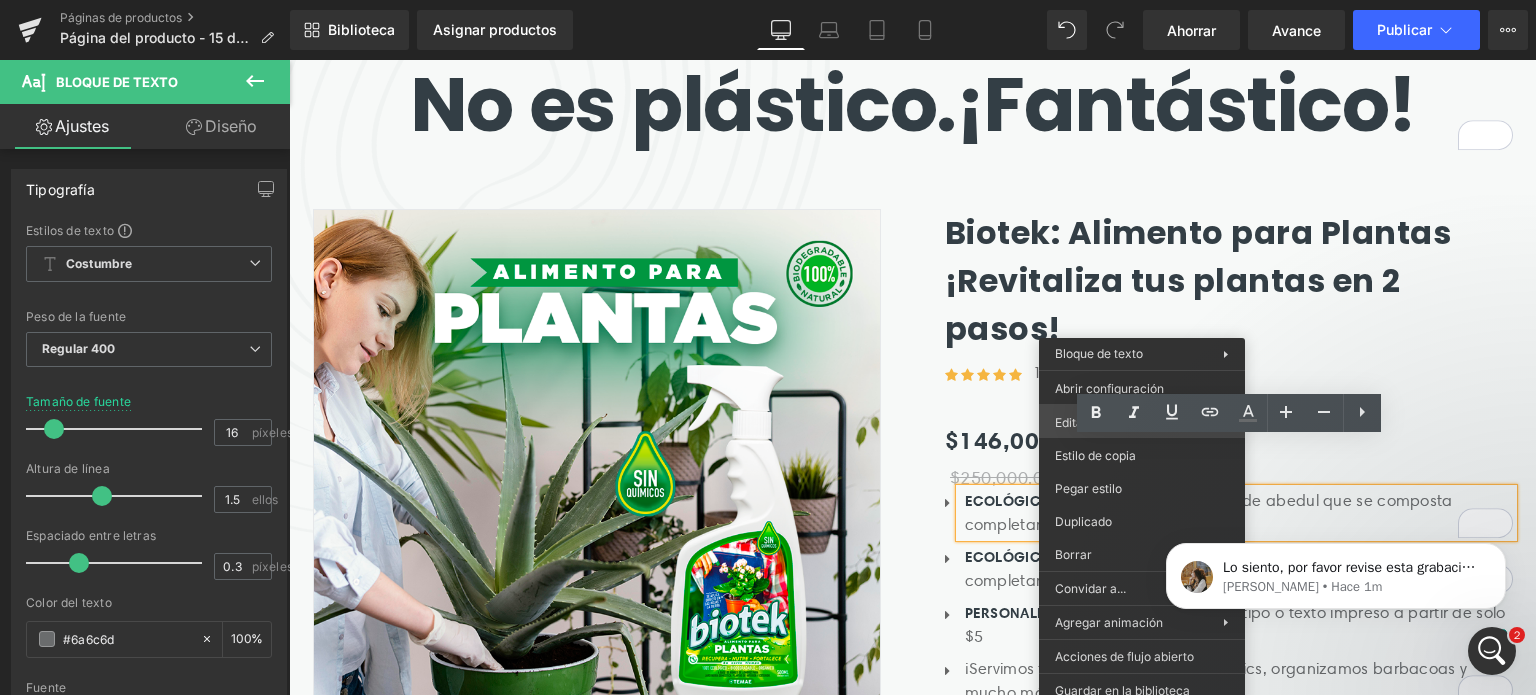 click on "Bloque de texto Estás previsualizando cómo funciona el Reestilizará tu página. No puedes editar elementos en el modo de vista previa preestablecida. Páginas de productos Página del producto - 15 de julio, 12:23:09 Biblioteca Asignar productos Vista previa del producto
Ningún producto coincide con tu búsqueda.  Prueba con otra palabra clave. Administrar productos asignados De oficina De oficina Computadora portátil Tableta Móvil Ahorrar Avance Publicar Programado Plan de actualización Ver página en vivo Ver con plantilla actual Guardar plantilla en la biblioteca Programar publicación Optimizar Configuración de publicación Atajos Tu página no se puede publicar Has alcanzado el número máximo de páginas publicadas en tu plan  (1/1).  Necesitas mejorar tu plan o cancelar la publicación de todas tus páginas para obtener un espacio de publicación. Anular la publicación de páginas Plan de actualización Elementos Estilo global Base Fila filas, columnas, diseños, div Título Imagen" at bounding box center (768, 0) 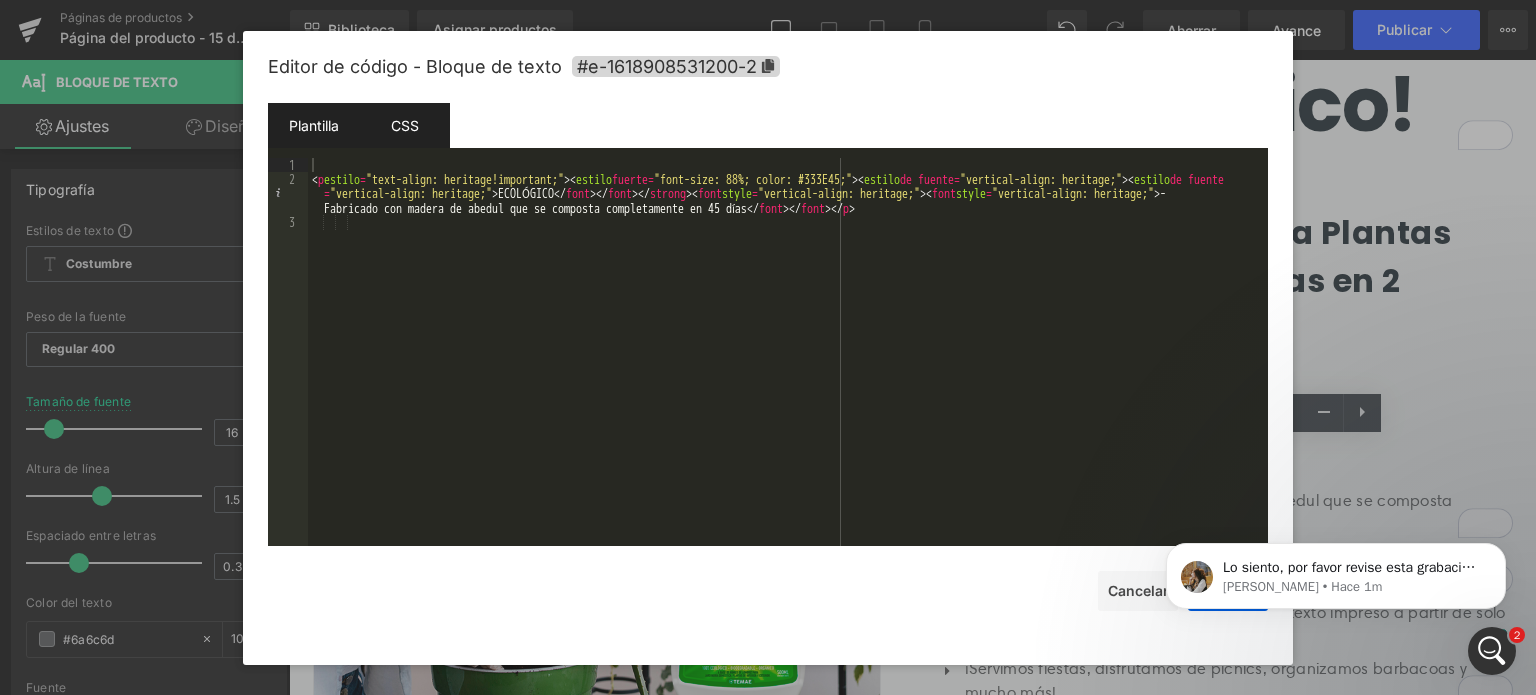 click on "CSS" at bounding box center [404, 125] 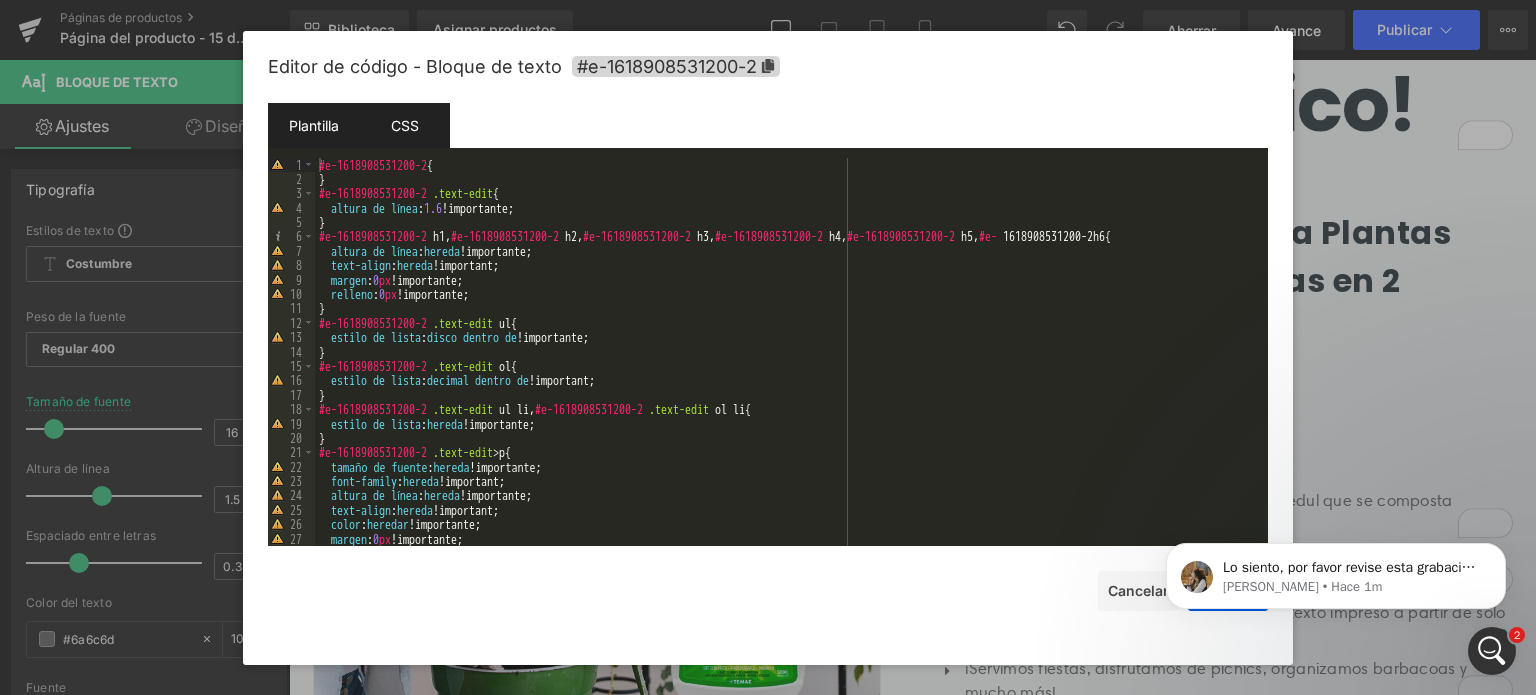 click on "Plantilla" at bounding box center [314, 125] 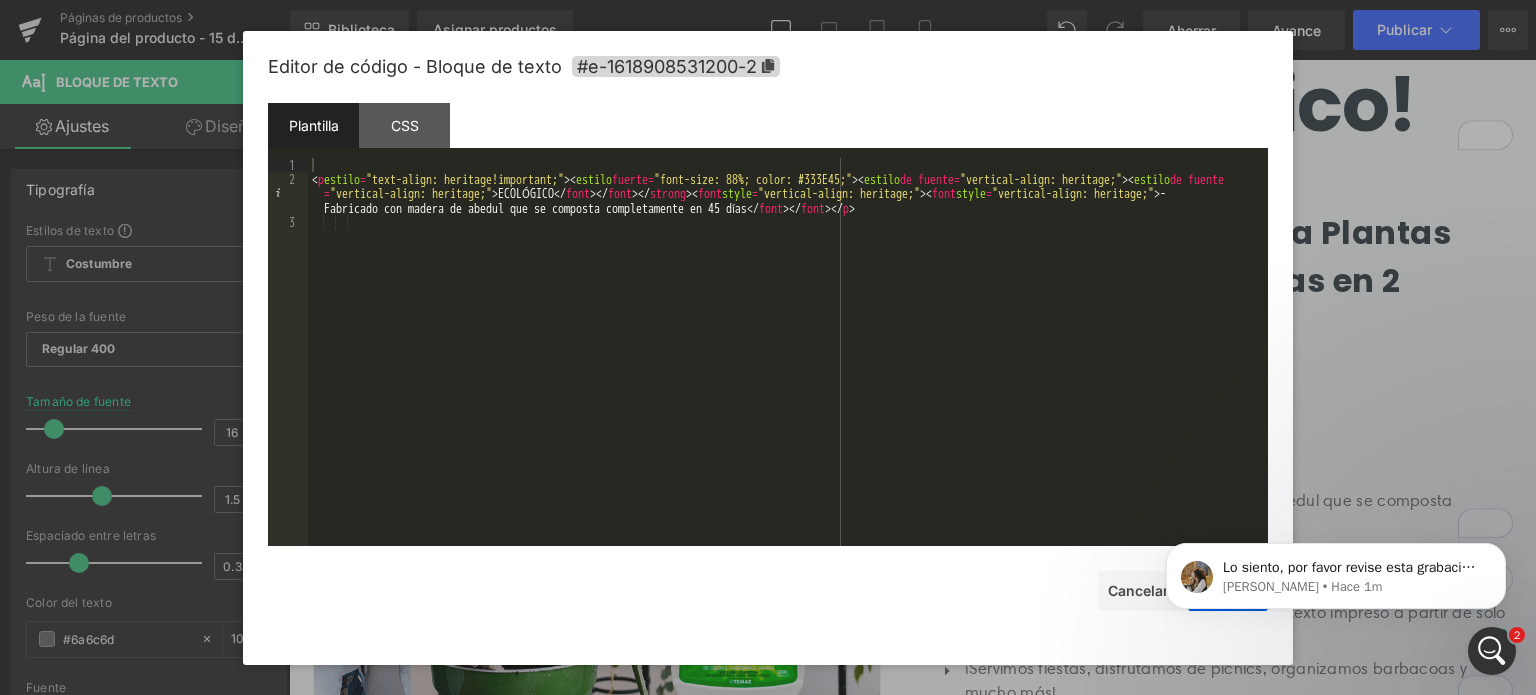 click on "Lo siento, por favor revise esta grabación de pantalla en su lugar: https://www.loom.com/share/2f354ccf16d844a69e1995752f2e1fea Roxanne • Hace 1m" 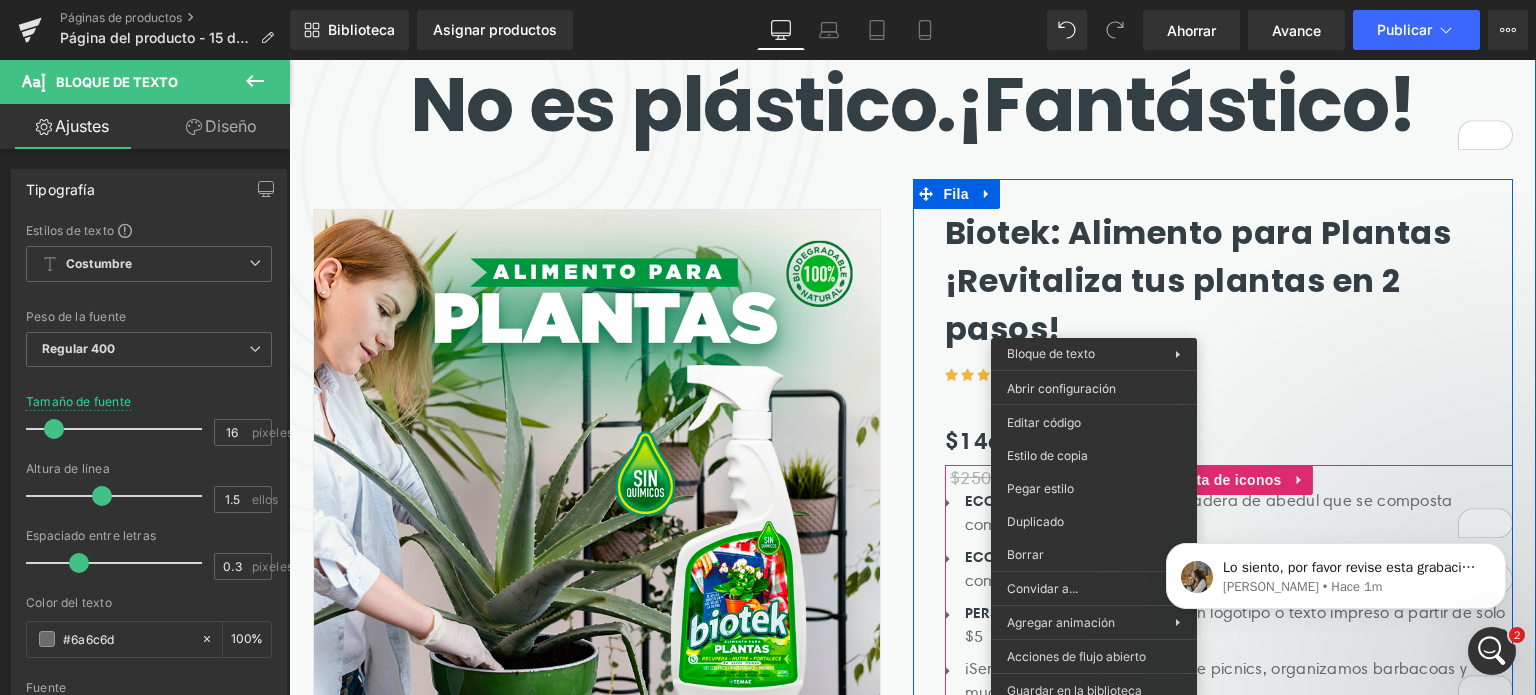 click on "ECOLÓGICO  - Fabricado con madera de abedul que se composta completamente en 45 días
Bloque de texto" at bounding box center [1236, 513] 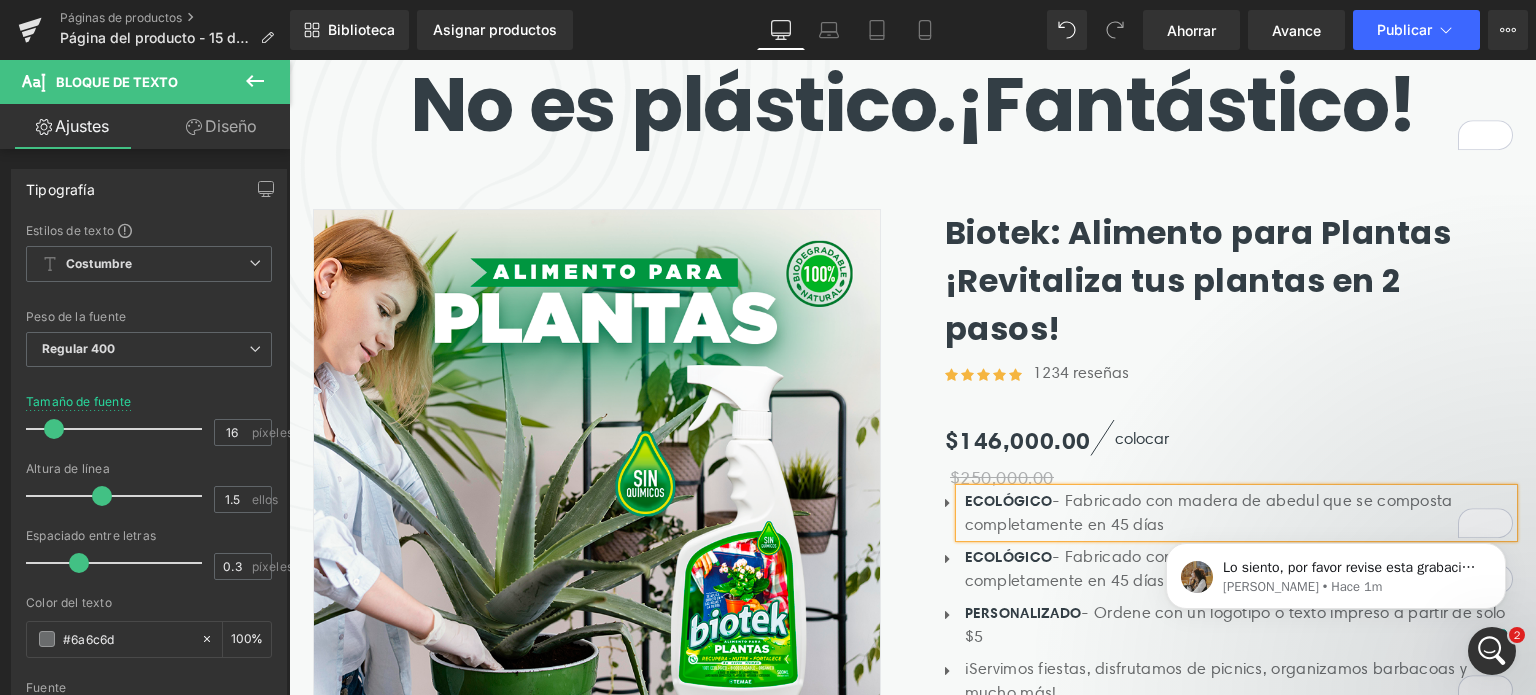 click on "ECOLÓGICO  - Fabricado con madera de abedul que se composta completamente en 45 días" at bounding box center [1239, 513] 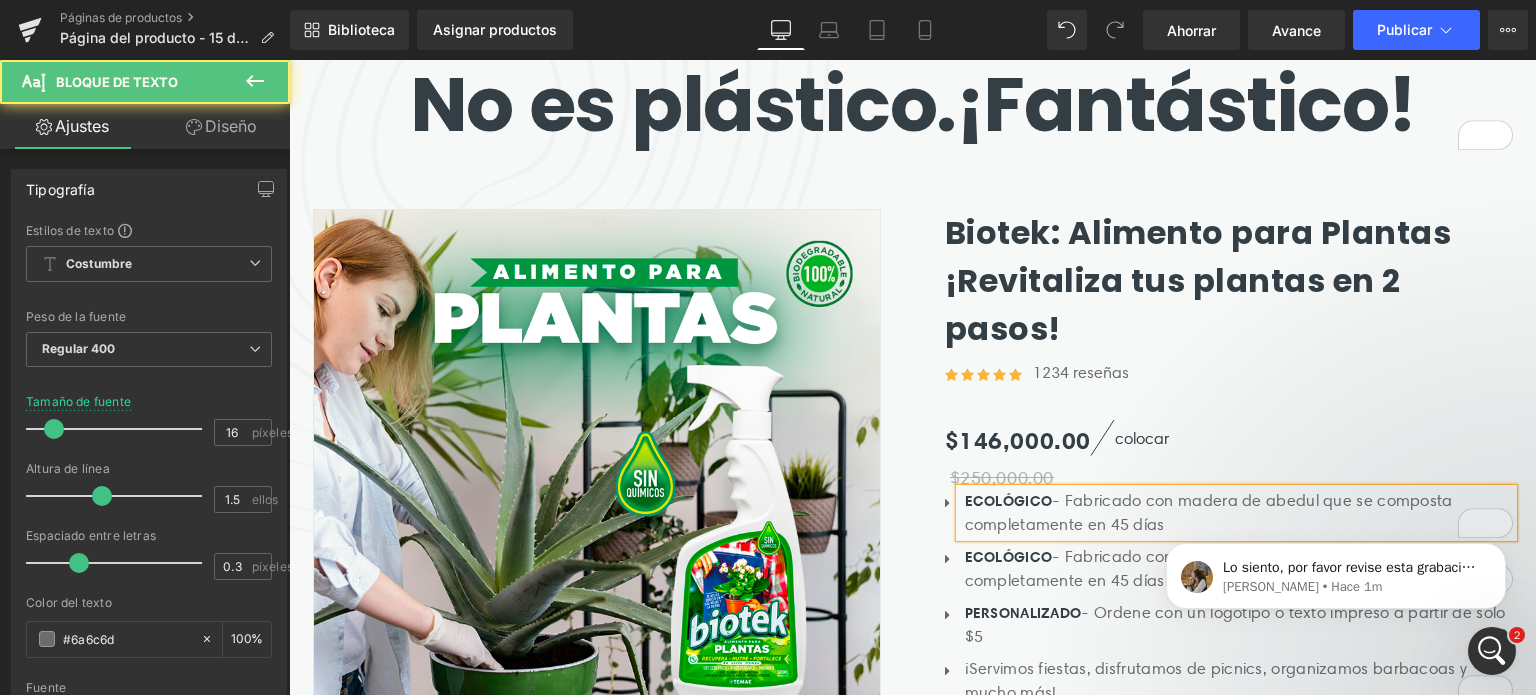 click on "ECOLÓGICO  - Fabricado con madera de abedul que se composta completamente en 45 días" at bounding box center [1239, 513] 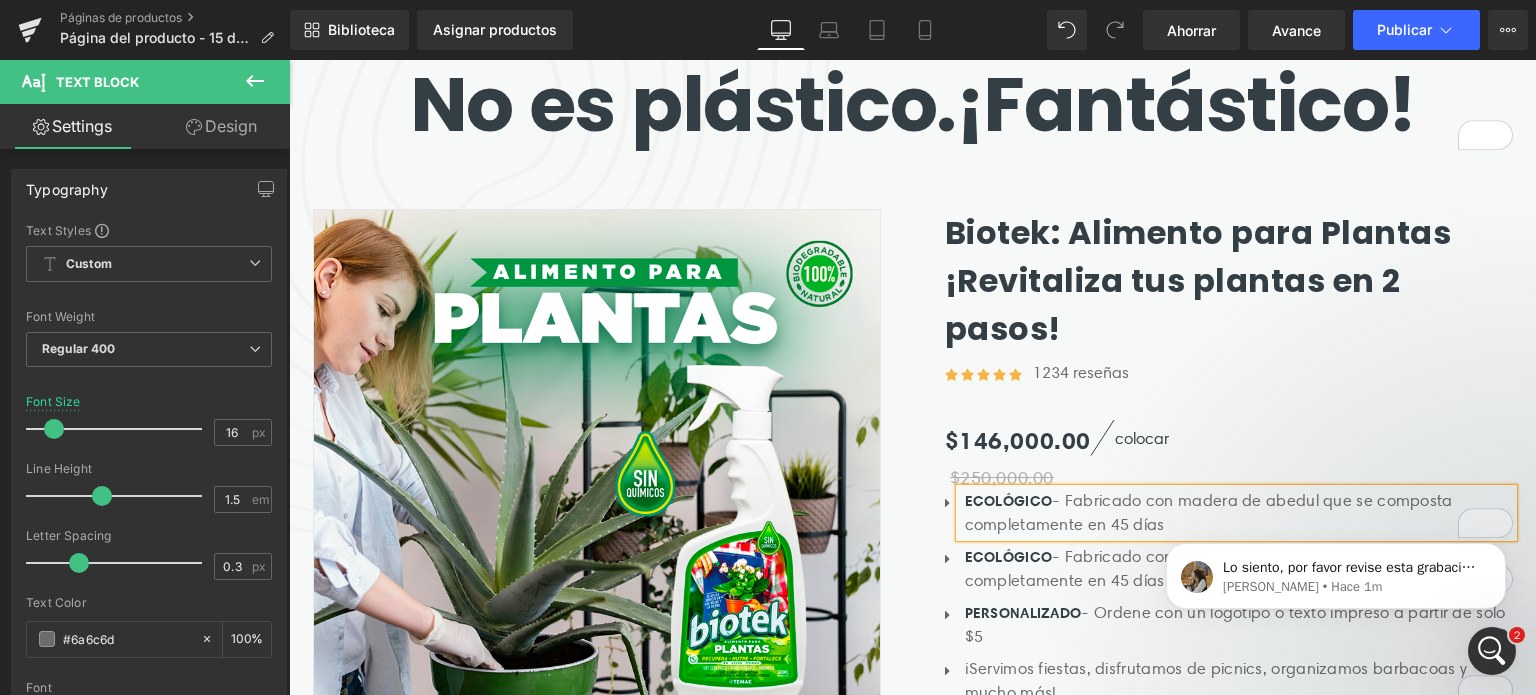 click on "- Fabricado con madera de abedul que se composta completamente en 45 días" at bounding box center [1209, 512] 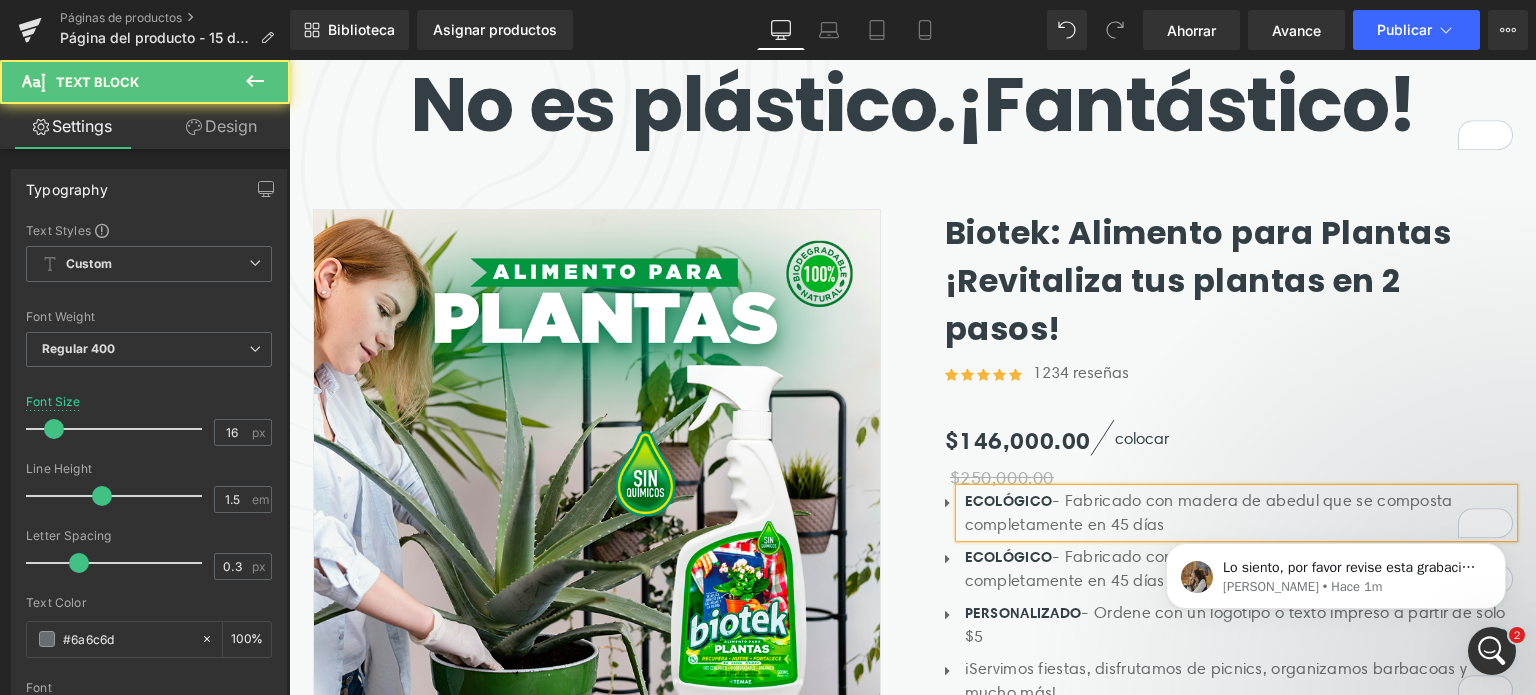 click on "ECOLÓGICO  - Fabricado con madera de abedul que se composta completamente en 45 días" at bounding box center [1239, 513] 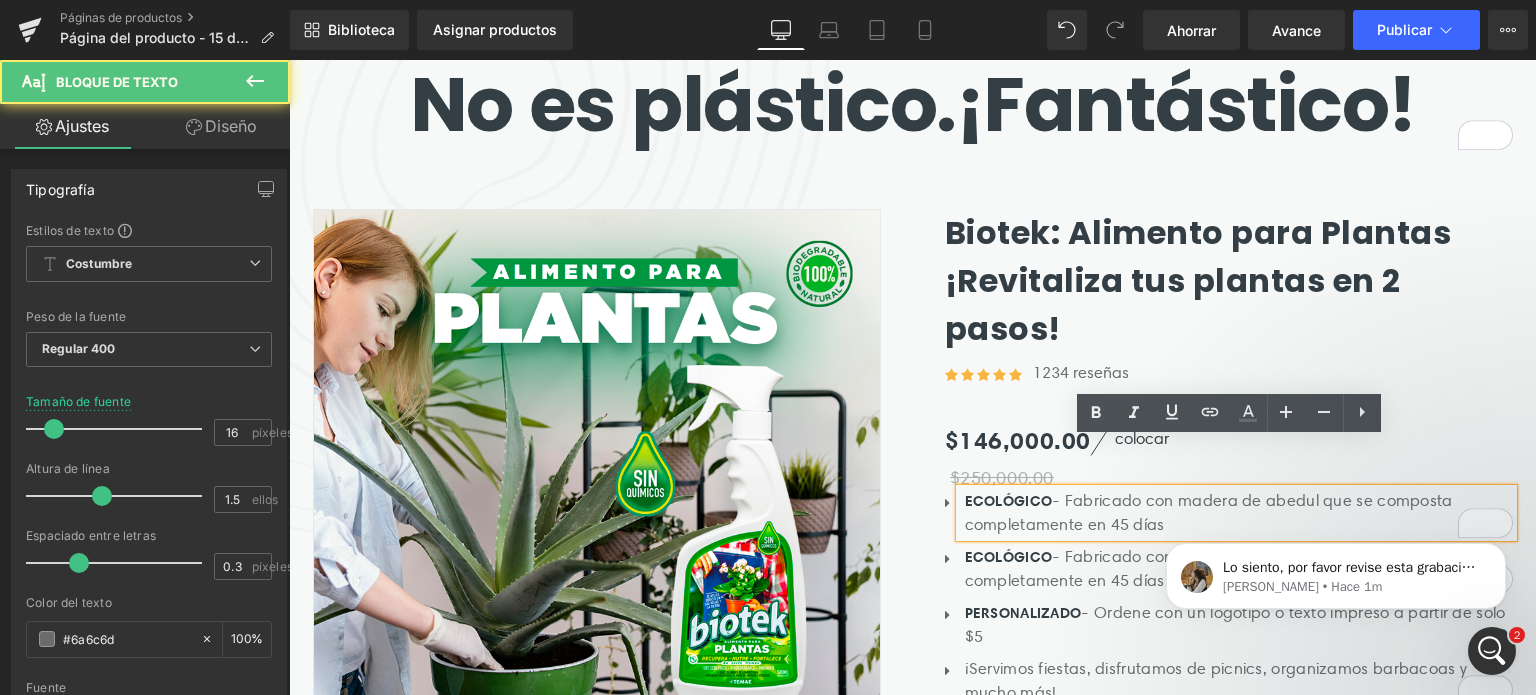 click on "ECOLÓGICO  - Fabricado con madera de abedul que se composta completamente en 45 días" at bounding box center (1239, 513) 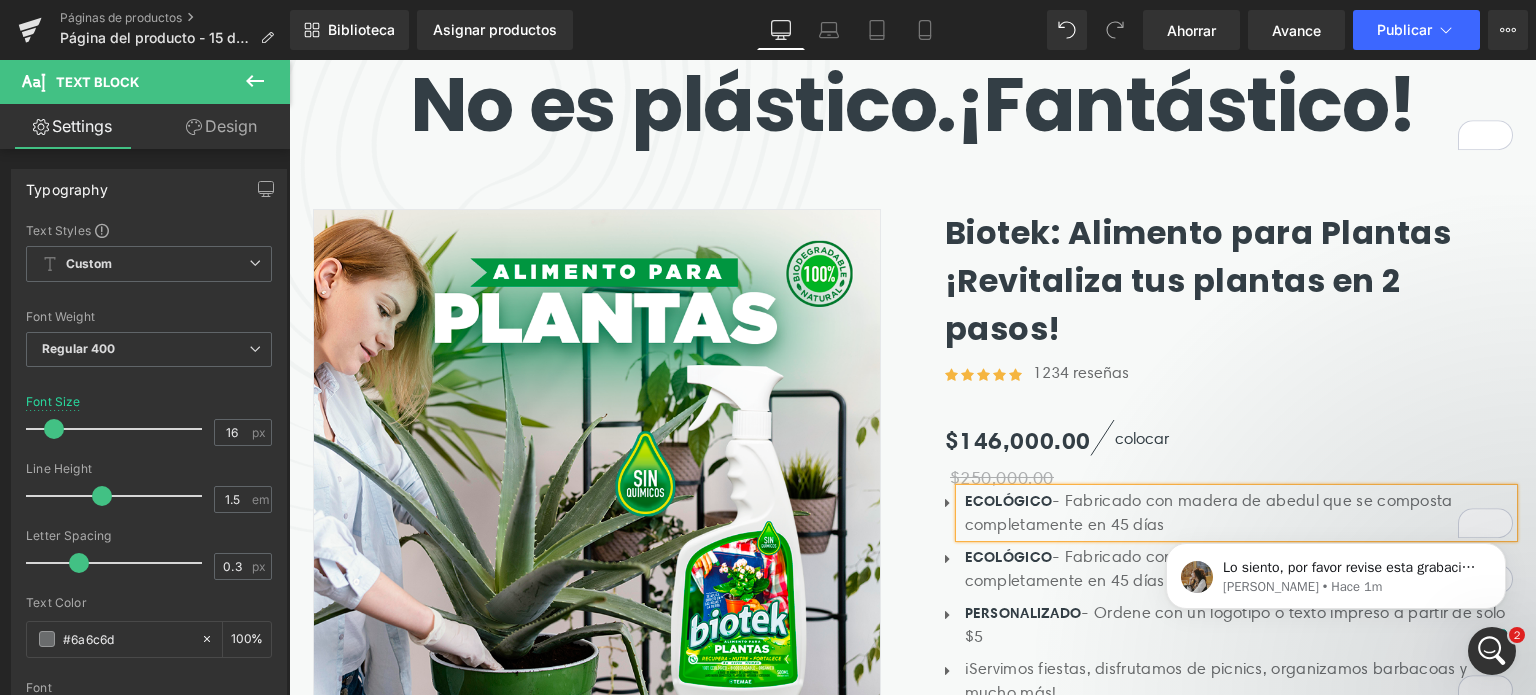 click on "ECOLÓGICO  - Fabricado con madera de abedul que se composta completamente en 45 días" at bounding box center [1239, 513] 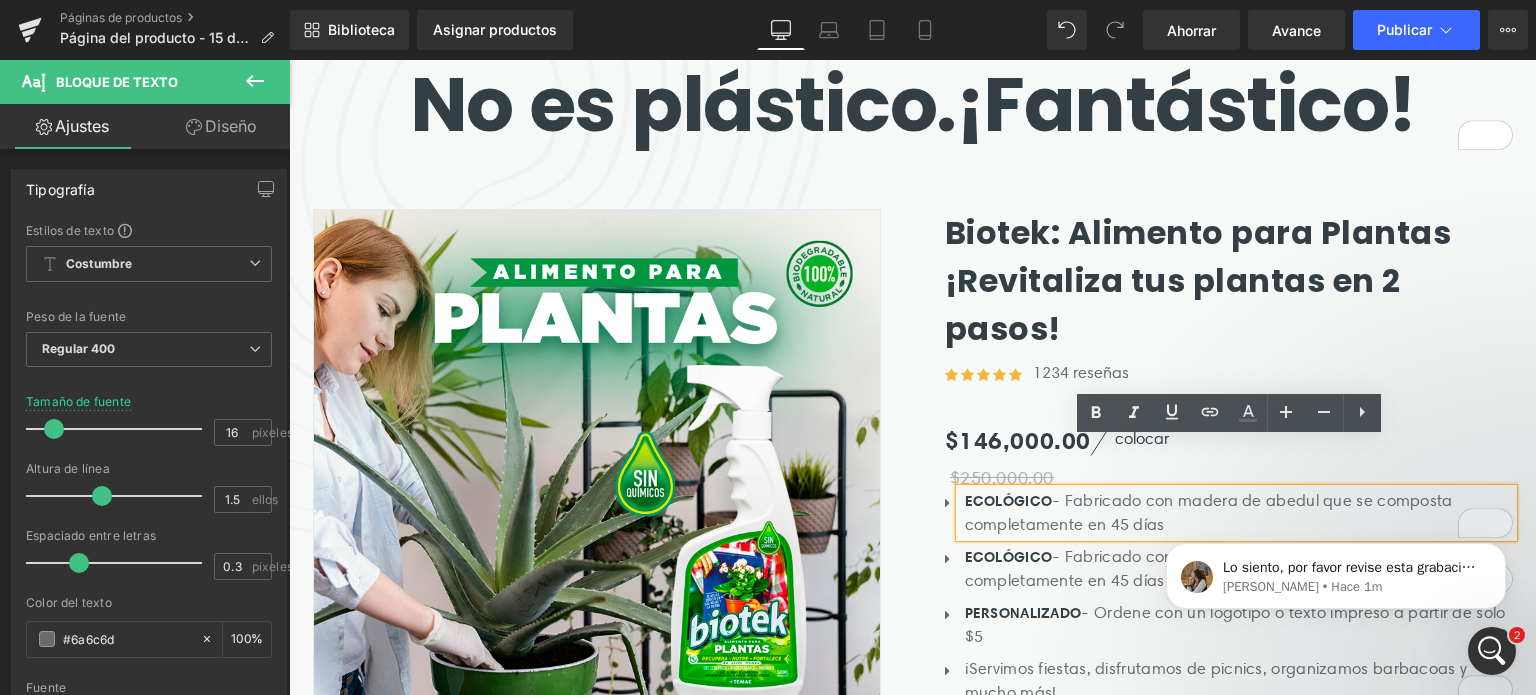 click on "ECOLÓGICO  - Fabricado con madera de abedul que se composta completamente en 45 días" at bounding box center [1239, 513] 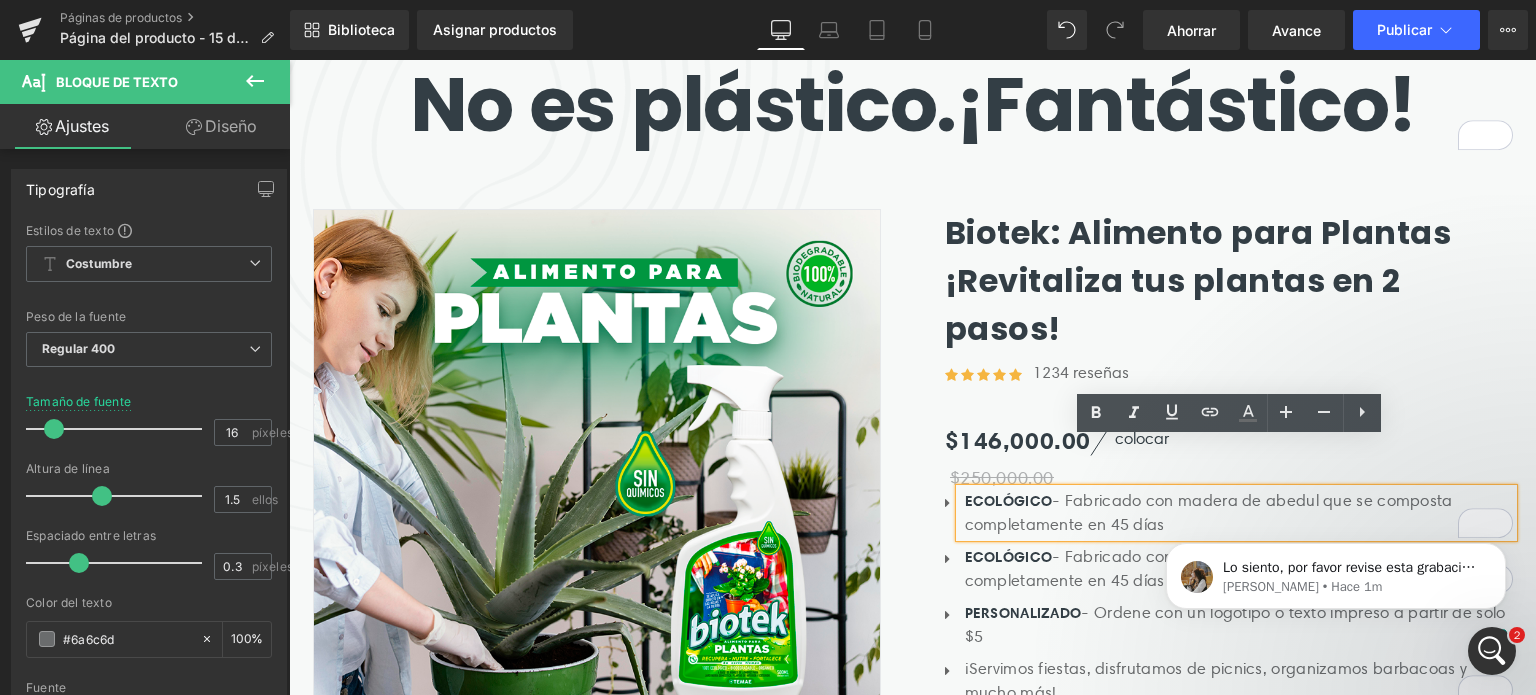 click on "ECOLÓGICO  - Fabricado con madera de abedul que se composta completamente en 45 días" at bounding box center [1239, 513] 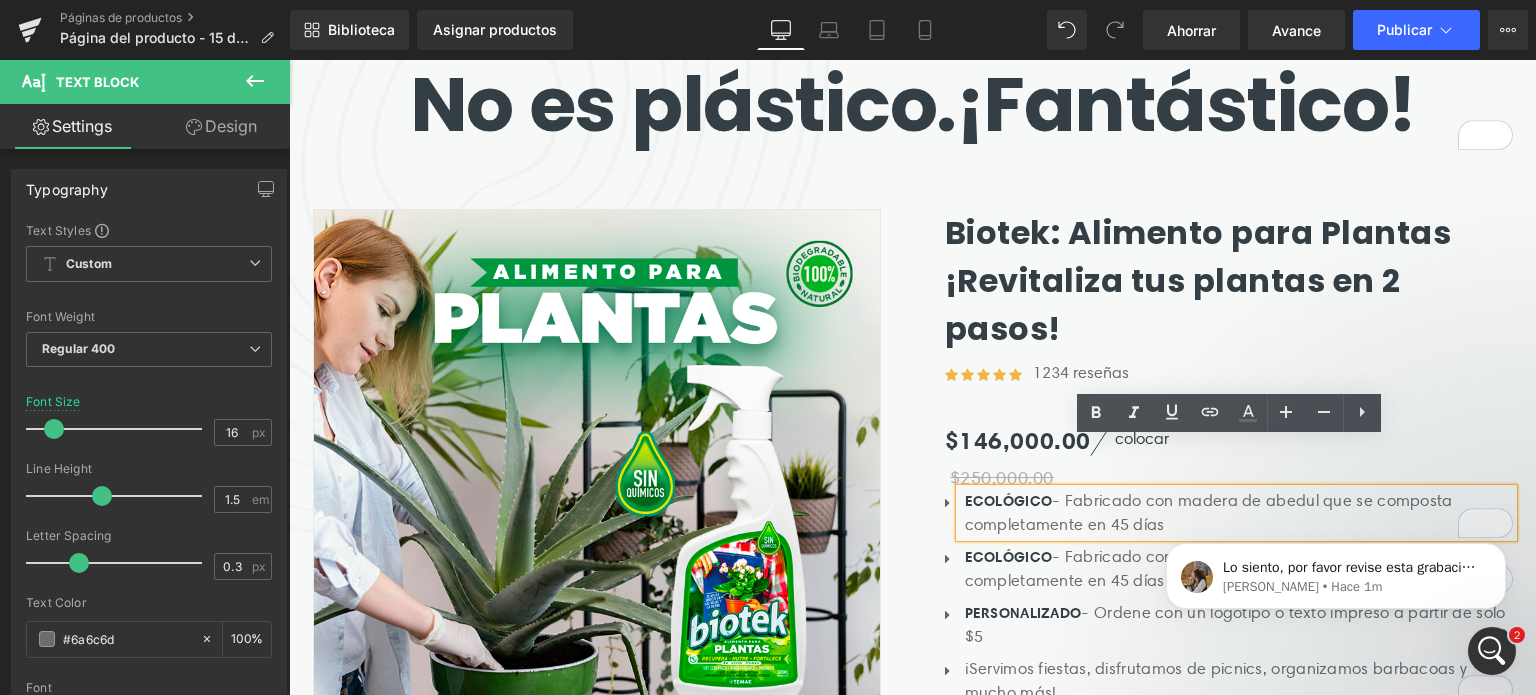 click on "ECOLÓGICO  - Fabricado con madera de abedul que se composta completamente en 45 días" at bounding box center [1239, 513] 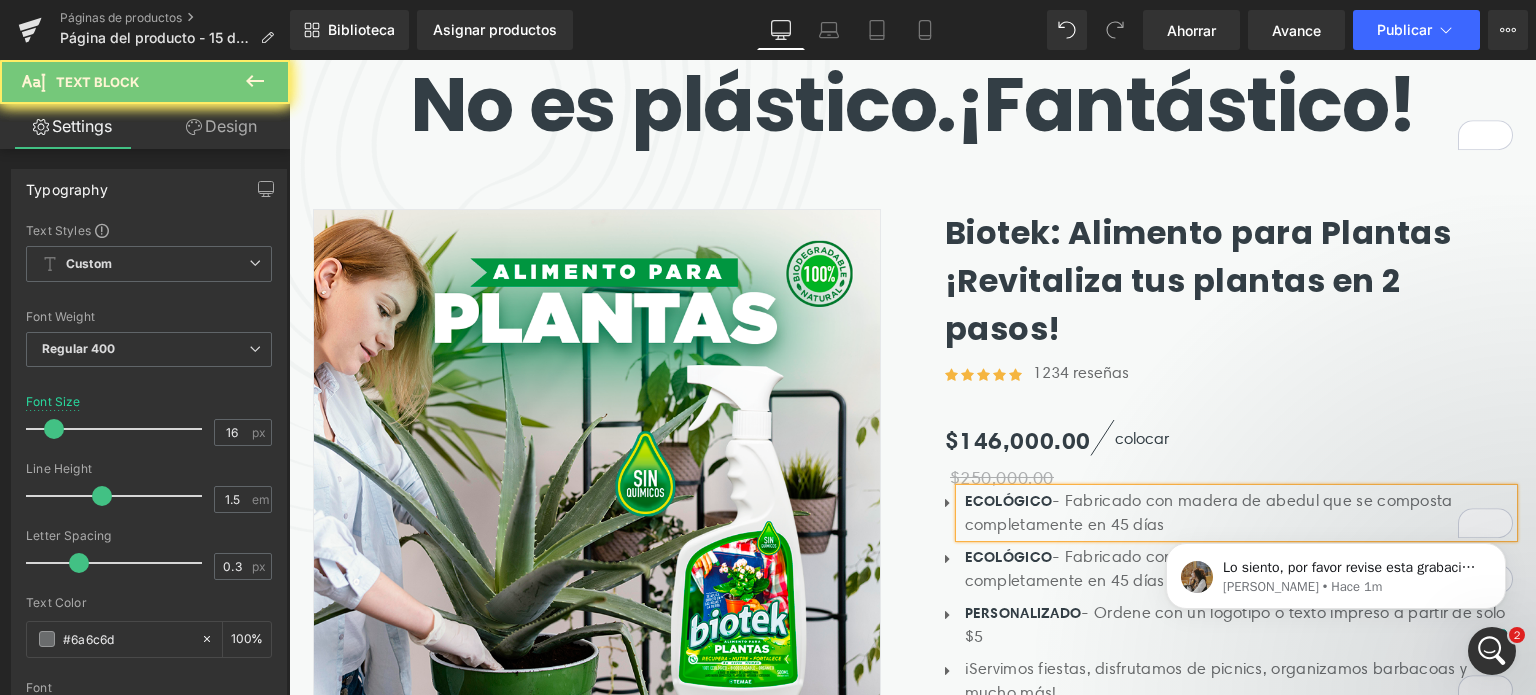 click on "- Fabricado con madera de abedul que se composta completamente en 45 días" at bounding box center [1209, 512] 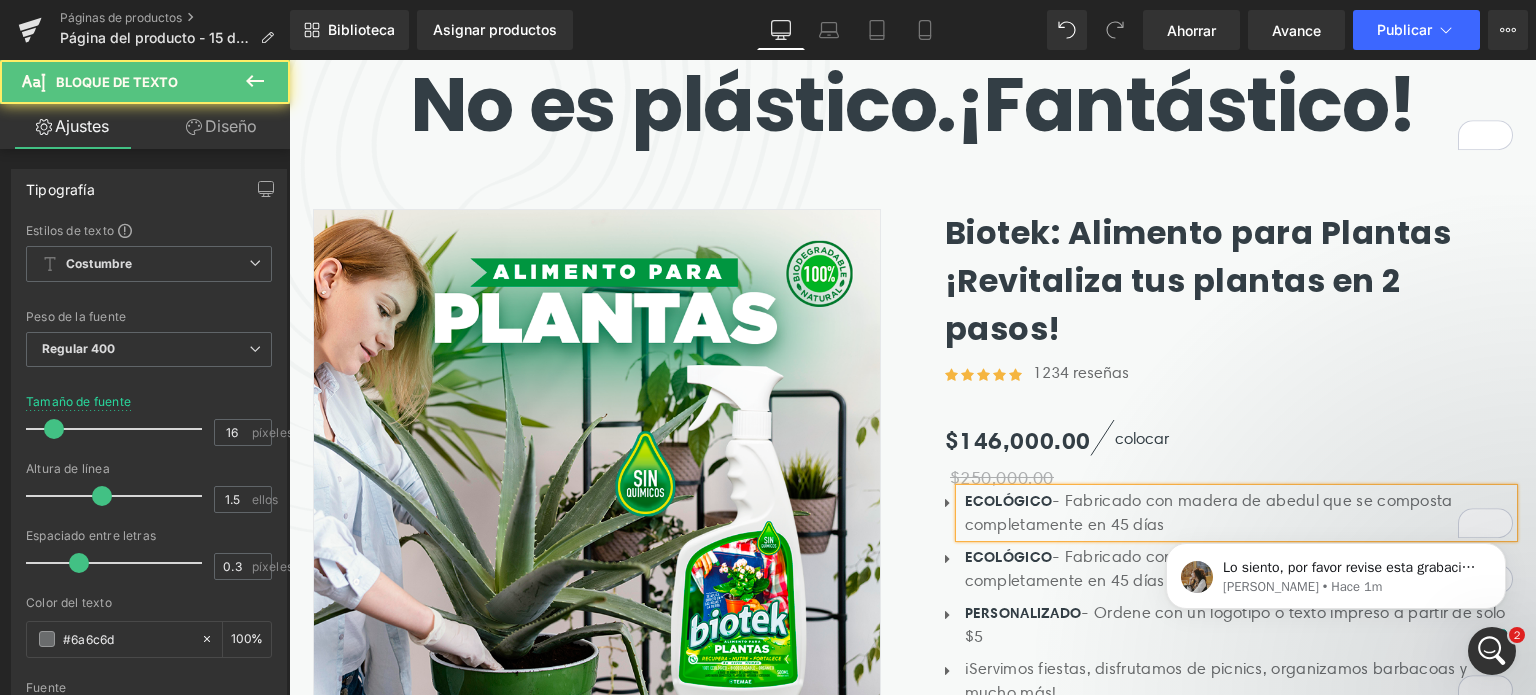 click on "- Fabricado con madera de abedul que se composta completamente en 45 días" at bounding box center [1209, 512] 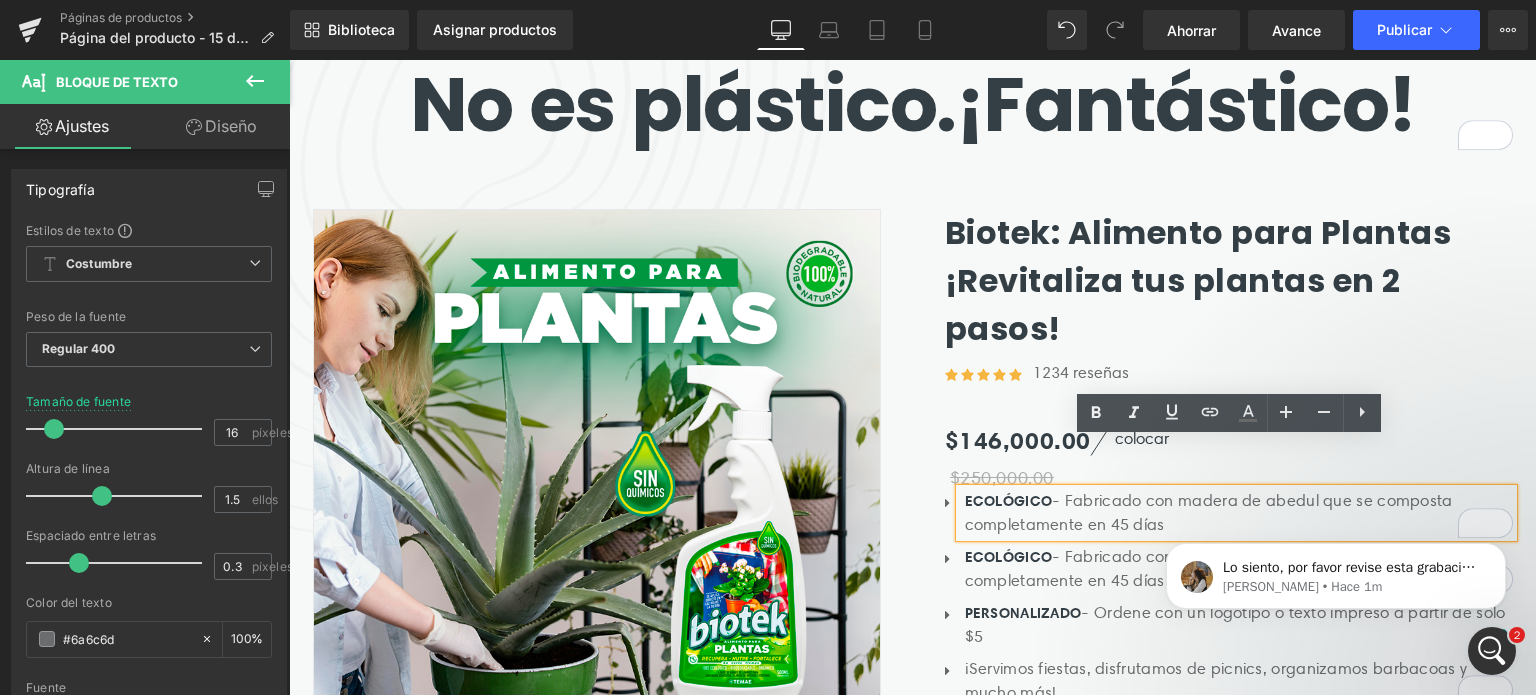 click on "- Fabricado con madera de abedul que se composta completamente en 45 días" at bounding box center (1209, 512) 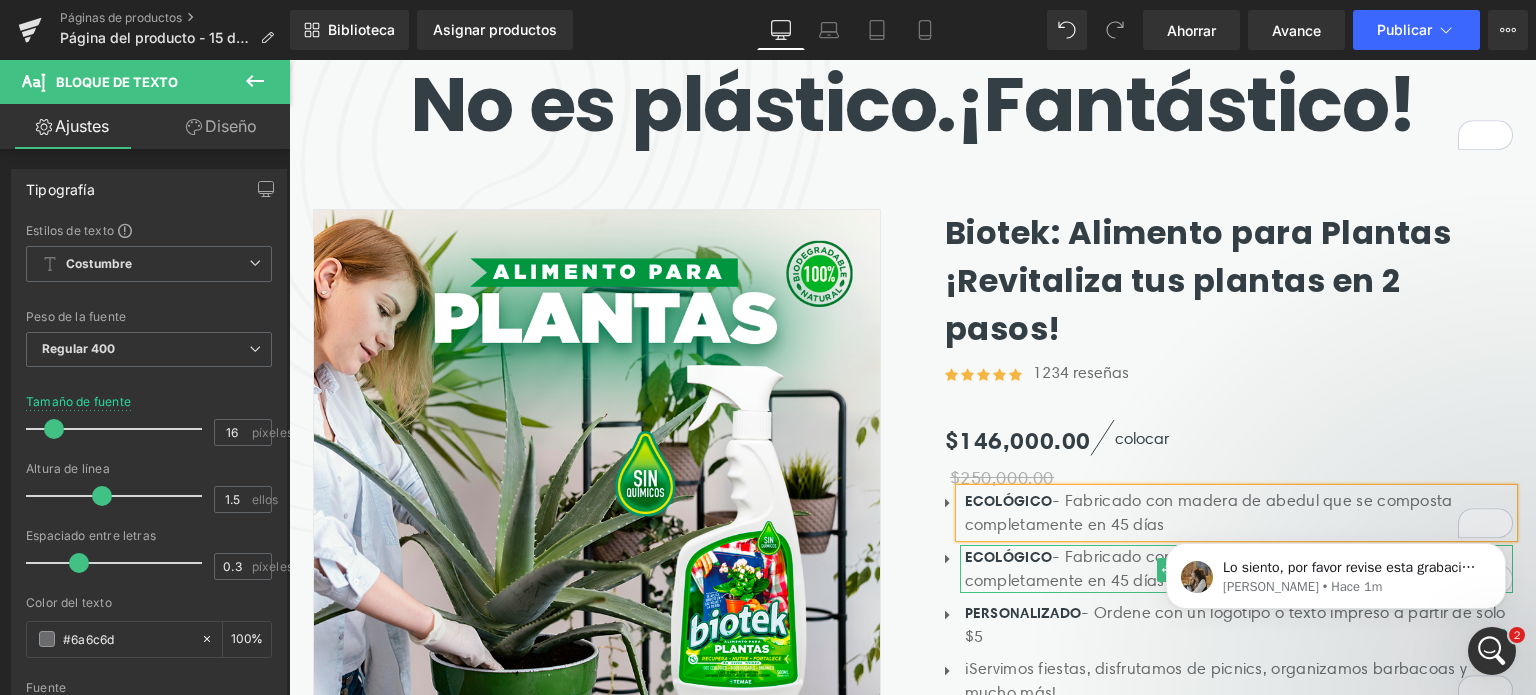 click on "ECOLÓGICO" at bounding box center (1009, 557) 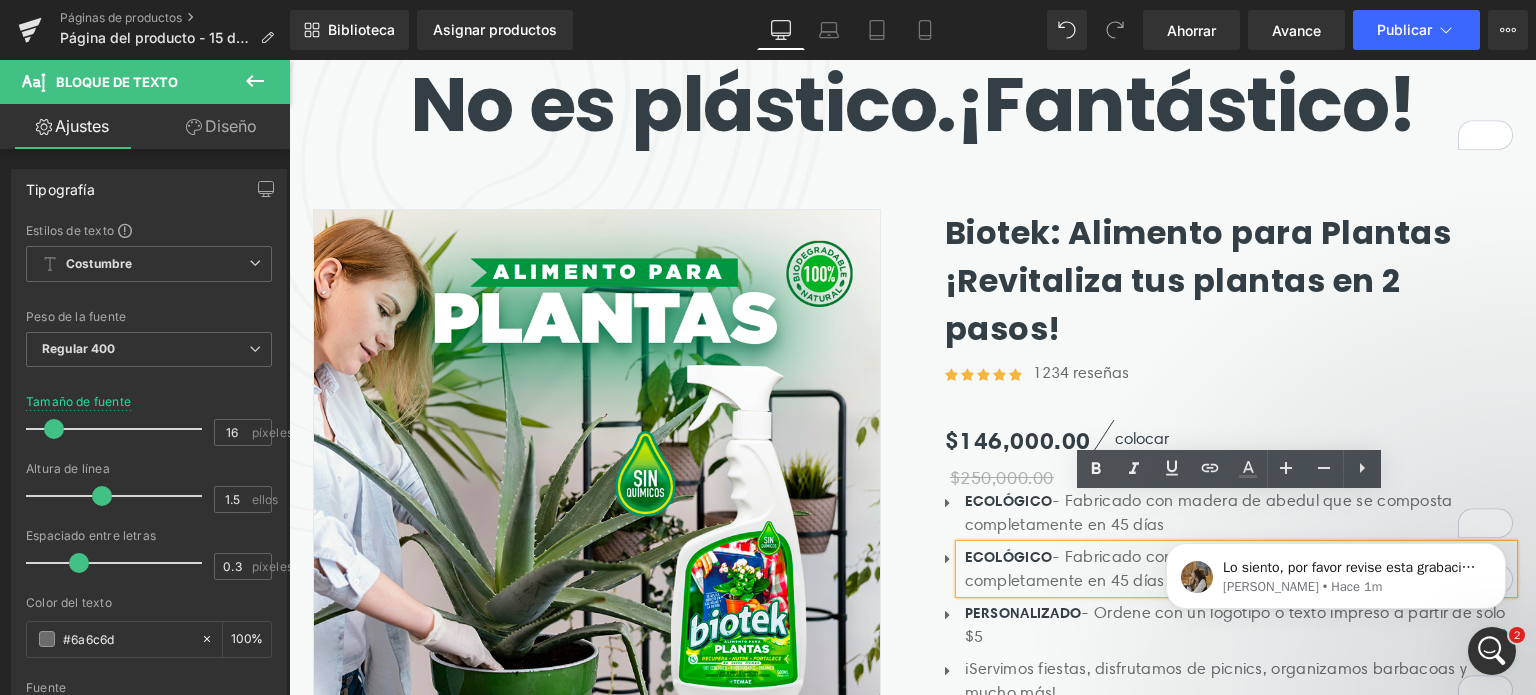 click 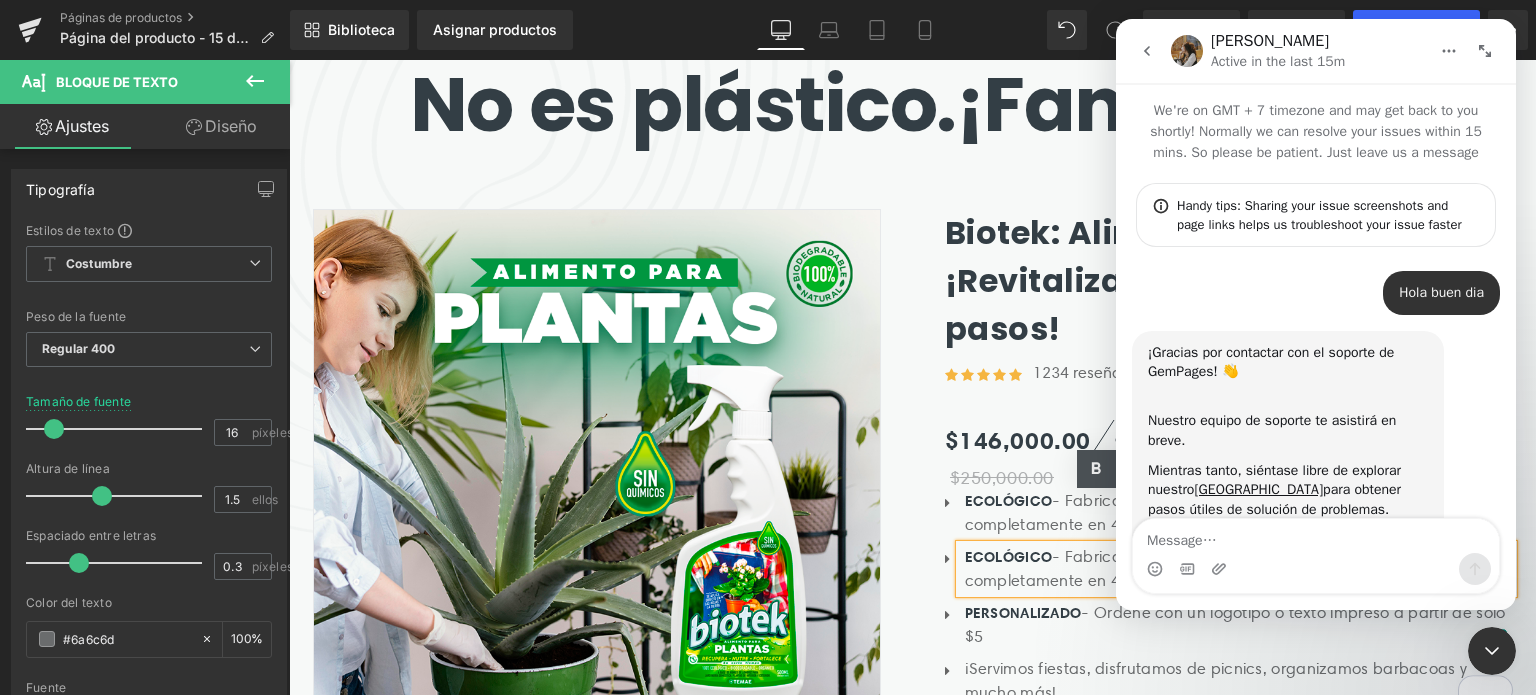 scroll, scrollTop: 185, scrollLeft: 0, axis: vertical 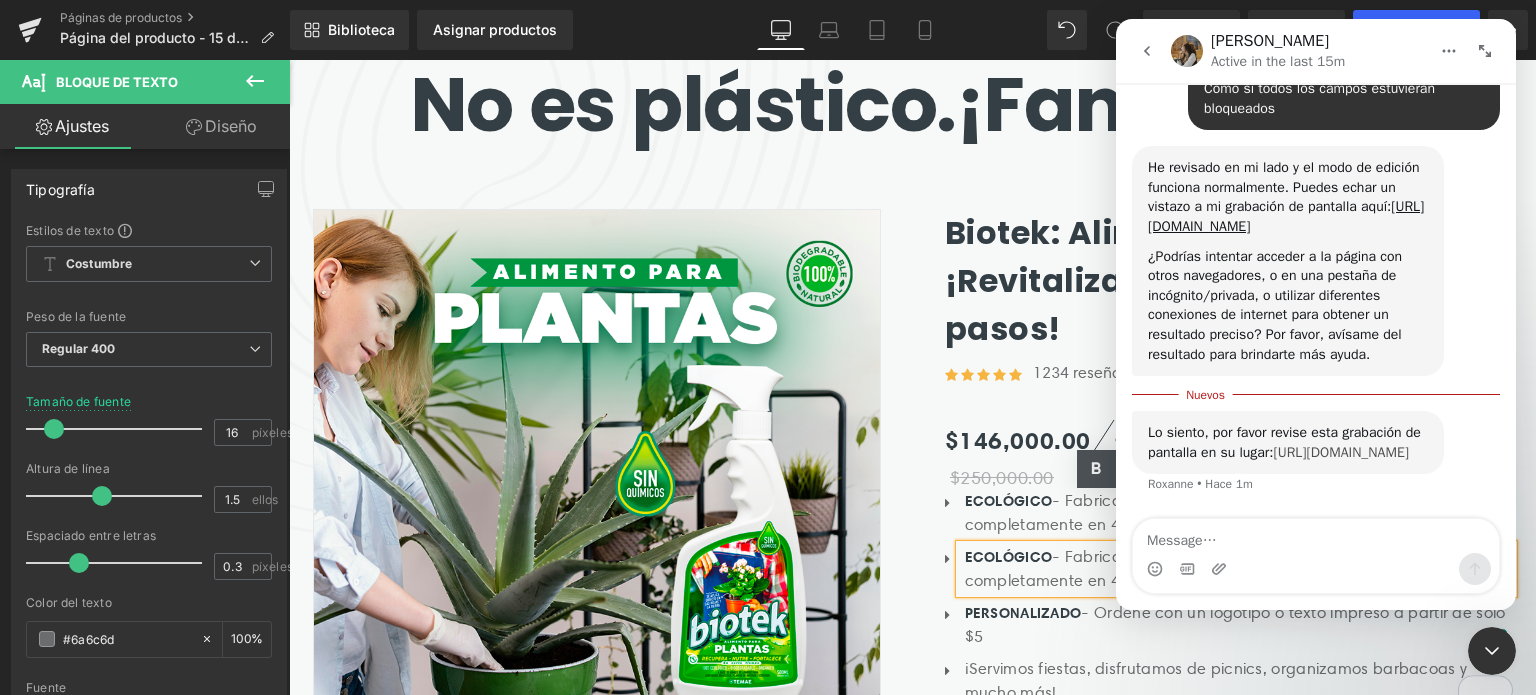 click on "[URL][DOMAIN_NAME]" at bounding box center (1341, 452) 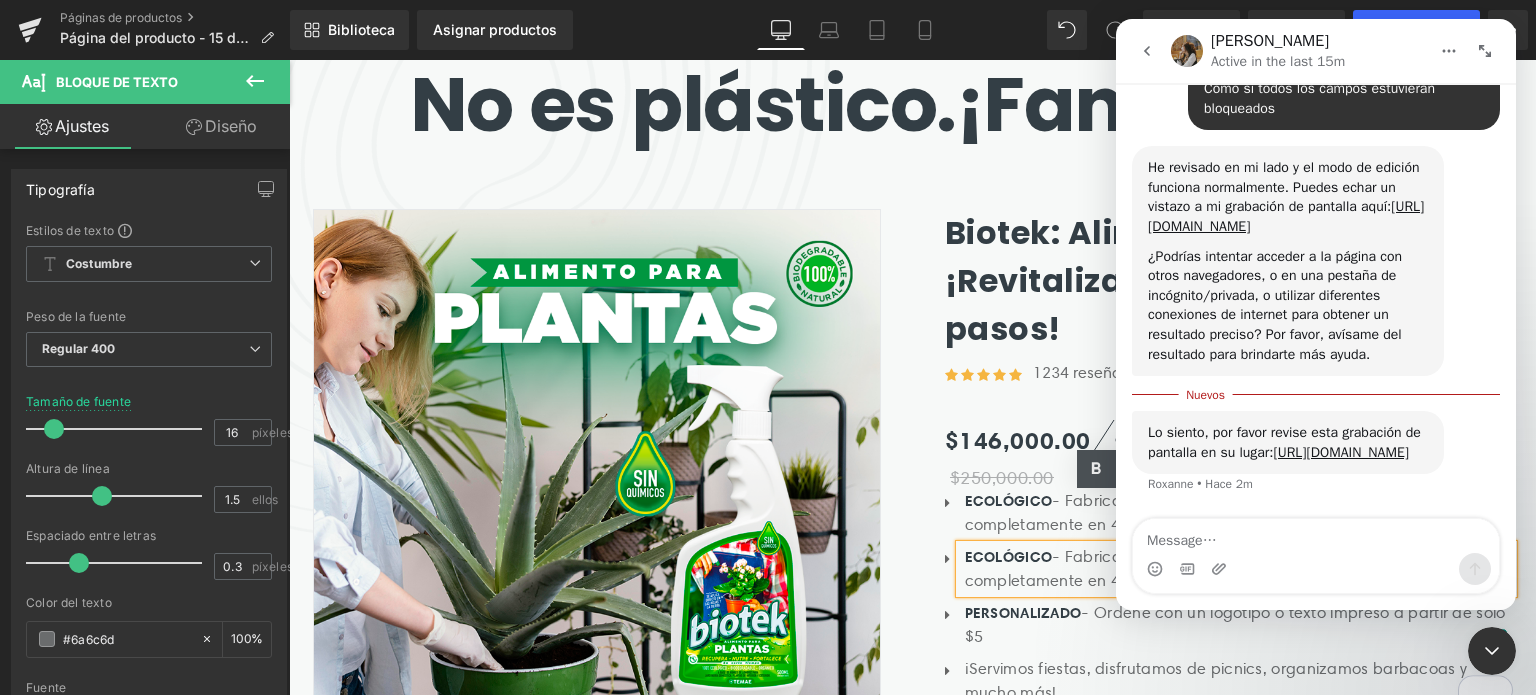 click at bounding box center (768, 317) 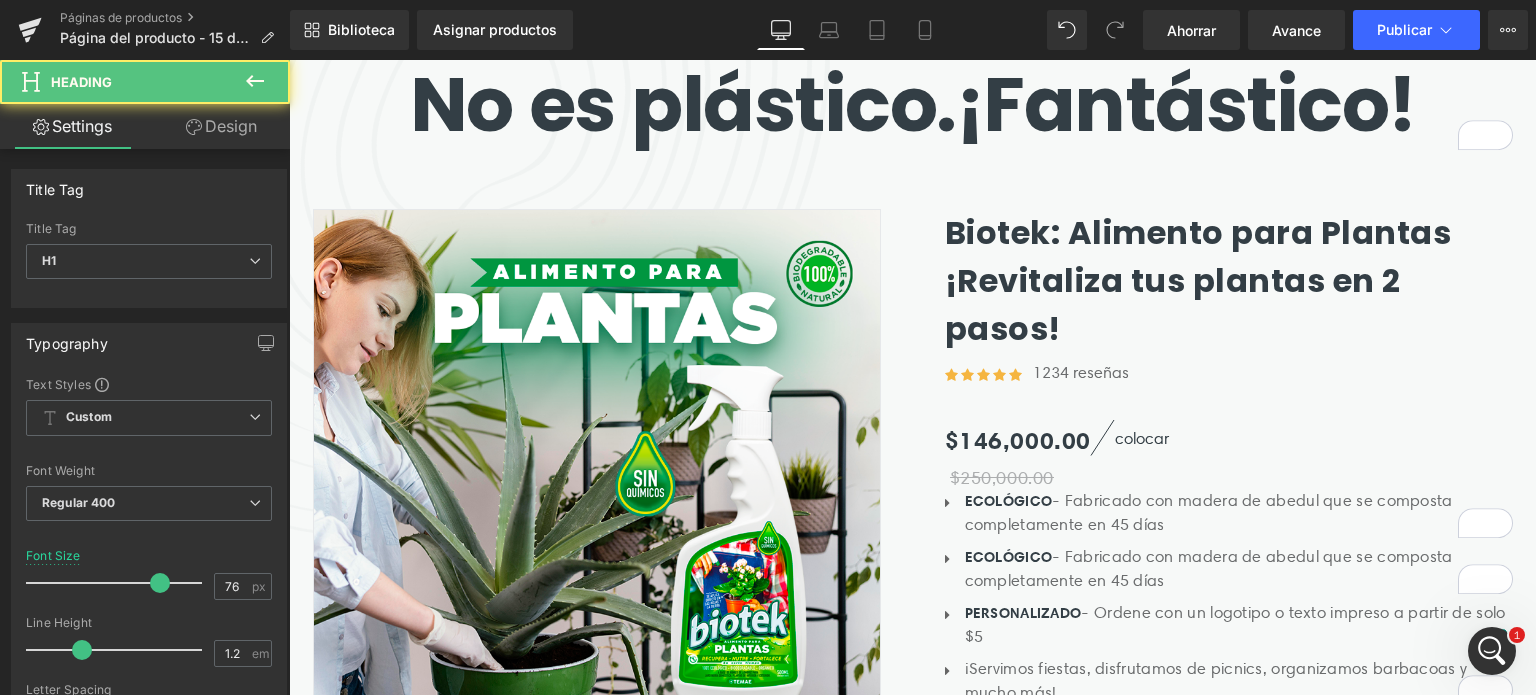 click on "No es plástico." at bounding box center (683, 104) 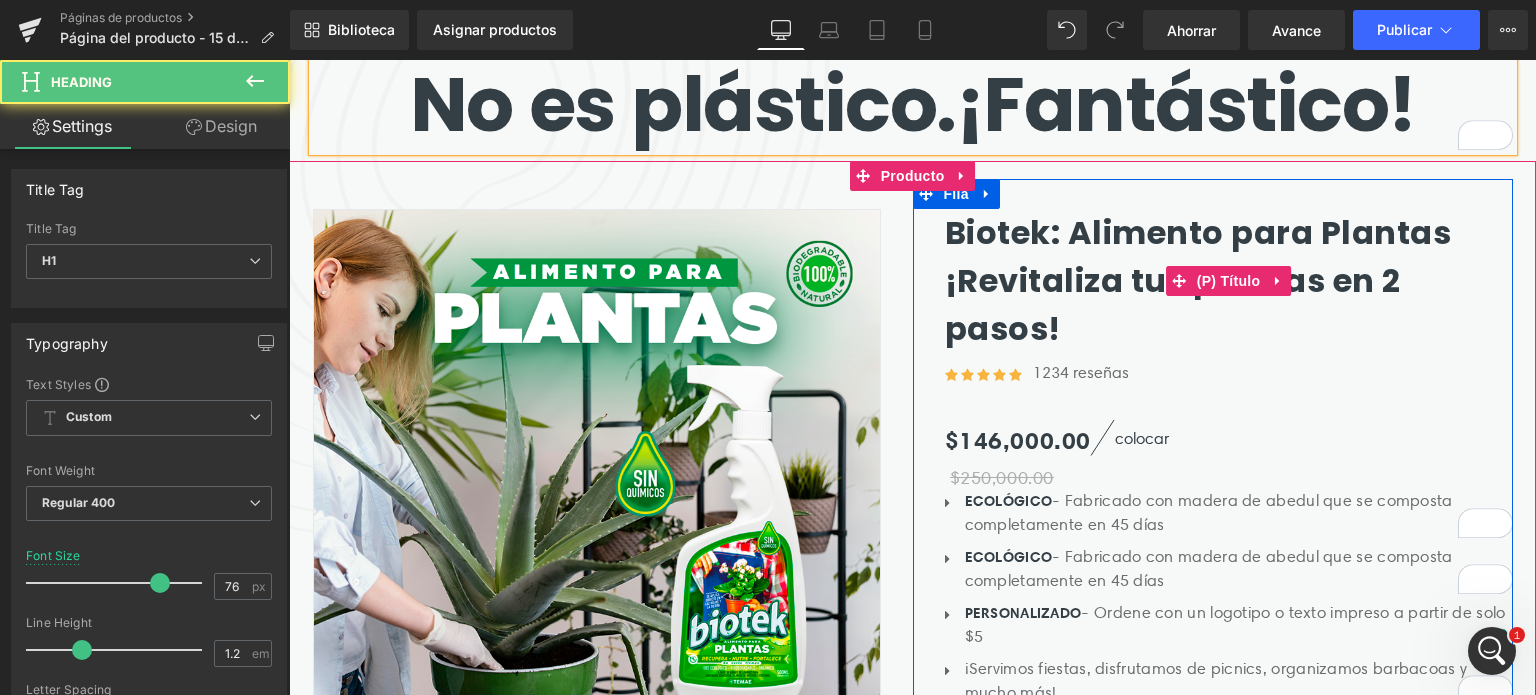 click on "Biotek: Alimento para Plantas ¡Revitaliza tus plantas en 2 pasos!" at bounding box center (1198, 280) 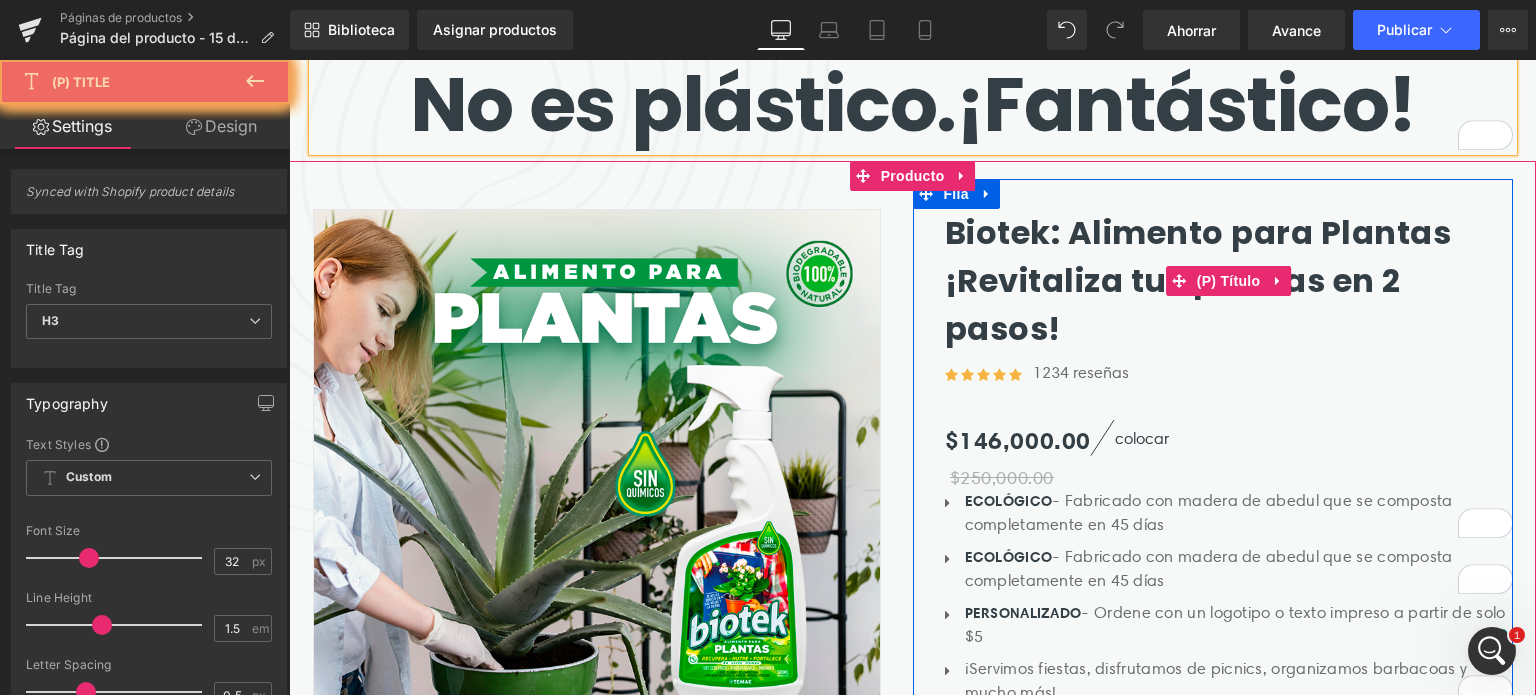 click on "Biotek: Alimento para Plantas ¡Revitaliza tus plantas en 2 pasos!" at bounding box center [1198, 280] 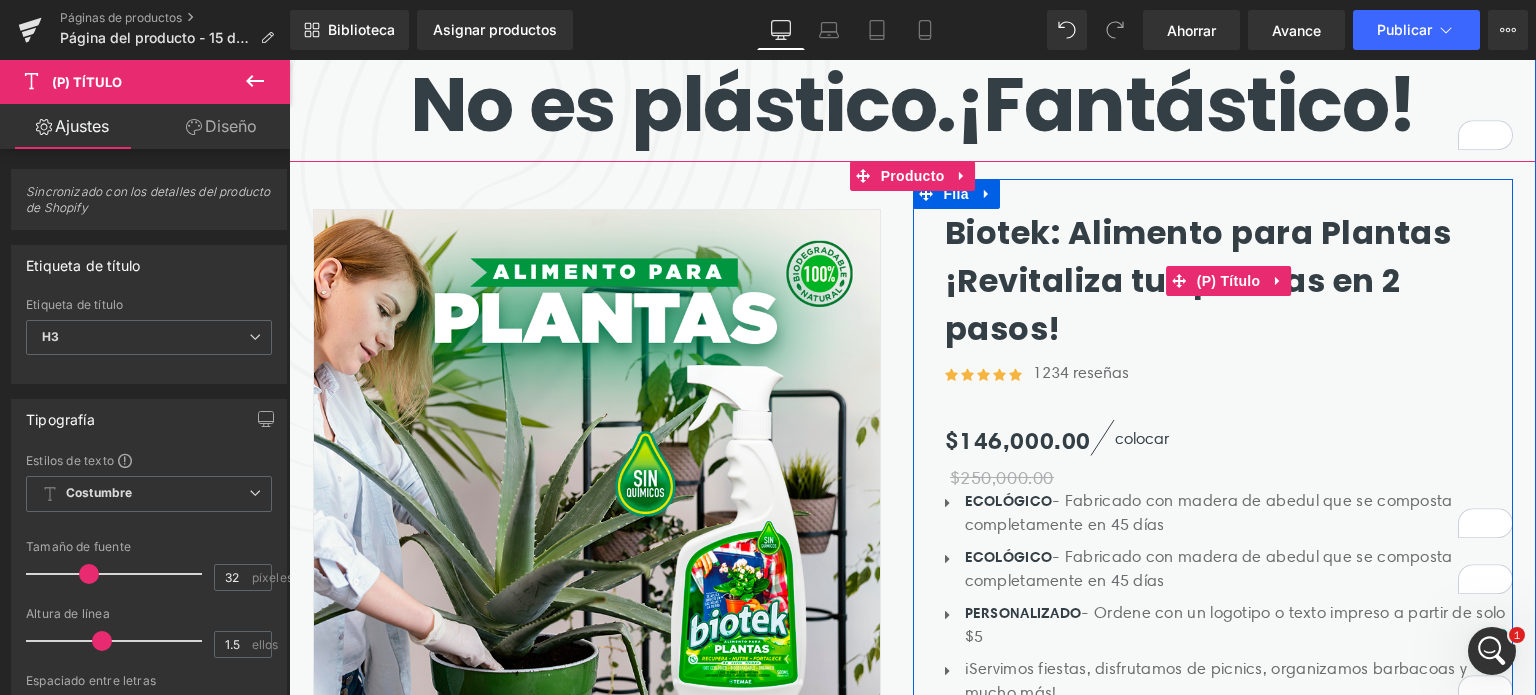 click on "Biotek: Alimento para Plantas ¡Revitaliza tus plantas en 2 pasos!" at bounding box center [1198, 280] 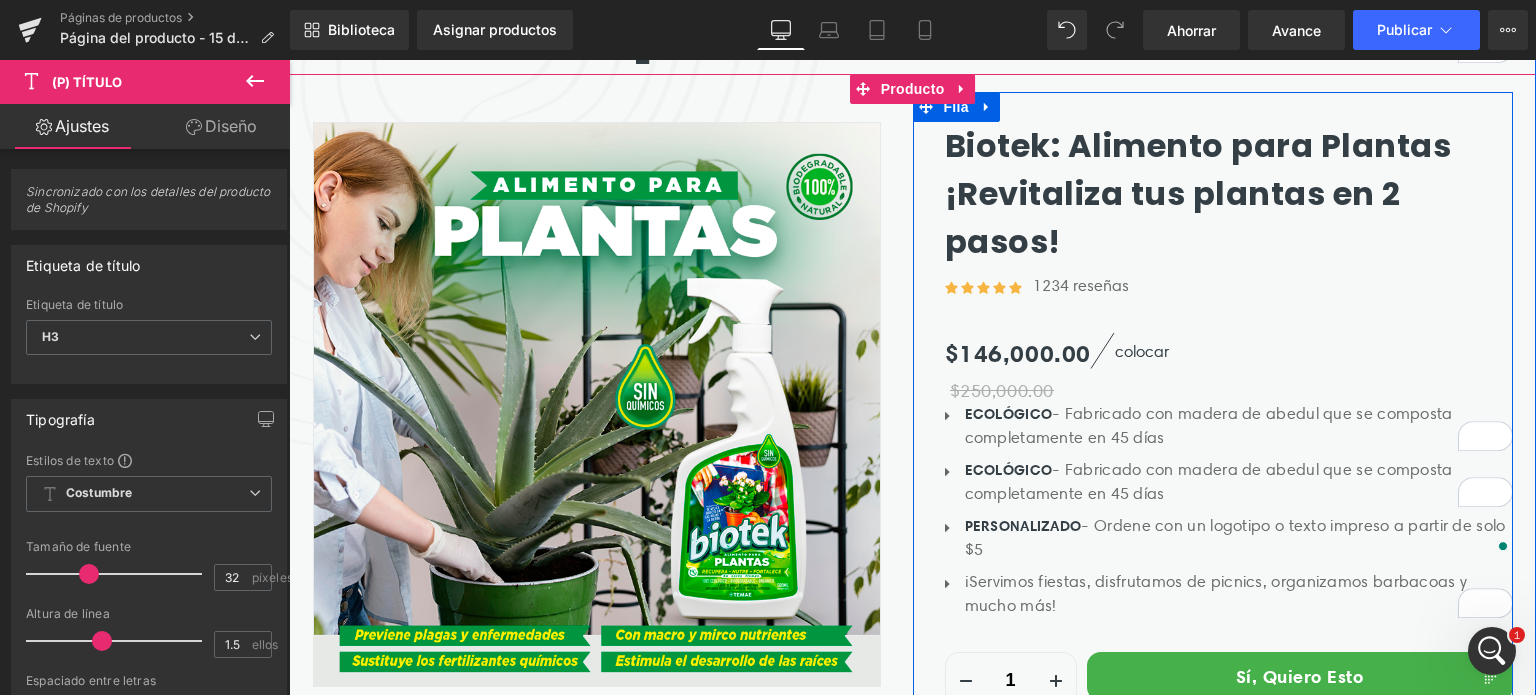 scroll, scrollTop: 400, scrollLeft: 0, axis: vertical 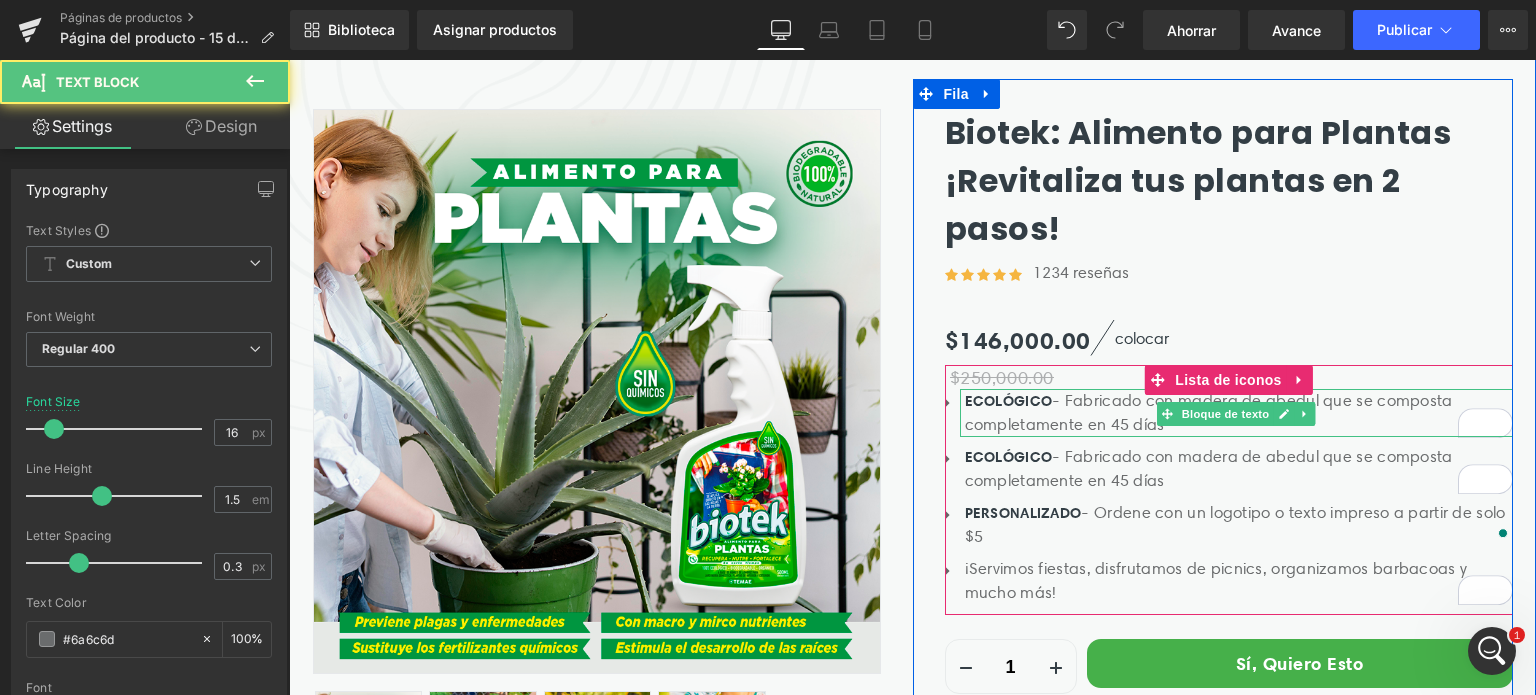 click on "- Fabricado con madera de abedul que se composta completamente en 45 días" at bounding box center (1209, 412) 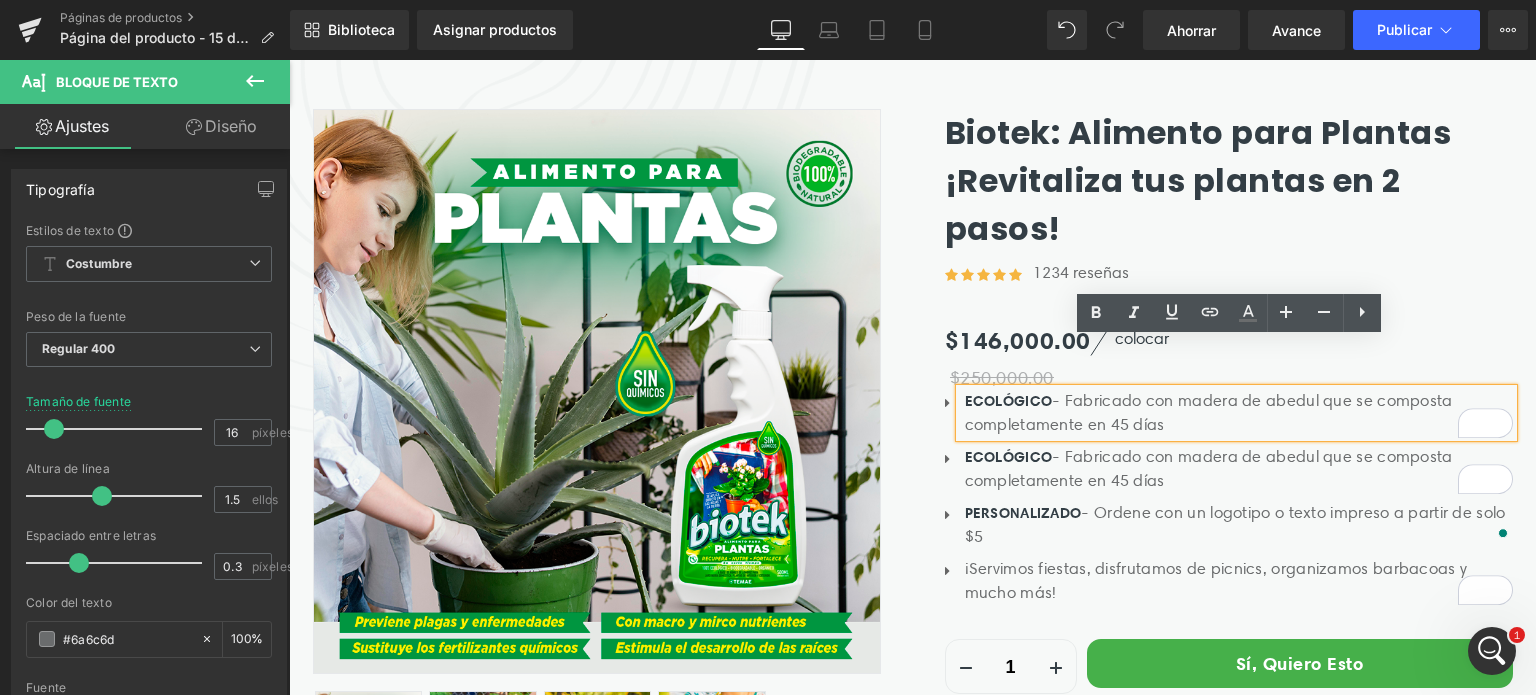 click on "ECOLÓGICO  - Fabricado con madera de abedul que se composta completamente en 45 días" at bounding box center (1236, 413) 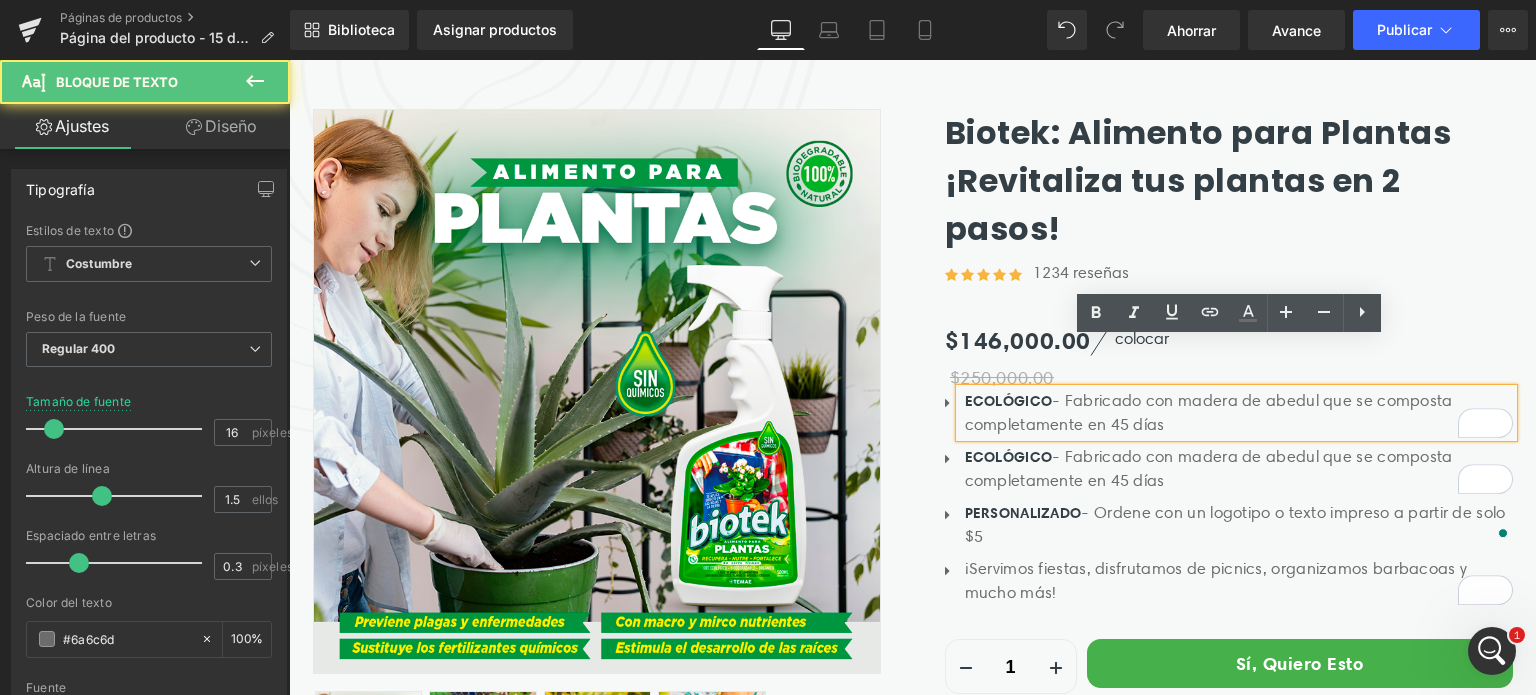 drag, startPoint x: 1012, startPoint y: 353, endPoint x: 1226, endPoint y: 381, distance: 215.824 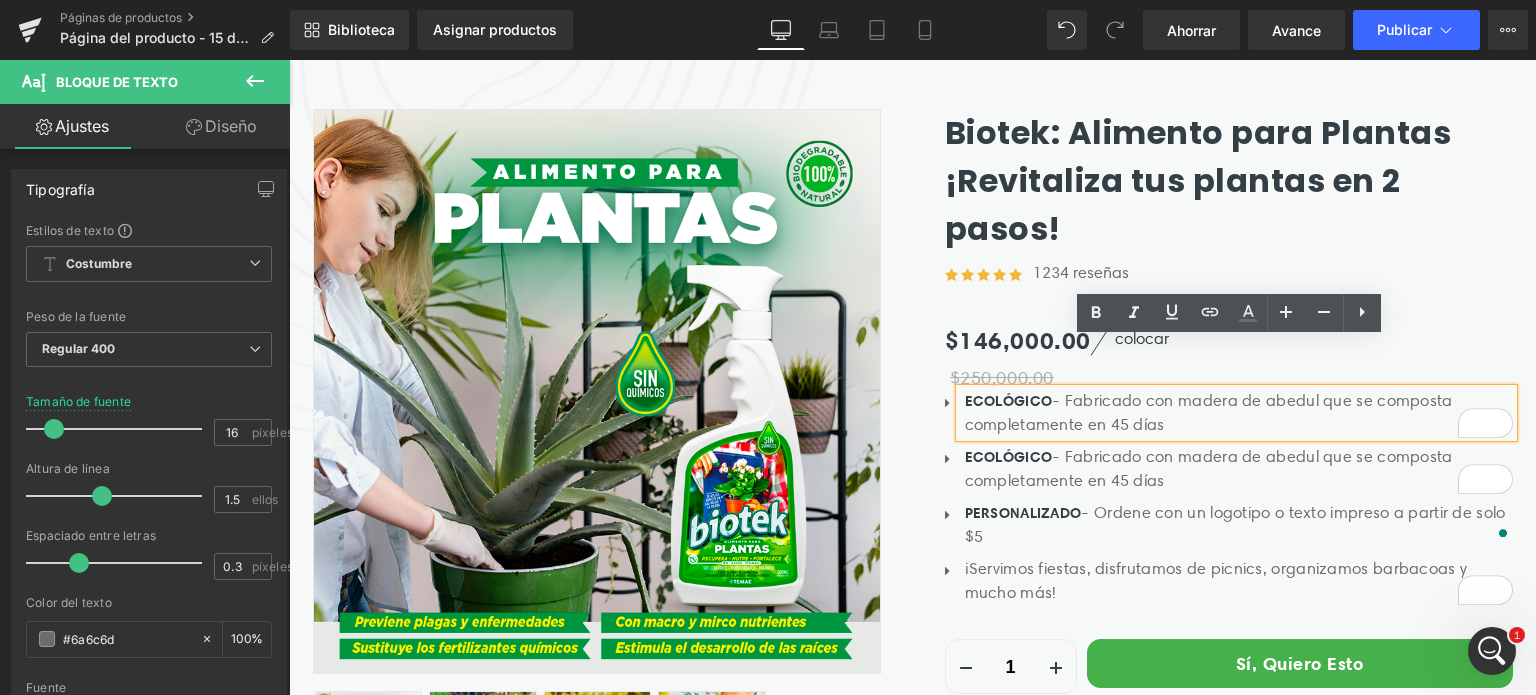 click on "ECOLÓGICO  - Fabricado con madera de abedul que se composta completamente en 45 días" at bounding box center [1236, 413] 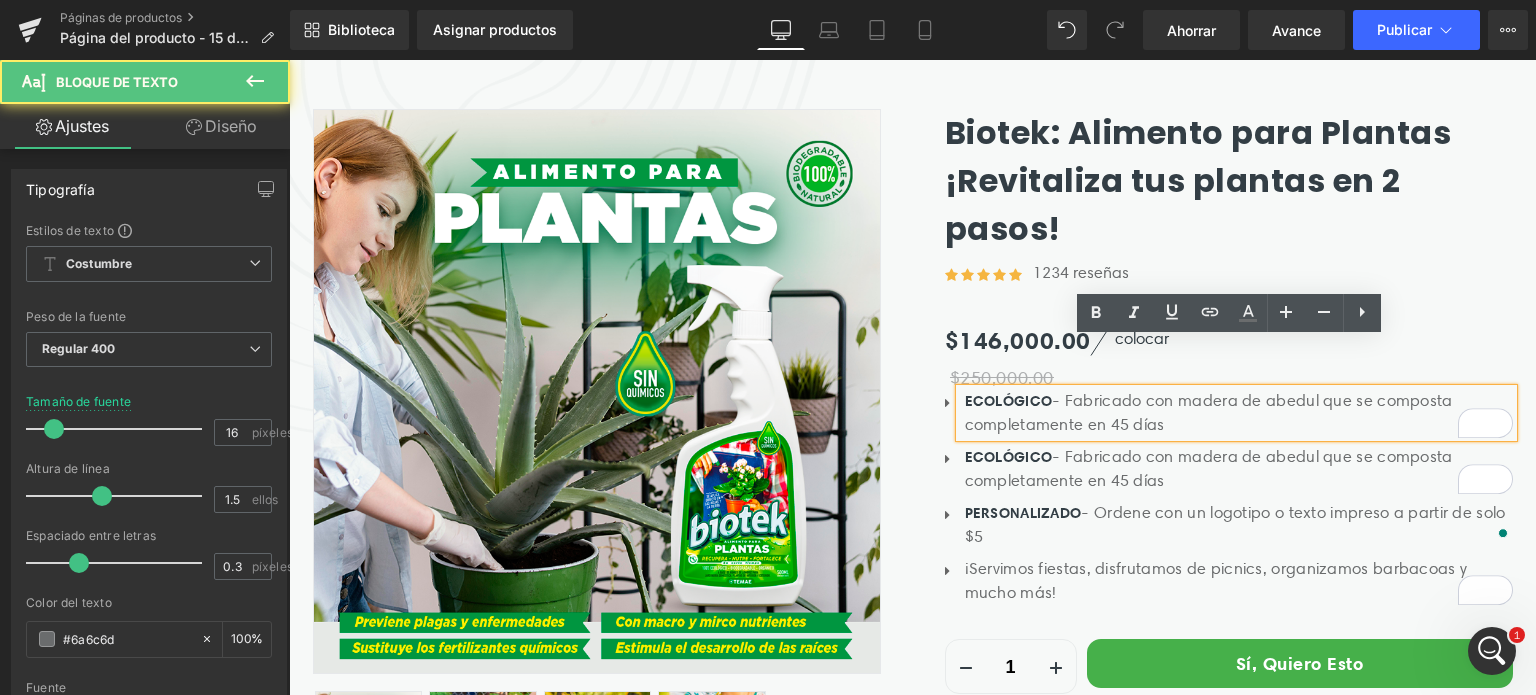 click on "ECOLÓGICO  - Fabricado con madera de abedul que se composta completamente en 45 días" at bounding box center [1236, 413] 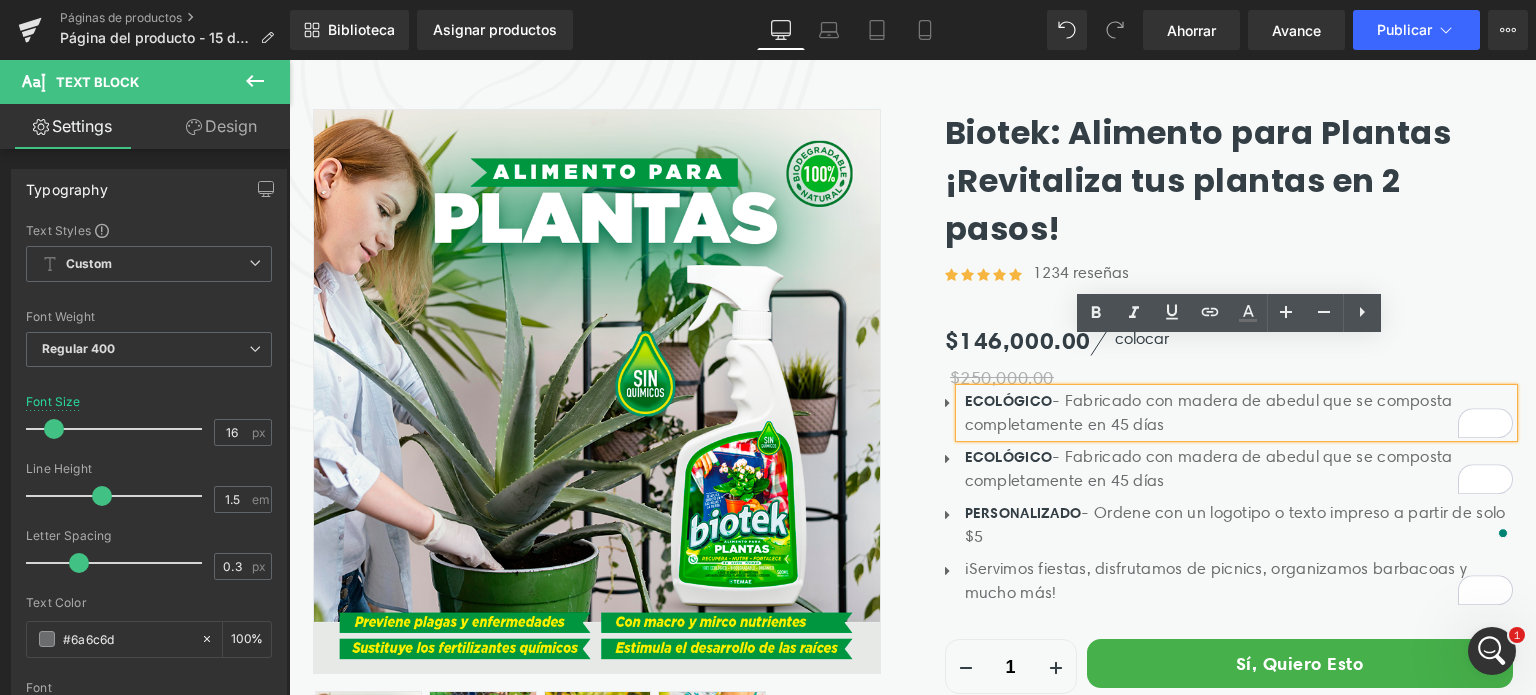 click on "ECOLÓGICO  - Fabricado con madera de abedul que se composta completamente en 45 días" at bounding box center (1236, 413) 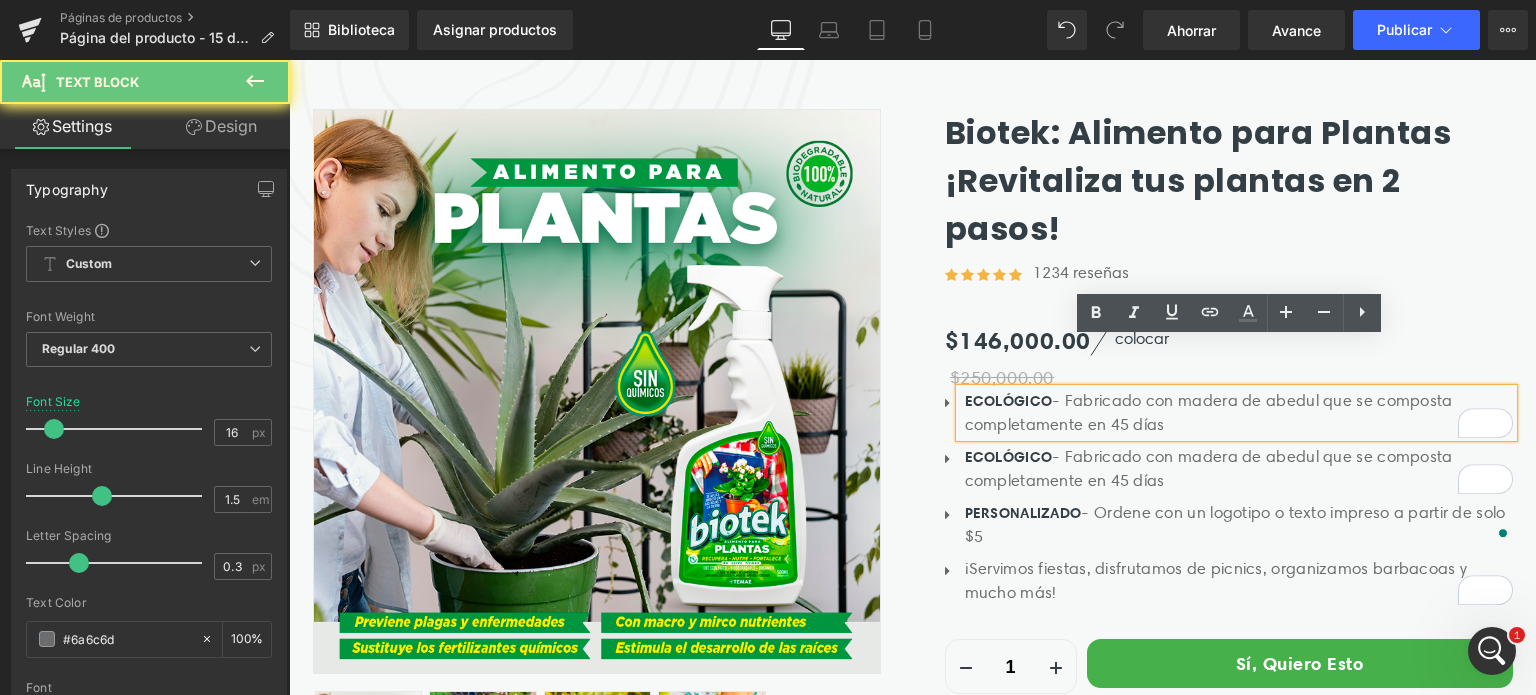 click on "ECOLÓGICO  - Fabricado con madera de abedul que se composta completamente en 45 días" at bounding box center [1236, 413] 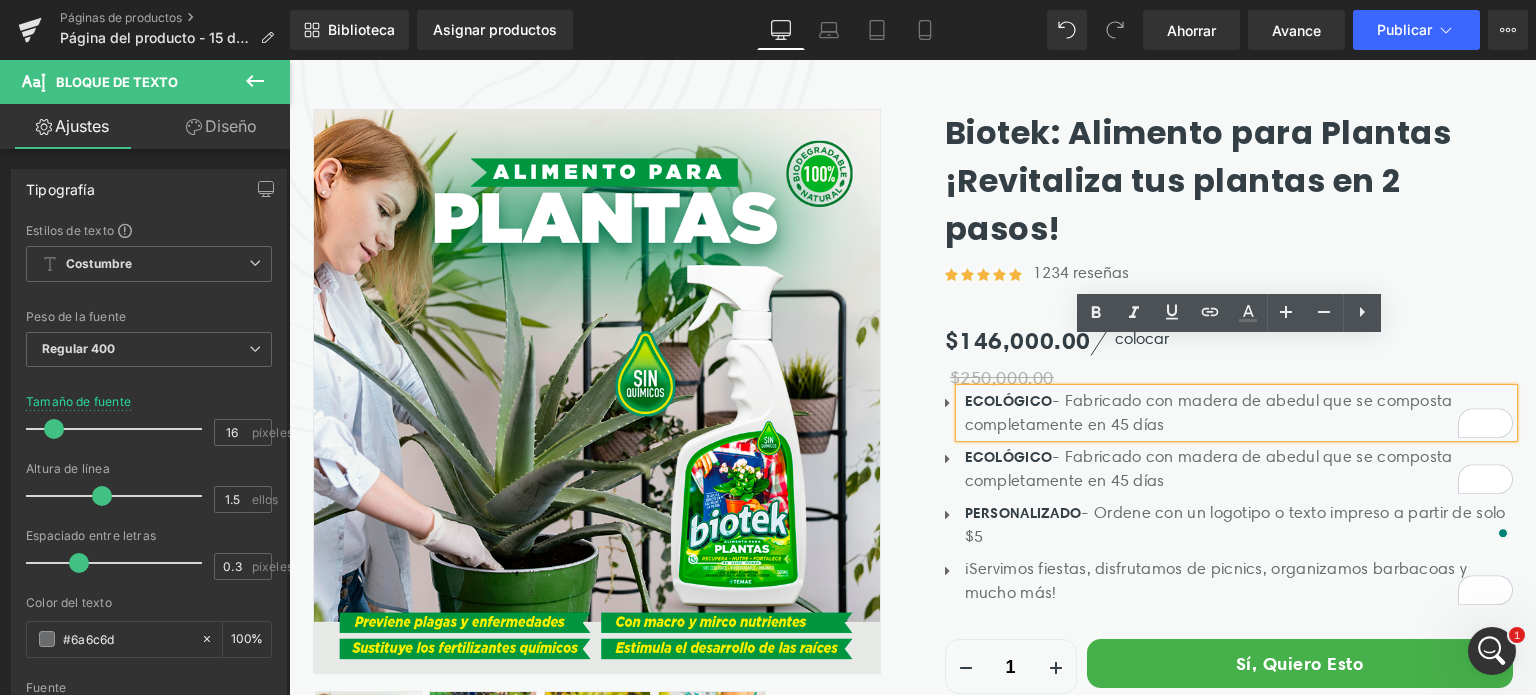 click on "ECOLÓGICO  - Fabricado con madera de abedul que se composta completamente en 45 días" at bounding box center (1236, 413) 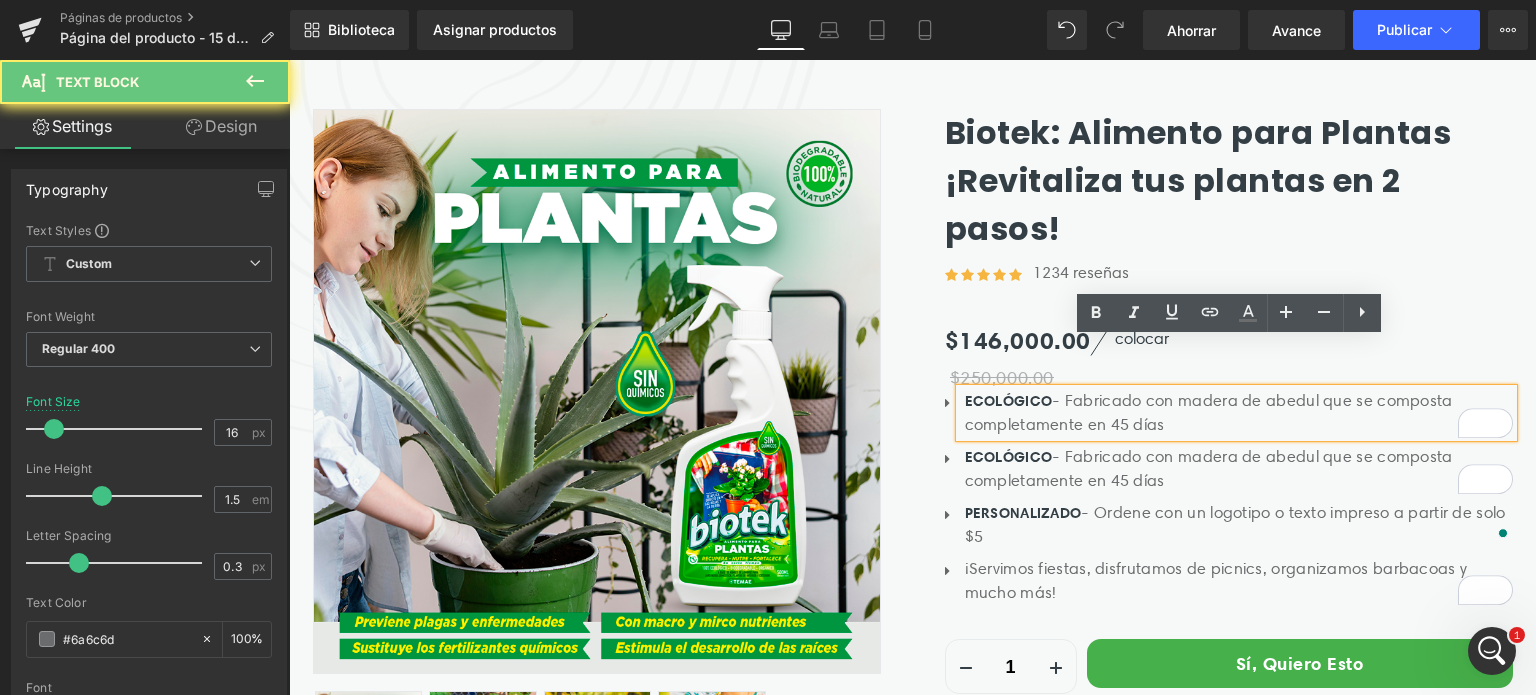 click on "ECOLÓGICO  - Fabricado con madera de abedul que se composta completamente en 45 días" at bounding box center (1236, 413) 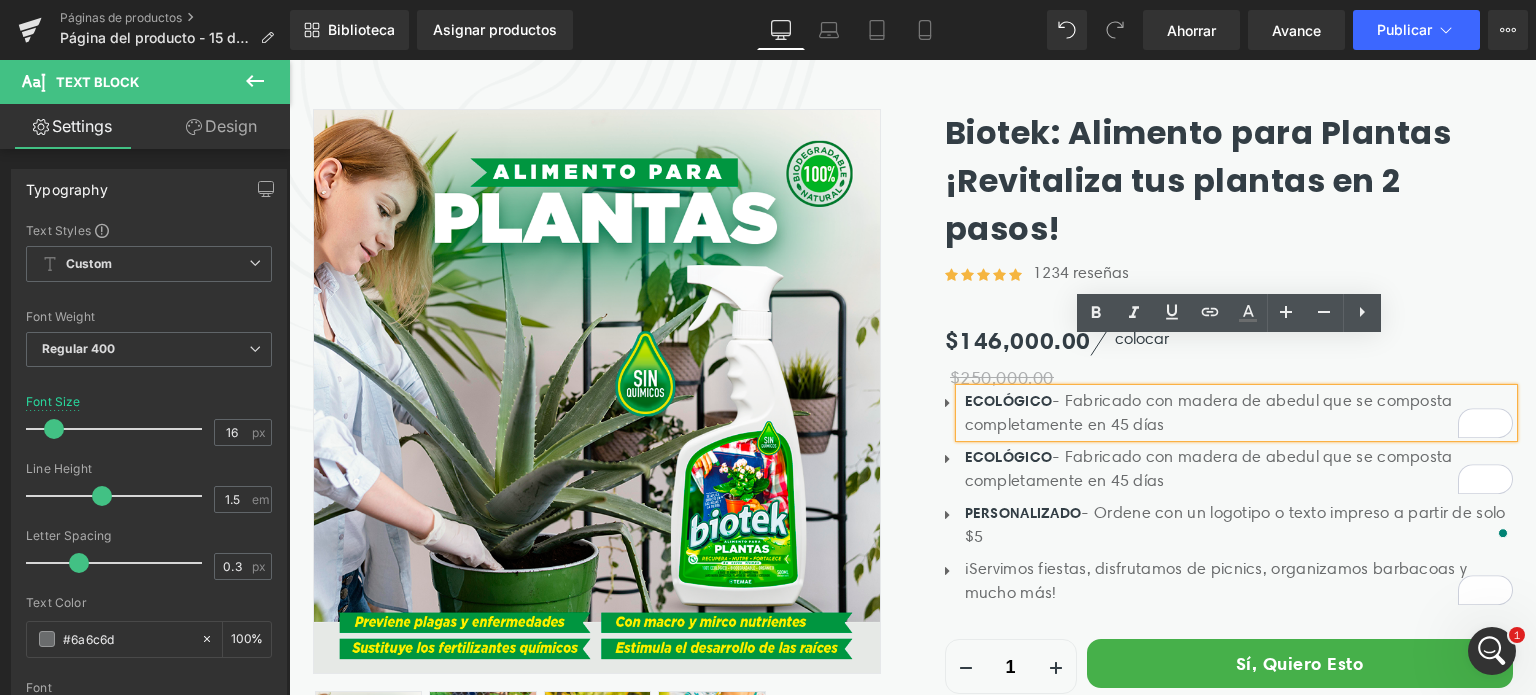 click on "ECOLÓGICO  - Fabricado con madera de abedul que se composta completamente en 45 días" at bounding box center [1236, 413] 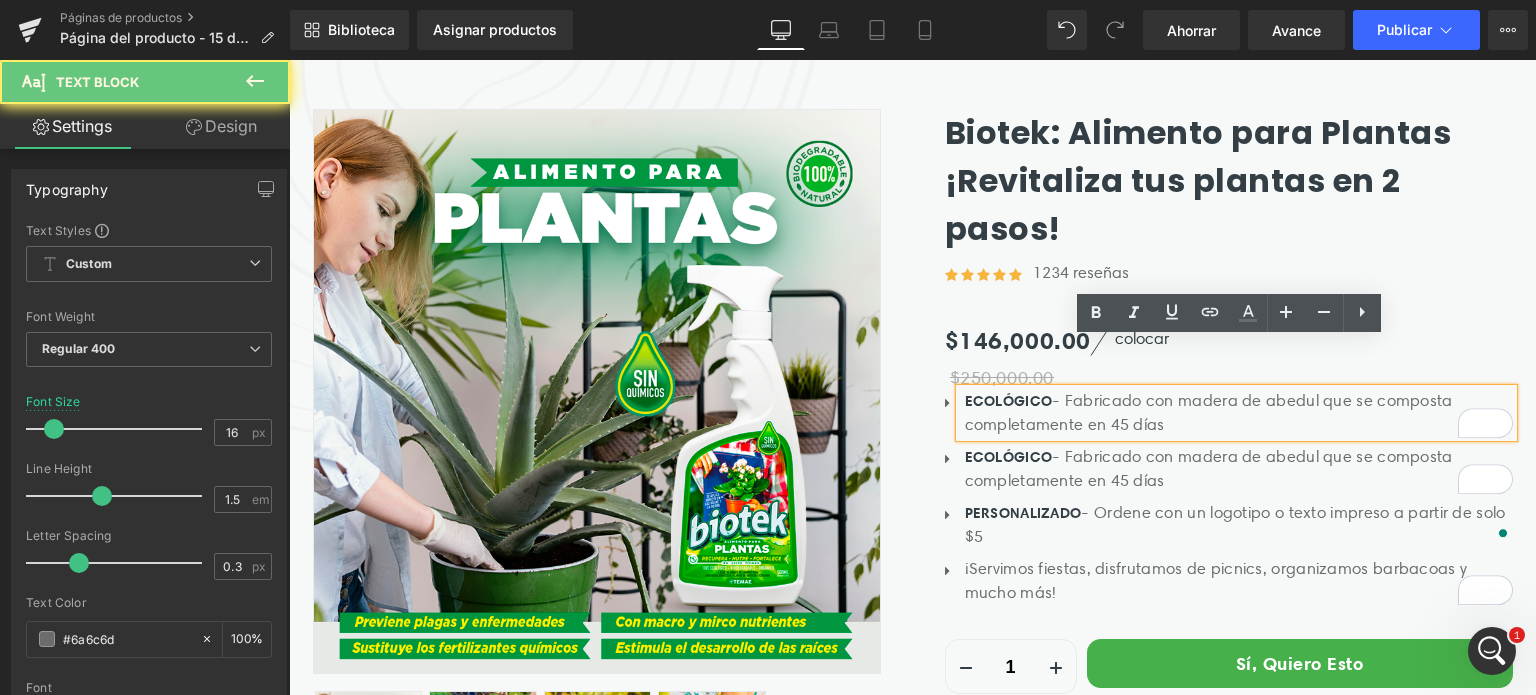 click on "ECOLÓGICO  - Fabricado con madera de abedul que se composta completamente en 45 días" at bounding box center (1236, 413) 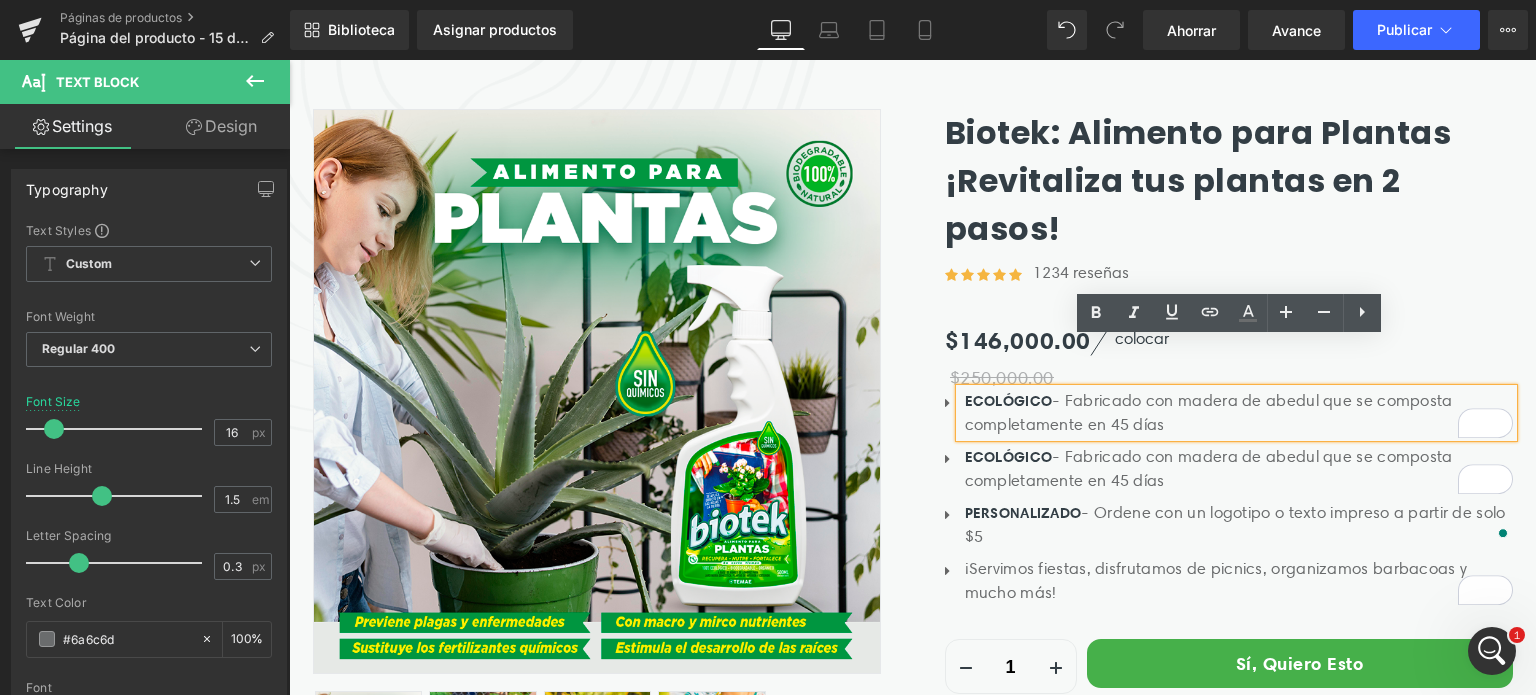 click on "ECOLÓGICO  - Fabricado con madera de abedul que se composta completamente en 45 días" at bounding box center (1239, 413) 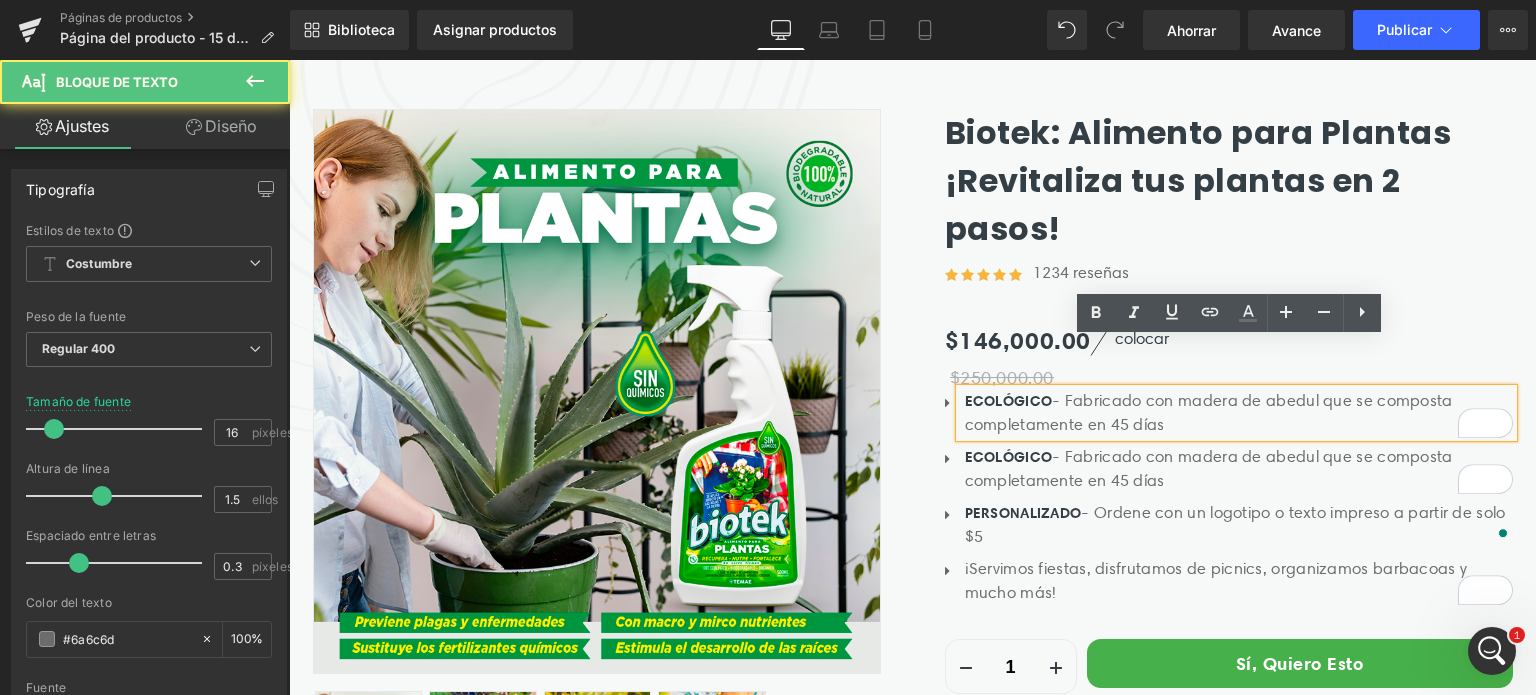 click on "- Fabricado con madera de abedul que se composta completamente en 45 días" at bounding box center [1209, 412] 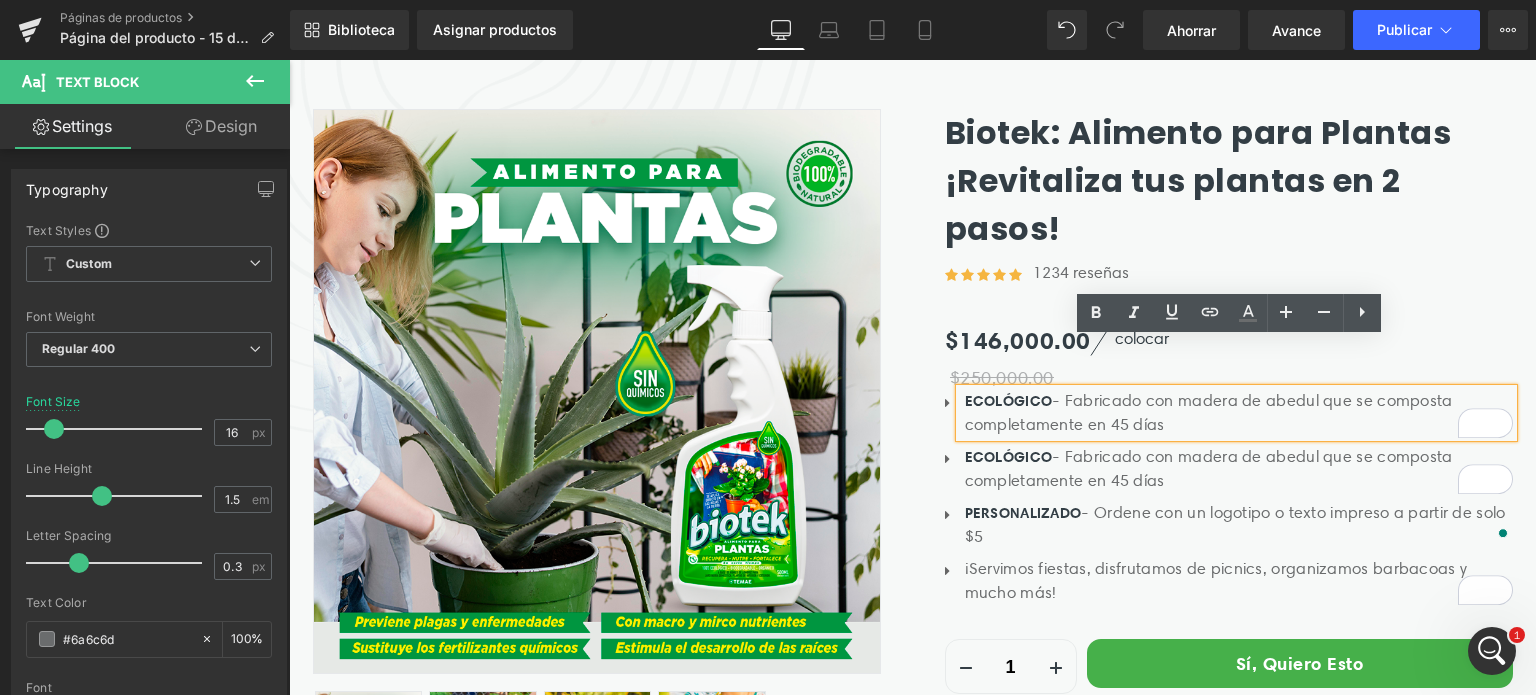 drag, startPoint x: 1241, startPoint y: 372, endPoint x: 1295, endPoint y: 372, distance: 54 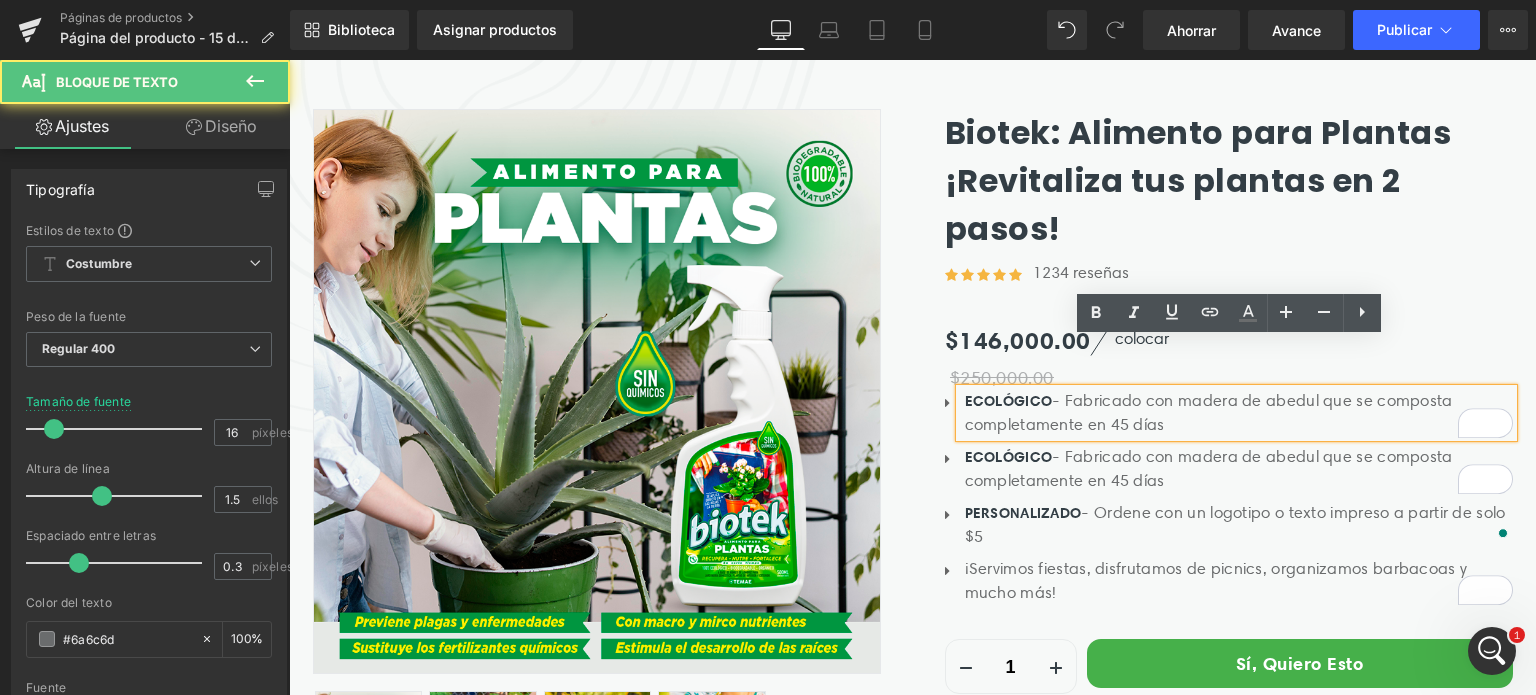click on "ECOLÓGICO  - Fabricado con madera de abedul que se composta completamente en 45 días" at bounding box center [1239, 413] 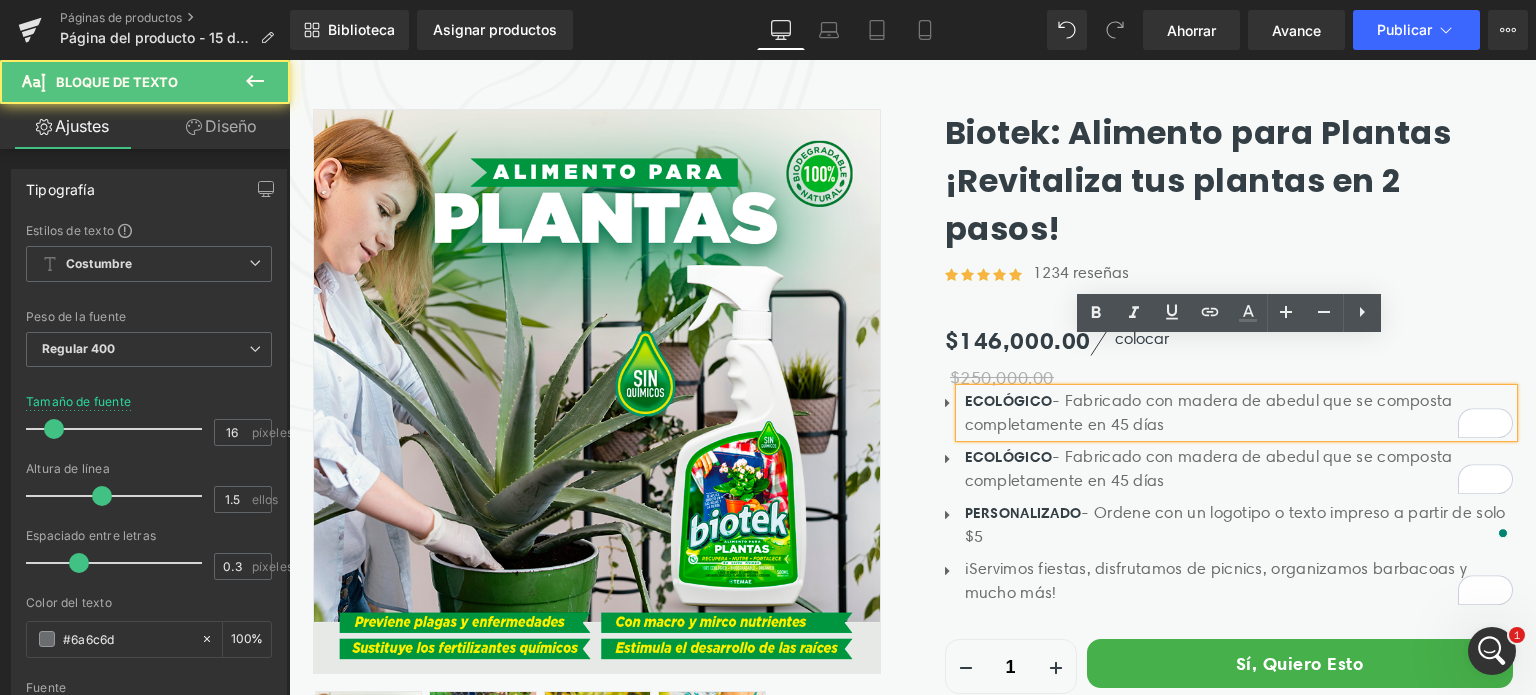 click on "ECOLÓGICO  - Fabricado con madera de abedul que se composta completamente en 45 días" at bounding box center [1236, 413] 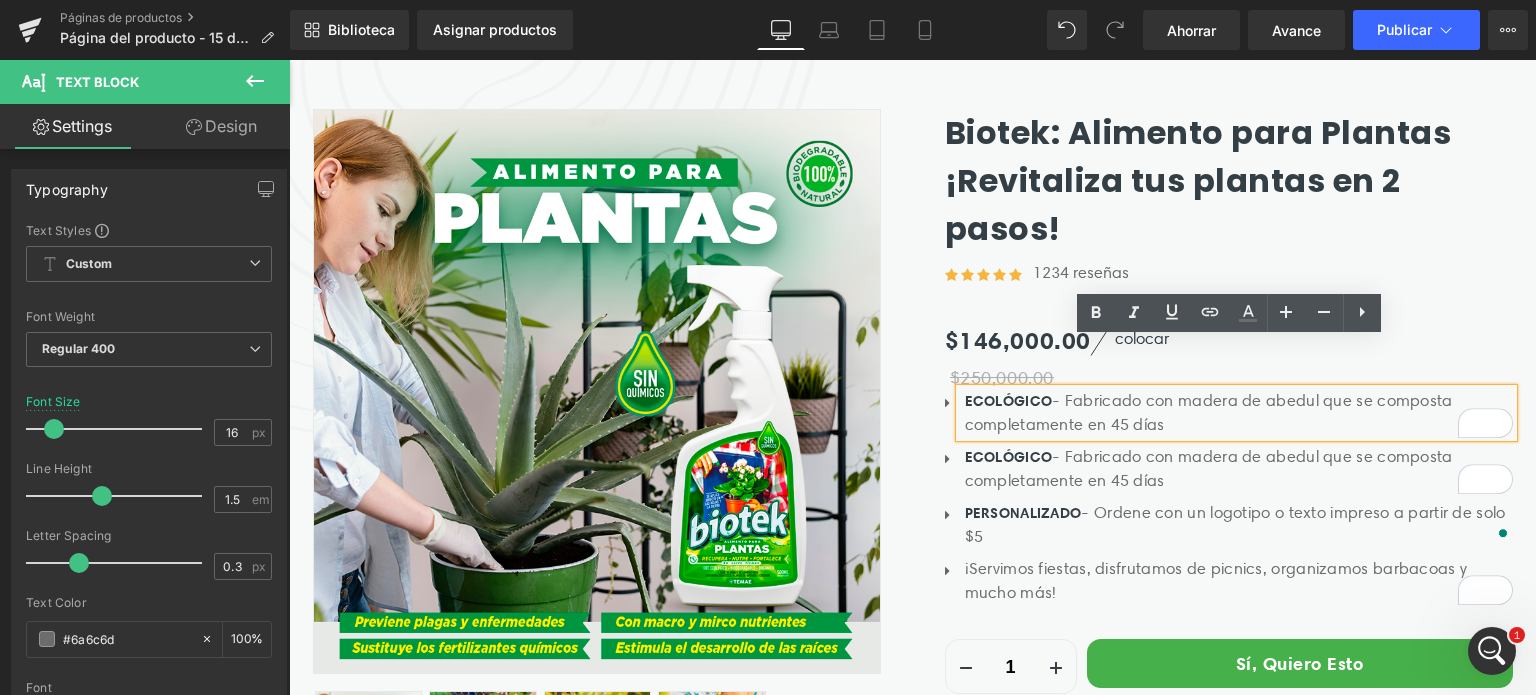 click on "ECOLÓGICO  - Fabricado con madera de abedul que se composta completamente en 45 días" at bounding box center [1236, 413] 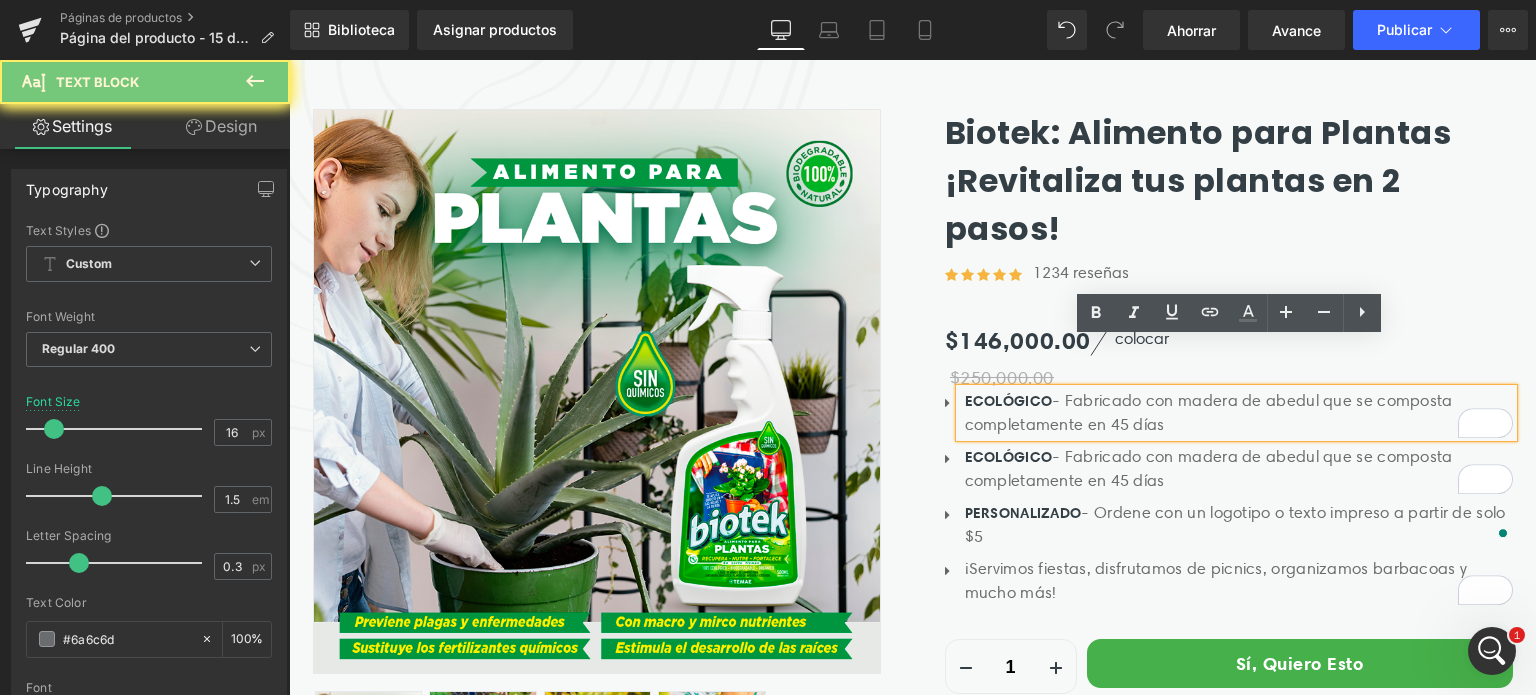 click on "ECOLÓGICO  - Fabricado con madera de abedul que se composta completamente en 45 días" at bounding box center [1239, 413] 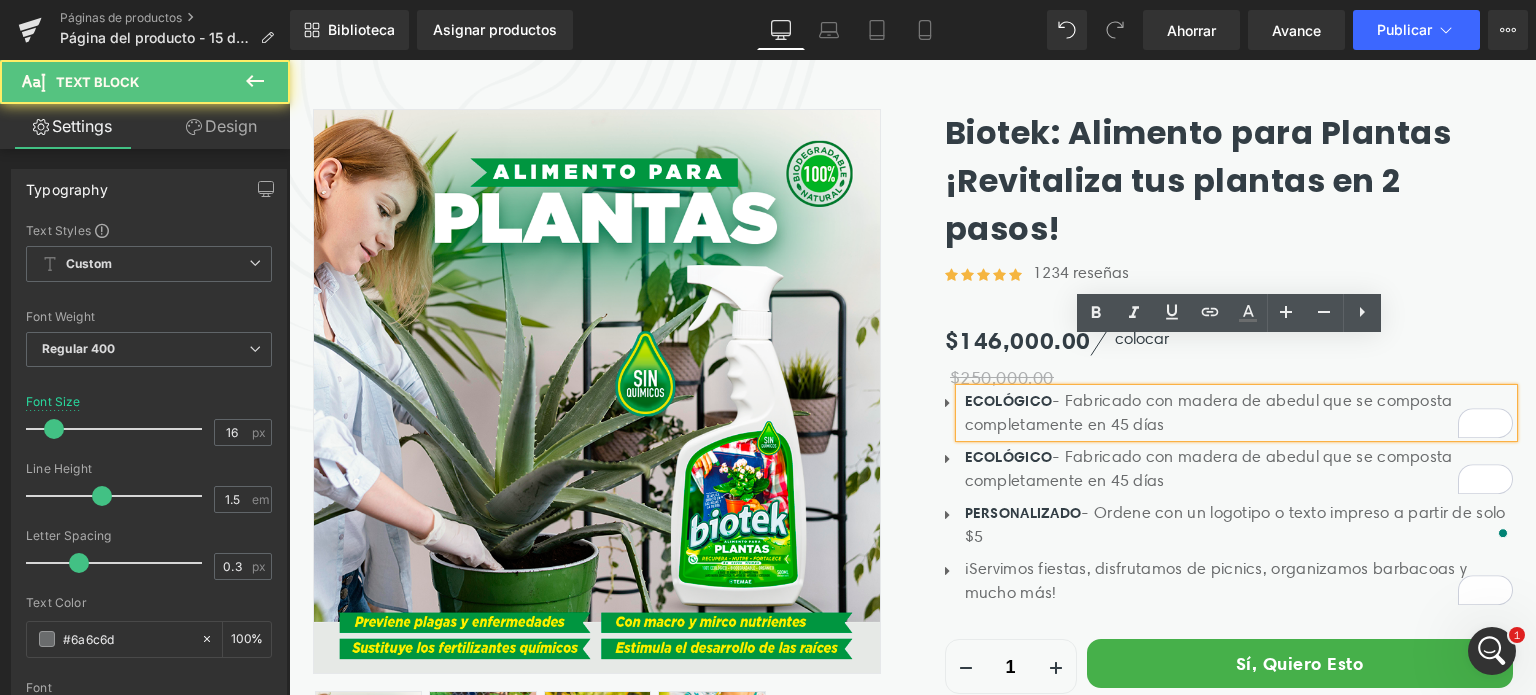 click on "Icono
ECOLÓGICO  - Fabricado con madera de abedul que se composta completamente en 45 días
Bloque de texto
Icono
ECOLÓGICO  - Fabricado con madera de abedul que se composta completamente en 45 días
Bloque de texto
Icono
PERSONALIZADO Bloque de texto
Icono" at bounding box center (1229, 490) 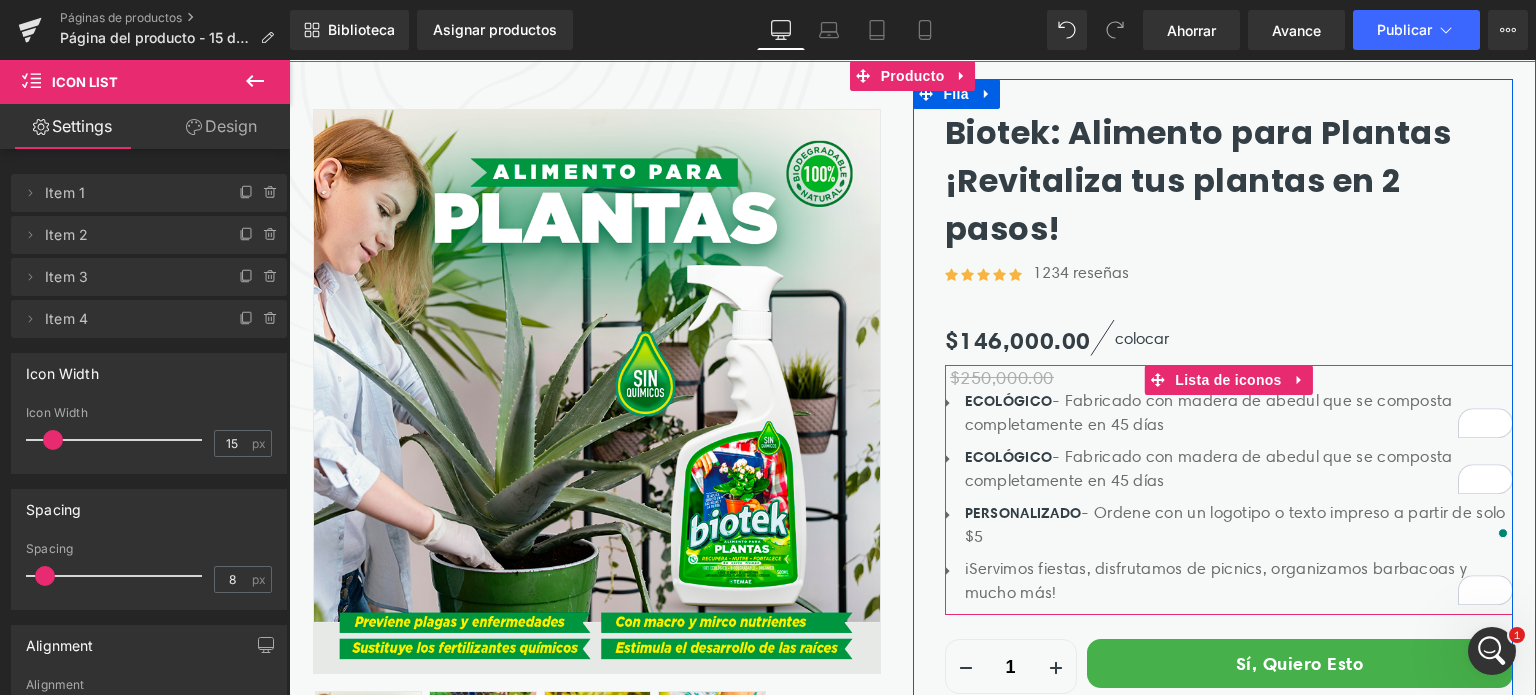 click on "Icono
ECOLÓGICO  - Fabricado con madera de abedul que se composta completamente en 45 días
Bloque de texto
Icono
ECOLÓGICO  - Fabricado con madera de abedul que se composta completamente en 45 días
Bloque de texto
Icono
PERSONALIZADO Bloque de texto
Icono" at bounding box center [1229, 490] 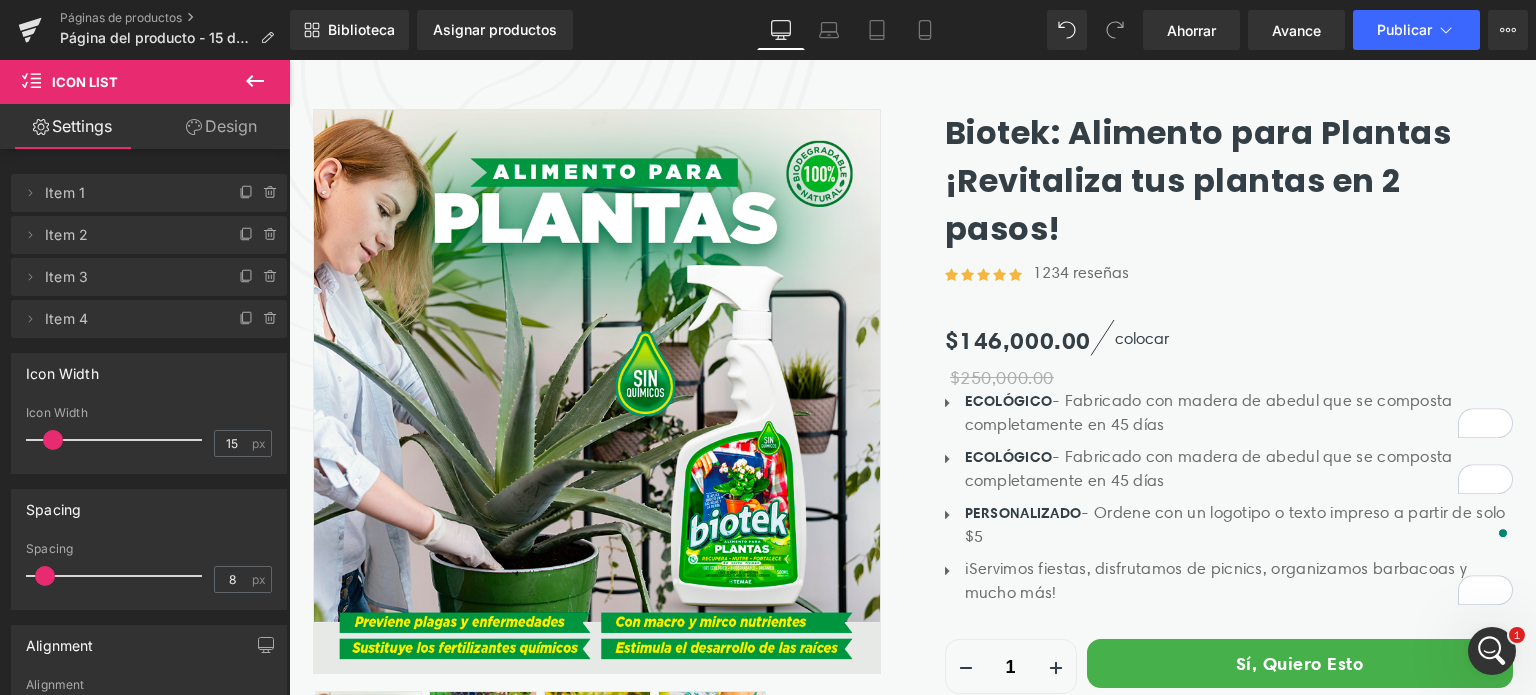 drag, startPoint x: 1491, startPoint y: 334, endPoint x: 1437, endPoint y: 352, distance: 56.920998 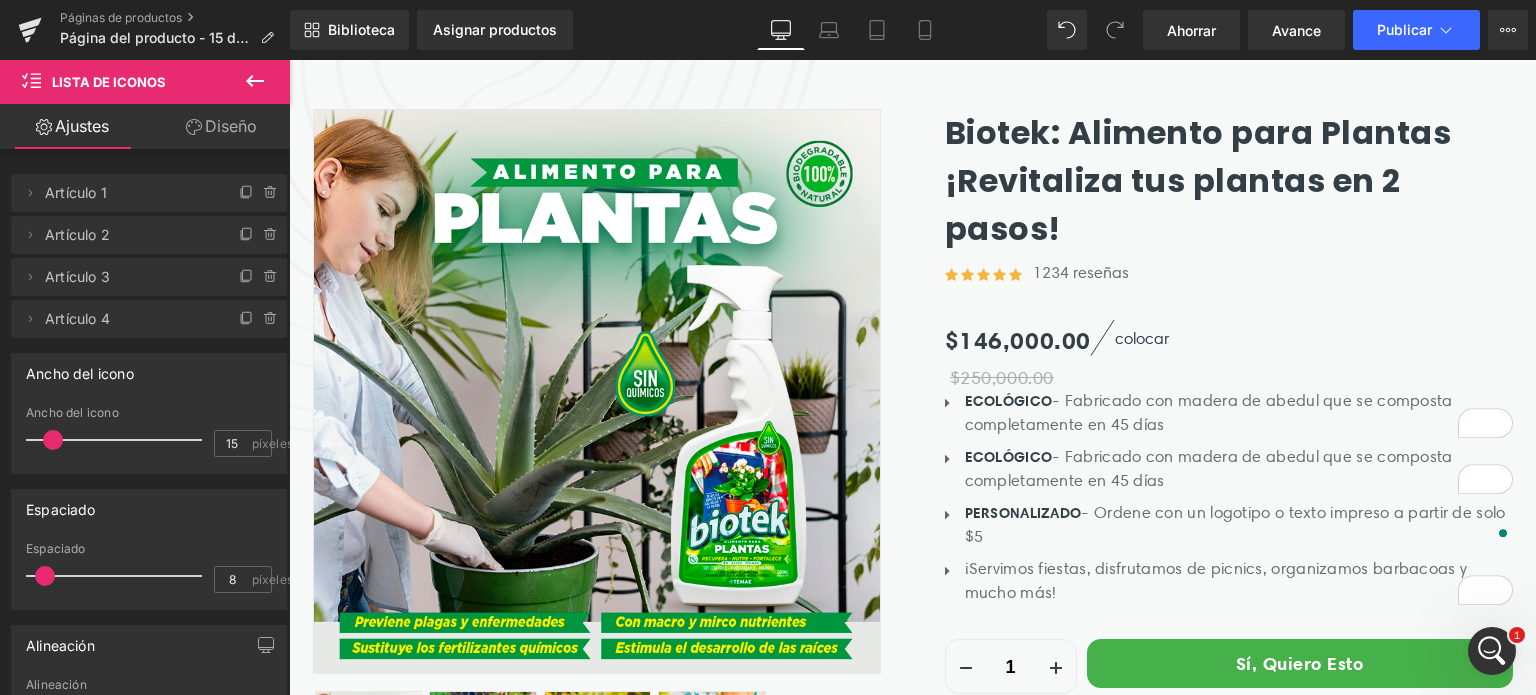 click on "ECOLÓGICO  - Fabricado con madera de abedul que se composta completamente en 45 días" at bounding box center [1239, 413] 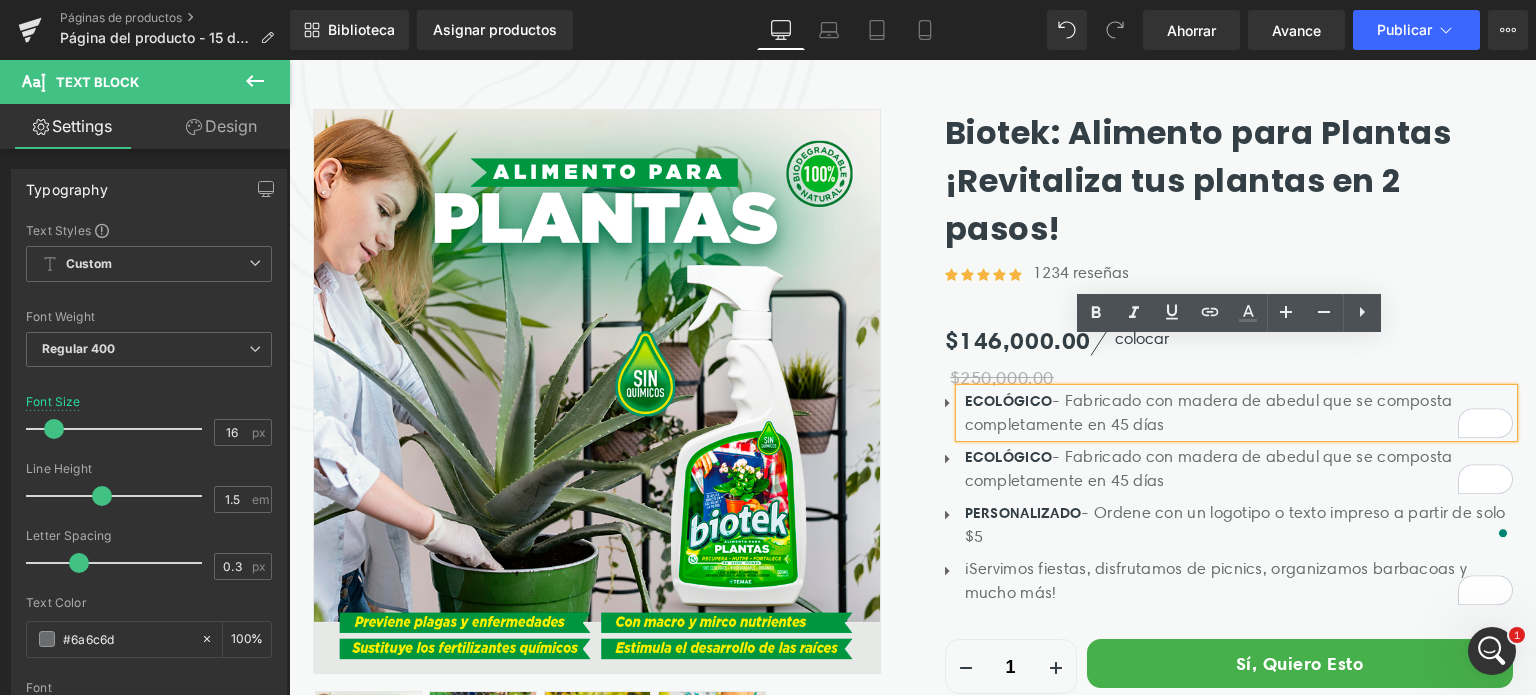 click on "ECOLÓGICO  - Fabricado con madera de abedul que se composta completamente en 45 días" at bounding box center [1239, 413] 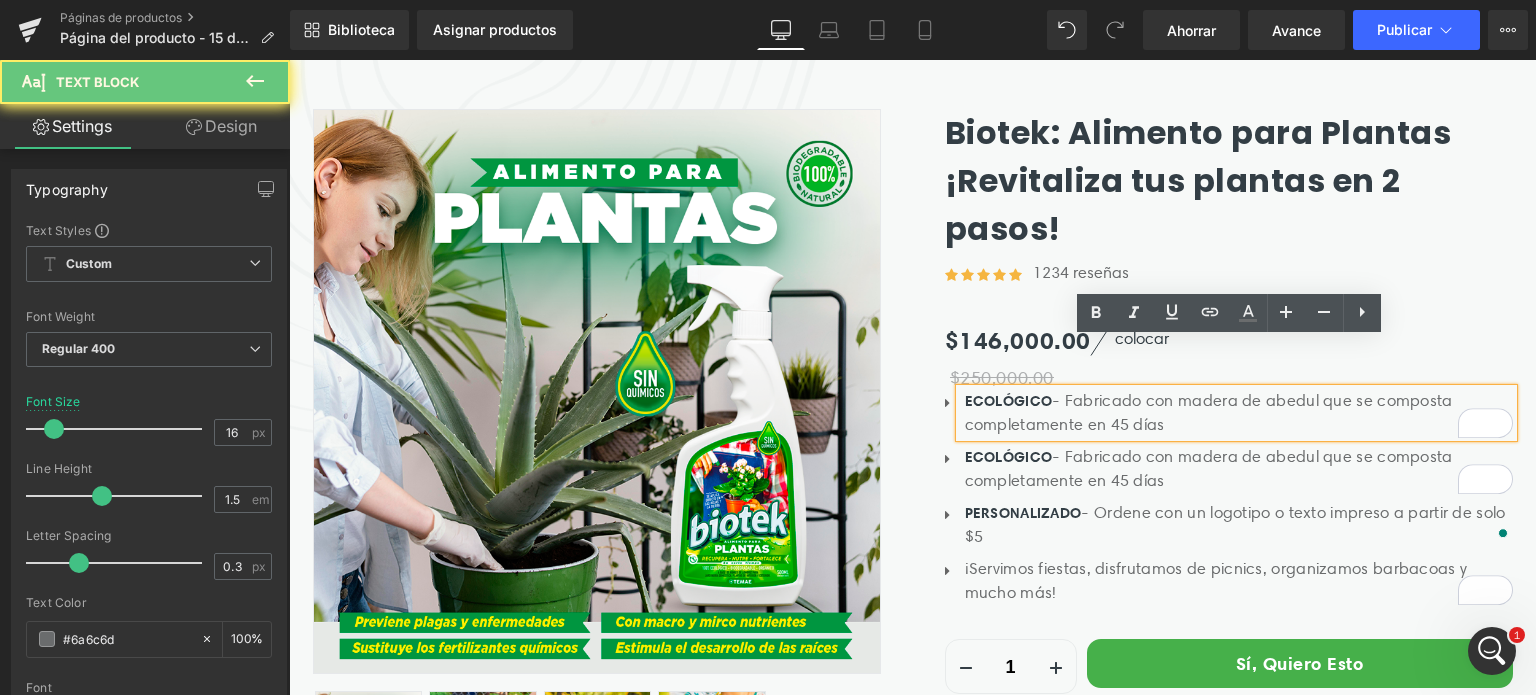 click on "- Fabricado con madera de abedul que se composta completamente en 45 días" at bounding box center (1209, 412) 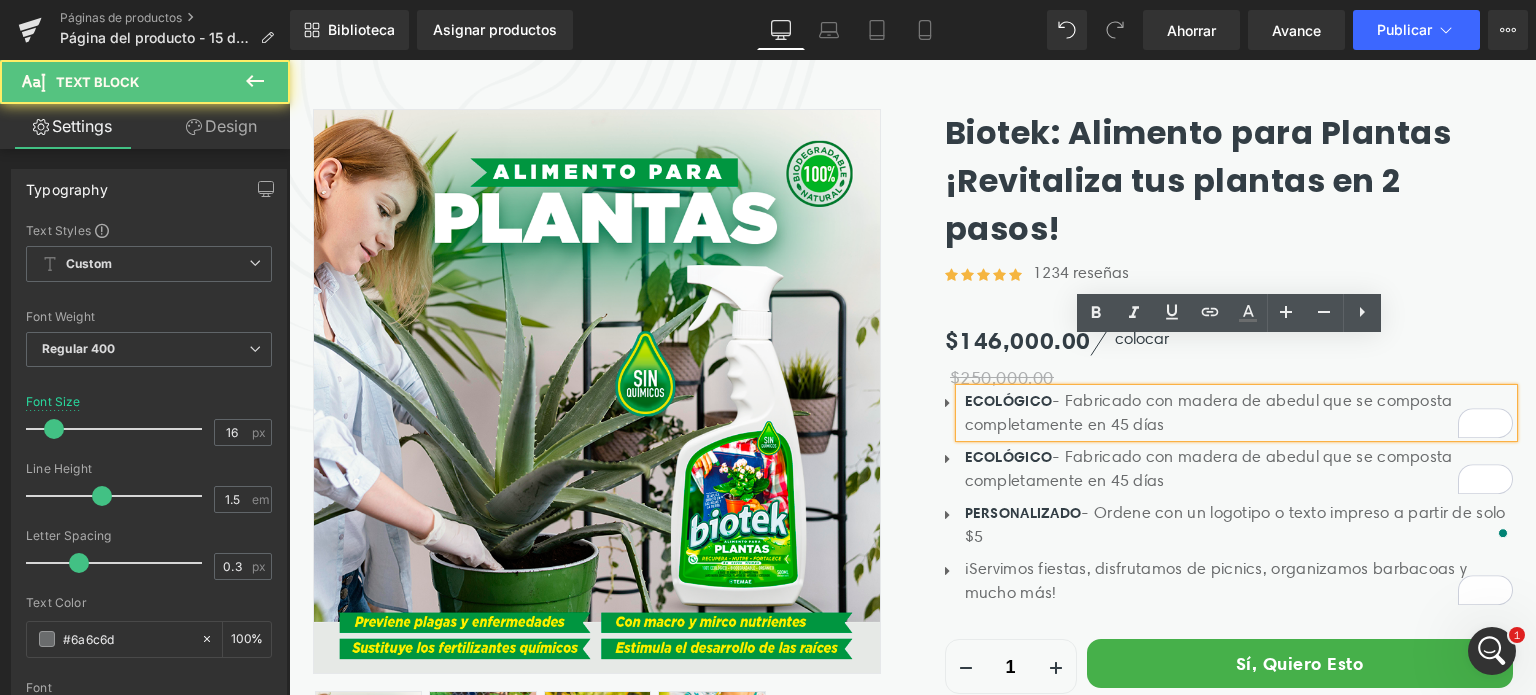 click on "- Fabricado con madera de abedul que se composta completamente en 45 días" at bounding box center [1209, 412] 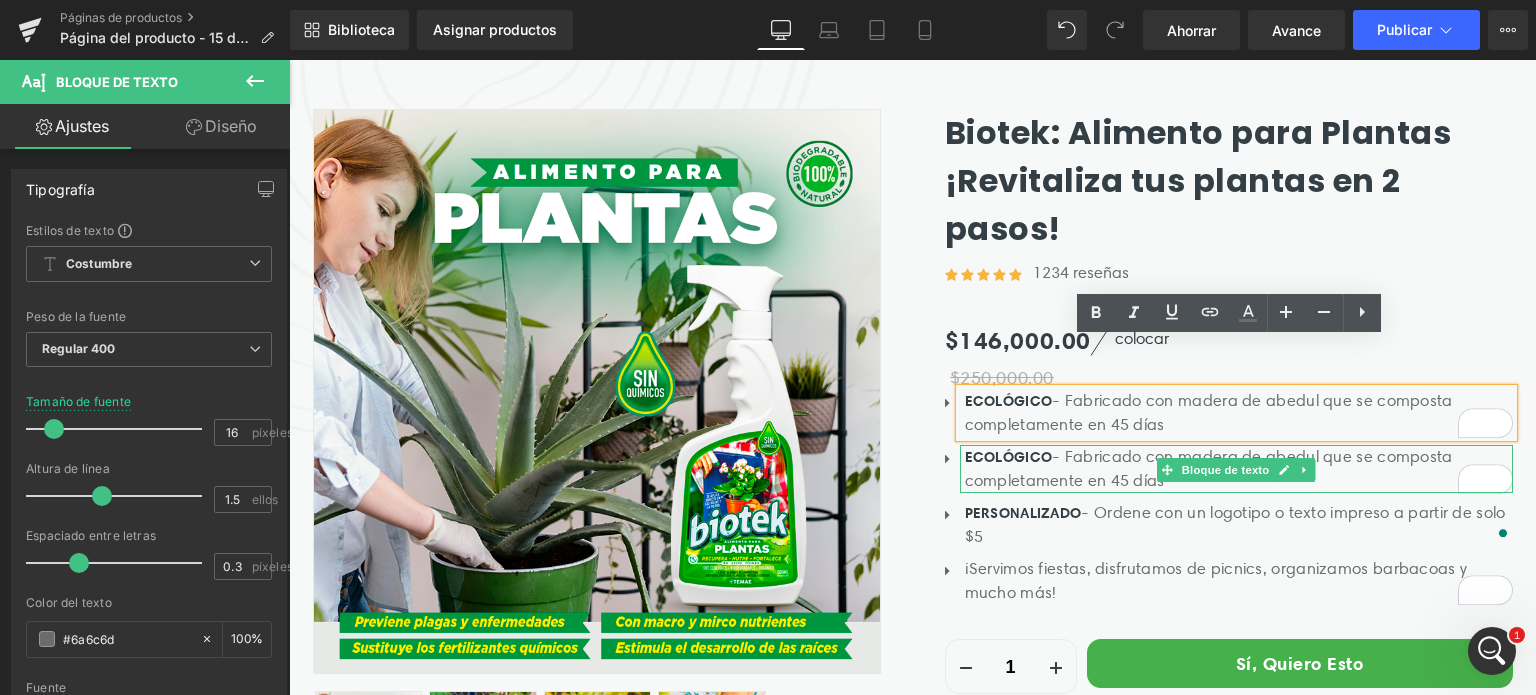 drag, startPoint x: 1428, startPoint y: 353, endPoint x: 1116, endPoint y: 344, distance: 312.1298 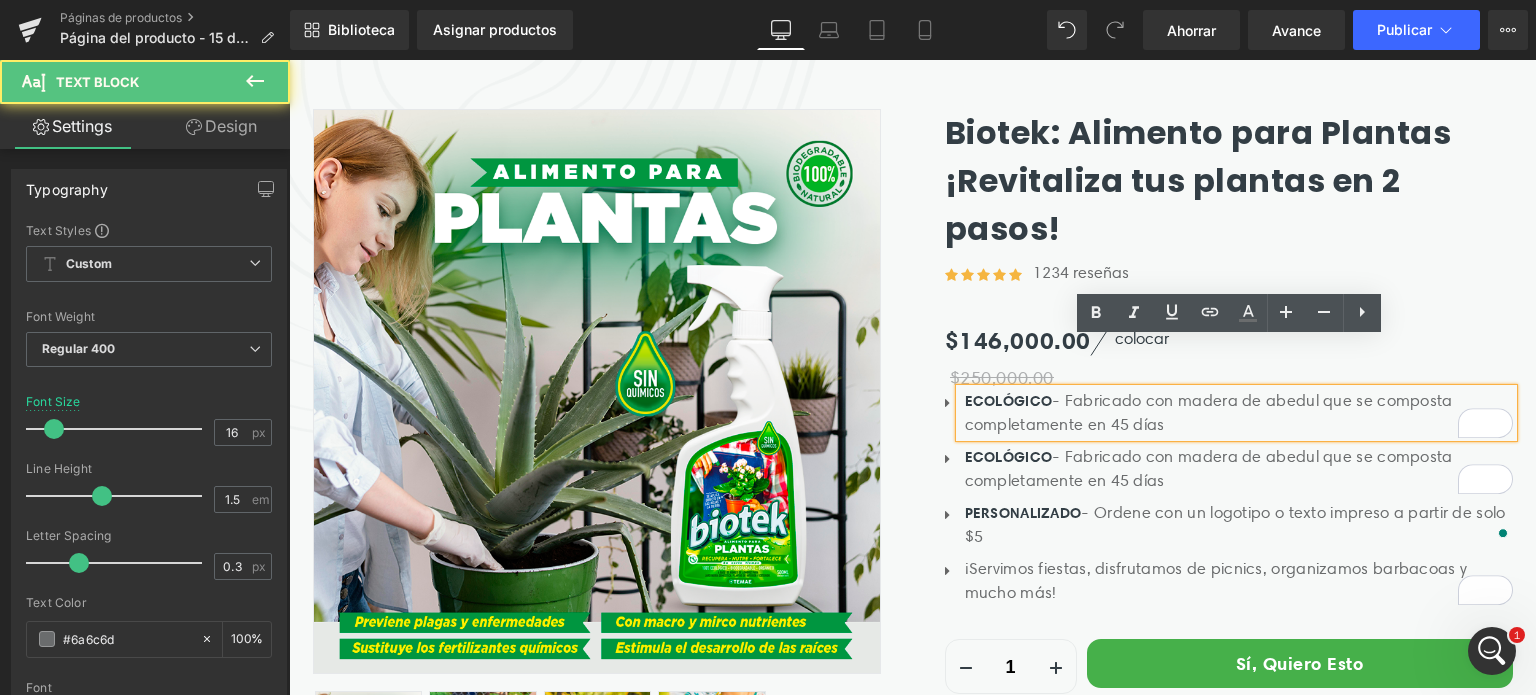 click on "ECOLÓGICO  - Fabricado con madera de abedul que se composta completamente en 45 días" at bounding box center [1239, 413] 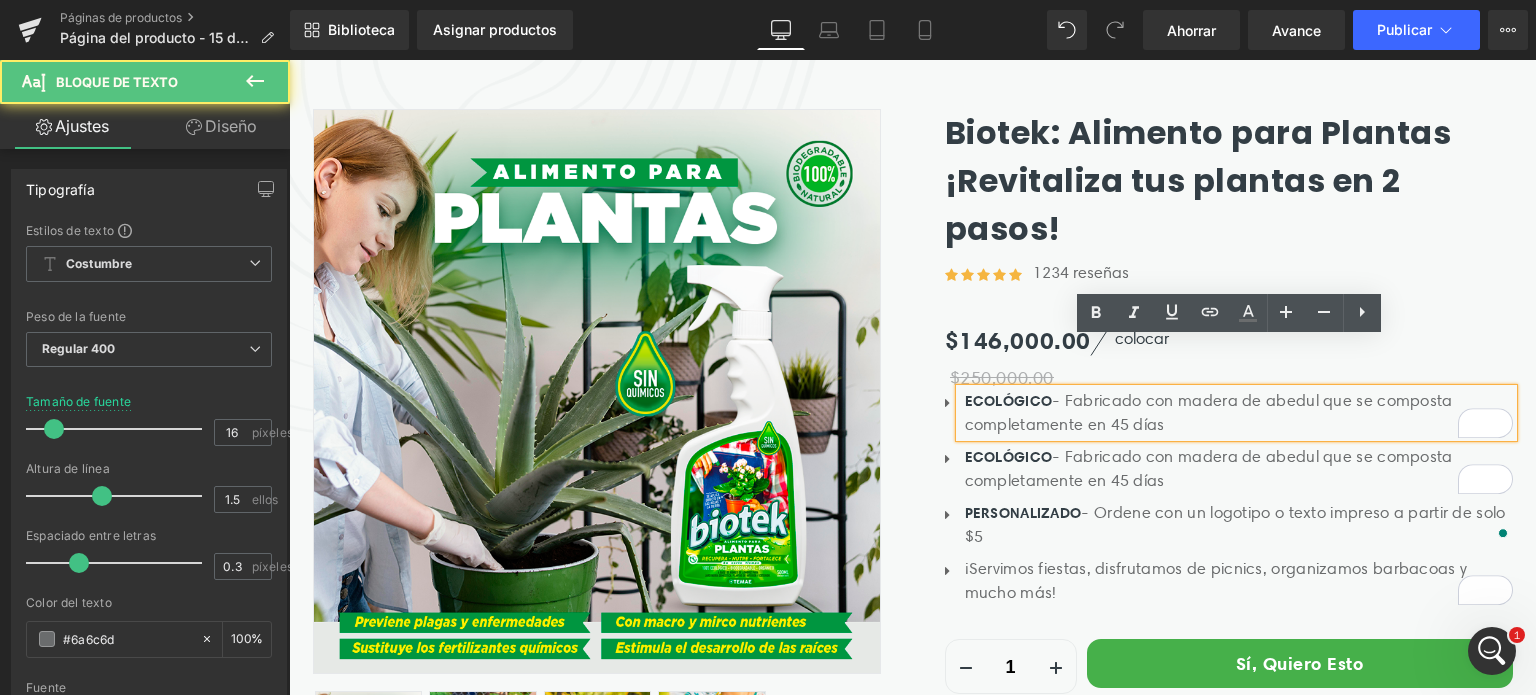 click on "- Fabricado con madera de abedul que se composta completamente en 45 días" at bounding box center (1209, 412) 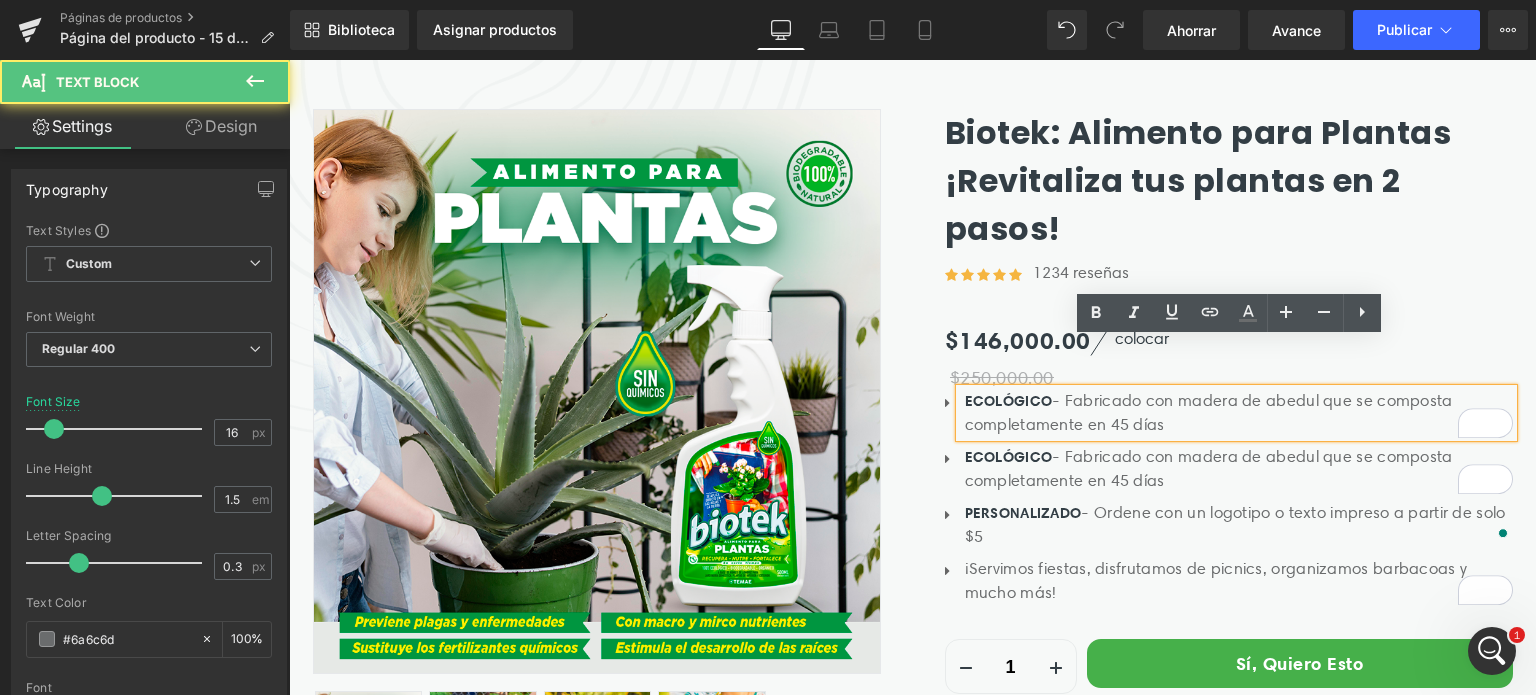 click on "- Fabricado con madera de abedul que se composta completamente en 45 días" at bounding box center [1209, 412] 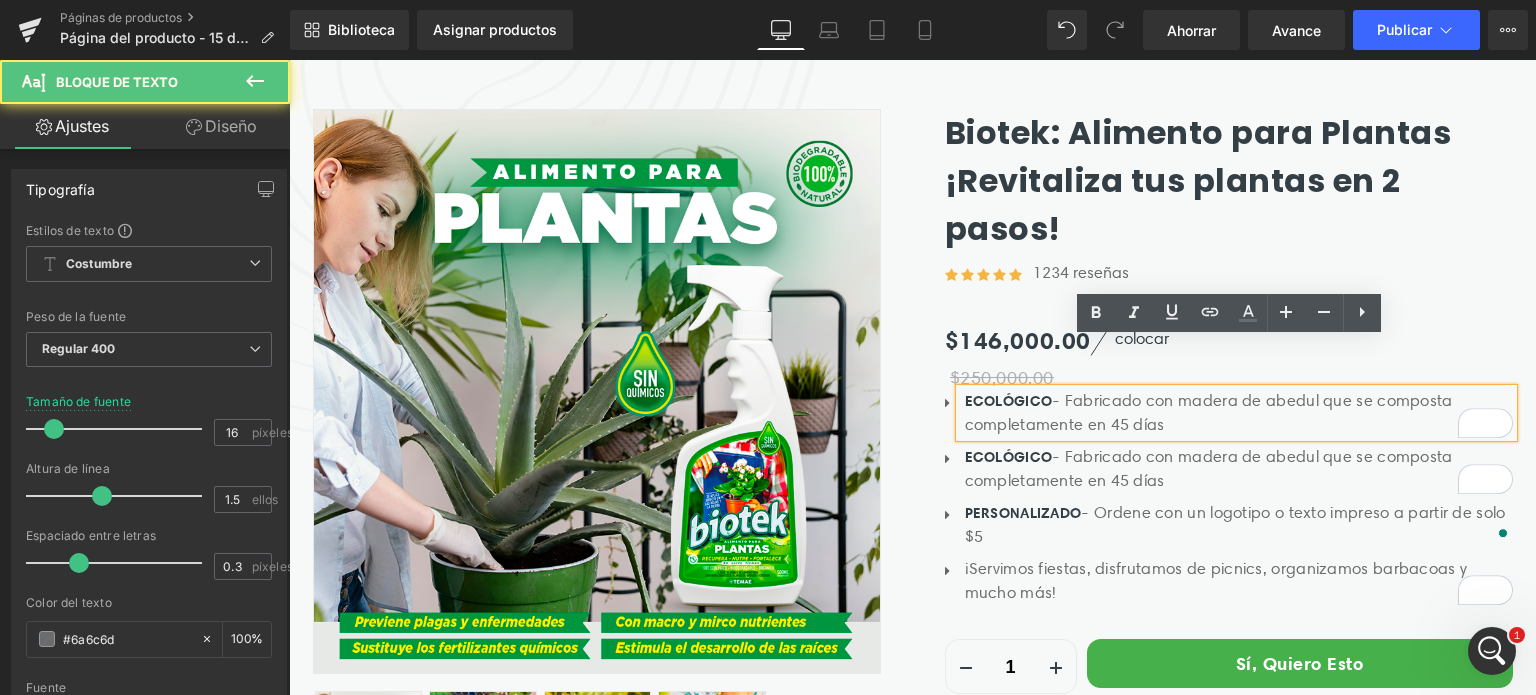 click on "- Fabricado con madera de abedul que se composta completamente en 45 días" at bounding box center (1209, 412) 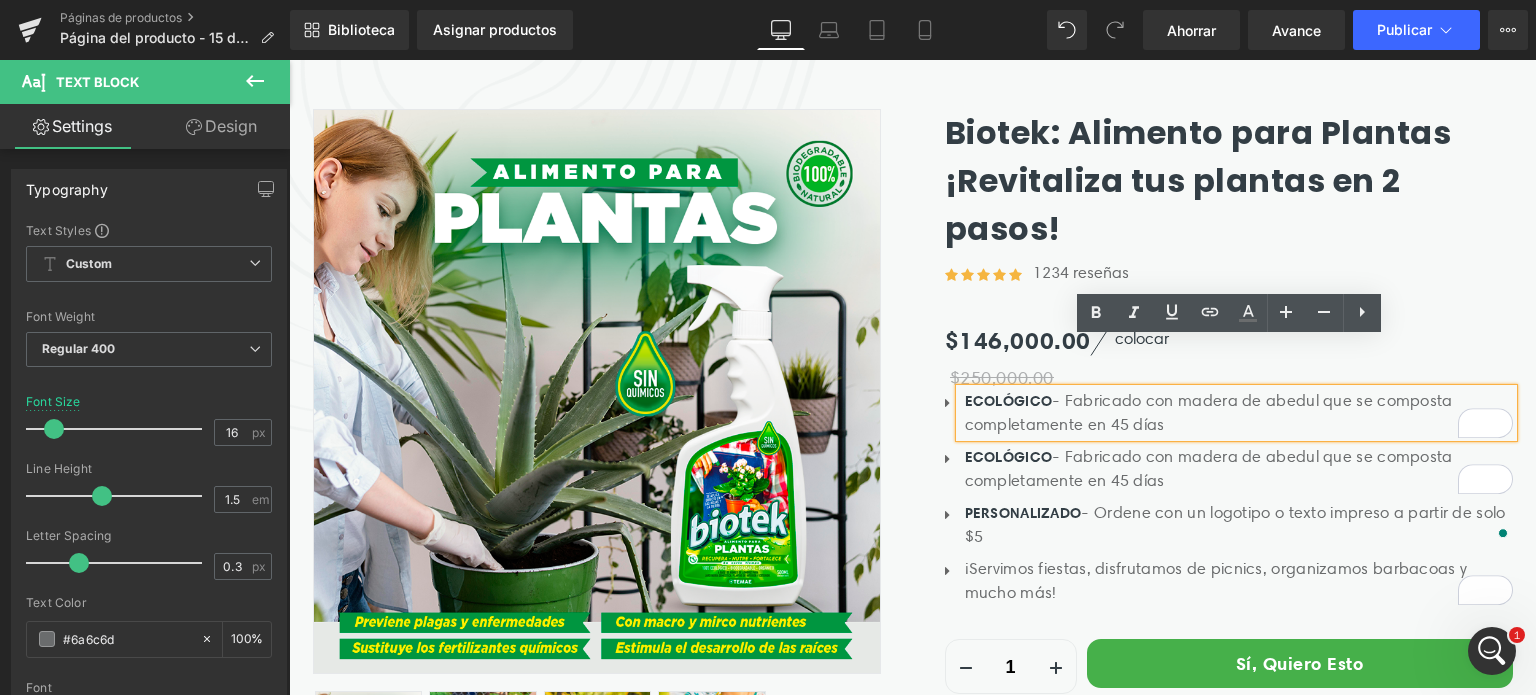 click on "- Fabricado con madera de abedul que se composta completamente en 45 días" at bounding box center (1209, 412) 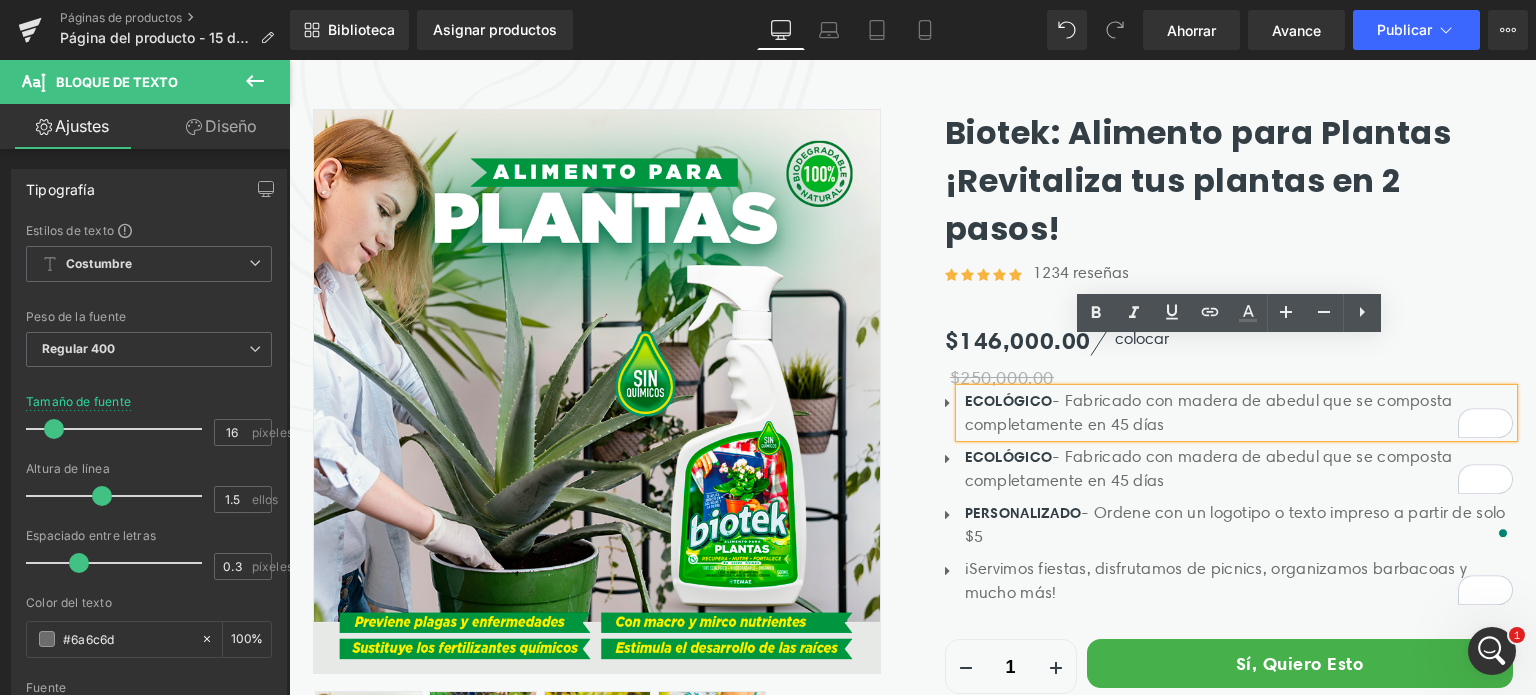 click on "- Fabricado con madera de abedul que se composta completamente en 45 días" at bounding box center (1209, 412) 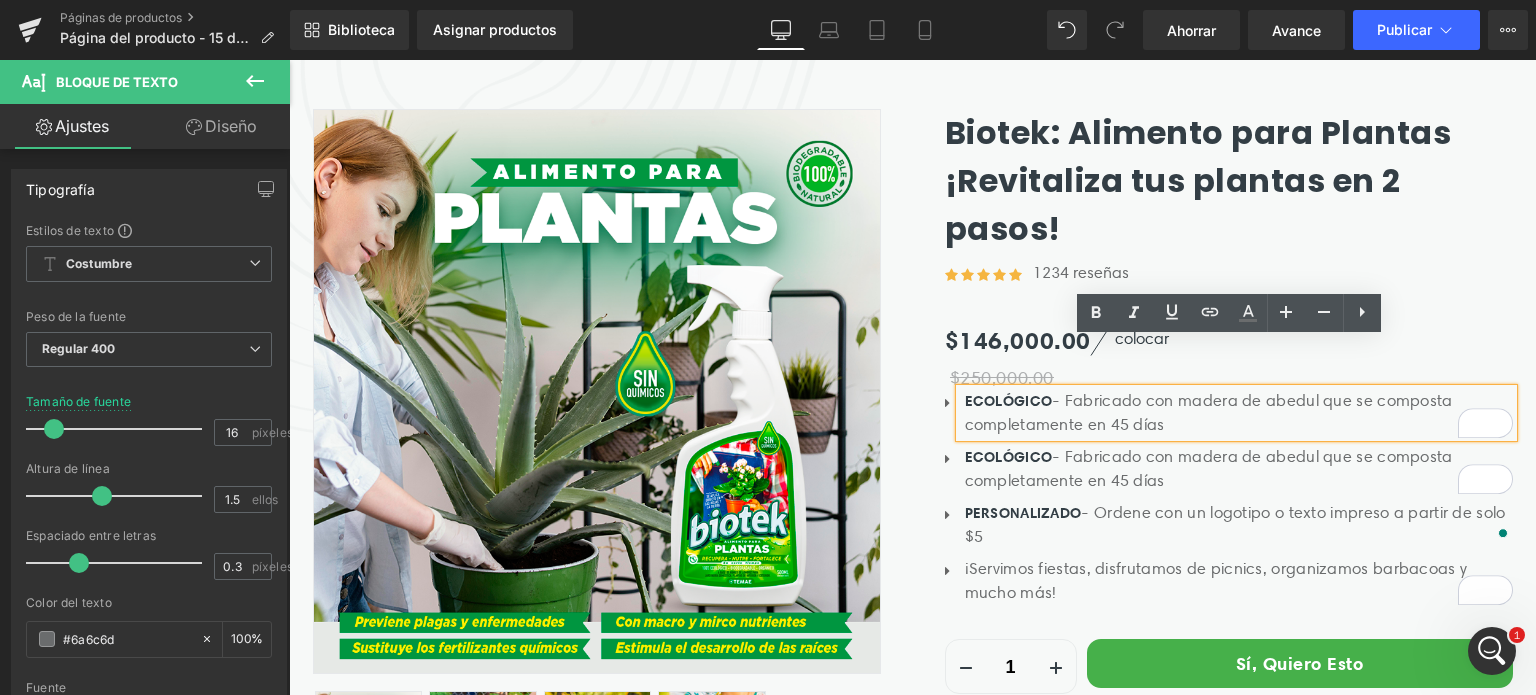 click on "- Fabricado con madera de abedul que se composta completamente en 45 días" at bounding box center [1209, 412] 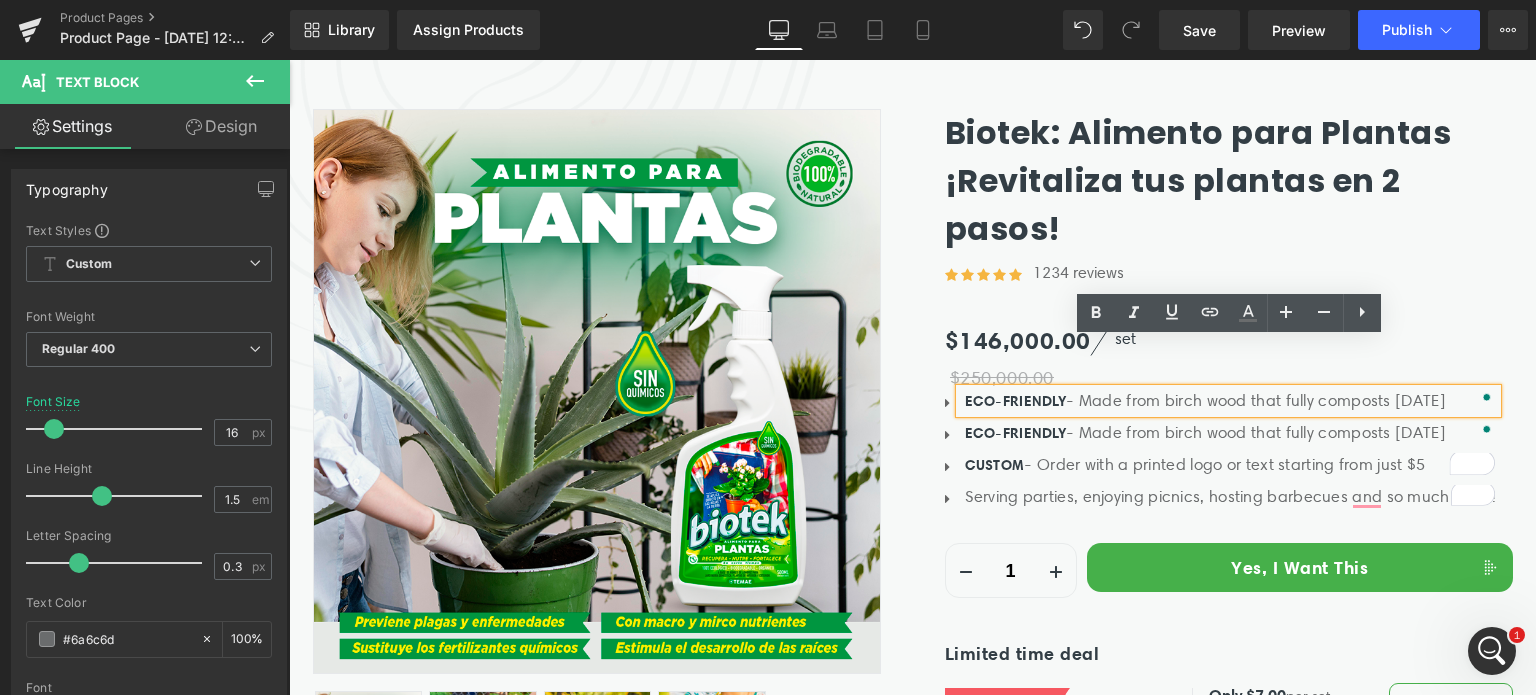 click on "ECO-FRIENDLY  - Made from birch wood that fully composts in 45 days" at bounding box center (1231, 401) 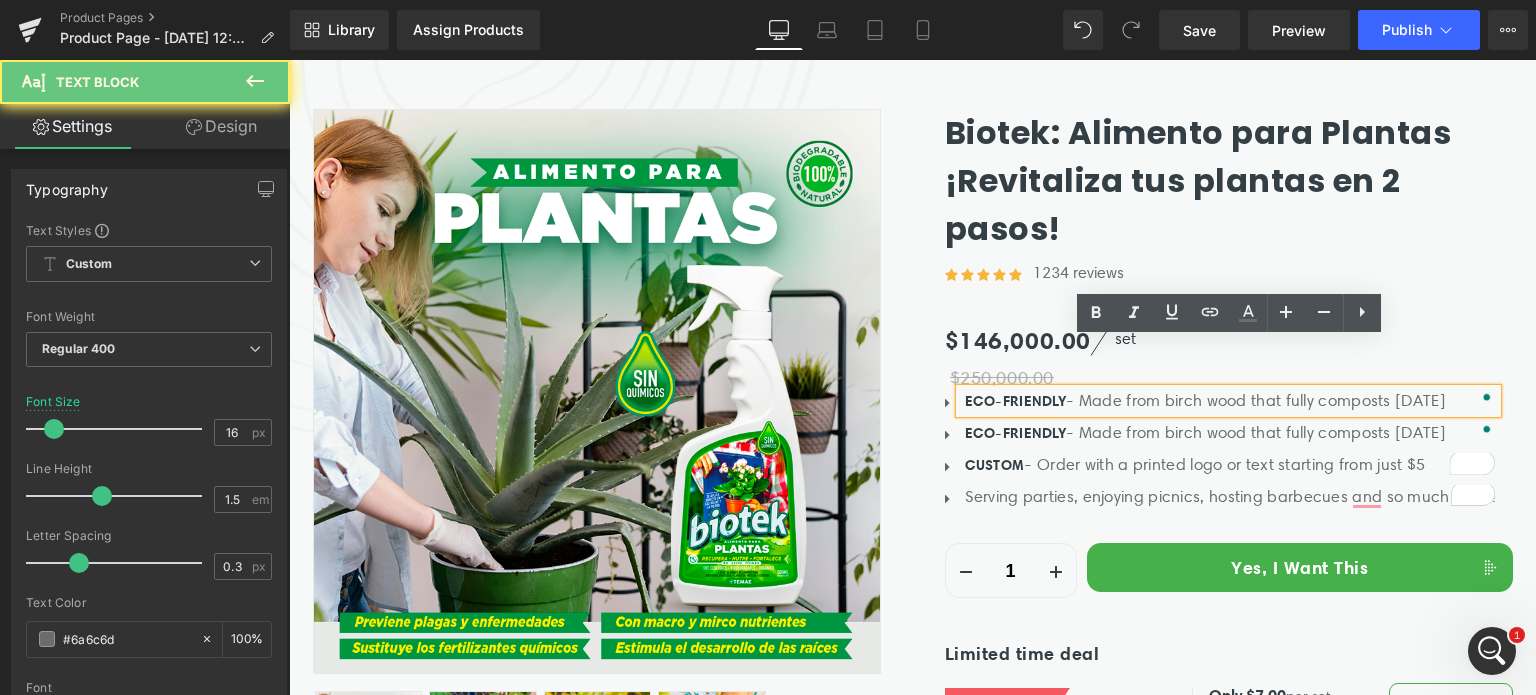 click on "ECO-FRIENDLY  - Made from birch wood that fully composts in 45 days" at bounding box center (1231, 401) 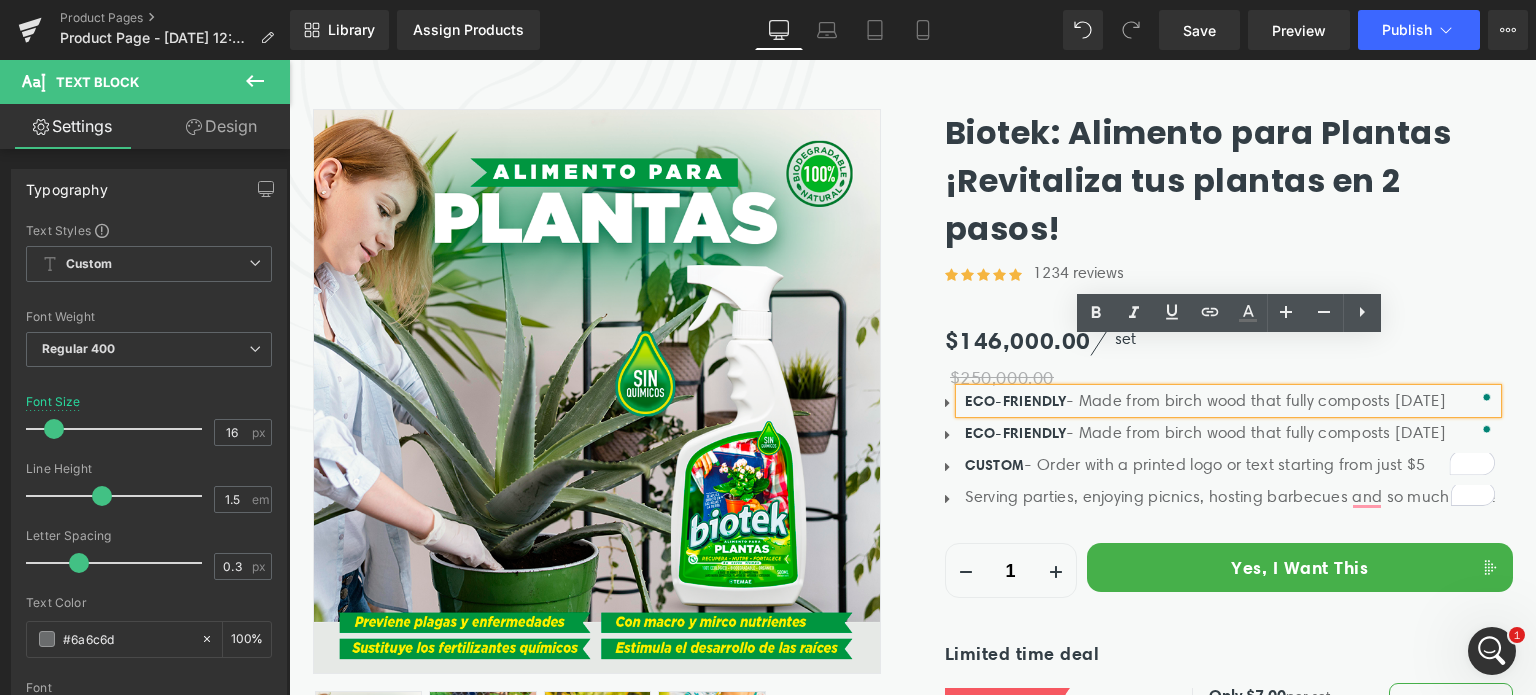 click on "ECO-FRIENDLY  - Made from birch wood that fully composts in 45 days" at bounding box center [1231, 401] 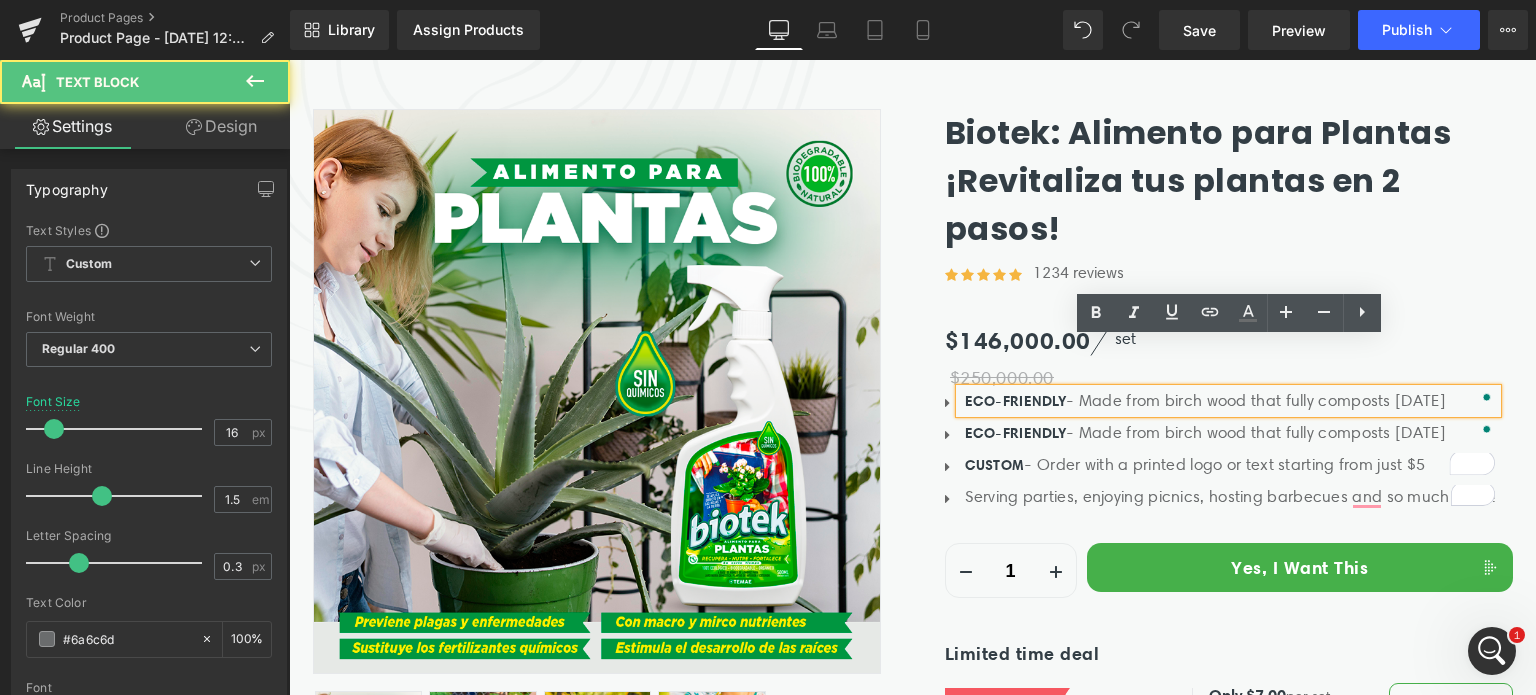 click on "ECO-FRIENDLY  - Made from birch wood that fully composts in 45 days" at bounding box center [1231, 401] 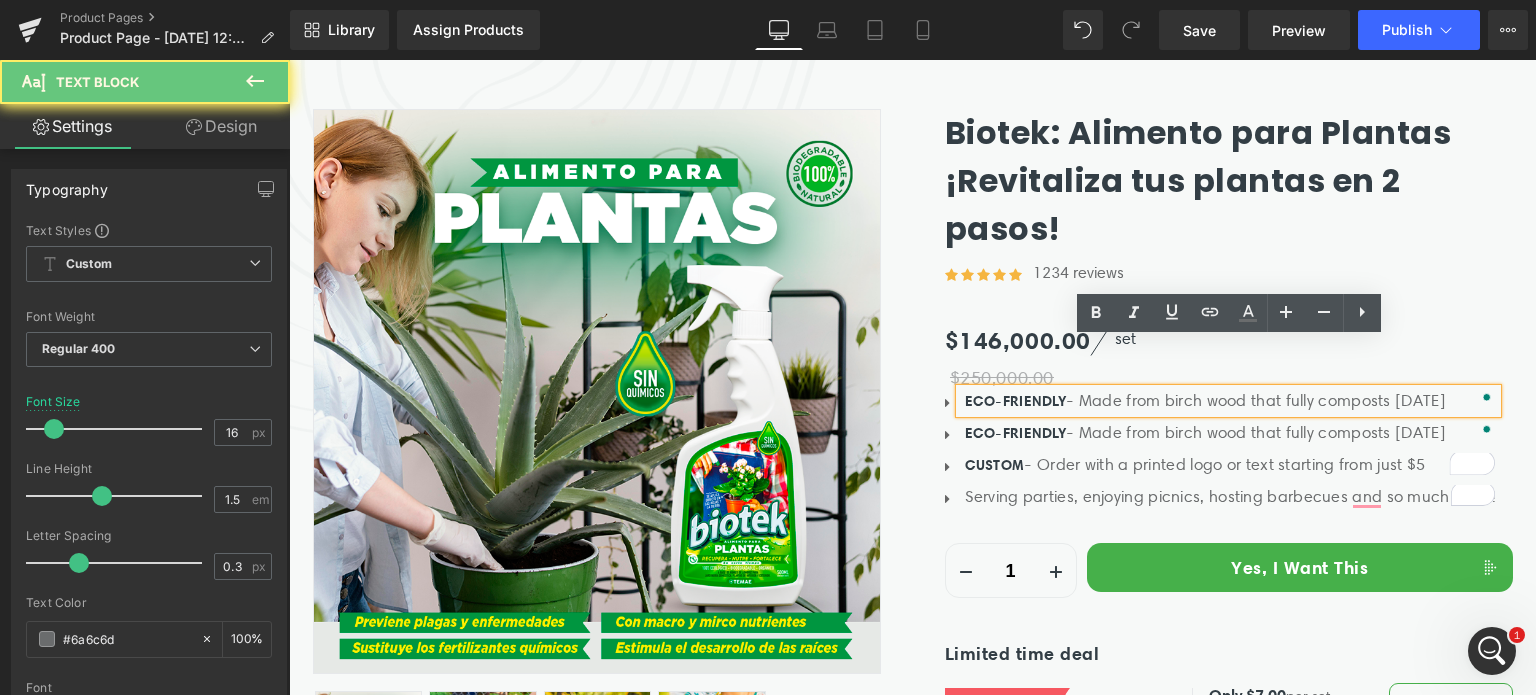 click on "ECO-FRIENDLY  - Made from birch wood that fully composts in 45 days" at bounding box center [1231, 401] 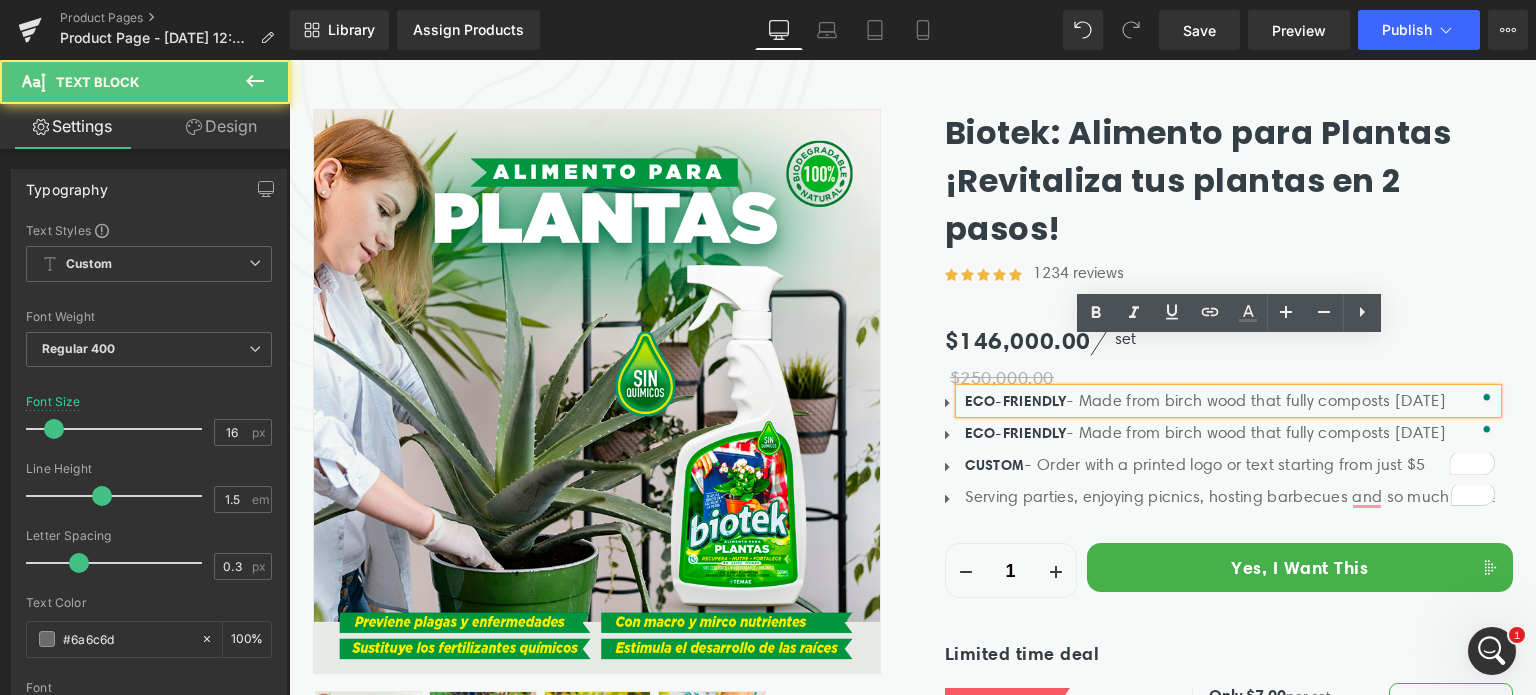 click on "ECO-FRIENDLY  - Made from birch wood that fully composts in 45 days" at bounding box center [1231, 401] 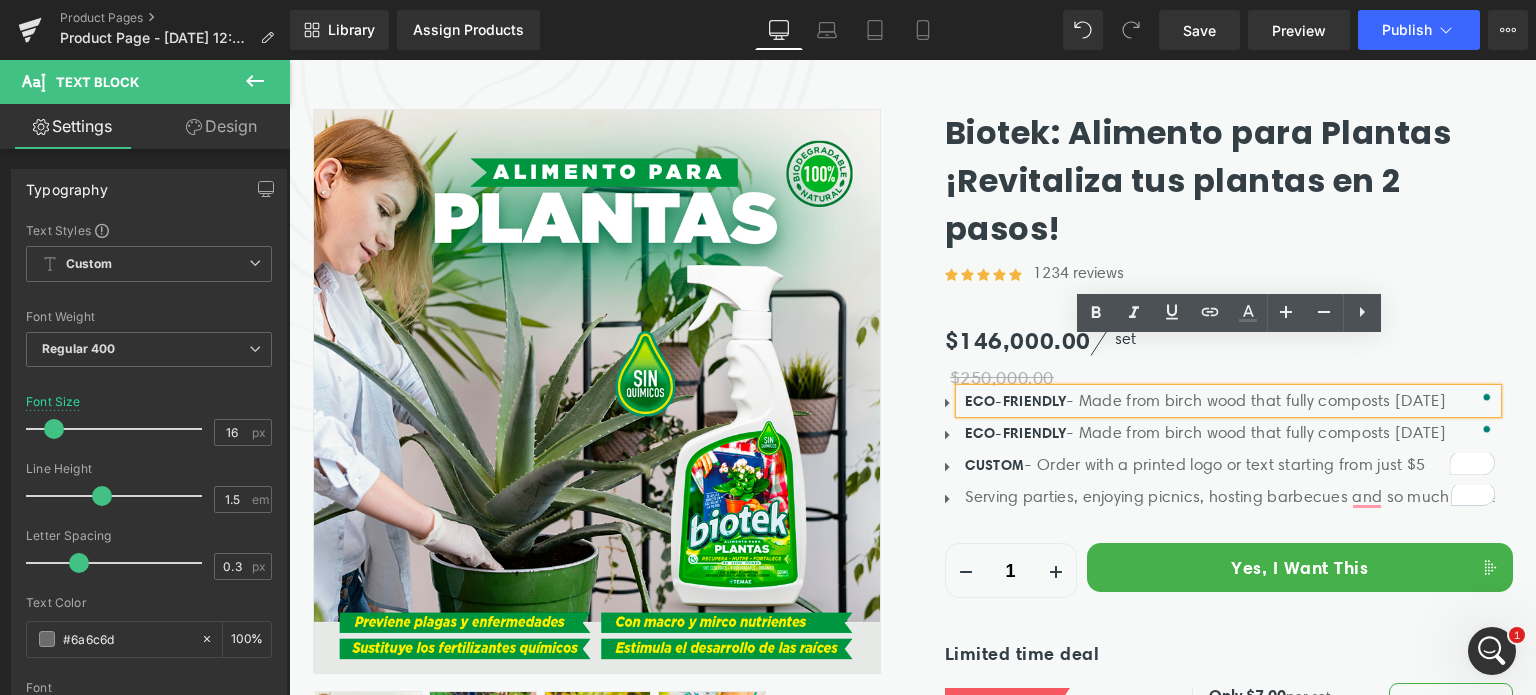 click on "ECO-FRIENDLY  - Made from birch wood that fully composts in 45 days" at bounding box center [1231, 401] 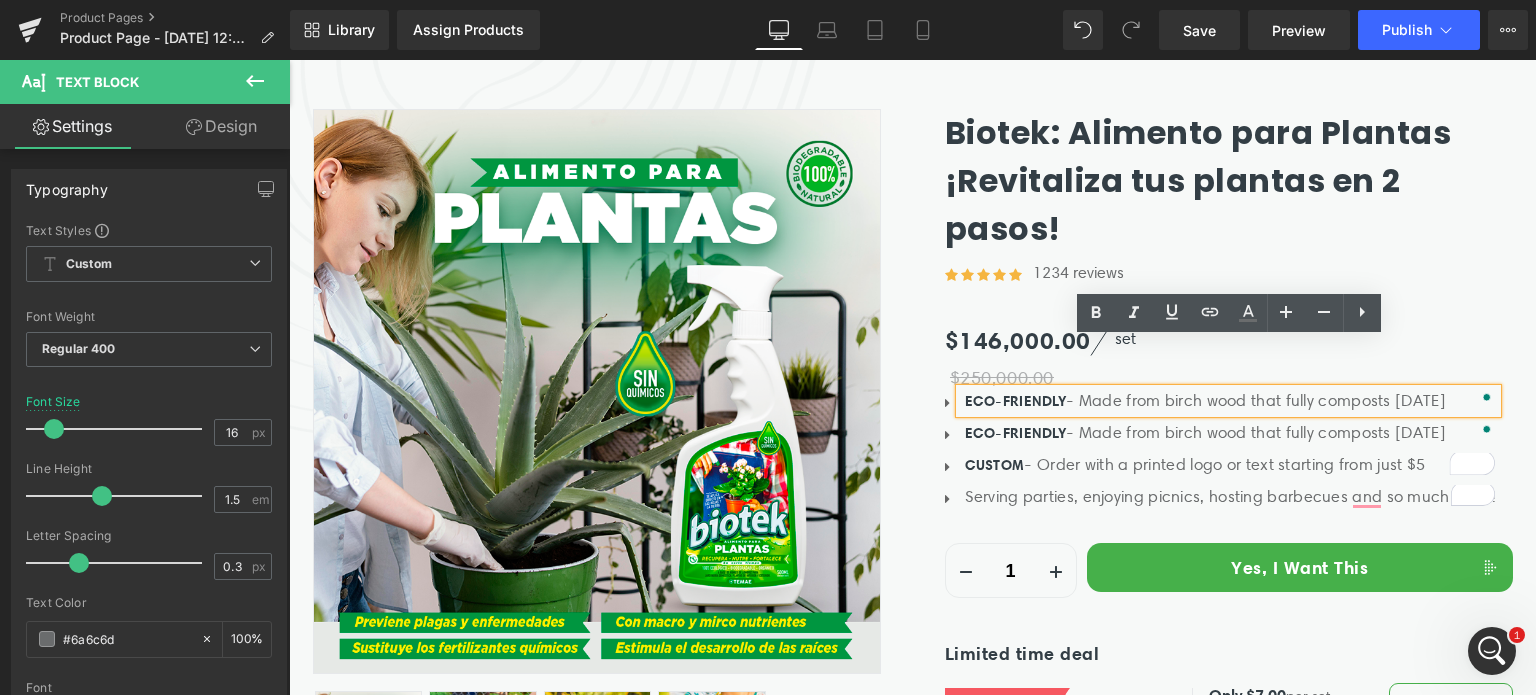 drag, startPoint x: 1212, startPoint y: 357, endPoint x: 1268, endPoint y: 352, distance: 56.22277 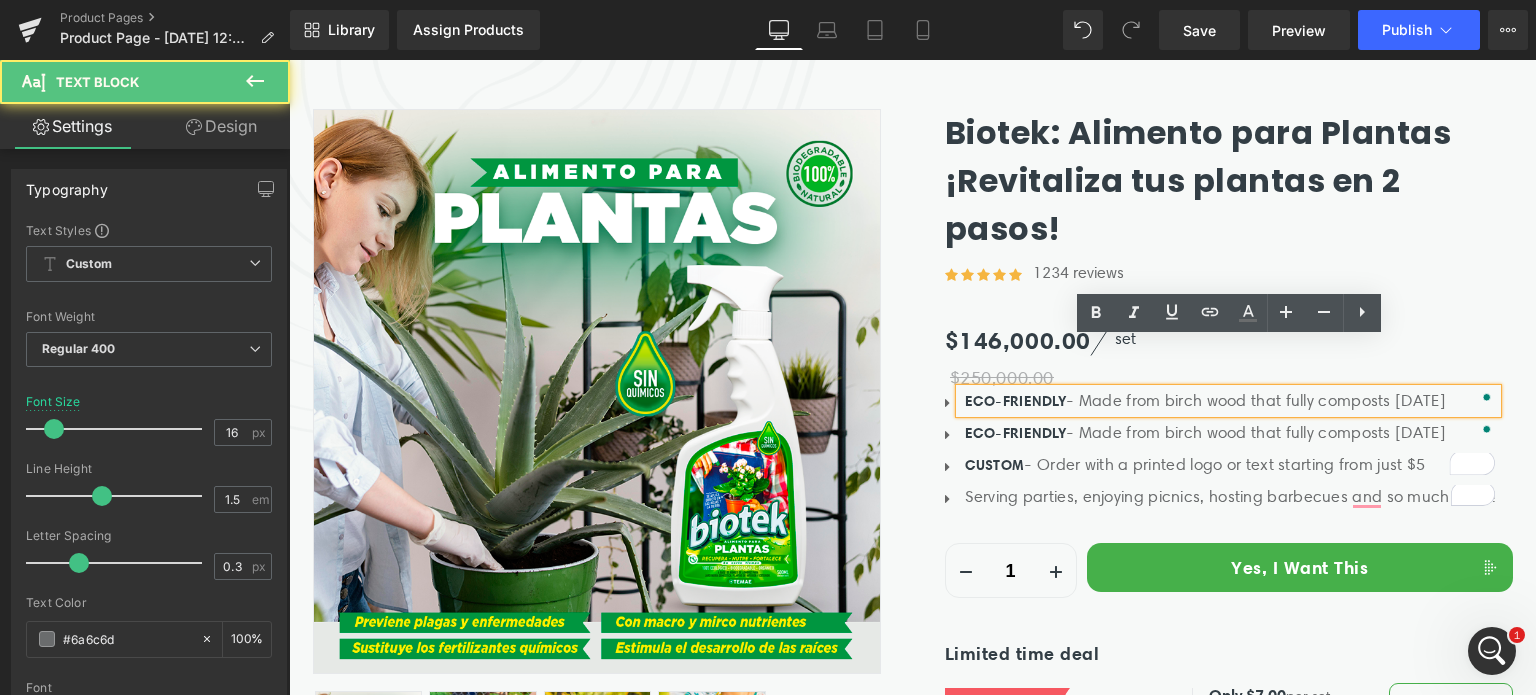 drag, startPoint x: 1128, startPoint y: 359, endPoint x: 1101, endPoint y: 359, distance: 27 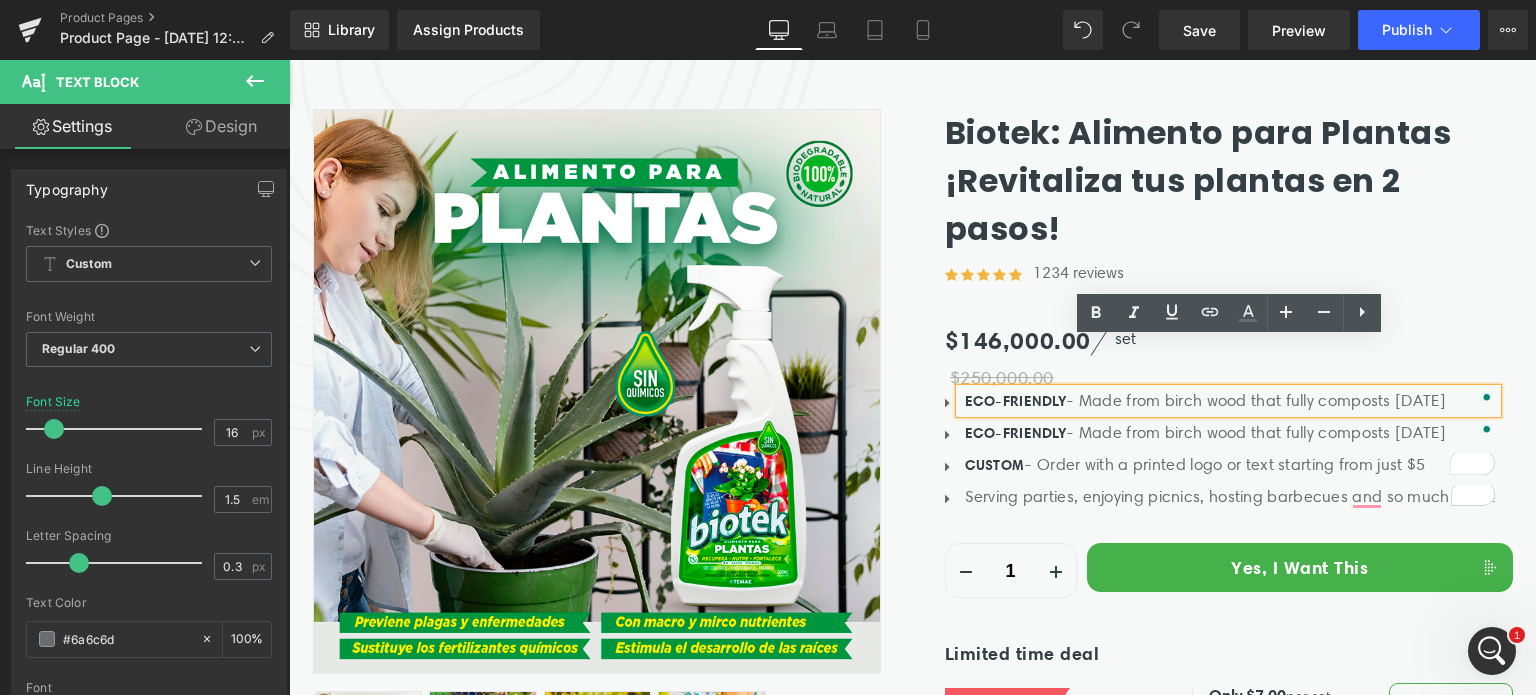 click on "ECO-FRIENDLY  - Made from birch wood that fully composts in 45 days" at bounding box center [1231, 433] 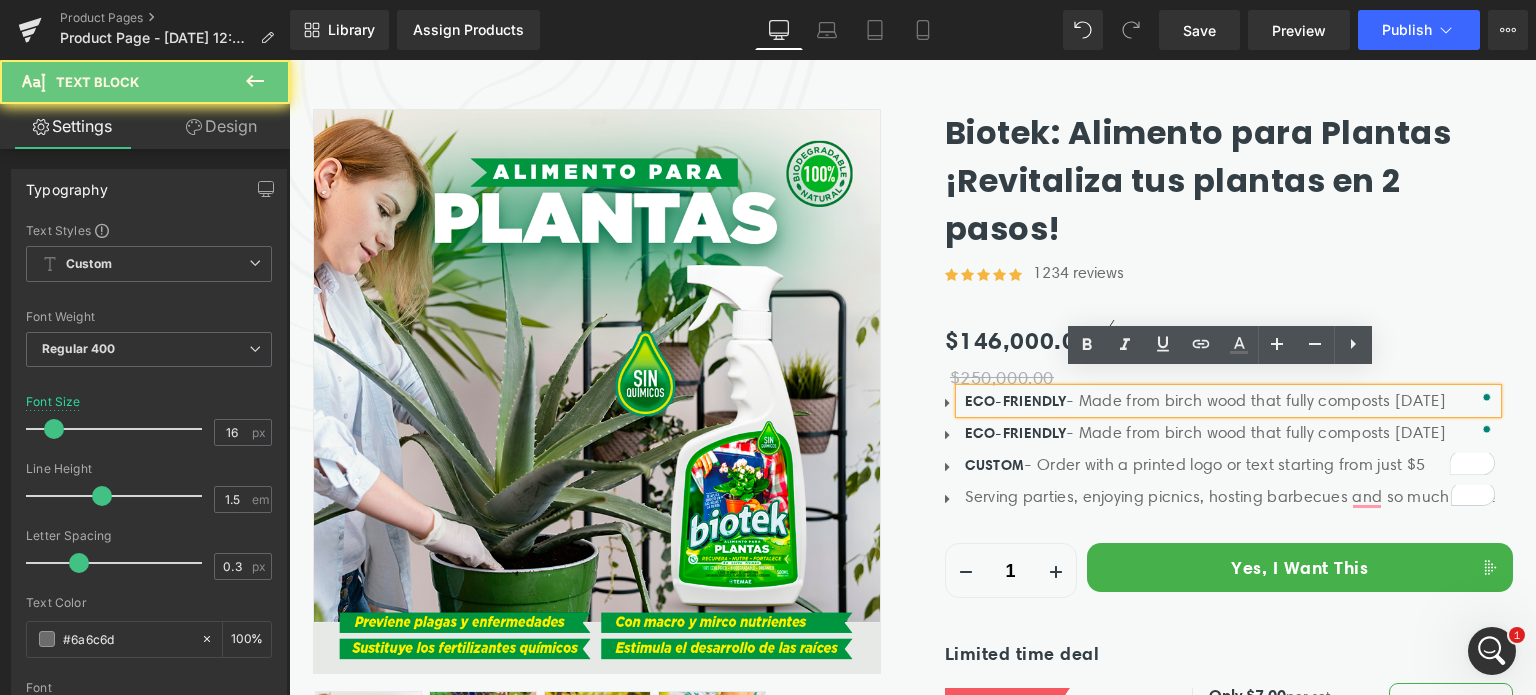 drag, startPoint x: 1104, startPoint y: 395, endPoint x: 1096, endPoint y: 407, distance: 14.422205 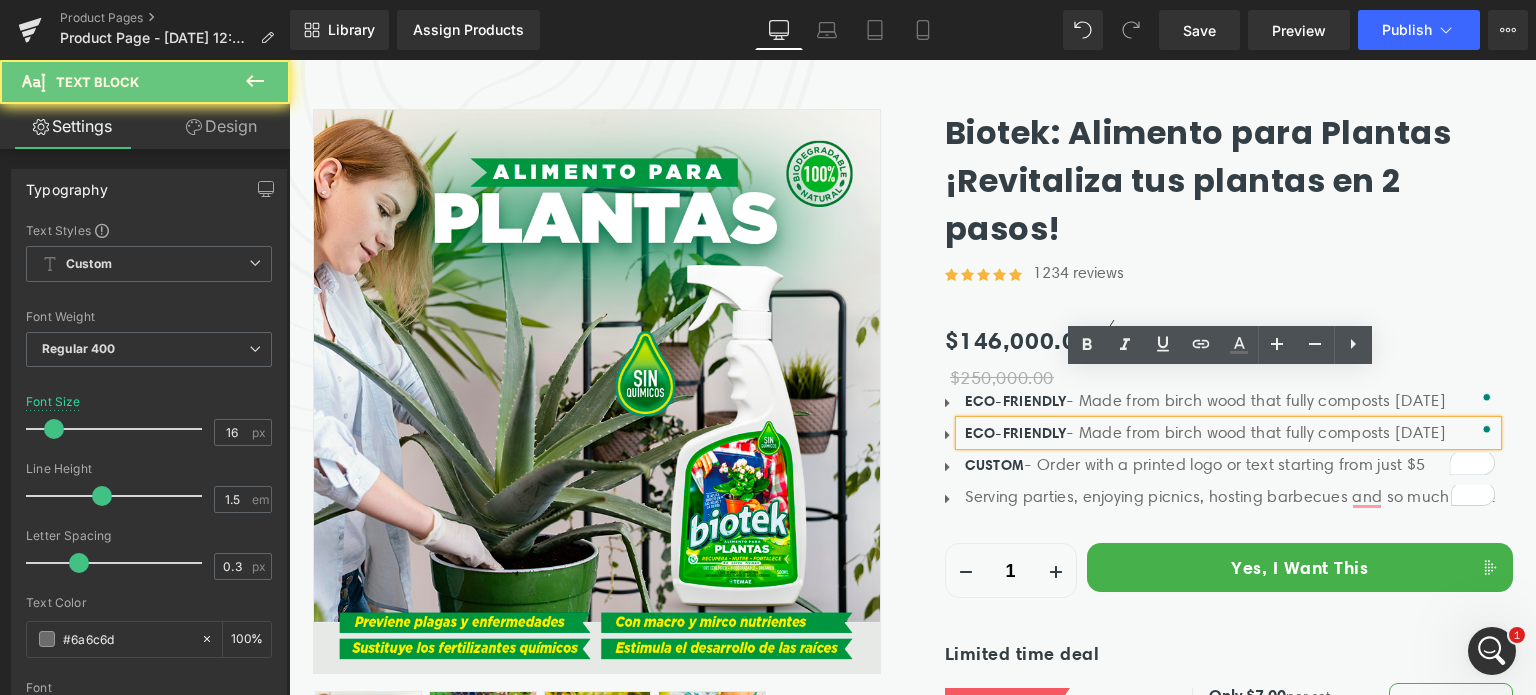 click on "CUSTOM  - Order with a printed logo or text starting from just $5 Text Block" at bounding box center (1228, 465) 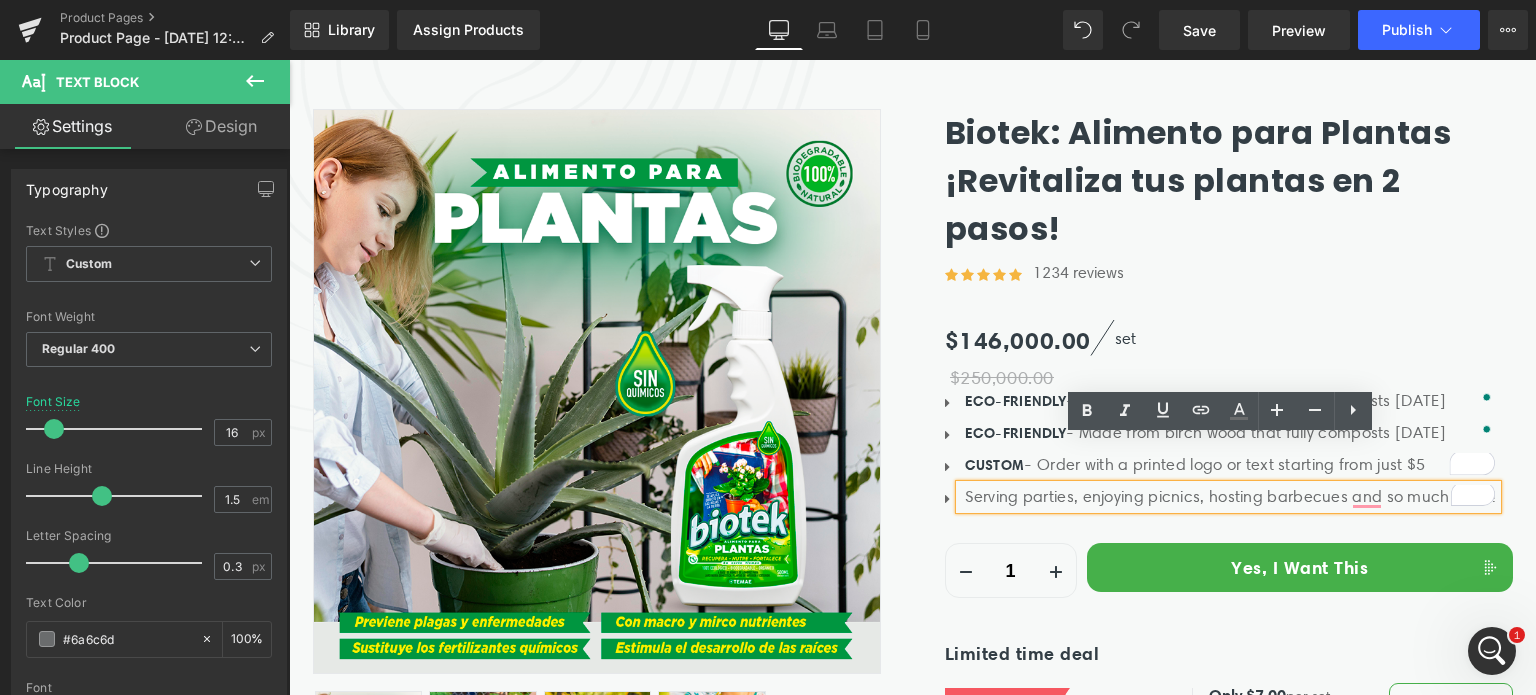 click on "Serving parties, enjoying picnics, hosting barbecues and so much more!" at bounding box center (1231, 497) 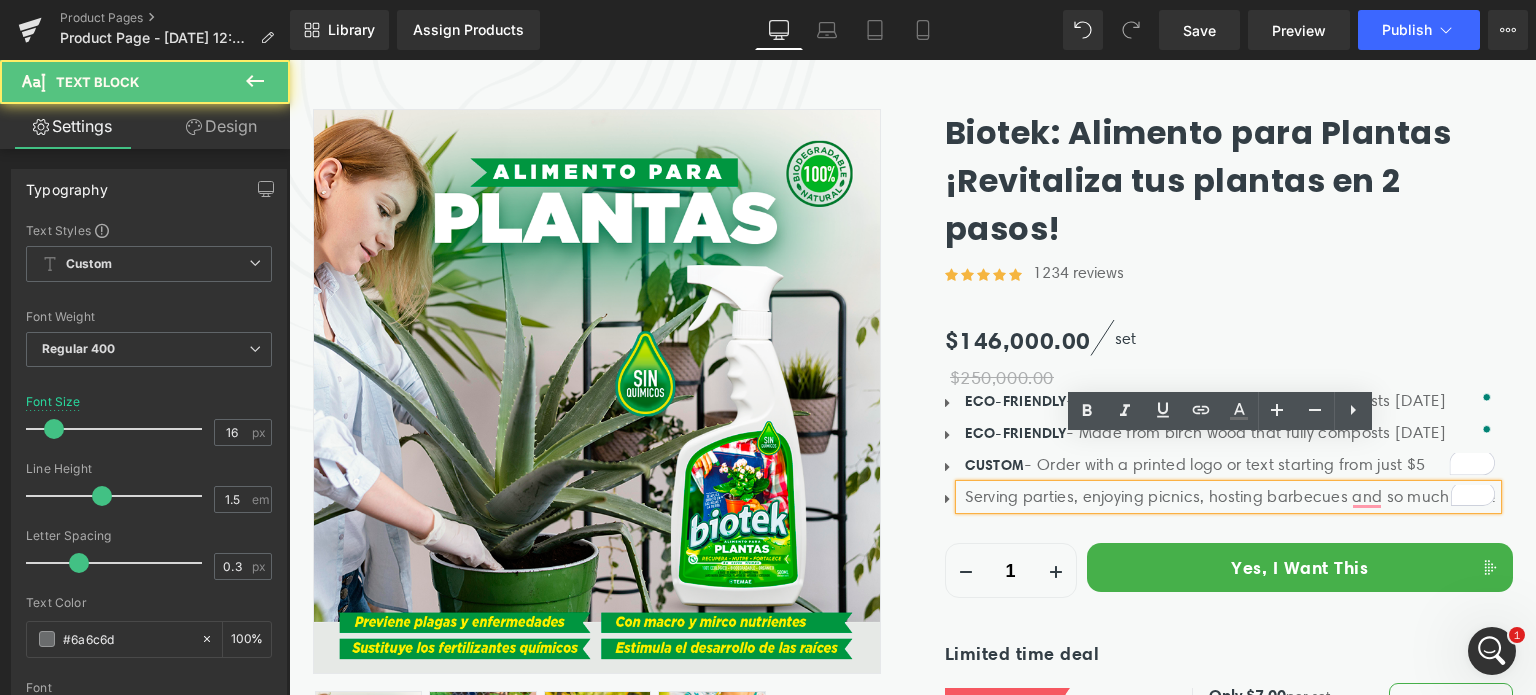 click on "Serving parties, enjoying picnics, hosting barbecues and so much more!" at bounding box center [1231, 497] 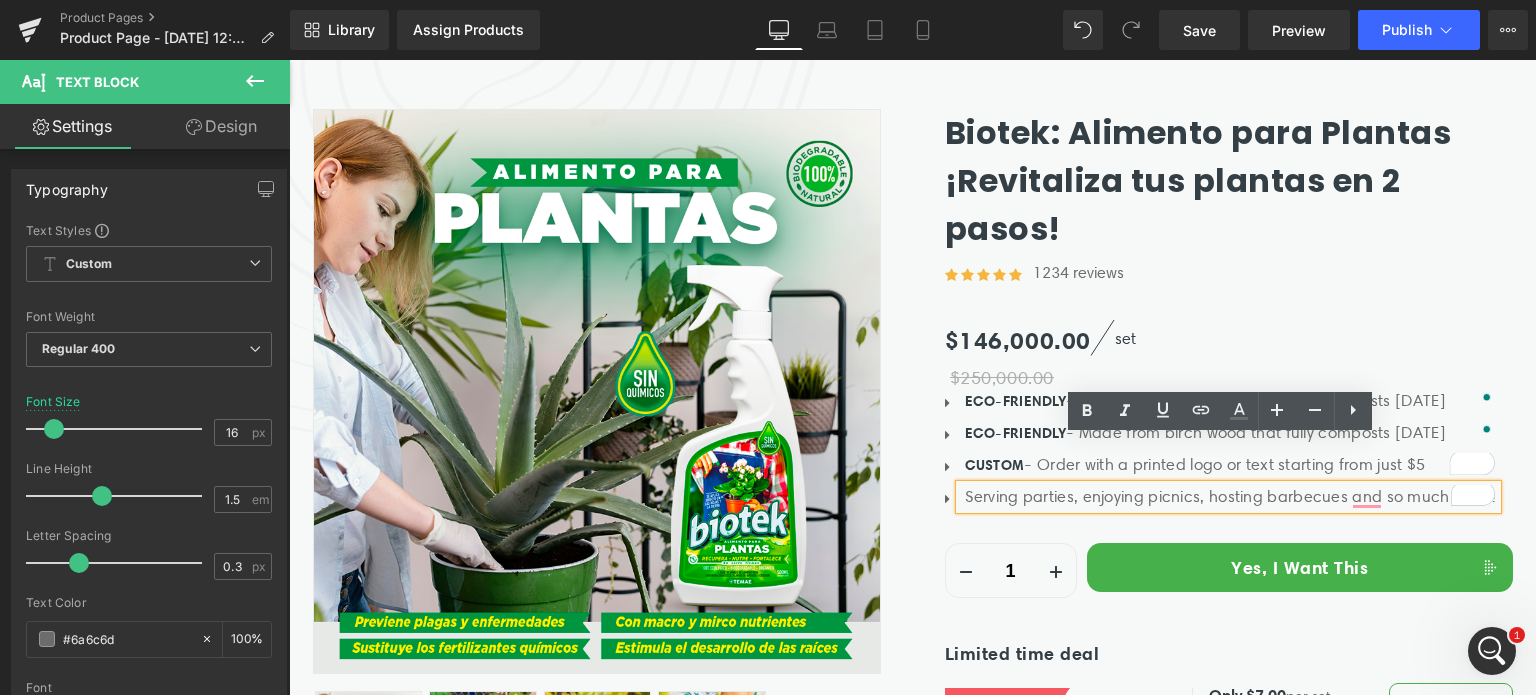 click on "Serving parties, enjoying picnics, hosting barbecues and so much more!" at bounding box center [1231, 497] 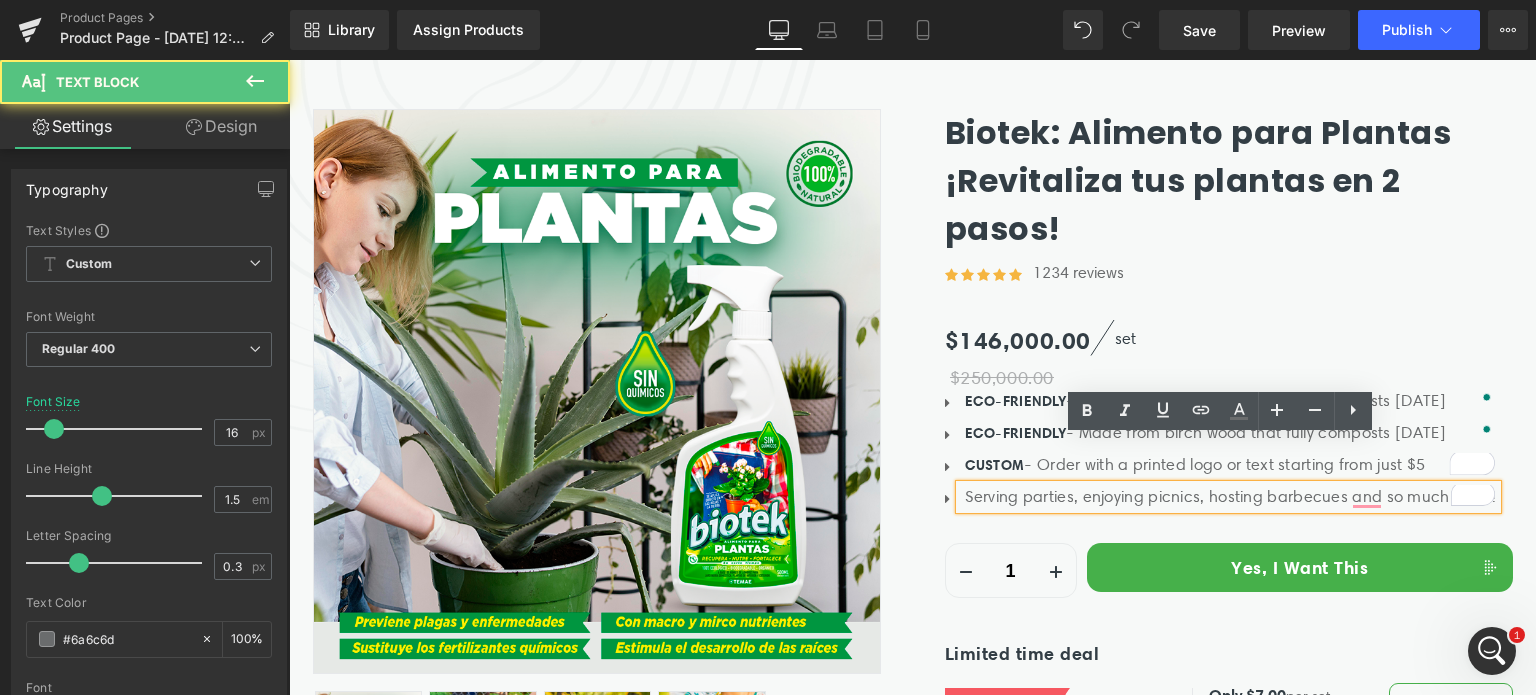 click on "Serving parties, enjoying picnics, hosting barbecues and so much more!" at bounding box center [1231, 497] 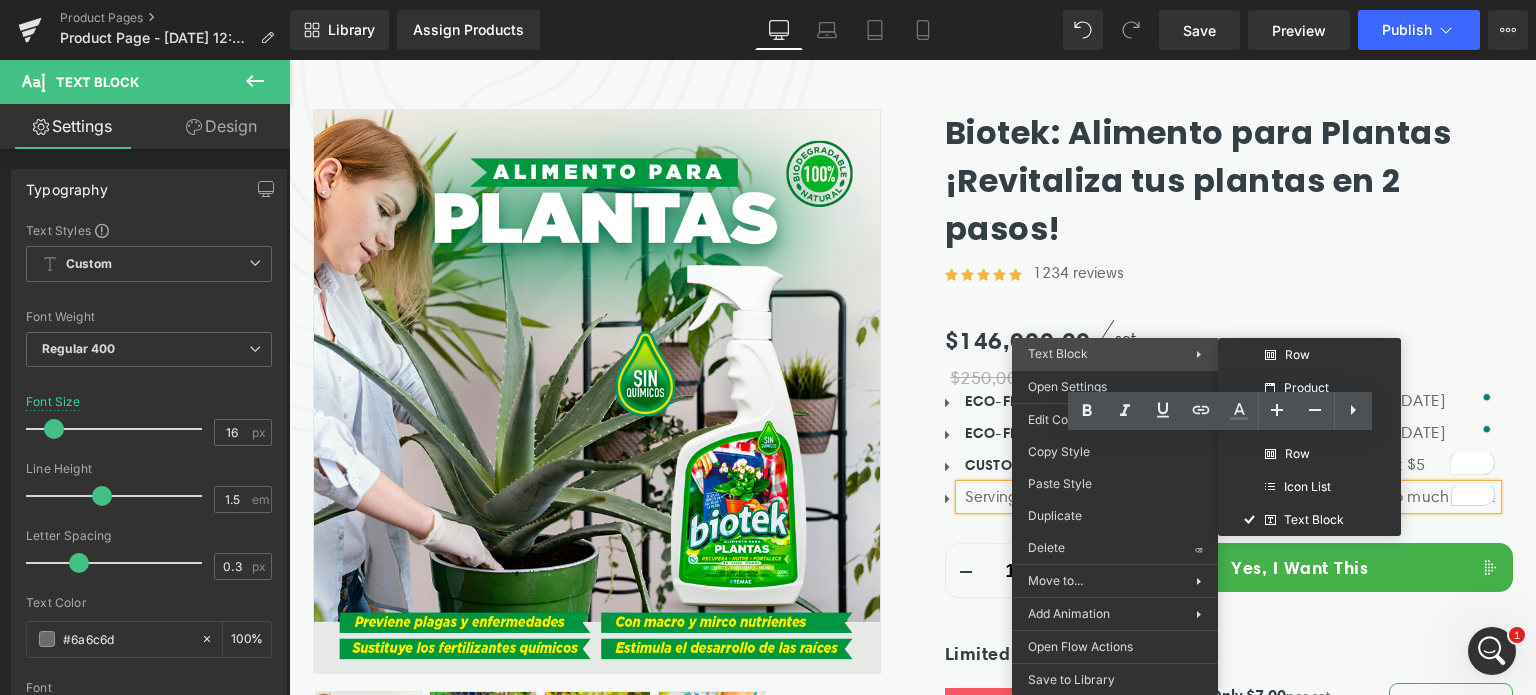 click on "Text Block Row Product Row Row Icon List Text Block" at bounding box center [1115, 354] 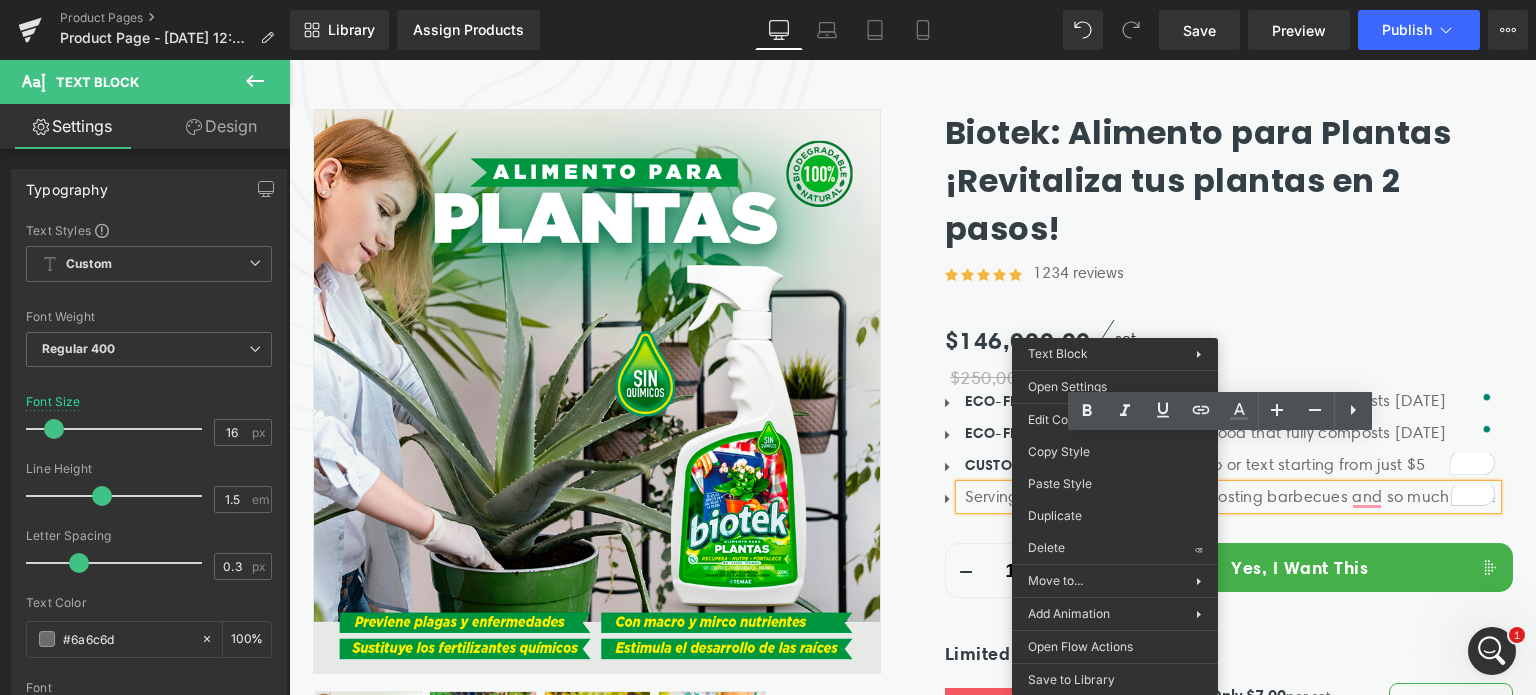 click on "ECO-FRIENDLY  - Made from birch wood that fully composts in 45 days
Text Block" at bounding box center [1228, 433] 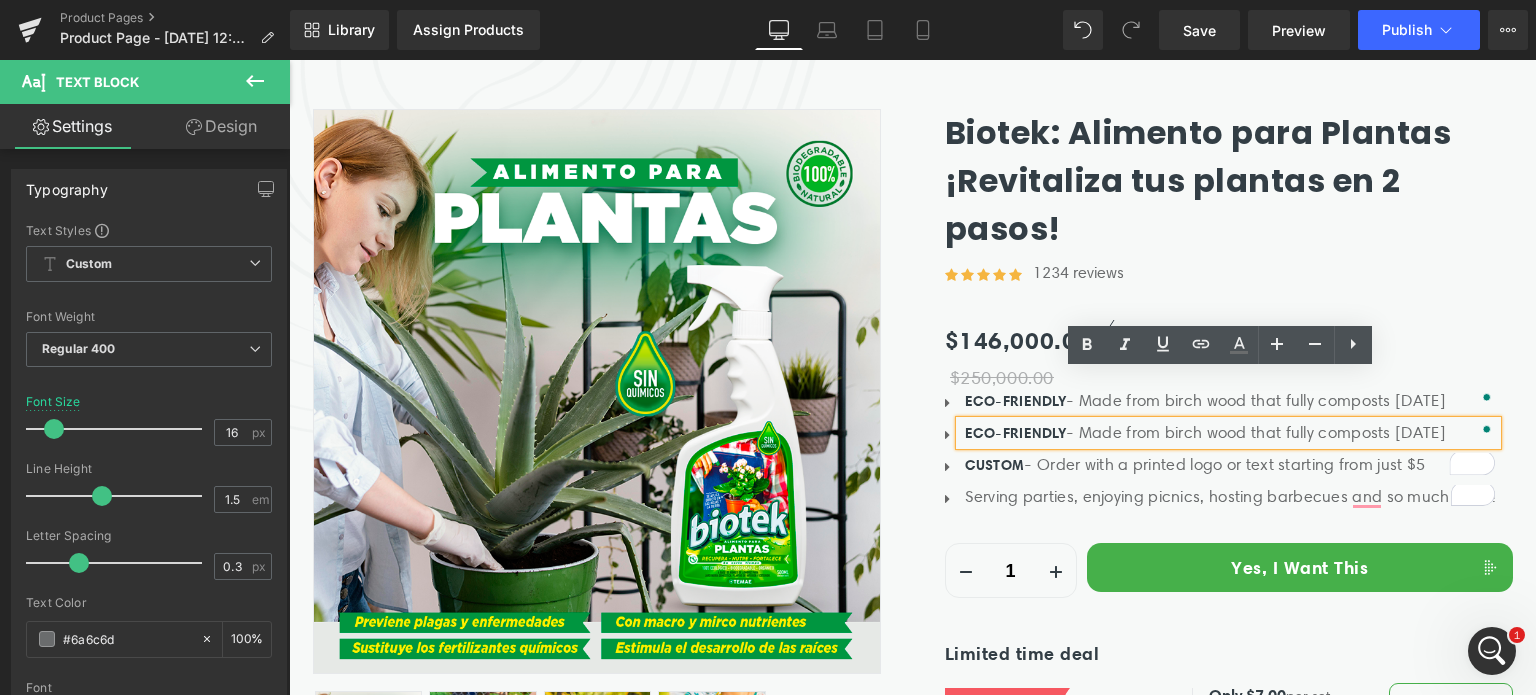 click on "ECO-FRIENDLY" at bounding box center (1016, 401) 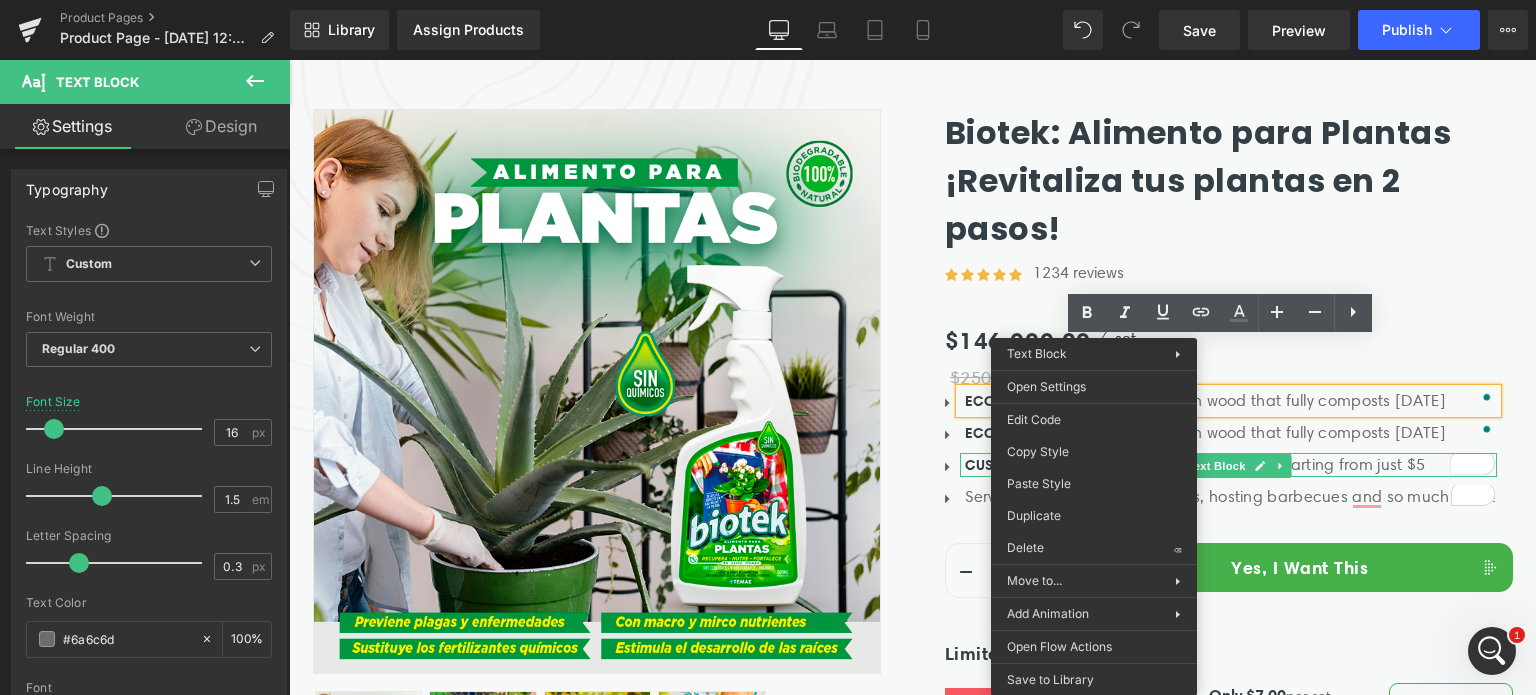 click on "CUSTOM  - Order with a printed logo or text starting from just $5" at bounding box center (1231, 465) 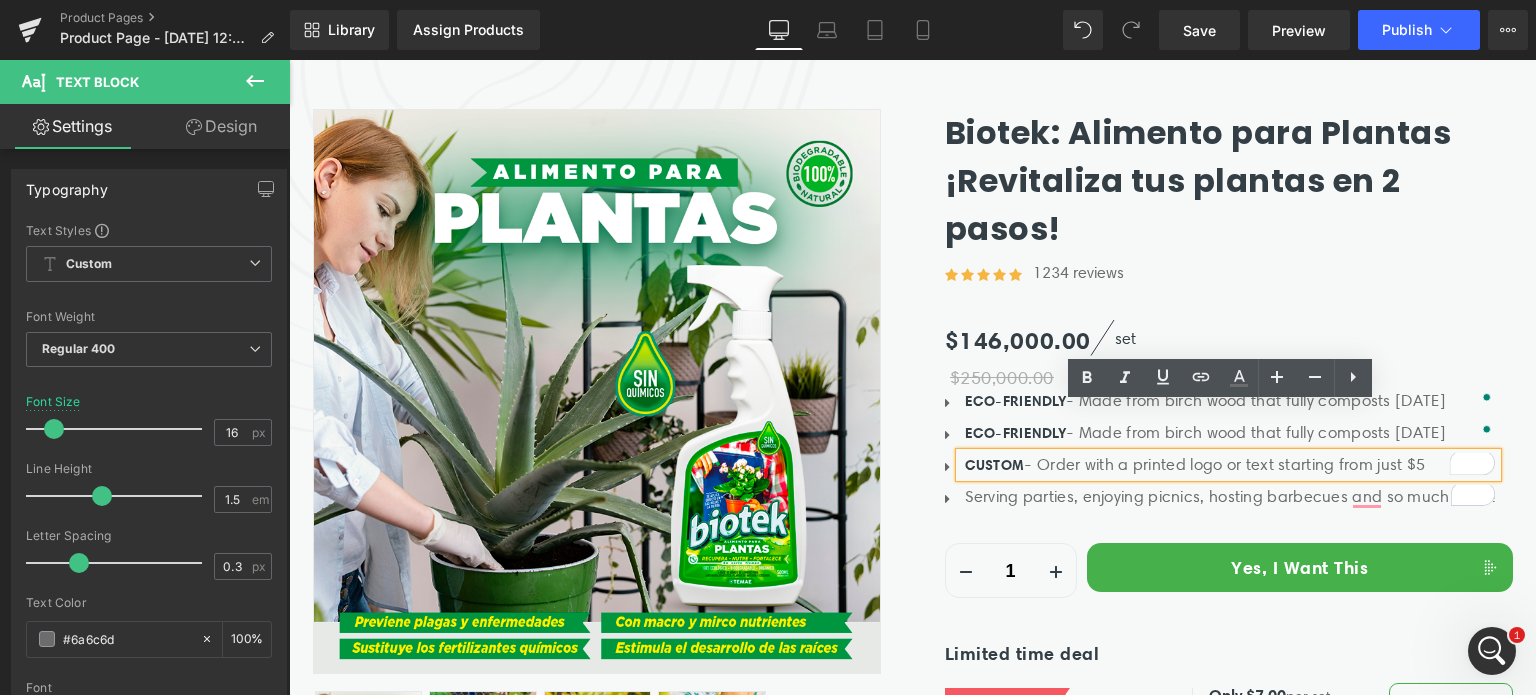 click on "CUSTOM  - Order with a printed logo or text starting from just $5" at bounding box center [1231, 465] 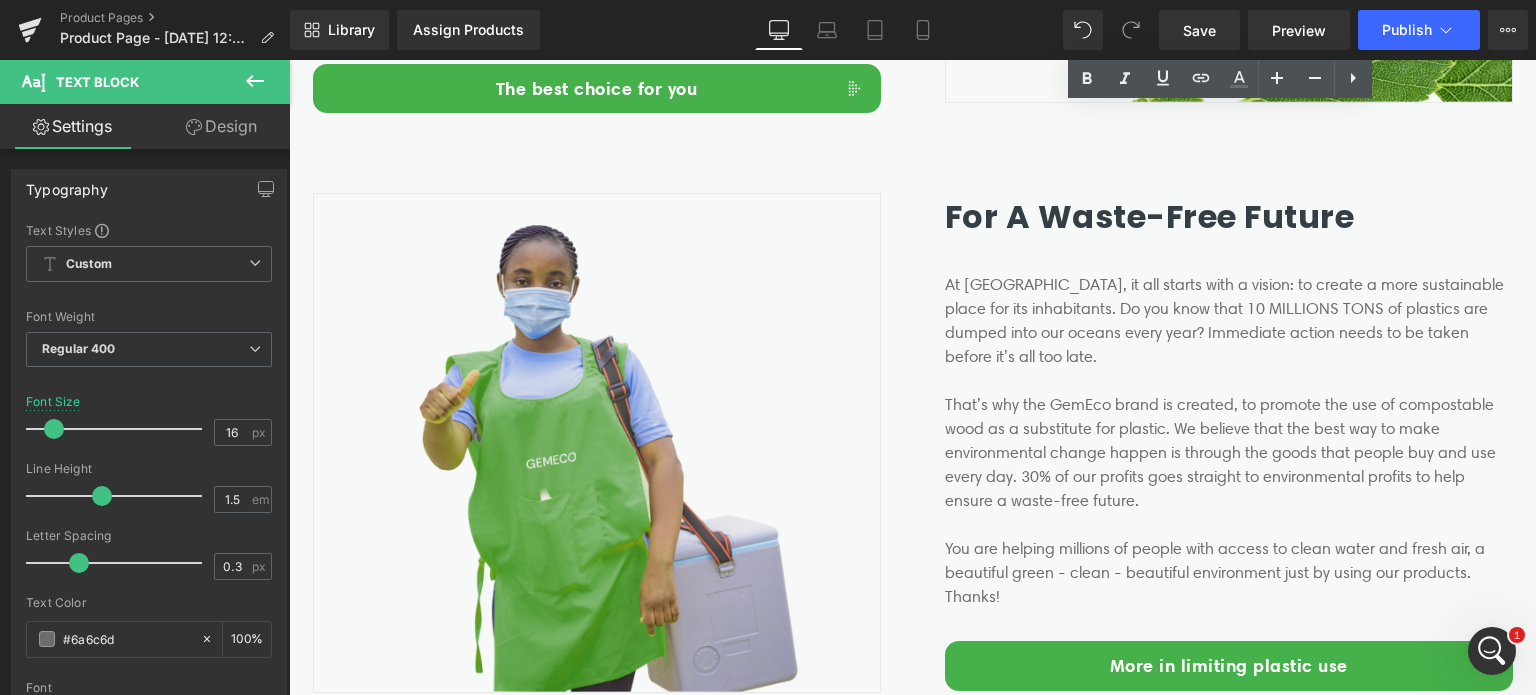 scroll, scrollTop: 3200, scrollLeft: 0, axis: vertical 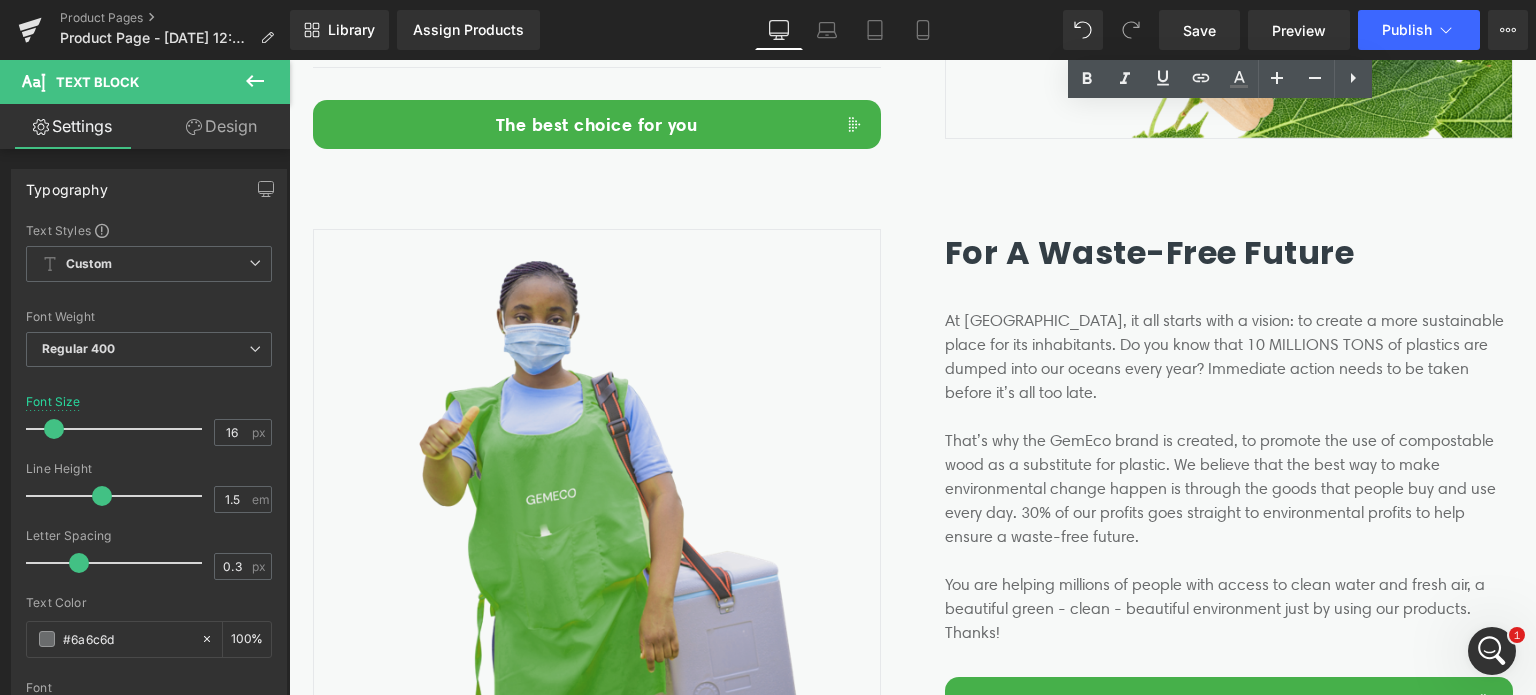 click on "At GemEco, it all starts with a vision: to create a more sustainable place for its inhabitants. Do you know that 10 MILLIONS TONS of plastics are dumped into our oceans every year? Immediate action needs to be taken before it’s all too late. That’s why the GemEco brand is created, to promote the use of compostable wood as a substitute for plastic. We believe that the best way to make environmental change happen is through the goods that people buy and use every day. 30% of our profits goes straight to environmental profits to help ensure a waste-free future.  You are helping millions of people with access to clean water and fresh air, a beautiful green - clean - beautiful environment just by using our products. Thanks!" at bounding box center [1229, 477] 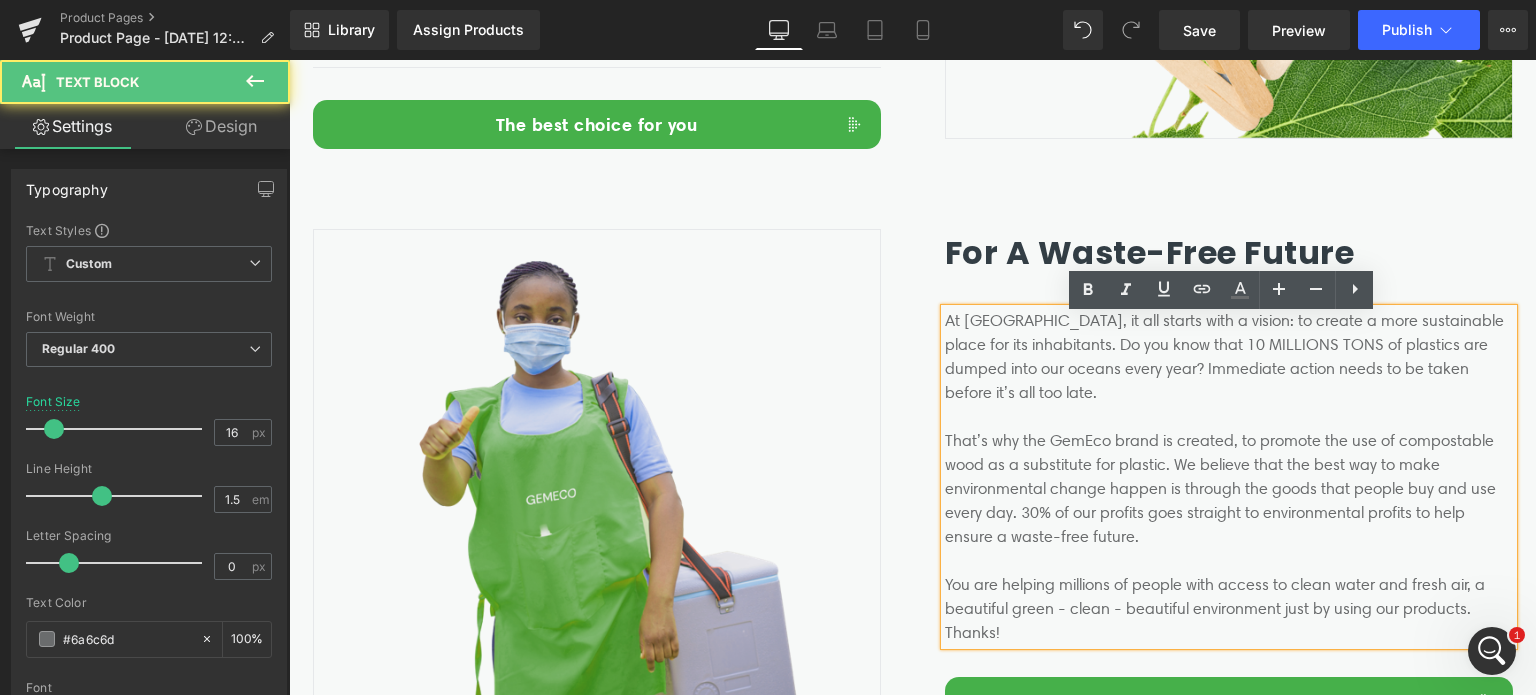 click on "At GemEco, it all starts with a vision: to create a more sustainable place for its inhabitants. Do you know that 10 MILLIONS TONS of plastics are dumped into our oceans every year? Immediate action needs to be taken before it’s all too late. That’s why the GemEco brand is created, to promote the use of compostable wood as a substitute for plastic. We believe that the best way to make environmental change happen is through the goods that people buy and use every day. 30% of our profits goes straight to environmental profits to help ensure a waste-free future.  You are helping millions of people with access to clean water and fresh air, a beautiful green - clean - beautiful environment just by using our products. Thanks!" at bounding box center (1229, 477) 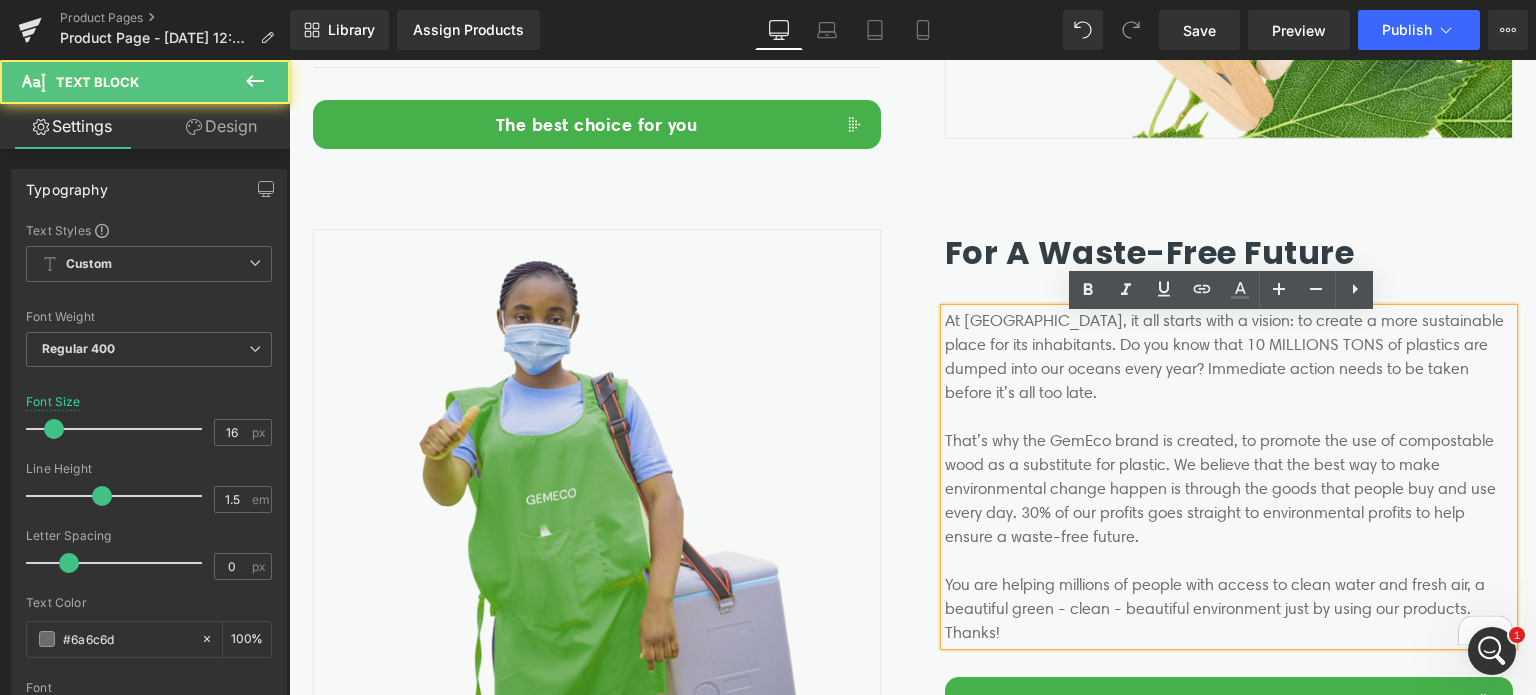 click on "At GemEco, it all starts with a vision: to create a more sustainable place for its inhabitants. Do you know that 10 MILLIONS TONS of plastics are dumped into our oceans every year? Immediate action needs to be taken before it’s all too late. That’s why the GemEco brand is created, to promote the use of compostable wood as a substitute for plastic. We believe that the best way to make environmental change happen is through the goods that people buy and use every day. 30% of our profits goes straight to environmental profits to help ensure a waste-free future.  You are helping millions of people with access to clean water and fresh air, a beautiful green - clean - beautiful environment just by using our products. Thanks!" at bounding box center [1229, 477] 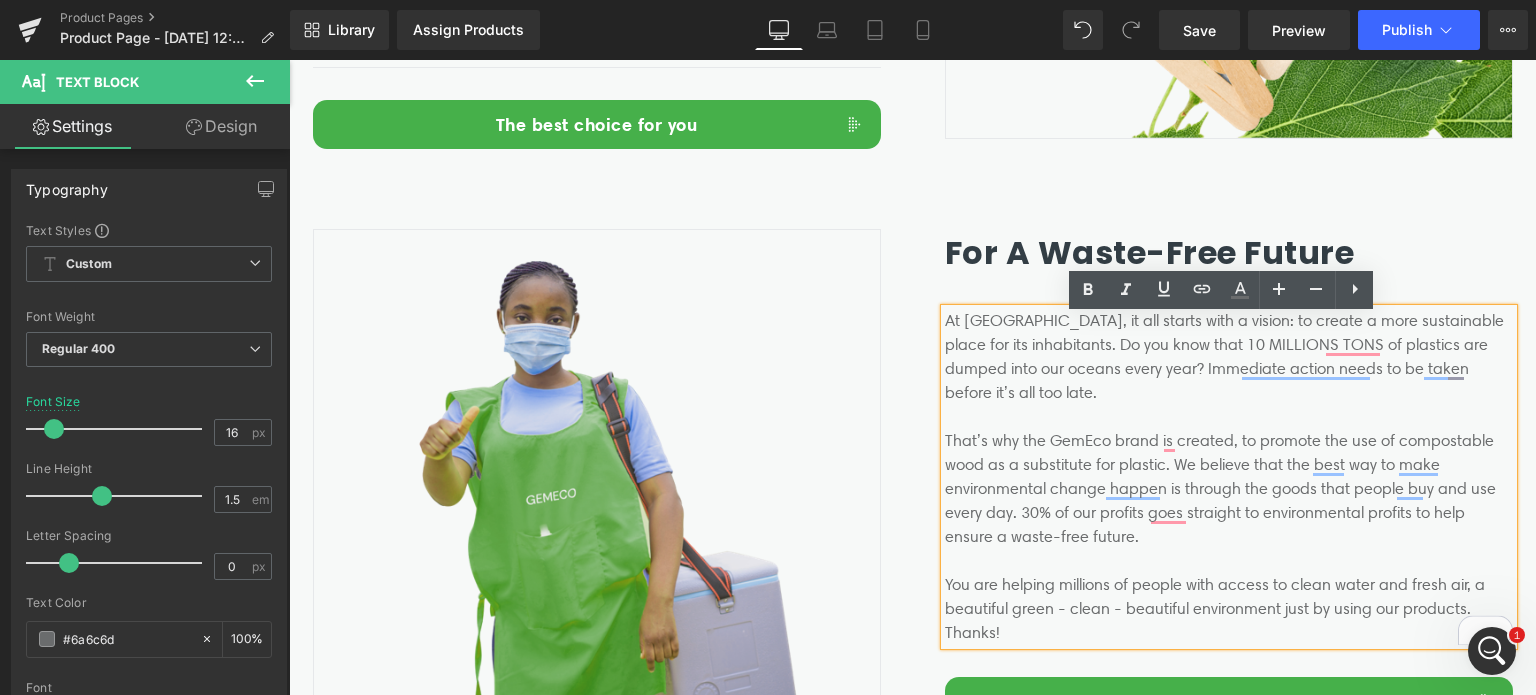 click on "At GemEco, it all starts with a vision: to create a more sustainable place for its inhabitants. Do you know that 10 MILLIONS TONS of plastics are dumped into our oceans every year? Immediate action needs to be taken before it’s all too late. That’s why the GemEco brand is created, to promote the use of compostable wood as a substitute for plastic. We believe that the best way to make environmental change happen is through the goods that people buy and use every day. 30% of our profits goes straight to environmental profits to help ensure a waste-free future.  You are helping millions of people with access to clean water and fresh air, a beautiful green - clean - beautiful environment just by using our products. Thanks!" at bounding box center [1229, 477] 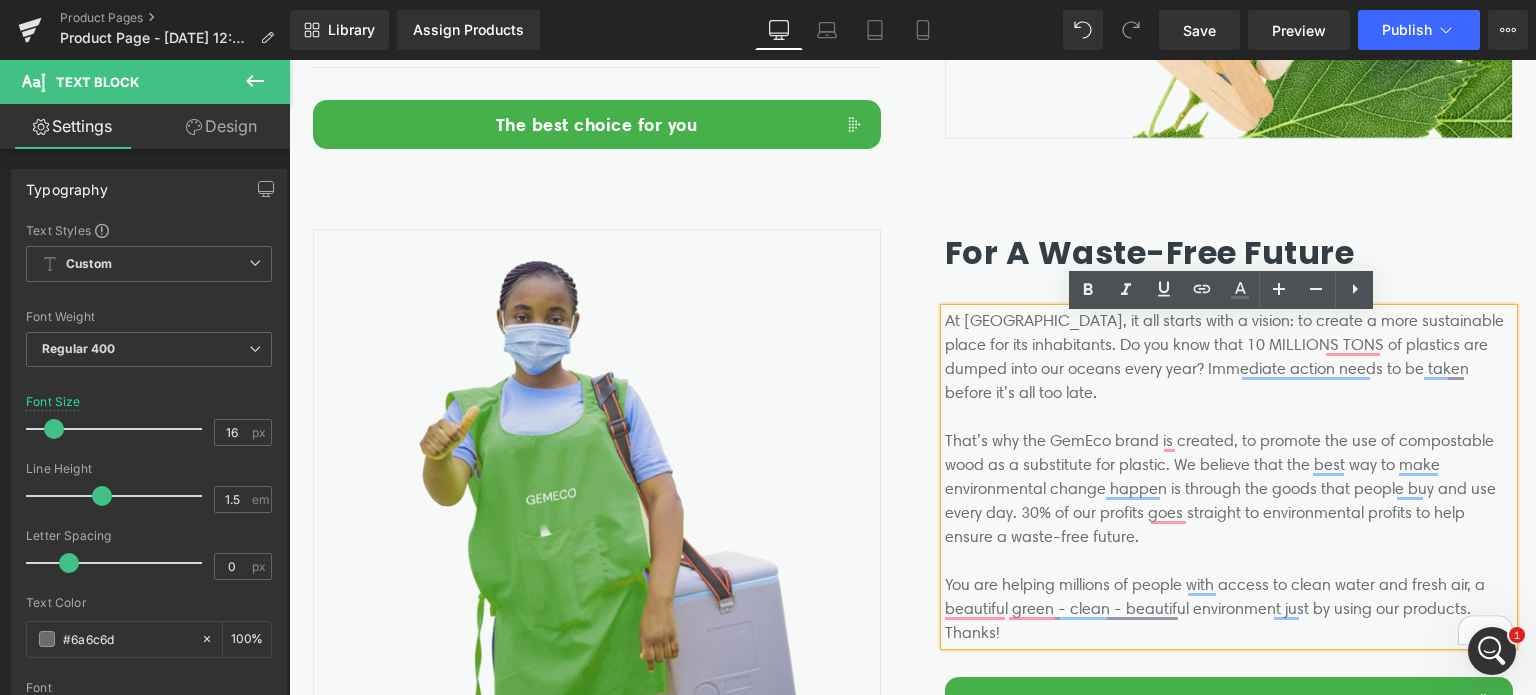 click on "At GemEco, it all starts with a vision: to create a more sustainable place for its inhabitants. Do you know that 10 MILLIONS TONS of plastics are dumped into our oceans every year? Immediate action needs to be taken before it’s all too late. That’s why the GemEco brand is created, to promote the use of compostable wood as a substitute for plastic. We believe that the best way to make environmental change happen is through the goods that people buy and use every day. 30% of our profits goes straight to environmental profits to help ensure a waste-free future.  You are helping millions of people with access to clean water and fresh air, a beautiful green - clean - beautiful environment just by using our products. Thanks!" at bounding box center (1229, 477) 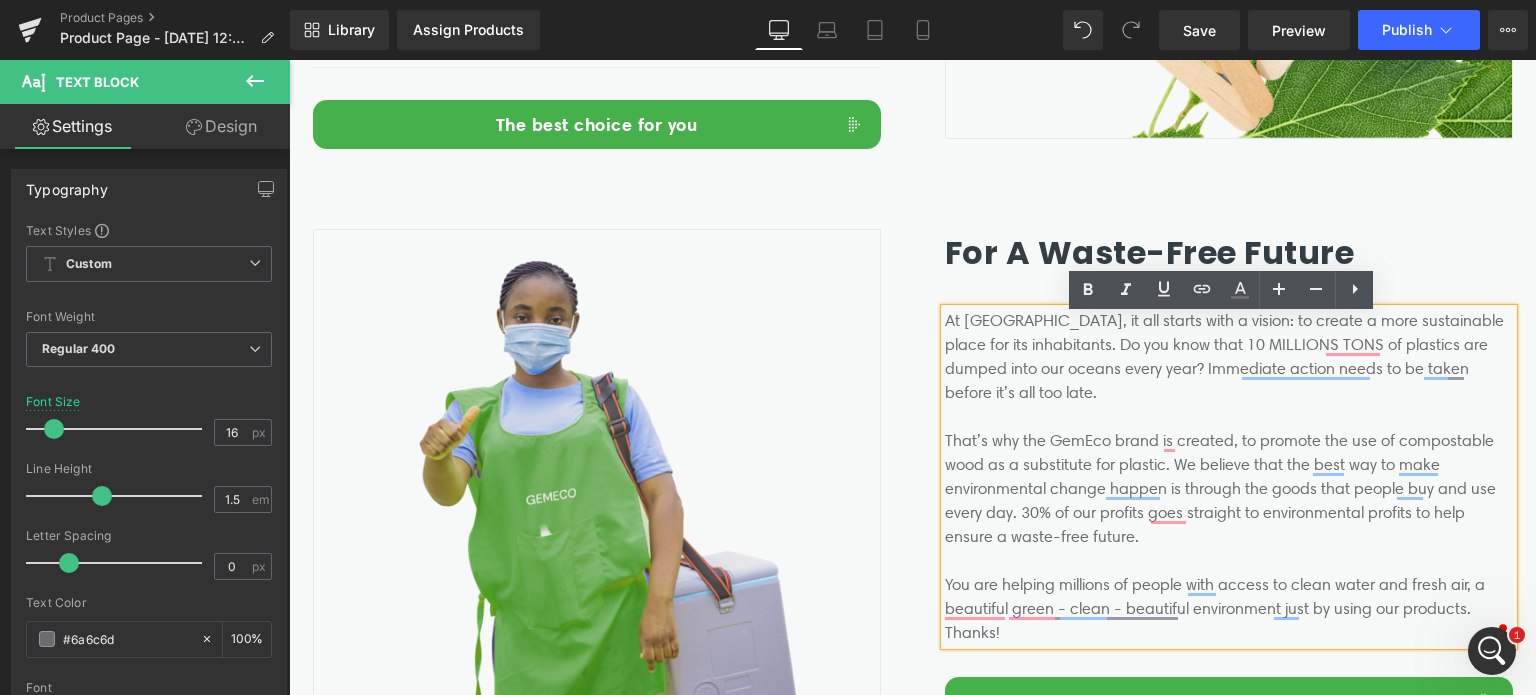 click on "At GemEco, it all starts with a vision: to create a more sustainable place for its inhabitants. Do you know that 10 MILLIONS TONS of plastics are dumped into our oceans every year? Immediate action needs to be taken before it’s all too late. That’s why the GemEco brand is created, to promote the use of compostable wood as a substitute for plastic. We believe that the best way to make environmental change happen is through the goods that people buy and use every day. 30% of our profits goes straight to environmental profits to help ensure a waste-free future.  You are helping millions of people with access to clean water and fresh air, a beautiful green - clean - beautiful environment just by using our products. Thanks!" at bounding box center [1229, 477] 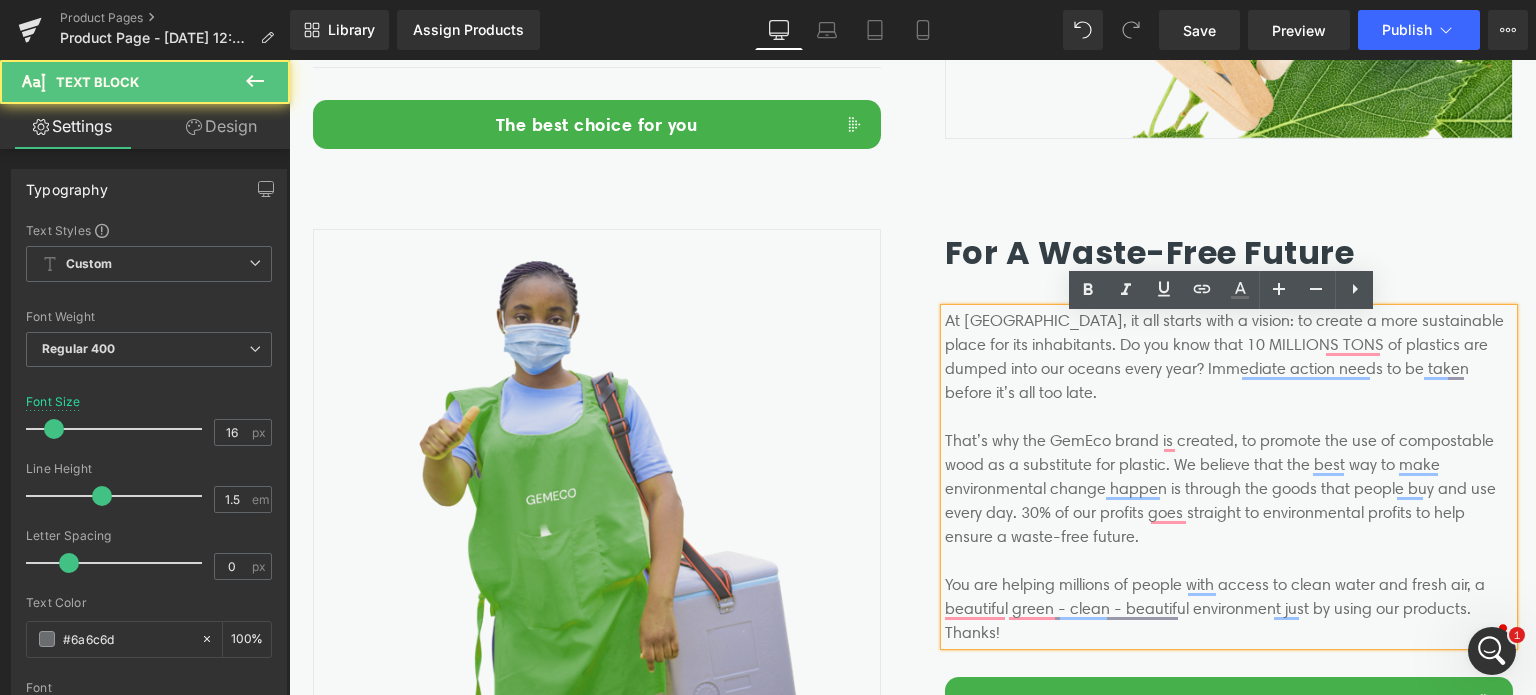click on "For a Waste-free Future Heading         At GemEco, it all starts with a vision: to create a more sustainable place for its inhabitants. Do you know that 10 MILLIONS TONS of plastics are dumped into our oceans every year? Immediate action needs to be taken before it’s all too late. That’s why the GemEco brand is created, to promote the use of compostable wood as a substitute for plastic. We believe that the best way to make environmental change happen is through the goods that people buy and use every day. 30% of our profits goes straight to environmental profits to help ensure a waste-free future.  You are helping millions of people with access to clean water and fresh air, a beautiful green - clean - beautiful environment just by using our products. Thanks! Text Block         More in limiting plastic use Button         Row" at bounding box center (1213, 478) 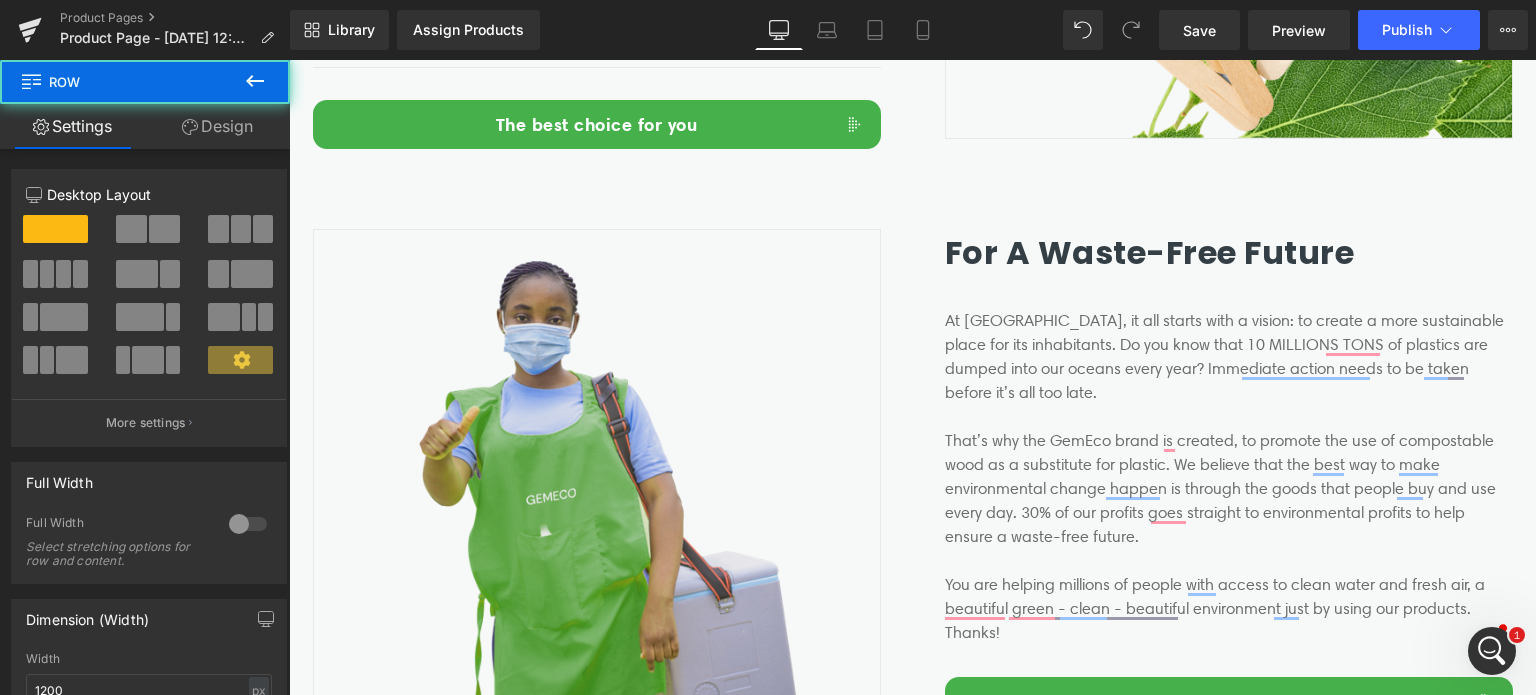 click on "For a Waste-free Future Heading         At GemEco, it all starts with a vision: to create a more sustainable place for its inhabitants. Do you know that 10 MILLIONS TONS of plastics are dumped into our oceans every year? Immediate action needs to be taken before it’s all too late. That’s why the GemEco brand is created, to promote the use of compostable wood as a substitute for plastic. We believe that the best way to make environmental change happen is through the goods that people buy and use every day. 30% of our profits goes straight to environmental profits to help ensure a waste-free future.  You are helping millions of people with access to clean water and fresh air, a beautiful green - clean - beautiful environment just by using our products. Thanks! Text Block         More in limiting plastic use Button         Row" at bounding box center (1213, 478) 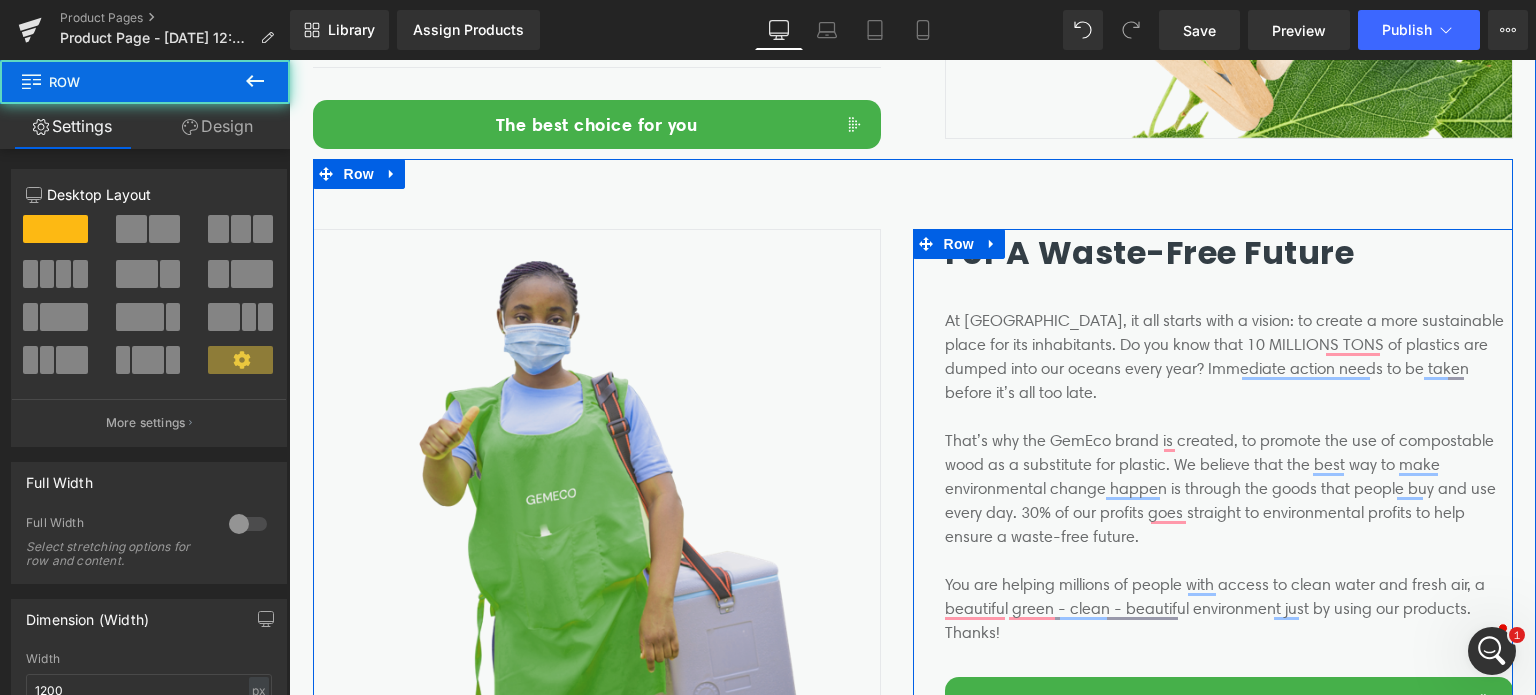 click on "For a Waste-free Future Heading         At GemEco, it all starts with a vision: to create a more sustainable place for its inhabitants. Do you know that 10 MILLIONS TONS of plastics are dumped into our oceans every year? Immediate action needs to be taken before it’s all too late. That’s why the GemEco brand is created, to promote the use of compostable wood as a substitute for plastic. We believe that the best way to make environmental change happen is through the goods that people buy and use every day. 30% of our profits goes straight to environmental profits to help ensure a waste-free future.  You are helping millions of people with access to clean water and fresh air, a beautiful green - clean - beautiful environment just by using our products. Thanks! Text Block         More in limiting plastic use Button         Row" at bounding box center [1213, 478] 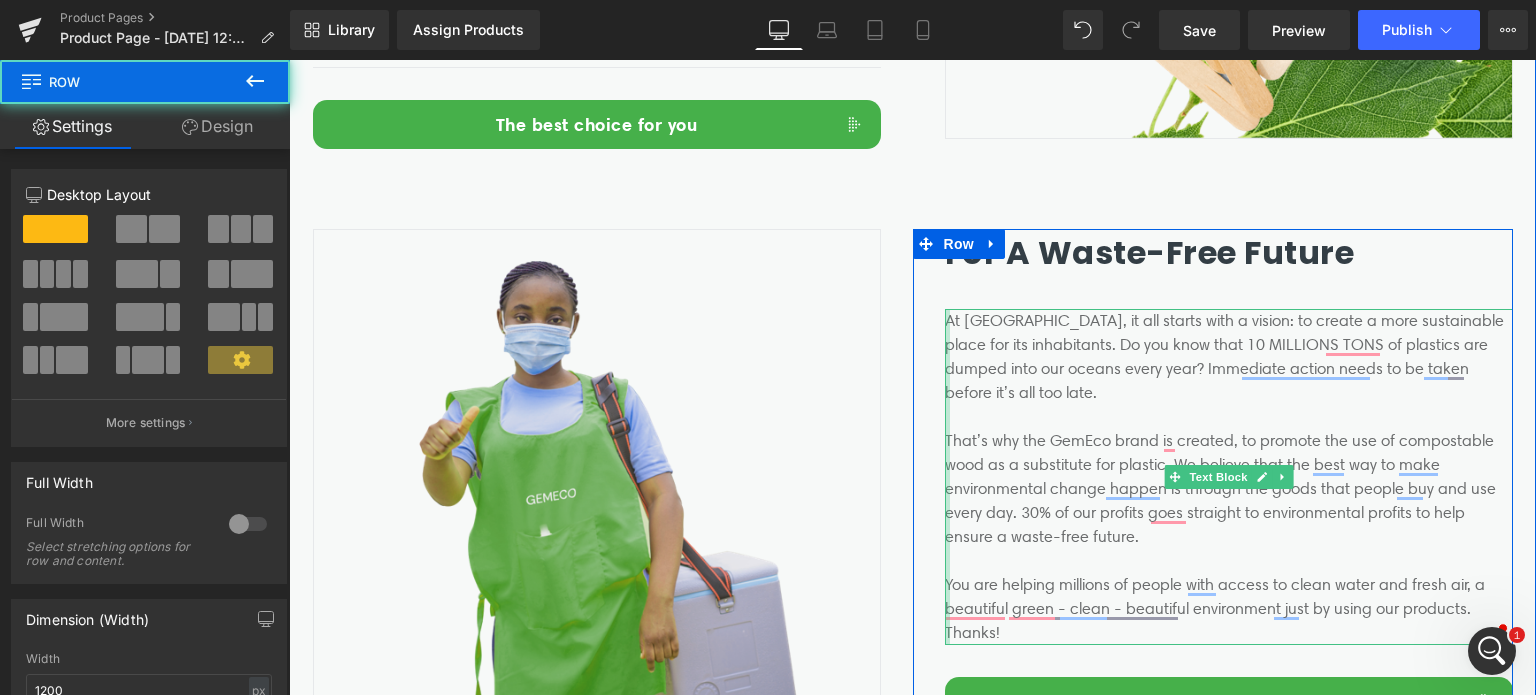 click at bounding box center (947, 477) 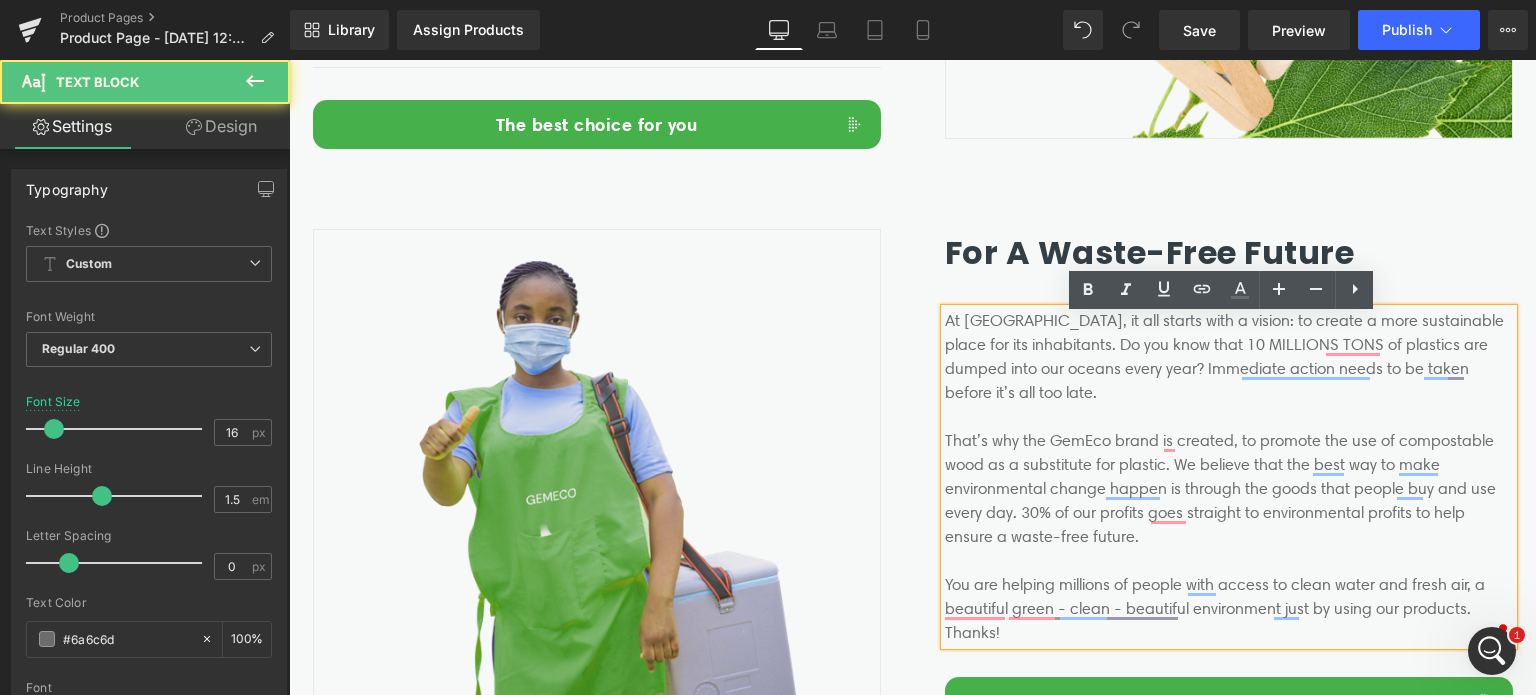 click on "At GemEco, it all starts with a vision: to create a more sustainable place for its inhabitants. Do you know that 10 MILLIONS TONS of plastics are dumped into our oceans every year? Immediate action needs to be taken before it’s all too late. That’s why the GemEco brand is created, to promote the use of compostable wood as a substitute for plastic. We believe that the best way to make environmental change happen is through the goods that people buy and use every day. 30% of our profits goes straight to environmental profits to help ensure a waste-free future.  You are helping millions of people with access to clean water and fresh air, a beautiful green - clean - beautiful environment just by using our products. Thanks!" at bounding box center [1229, 477] 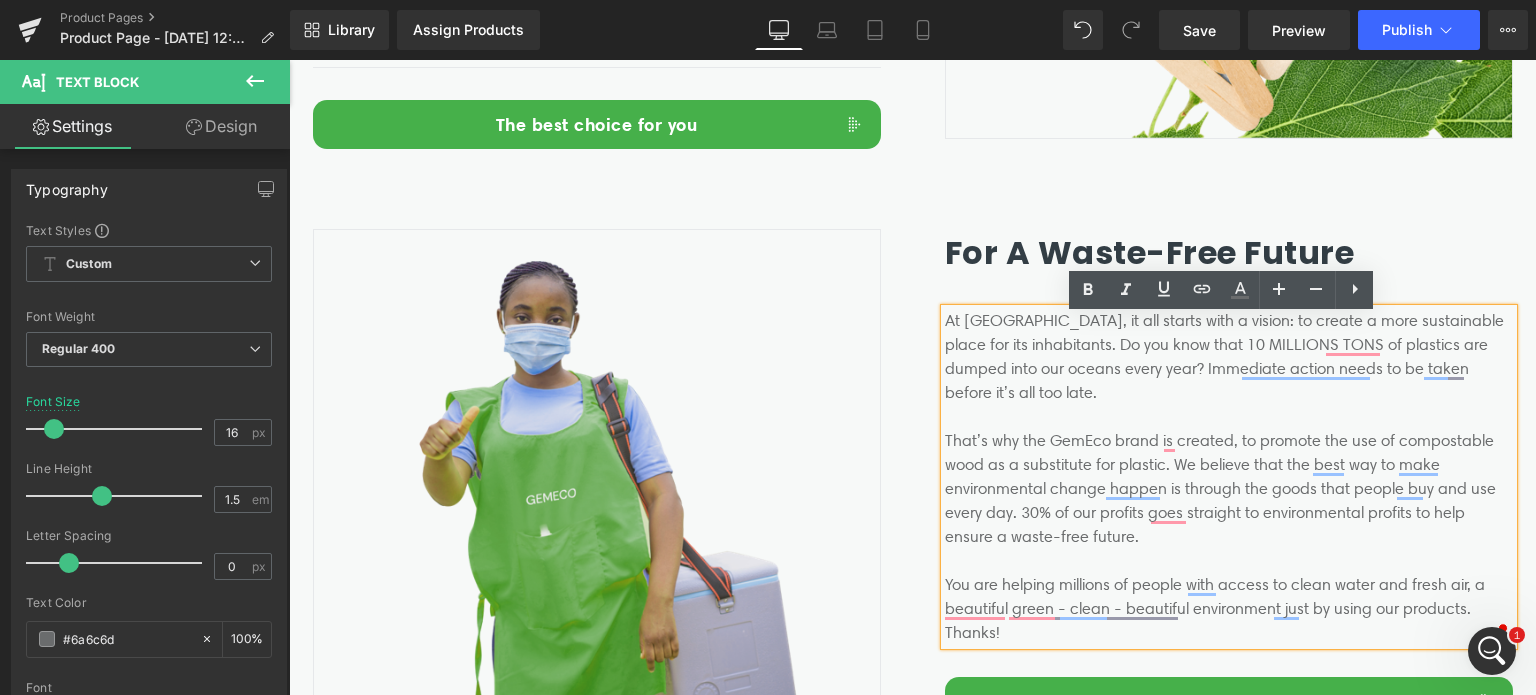 click on "At GemEco, it all starts with a vision: to create a more sustainable place for its inhabitants. Do you know that 10 MILLIONS TONS of plastics are dumped into our oceans every year? Immediate action needs to be taken before it’s all too late. That’s why the GemEco brand is created, to promote the use of compostable wood as a substitute for plastic. We believe that the best way to make environmental change happen is through the goods that people buy and use every day. 30% of our profits goes straight to environmental profits to help ensure a waste-free future.  You are helping millions of people with access to clean water and fresh air, a beautiful green - clean - beautiful environment just by using our products. Thanks!" at bounding box center [1229, 477] 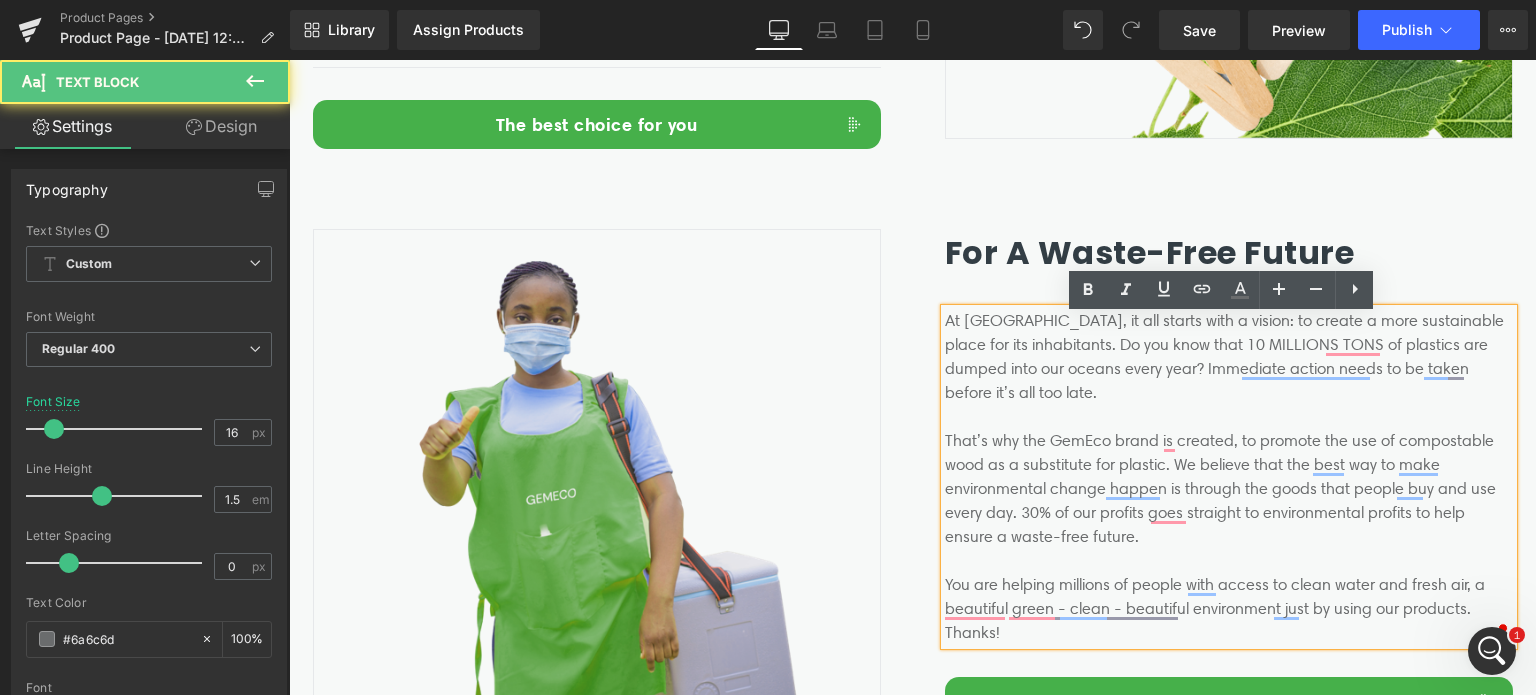 click on "At GemEco, it all starts with a vision: to create a more sustainable place for its inhabitants. Do you know that 10 MILLIONS TONS of plastics are dumped into our oceans every year? Immediate action needs to be taken before it’s all too late. That’s why the GemEco brand is created, to promote the use of compostable wood as a substitute for plastic. We believe that the best way to make environmental change happen is through the goods that people buy and use every day. 30% of our profits goes straight to environmental profits to help ensure a waste-free future.  You are helping millions of people with access to clean water and fresh air, a beautiful green - clean - beautiful environment just by using our products. Thanks!" at bounding box center (1229, 477) 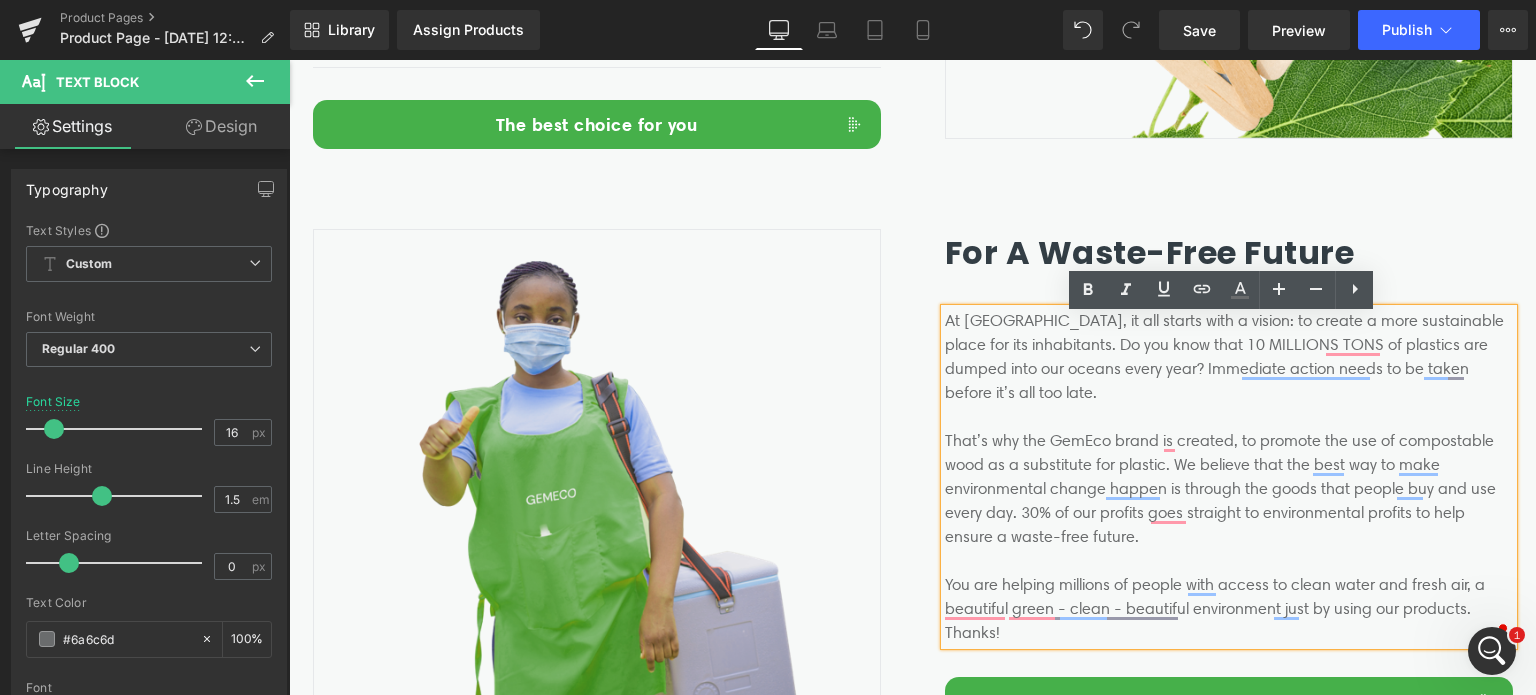 click on "At GemEco, it all starts with a vision: to create a more sustainable place for its inhabitants. Do you know that 10 MILLIONS TONS of plastics are dumped into our oceans every year? Immediate action needs to be taken before it’s all too late. That’s why the GemEco brand is created, to promote the use of compostable wood as a substitute for plastic. We believe that the best way to make environmental change happen is through the goods that people buy and use every day. 30% of our profits goes straight to environmental profits to help ensure a waste-free future.  You are helping millions of people with access to clean water and fresh air, a beautiful green - clean - beautiful environment just by using our products. Thanks!" at bounding box center [1229, 477] 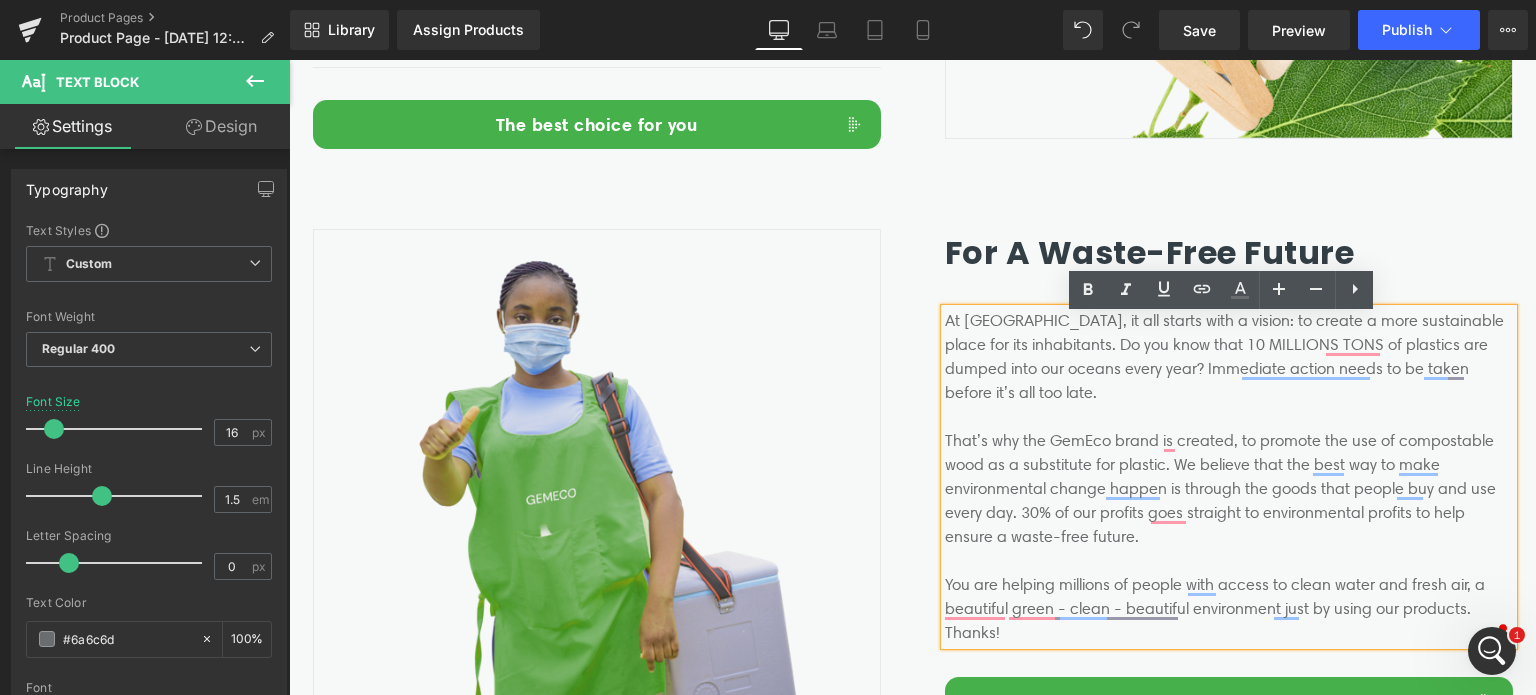 click on "At GemEco, it all starts with a vision: to create a more sustainable place for its inhabitants. Do you know that 10 MILLIONS TONS of plastics are dumped into our oceans every year? Immediate action needs to be taken before it’s all too late. That’s why the GemEco brand is created, to promote the use of compostable wood as a substitute for plastic. We believe that the best way to make environmental change happen is through the goods that people buy and use every day. 30% of our profits goes straight to environmental profits to help ensure a waste-free future.  You are helping millions of people with access to clean water and fresh air, a beautiful green - clean - beautiful environment just by using our products. Thanks!" at bounding box center [1229, 477] 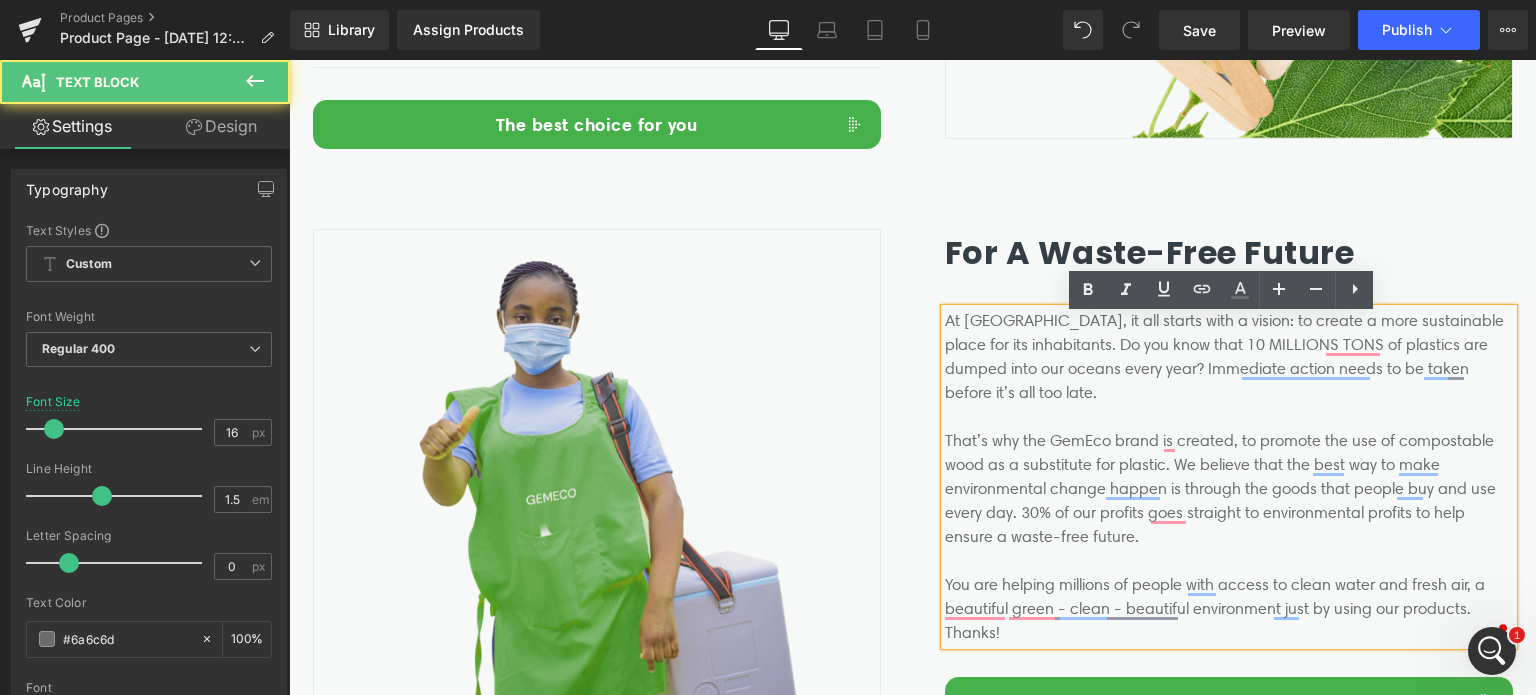click on "At GemEco, it all starts with a vision: to create a more sustainable place for its inhabitants. Do you know that 10 MILLIONS TONS of plastics are dumped into our oceans every year? Immediate action needs to be taken before it’s all too late. That’s why the GemEco brand is created, to promote the use of compostable wood as a substitute for plastic. We believe that the best way to make environmental change happen is through the goods that people buy and use every day. 30% of our profits goes straight to environmental profits to help ensure a waste-free future.  You are helping millions of people with access to clean water and fresh air, a beautiful green - clean - beautiful environment just by using our products. Thanks!" at bounding box center (1229, 477) 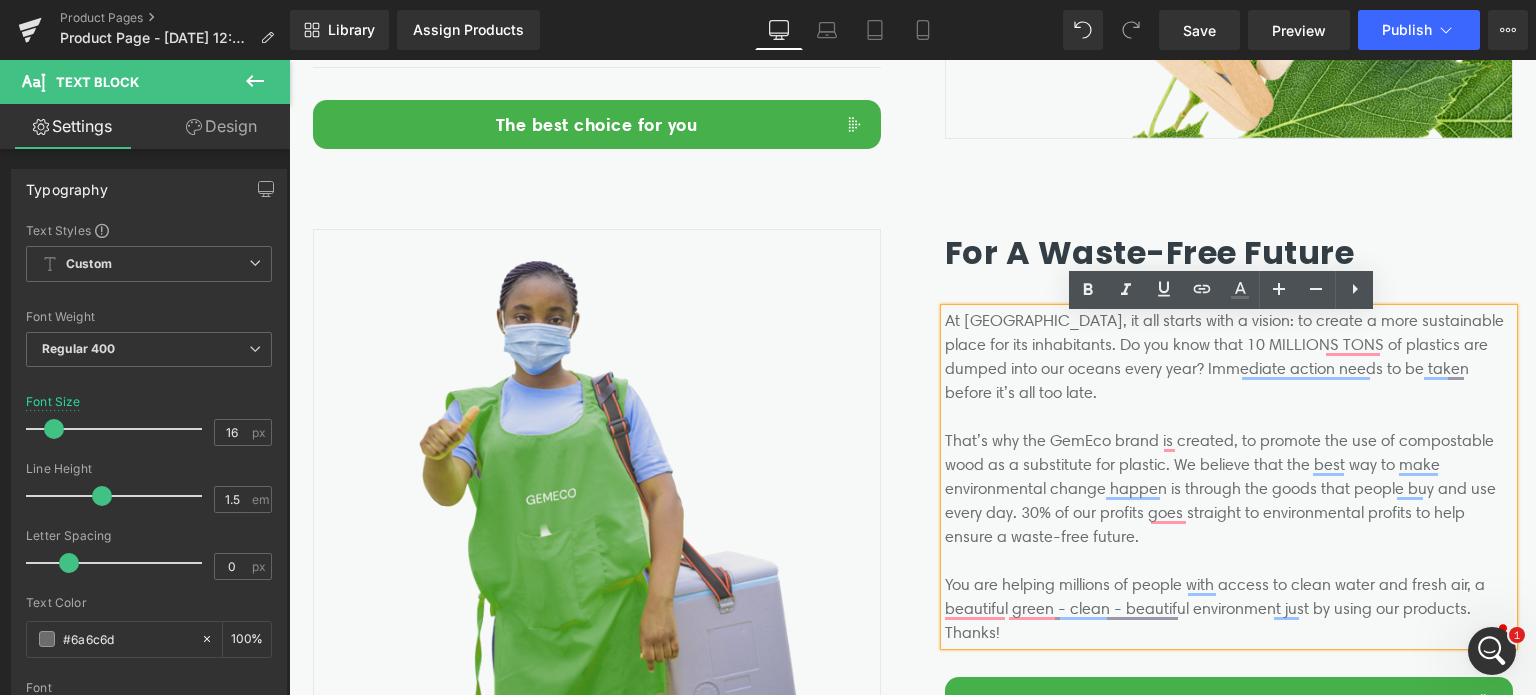 drag, startPoint x: 1020, startPoint y: 387, endPoint x: 1243, endPoint y: 452, distance: 232.28 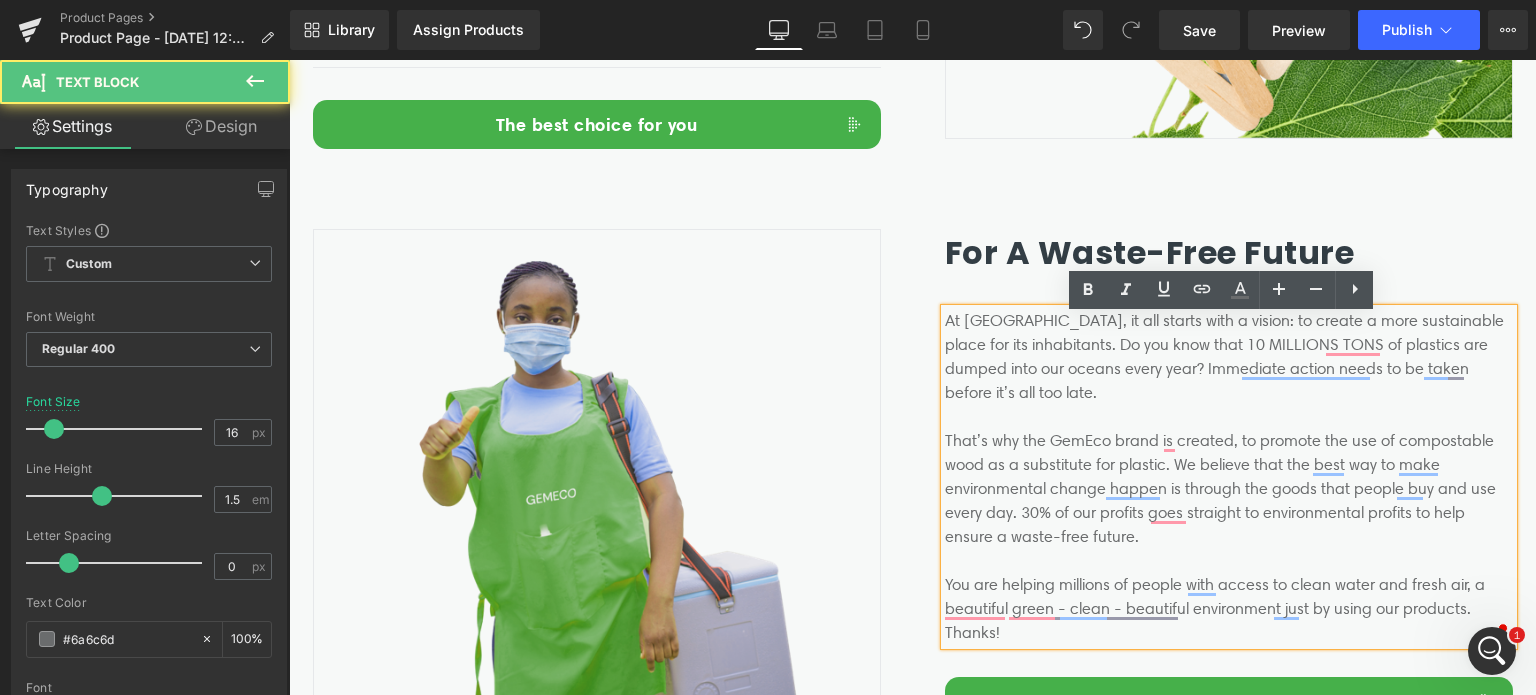 drag, startPoint x: 1145, startPoint y: 389, endPoint x: 1272, endPoint y: 499, distance: 168.01488 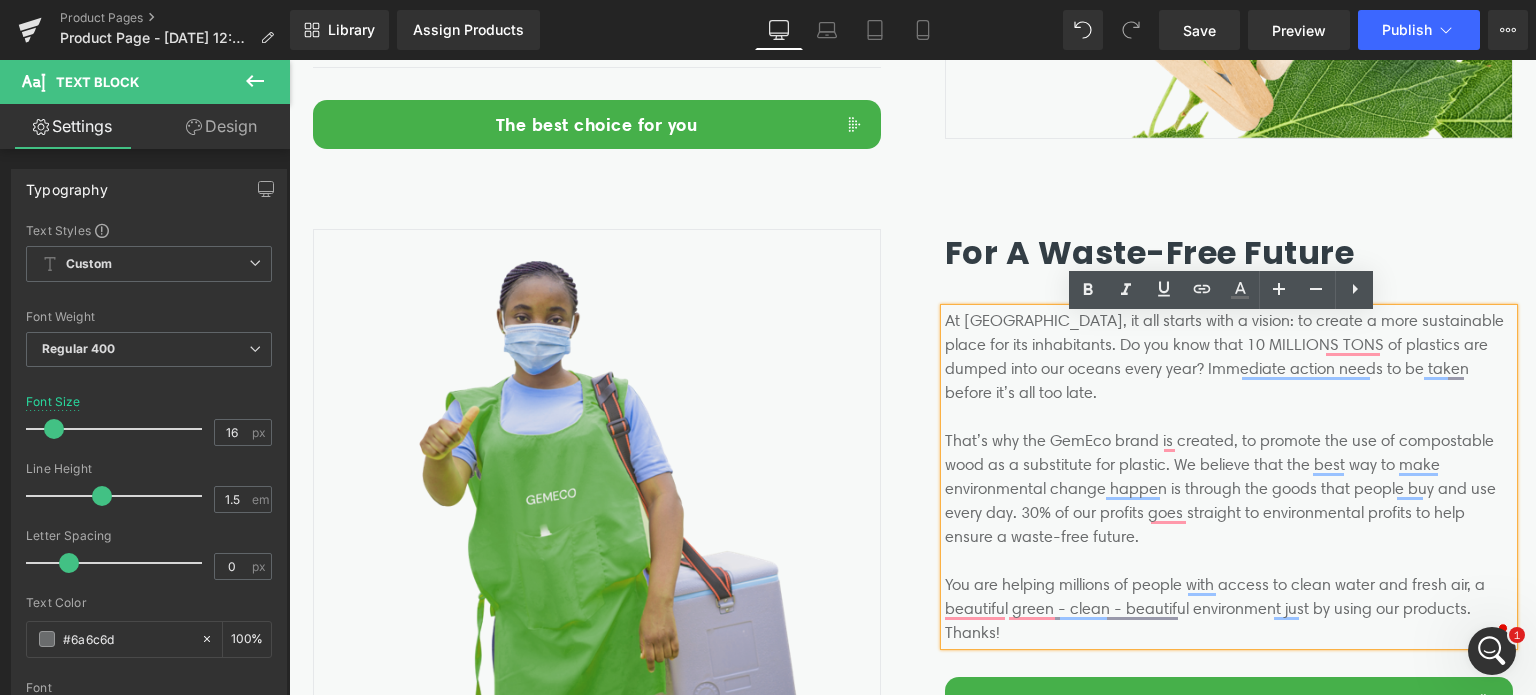 drag, startPoint x: 1100, startPoint y: 383, endPoint x: 1327, endPoint y: 556, distance: 285.40848 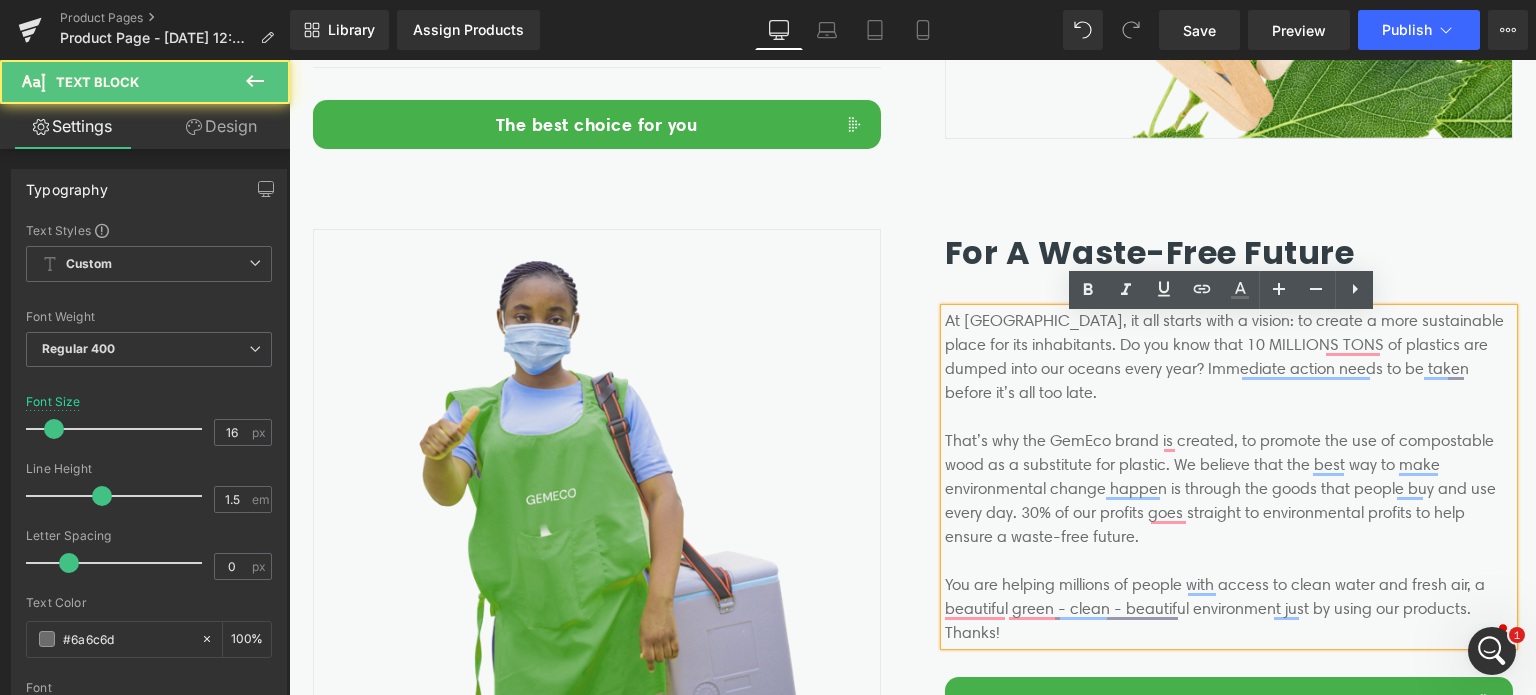 drag, startPoint x: 1082, startPoint y: 375, endPoint x: 1318, endPoint y: 539, distance: 287.38824 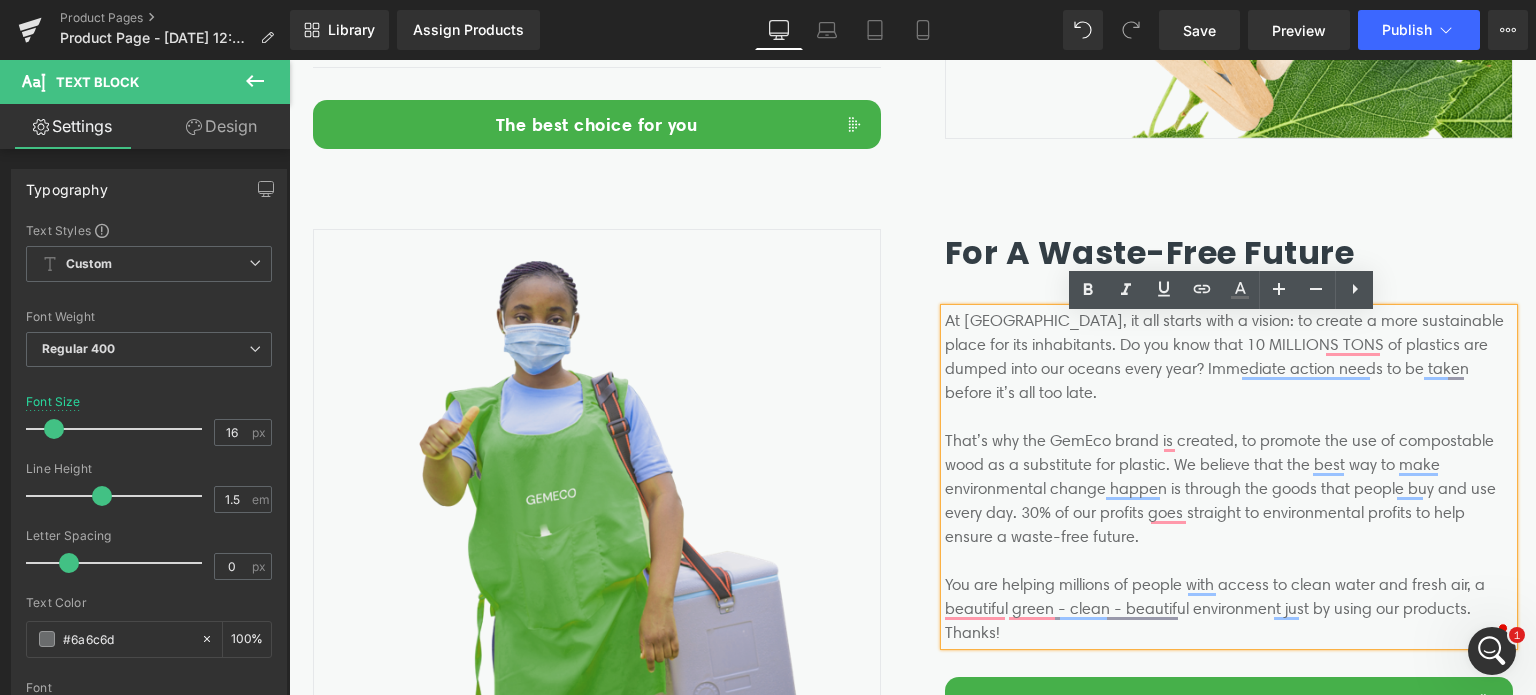 click on "At GemEco, it all starts with a vision: to create a more sustainable place for its inhabitants. Do you know that 10 MILLIONS TONS of plastics are dumped into our oceans every year? Immediate action needs to be taken before it’s all too late. That’s why the GemEco brand is created, to promote the use of compostable wood as a substitute for plastic. We believe that the best way to make environmental change happen is through the goods that people buy and use every day. 30% of our profits goes straight to environmental profits to help ensure a waste-free future.  You are helping millions of people with access to clean water and fresh air, a beautiful green - clean - beautiful environment just by using our products. Thanks!" at bounding box center [1229, 477] 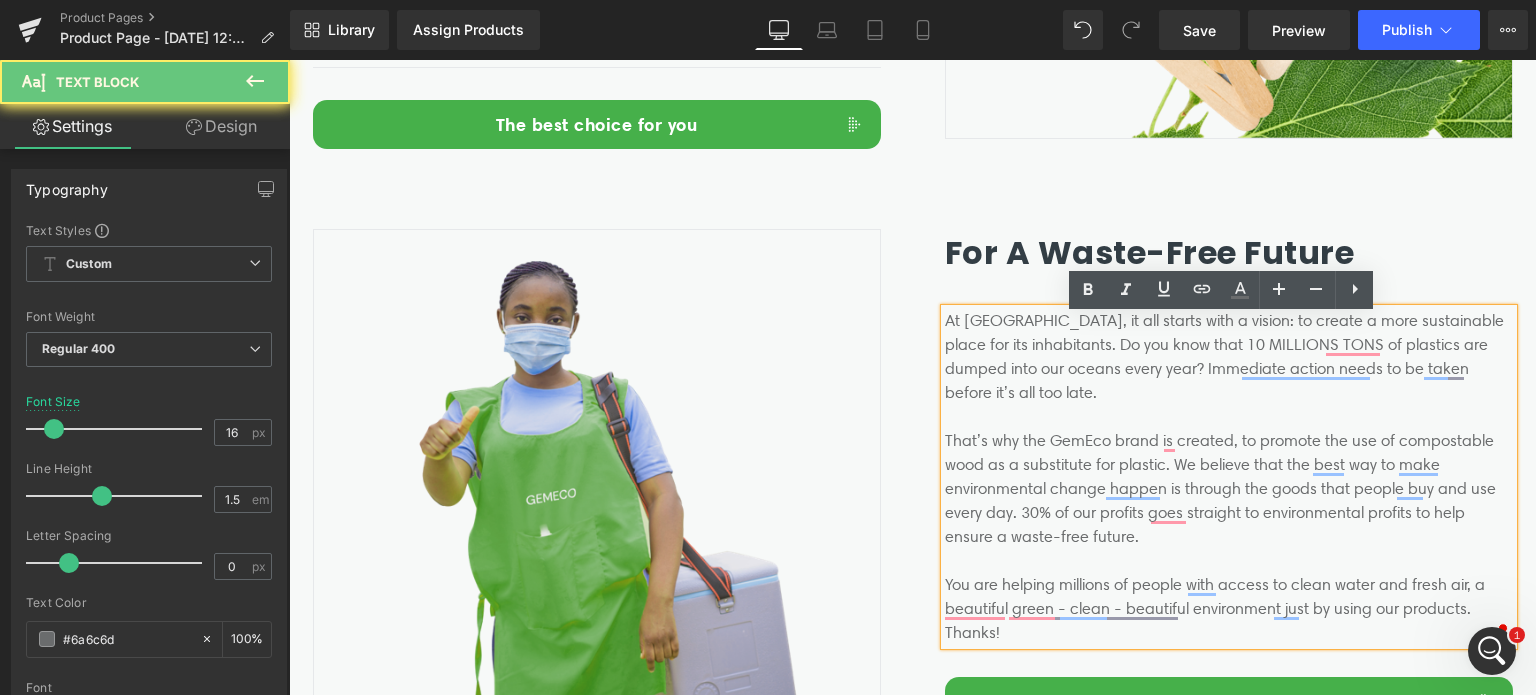 click on "At GemEco, it all starts with a vision: to create a more sustainable place for its inhabitants. Do you know that 10 MILLIONS TONS of plastics are dumped into our oceans every year? Immediate action needs to be taken before it’s all too late. That’s why the GemEco brand is created, to promote the use of compostable wood as a substitute for plastic. We believe that the best way to make environmental change happen is through the goods that people buy and use every day. 30% of our profits goes straight to environmental profits to help ensure a waste-free future.  You are helping millions of people with access to clean water and fresh air, a beautiful green - clean - beautiful environment just by using our products. Thanks!" at bounding box center [1229, 477] 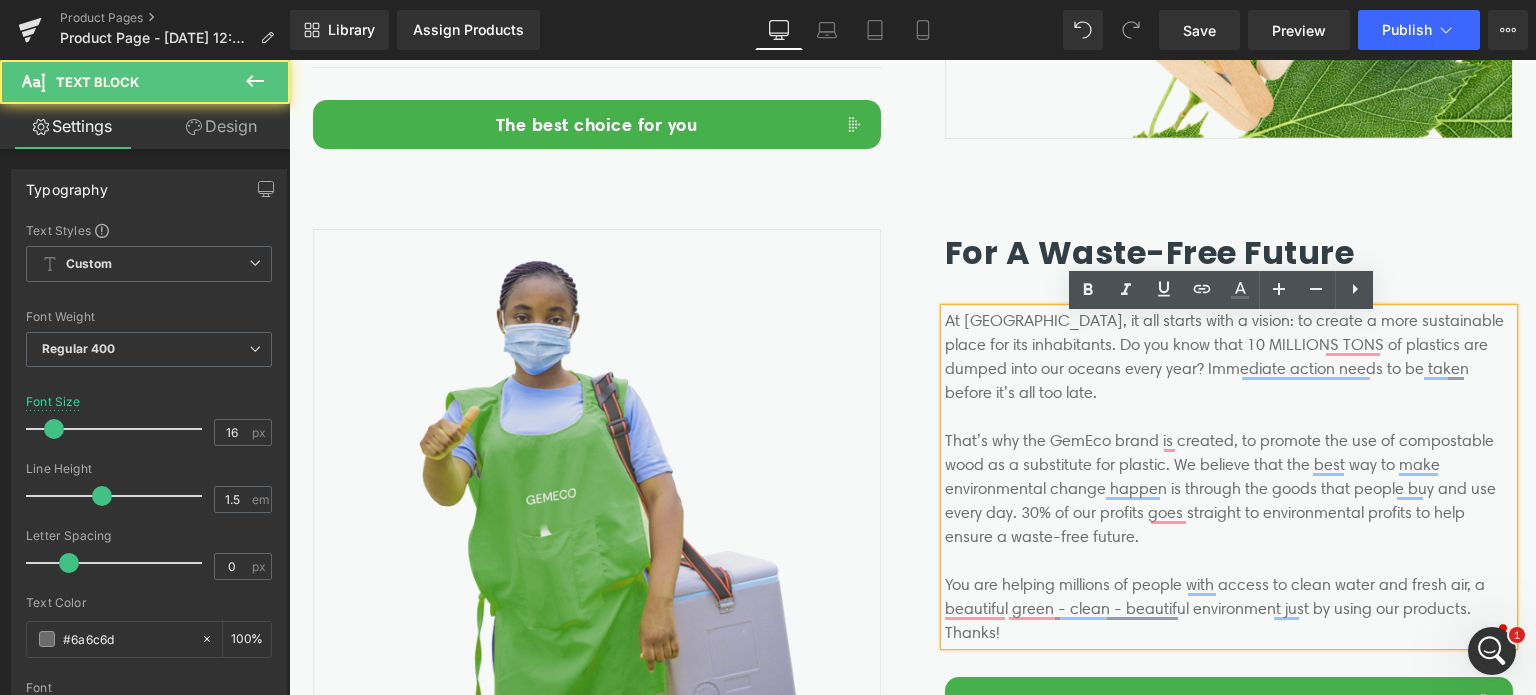 click on "At GemEco, it all starts with a vision: to create a more sustainable place for its inhabitants. Do you know that 10 MILLIONS TONS of plastics are dumped into our oceans every year? Immediate action needs to be taken before it’s all too late. That’s why the GemEco brand is created, to promote the use of compostable wood as a substitute for plastic. We believe that the best way to make environmental change happen is through the goods that people buy and use every day. 30% of our profits goes straight to environmental profits to help ensure a waste-free future.  You are helping millions of people with access to clean water and fresh air, a beautiful green - clean - beautiful environment just by using our products. Thanks!" at bounding box center [1229, 477] 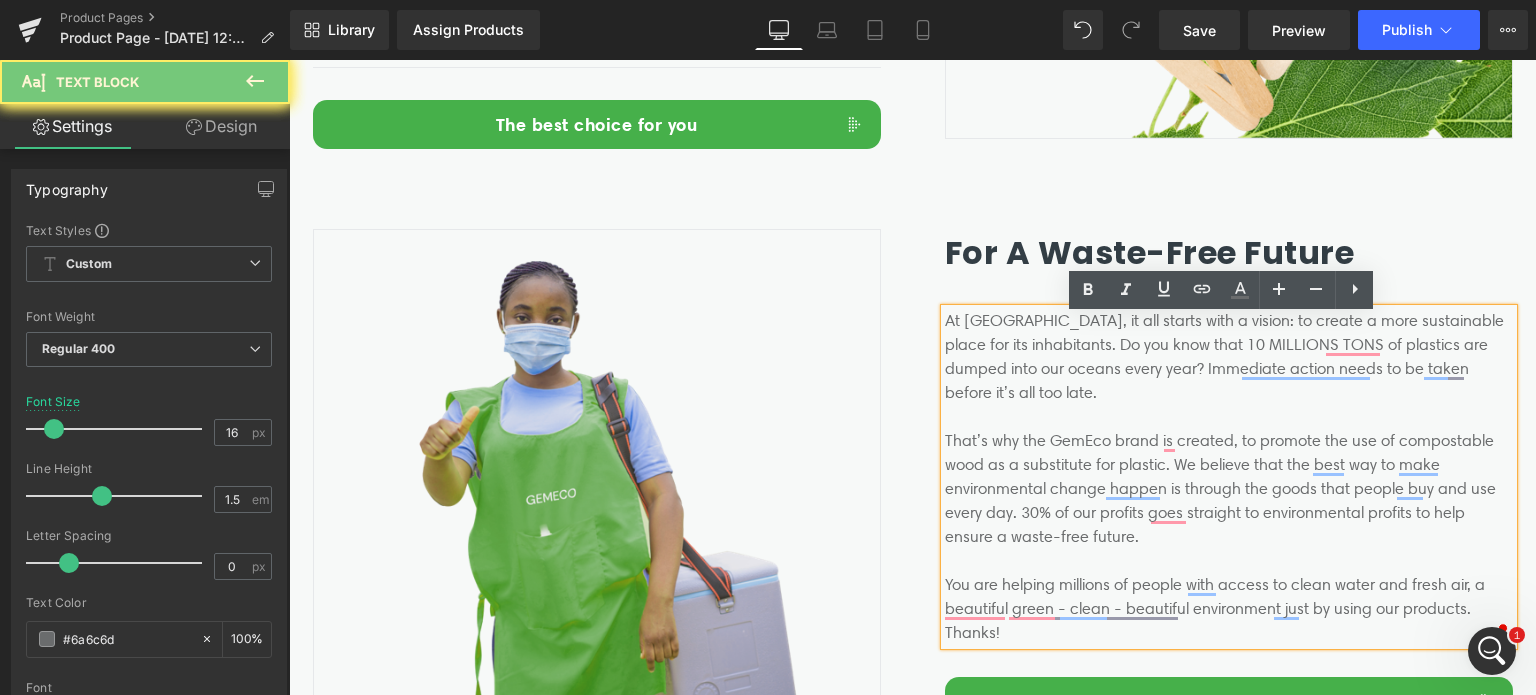 drag, startPoint x: 1239, startPoint y: 491, endPoint x: 1158, endPoint y: 426, distance: 103.85567 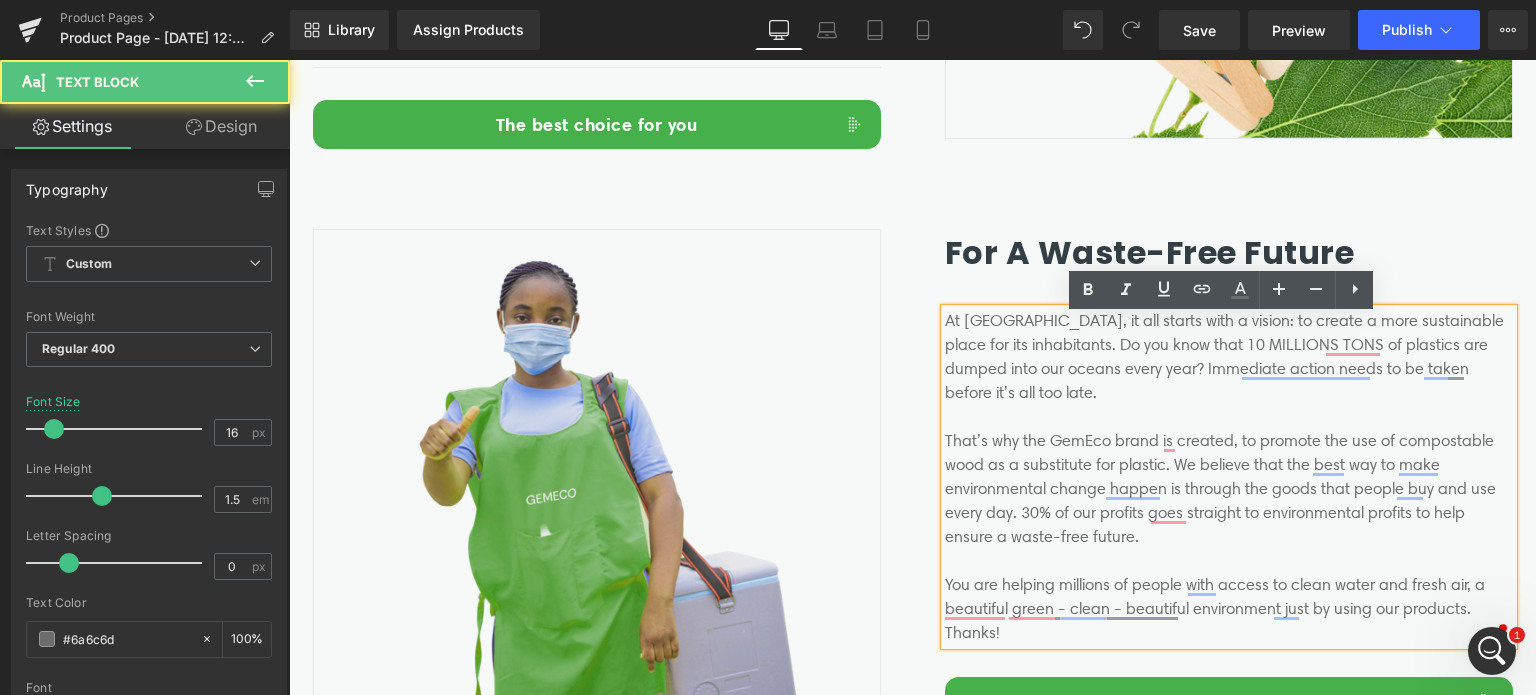 drag, startPoint x: 1000, startPoint y: 343, endPoint x: 1120, endPoint y: 427, distance: 146.47867 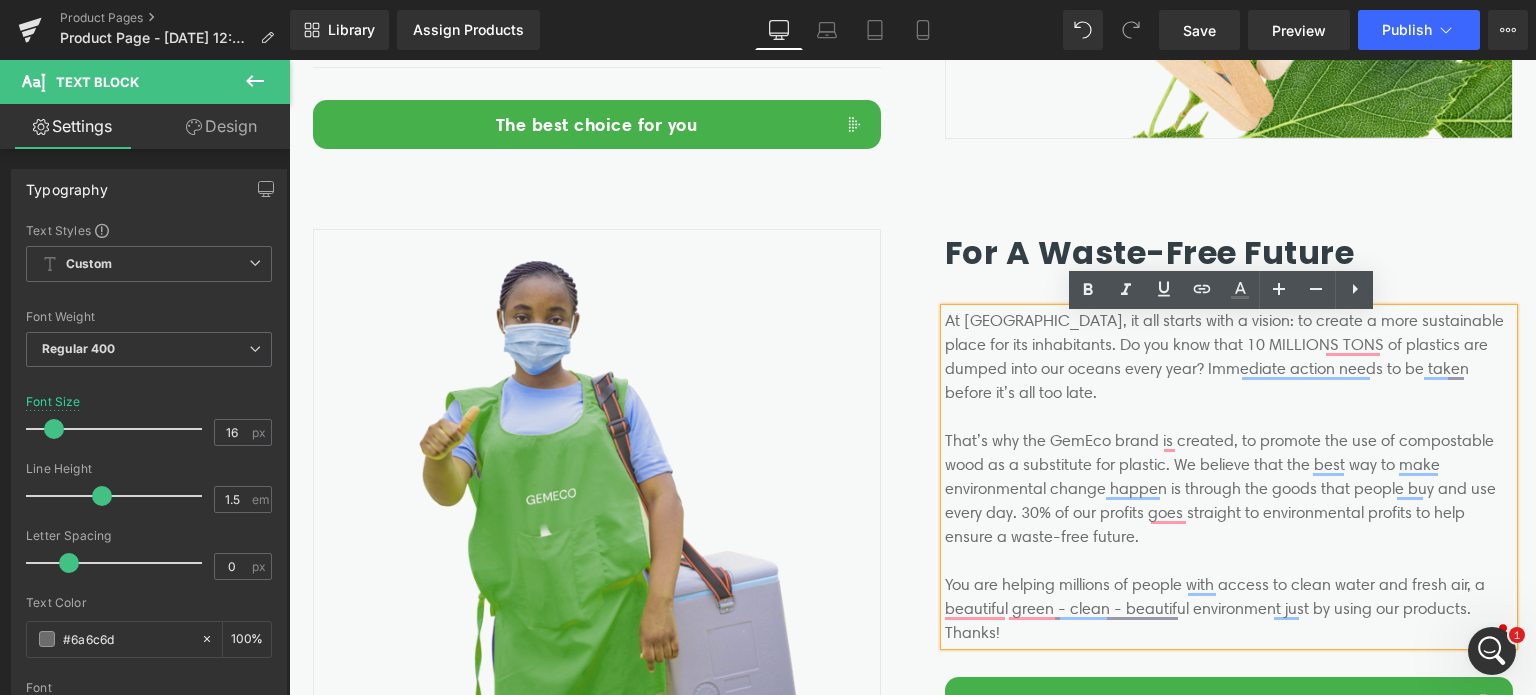 drag, startPoint x: 1030, startPoint y: 386, endPoint x: 1203, endPoint y: 478, distance: 195.94131 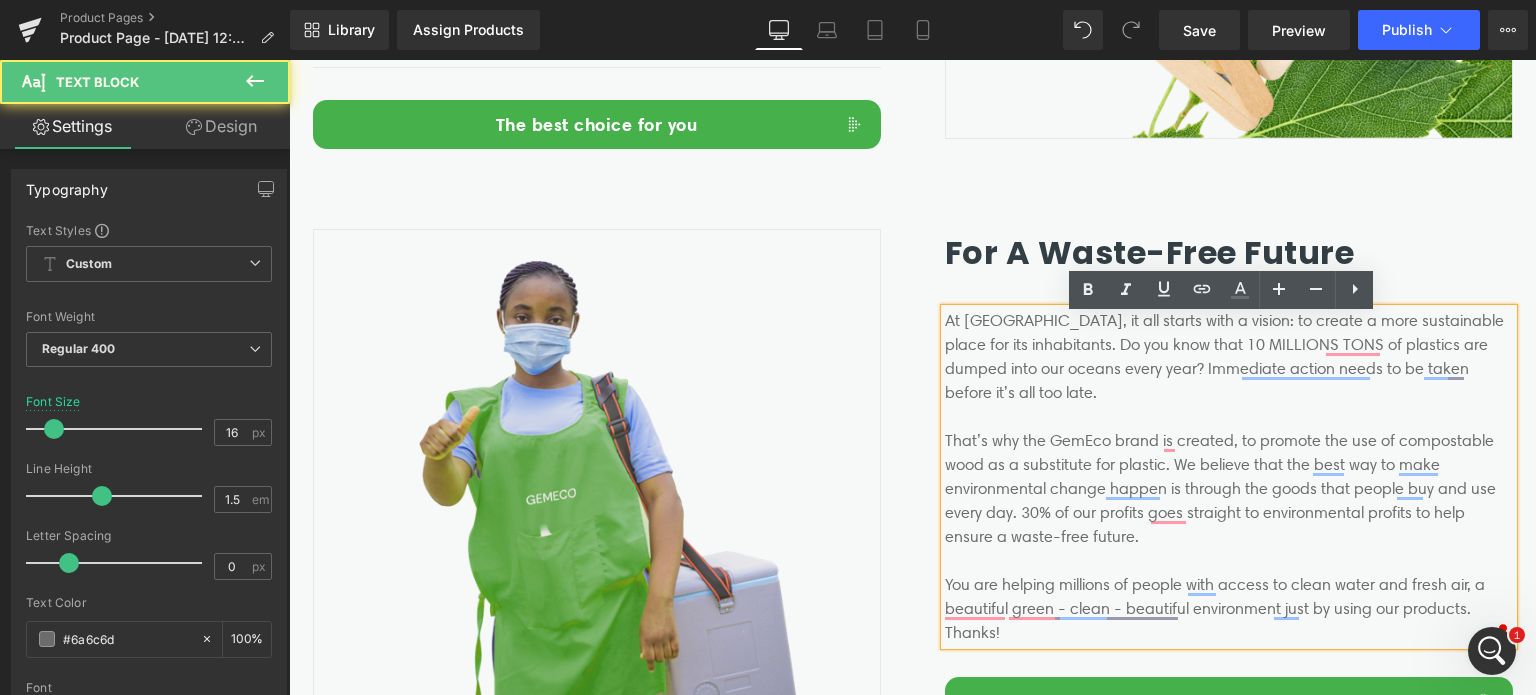 drag, startPoint x: 1224, startPoint y: 462, endPoint x: 1166, endPoint y: 434, distance: 64.40497 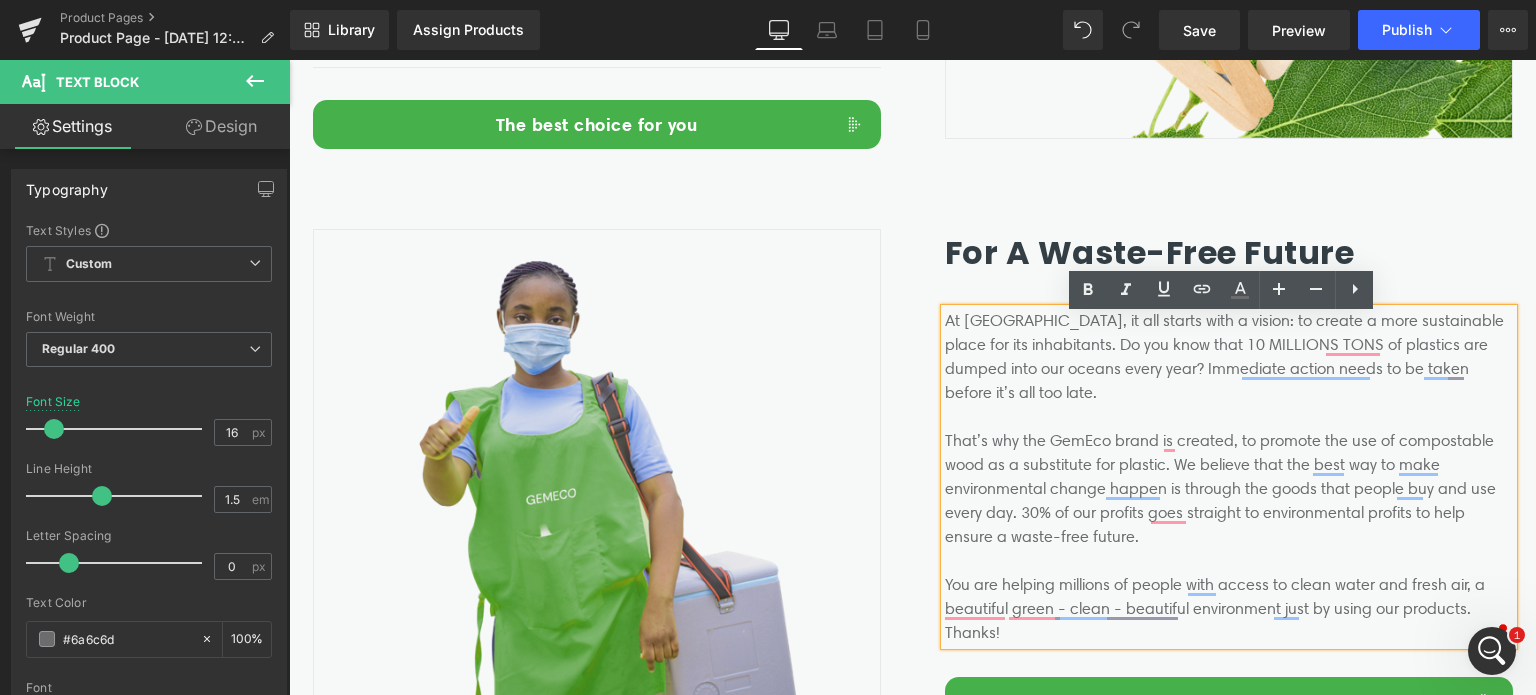 drag, startPoint x: 1096, startPoint y: 405, endPoint x: 1113, endPoint y: 408, distance: 17.262676 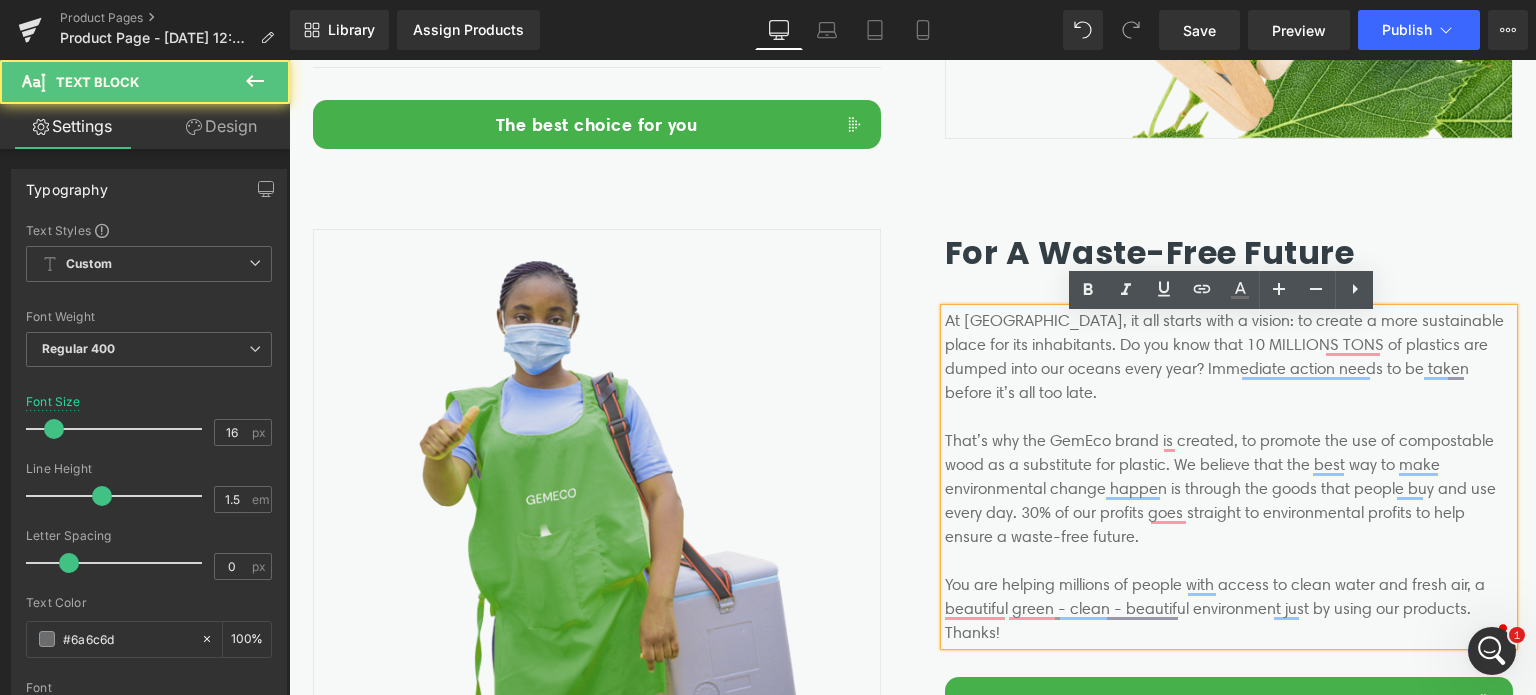 drag, startPoint x: 1126, startPoint y: 403, endPoint x: 1172, endPoint y: 431, distance: 53.851646 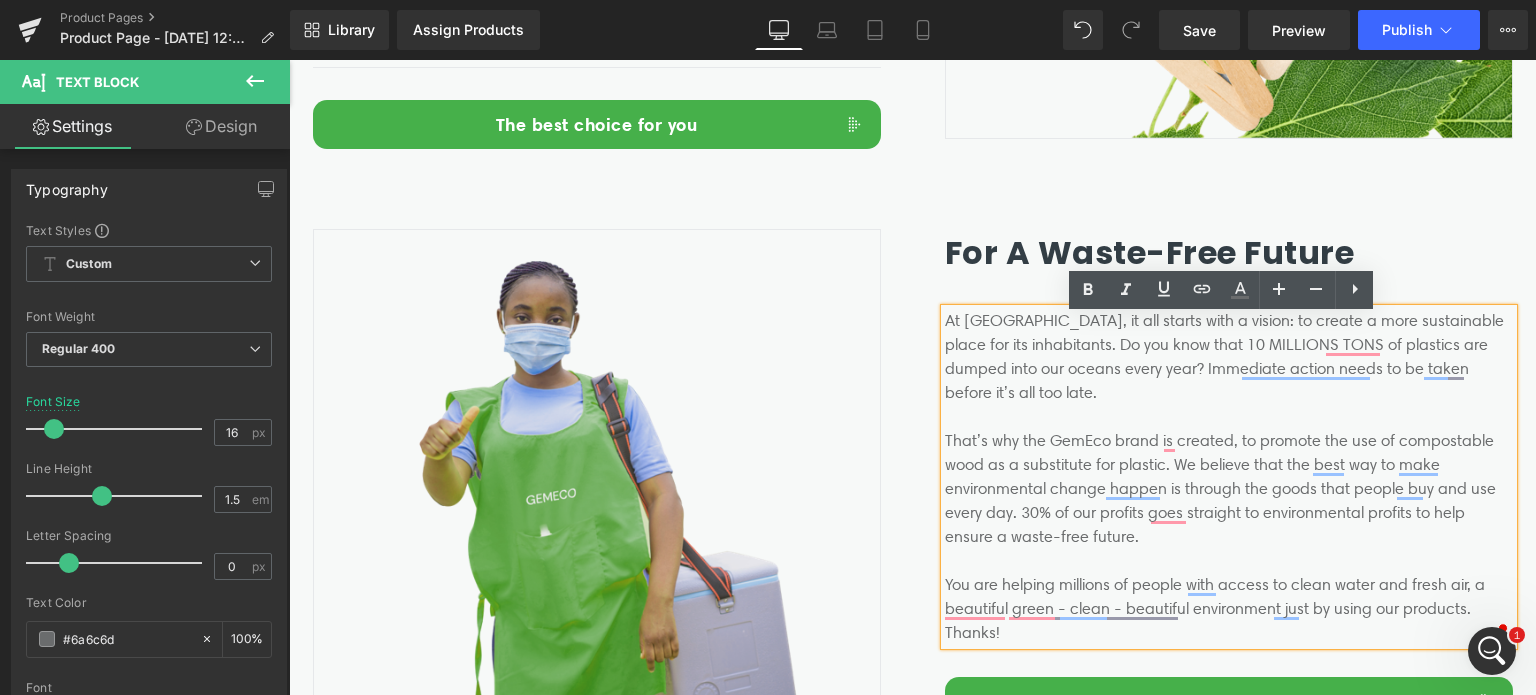 drag, startPoint x: 991, startPoint y: 332, endPoint x: 1141, endPoint y: 419, distance: 173.40416 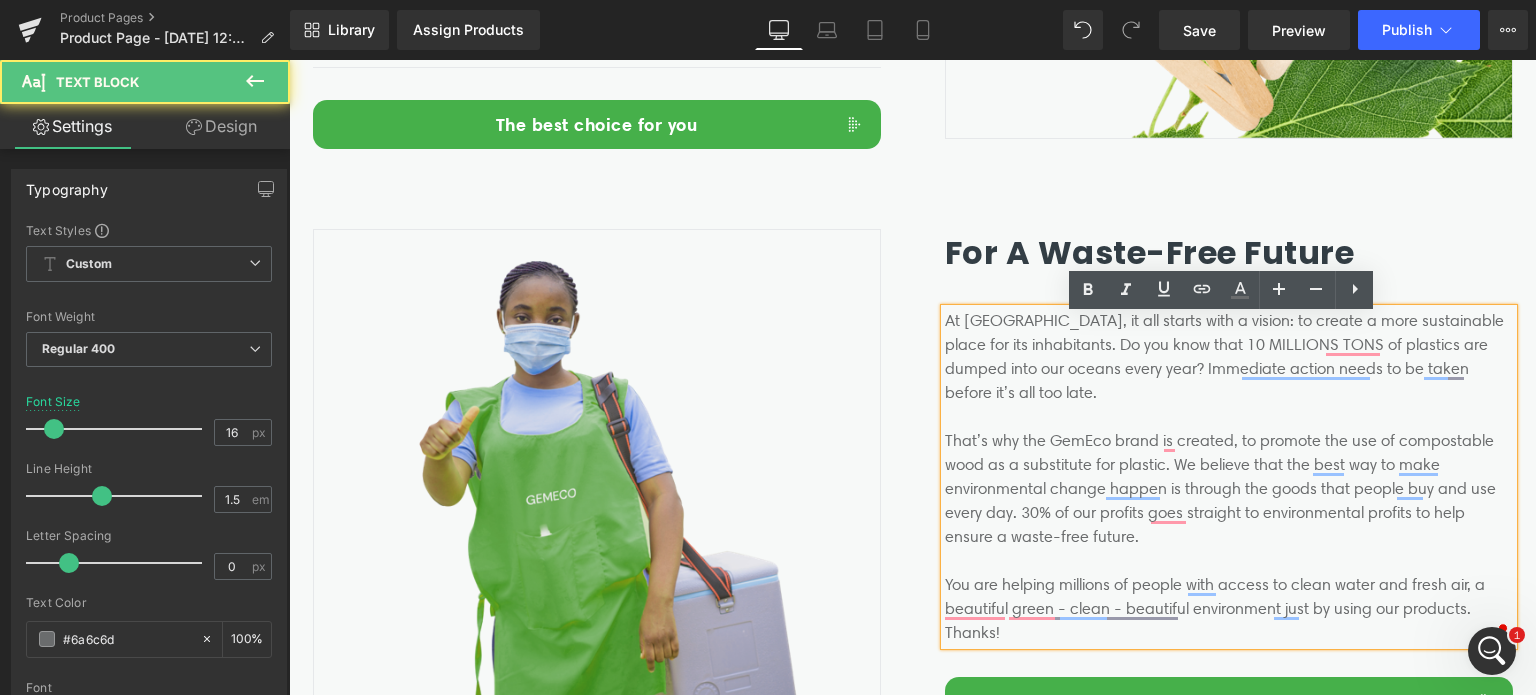 drag, startPoint x: 1050, startPoint y: 367, endPoint x: 1164, endPoint y: 445, distance: 138.13037 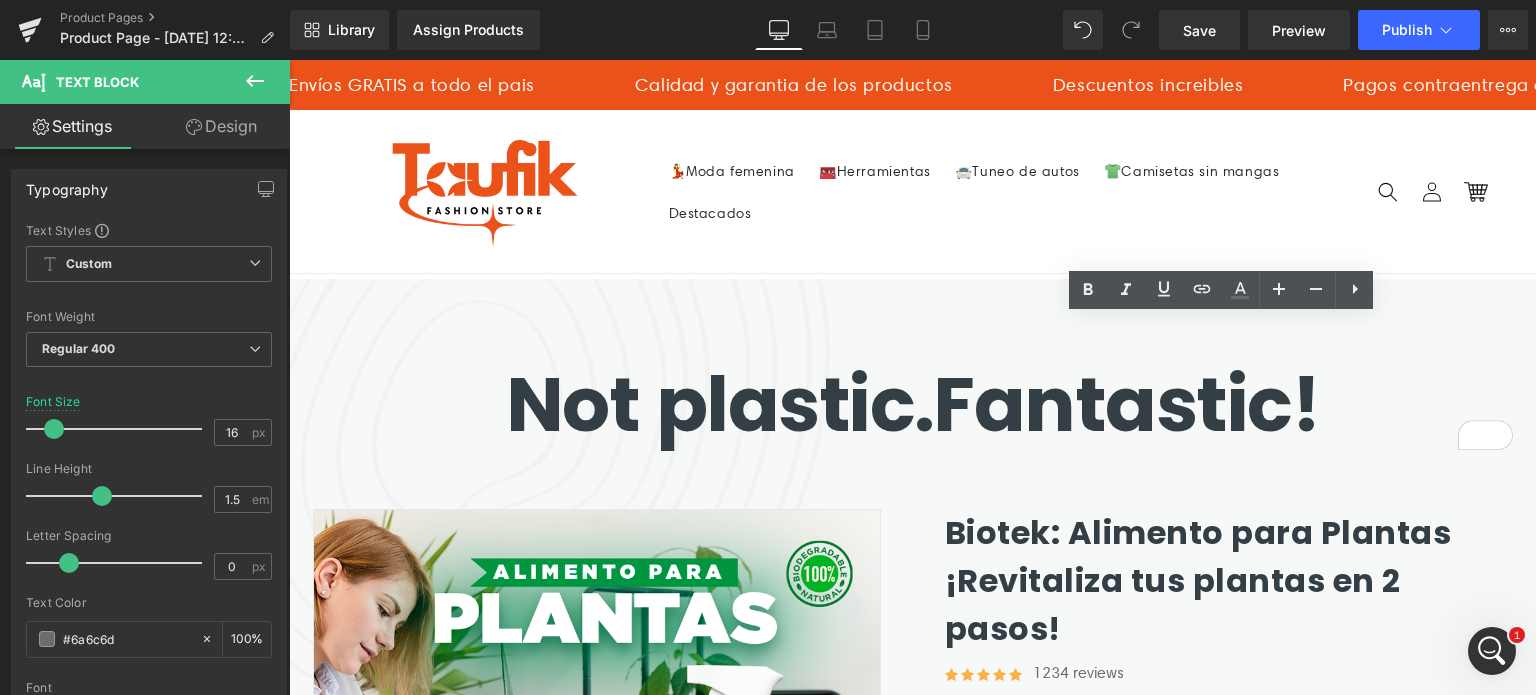 scroll, scrollTop: 3200, scrollLeft: 0, axis: vertical 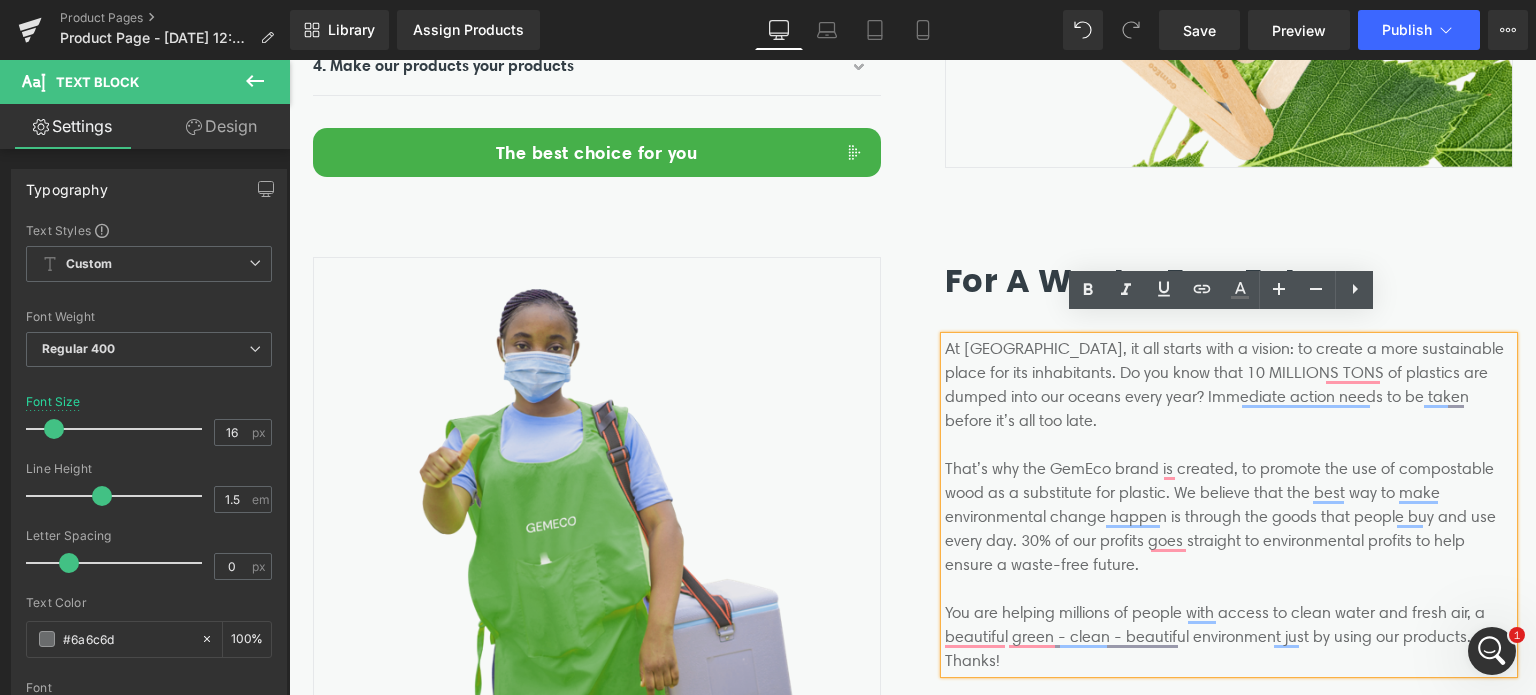 click on "At [GEOGRAPHIC_DATA], it all starts with a vision: to create a more sustainable place for its inhabitants. Do you know that 10 MILLIONS TONS of plastics are dumped into our oceans every year? Immediate action needs to be taken before it’s all too late. That’s why the GemEco brand is created, to promote the use of compostable [PERSON_NAME] as a substitute for plastic. We believe that the best way to make environmental change happen is through the goods that people buy and use every day. 30% of our profits goes straight to environmental profits to help ensure a waste-free future.  You are helping millions of people with access to clean water and fresh air, a beautiful [PERSON_NAME] - clean - beautiful environment just by using our products. Thanks!" at bounding box center (1229, 505) 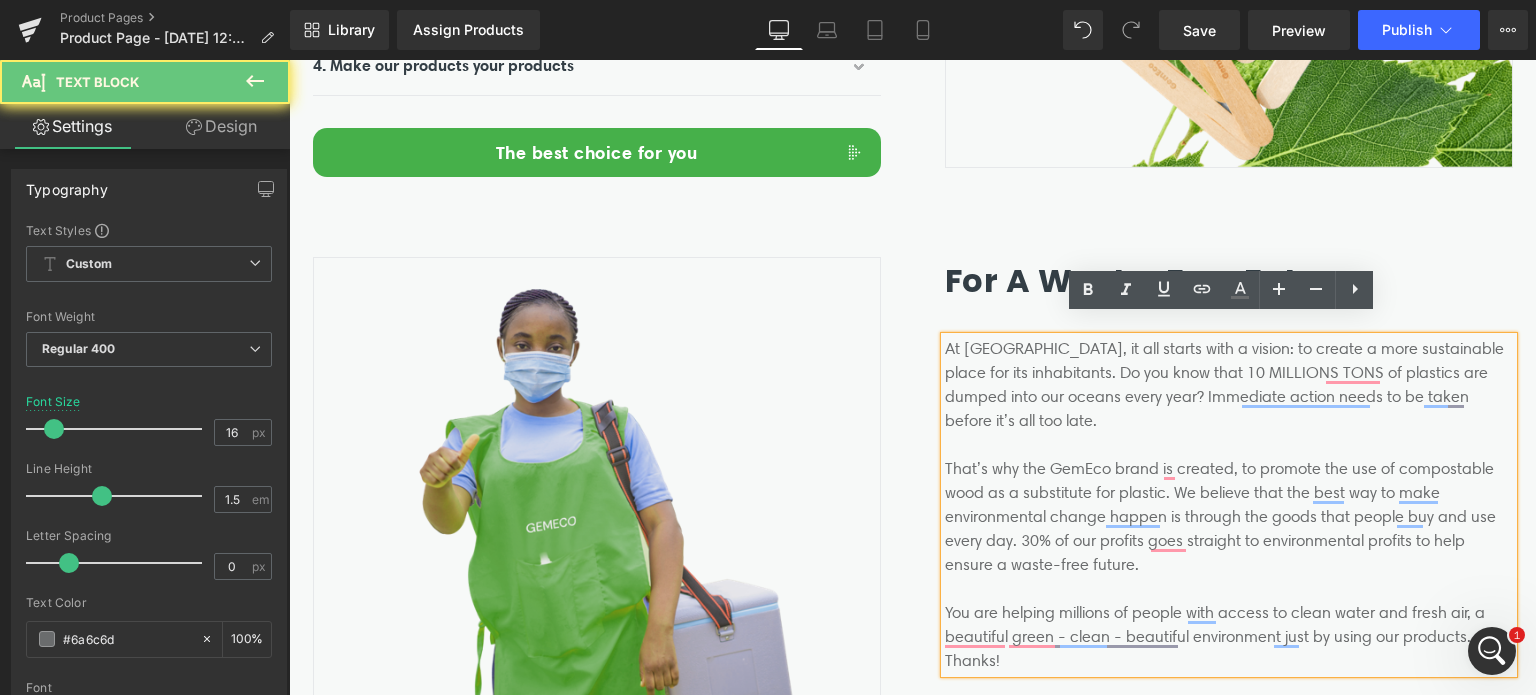 click on "At [GEOGRAPHIC_DATA], it all starts with a vision: to create a more sustainable place for its inhabitants. Do you know that 10 MILLIONS TONS of plastics are dumped into our oceans every year? Immediate action needs to be taken before it’s all too late. That’s why the GemEco brand is created, to promote the use of compostable [PERSON_NAME] as a substitute for plastic. We believe that the best way to make environmental change happen is through the goods that people buy and use every day. 30% of our profits goes straight to environmental profits to help ensure a waste-free future.  You are helping millions of people with access to clean water and fresh air, a beautiful [PERSON_NAME] - clean - beautiful environment just by using our products. Thanks!" at bounding box center (1229, 505) 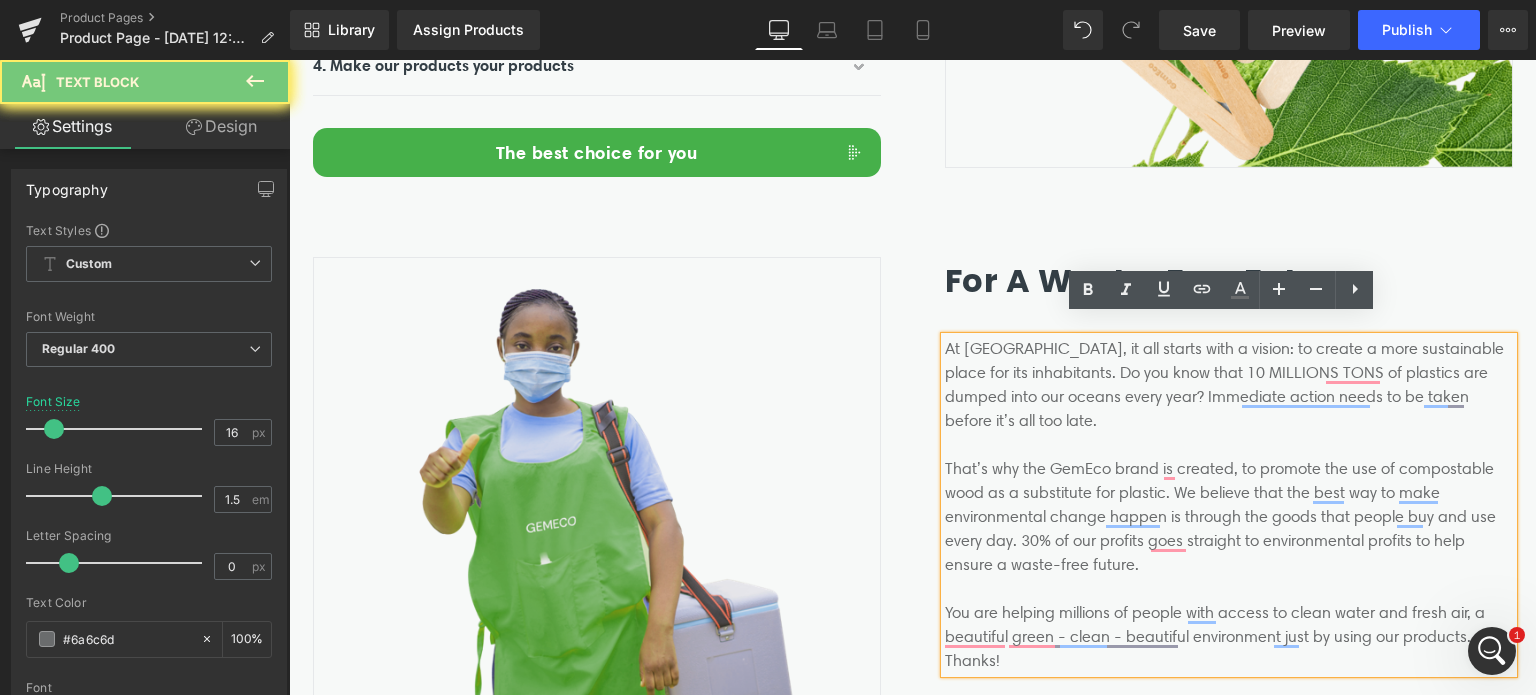 click on "At [GEOGRAPHIC_DATA], it all starts with a vision: to create a more sustainable place for its inhabitants. Do you know that 10 MILLIONS TONS of plastics are dumped into our oceans every year? Immediate action needs to be taken before it’s all too late. That’s why the GemEco brand is created, to promote the use of compostable [PERSON_NAME] as a substitute for plastic. We believe that the best way to make environmental change happen is through the goods that people buy and use every day. 30% of our profits goes straight to environmental profits to help ensure a waste-free future.  You are helping millions of people with access to clean water and fresh air, a beautiful [PERSON_NAME] - clean - beautiful environment just by using our products. Thanks!" at bounding box center [1229, 505] 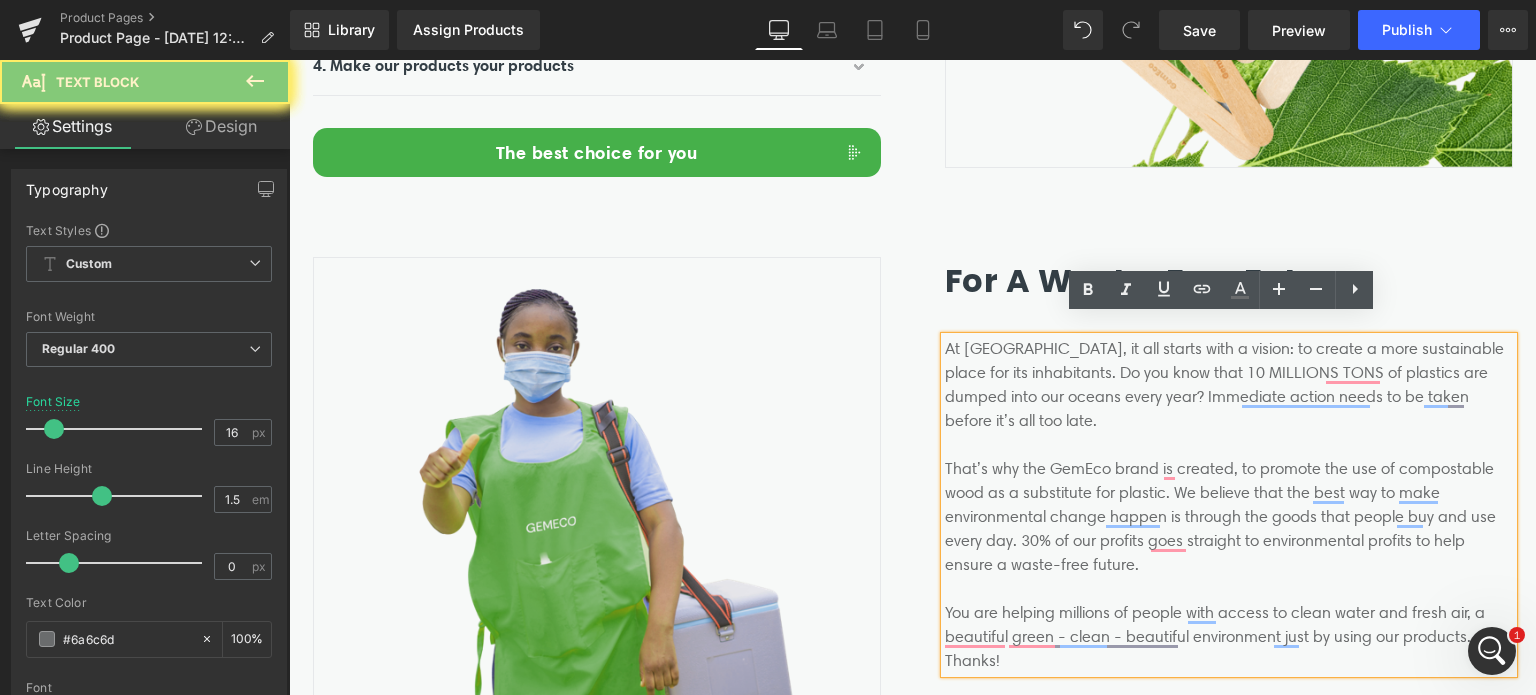 click on "At [GEOGRAPHIC_DATA], it all starts with a vision: to create a more sustainable place for its inhabitants. Do you know that 10 MILLIONS TONS of plastics are dumped into our oceans every year? Immediate action needs to be taken before it’s all too late. That’s why the GemEco brand is created, to promote the use of compostable [PERSON_NAME] as a substitute for plastic. We believe that the best way to make environmental change happen is through the goods that people buy and use every day. 30% of our profits goes straight to environmental profits to help ensure a waste-free future.  You are helping millions of people with access to clean water and fresh air, a beautiful [PERSON_NAME] - clean - beautiful environment just by using our products. Thanks!" at bounding box center (1229, 505) 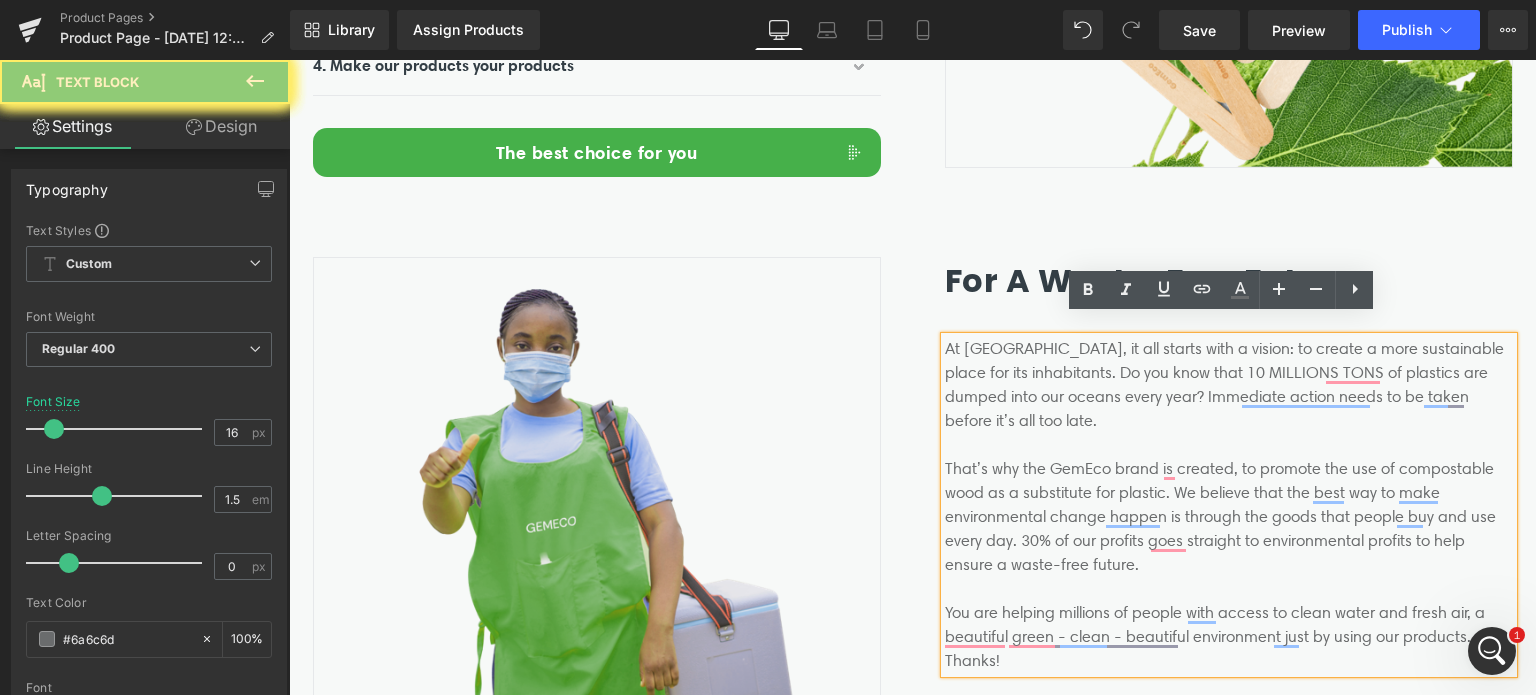 click on "At [GEOGRAPHIC_DATA], it all starts with a vision: to create a more sustainable place for its inhabitants. Do you know that 10 MILLIONS TONS of plastics are dumped into our oceans every year? Immediate action needs to be taken before it’s all too late. That’s why the GemEco brand is created, to promote the use of compostable [PERSON_NAME] as a substitute for plastic. We believe that the best way to make environmental change happen is through the goods that people buy and use every day. 30% of our profits goes straight to environmental profits to help ensure a waste-free future.  You are helping millions of people with access to clean water and fresh air, a beautiful [PERSON_NAME] - clean - beautiful environment just by using our products. Thanks!" at bounding box center [1229, 505] 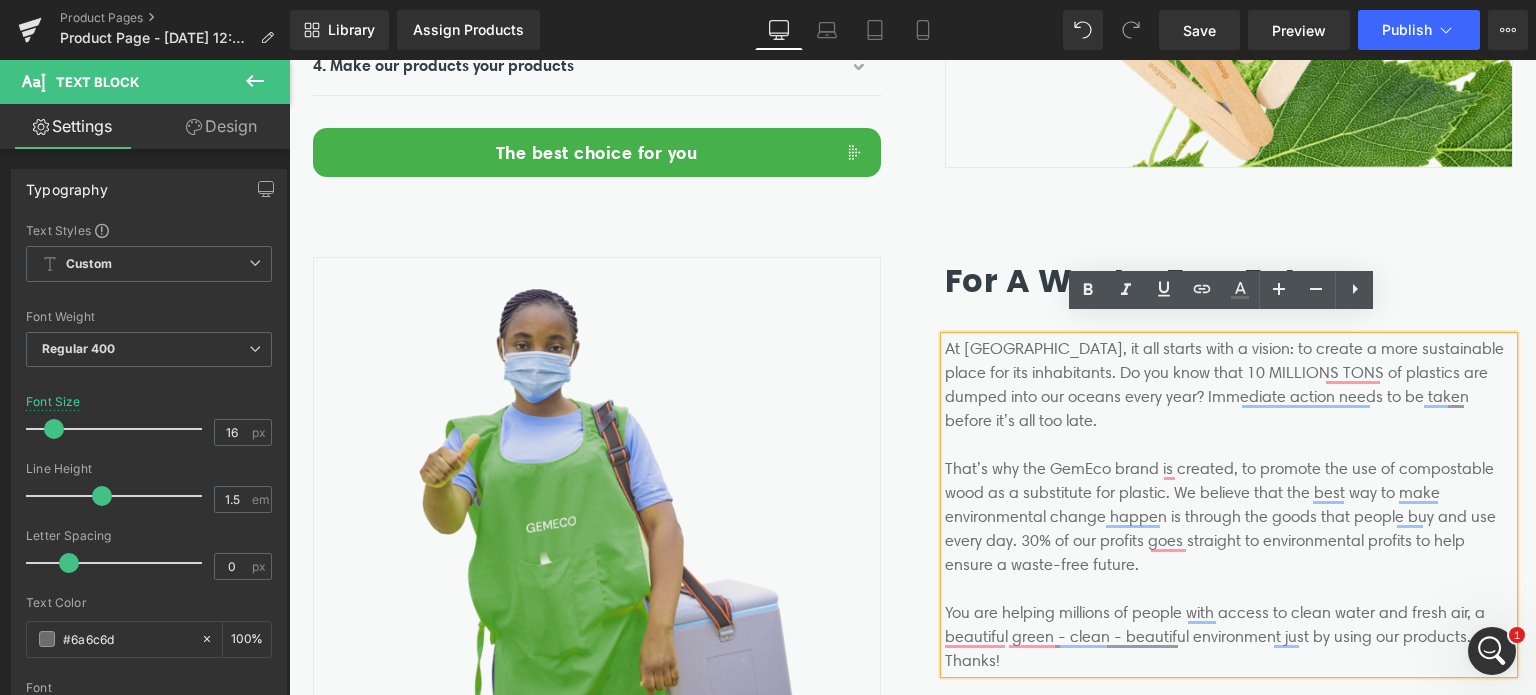 click on "At [GEOGRAPHIC_DATA], it all starts with a vision: to create a more sustainable place for its inhabitants. Do you know that 10 MILLIONS TONS of plastics are dumped into our oceans every year? Immediate action needs to be taken before it’s all too late. That’s why the GemEco brand is created, to promote the use of compostable [PERSON_NAME] as a substitute for plastic. We believe that the best way to make environmental change happen is through the goods that people buy and use every day. 30% of our profits goes straight to environmental profits to help ensure a waste-free future.  You are helping millions of people with access to clean water and fresh air, a beautiful [PERSON_NAME] - clean - beautiful environment just by using our products. Thanks!" at bounding box center (1229, 505) 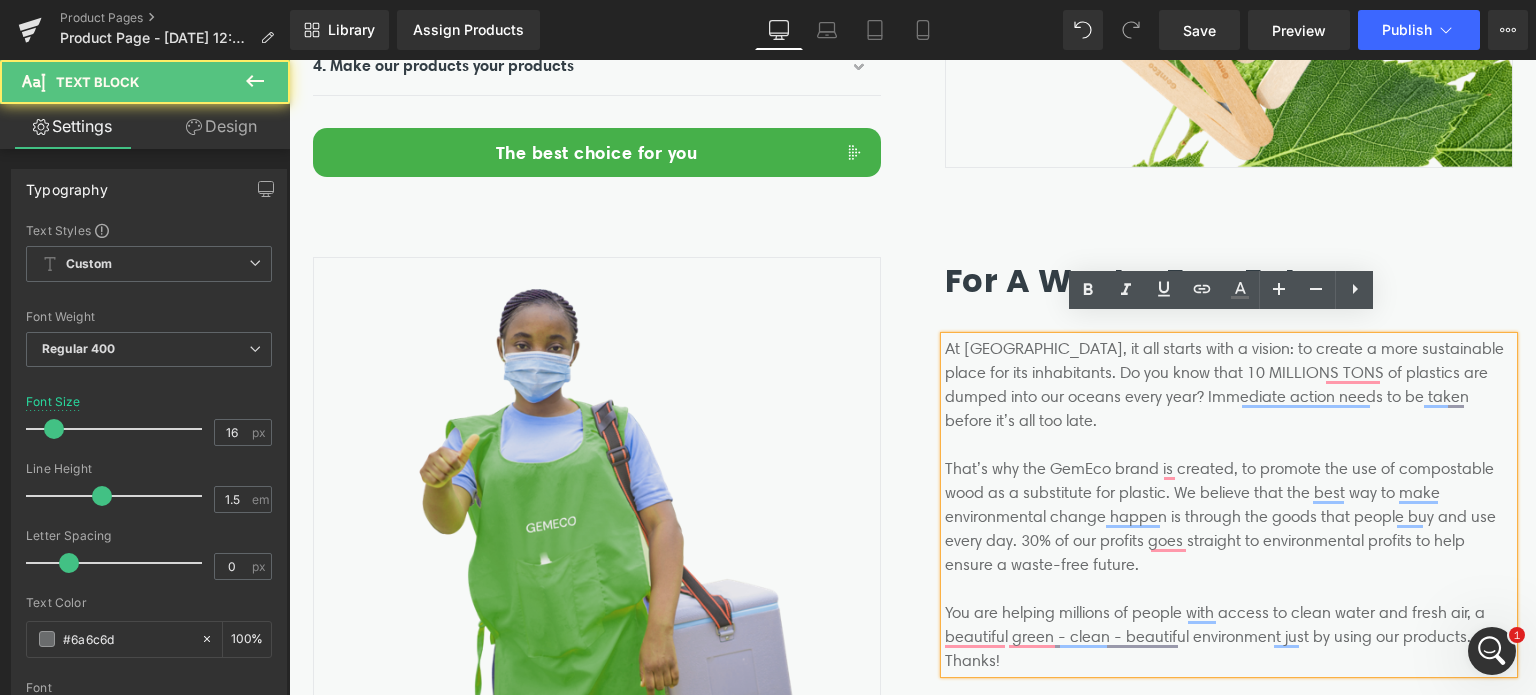 click on "At [GEOGRAPHIC_DATA], it all starts with a vision: to create a more sustainable place for its inhabitants. Do you know that 10 MILLIONS TONS of plastics are dumped into our oceans every year? Immediate action needs to be taken before it’s all too late. That’s why the GemEco brand is created, to promote the use of compostable [PERSON_NAME] as a substitute for plastic. We believe that the best way to make environmental change happen is through the goods that people buy and use every day. 30% of our profits goes straight to environmental profits to help ensure a waste-free future.  You are helping millions of people with access to clean water and fresh air, a beautiful [PERSON_NAME] - clean - beautiful environment just by using our products. Thanks!" at bounding box center [1229, 505] 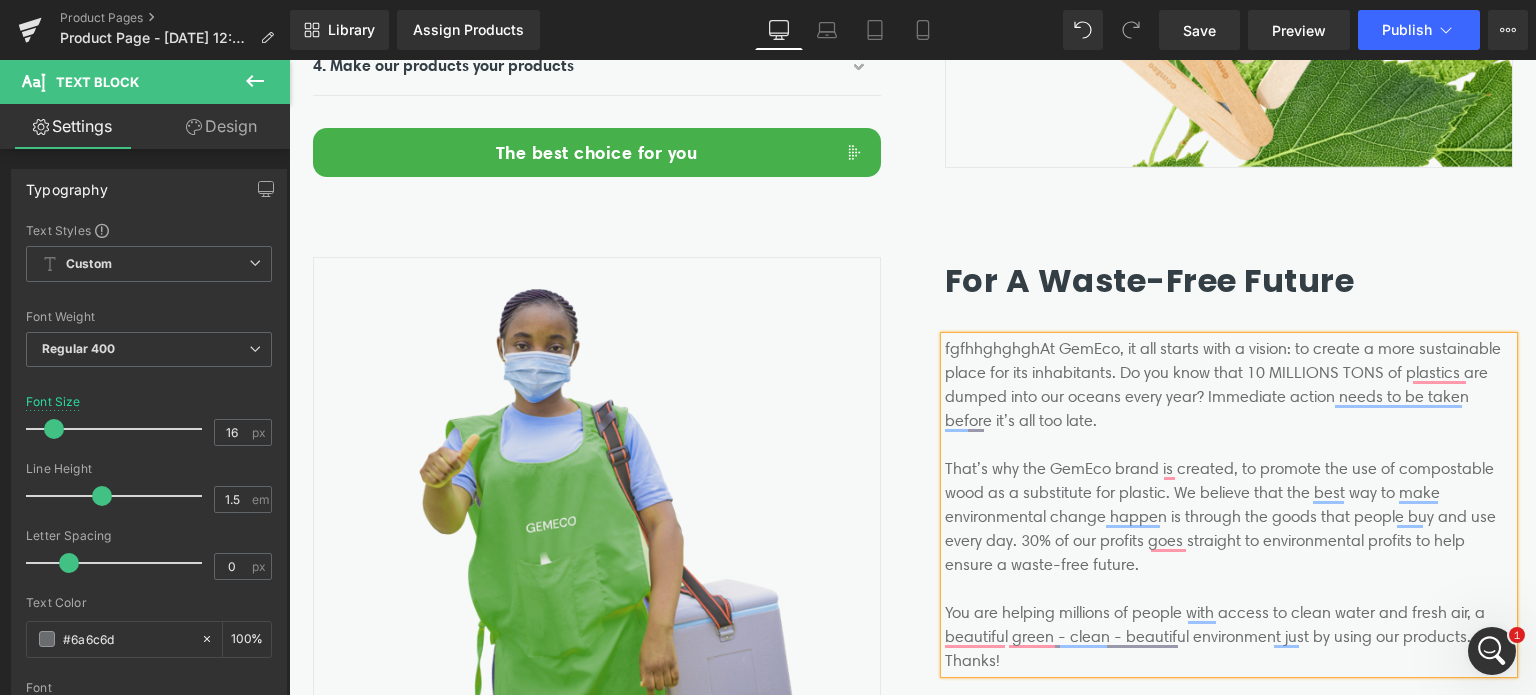 click on "fgfhhghghghAt GemEco, it all starts with a vision: to create a more sustainable place for its inhabitants. Do you know that 10 MILLIONS TONS of plastics are dumped into our oceans every year? Immediate action needs to be taken before it’s all too late. That’s why the GemEco brand is created, to promote the use of compostable wood as a substitute for plastic. We believe that the best way to make environmental change happen is through the goods that people buy and use every day. 30% of our profits goes straight to environmental profits to help ensure a waste-free future.  You are helping millions of people with access to clean water and fresh air, a beautiful green - clean - beautiful environment just by using our products. Thanks!" at bounding box center [1229, 505] 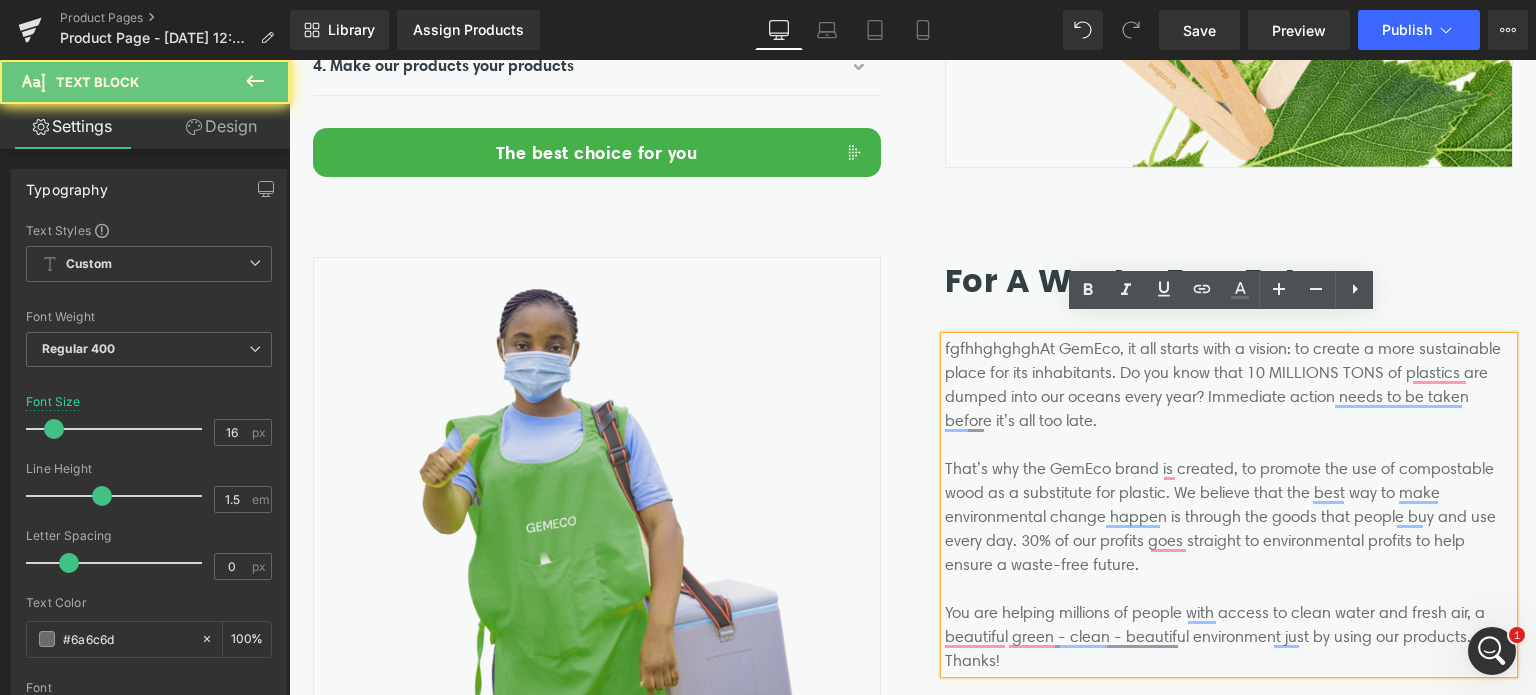 click on "fgfhhghghghAt GemEco, it all starts with a vision: to create a more sustainable place for its inhabitants. Do you know that 10 MILLIONS TONS of plastics are dumped into our oceans every year? Immediate action needs to be taken before it’s all too late. That’s why the GemEco brand is created, to promote the use of compostable wood as a substitute for plastic. We believe that the best way to make environmental change happen is through the goods that people buy and use every day. 30% of our profits goes straight to environmental profits to help ensure a waste-free future.  You are helping millions of people with access to clean water and fresh air, a beautiful green - clean - beautiful environment just by using our products. Thanks!" at bounding box center [1229, 505] 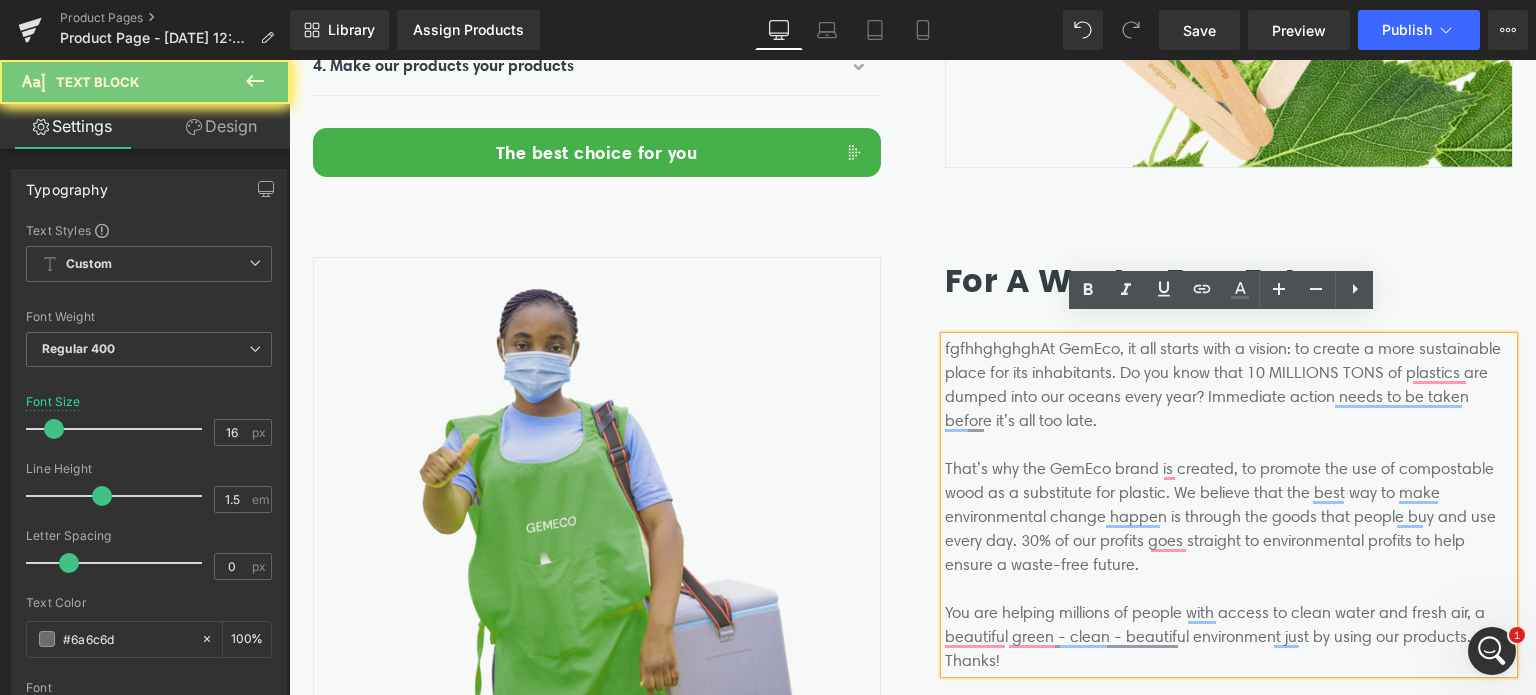 click on "fgfhhghghghAt GemEco, it all starts with a vision: to create a more sustainable place for its inhabitants. Do you know that 10 MILLIONS TONS of plastics are dumped into our oceans every year? Immediate action needs to be taken before it’s all too late. That’s why the GemEco brand is created, to promote the use of compostable wood as a substitute for plastic. We believe that the best way to make environmental change happen is through the goods that people buy and use every day. 30% of our profits goes straight to environmental profits to help ensure a waste-free future.  You are helping millions of people with access to clean water and fresh air, a beautiful green - clean - beautiful environment just by using our products. Thanks!" at bounding box center [1229, 505] 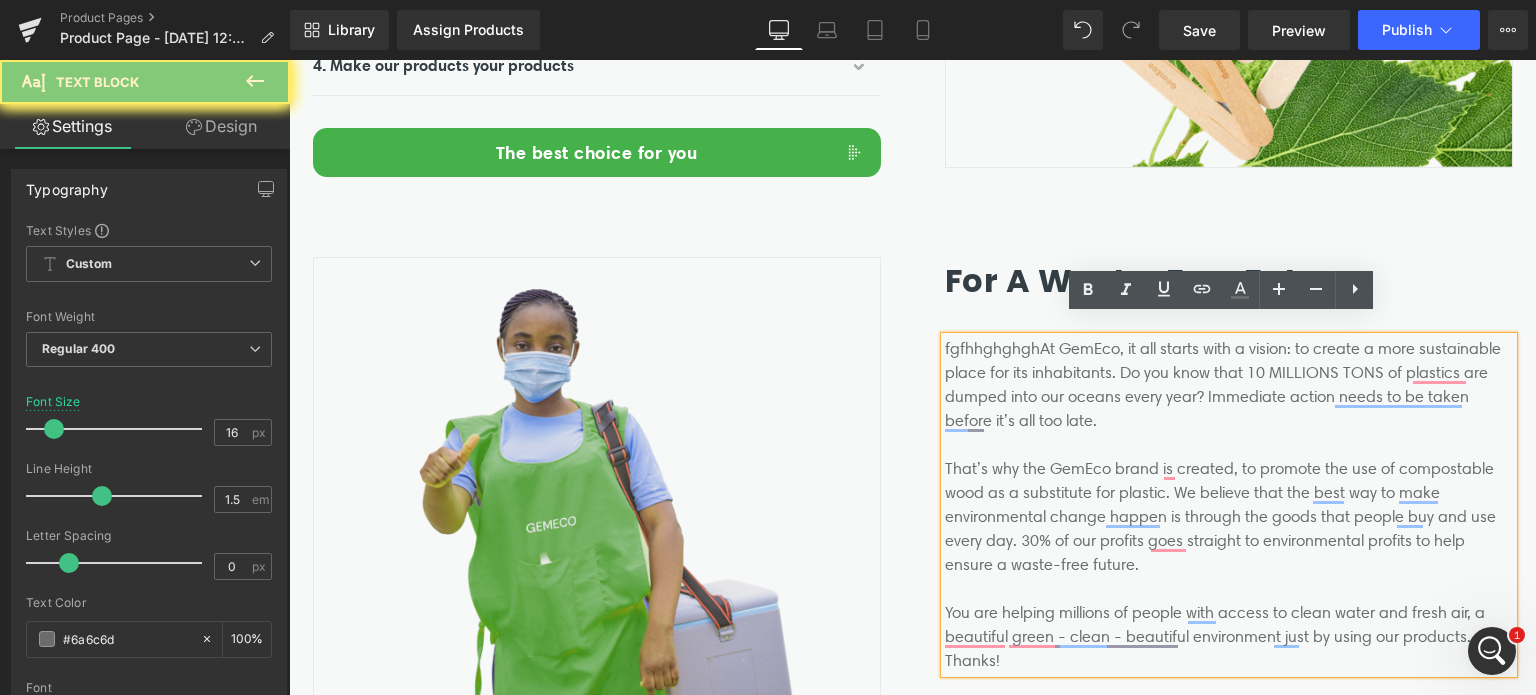 click on "fgfhhghghghAt GemEco, it all starts with a vision: to create a more sustainable place for its inhabitants. Do you know that 10 MILLIONS TONS of plastics are dumped into our oceans every year? Immediate action needs to be taken before it’s all too late. That’s why the GemEco brand is created, to promote the use of compostable wood as a substitute for plastic. We believe that the best way to make environmental change happen is through the goods that people buy and use every day. 30% of our profits goes straight to environmental profits to help ensure a waste-free future.  You are helping millions of people with access to clean water and fresh air, a beautiful green - clean - beautiful environment just by using our products. Thanks!" at bounding box center [1229, 505] 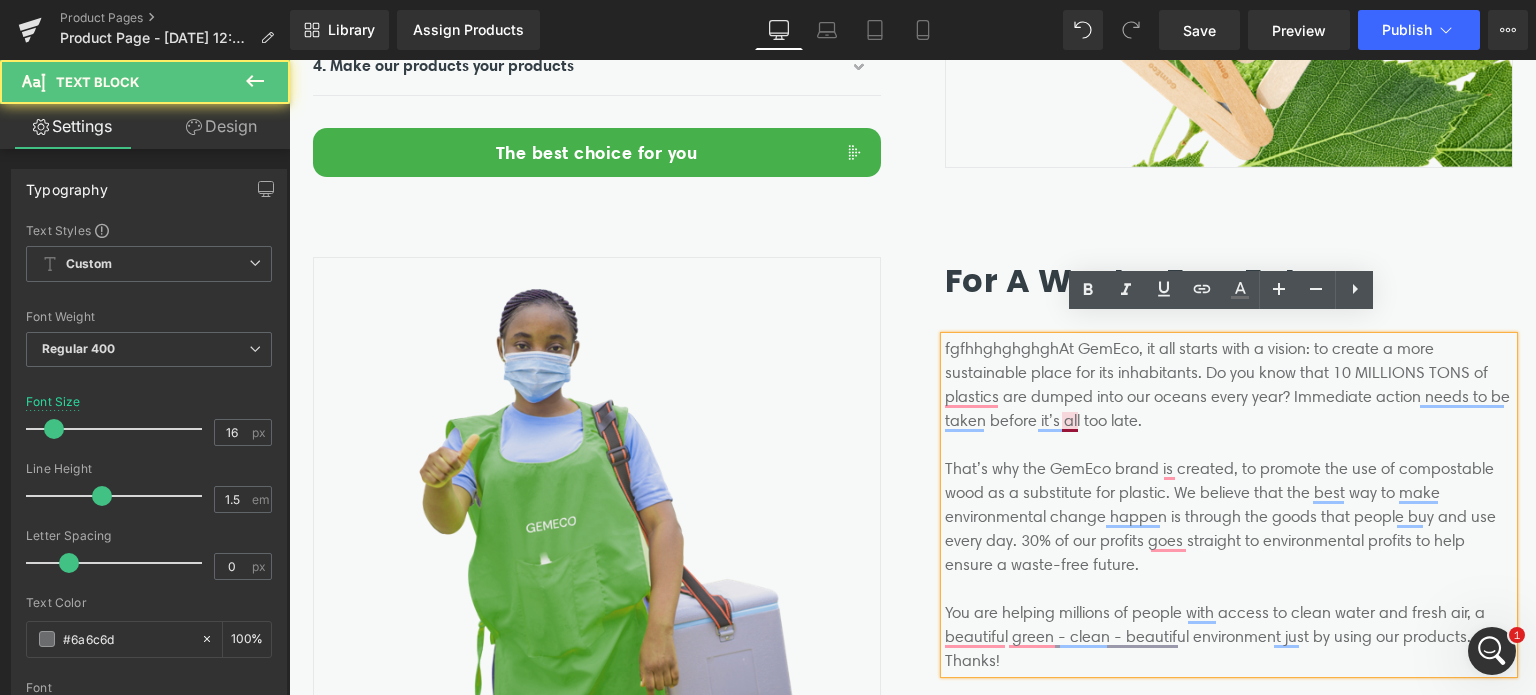 click on "fgfhhghghghghAt GemEco, it all starts with a vision: to create a more sustainable place for its inhabitants. Do you know that 10 MILLIONS TONS of plastics are dumped into our oceans every year? Immediate action needs to be taken before it’s all too late. That’s why the GemEco brand is created, to promote the use of compostable wood as a substitute for plastic. We believe that the best way to make environmental change happen is through the goods that people buy and use every day. 30% of our profits goes straight to environmental profits to help ensure a waste-free future.  You are helping millions of people with access to clean water and fresh air, a beautiful green - clean - beautiful environment just by using our products. Thanks!" at bounding box center (1229, 505) 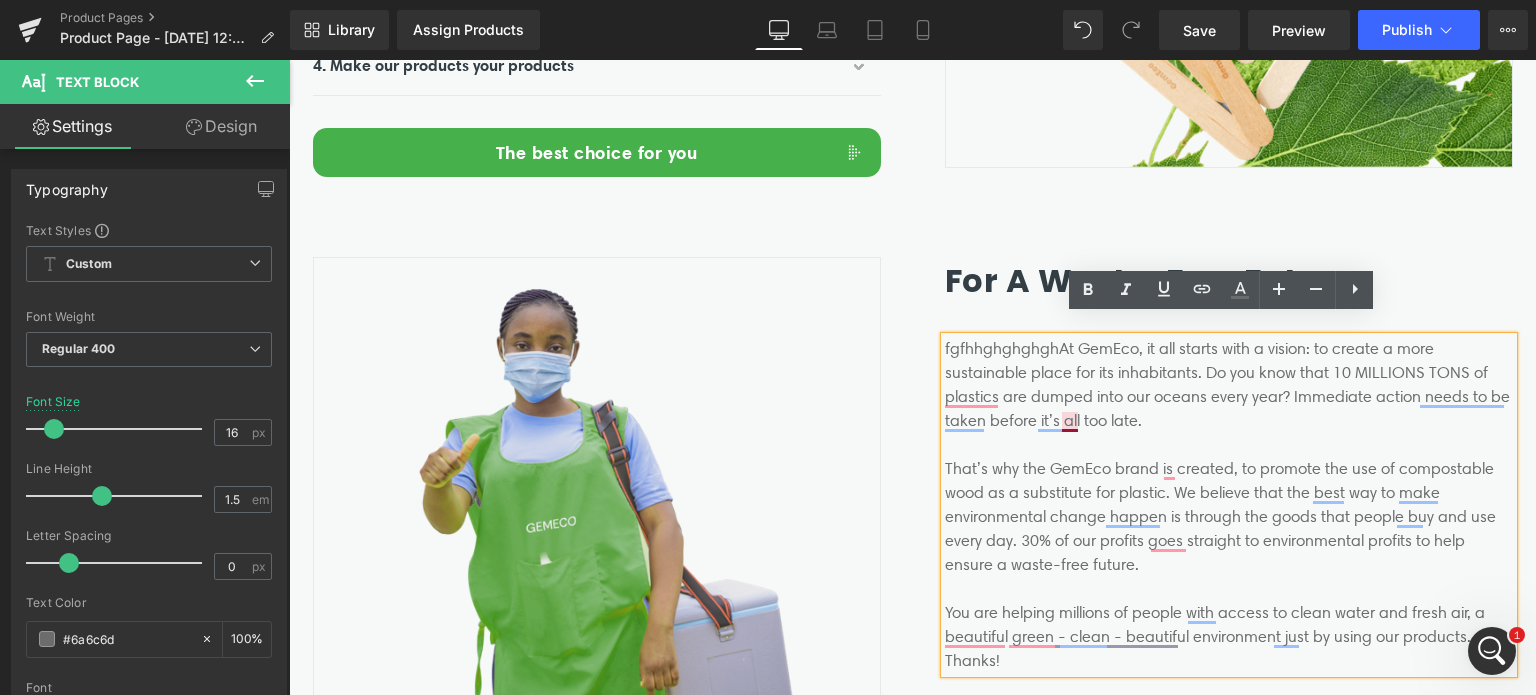click on "fgfhhghghghghAt GemEco, it all starts with a vision: to create a more sustainable place for its inhabitants. Do you know that 10 MILLIONS TONS of plastics are dumped into our oceans every year? Immediate action needs to be taken before it’s all too late. That’s why the GemEco brand is created, to promote the use of compostable wood as a substitute for plastic. We believe that the best way to make environmental change happen is through the goods that people buy and use every day. 30% of our profits goes straight to environmental profits to help ensure a waste-free future.  You are helping millions of people with access to clean water and fresh air, a beautiful green - clean - beautiful environment just by using our products. Thanks!" at bounding box center (1229, 505) 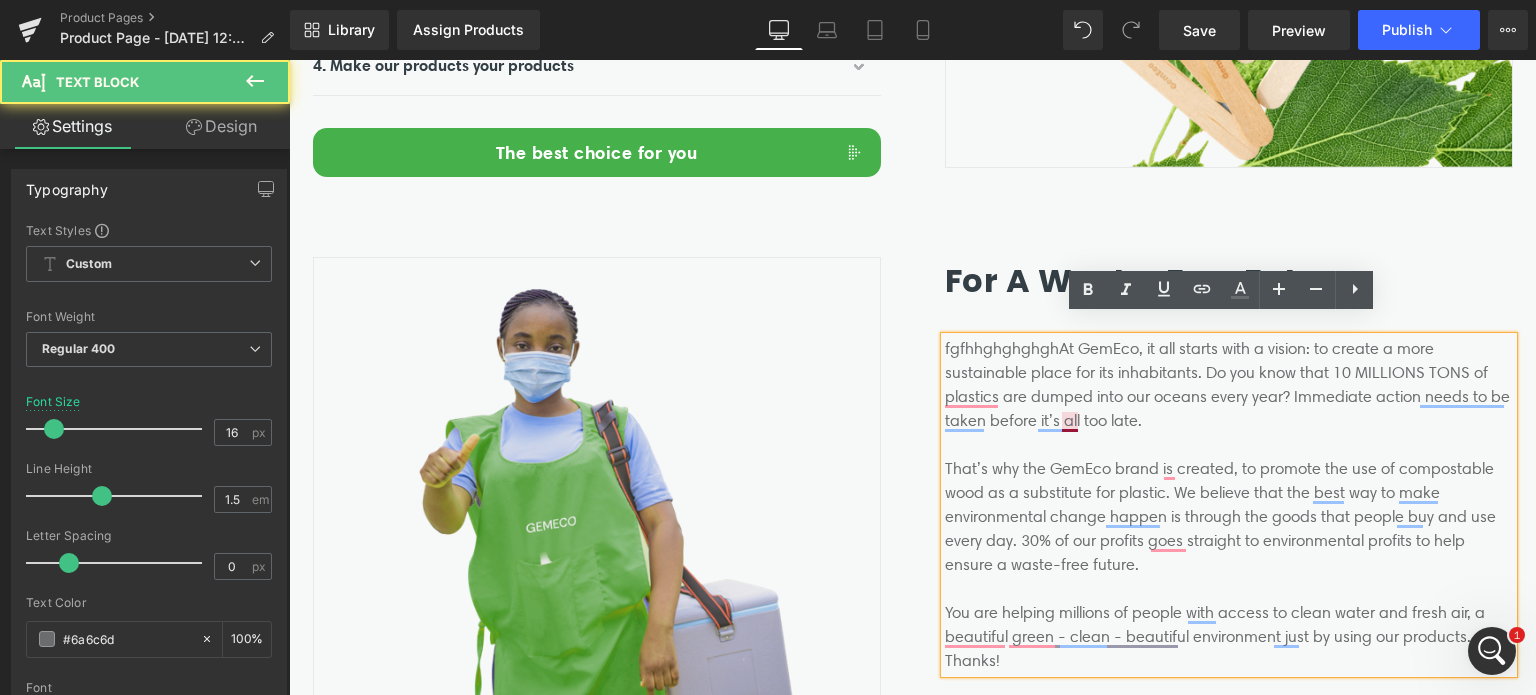 click on "fgfhhghghghghAt GemEco, it all starts with a vision: to create a more sustainable place for its inhabitants. Do you know that 10 MILLIONS TONS of plastics are dumped into our oceans every year? Immediate action needs to be taken before it’s all too late. That’s why the GemEco brand is created, to promote the use of compostable wood as a substitute for plastic. We believe that the best way to make environmental change happen is through the goods that people buy and use every day. 30% of our profits goes straight to environmental profits to help ensure a waste-free future.  You are helping millions of people with access to clean water and fresh air, a beautiful green - clean - beautiful environment just by using our products. Thanks!" at bounding box center (1229, 505) 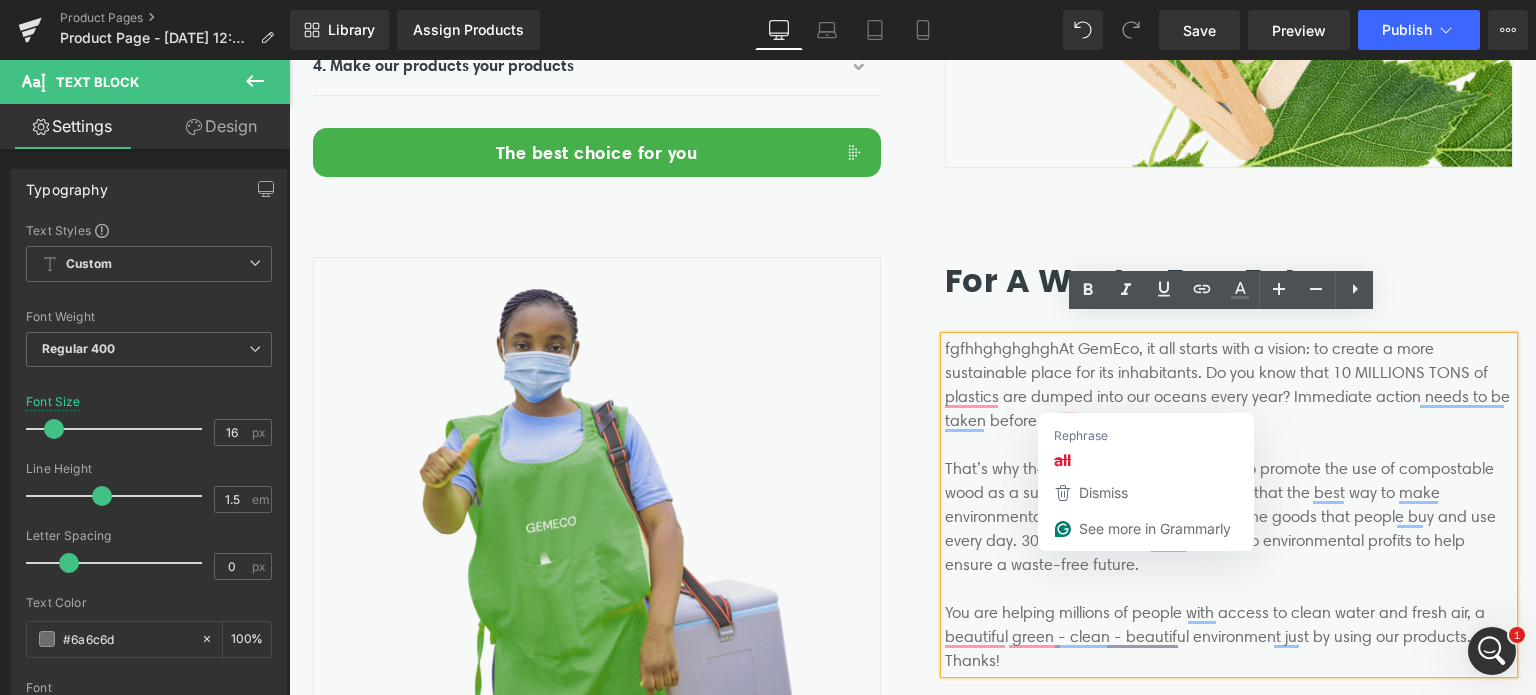 click on "fgfhhghghghghAt GemEco, it all starts with a vision: to create a more sustainable place for its inhabitants. Do you know that 10 MILLIONS TONS of plastics are dumped into our oceans every year? Immediate action needs to be taken before it’s all too late. That’s why the GemEco brand is created, to promote the use of compostable wood as a substitute for plastic. We believe that the best way to make environmental change happen is through the goods that people buy and use every day. 30% of our profits goes straight to environmental profits to help ensure a waste-free future.  You are helping millions of people with access to clean water and fresh air, a beautiful green - clean - beautiful environment just by using our products. Thanks!" at bounding box center (1229, 505) 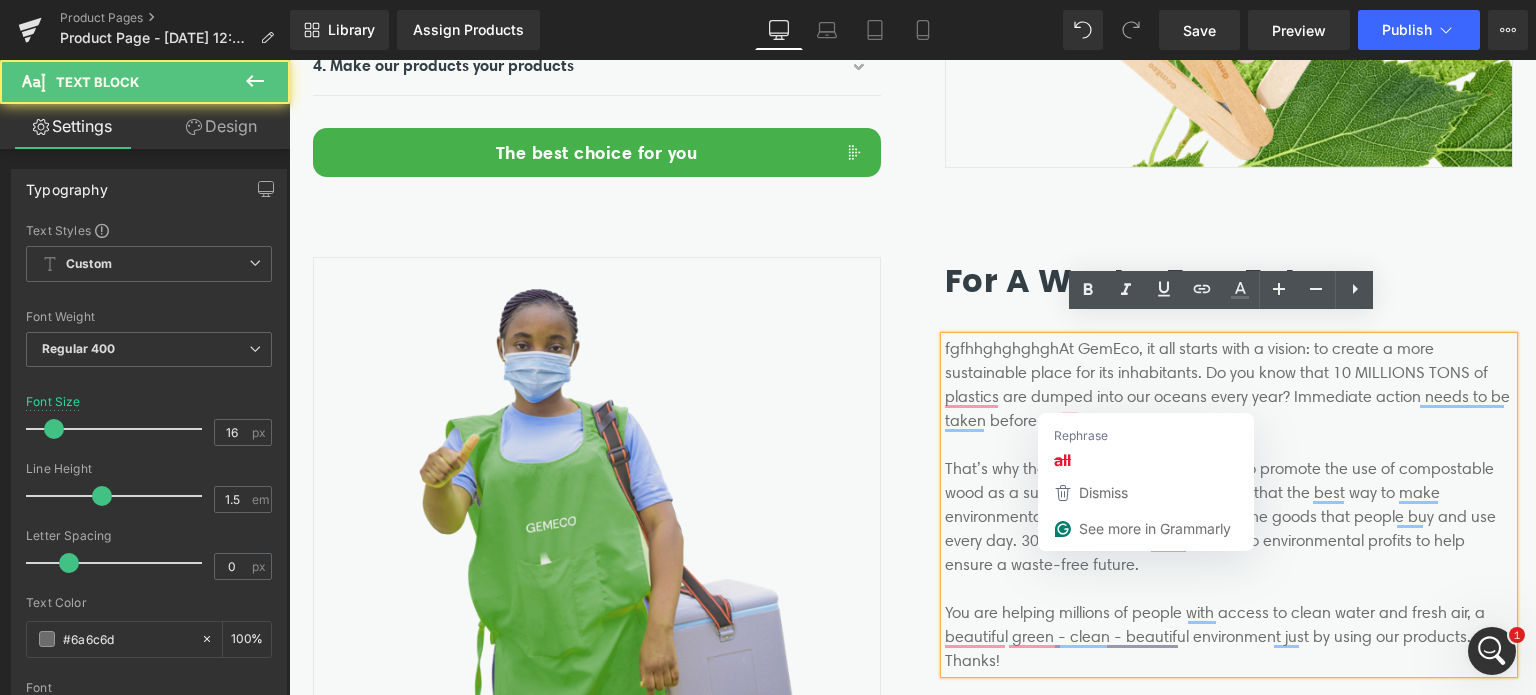 click on "fgfhhghghghghAt GemEco, it all starts with a vision: to create a more sustainable place for its inhabitants. Do you know that 10 MILLIONS TONS of plastics are dumped into our oceans every year? Immediate action needs to be taken before it’s all too late. That’s why the GemEco brand is created, to promote the use of compostable wood as a substitute for plastic. We believe that the best way to make environmental change happen is through the goods that people buy and use every day. 30% of our profits goes straight to environmental profits to help ensure a waste-free future.  You are helping millions of people with access to clean water and fresh air, a beautiful green - clean - beautiful environment just by using our products. Thanks!" at bounding box center [1229, 505] 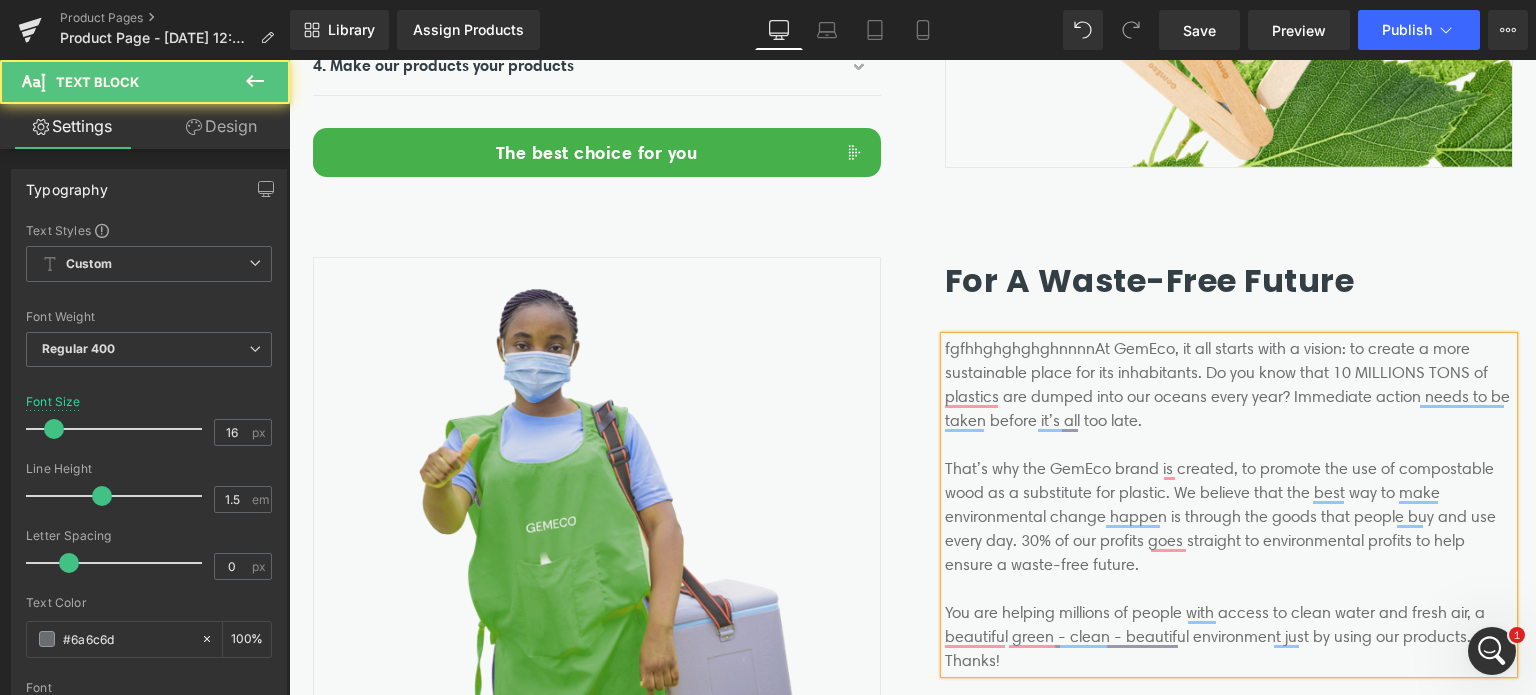 click on "fgfhhghghghghnnnnAt GemEco, it all starts with a vision: to create a more sustainable place for its inhabitants. Do you know that 10 MILLIONS TONS of plastics are dumped into our oceans every year? Immediate action needs to be taken before it’s all too late. That’s why the GemEco brand is created, to promote the use of compostable wood as a substitute for plastic. We believe that the best way to make environmental change happen is through the goods that people buy and use every day. 30% of our profits goes straight to environmental profits to help ensure a waste-free future.  You are helping millions of people with access to clean water and fresh air, a beautiful green - clean - beautiful environment just by using our products. Thanks!" at bounding box center [1229, 505] 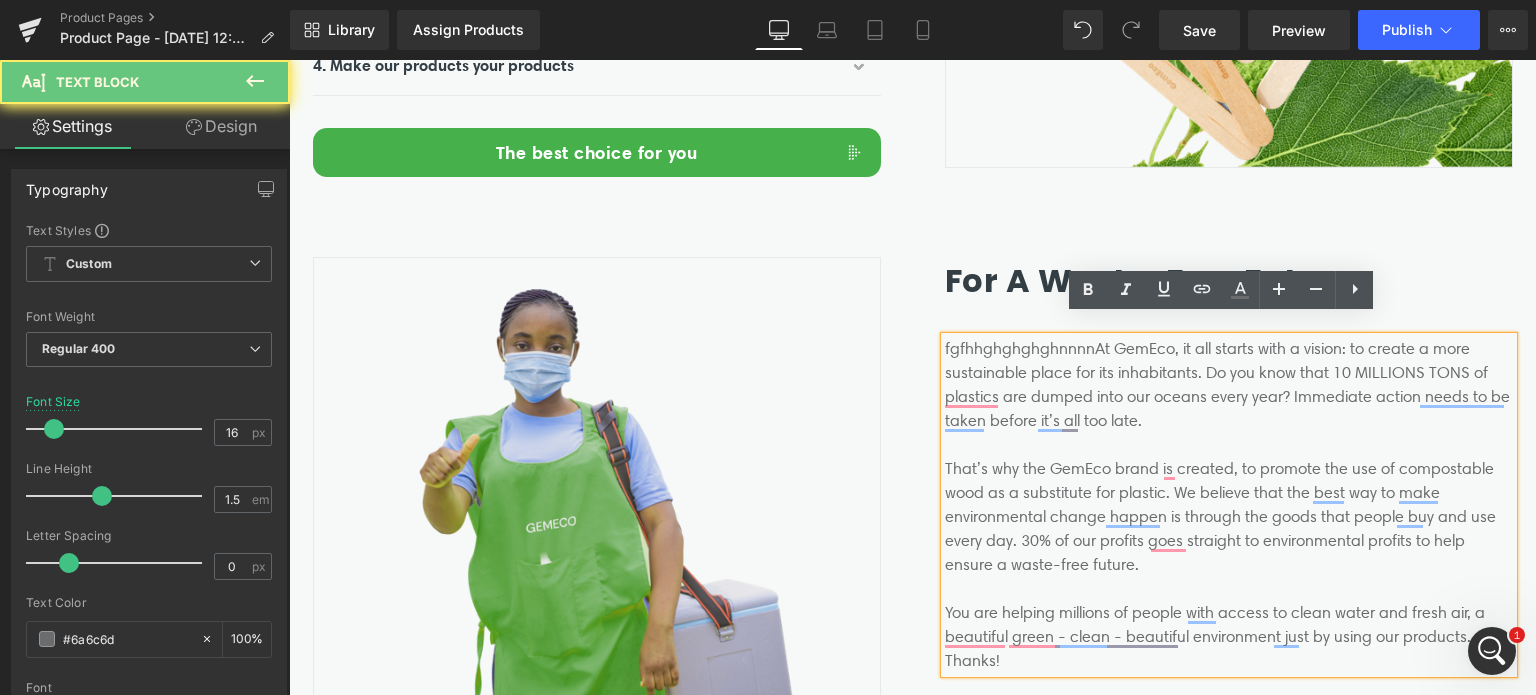 click on "fgfhhghghghghnnnnAt GemEco, it all starts with a vision: to create a more sustainable place for its inhabitants. Do you know that 10 MILLIONS TONS of plastics are dumped into our oceans every year? Immediate action needs to be taken before it’s all too late. That’s why the GemEco brand is created, to promote the use of compostable wood as a substitute for plastic. We believe that the best way to make environmental change happen is through the goods that people buy and use every day. 30% of our profits goes straight to environmental profits to help ensure a waste-free future.  You are helping millions of people with access to clean water and fresh air, a beautiful green - clean - beautiful environment just by using our products. Thanks!" at bounding box center [1229, 505] 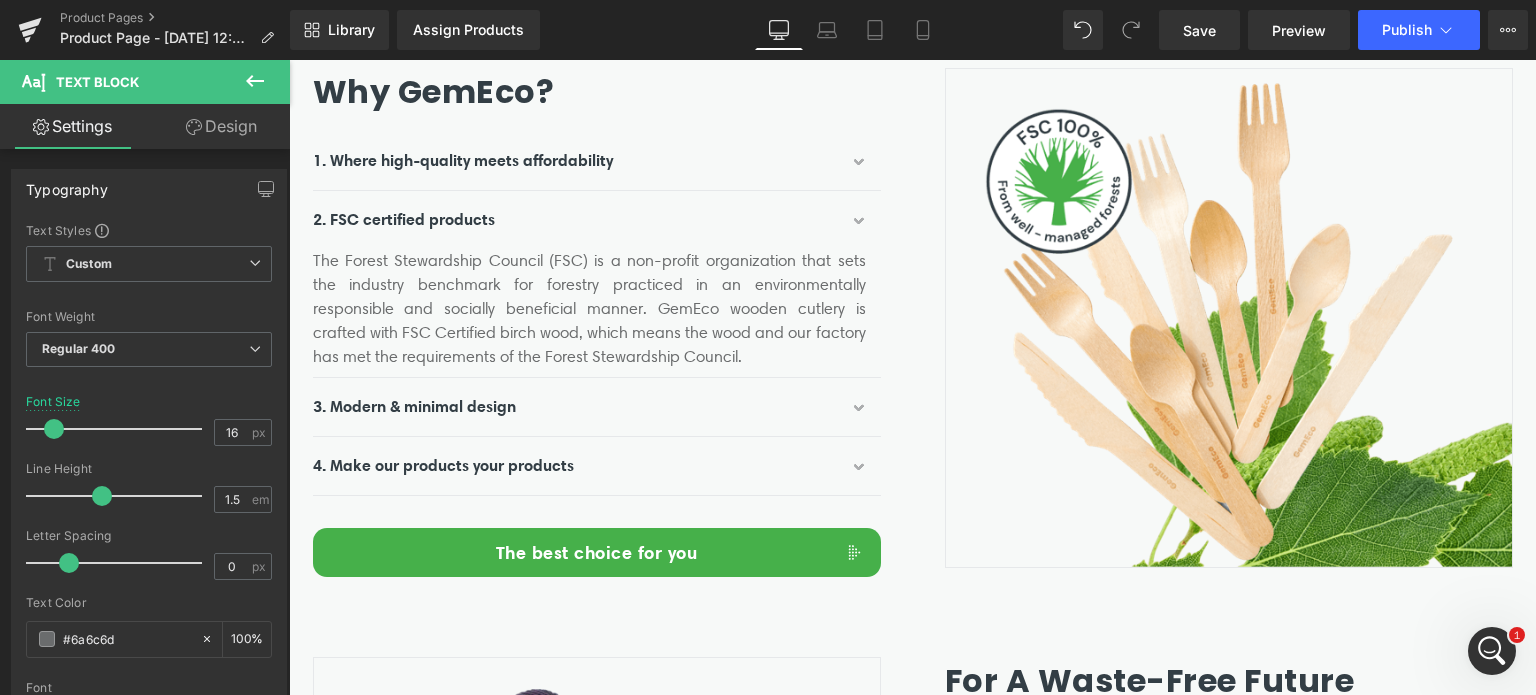 scroll, scrollTop: 2500, scrollLeft: 0, axis: vertical 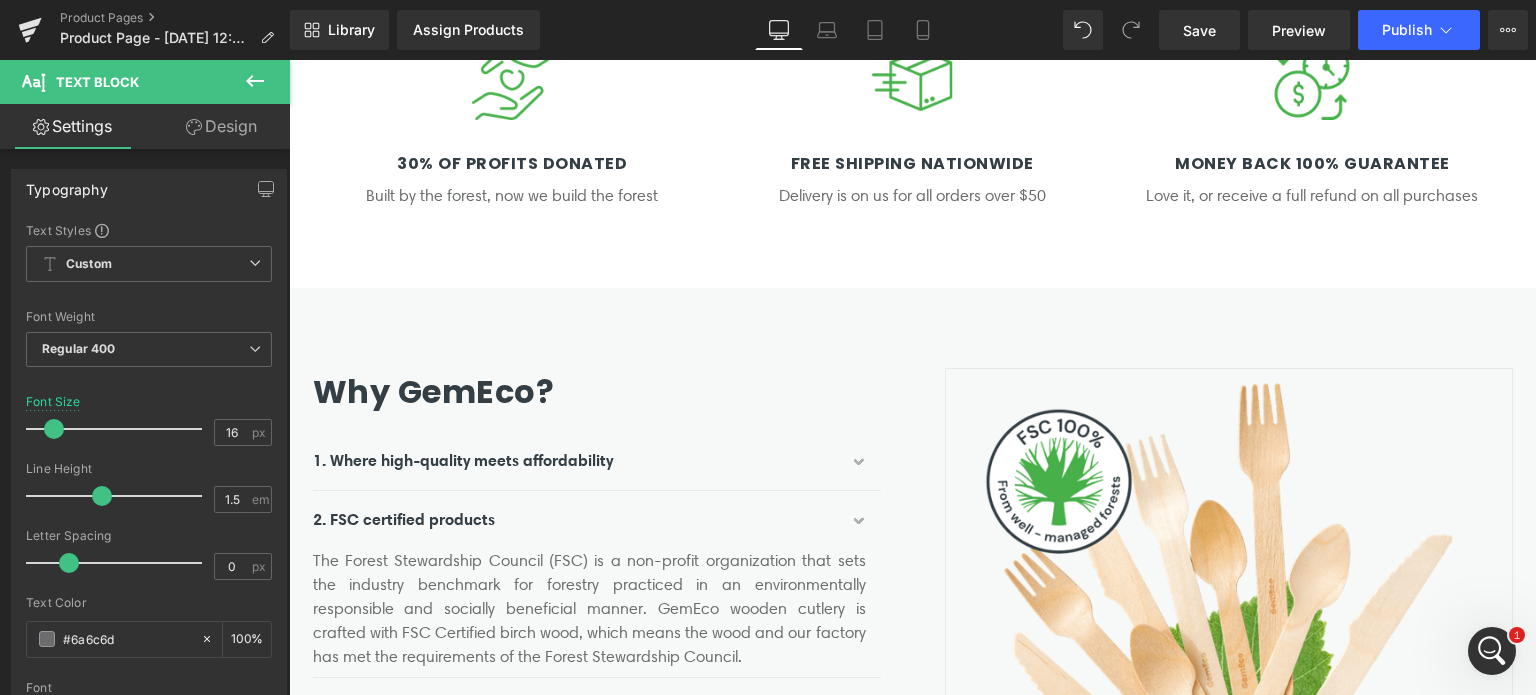 click on "Why GemEco? Heading" at bounding box center [597, 392] 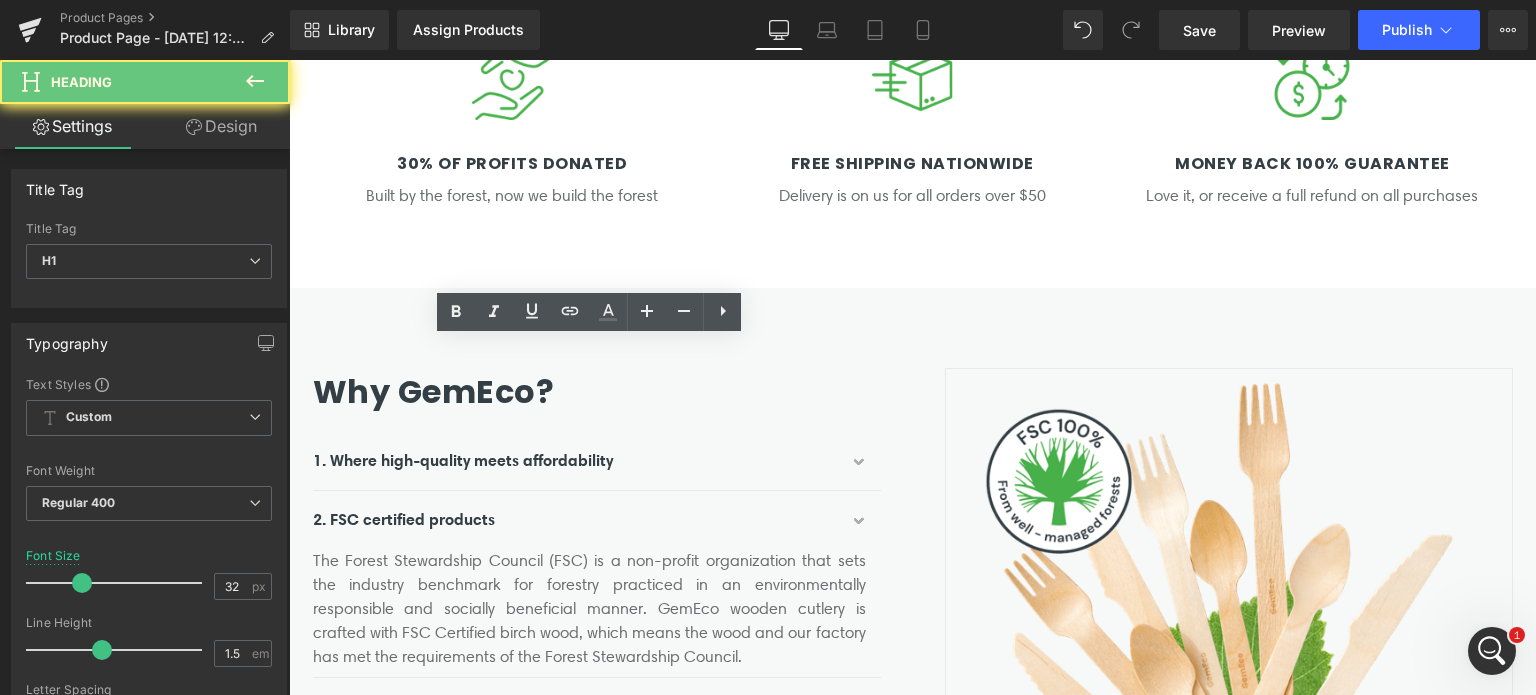 click on "Why GemEco?" at bounding box center (597, 392) 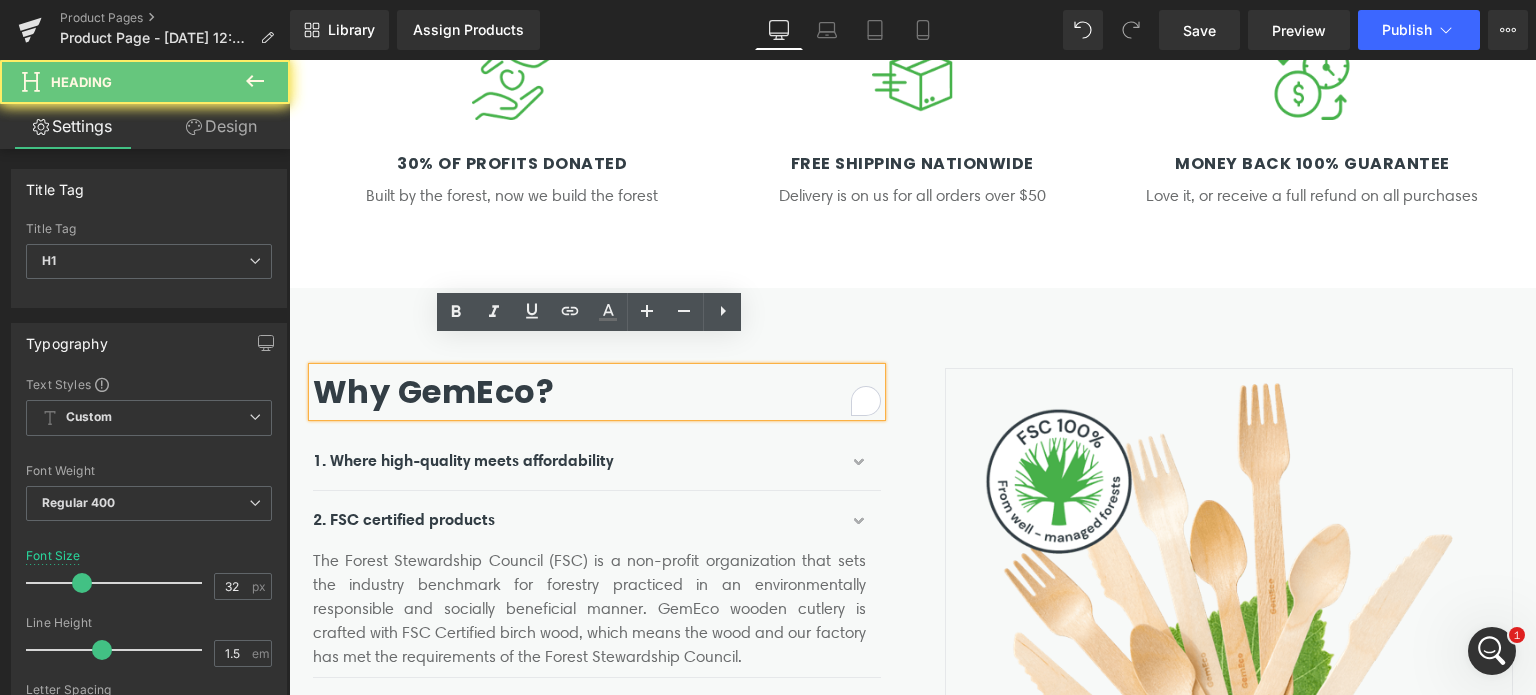 click on "Why GemEco?" at bounding box center (597, 392) 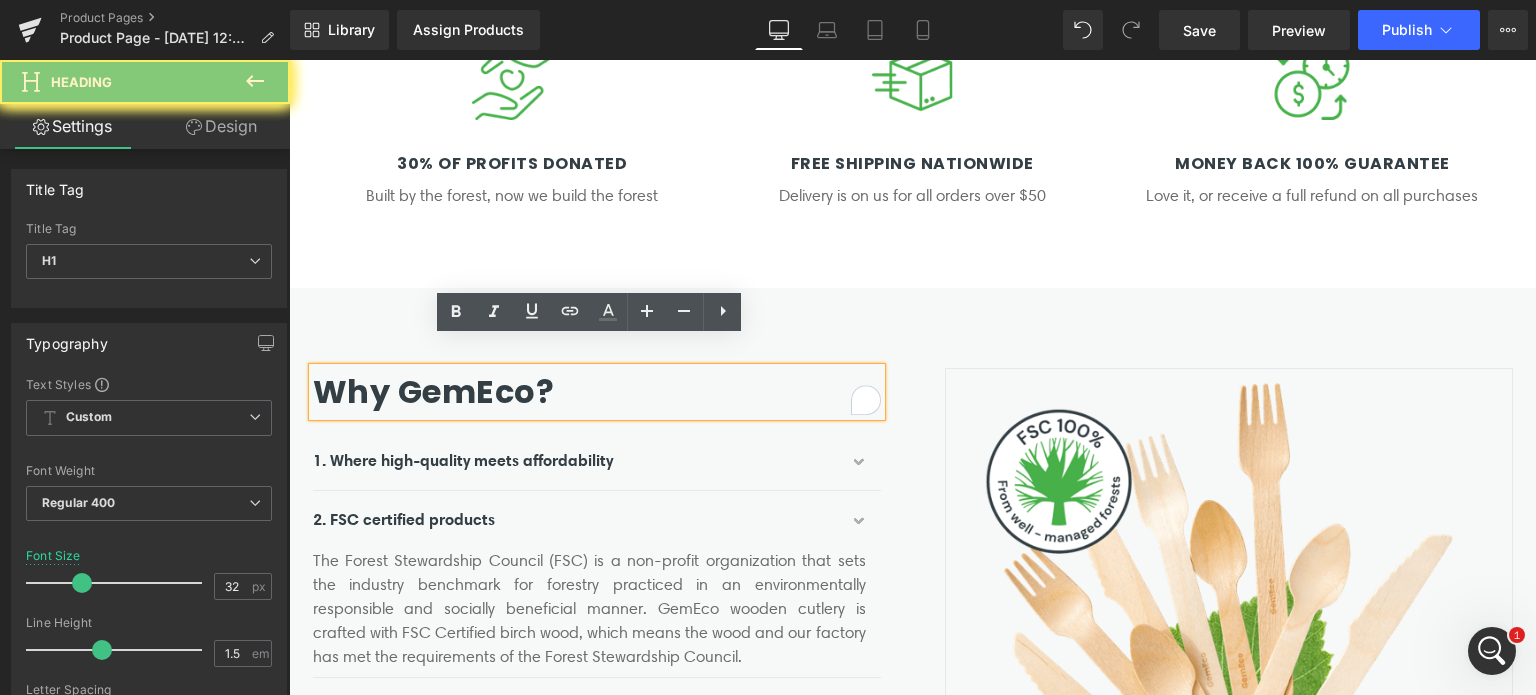 click on "Why GemEco?" at bounding box center (597, 392) 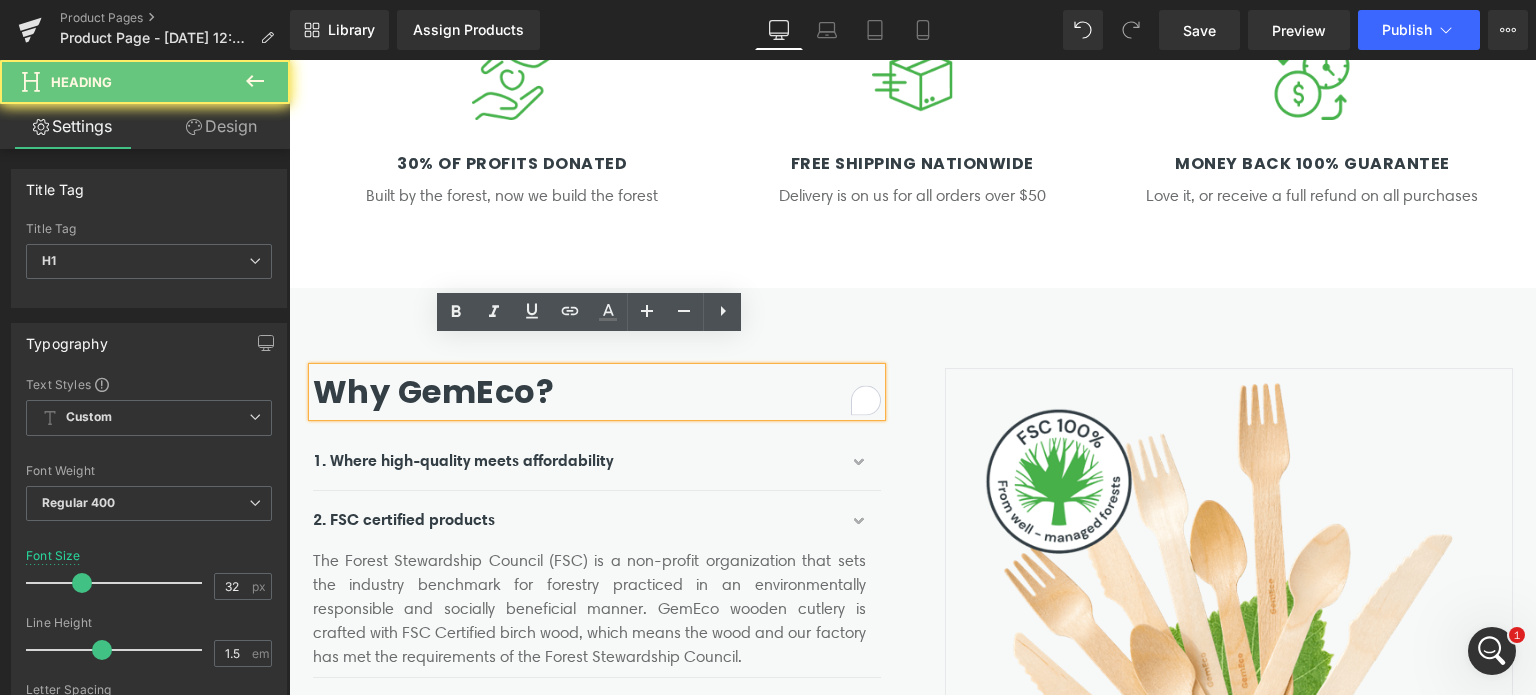 click on "Why GemEco?" at bounding box center (597, 392) 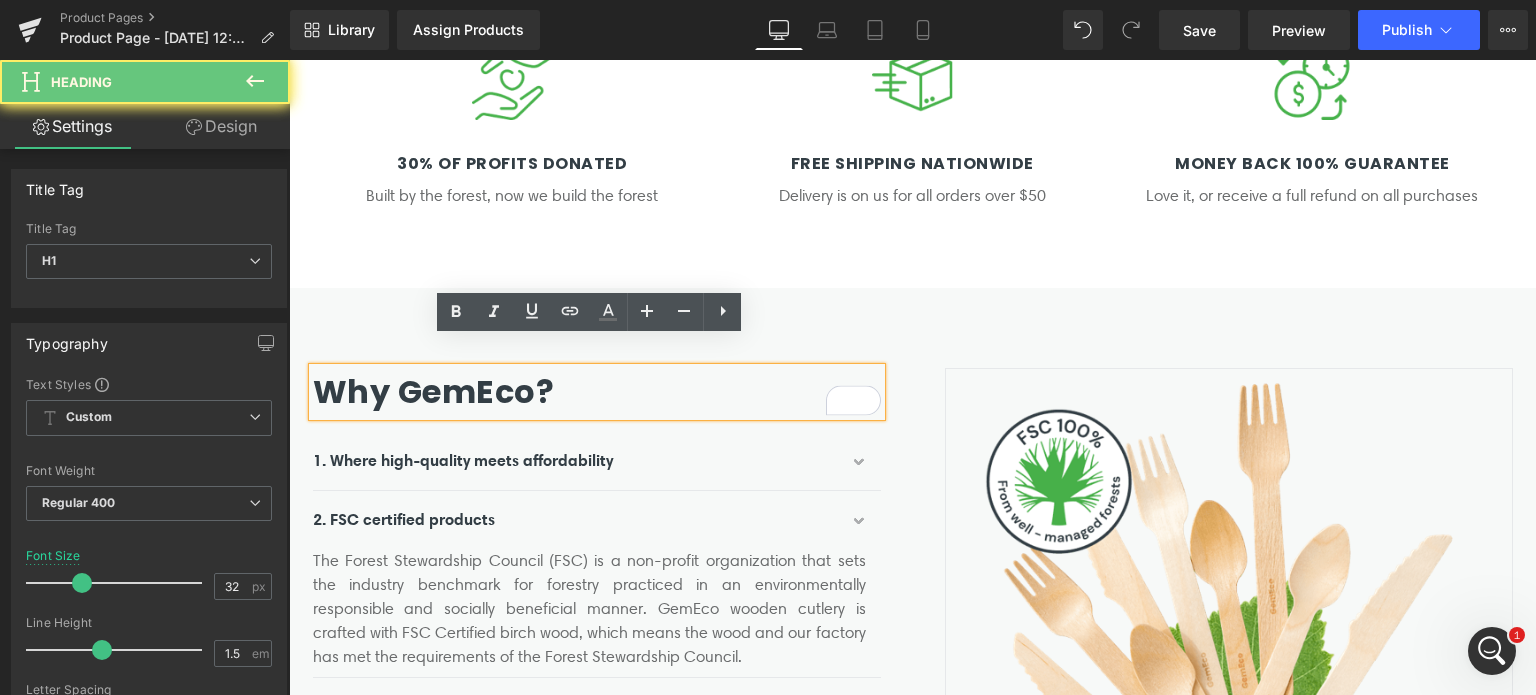 click on "Why GemEco?" at bounding box center (597, 392) 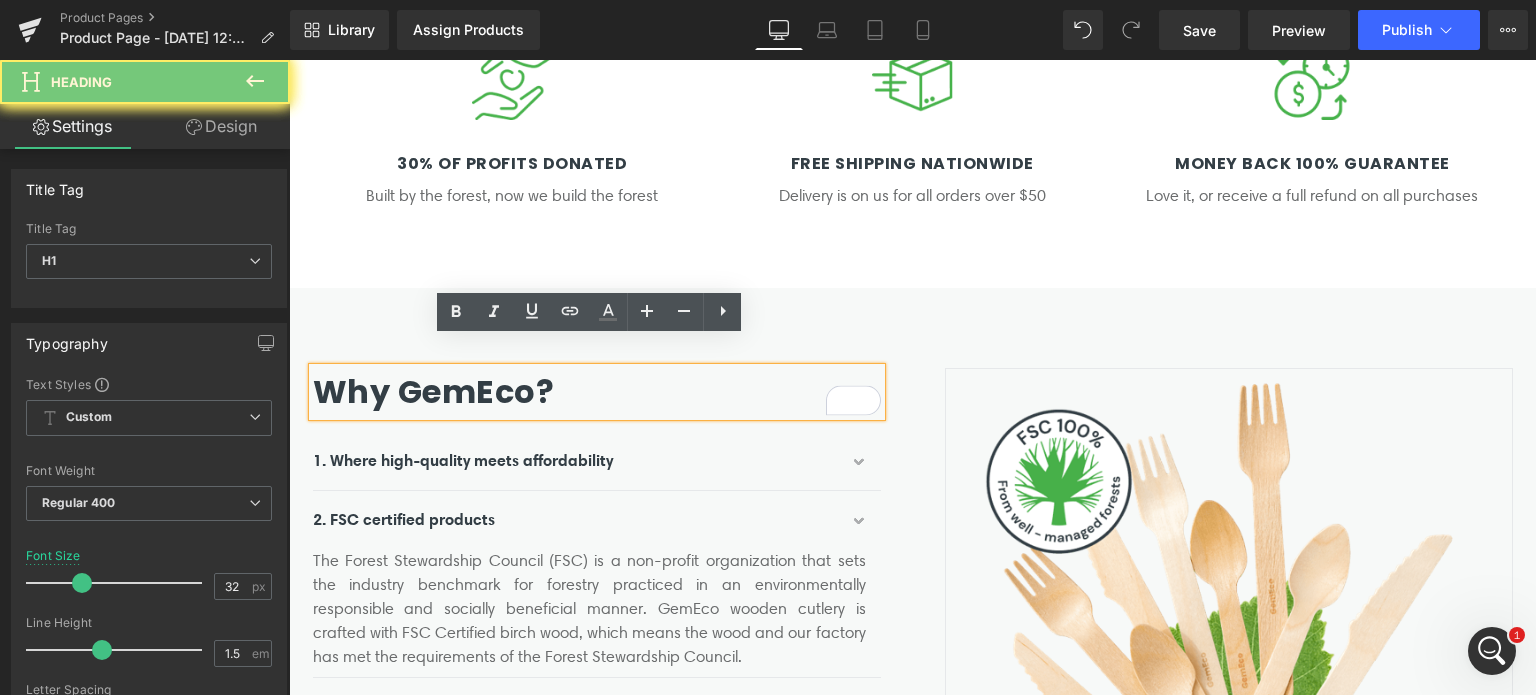 click on "Why GemEco?" at bounding box center [597, 392] 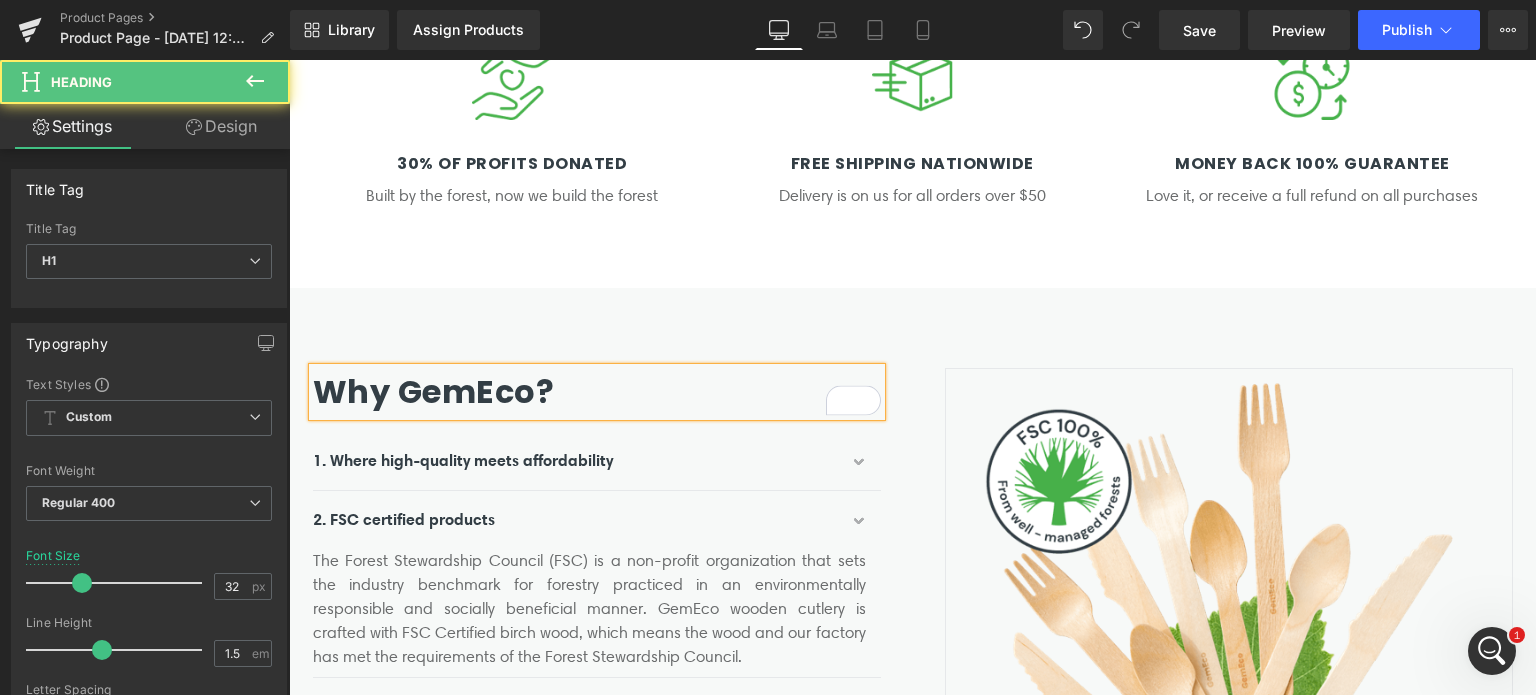 click on "Why GemEco?" at bounding box center (597, 392) 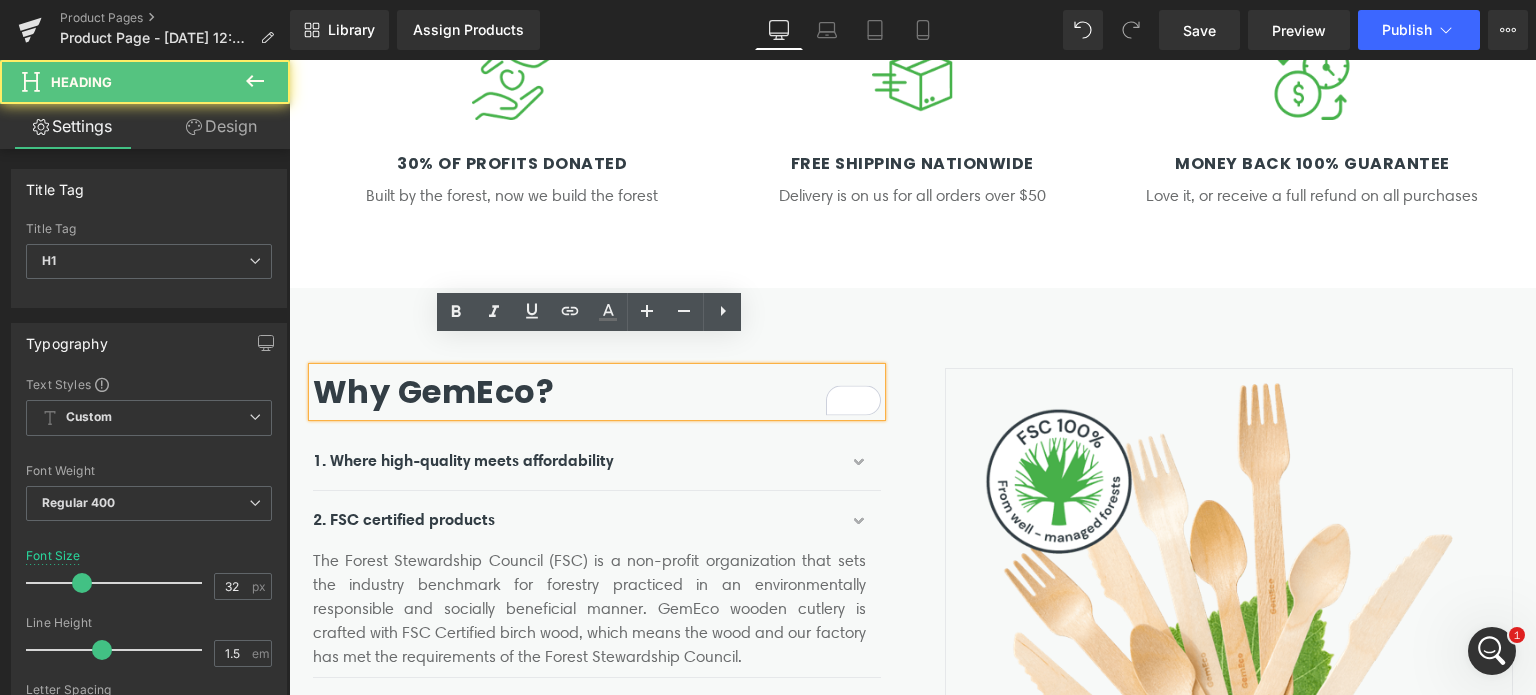 click on "Why GemEco?" at bounding box center (597, 392) 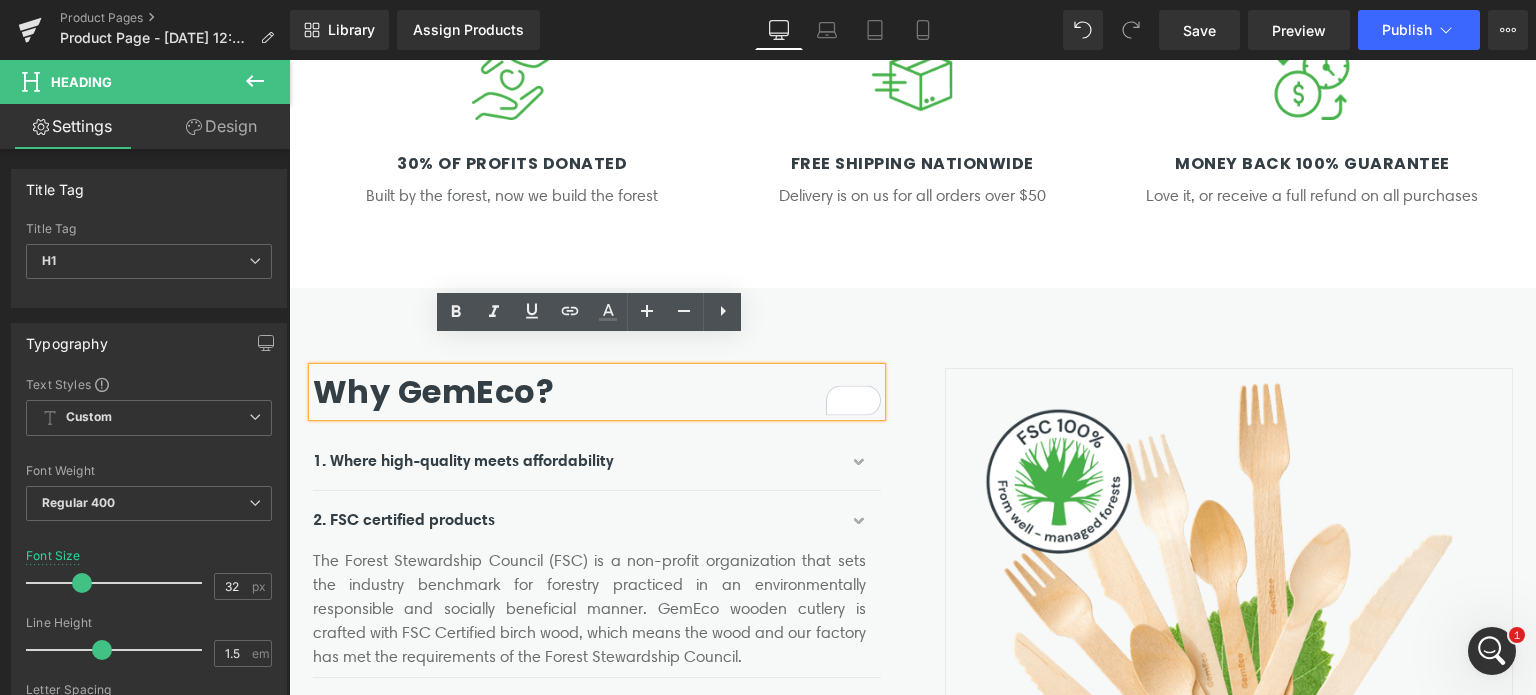 click on "Why GemEco?" at bounding box center (597, 392) 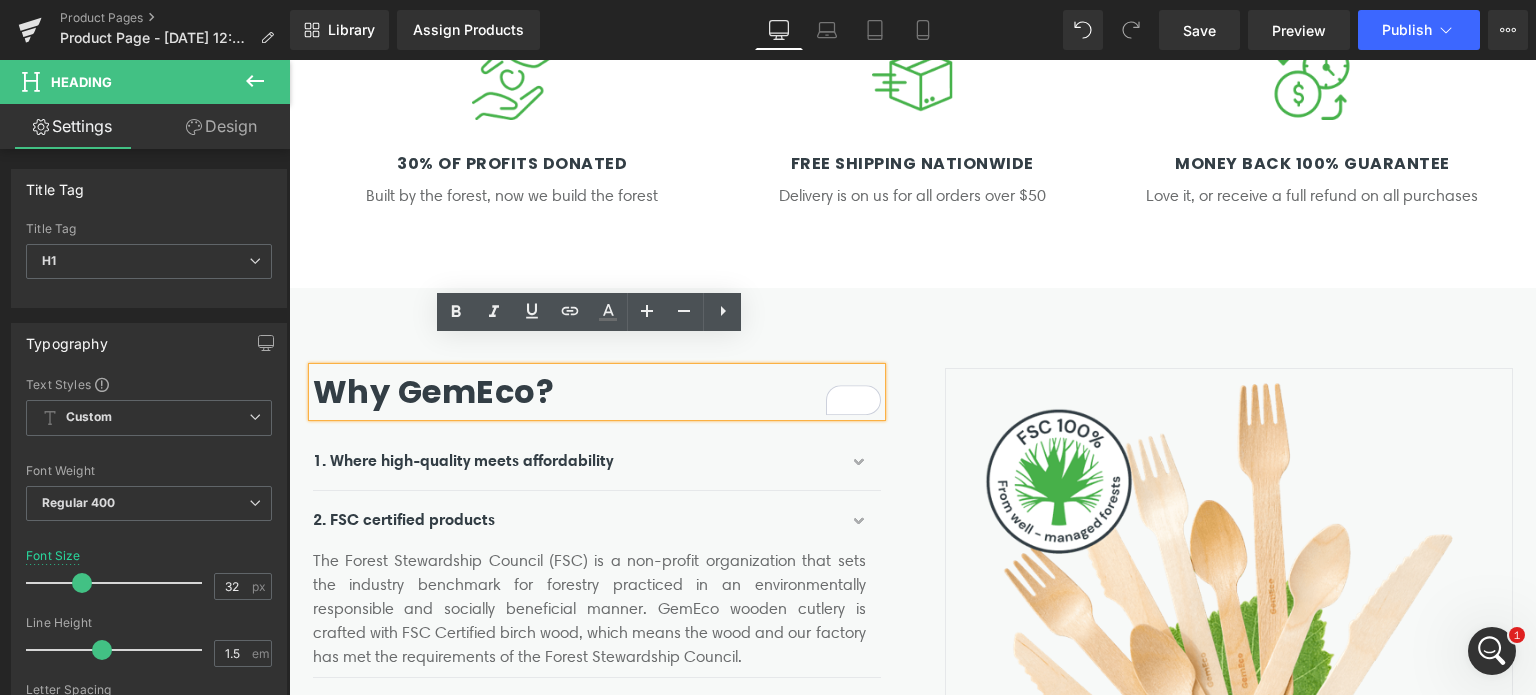 click on "Why GemEco?" at bounding box center (597, 392) 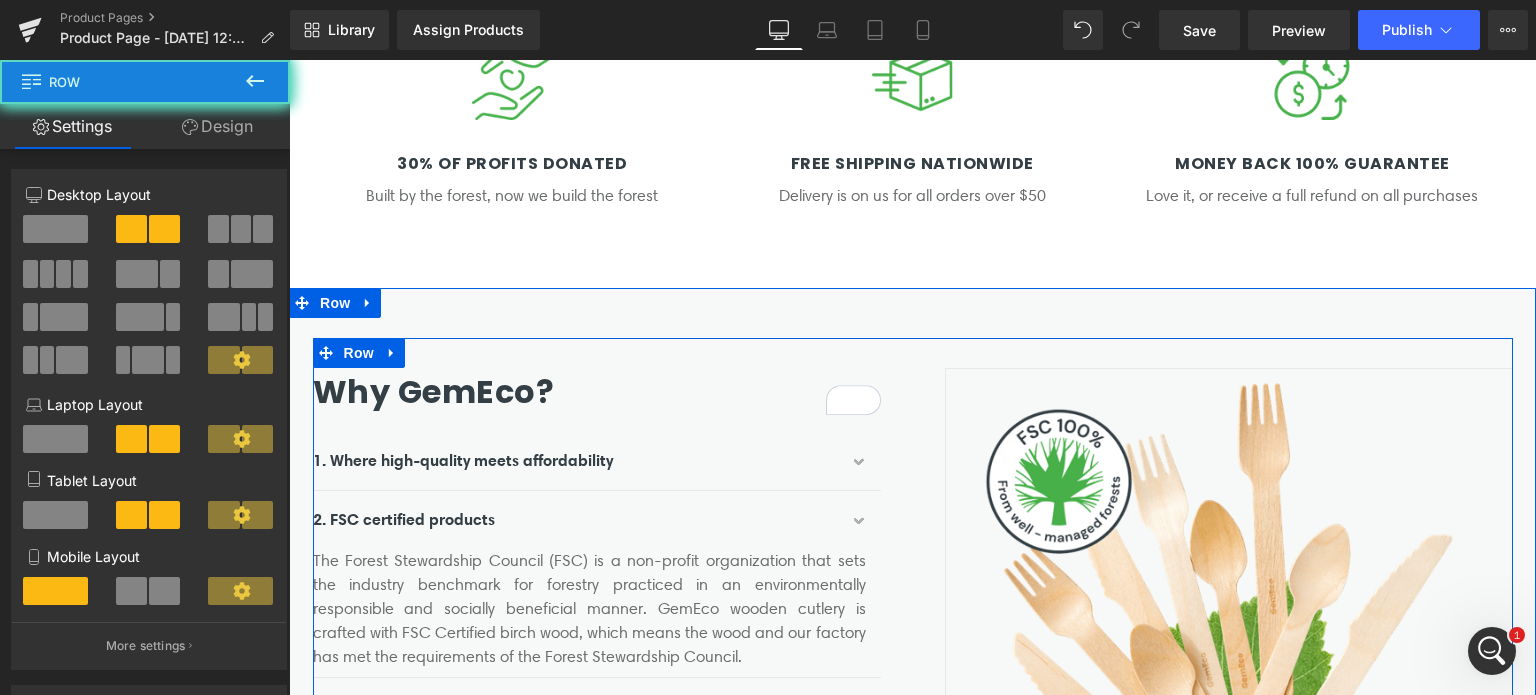 click on "Why GemEco? Heading
1. Where high-quality meets affordability
Text Block
Gem-Eco compostable wooden cutlery is the perfect mix between quality, price, and environmental concerns to provide a unique and affordable plastic alternative. The cutlery is also smooth, strong and durable - which will impress any customers who ever laid their hands (or mouth) on it!
Text Block
2. FSC certified products Text Block" at bounding box center (913, 613) 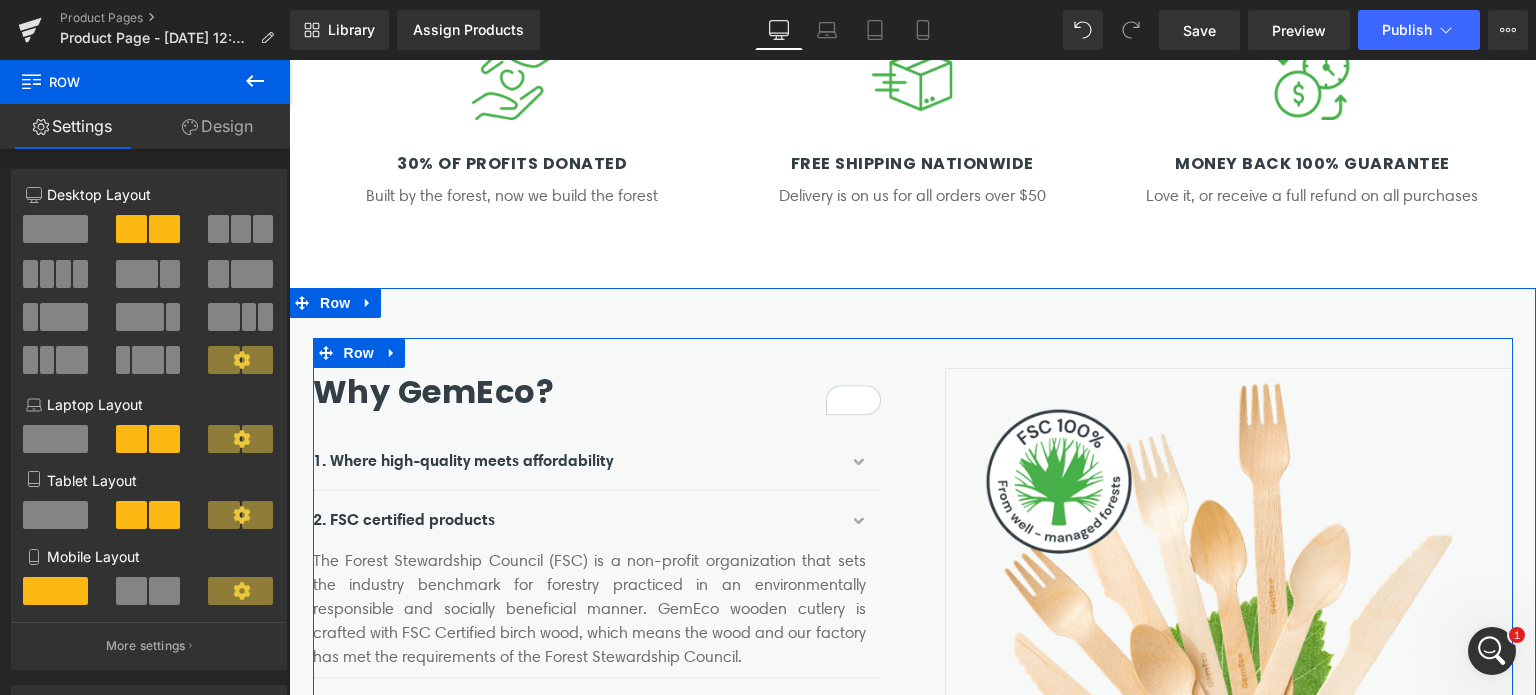 click on "Why GemEco? Heading
1. Where high-quality meets affordability
Text Block
Gem-Eco compostable wooden cutlery is the perfect mix between quality, price, and environmental concerns to provide a unique and affordable plastic alternative. The cutlery is also smooth, strong and durable - which will impress any customers who ever laid their hands (or mouth) on it!
Text Block
2. FSC certified products Text Block" at bounding box center (913, 613) 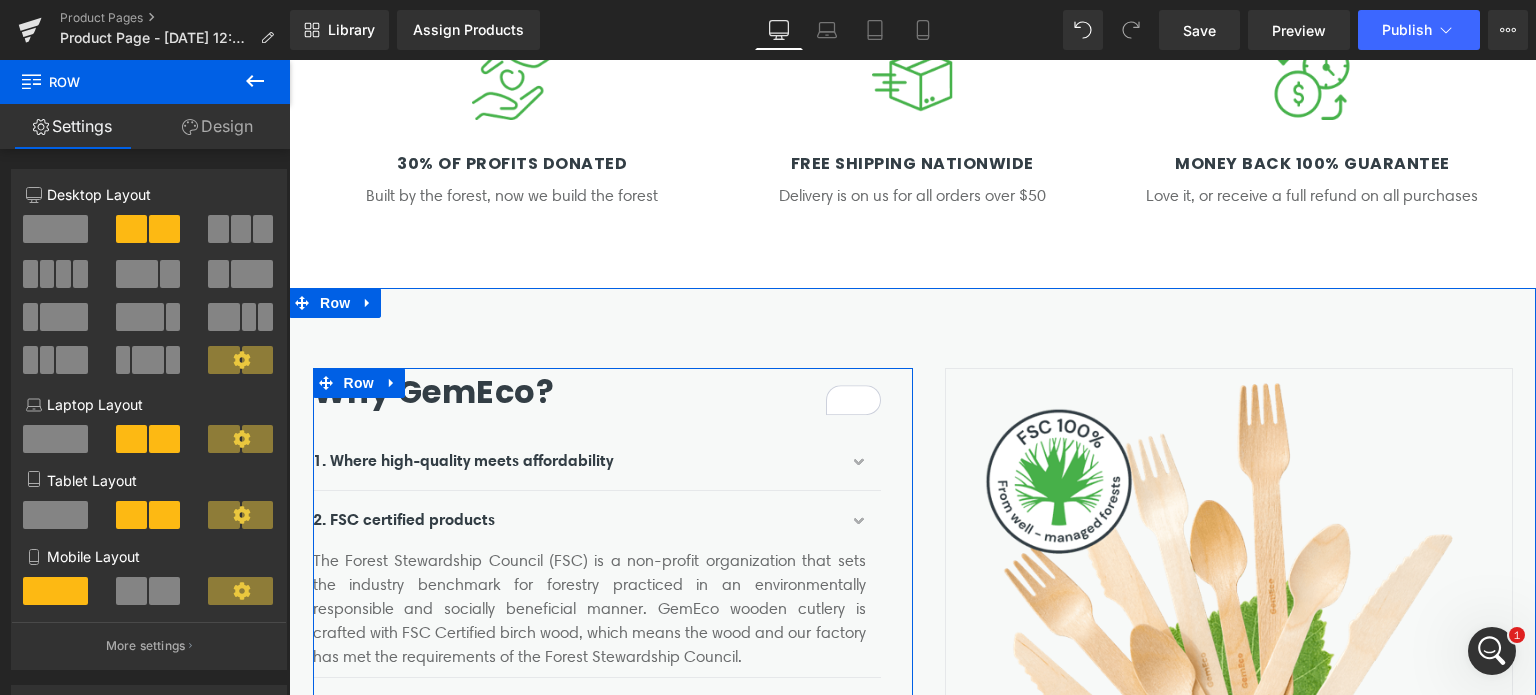 click on "Why GemEco?" at bounding box center [597, 392] 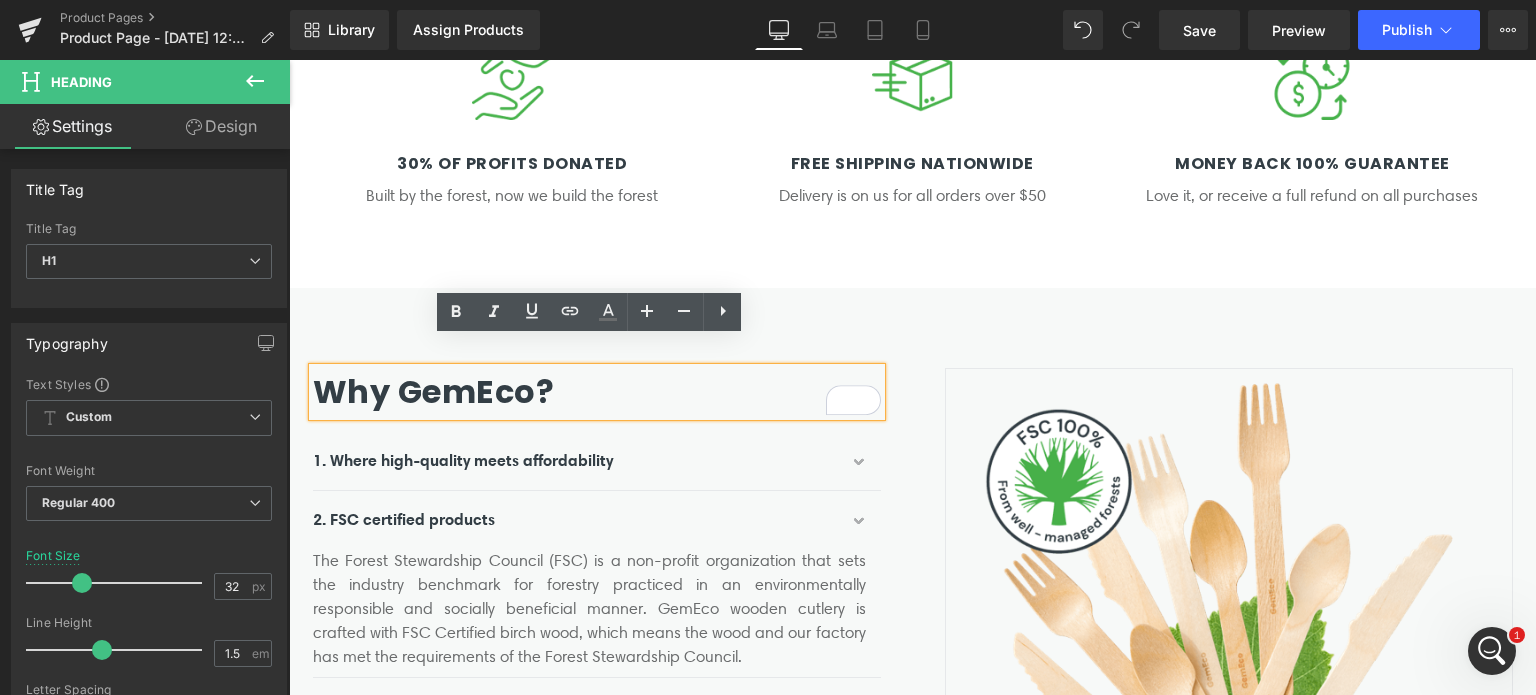 click on "Why GemEco?" at bounding box center [597, 392] 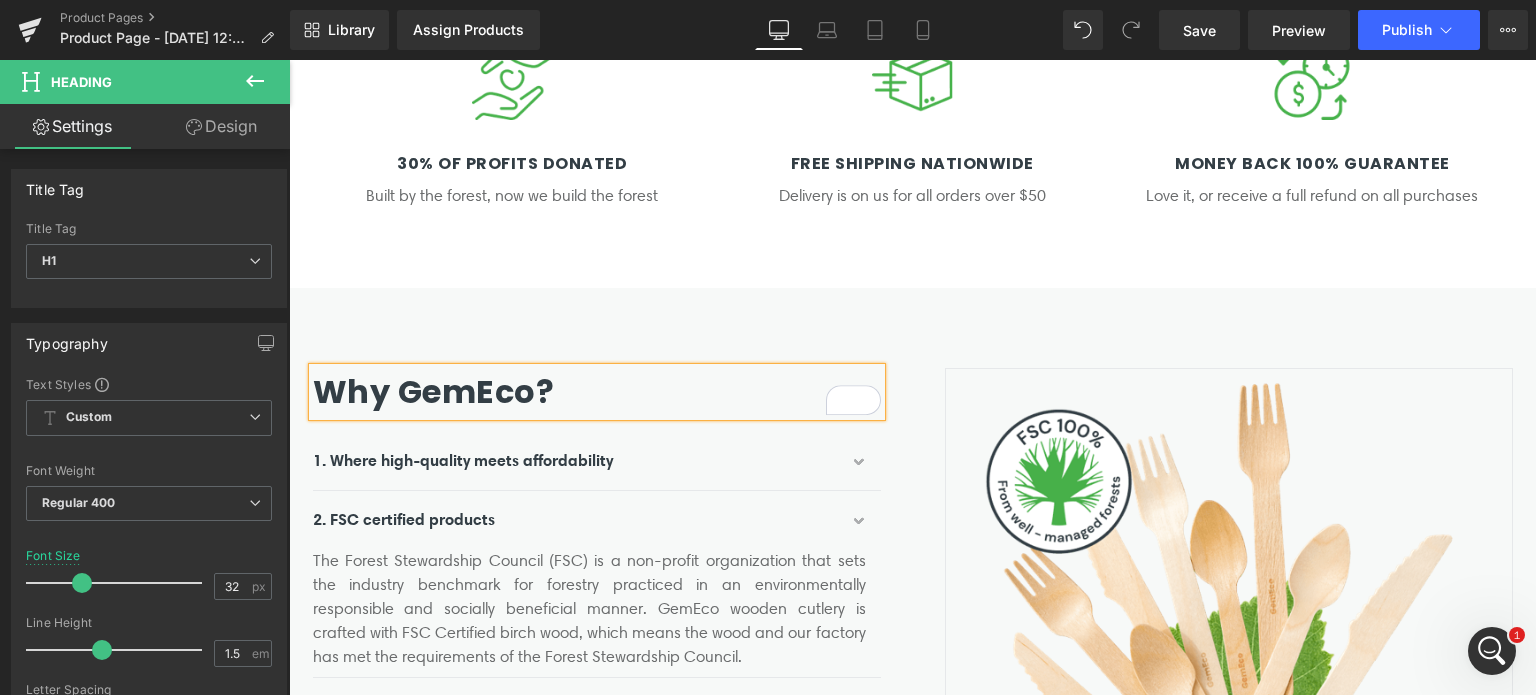 click on "Why GemEco?" at bounding box center [597, 392] 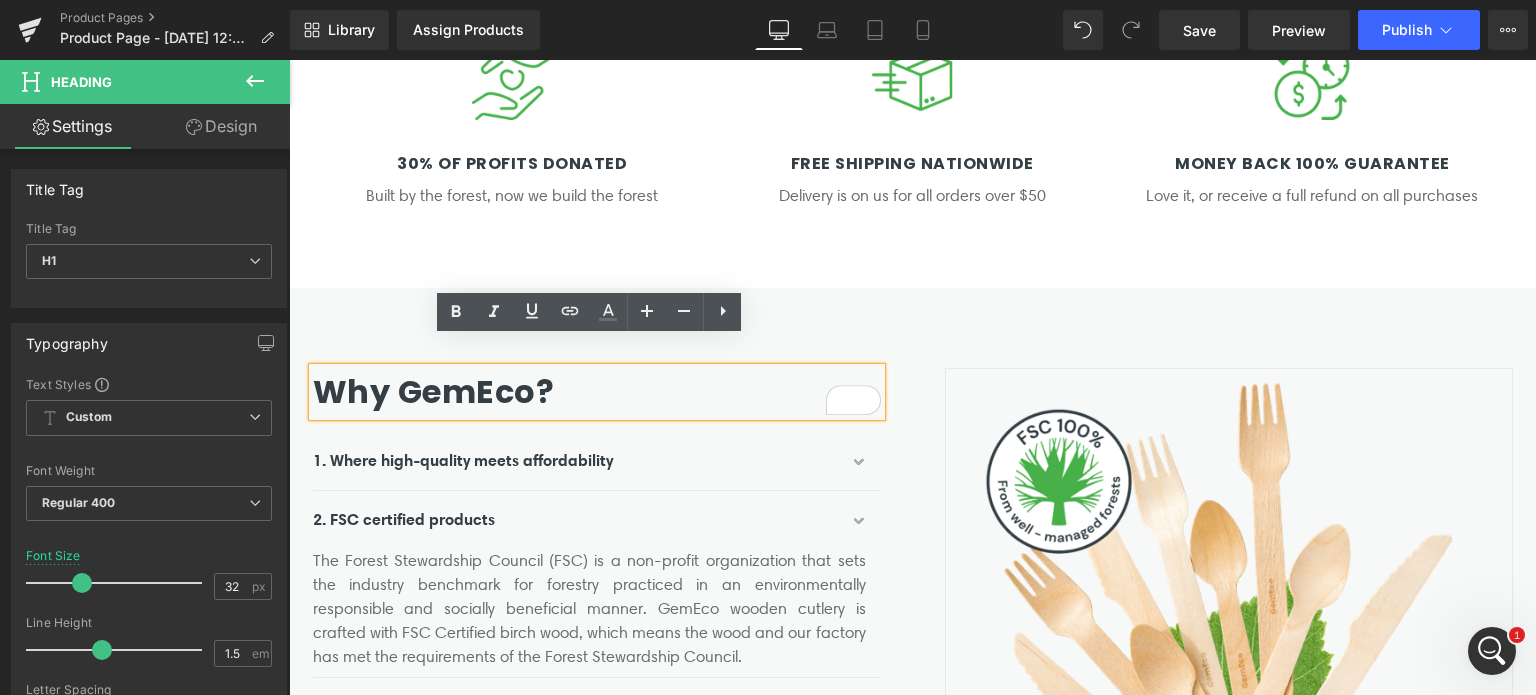 click on "Why GemEco?" at bounding box center (597, 392) 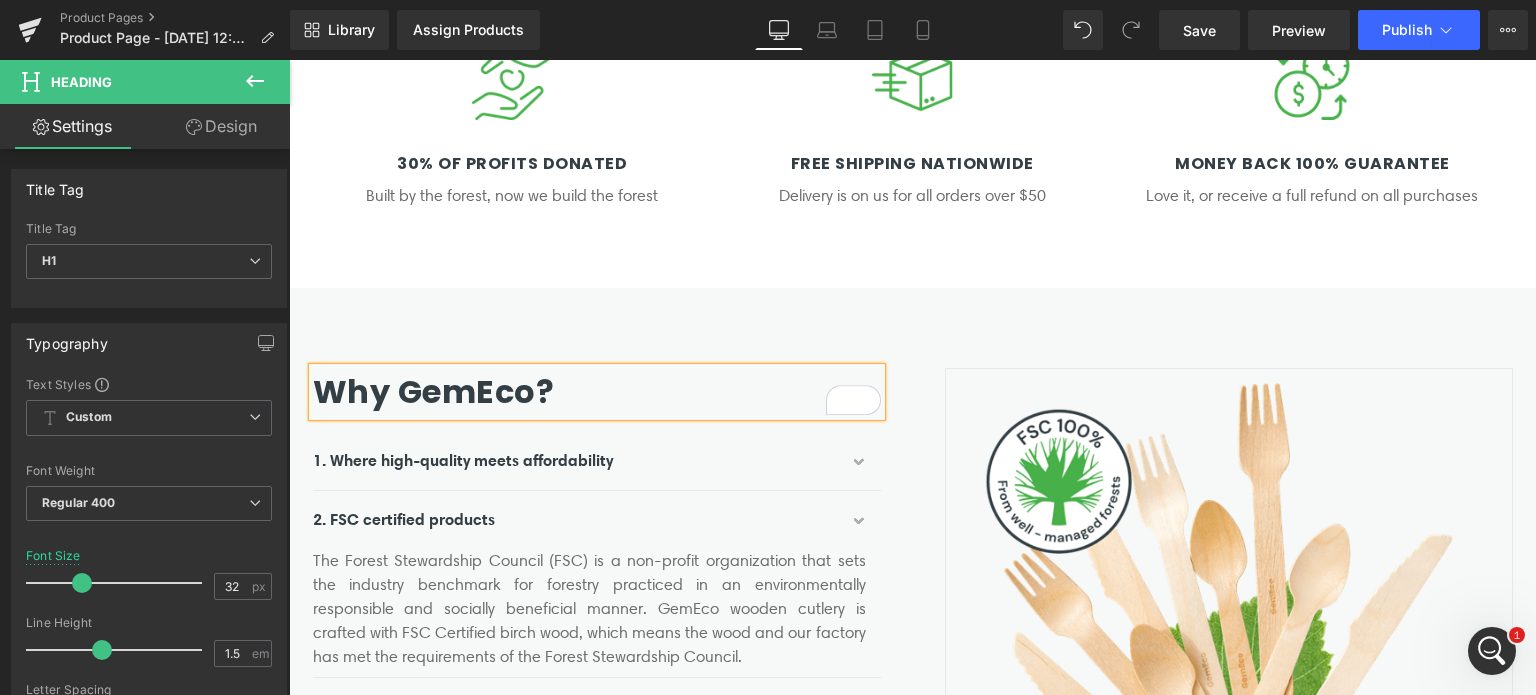click on "Why GemEco?" at bounding box center [597, 392] 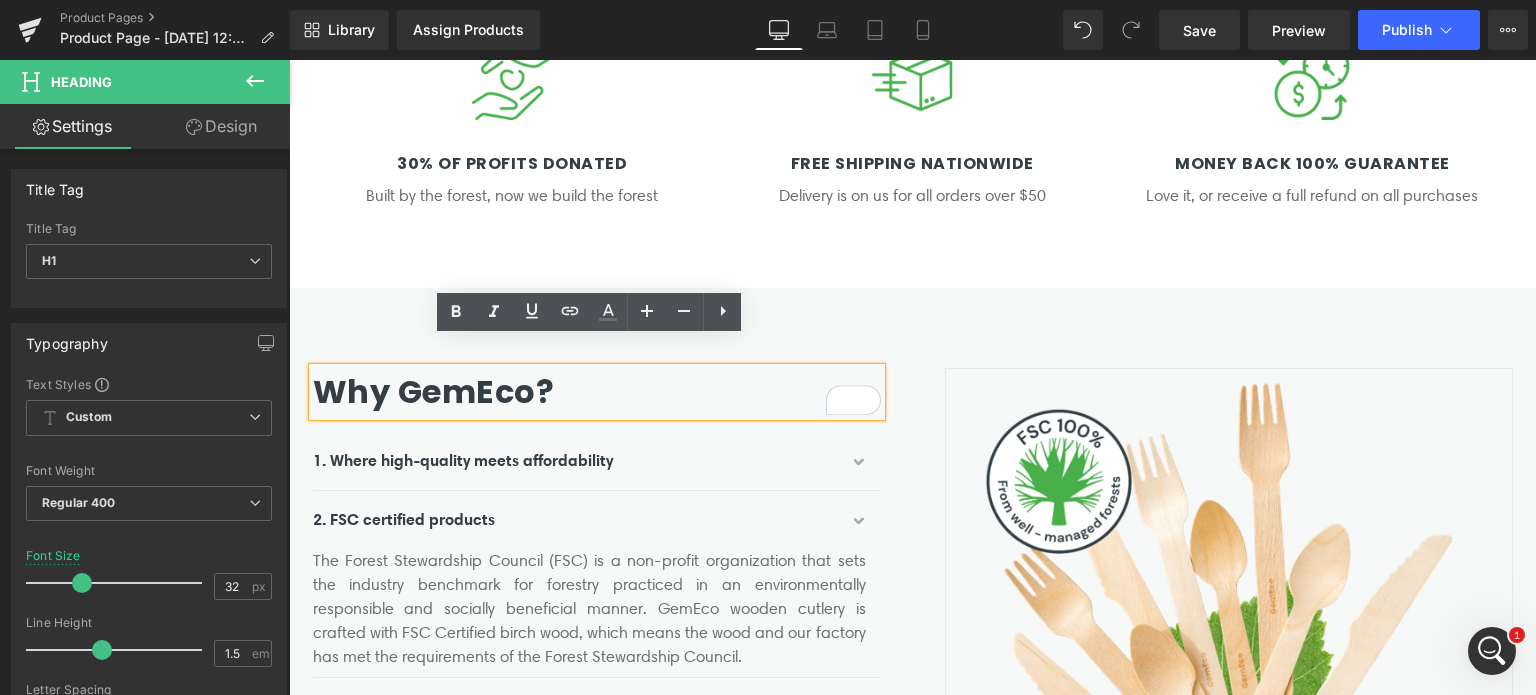 click on "Why GemEco?" at bounding box center [597, 392] 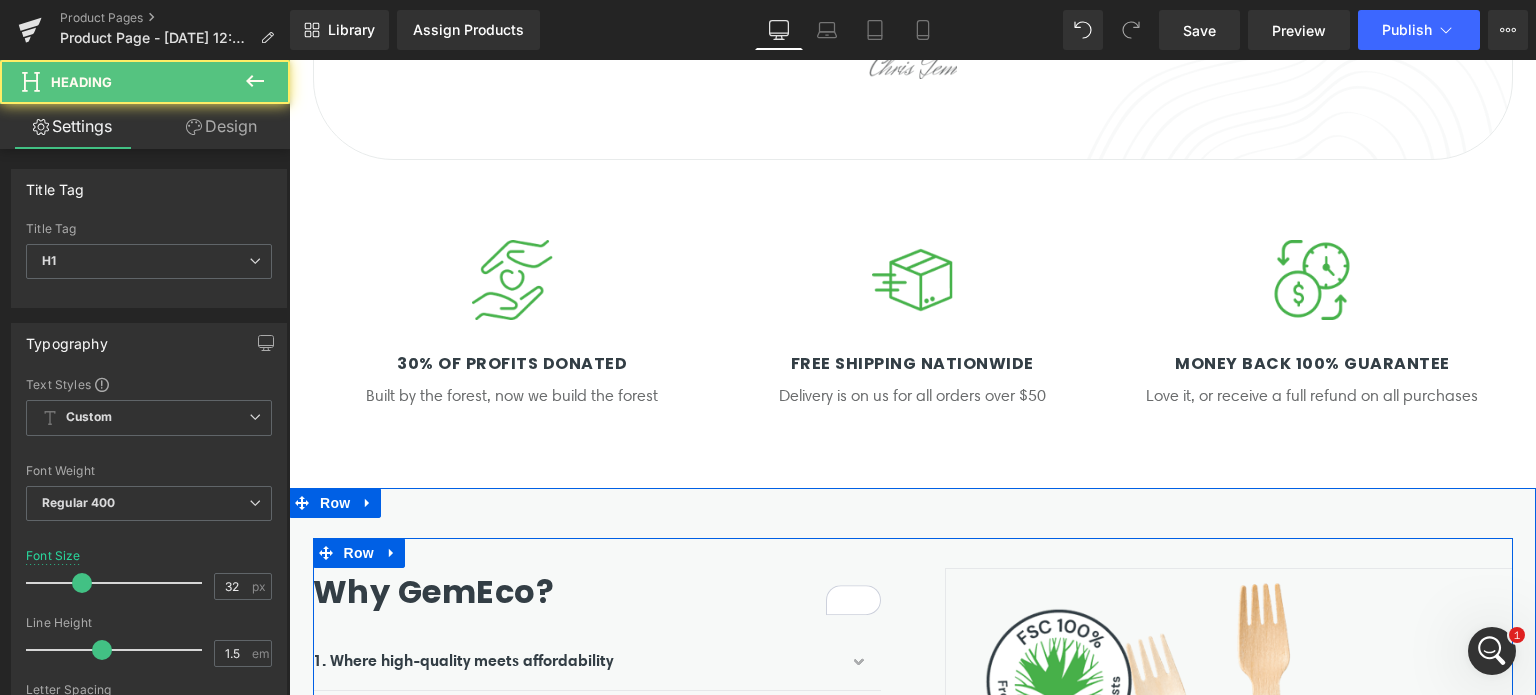 click on "Why GemEco?" at bounding box center [597, 592] 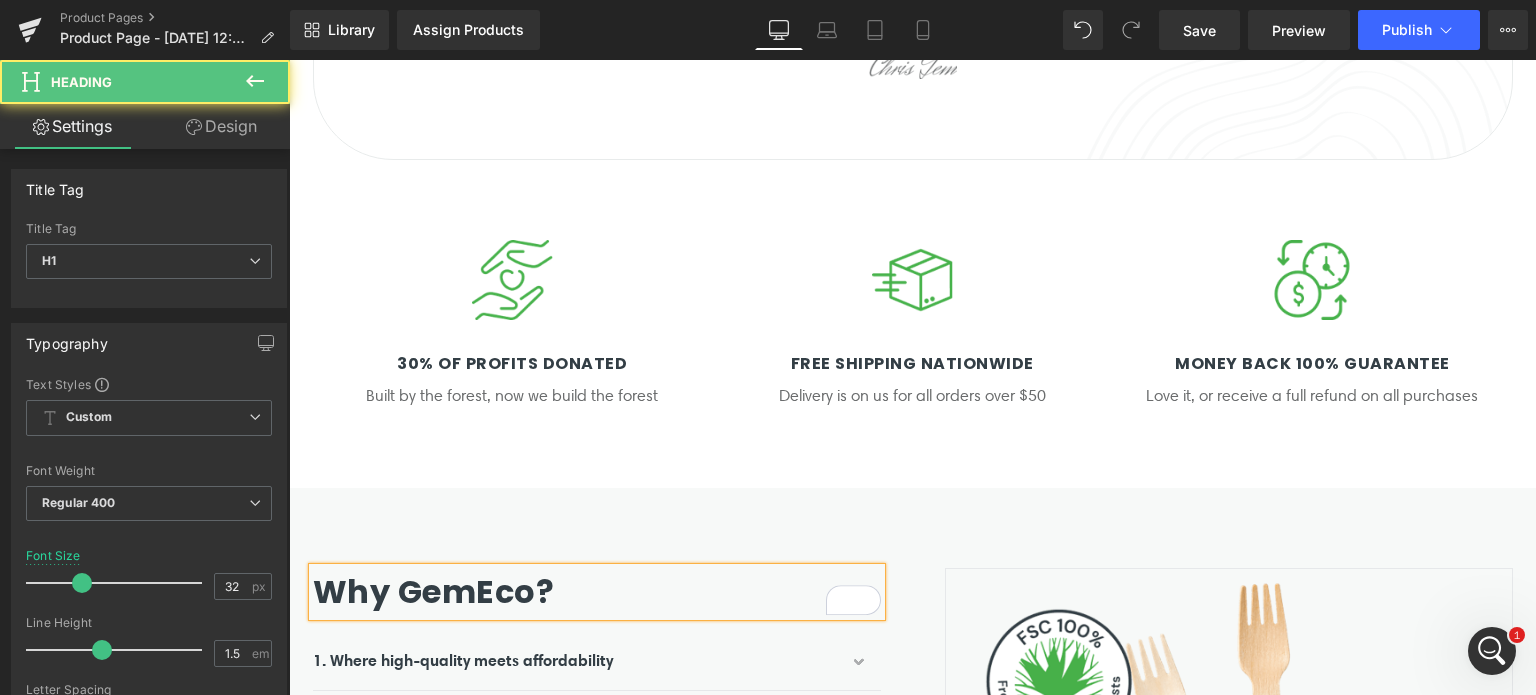 click on "Why GemEco?" at bounding box center (597, 592) 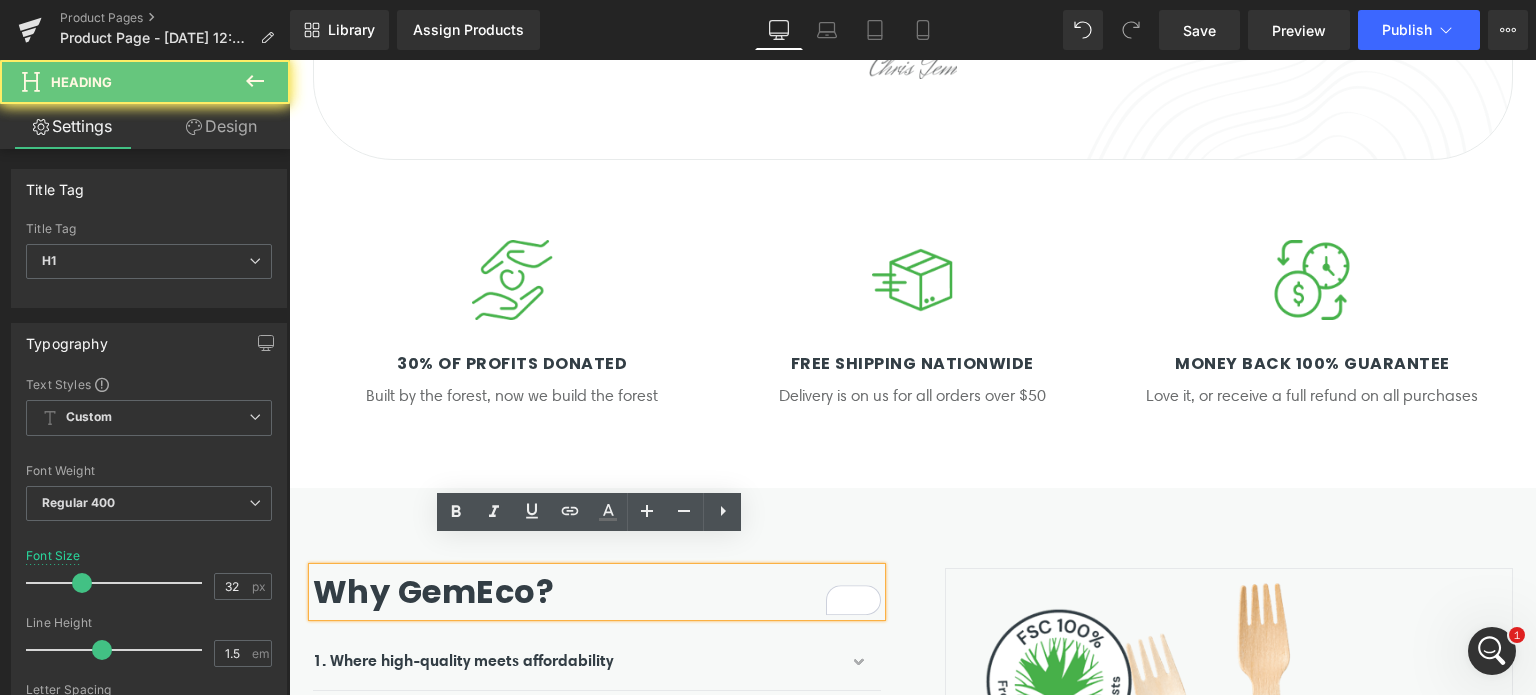 click on "Why GemEco?" at bounding box center [597, 592] 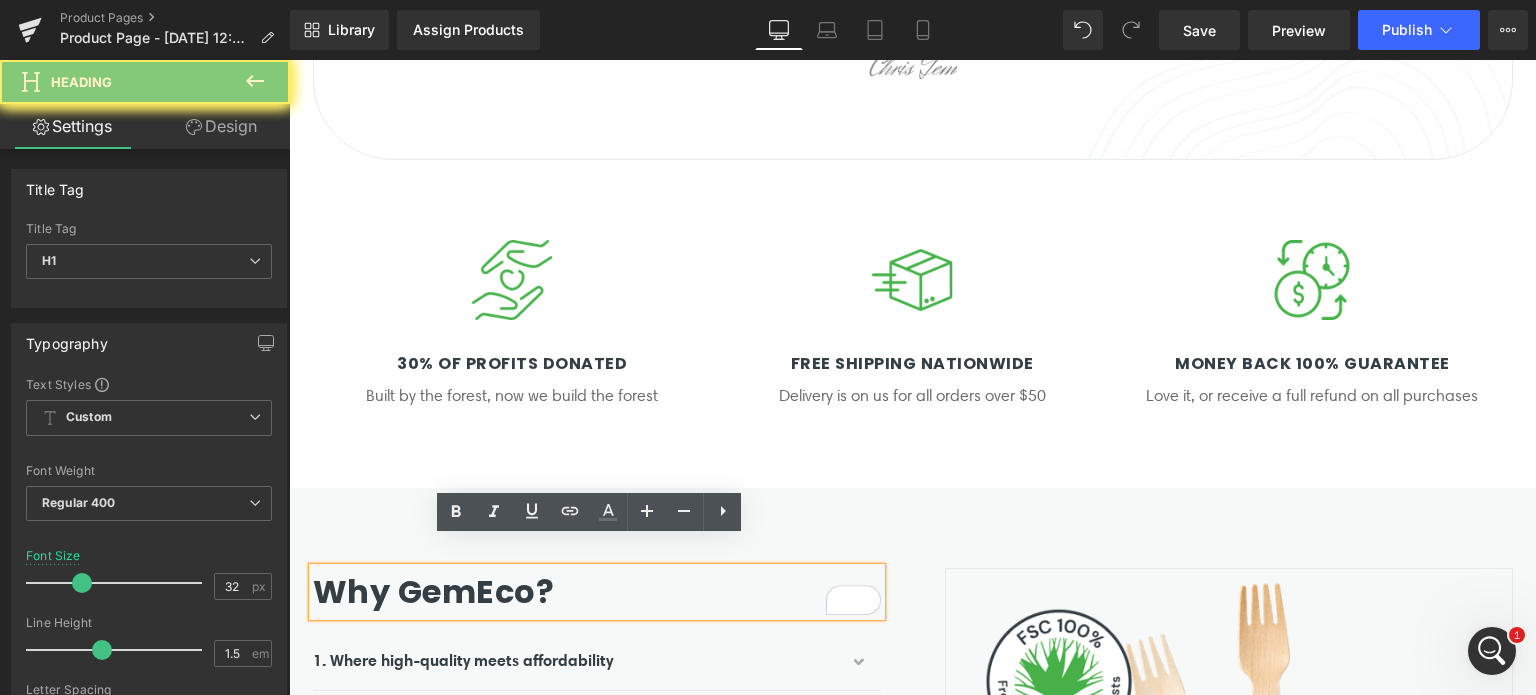 click on "Why GemEco?" at bounding box center (597, 592) 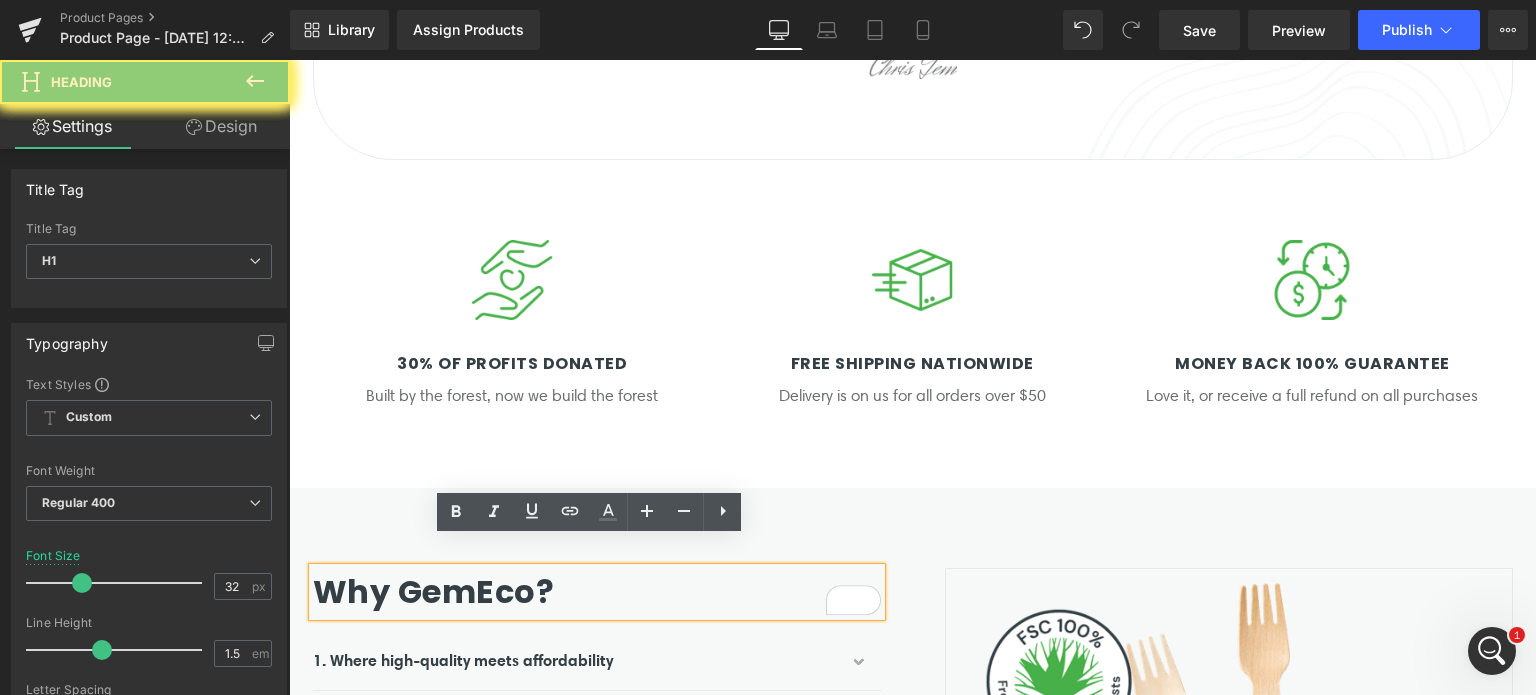 click on "Why GemEco?" at bounding box center [597, 592] 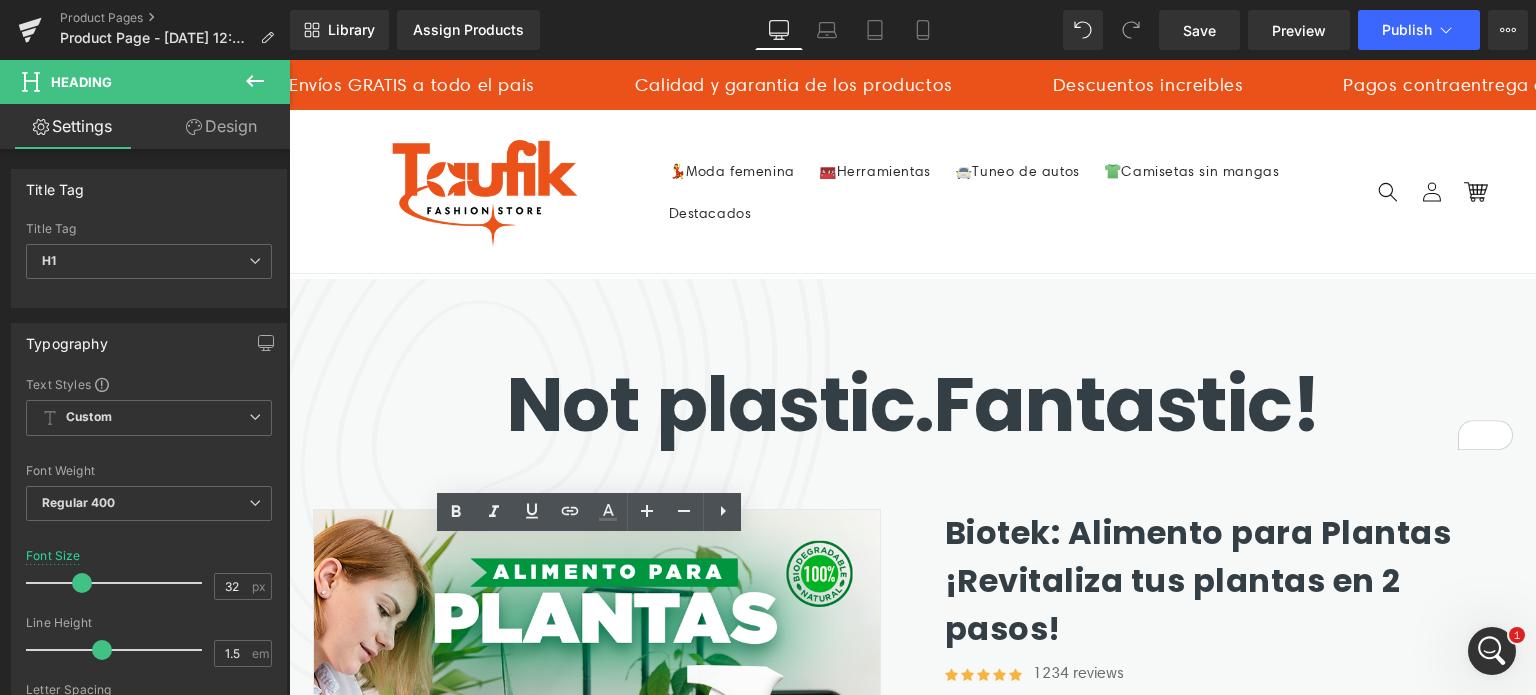 scroll, scrollTop: 2300, scrollLeft: 0, axis: vertical 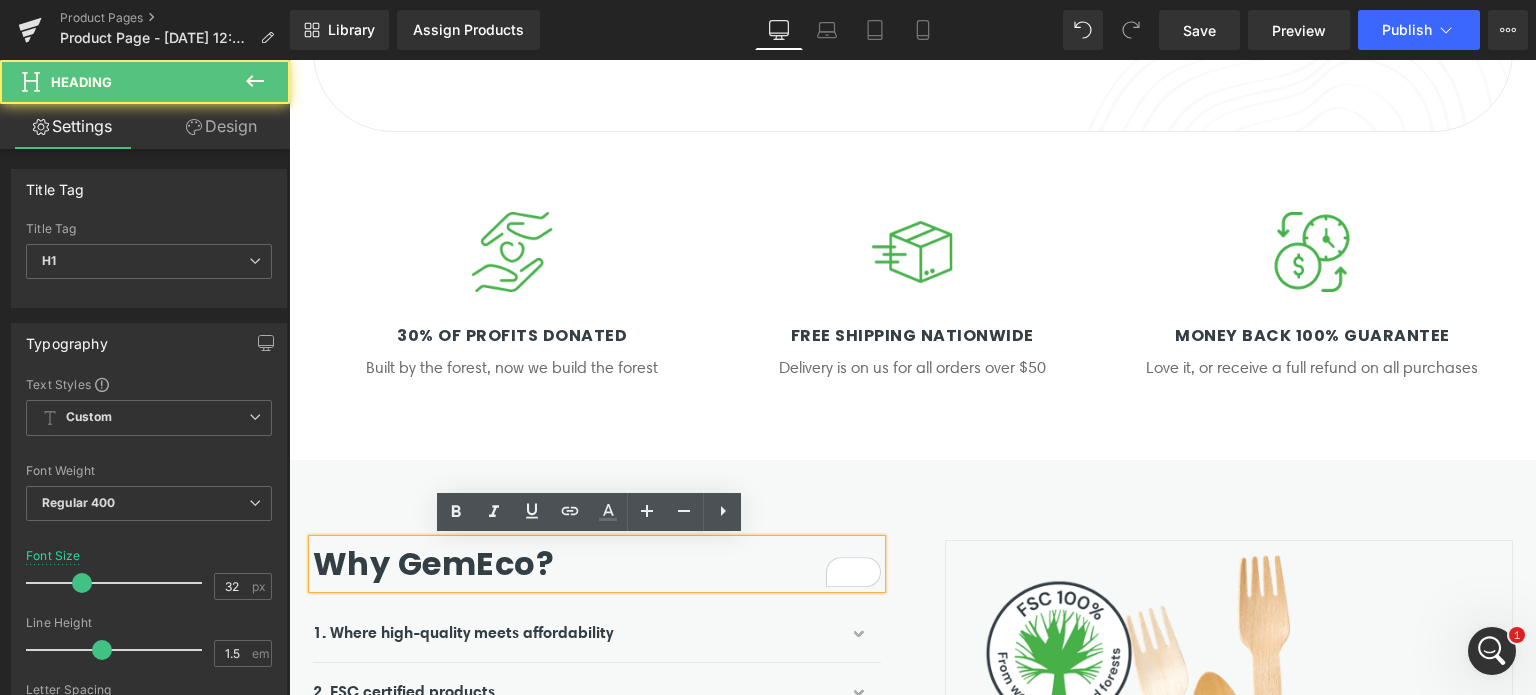click on "Why GemEco?" at bounding box center (597, 564) 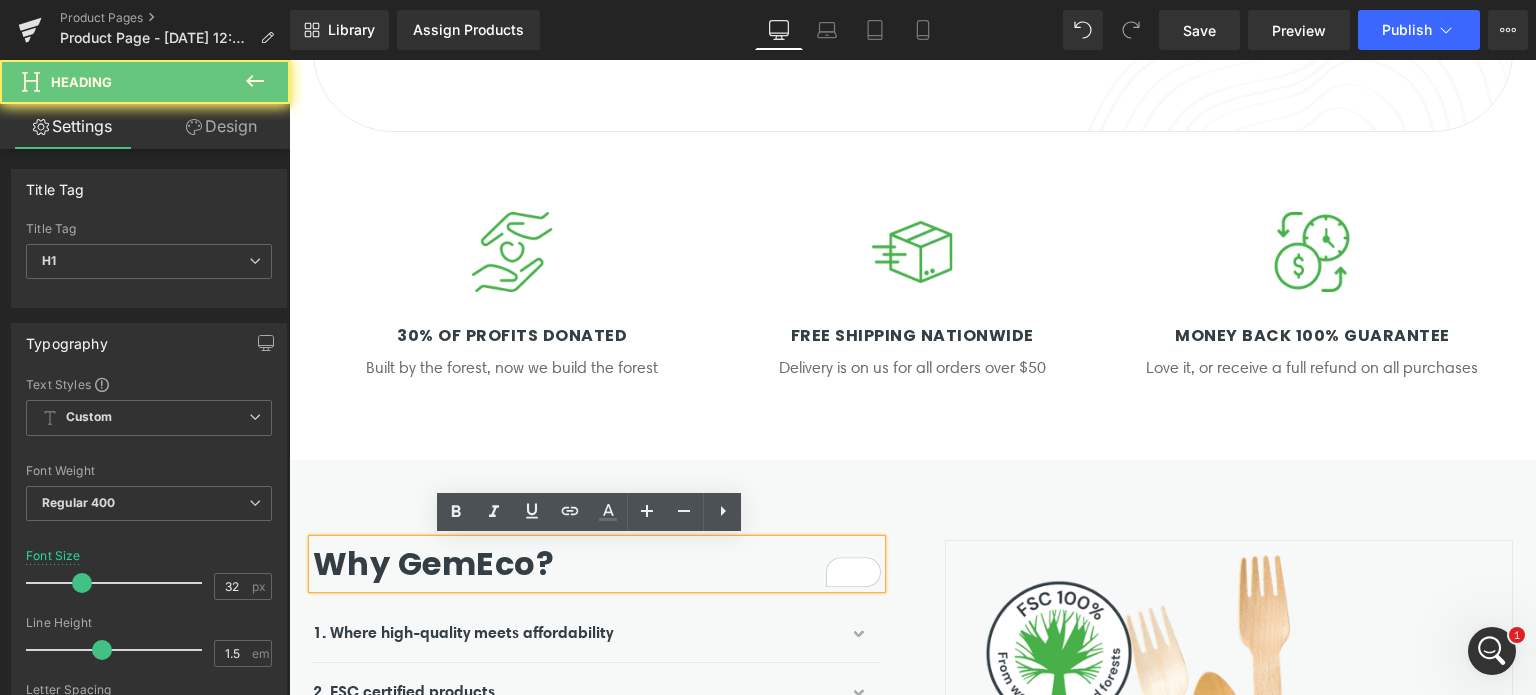 click on "Why GemEco?" at bounding box center (597, 564) 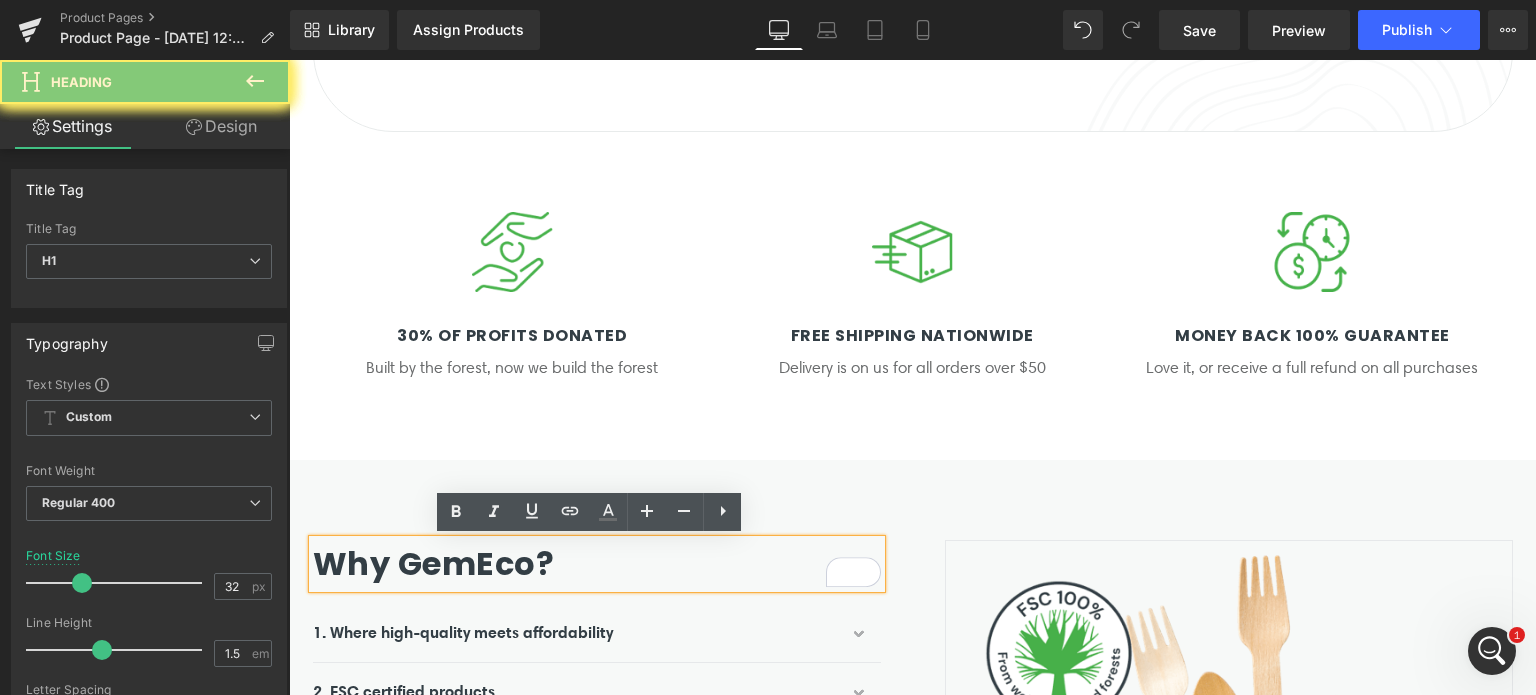 click on "Why GemEco?" at bounding box center [597, 564] 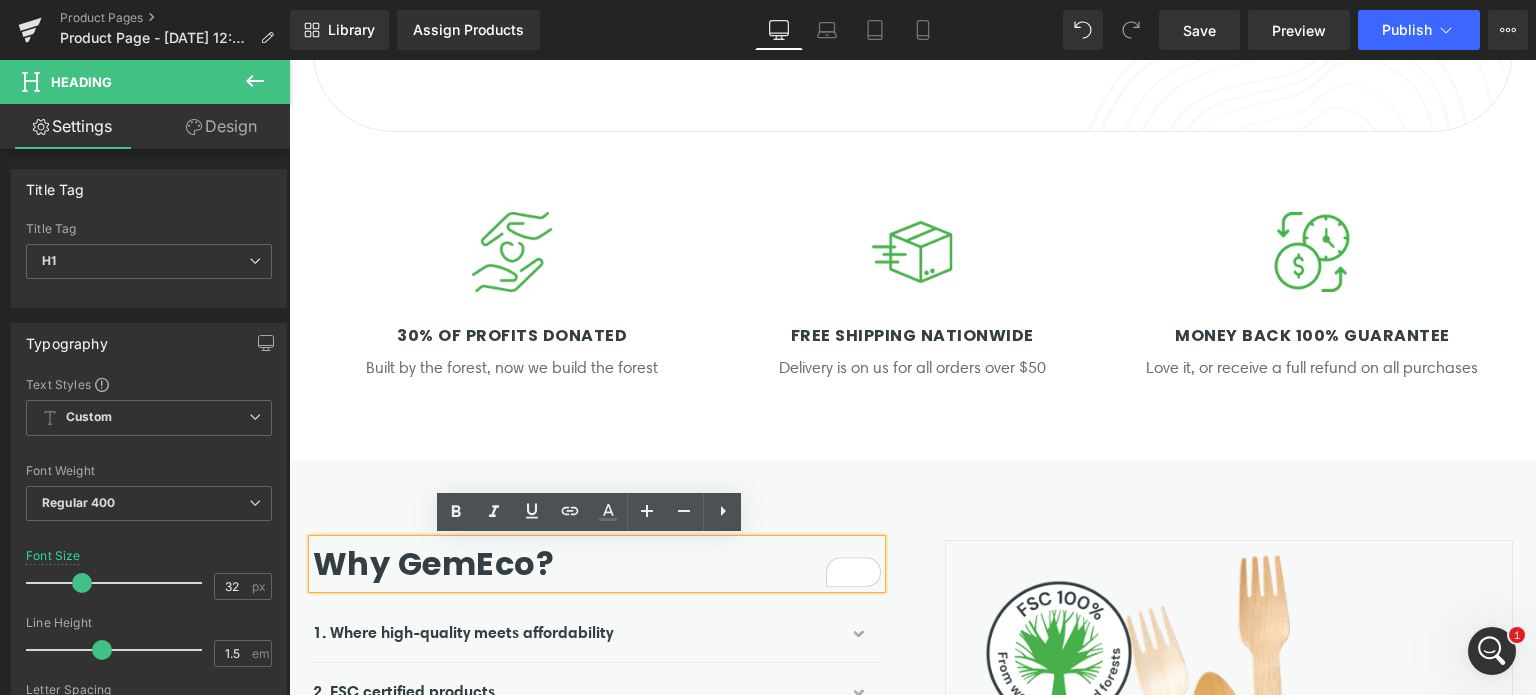 drag, startPoint x: 466, startPoint y: 563, endPoint x: 404, endPoint y: 567, distance: 62.1289 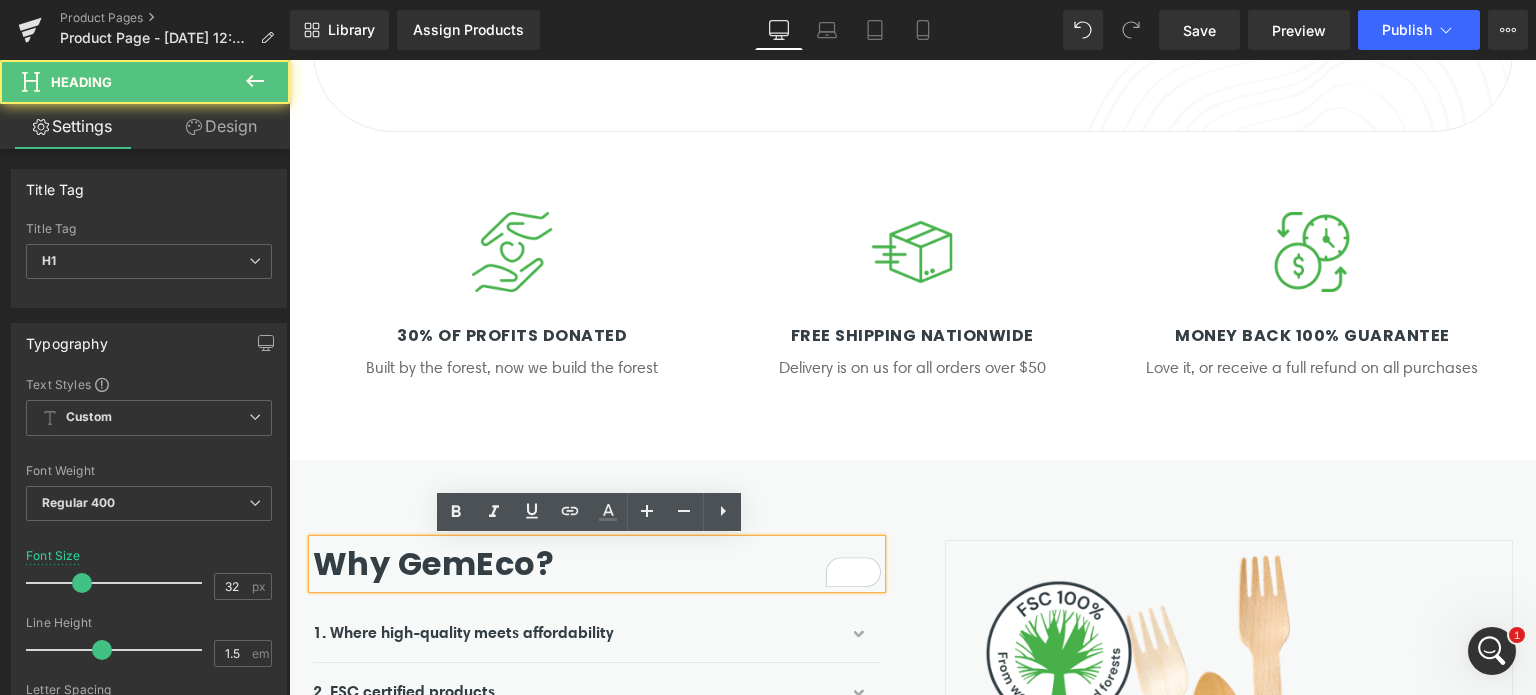 drag, startPoint x: 572, startPoint y: 567, endPoint x: 711, endPoint y: 553, distance: 139.70326 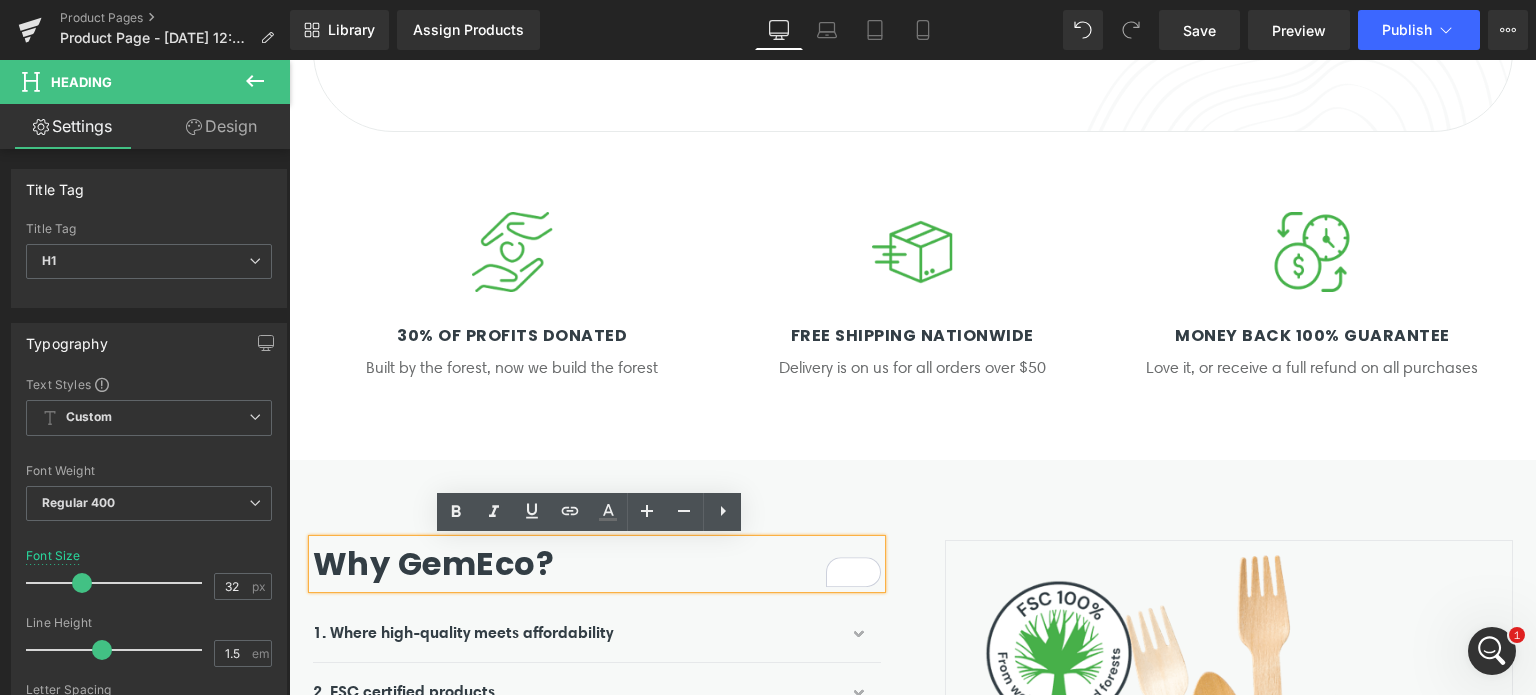 click on "Why GemEco?" at bounding box center [597, 564] 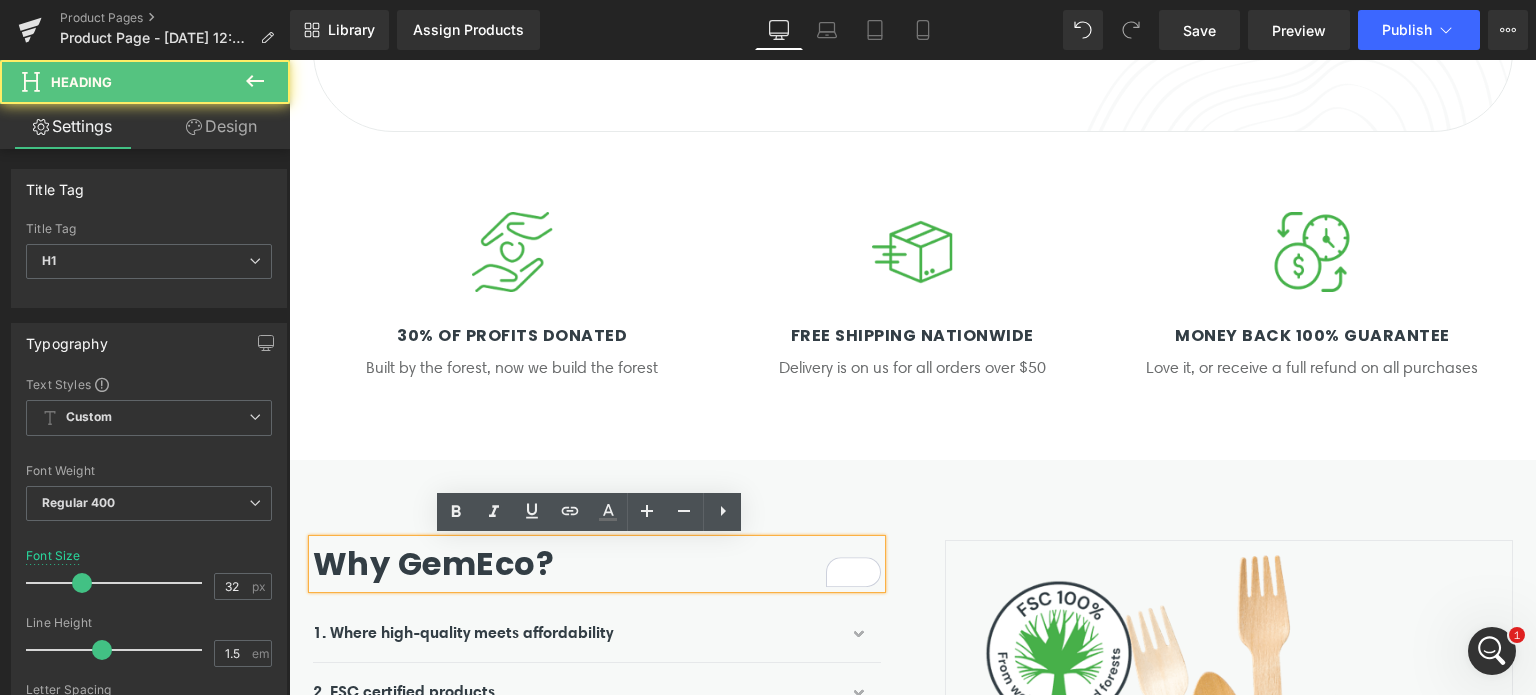 drag, startPoint x: 602, startPoint y: 550, endPoint x: 536, endPoint y: 579, distance: 72.09022 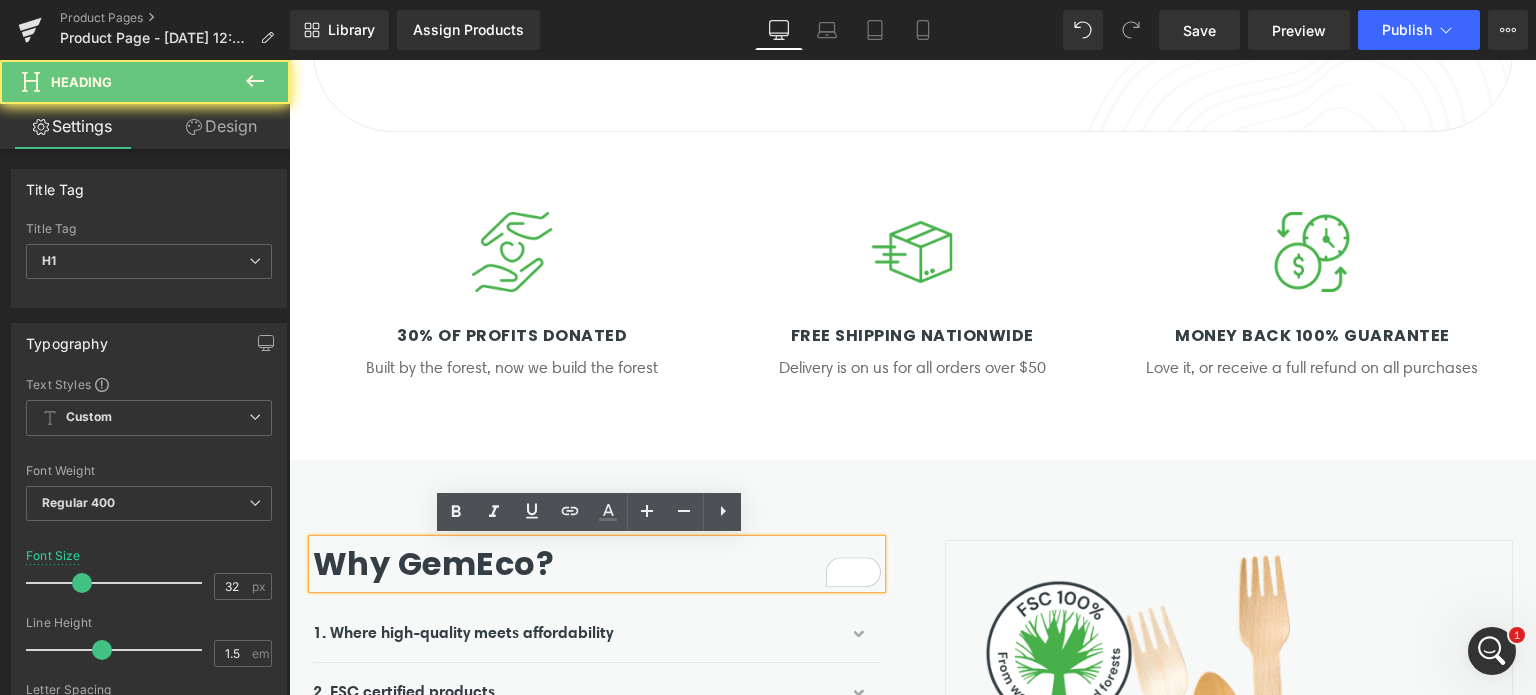 drag, startPoint x: 523, startPoint y: 579, endPoint x: 506, endPoint y: 629, distance: 52.810986 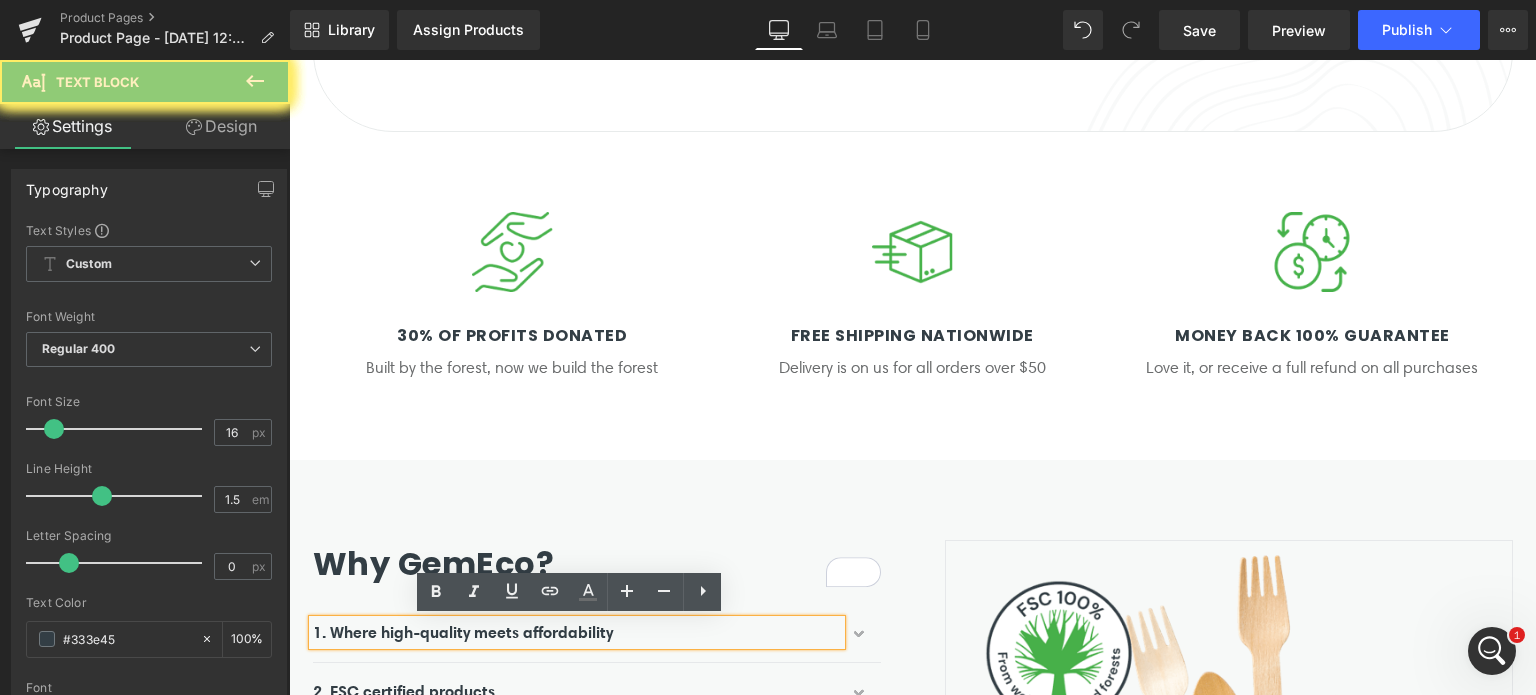 click on "1. Where high-quality meets affordability" at bounding box center (463, 632) 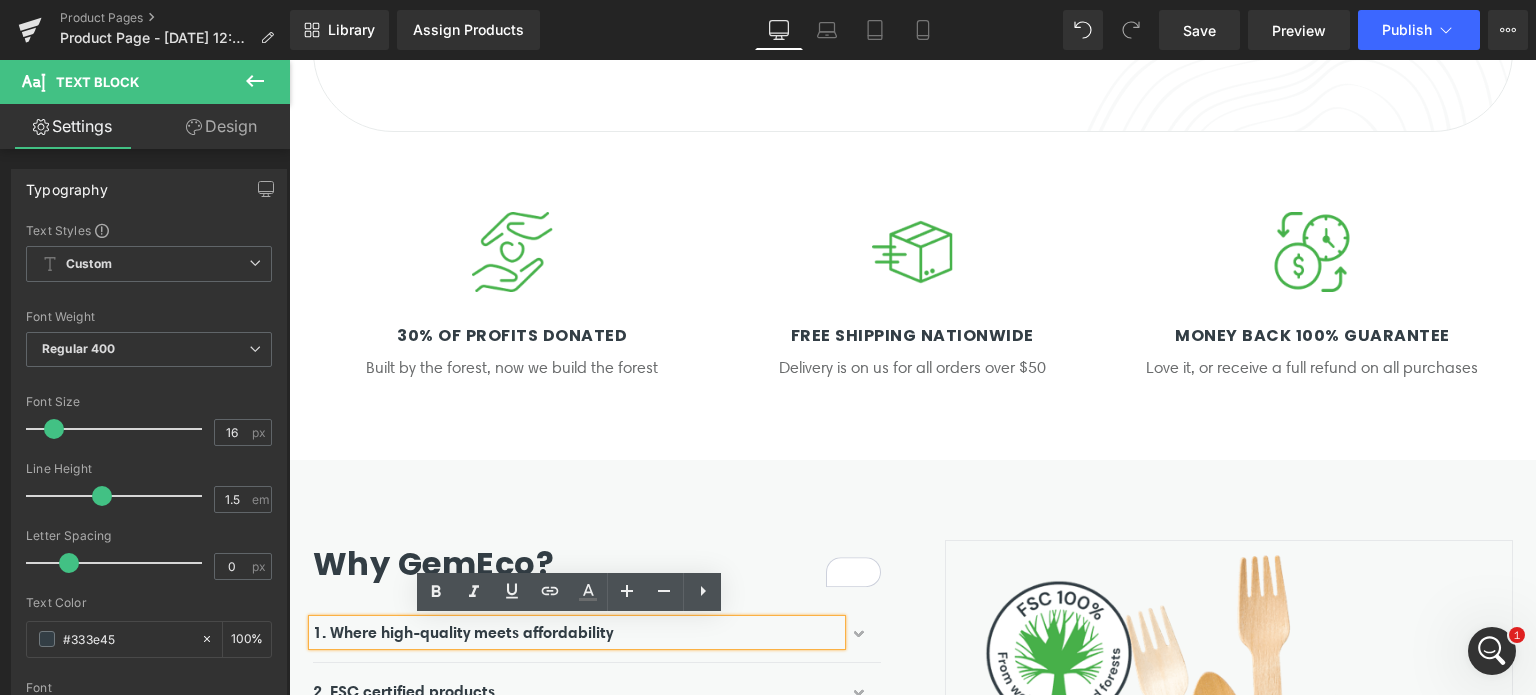 click on "1. Where high-quality meets affordability" at bounding box center [463, 632] 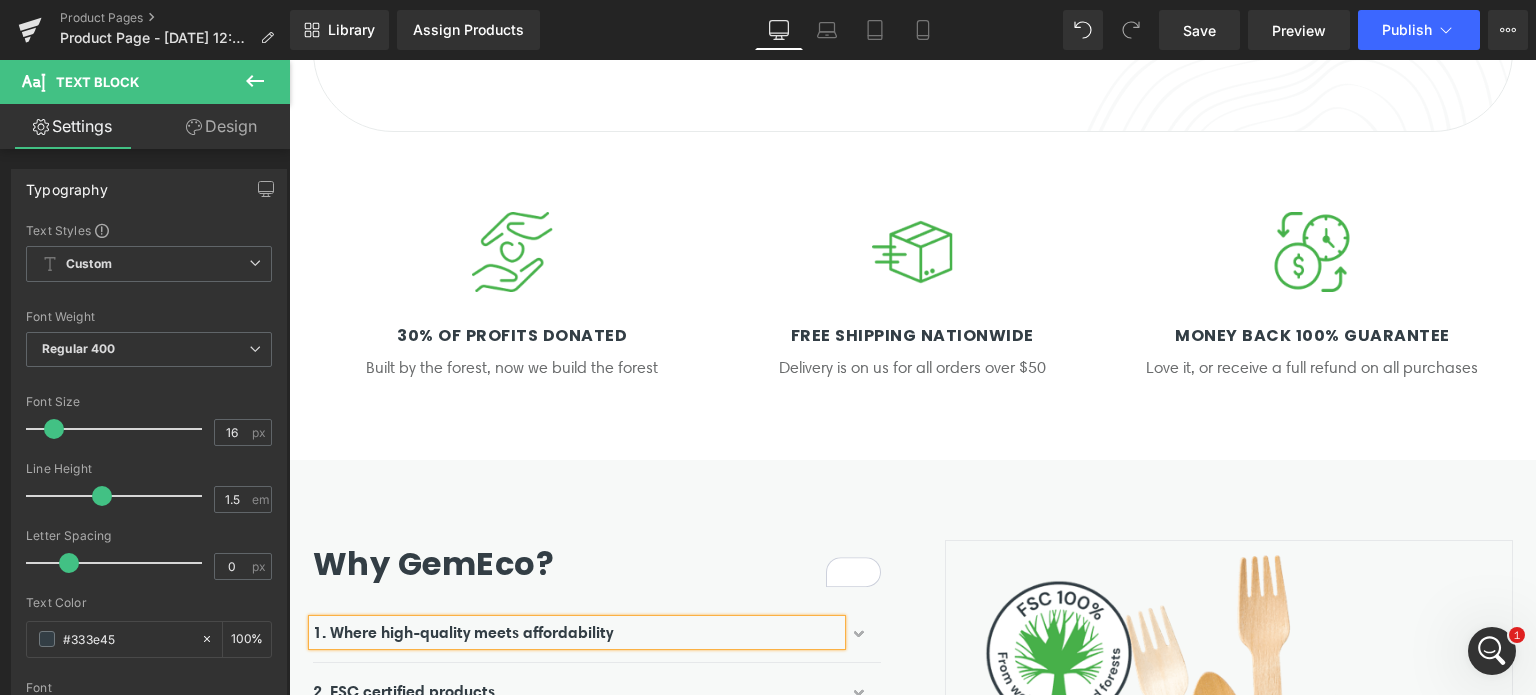 click on "Image         30% of profits donated Heading         Built by the forest, now we build the forest Text Block" at bounding box center [513, 296] 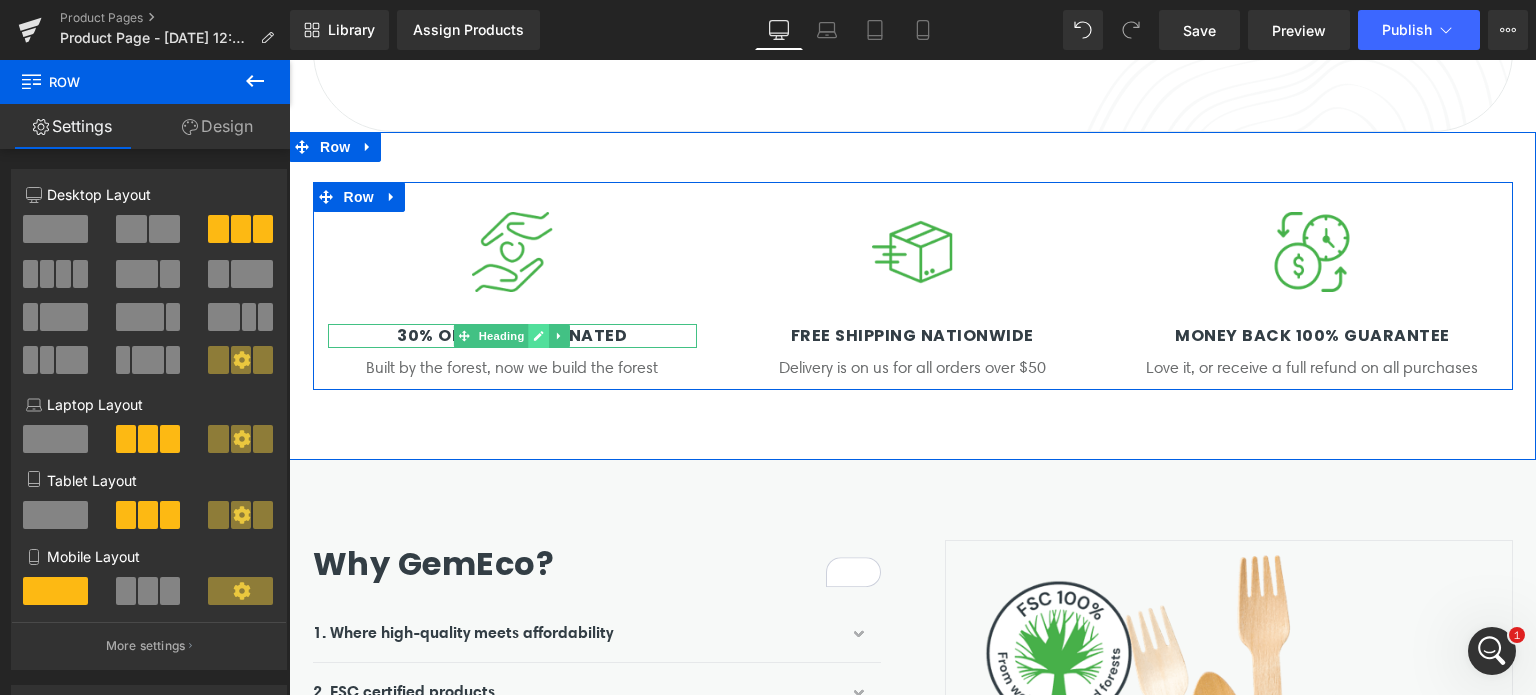click 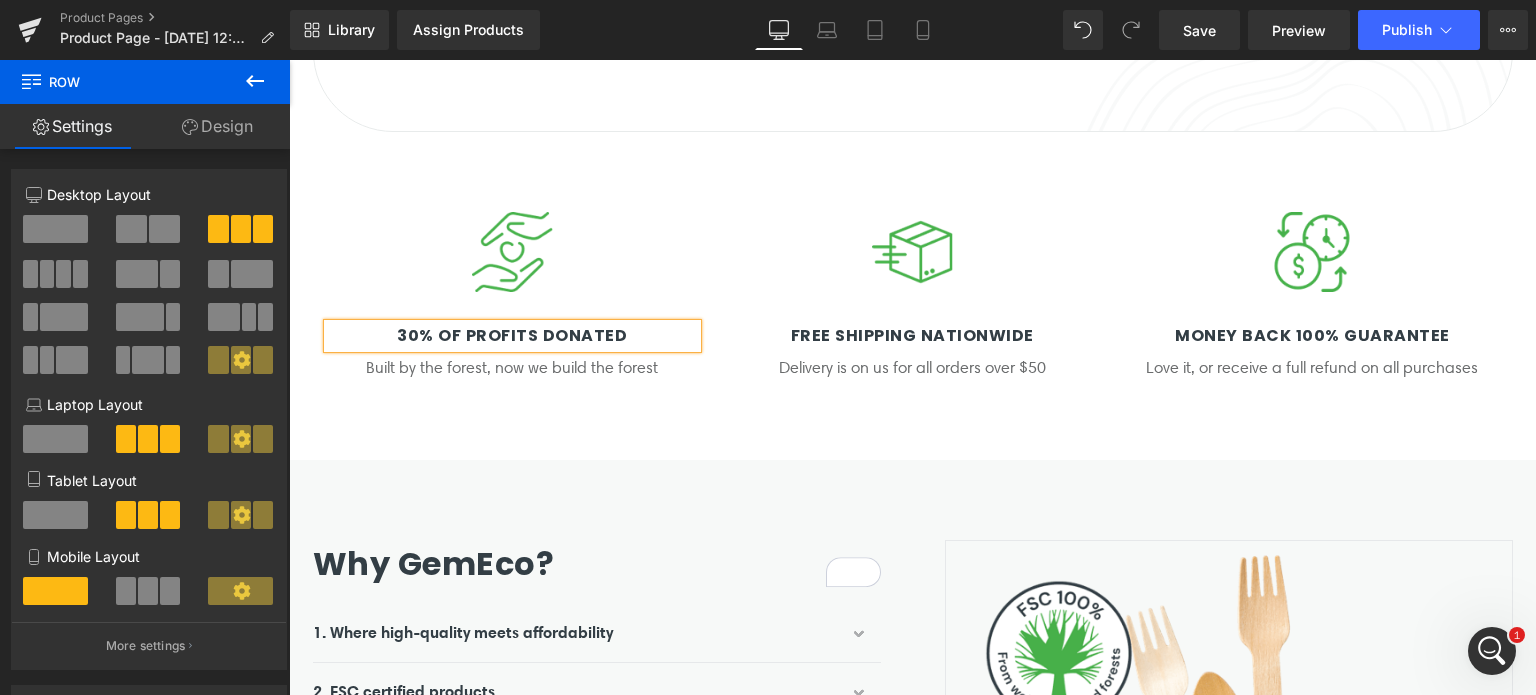 click on "30% of profits donated" at bounding box center [512, 335] 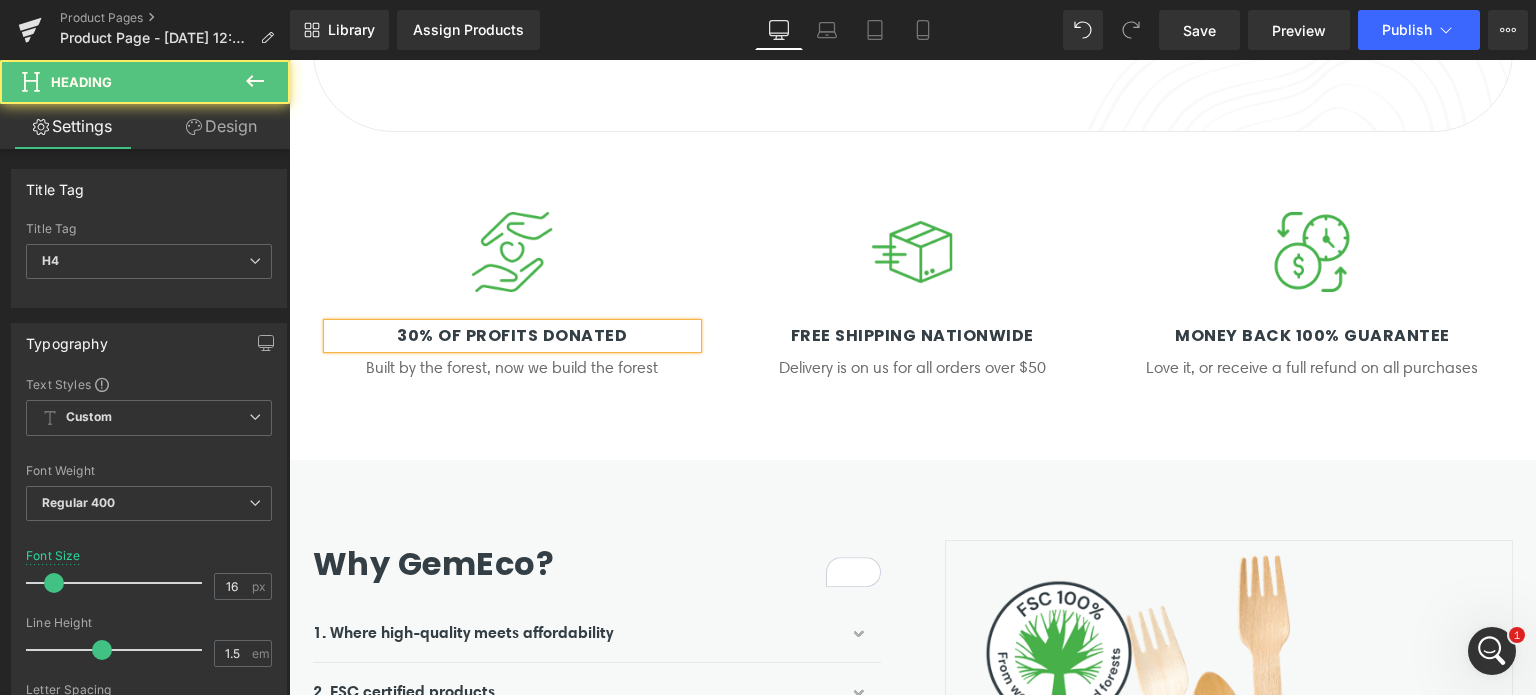 click on "30% of profits donated" at bounding box center [512, 335] 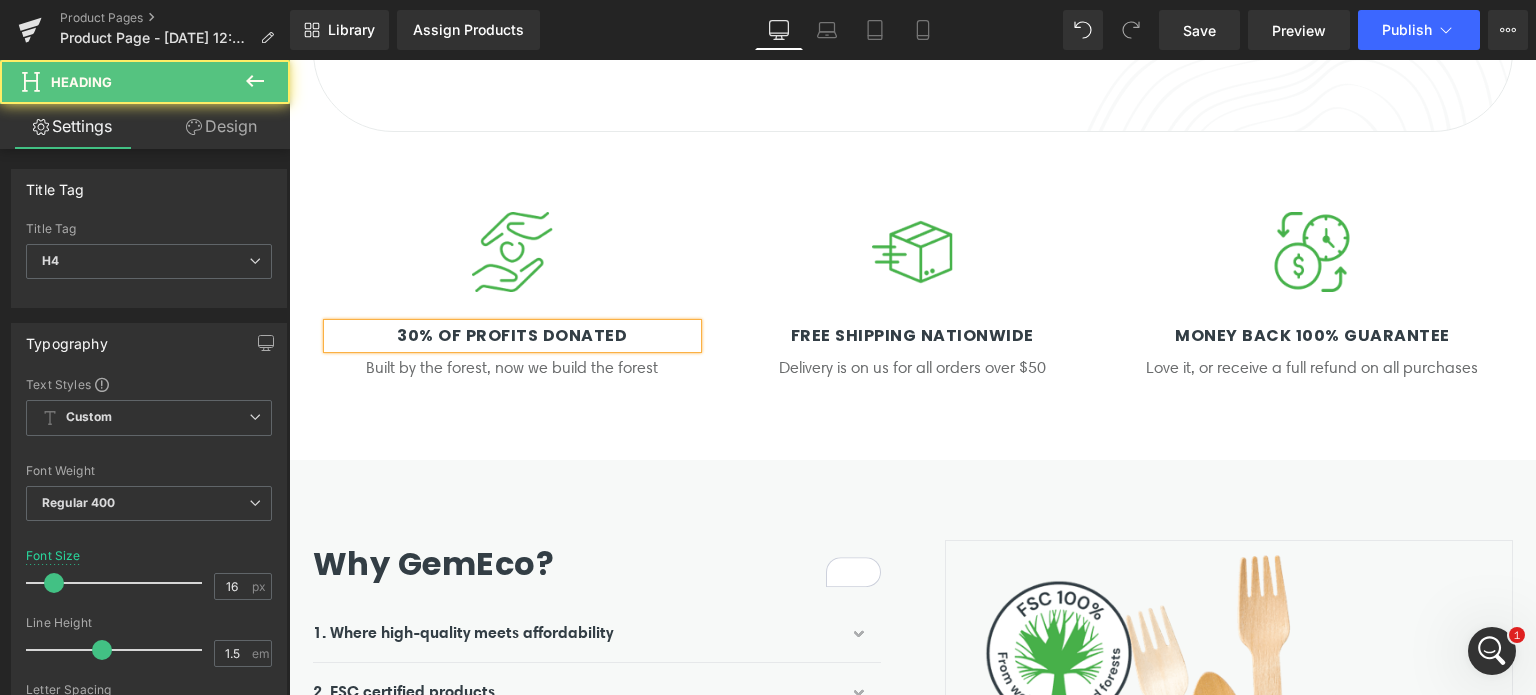 click on "Heading" at bounding box center (902, 336) 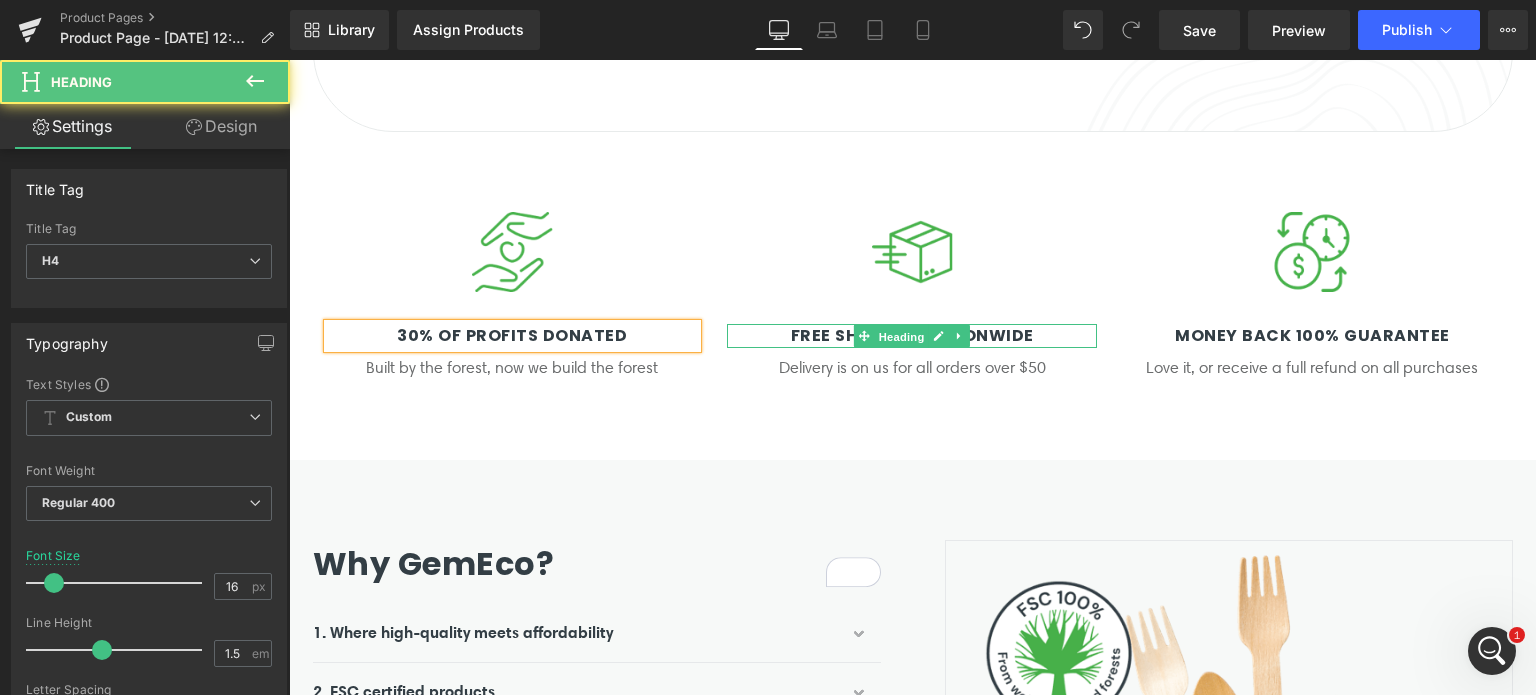 click on "Heading" at bounding box center (902, 336) 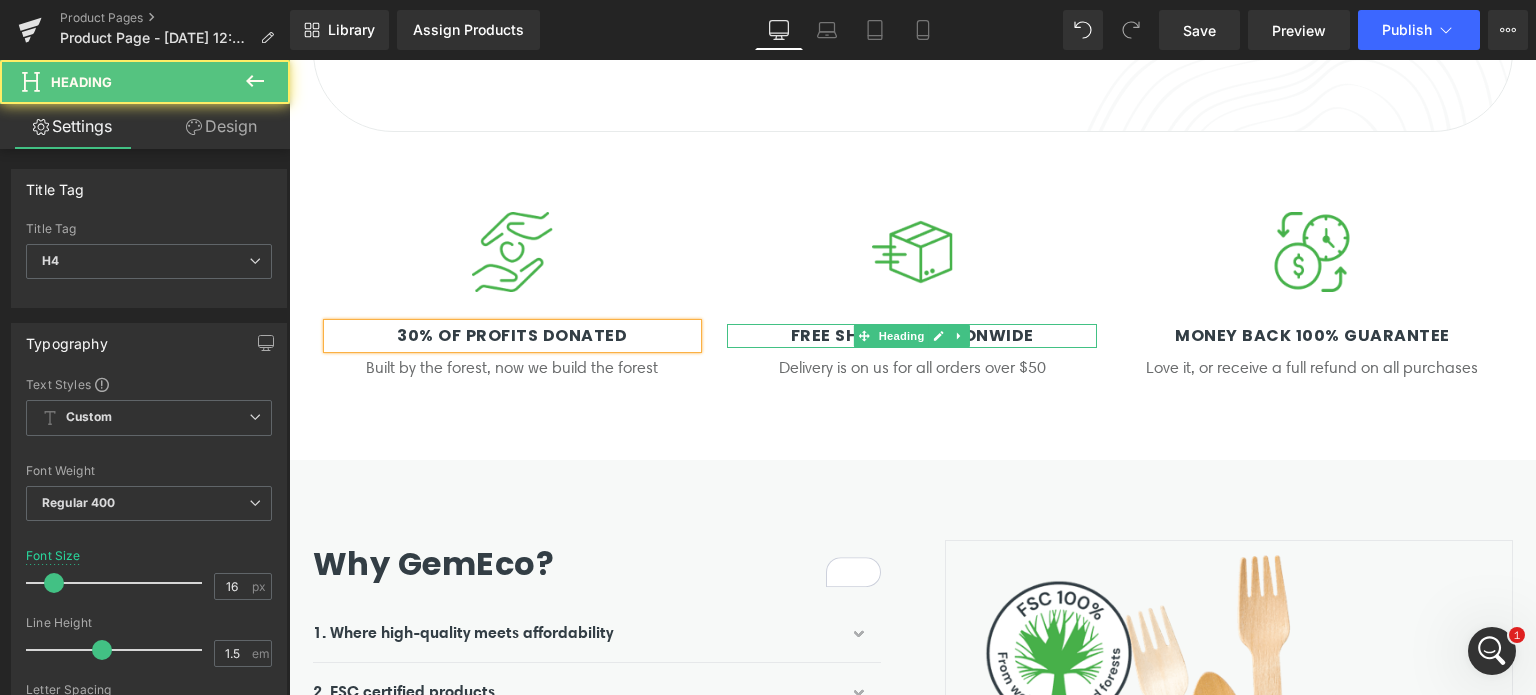 click on "Free shipping nationwide" at bounding box center [912, 335] 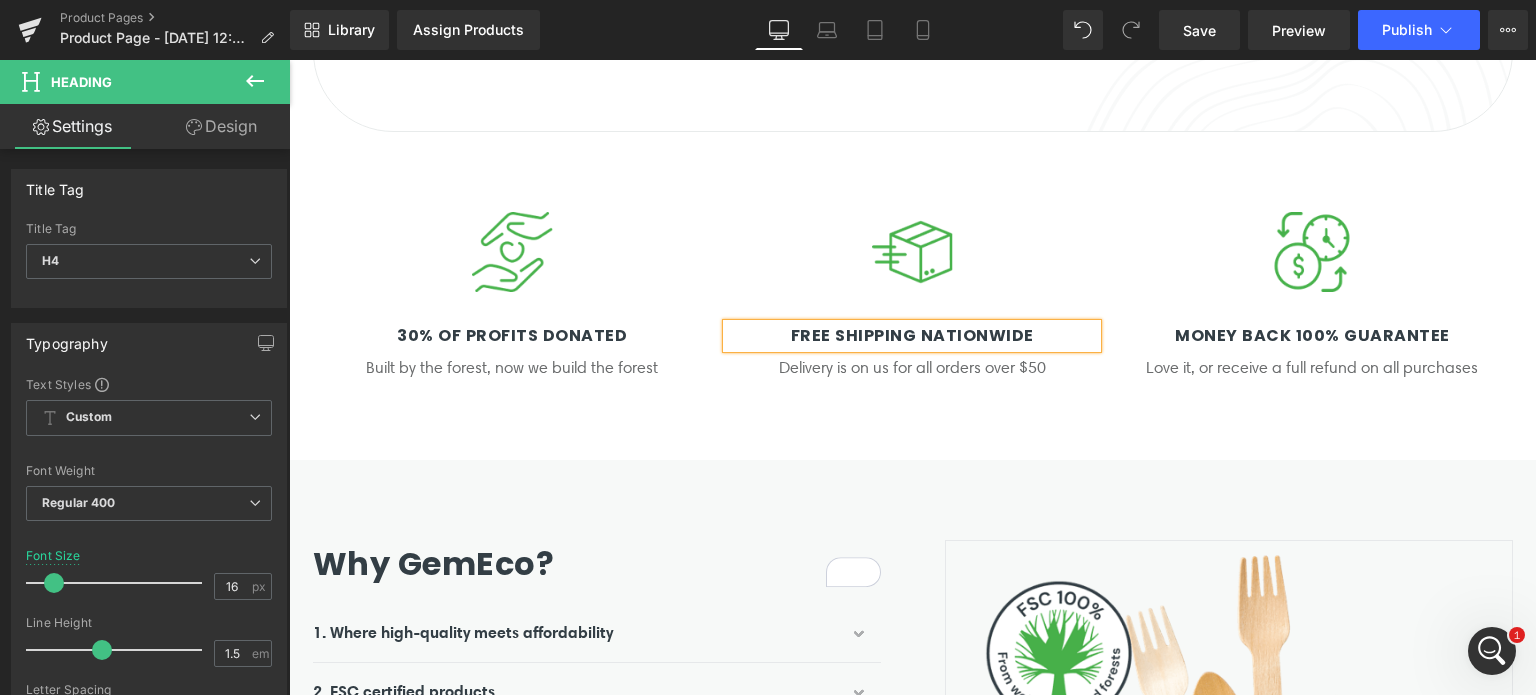 click on "Free shipping nationwide" at bounding box center [912, 335] 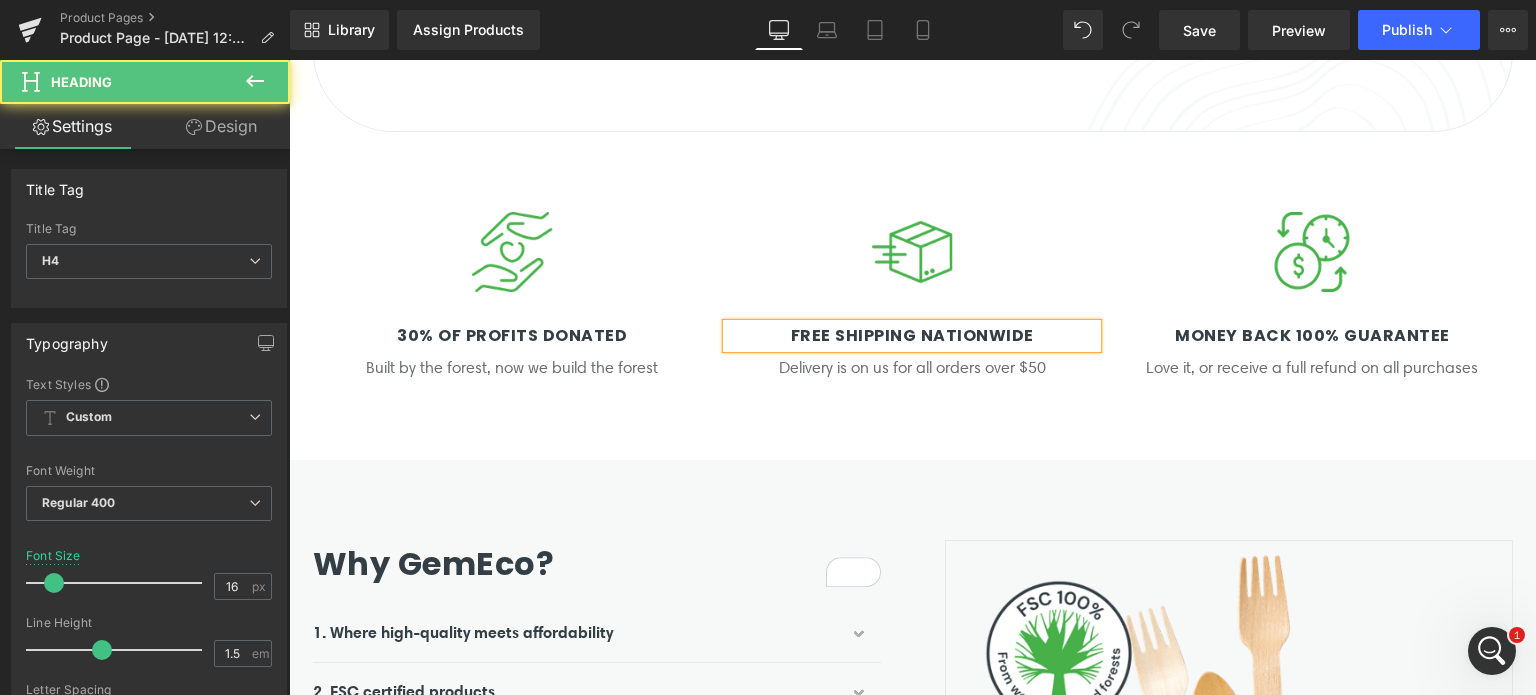 click on "Free shipping nationwide" at bounding box center [912, 335] 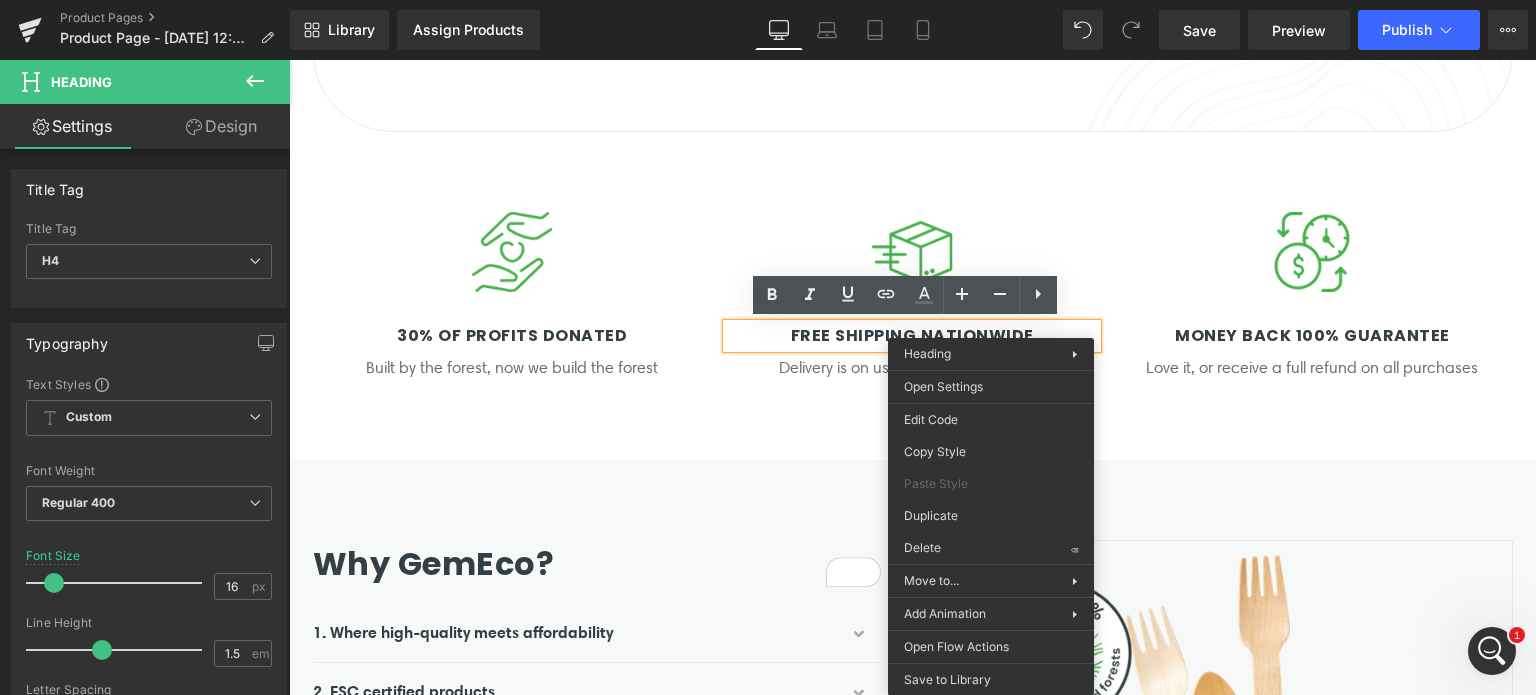 click on "Image         30% of profits donated Heading         Built by the forest, now we build the forest Text Block         Image         Free shipping nationwide Heading         Delivery is on us for all orders over $50 Text Block         Image         Money Back 100% Guarantee Heading         Love it, or receive a full refund on all purchases Text Block         Row" at bounding box center [913, 286] 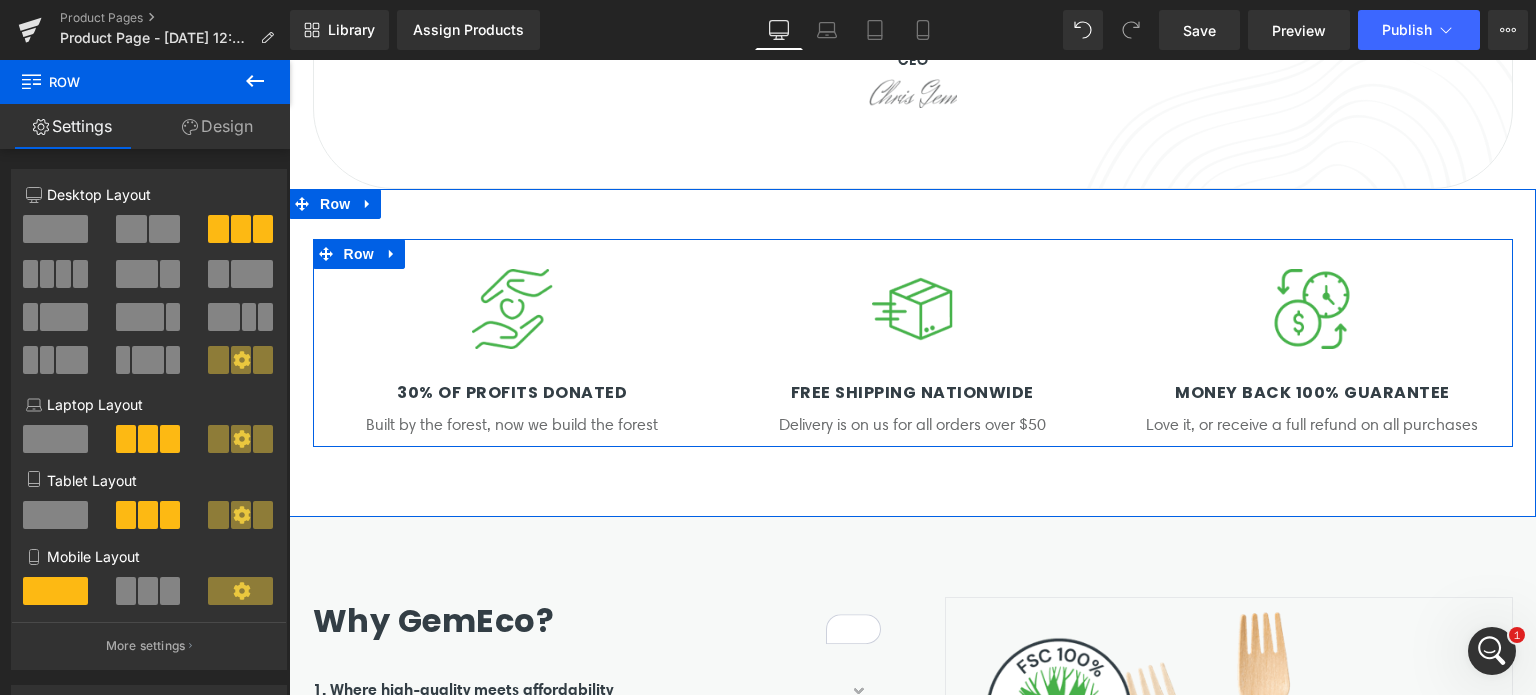 scroll, scrollTop: 2200, scrollLeft: 0, axis: vertical 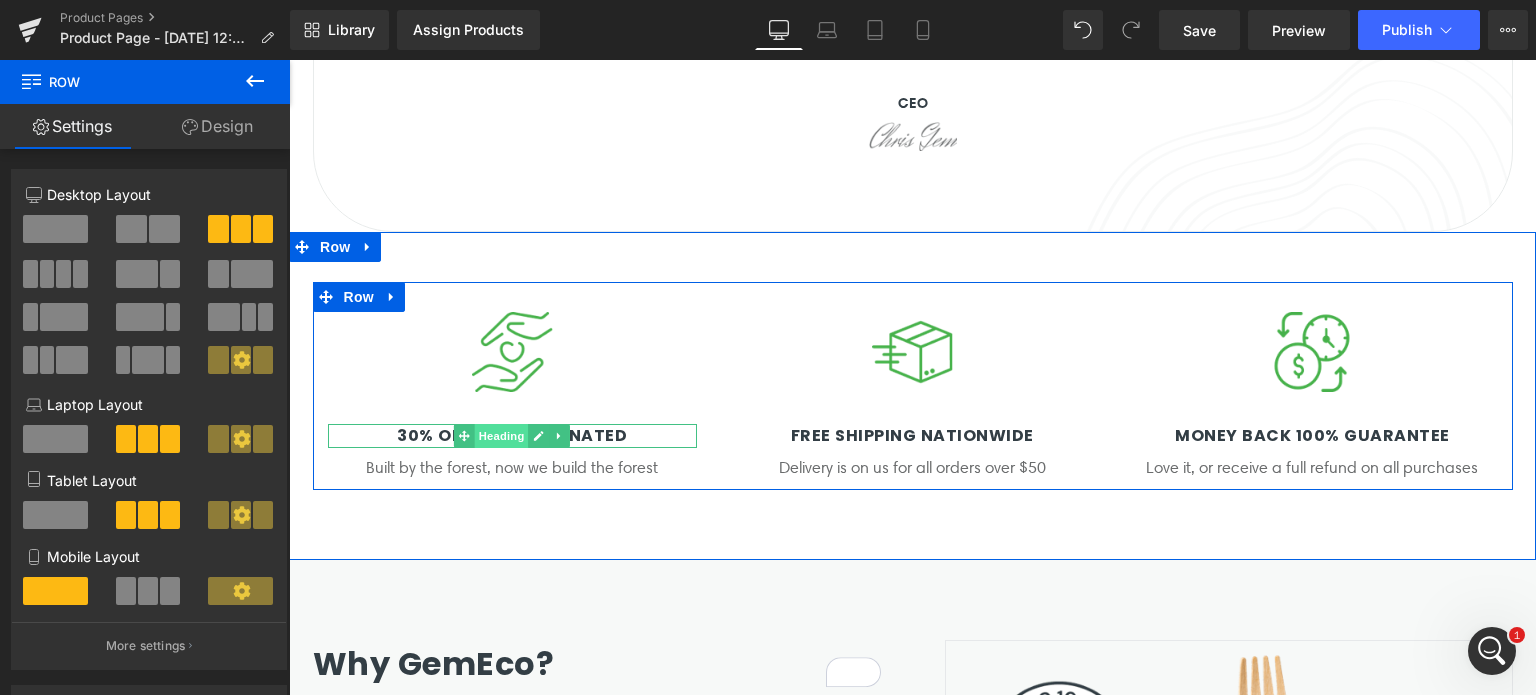 click on "Heading" at bounding box center [502, 436] 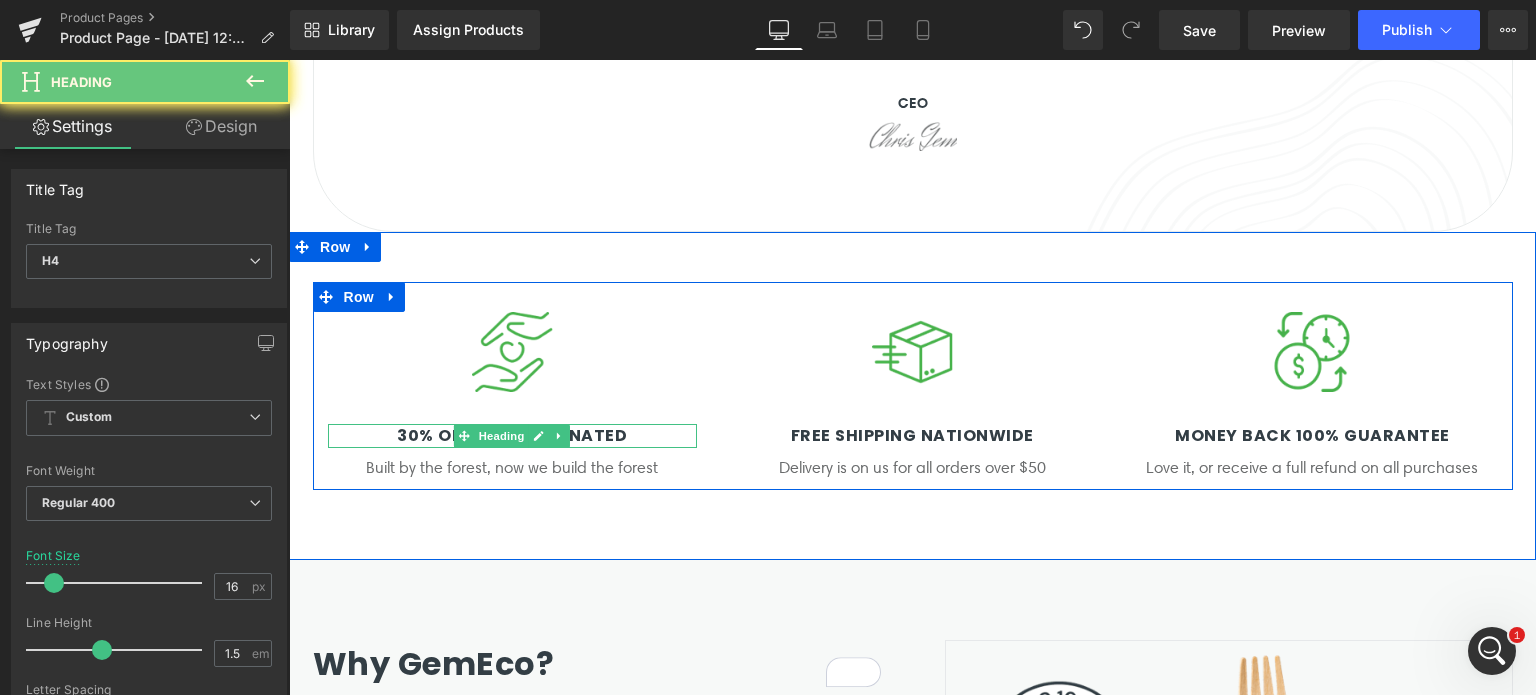 click on "30% of profits donated" at bounding box center (512, 435) 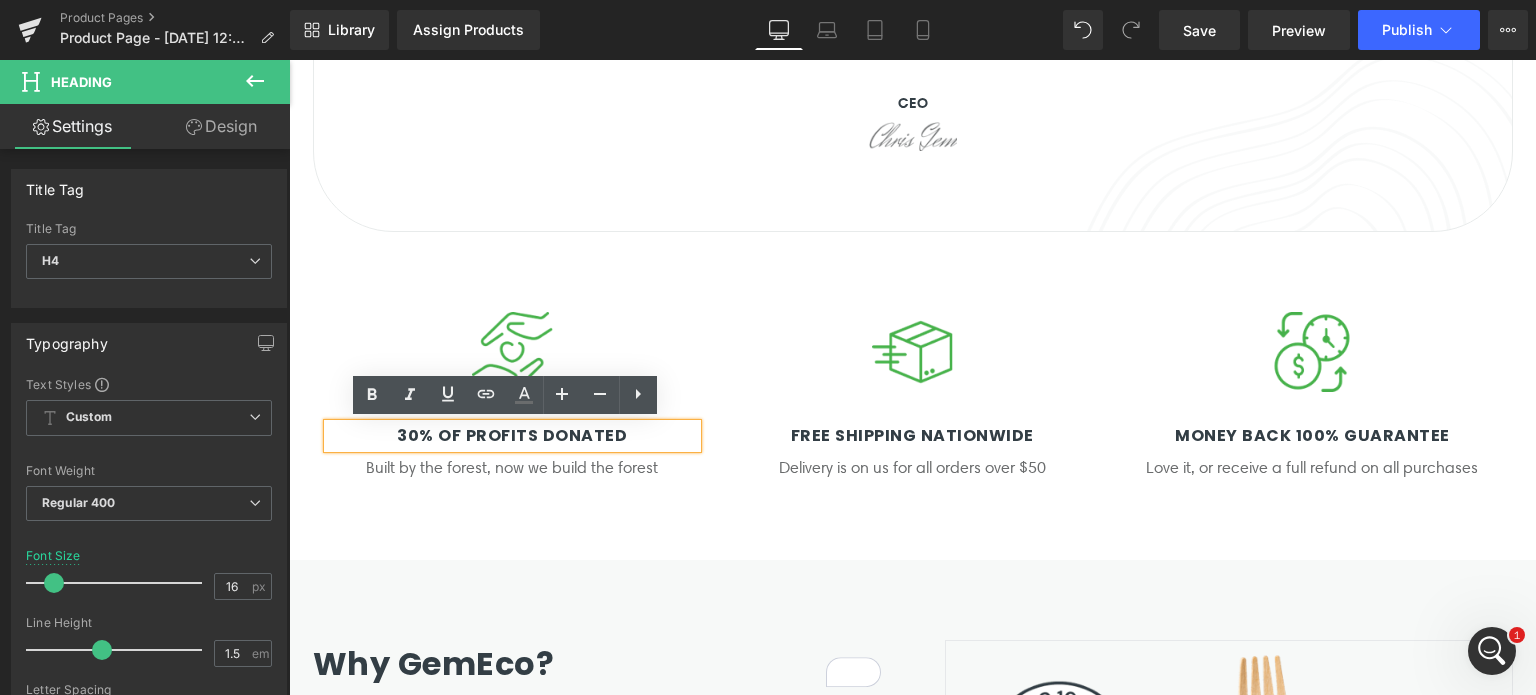 click on "30% of profits donated" at bounding box center [512, 435] 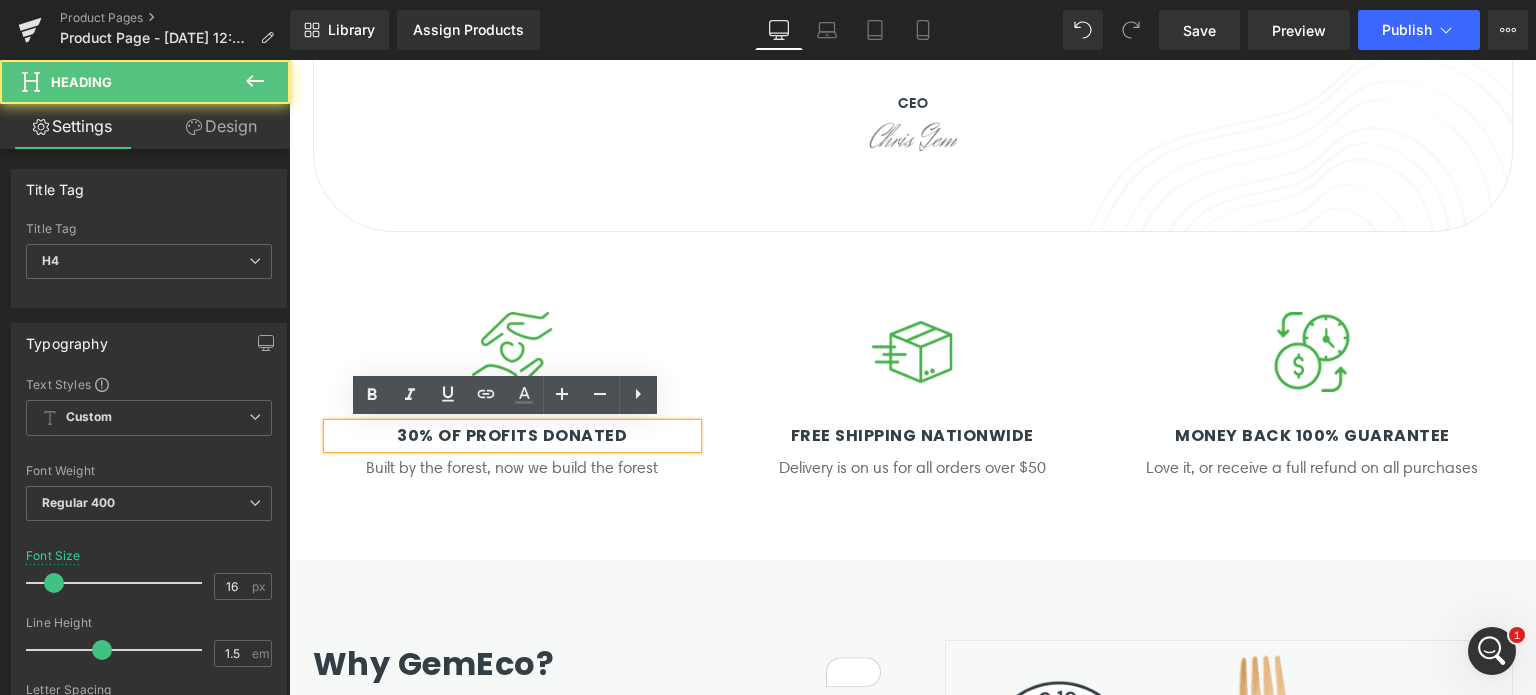 click on "30% of profits donated" at bounding box center [512, 435] 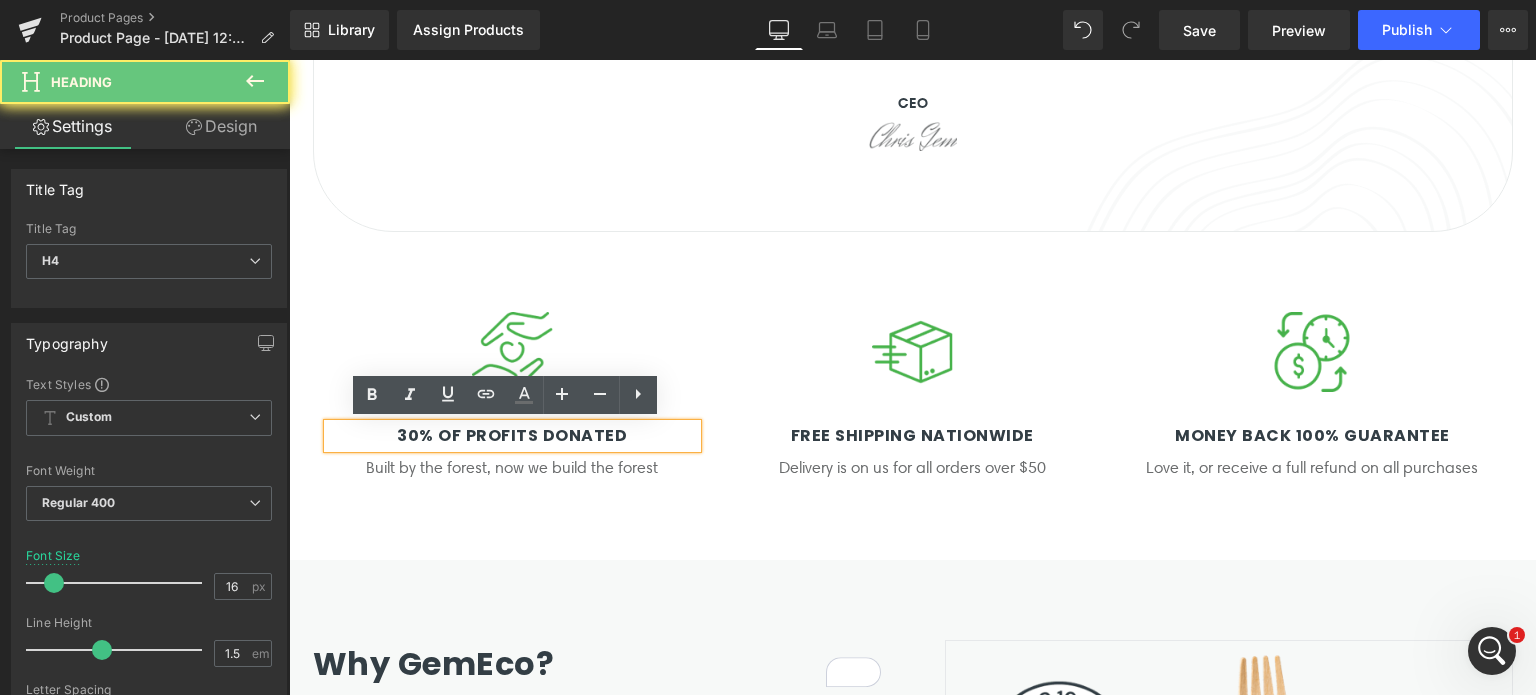 click on "30% of profits donated" at bounding box center (512, 435) 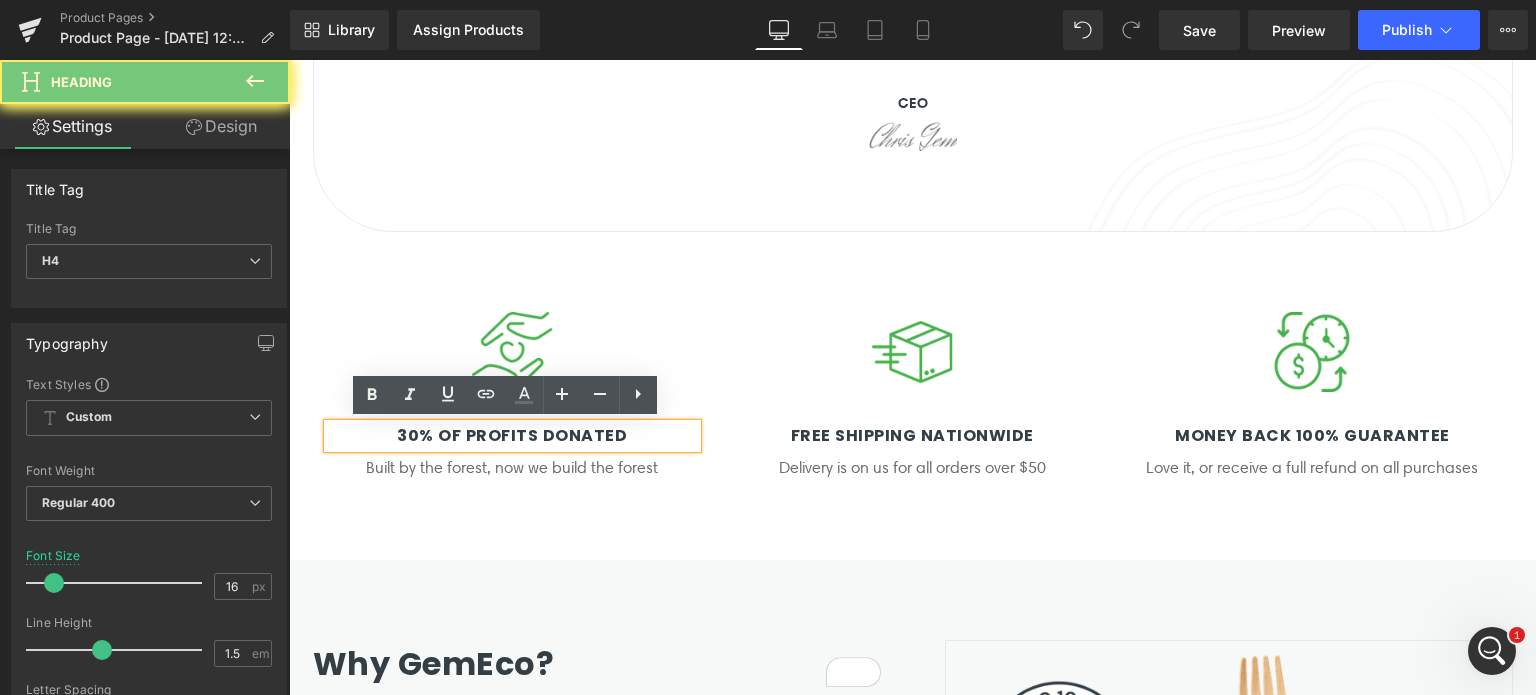 click on "30% of profits donated" at bounding box center [512, 435] 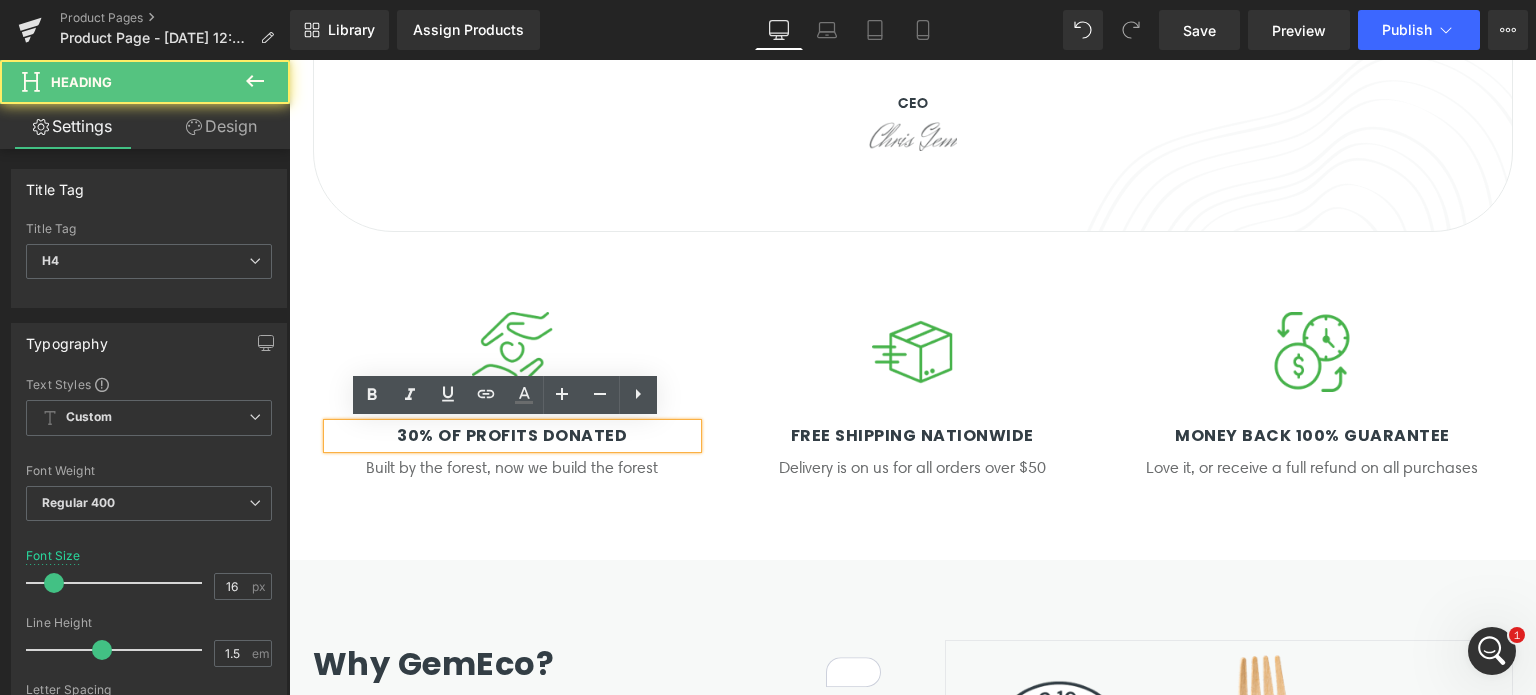 click on "30% of profits donated" at bounding box center (512, 435) 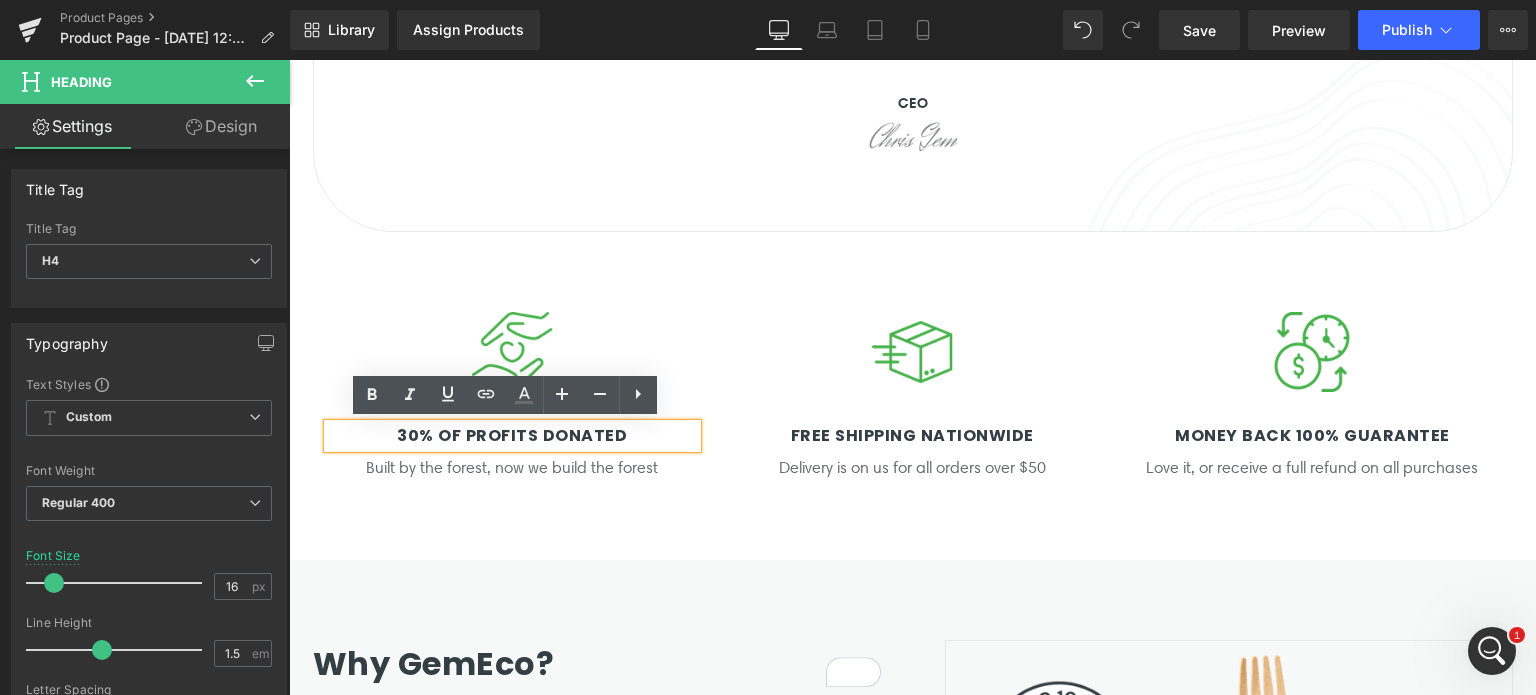 click on "30% of profits donated" at bounding box center [512, 435] 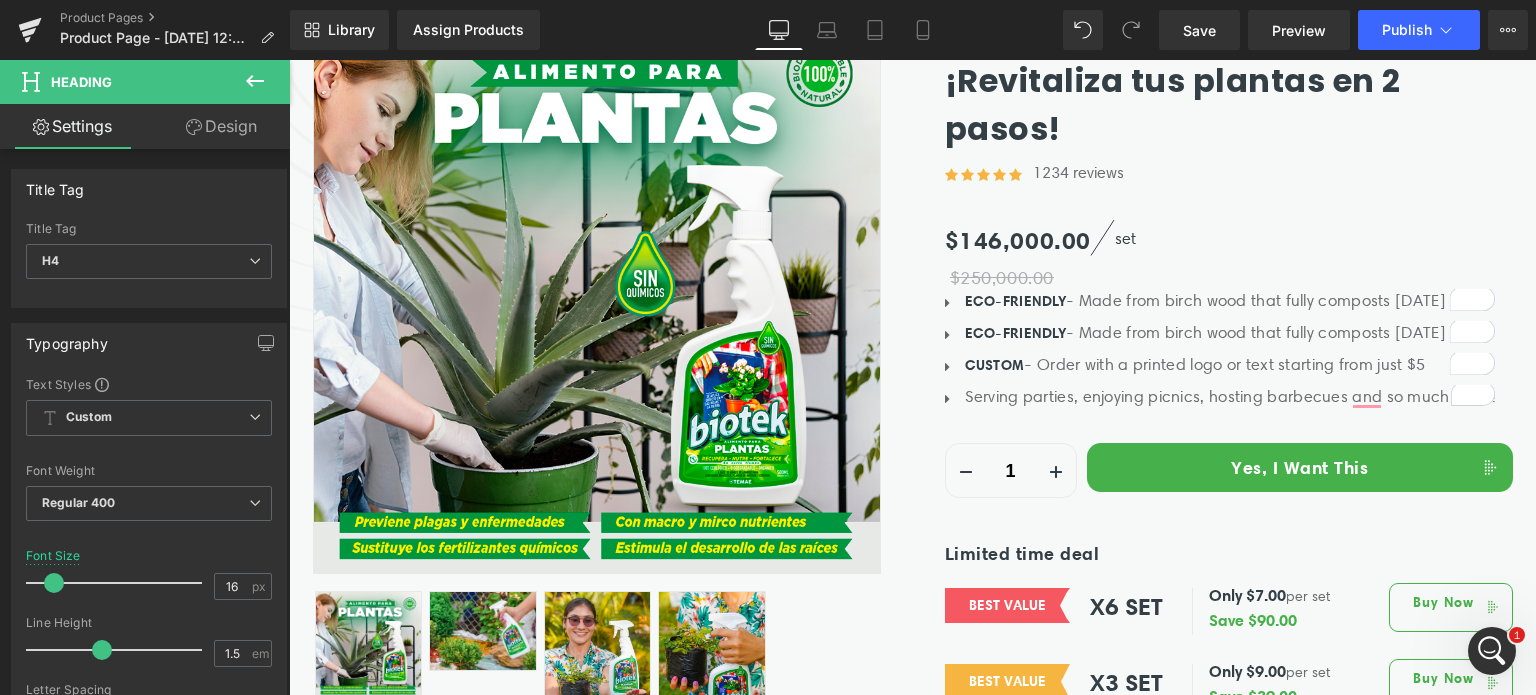 scroll, scrollTop: 0, scrollLeft: 0, axis: both 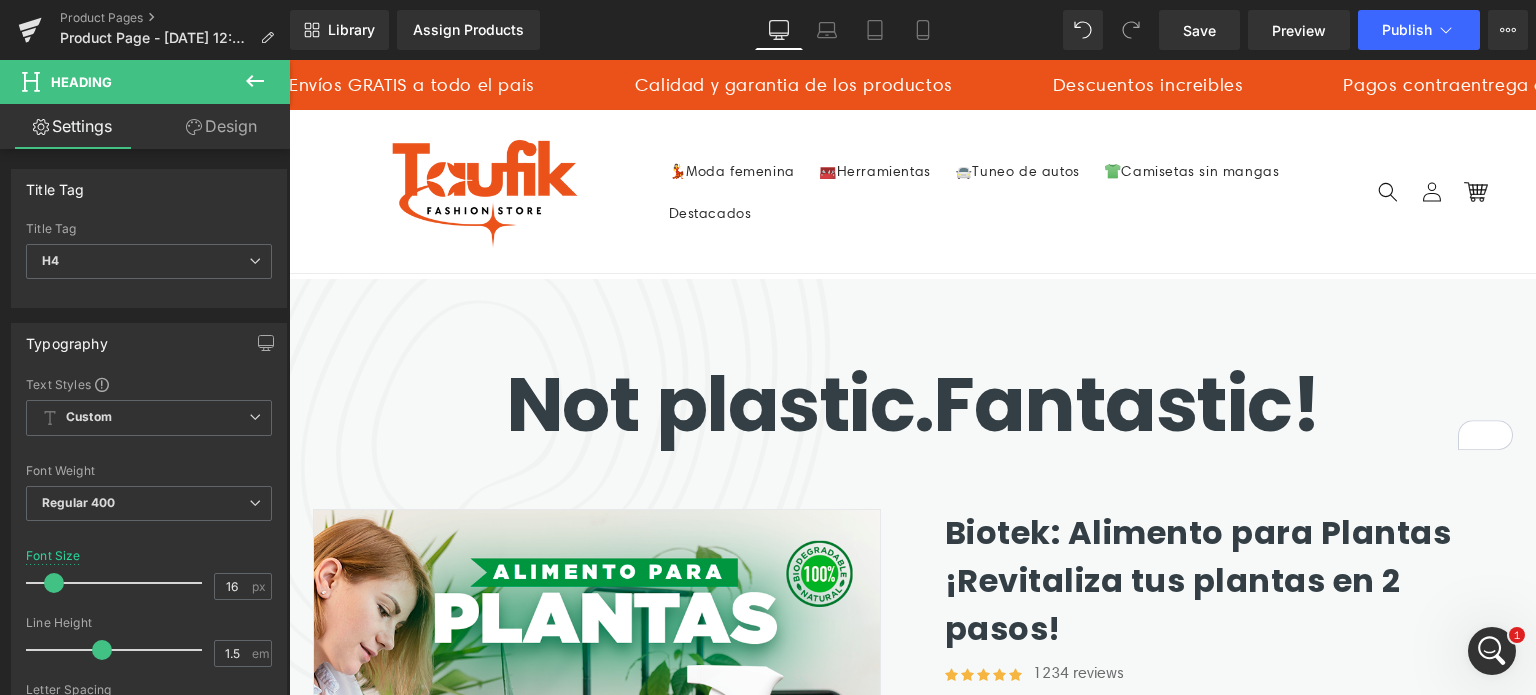 click on "Not plastic.  Fantastic!" at bounding box center [913, 404] 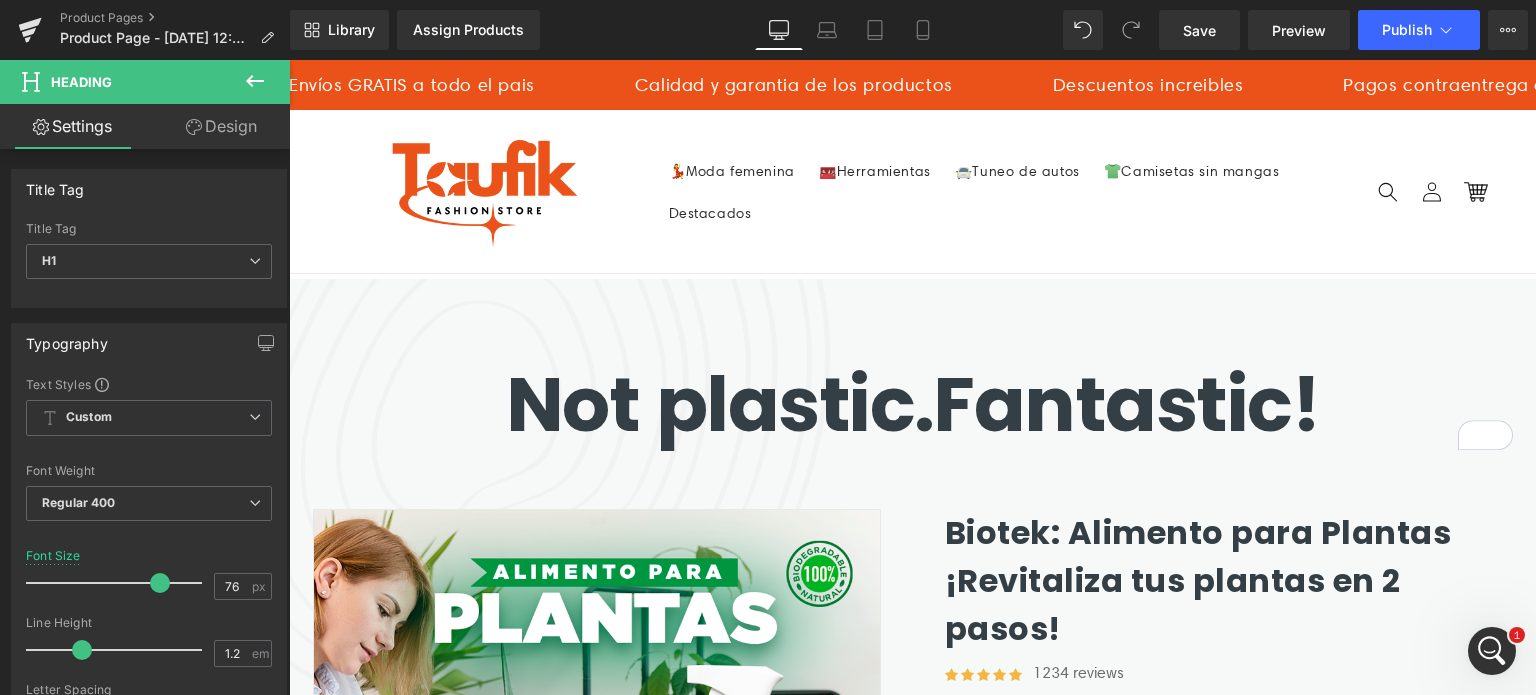 click at bounding box center [255, 82] 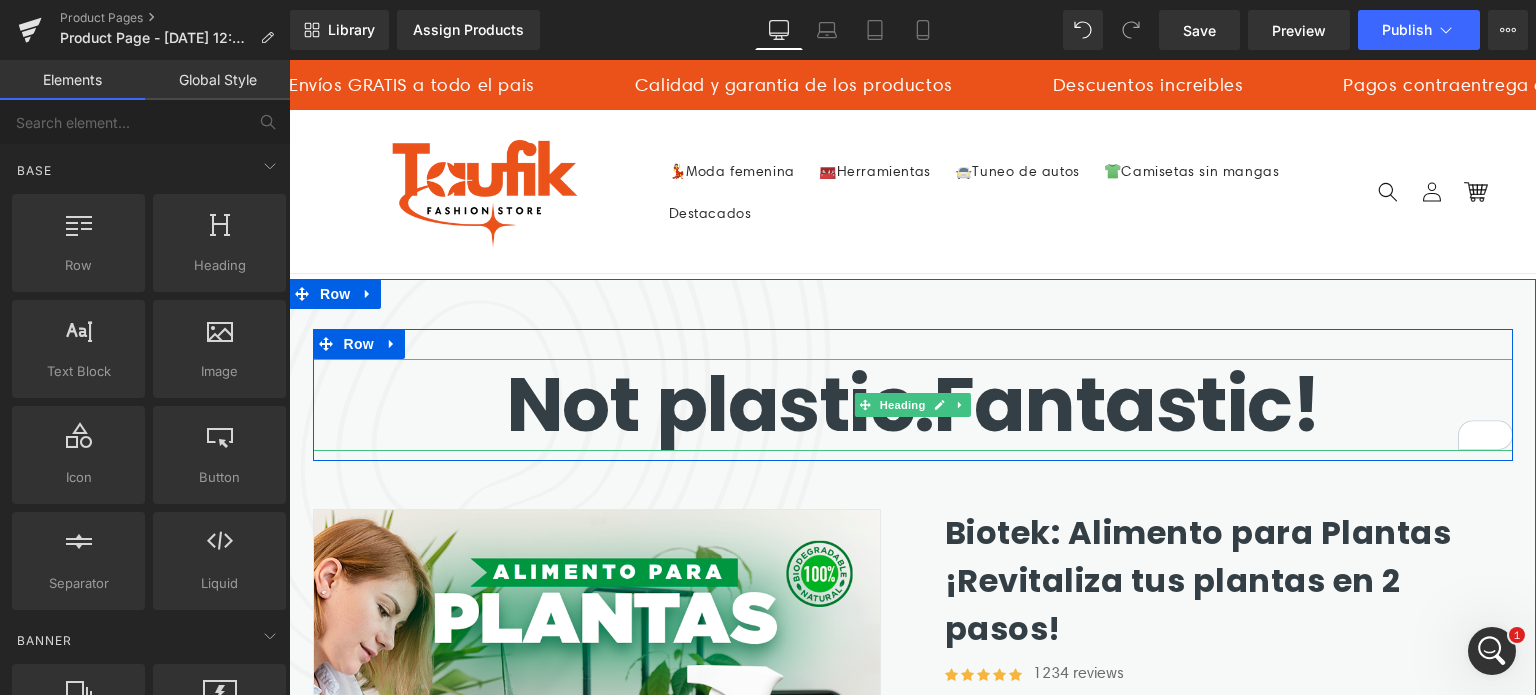 click on "Not plastic." at bounding box center [720, 404] 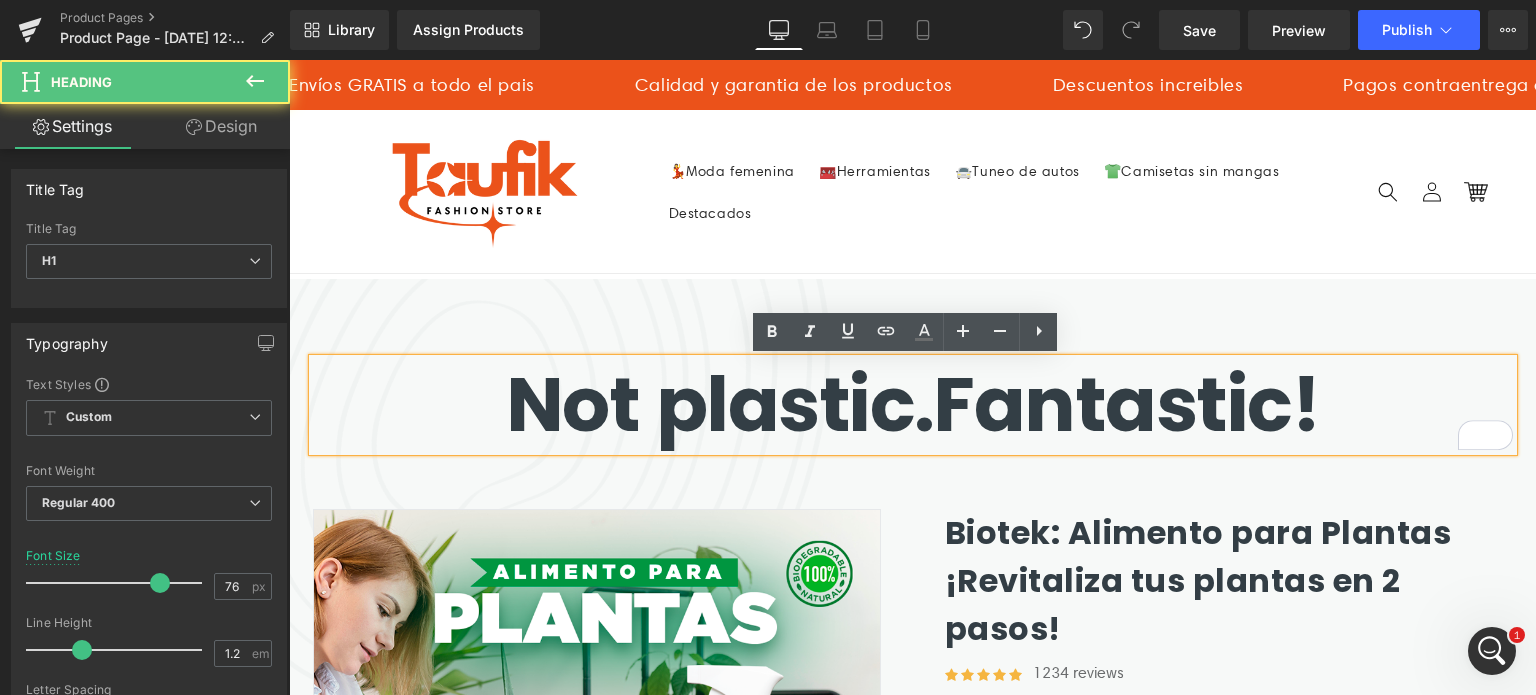 click on "Not plastic." at bounding box center (720, 404) 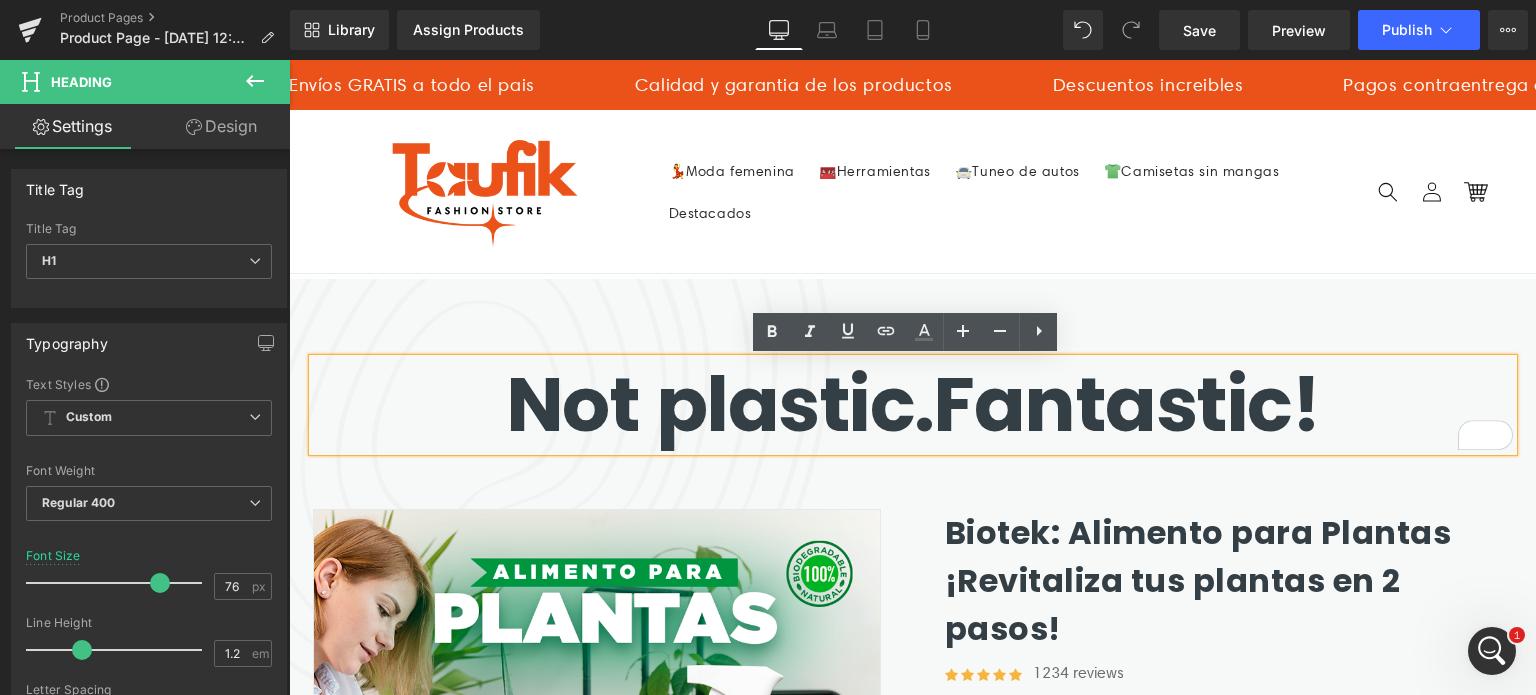 drag, startPoint x: 902, startPoint y: 399, endPoint x: 1004, endPoint y: 399, distance: 102 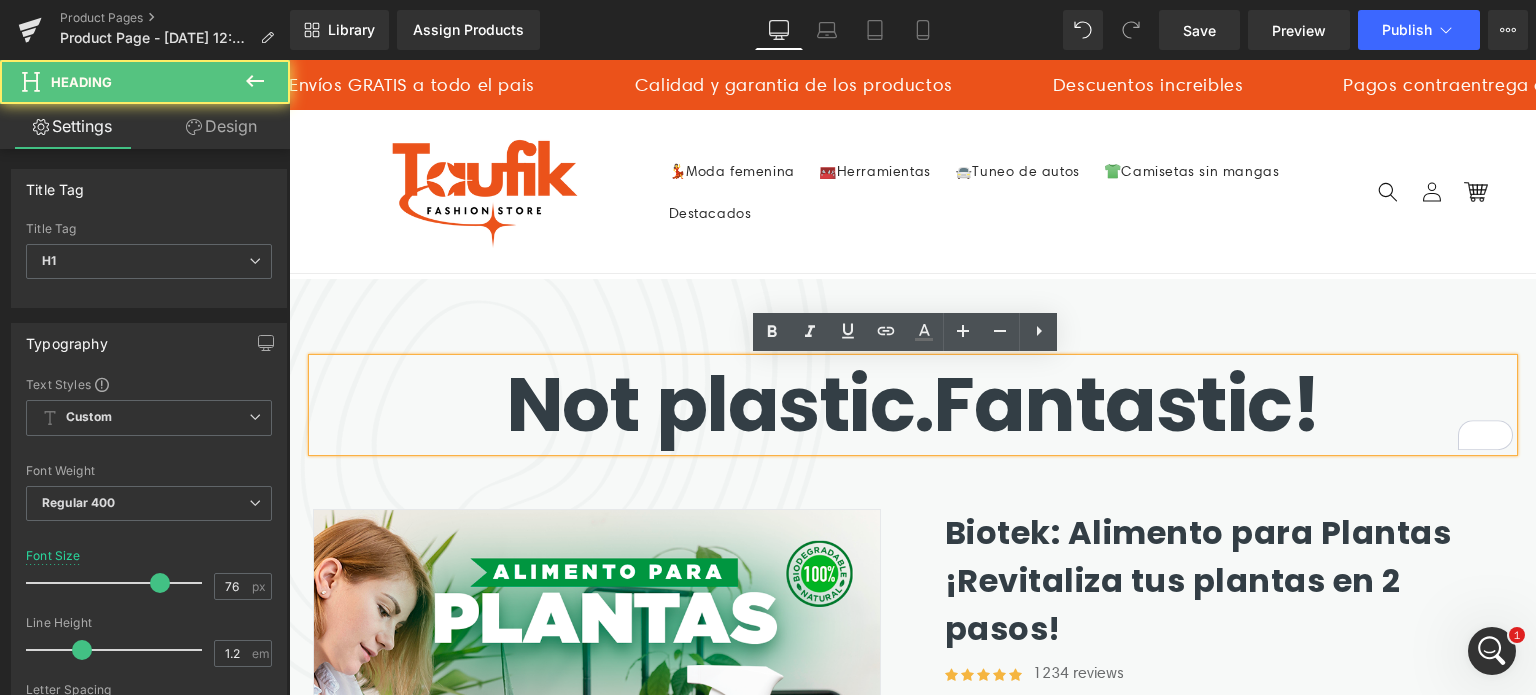click on "Not plastic.  Fantastic!" at bounding box center [913, 404] 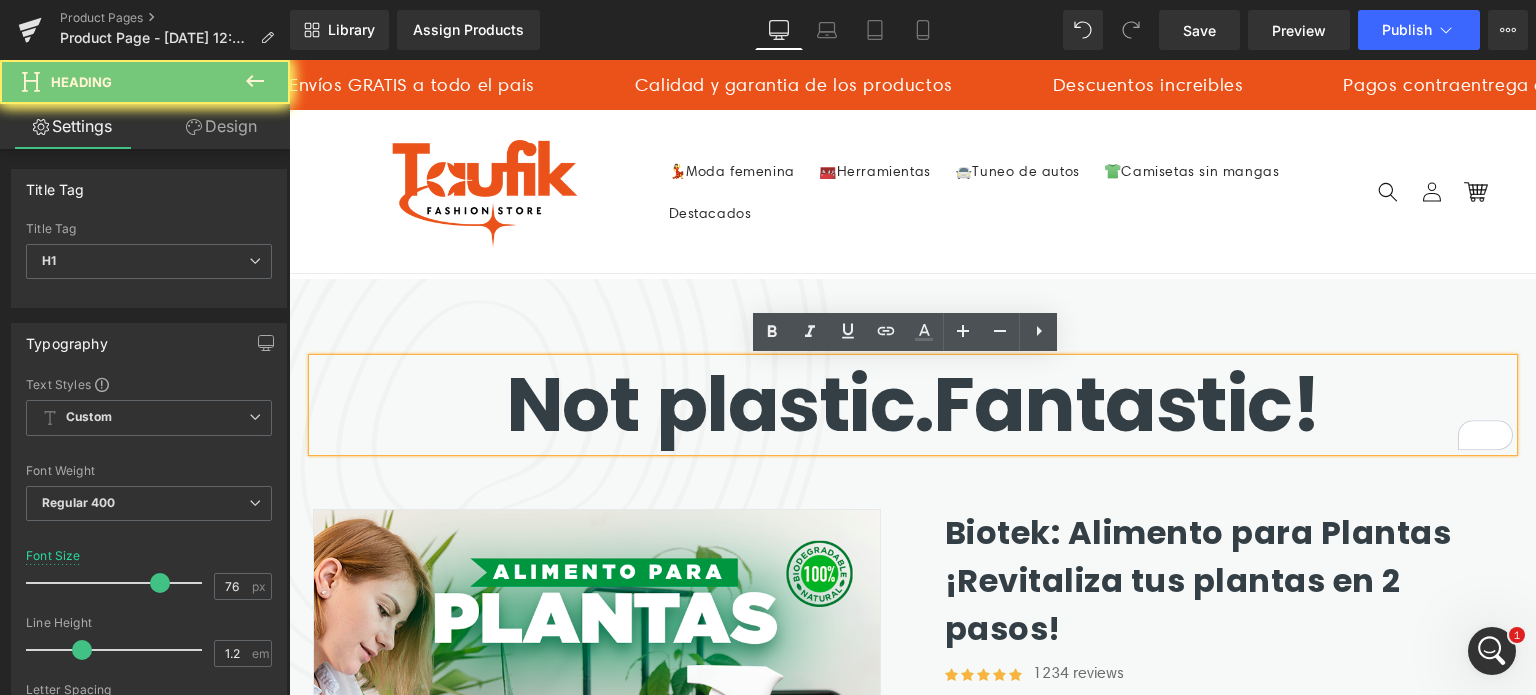 click on "Not plastic.  Fantastic!" at bounding box center (913, 404) 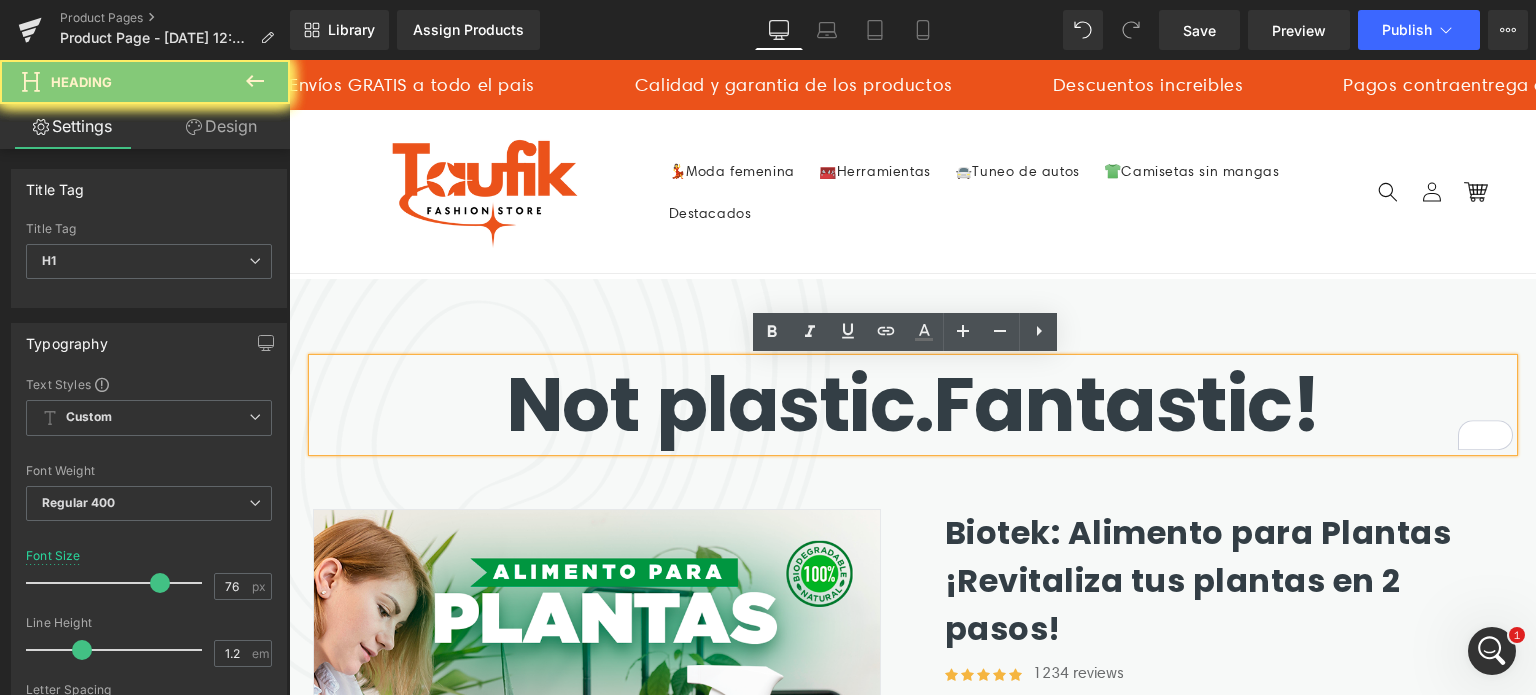 click on "Not plastic.  Fantastic!" at bounding box center (913, 404) 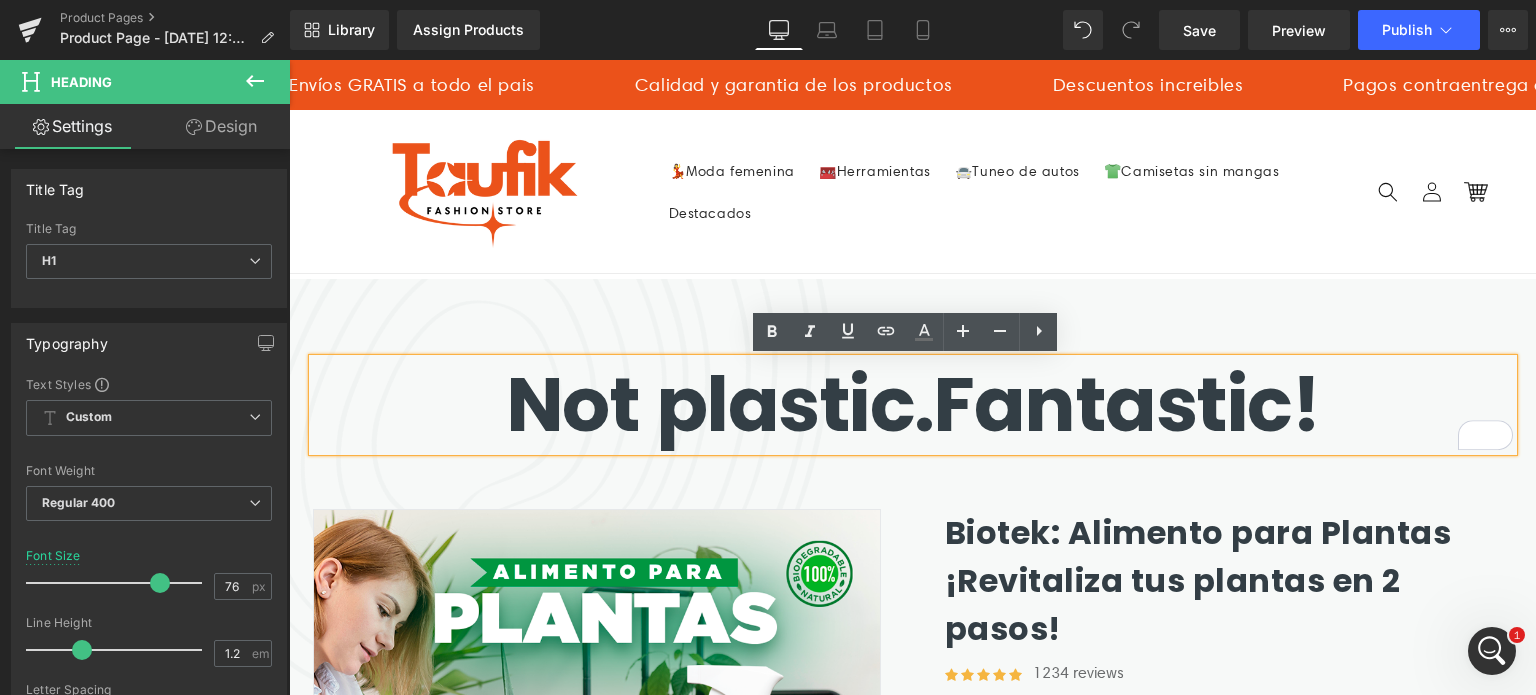drag, startPoint x: 1218, startPoint y: 410, endPoint x: 1233, endPoint y: 410, distance: 15 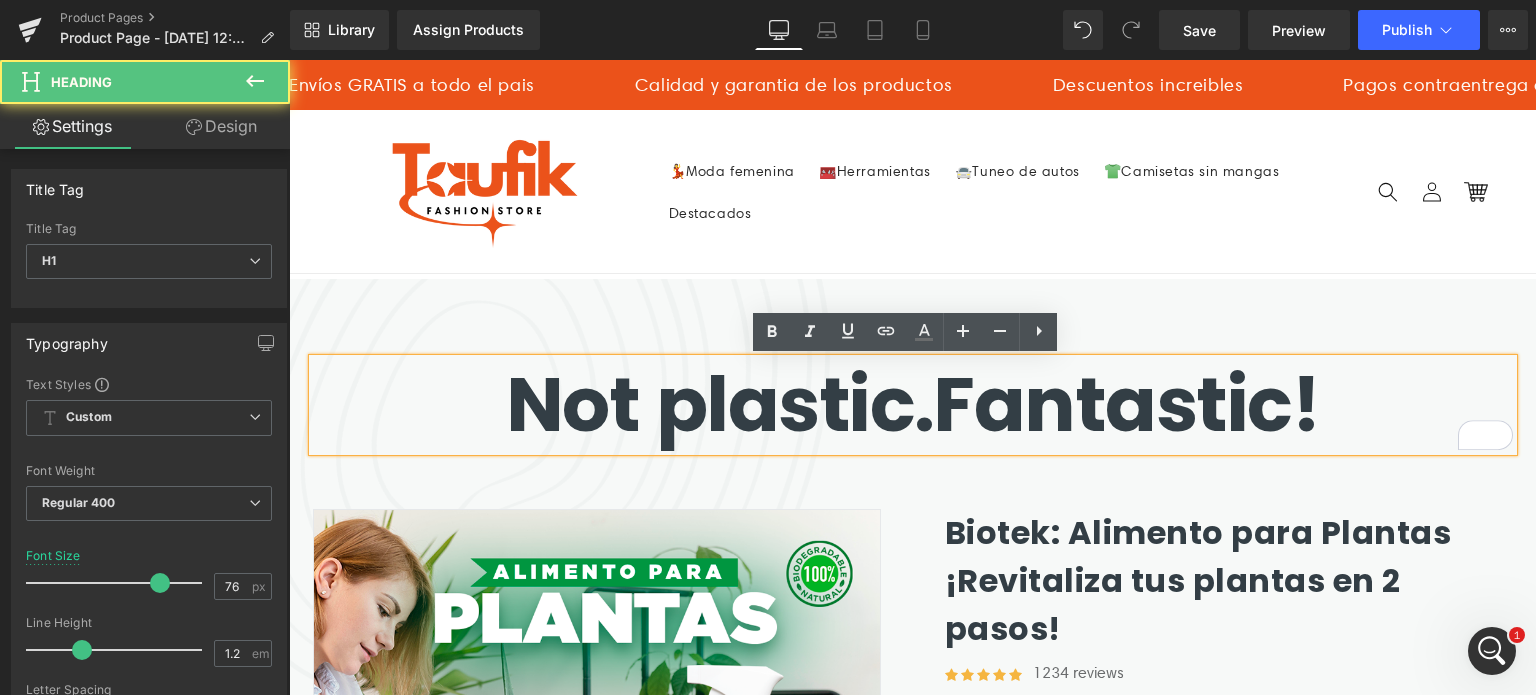 click on "Not plastic.  Fantastic!" at bounding box center (913, 404) 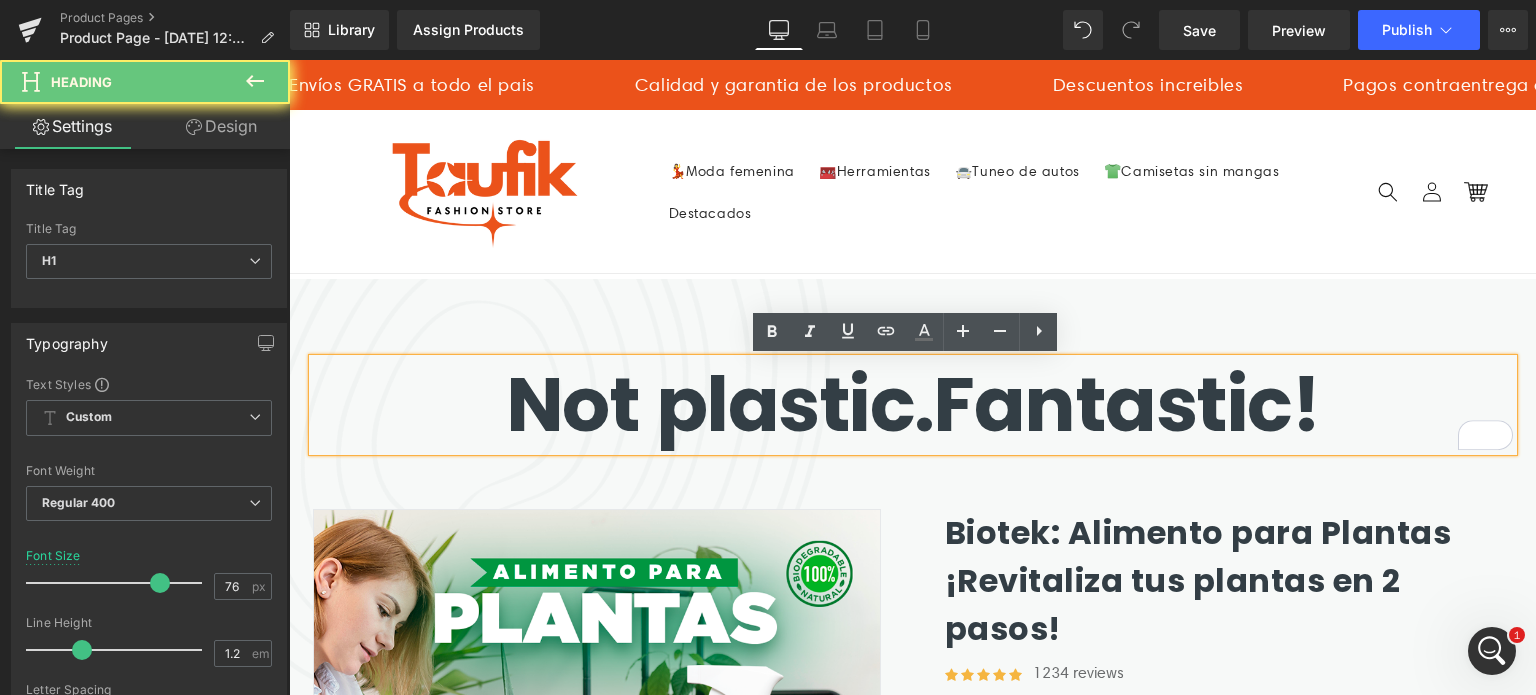 click on "Not plastic.  Fantastic!" at bounding box center [913, 404] 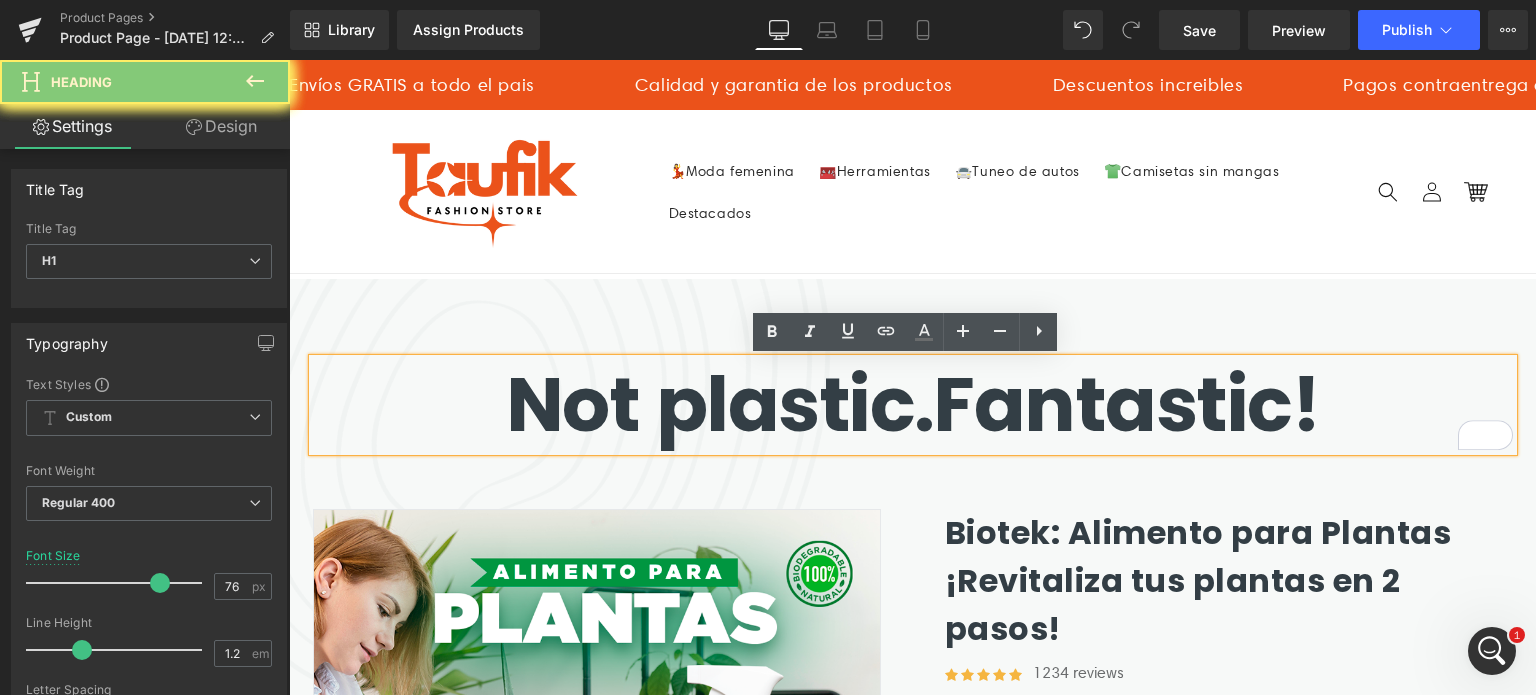 click on "Not plastic.  Fantastic!" at bounding box center (913, 404) 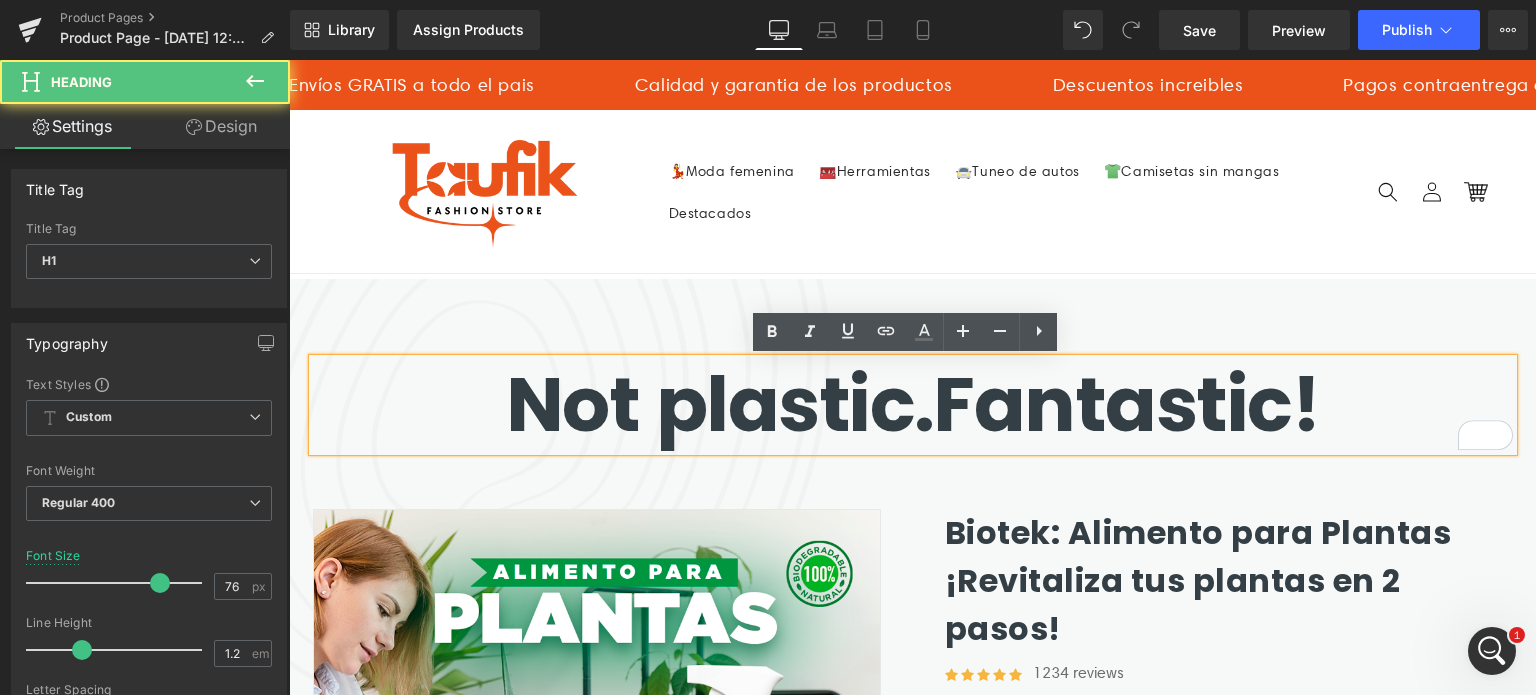 click on "Not plastic.  Fantastic!" at bounding box center [913, 404] 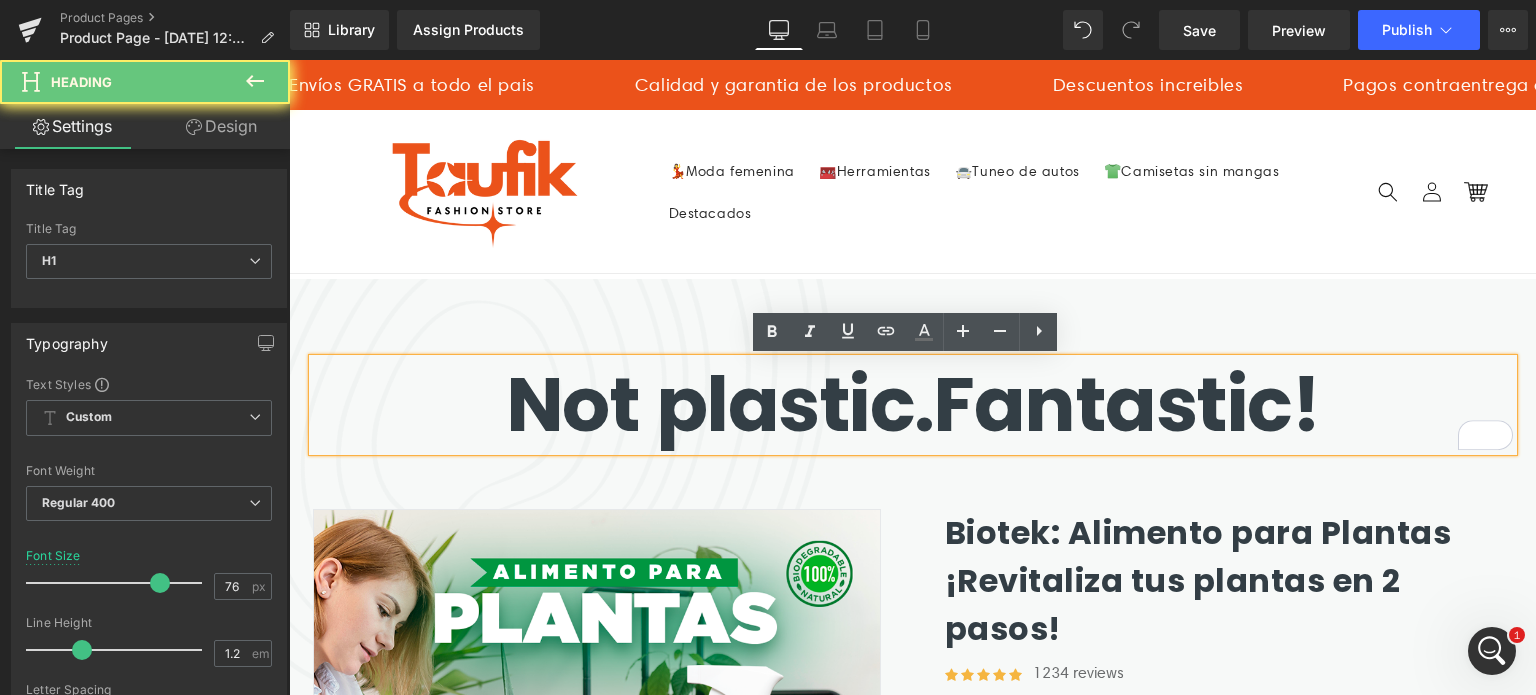 click on "Not plastic.  Fantastic!" at bounding box center (913, 404) 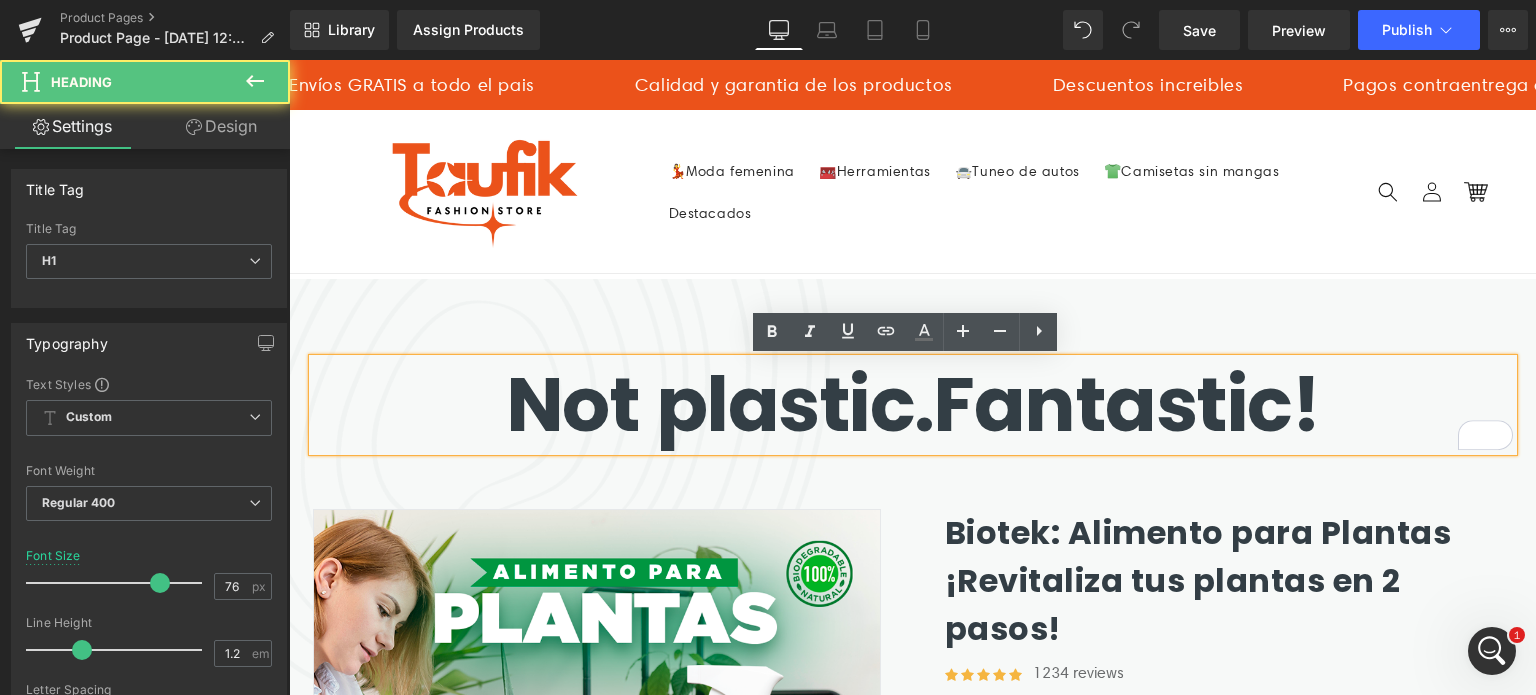 click on "Not plastic.  Fantastic!" at bounding box center (913, 404) 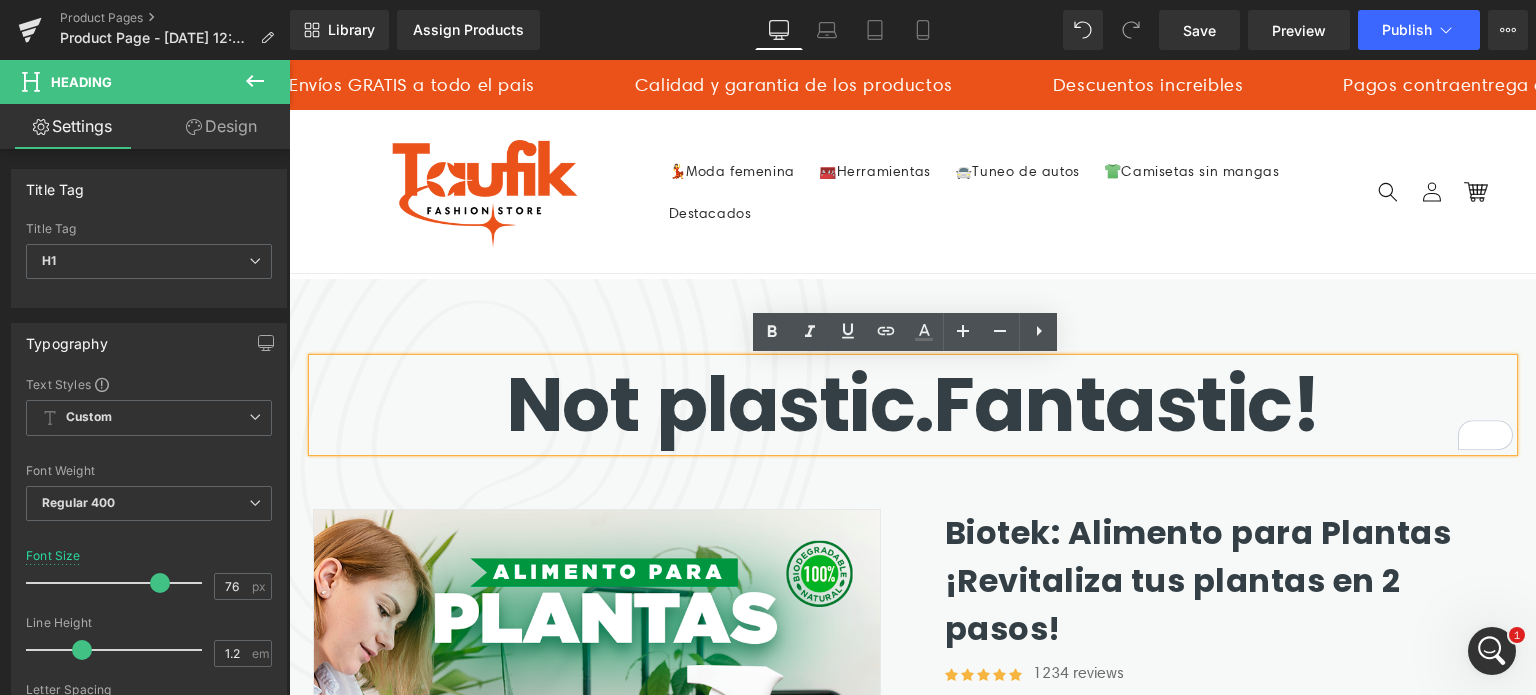 click on "Not plastic.  Fantastic!" at bounding box center (913, 404) 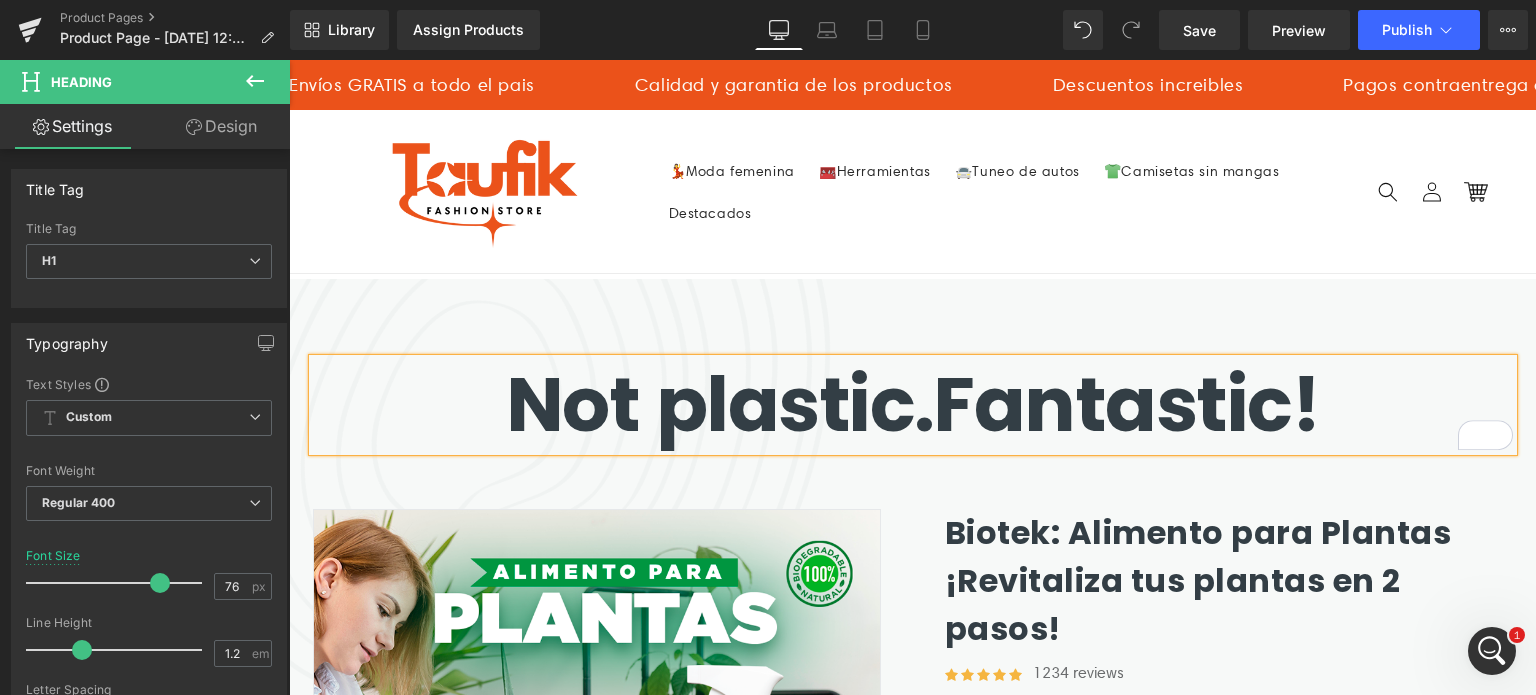 drag, startPoint x: 1447, startPoint y: 411, endPoint x: 1414, endPoint y: 411, distance: 33 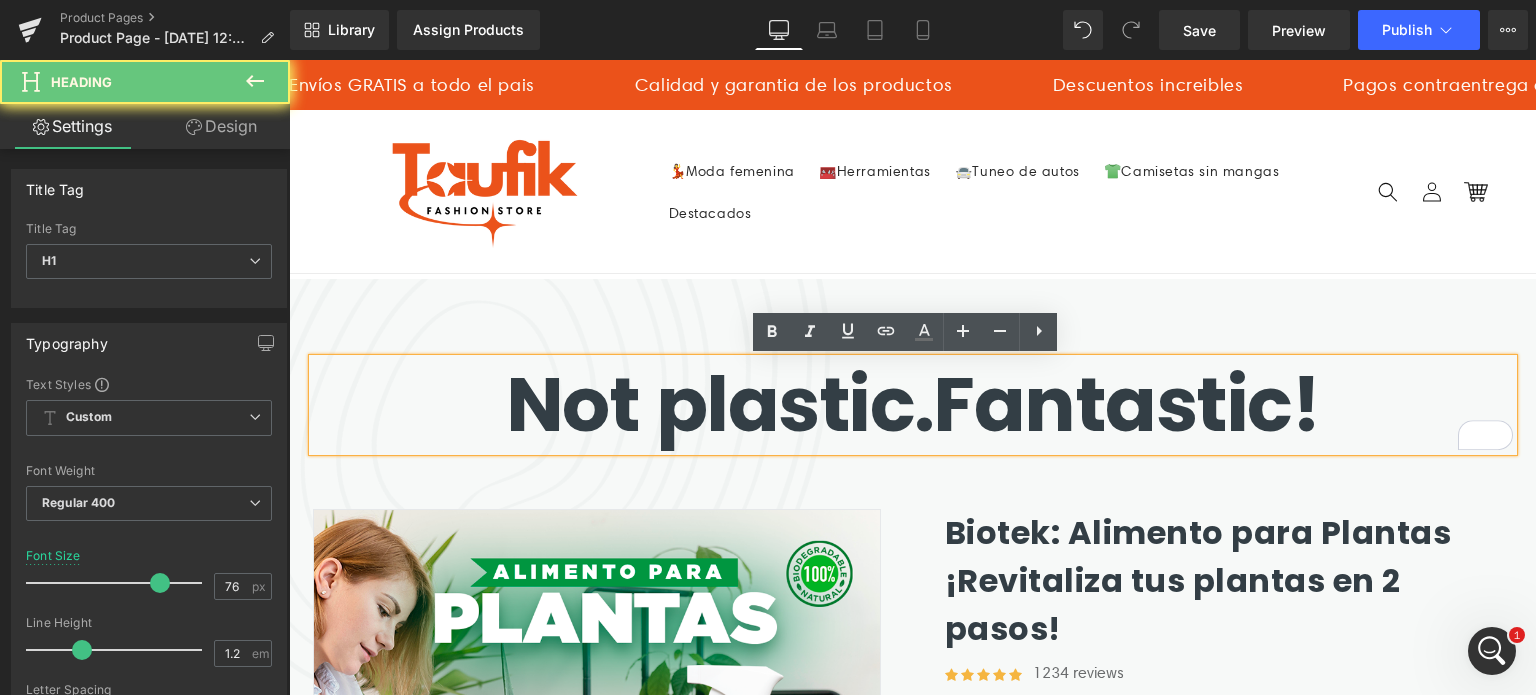drag, startPoint x: 1405, startPoint y: 411, endPoint x: 1368, endPoint y: 345, distance: 75.66373 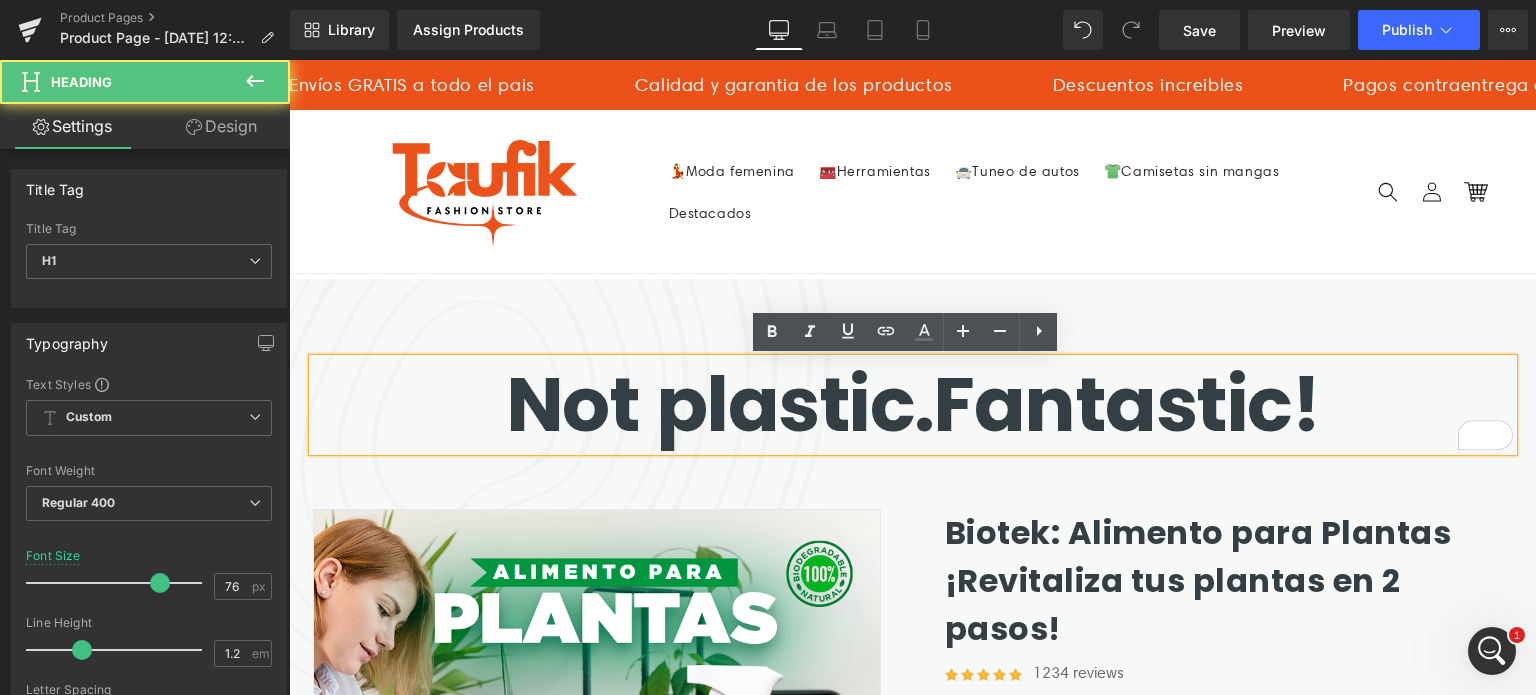 drag, startPoint x: 1332, startPoint y: 370, endPoint x: 1292, endPoint y: 349, distance: 45.17743 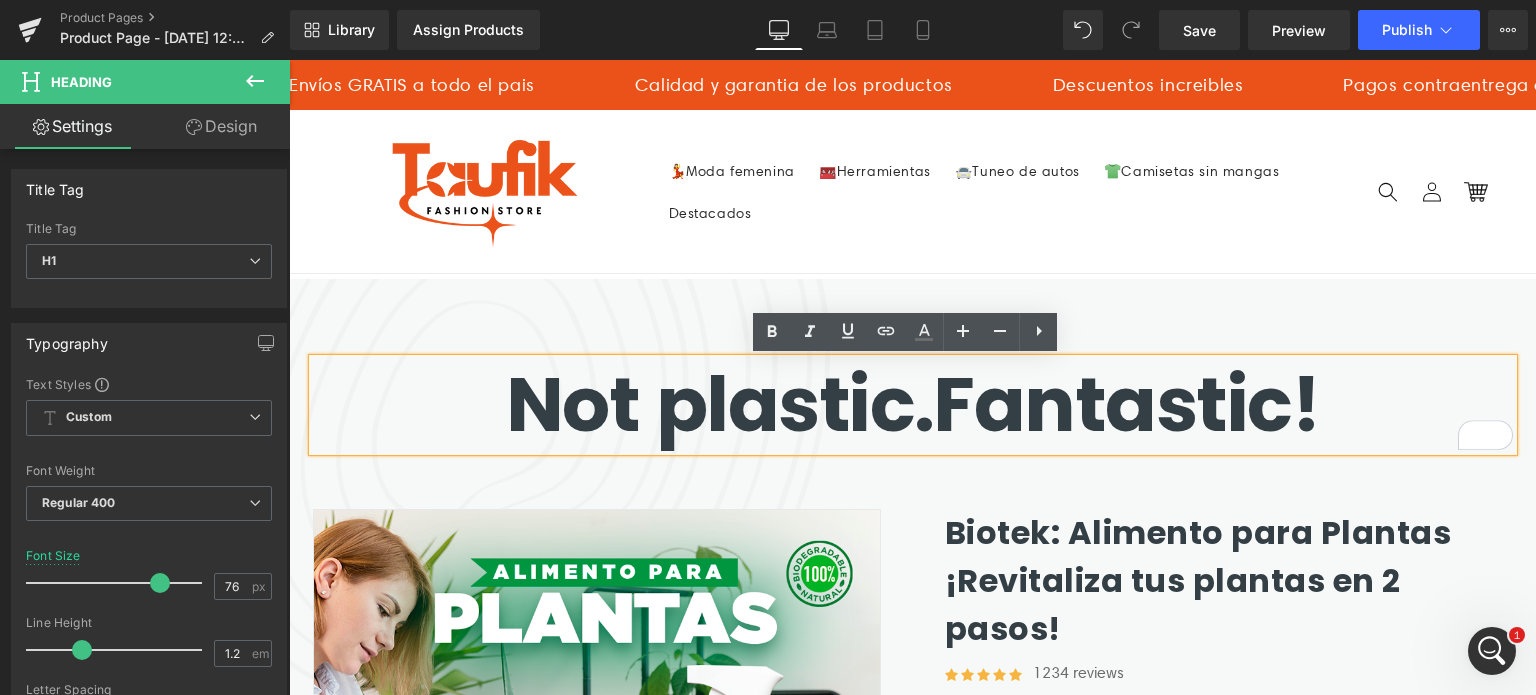 click 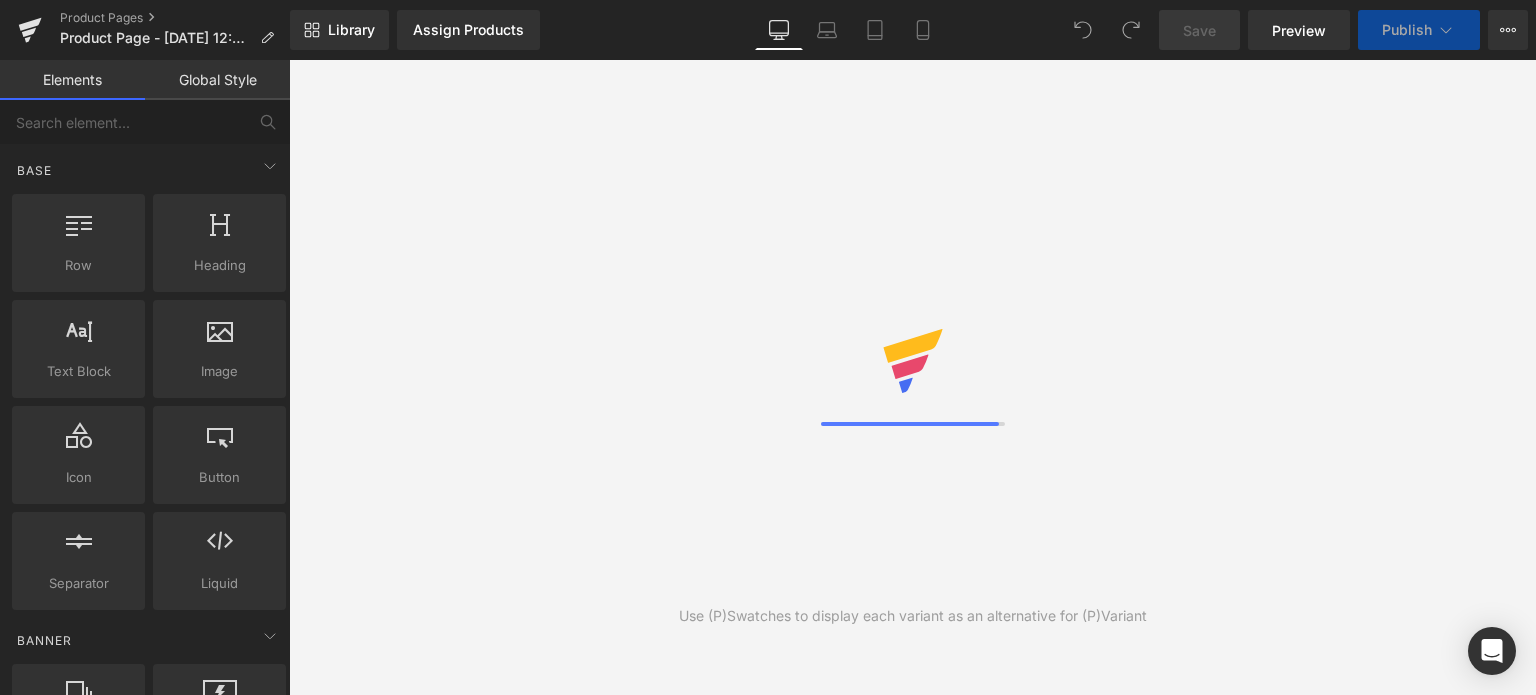 scroll, scrollTop: 0, scrollLeft: 0, axis: both 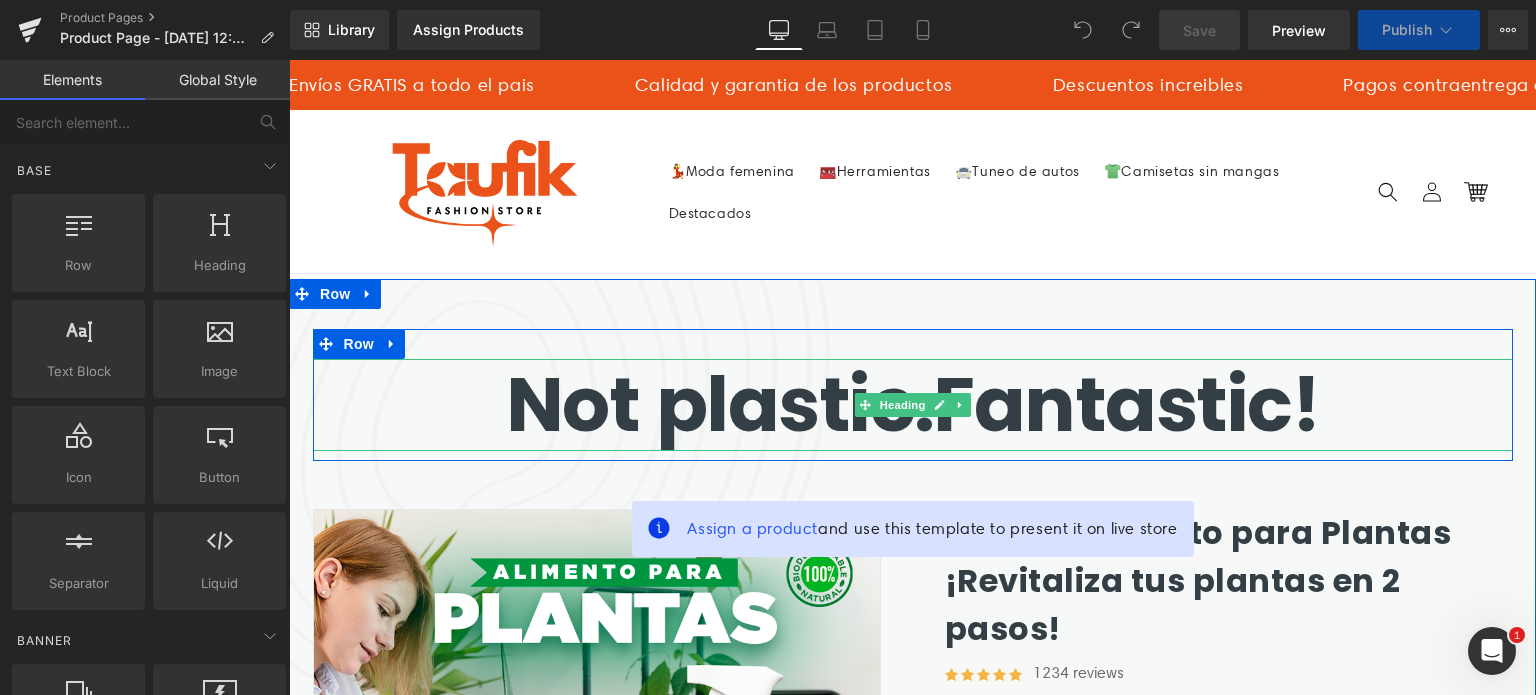 click on "Not plastic.  Fantastic!" at bounding box center (913, 404) 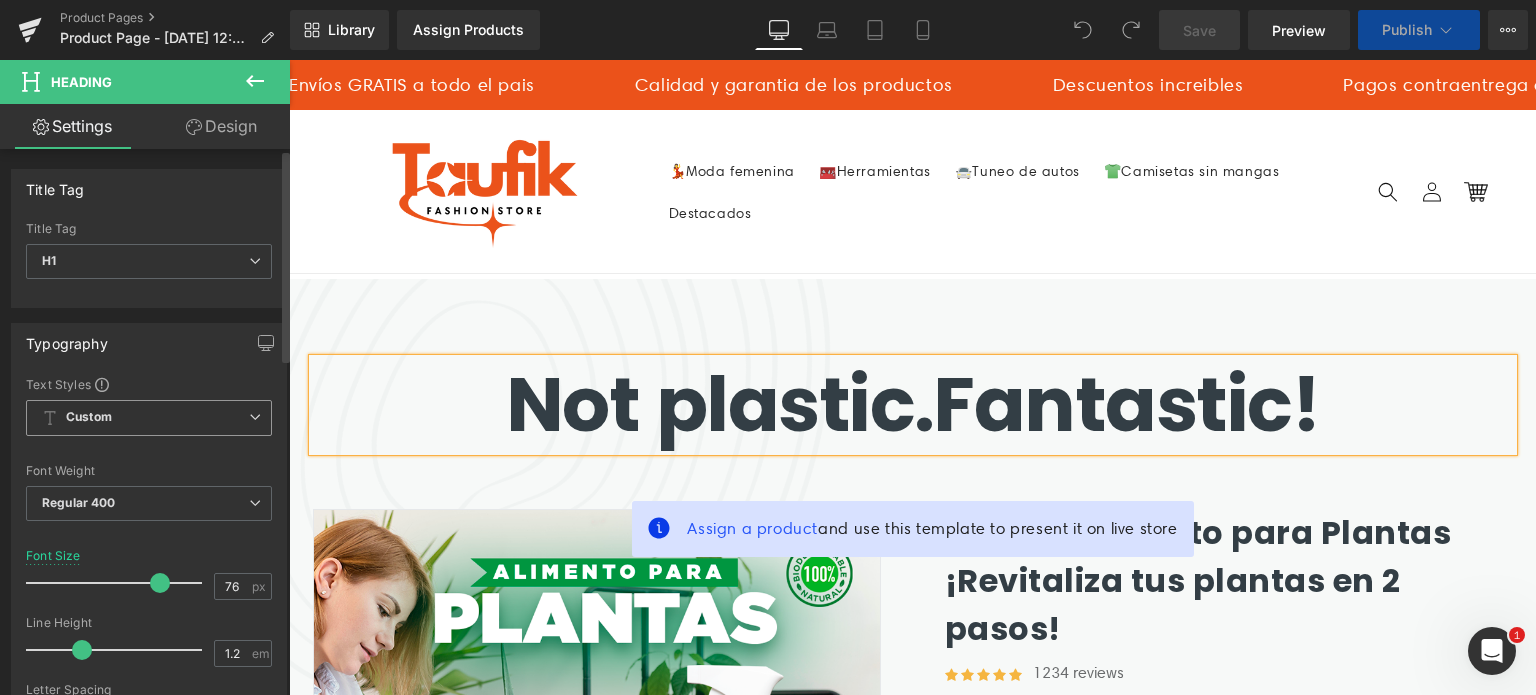 click on "Custom
Setup Global Style" at bounding box center (149, 418) 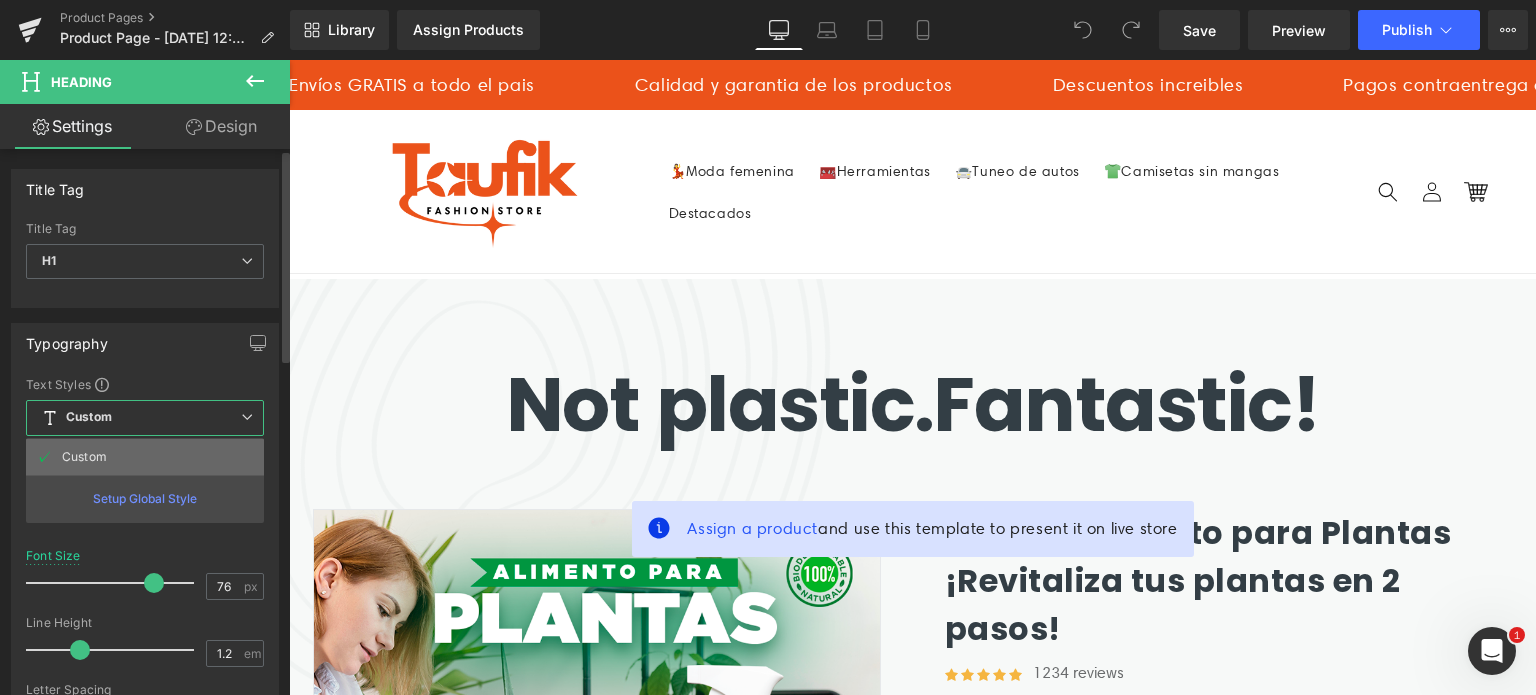 click on "Custom" at bounding box center [84, 457] 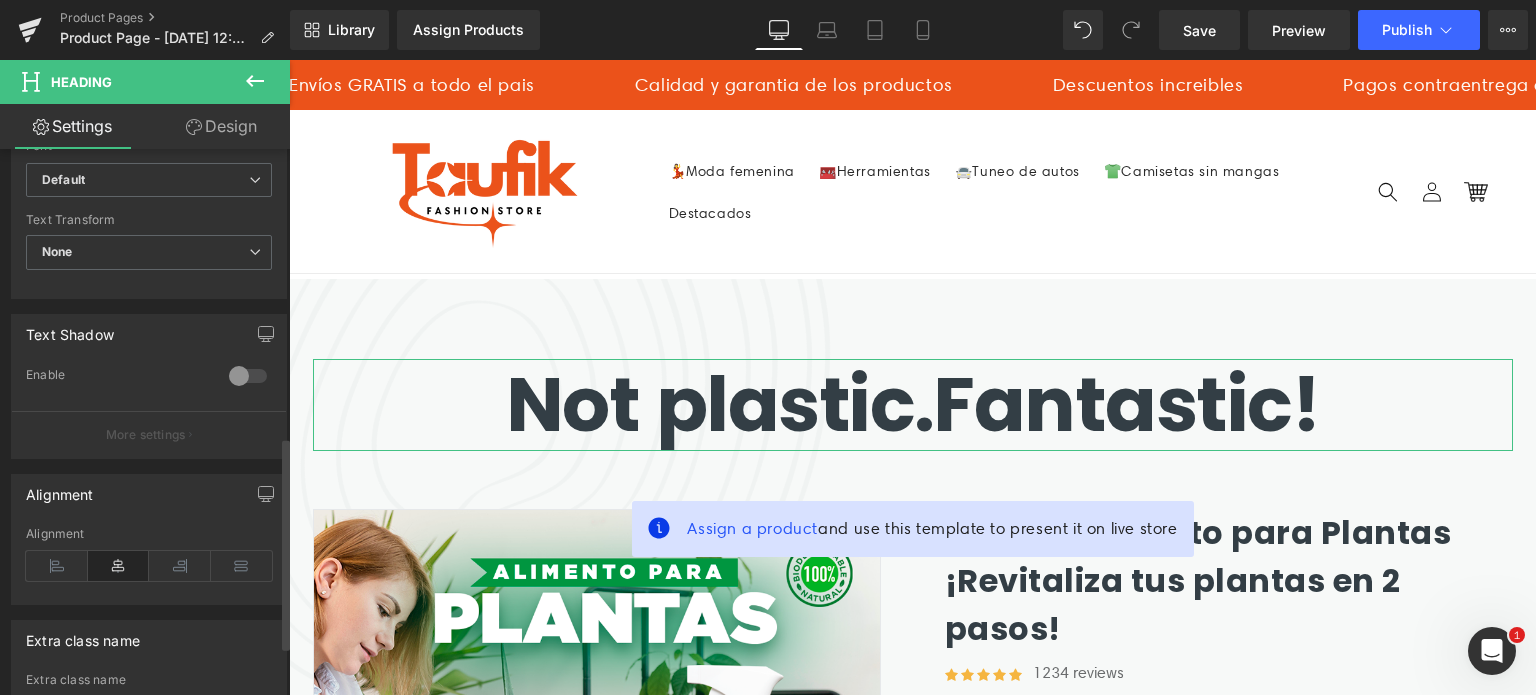 scroll, scrollTop: 800, scrollLeft: 0, axis: vertical 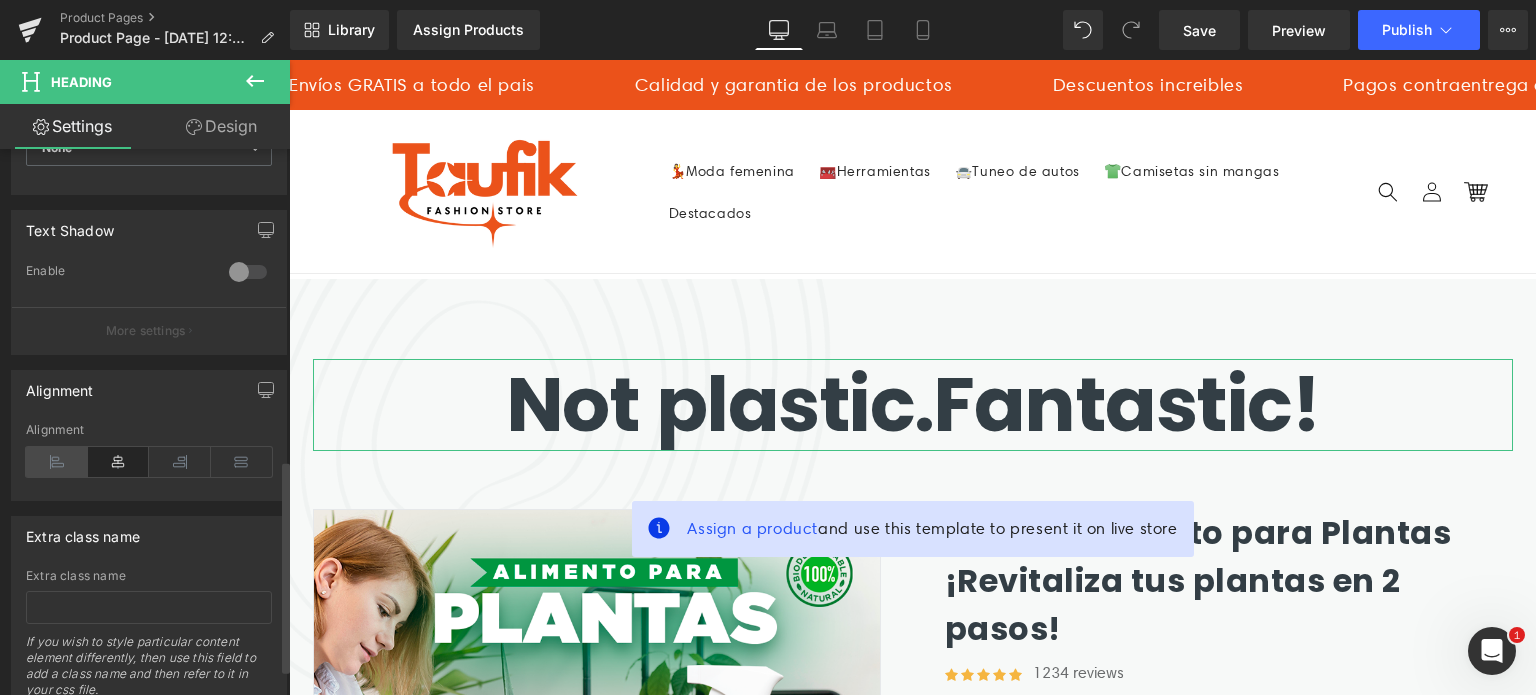 click at bounding box center [57, 462] 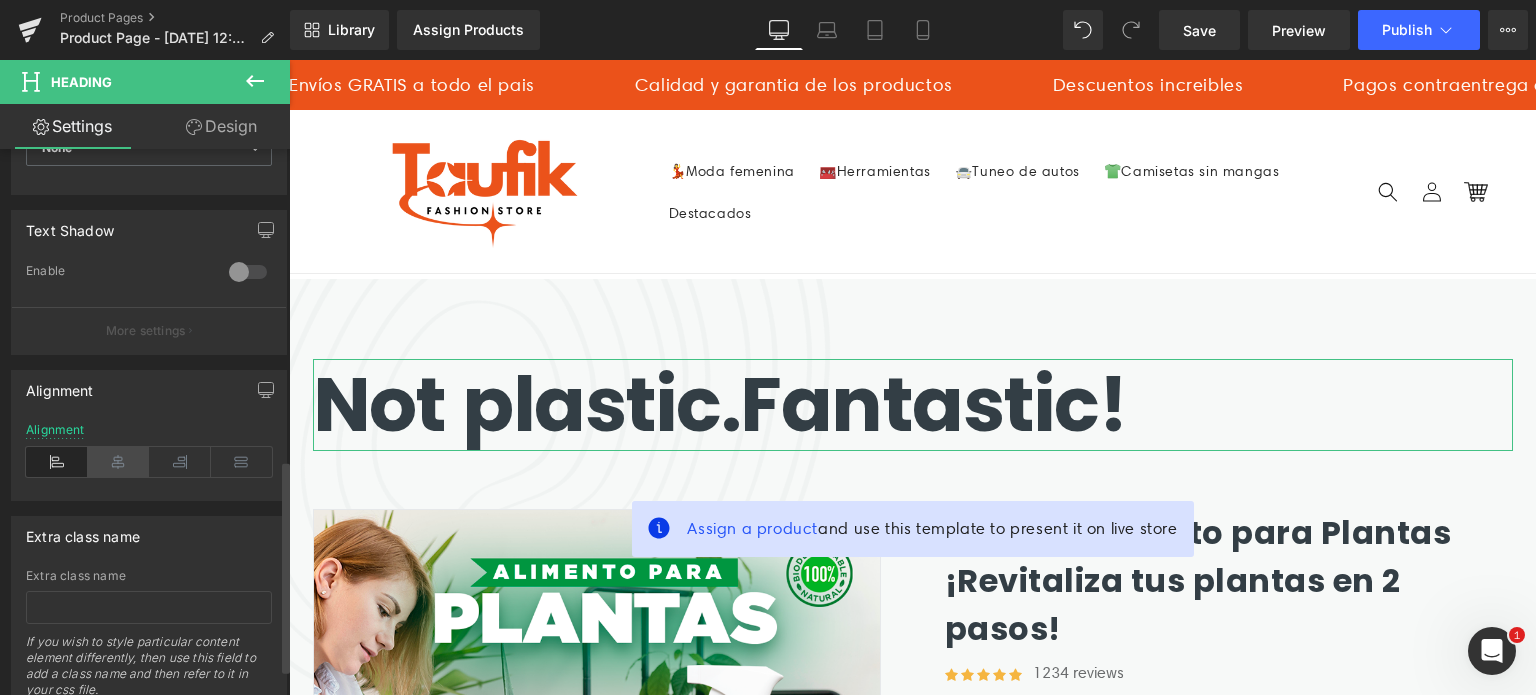 click at bounding box center [119, 462] 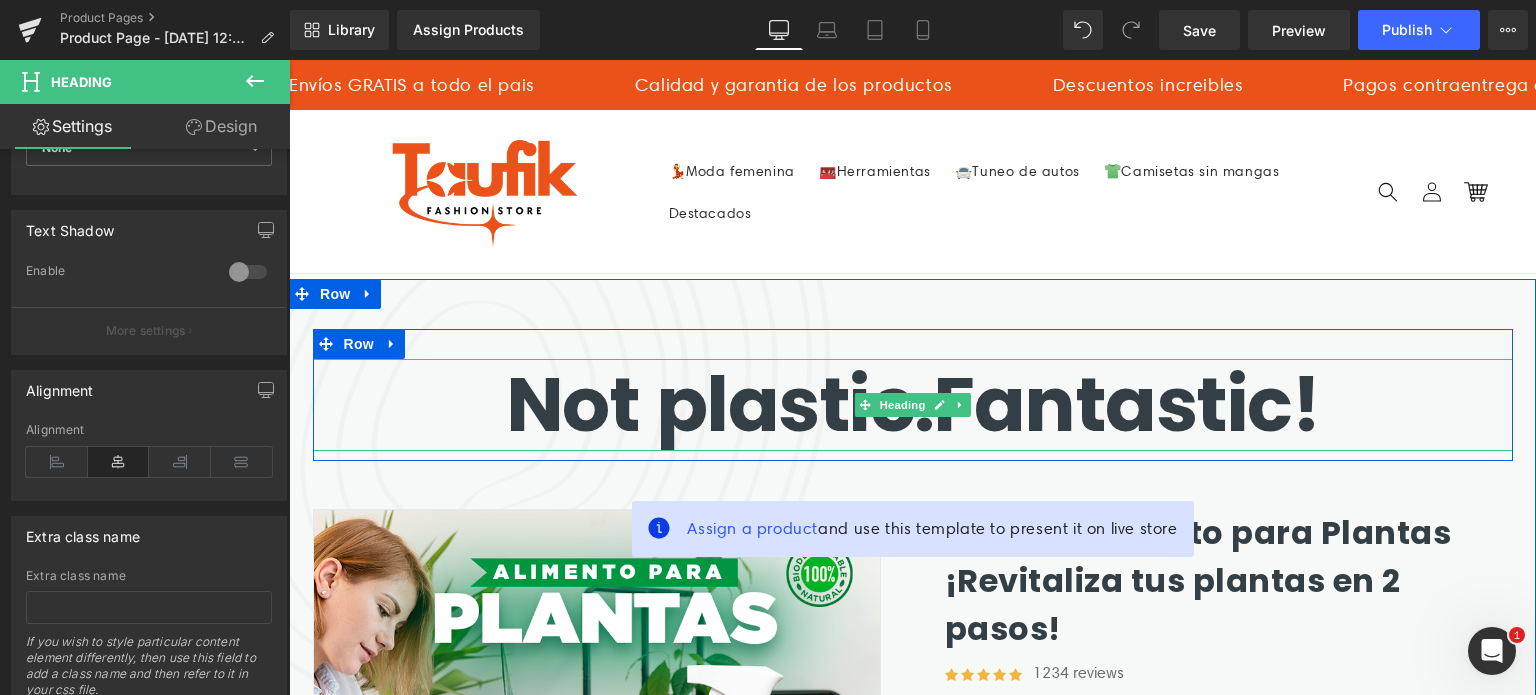 click on "Not plastic.  Fantastic!" at bounding box center (913, 404) 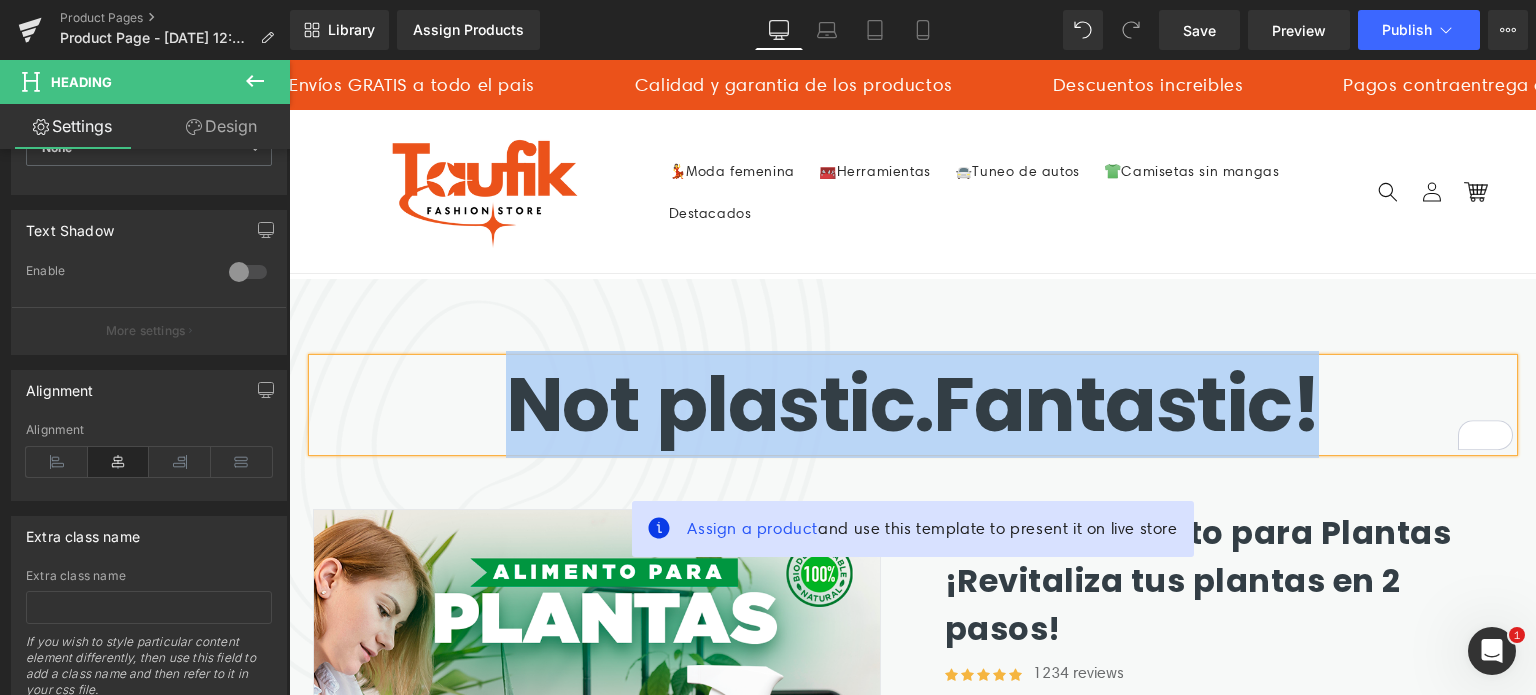 type 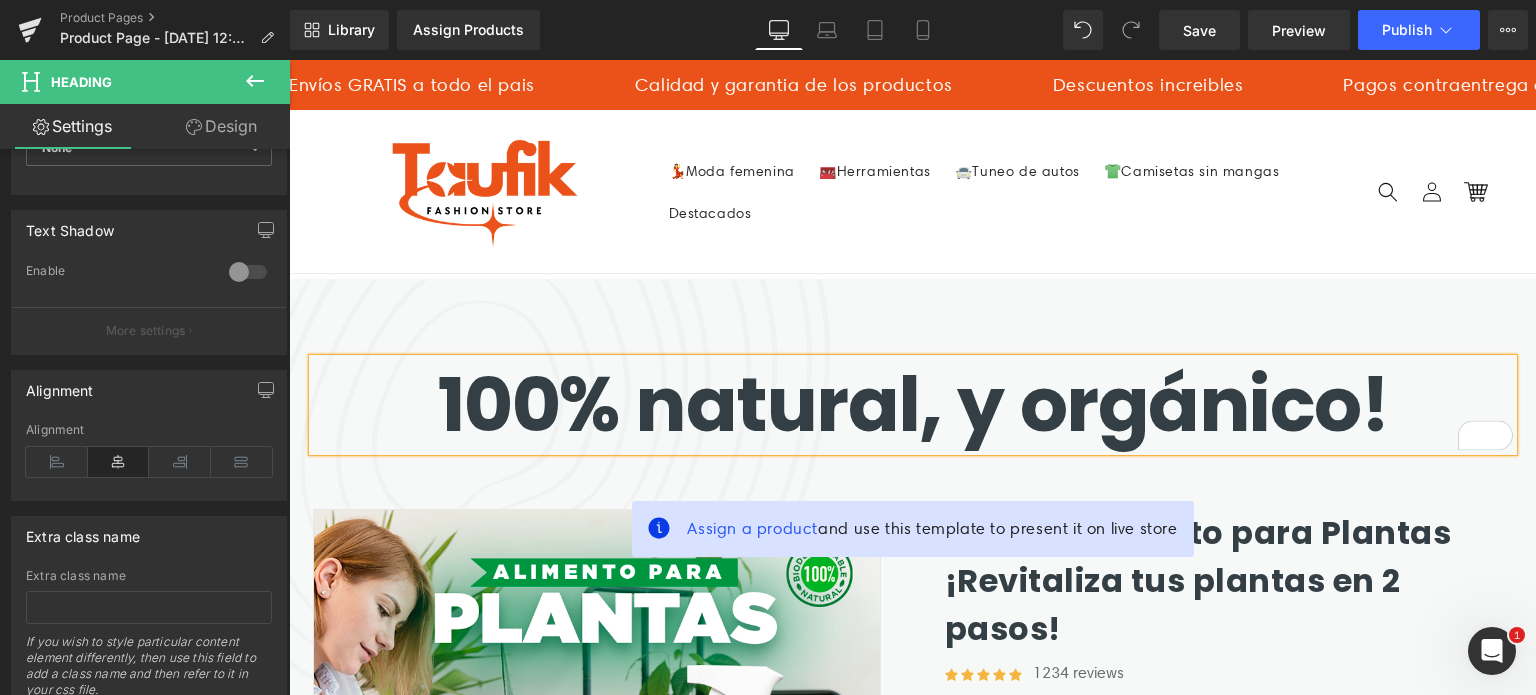 click on "Menu
💃Moda femenina
🧰Herramientas
🚘Tuneo de autos
👕Camisetas sin mangas
Destacados
Iniciar sesión
💃Moda femenina
🧰Herramientas
🚘Tuneo de autos" at bounding box center (912, 191) 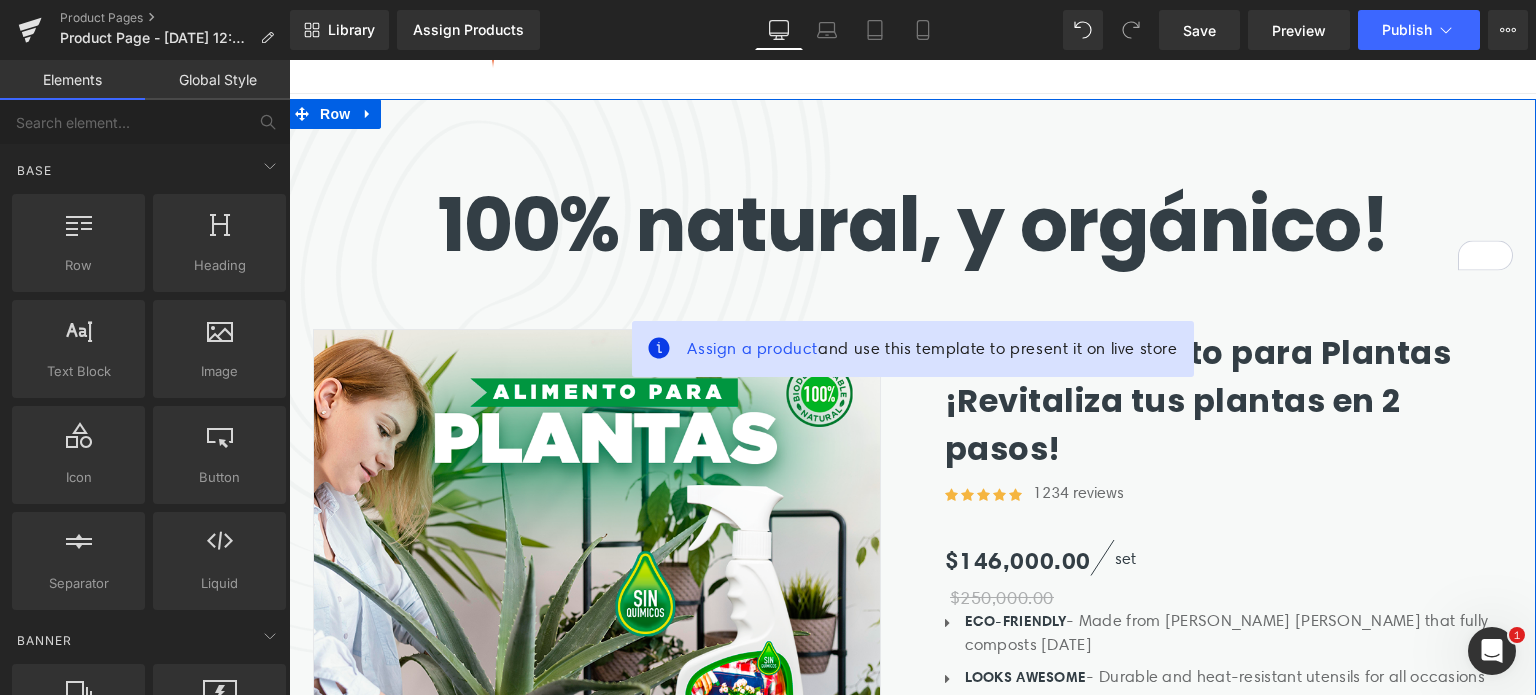 scroll, scrollTop: 200, scrollLeft: 0, axis: vertical 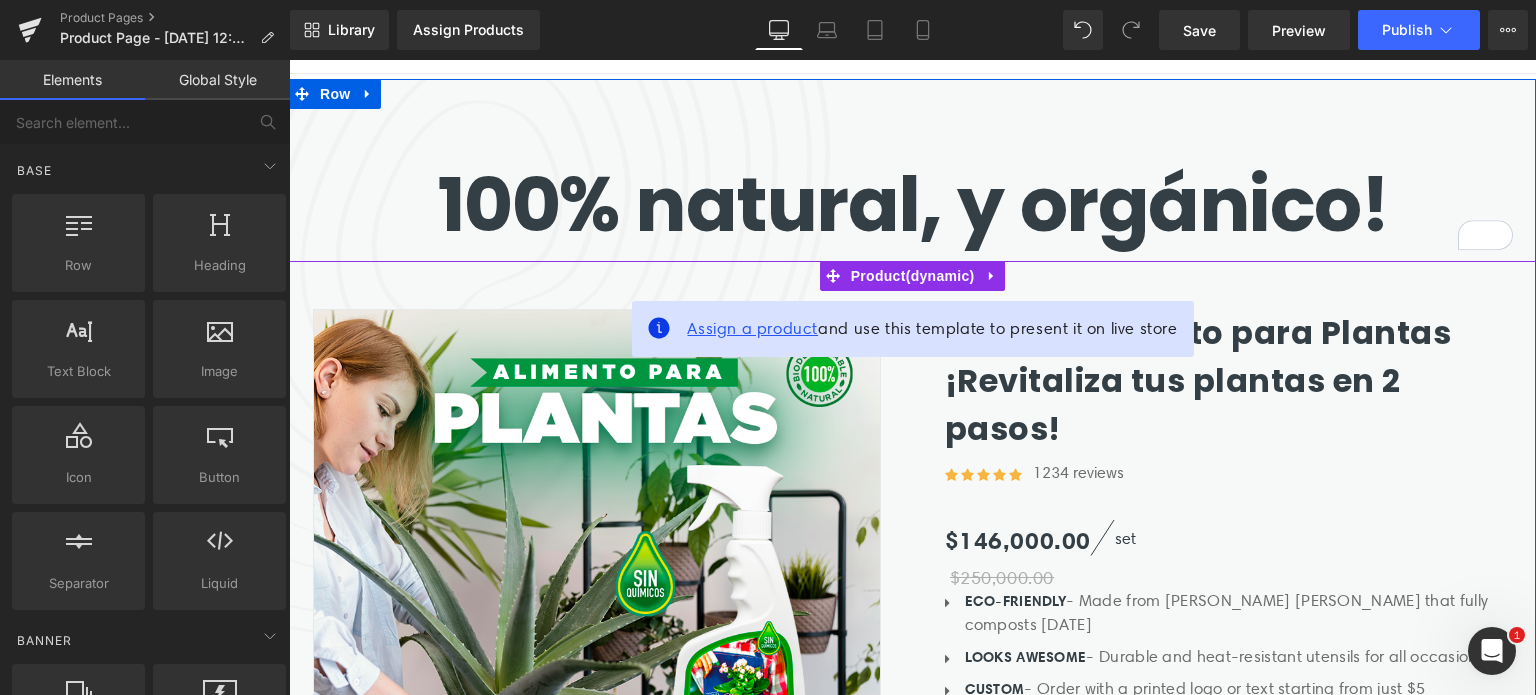 click on "Assign a product" at bounding box center [752, 328] 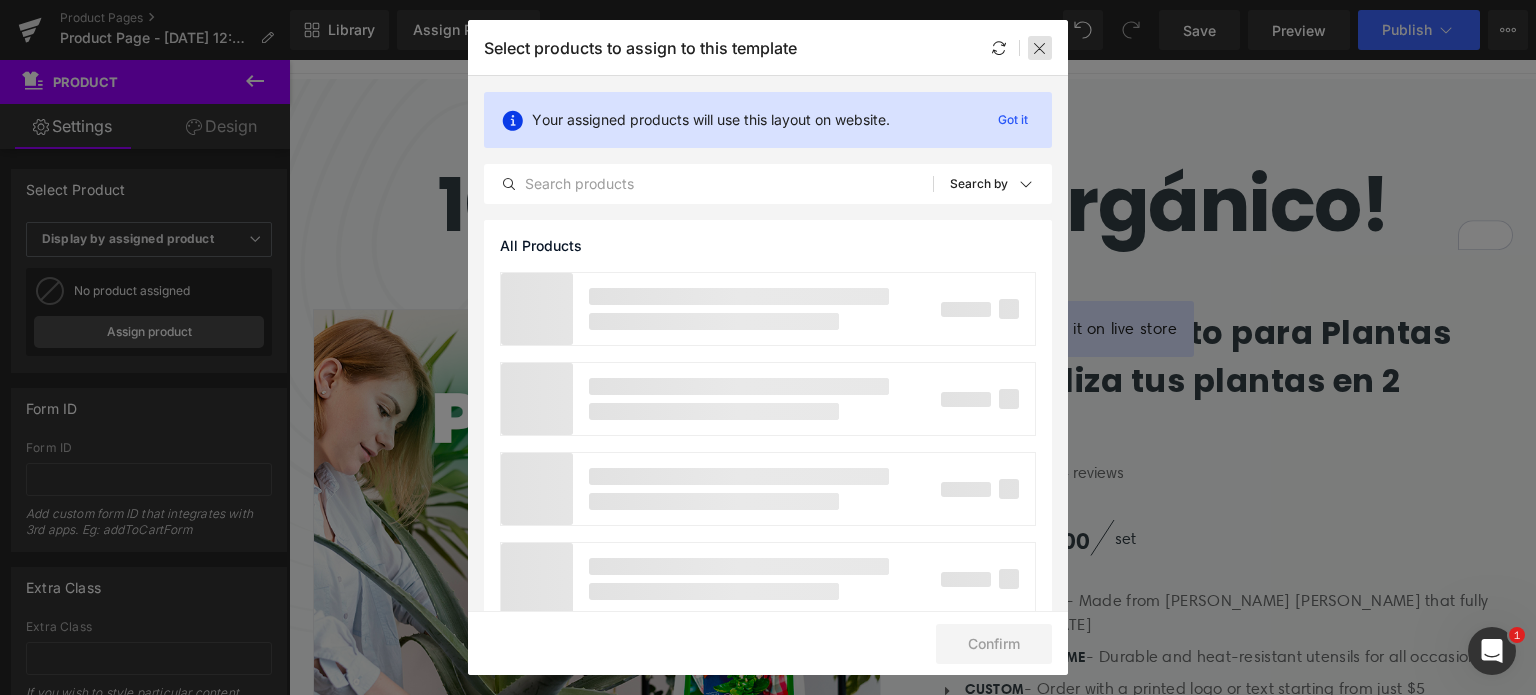 click at bounding box center [1019, 48] 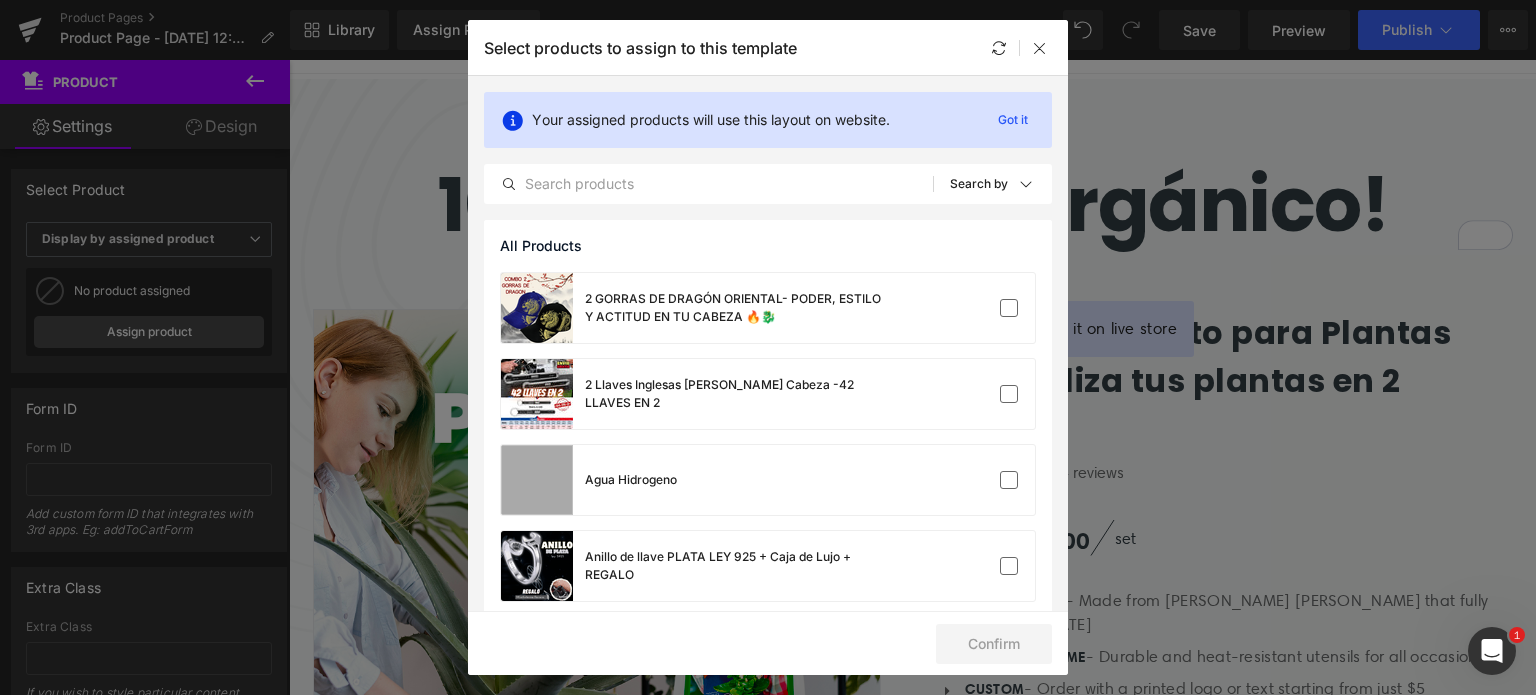 click on "Select products to assign to this template" 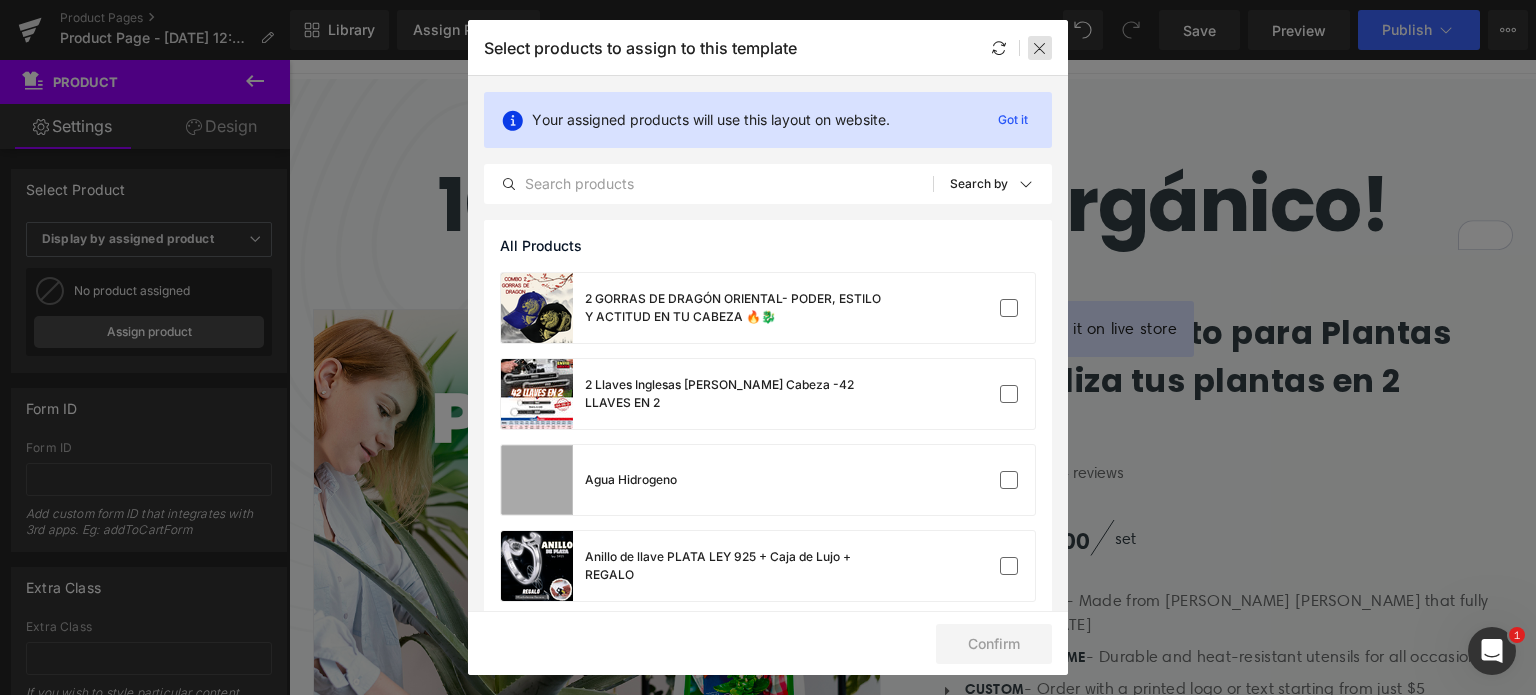 drag, startPoint x: 1040, startPoint y: 56, endPoint x: 392, endPoint y: 59, distance: 648.00696 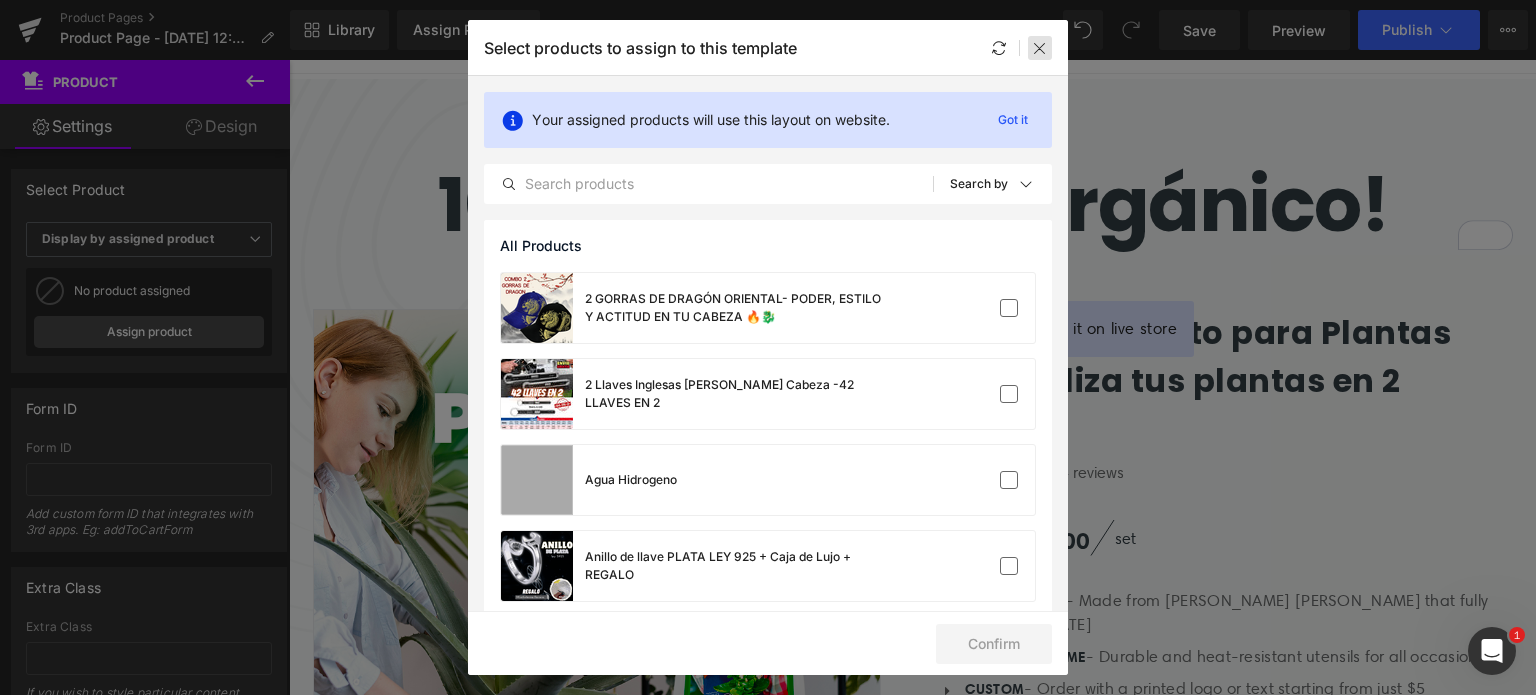 click at bounding box center (1040, 48) 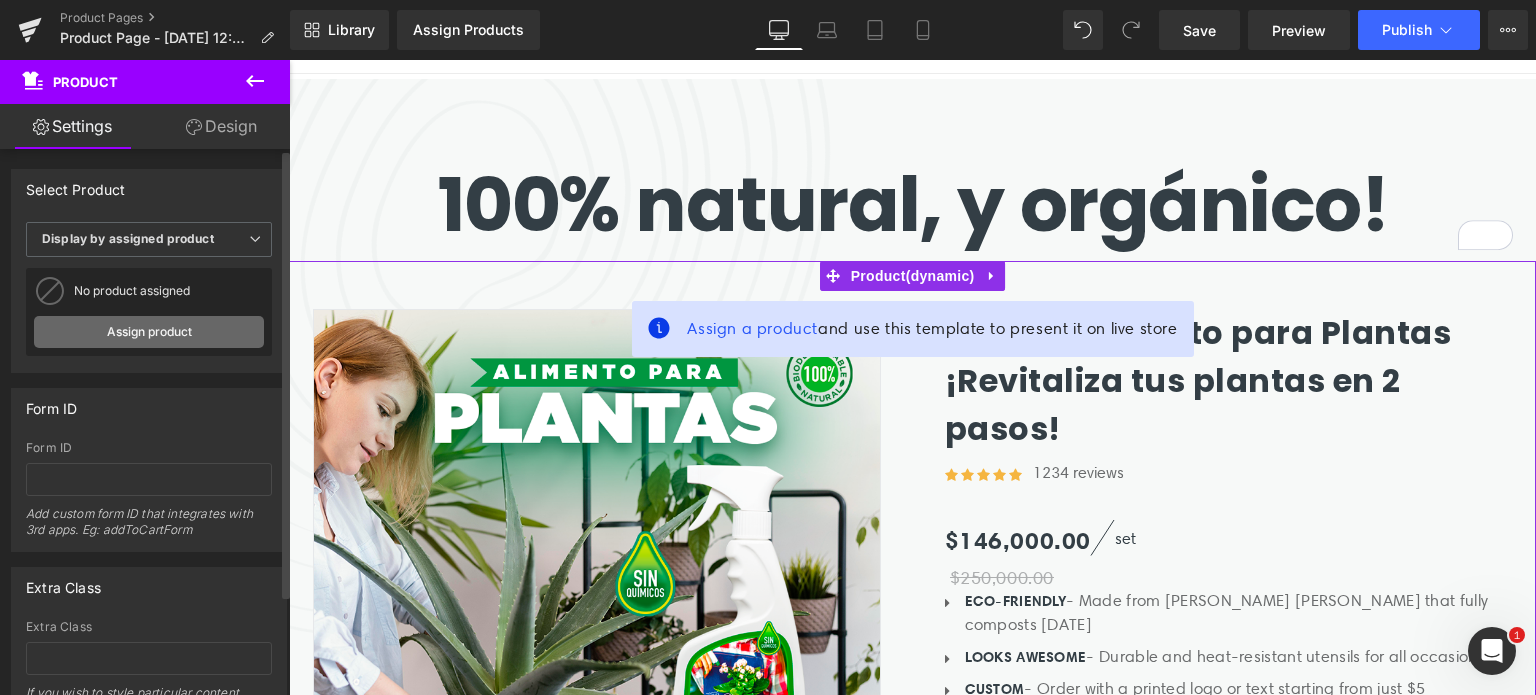 click on "Assign product" at bounding box center [149, 332] 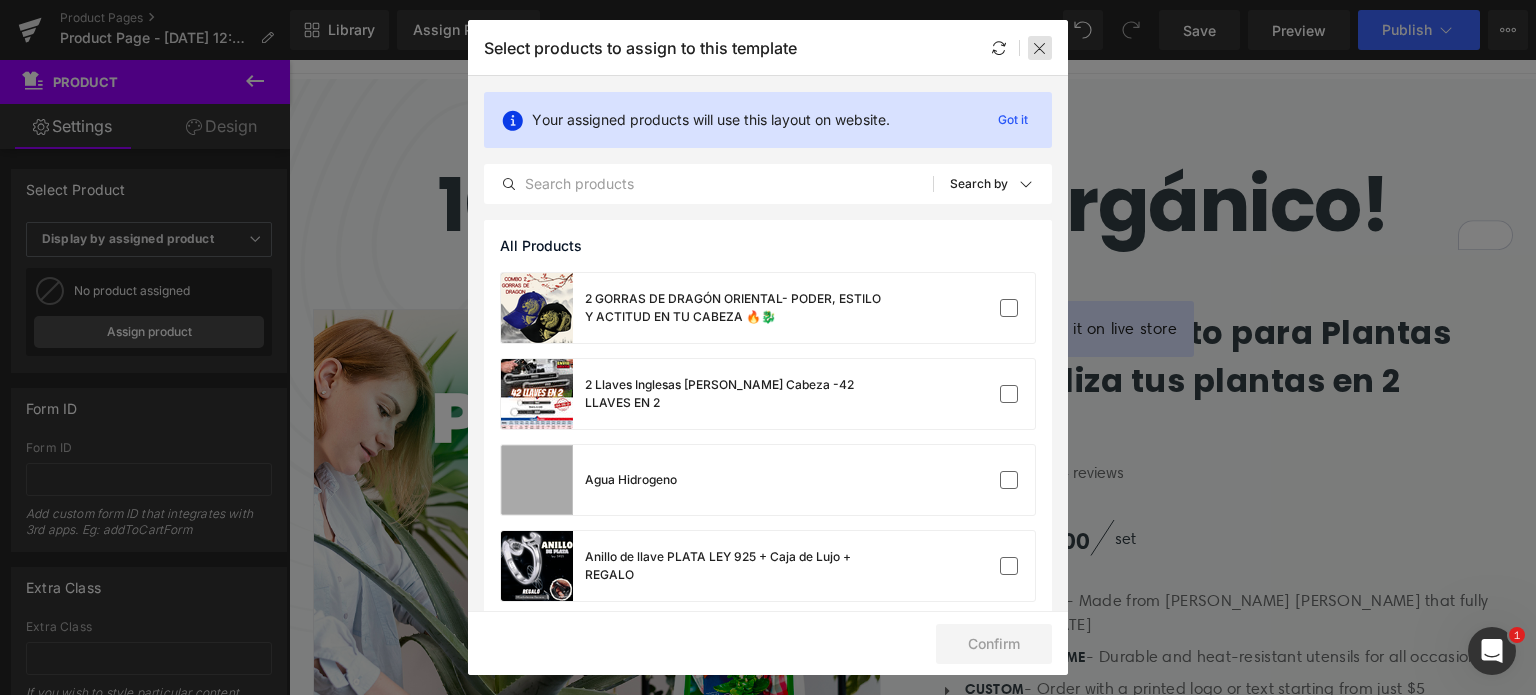 click at bounding box center [1040, 48] 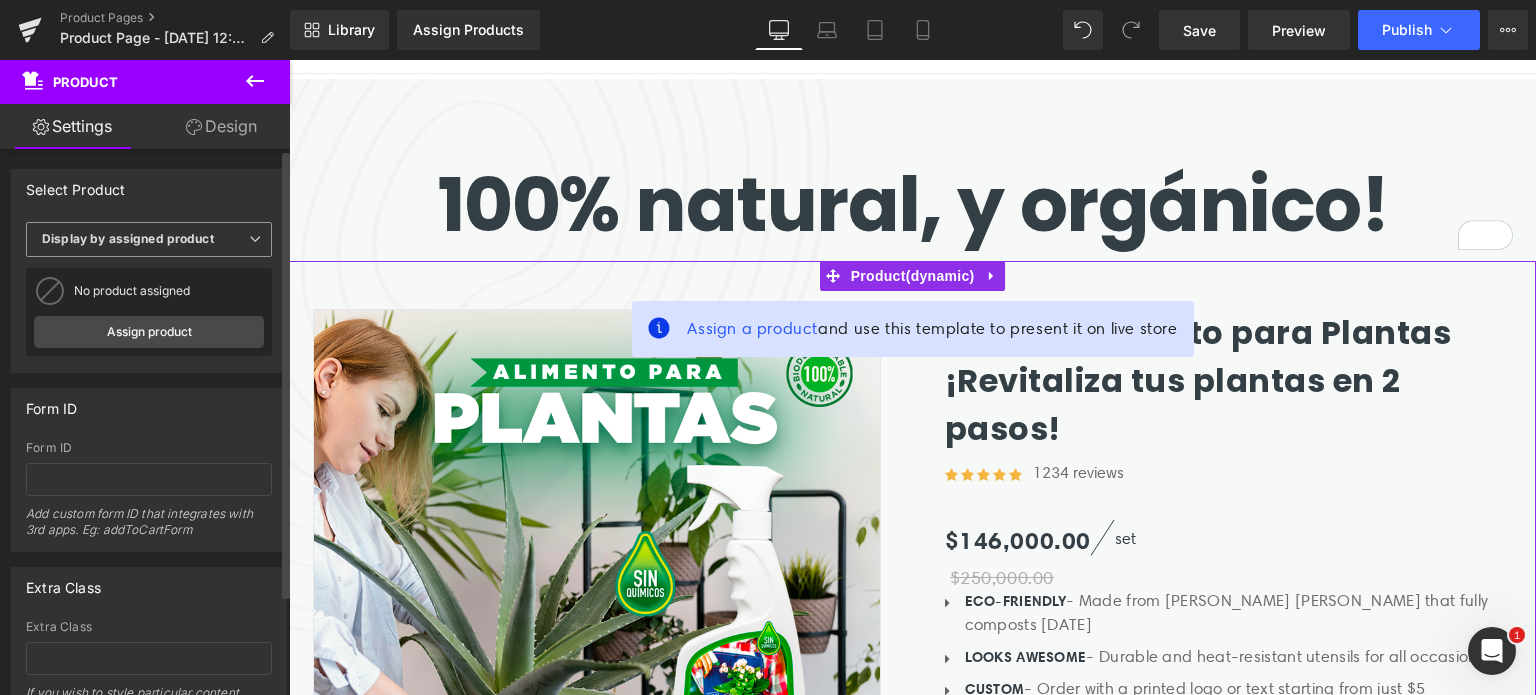 click on "Display by assigned product" at bounding box center (149, 239) 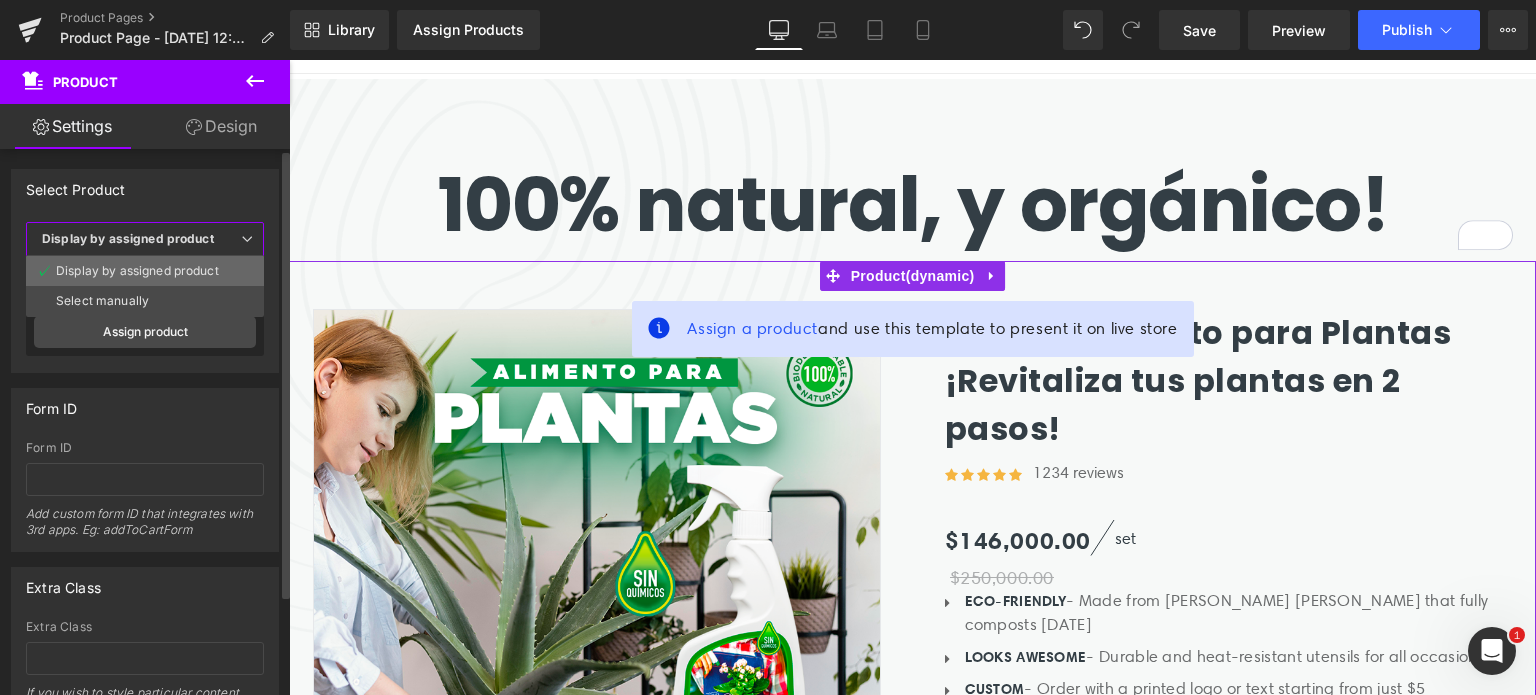 click on "Display by assigned product" at bounding box center [145, 271] 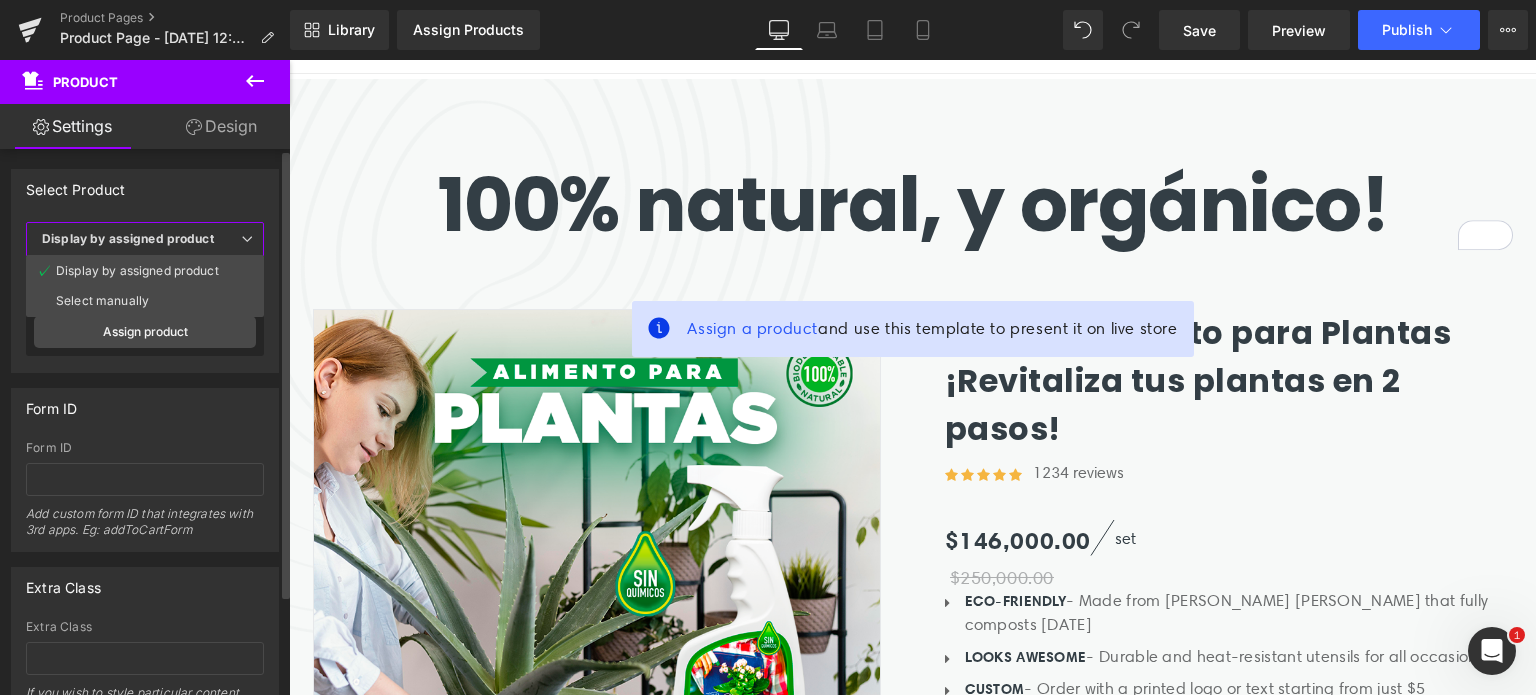 click on "No product assigned" at bounding box center (165, 291) 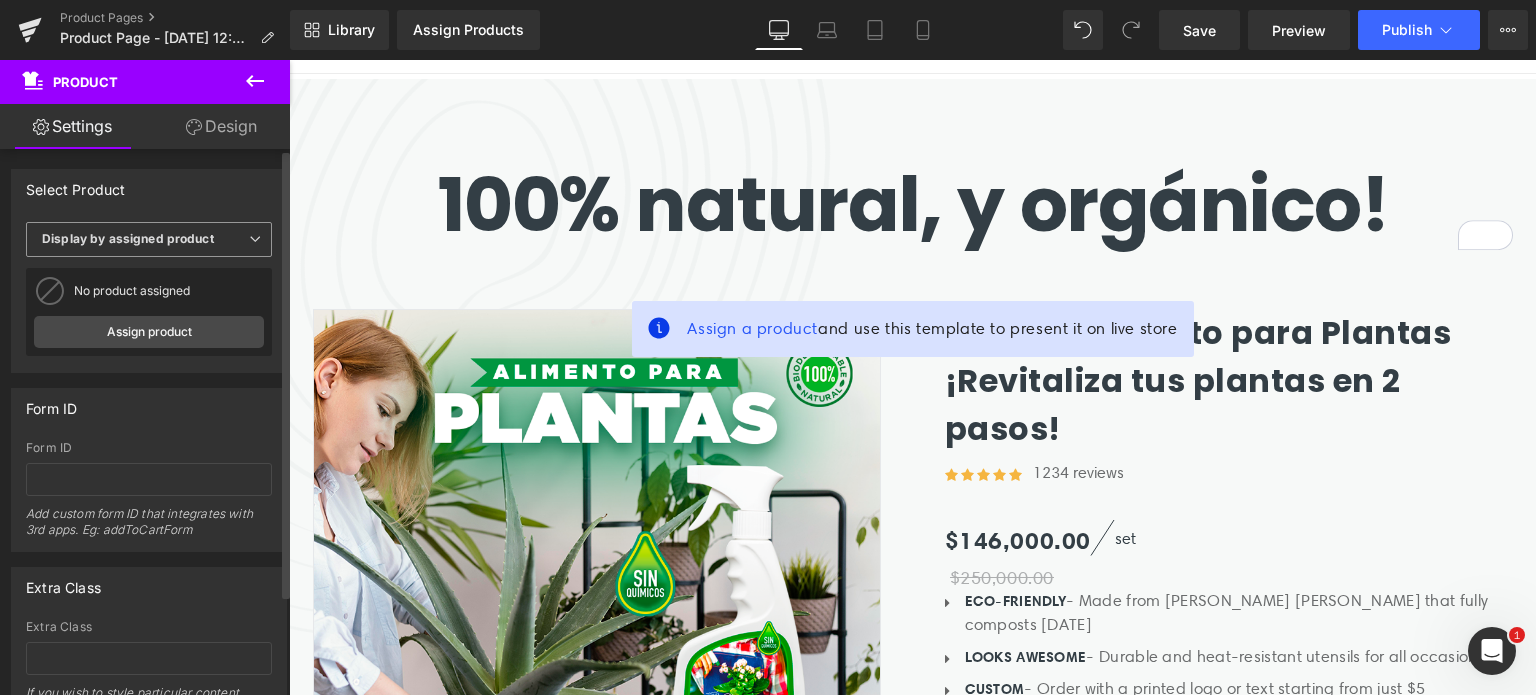click on "Display by assigned product" at bounding box center [128, 238] 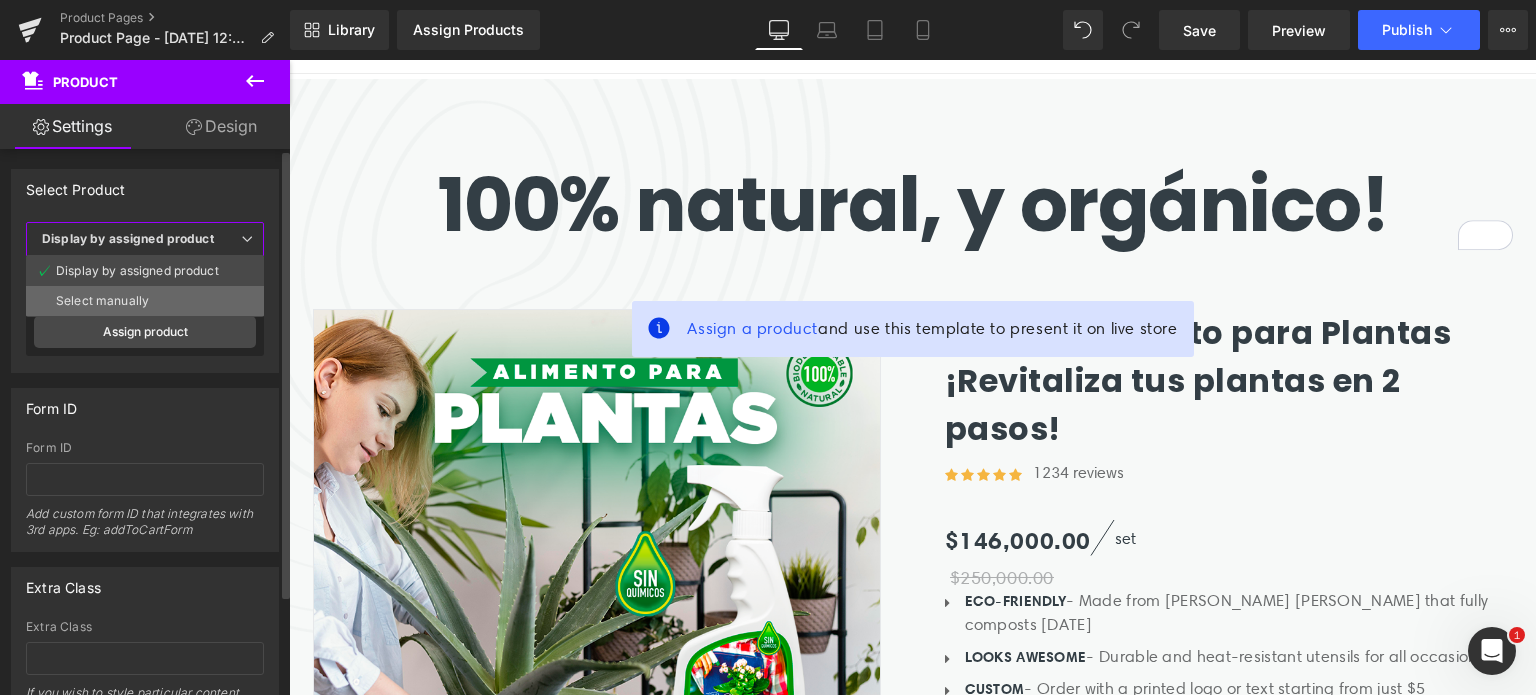 click on "Select manually" at bounding box center [102, 301] 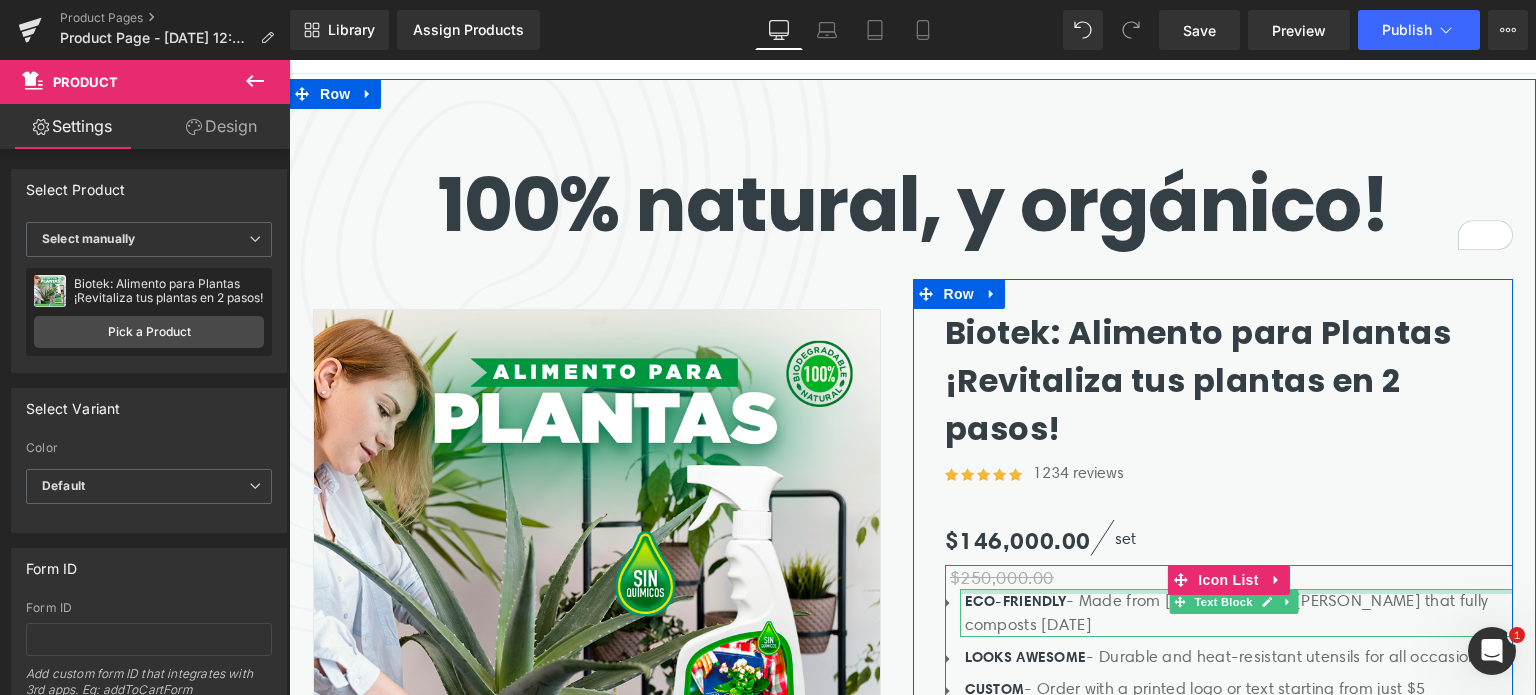 click at bounding box center (1236, 591) 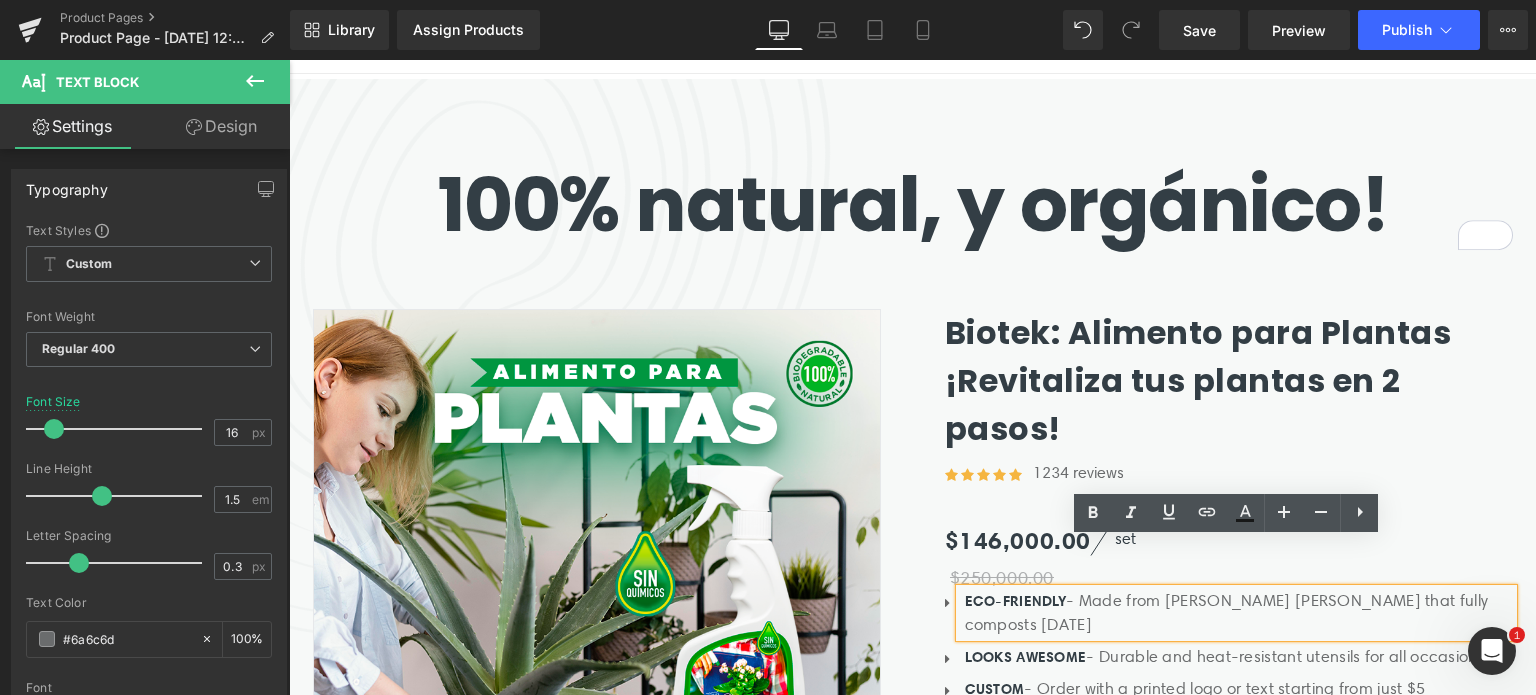 click on "ECO-FRIENDLY" at bounding box center (1016, 601) 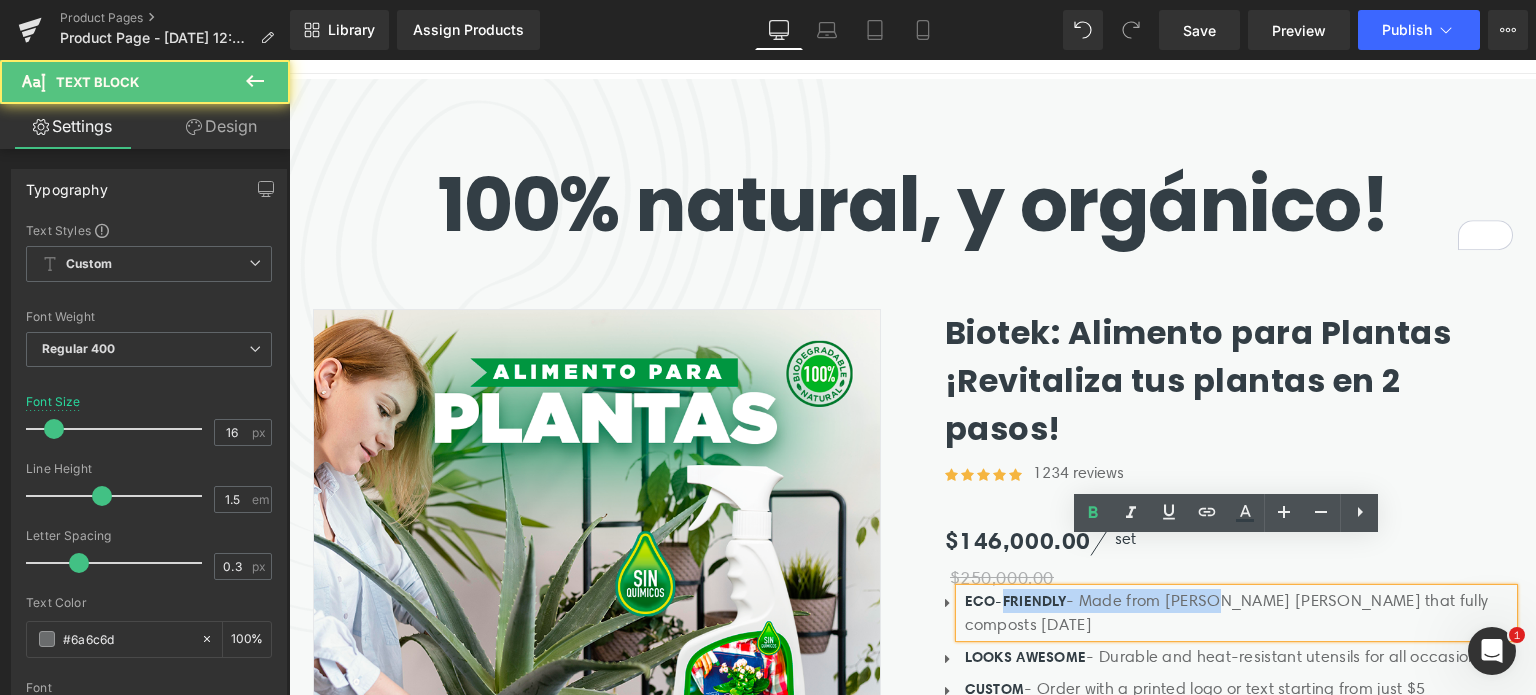 drag, startPoint x: 994, startPoint y: 557, endPoint x: 1209, endPoint y: 544, distance: 215.39267 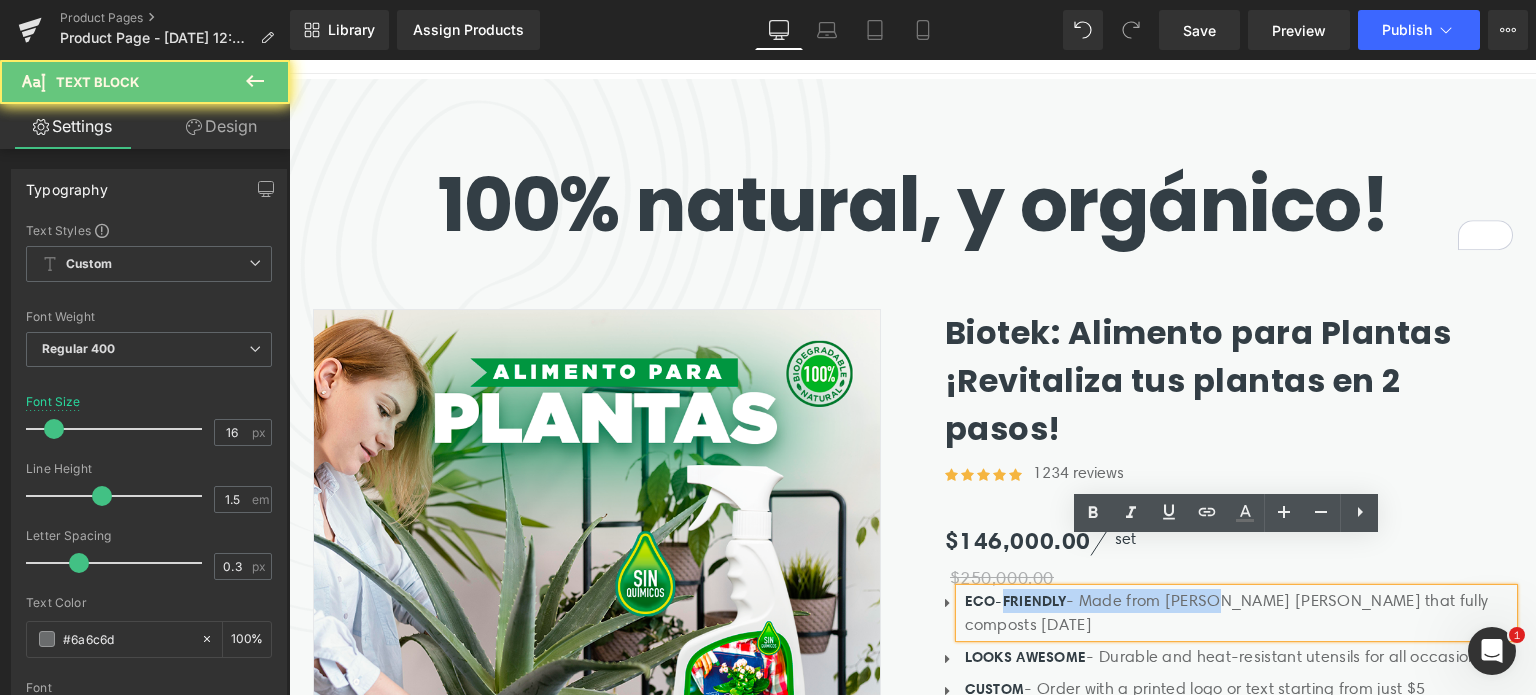 click on "ECO-FRIENDLY  - Made from birch wood that fully composts in 45 days" at bounding box center [1239, 613] 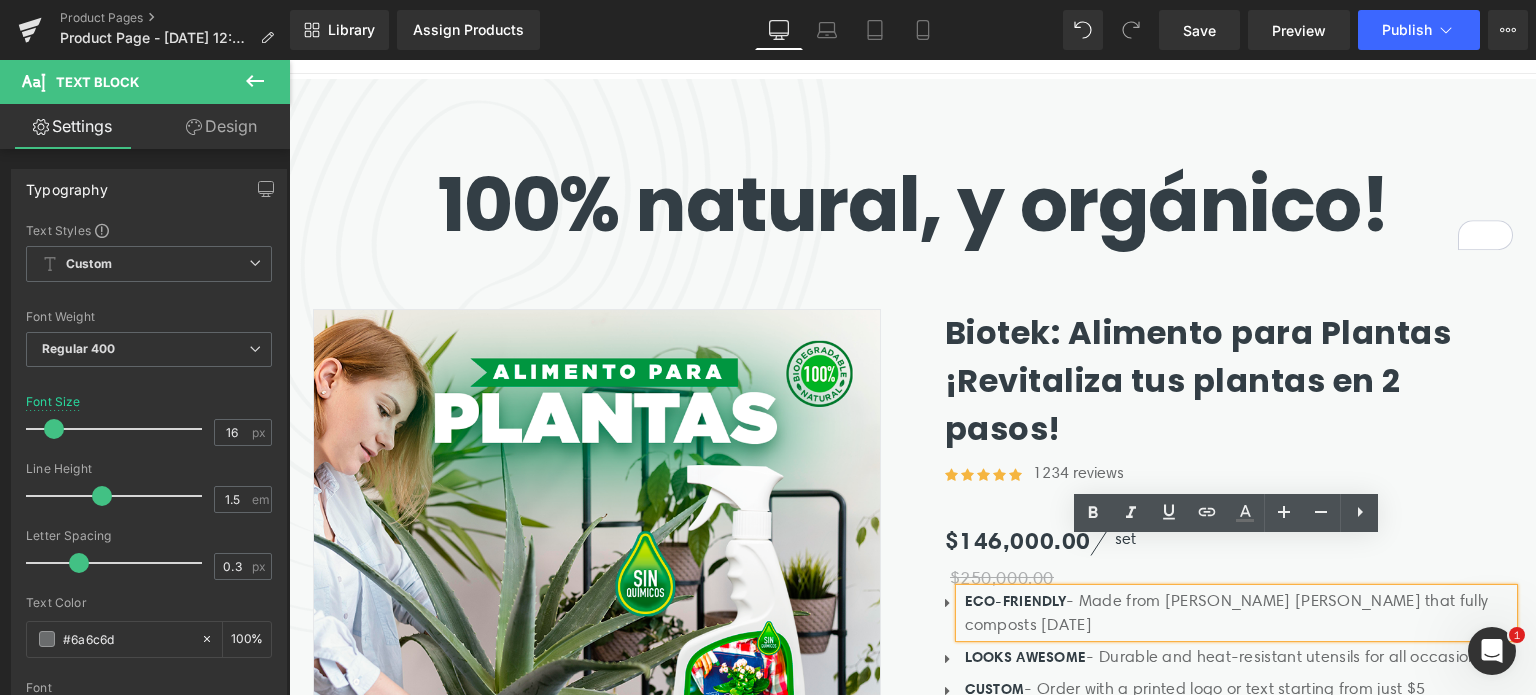 click on "ECO-FRIENDLY  - Made from birch wood that fully composts in 45 days" at bounding box center [1239, 613] 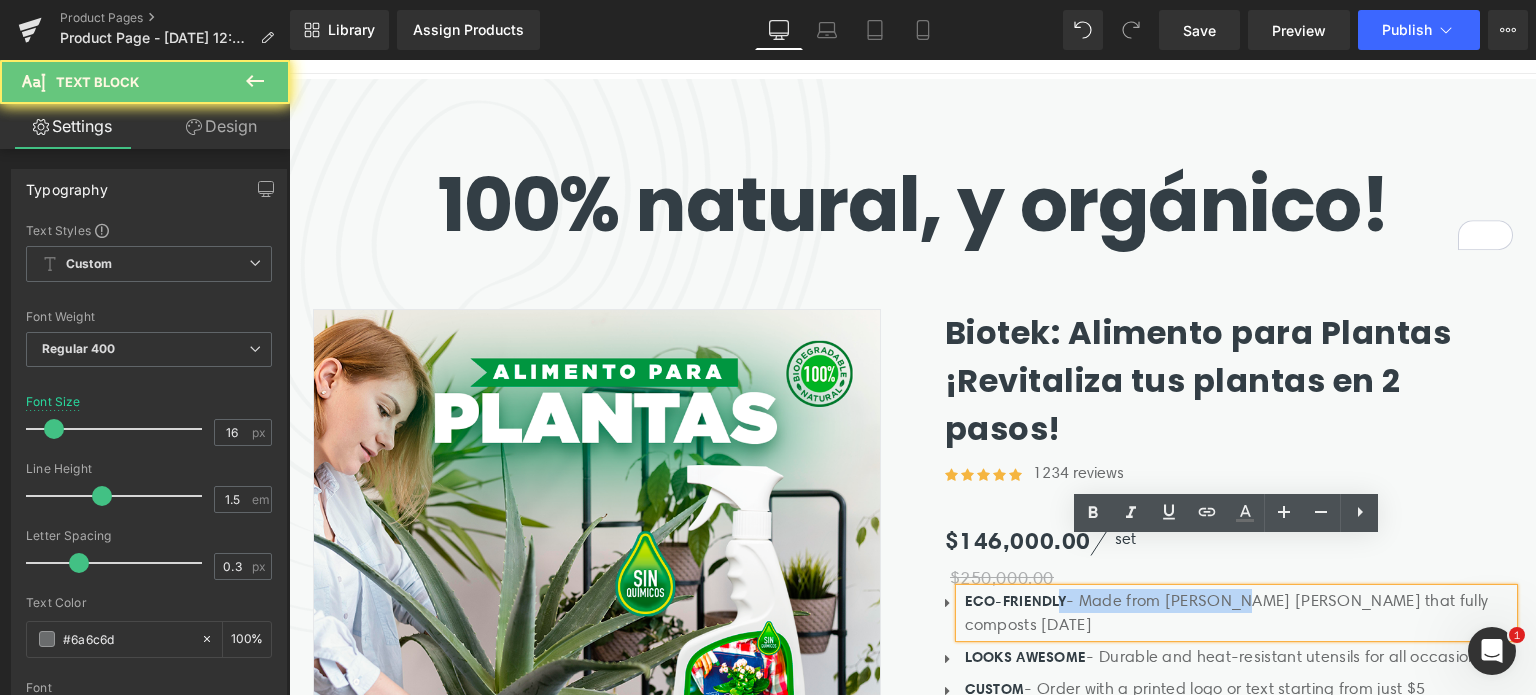drag, startPoint x: 1058, startPoint y: 548, endPoint x: 1231, endPoint y: 540, distance: 173.18488 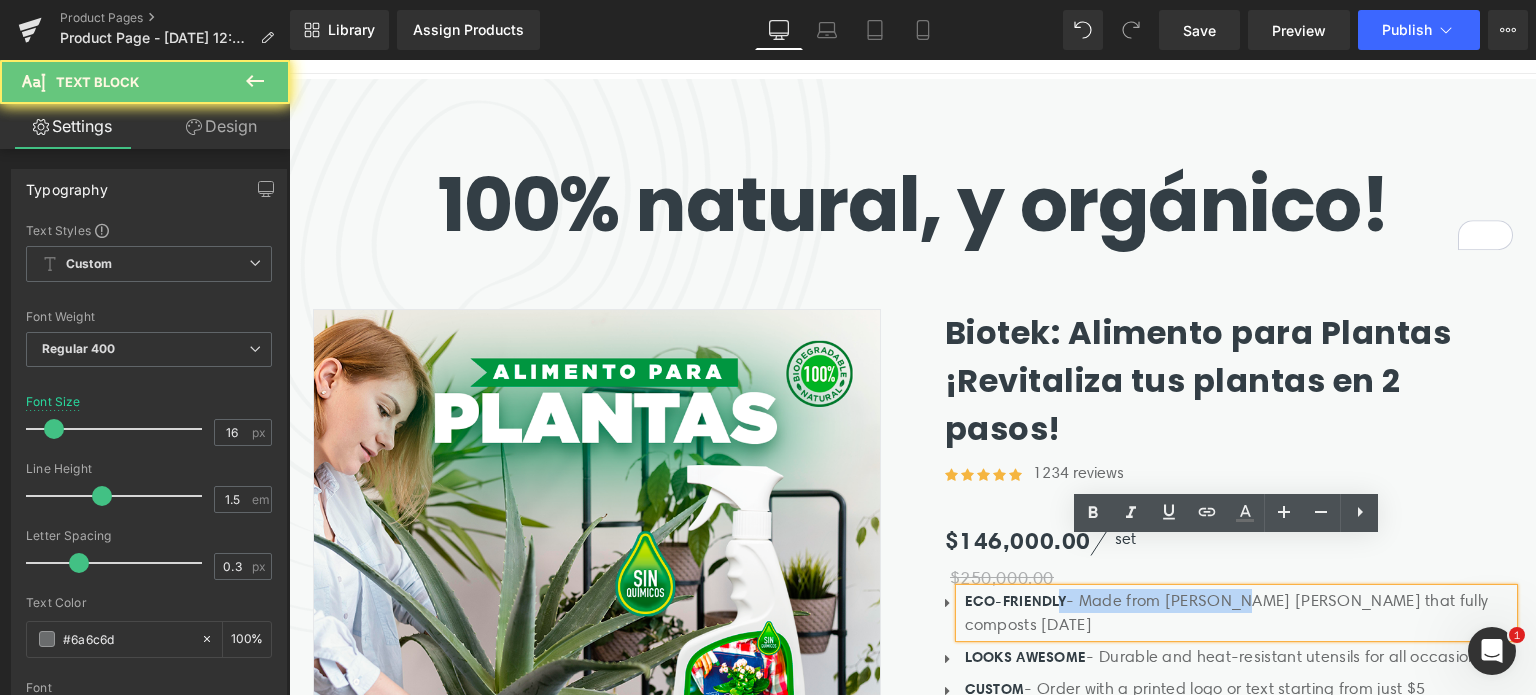 click on "ECO-FRIENDLY  - Made from birch wood that fully composts in 45 days" at bounding box center (1239, 613) 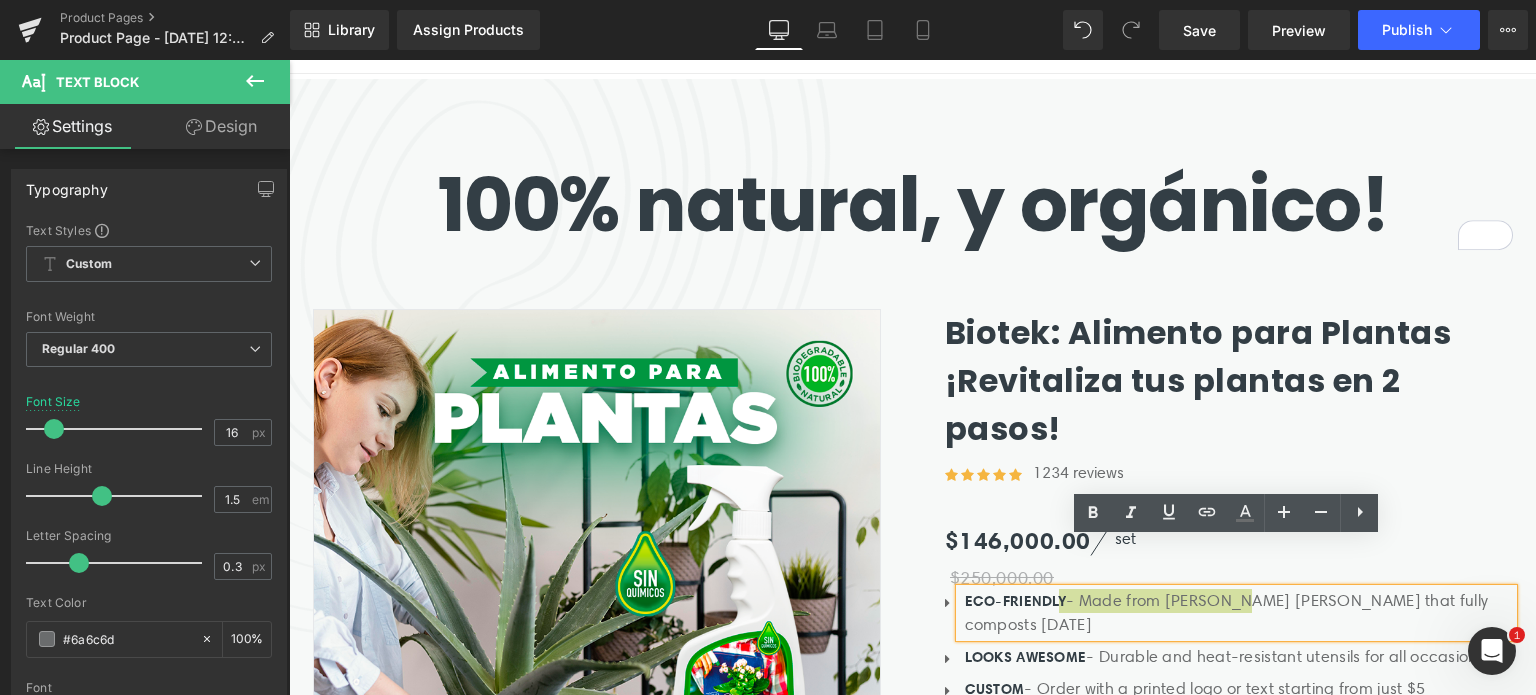 click 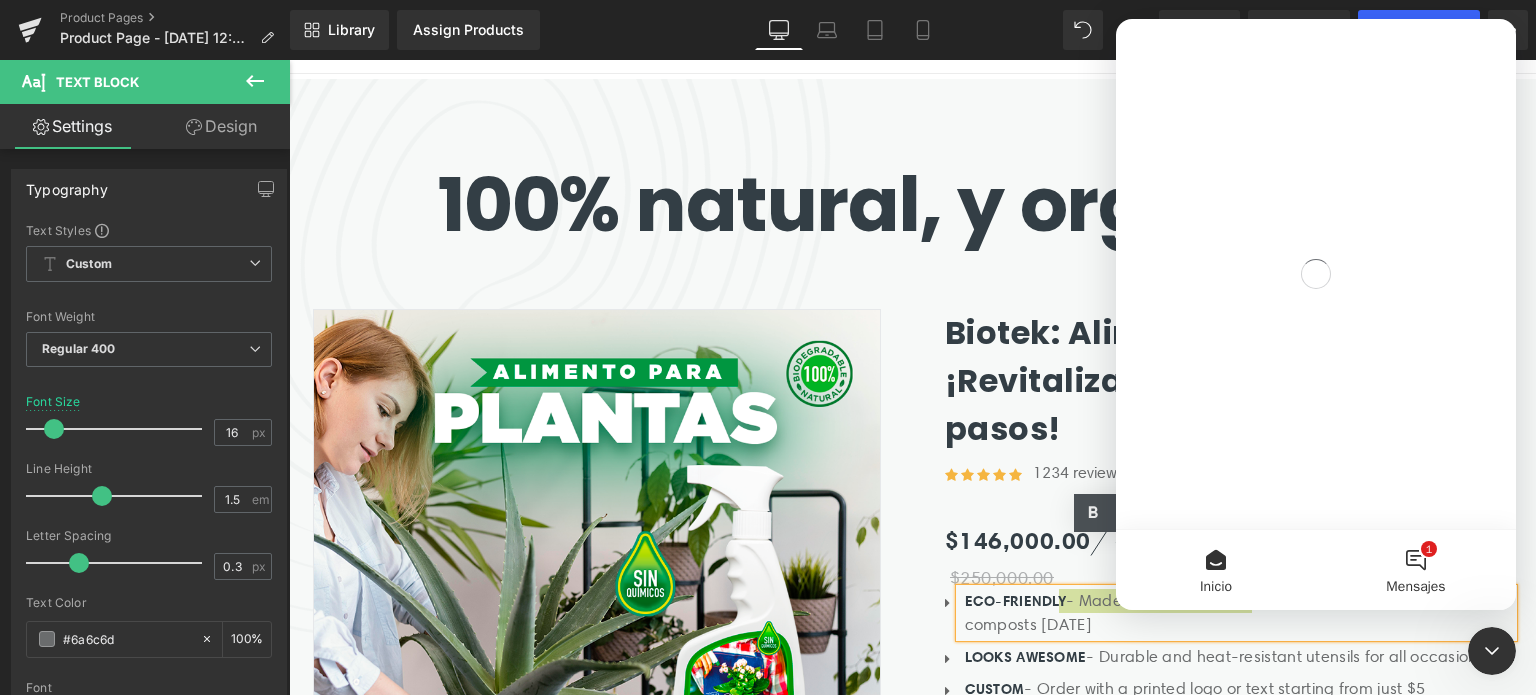 scroll, scrollTop: 0, scrollLeft: 0, axis: both 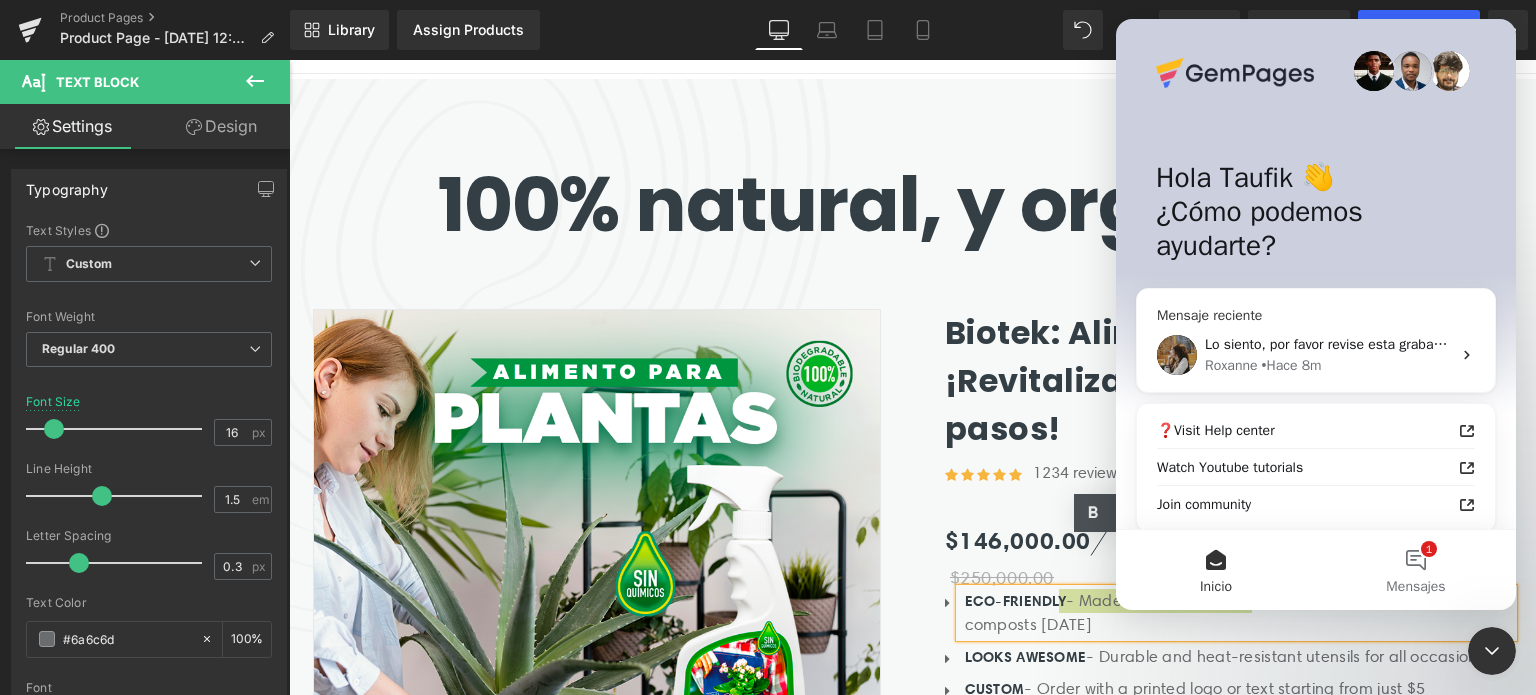 click on "Lo siento, por favor revise esta grabación de pantalla en su lugar: https://www.loom.com/share/2f354ccf16d844a69e1995752f2e1fea Roxanne •  Hace 8m" at bounding box center [1316, 355] 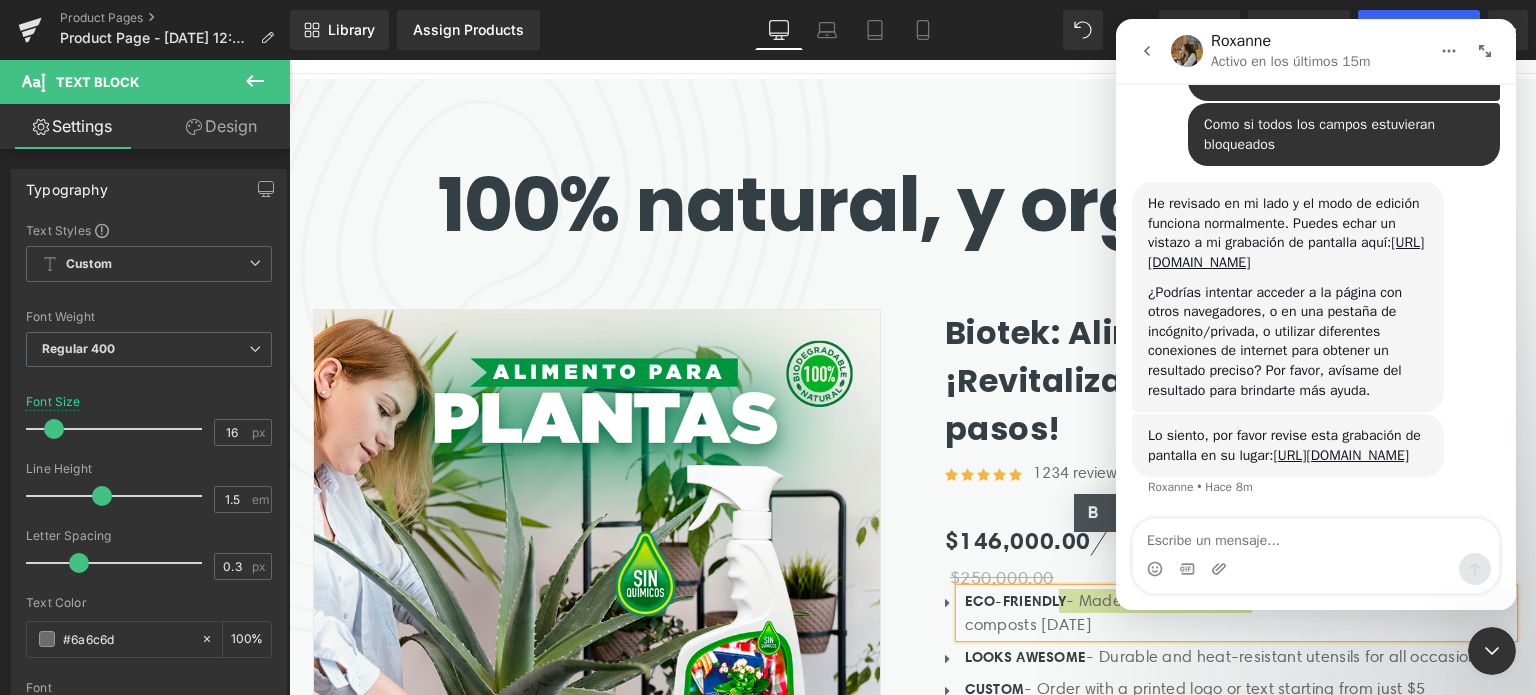 scroll, scrollTop: 4855, scrollLeft: 0, axis: vertical 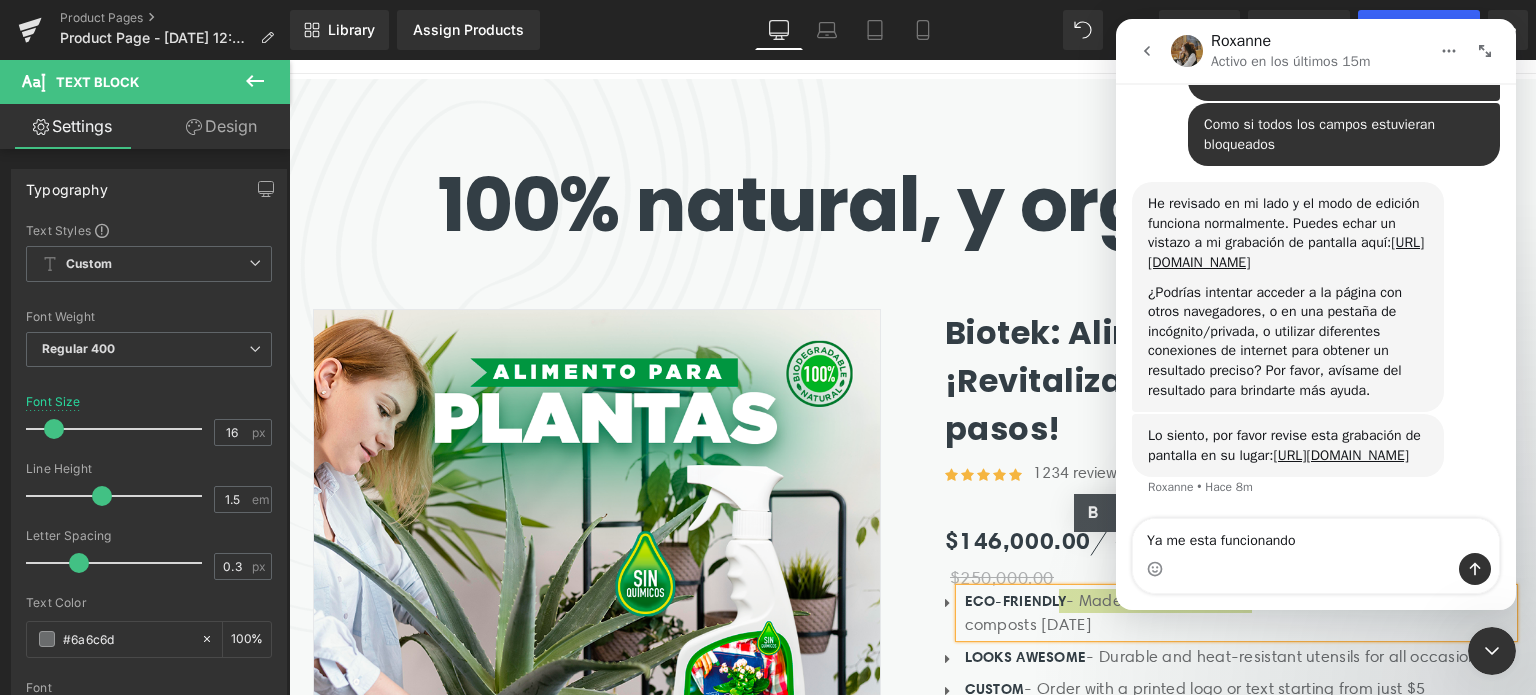 type on "Ya me esta funcionando" 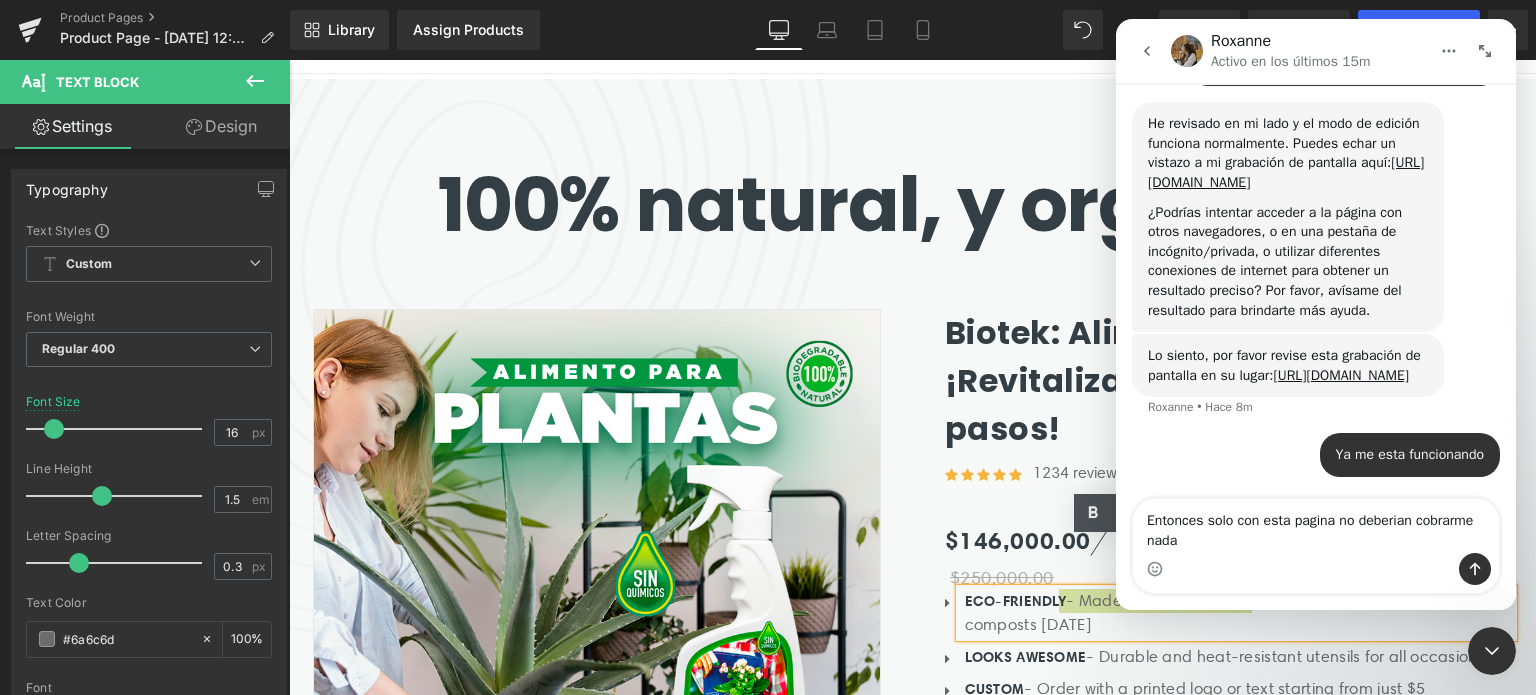 scroll, scrollTop: 4934, scrollLeft: 0, axis: vertical 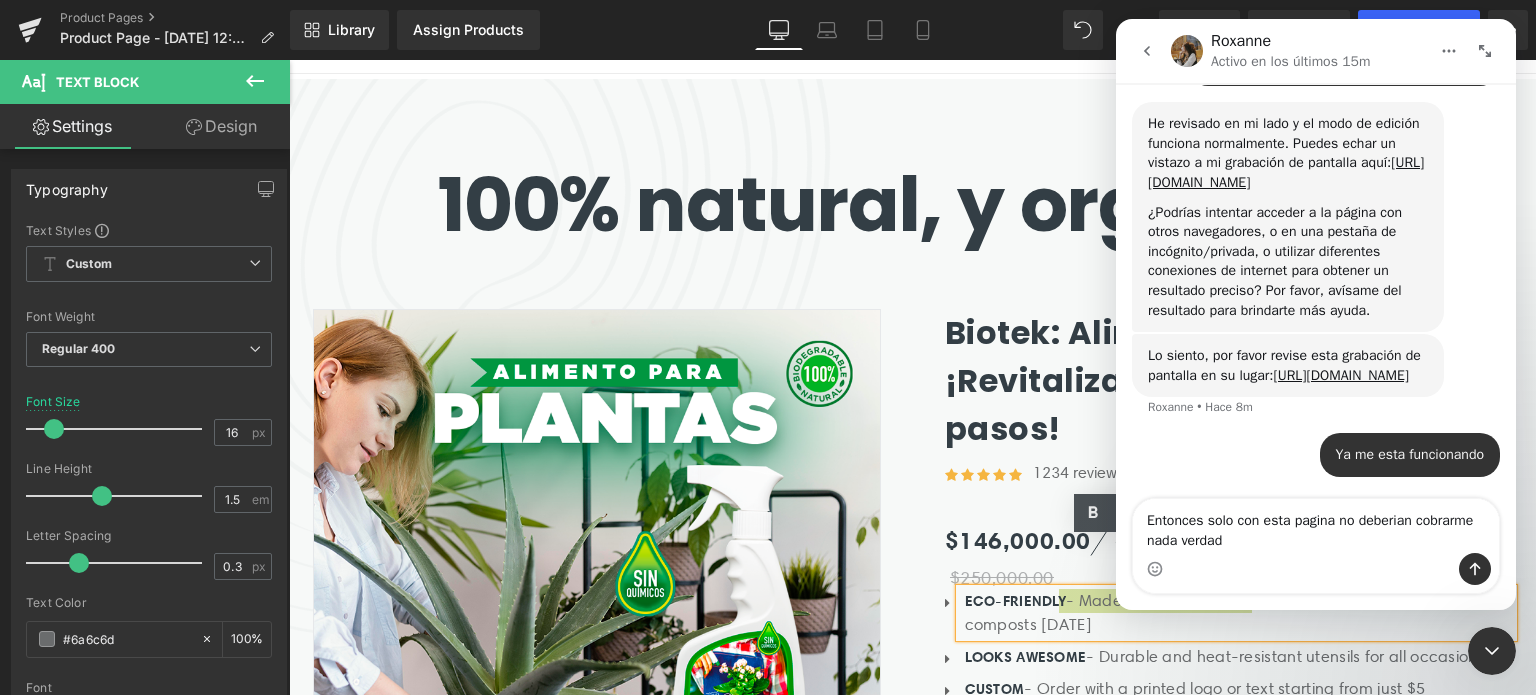 type on "Entonces solo con esta pagina no deberian cobrarme nada verdad?" 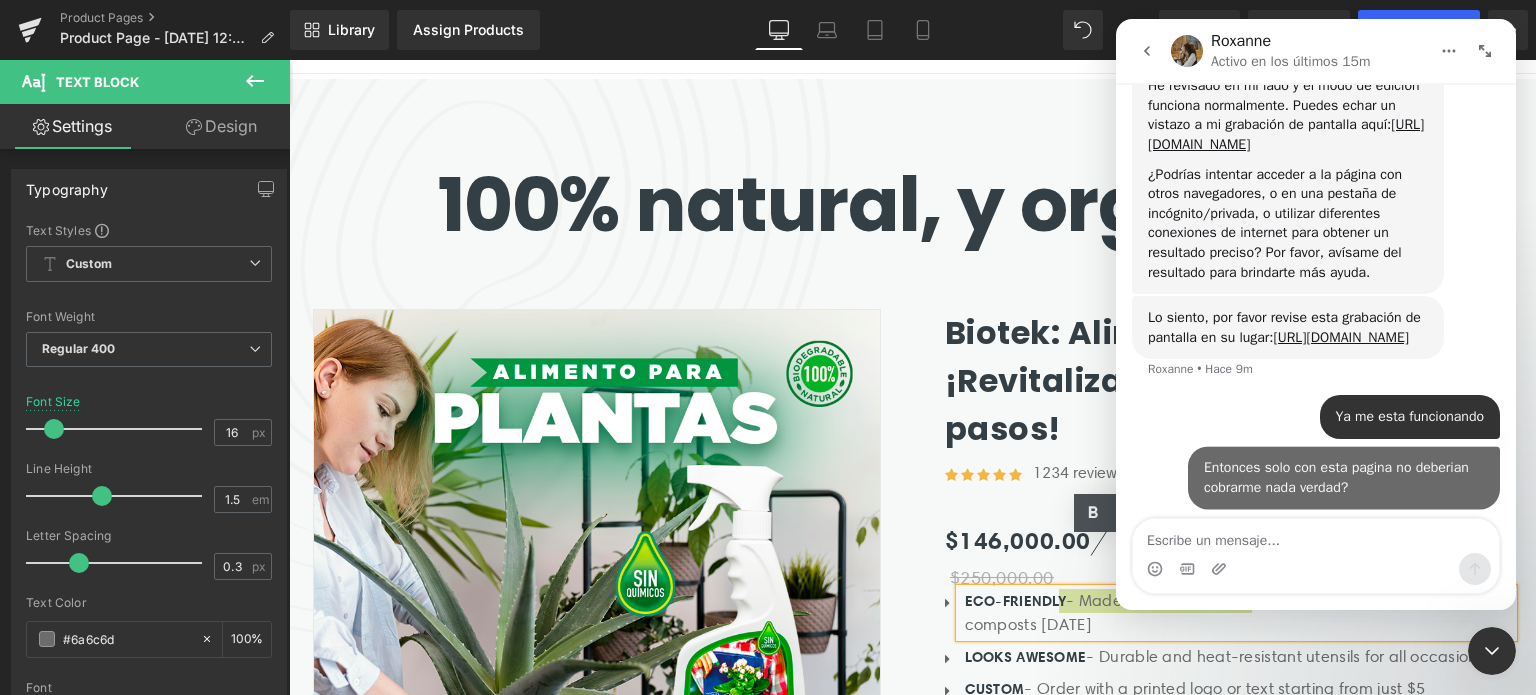 scroll, scrollTop: 4980, scrollLeft: 0, axis: vertical 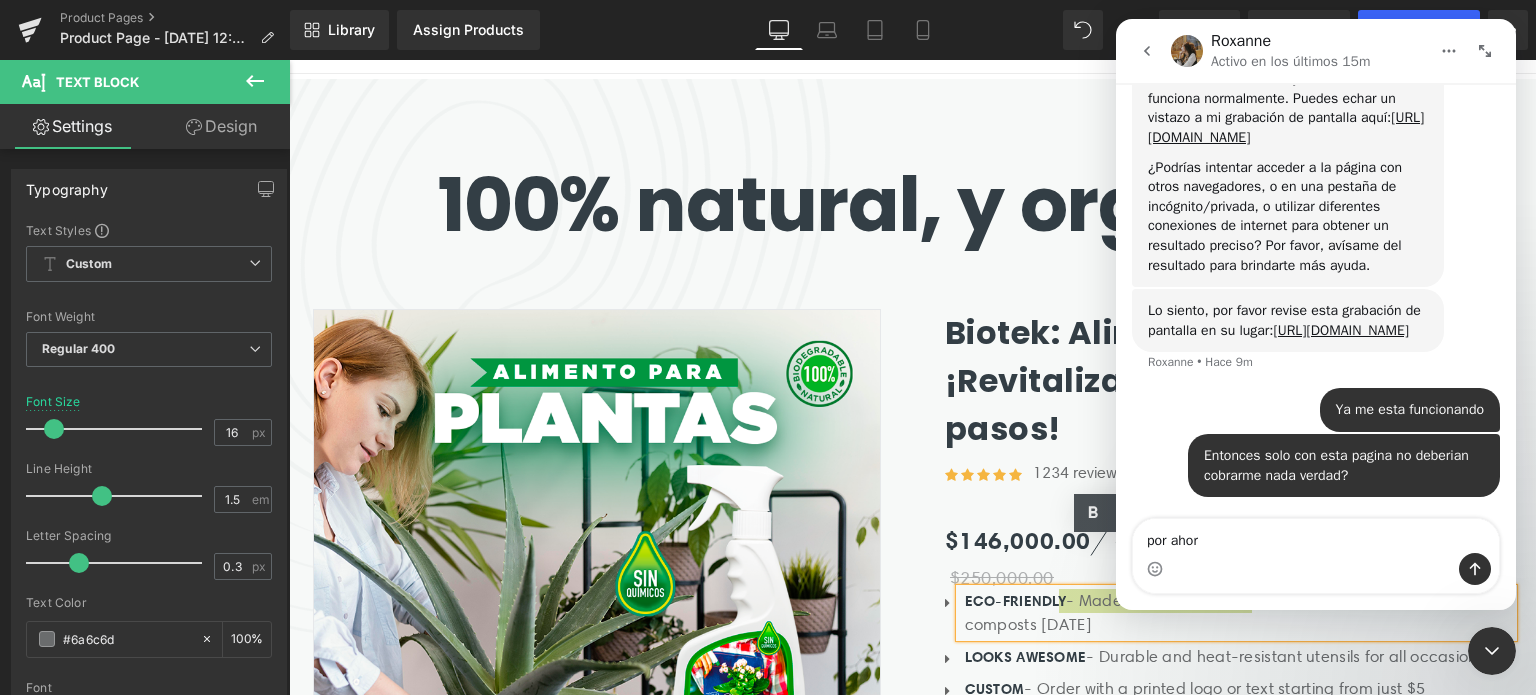 type on "por ahora" 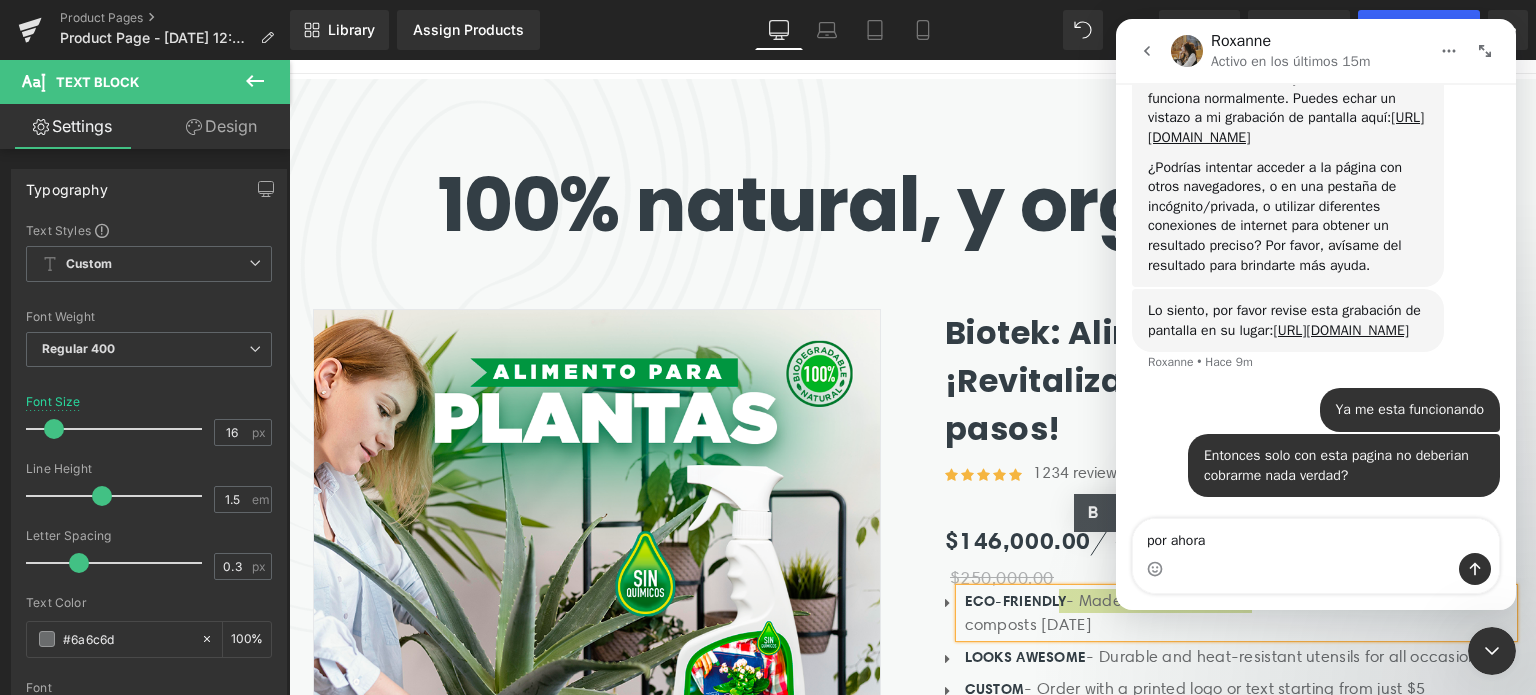 type 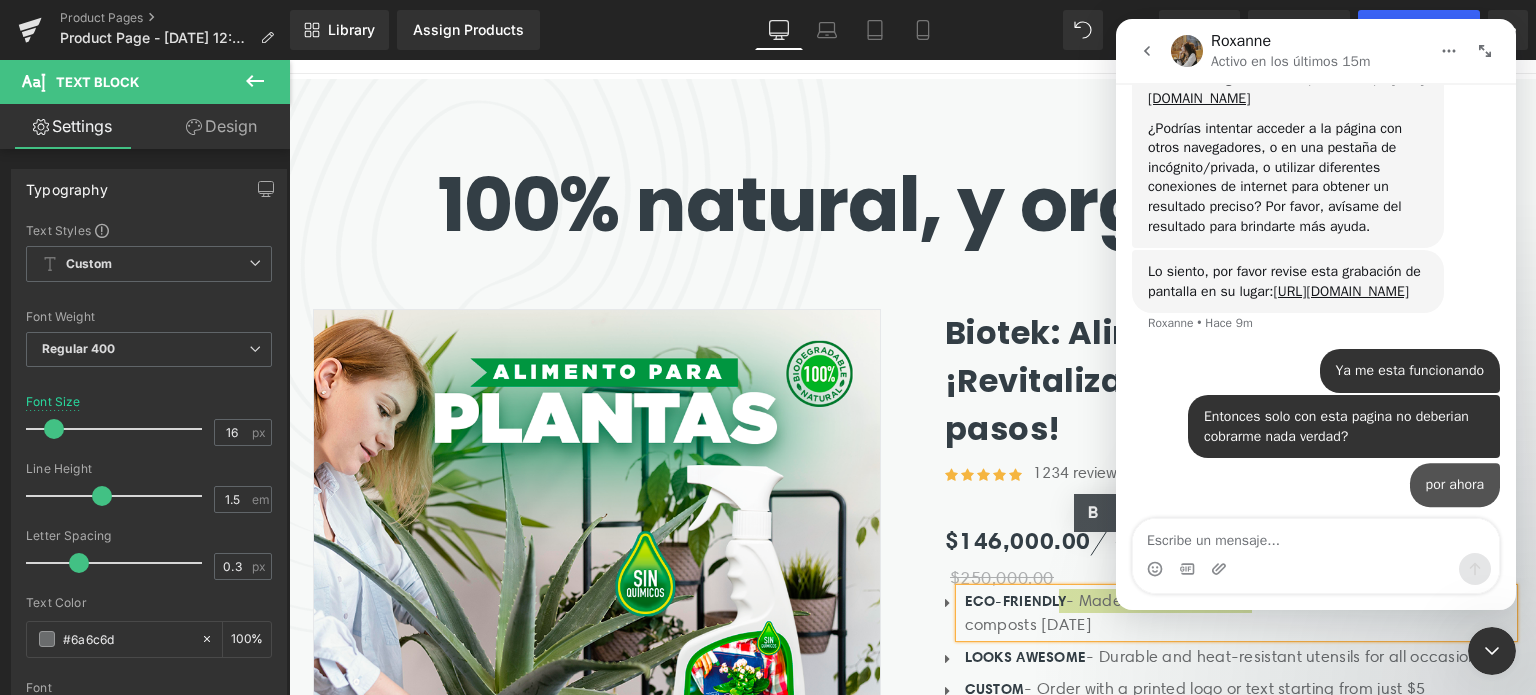 scroll, scrollTop: 5025, scrollLeft: 0, axis: vertical 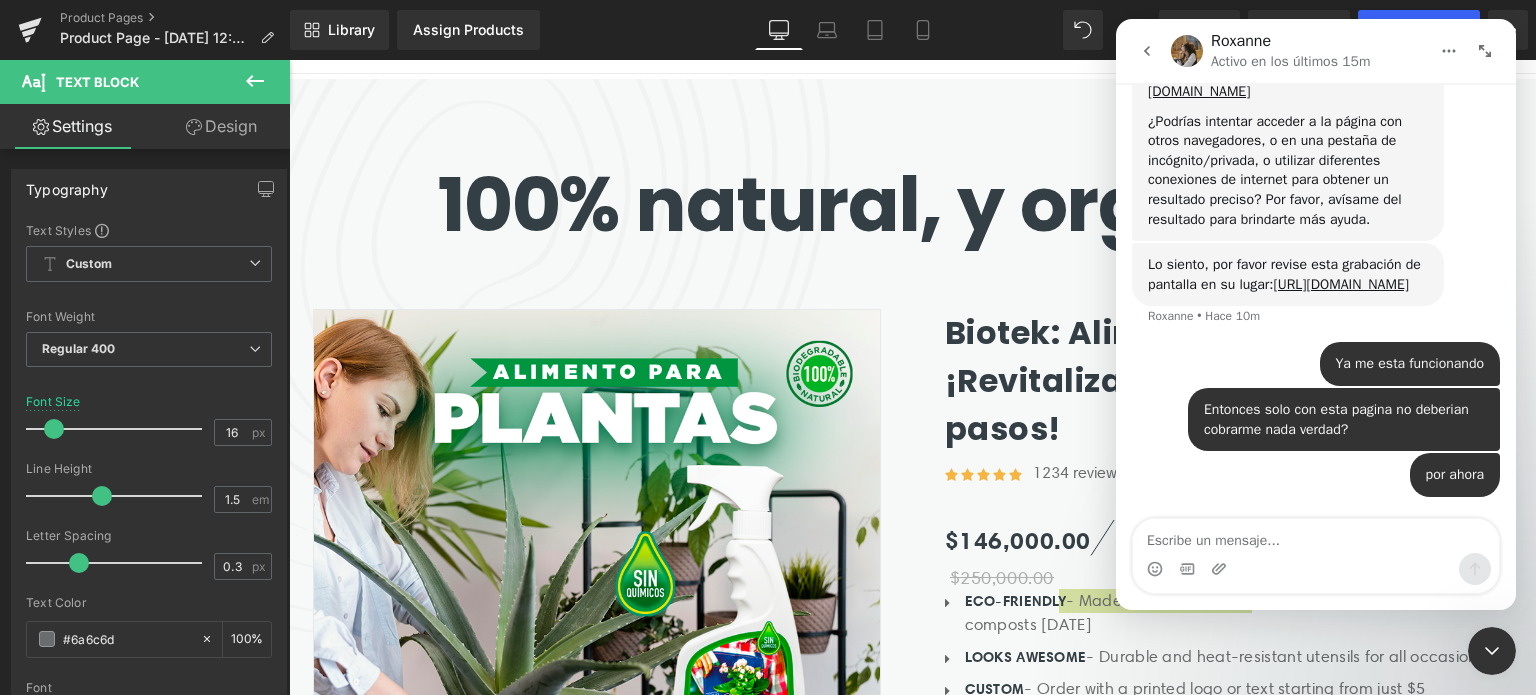 click at bounding box center [768, 317] 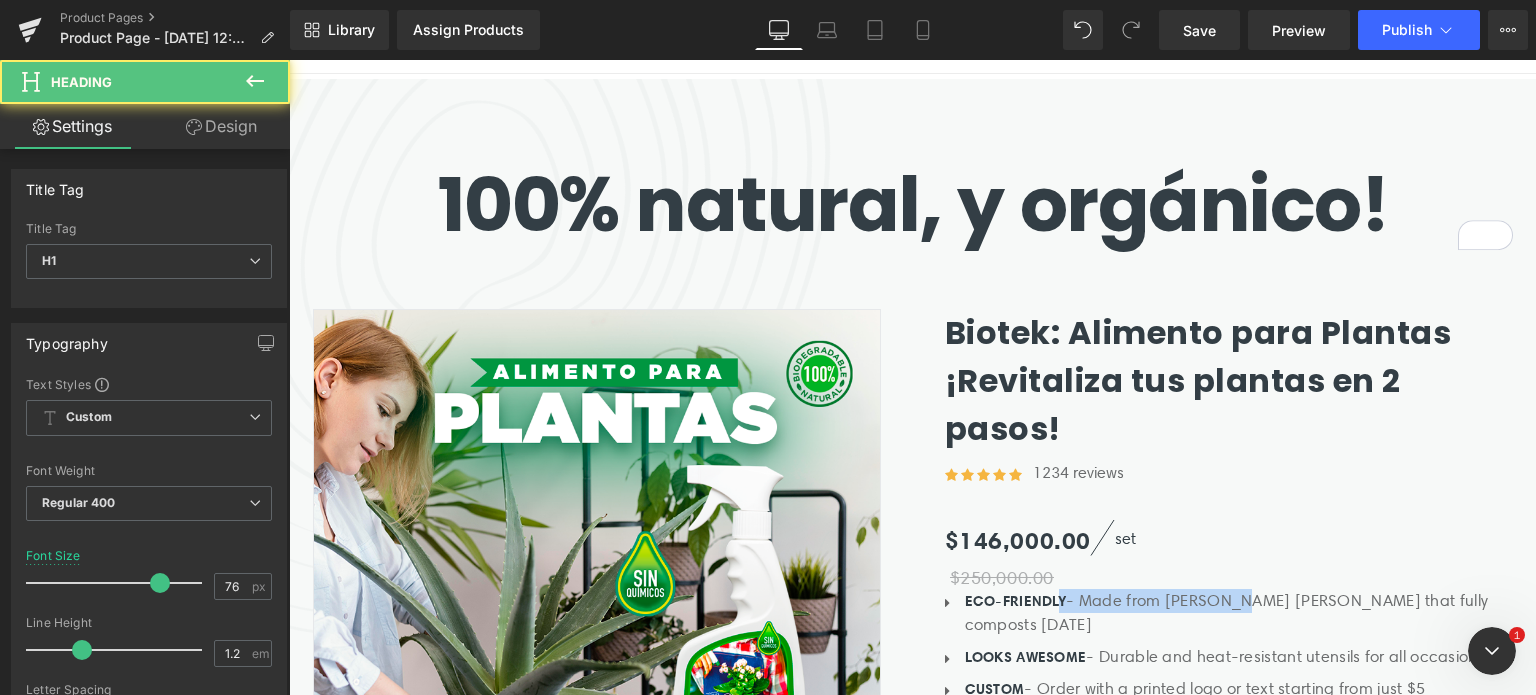 click on "100% natural, y orgánico" at bounding box center (899, 204) 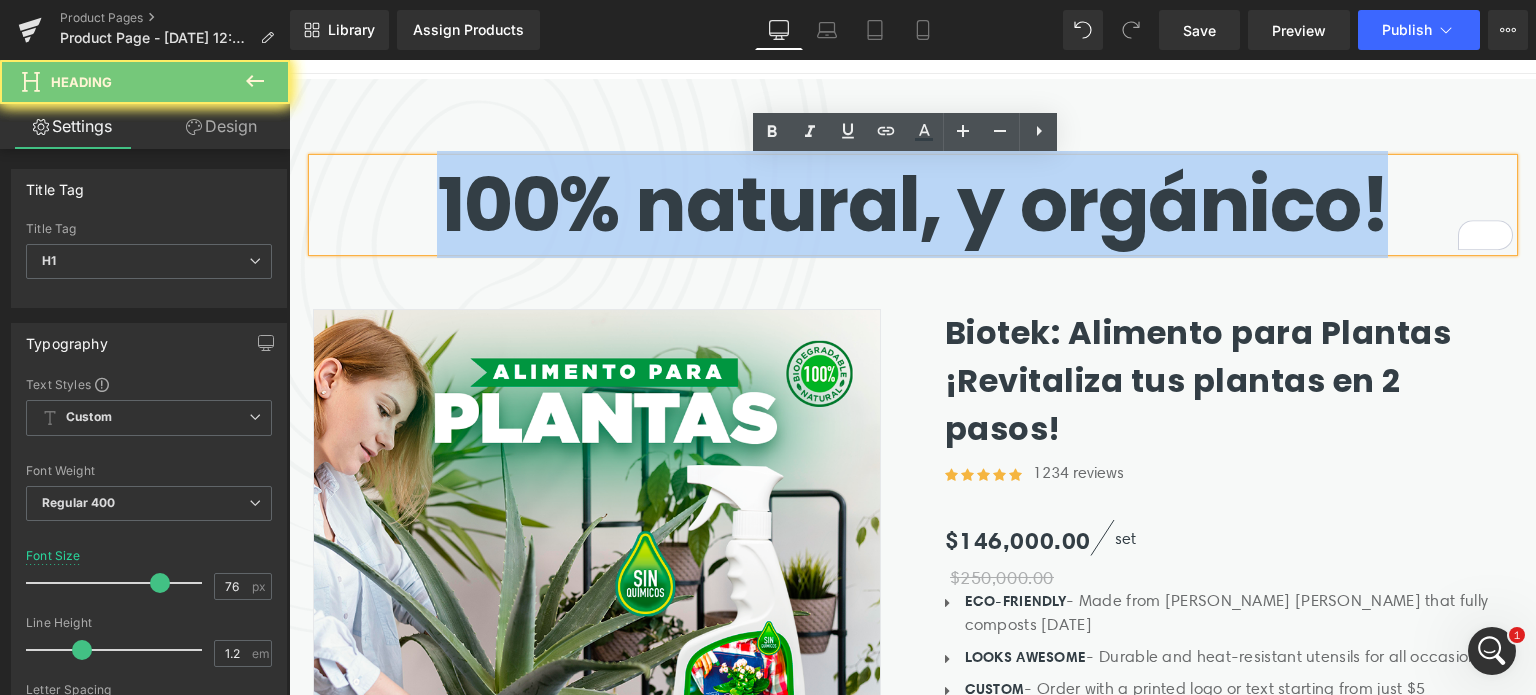 scroll, scrollTop: 0, scrollLeft: 0, axis: both 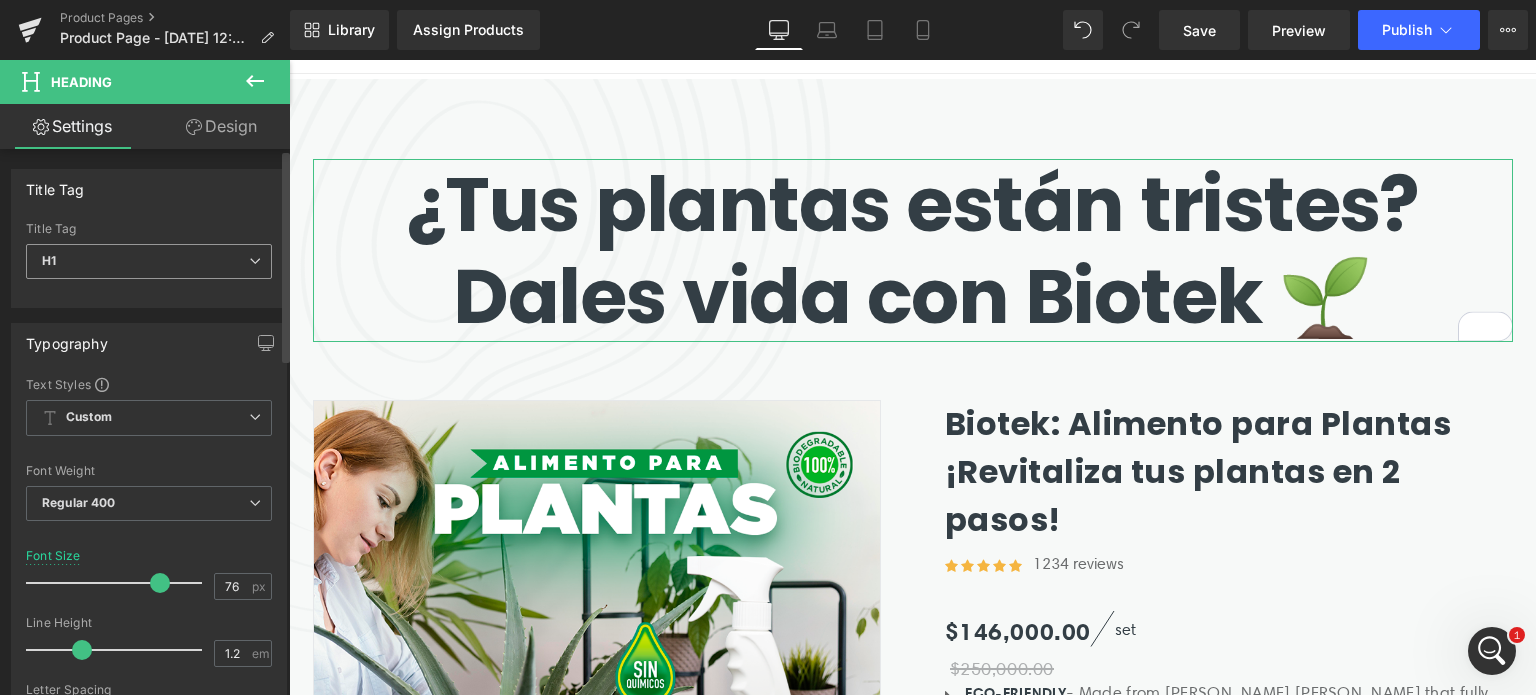 click on "H1" at bounding box center (149, 261) 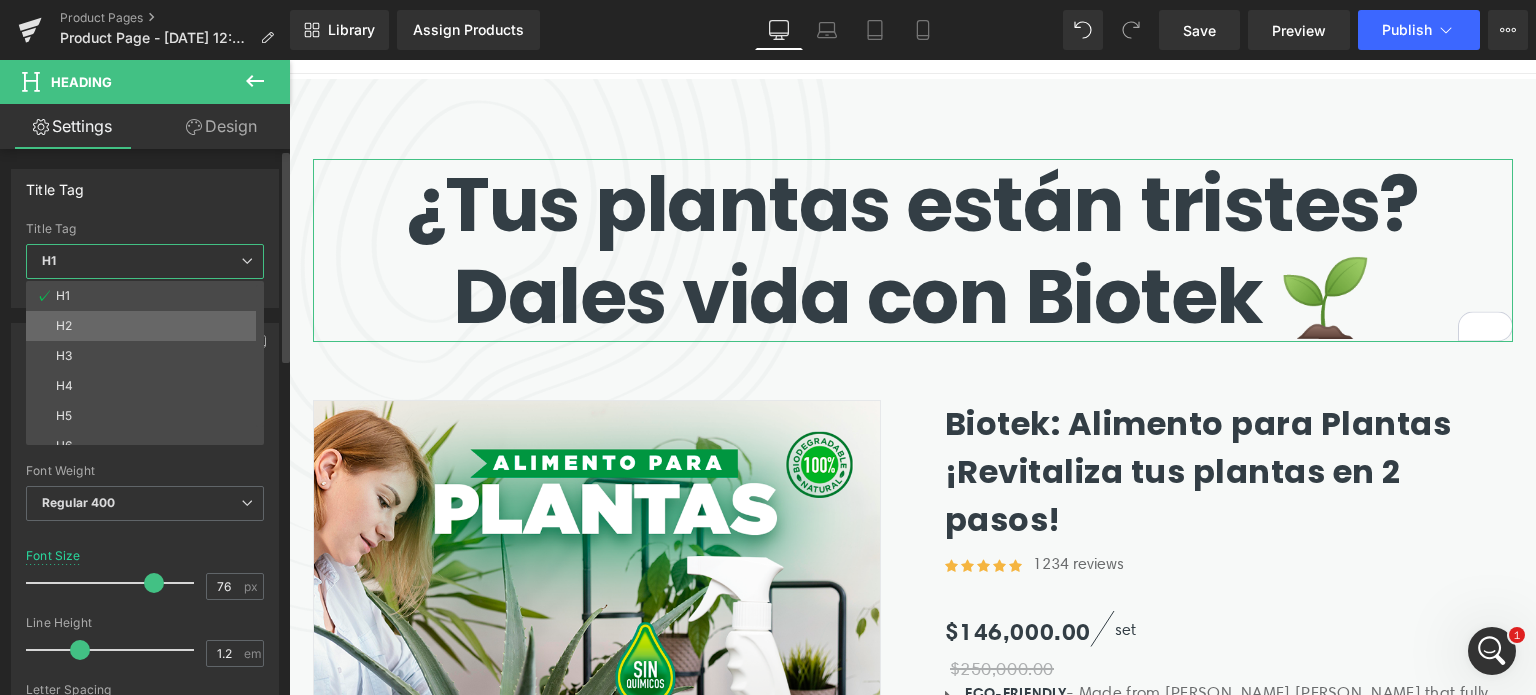 click on "H1 H2 H3 H4 H5 H6" at bounding box center (149, 363) 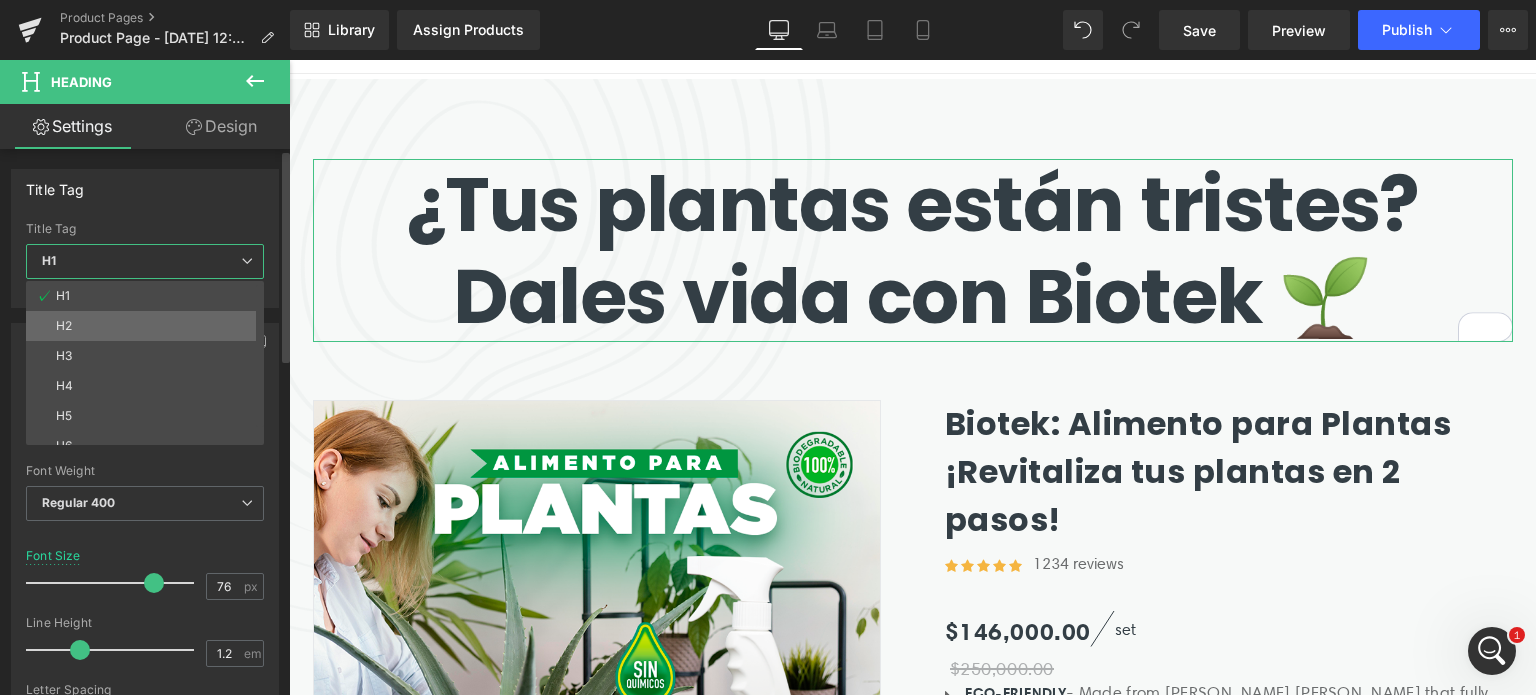 click on "H2" at bounding box center [149, 326] 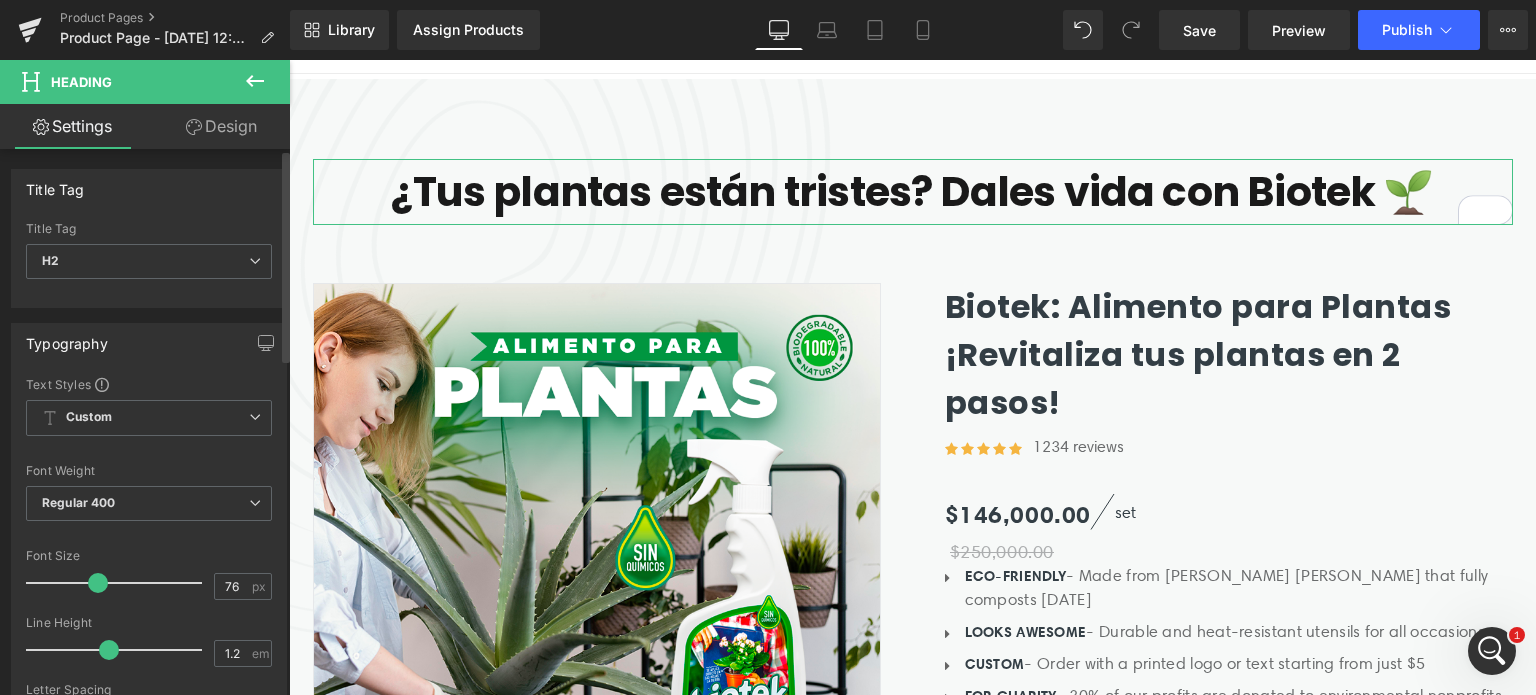 drag, startPoint x: 63, startPoint y: 581, endPoint x: 96, endPoint y: 578, distance: 33.13608 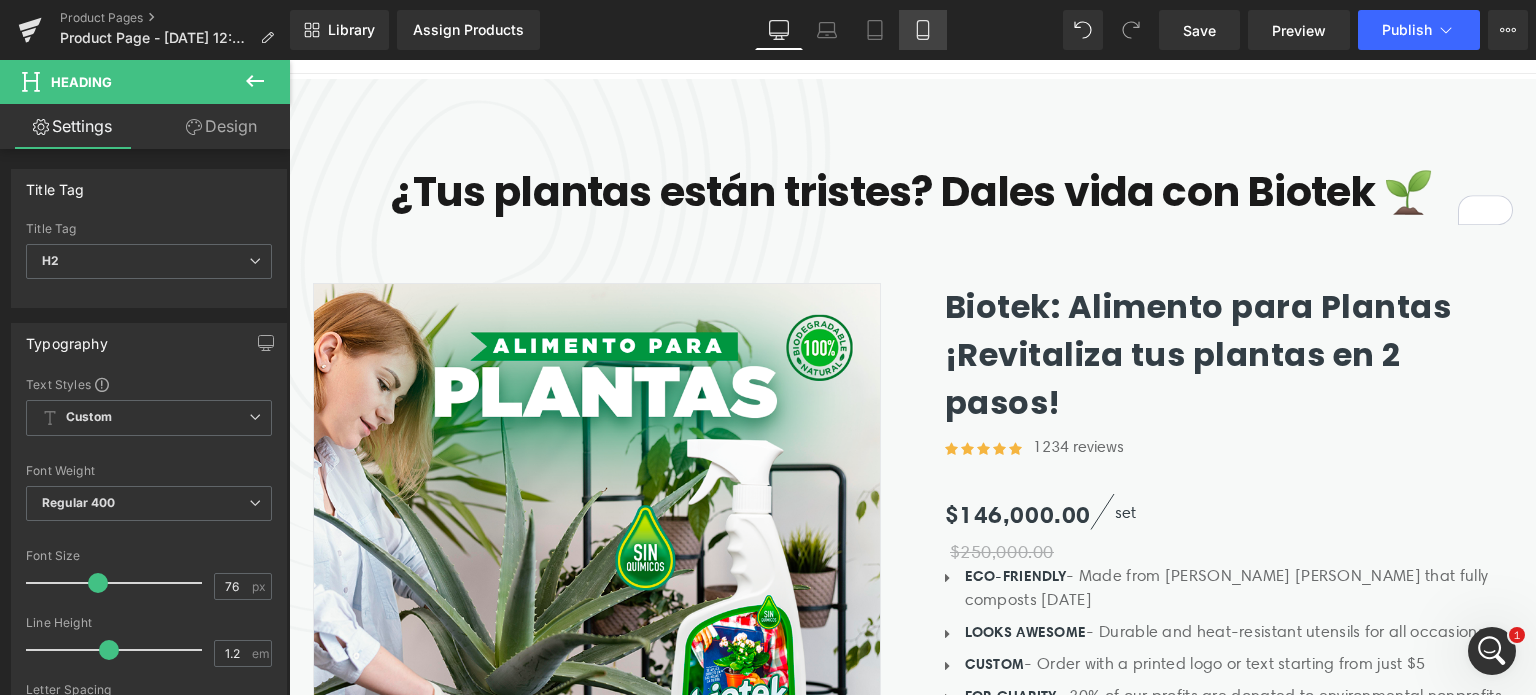 click on "Mobile" at bounding box center (923, 30) 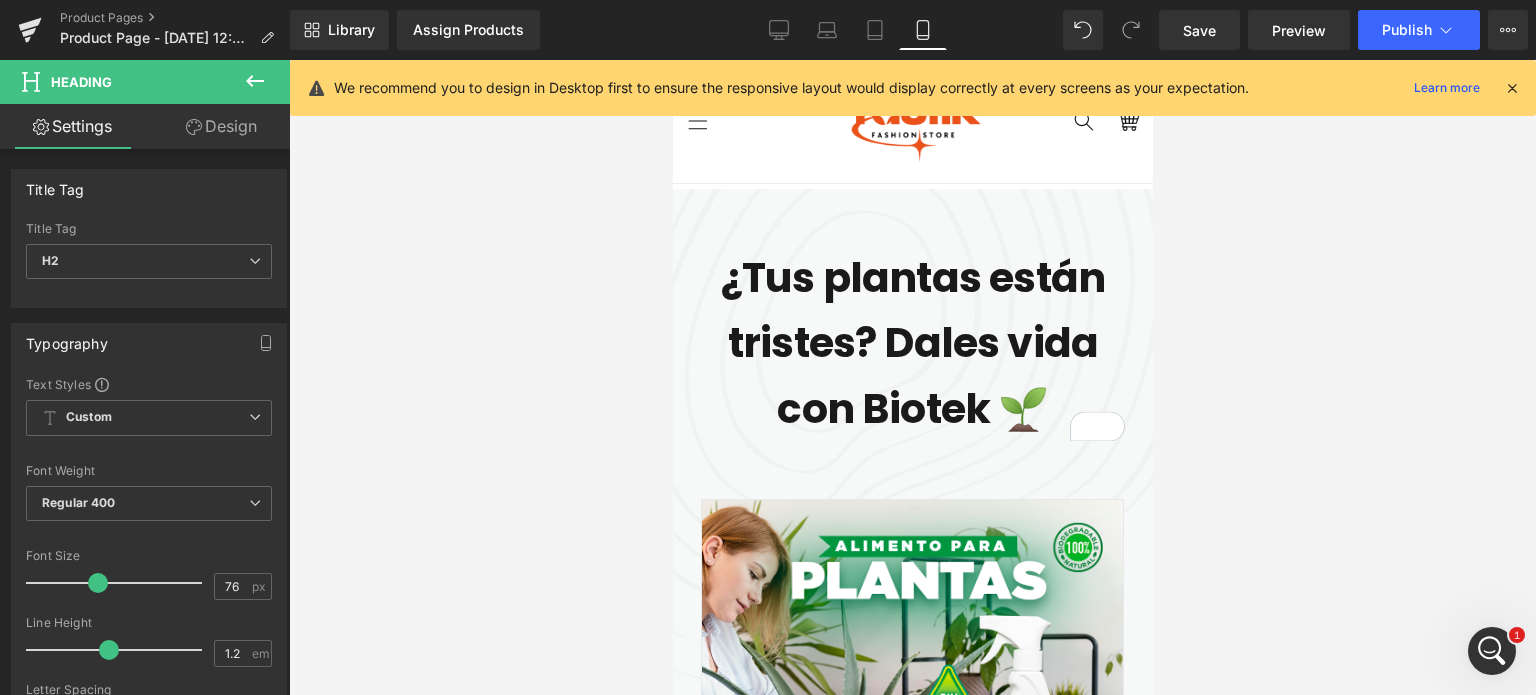 scroll, scrollTop: 5, scrollLeft: 0, axis: vertical 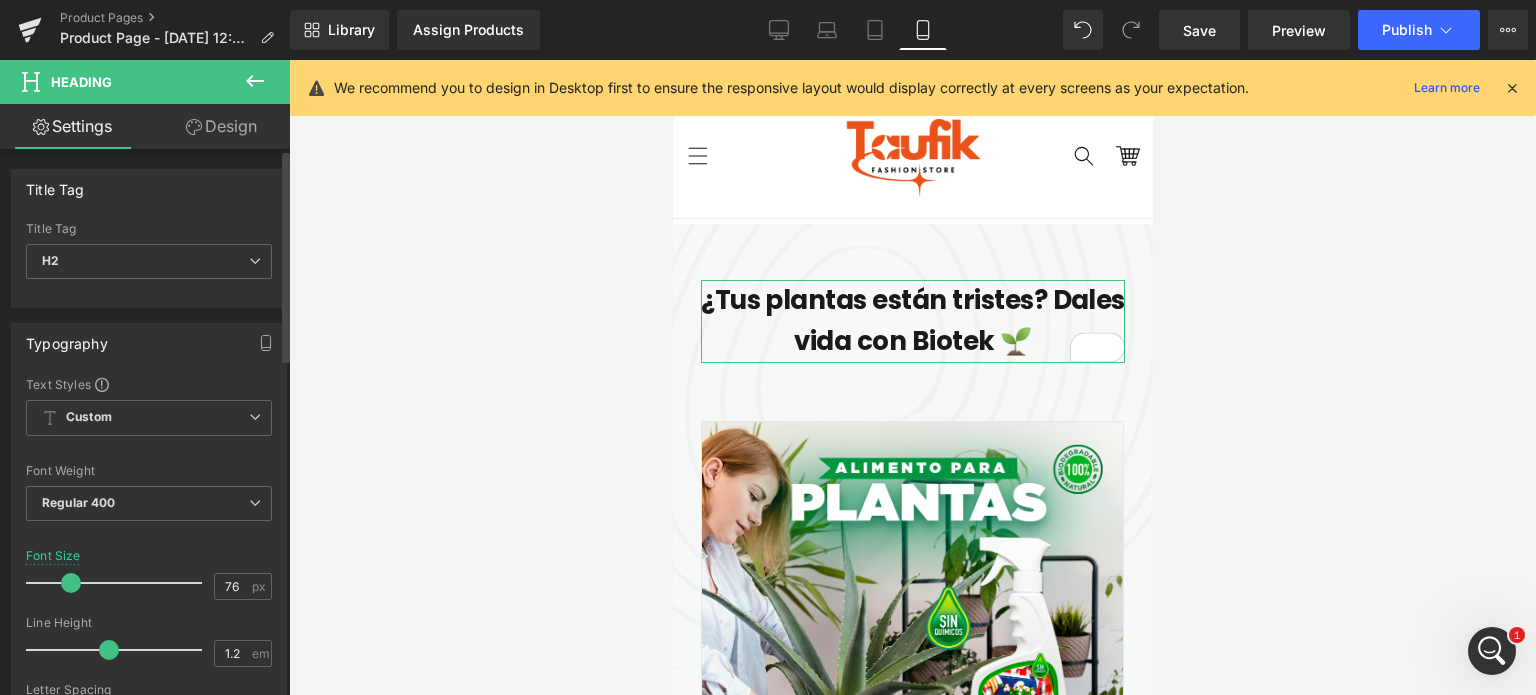 drag, startPoint x: 98, startPoint y: 581, endPoint x: 72, endPoint y: 579, distance: 26.076809 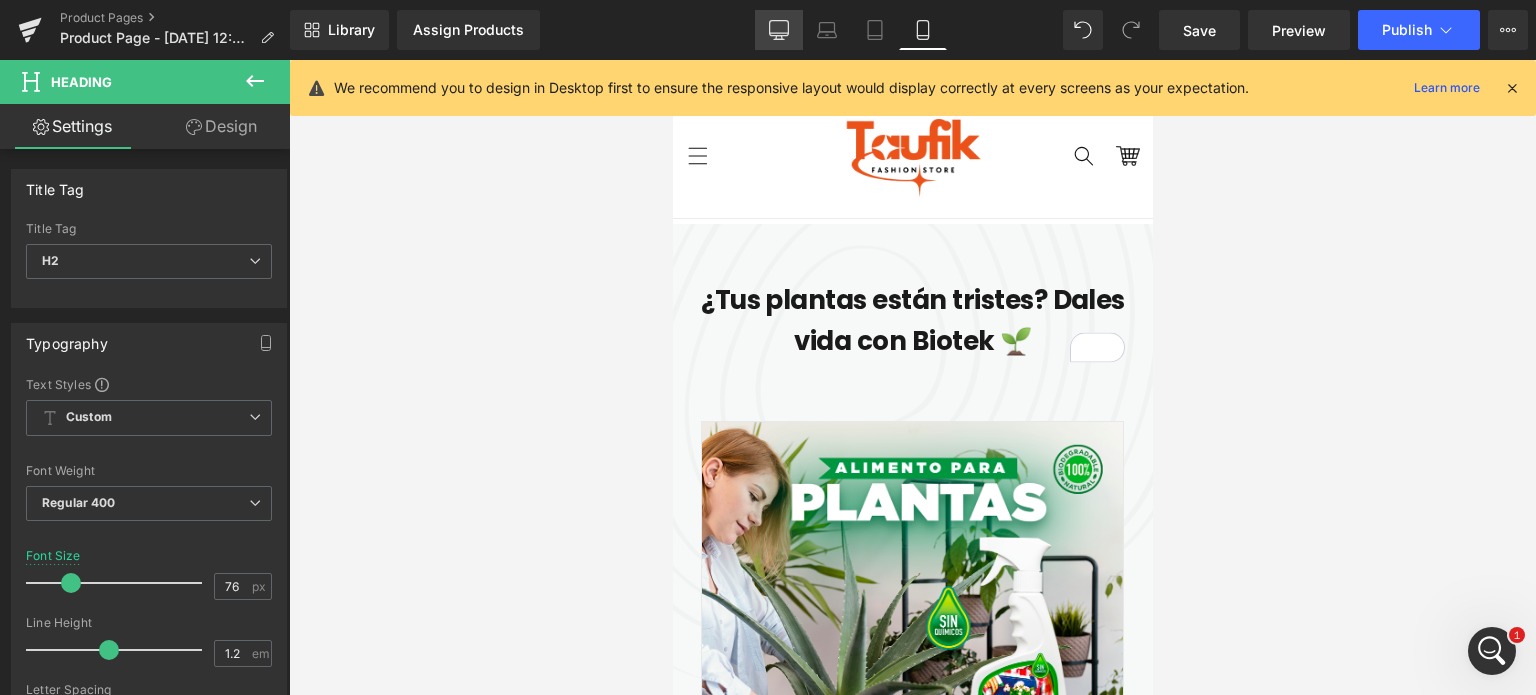 click 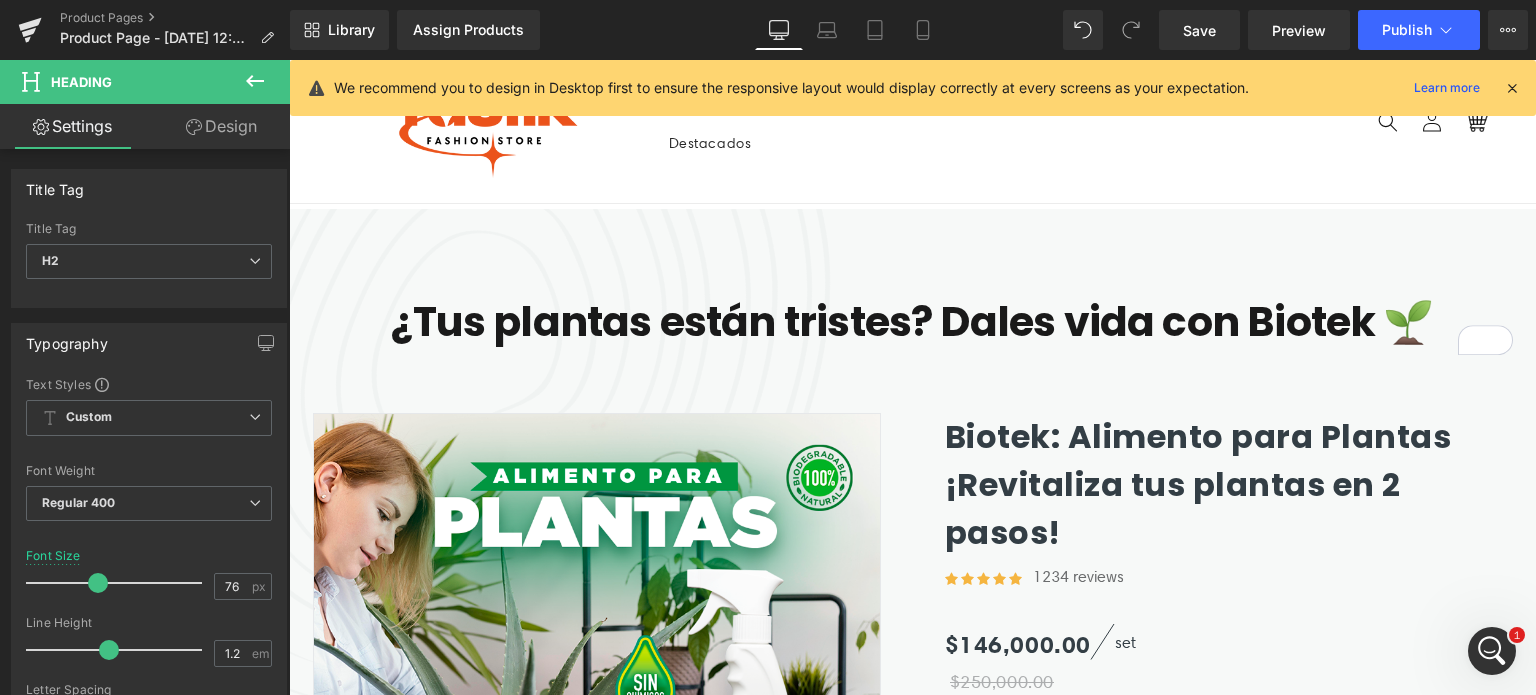 scroll, scrollTop: 84, scrollLeft: 0, axis: vertical 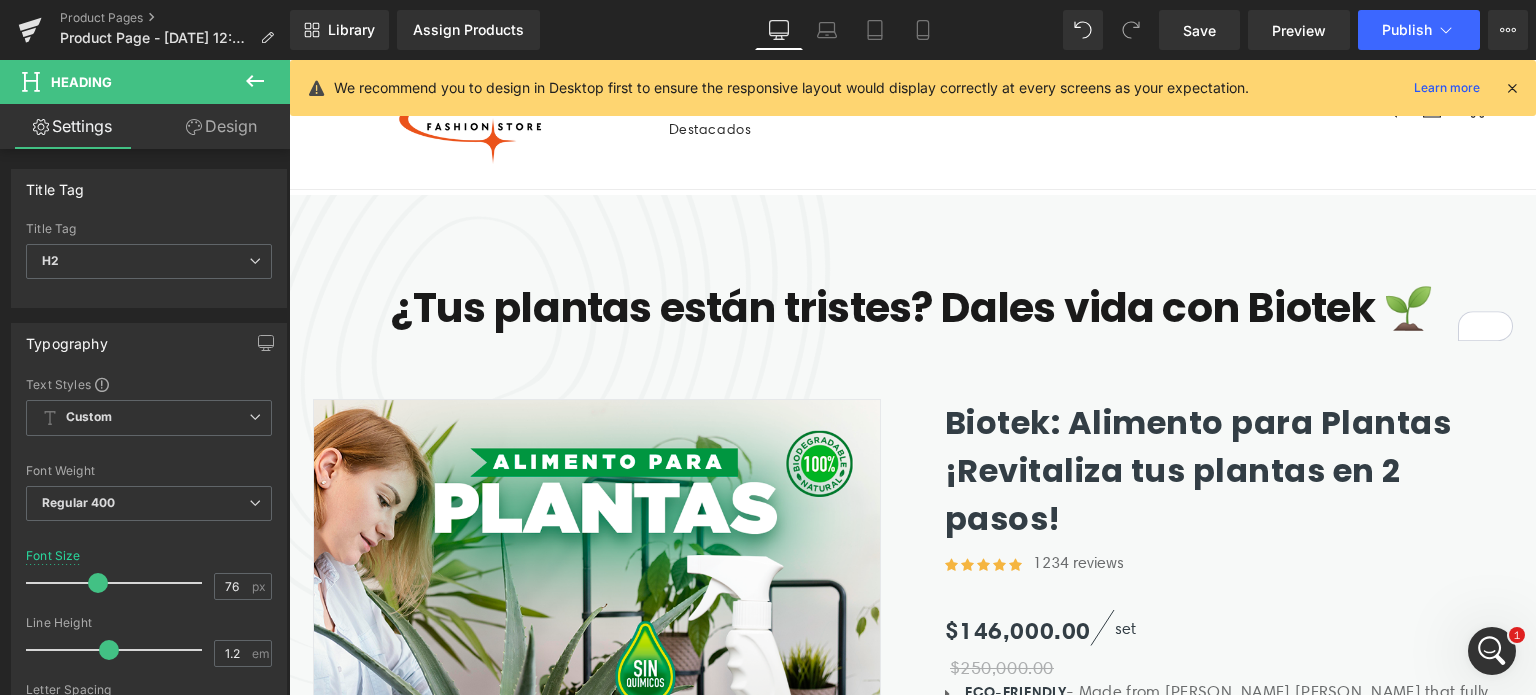 click at bounding box center (1512, 88) 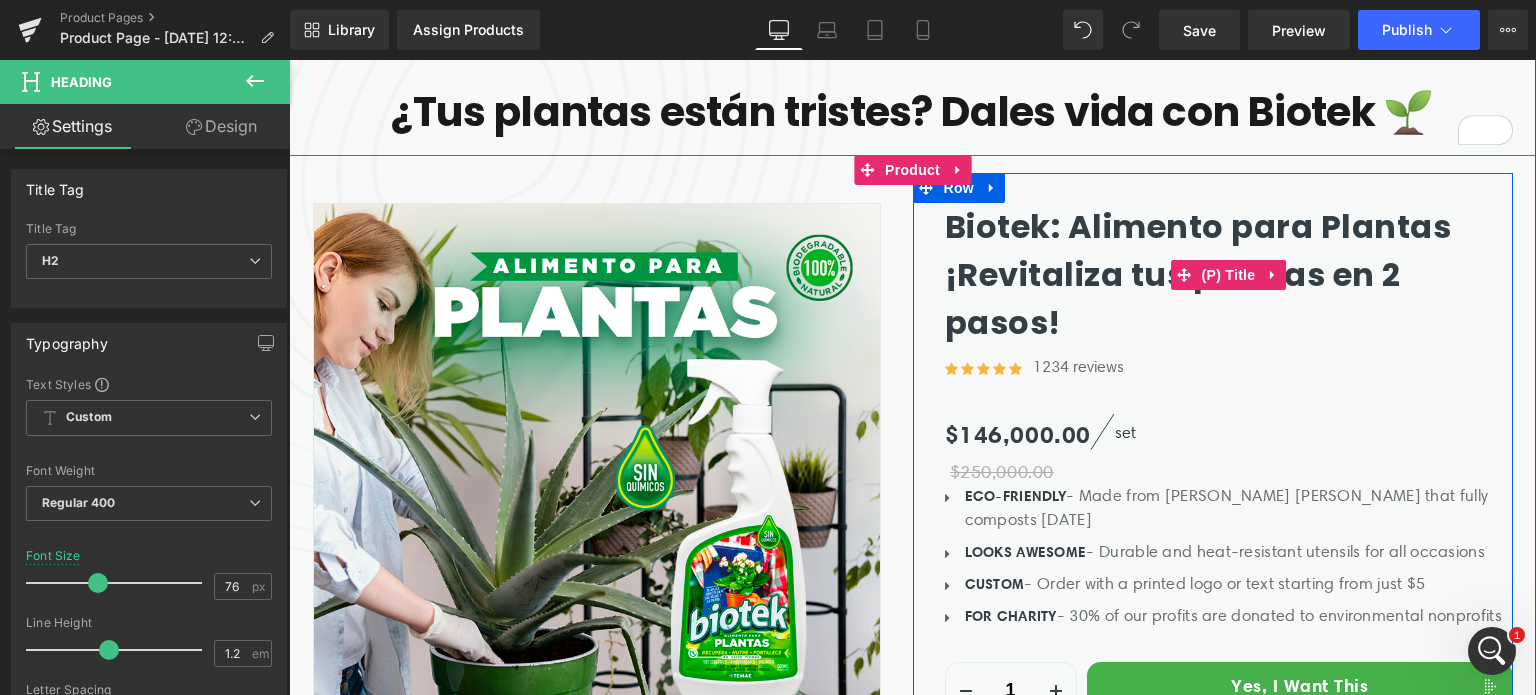 scroll, scrollTop: 284, scrollLeft: 0, axis: vertical 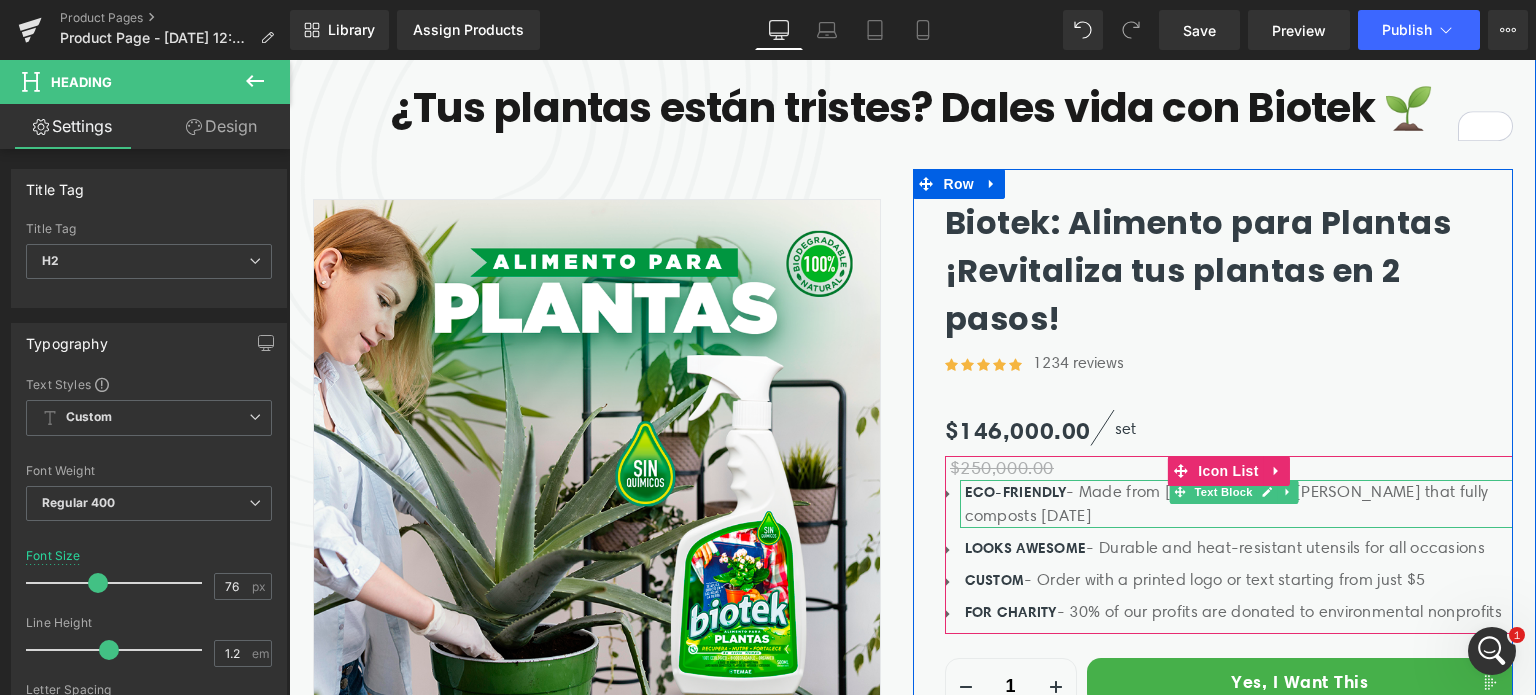 click on "ECO-FRIENDLY  - Made from birch wood that fully composts in 45 days" at bounding box center [1239, 504] 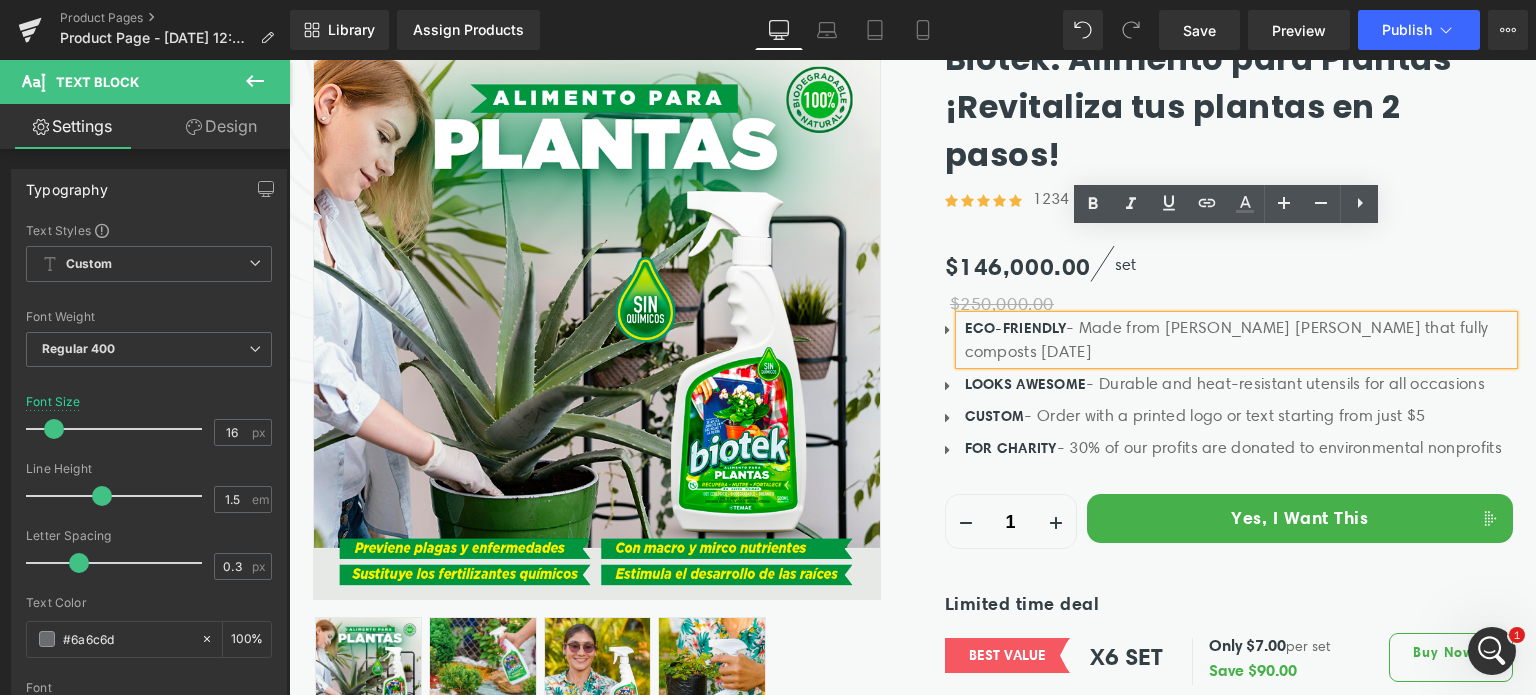 scroll, scrollTop: 384, scrollLeft: 0, axis: vertical 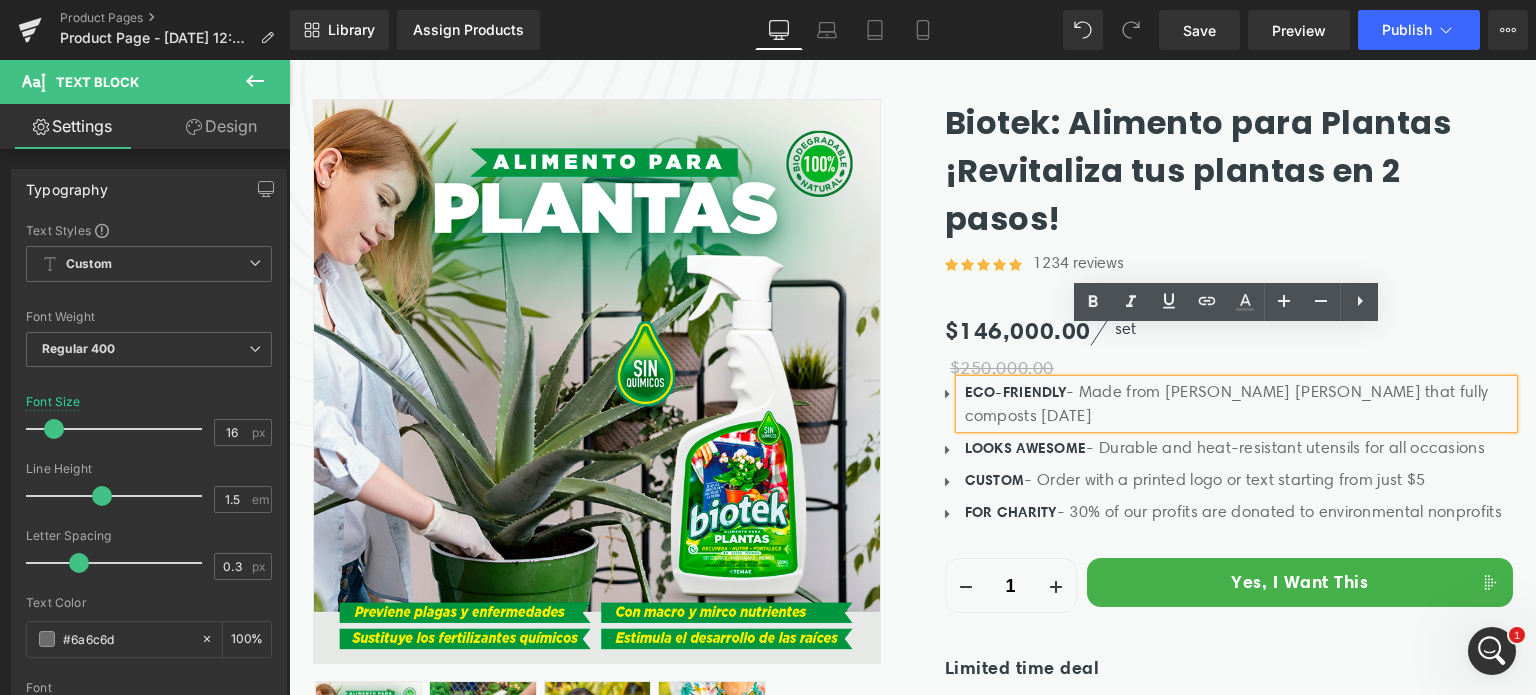 click on "ECO-FRIENDLY" at bounding box center [1016, 392] 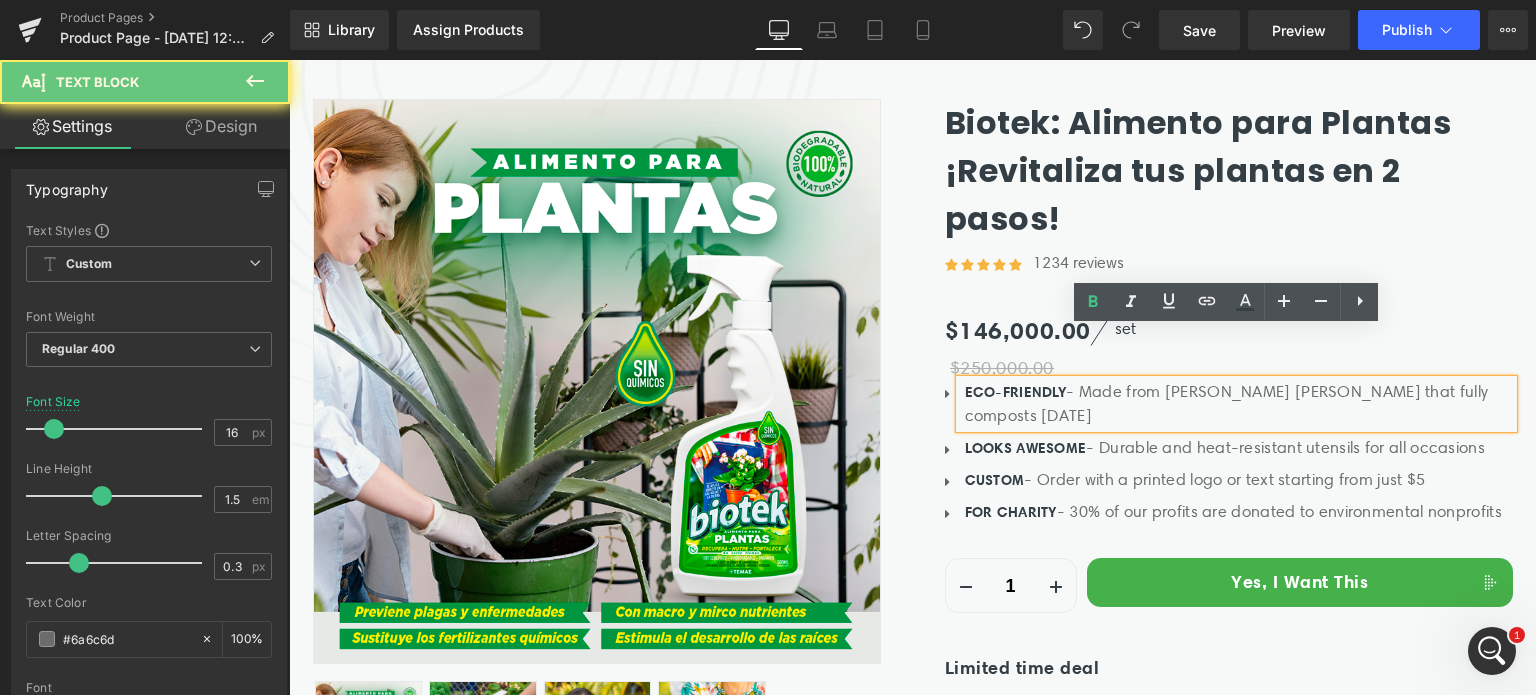 click on "ECO-FRIENDLY" at bounding box center [1016, 392] 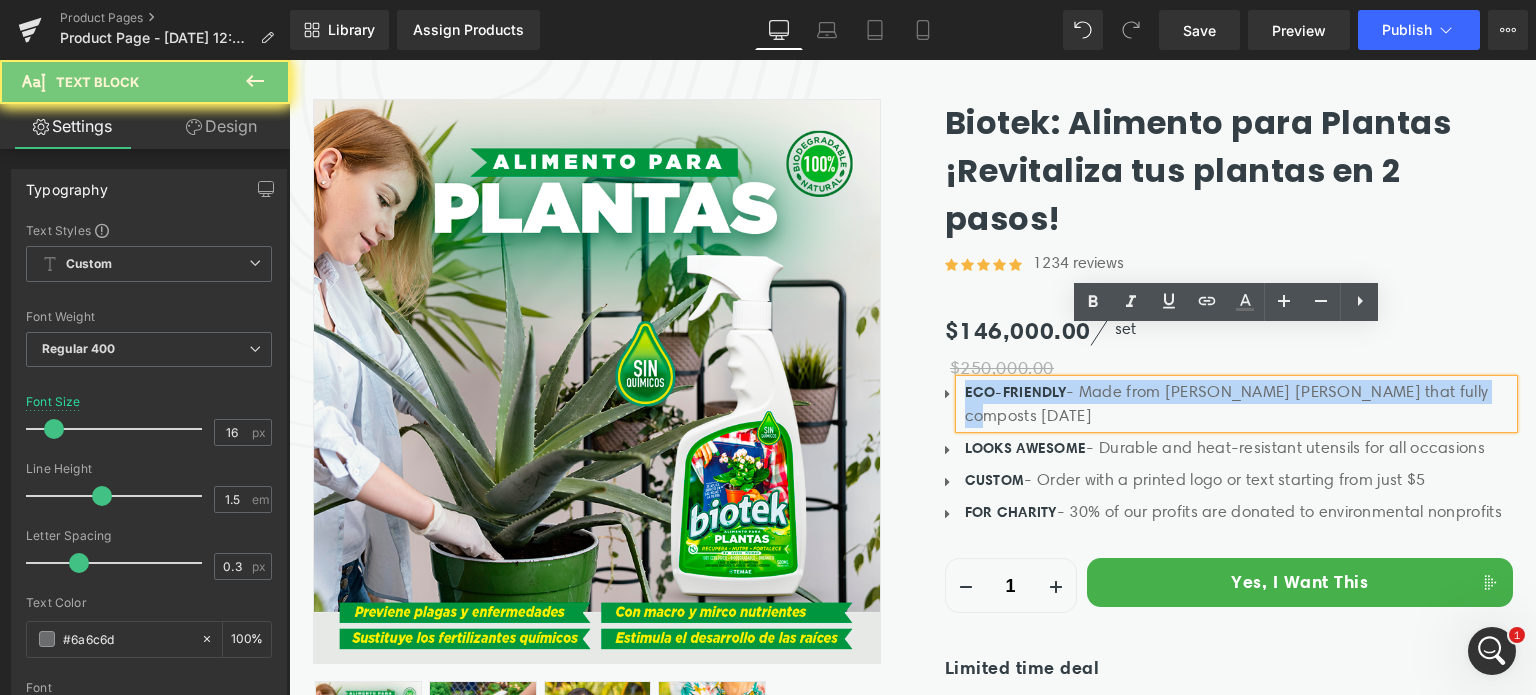 click on "ECO-FRIENDLY" at bounding box center [1016, 392] 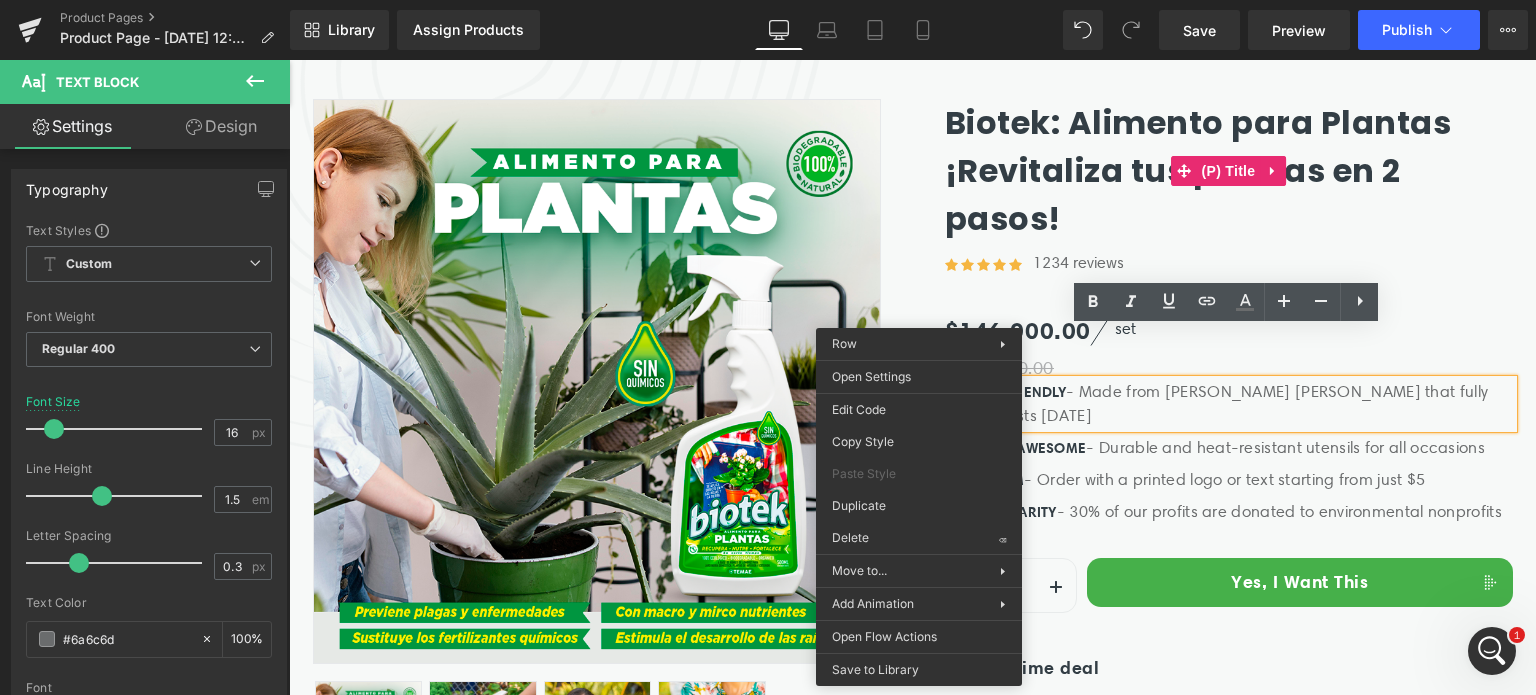 click on "Biotek: Alimento para Plantas ¡Revitaliza tus plantas en 2 pasos!
(P) Title
Icon
Icon
Icon
Icon
Icon
Icon List Hoz
1234 reviews
Text Block
Icon List
$146,000.00
$250,000.00
(P) Price" at bounding box center (1213, 452) 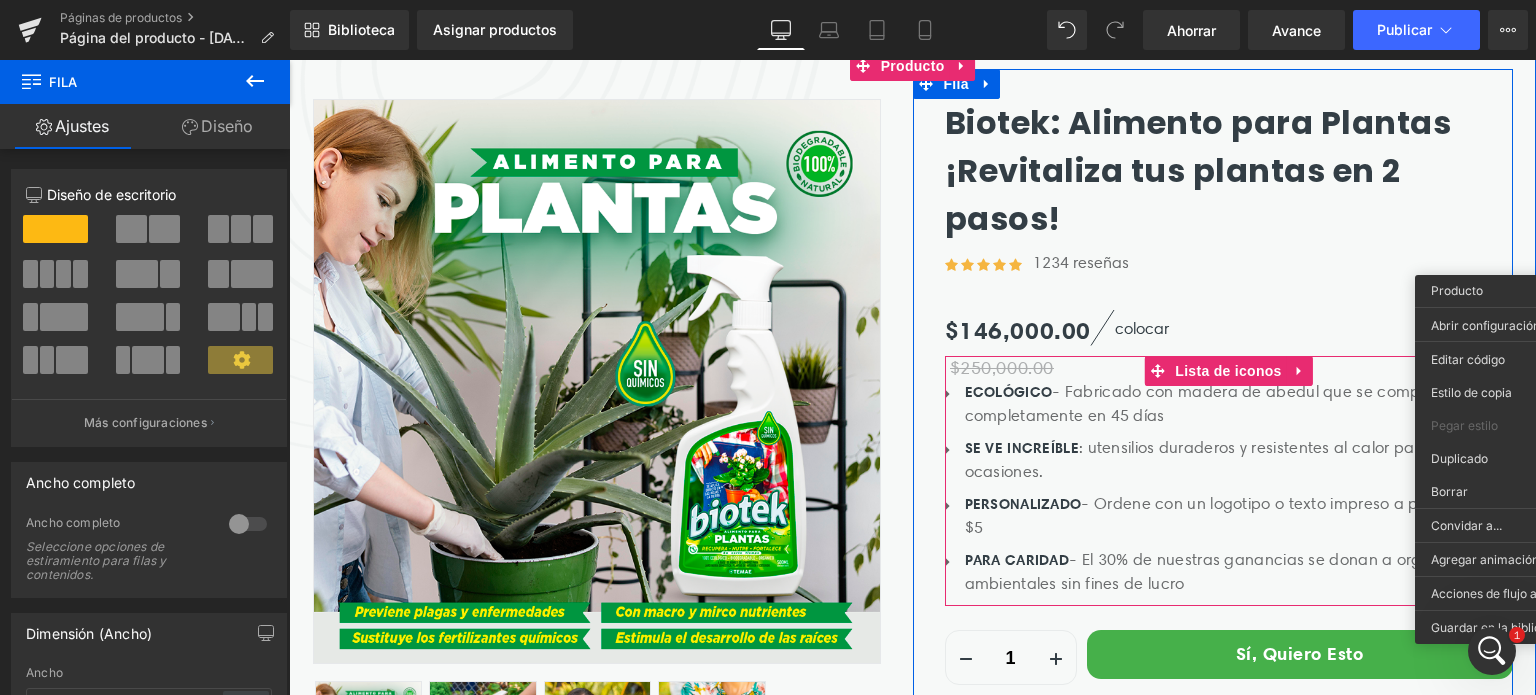 scroll, scrollTop: 5083, scrollLeft: 0, axis: vertical 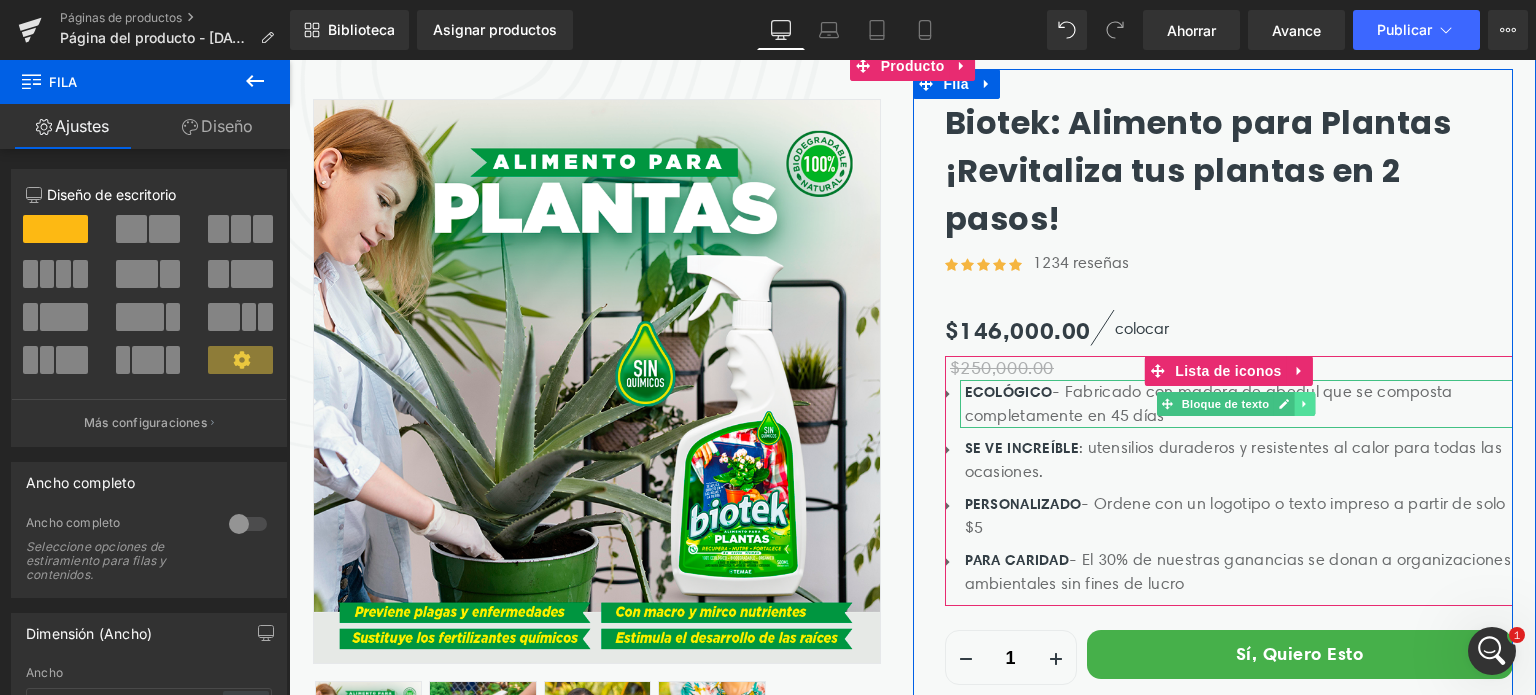 click 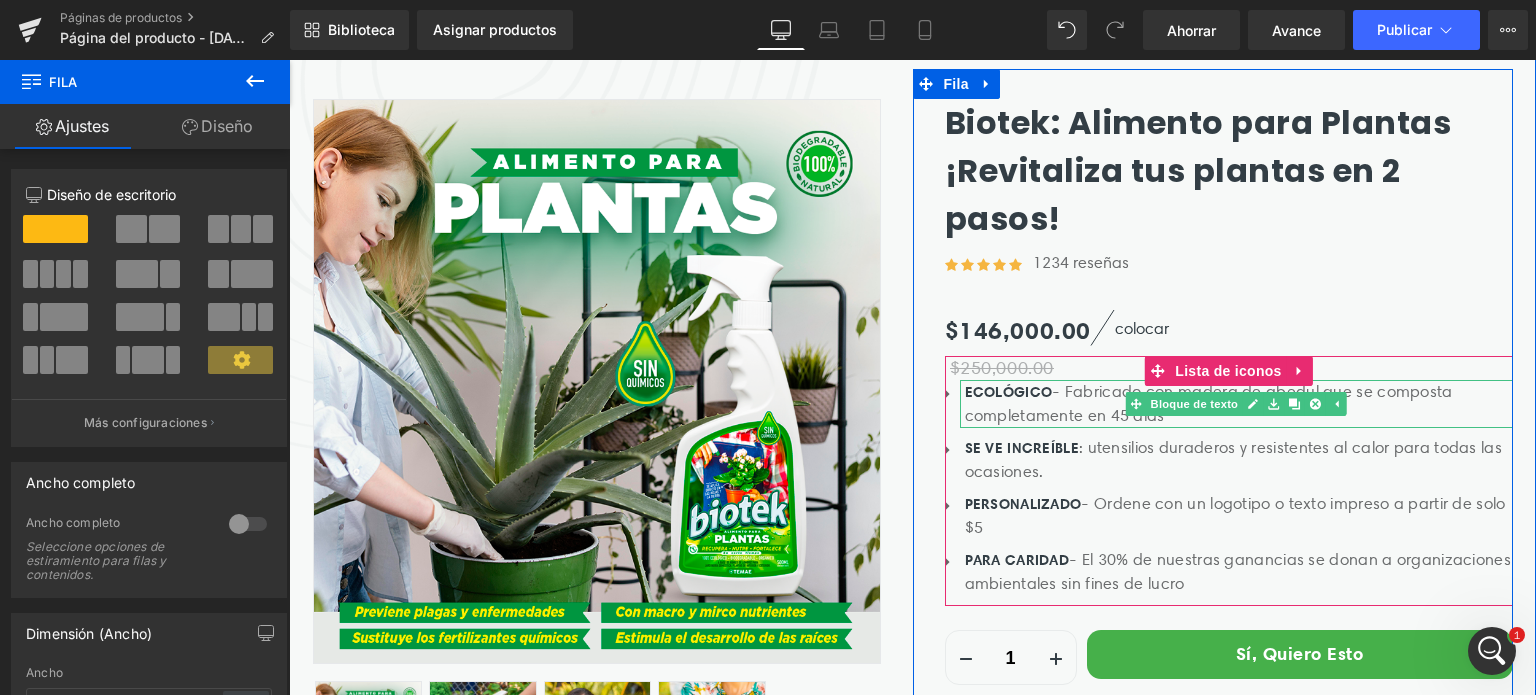 click on "- Fabricado con madera de abedul que se composta completamente en 45 días" at bounding box center (1209, 403) 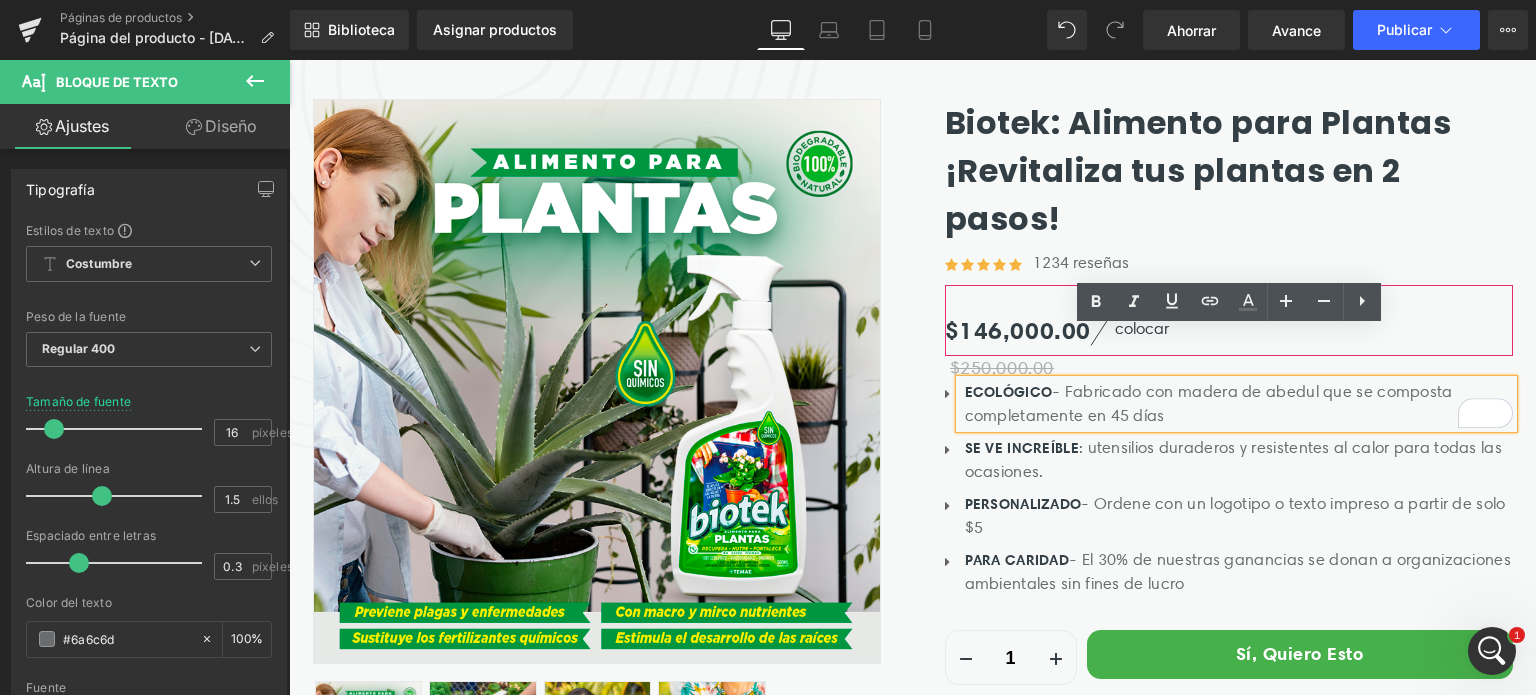 click on "ECOLÓGICO  - Fabricado con madera de abedul que se composta completamente en 45 días" at bounding box center (1239, 404) 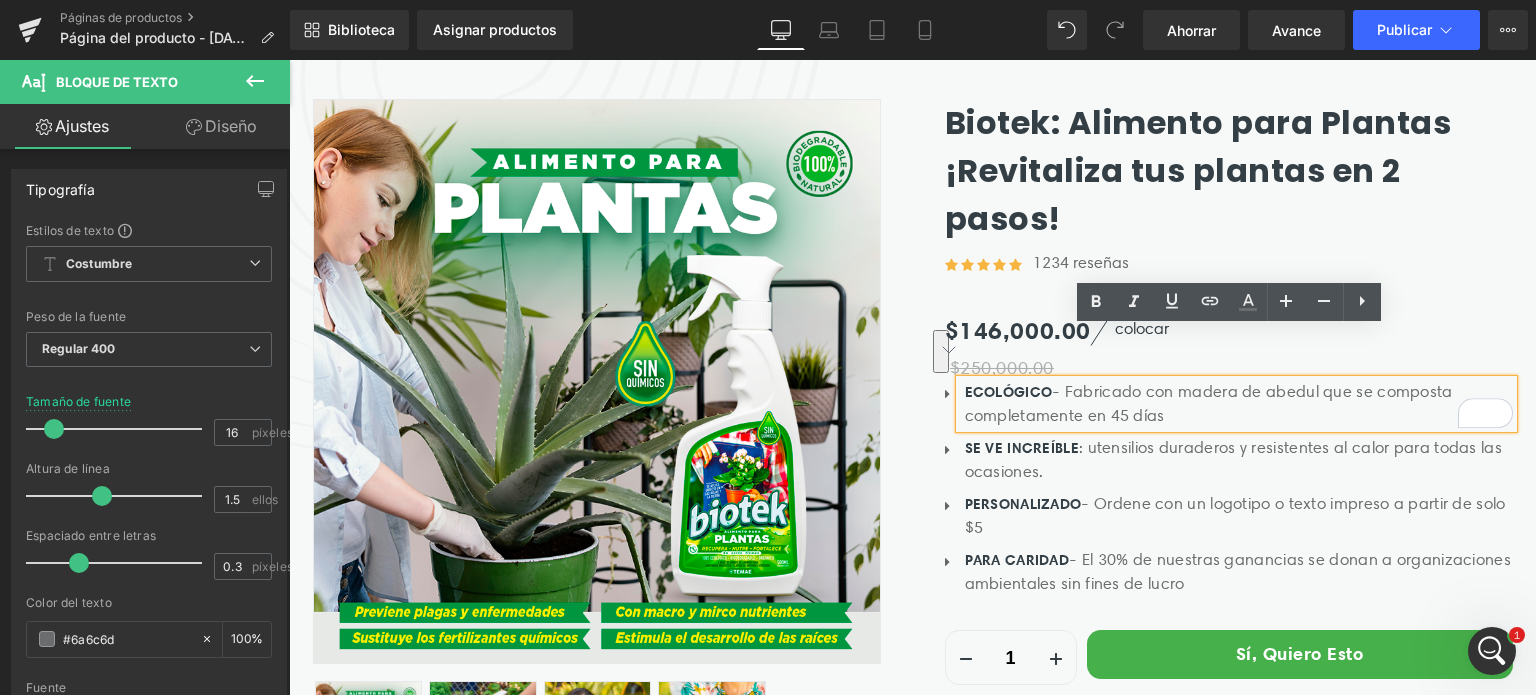 drag, startPoint x: 1061, startPoint y: 337, endPoint x: 1170, endPoint y: 373, distance: 114.791115 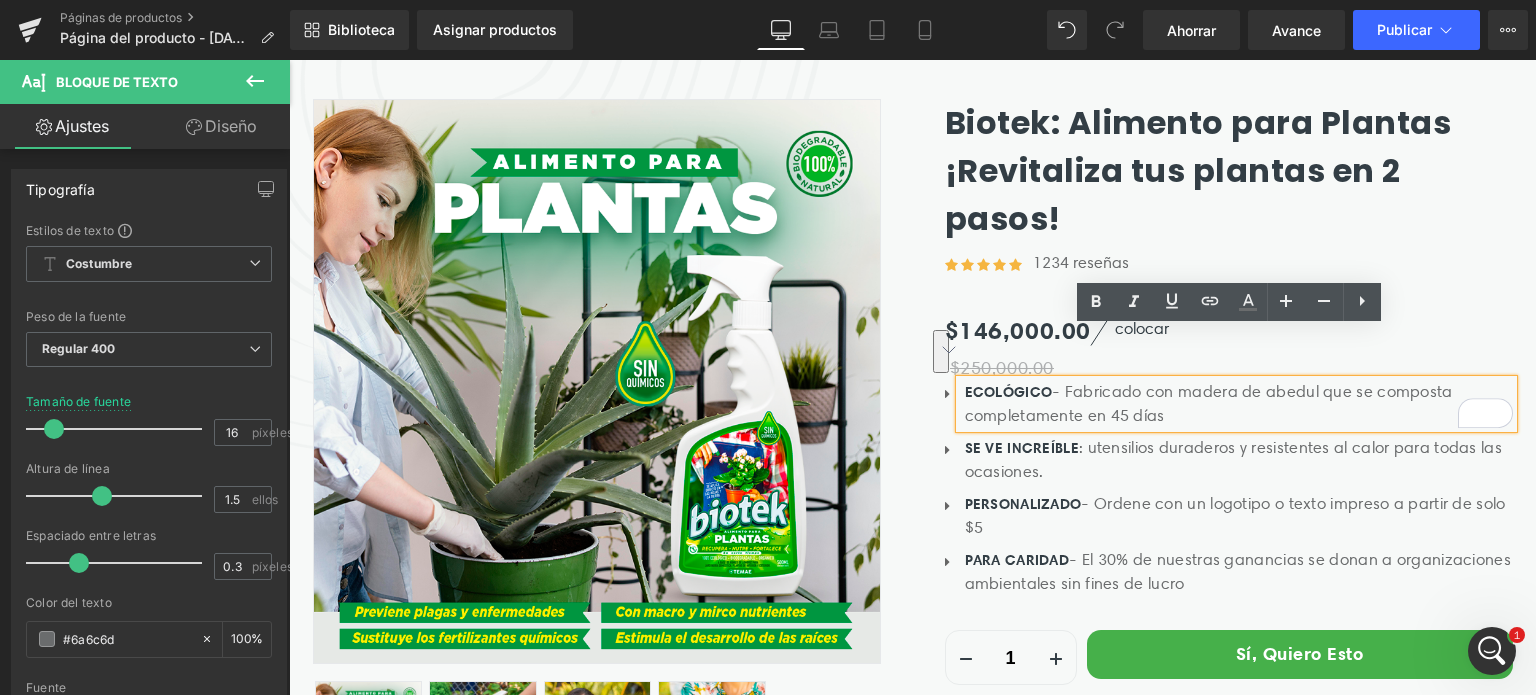 click on "ECOLÓGICO  - Fabricado con madera de abedul que se composta completamente en 45 días" at bounding box center [1239, 404] 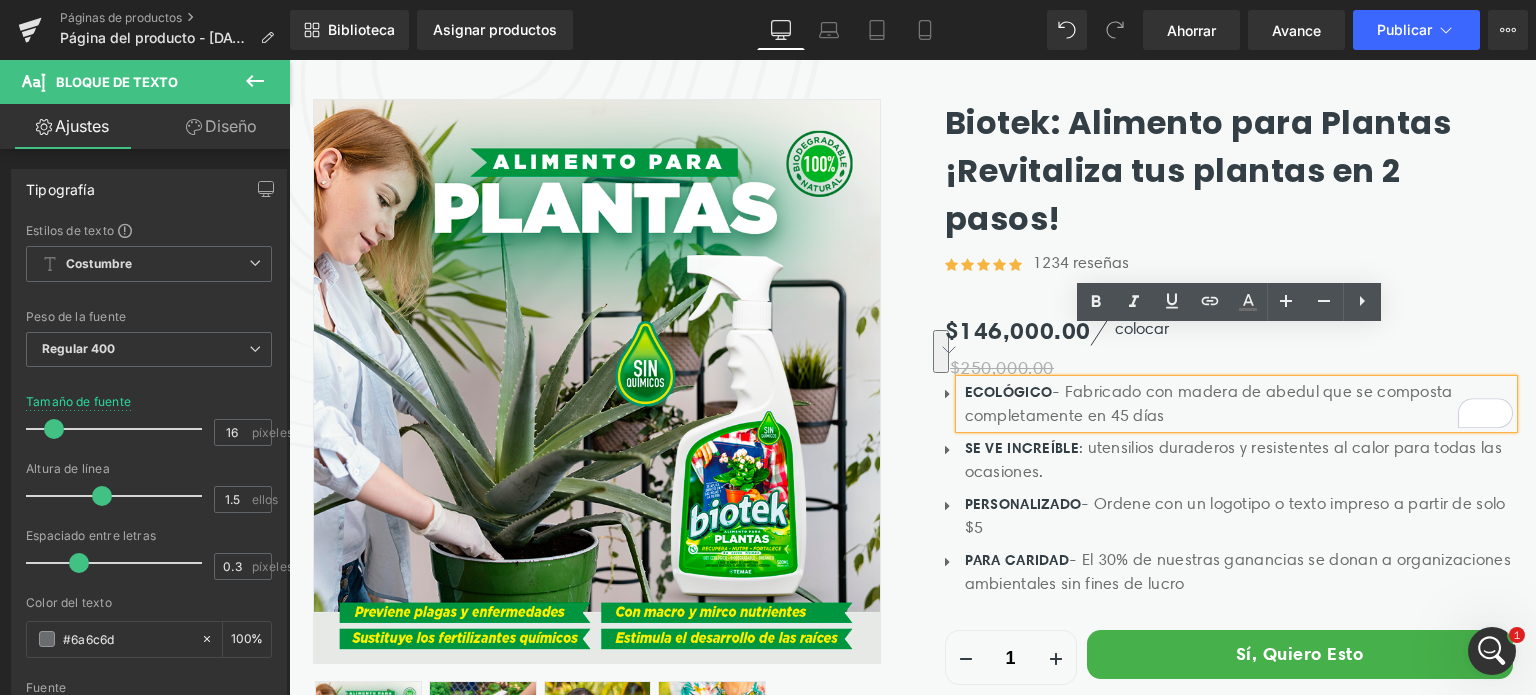 paste 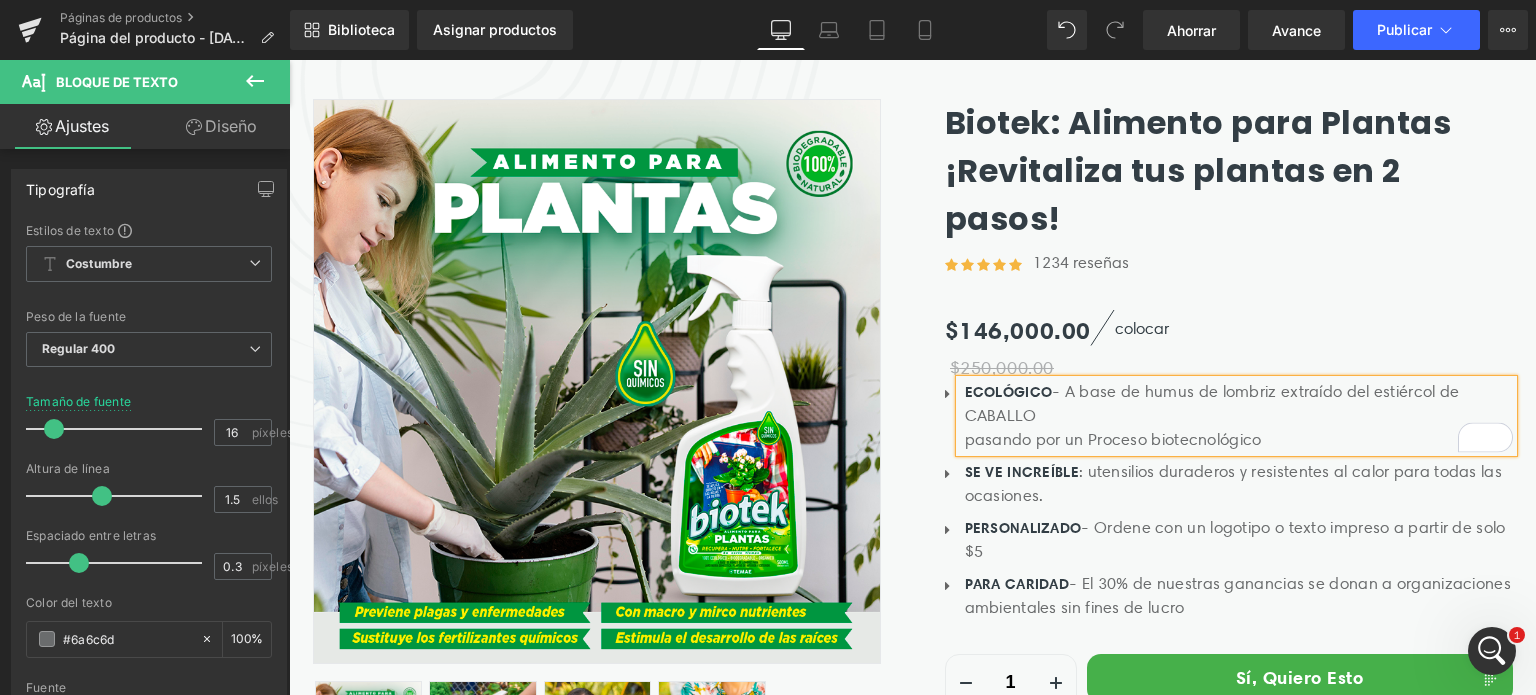 click on "ECOLÓGICO  - A base de humus de lombriz extraído del estiércol de CABALLO" at bounding box center (1239, 404) 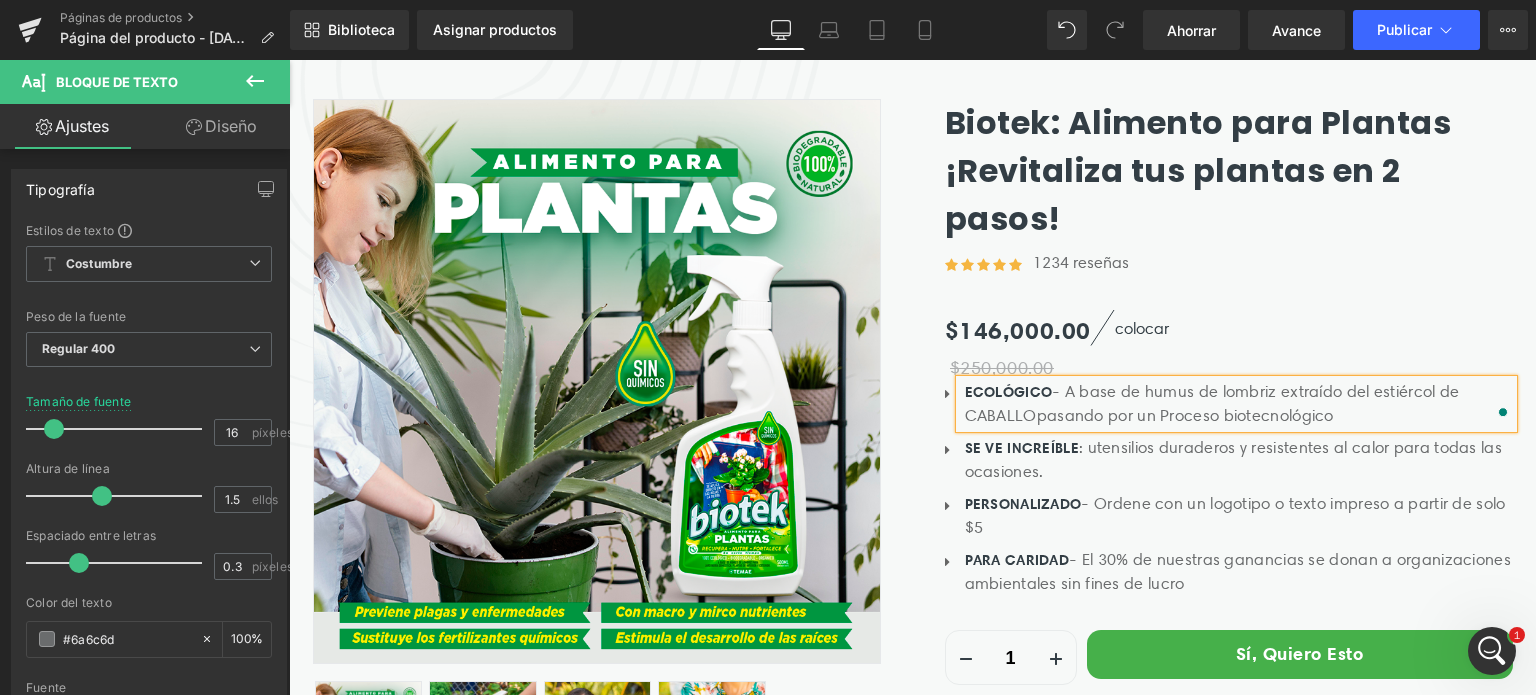 click on "ECOLÓGICO  - A base de humus de lombriz extraído del estiércol de CABALLO  pasando por un Proceso biotecnológico" at bounding box center [1239, 404] 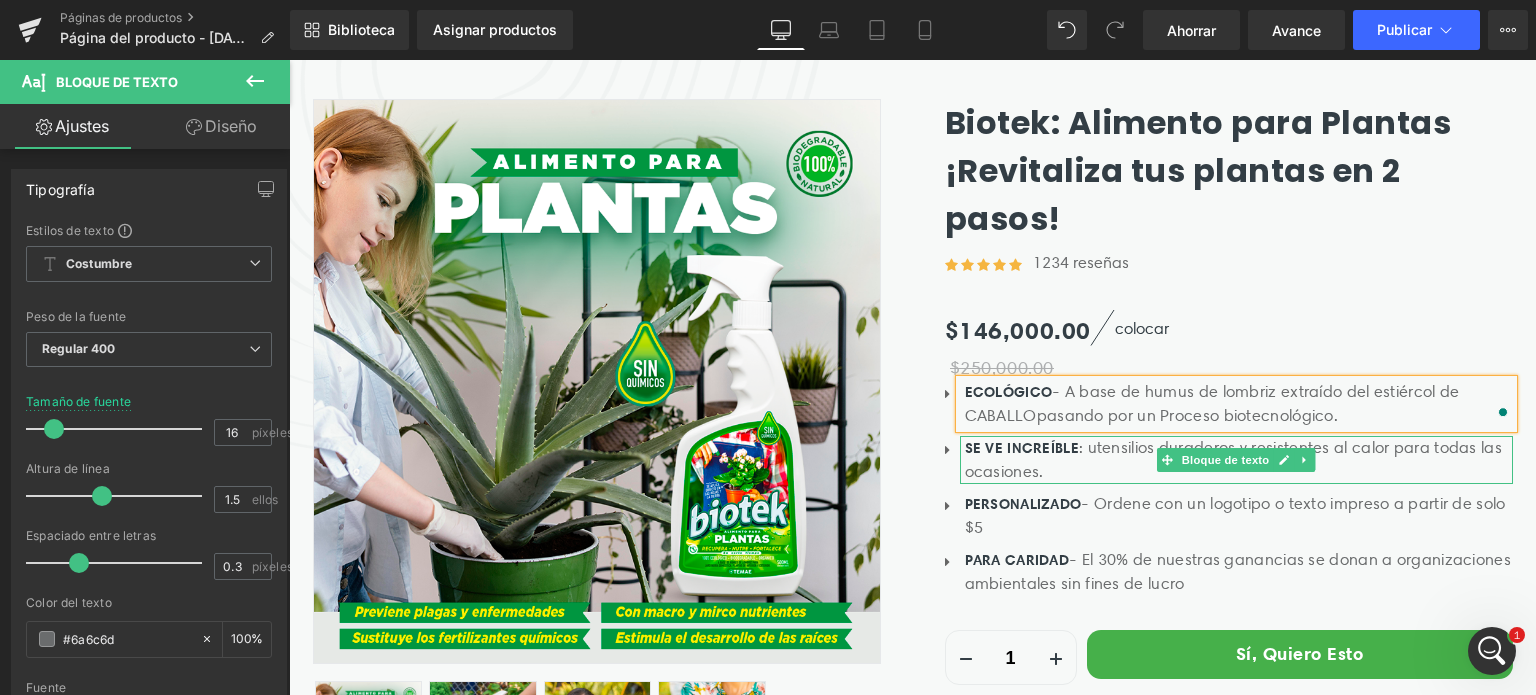 click on "SE VE INCREÍBLE  : utensilios duraderos y resistentes al calor para todas las ocasiones." at bounding box center [1239, 460] 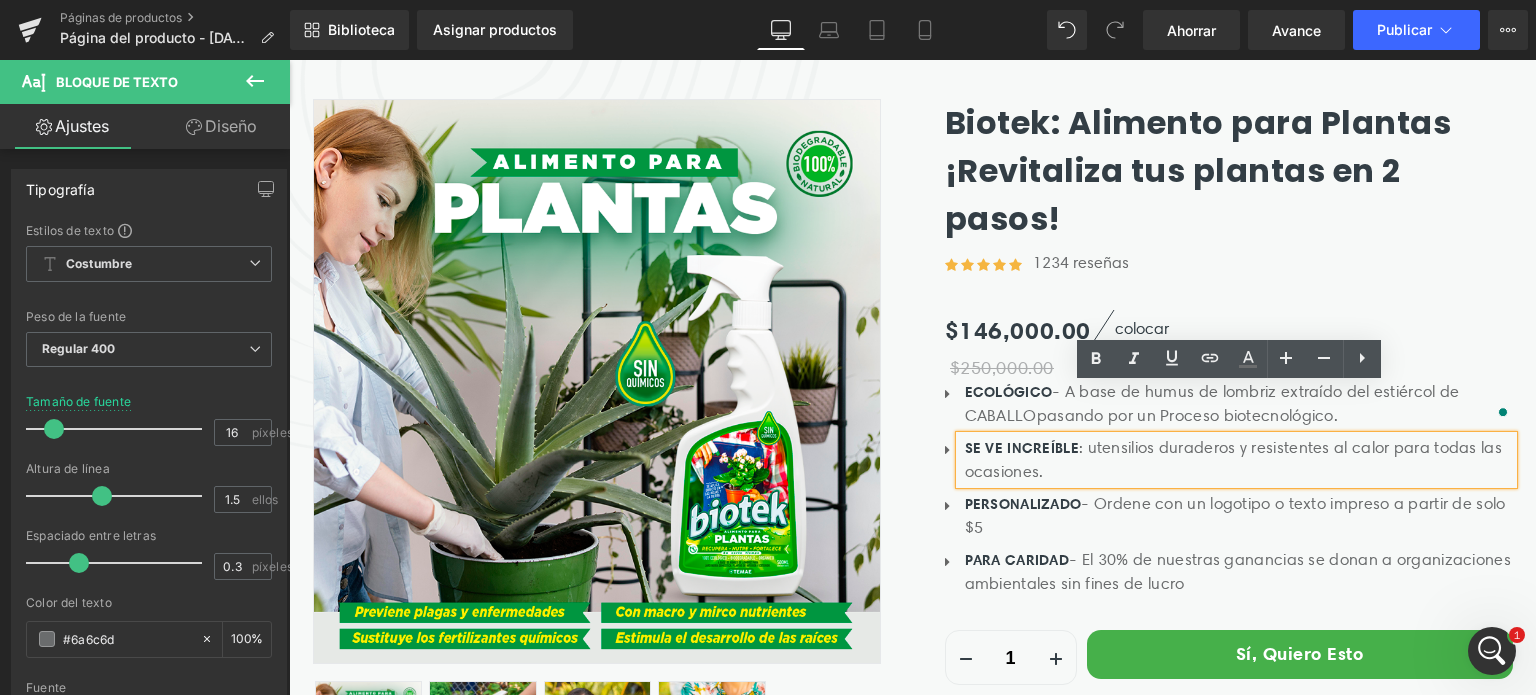 click on ": utensilios duraderos y resistentes al calor para todas las ocasiones." at bounding box center [1234, 459] 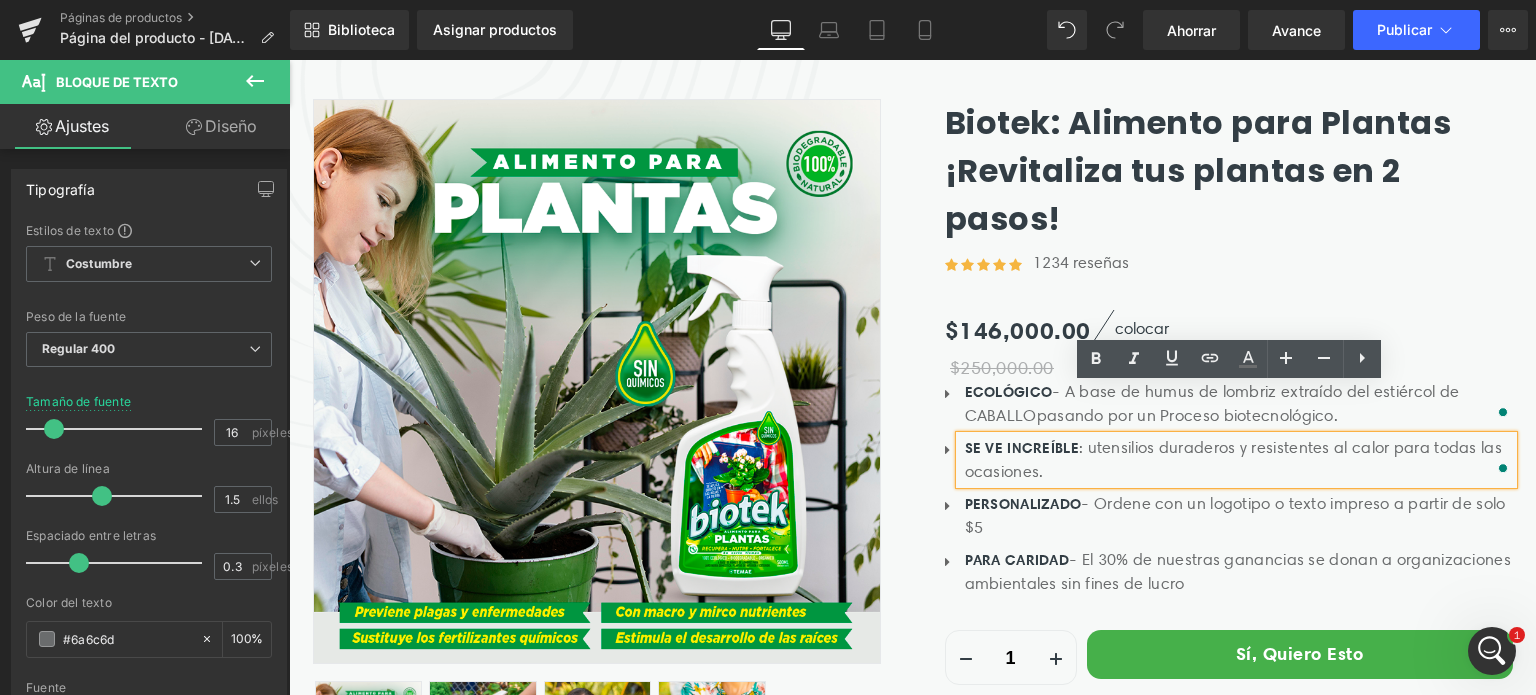 drag, startPoint x: 1096, startPoint y: 400, endPoint x: 1111, endPoint y: 419, distance: 24.207438 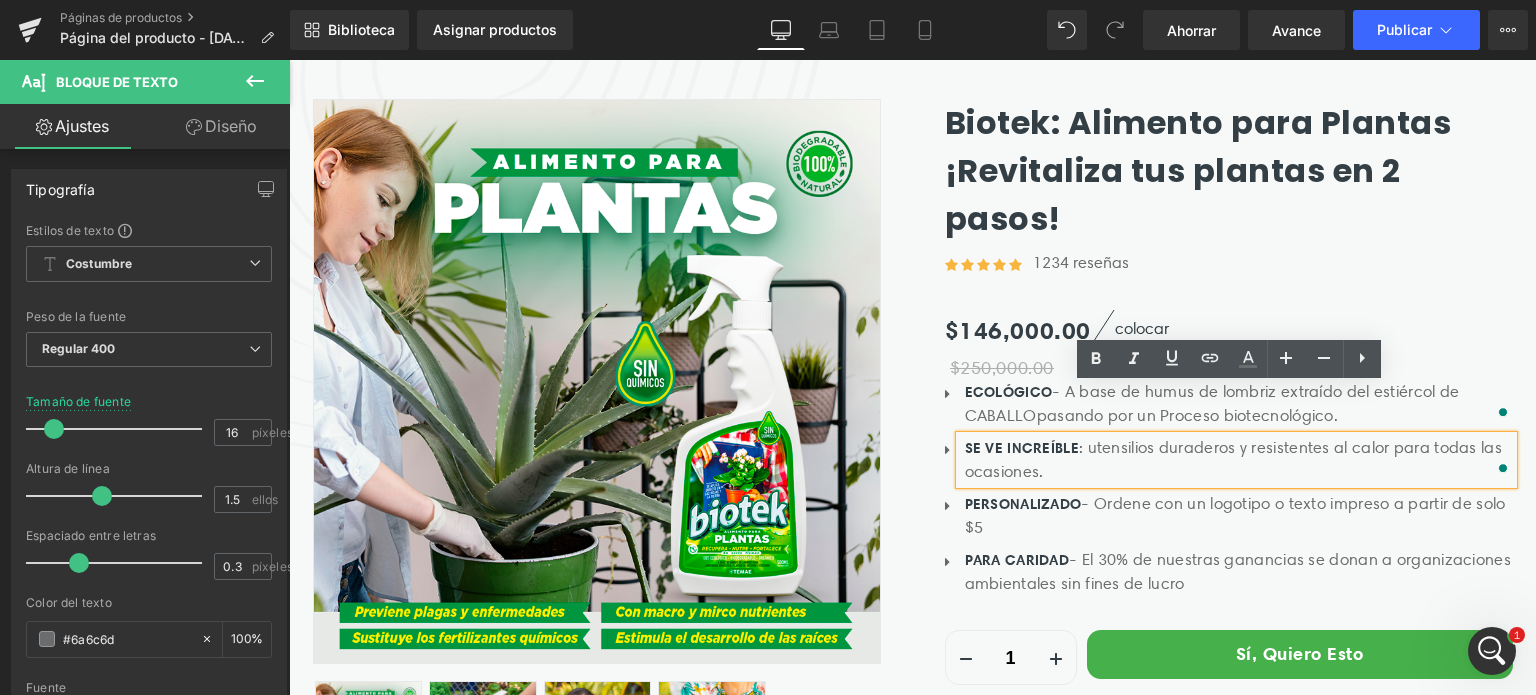 click on "SE VE INCREÍBLE  : utensilios duraderos y resistentes al calor para todas las ocasiones." at bounding box center (1239, 460) 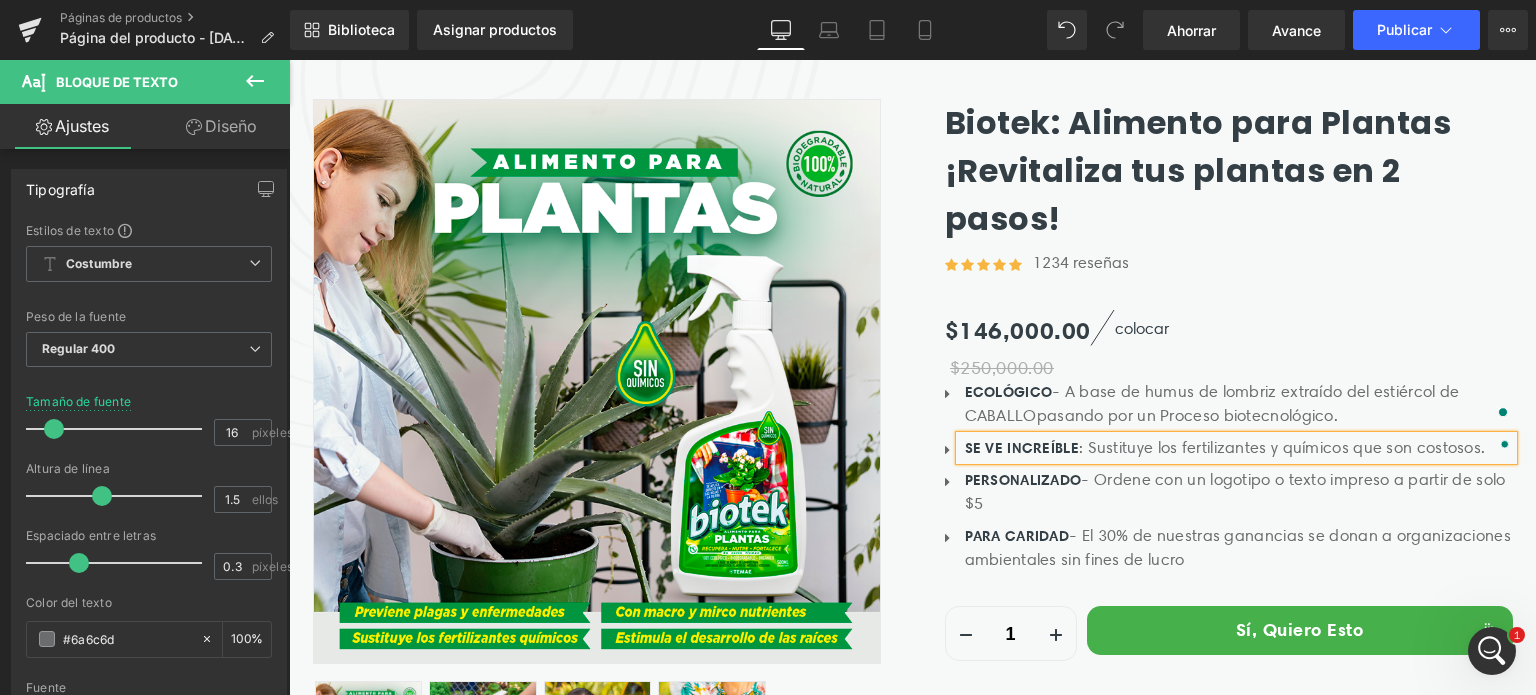 click on "SE VE INCREÍBLE  : Sustituye los fertilizantes y químicos que son costosos." at bounding box center (1239, 448) 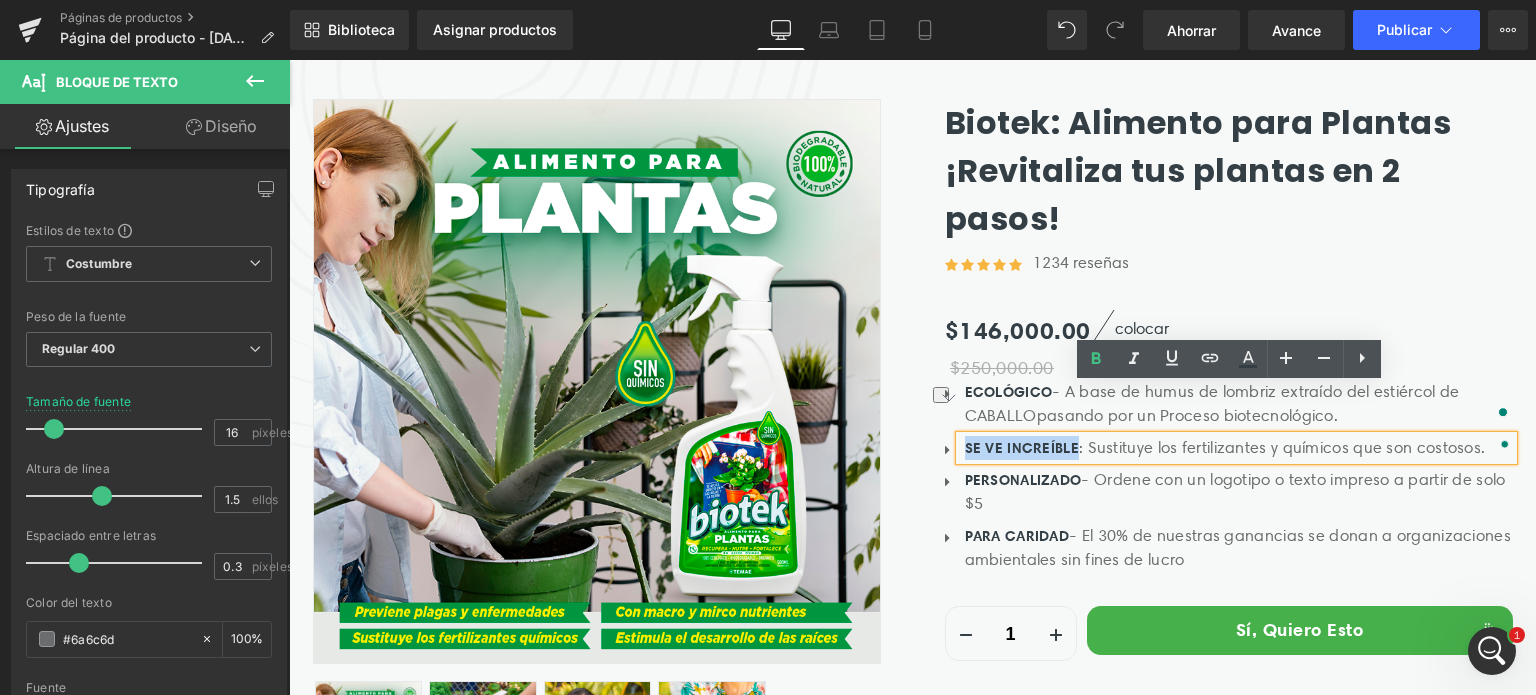 drag, startPoint x: 1083, startPoint y: 402, endPoint x: 957, endPoint y: 402, distance: 126 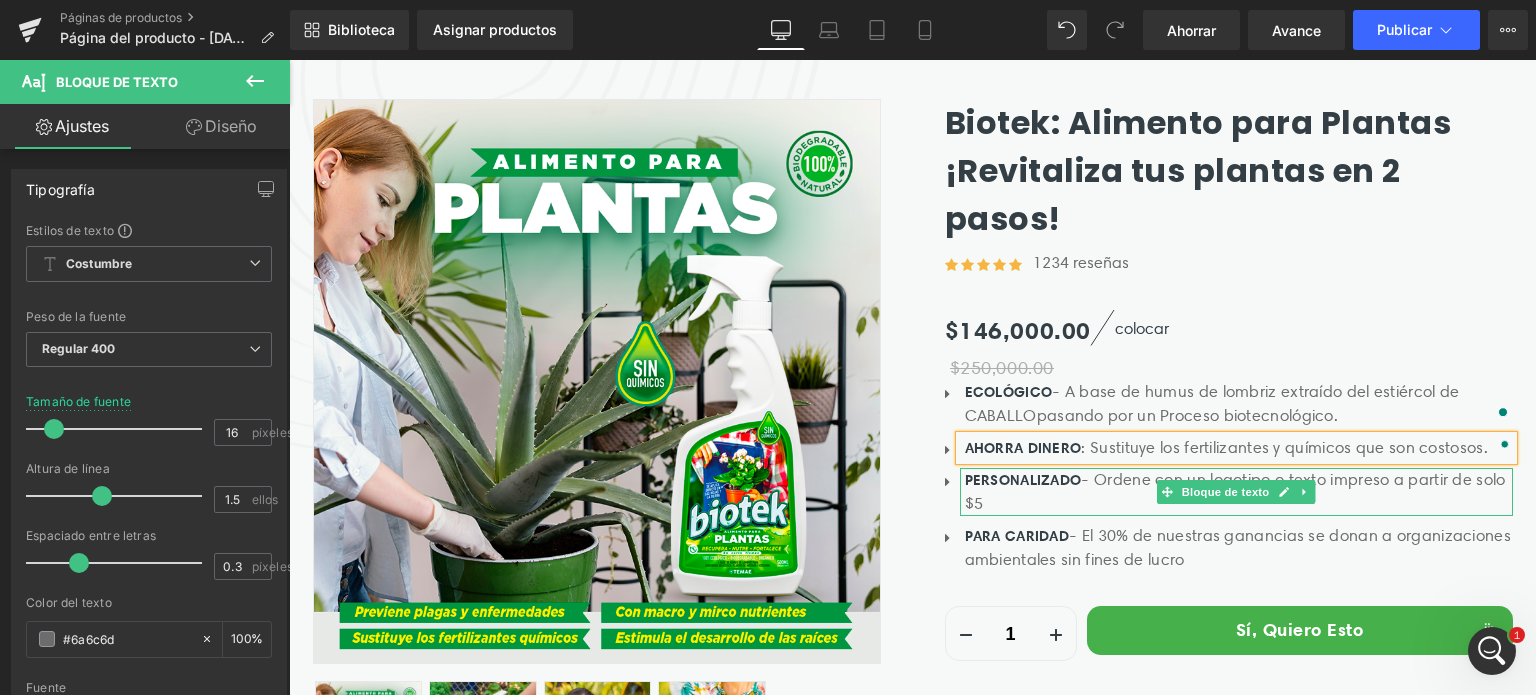 click on "PERSONALIZADO" at bounding box center (1023, 480) 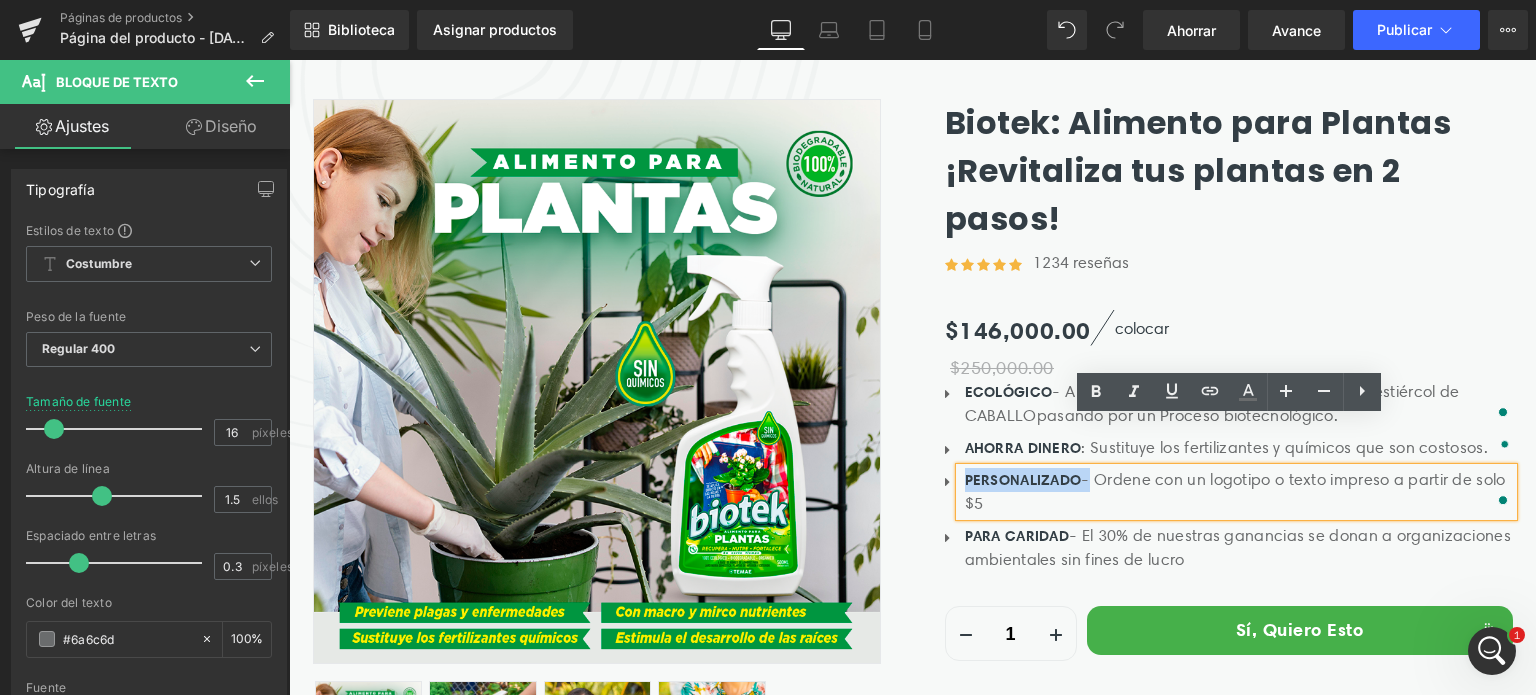 click on "PERSONALIZADO  - Ordene con un logotipo o texto impreso a partir de solo $5" at bounding box center (1239, 492) 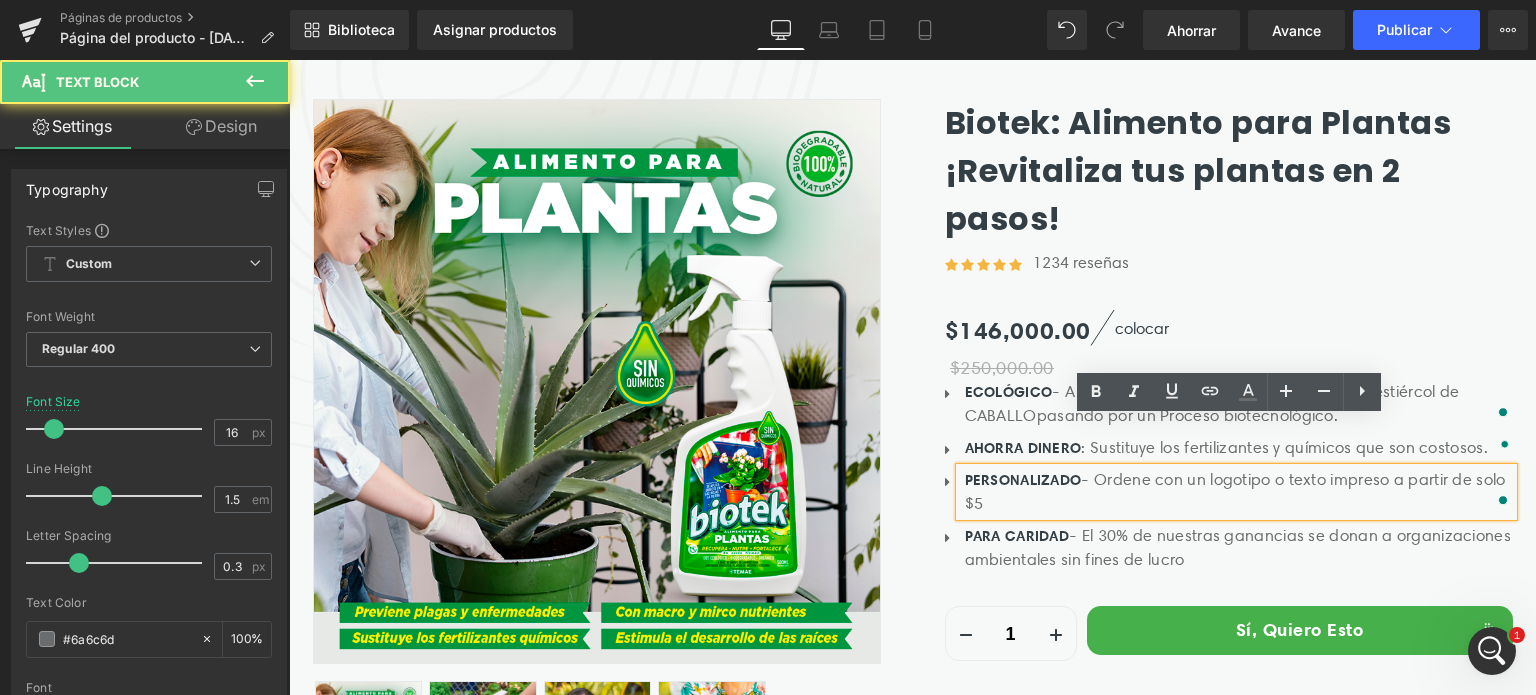 click on "PERSONALIZADO" at bounding box center (1023, 480) 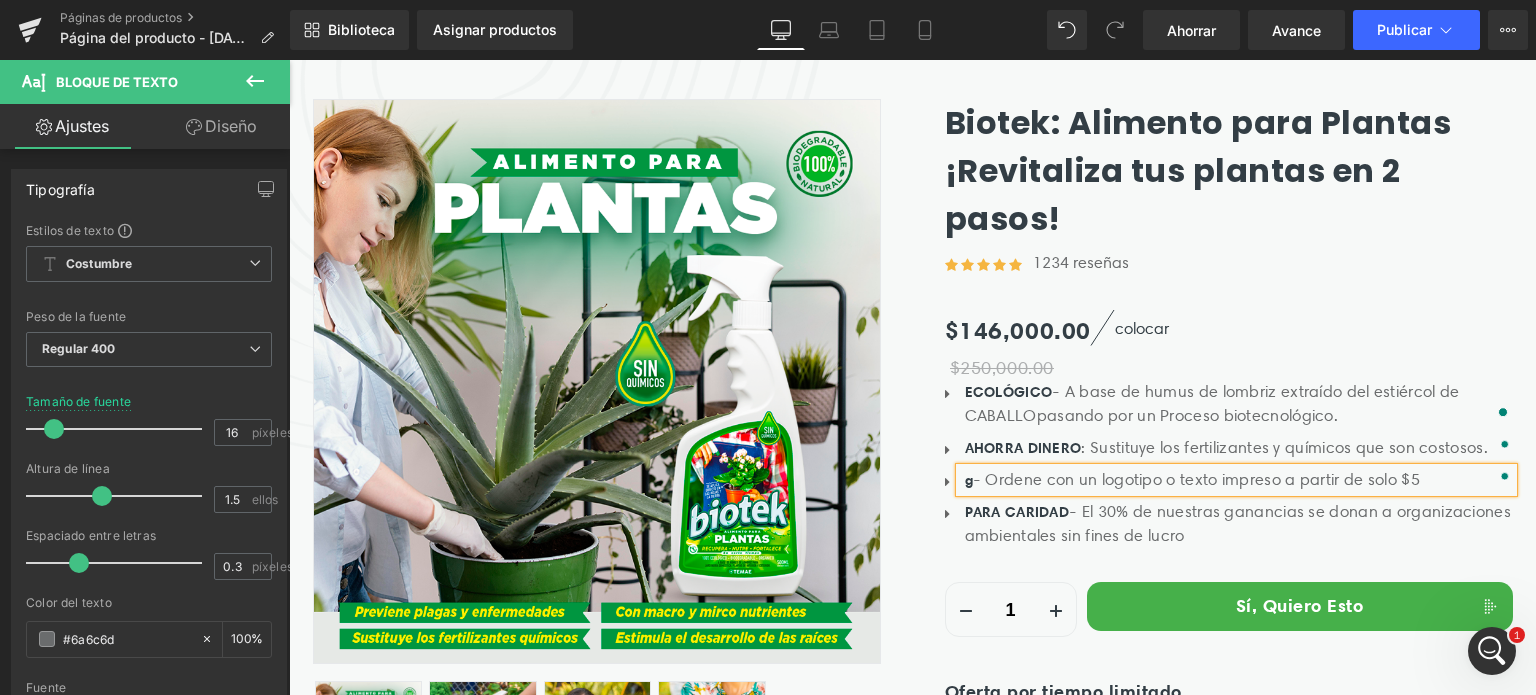 type 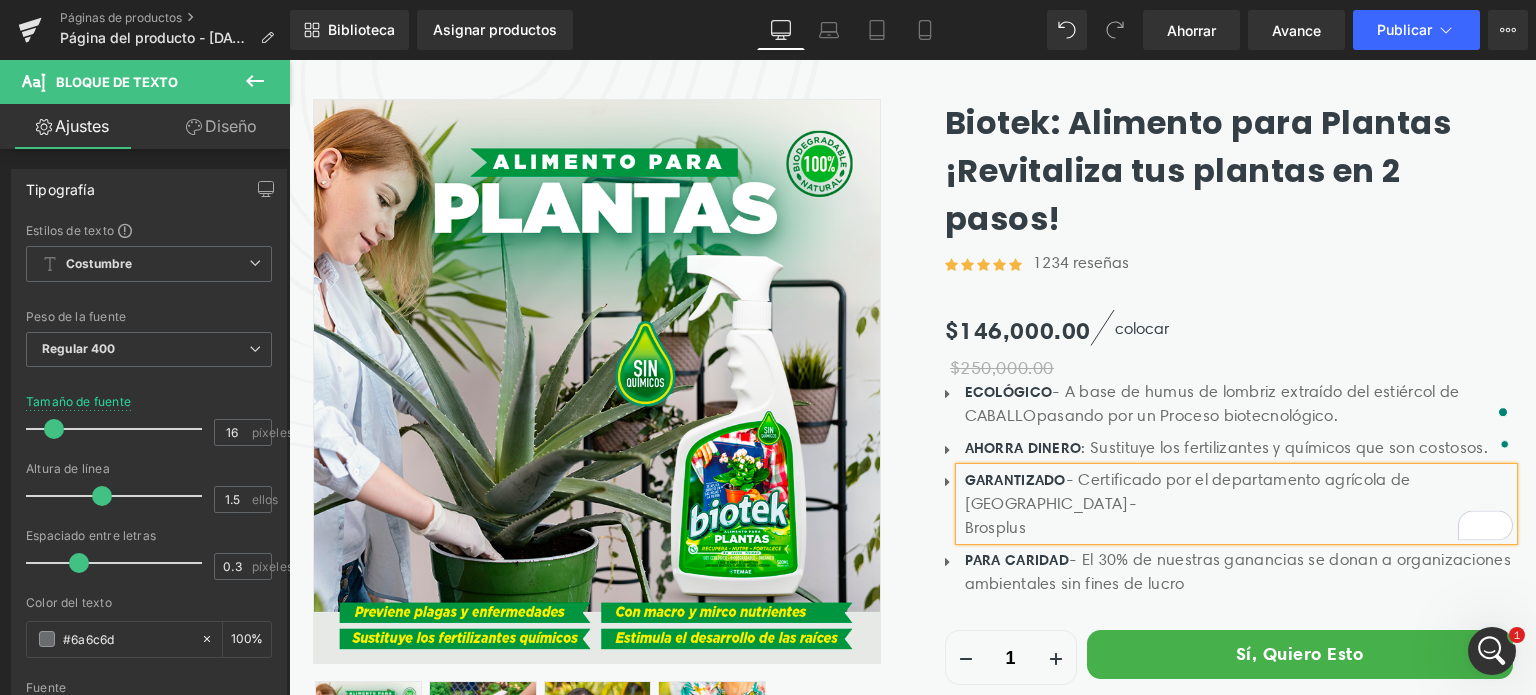 click on "GARANTIZADO  - Certificado por el departamento agrícola de los Estados Unidos-" at bounding box center (1239, 492) 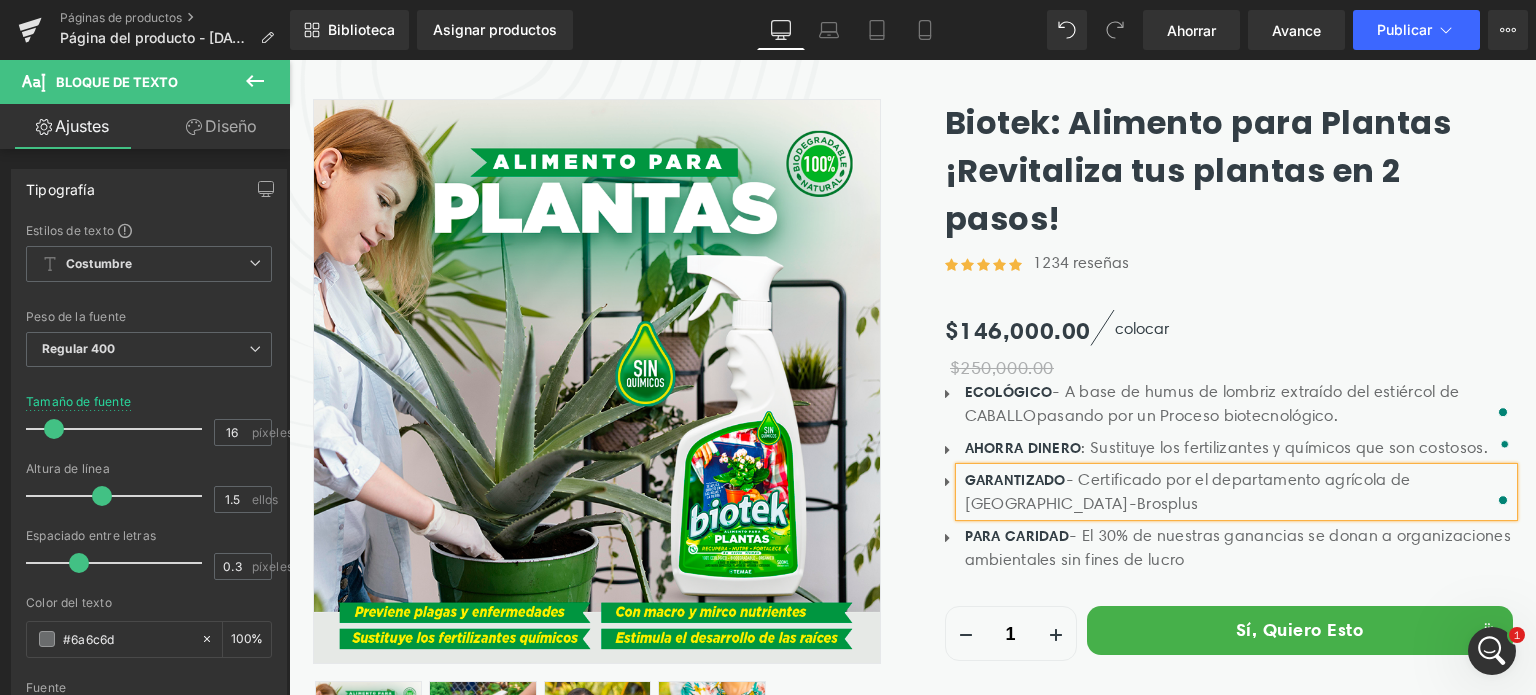 click on "GARANTIZADO  - Certificado por el departamento agrícola de los Estados Unidos-  Brosplus" at bounding box center (1239, 492) 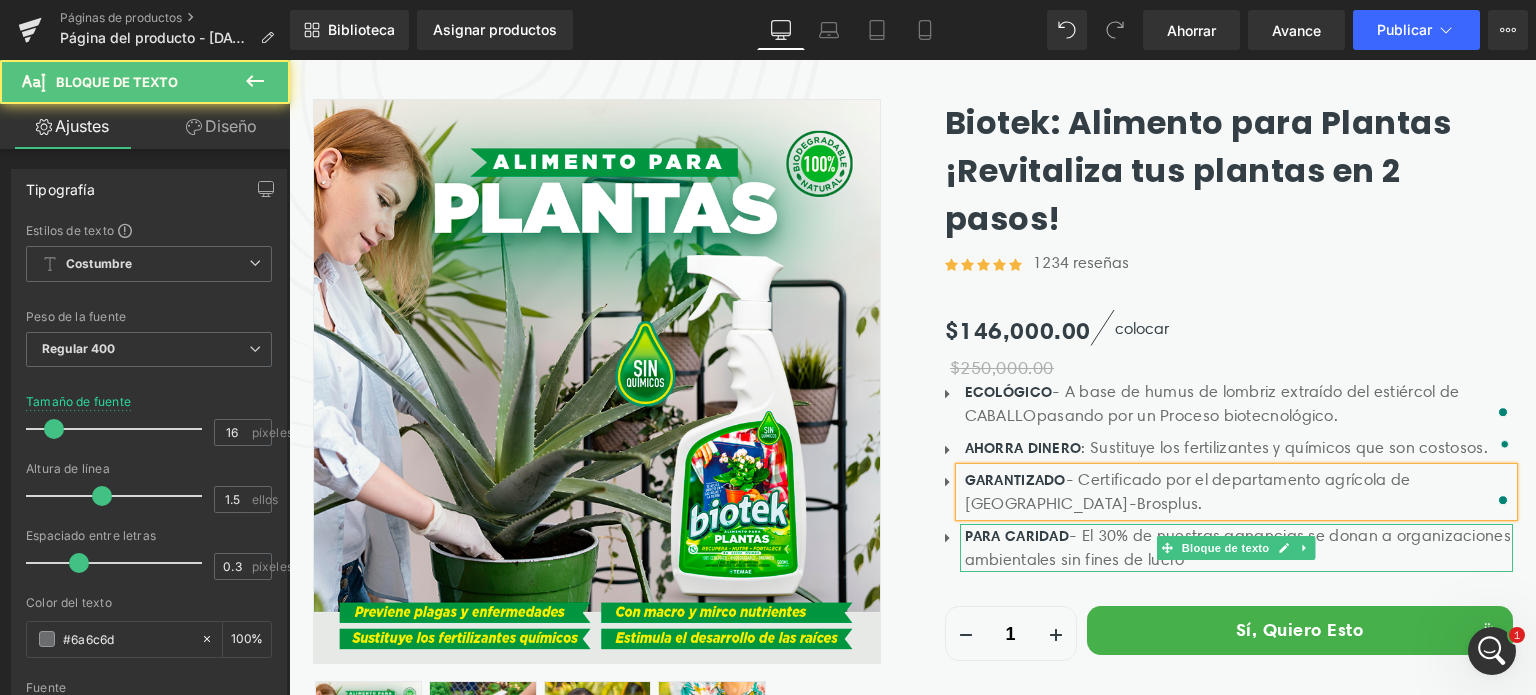 drag, startPoint x: 1083, startPoint y: 484, endPoint x: 1316, endPoint y: 508, distance: 234.23279 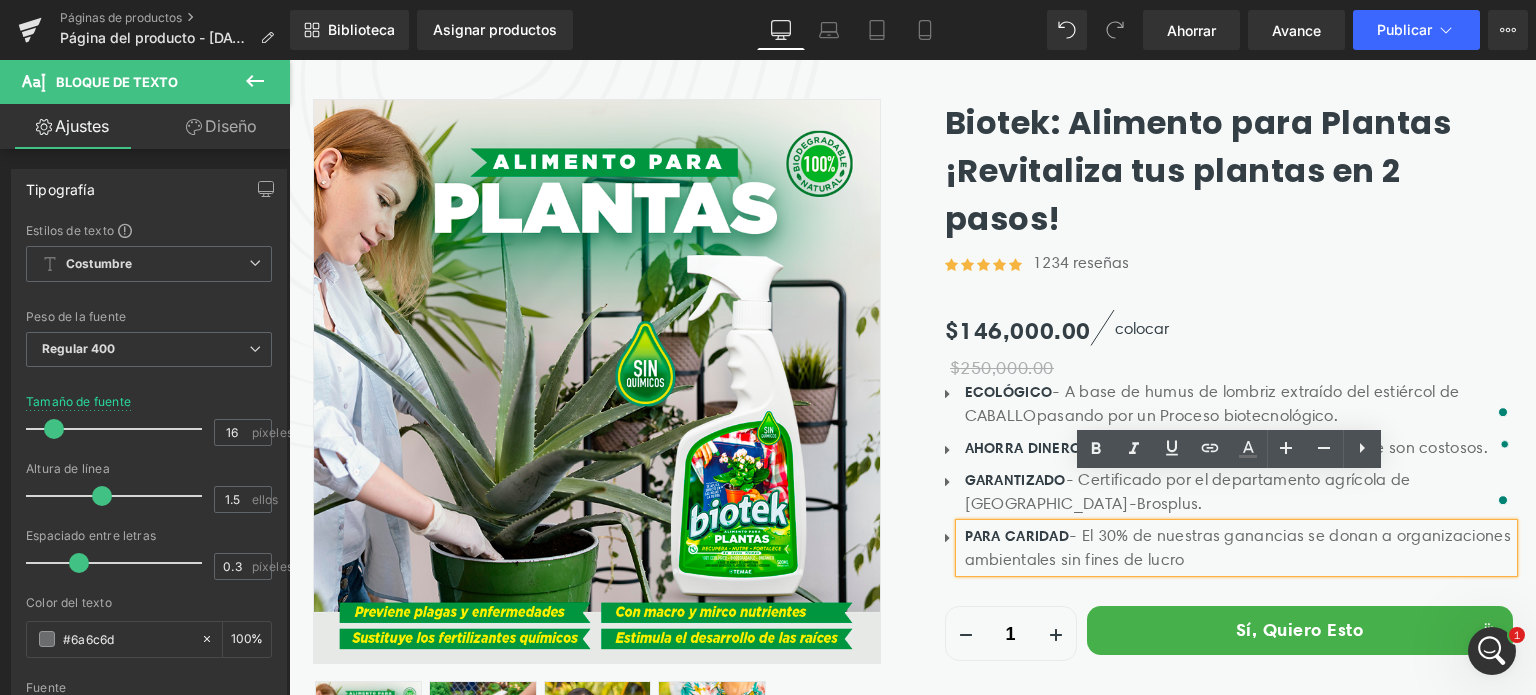 paste 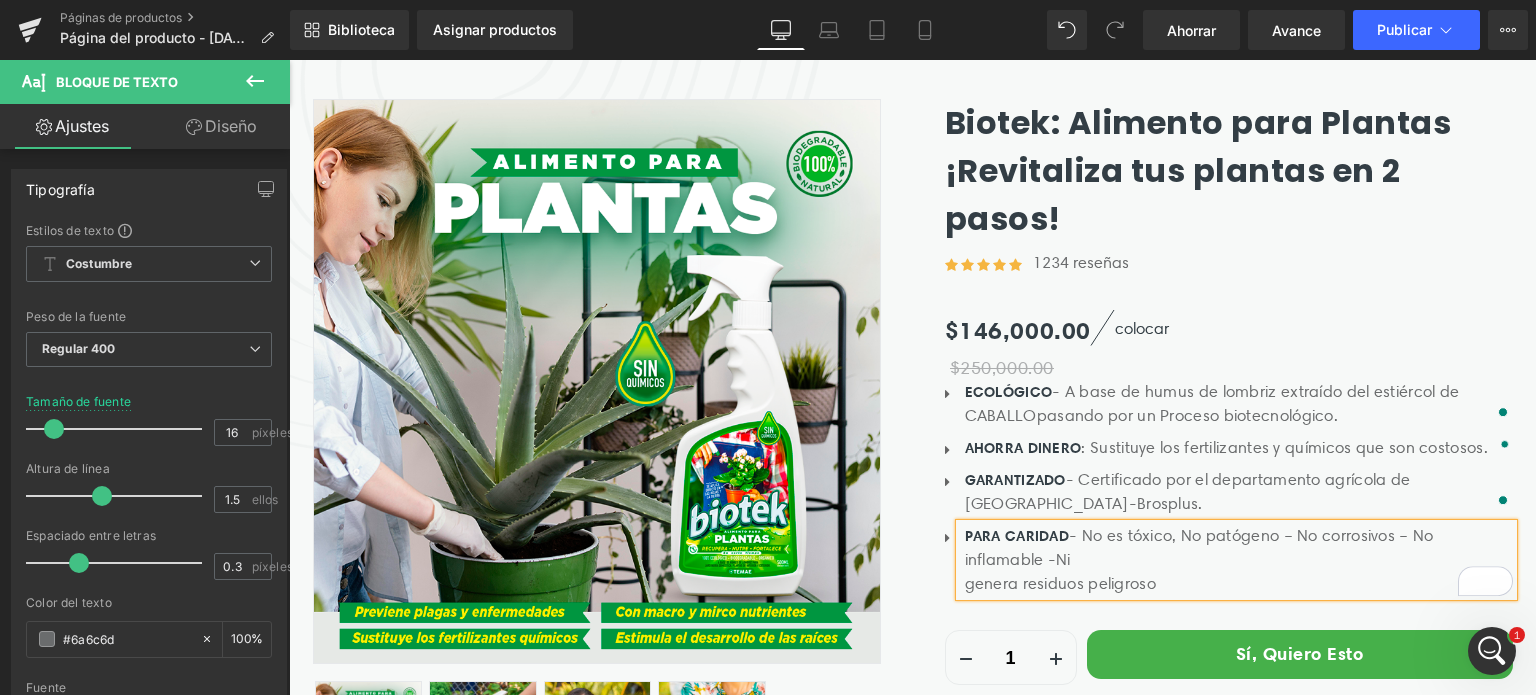 click on "PARA CARIDAD  - No es tóxico, No patógeno – No corrosivos – No inflamable -Ni" at bounding box center [1239, 548] 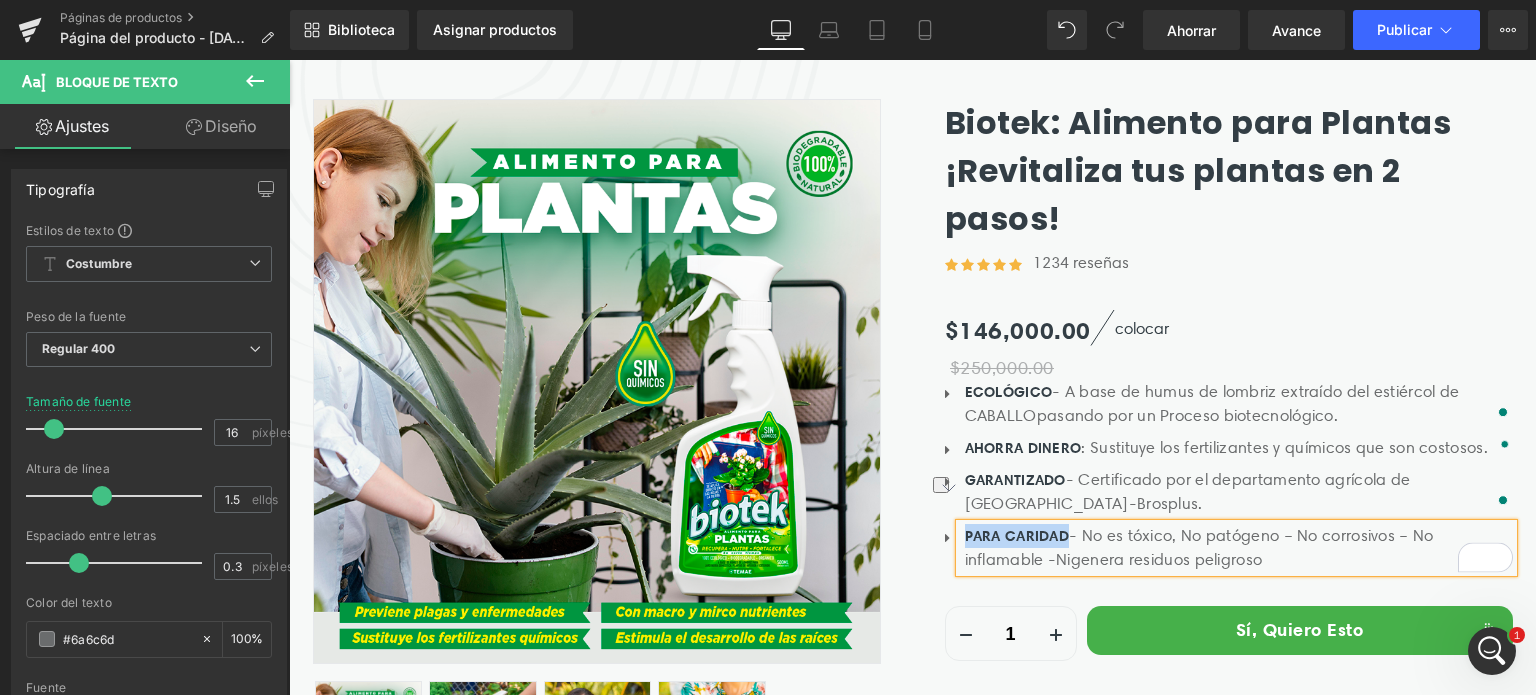 drag, startPoint x: 1064, startPoint y: 488, endPoint x: 953, endPoint y: 488, distance: 111 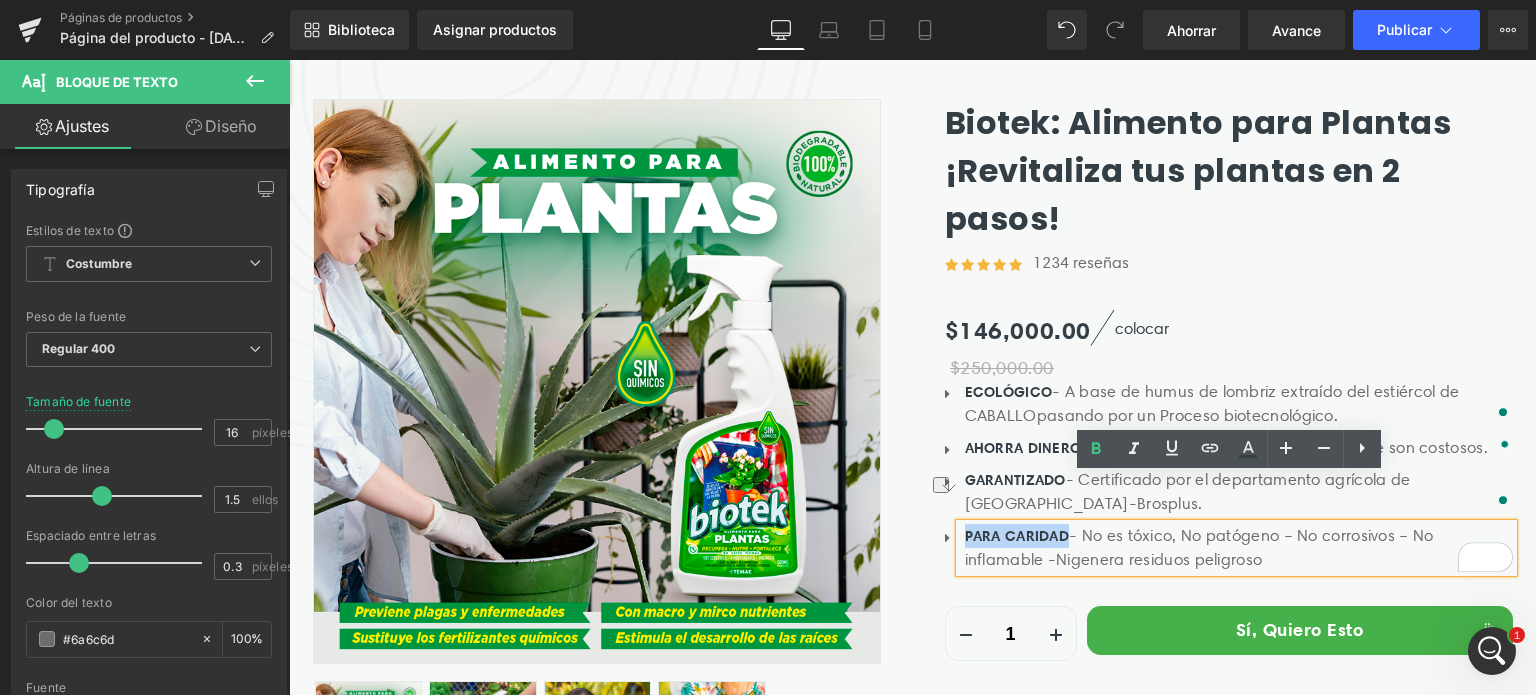 scroll, scrollTop: 0, scrollLeft: 0, axis: both 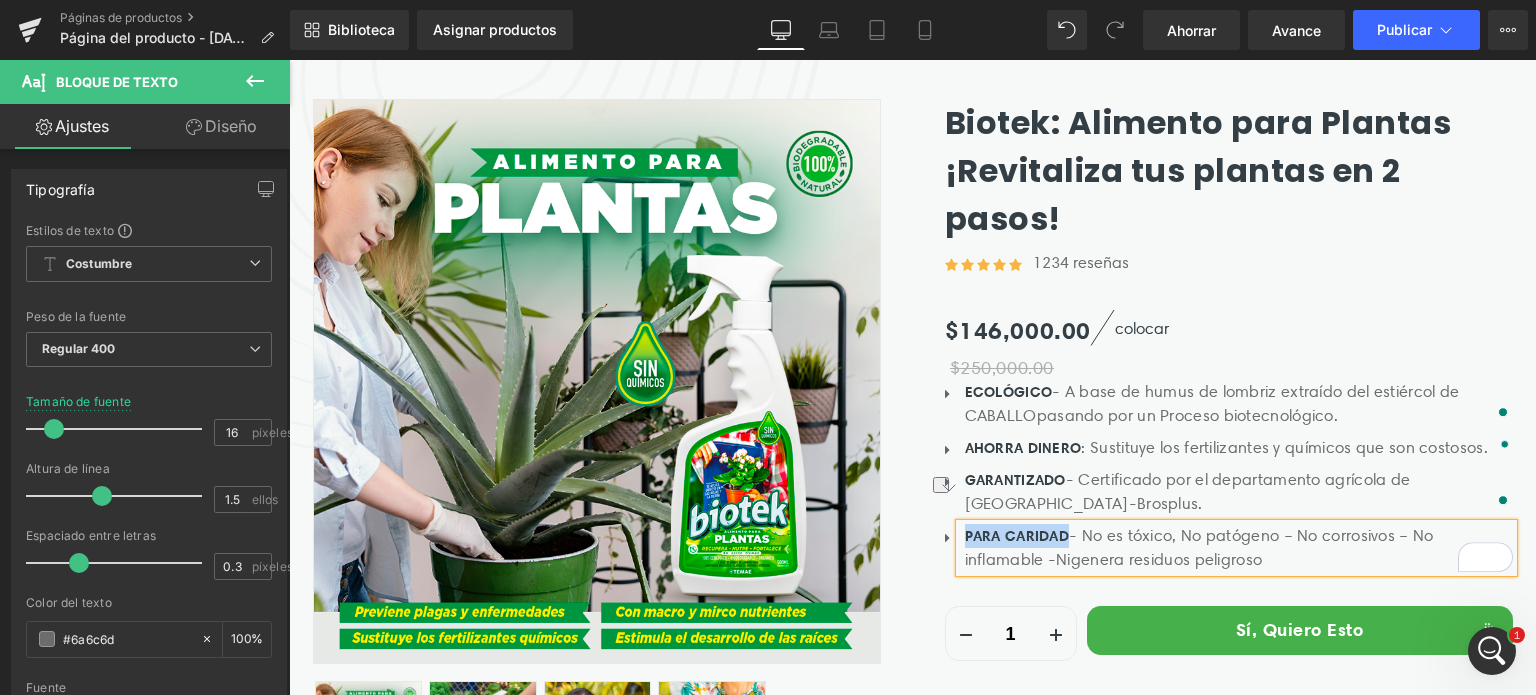 type 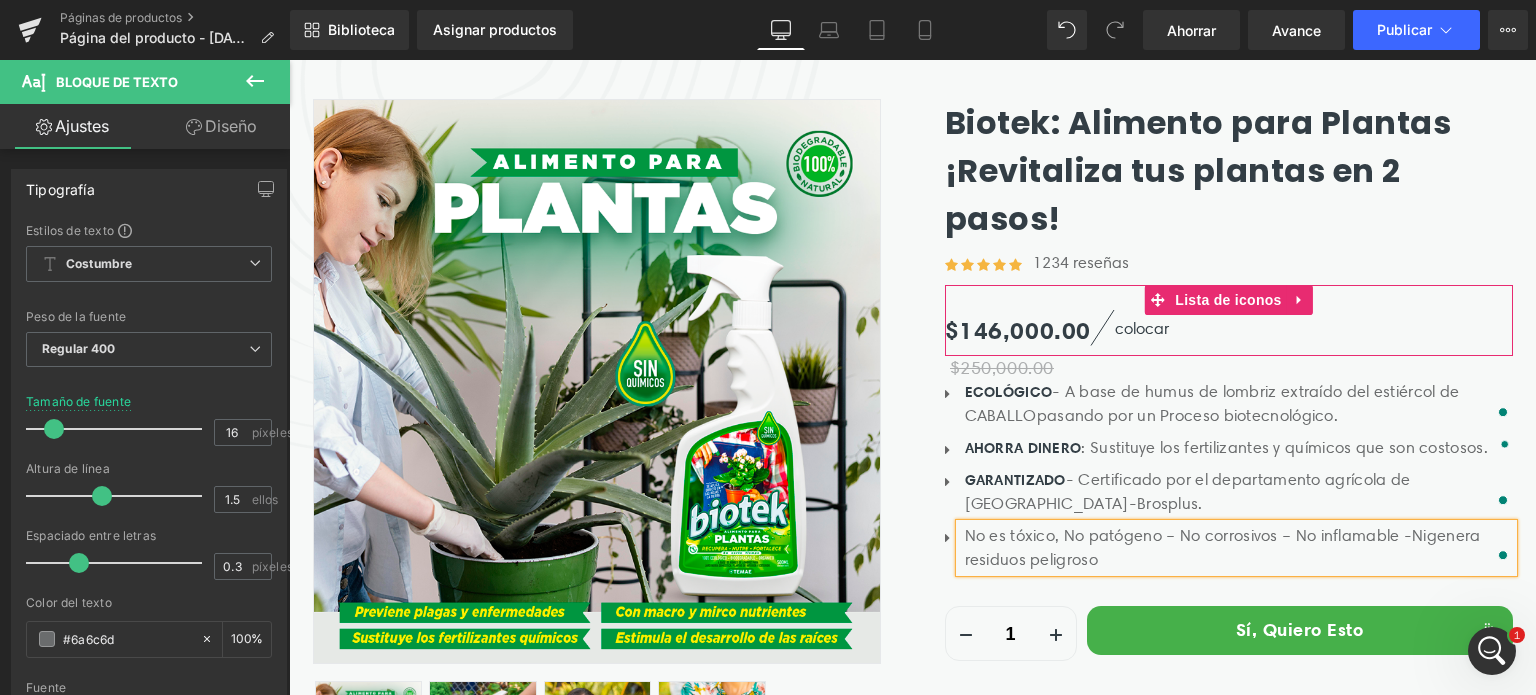 click on "$146,000.00
$250,000.00
(P) Precio
colocar
Bloque de texto" at bounding box center [1229, 332] 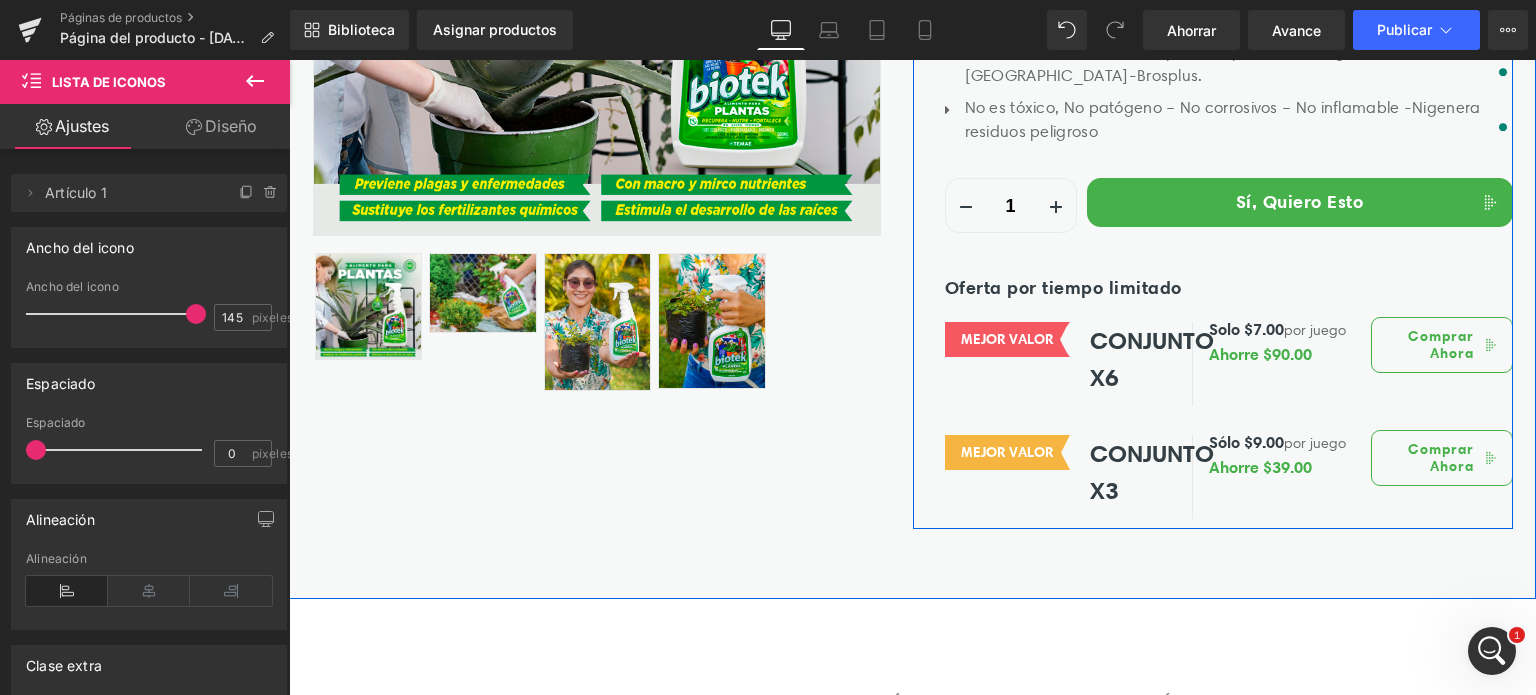 scroll, scrollTop: 800, scrollLeft: 0, axis: vertical 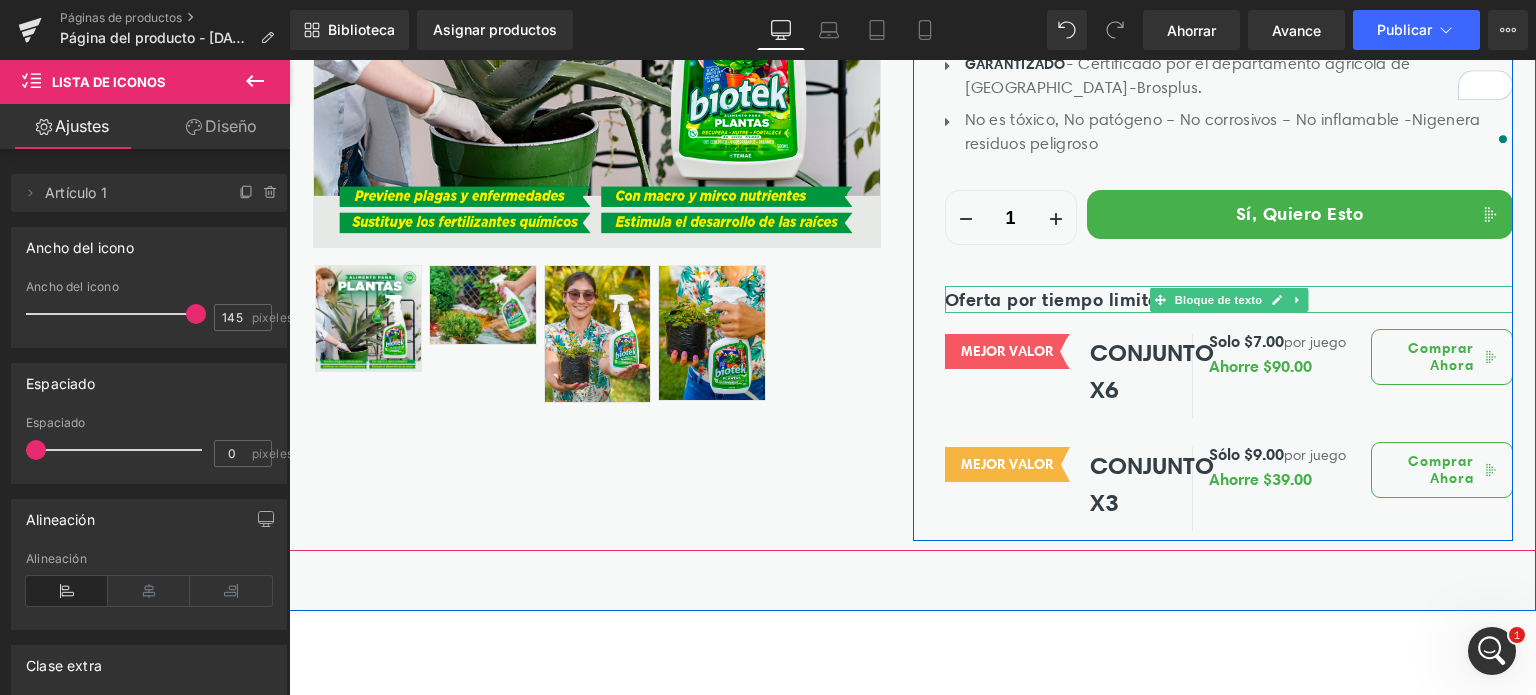 click on "Oferta por tiempo limitado" at bounding box center (1063, 299) 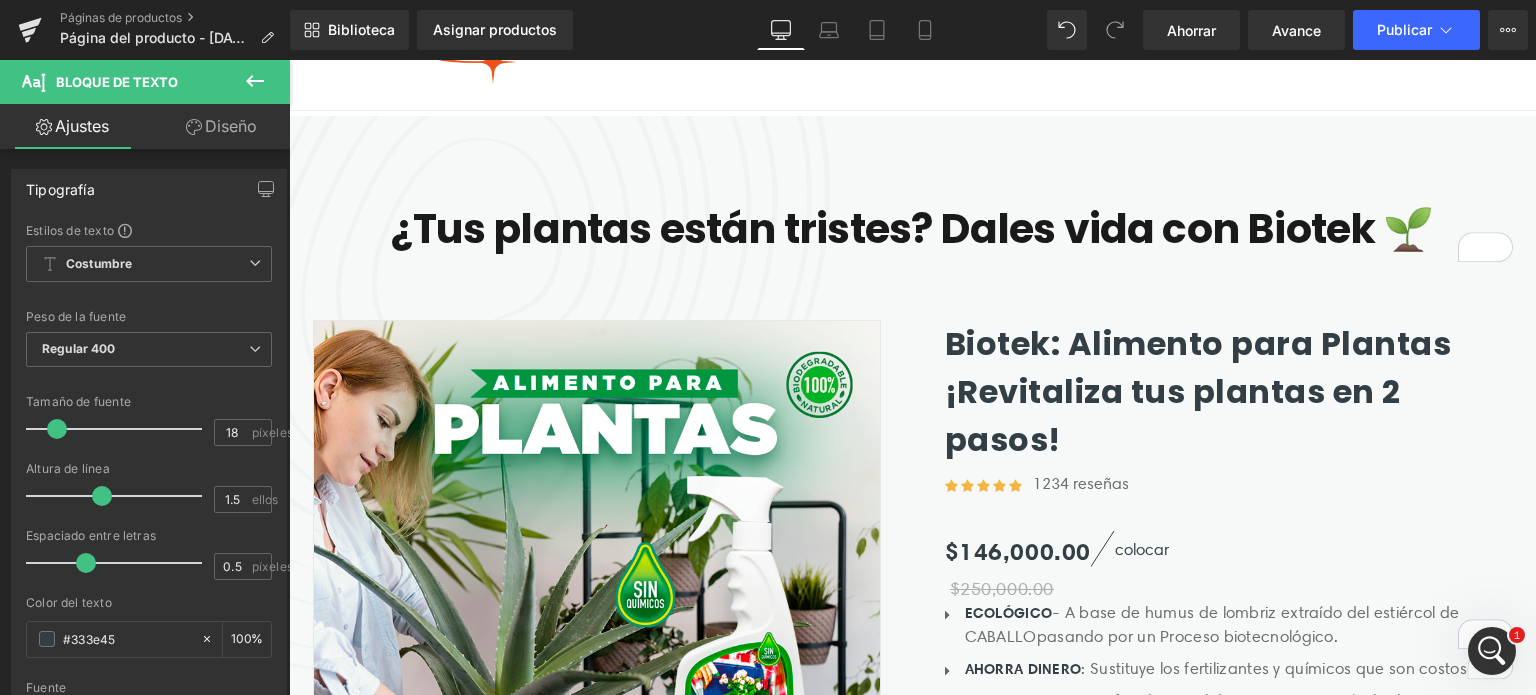 scroll, scrollTop: 100, scrollLeft: 0, axis: vertical 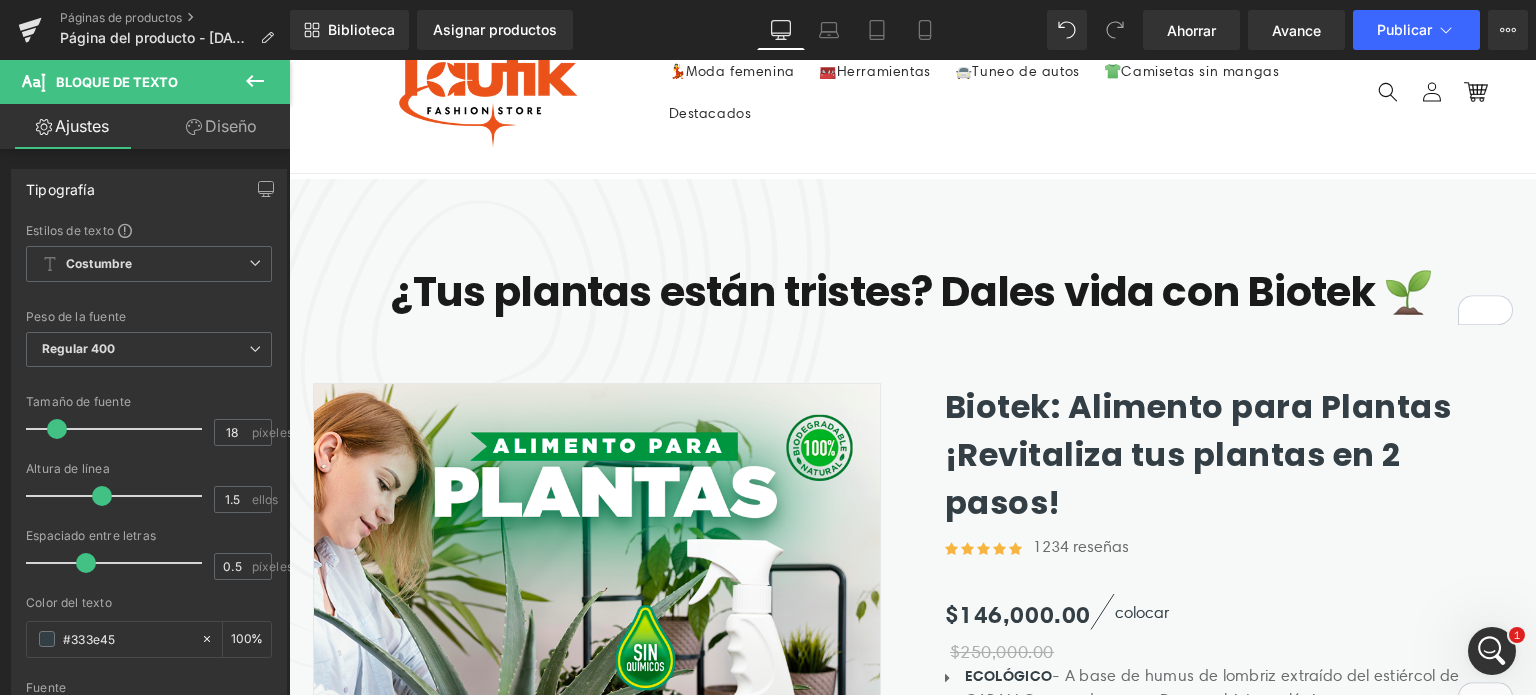 click on "Biotek: Alimento para Plantas ¡Revitaliza tus plantas en 2 pasos!" at bounding box center (1198, 454) 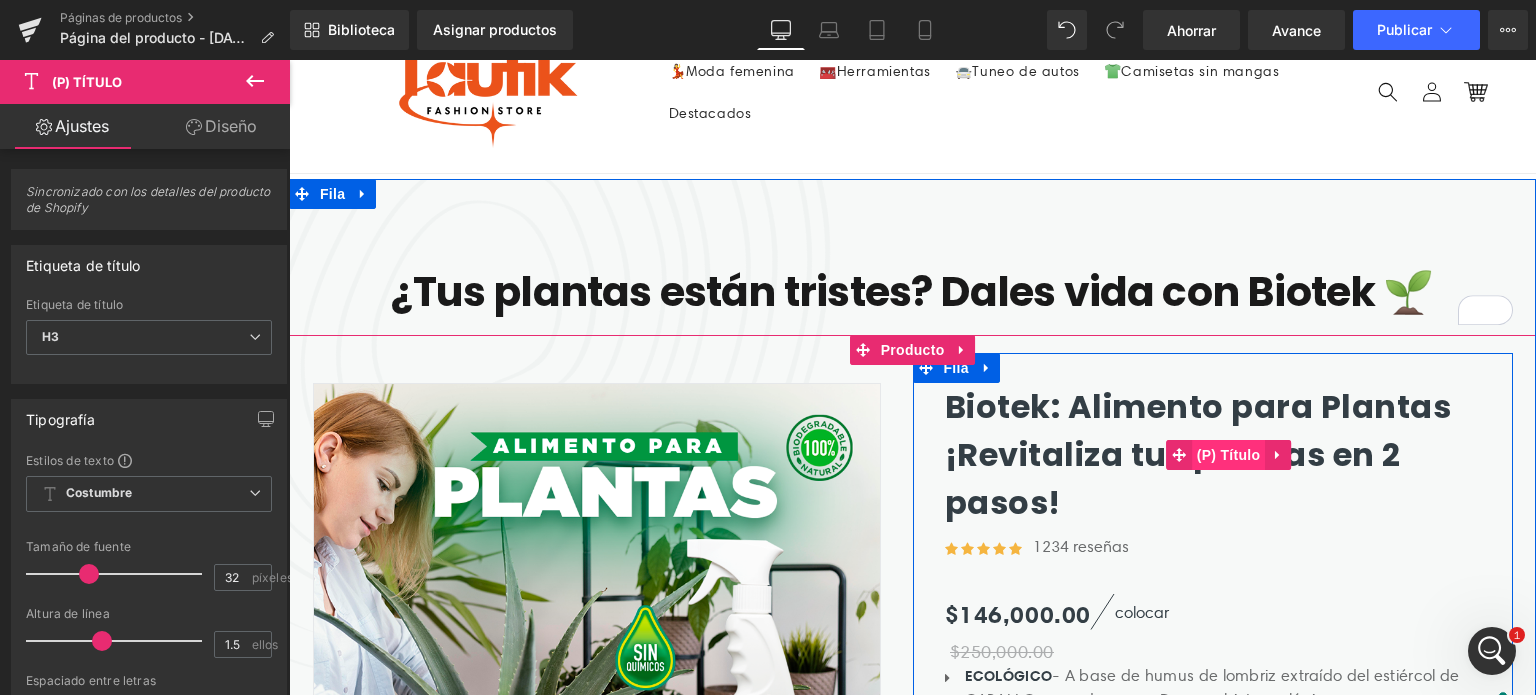 click on "(P) Título" at bounding box center [1229, 455] 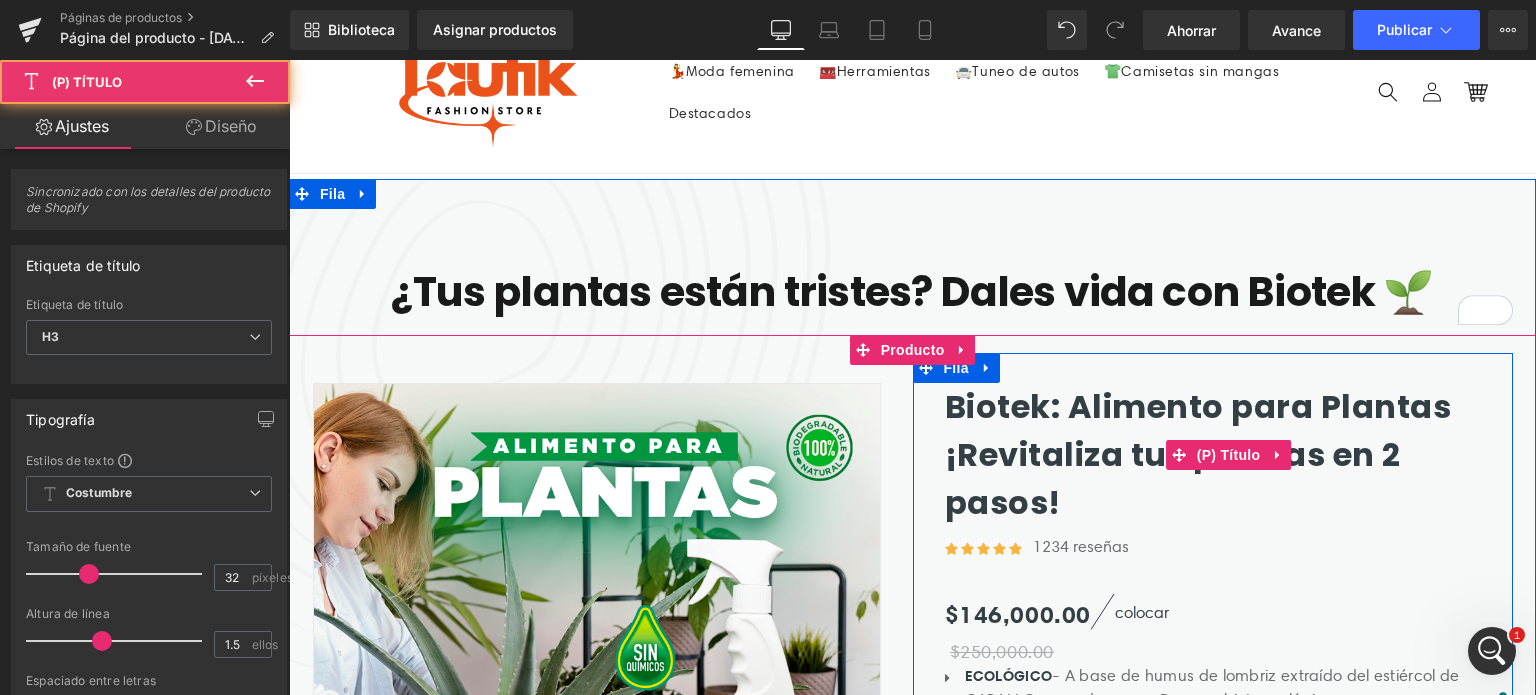 click on "Biotek: Alimento para Plantas ¡Revitaliza tus plantas en 2 pasos!" at bounding box center (1198, 454) 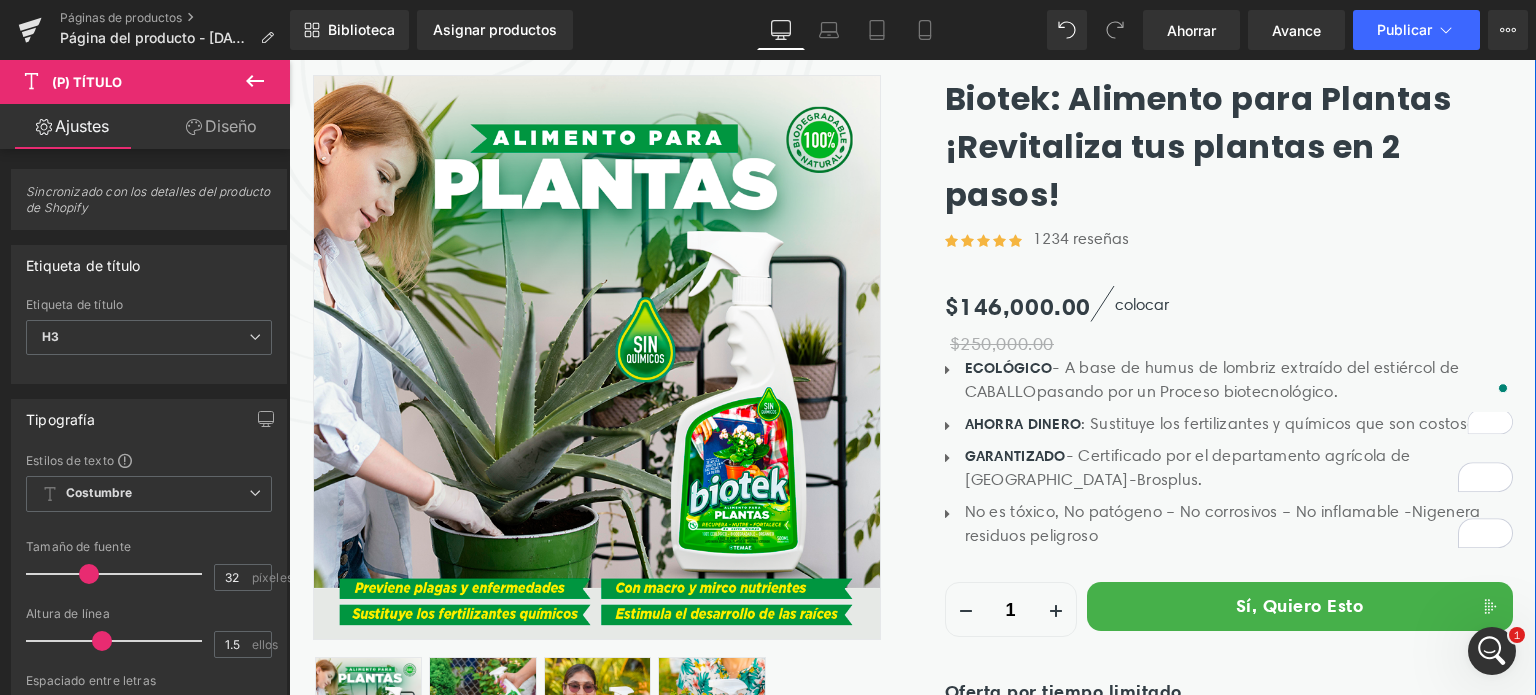 scroll, scrollTop: 400, scrollLeft: 0, axis: vertical 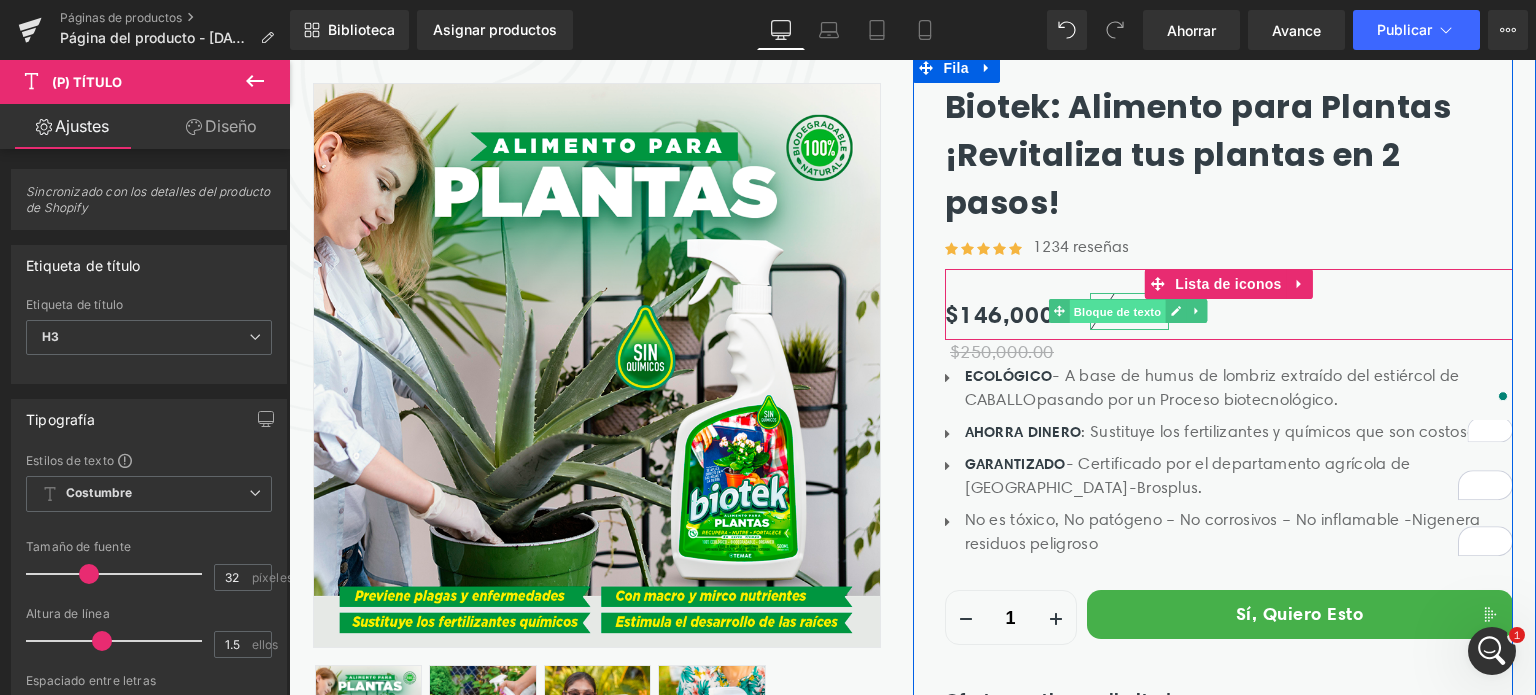 click on "Bloque de texto" at bounding box center [1118, 312] 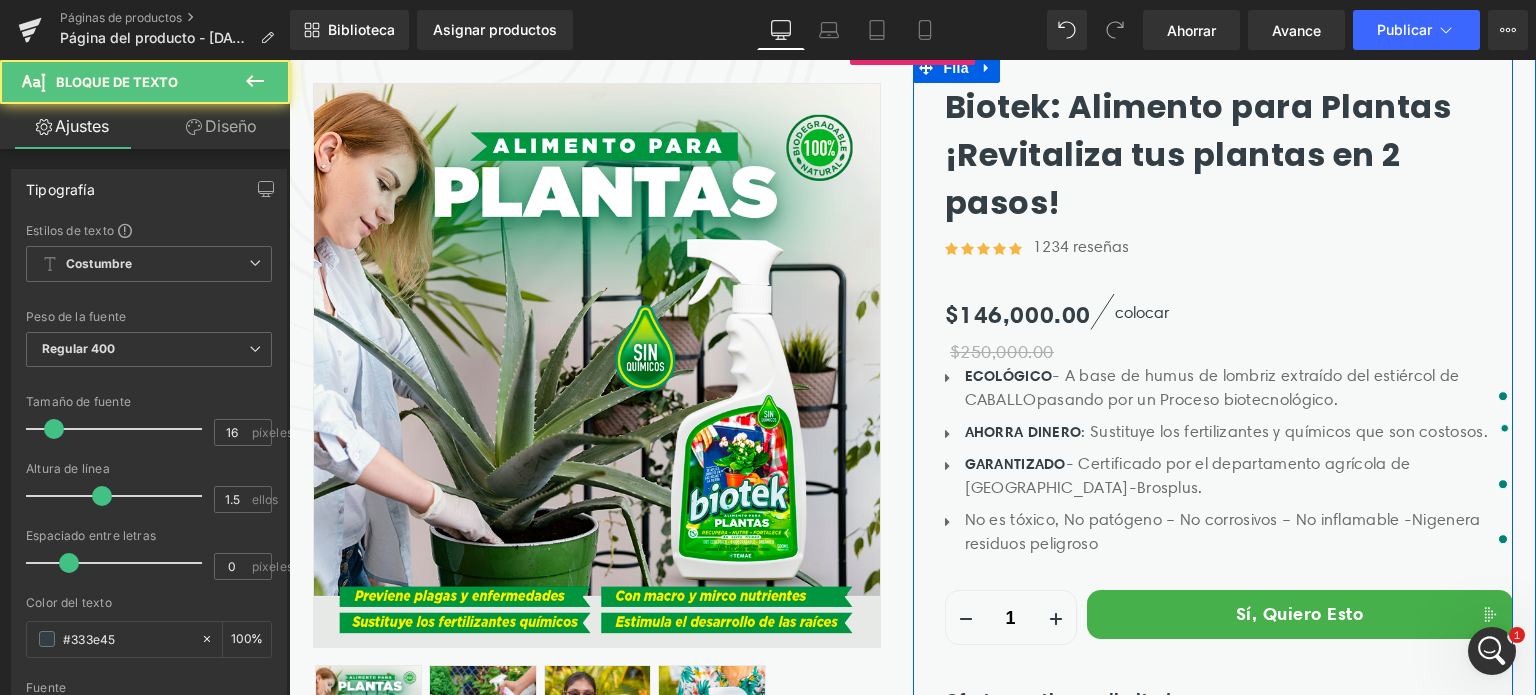 click on "(P) Precio" at bounding box center [1014, 330] 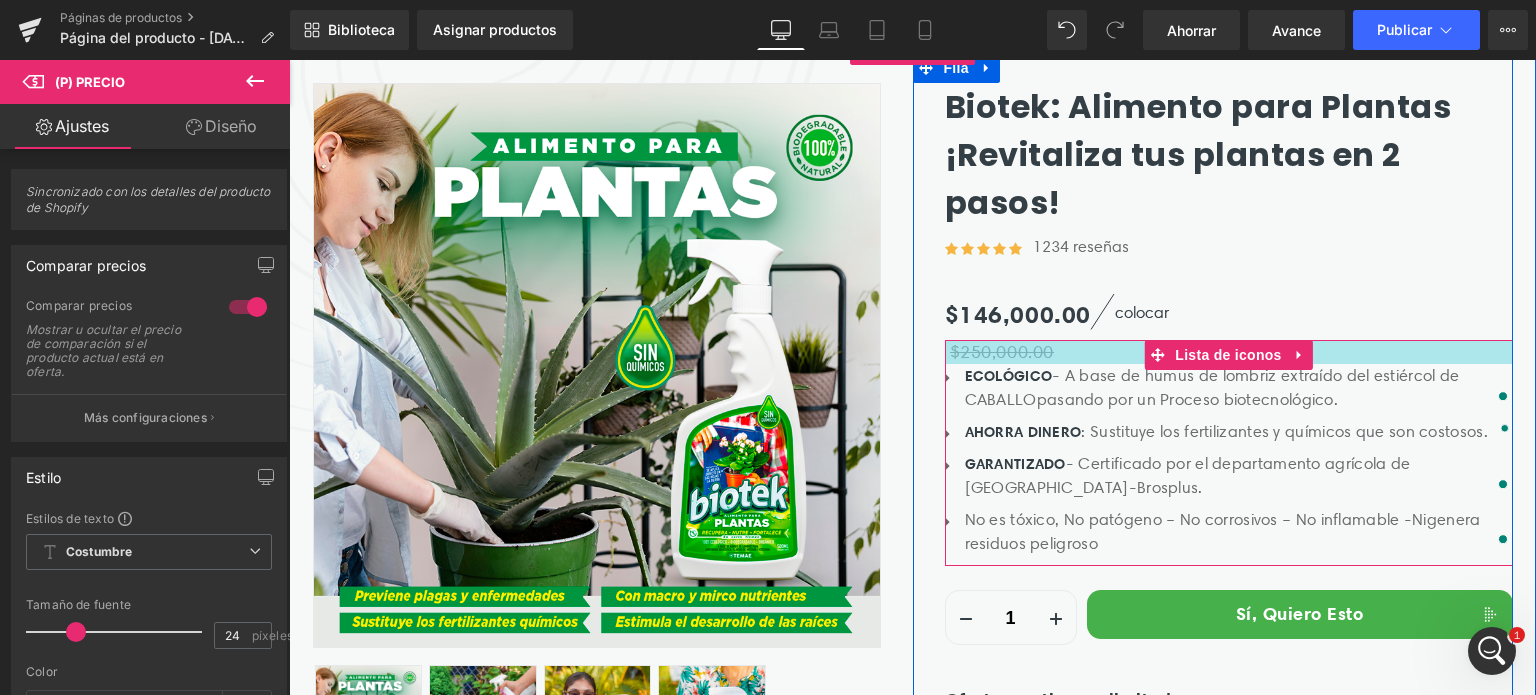 click at bounding box center [1229, 352] 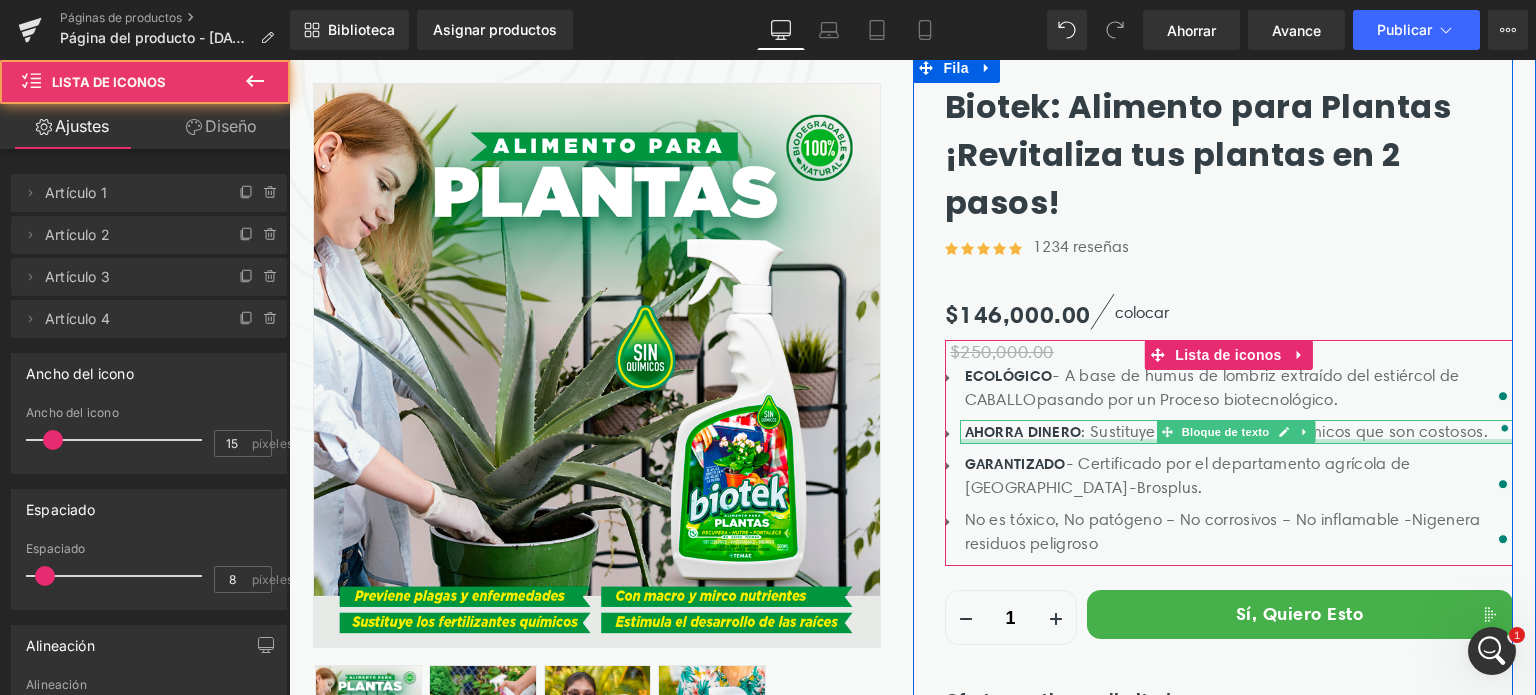 click at bounding box center [1236, 441] 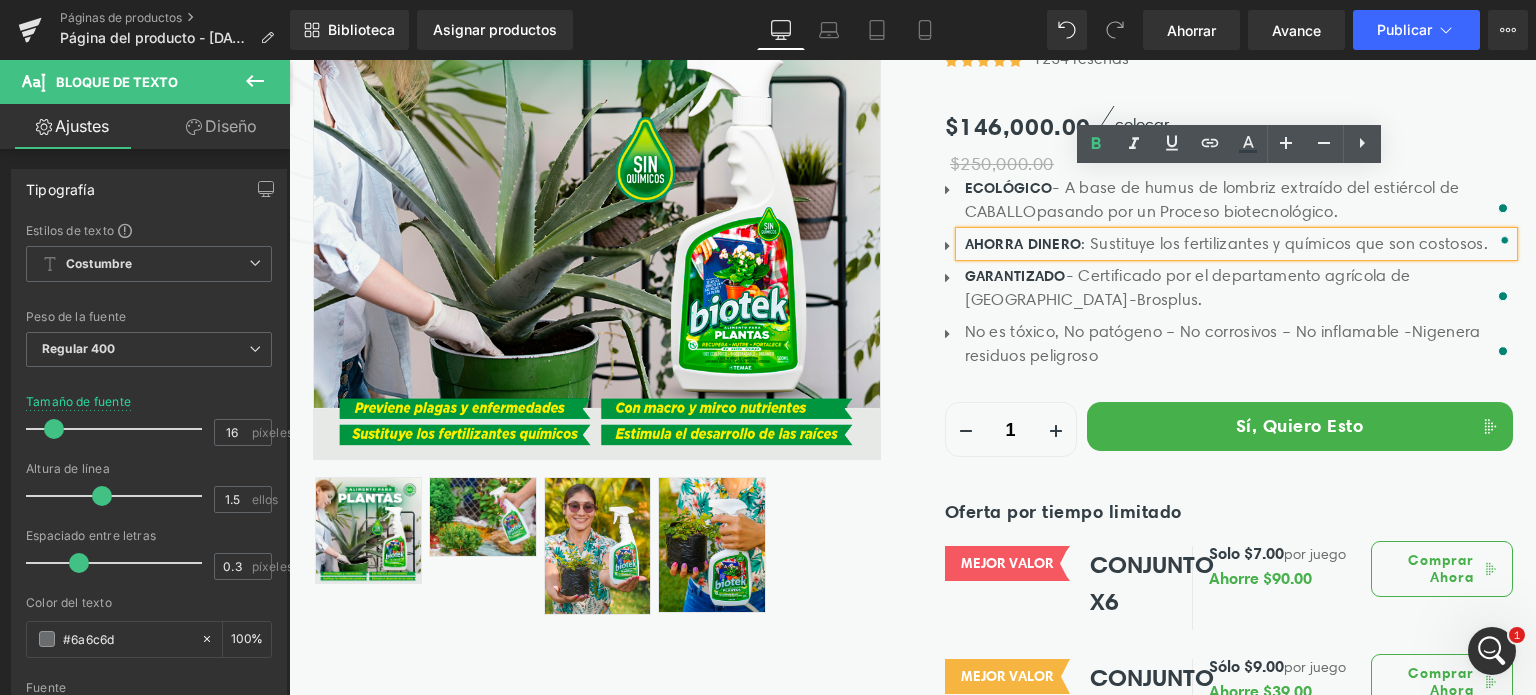 scroll, scrollTop: 600, scrollLeft: 0, axis: vertical 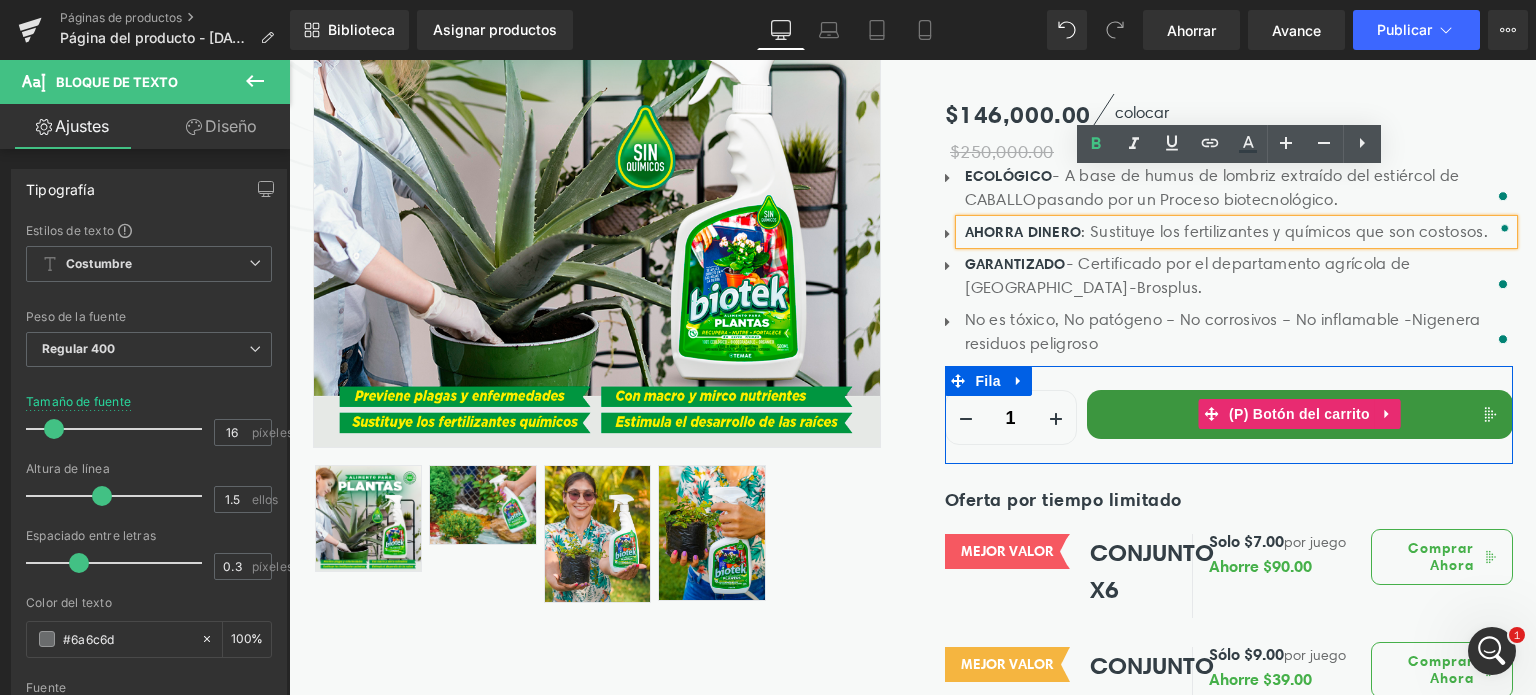 click on "Sí, quiero esto" at bounding box center [1300, 414] 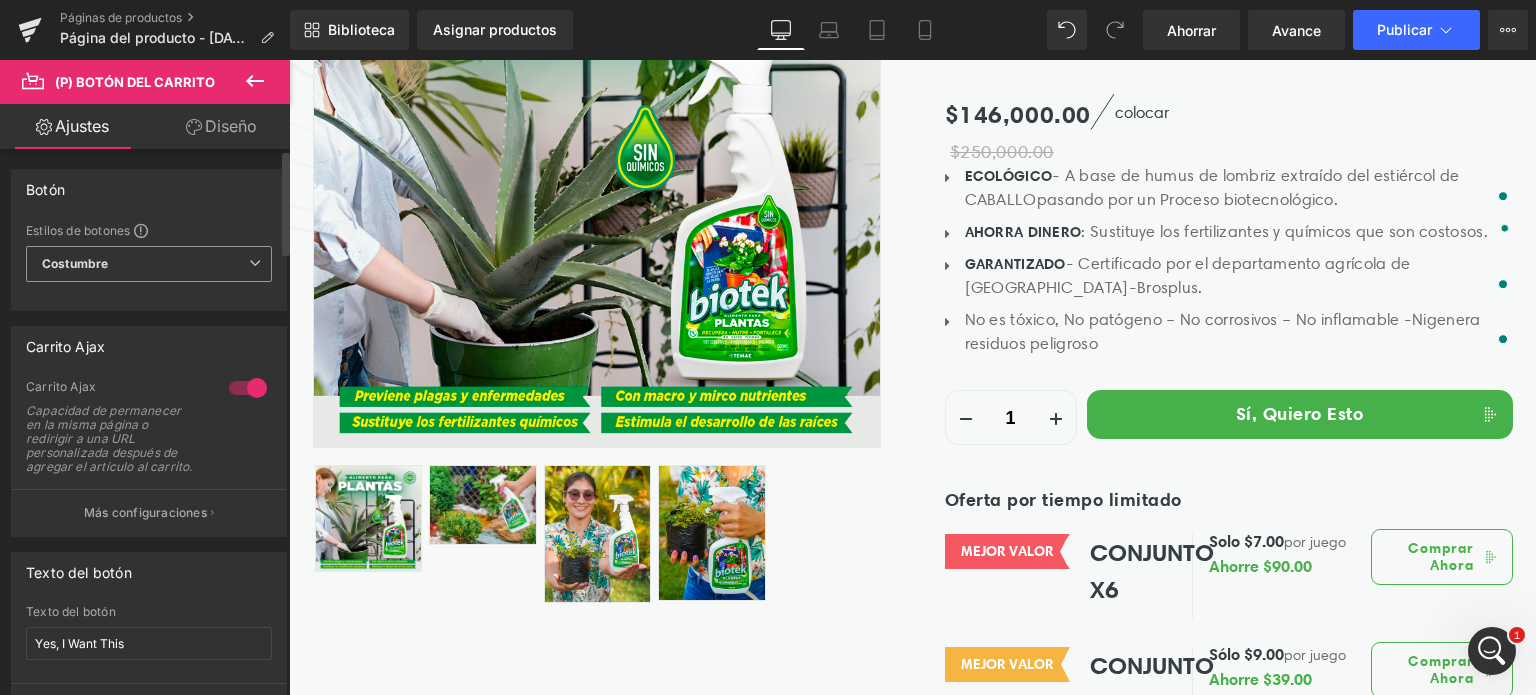 click on "Costumbre
Configurar estilo global" at bounding box center [149, 264] 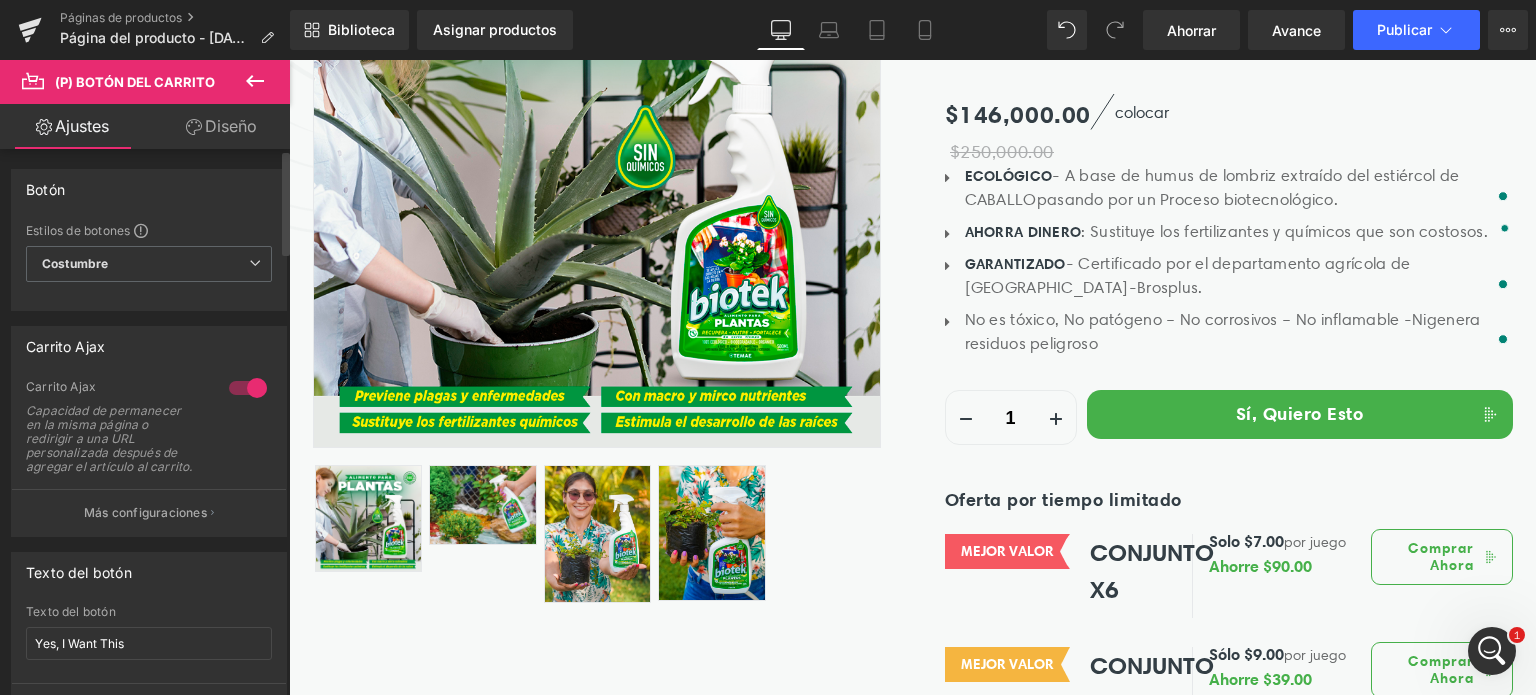 click on "Capacidad de permanecer en la misma página o redirigir a una URL personalizada después de agregar el artículo al carrito." at bounding box center [116, 439] 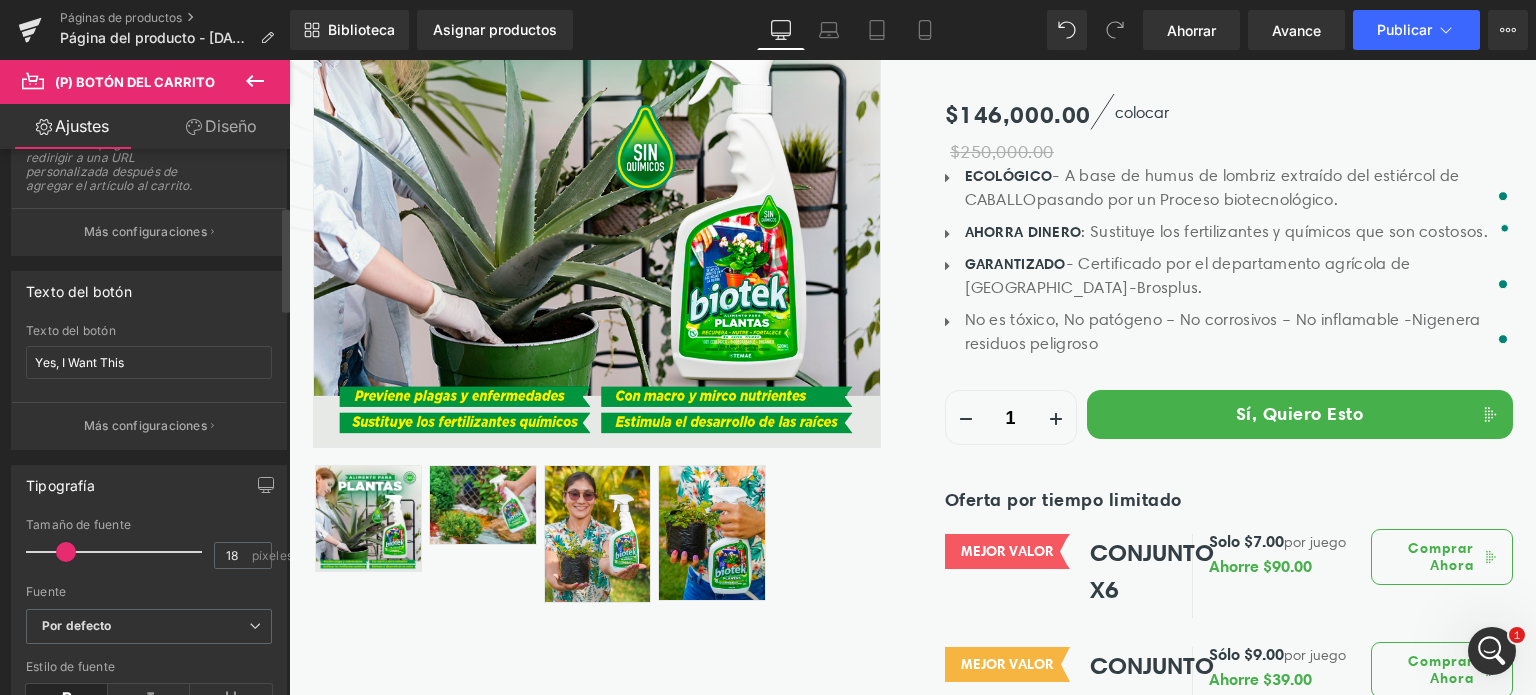 scroll, scrollTop: 300, scrollLeft: 0, axis: vertical 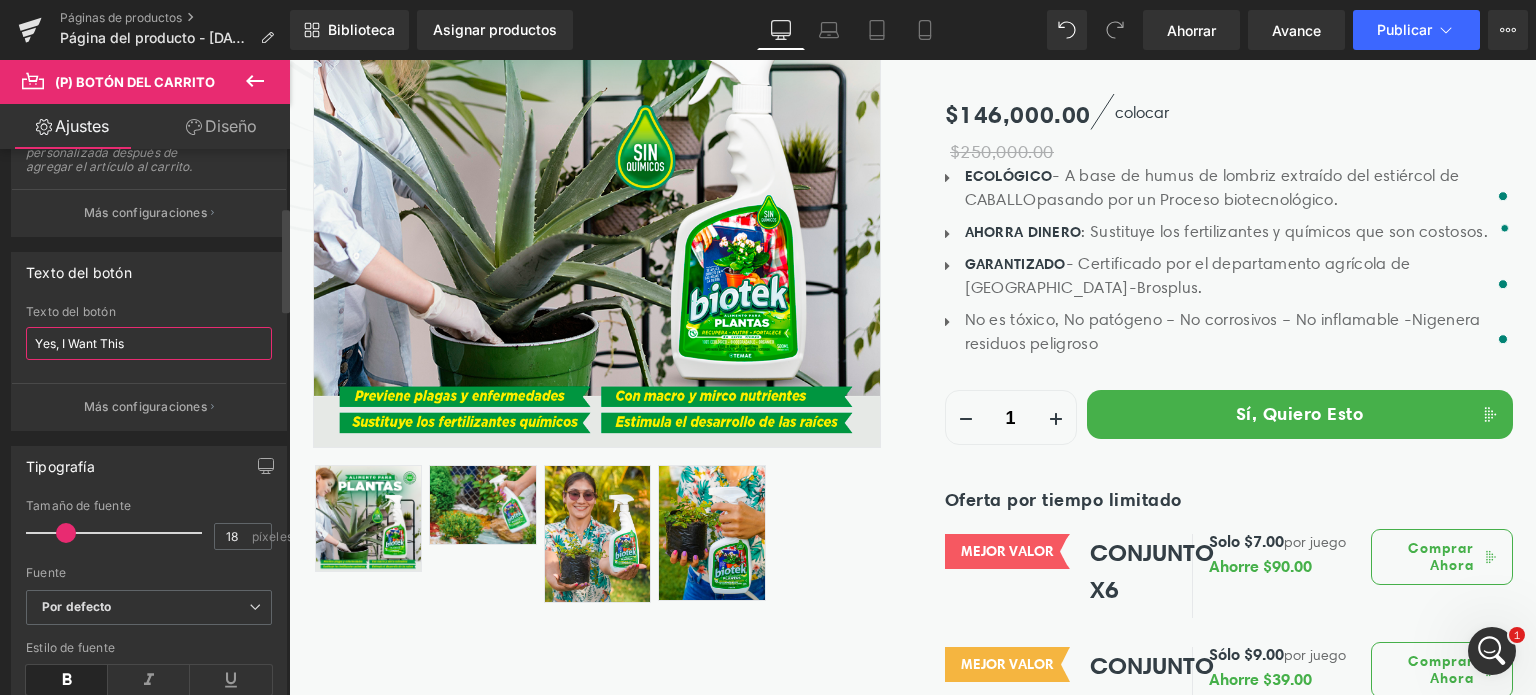 drag, startPoint x: 167, startPoint y: 351, endPoint x: 0, endPoint y: 345, distance: 167.10774 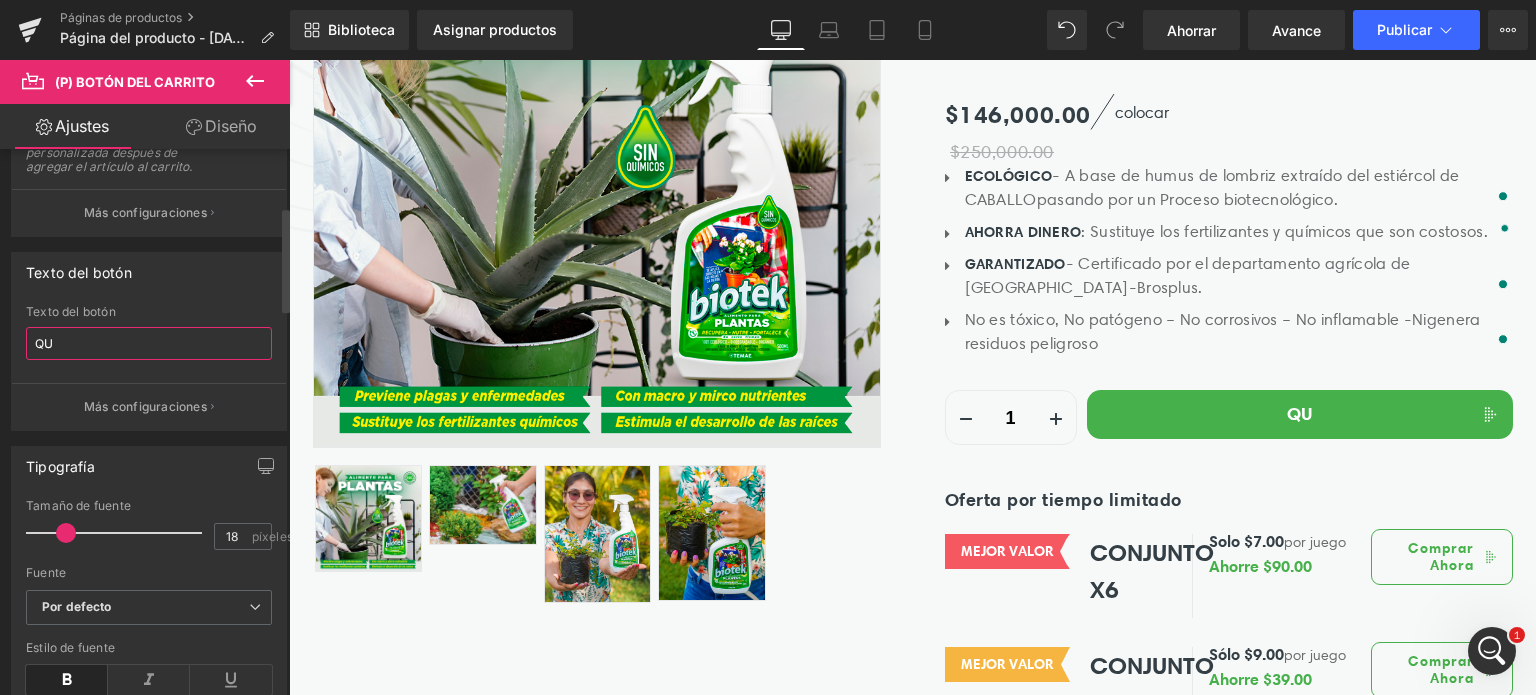 type on "Q" 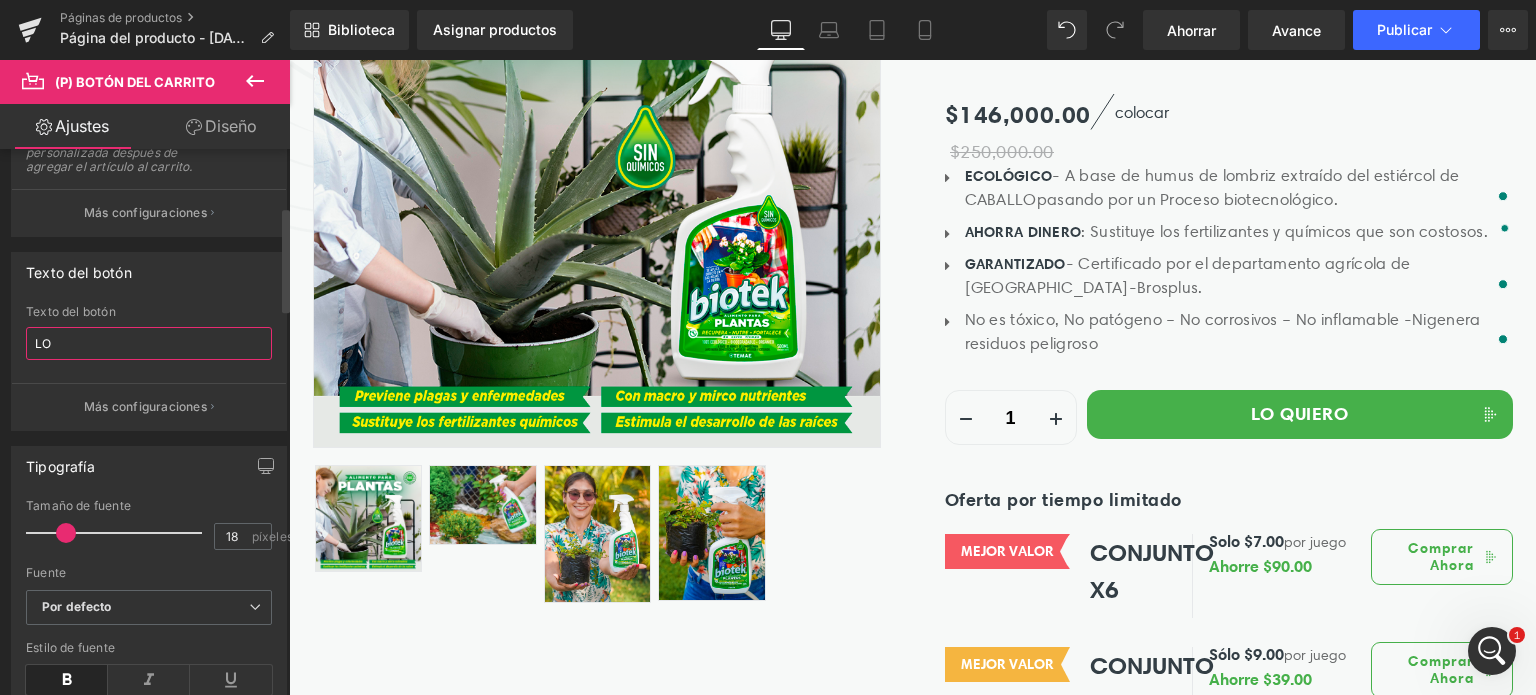 type on "L" 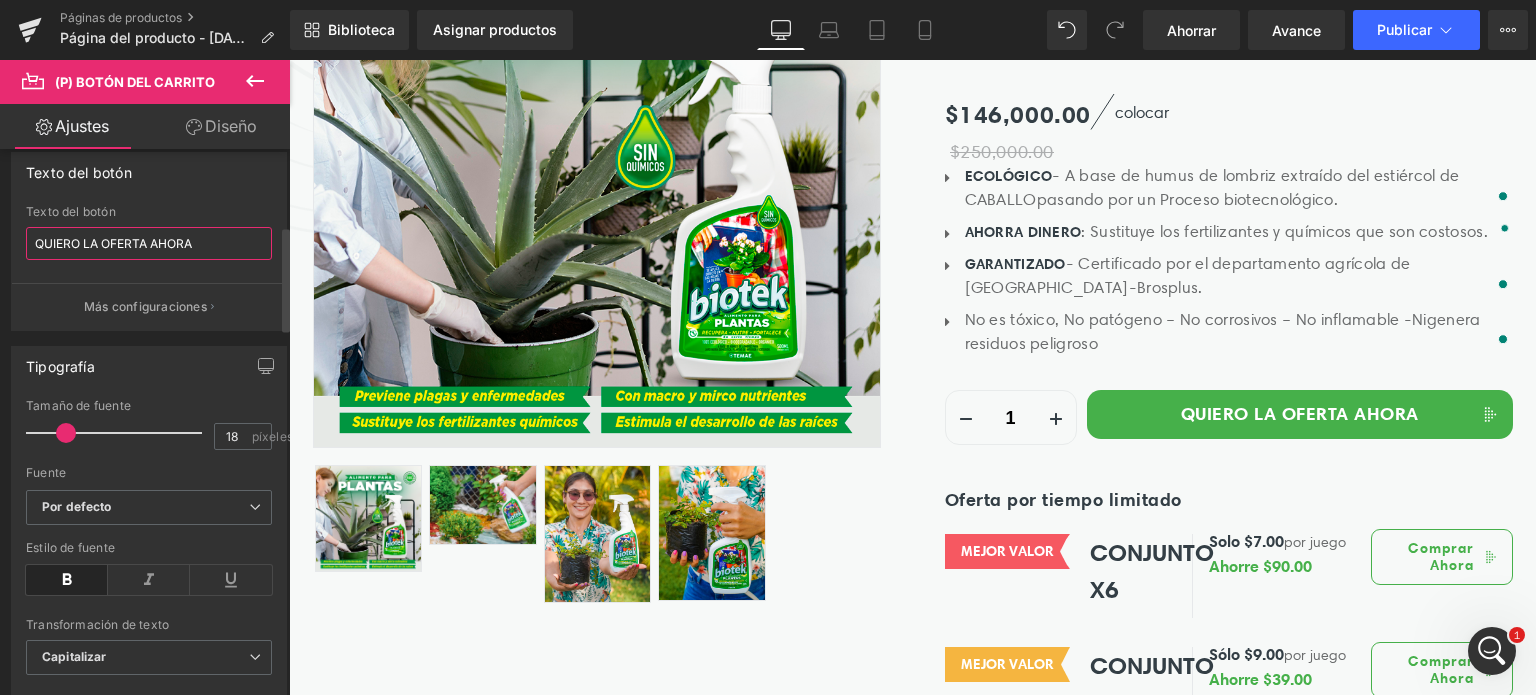 scroll, scrollTop: 500, scrollLeft: 0, axis: vertical 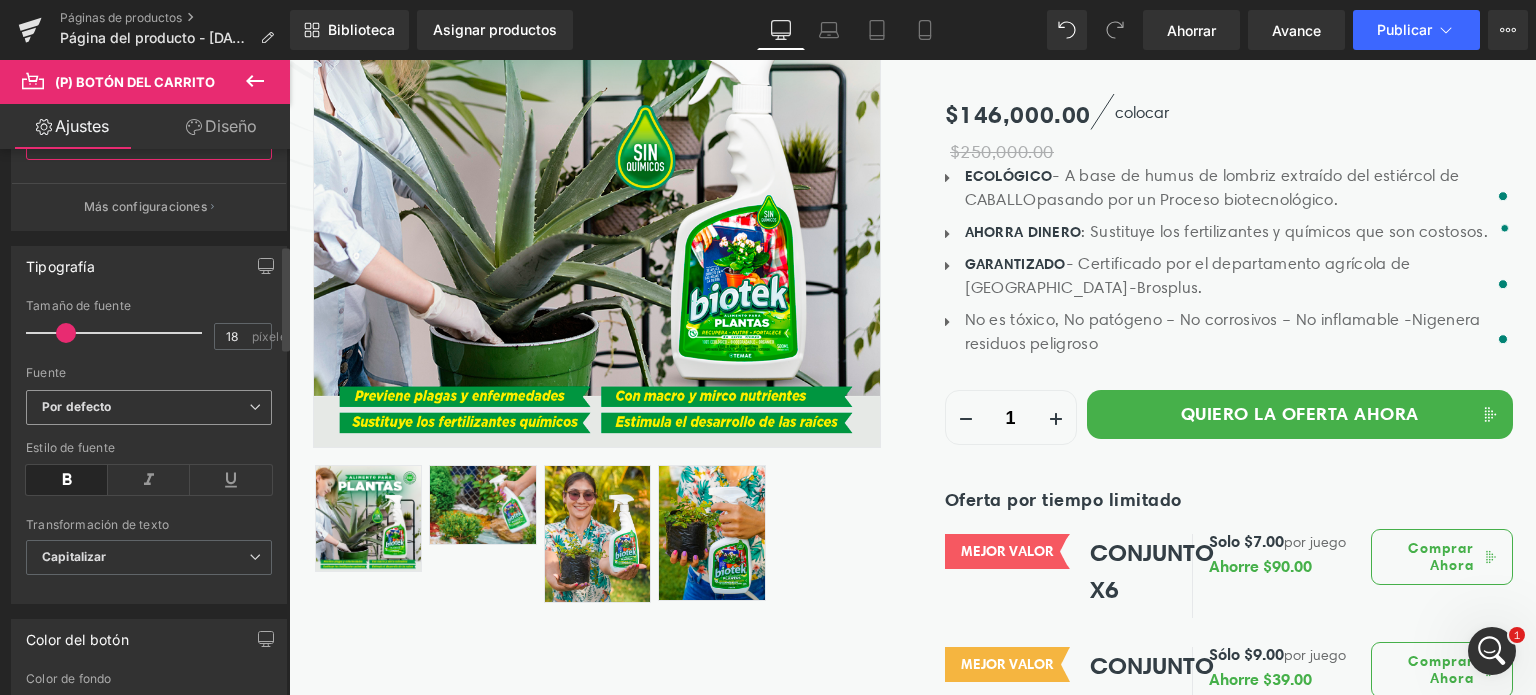 type on "QUIERO LA OFERTA AHORA" 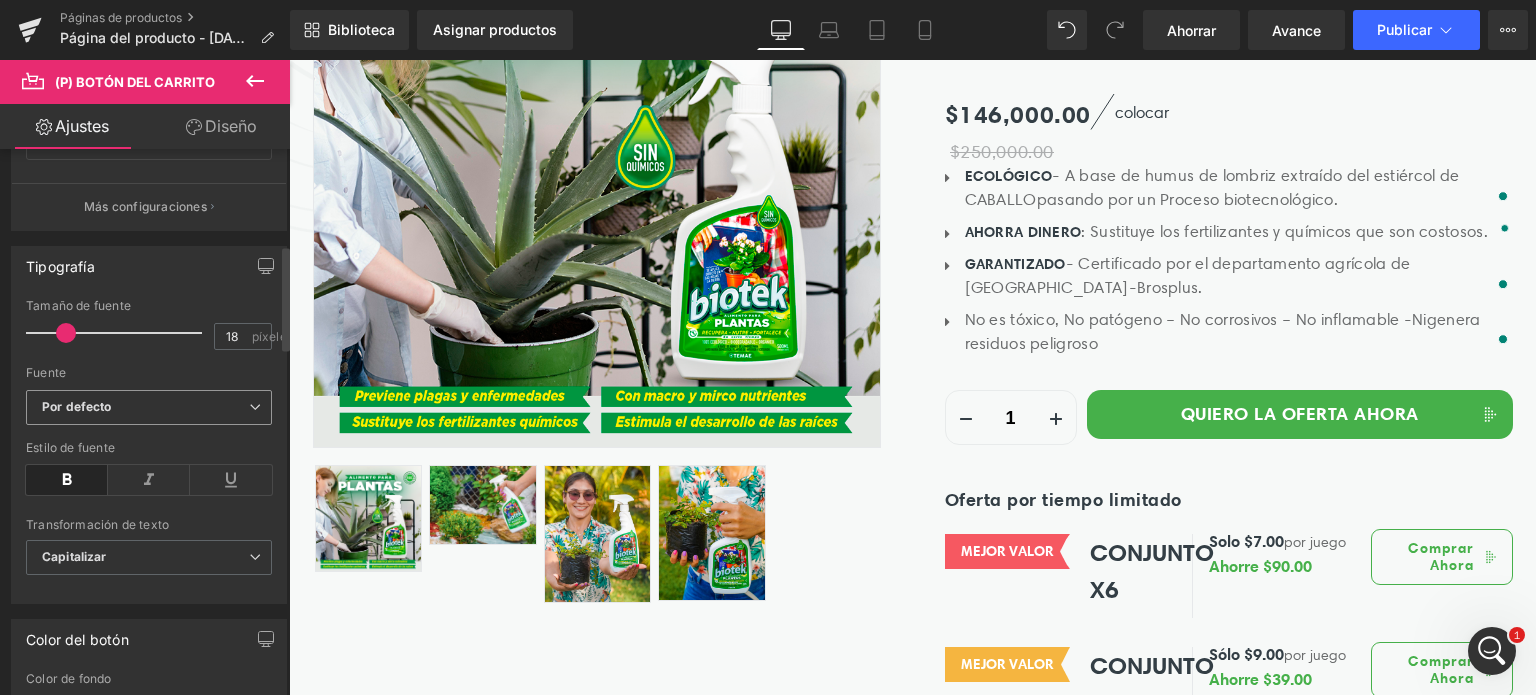 click on "Por defecto" at bounding box center (145, 407) 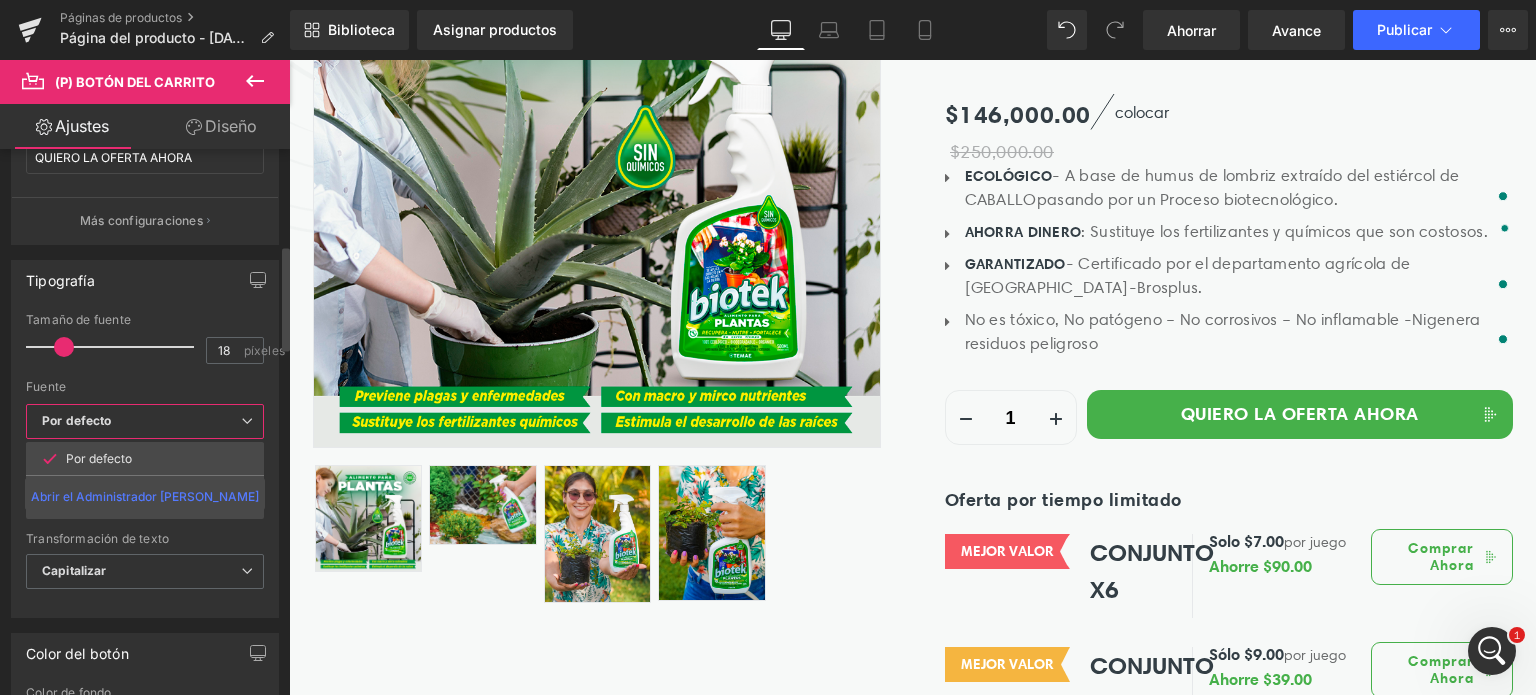 click on "Fuente" at bounding box center [145, 387] 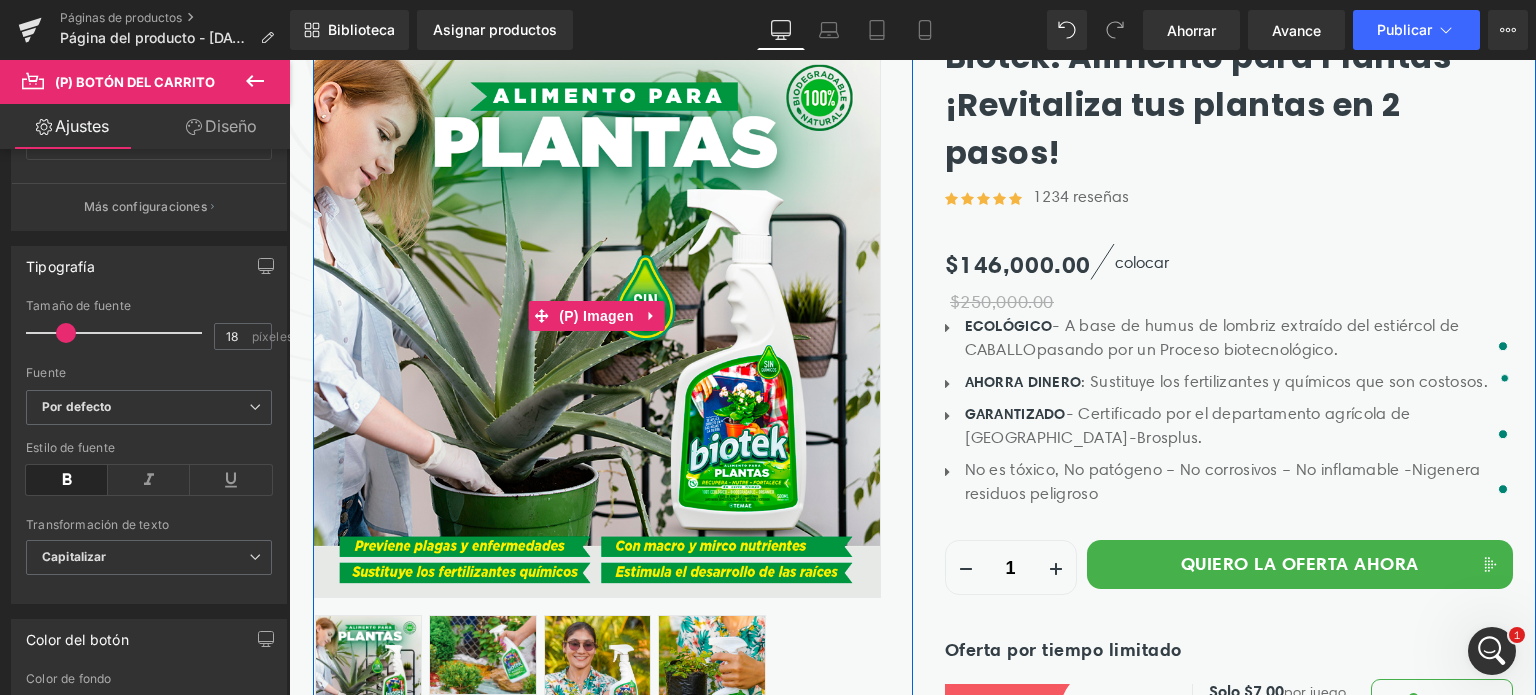 scroll, scrollTop: 400, scrollLeft: 0, axis: vertical 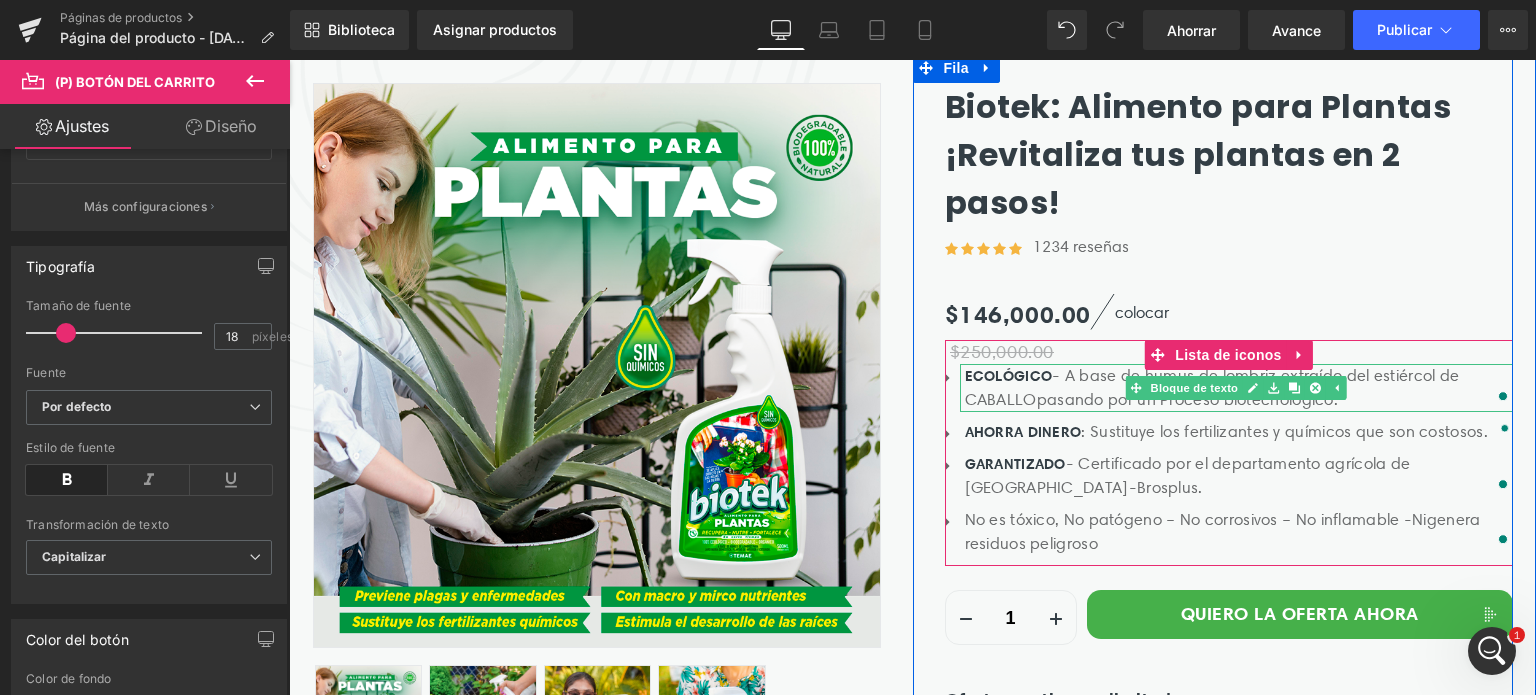 click on "- A base de humus de lombriz extraído del estiércol de CABALLO" at bounding box center [1212, 387] 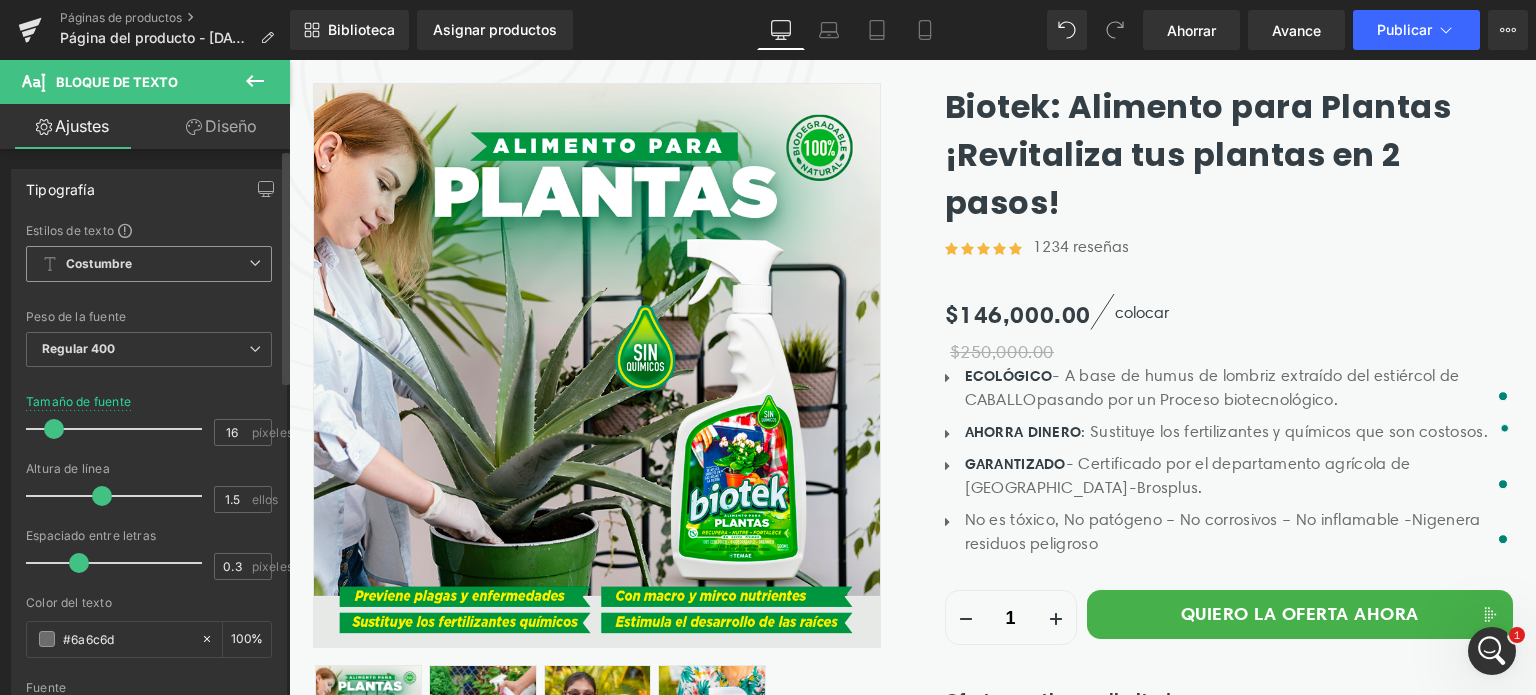 click on "Costumbre
Configurar estilo global" at bounding box center [149, 264] 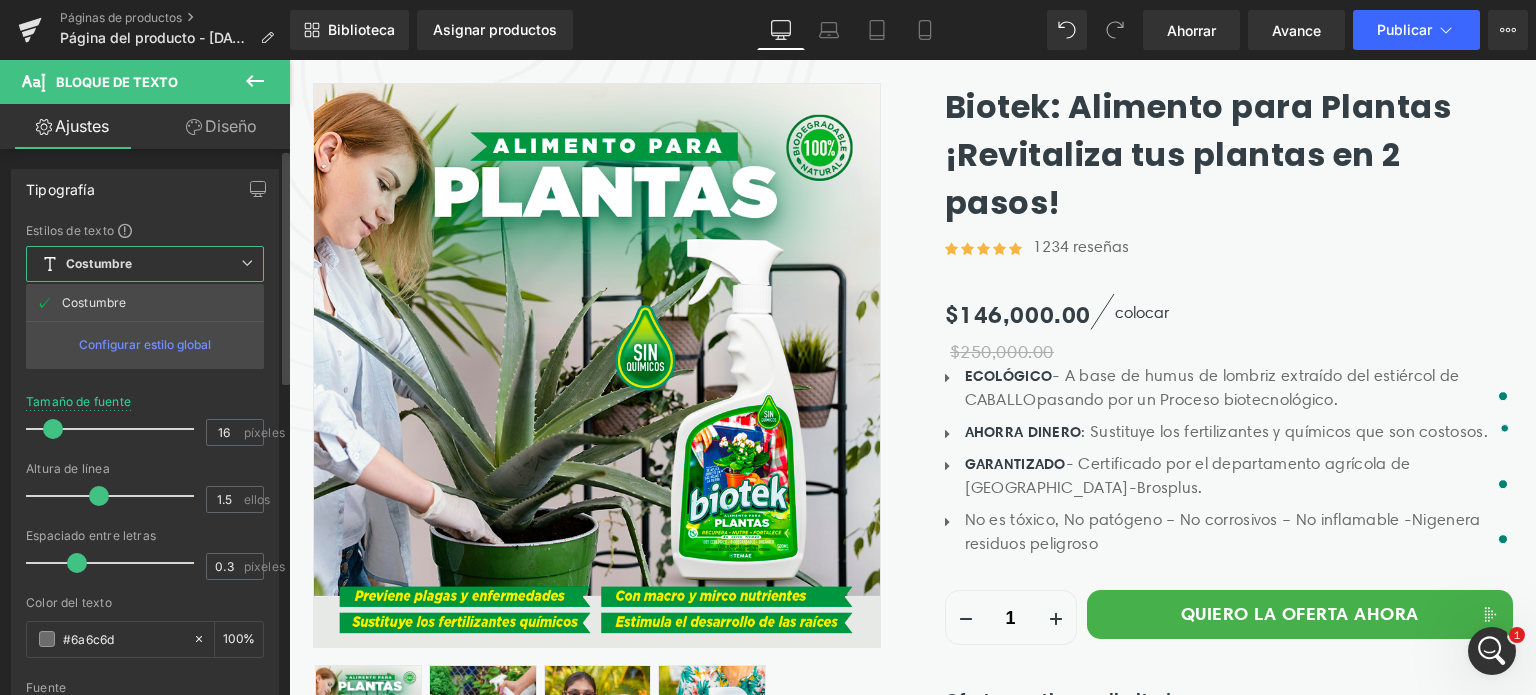 click on "Costumbre
Configurar estilo global" at bounding box center [145, 264] 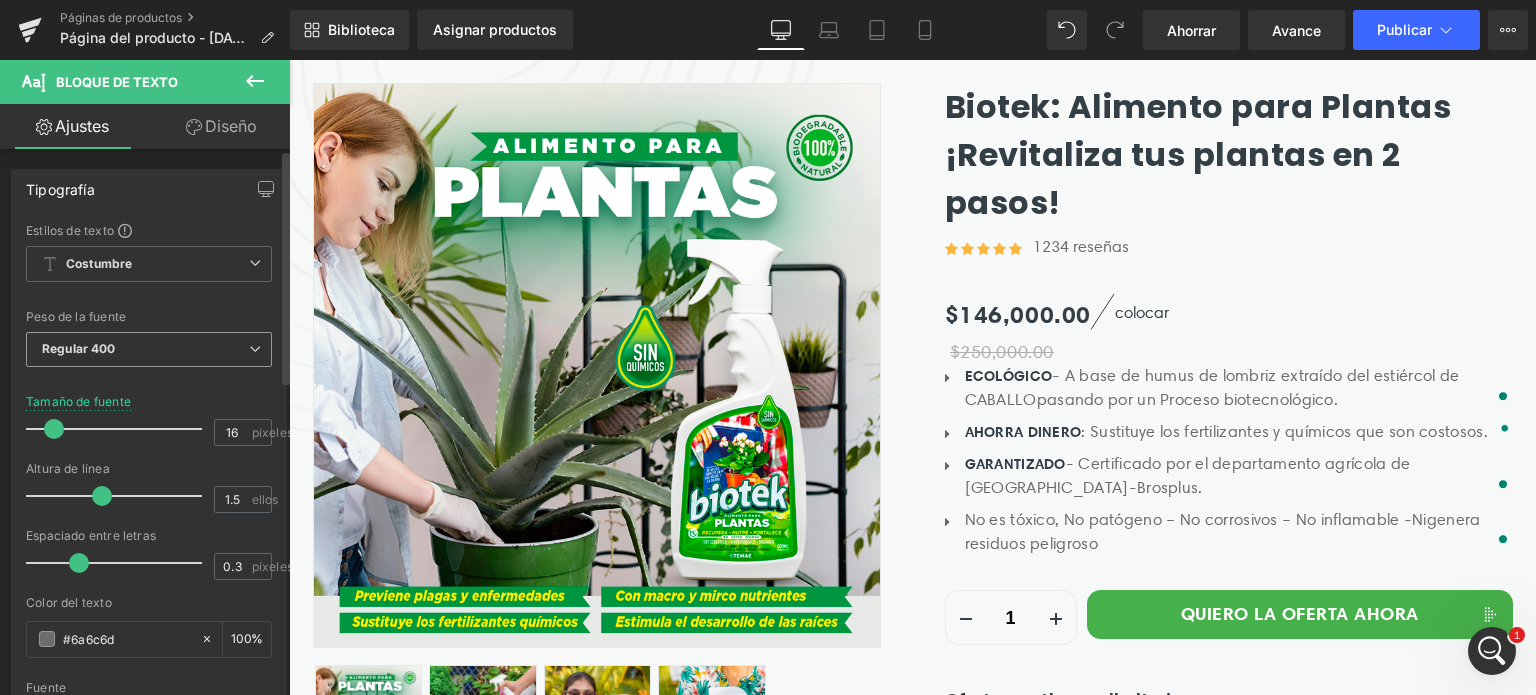 click on "Regular 400" at bounding box center [149, 349] 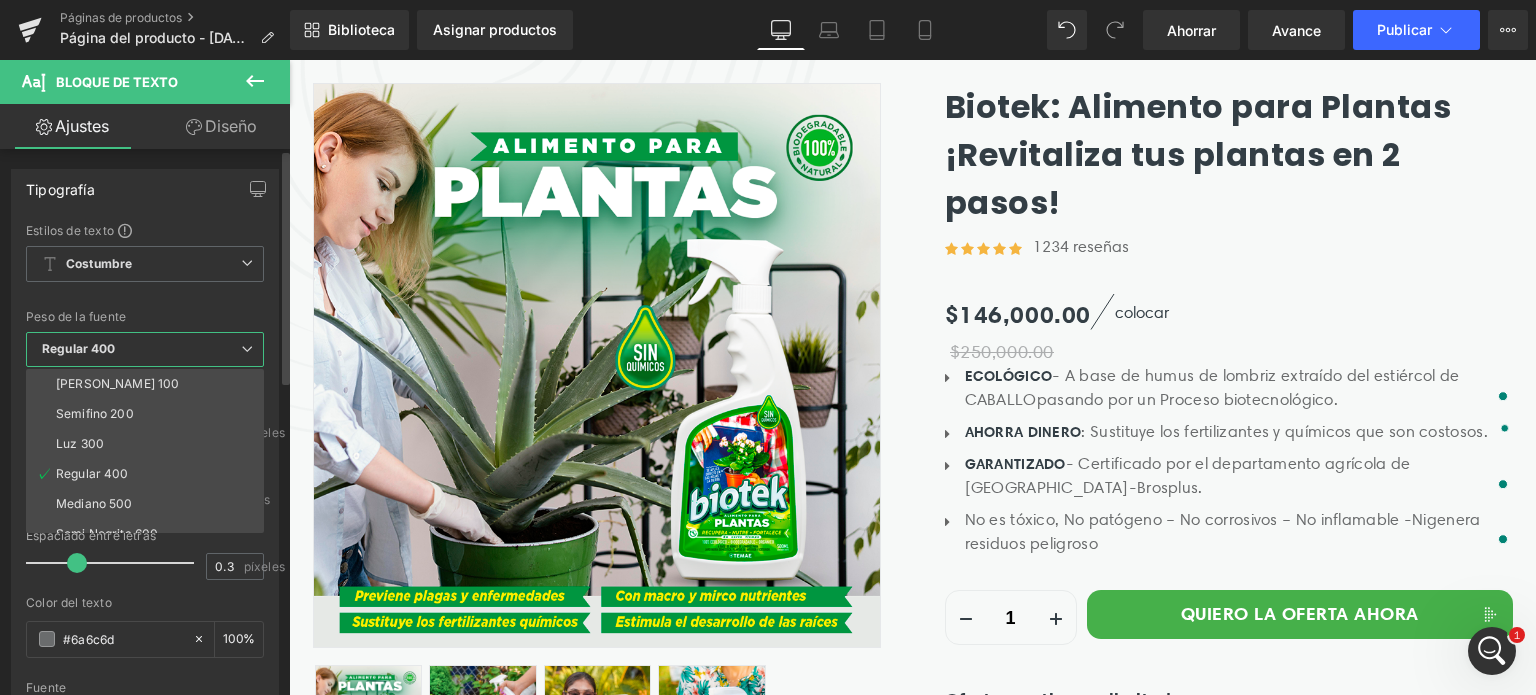 click on "Regular 400" at bounding box center [145, 349] 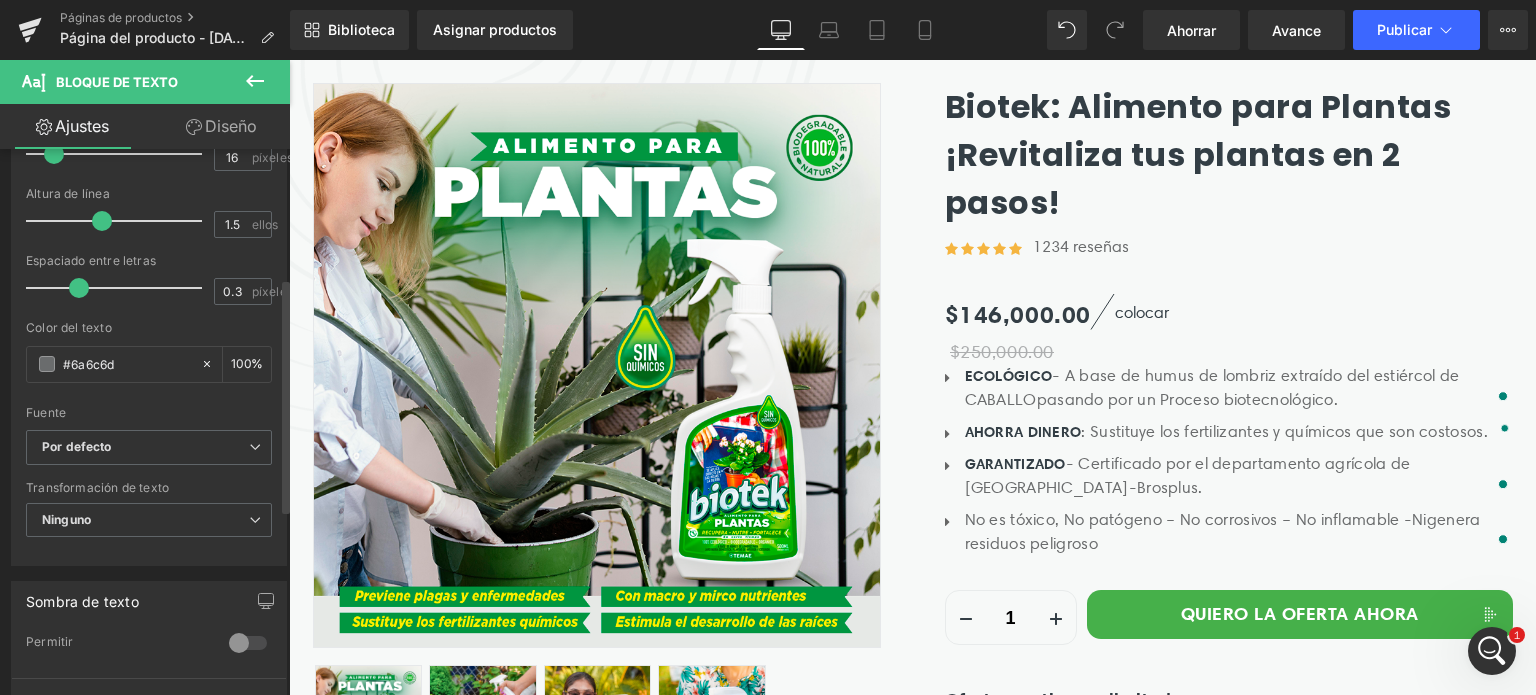 scroll, scrollTop: 300, scrollLeft: 0, axis: vertical 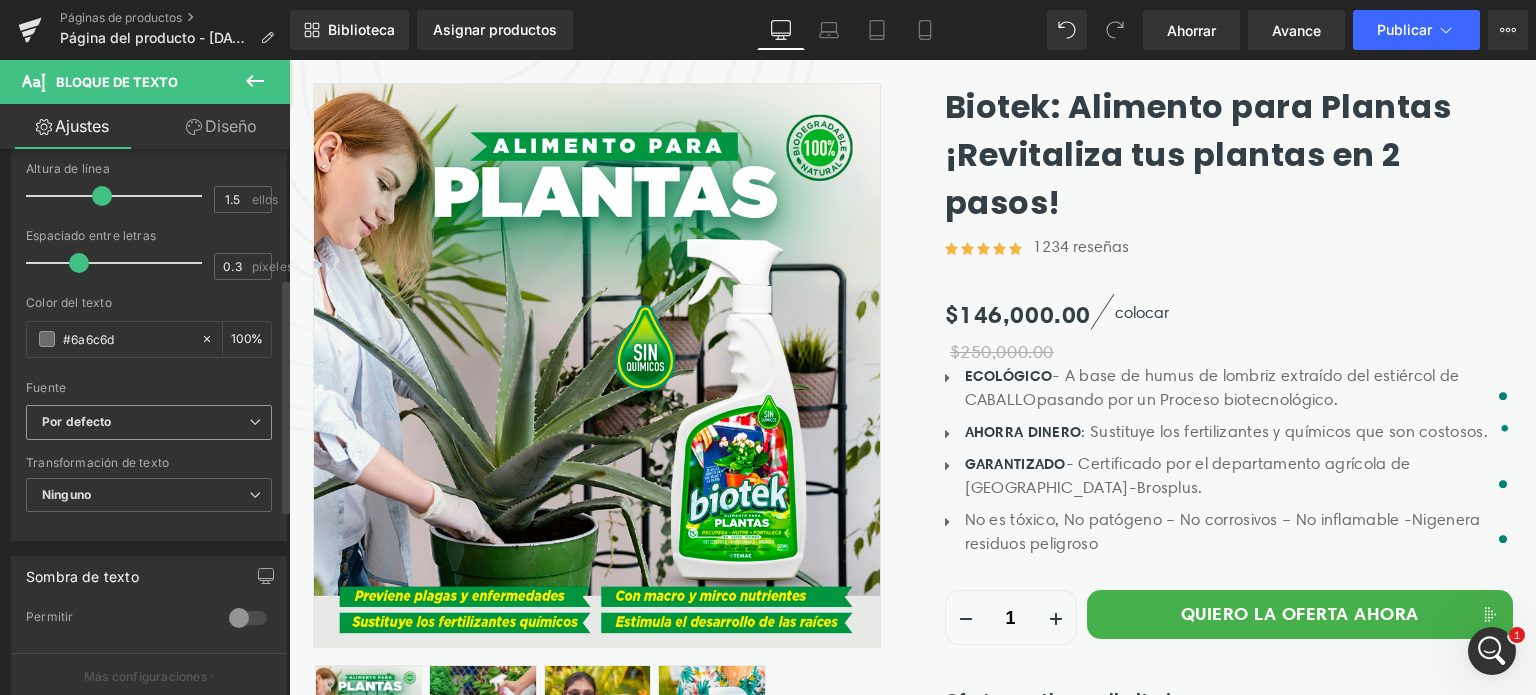 click on "Por defecto" at bounding box center (145, 422) 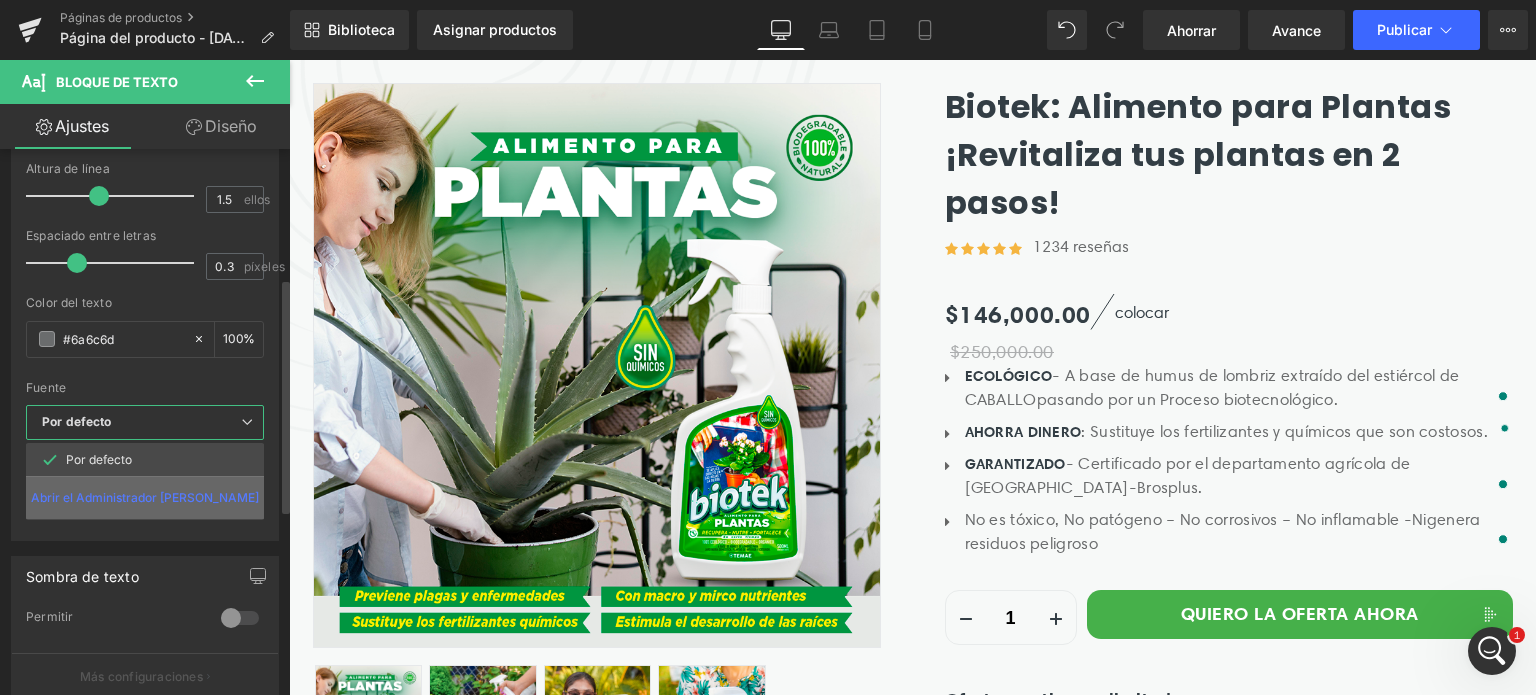 click on "Abrir el Administrador [PERSON_NAME]" at bounding box center [145, 497] 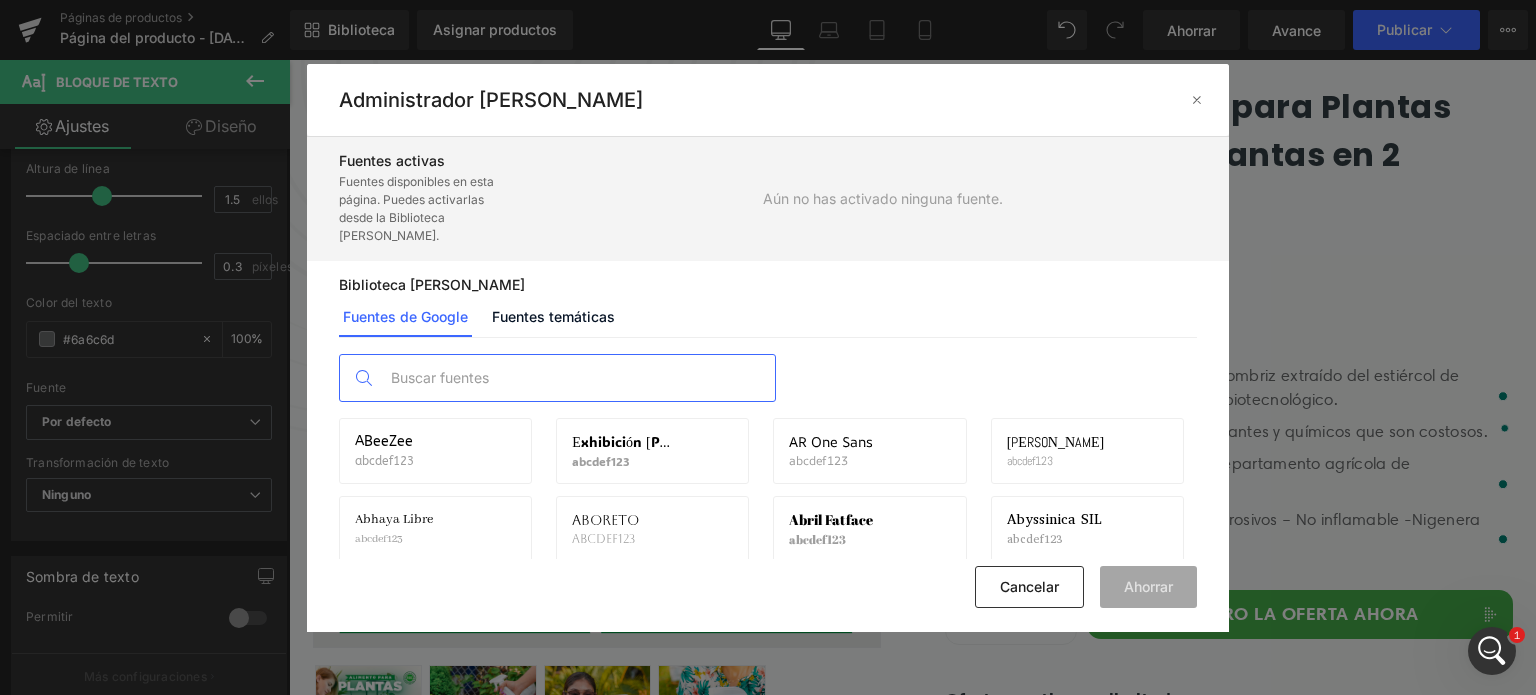click at bounding box center [577, 378] 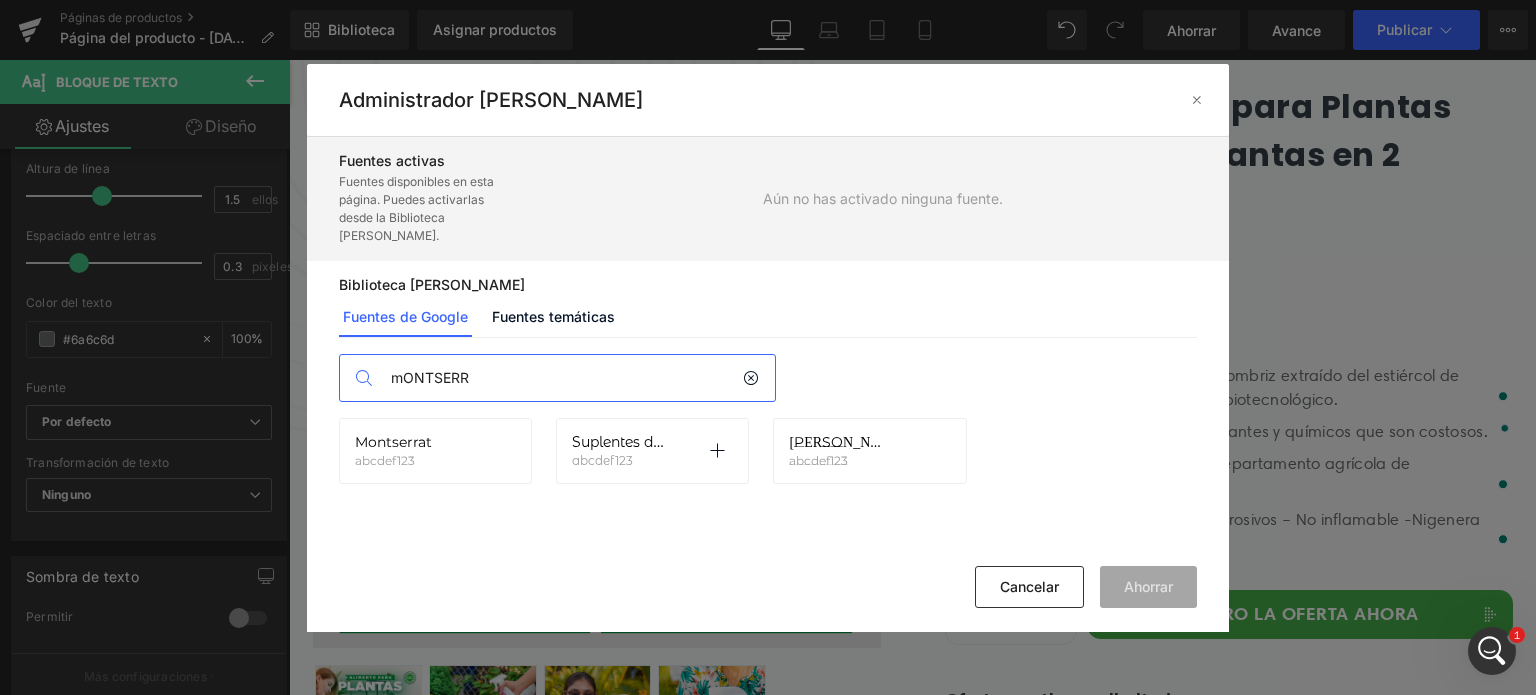 type on "mONTSERR" 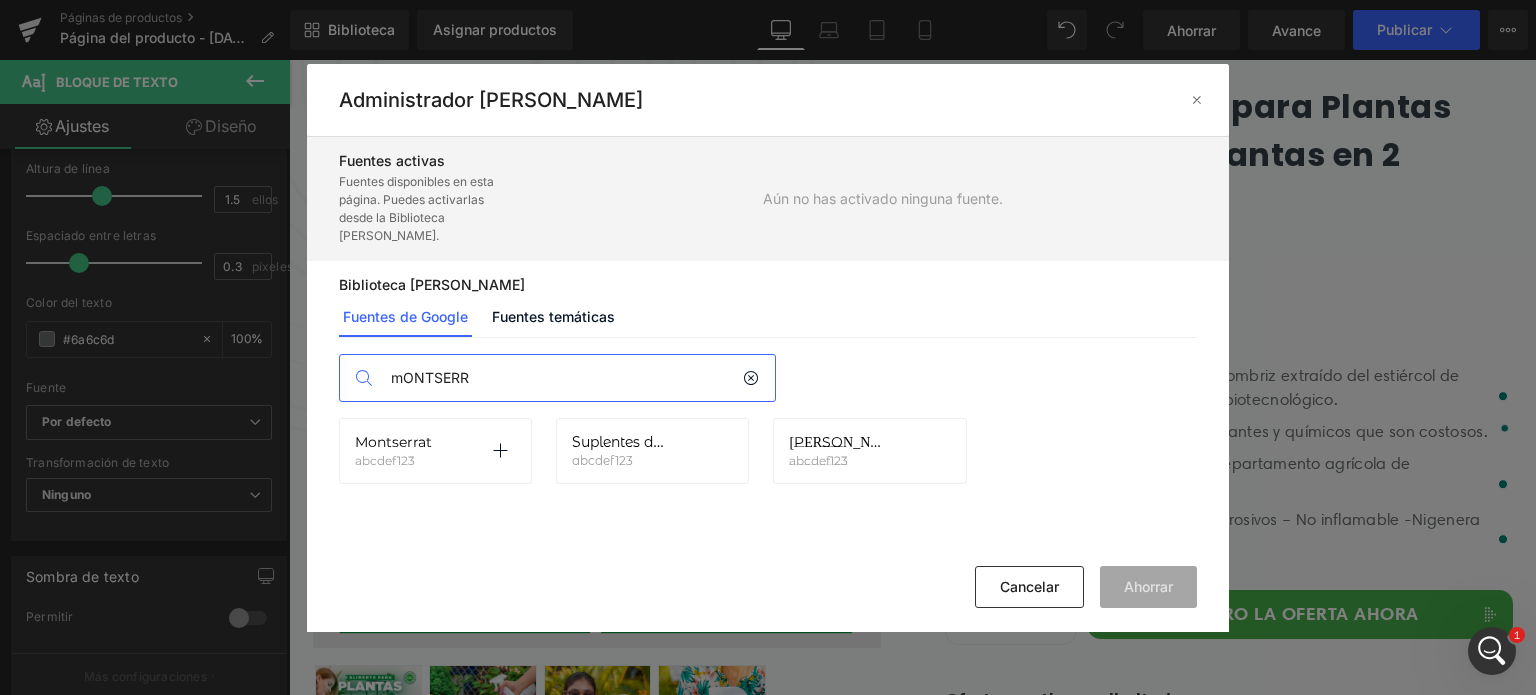 click on "abcdef123" at bounding box center (385, 460) 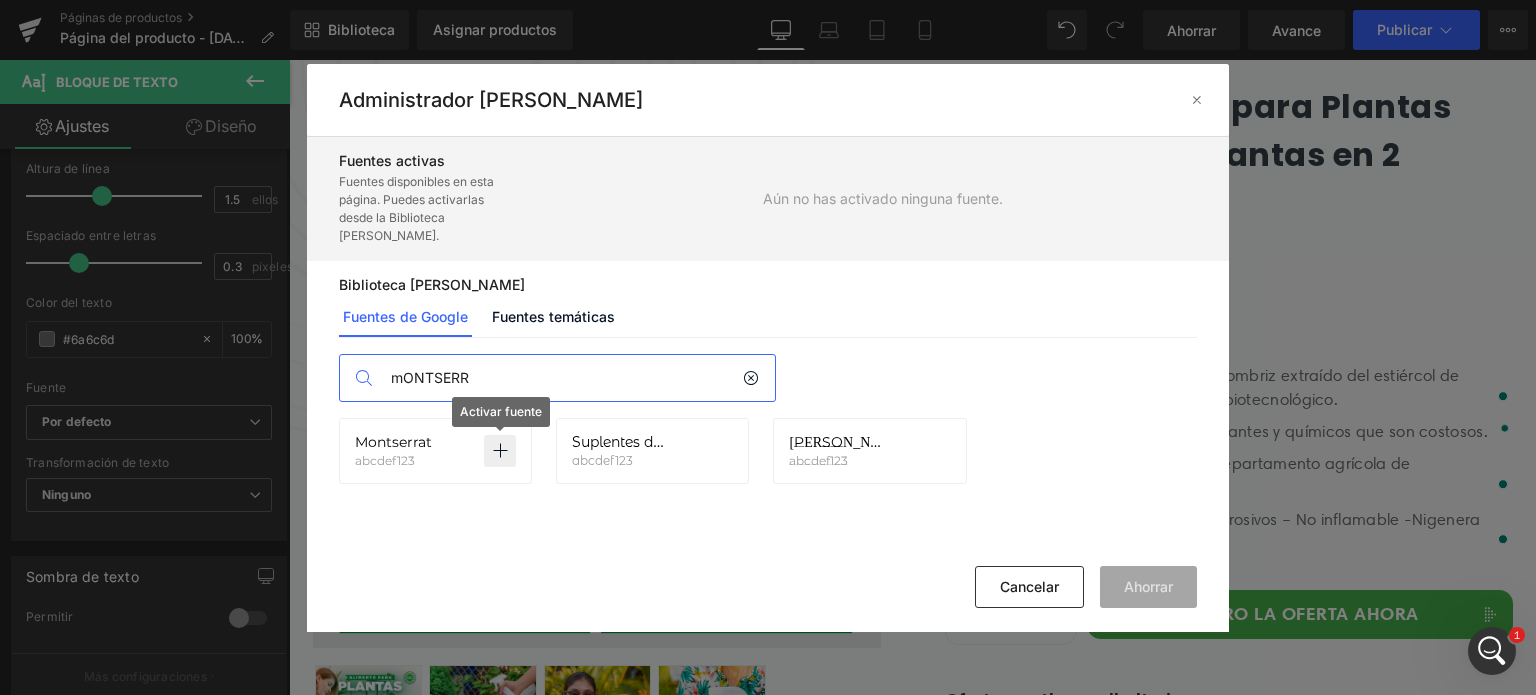 click at bounding box center [500, 451] 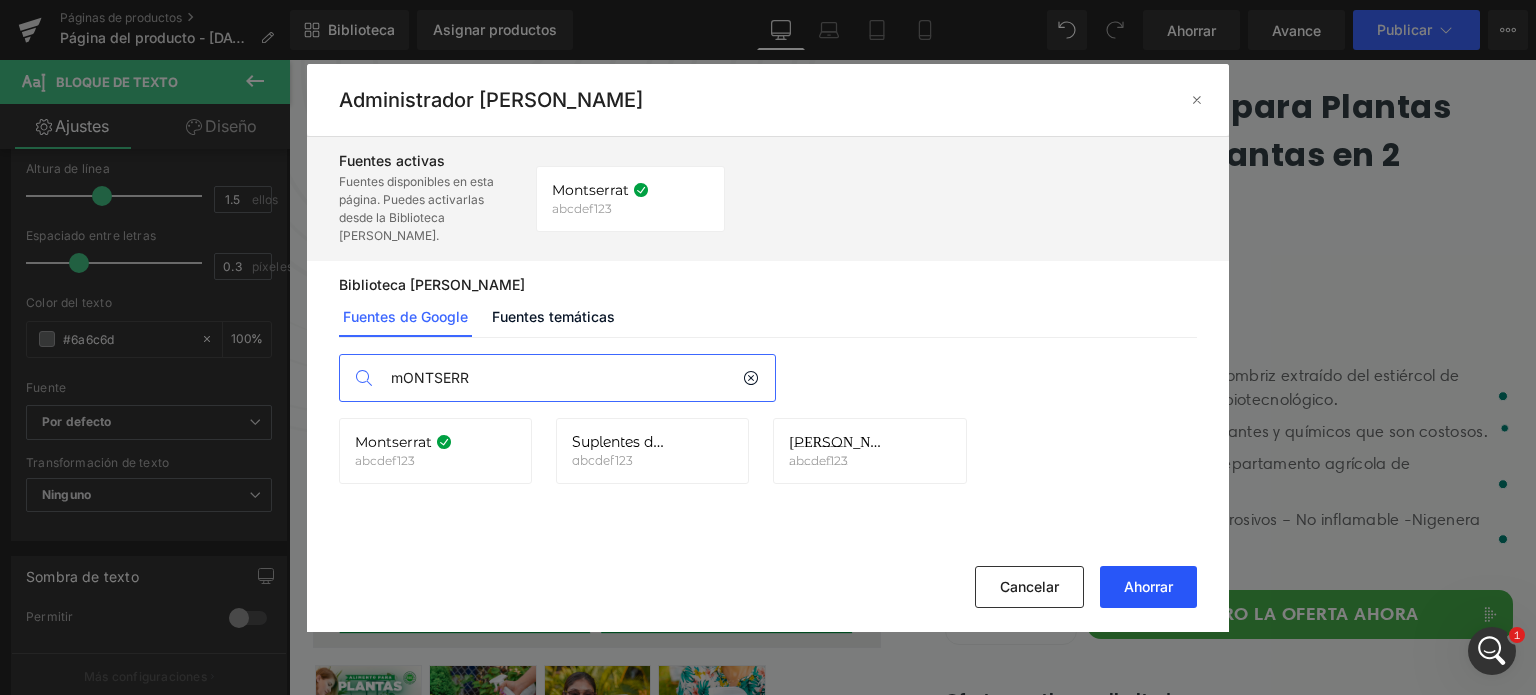 click on "Ahorrar" at bounding box center [1148, 587] 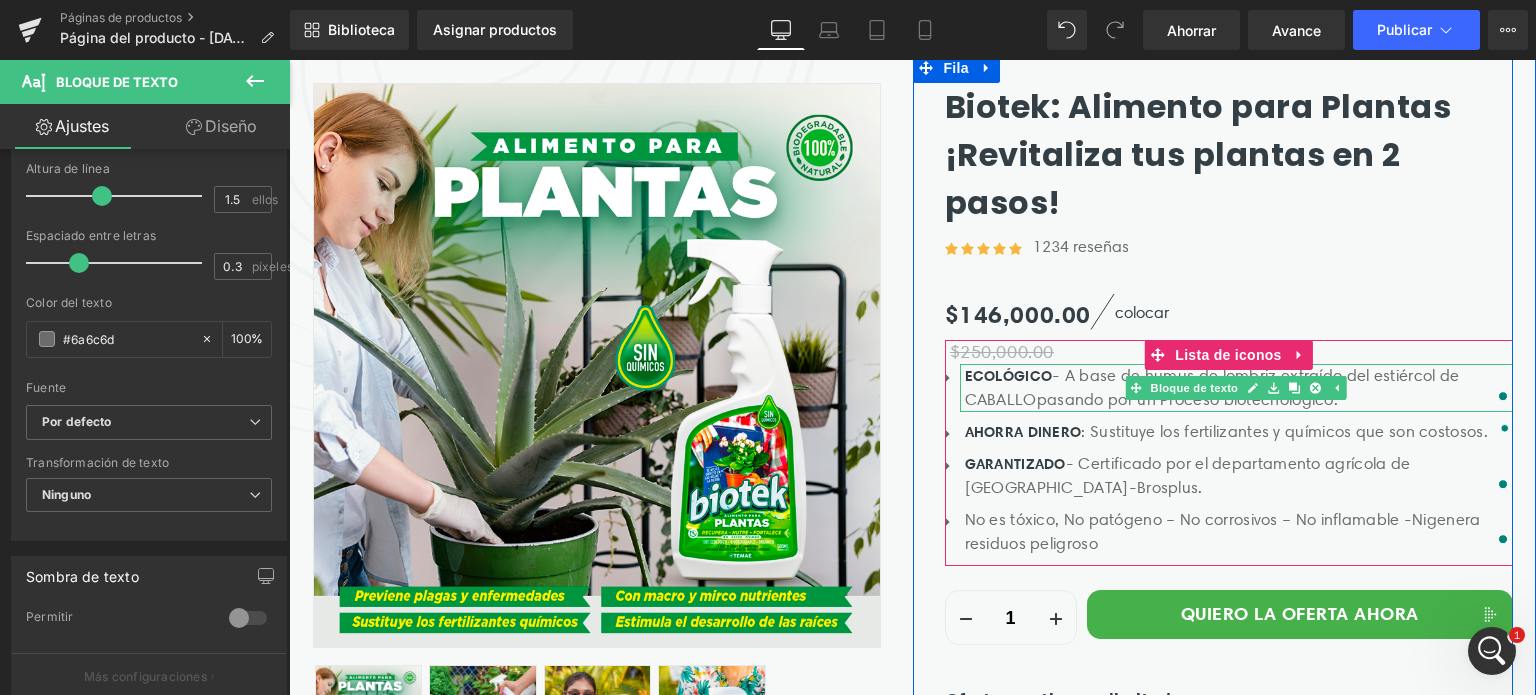 click on "- A base de humus de lombriz extraído del estiércol de CABALLO" at bounding box center [1212, 387] 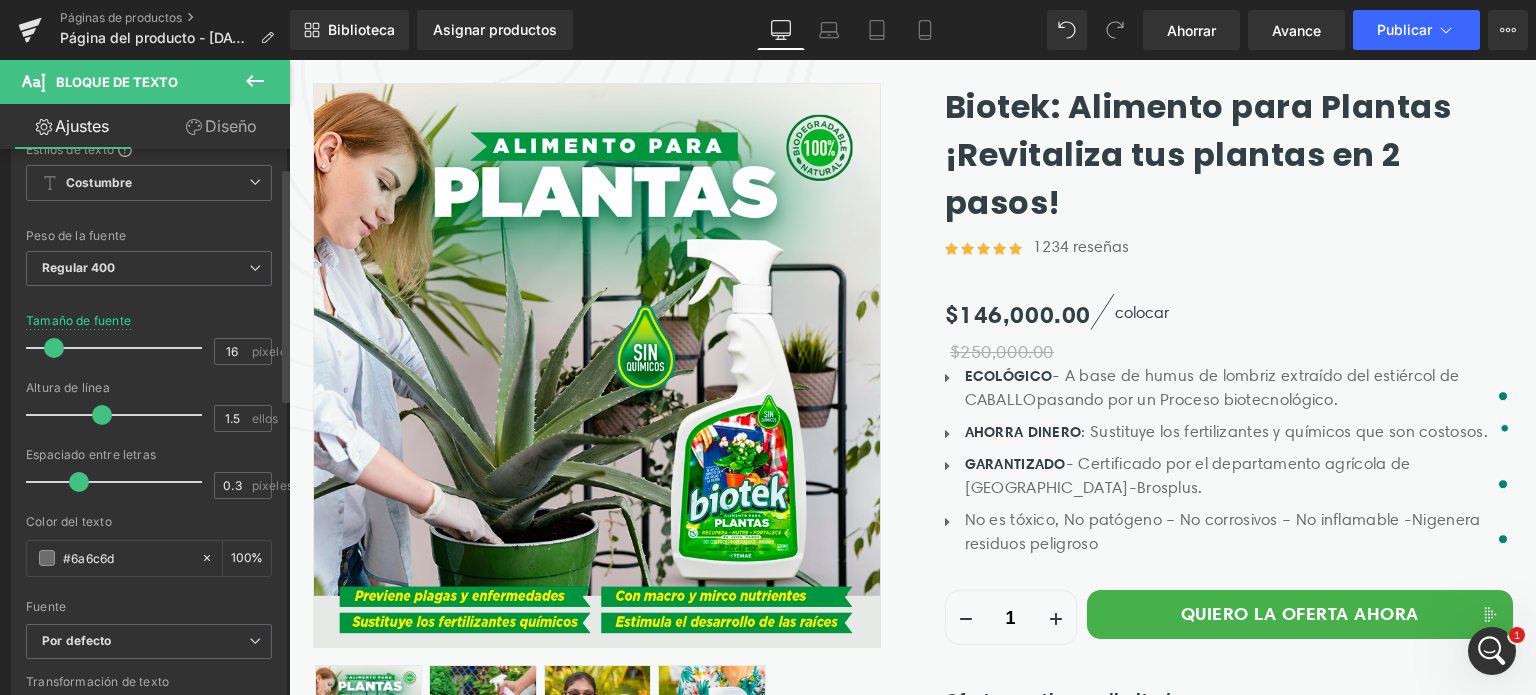 scroll, scrollTop: 200, scrollLeft: 0, axis: vertical 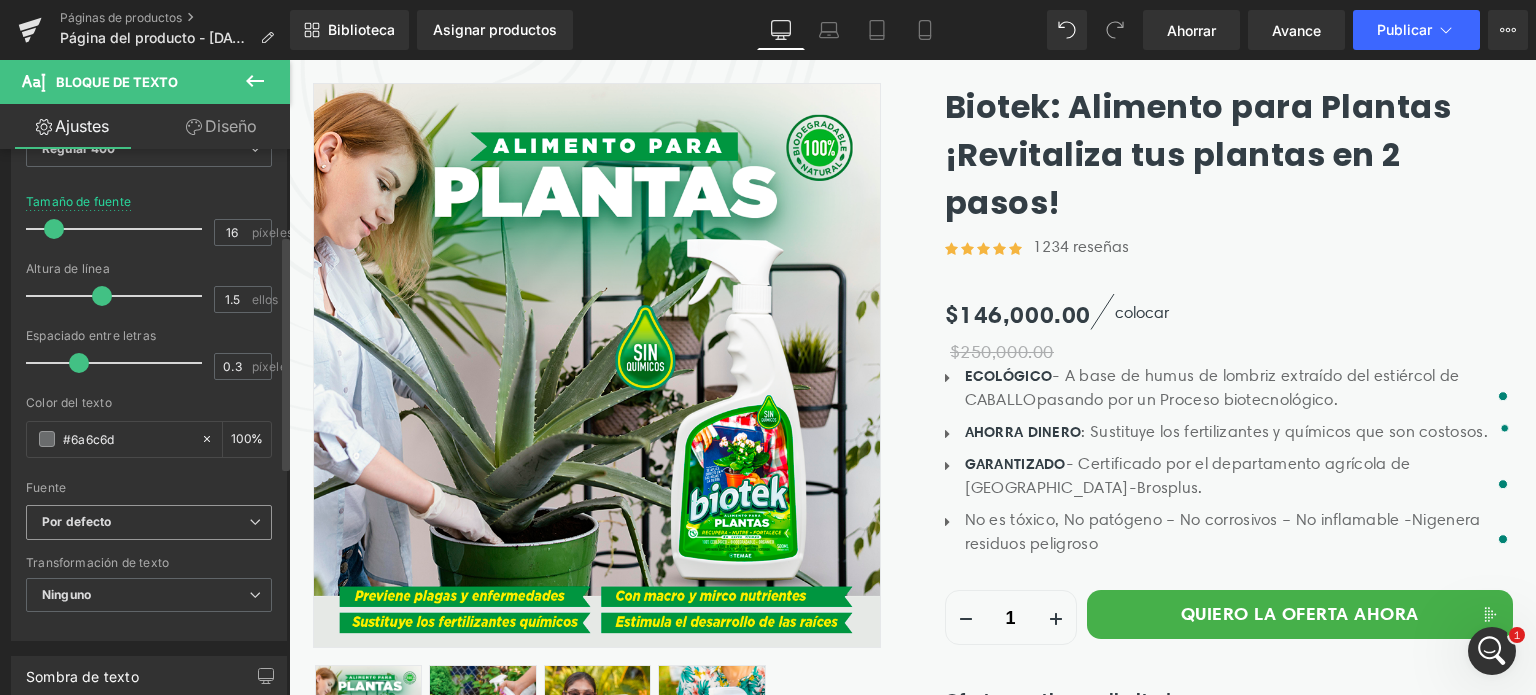 click on "Por defecto" at bounding box center (145, 522) 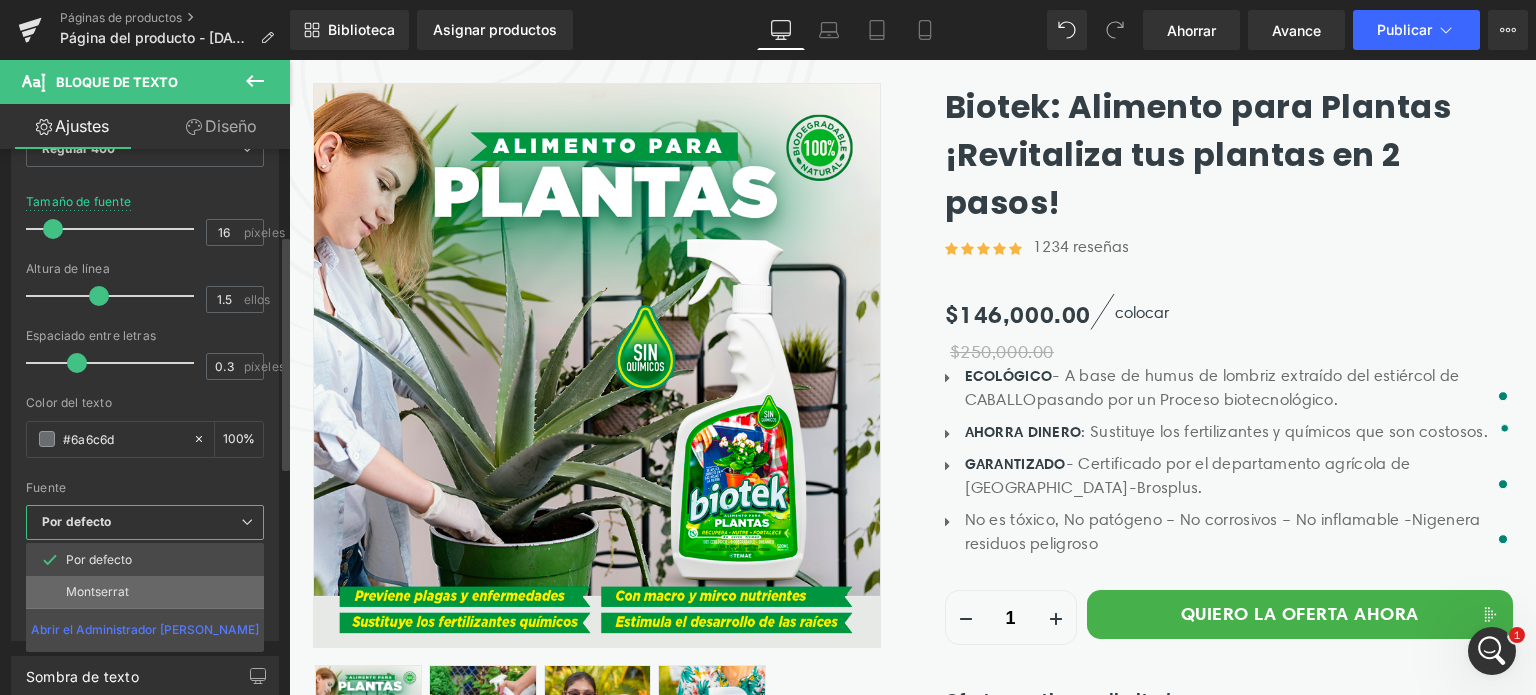 click on "Montserrat" at bounding box center (97, 591) 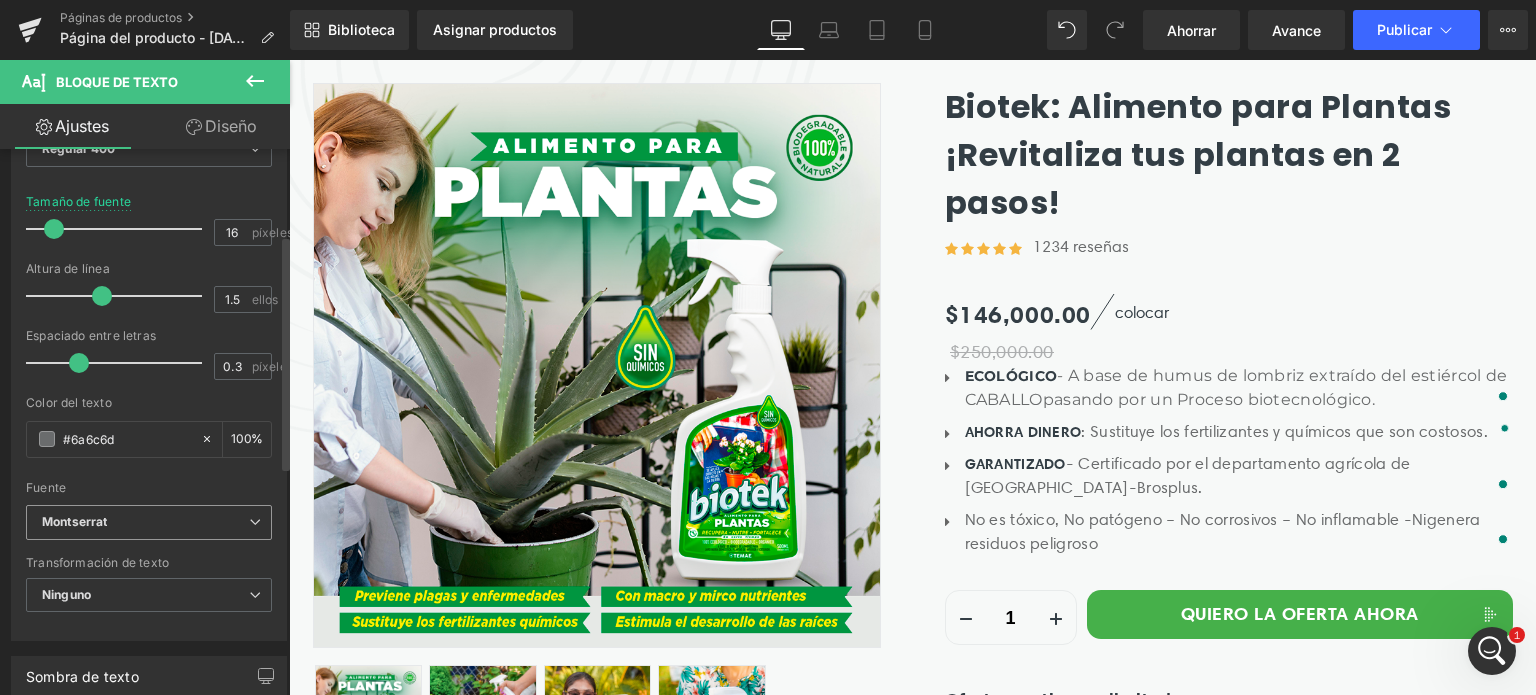 click on "Montserrat" at bounding box center [145, 522] 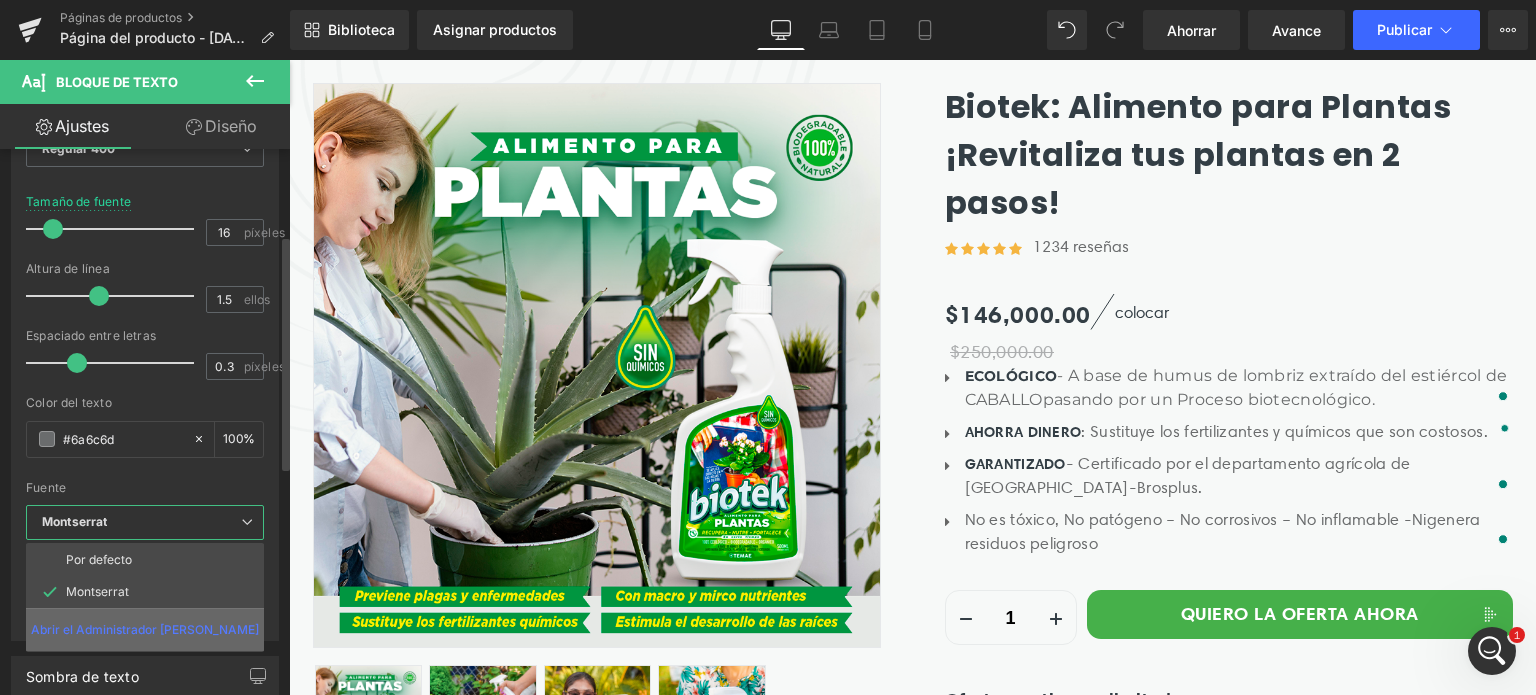 click on "Abrir el Administrador [PERSON_NAME]" at bounding box center (145, 629) 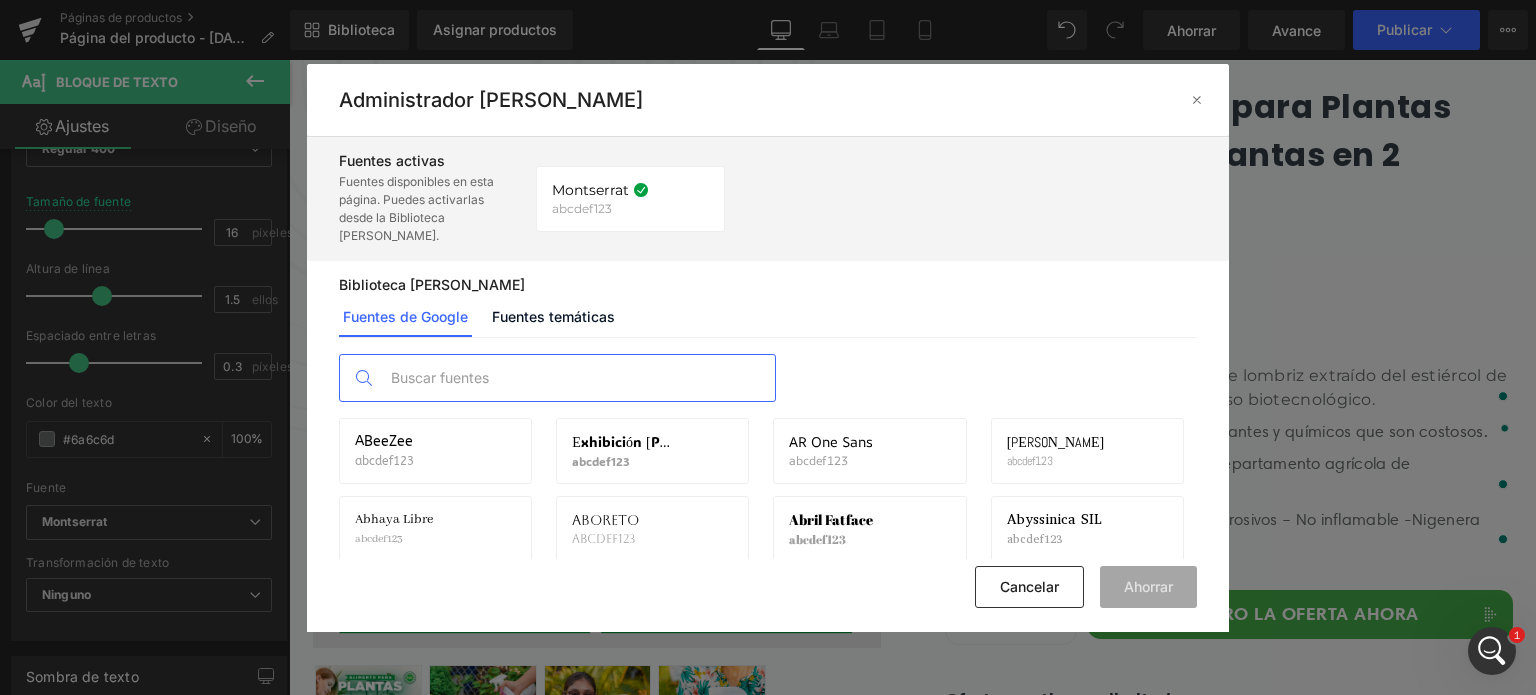 click at bounding box center (577, 378) 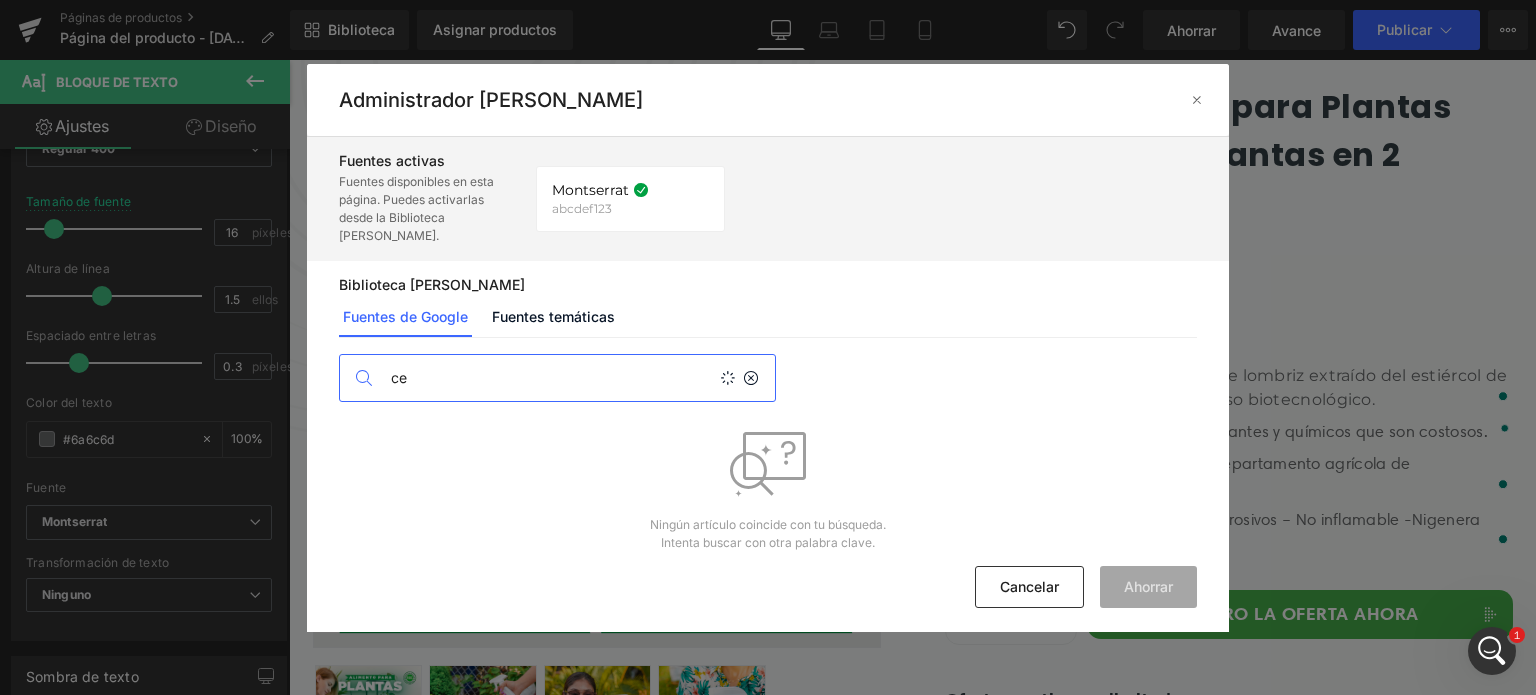 type on "c" 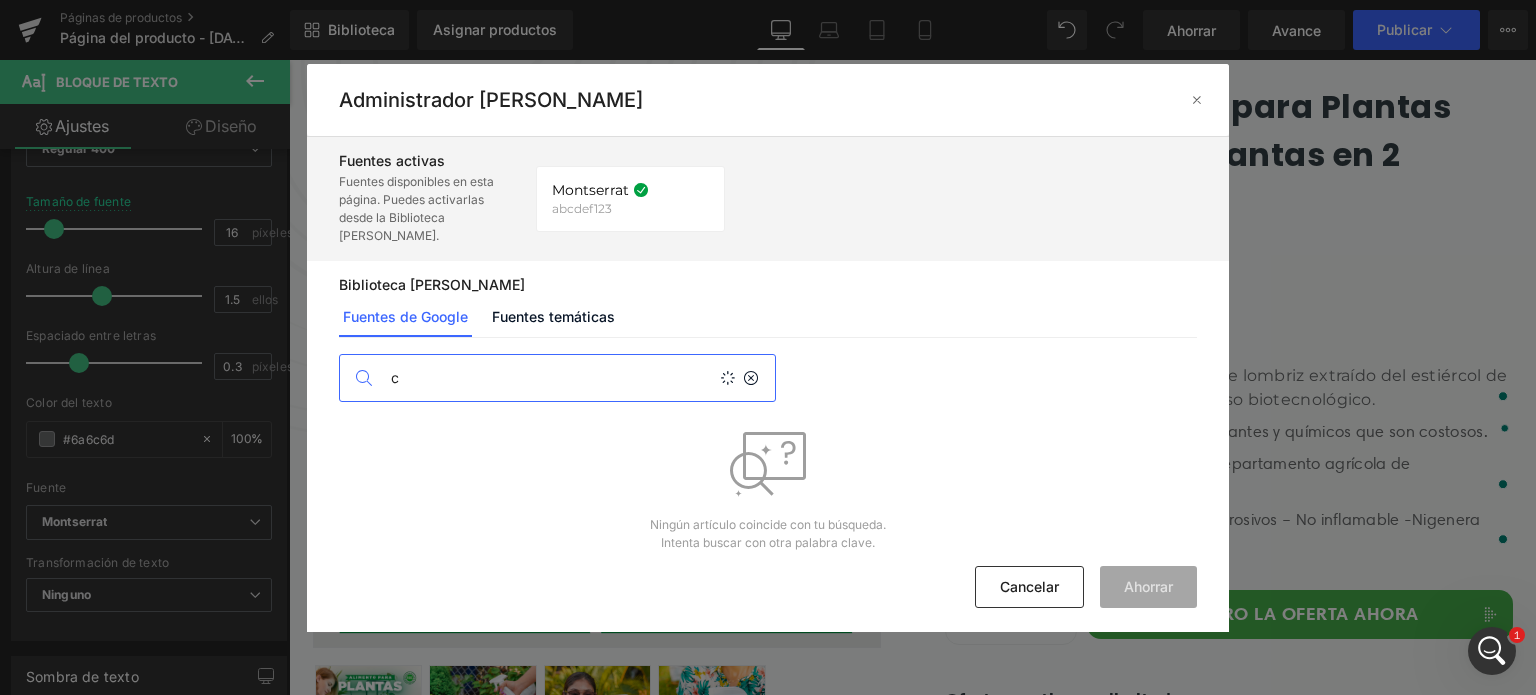 type 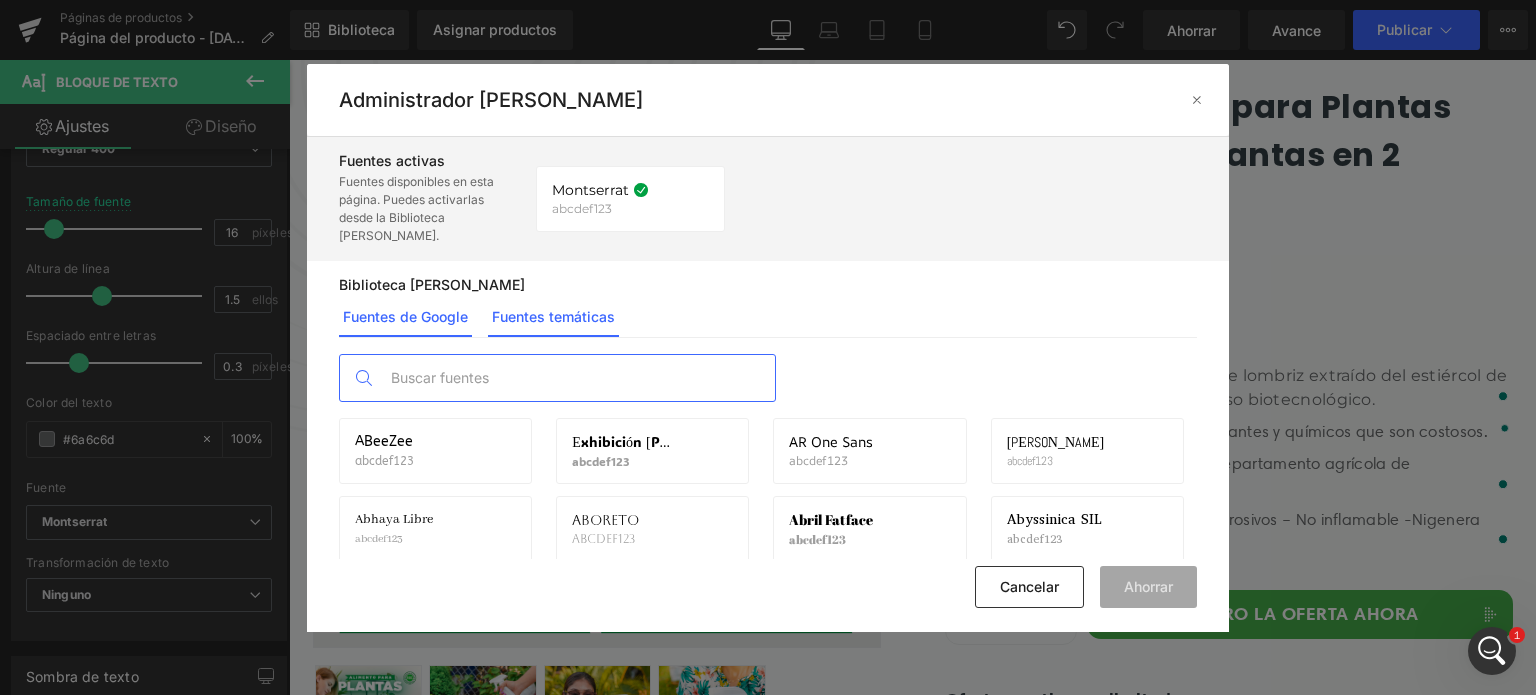 click on "Fuentes temáticas" at bounding box center (553, 316) 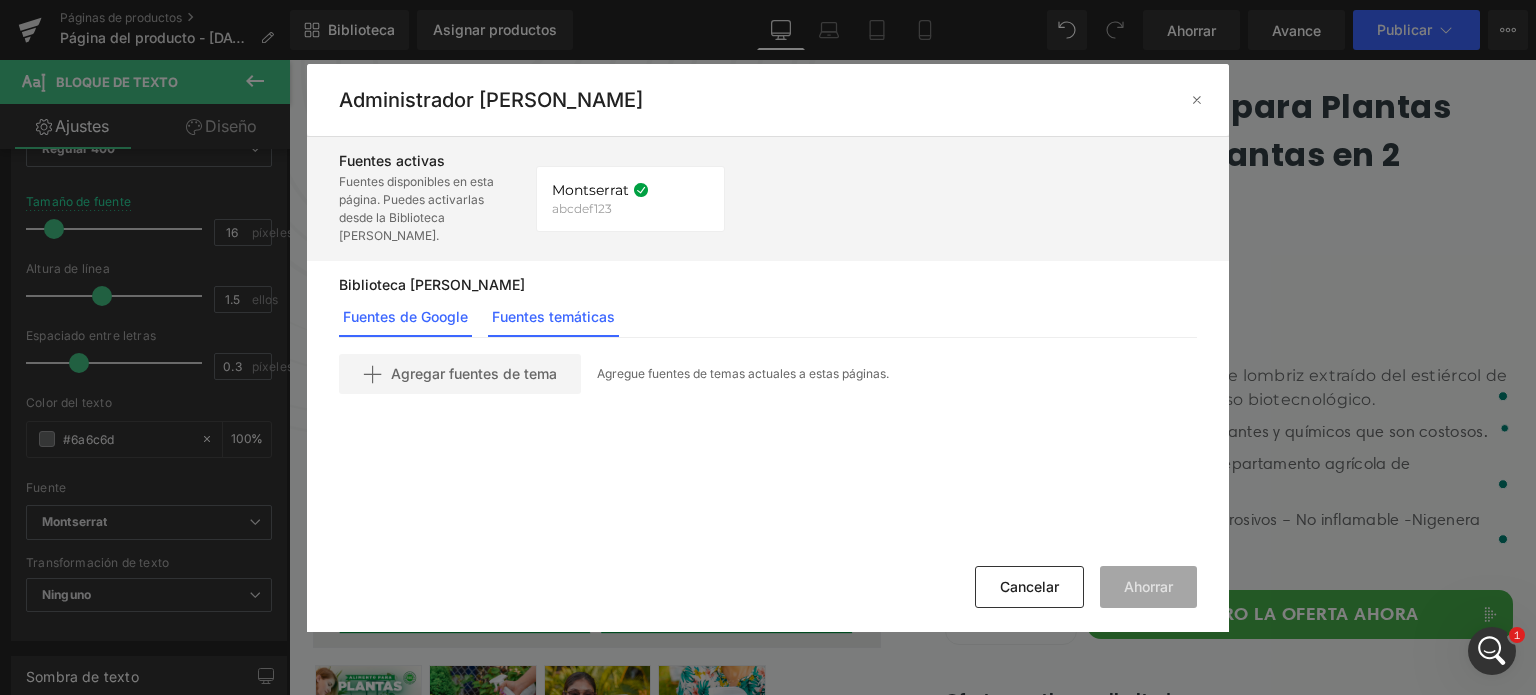 click on "Fuentes de Google" at bounding box center [405, 316] 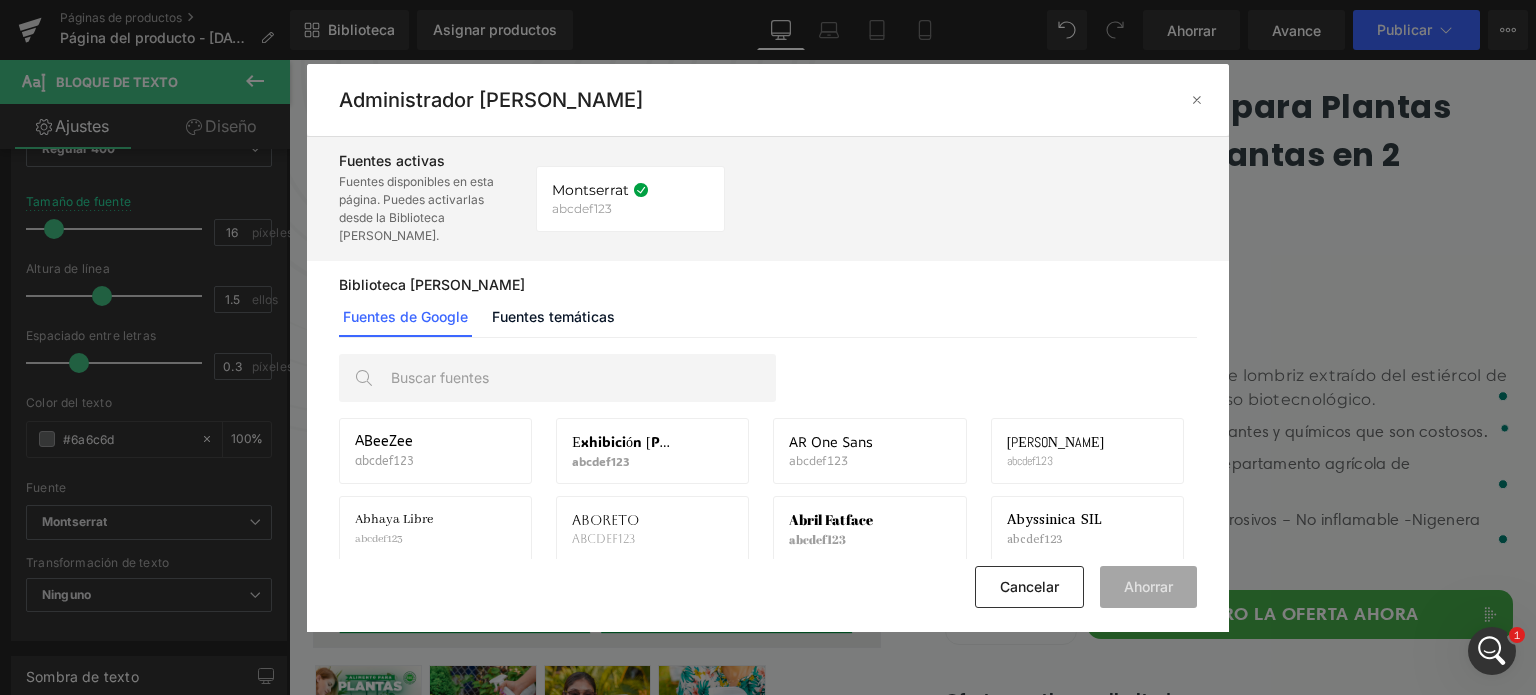 click on "Fuentes disponibles en esta página. Puedes activarlas desde la Biblioteca de fuentes." at bounding box center (416, 209) 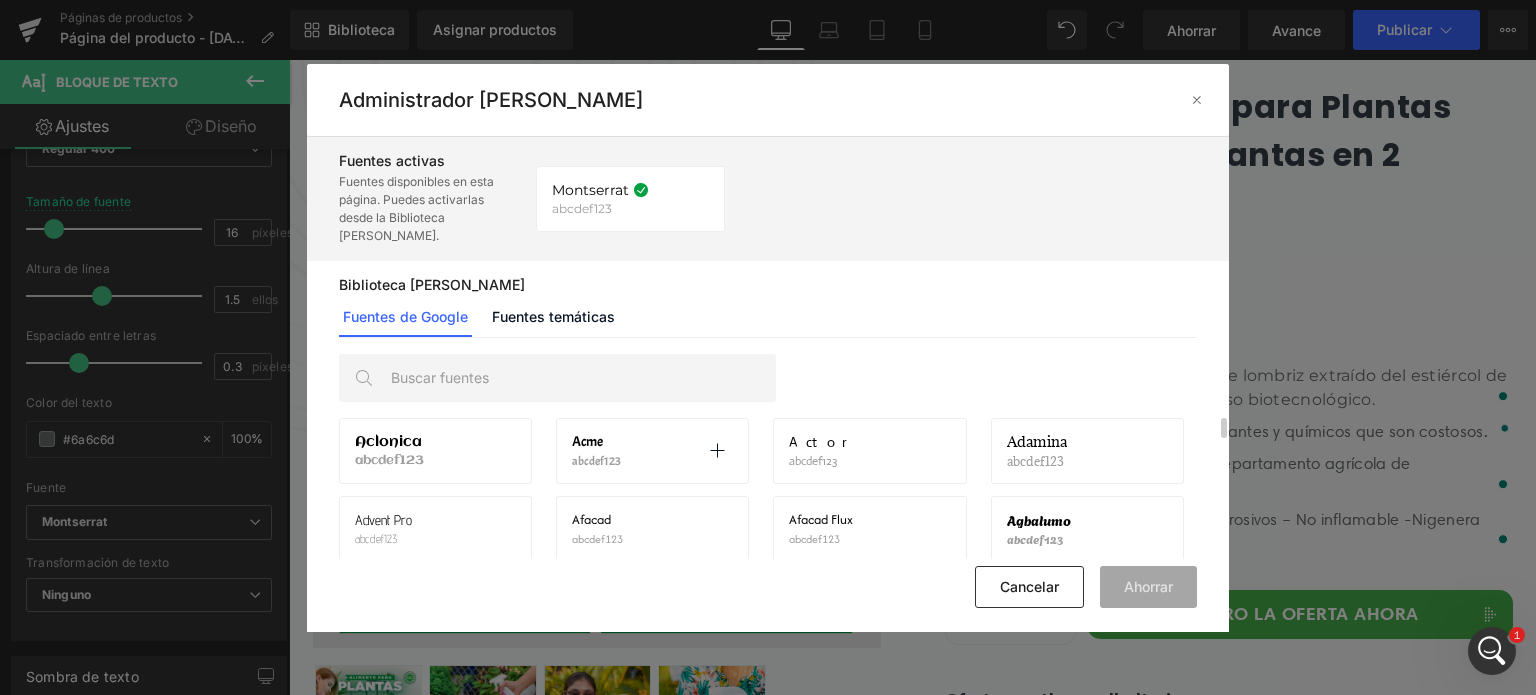 scroll, scrollTop: 201, scrollLeft: 0, axis: vertical 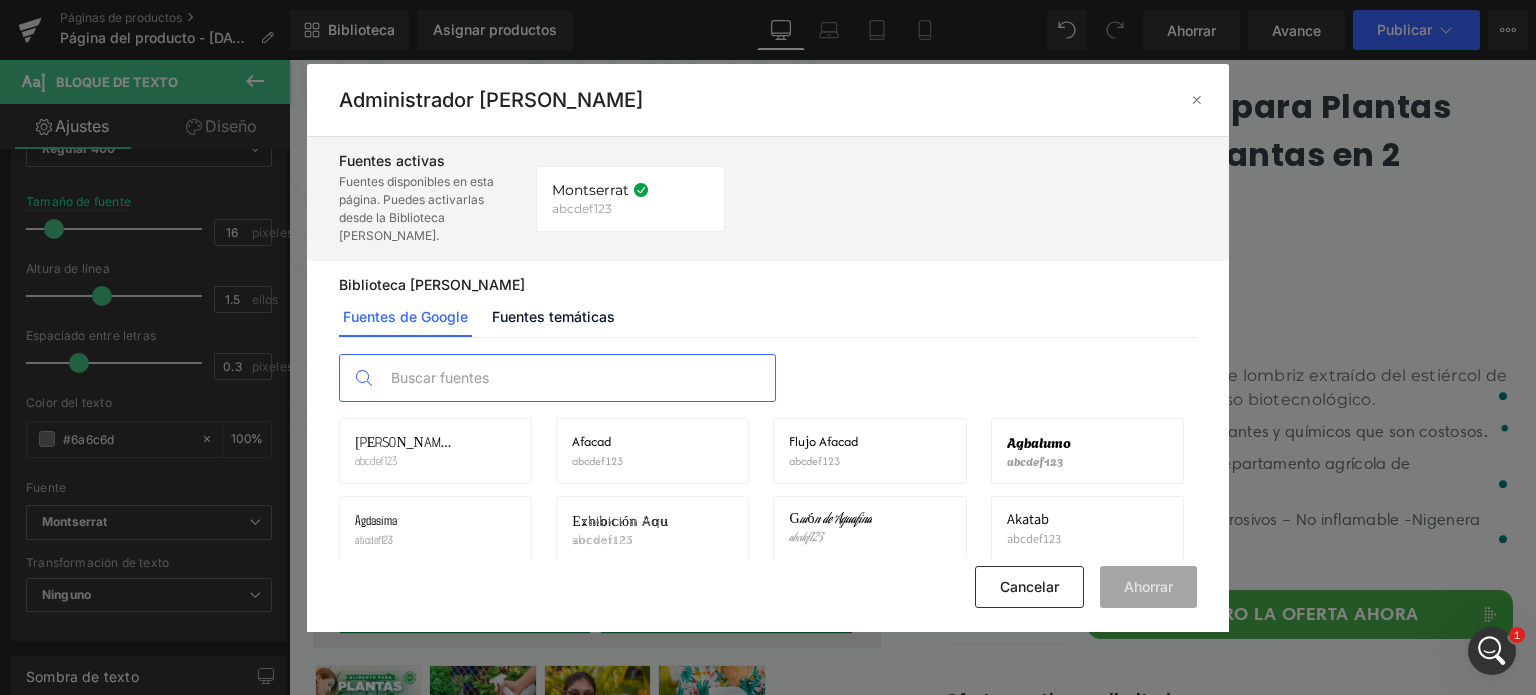click at bounding box center (577, 378) 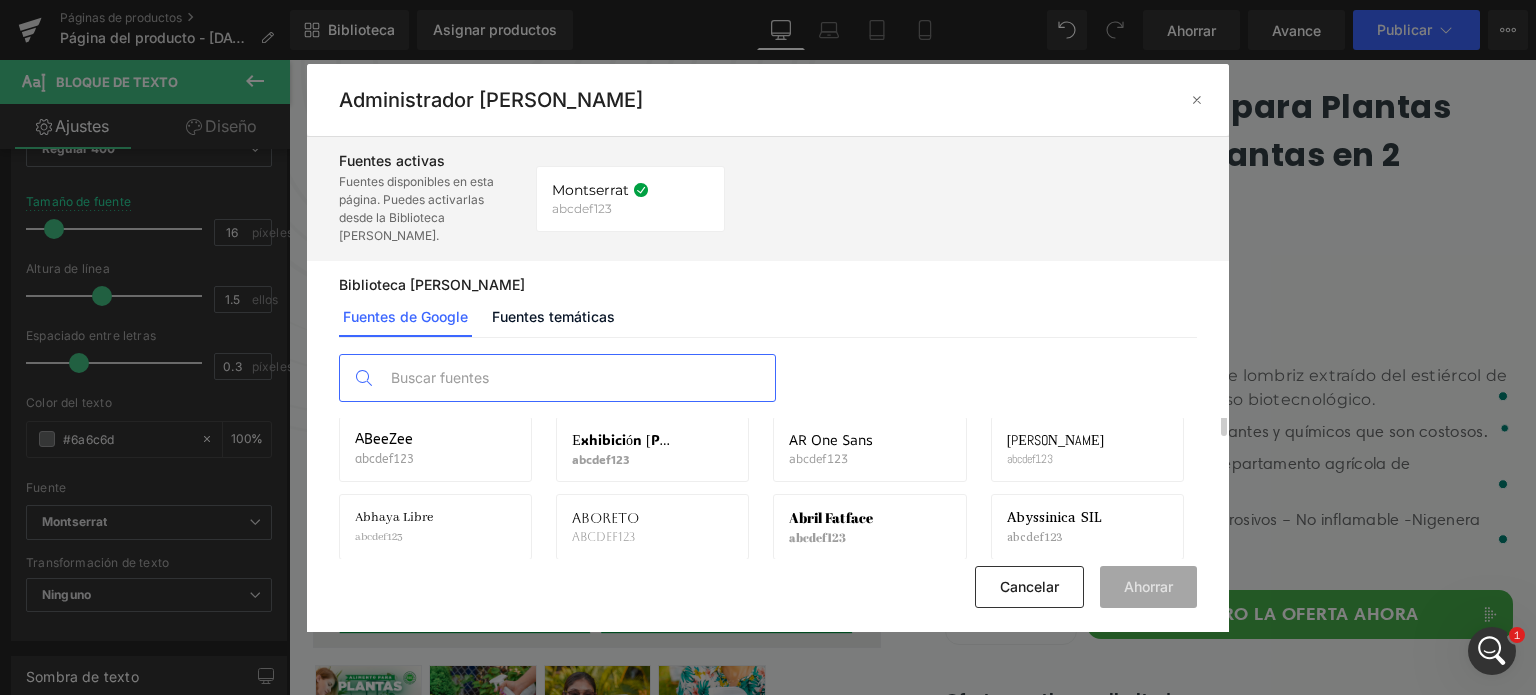 scroll, scrollTop: 0, scrollLeft: 0, axis: both 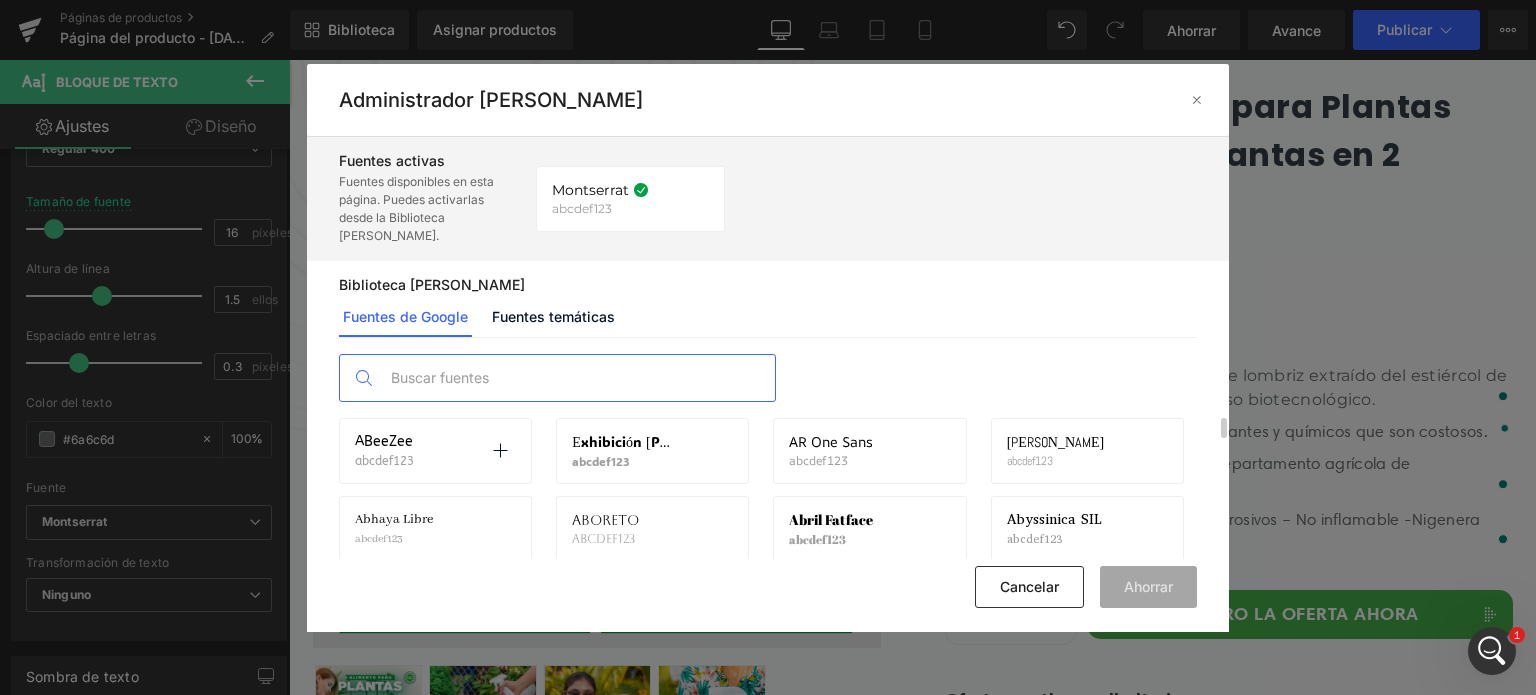 type on "o" 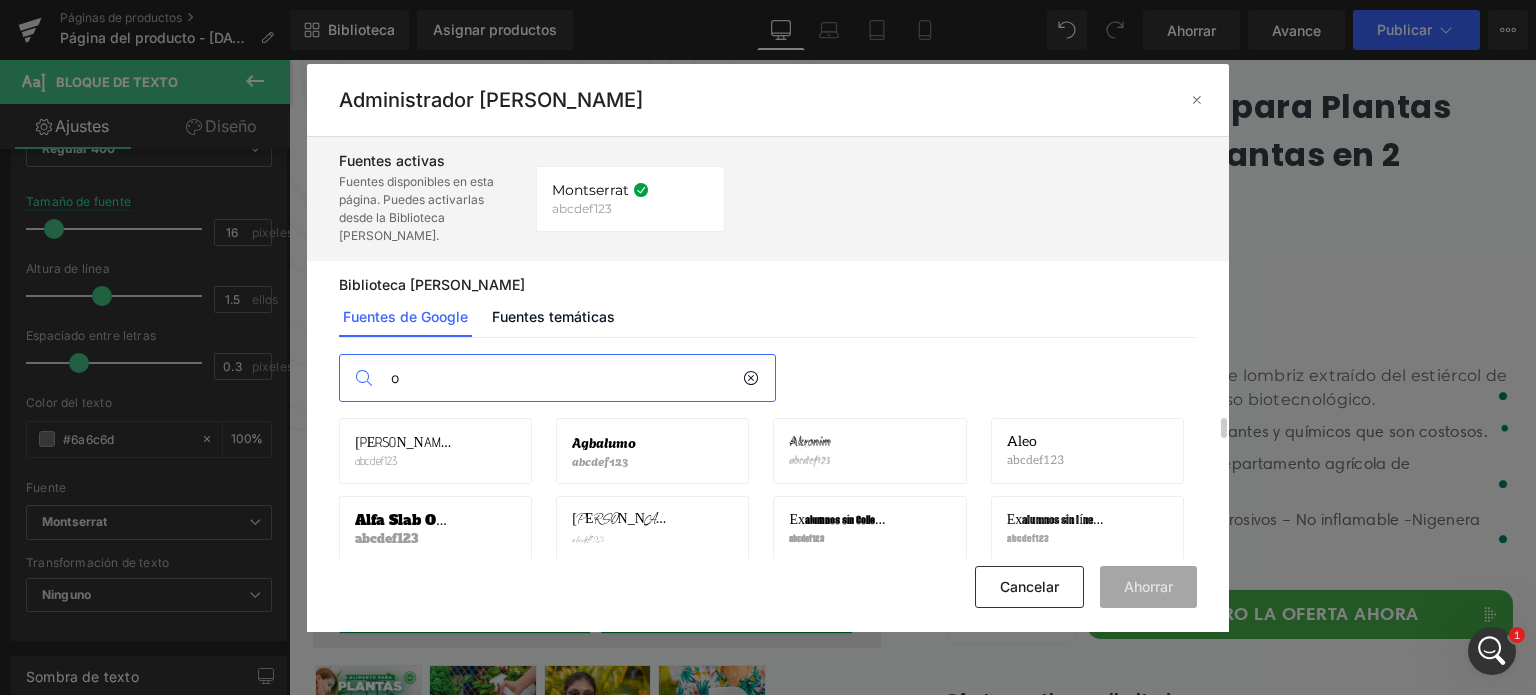 scroll, scrollTop: 0, scrollLeft: 0, axis: both 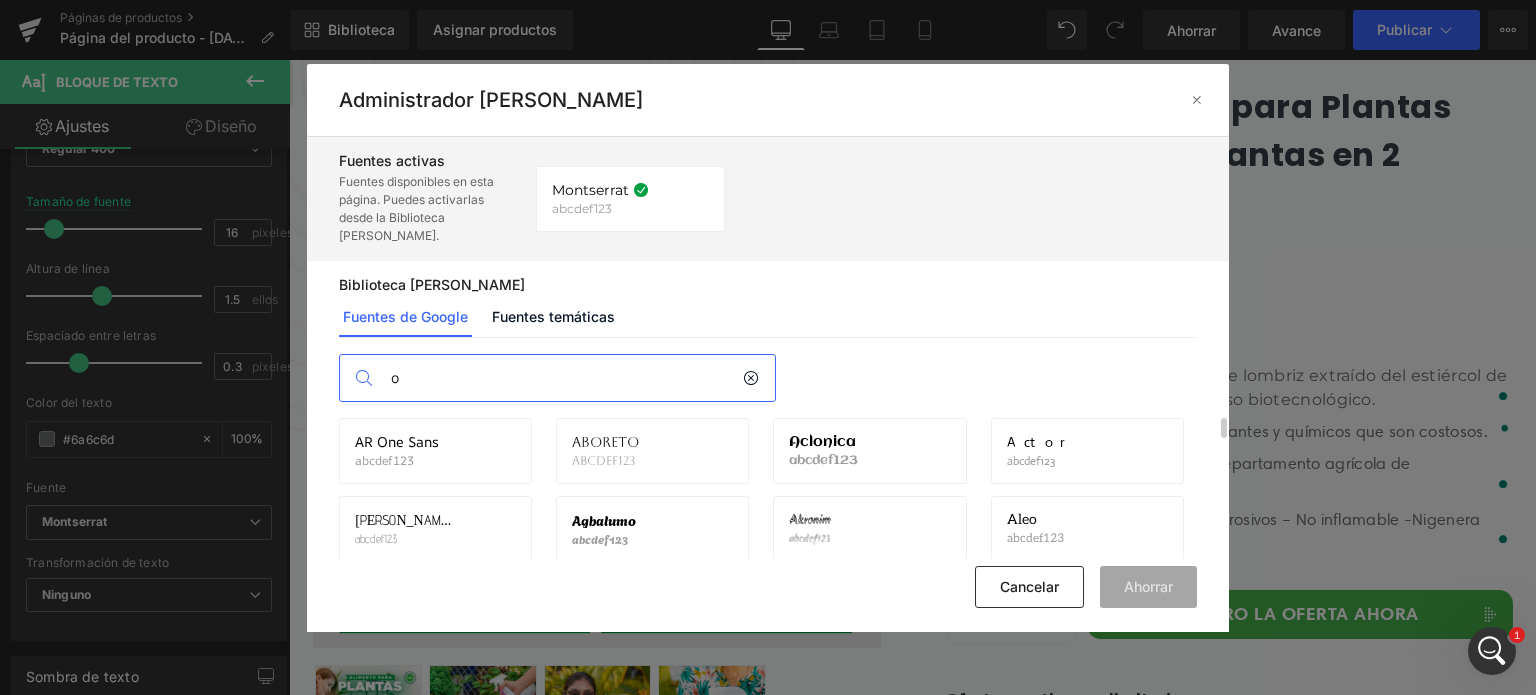 drag, startPoint x: 430, startPoint y: 384, endPoint x: 375, endPoint y: 384, distance: 55 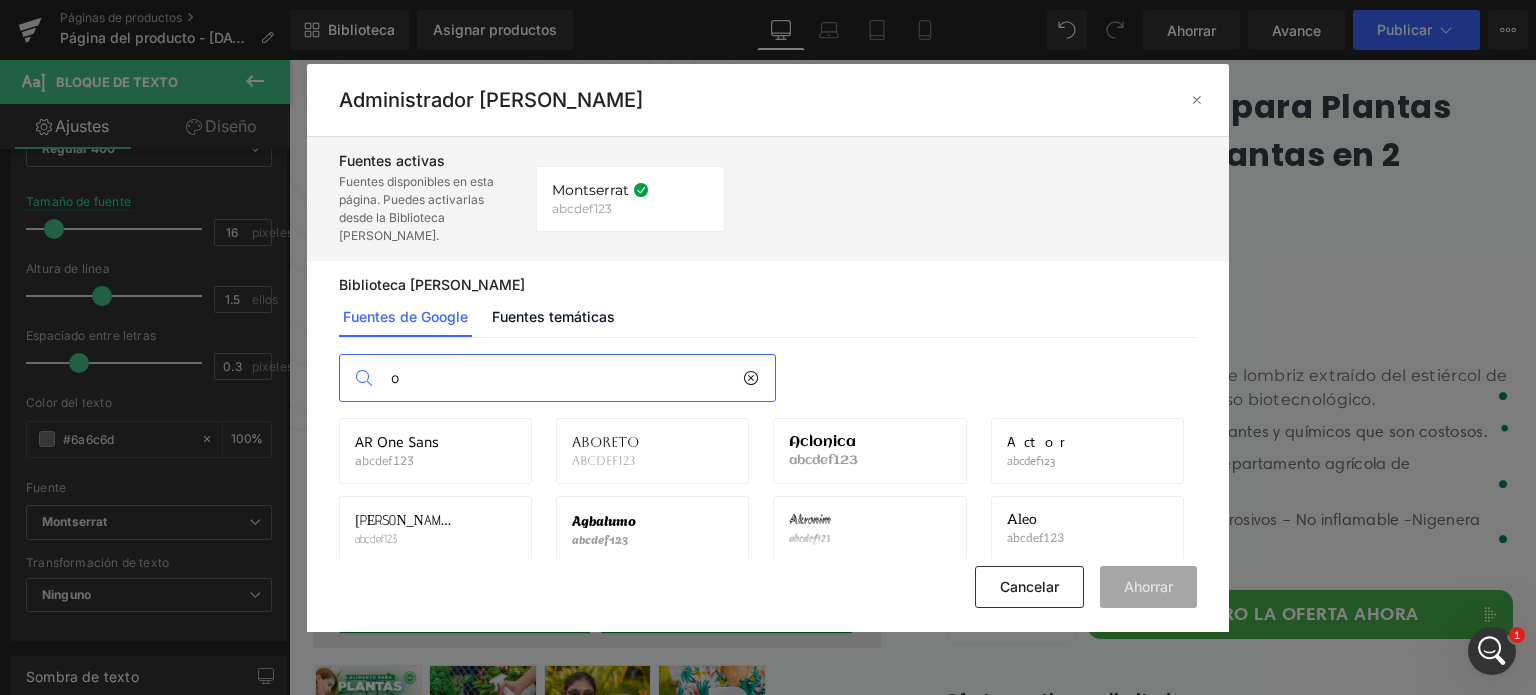 type 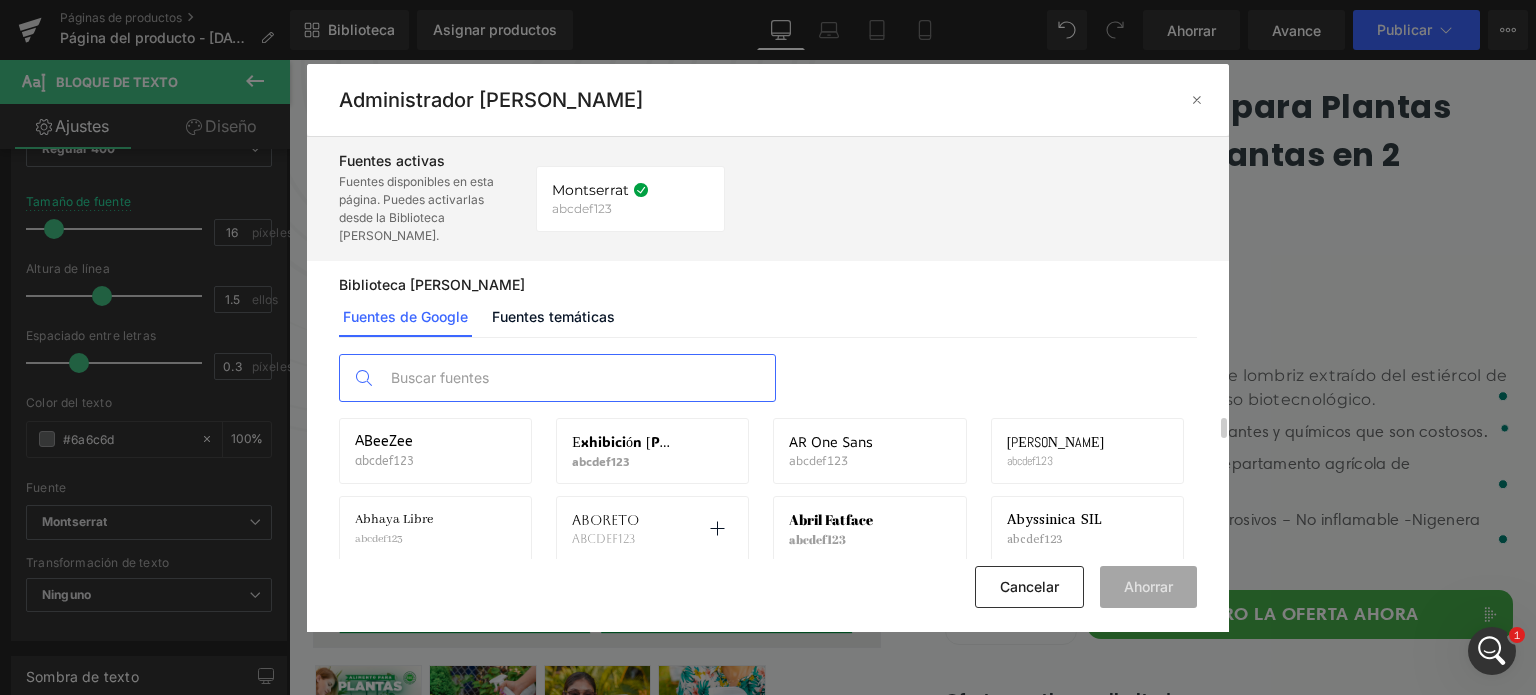 click on "Aboreto abcdef123 Activar fuente" at bounding box center (652, 529) 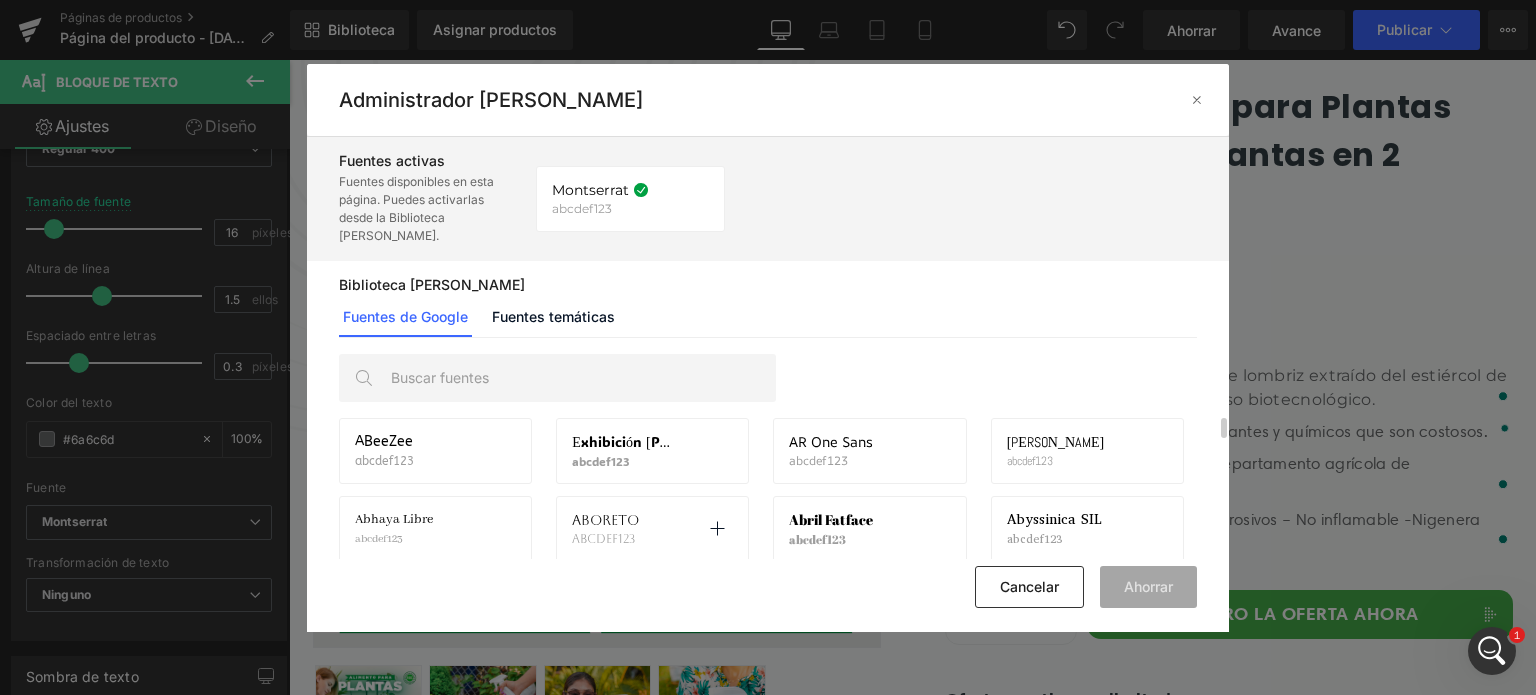 click on "Aboreto abcdef123 Activar fuente" at bounding box center (652, 529) 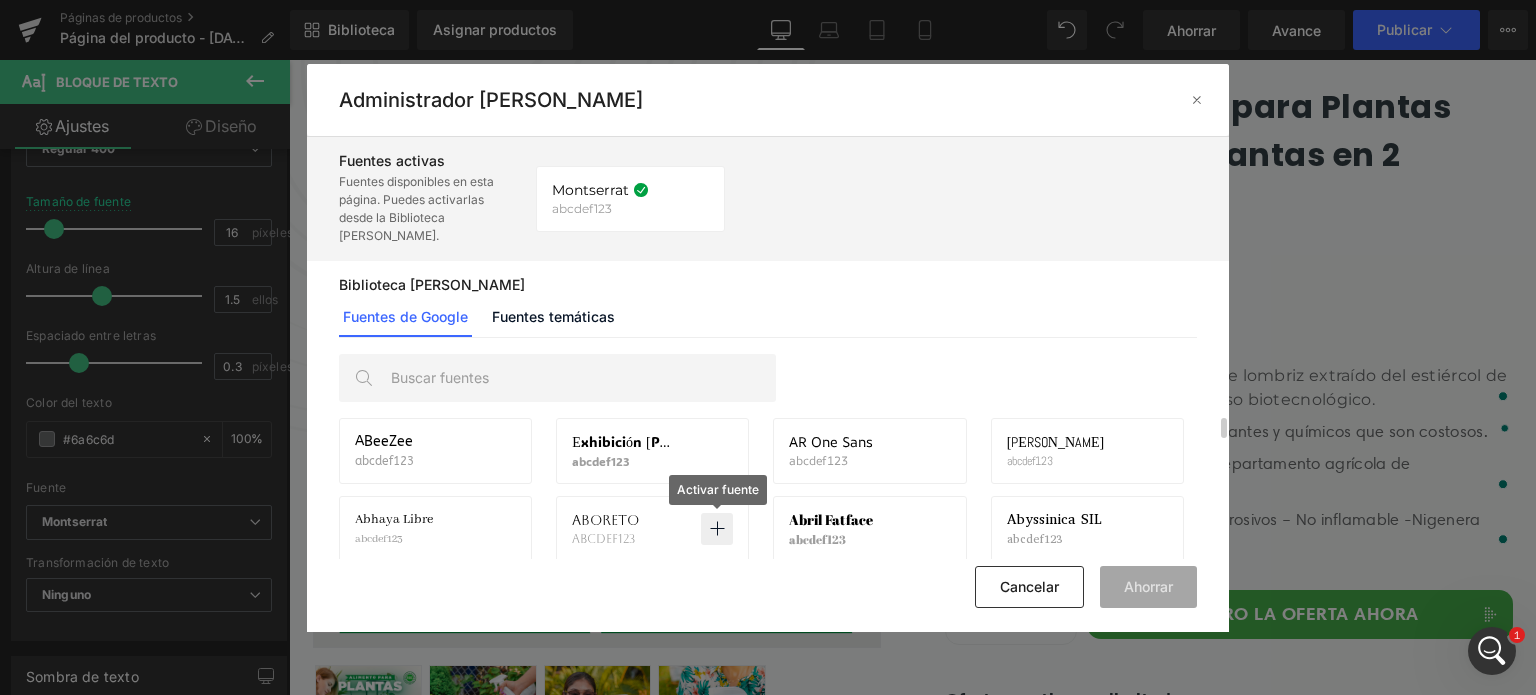 click at bounding box center (717, 529) 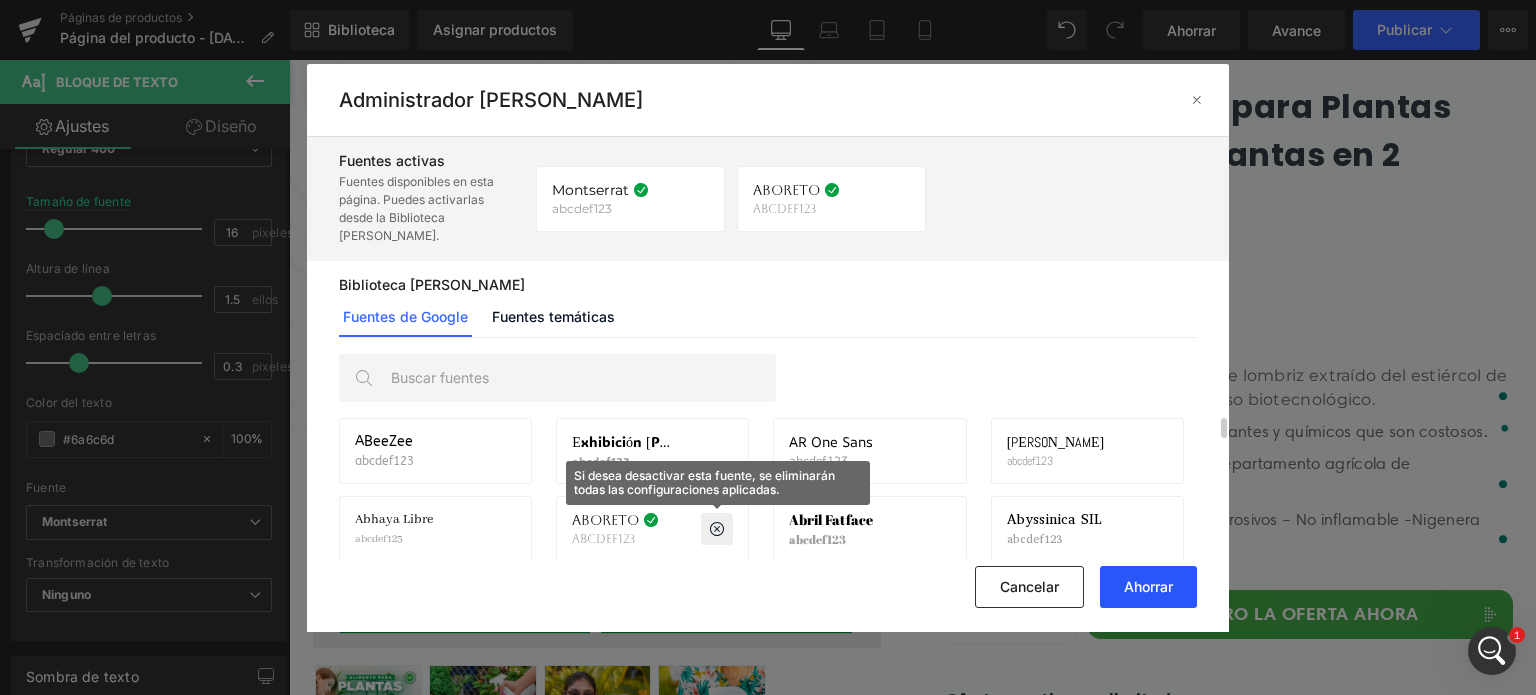 click on "Ahorrar" at bounding box center [1148, 586] 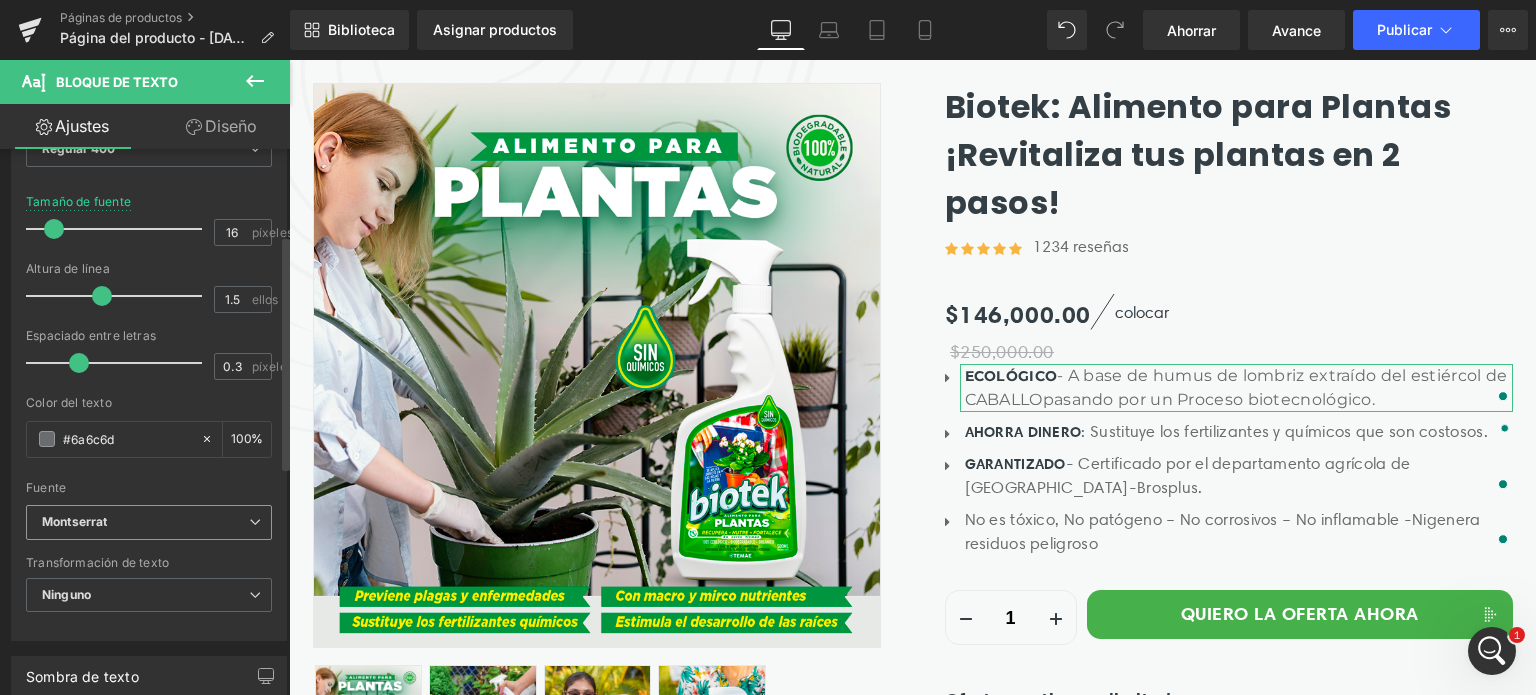 click on "Montserrat" at bounding box center [74, 521] 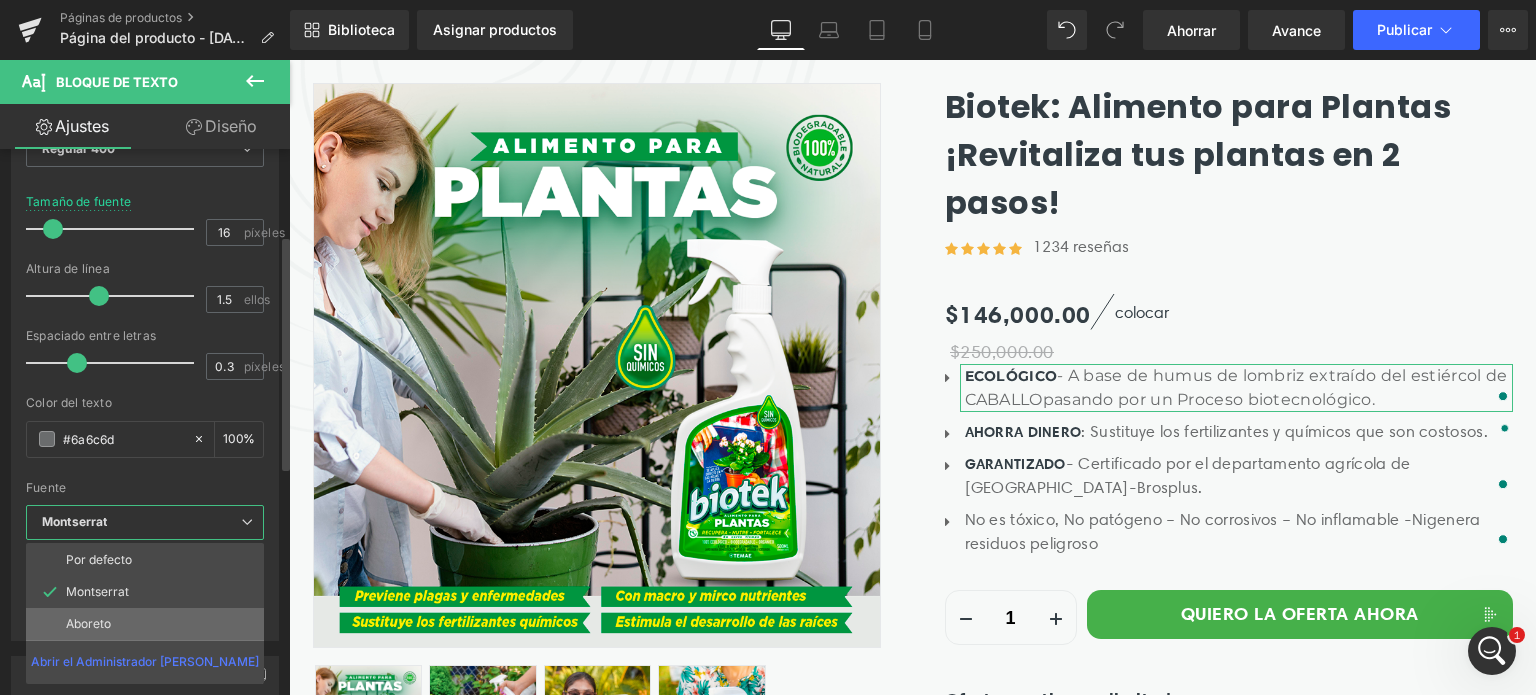 click on "Aboreto" at bounding box center (88, 623) 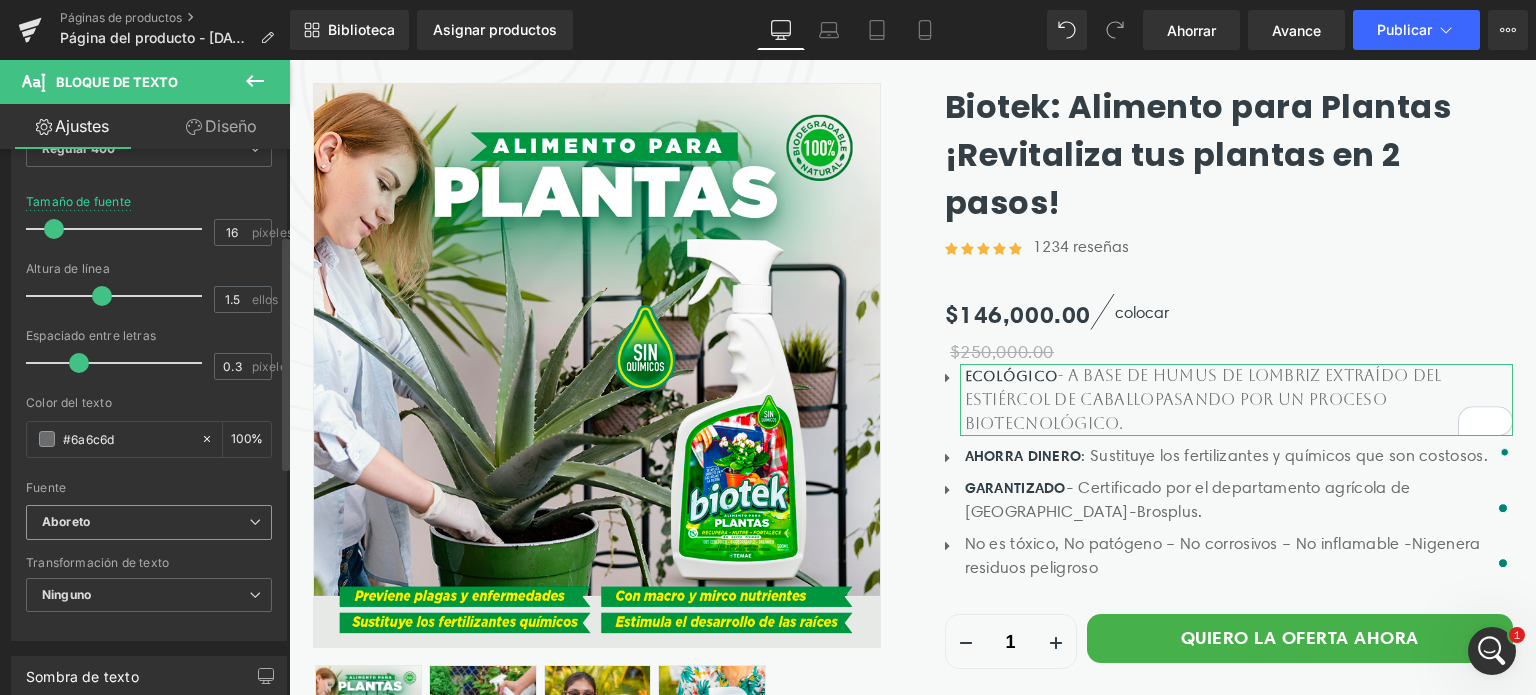 click on "Aboreto" at bounding box center [149, 522] 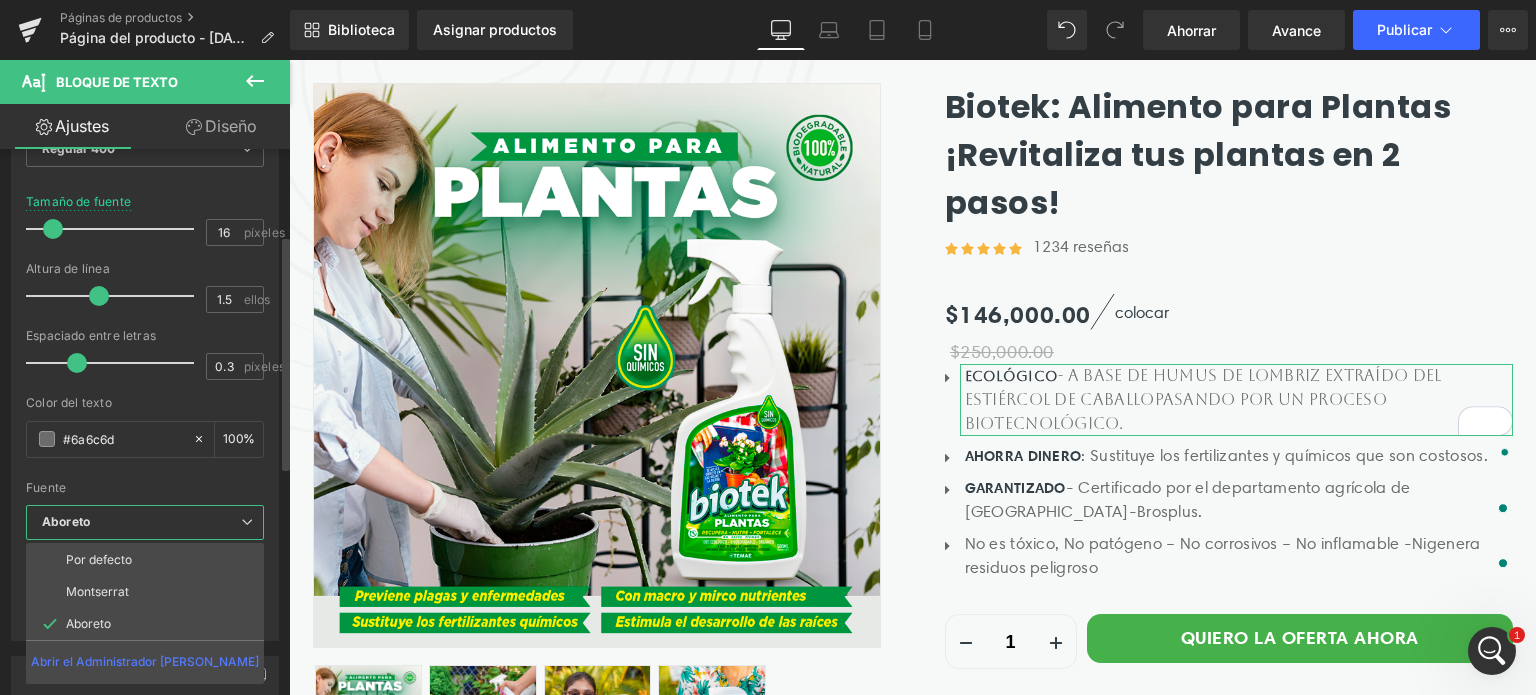 click on "Estilos de texto Costumbre
Costumbre
Configurar estilo global
Costumbre
Configurar estilo global
Delgado 100 Semifino 200 Luz 300 Regular 400 Mediano 500 Semi Negrita 600 Súper Bold 800 El más audaz 900 Negrita 700 Encendedor Más audaz Peso de la fuente
Regular 400
Delgado 100 Semifino 200 Luz 300 Regular 400 Mediano 500 Semi Negrita 600 Súper Bold 800 El más audaz 900 Negrita 700 Encendedor Más audaz 16px Tamaño de fuente 16 píxeles 1.5em Altura de línea 1.5 ellos 0.3px Espaciado entre letras 0.3 píxeles #6A6C6D Color del texto #6a6c6d 100 % Aboreto
Fuente
Por defecto
Montserrat" at bounding box center [145, 331] 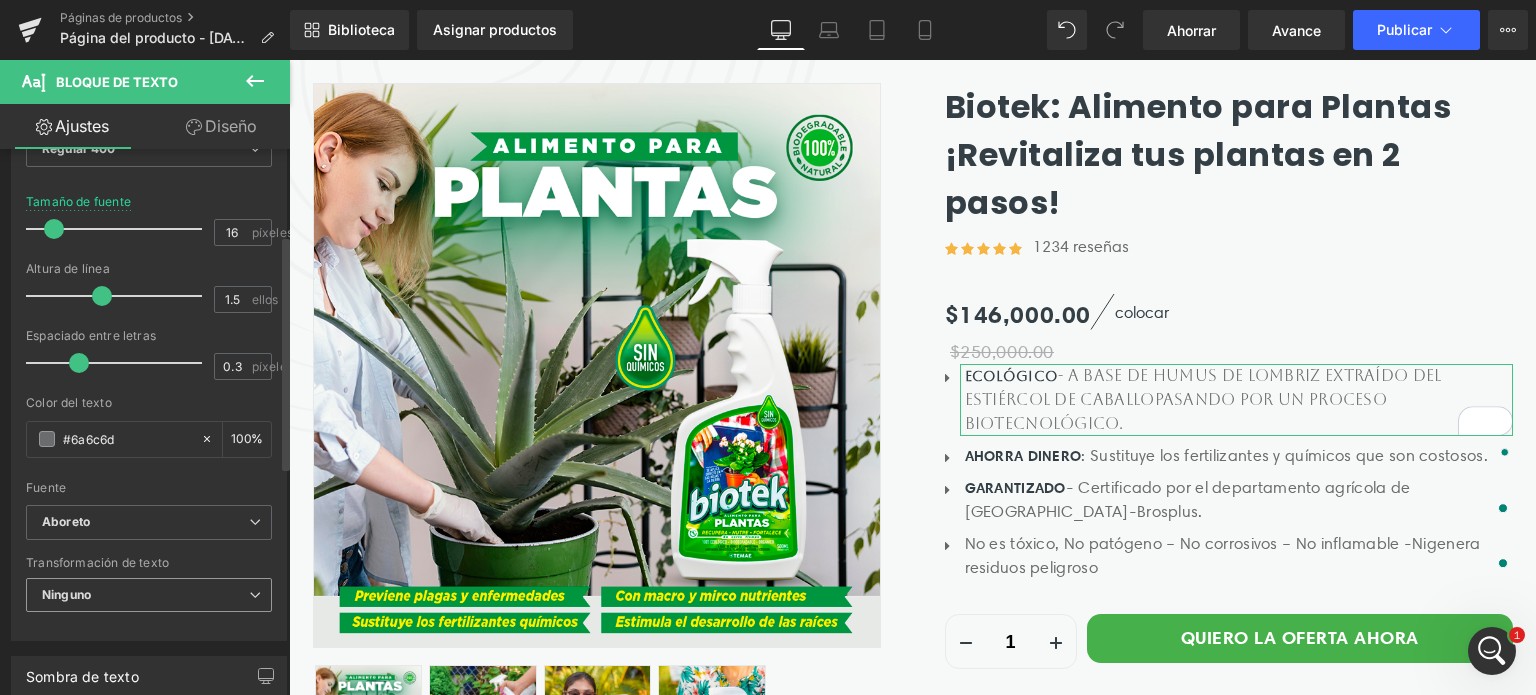 click on "Ninguno" at bounding box center [149, 595] 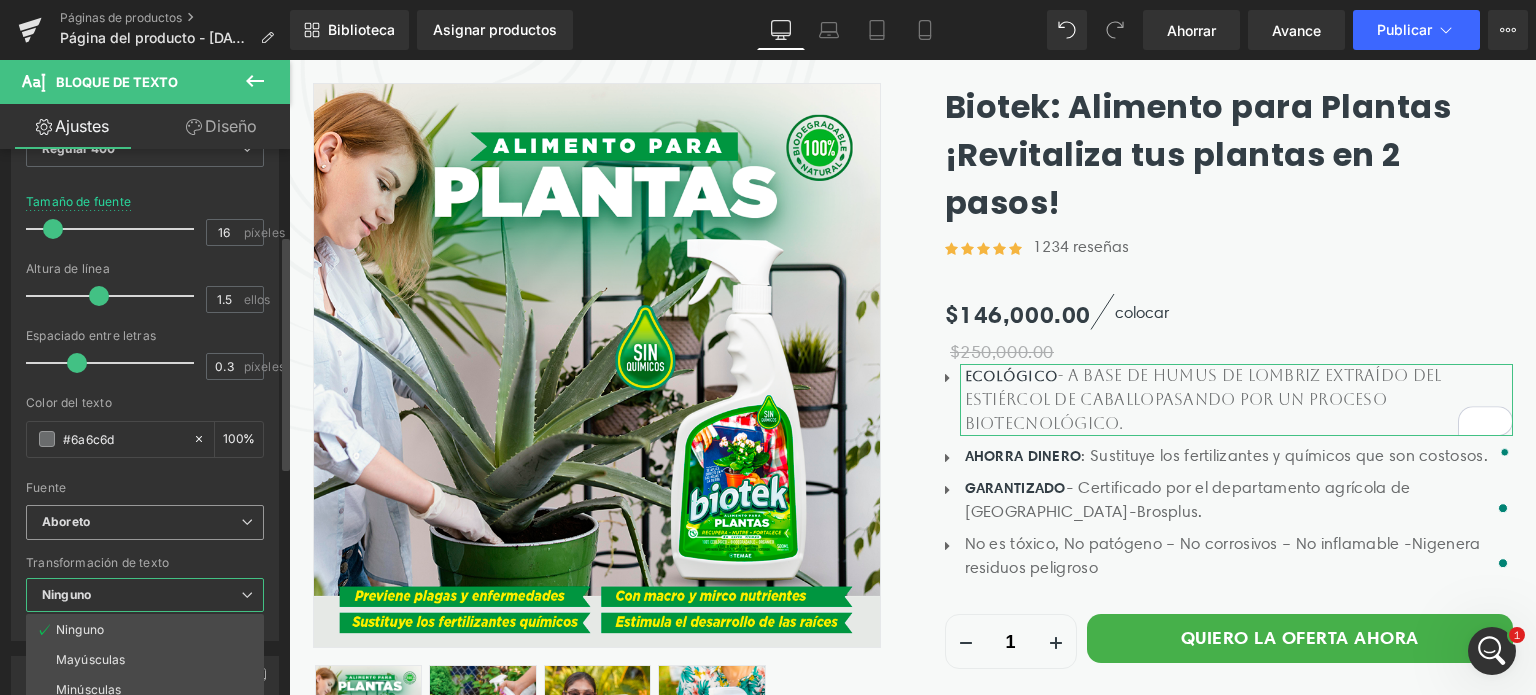 click on "Aboreto" at bounding box center [66, 521] 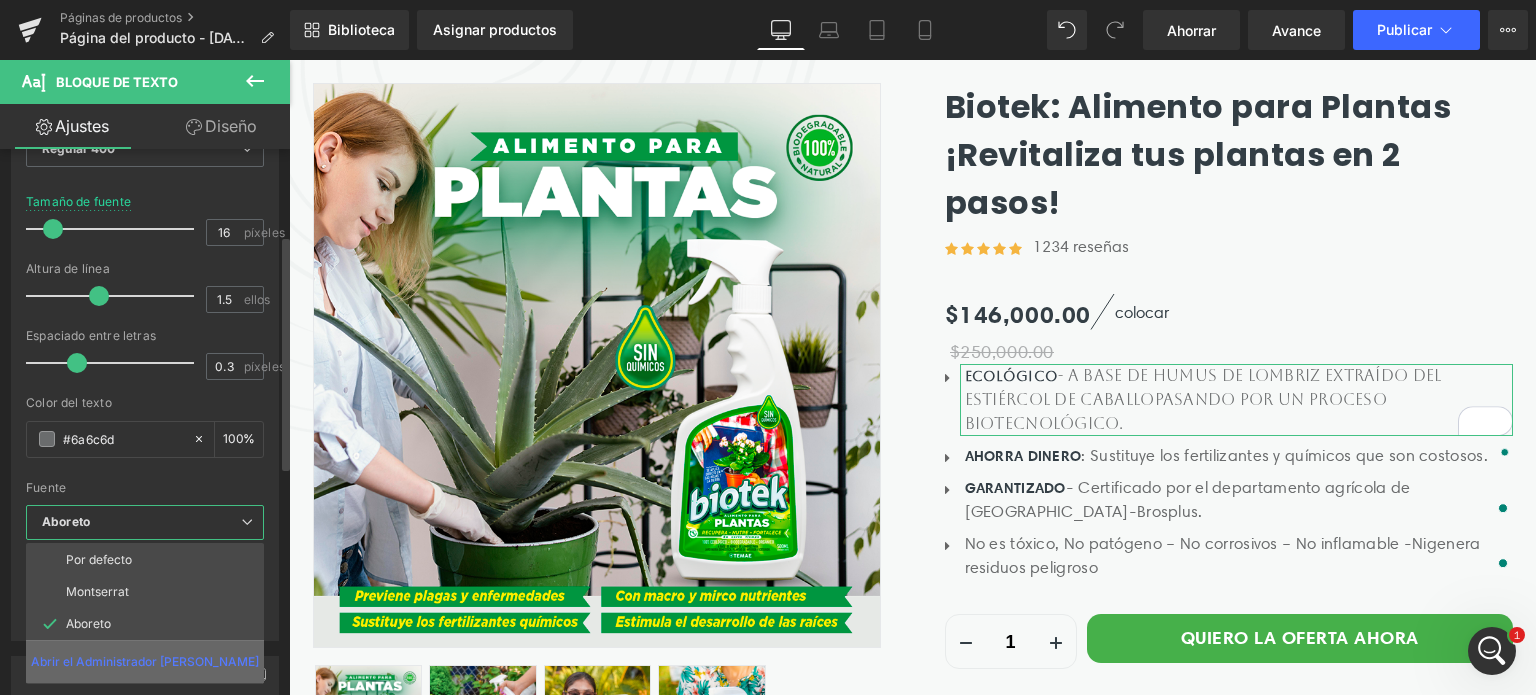 click on "Abrir el Administrador de fuentes" at bounding box center (145, 661) 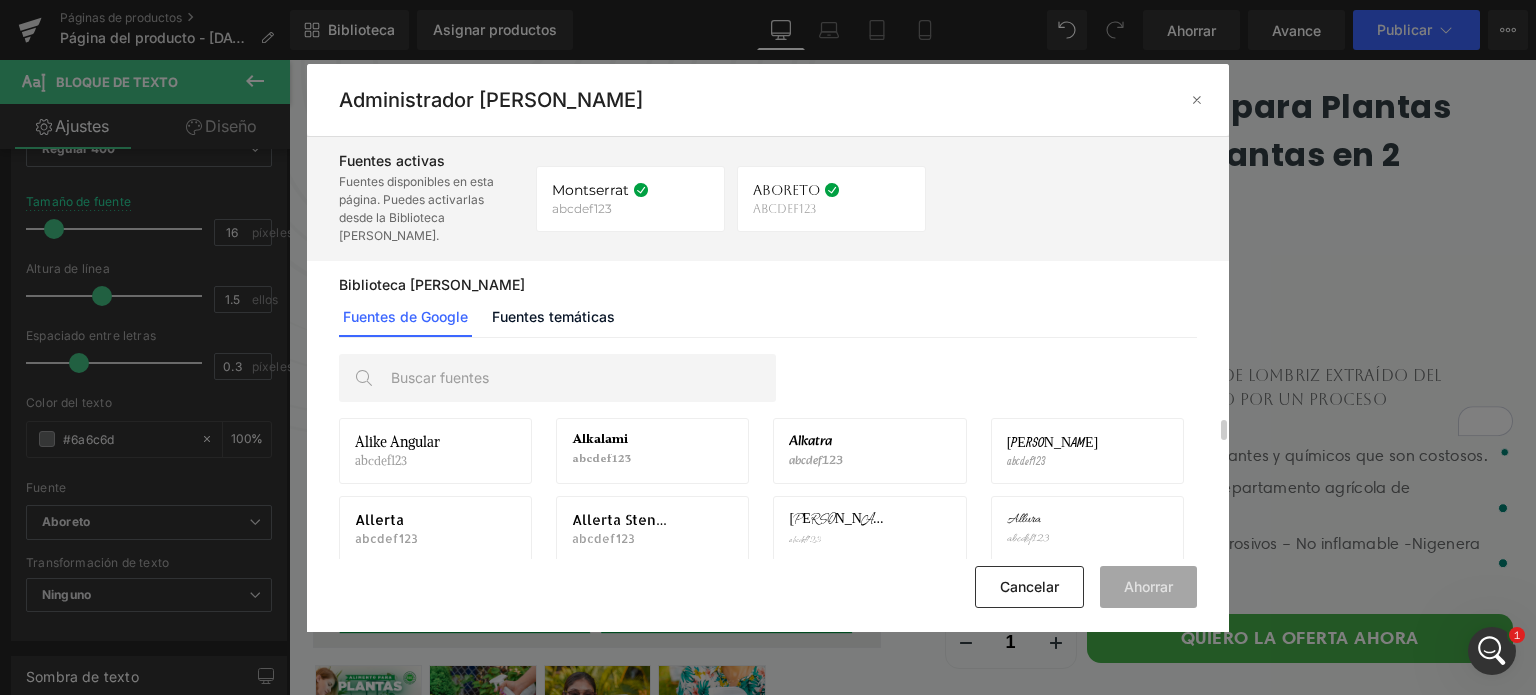 scroll, scrollTop: 856, scrollLeft: 0, axis: vertical 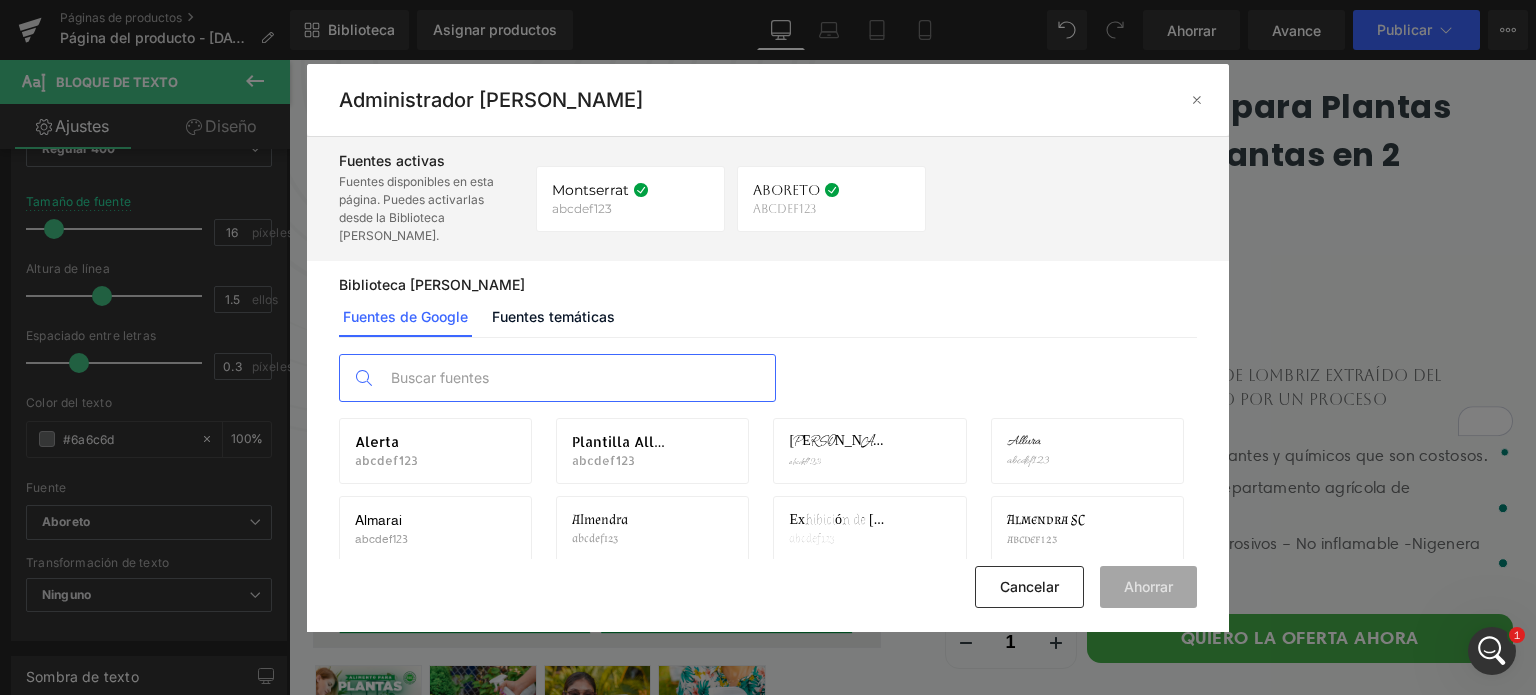 click at bounding box center [577, 378] 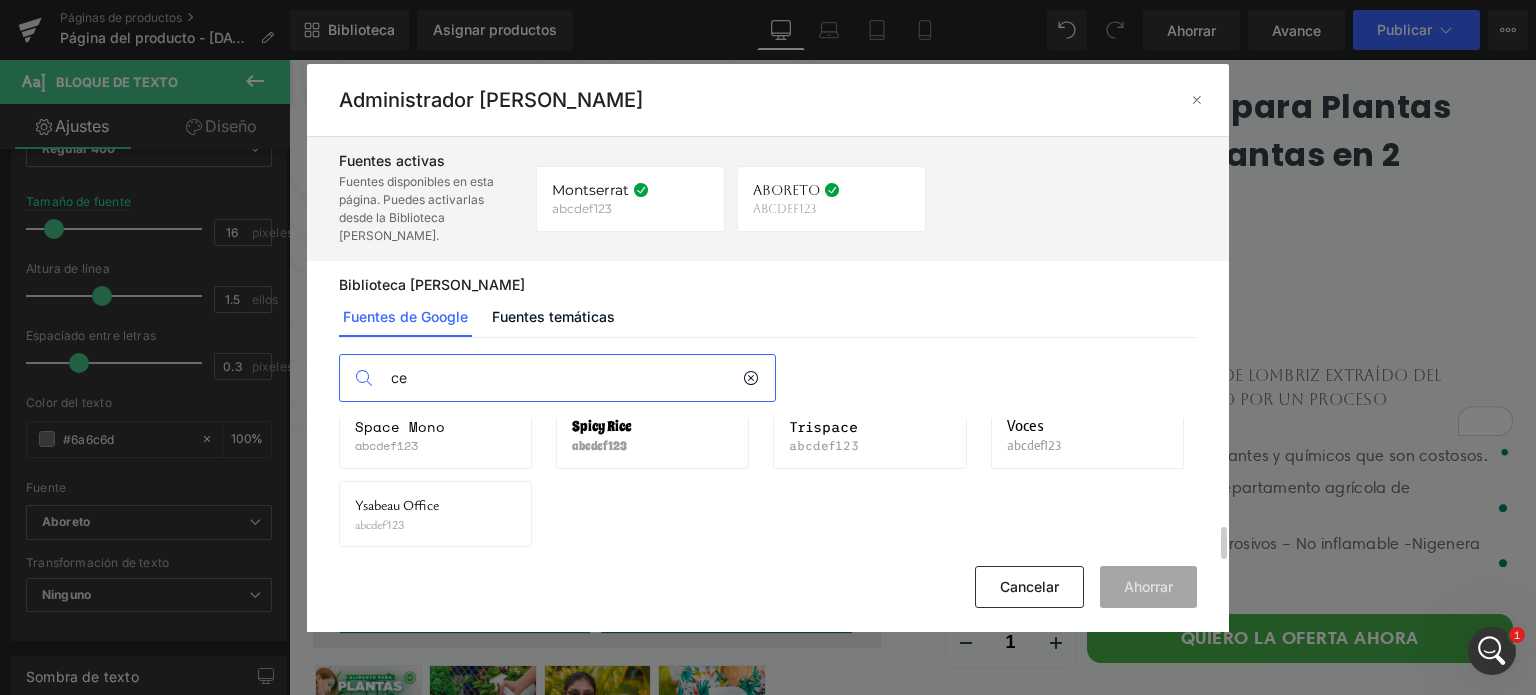scroll, scrollTop: 482, scrollLeft: 0, axis: vertical 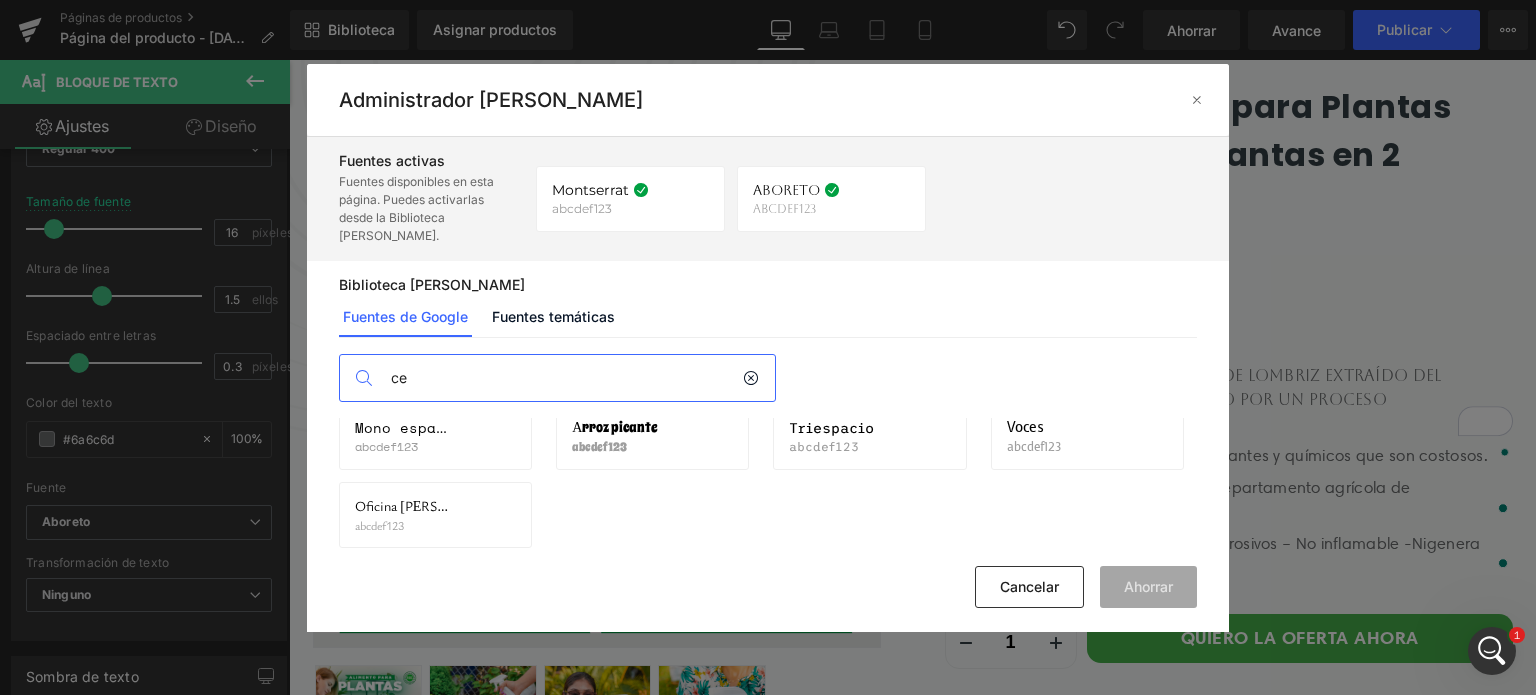 type on "c" 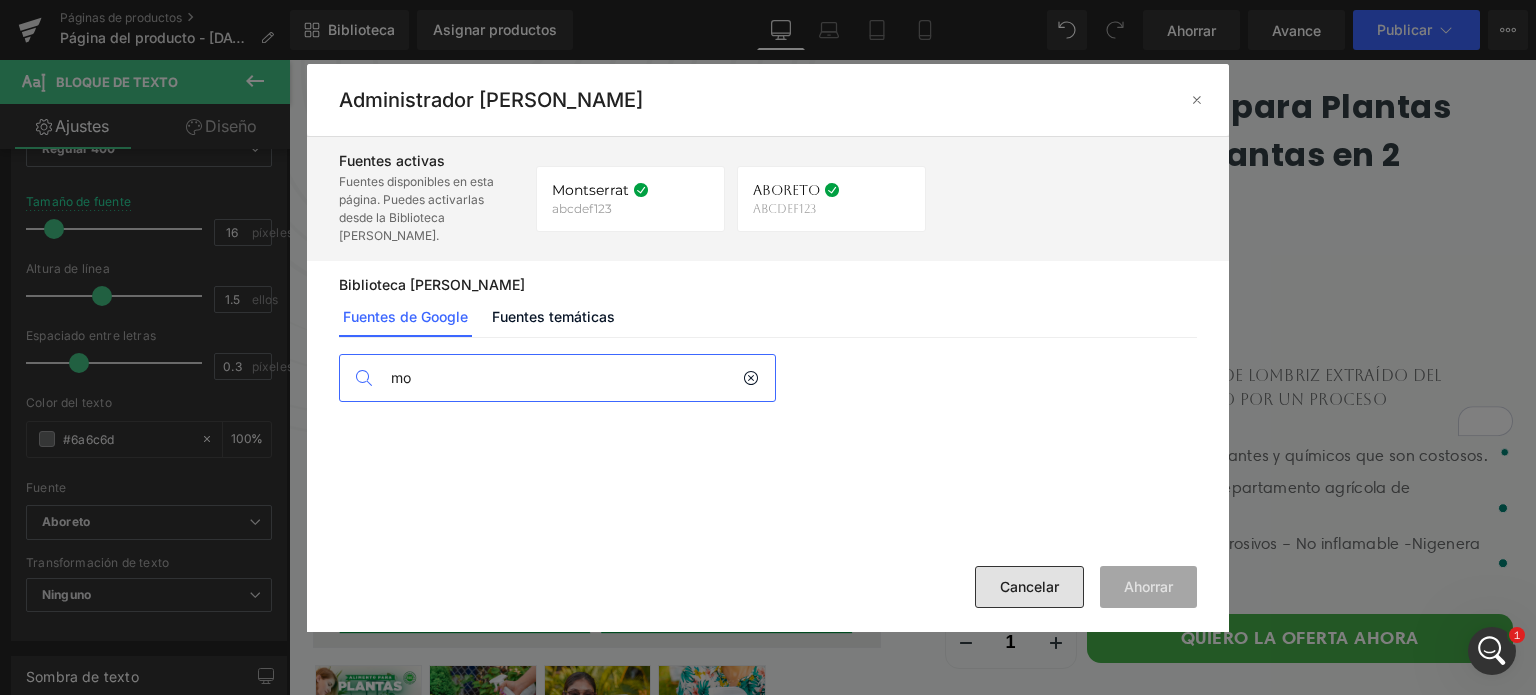 type on "mo" 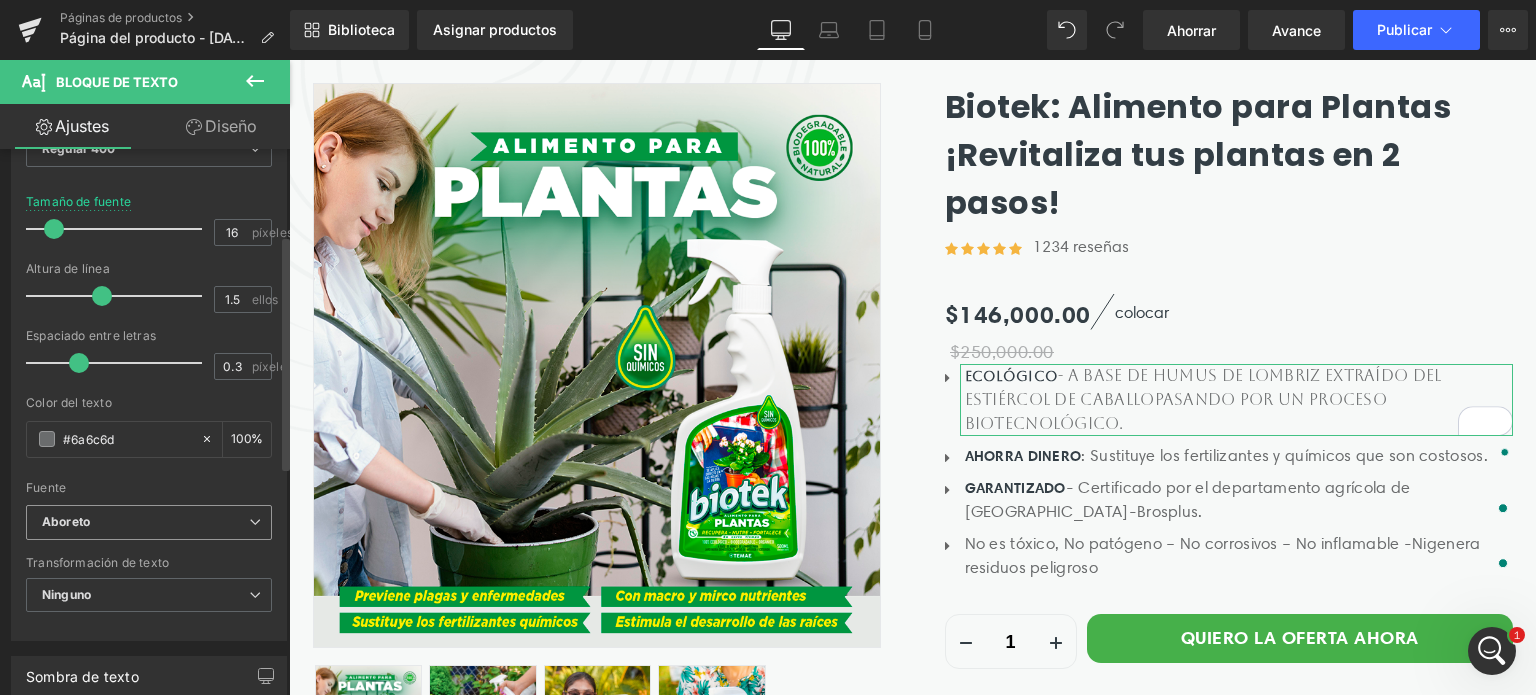 click on "Aboreto" at bounding box center [149, 522] 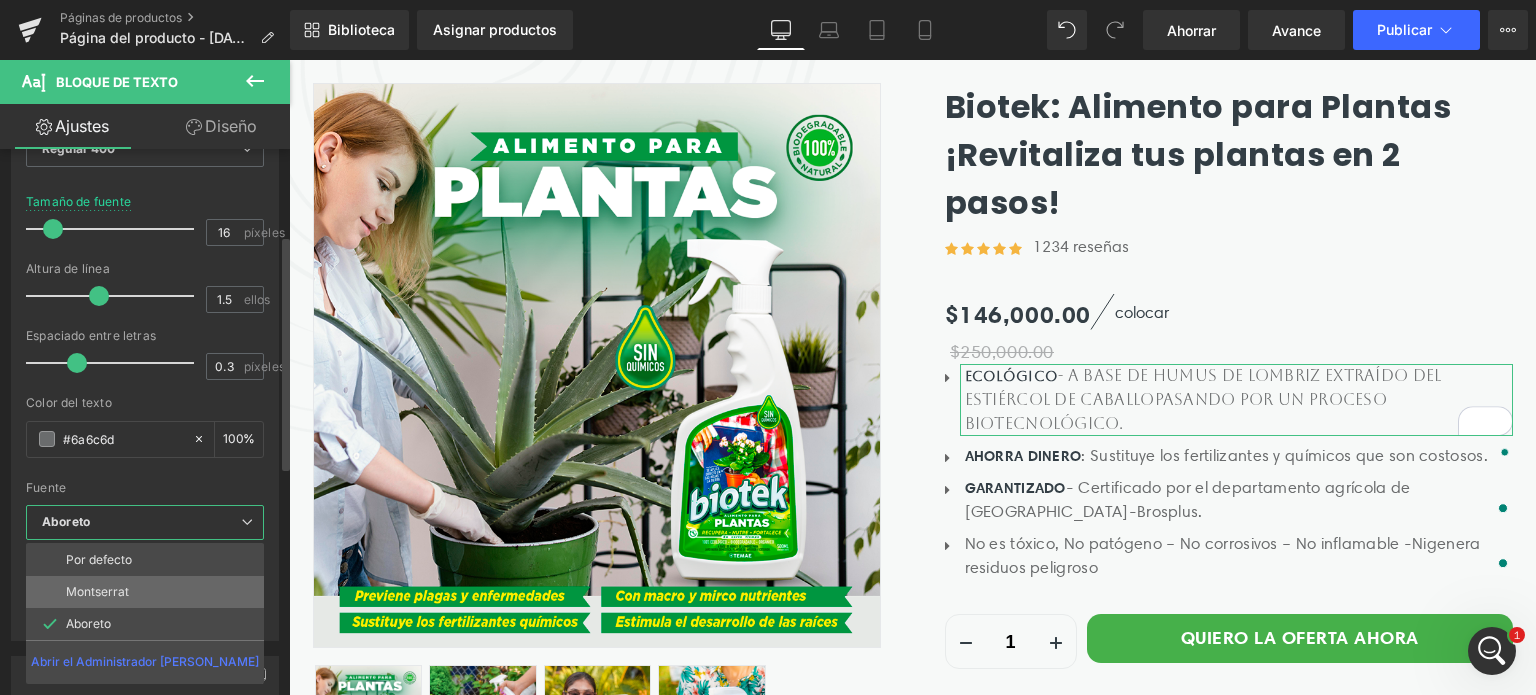 click on "Montserrat" at bounding box center [97, 591] 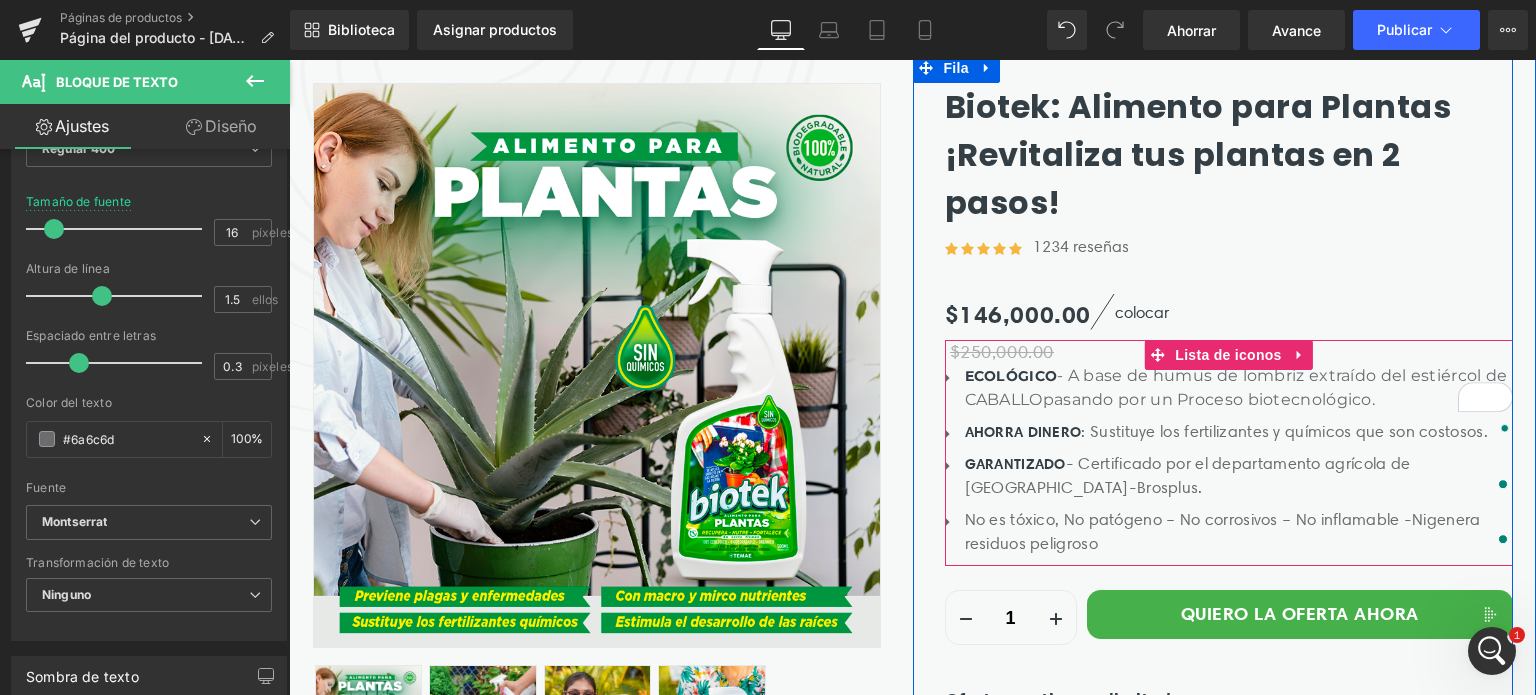 click on "AHORRA DINERO" at bounding box center [1023, 432] 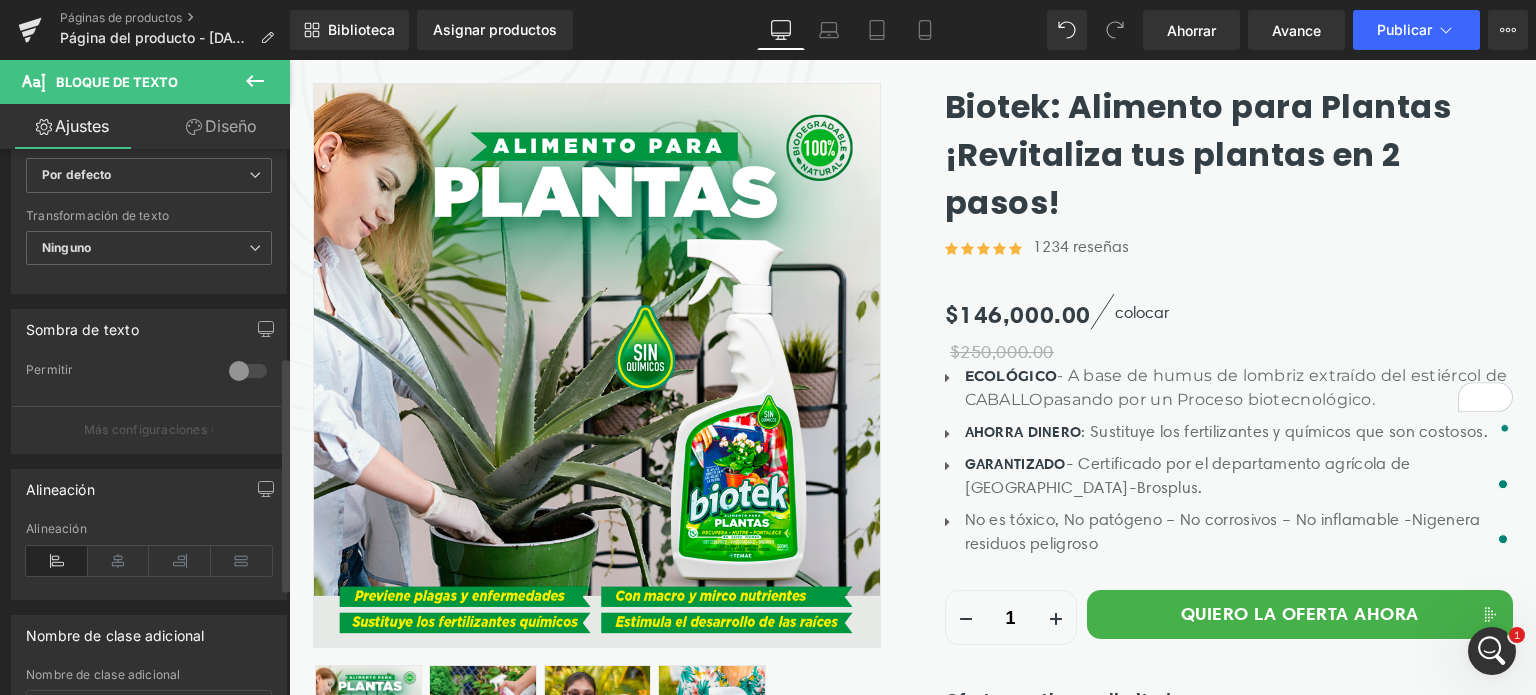 scroll, scrollTop: 300, scrollLeft: 0, axis: vertical 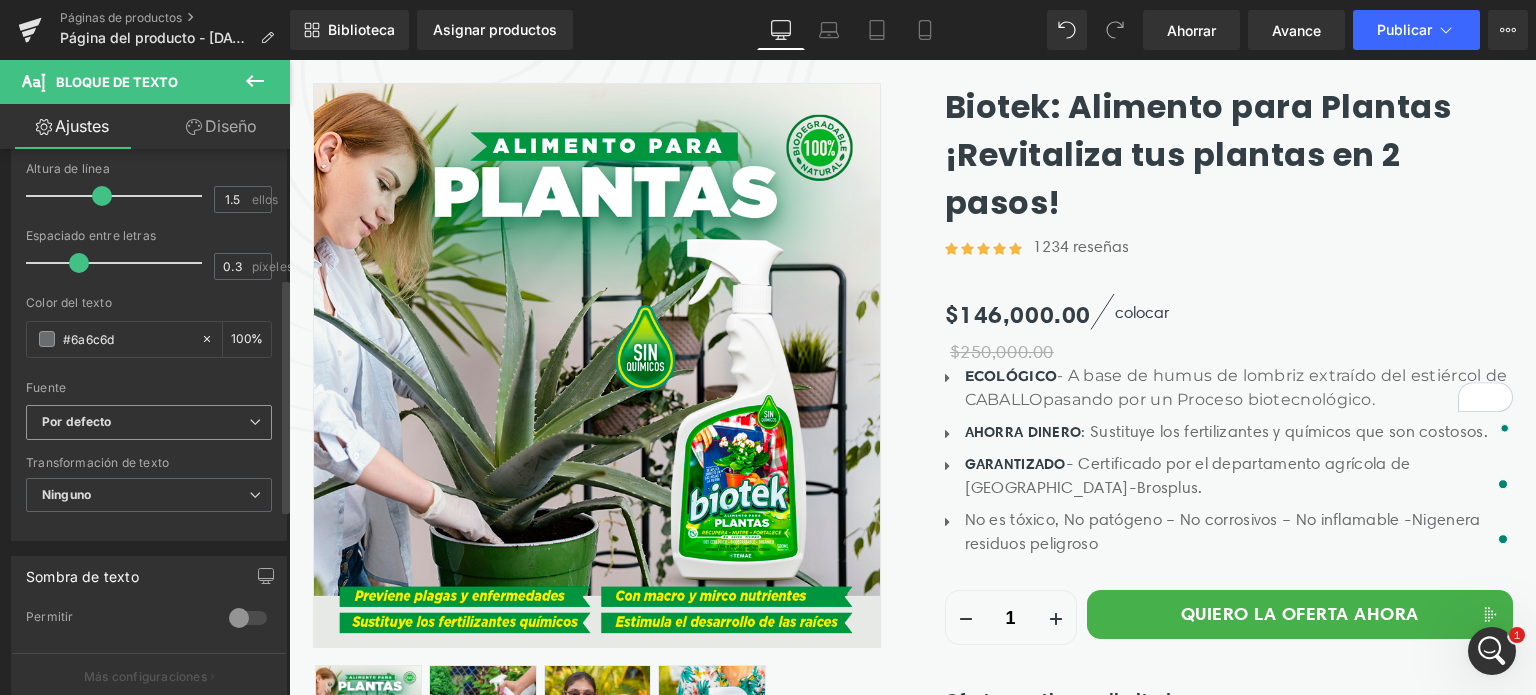 click on "Por defecto" at bounding box center [149, 422] 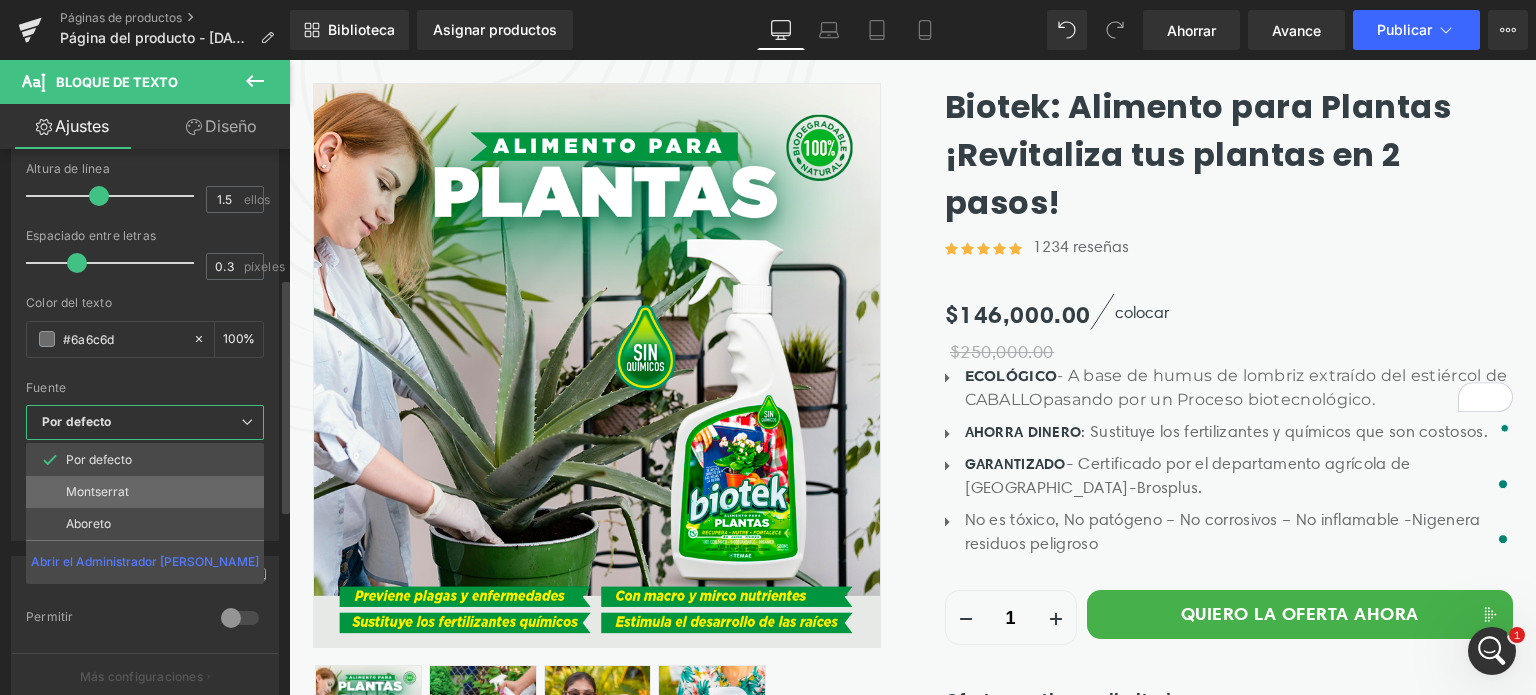 click on "Montserrat" at bounding box center [145, 492] 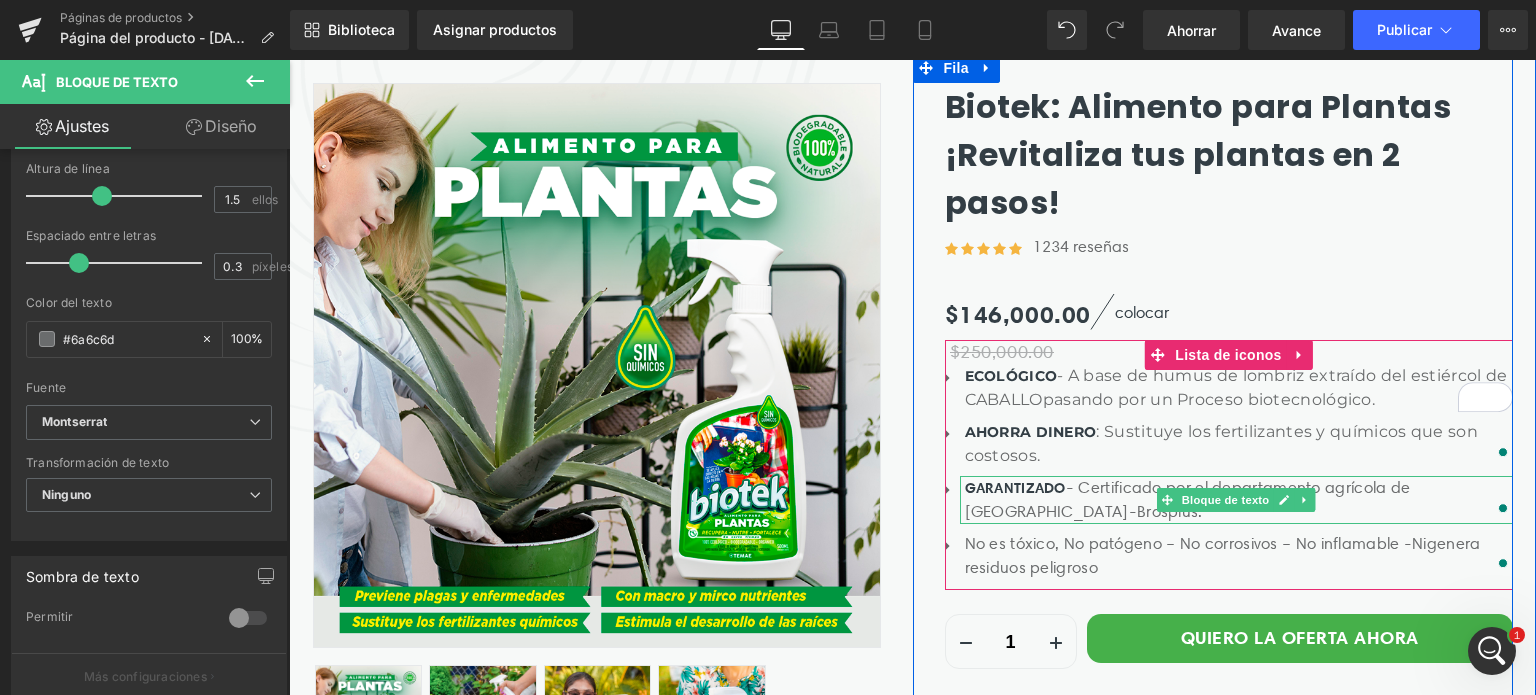 click on "GARANTIZADO  - Certificado por el departamento agrícola de los Estados Unidos-  Brosplus." at bounding box center [1239, 500] 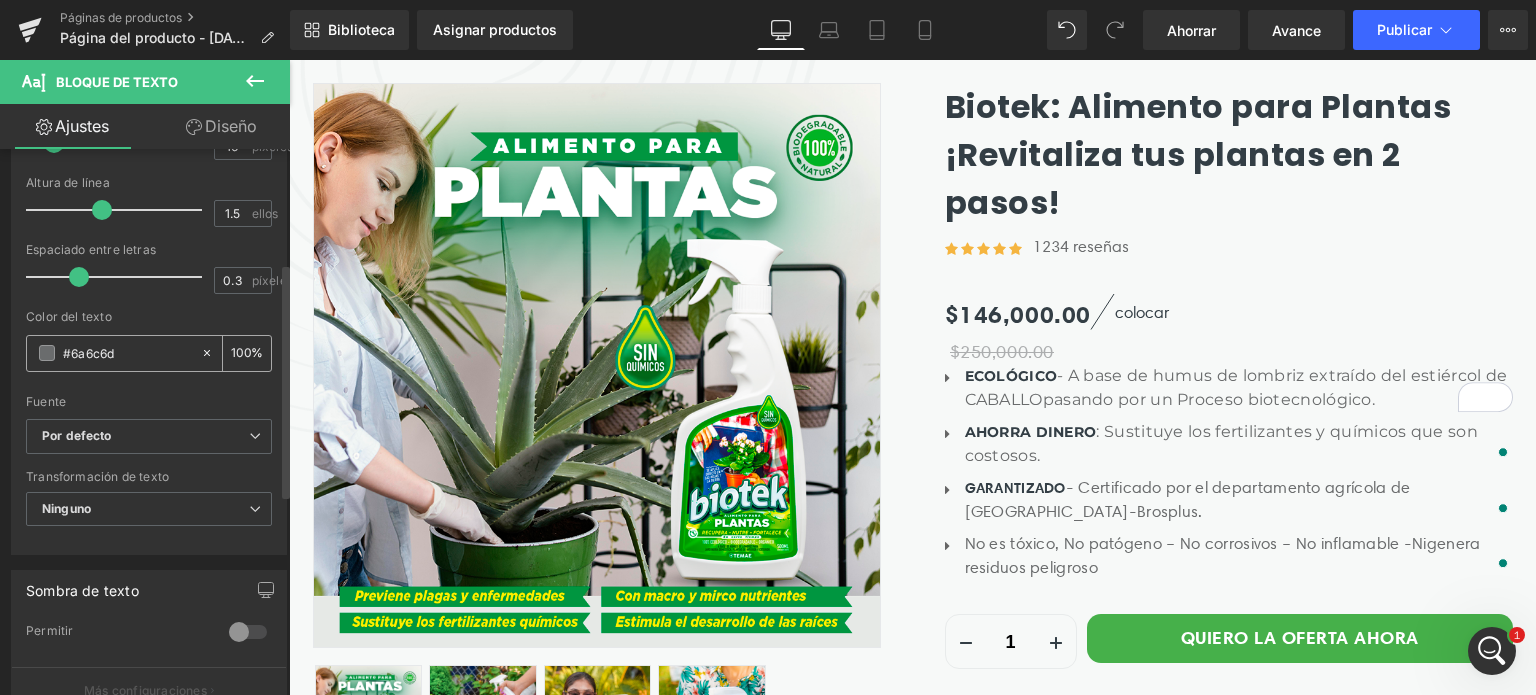 scroll, scrollTop: 300, scrollLeft: 0, axis: vertical 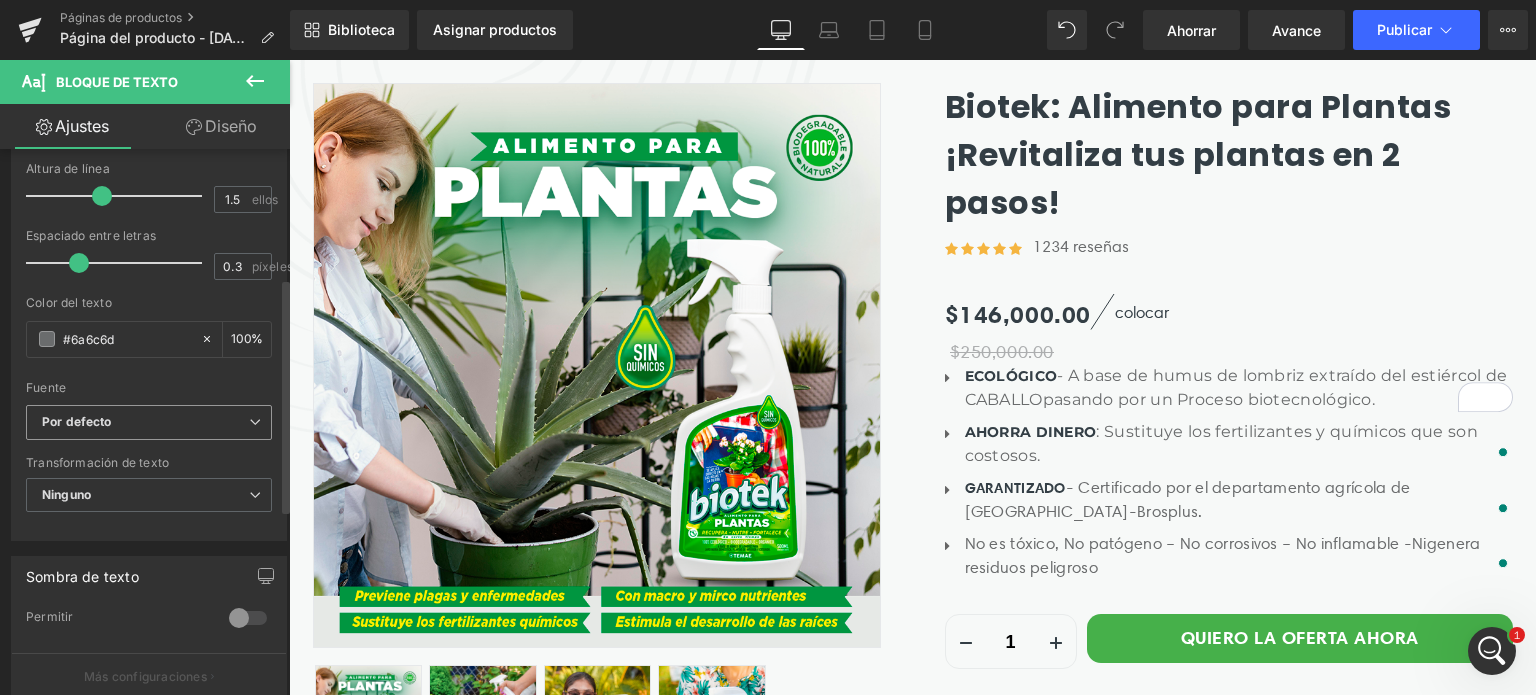click on "Por defecto" at bounding box center [145, 422] 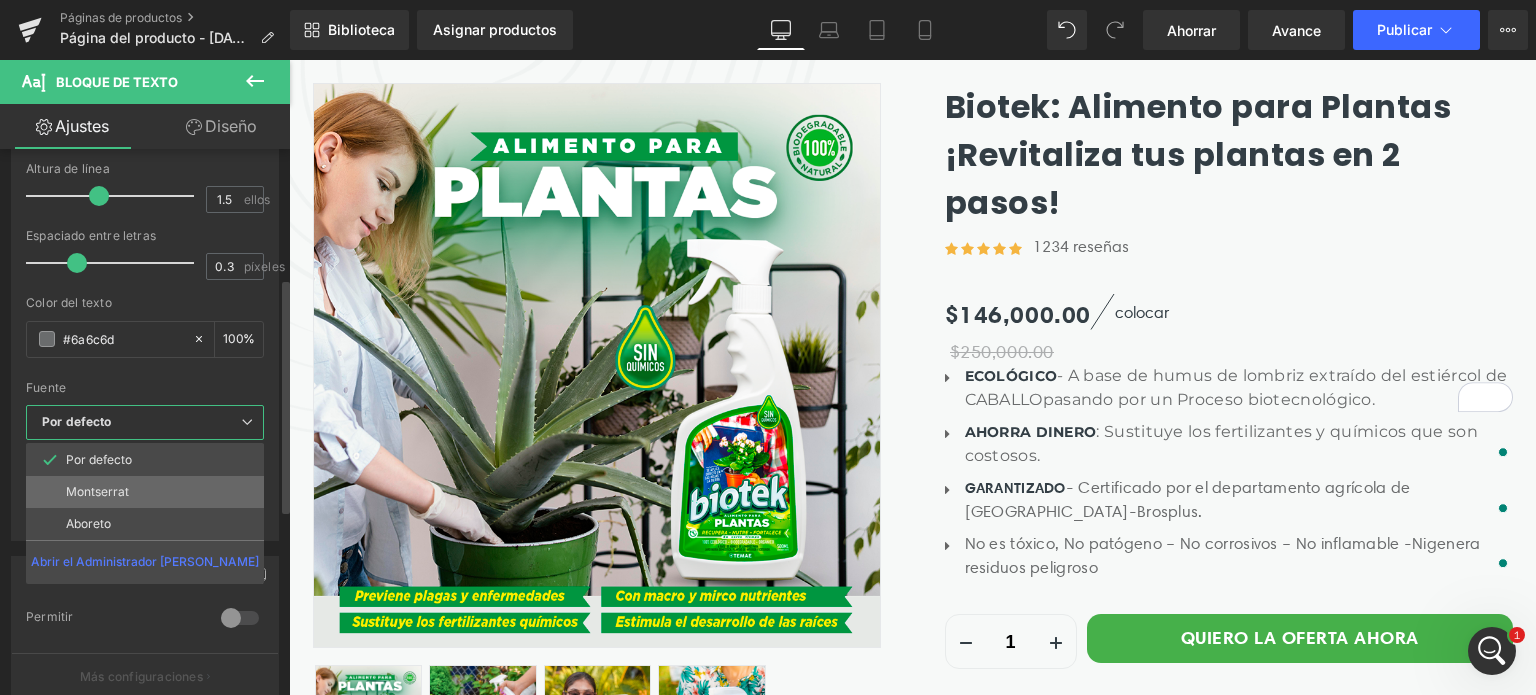 click on "Montserrat" at bounding box center (97, 491) 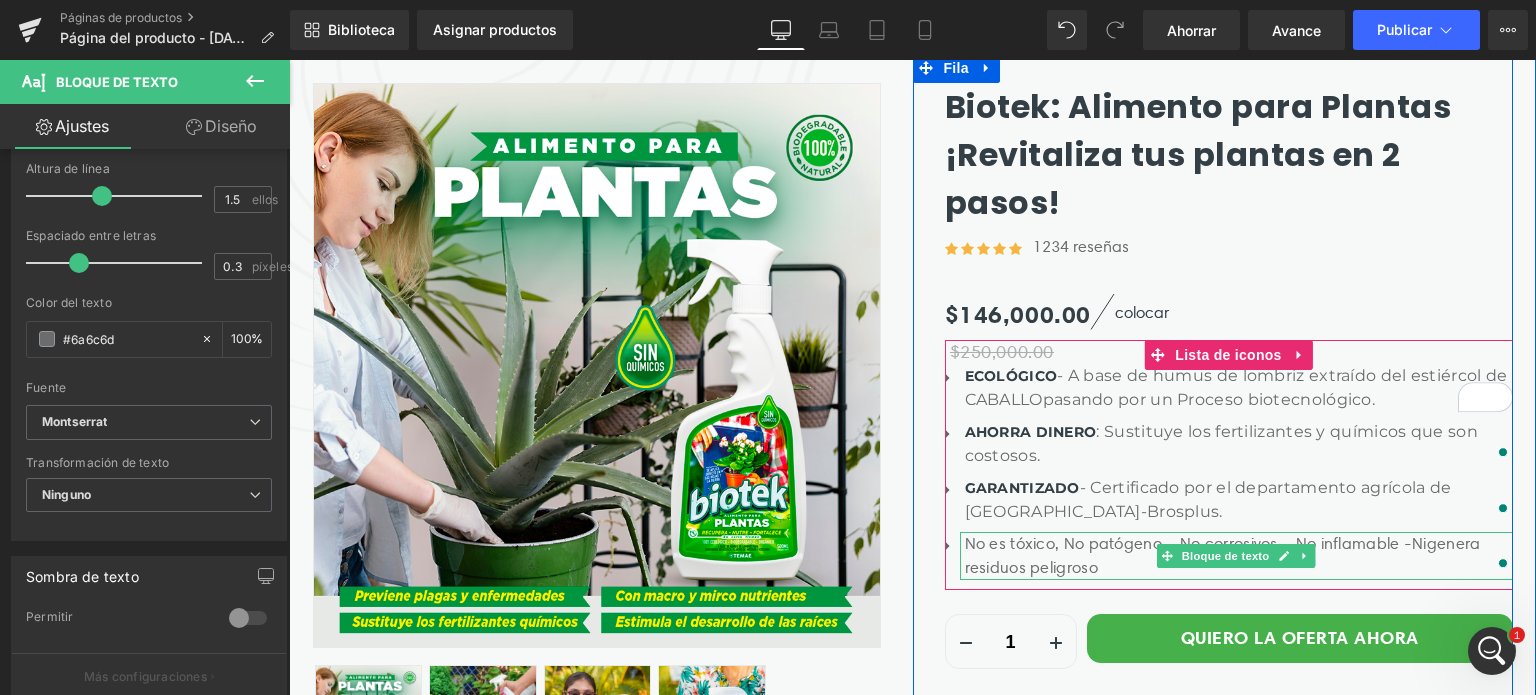 click on "No es tóxico, No patógeno – No corrosivos – No inflamable -Ni  genera residuos peligroso" at bounding box center [1239, 556] 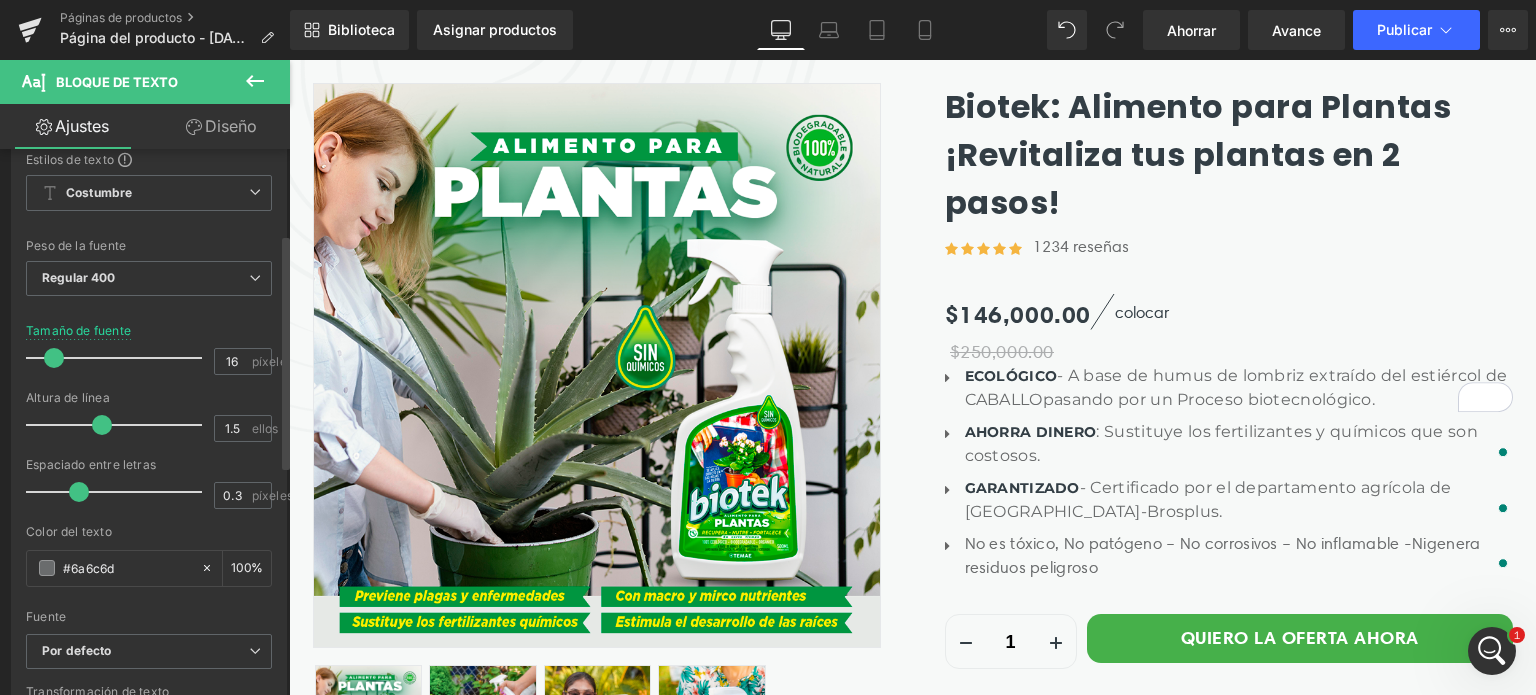 scroll, scrollTop: 200, scrollLeft: 0, axis: vertical 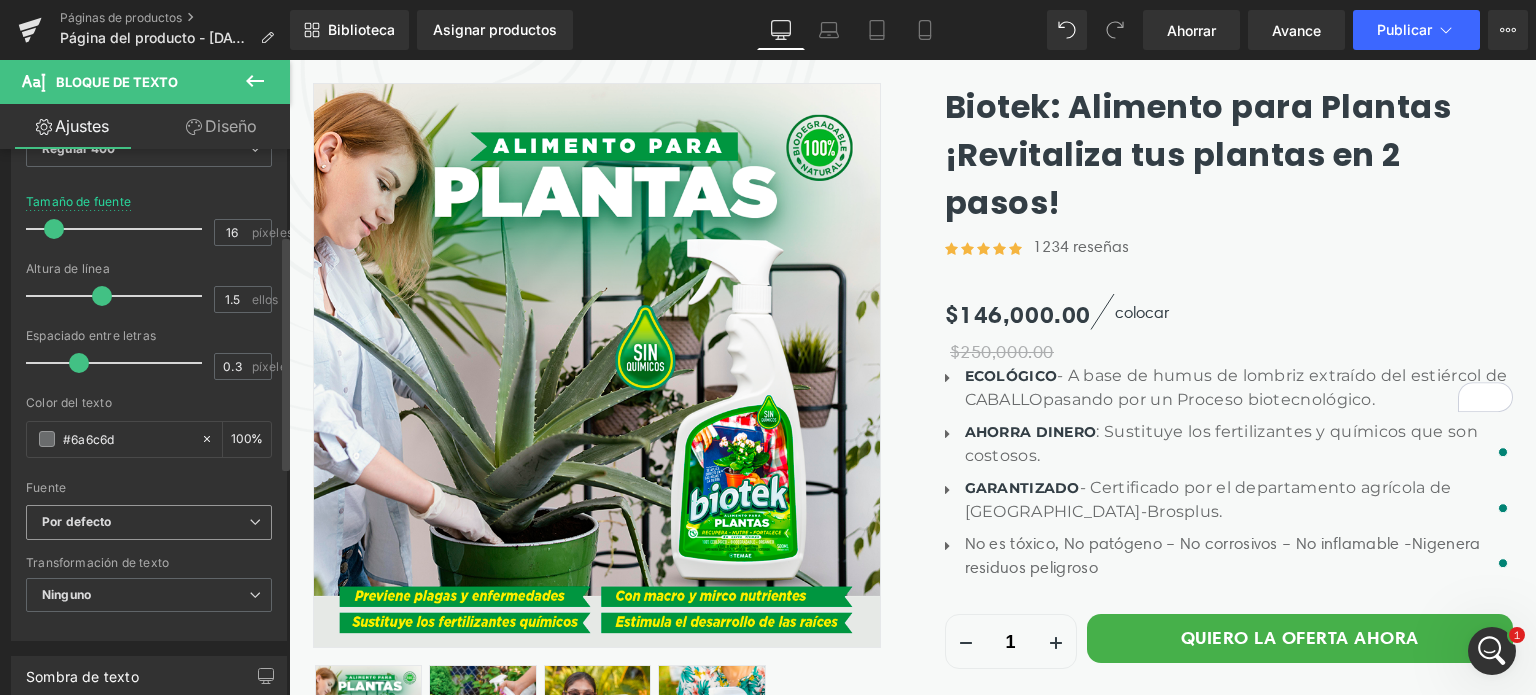 click on "Por defecto" at bounding box center (149, 522) 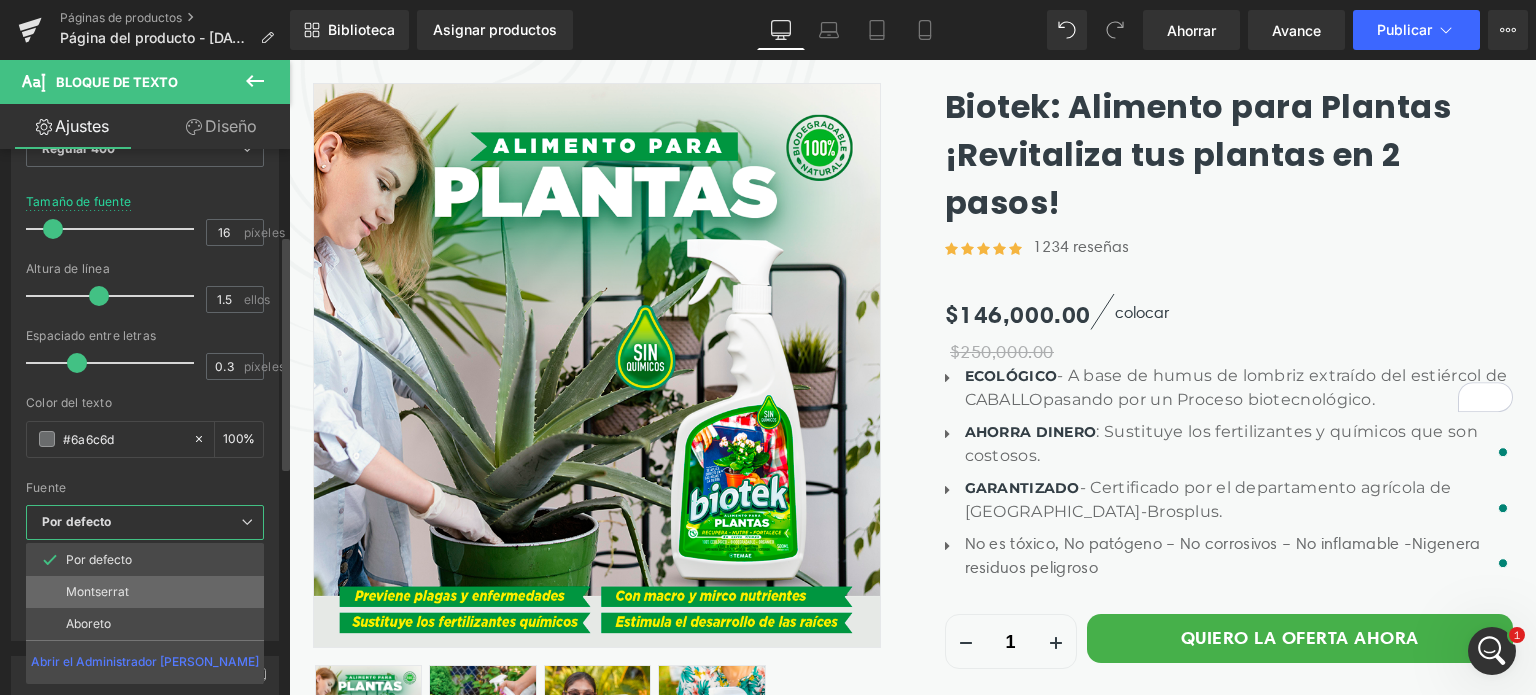 click on "Montserrat" at bounding box center (145, 592) 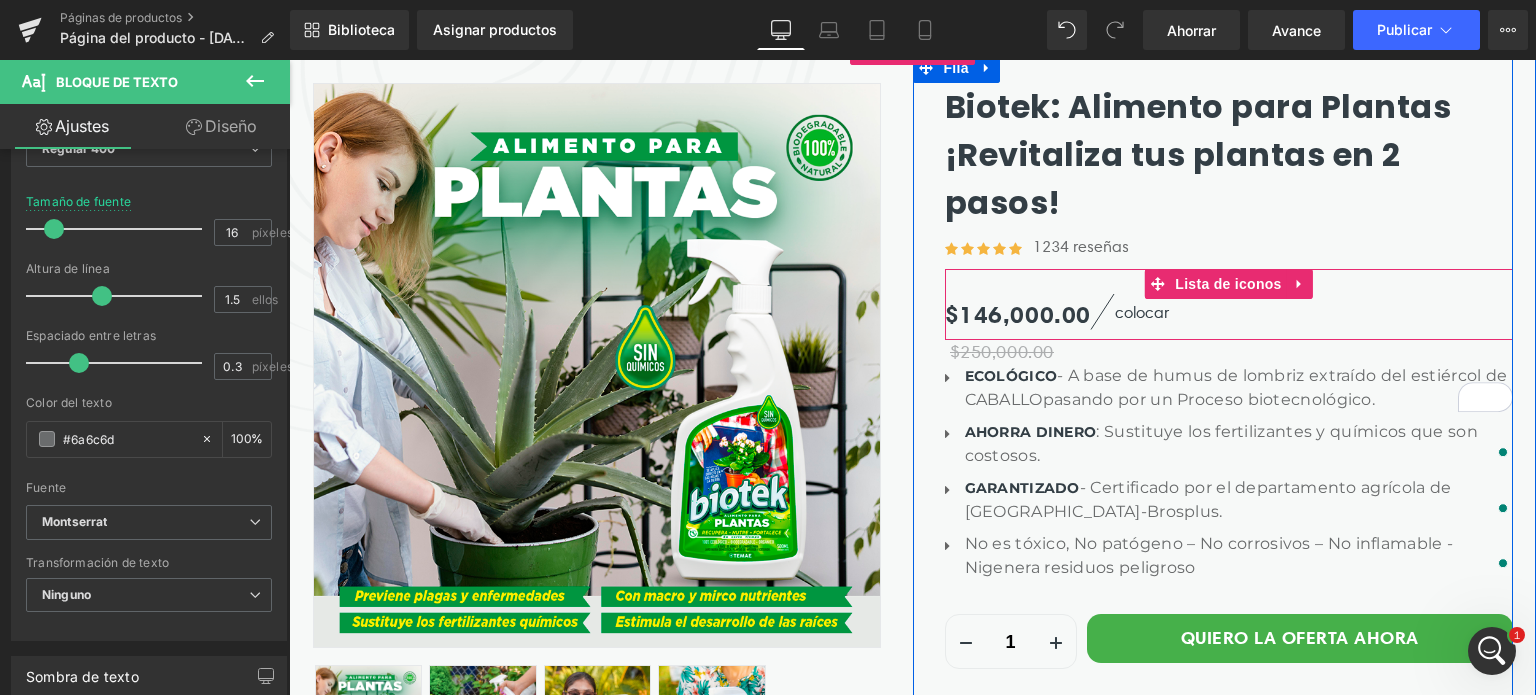 click on "$146,000.00
$250,000.00
(P) Precio
colocar
Bloque de texto" at bounding box center [1229, 316] 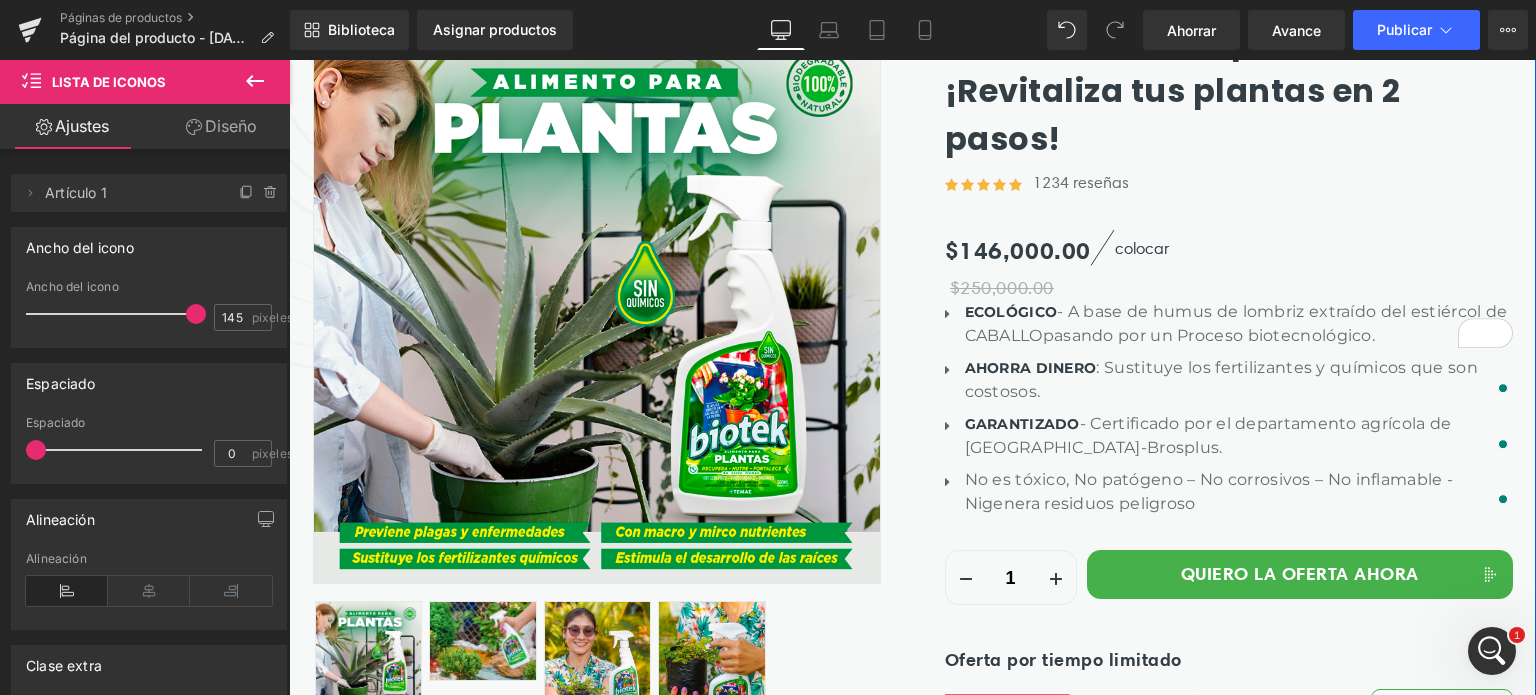 scroll, scrollTop: 500, scrollLeft: 0, axis: vertical 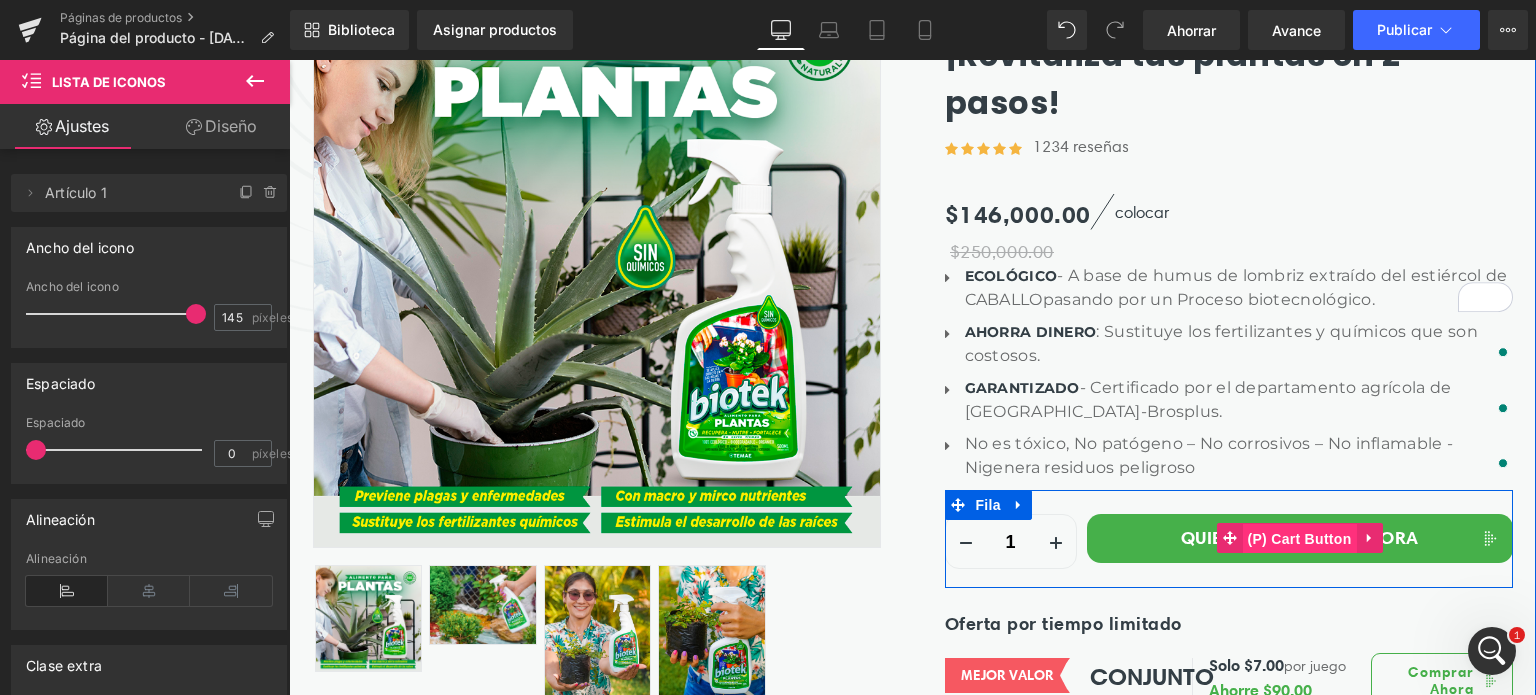 click on "(P) Cart Button" at bounding box center (1299, 539) 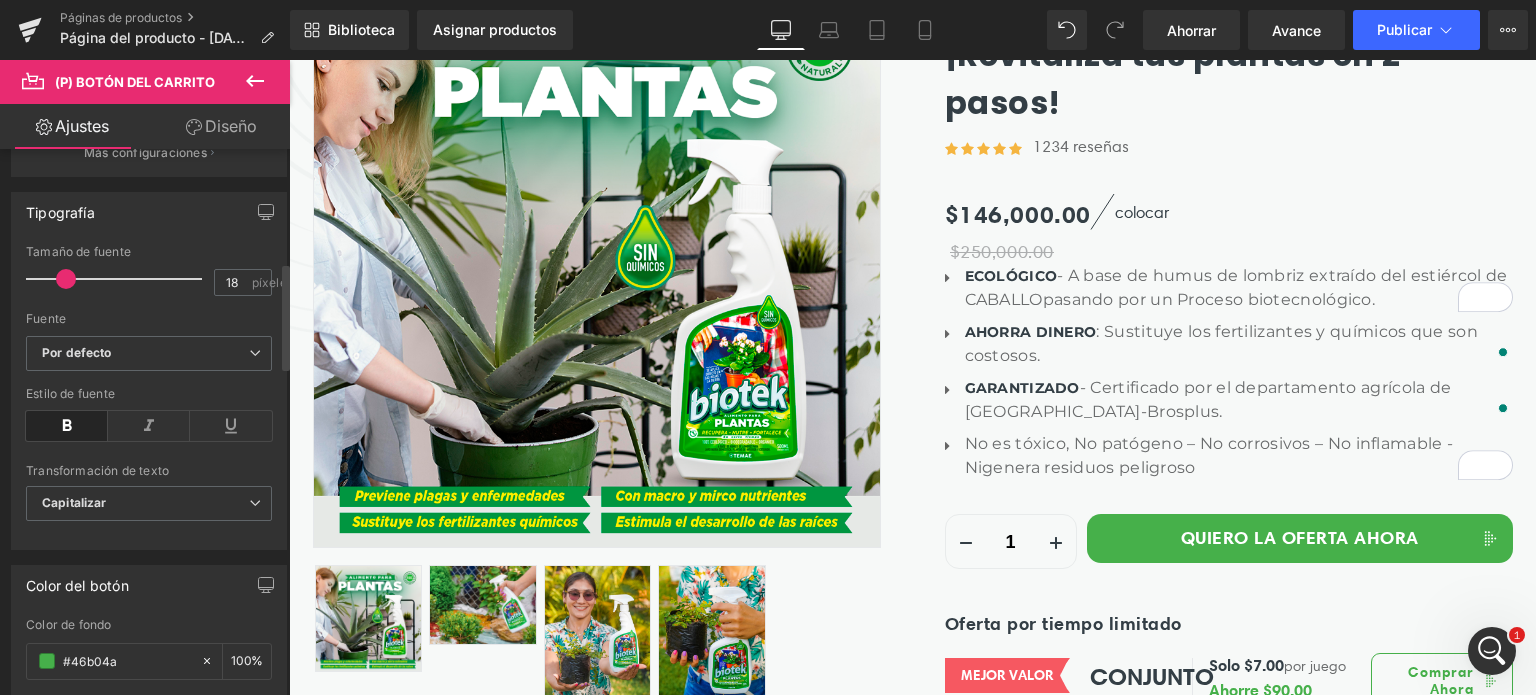scroll, scrollTop: 600, scrollLeft: 0, axis: vertical 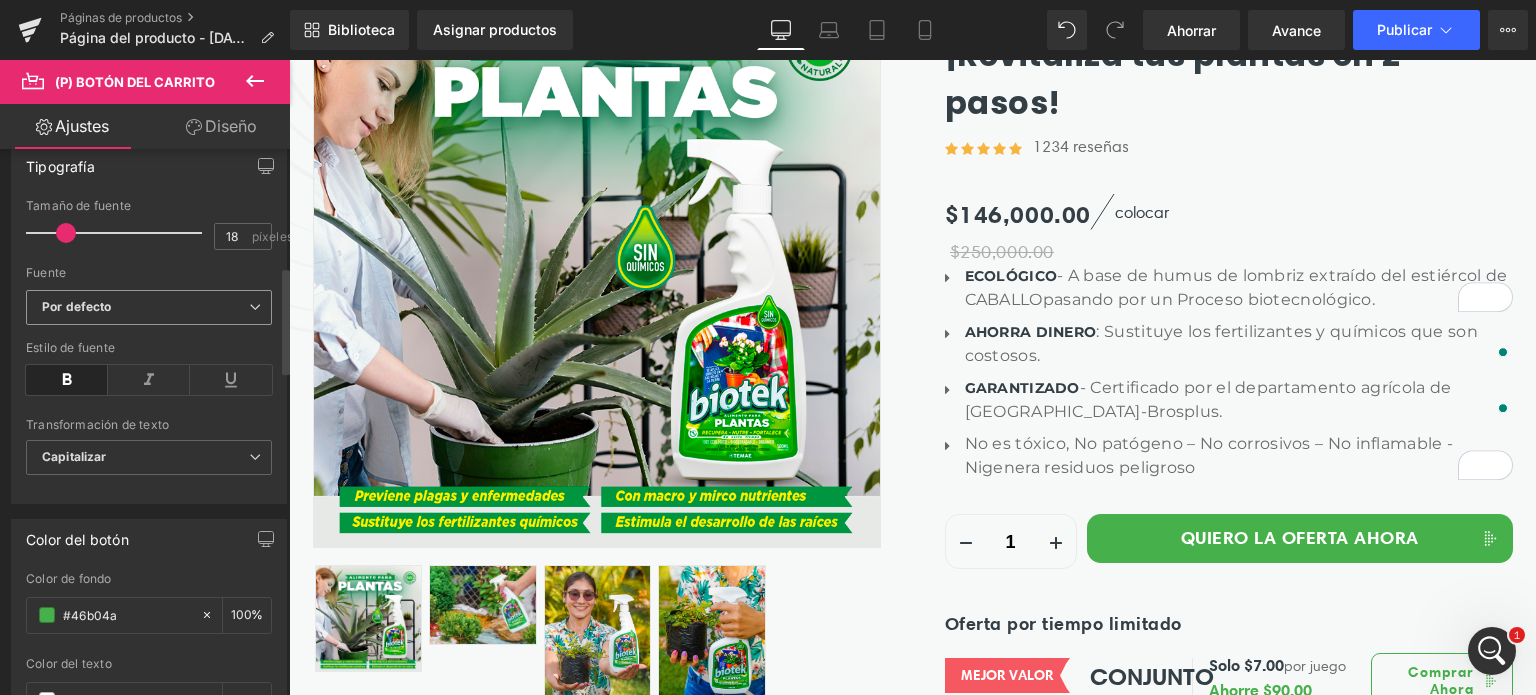click on "Por defecto" at bounding box center (145, 307) 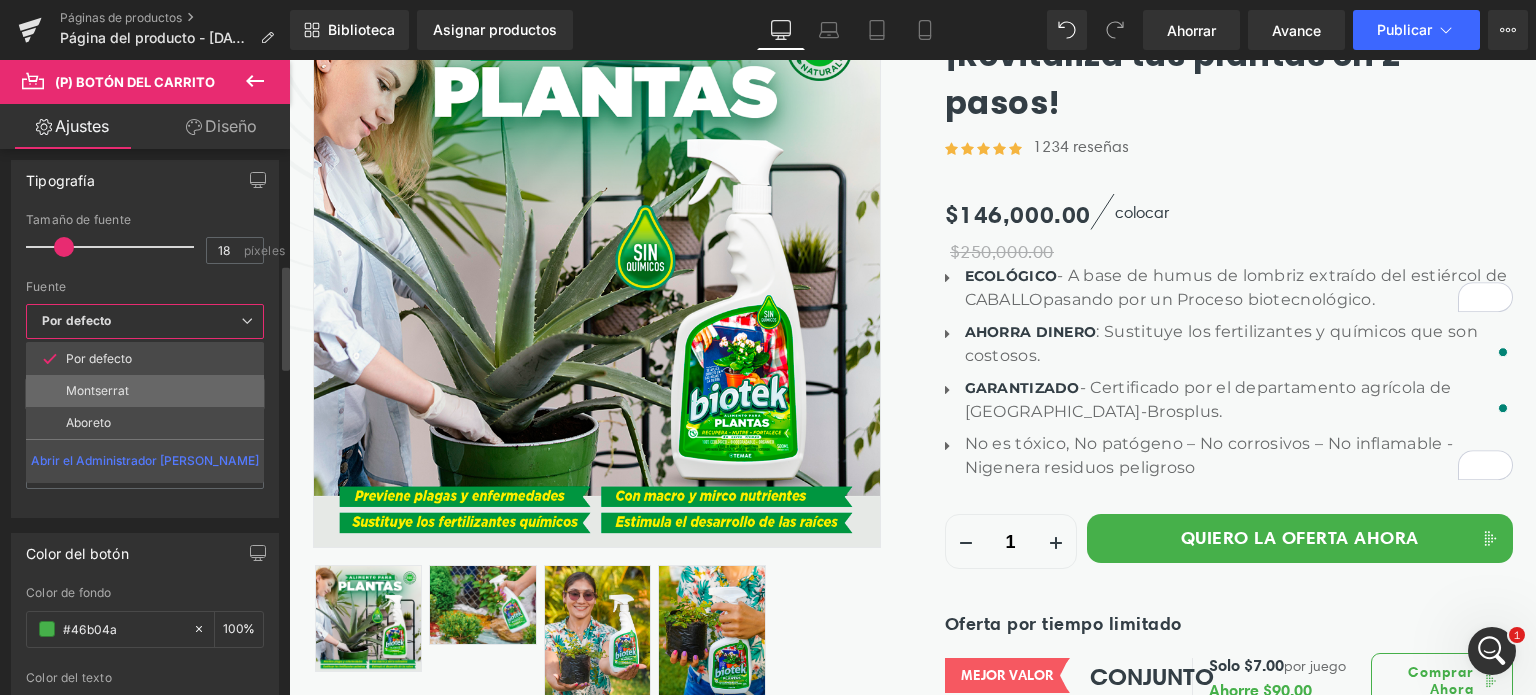 click on "Montserrat" at bounding box center [145, 391] 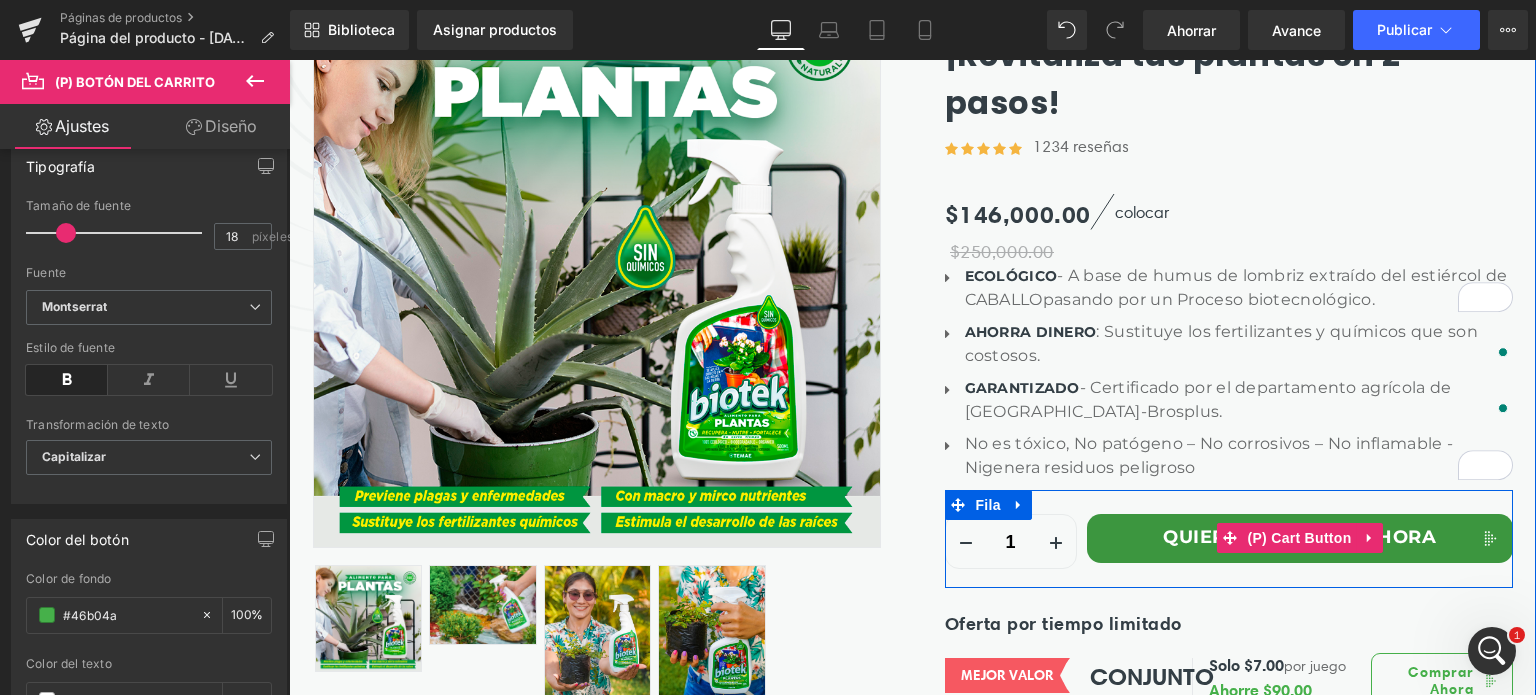 click on "QUIERO LA OFERTA AHORA" at bounding box center (1300, 538) 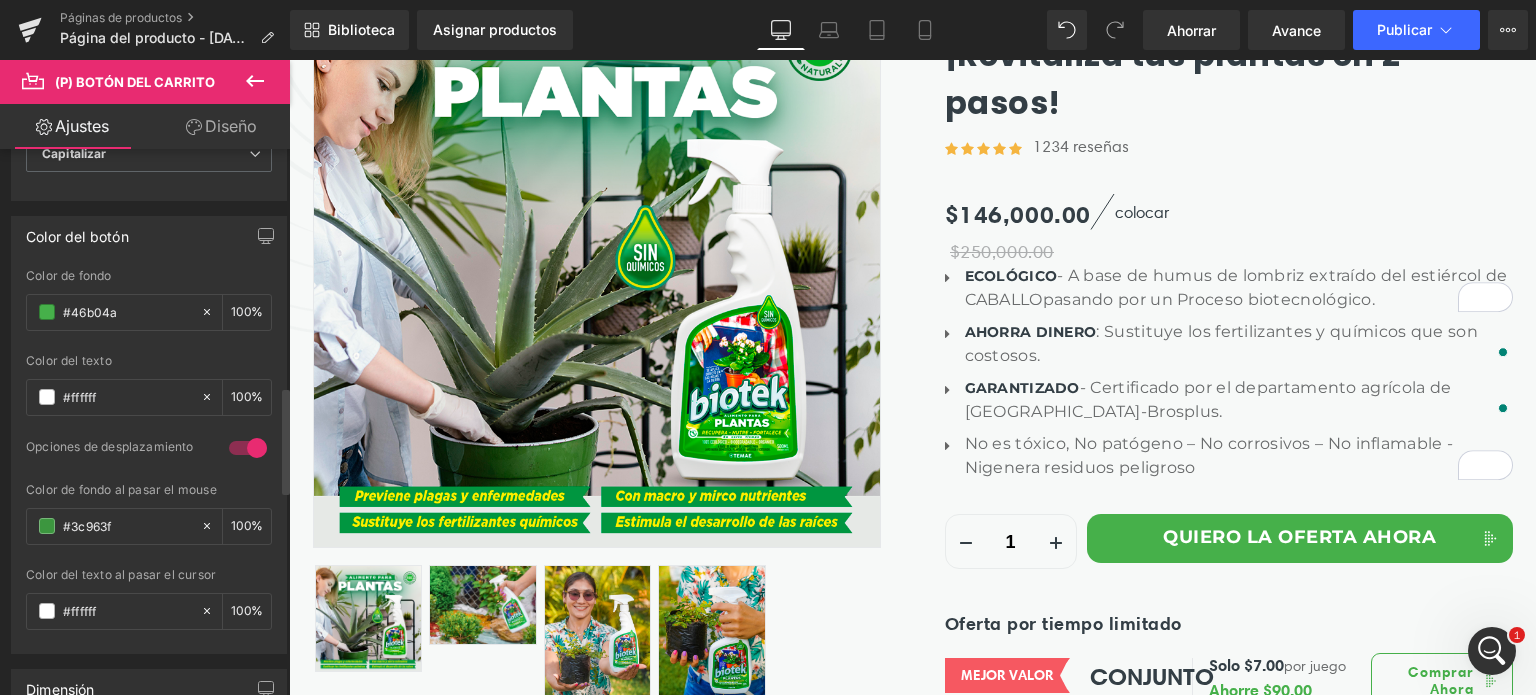 scroll, scrollTop: 900, scrollLeft: 0, axis: vertical 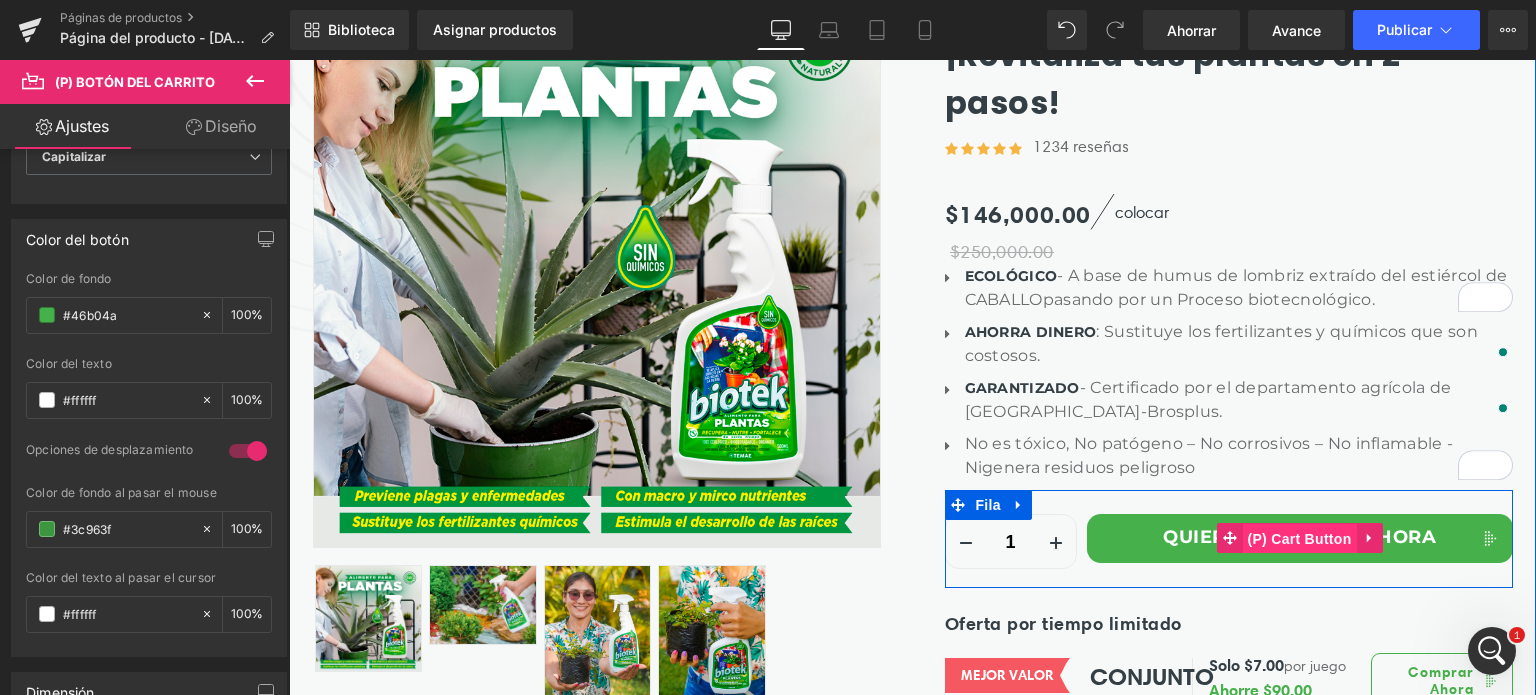 click on "(P) Cart Button" at bounding box center (1299, 539) 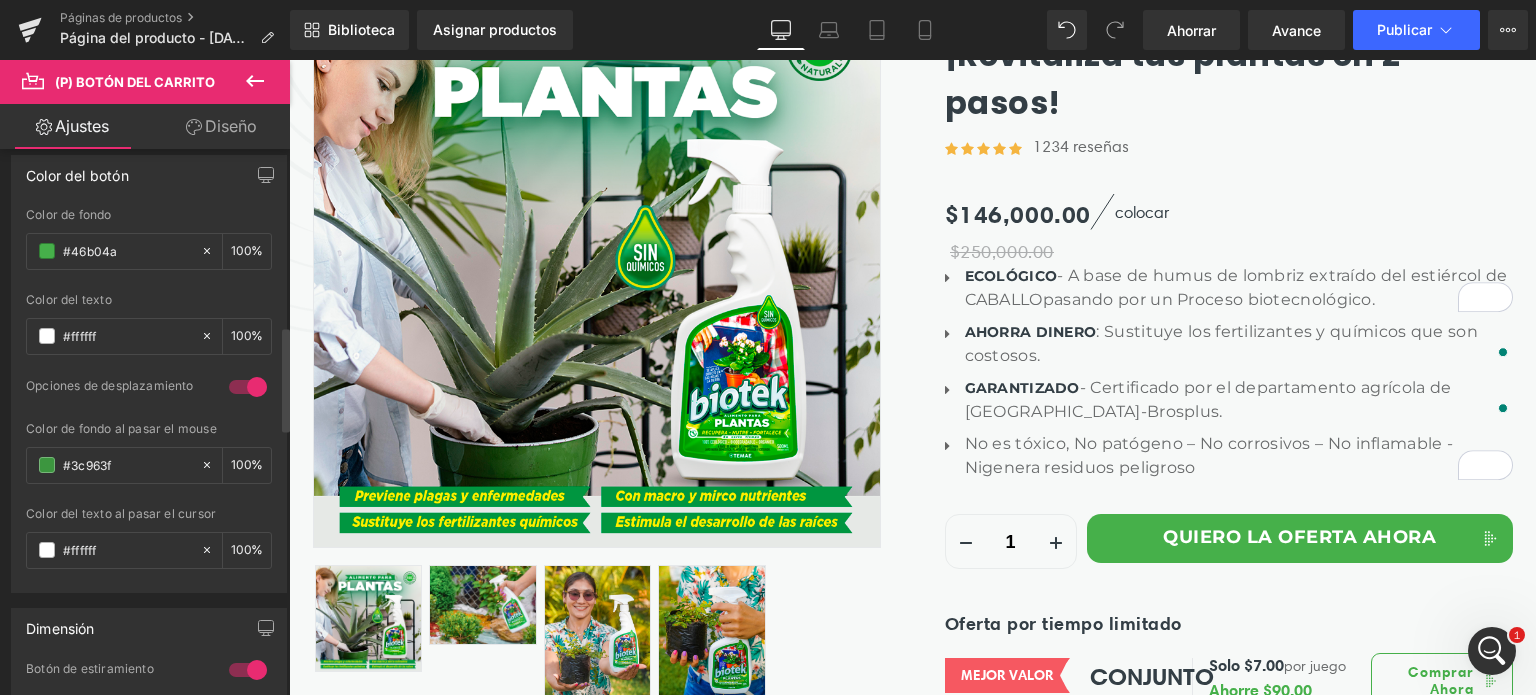 scroll, scrollTop: 920, scrollLeft: 0, axis: vertical 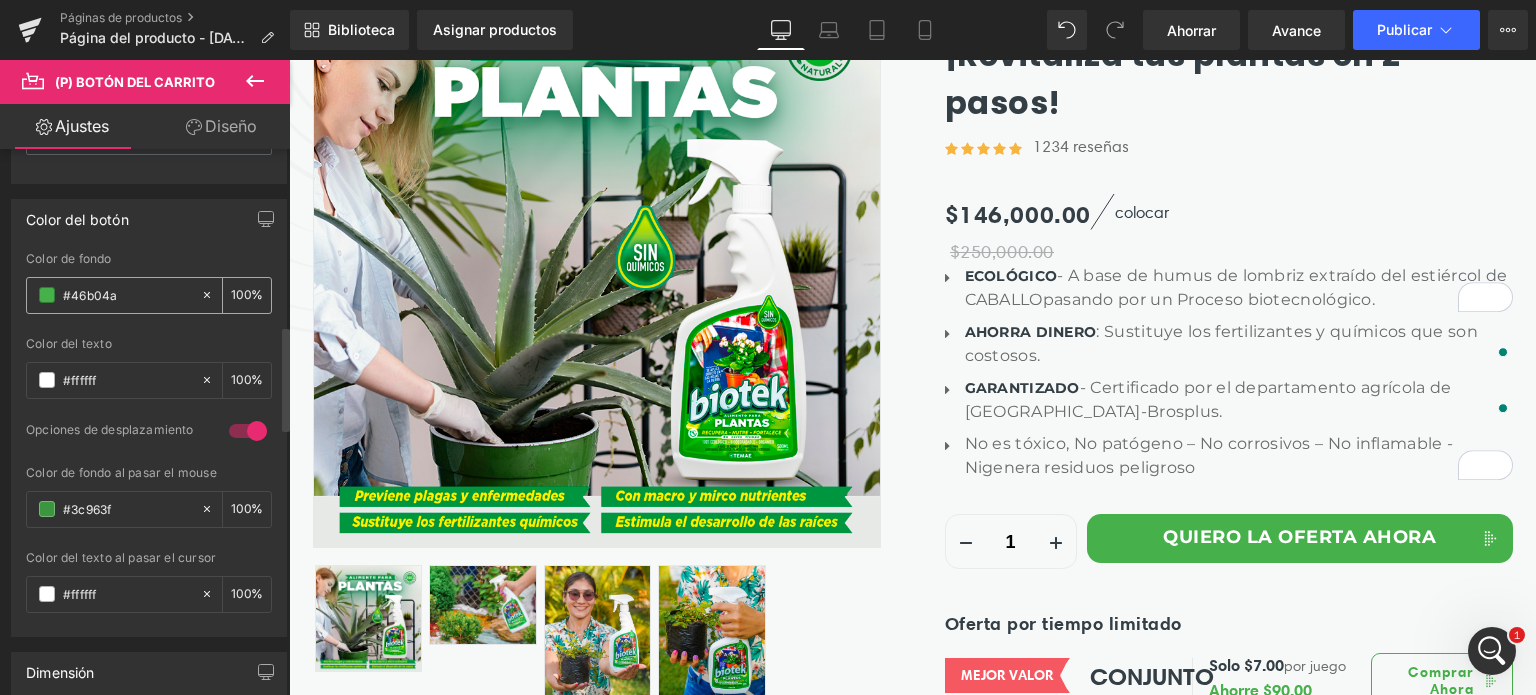 click on "#46b04a" at bounding box center [113, 295] 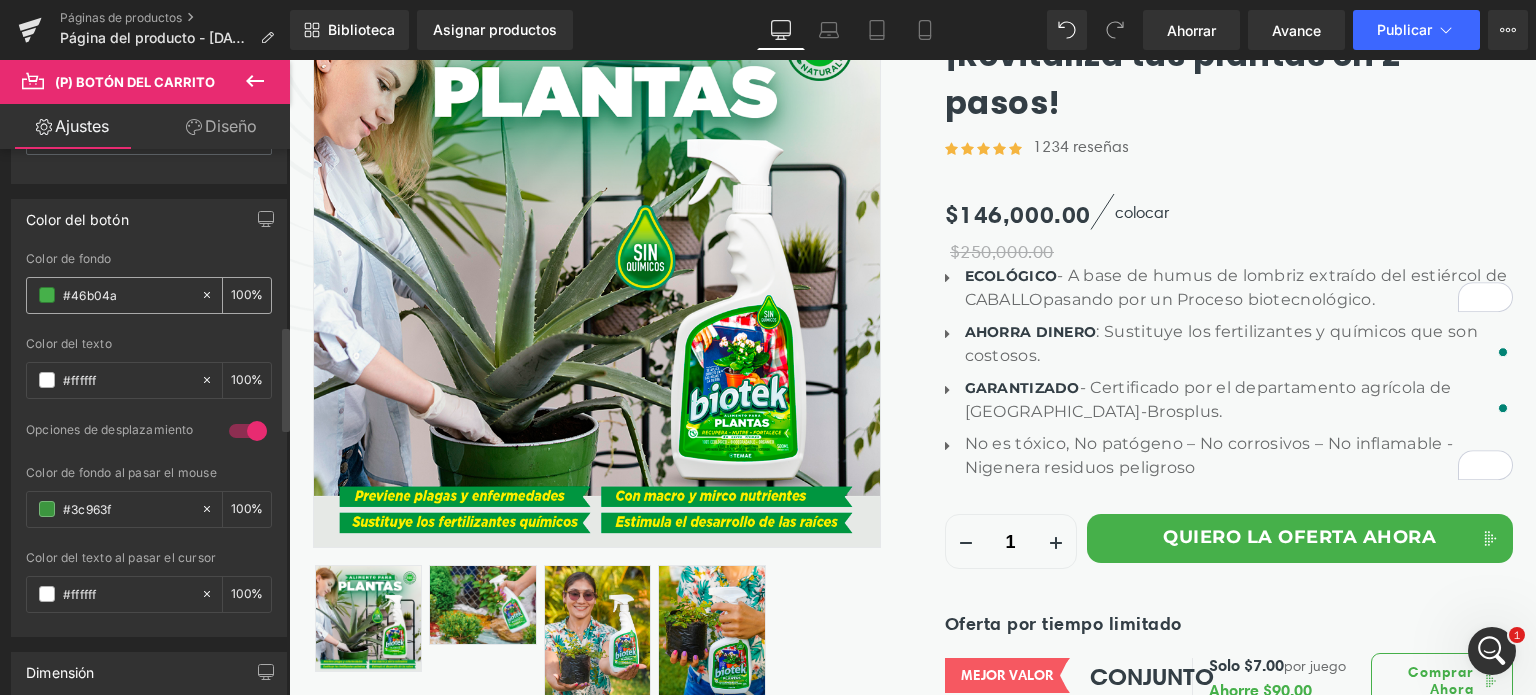 click at bounding box center (47, 295) 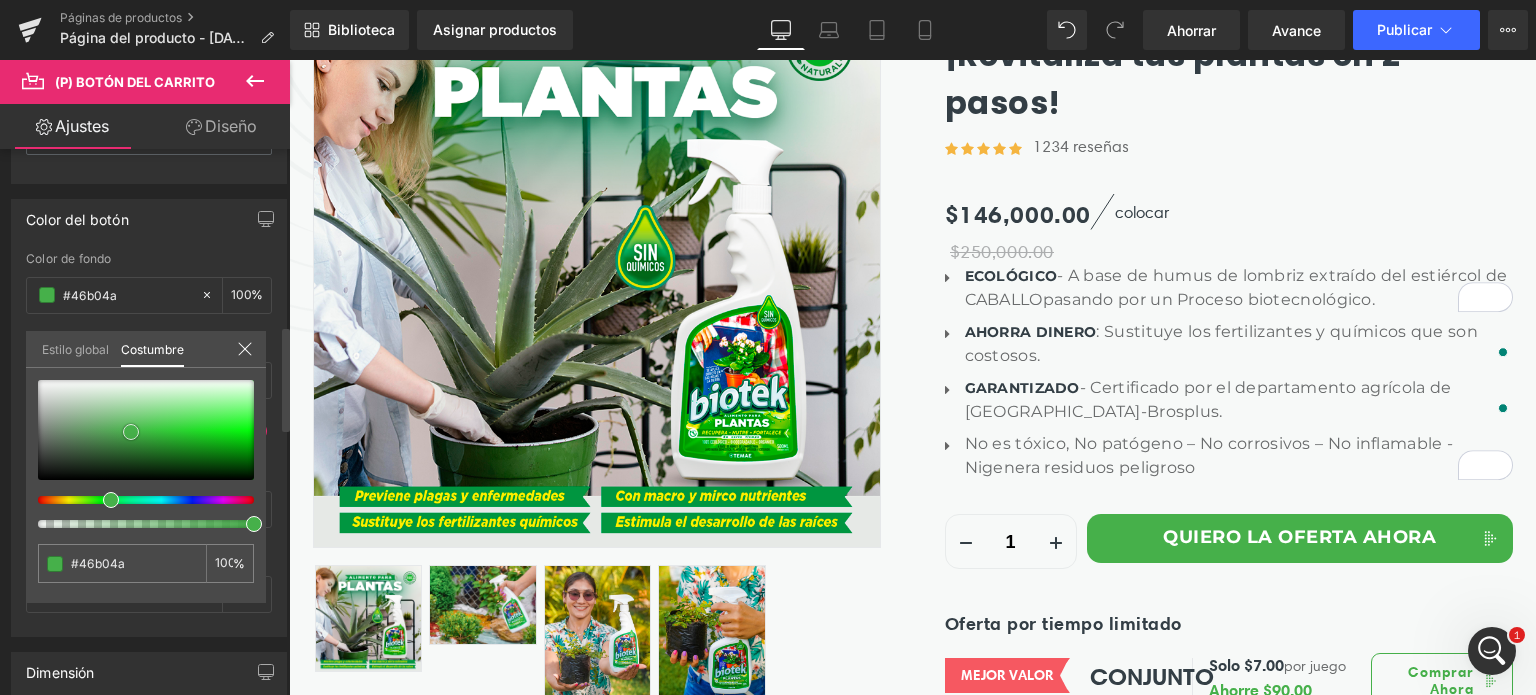 type on "#2cd232" 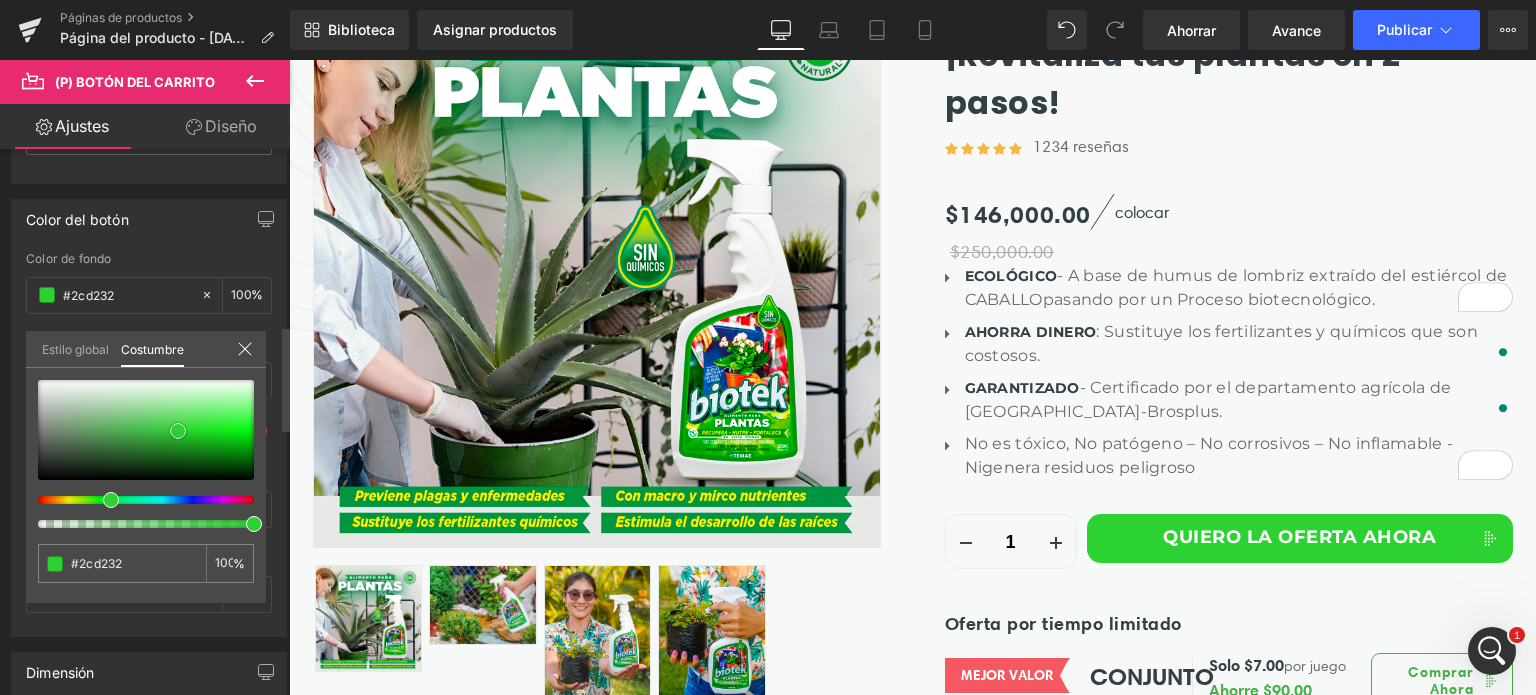 type on "#2bce31" 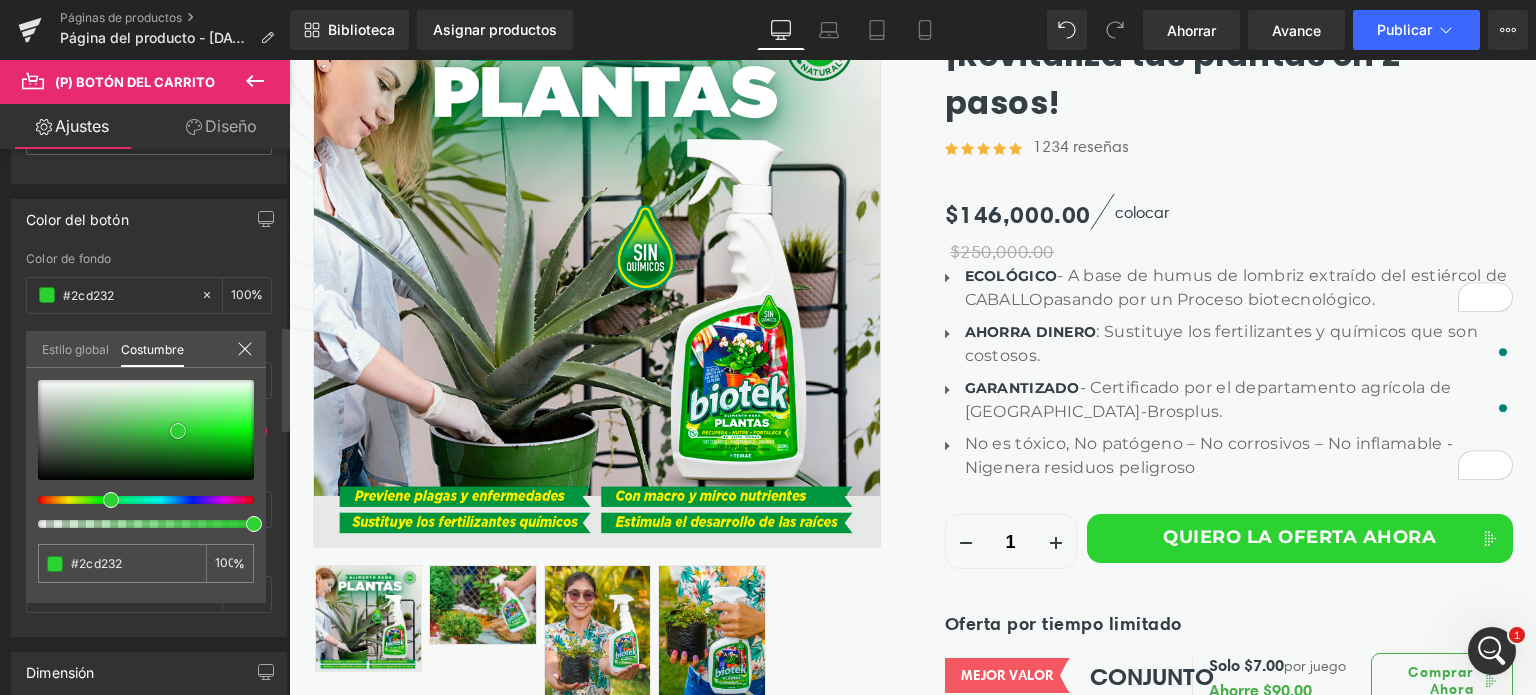type on "#2bce31" 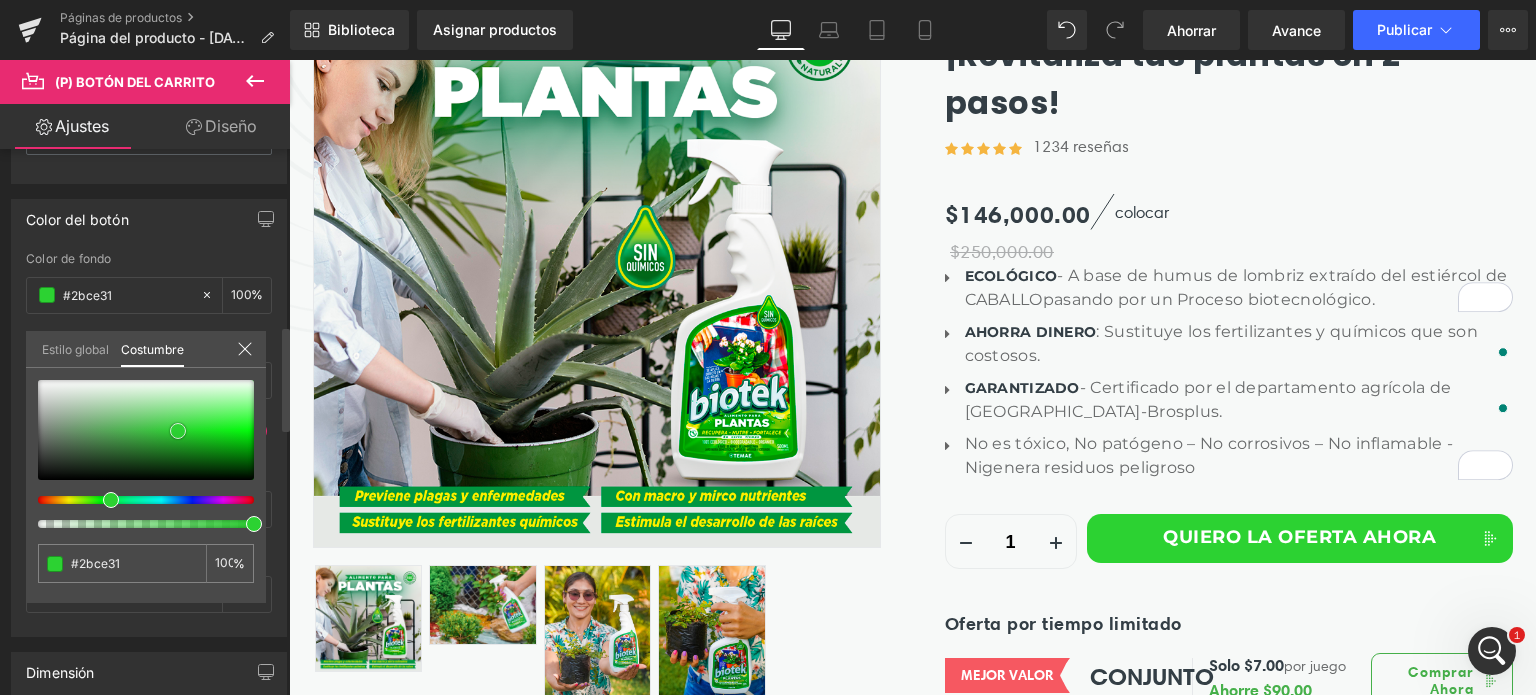 type on "#11b417" 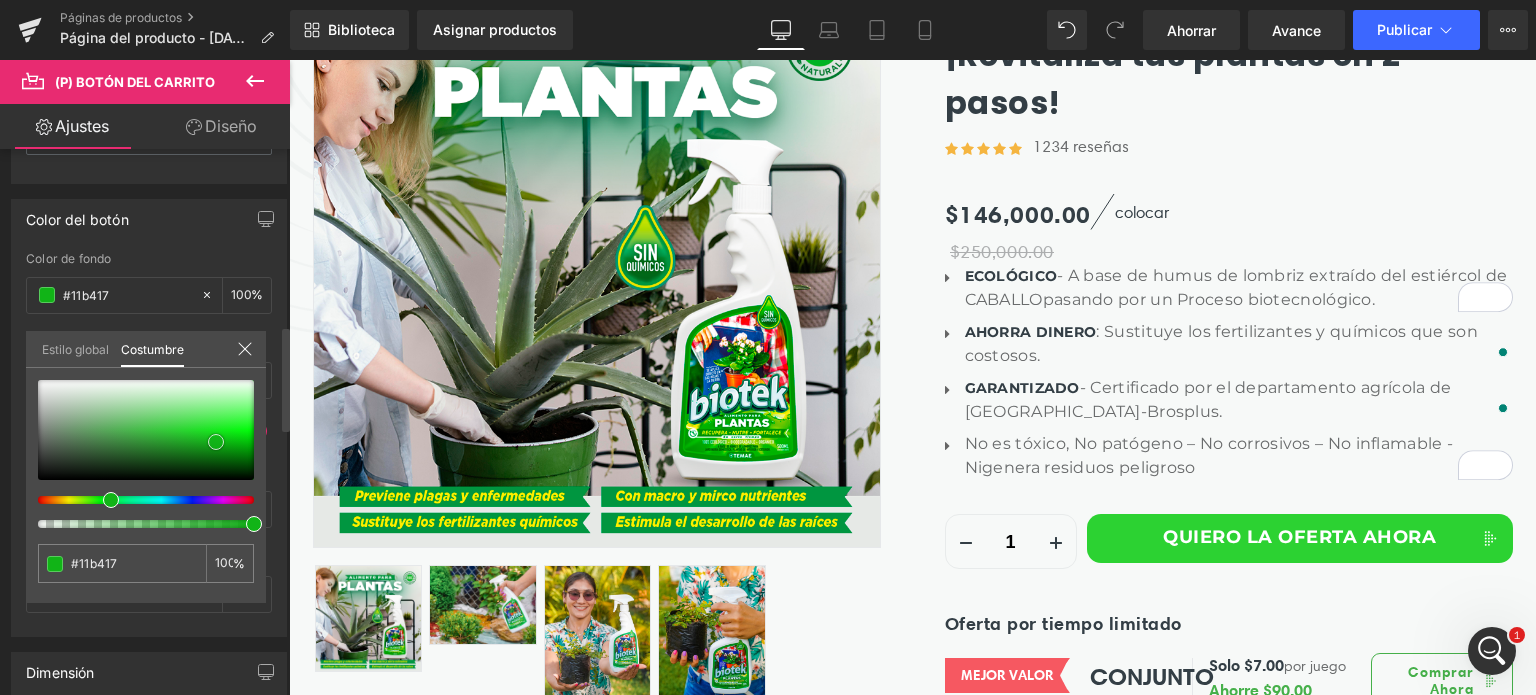 drag, startPoint x: 178, startPoint y: 430, endPoint x: 216, endPoint y: 441, distance: 39.56008 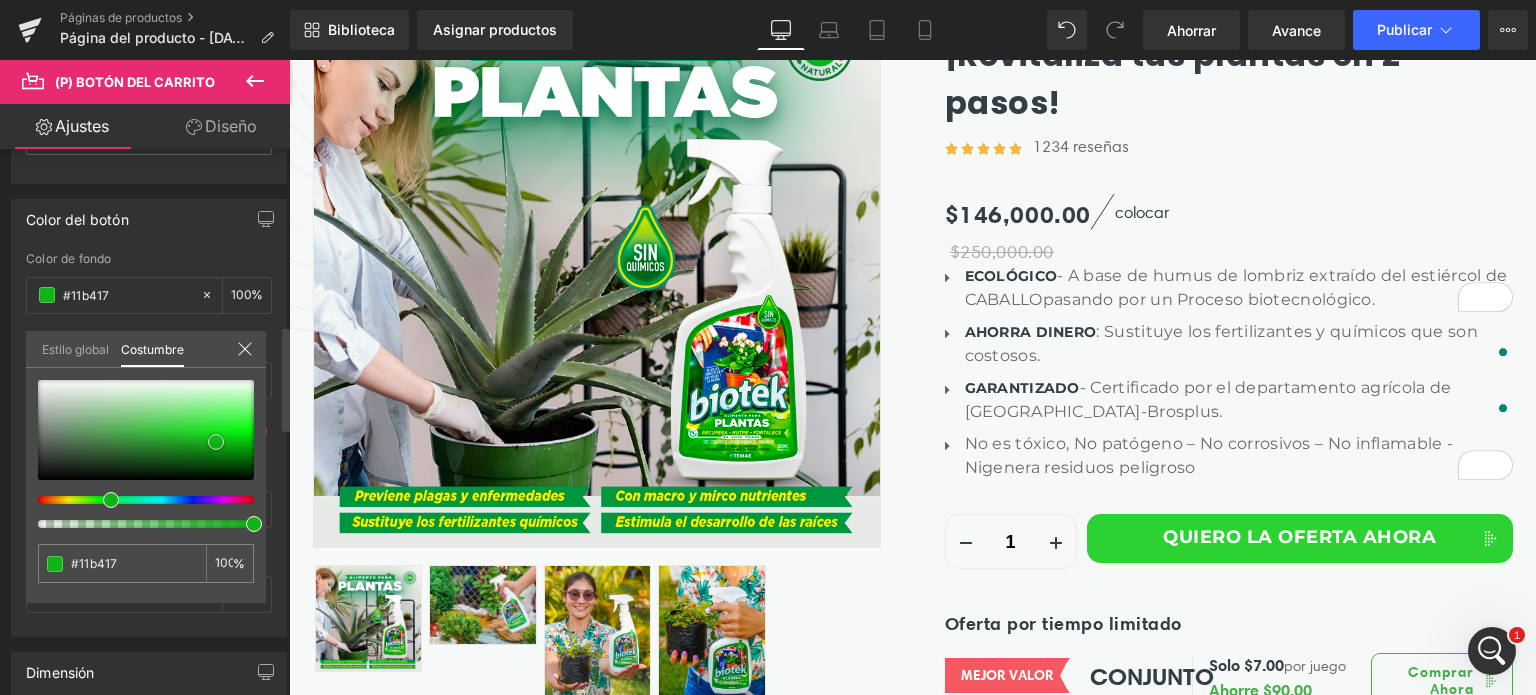 click at bounding box center [146, 430] 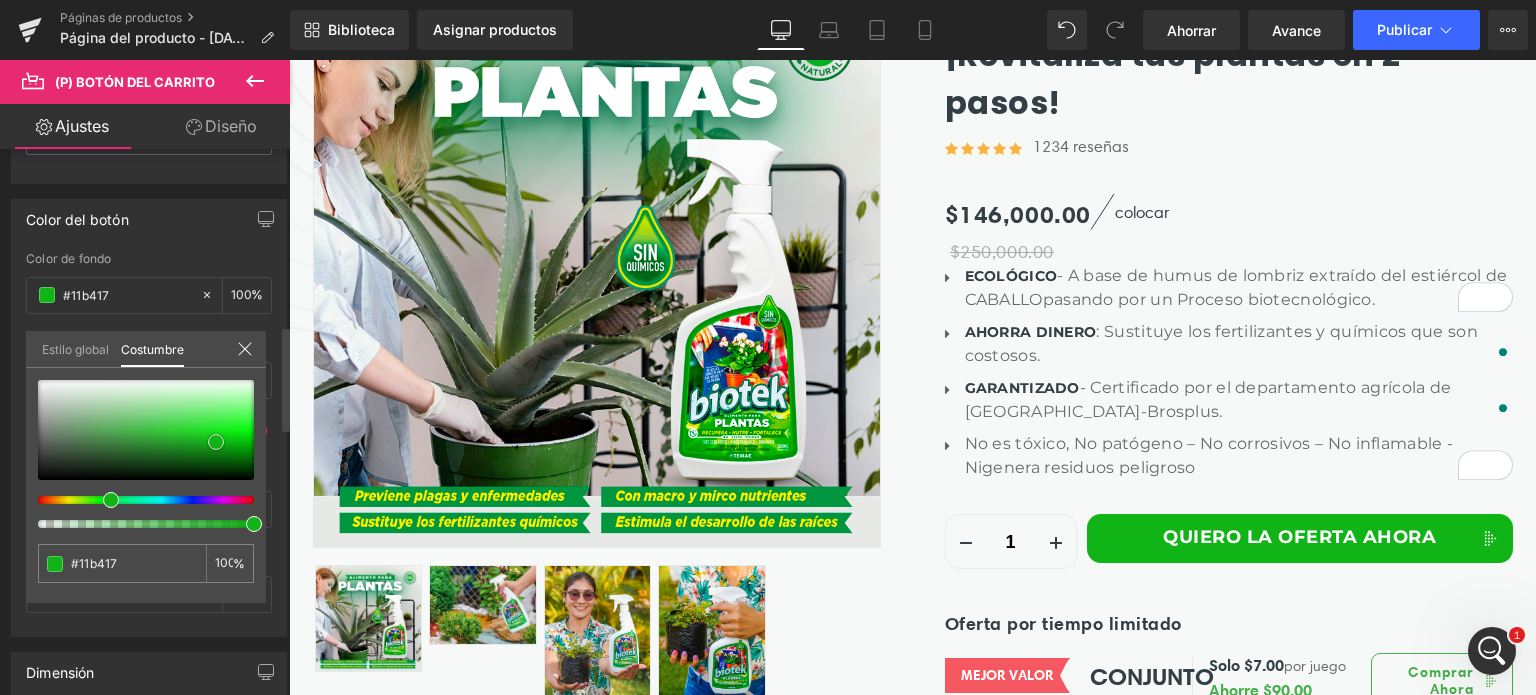 type on "#0fb615" 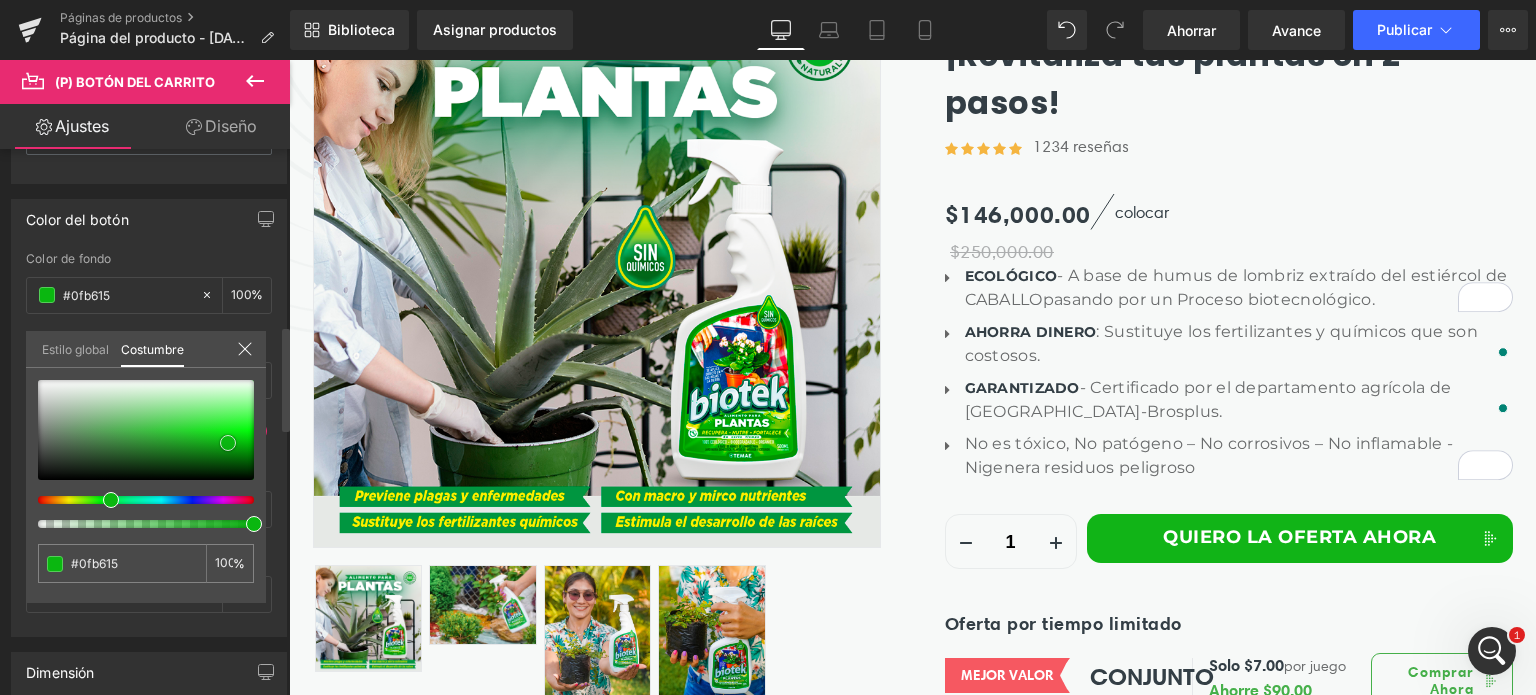 drag, startPoint x: 216, startPoint y: 441, endPoint x: 228, endPoint y: 442, distance: 12.0415945 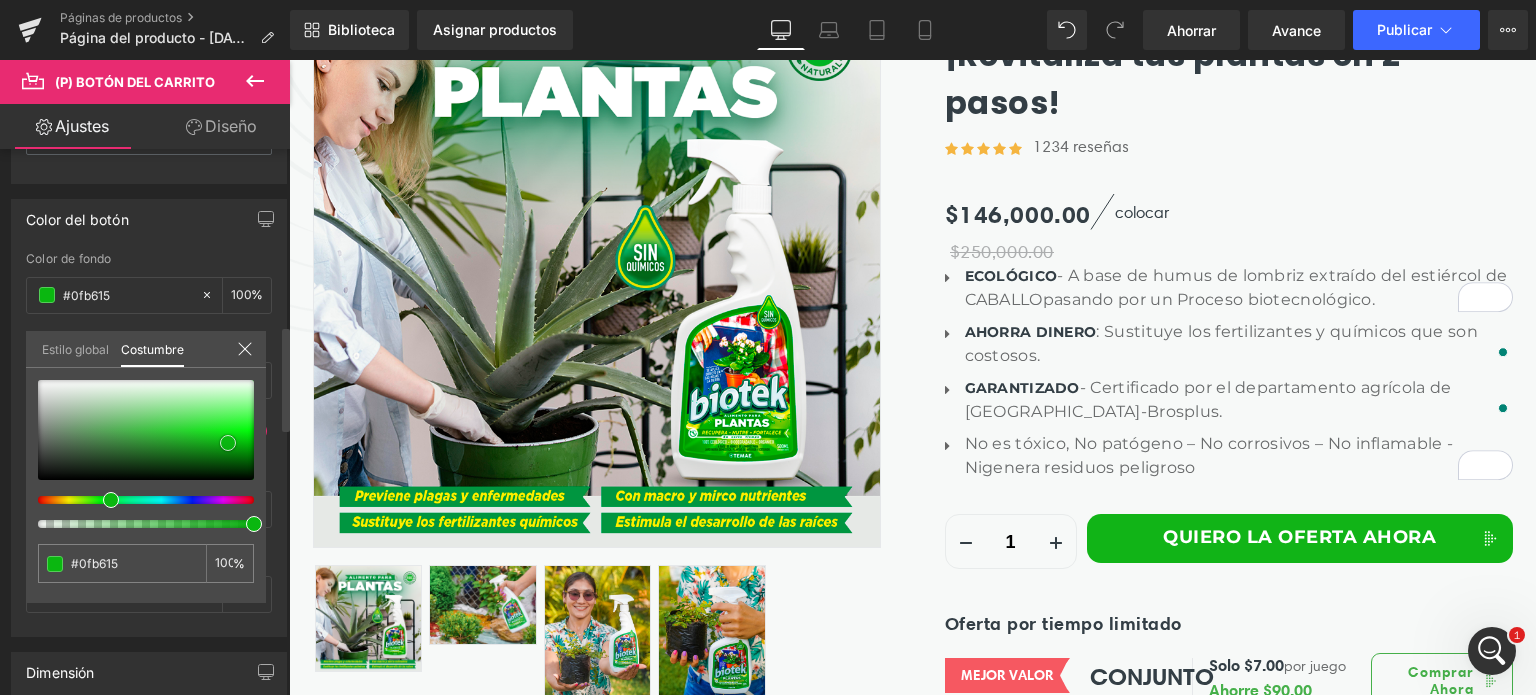 click at bounding box center (228, 443) 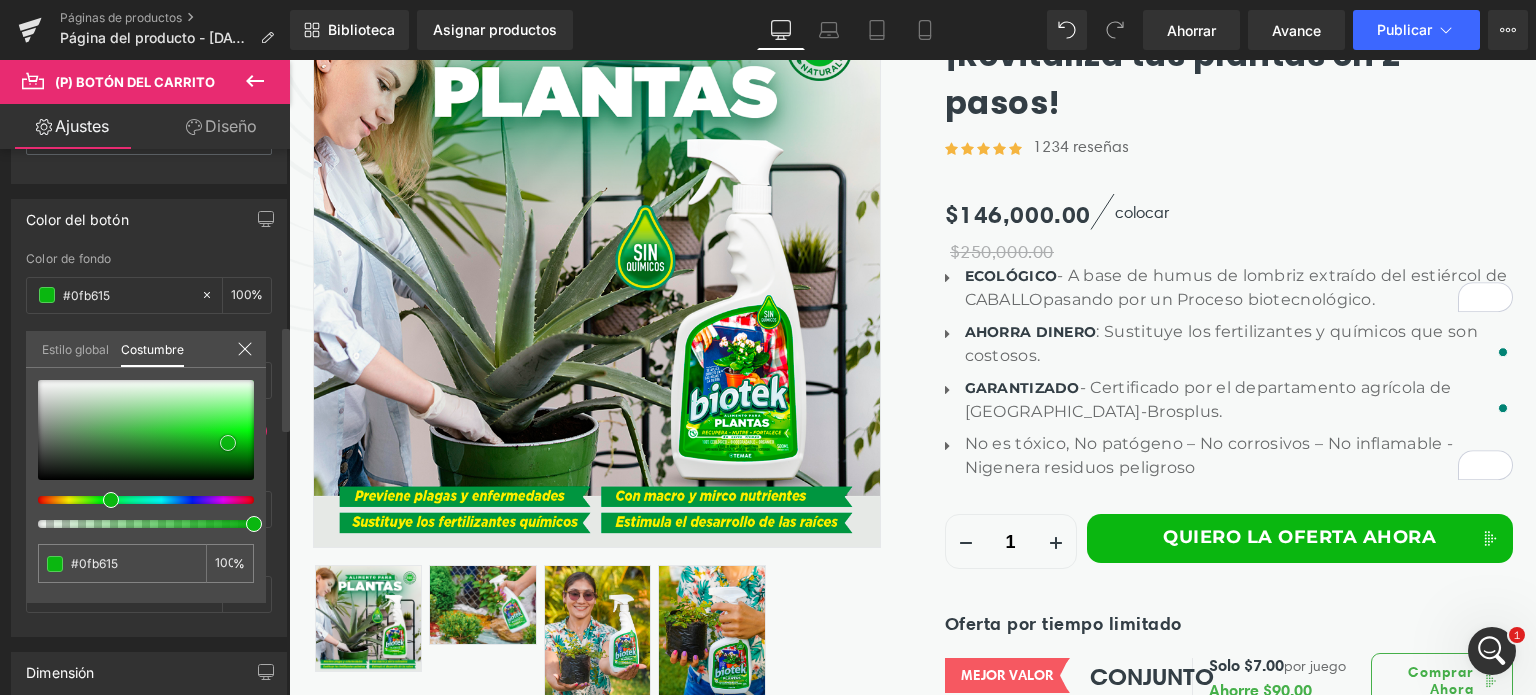 type on "#0ab710" 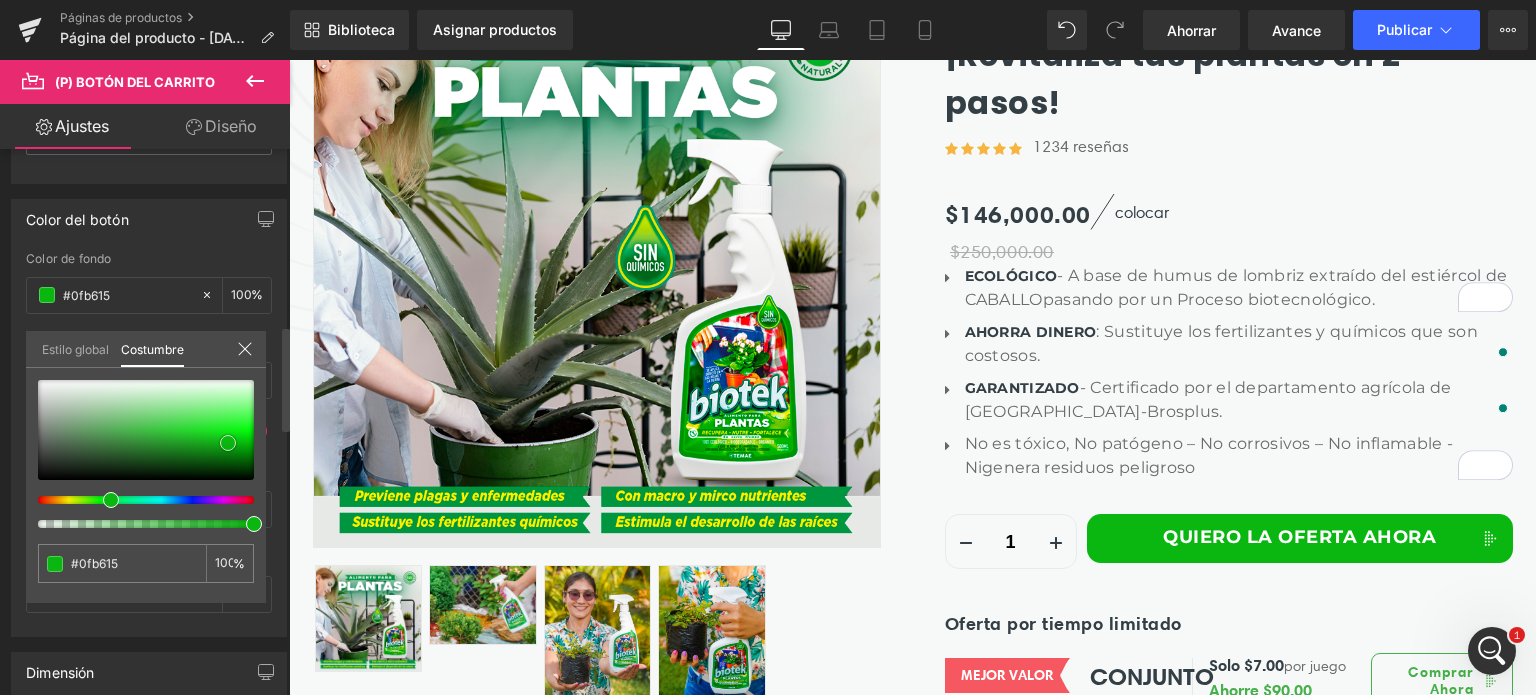 type on "#0ab710" 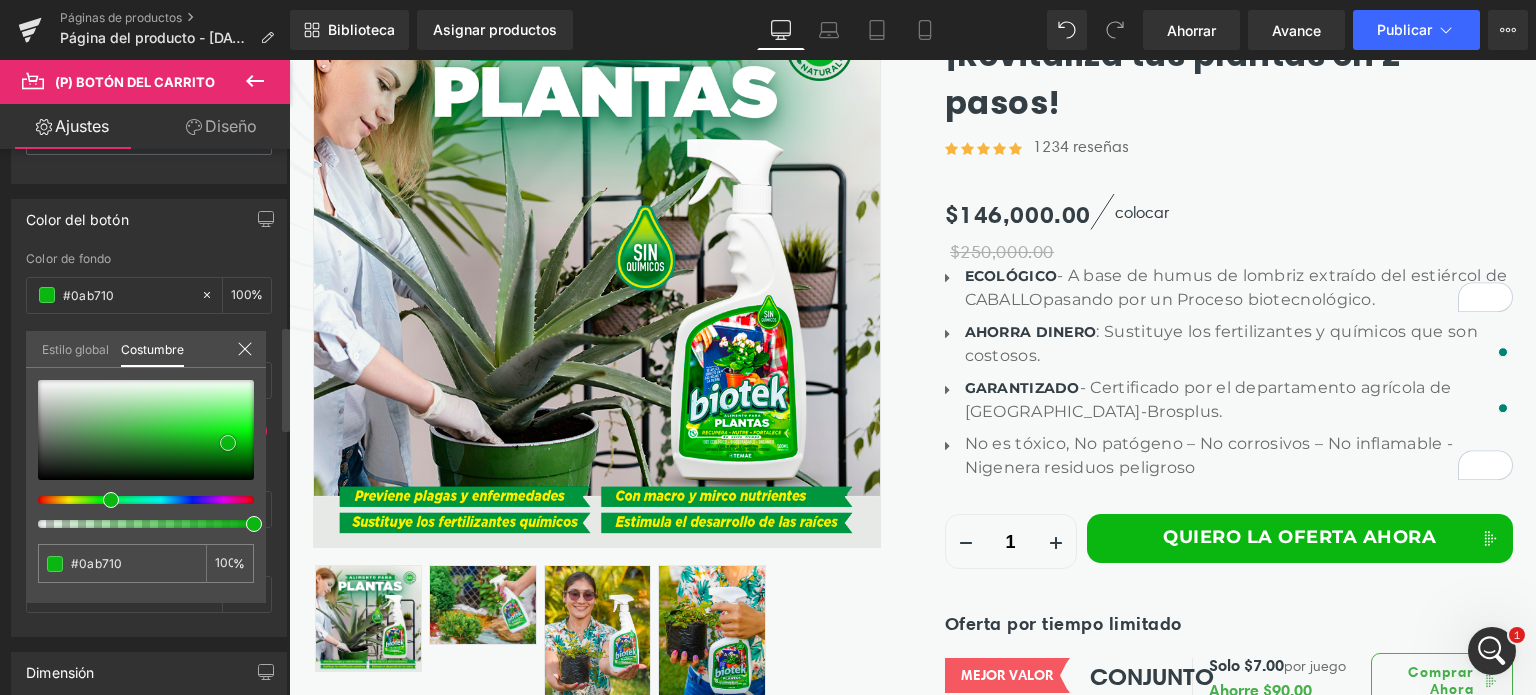 type on "#00a206" 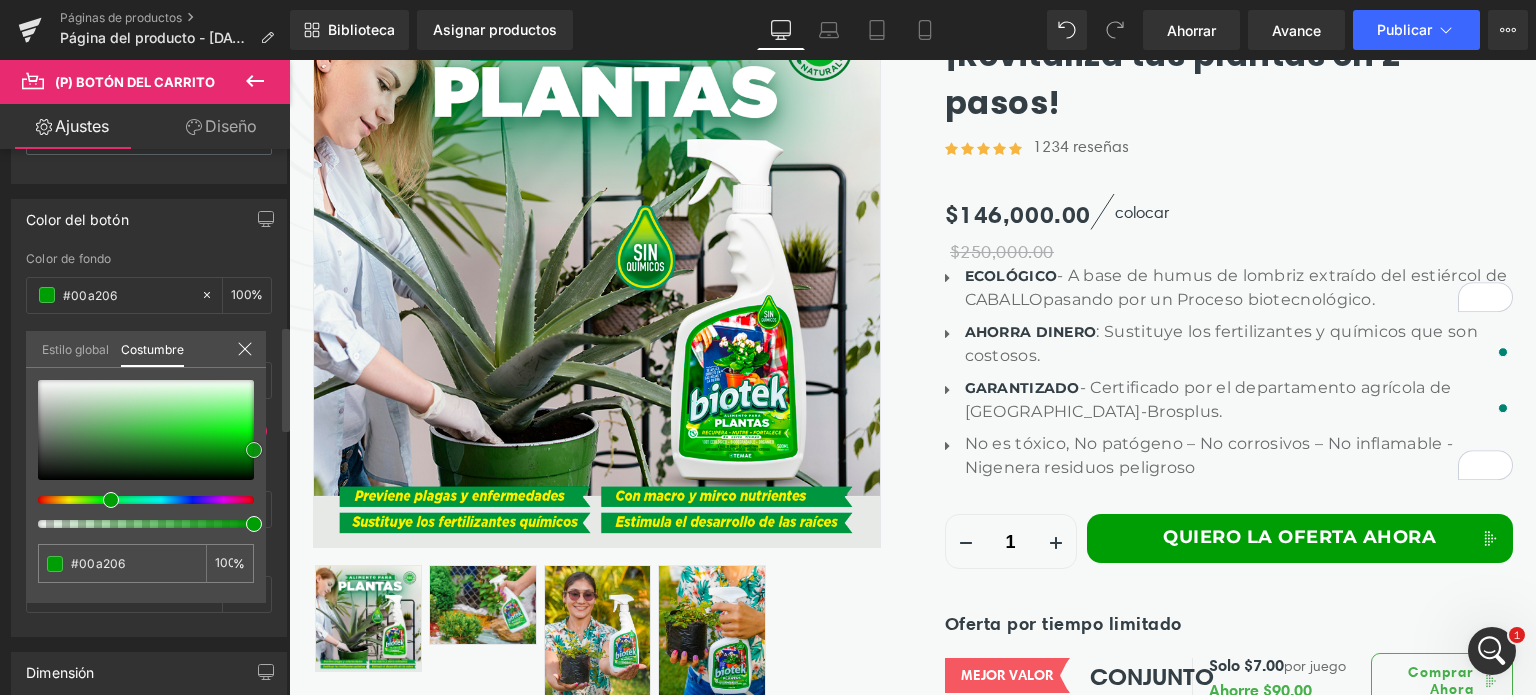 type on "#009e05" 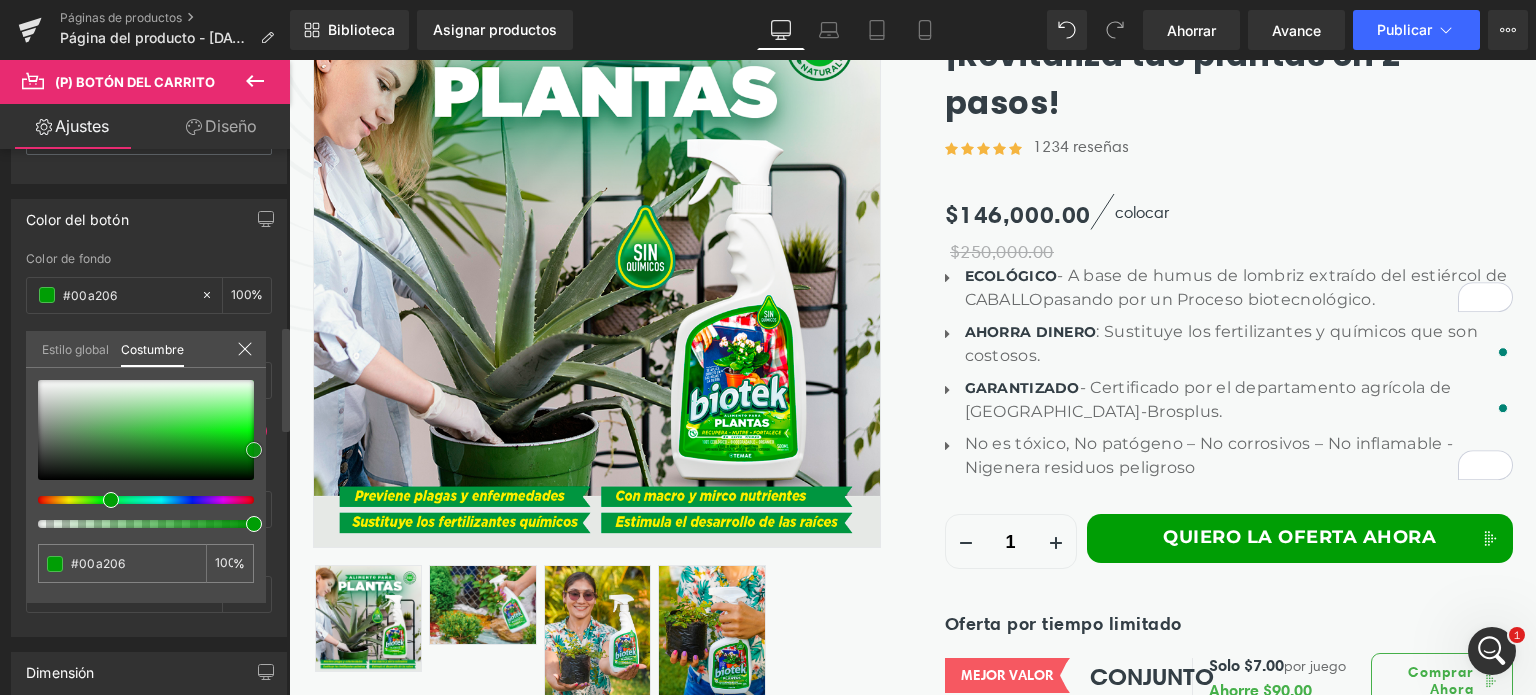 type on "#009e05" 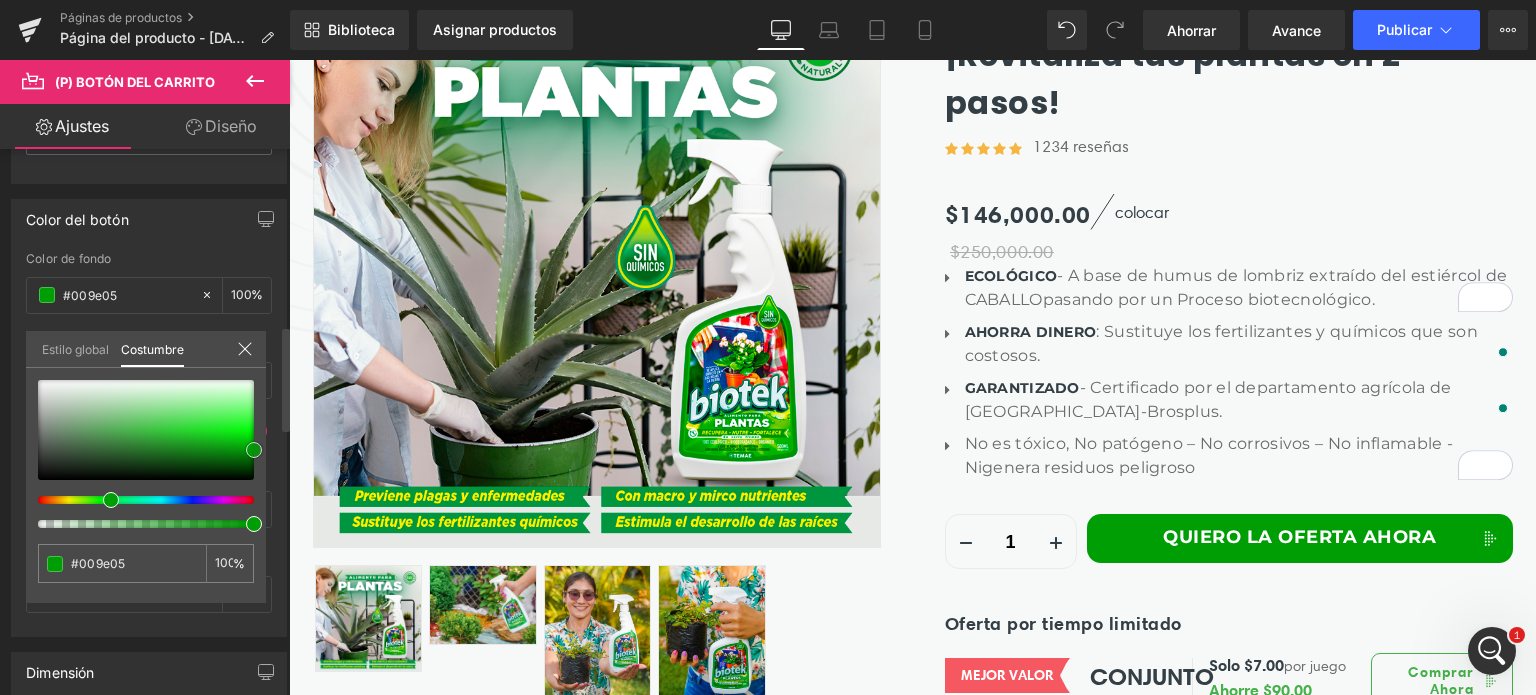 type on "#00bc06" 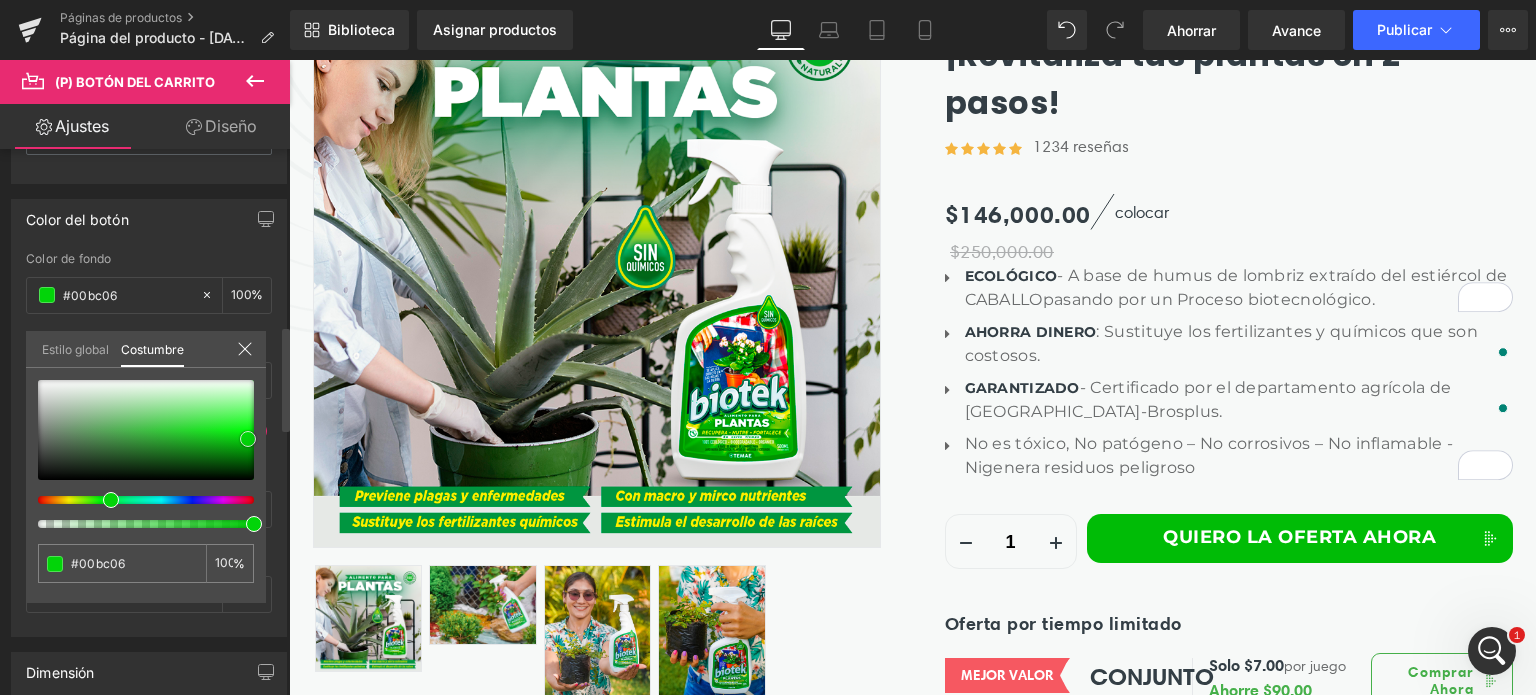 type on "#00c007" 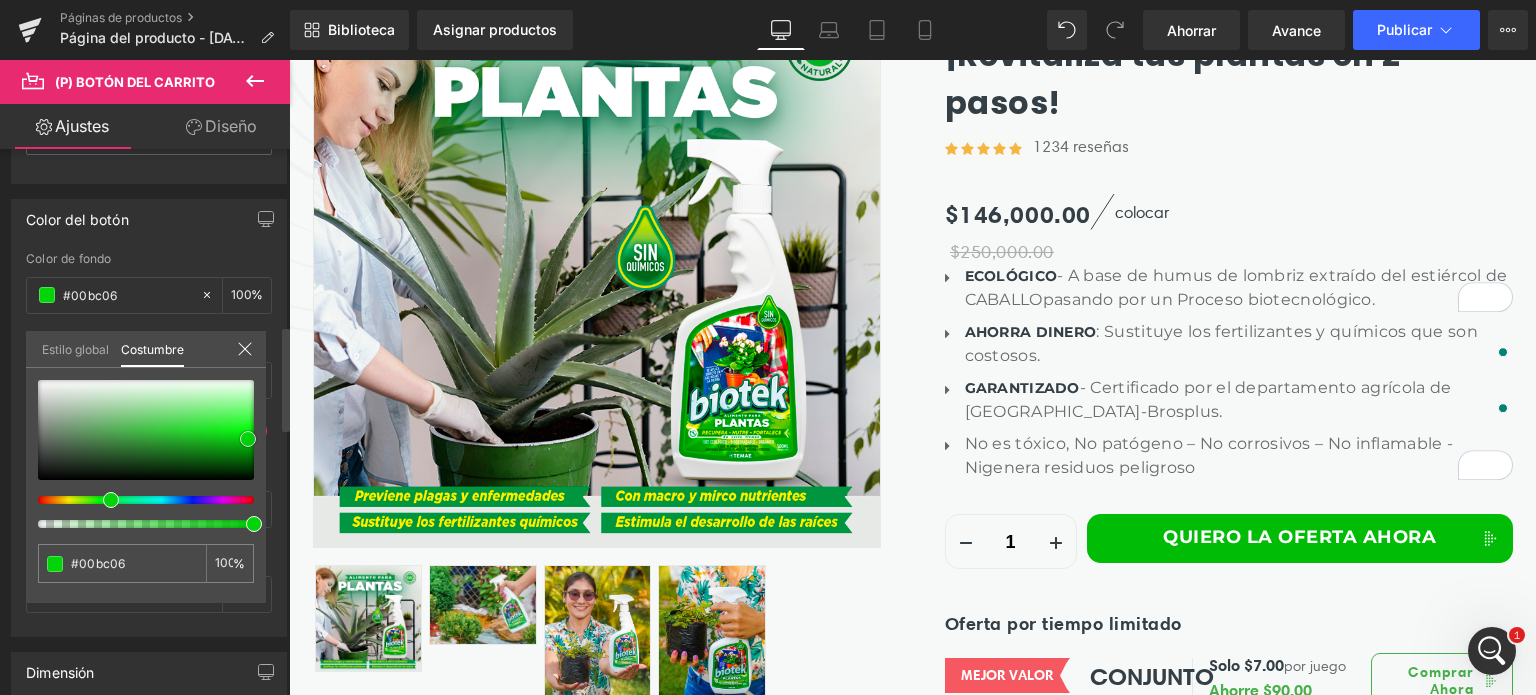 type on "#00c007" 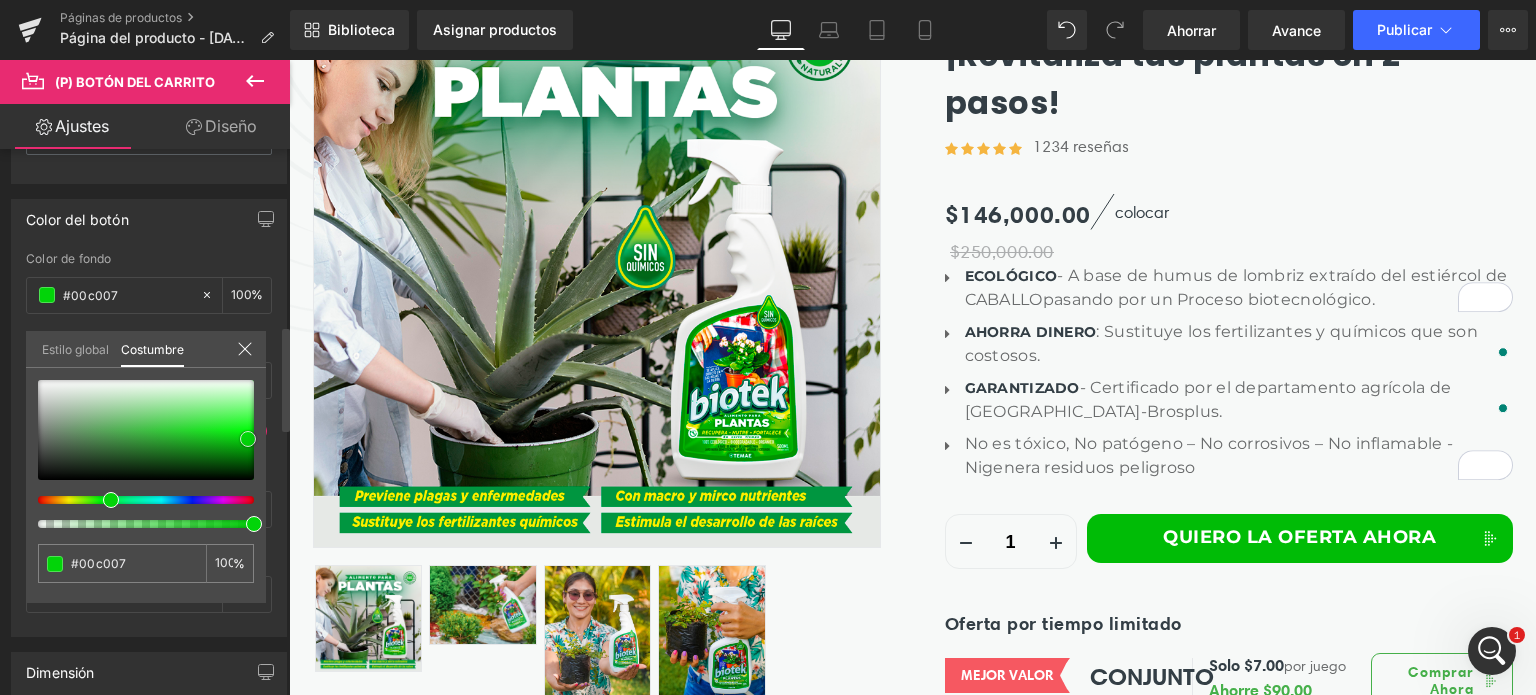 type on "#03d80a" 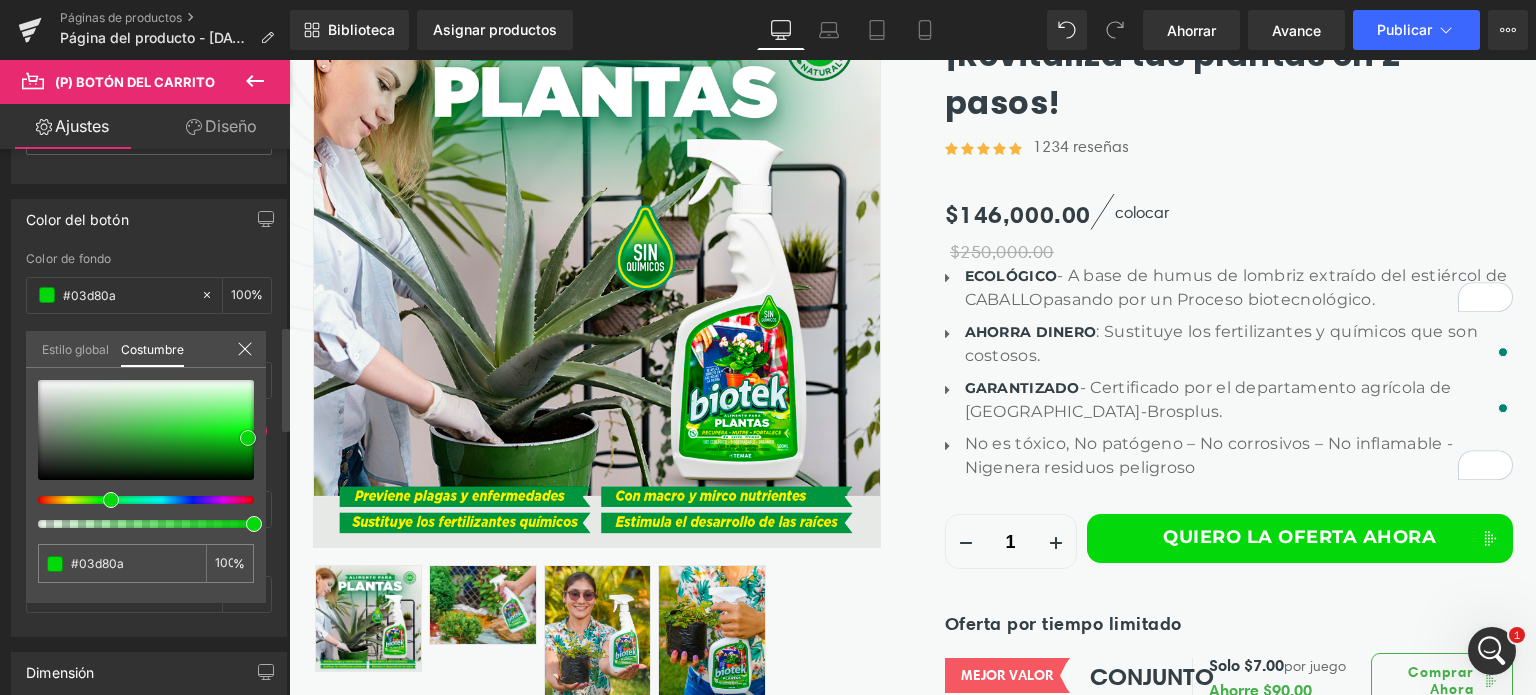 drag, startPoint x: 228, startPoint y: 439, endPoint x: 248, endPoint y: 434, distance: 20.615528 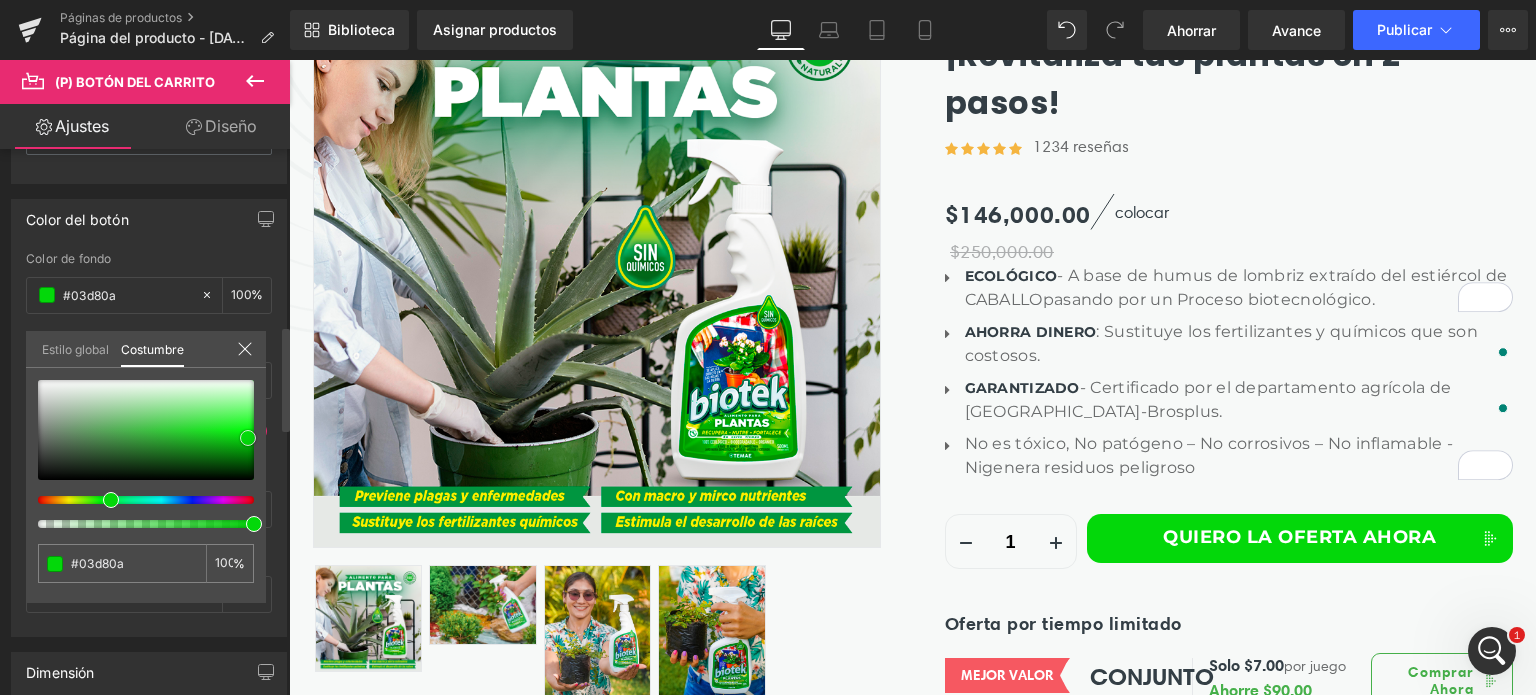 click at bounding box center (248, 438) 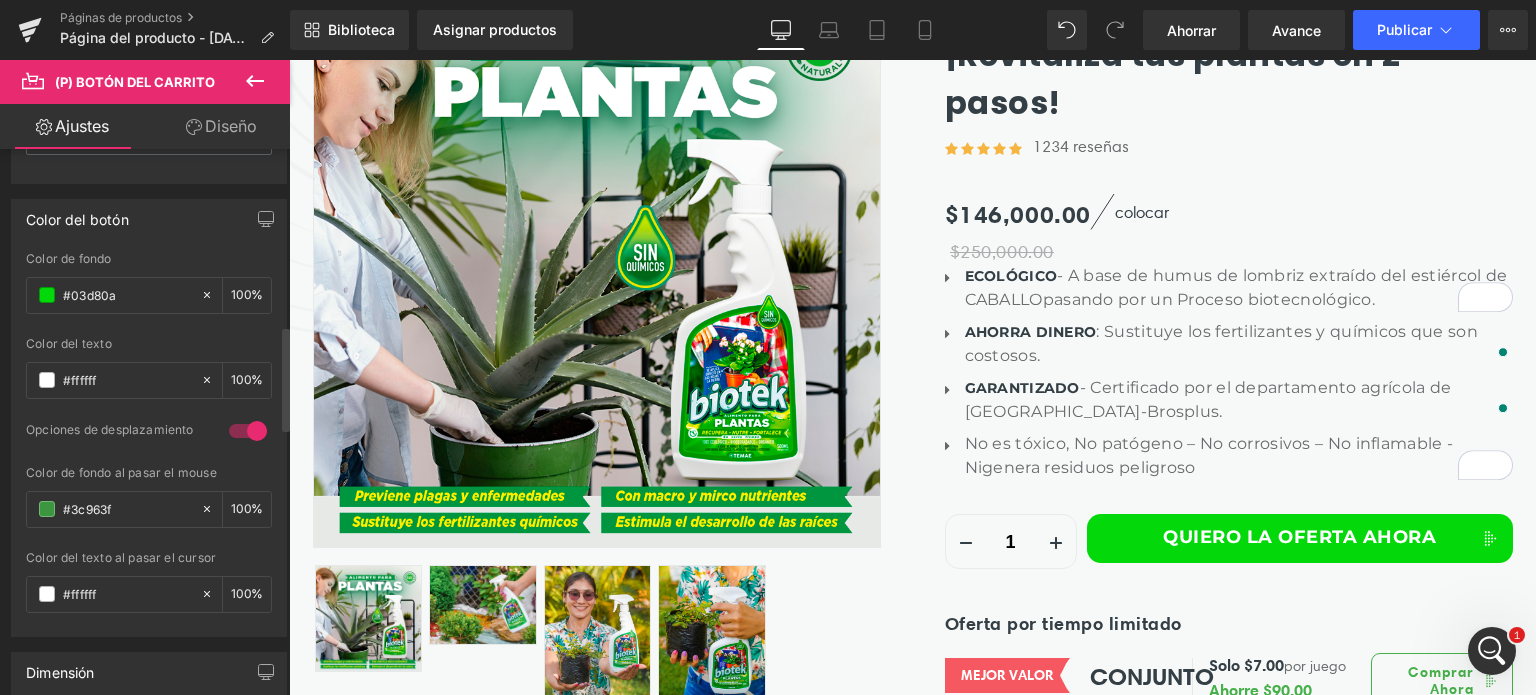 click on "Ir directamente al contenido
Envíos GRATIS a todo el país
Calidad y garantía de los productos.
Descuentos increíbles
Pagos contraentrega a todo colombia
Envíos GRATIS a todo el país
Calidad y garantía de los productos.
Descuentos increíbles
Pagos contraentrega a todo colombia
Envíos GRATIS a todo el país" at bounding box center [912, 3523] 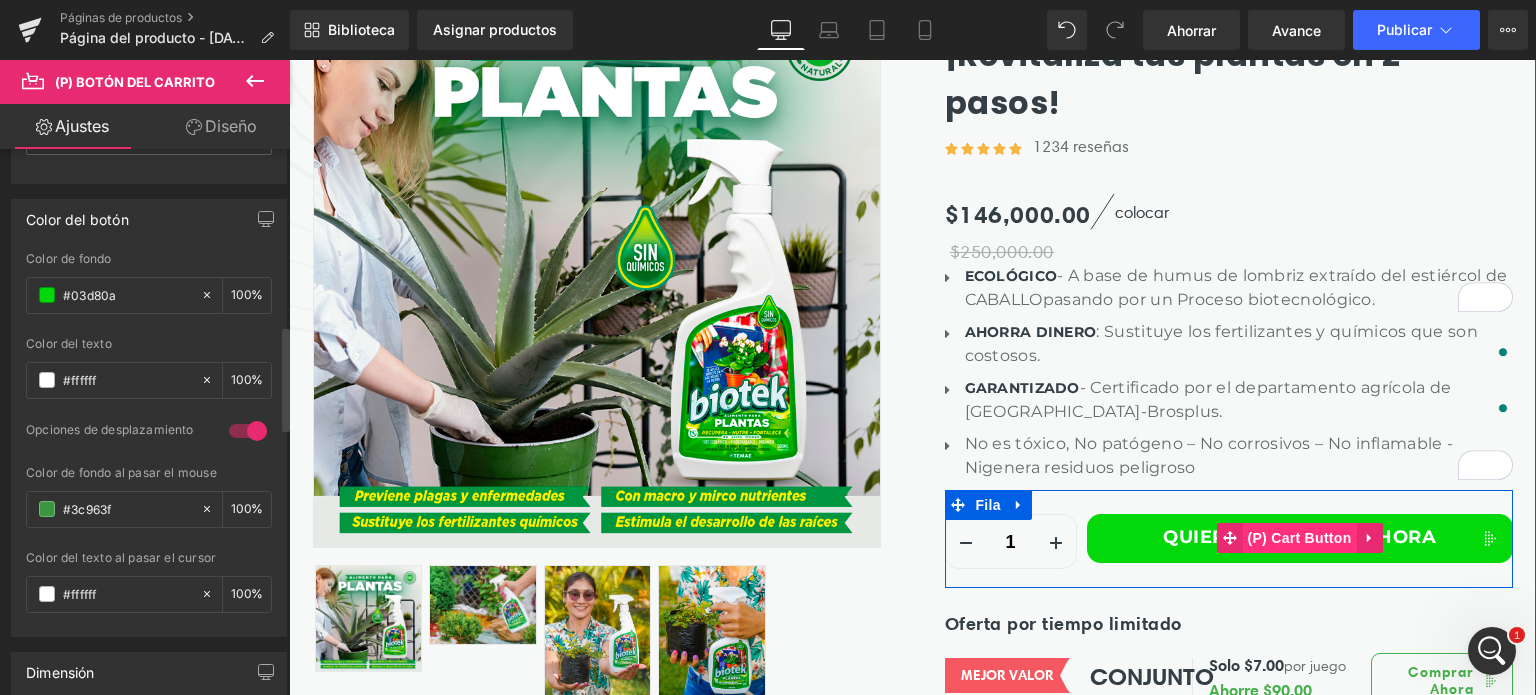 click on "(P) Cart Button" at bounding box center [1299, 538] 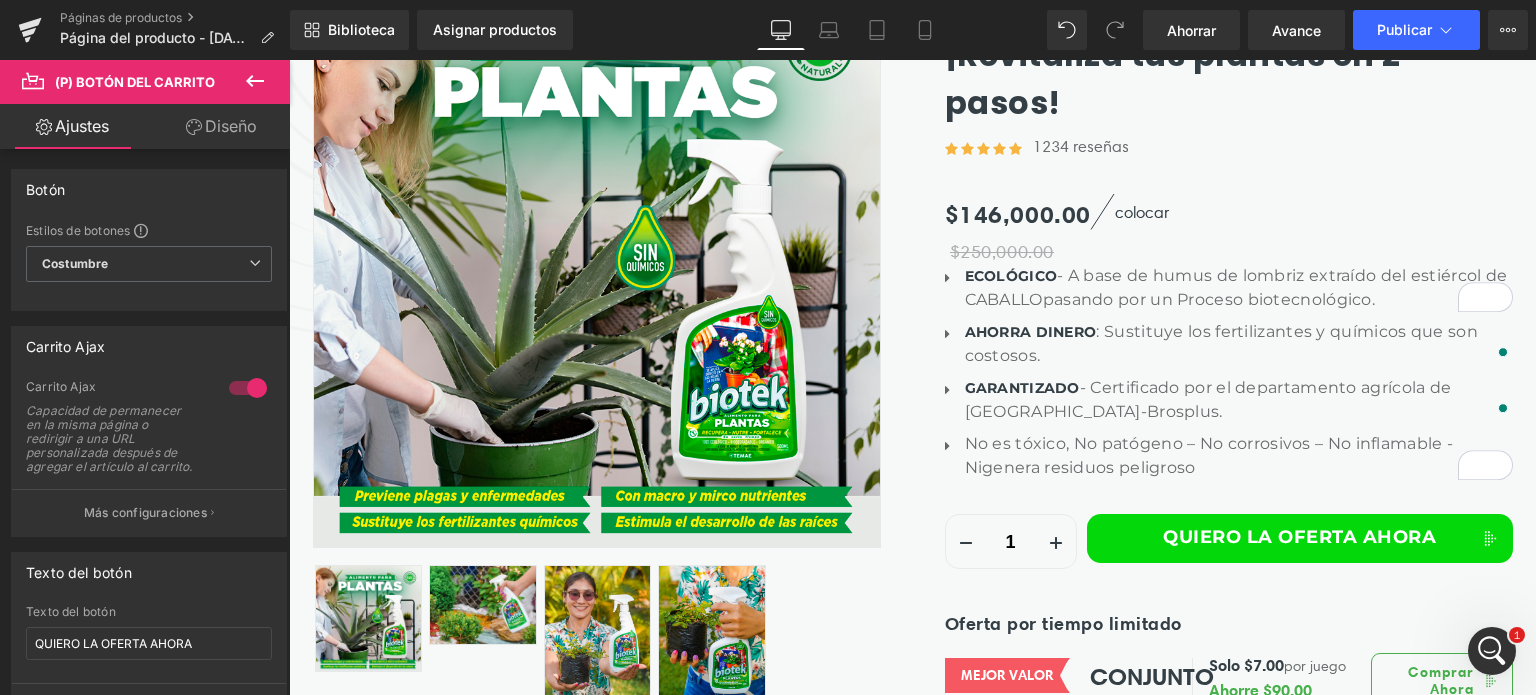 click on "Diseño" at bounding box center [231, 126] 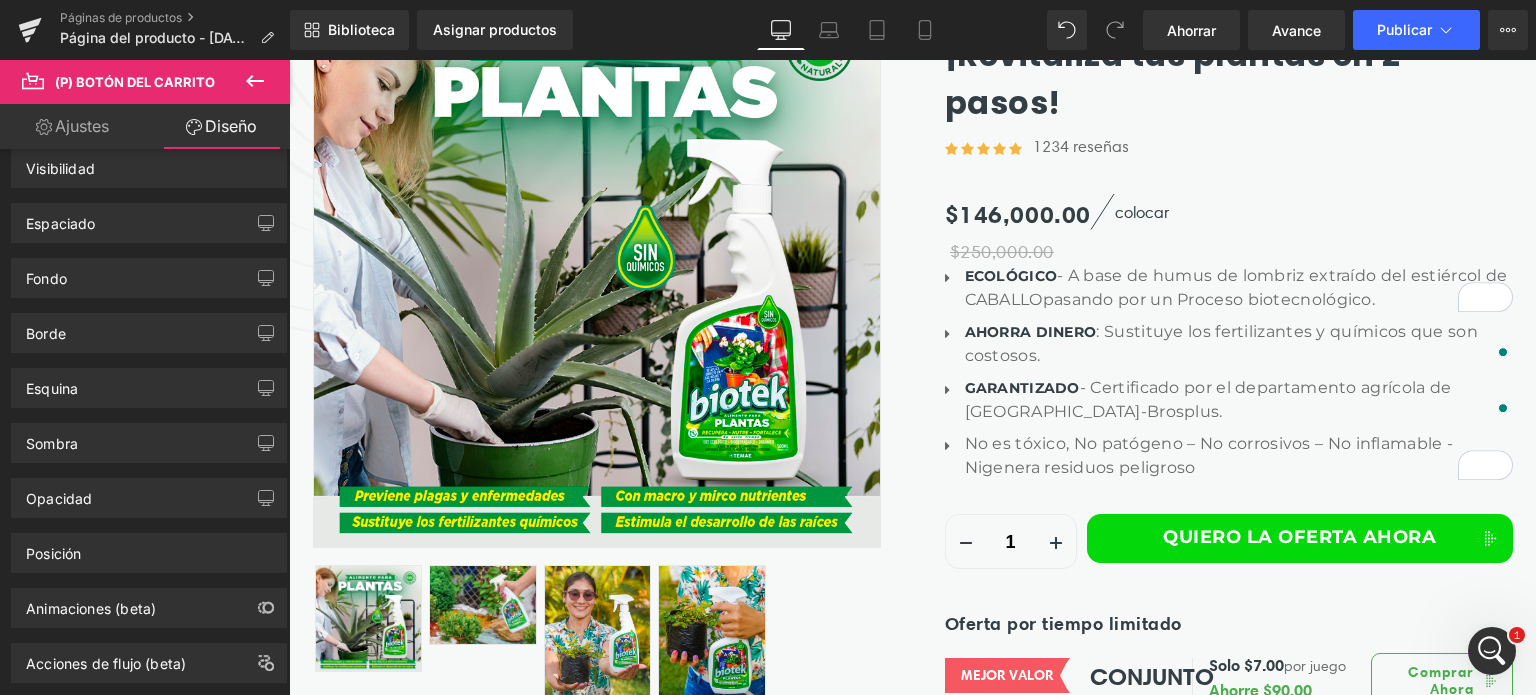 scroll, scrollTop: 0, scrollLeft: 0, axis: both 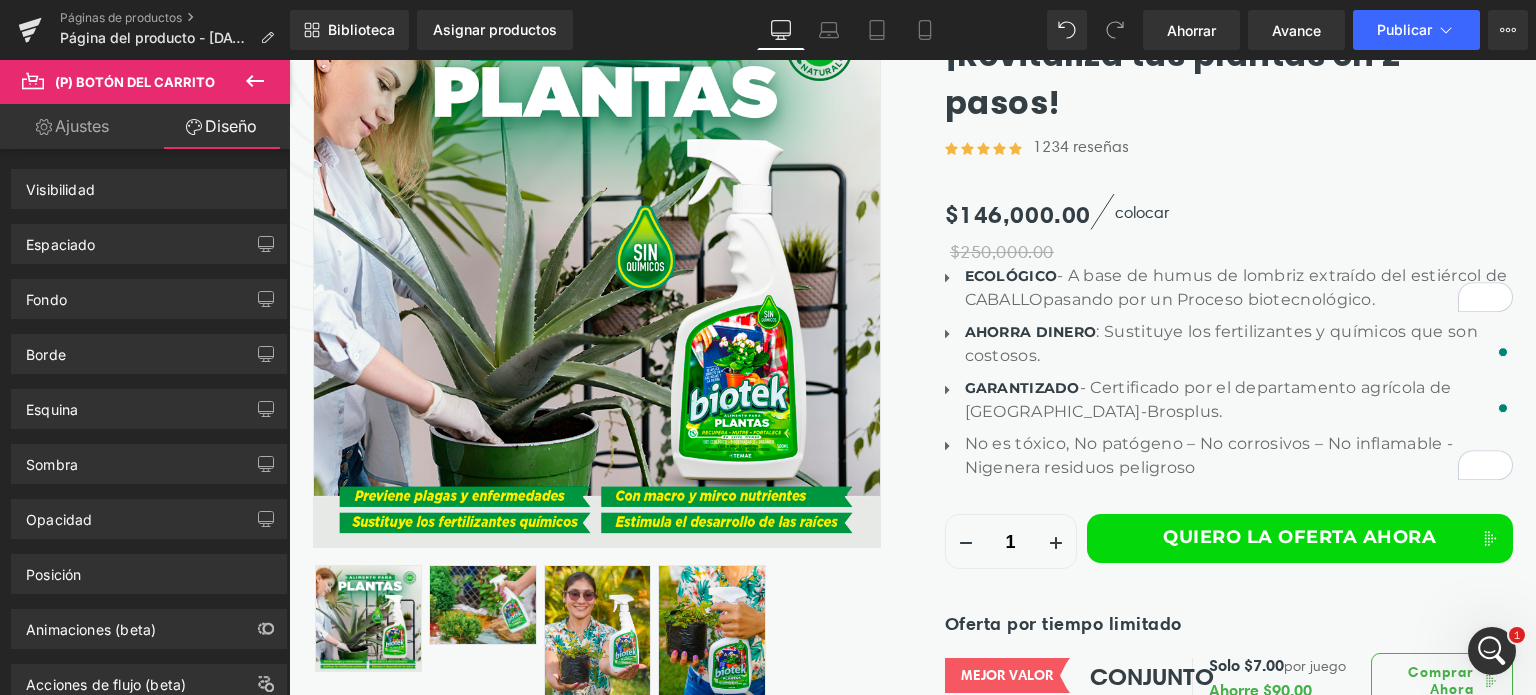 click on "Ajustes" at bounding box center [72, 126] 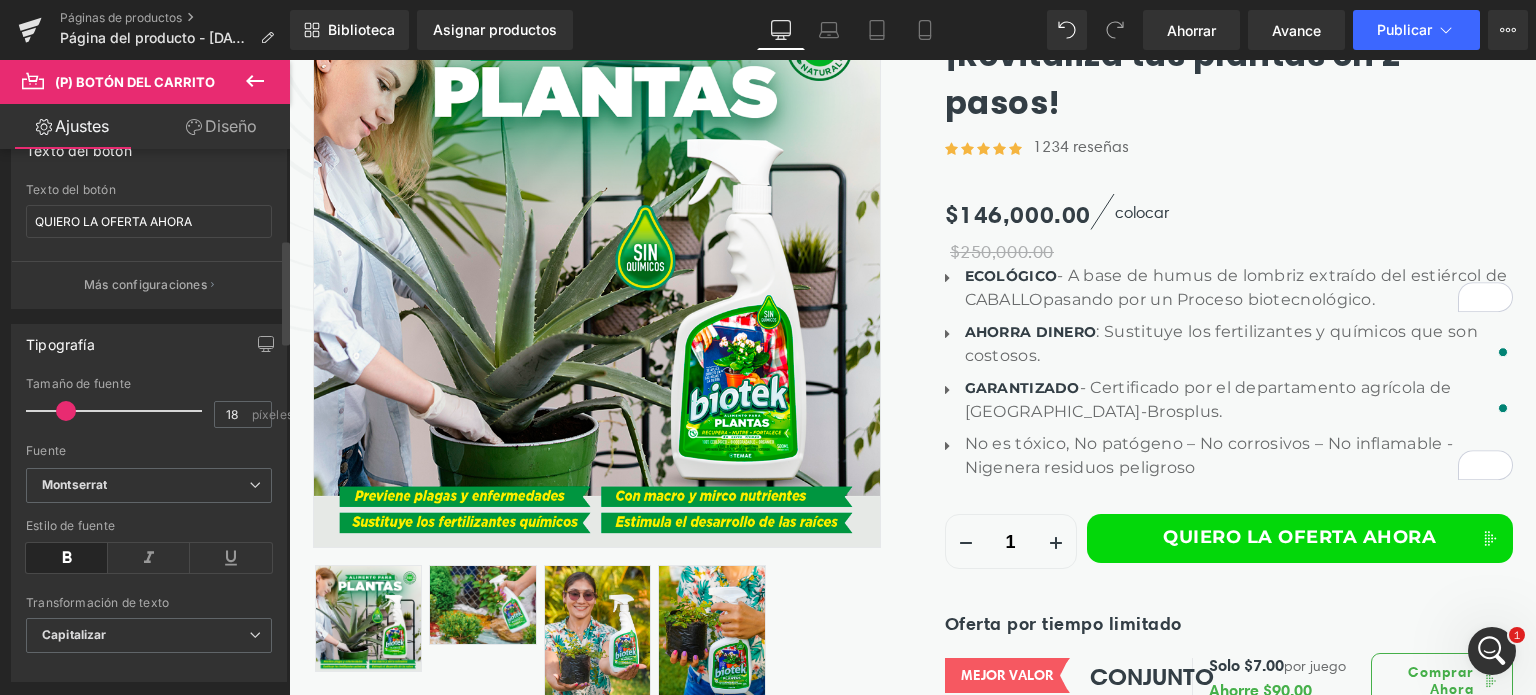 scroll, scrollTop: 400, scrollLeft: 0, axis: vertical 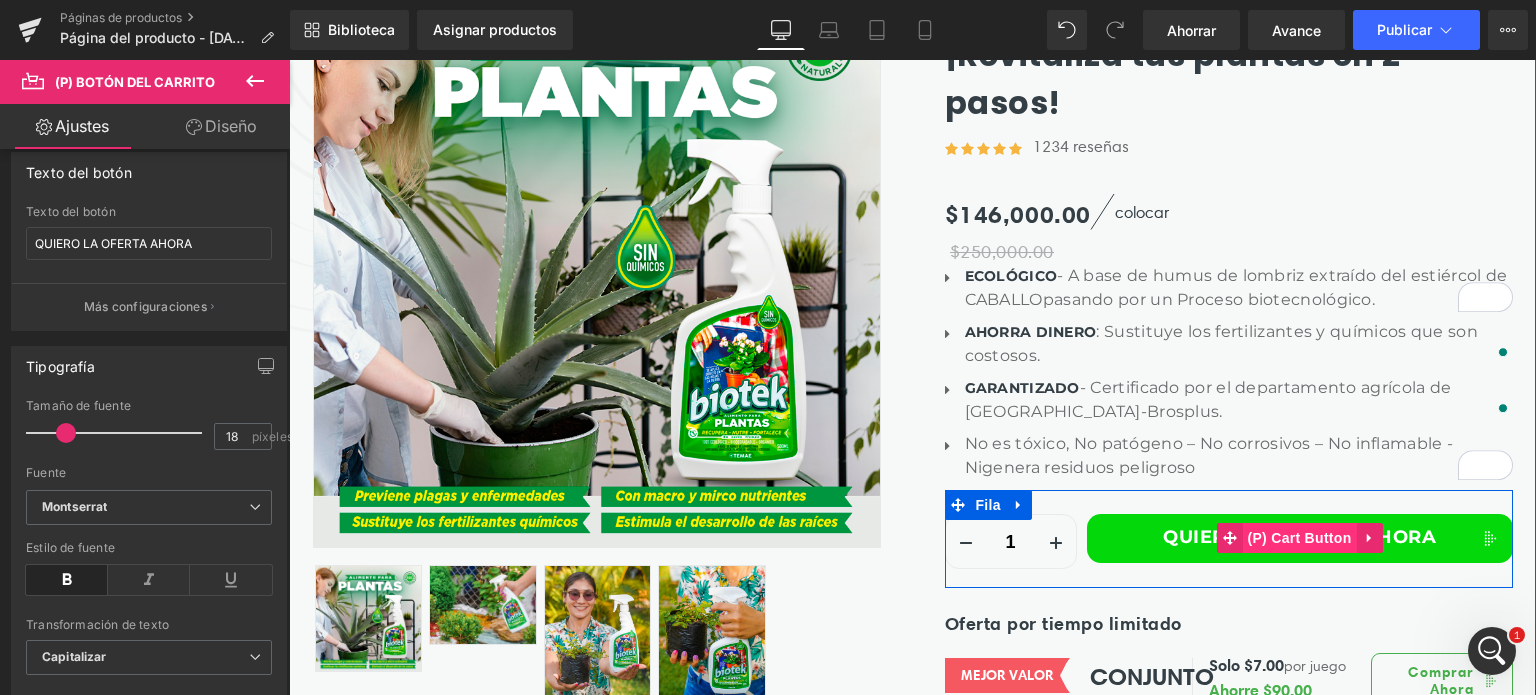 click on "(P) Cart Button" at bounding box center (1299, 538) 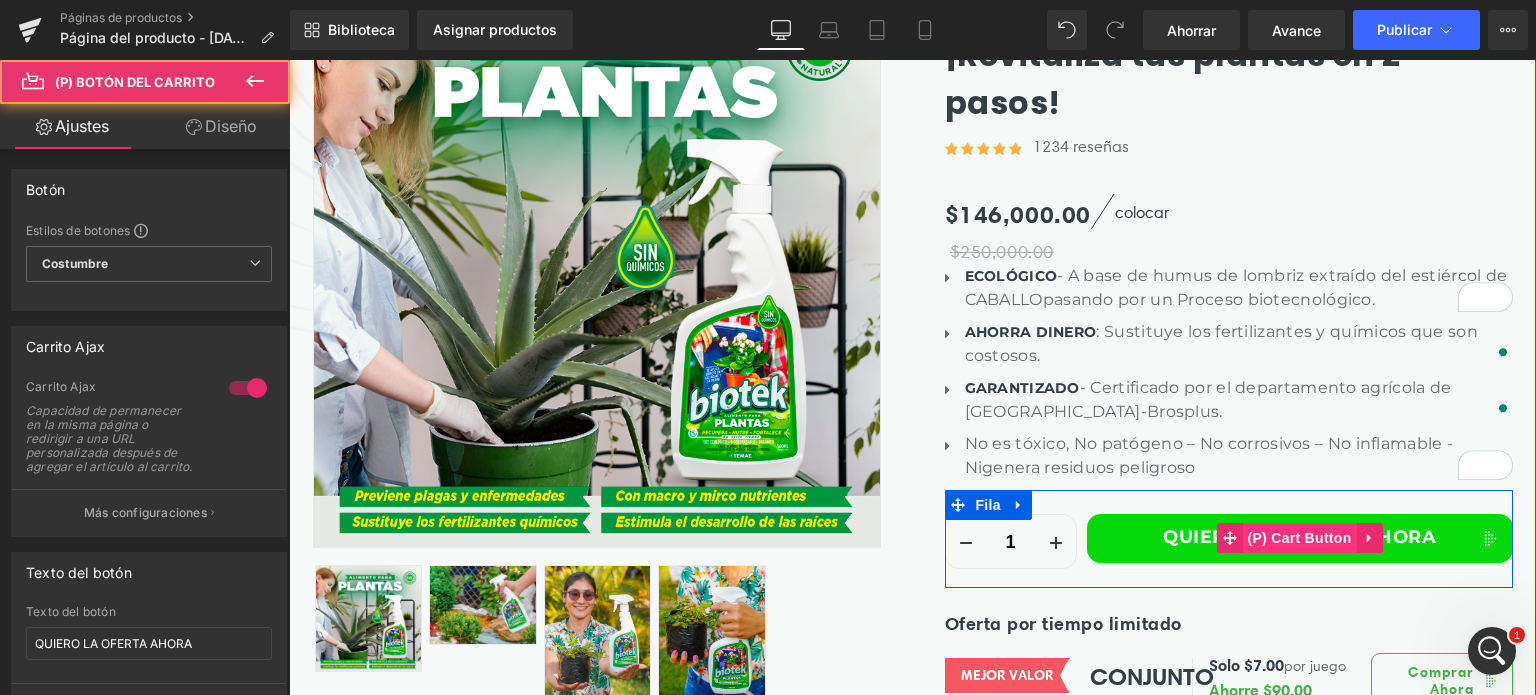 click on "(P) Cart Button" at bounding box center [1299, 538] 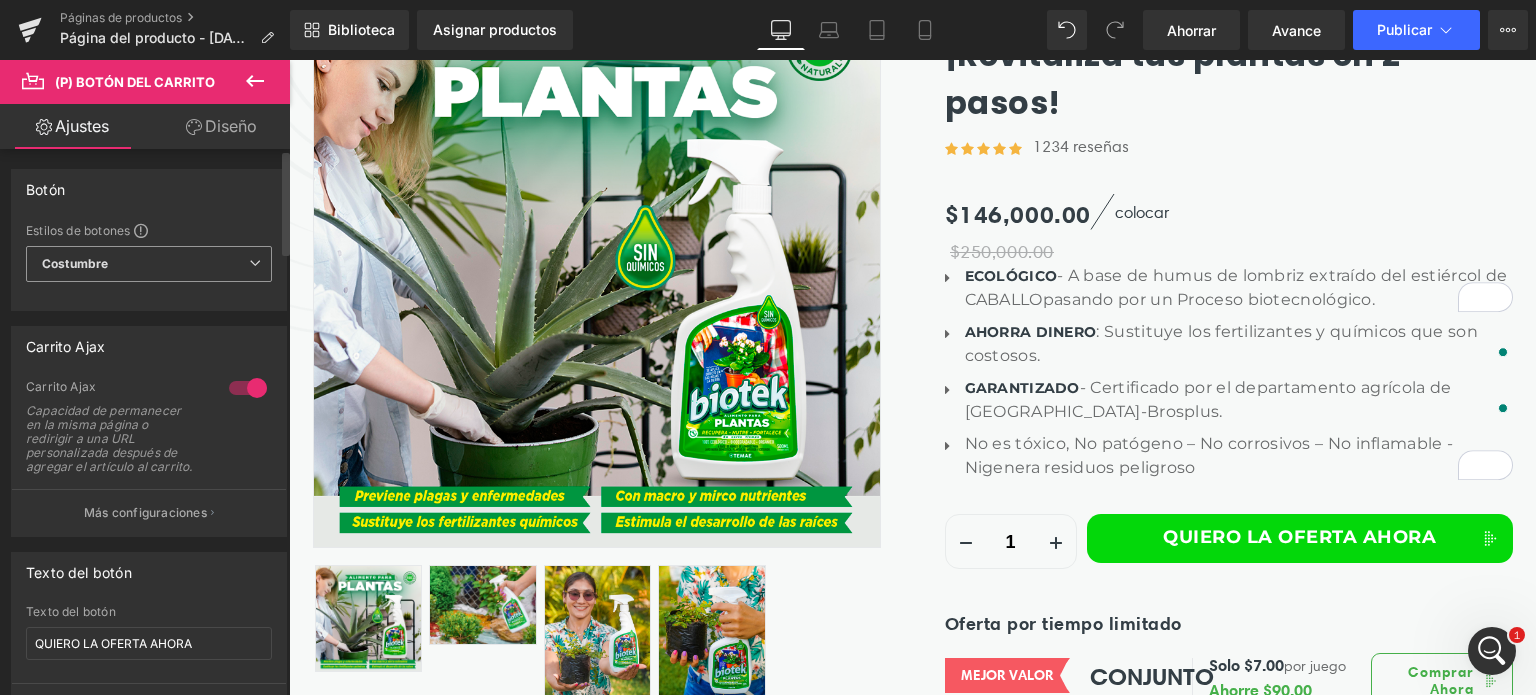 click on "Costumbre
Configurar estilo global" at bounding box center (149, 264) 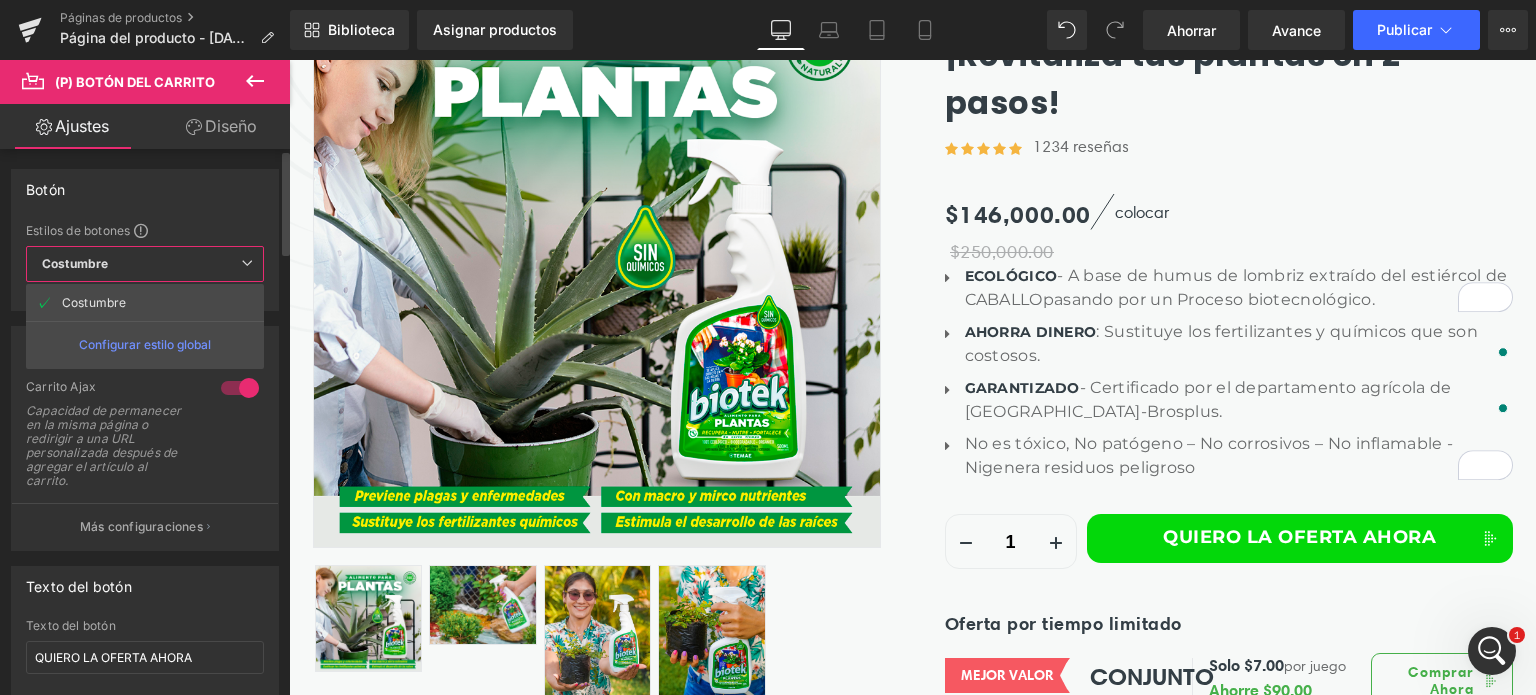 click on "Botón
Estilos de botones Costumbre
Costumbre
Configurar estilo global
Costumbre
Configurar estilo global
Tamaño del botón Grande Medio Pequeño
Grande
Grande Medio Pequeño" at bounding box center (145, 240) 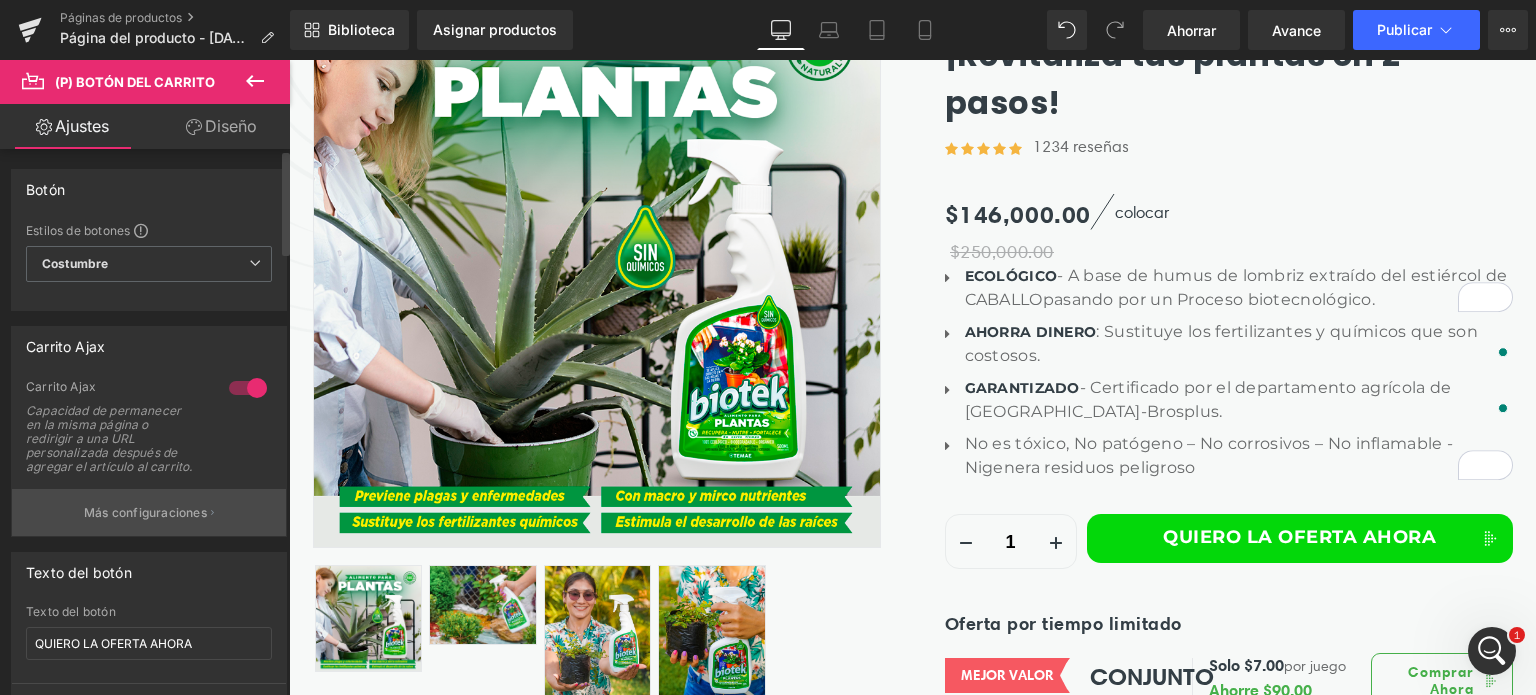 click on "Más configuraciones" at bounding box center (145, 512) 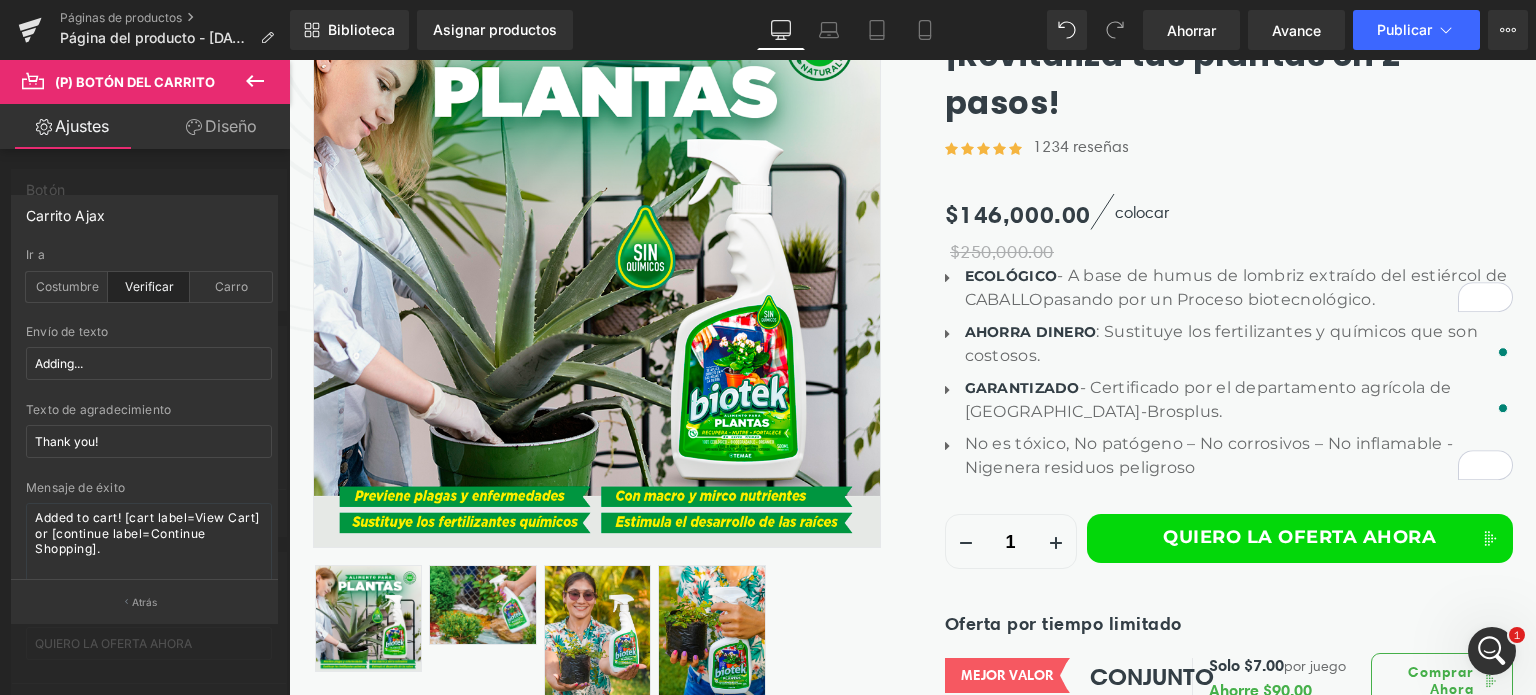 click at bounding box center [145, 382] 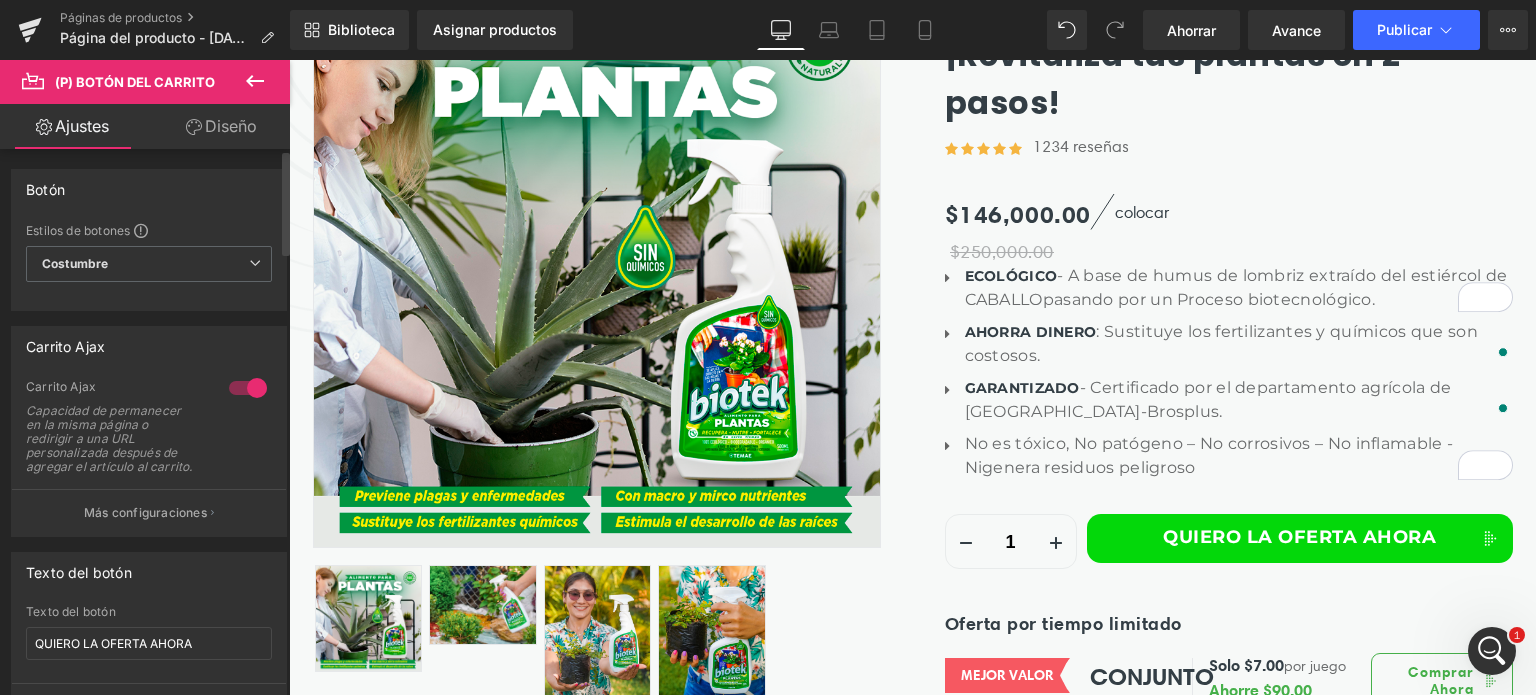 click at bounding box center [248, 388] 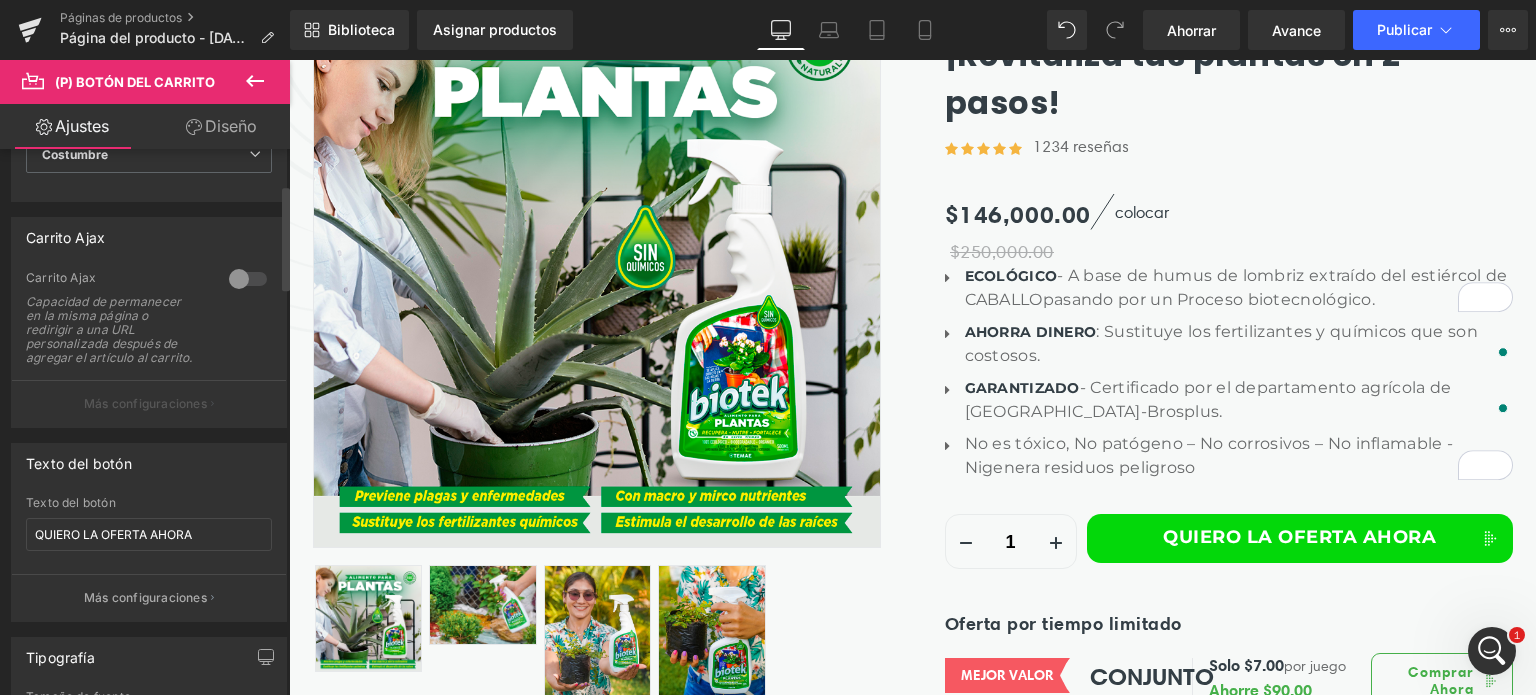 scroll, scrollTop: 200, scrollLeft: 0, axis: vertical 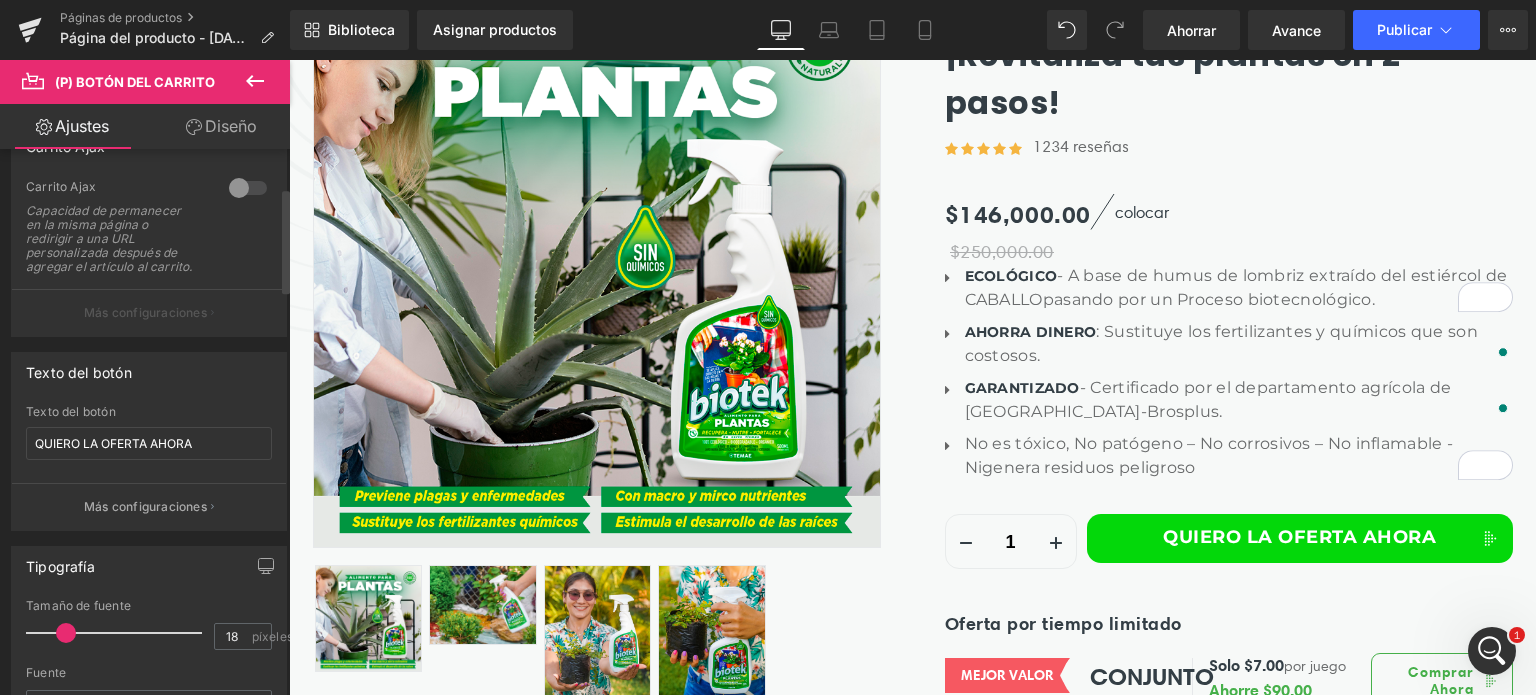 click on "Más configuraciones" at bounding box center [145, 312] 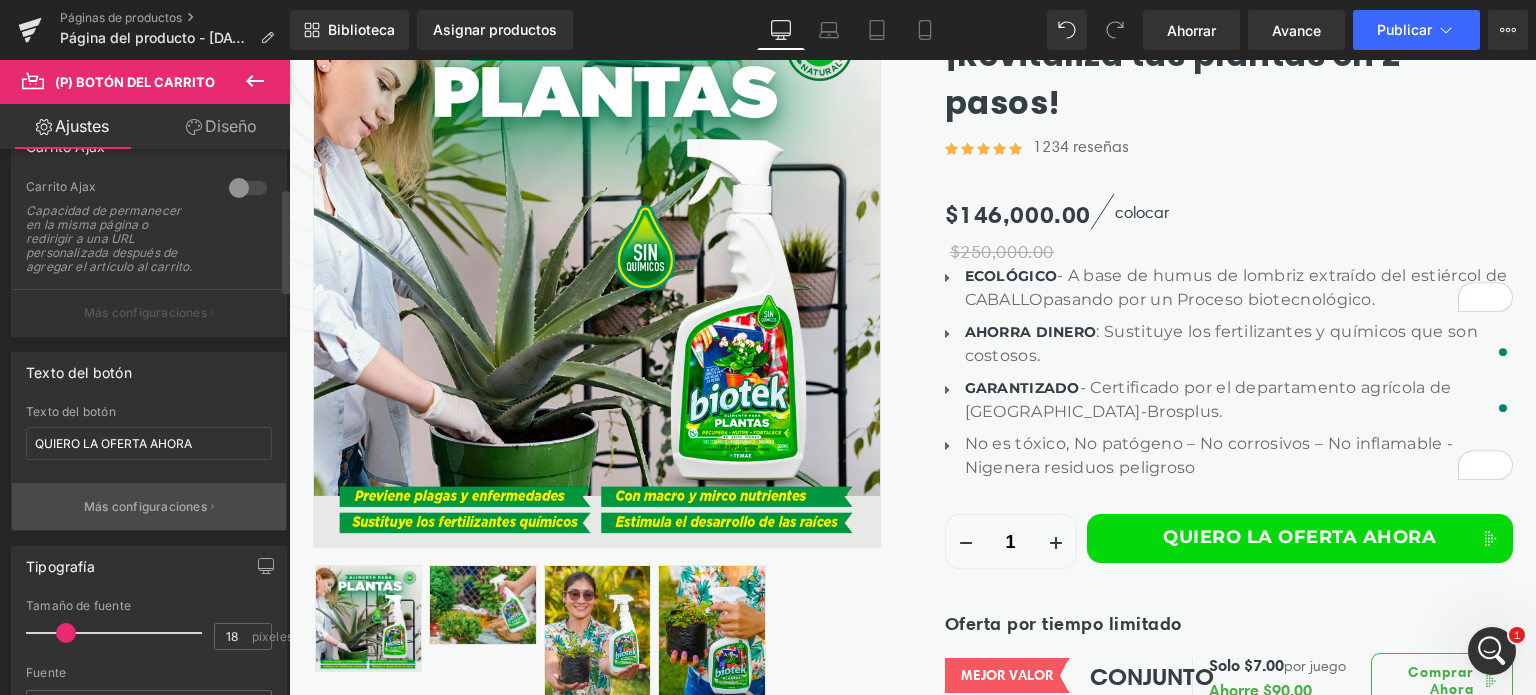 click on "Más configuraciones" at bounding box center [149, 506] 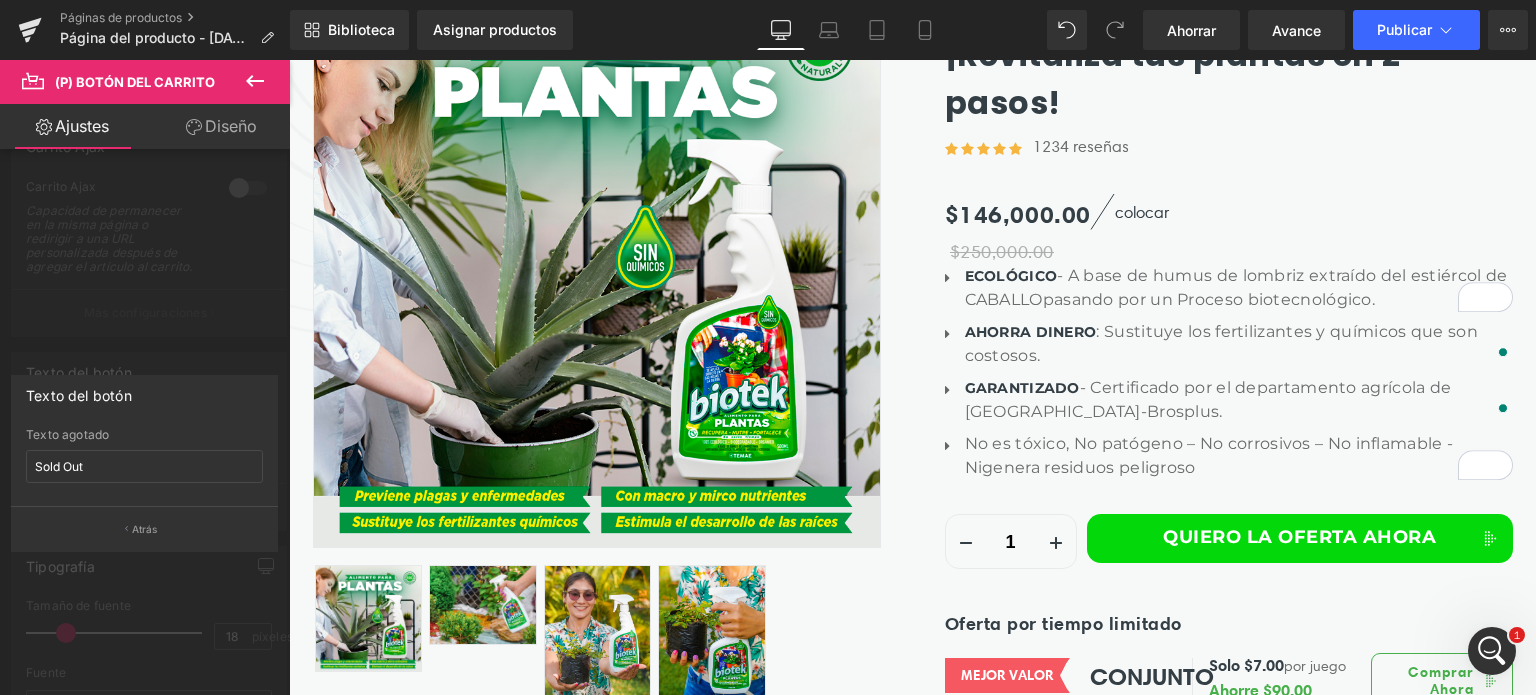 click at bounding box center (145, 382) 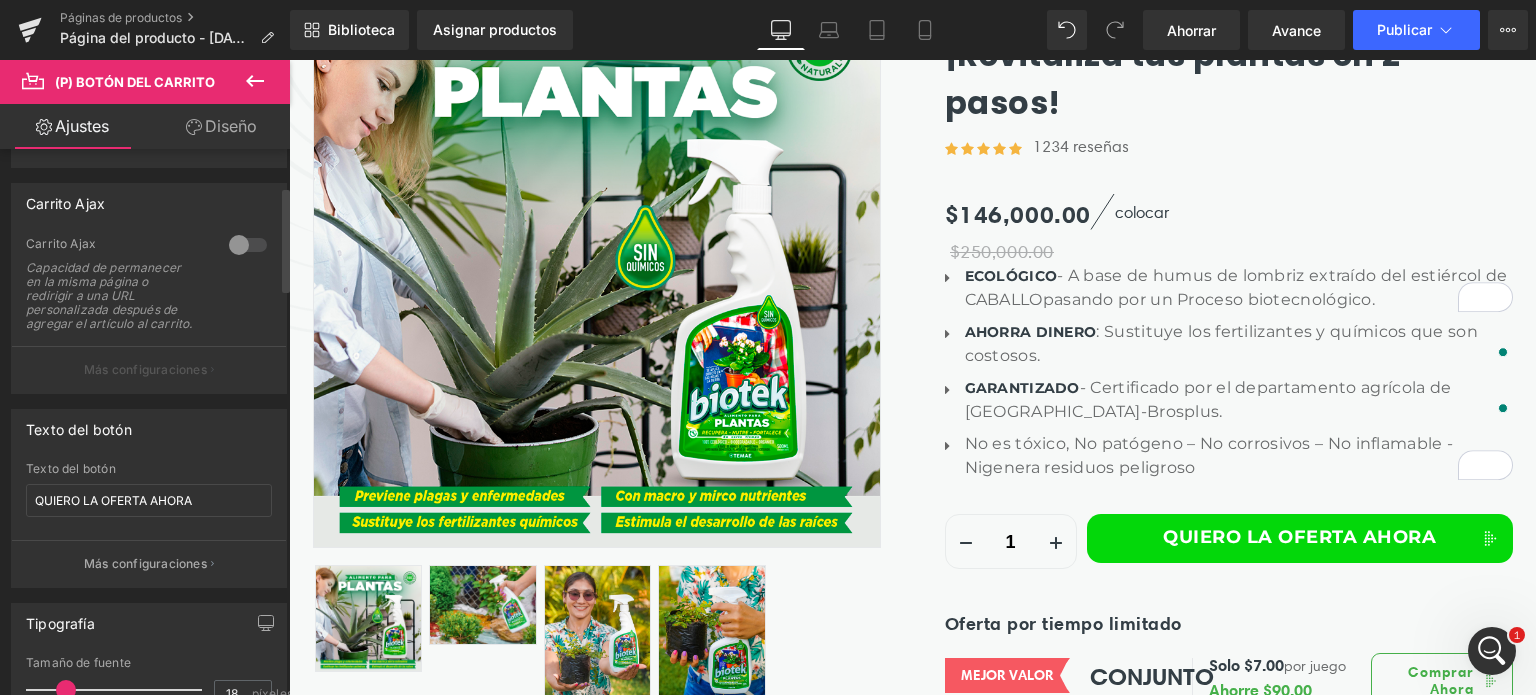 scroll, scrollTop: 100, scrollLeft: 0, axis: vertical 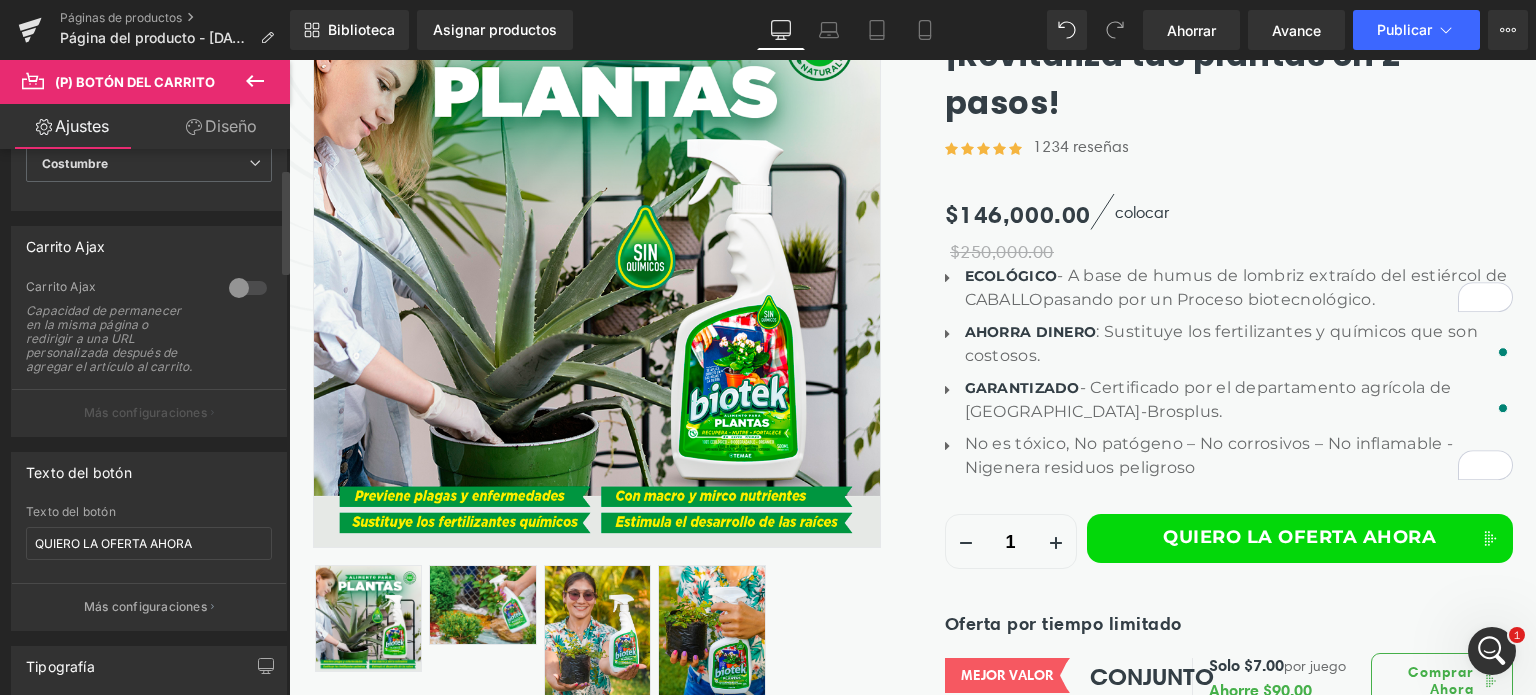 click at bounding box center (248, 288) 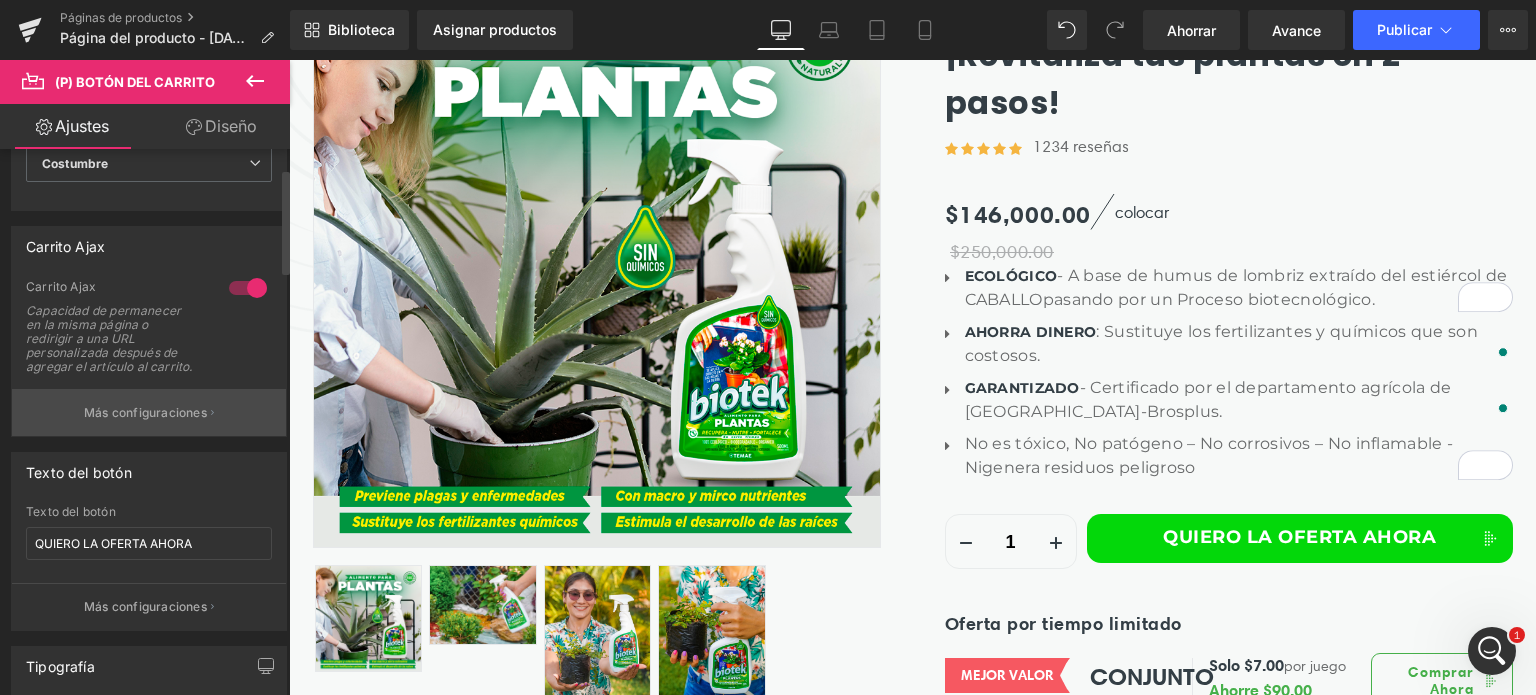click on "Más configuraciones" at bounding box center [145, 412] 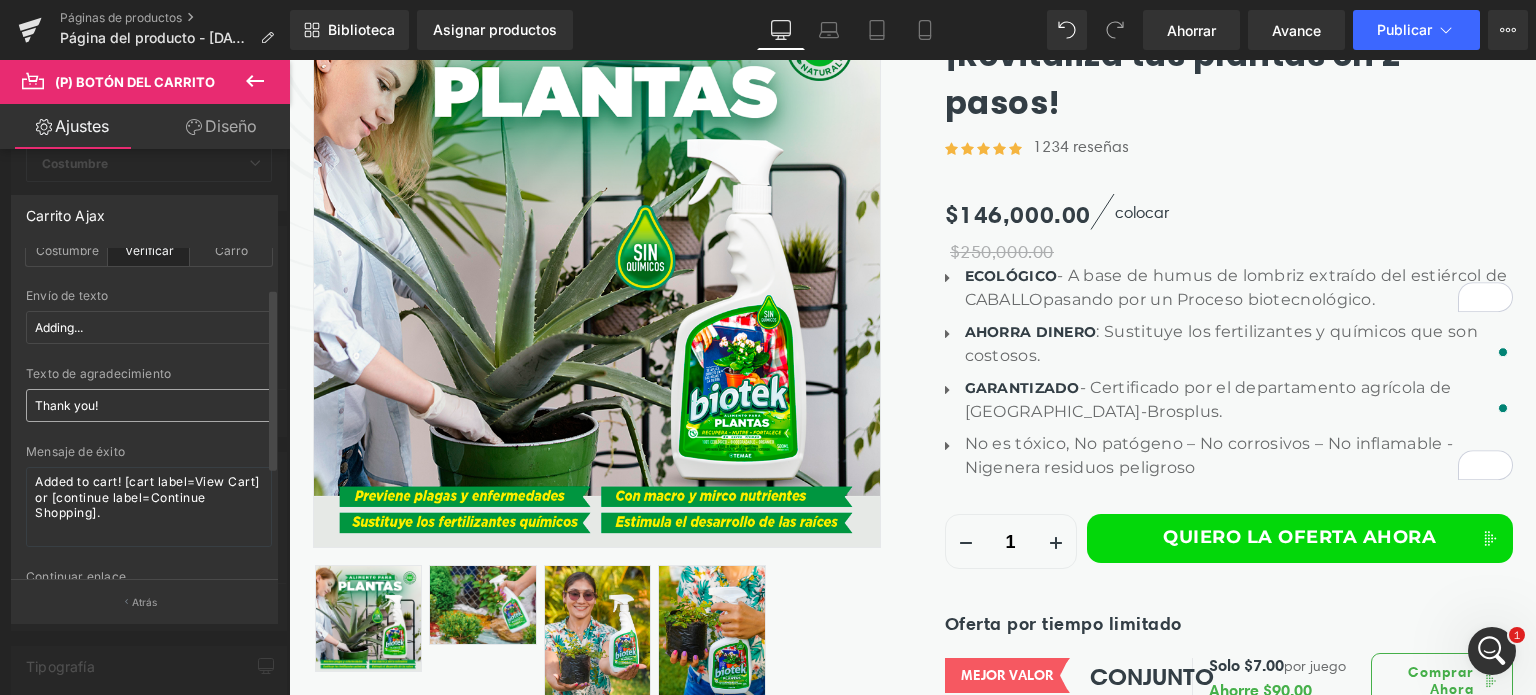 scroll, scrollTop: 0, scrollLeft: 0, axis: both 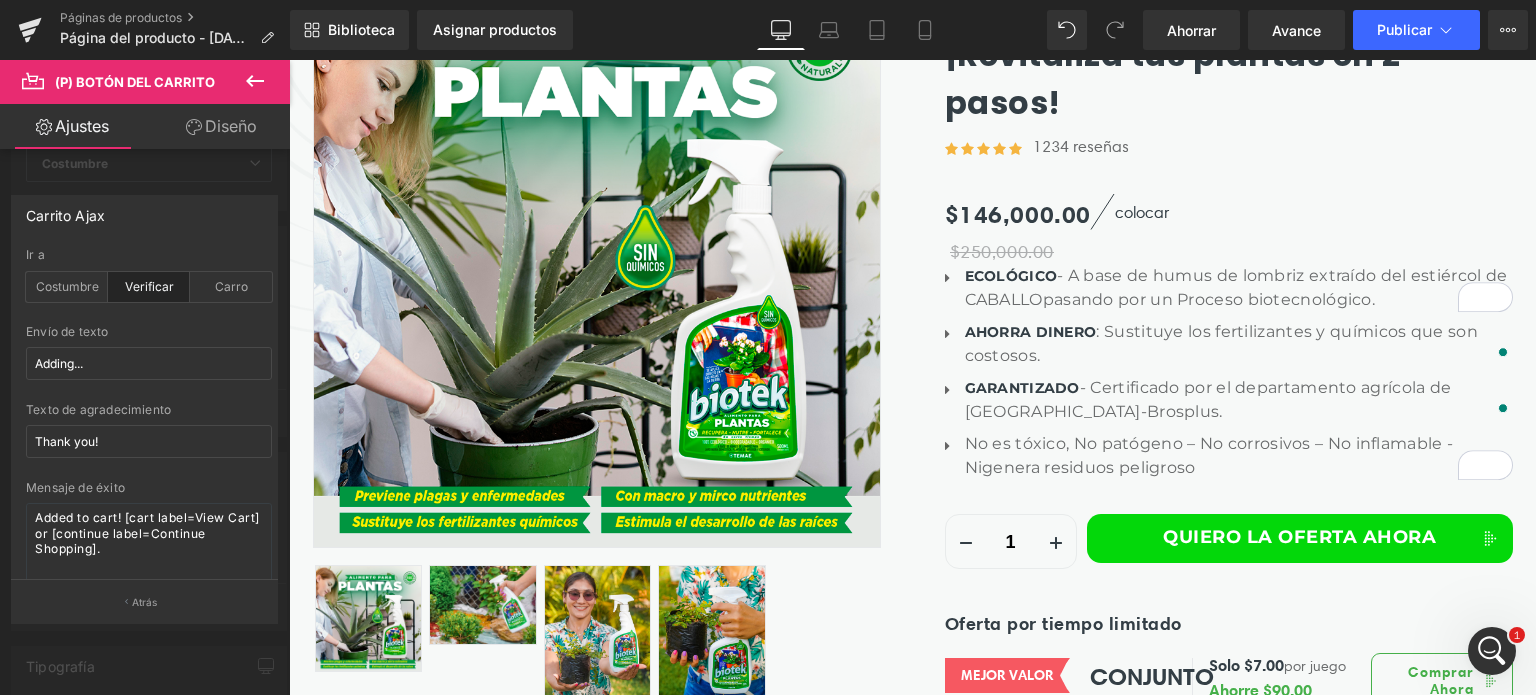 click 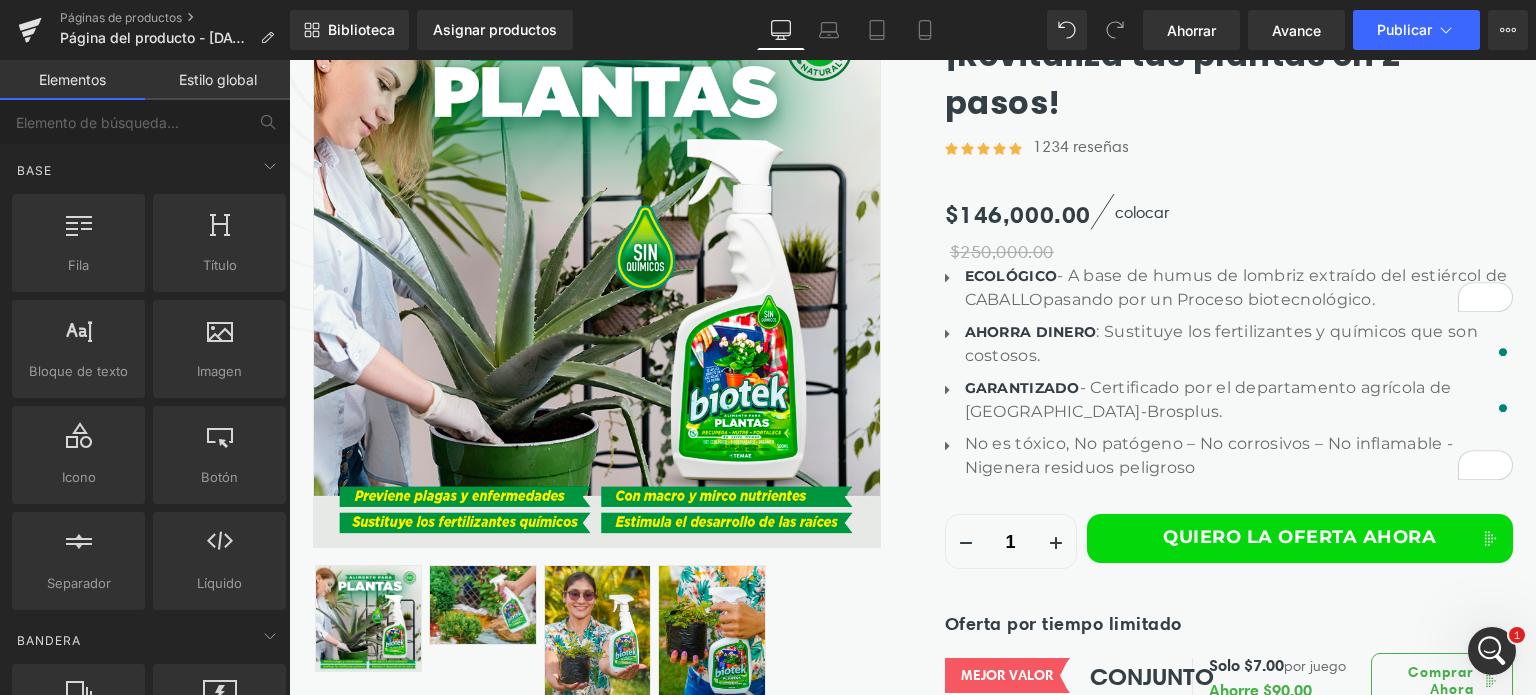 click on "Base Fila filas, columnas, diseños, div Título encabezados, títulos, h1,h2,h3,h4,h5,h6 Bloque de texto textos, párrafos, contenidos, bloques Imagen imágenes, fotos, alts, subidas Icono iconos, símbolos Botón botón, llamada a la acción, cta Separador separadores, divisores, líneas horizontales Líquido Líquido, código personalizado, HTML, JavaScript, CSS, reseñas, aplicaciones, incrustado, iframe Bandera Paralaje Banner, presentación de diapositivas, héroe, imagen, portada, paralaje, efecto Estandarte de héroe Banners, presentaciones de diapositivas, héroes, imágenes, portadas, paralajes, fondos Pila Cortina a la italiana pestaña, vertical, horizontal, acordeones Carrusel carruseles, presentaciones de diapositivas, controles deslizantes, diapositivas Precios precios, plan, suscripción, tabla Acordeón acordeones, menús, pestaña Lista Lista de iconos Hoz horizontal, iconos, símbolos, listas, estrellas, calificaciones Lista de iconos Módulo Imágenes de antes y después Mapas de Google" at bounding box center [149, 2287] 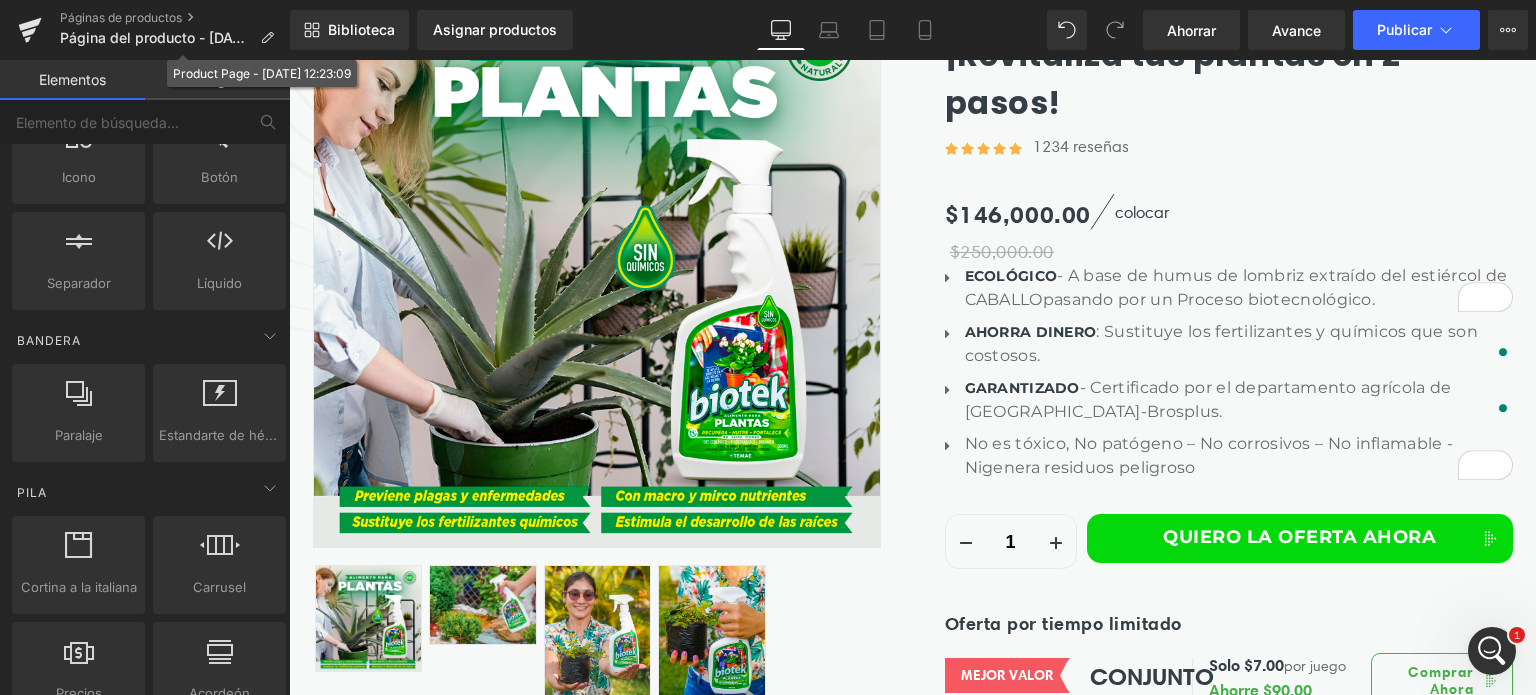 scroll, scrollTop: 0, scrollLeft: 0, axis: both 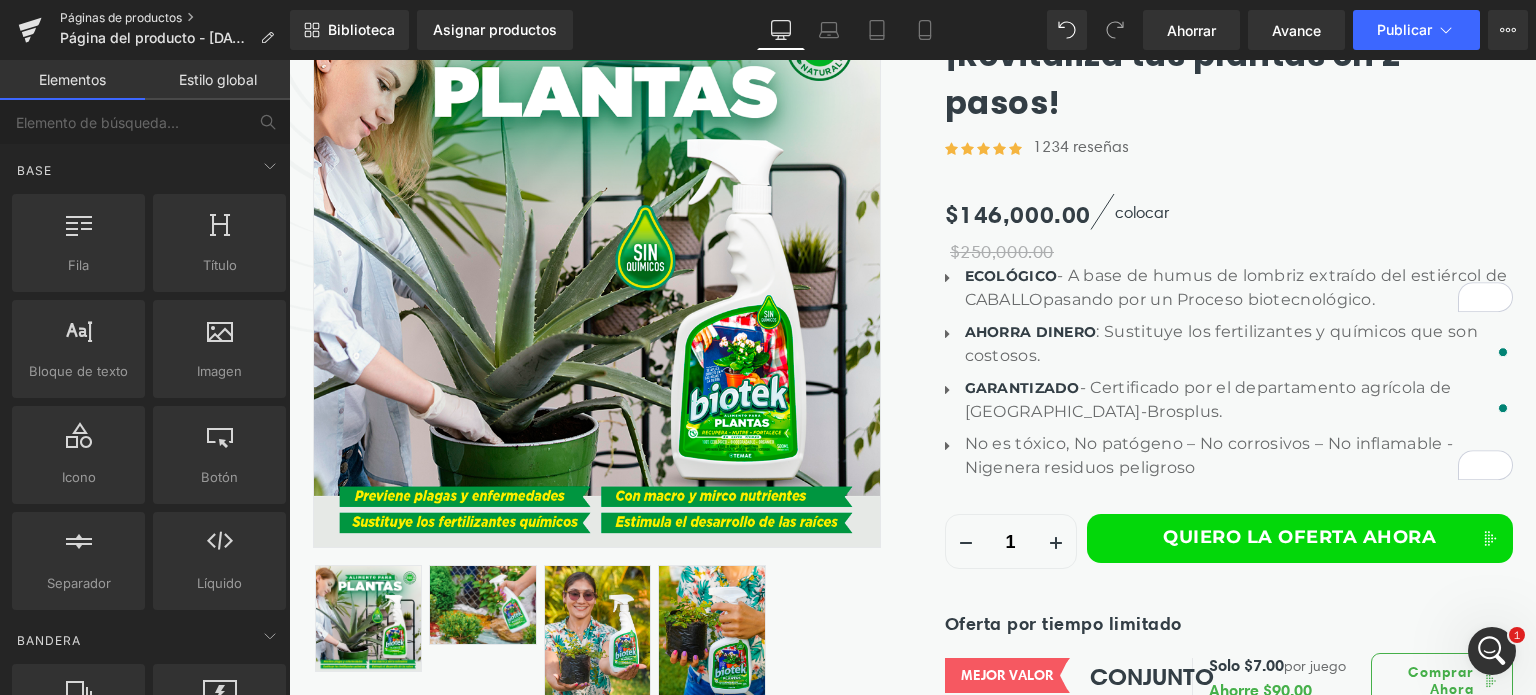 click on "Páginas de productos" at bounding box center (175, 18) 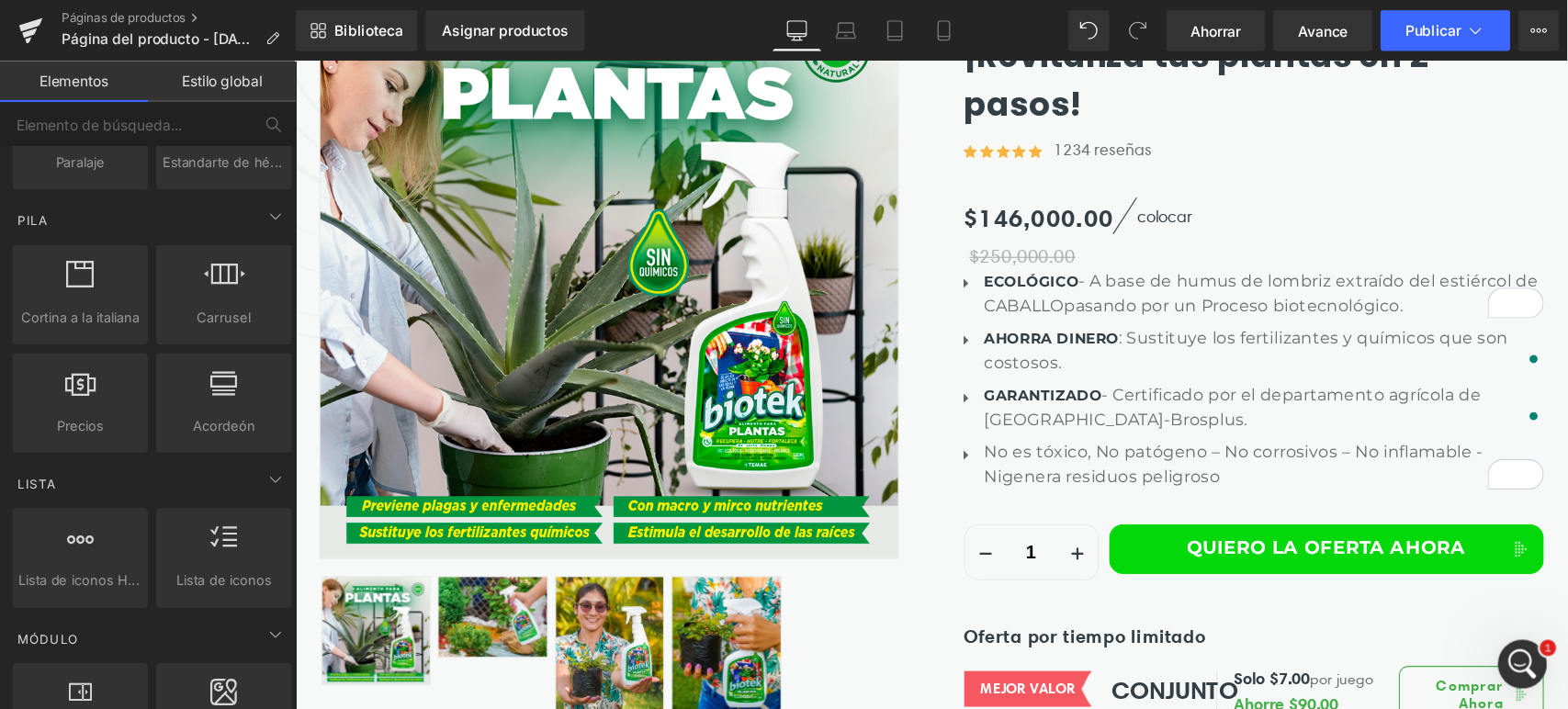 scroll, scrollTop: 184, scrollLeft: 0, axis: vertical 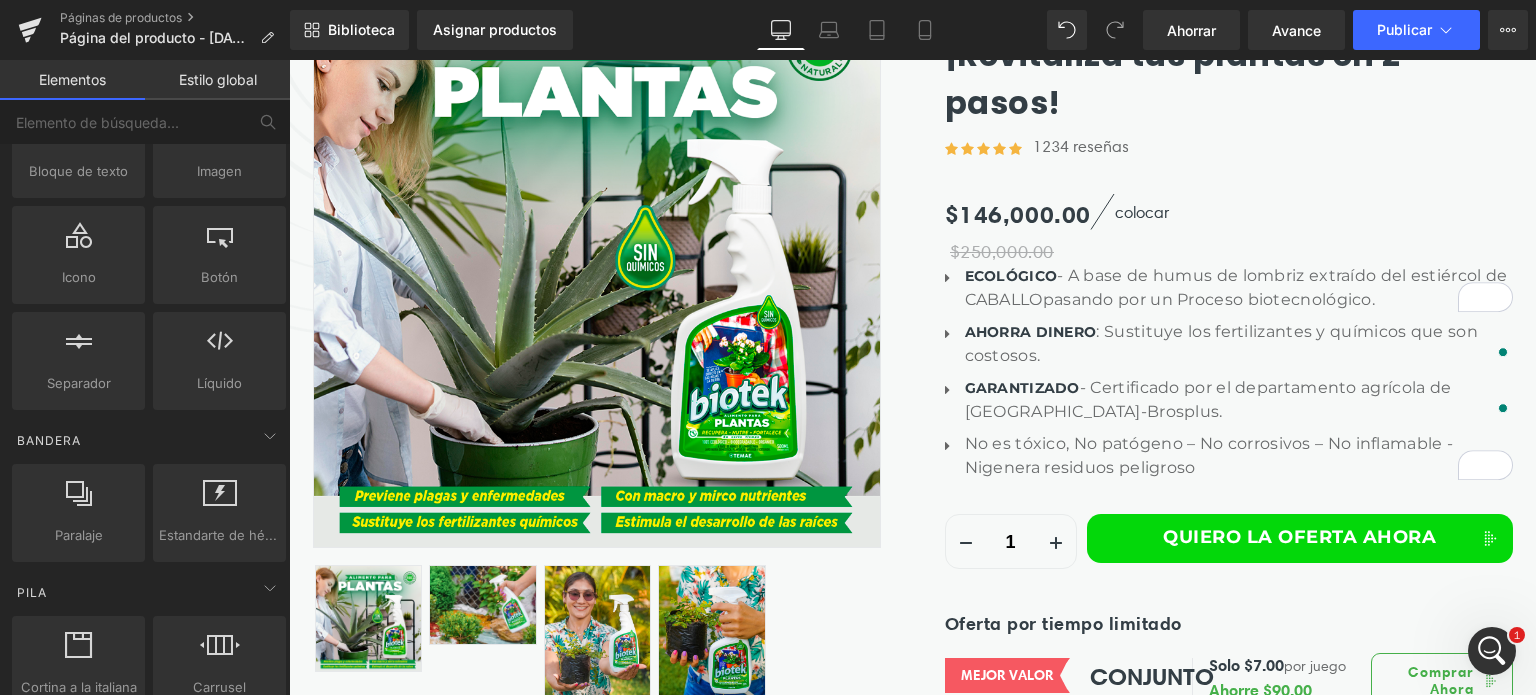 click on "Base Fila filas, columnas, diseños, div Título encabezados, títulos, h1,h2,h3,h4,h5,h6 Bloque de texto textos, párrafos, contenidos, bloques Imagen imágenes, fotos, alts, subidas Icono iconos, símbolos Botón botón, llamada a la acción, cta Separador separadores, divisores, líneas horizontales Líquido Líquido, código personalizado, HTML, JavaScript, CSS, reseñas, aplicaciones, incrustado, iframe Bandera Paralaje Banner, presentación de diapositivas, héroe, imagen, portada, paralaje, efecto Estandarte de héroe Banners, presentaciones de diapositivas, héroes, imágenes, portadas, paralajes, fondos Pila Cortina a la italiana pestaña, vertical, horizontal, acordeones Carrusel carruseles, presentaciones de diapositivas, controles deslizantes, diapositivas Precios precios, plan, suscripción, tabla Acordeón acordeones, menús, pestaña Lista Lista de iconos Hoz horizontal, iconos, símbolos, listas, estrellas, calificaciones Lista de iconos Módulo Imágenes de antes y después Mapas de Google" at bounding box center [149, 2087] 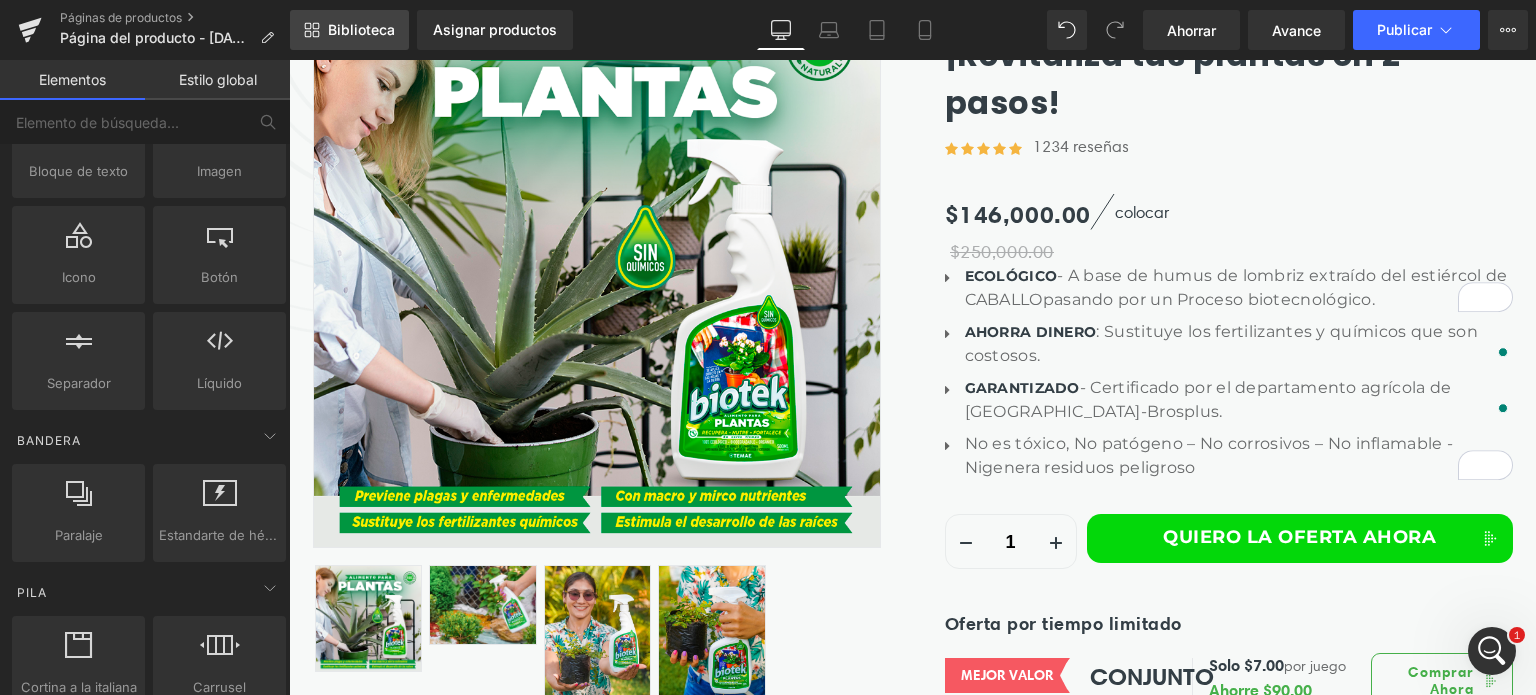 click on "Biblioteca" at bounding box center (361, 29) 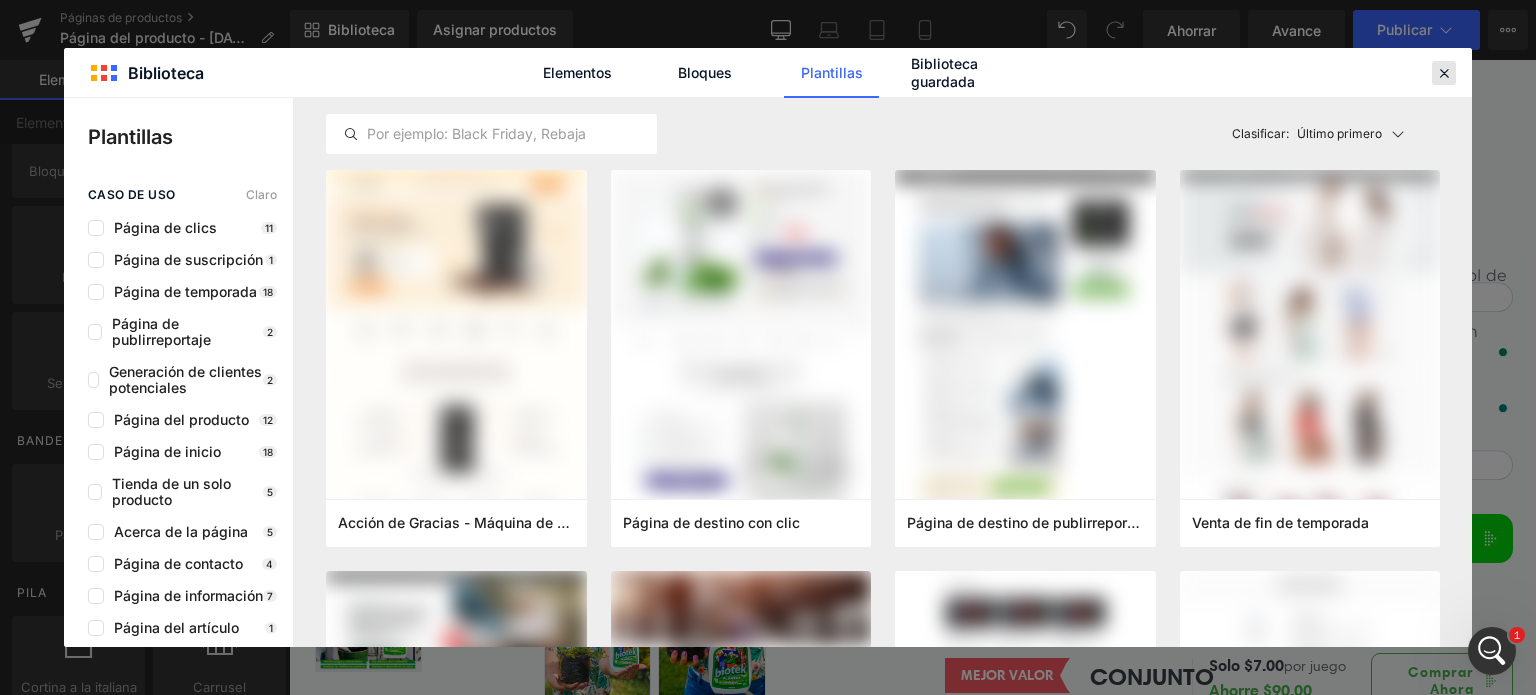 click at bounding box center (1444, 73) 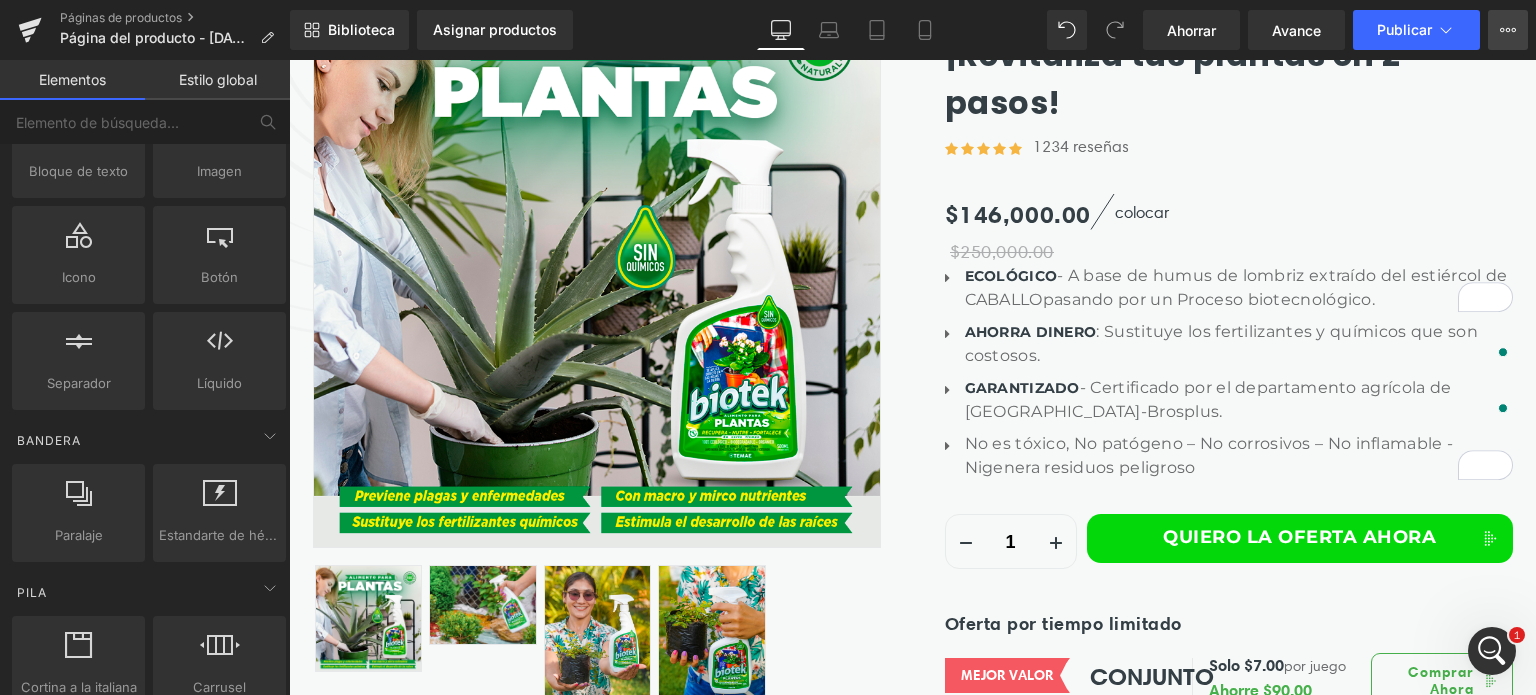 click 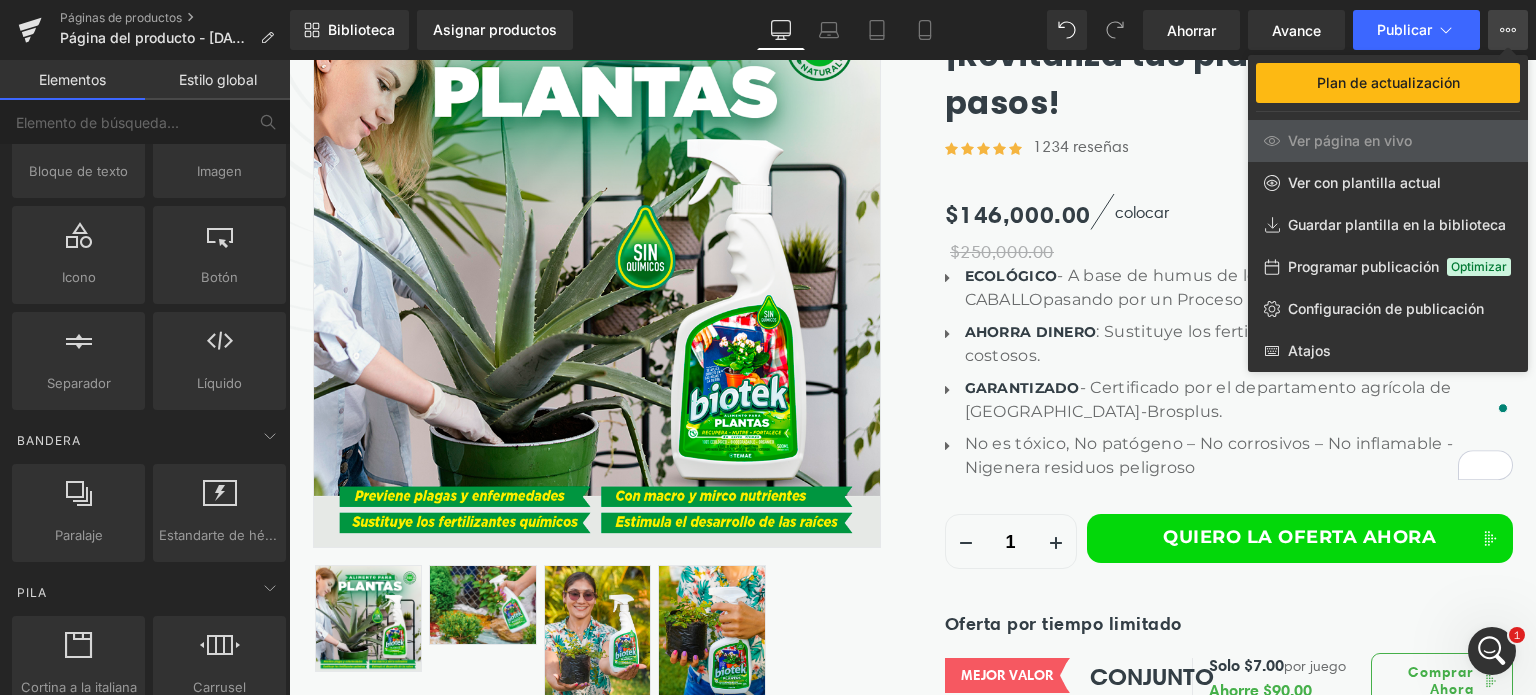 type 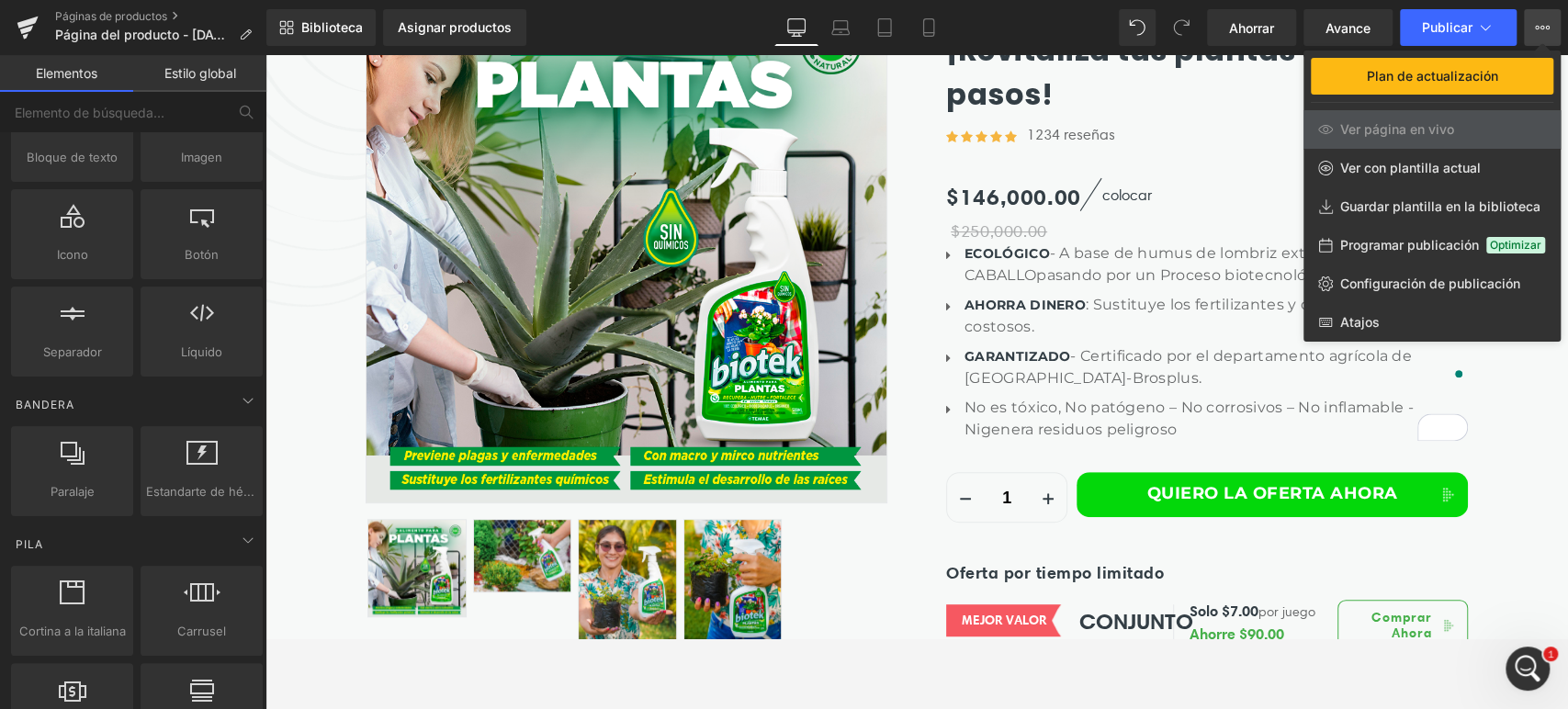 scroll, scrollTop: 459, scrollLeft: 0, axis: vertical 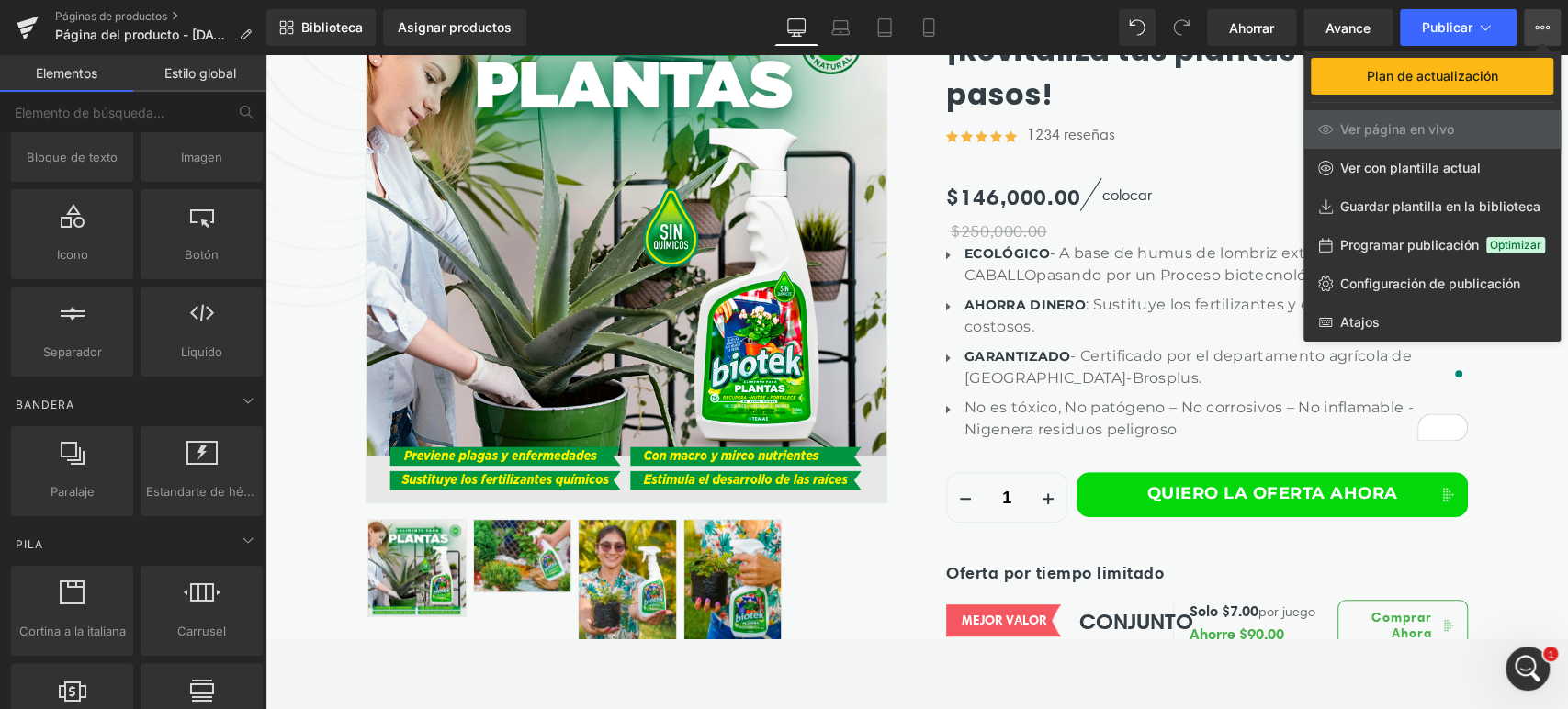 click at bounding box center [917, 382] 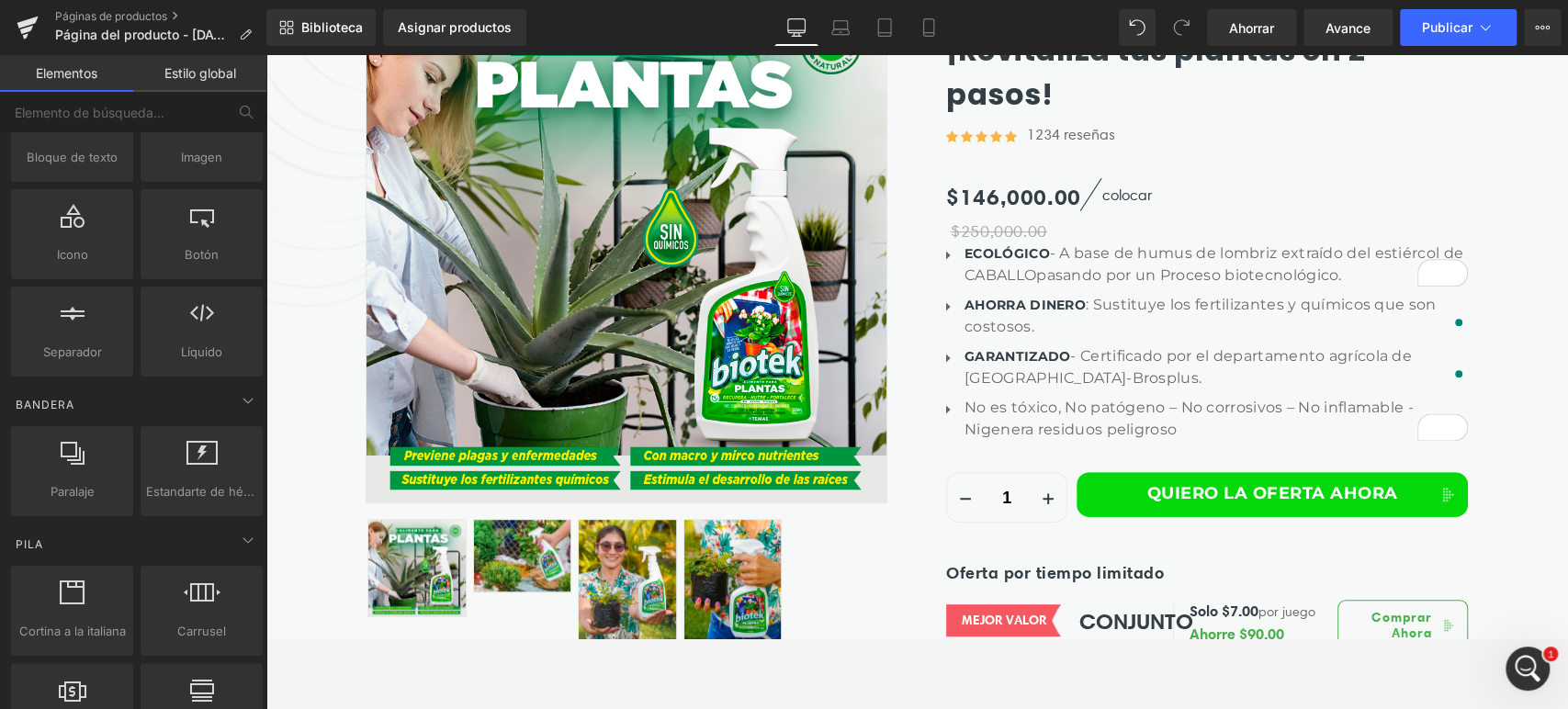 click at bounding box center (626, 243) 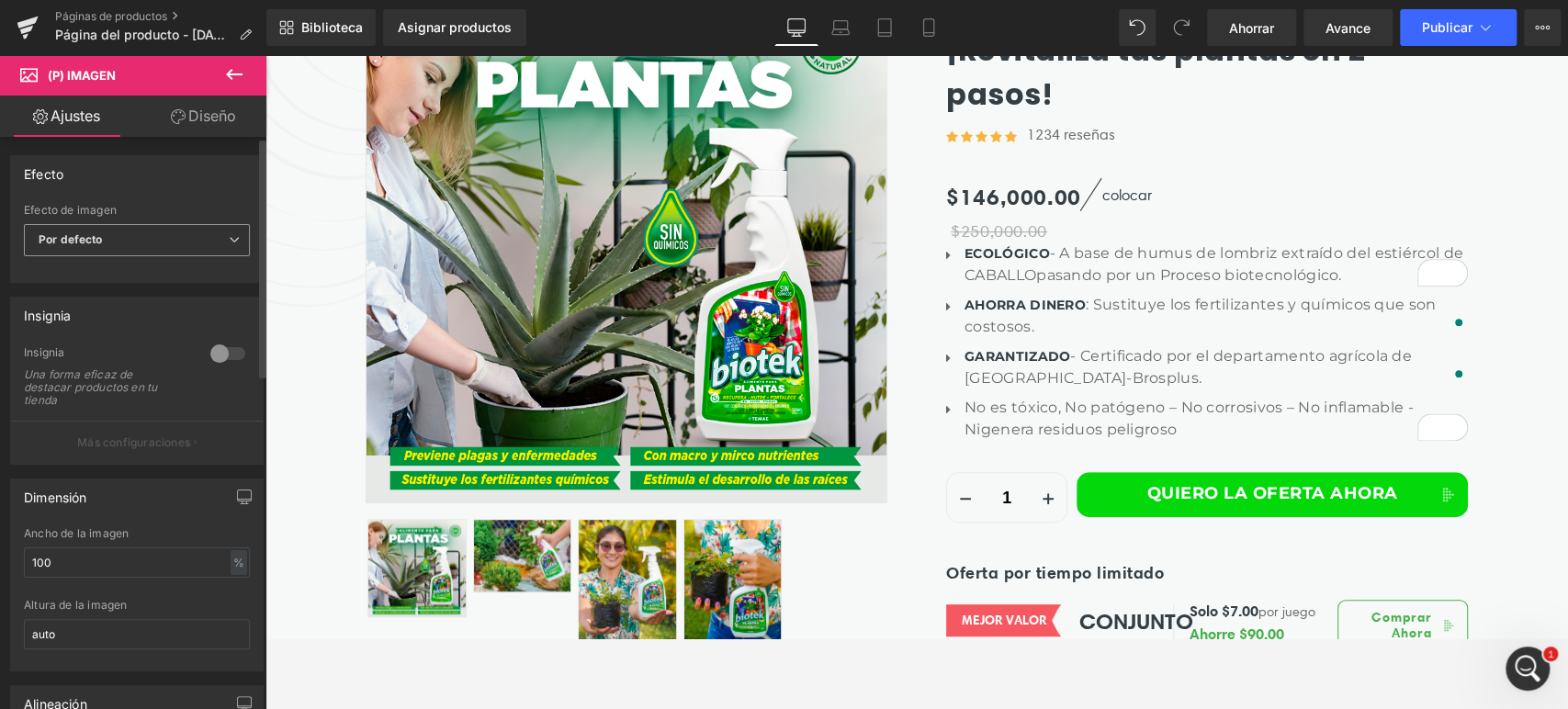 drag, startPoint x: 0, startPoint y: 214, endPoint x: 39, endPoint y: 234, distance: 43.82921 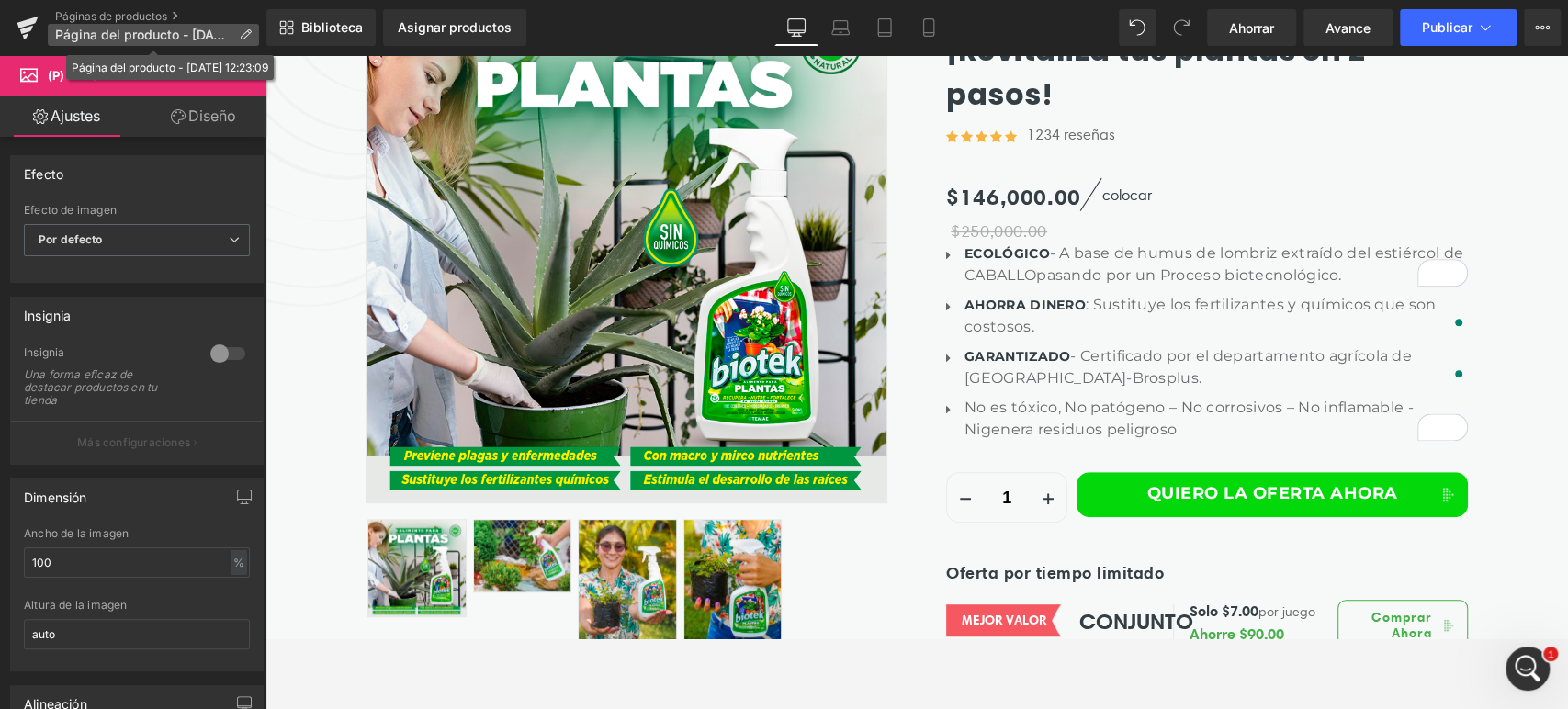 click on "Página del producto - 15 de julio, 12:23:09" at bounding box center (153, 35) 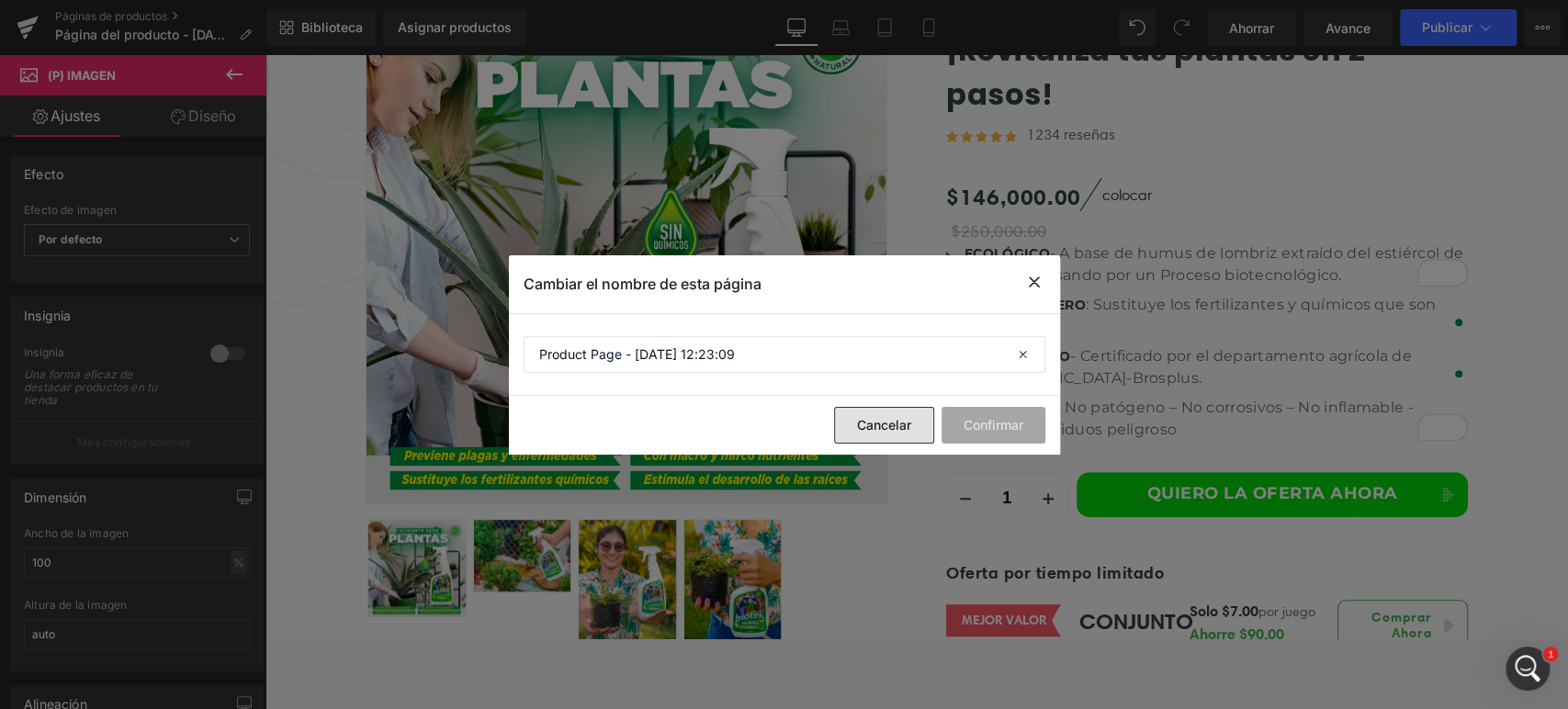 click on "Cancelar" at bounding box center (884, 425) 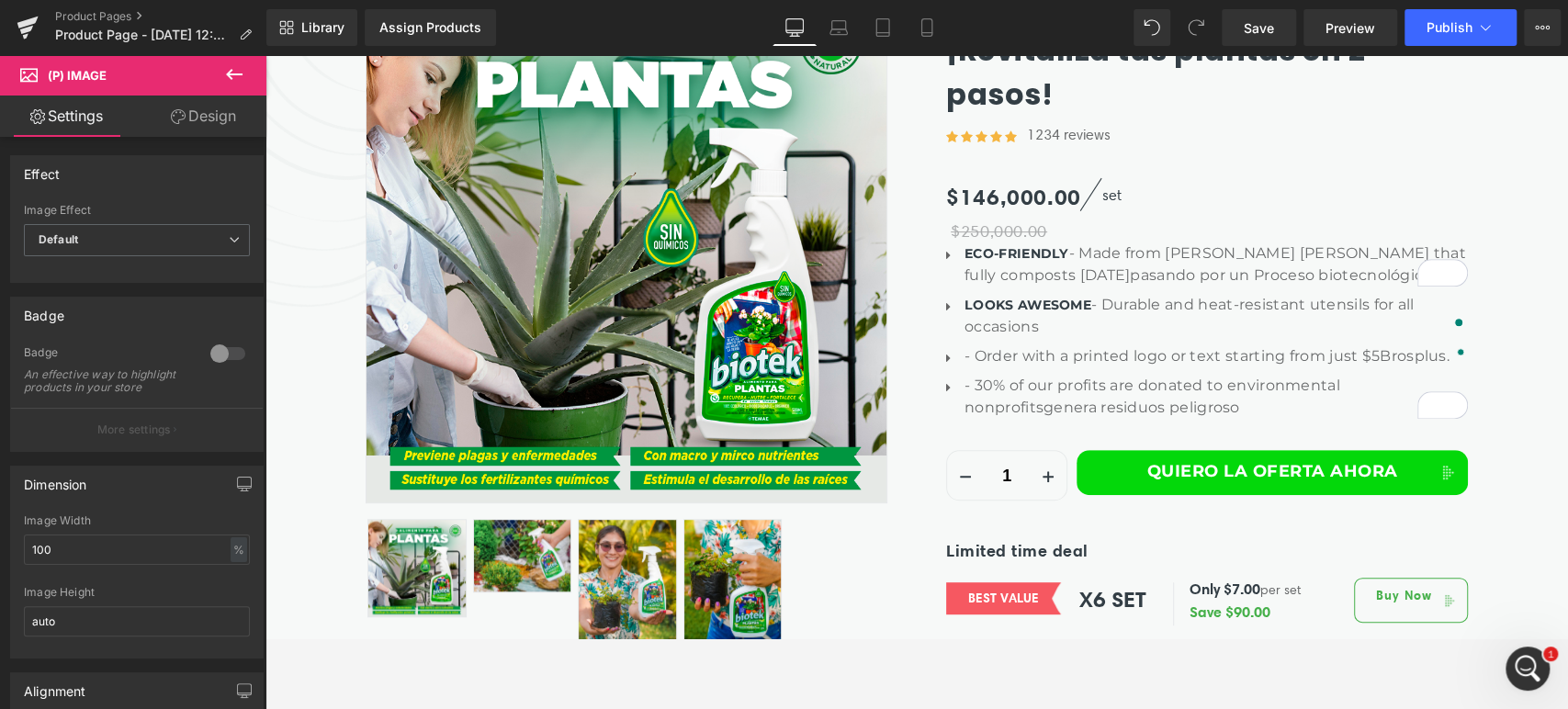 scroll, scrollTop: 4544, scrollLeft: 0, axis: vertical 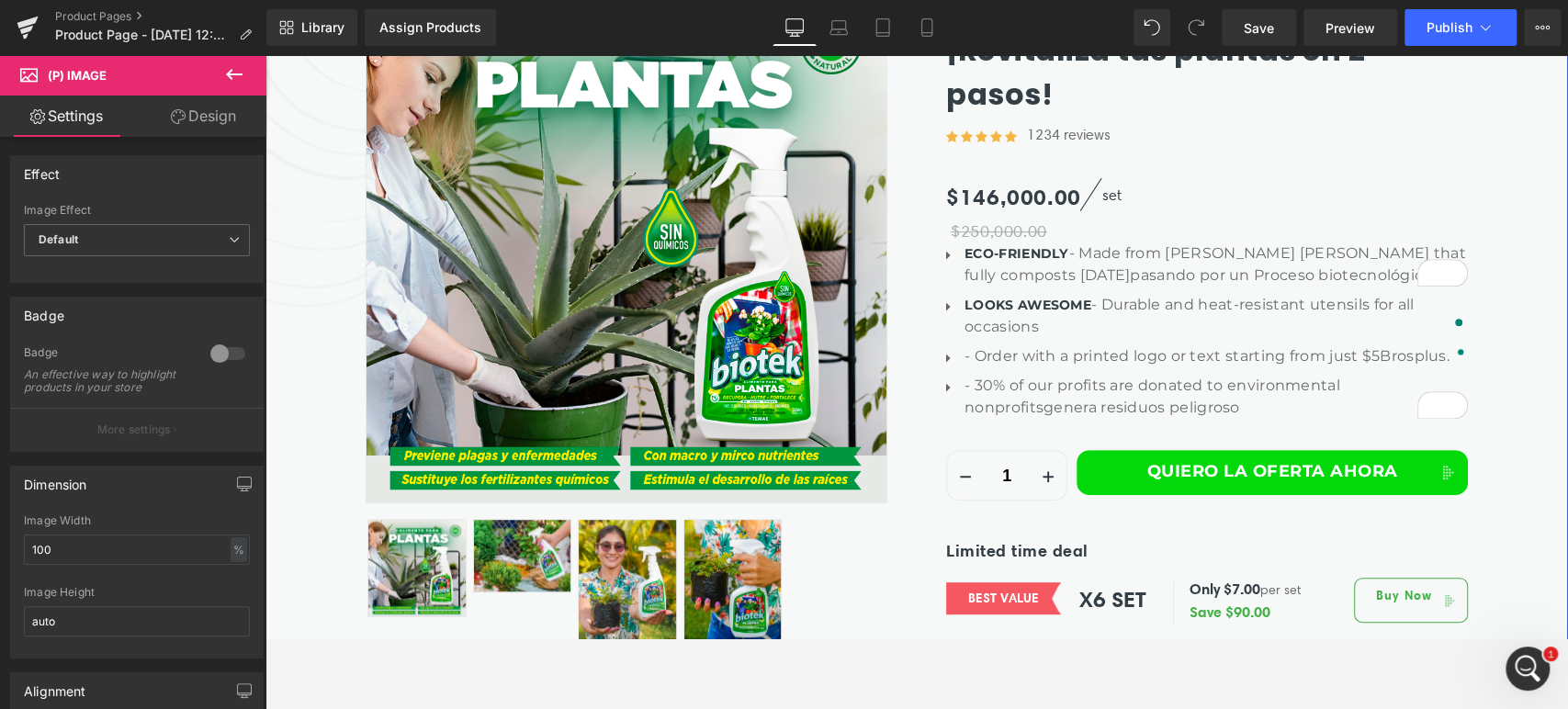 drag, startPoint x: 297, startPoint y: 212, endPoint x: 275, endPoint y: 123, distance: 91.67879 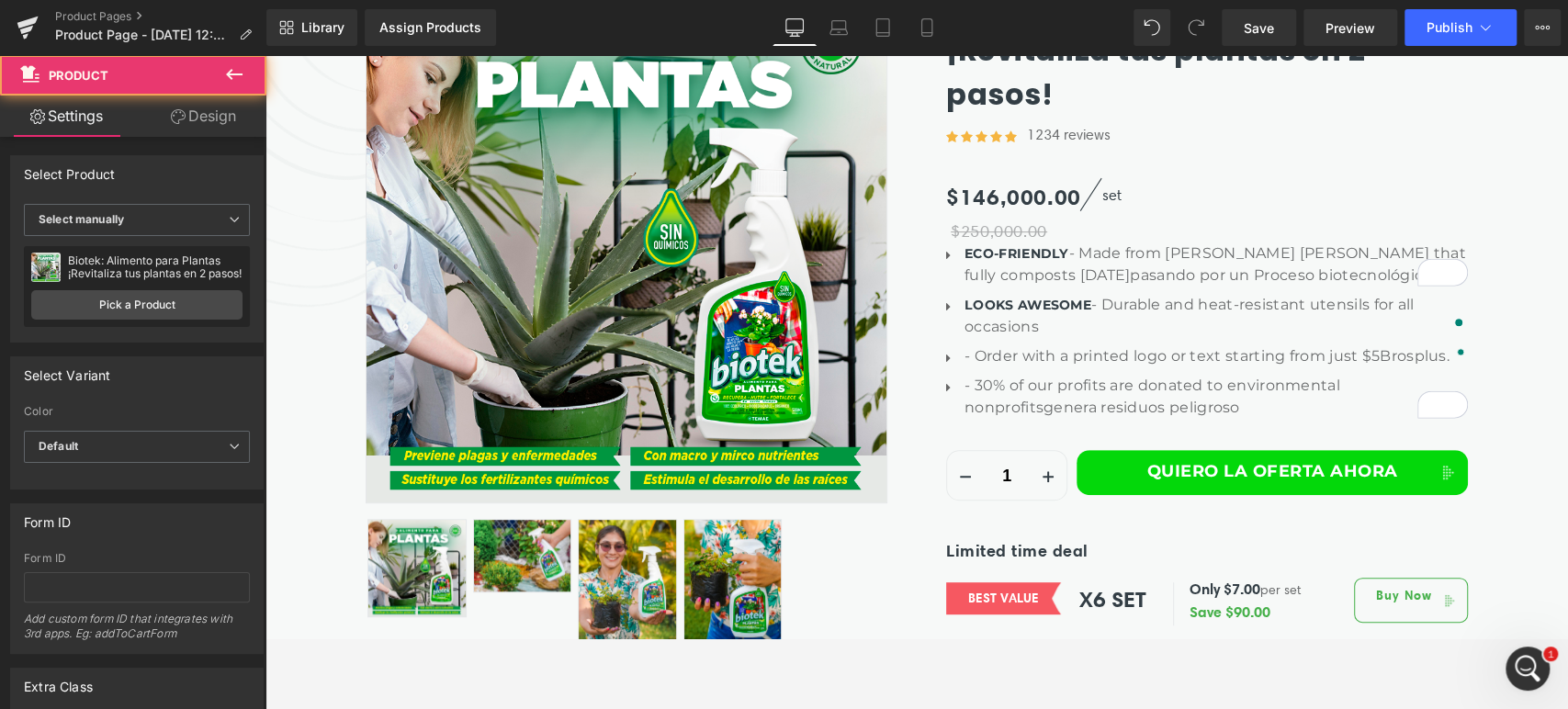 click 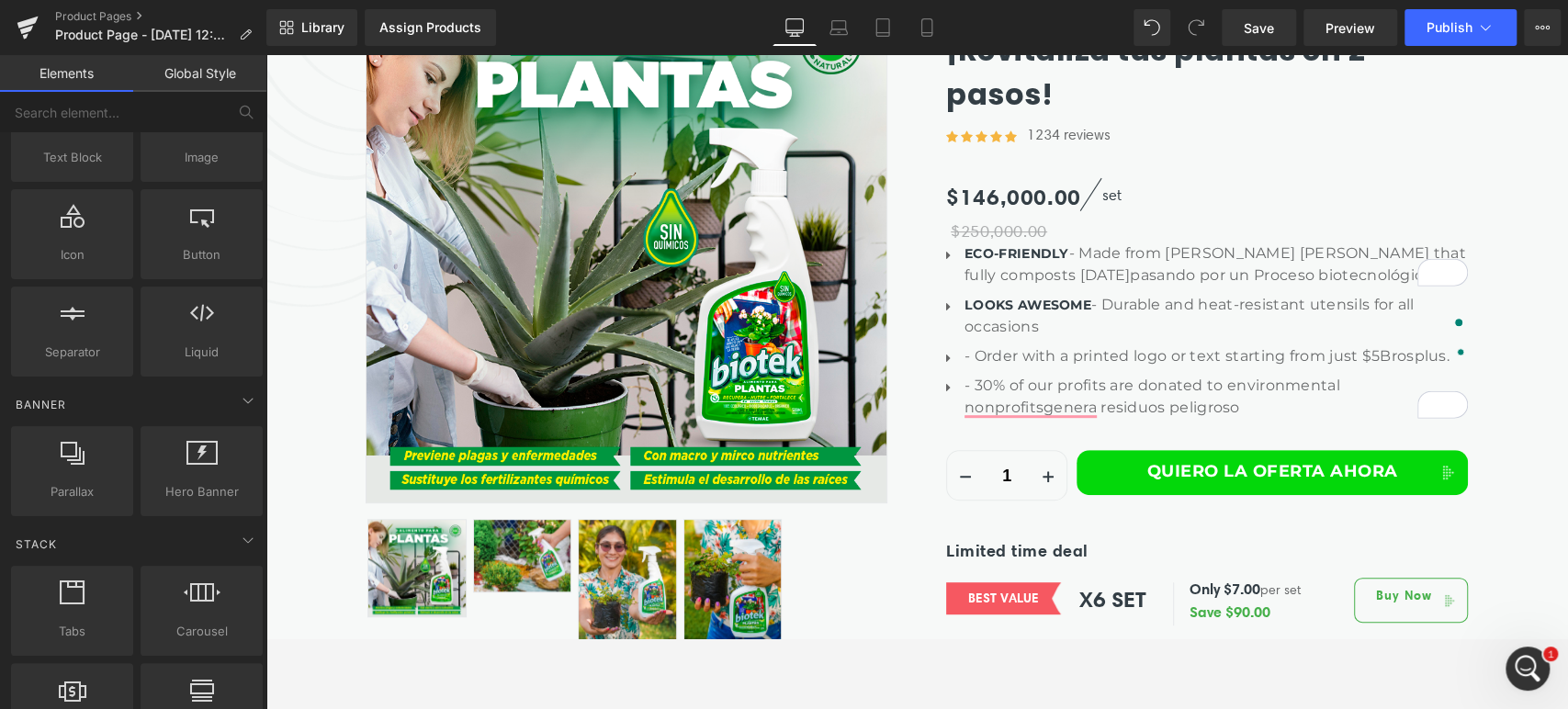 click on "Base Row  rows, columns, layouts, div Heading  headings, titles, h1,h2,h3,h4,h5,h6 Text Block  texts, paragraphs, contents, blocks Image  images, photos, alts, uploads Icon  icons, symbols Button  button, call to action, cta Separator  separators, dividers, horizontal lines Liquid  liquid, custom code, html, javascript, css, reviews, apps, applications, embeded, iframe Banner Parallax  banner, slideshow, hero, image, cover, parallax, effect Hero Banner  banners, slideshows, heros, images, covers, parallaxes, backgrounds Stack Tabs  tabs, vertical, horizontal, accordions Carousel  carousels, slideshows, sliders, slides Pricing  pricing, plan, subscription, table Accordion  accordions, menus, tabs List Icon List Hoz  horizontal, icons, symbols, listss, stars, ratings Icon List  vertical, icons, symbols, lists, stars, ratings Module Before and After Images  image,before,after,compare Google Maps  google, maps, locations, positions, addresses, directions Popup Video Popup  videos, players, popups Popup  Video" at bounding box center [137, 1917] 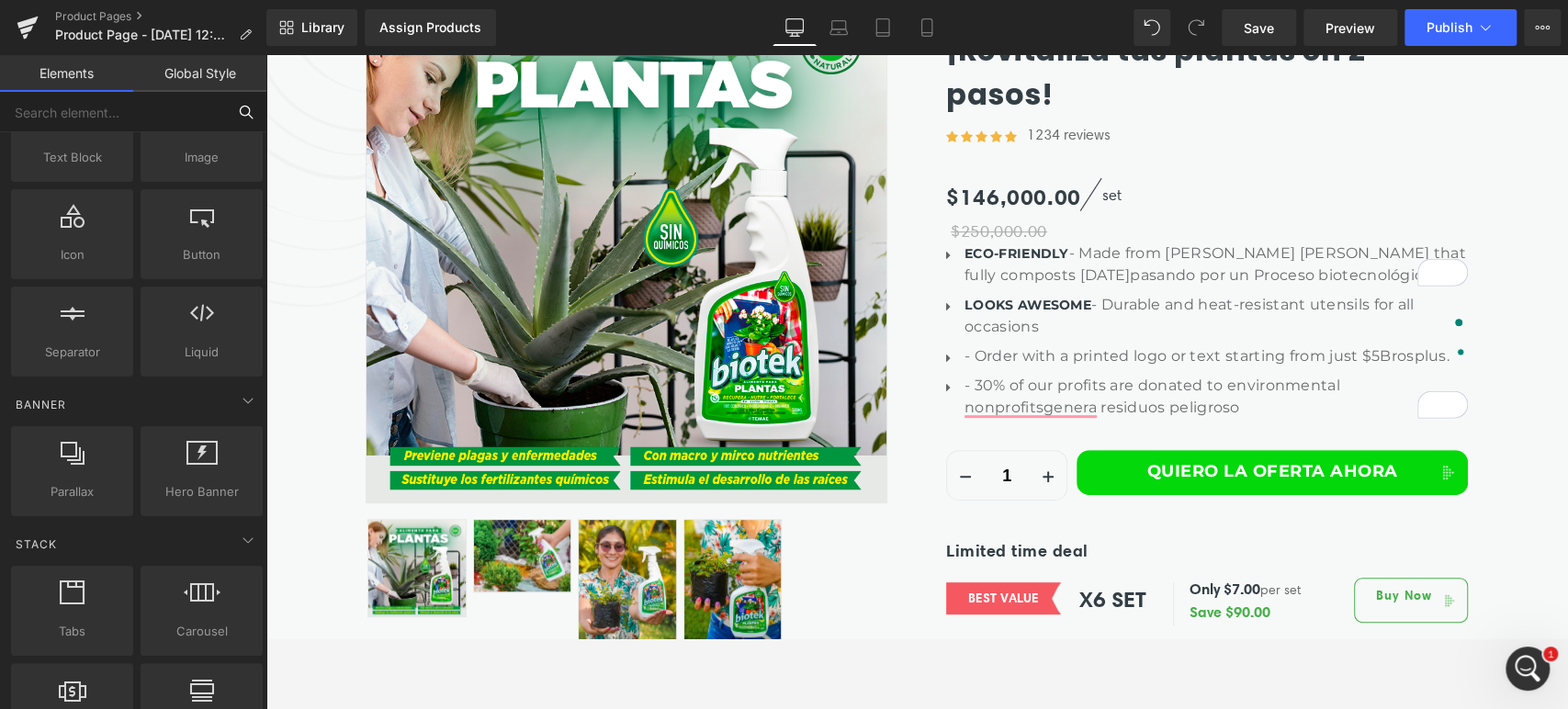 click at bounding box center [113, 112] 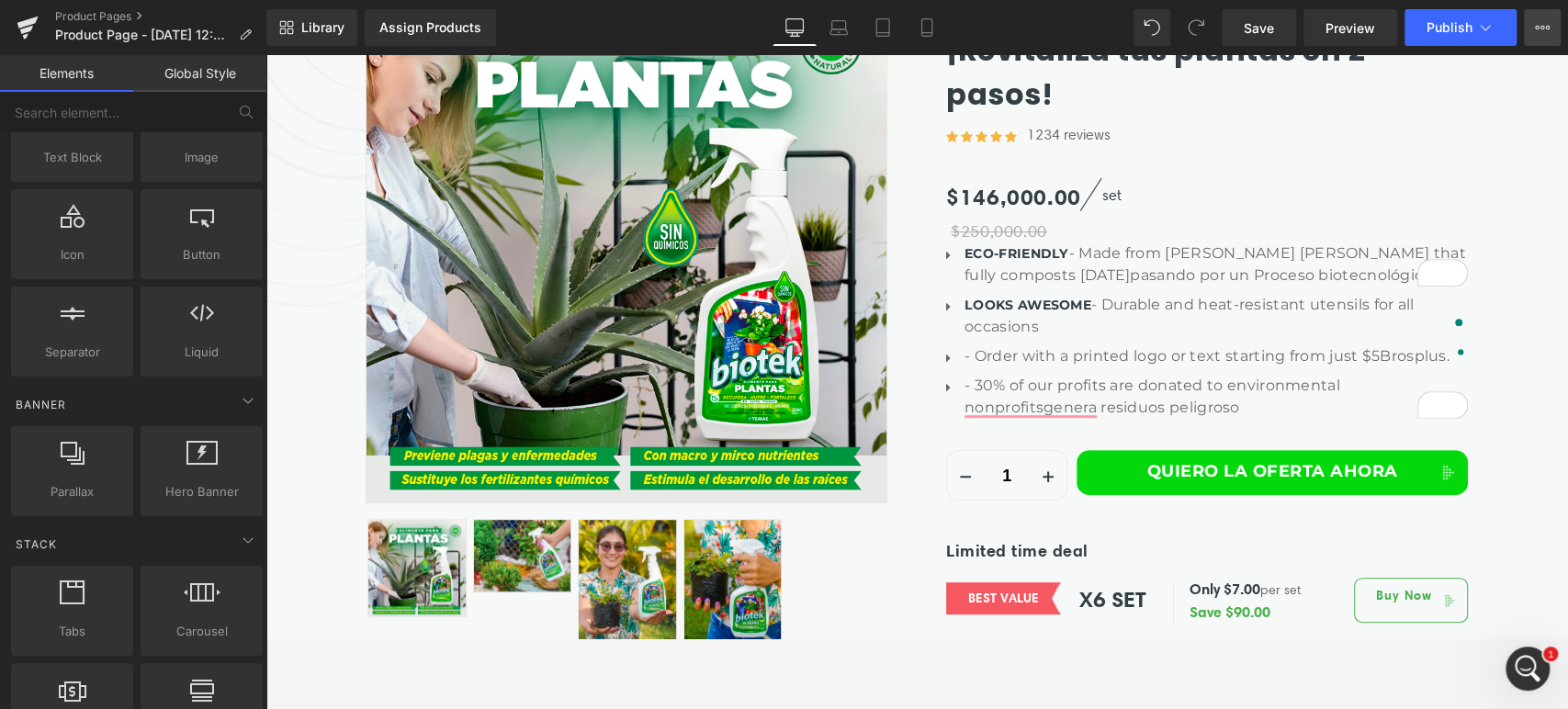 click on "Upgrade Plan View Live Page View with current Template Save Template to Library Schedule Publish  Optimize  Publish Settings Shortcuts" at bounding box center [1542, 28] 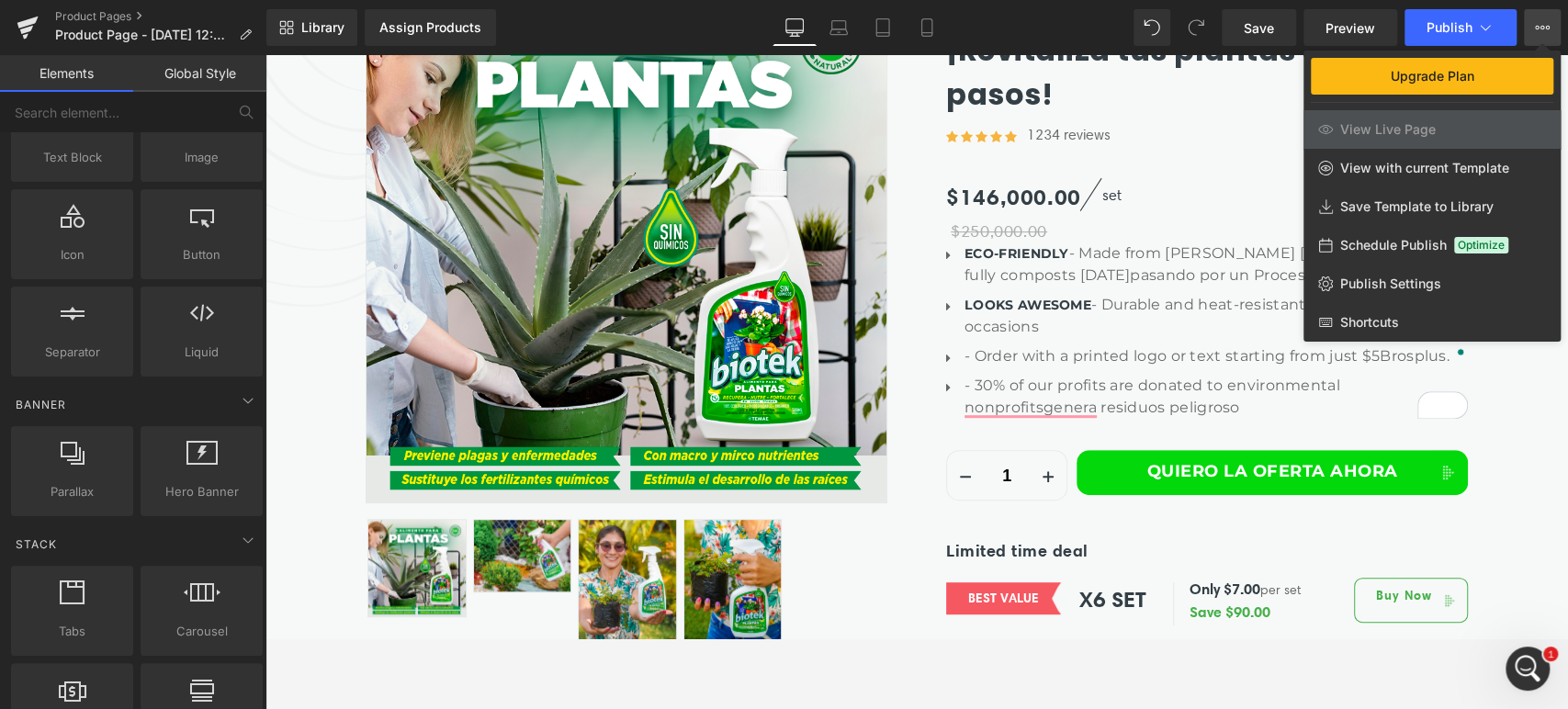 click at bounding box center (917, 382) 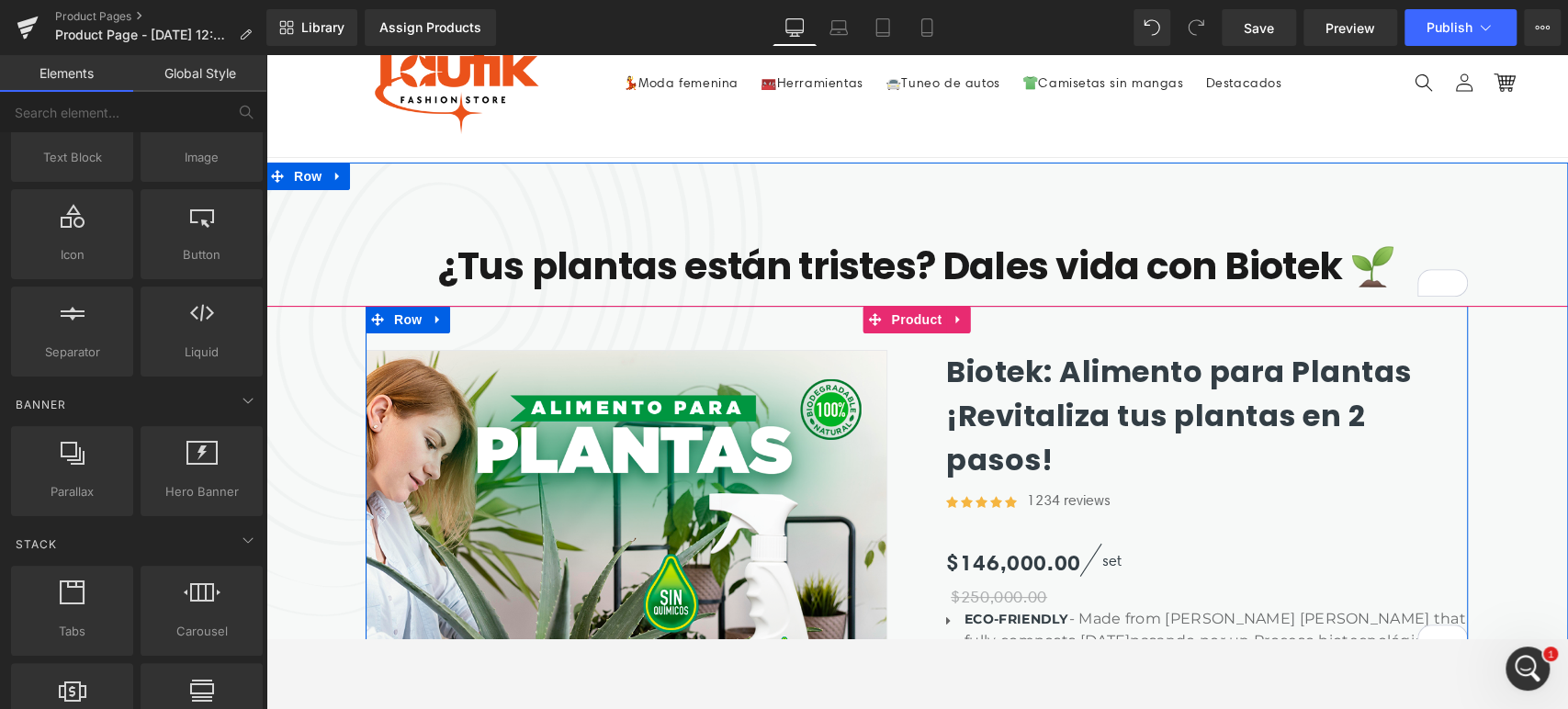 scroll, scrollTop: 0, scrollLeft: 0, axis: both 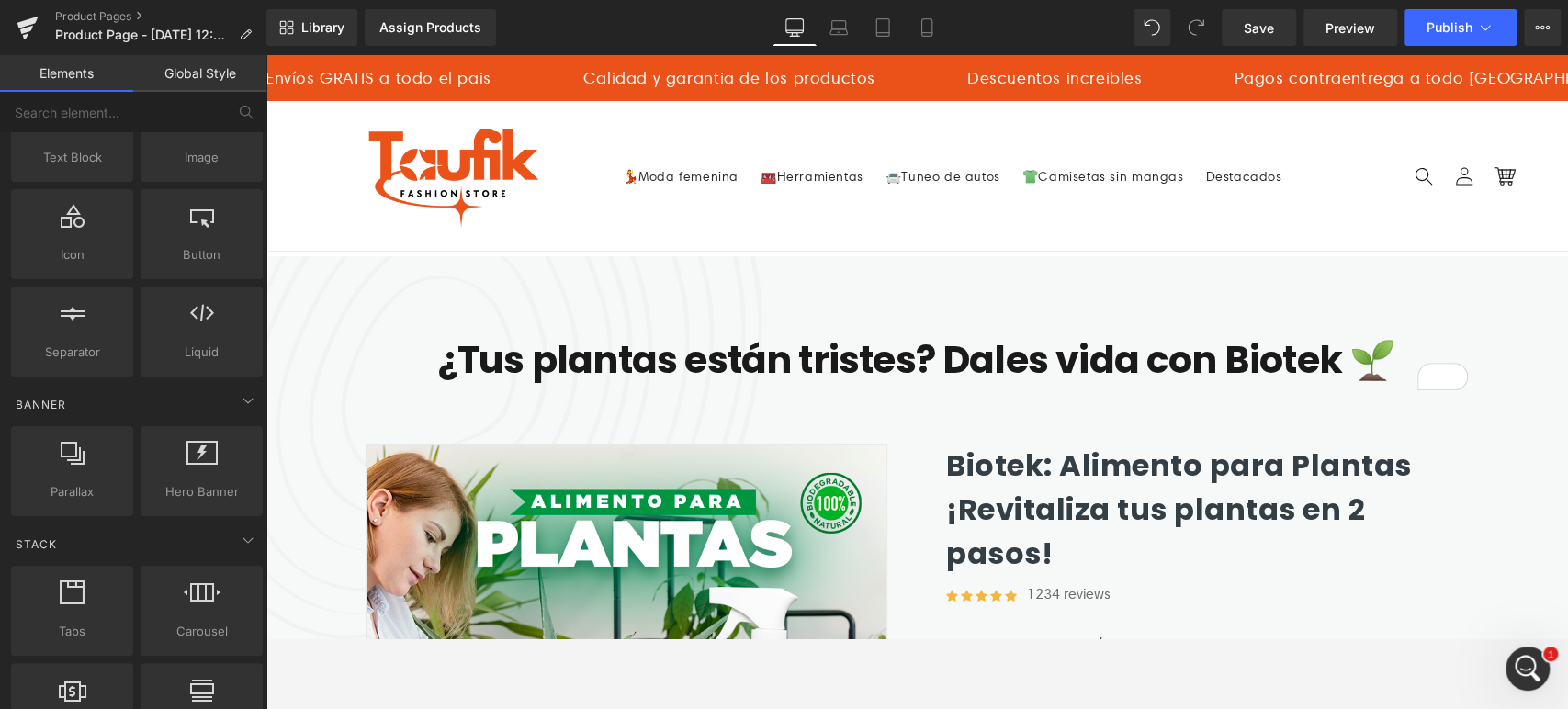 click on "Menu
💃Moda femenina
🧰Herramientas
🚘Tuneo de autos
👕Camisetas sin mangas
Destacados
Iniciar sesión
💃Moda femenina
🧰Herramientas
🚘Tuneo de autos" at bounding box center [917, 175] 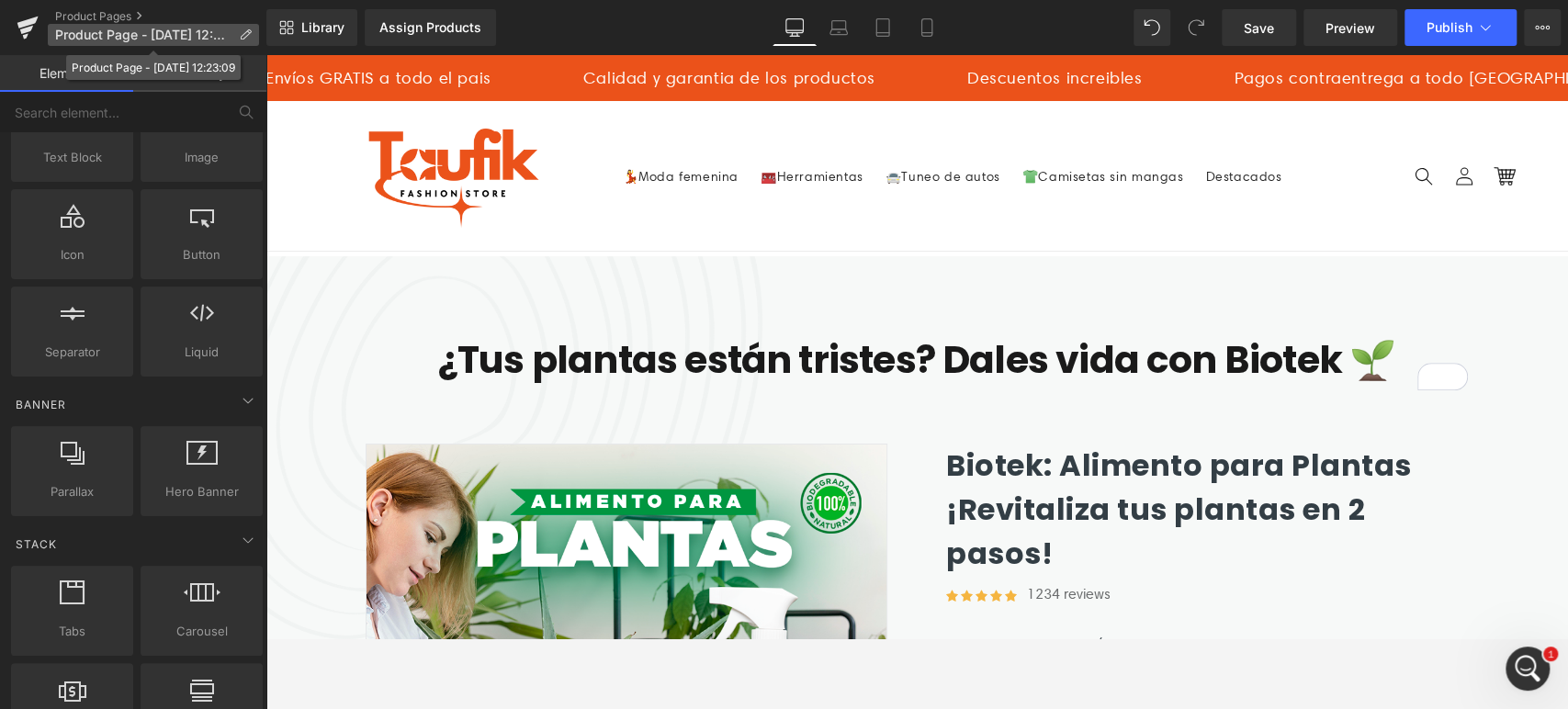 click on "Product Page - [DATE] 12:23:09" at bounding box center [143, 35] 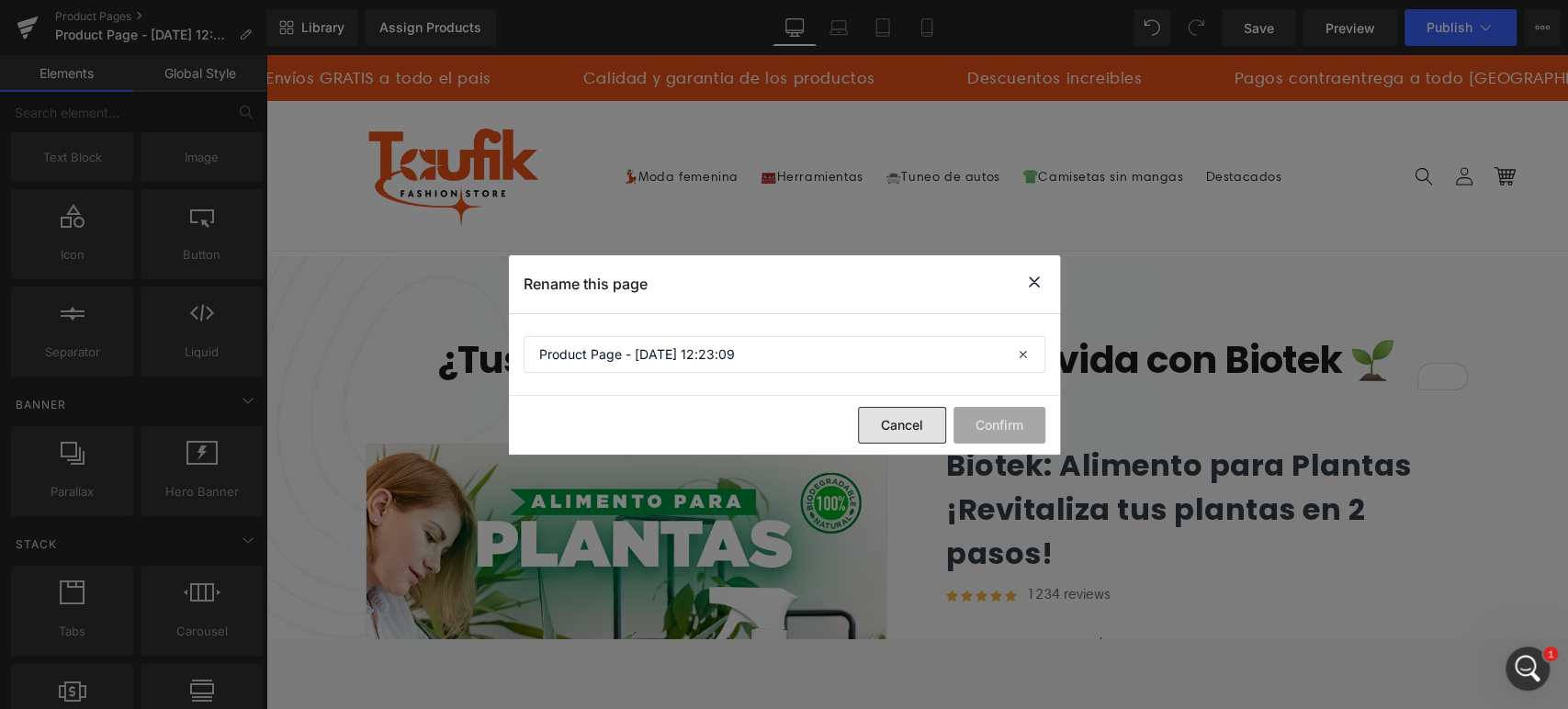 click on "Cancel" at bounding box center [902, 425] 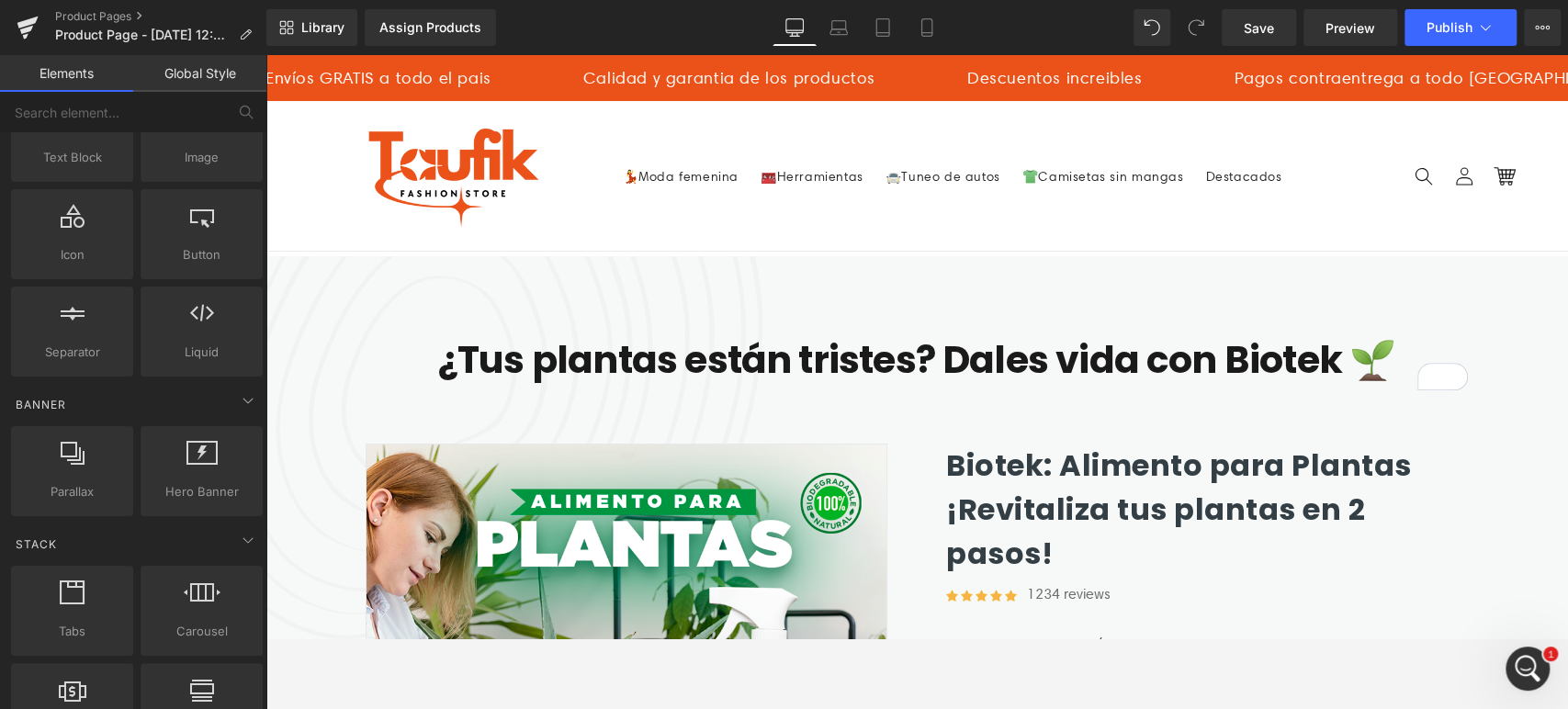 click on "Global Style" at bounding box center [199, 73] 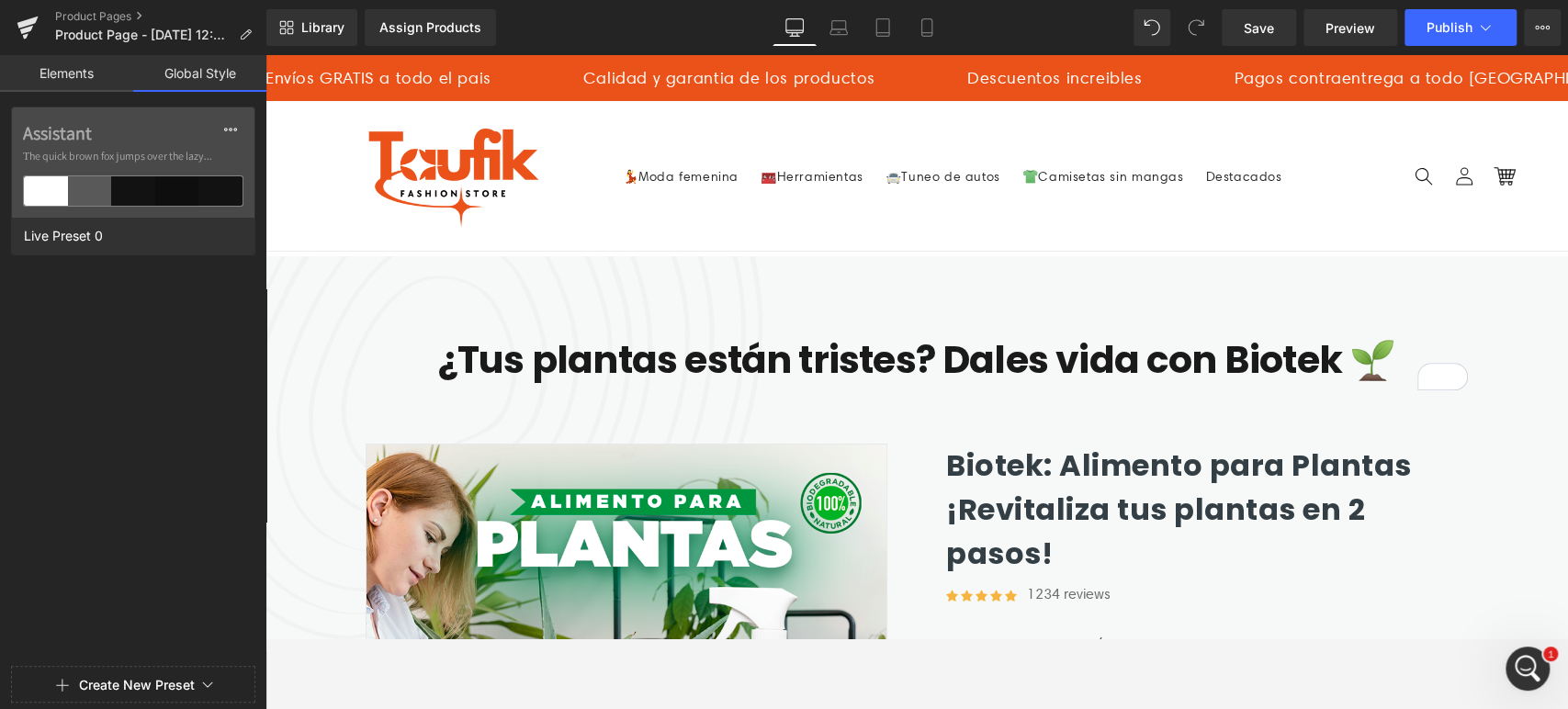 click on "Elements" at bounding box center (66, 73) 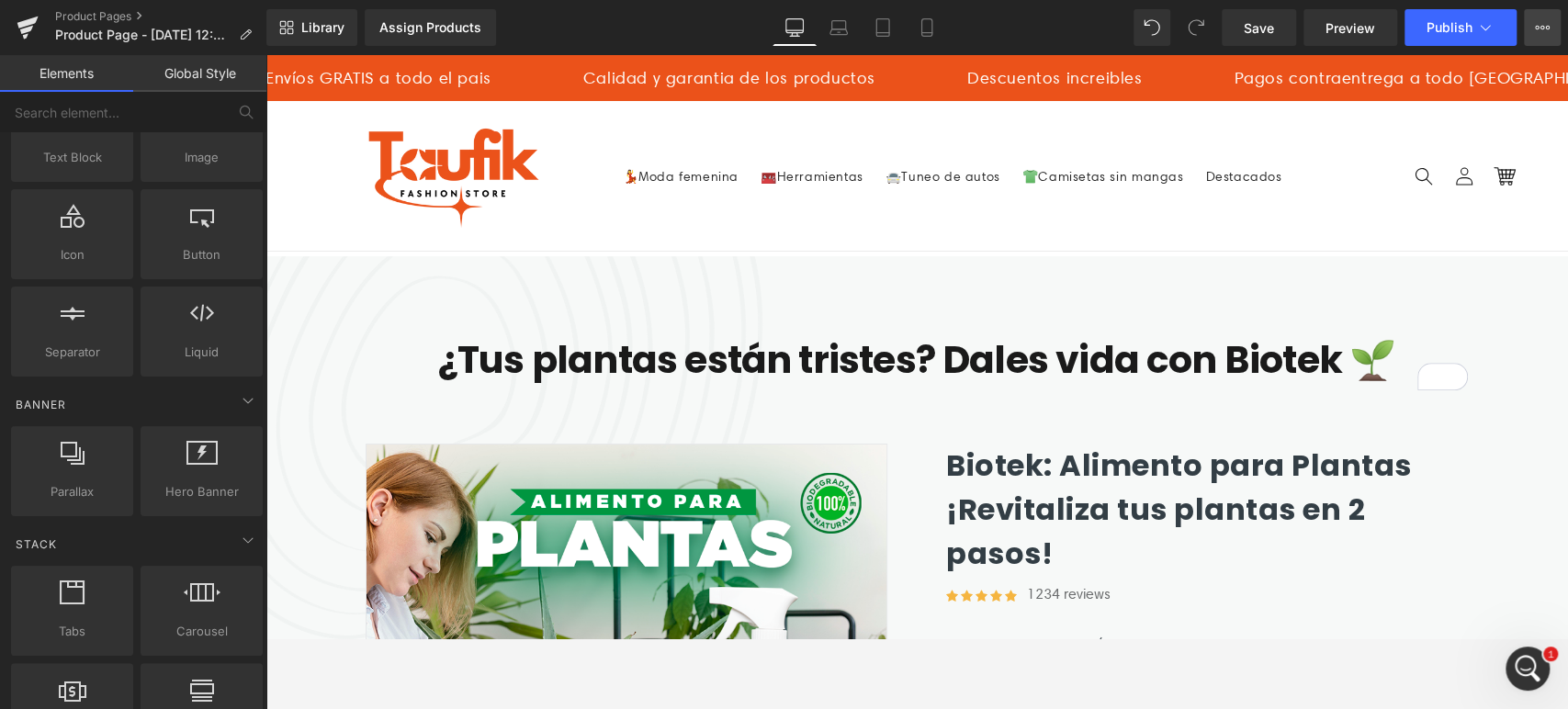 click on "Upgrade Plan View Live Page View with current Template Save Template to Library Schedule Publish  Optimize  Publish Settings Shortcuts" at bounding box center (1542, 28) 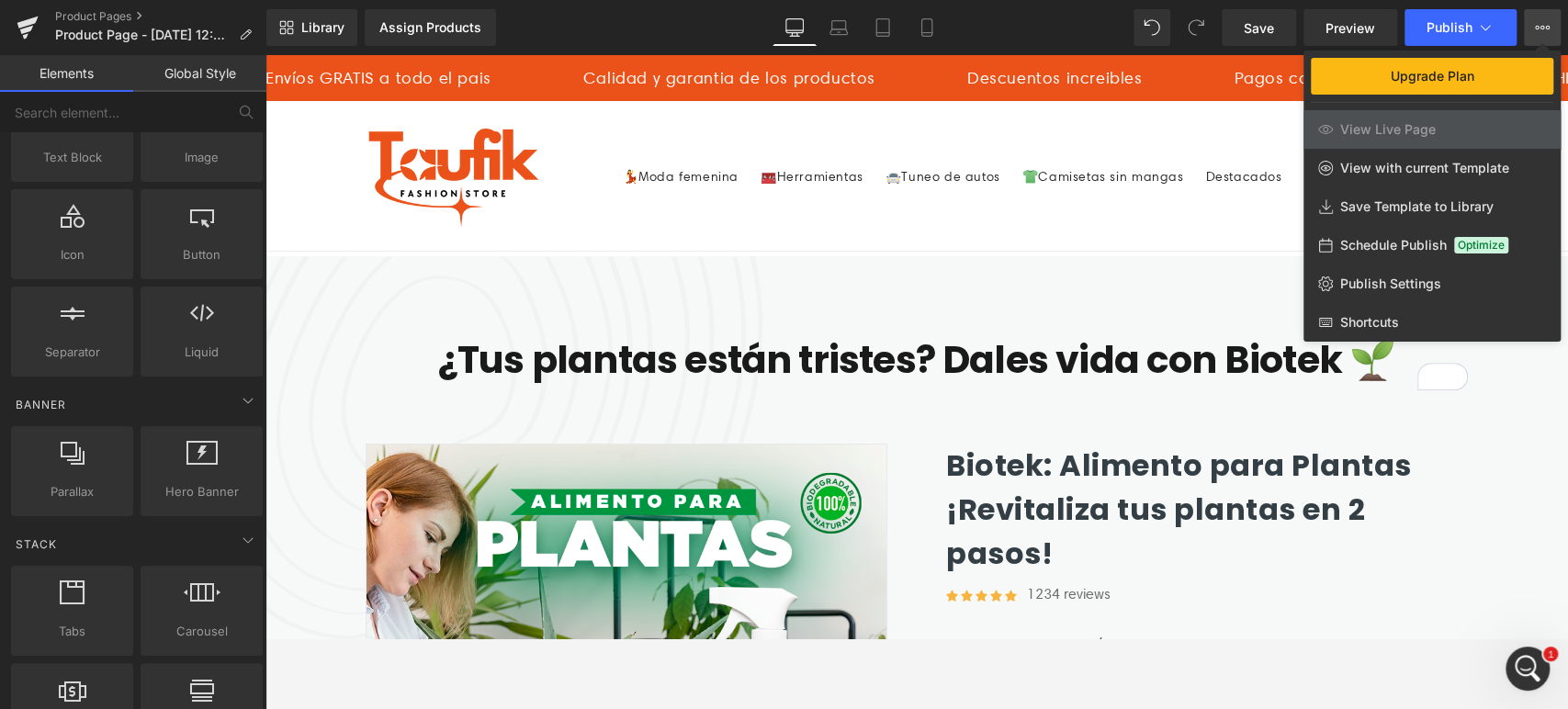 click at bounding box center [917, 382] 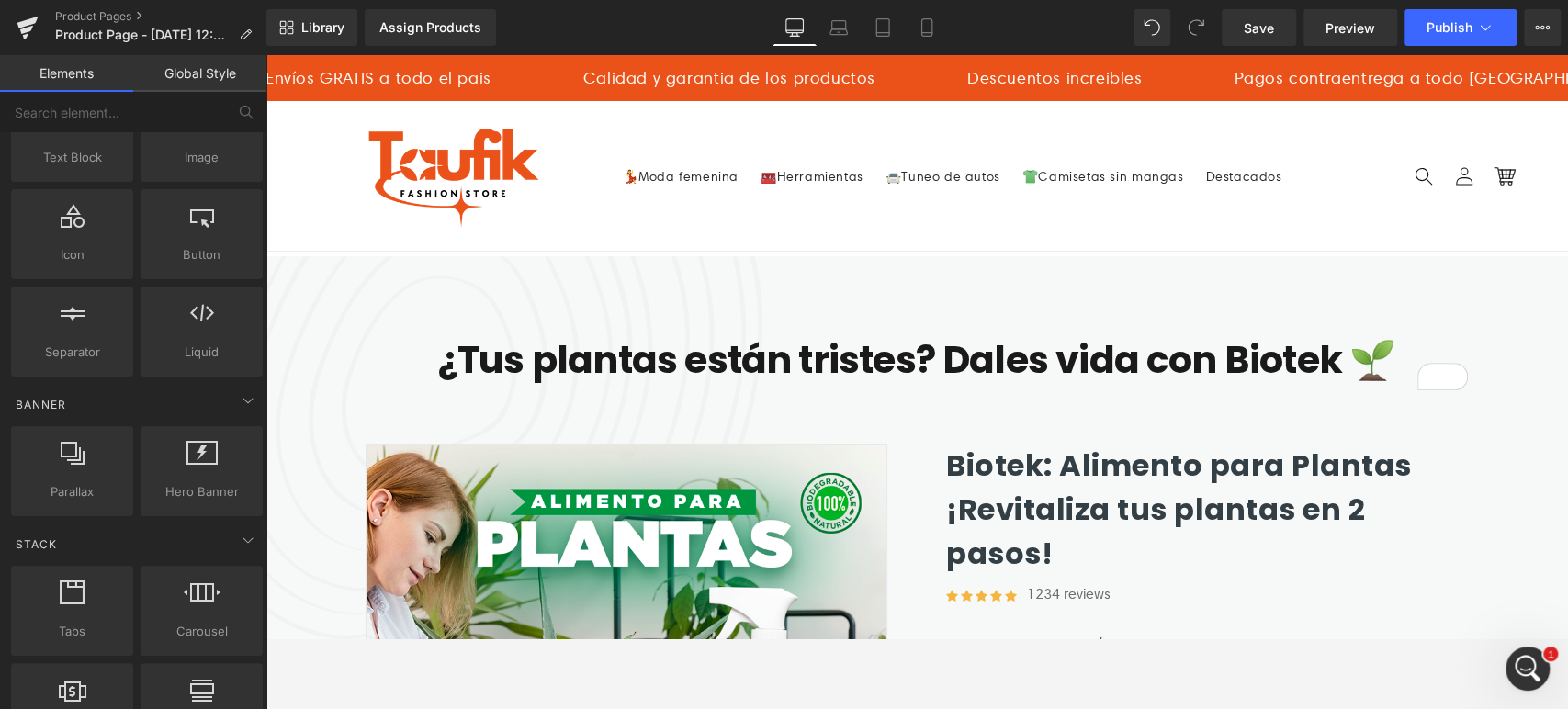 click on "Base Row  rows, columns, layouts, div Heading  headings, titles, h1,h2,h3,h4,h5,h6 Text Block  texts, paragraphs, contents, blocks Image  images, photos, alts, uploads Icon  icons, symbols Button  button, call to action, cta Separator  separators, dividers, horizontal lines Liquid  liquid, custom code, html, javascript, css, reviews, apps, applications, embeded, iframe Banner Parallax  banner, slideshow, hero, image, cover, parallax, effect Hero Banner  banners, slideshows, heros, images, covers, parallaxes, backgrounds Stack Tabs  tabs, vertical, horizontal, accordions Carousel  carousels, slideshows, sliders, slides Pricing  pricing, plan, subscription, table Accordion  accordions, menus, tabs List Icon List Hoz  horizontal, icons, symbols, listss, stars, ratings Icon List  vertical, icons, symbols, lists, stars, ratings Module Before and After Images  image,before,after,compare Google Maps  google, maps, locations, positions, addresses, directions Popup Video Popup  videos, players, popups Popup  Video" at bounding box center (137, 1917) 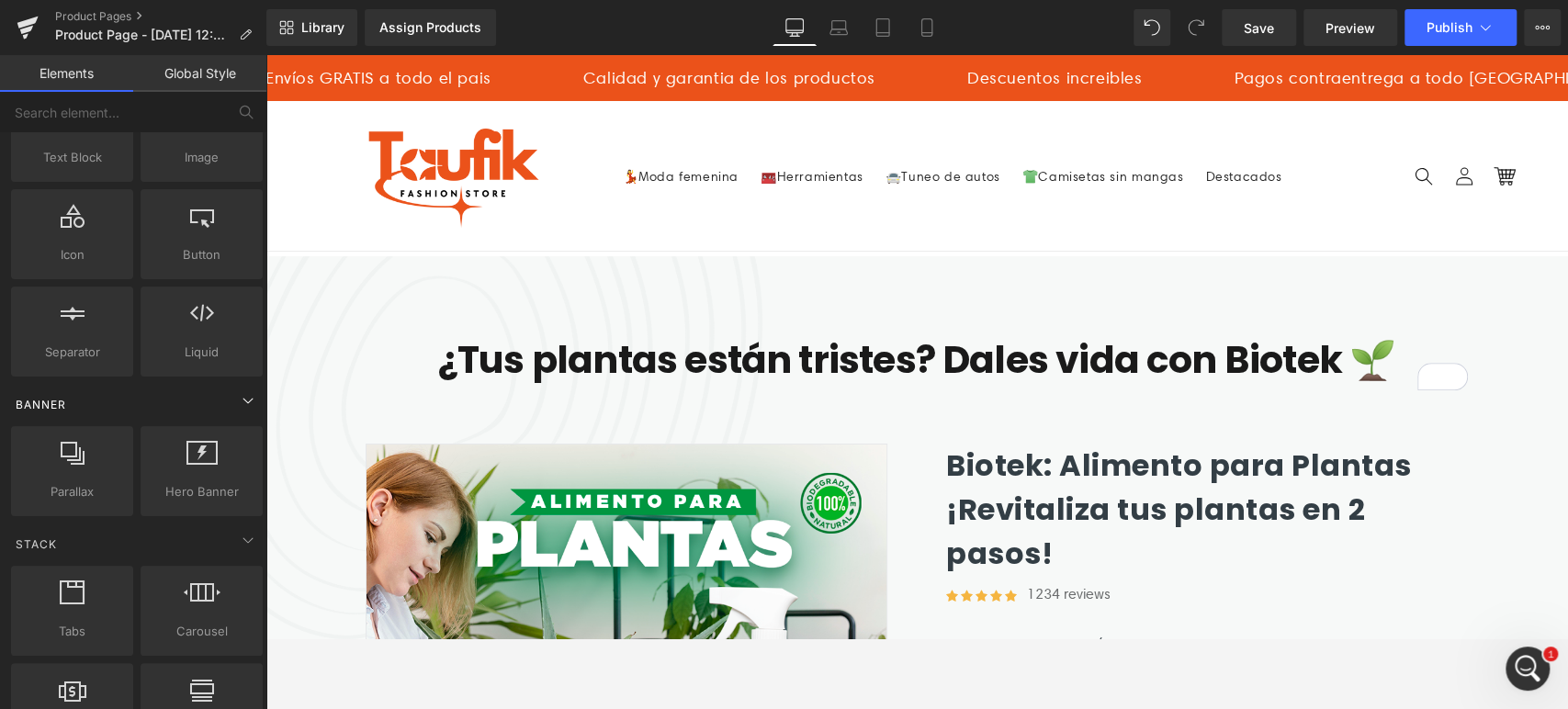 drag, startPoint x: 0, startPoint y: 340, endPoint x: 41, endPoint y: 399, distance: 71.84706 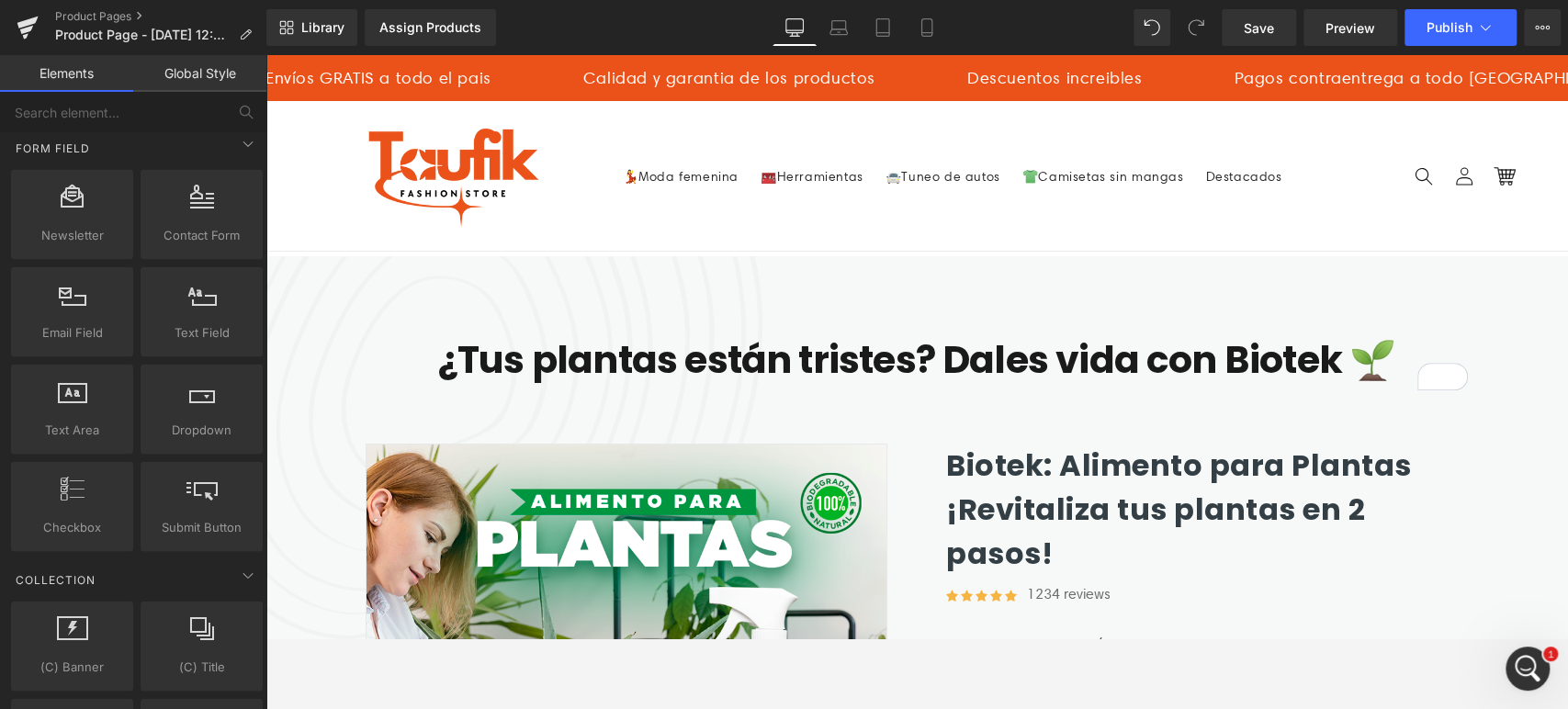 scroll, scrollTop: 3272, scrollLeft: 0, axis: vertical 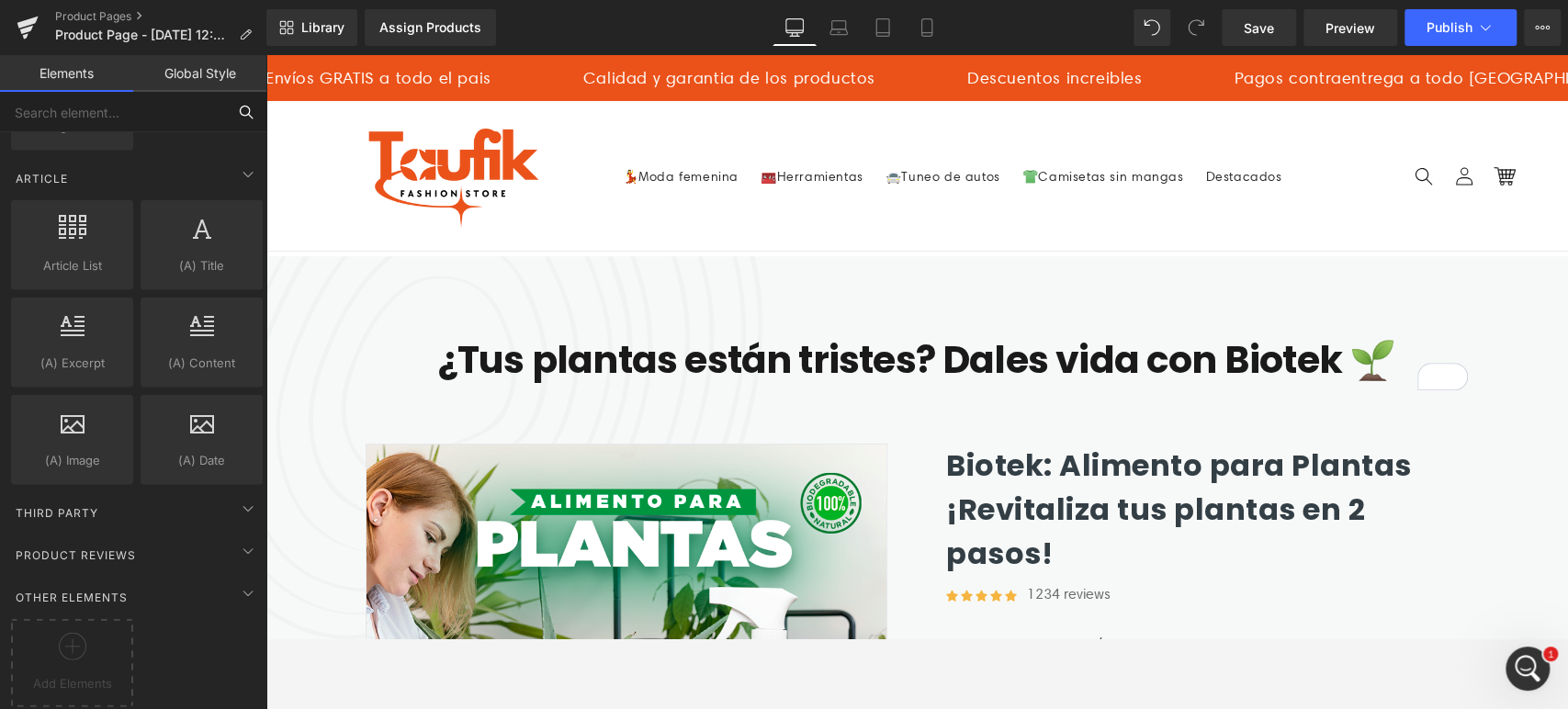 click at bounding box center (113, 112) 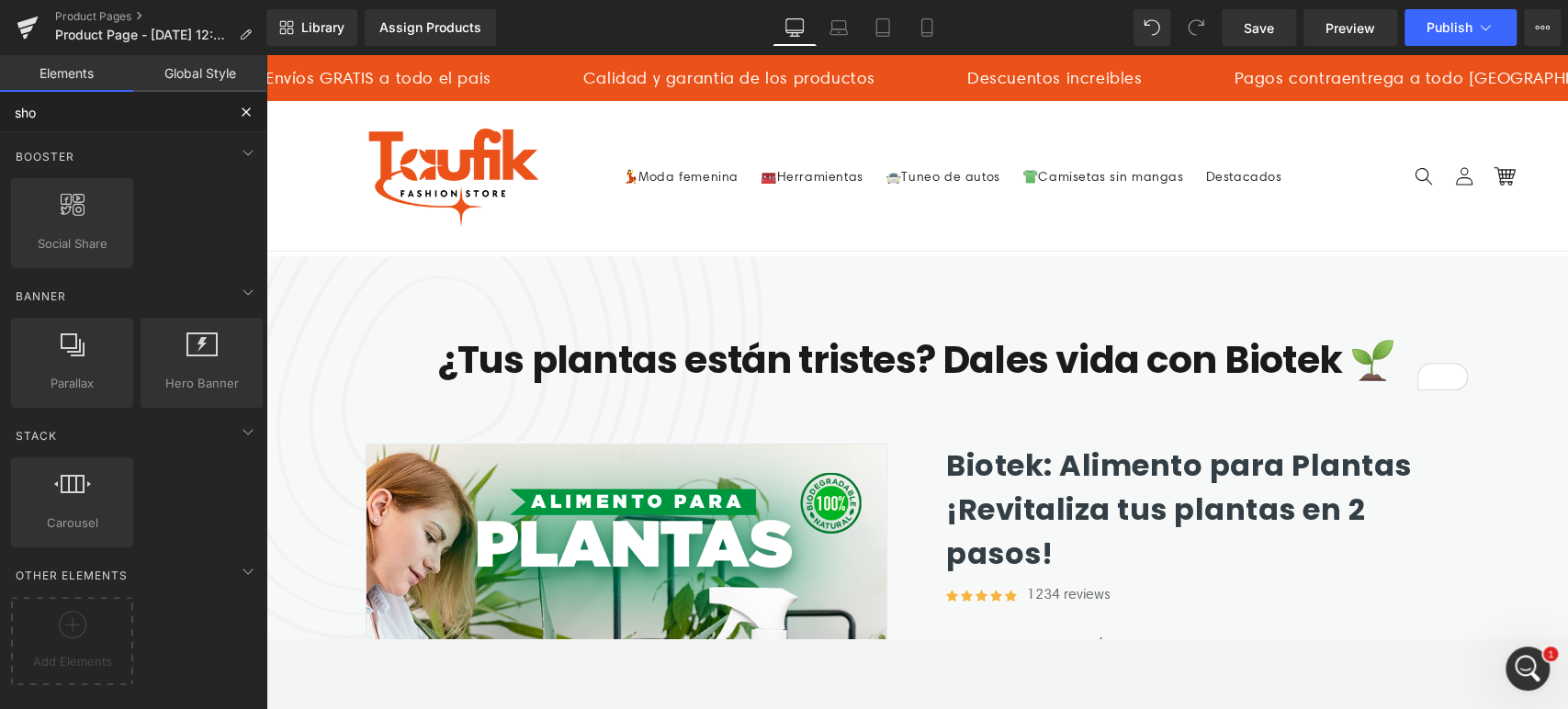 scroll, scrollTop: 0, scrollLeft: 0, axis: both 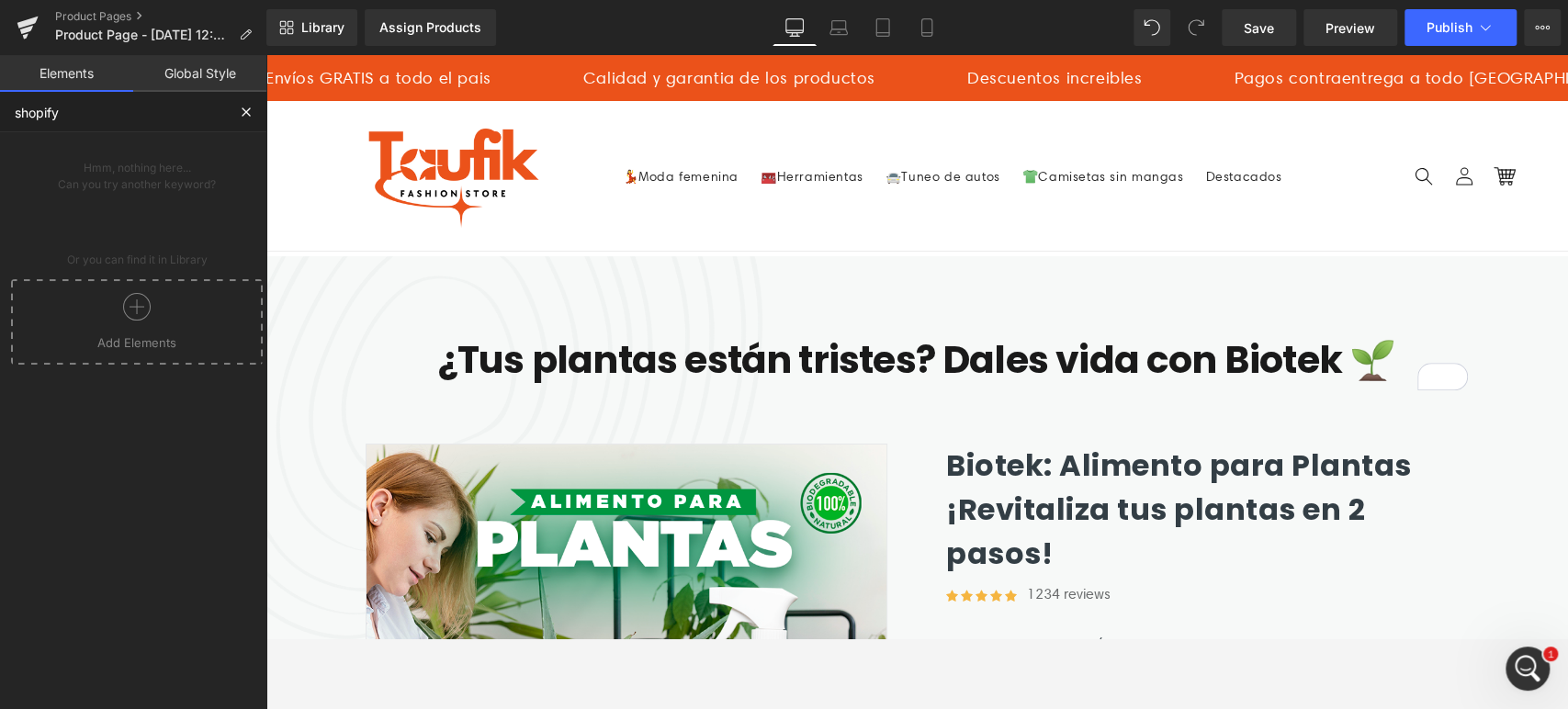 type on "shopify" 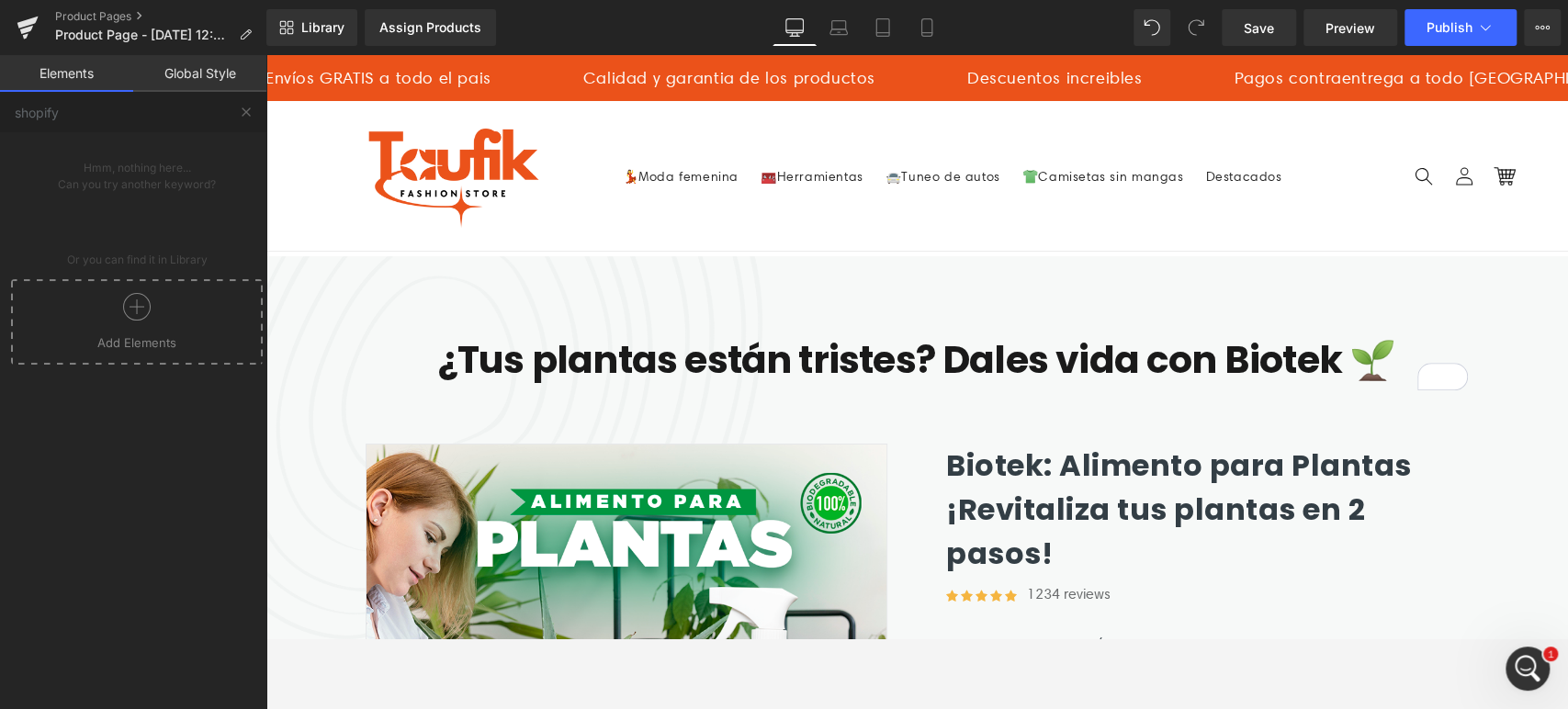 click on "Hmm, nothing here... Can you try another keyword?
Or you can find it in Library
Add Elements" 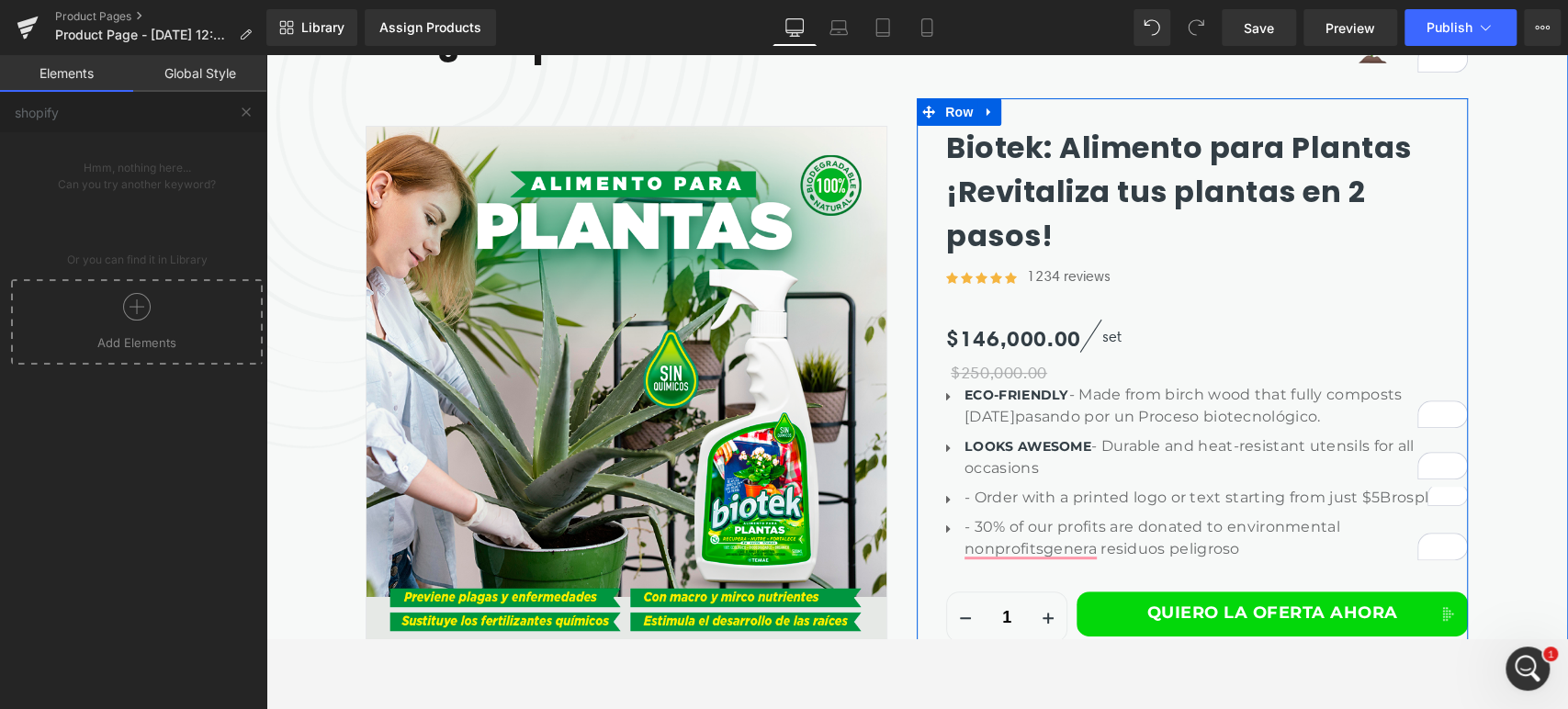 scroll, scrollTop: 306, scrollLeft: 0, axis: vertical 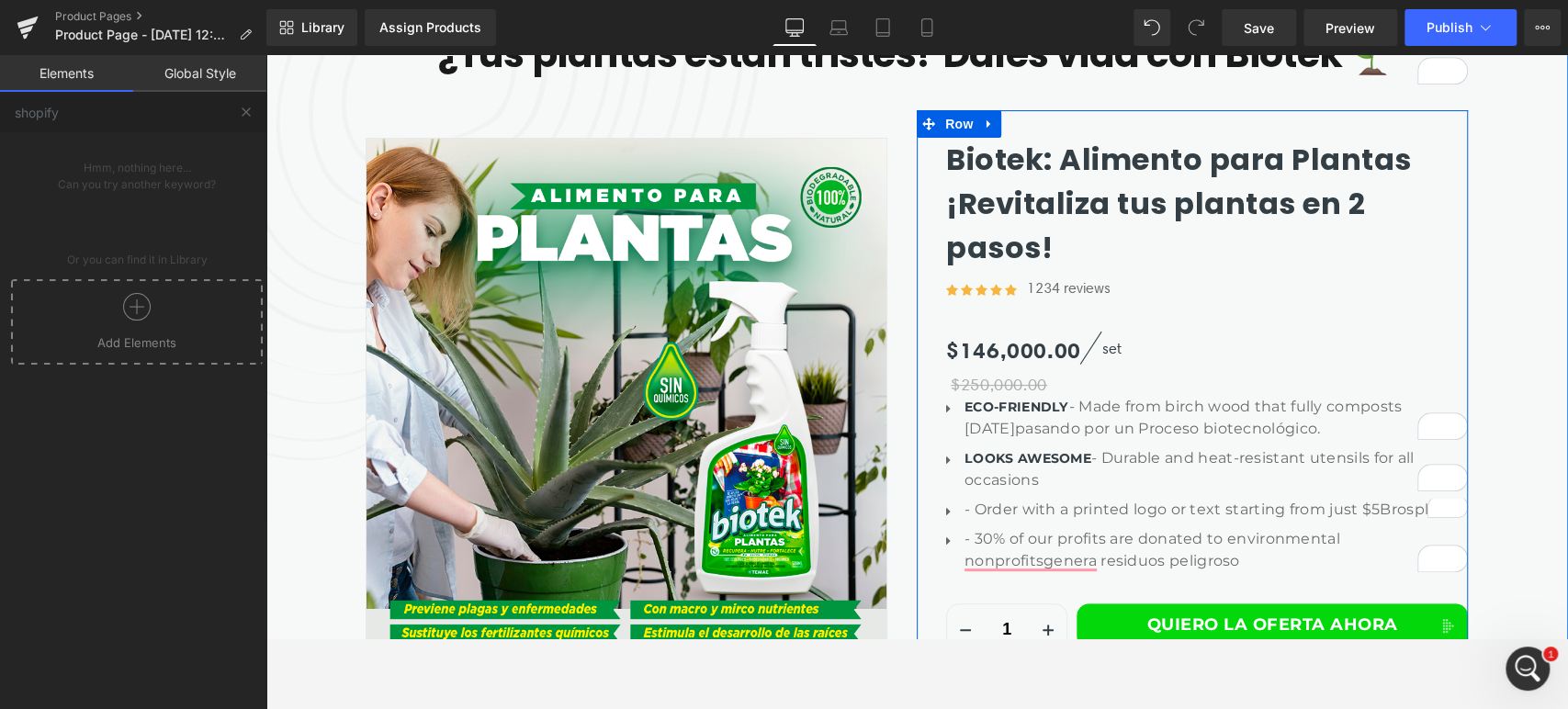 click on "Biotek: Alimento para Plantas ¡Revitaliza tus plantas en 2 pasos!" at bounding box center [1207, 204] 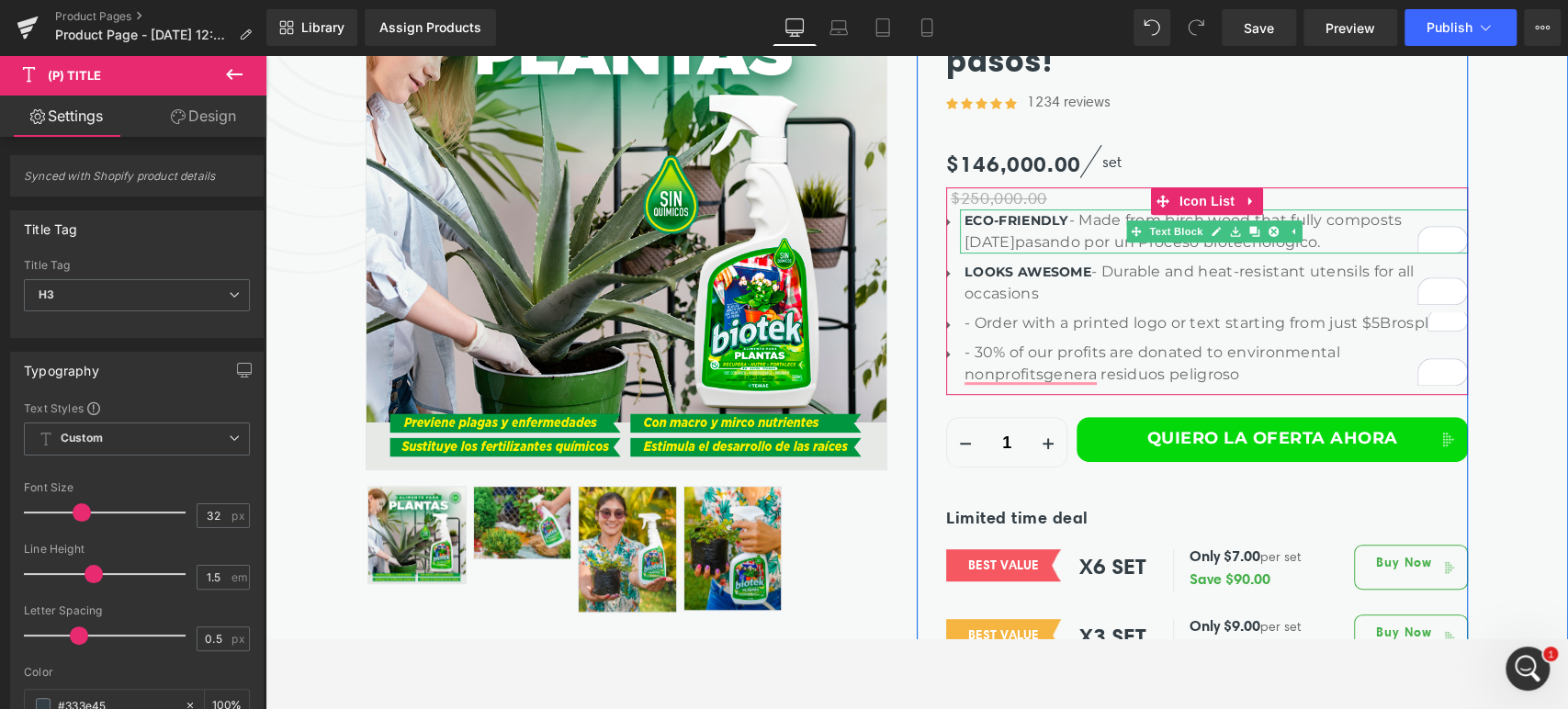 scroll, scrollTop: 510, scrollLeft: 0, axis: vertical 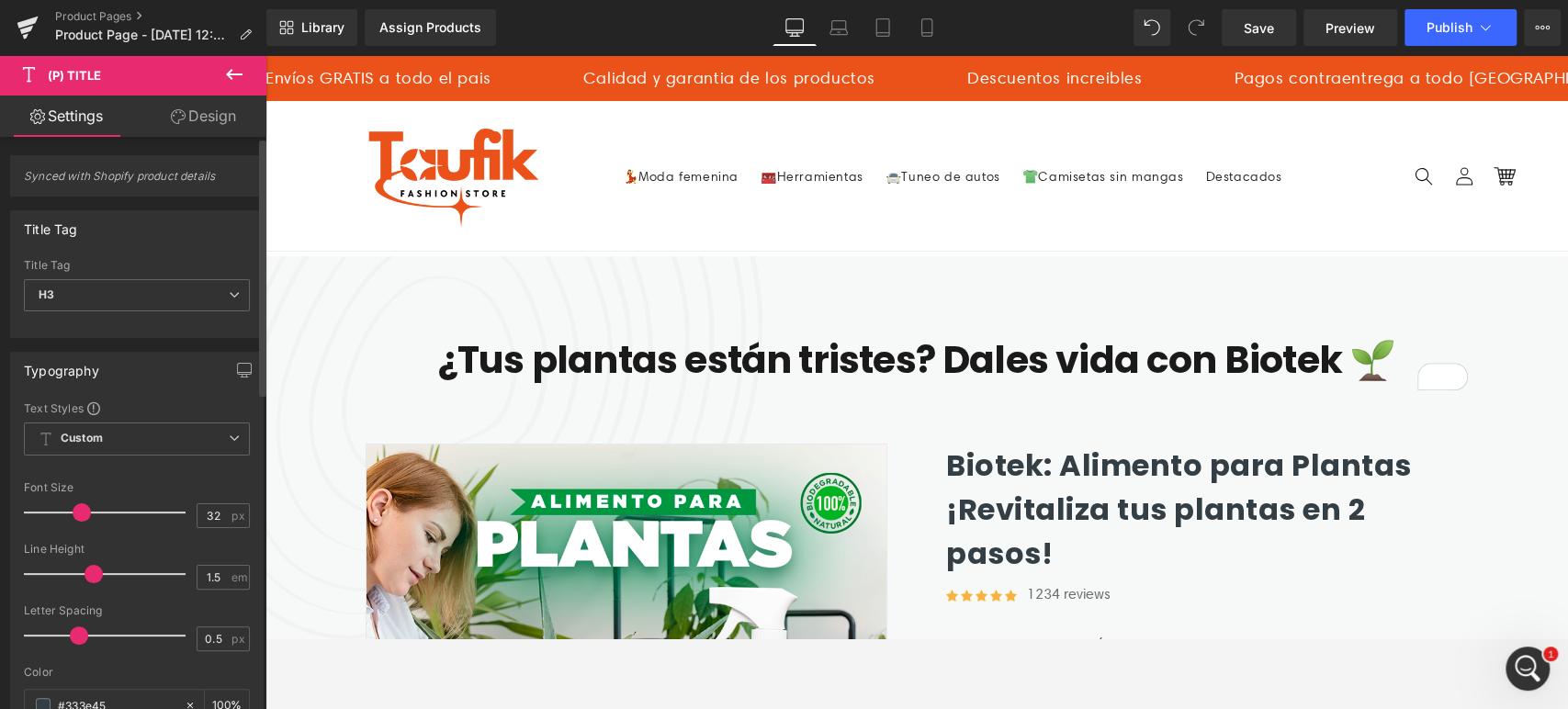 click on "Title Tag H1 H2 H3 H4 H5 H6 Paragraph Title Tag
H3
H1 H2 H3 H4 H5 H6 Paragraph" at bounding box center (137, 267) 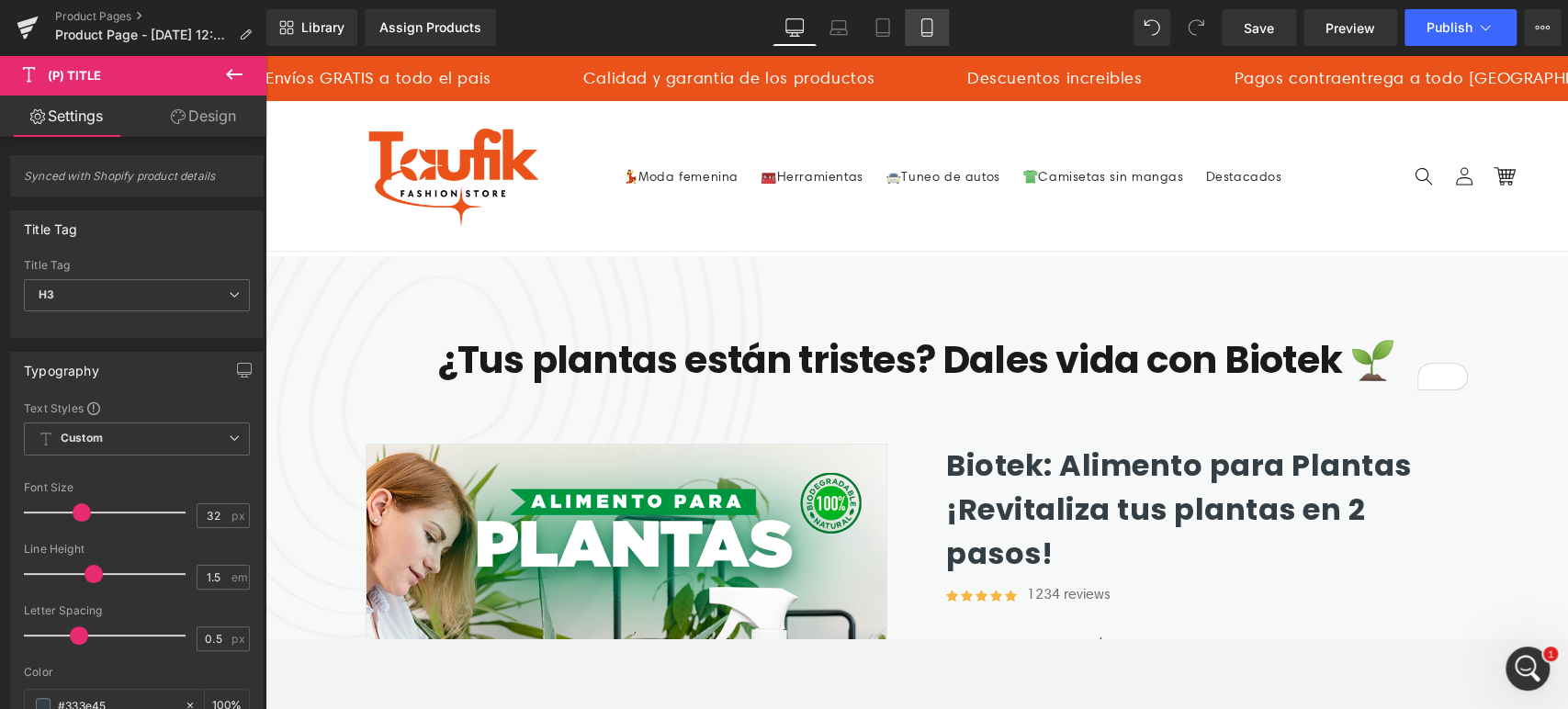 click 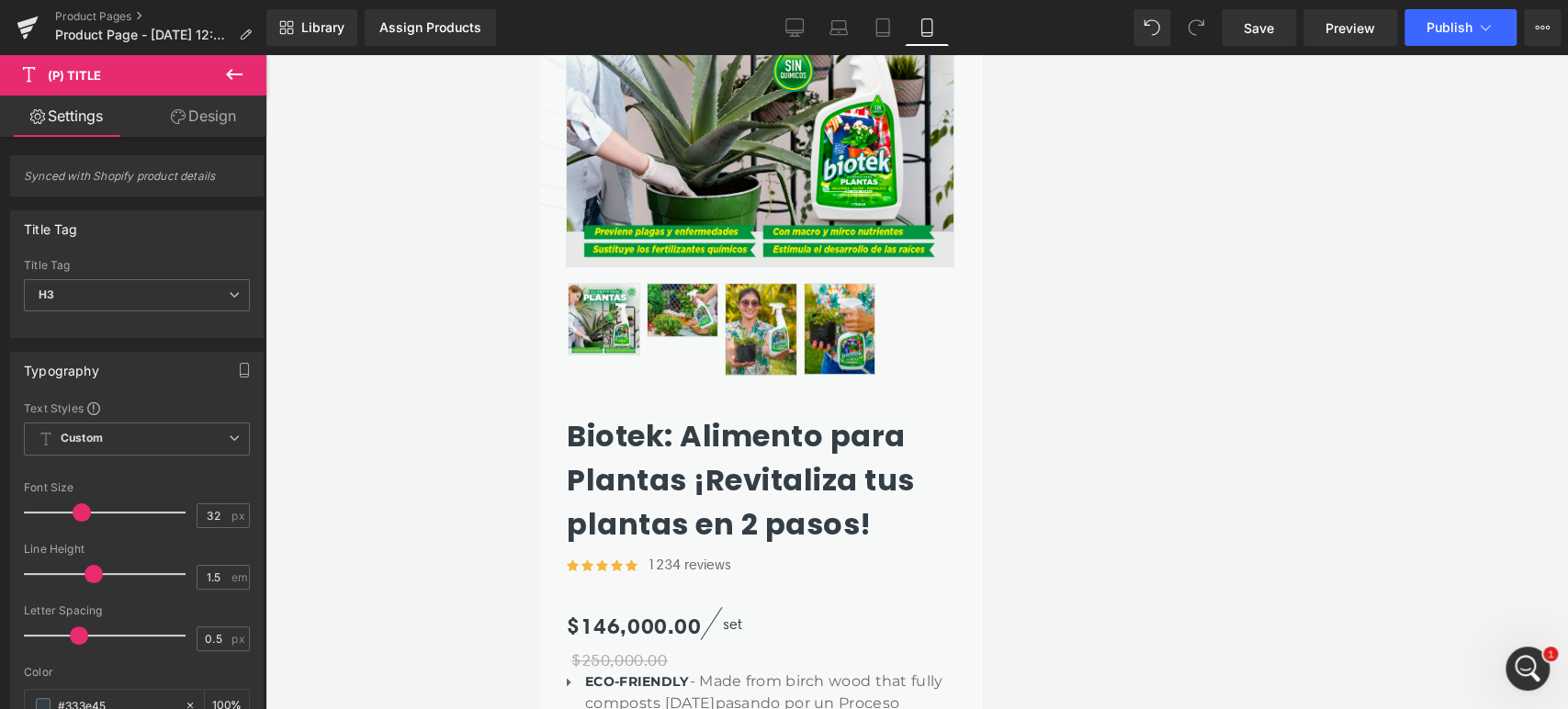 scroll, scrollTop: 510, scrollLeft: 0, axis: vertical 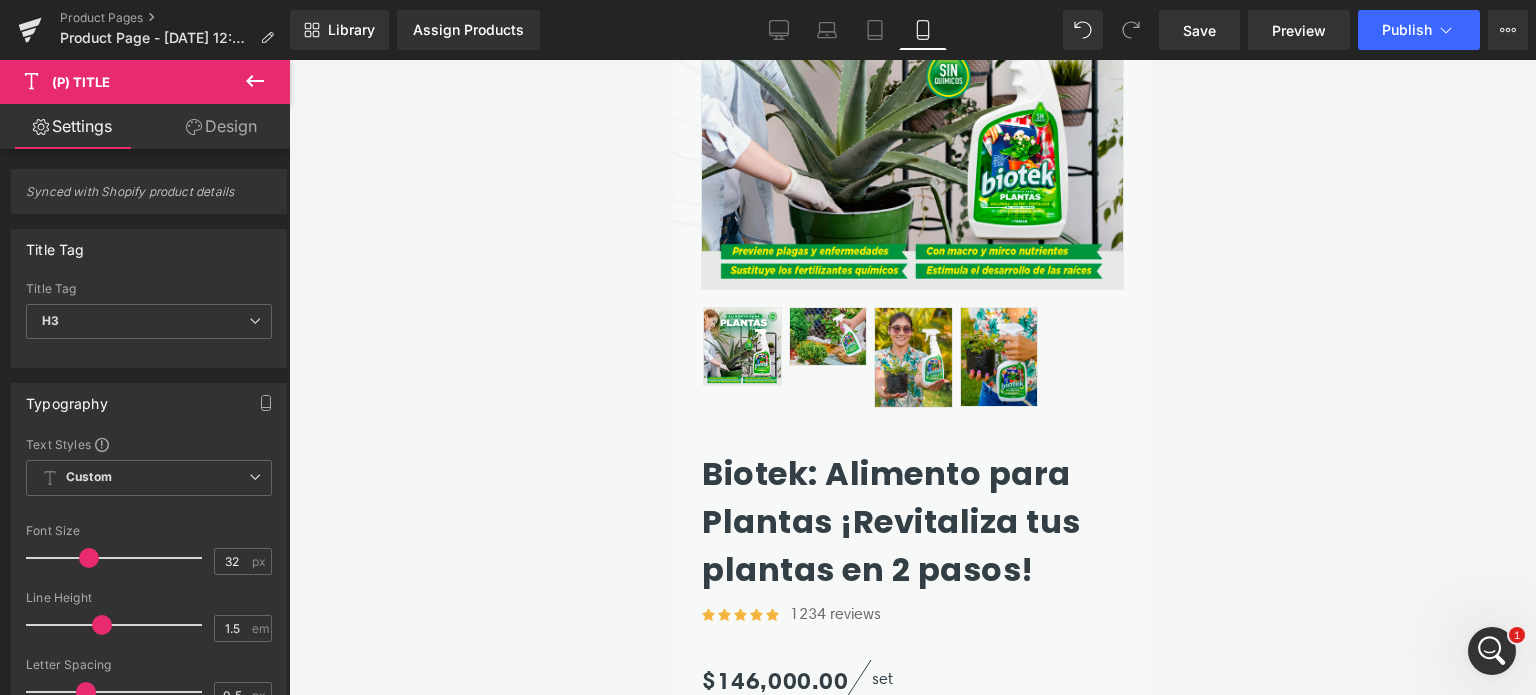 click at bounding box center [912, 377] 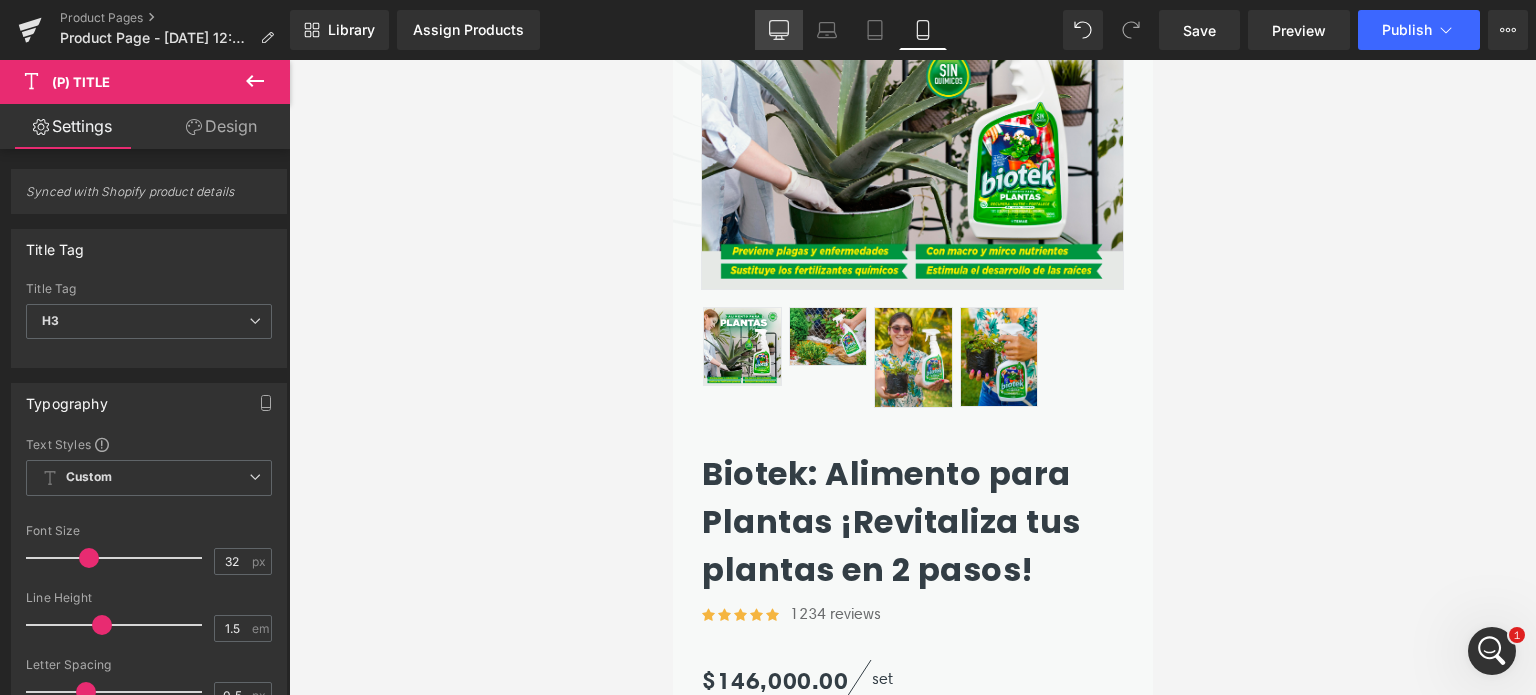 click 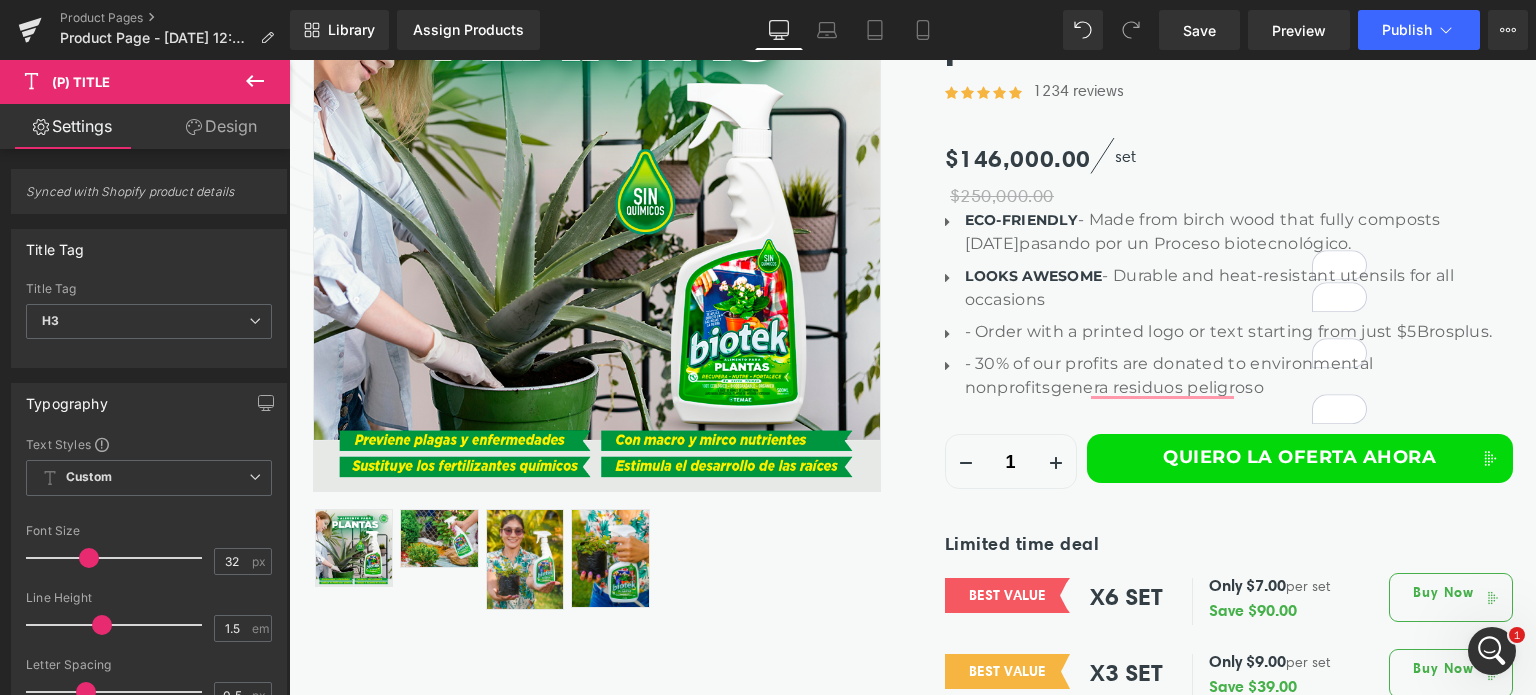 type on "100" 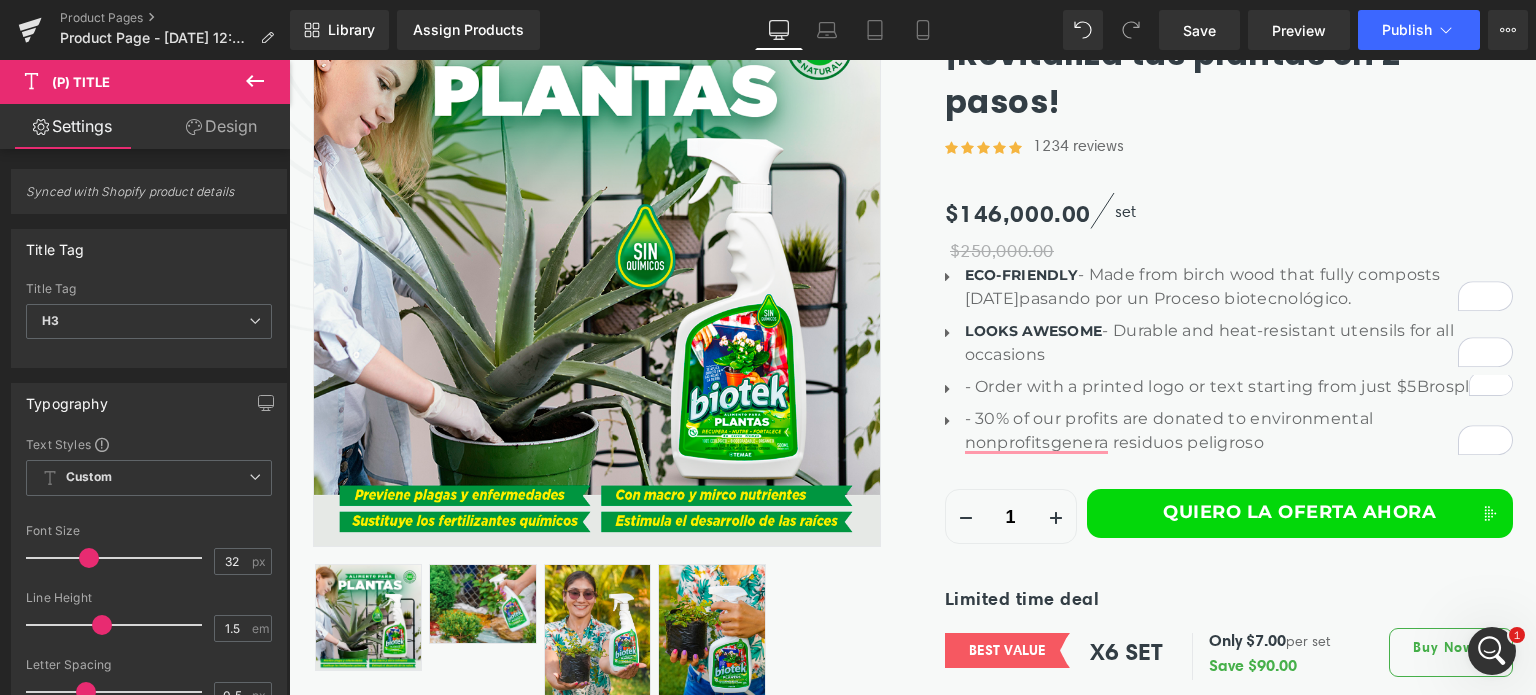 scroll, scrollTop: 537, scrollLeft: 0, axis: vertical 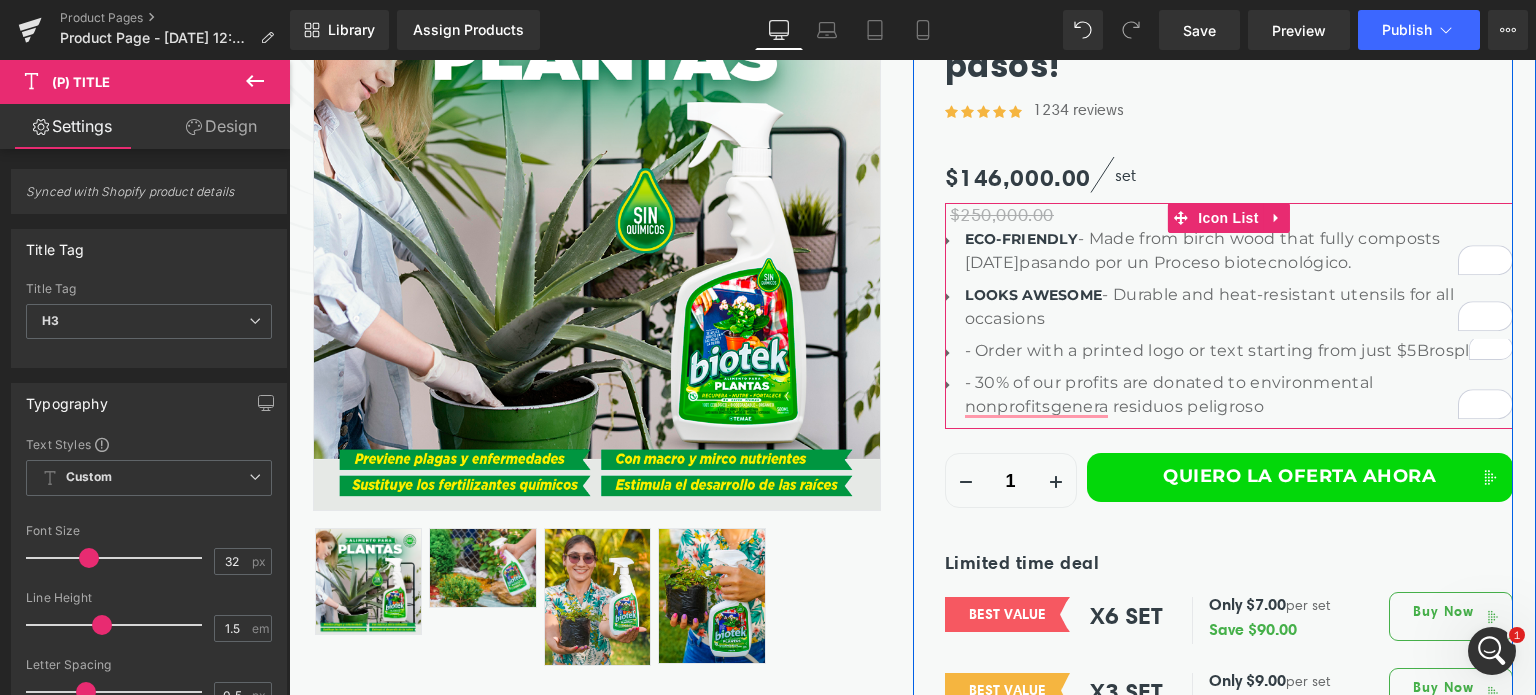 click on "pasando por un Proceso biotecnológico." at bounding box center (1185, 262) 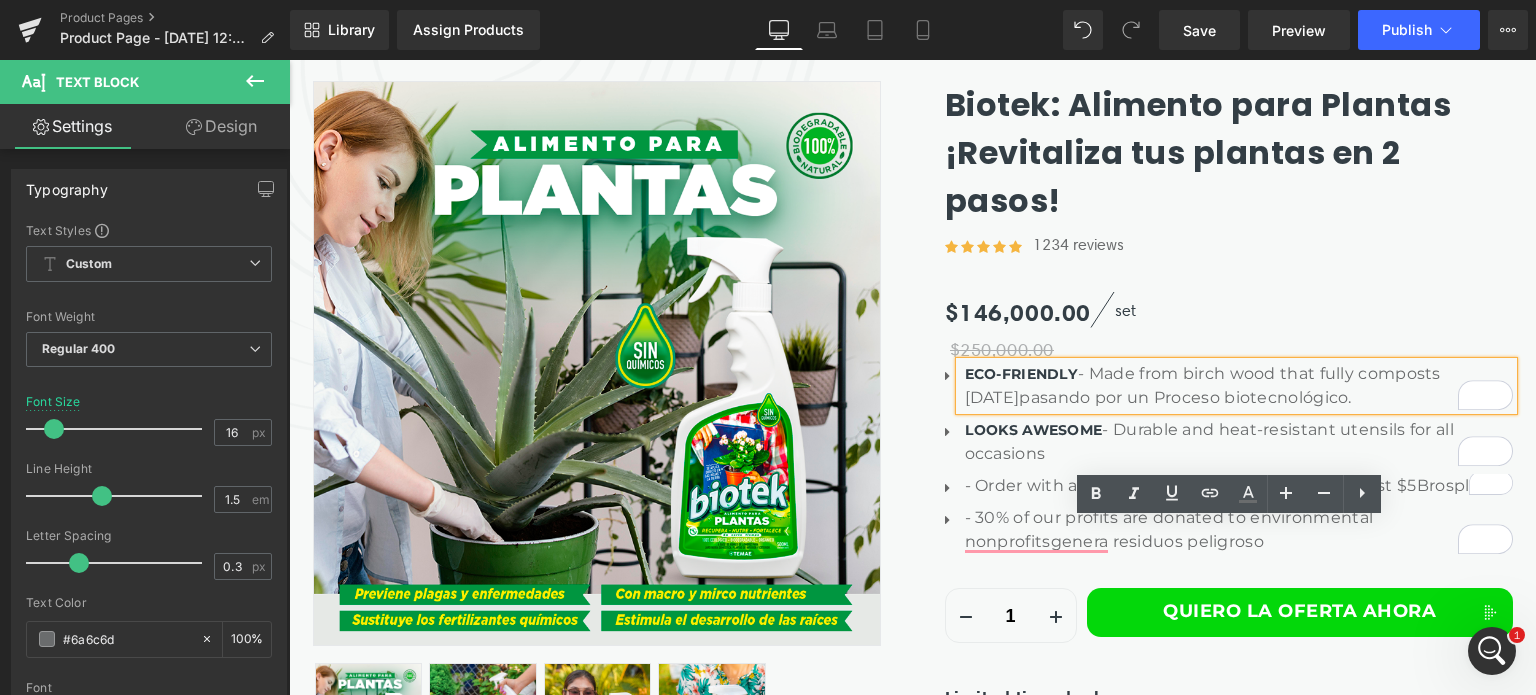 scroll, scrollTop: 137, scrollLeft: 0, axis: vertical 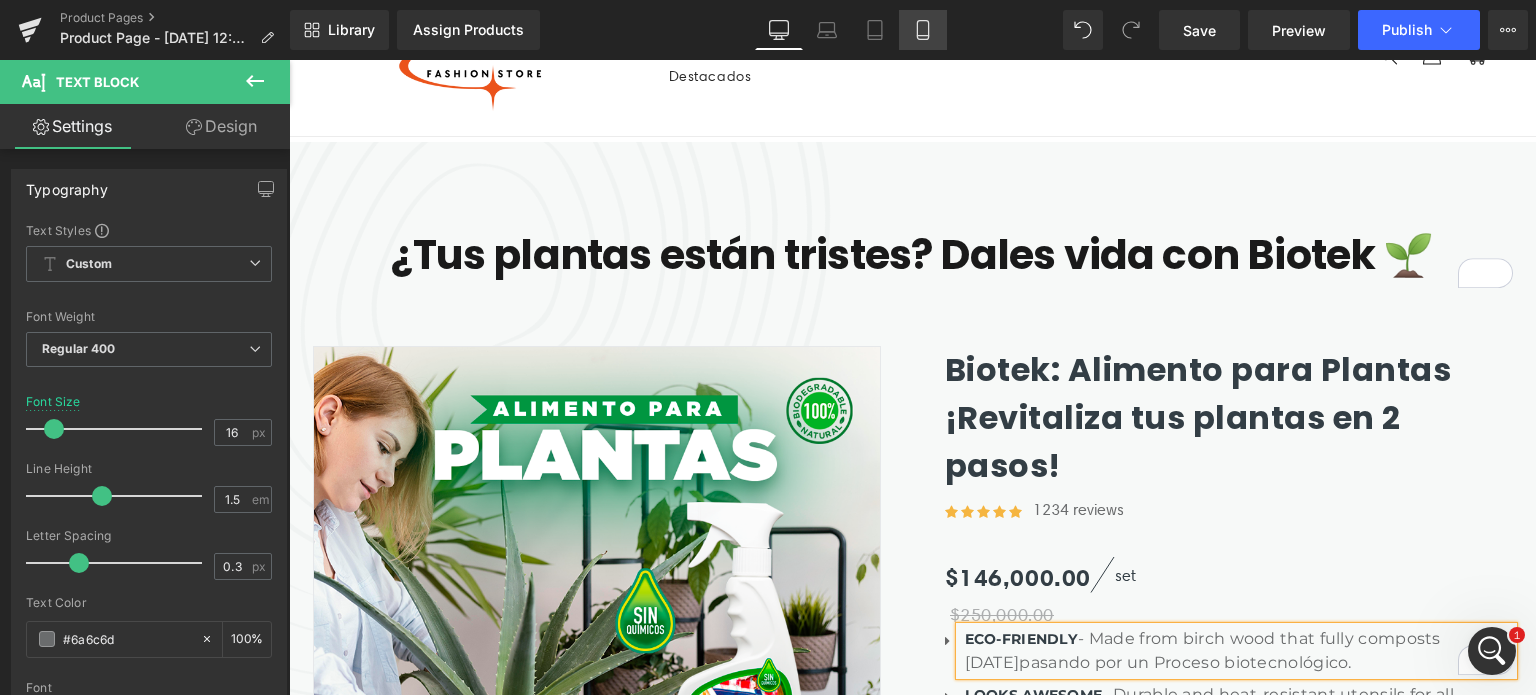 drag, startPoint x: 906, startPoint y: 41, endPoint x: 297, endPoint y: 74, distance: 609.89343 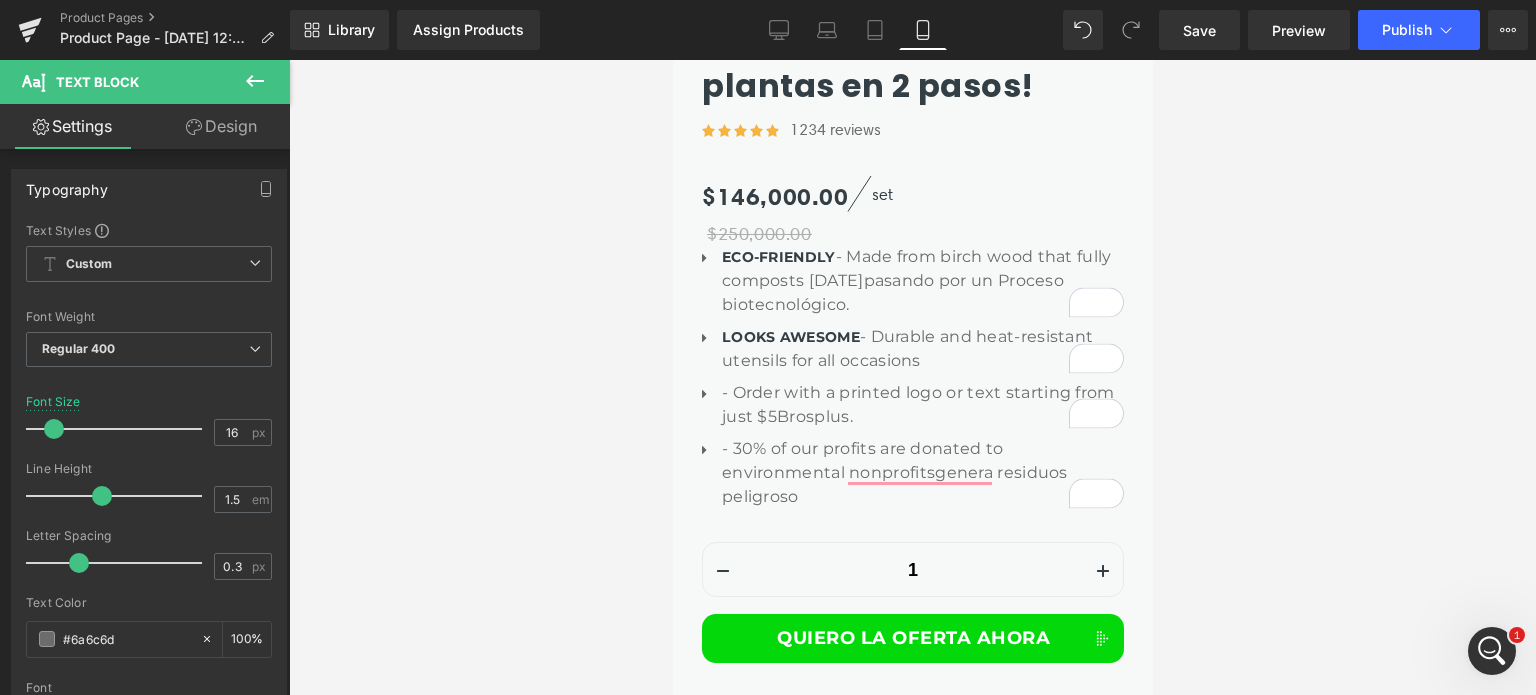 scroll, scrollTop: 540, scrollLeft: 0, axis: vertical 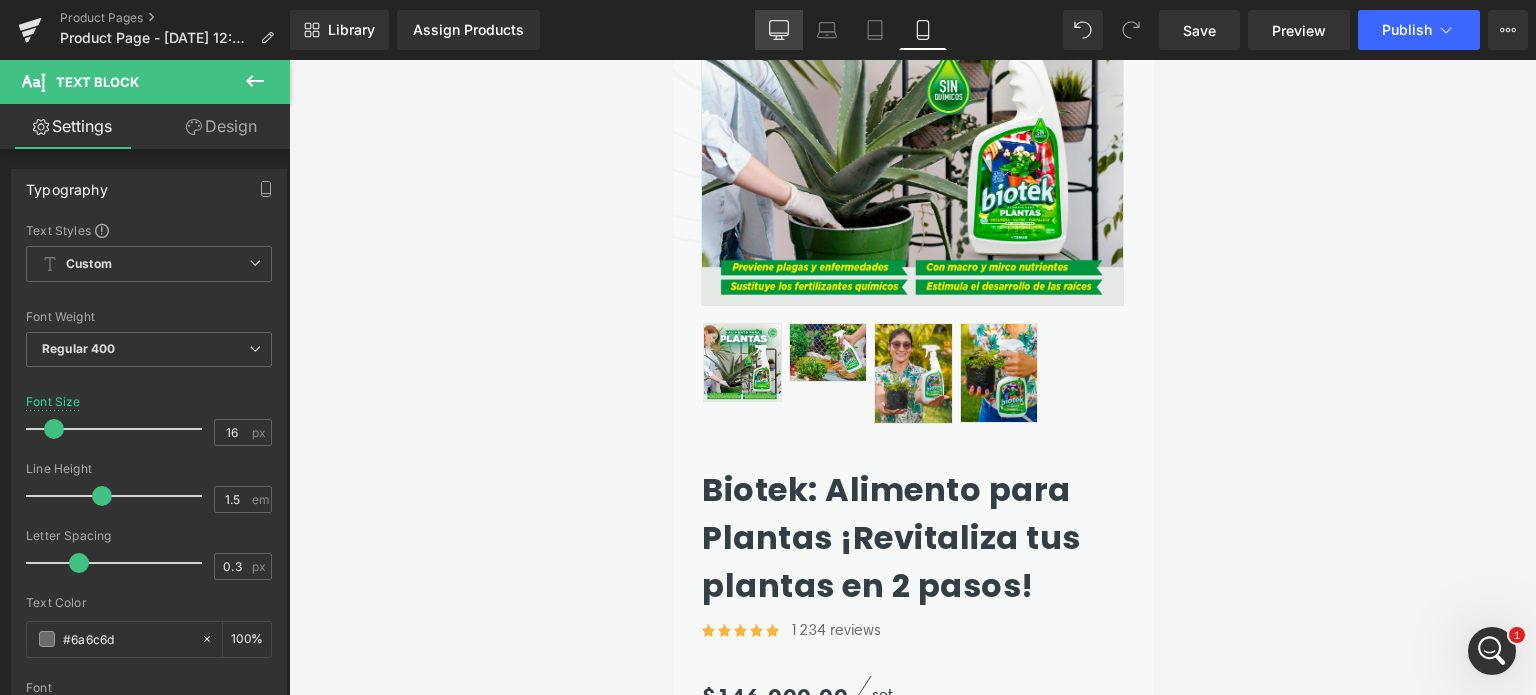 click 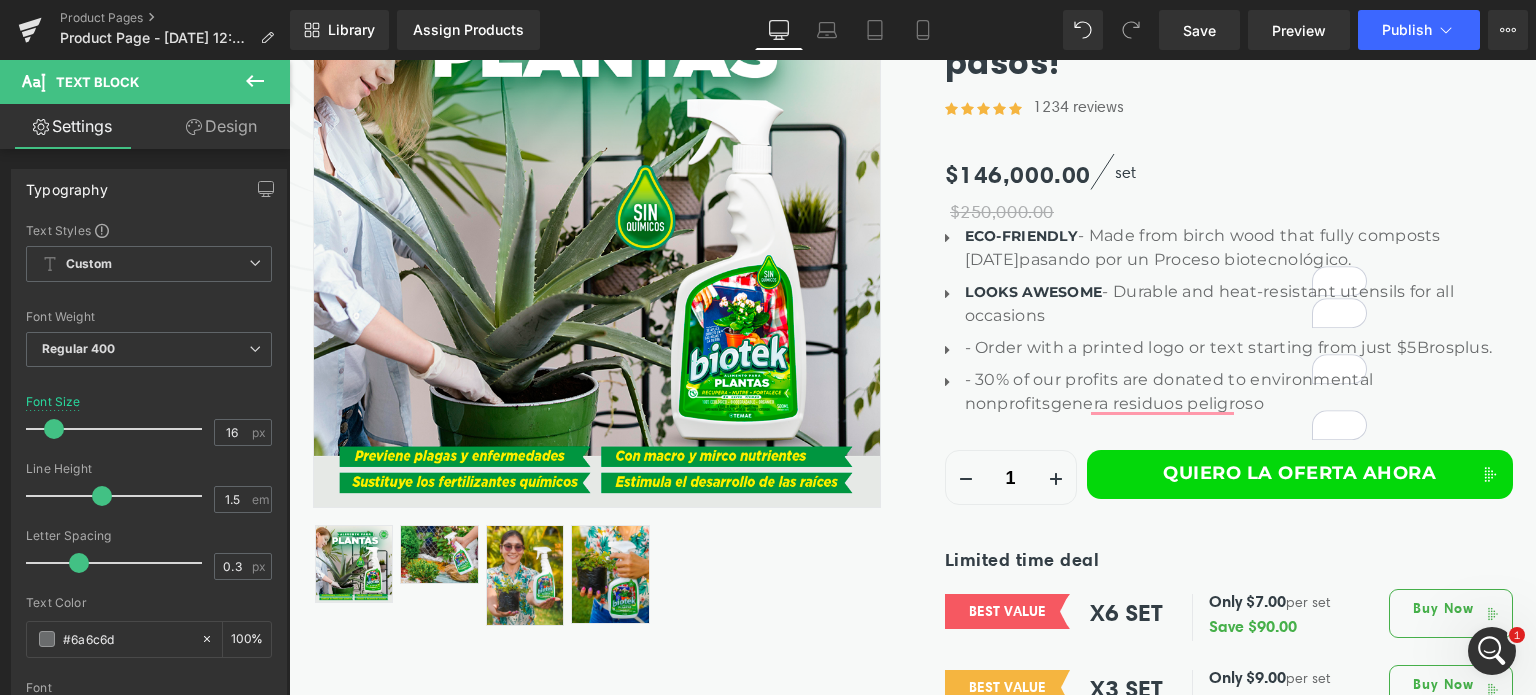 type on "100" 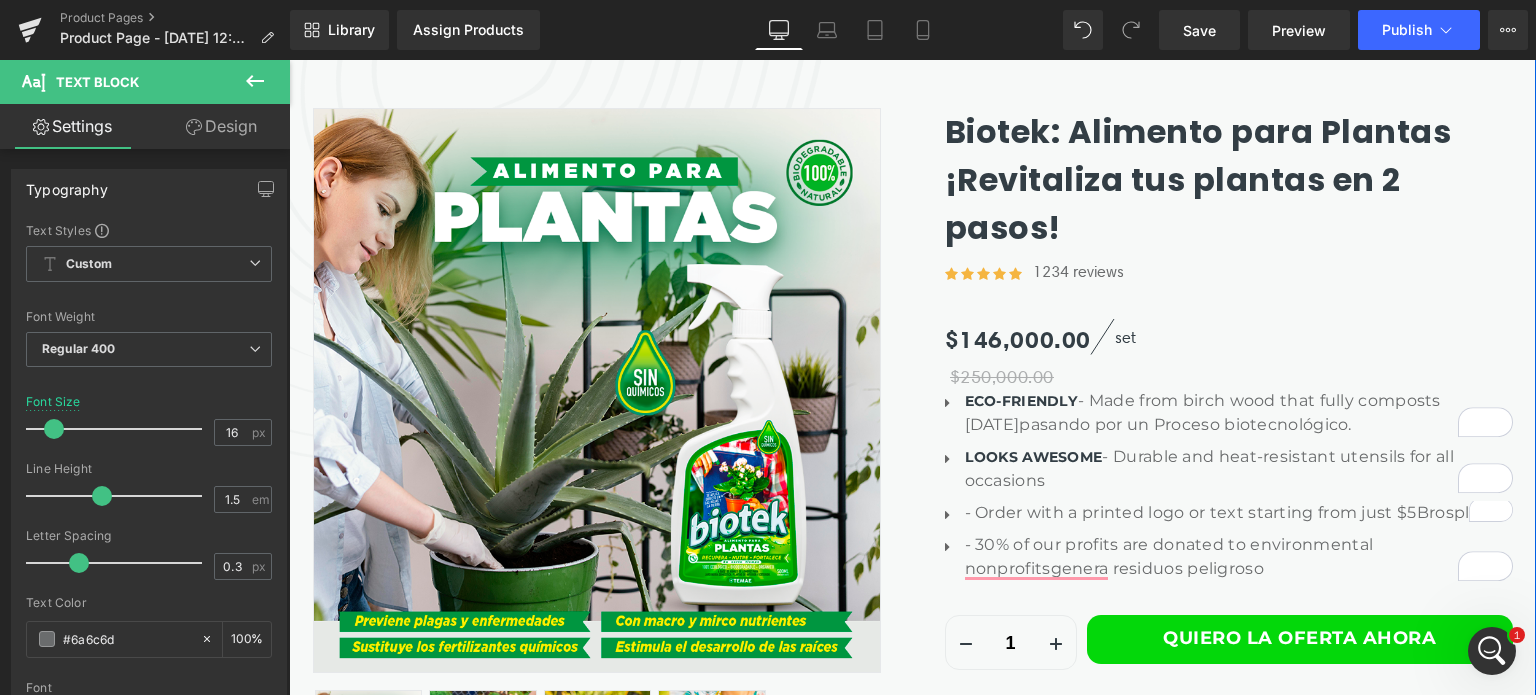 scroll, scrollTop: 300, scrollLeft: 0, axis: vertical 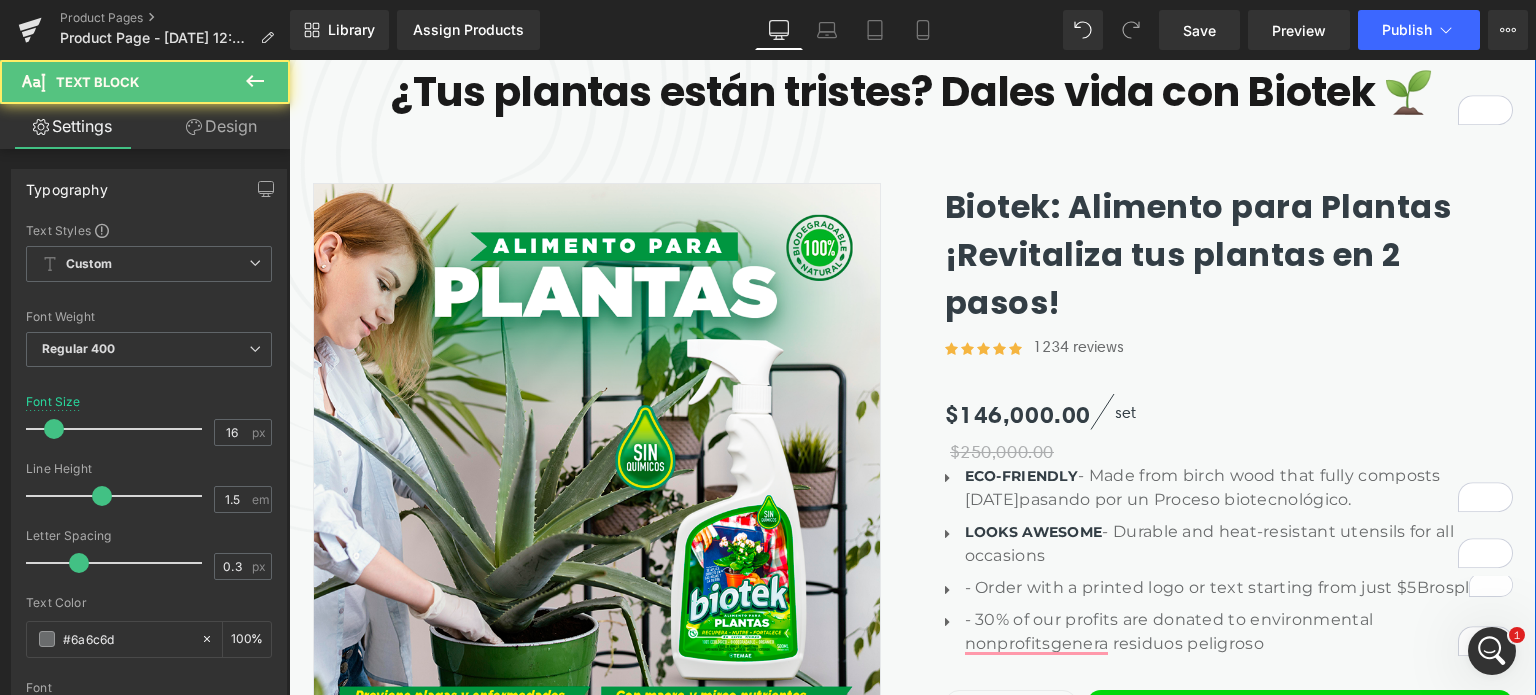 click on "ECO-FRIENDLY" at bounding box center [1022, 476] 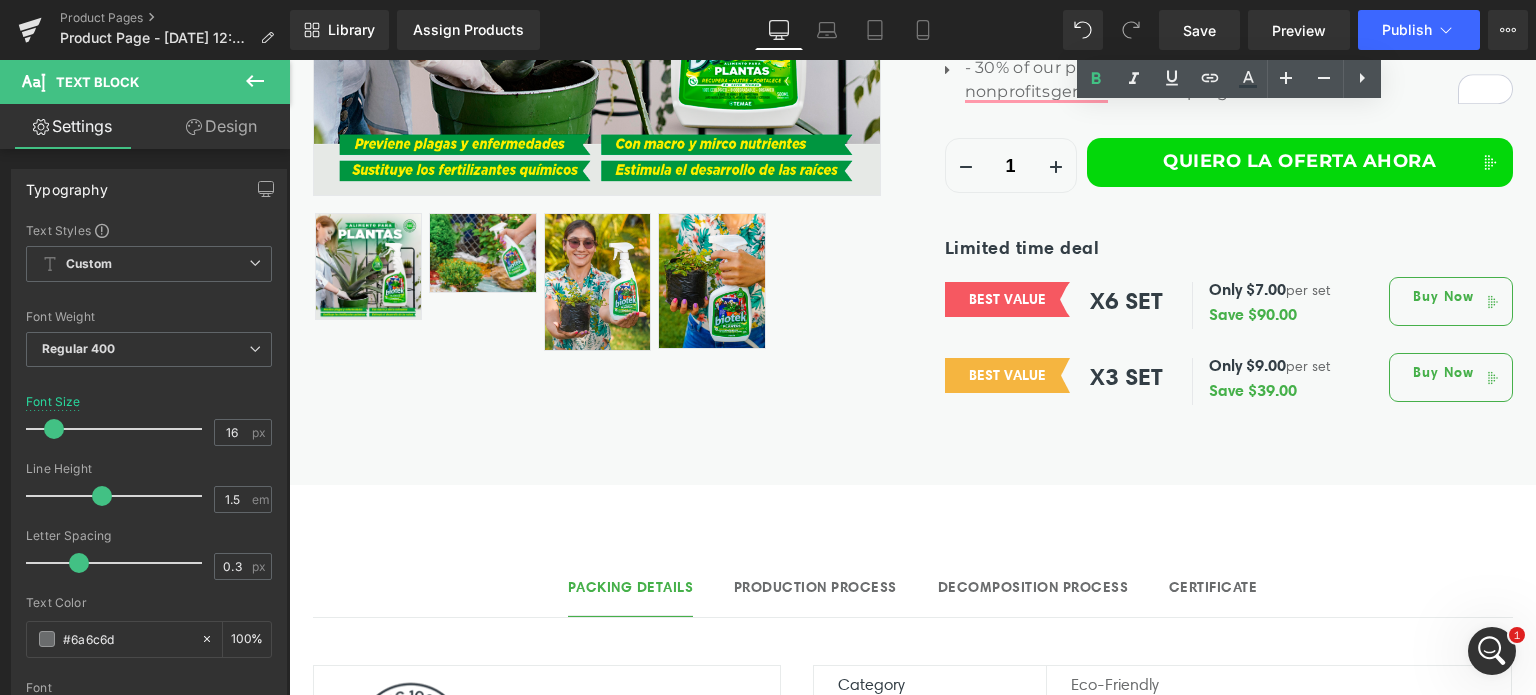 scroll, scrollTop: 900, scrollLeft: 0, axis: vertical 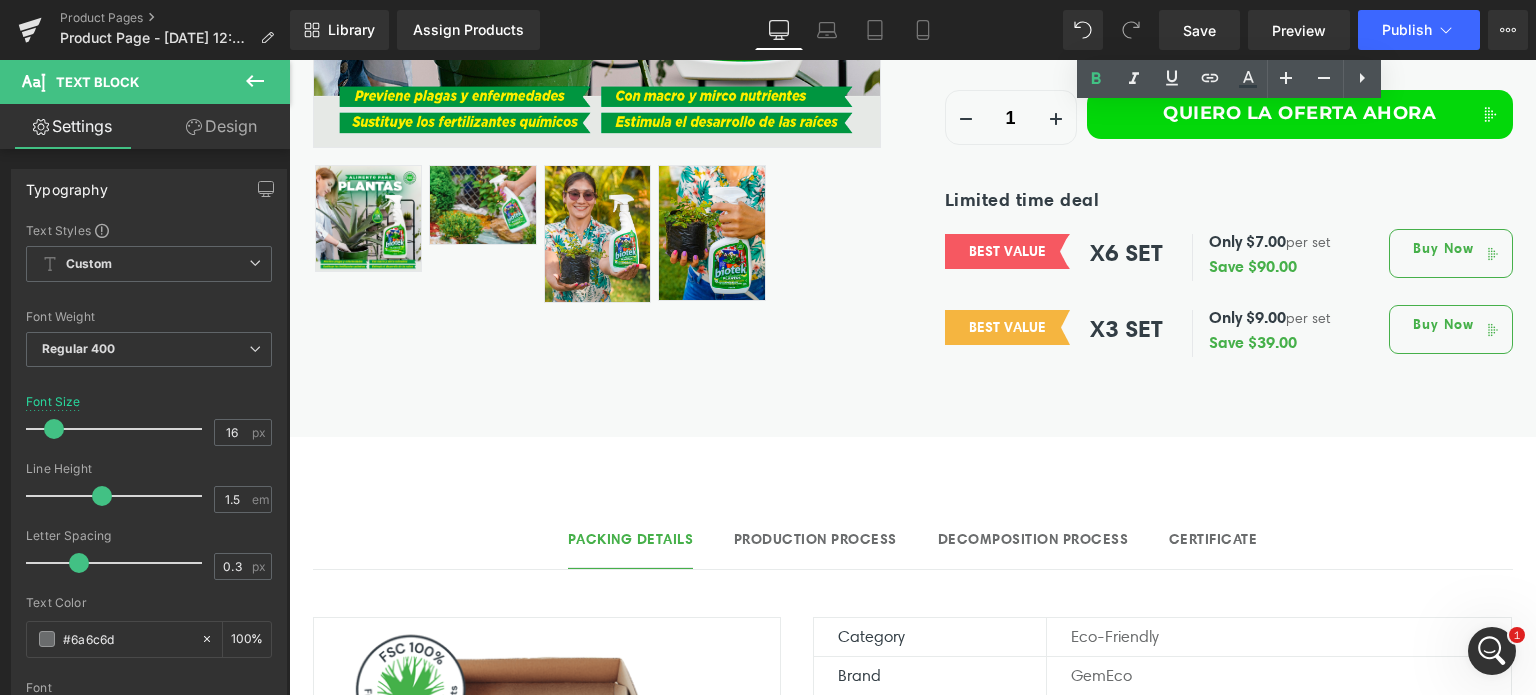 click on "Packing Details
Text Block
Production Process
Text Block
Decomposition process Text Block
Certificate Text Block
Image
Category
Text Block         Eco-friendly Text Block
Row         Brand Text Block         GemEco Text Block         Row         SKU Text Block         CWC150 Text Block         Row         Product Material Text Block         [PERSON_NAME] [PERSON_NAME] Text Block         Row         Product Color Text Block         Light brown Text Block         Row         Certification Text Block         FSC, BRC Text Block         Row         Packaging Text Block         Paper Box Text Block         Row         Count Text Block         150 count & 5 extra plates Text Block" at bounding box center (912, 755) 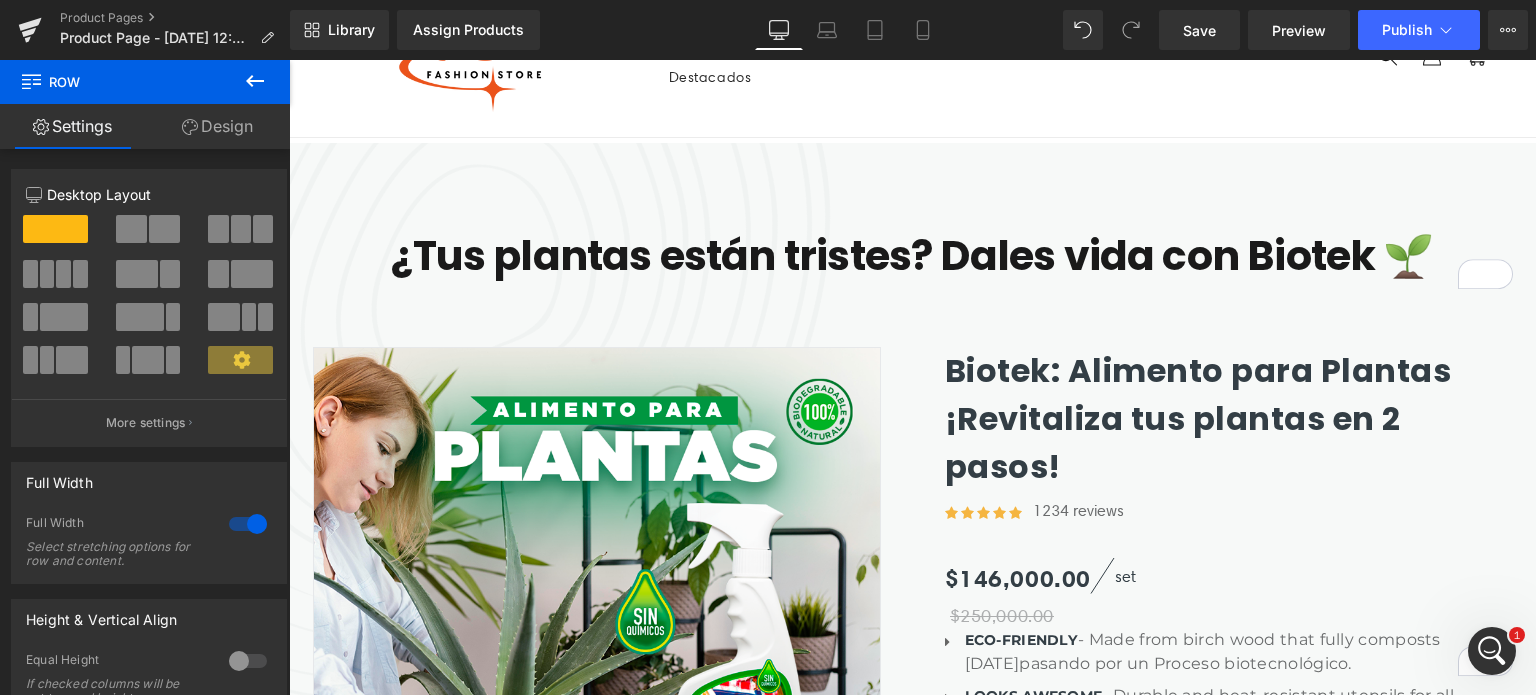 scroll, scrollTop: 0, scrollLeft: 0, axis: both 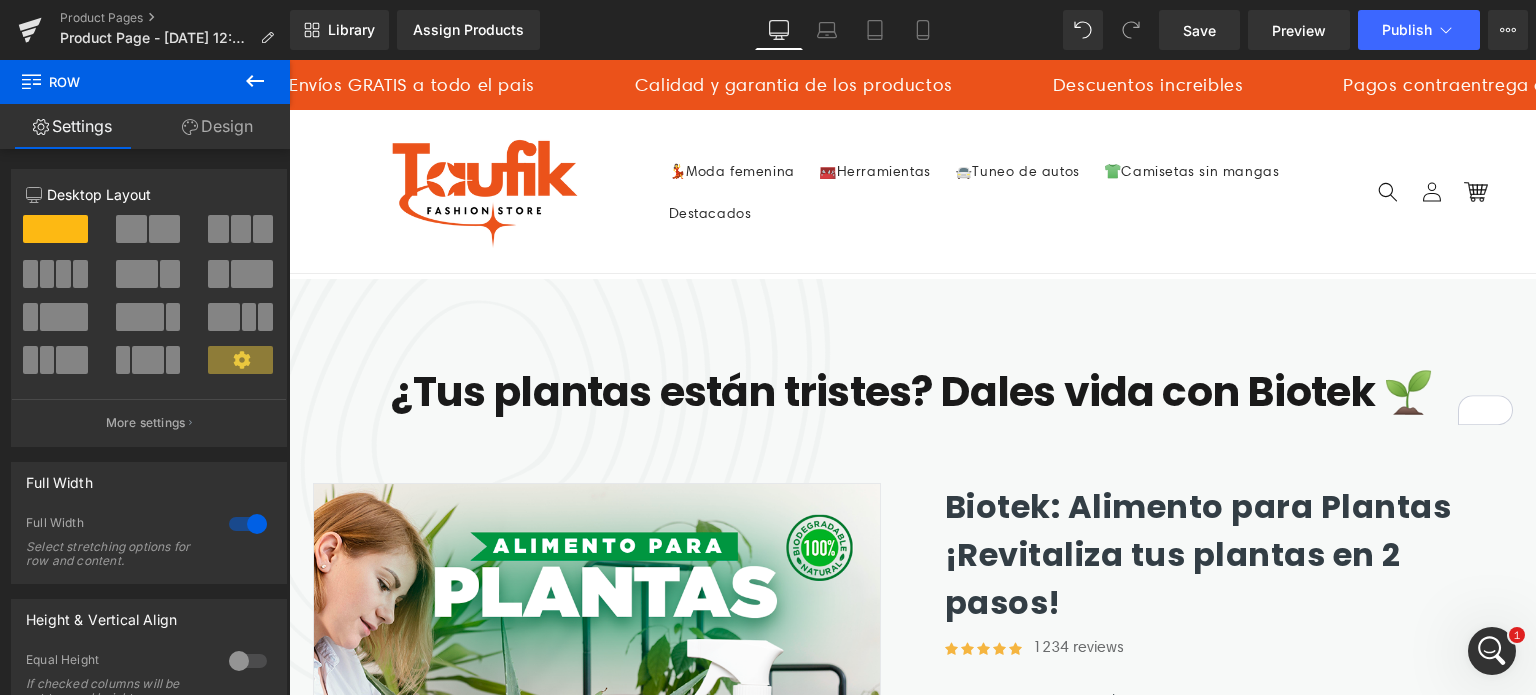 click at bounding box center [255, 82] 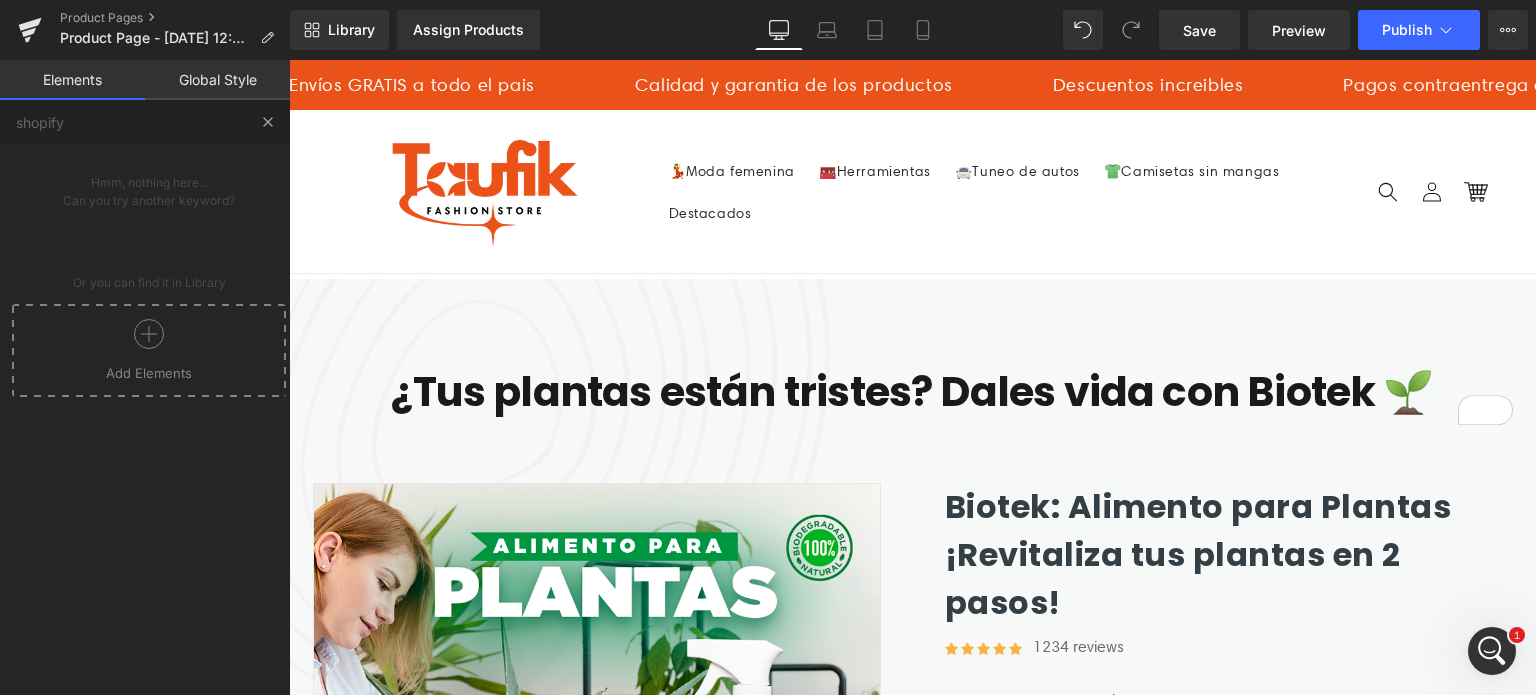 type 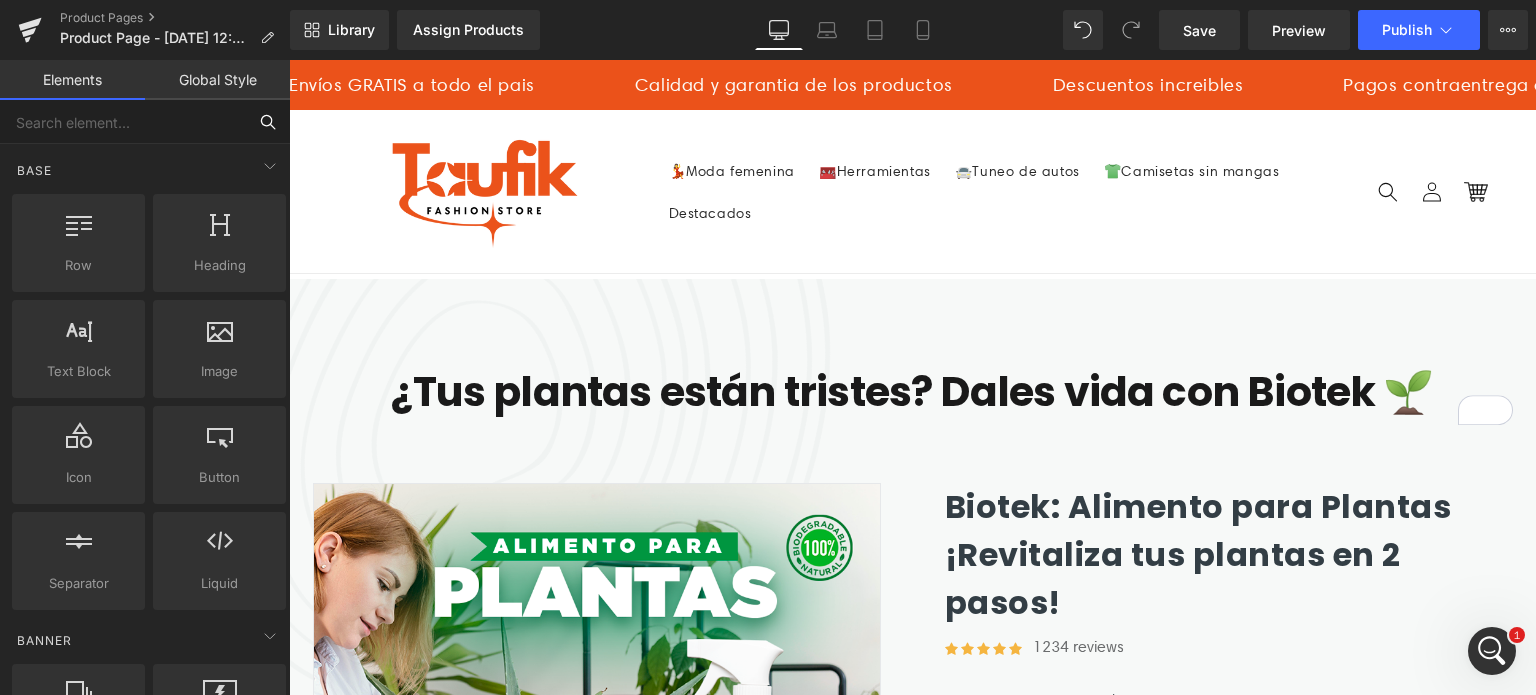click at bounding box center (123, 122) 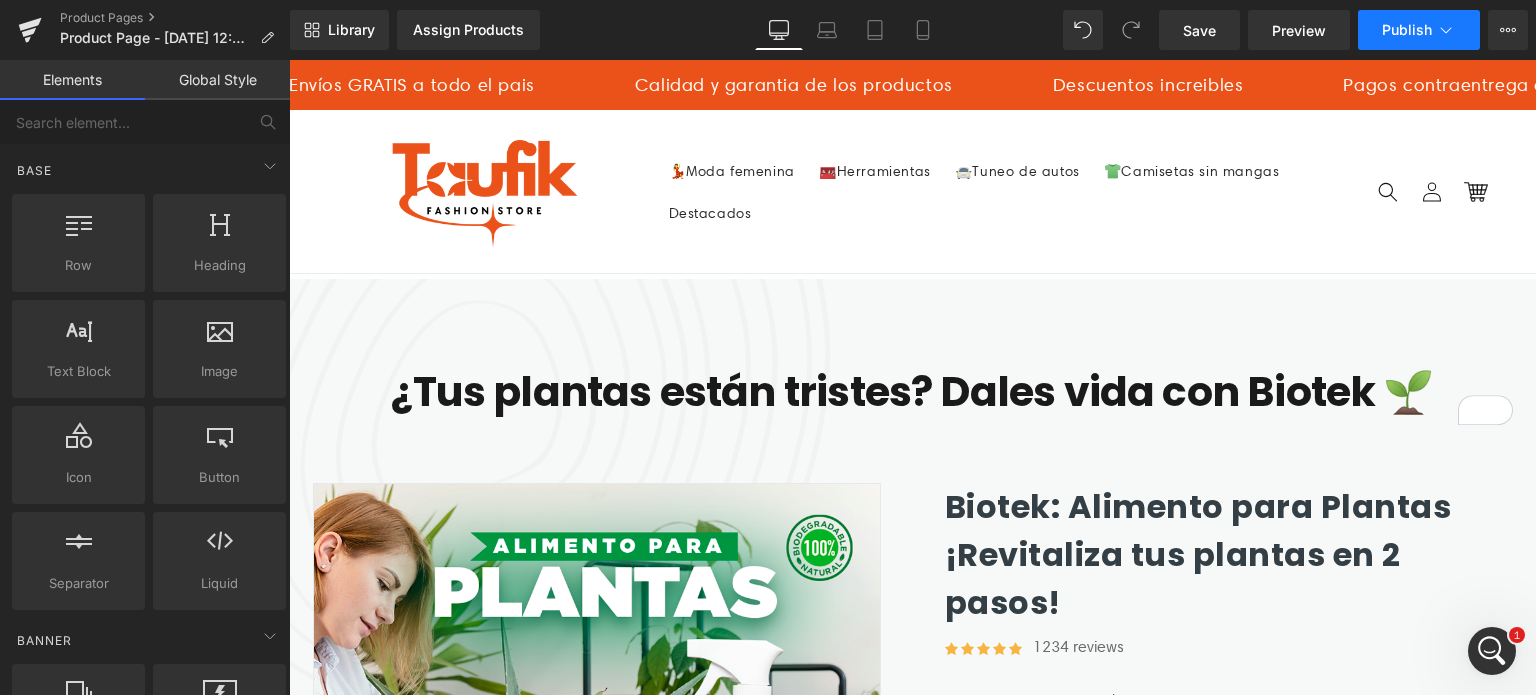 click on "Publish" at bounding box center (1419, 30) 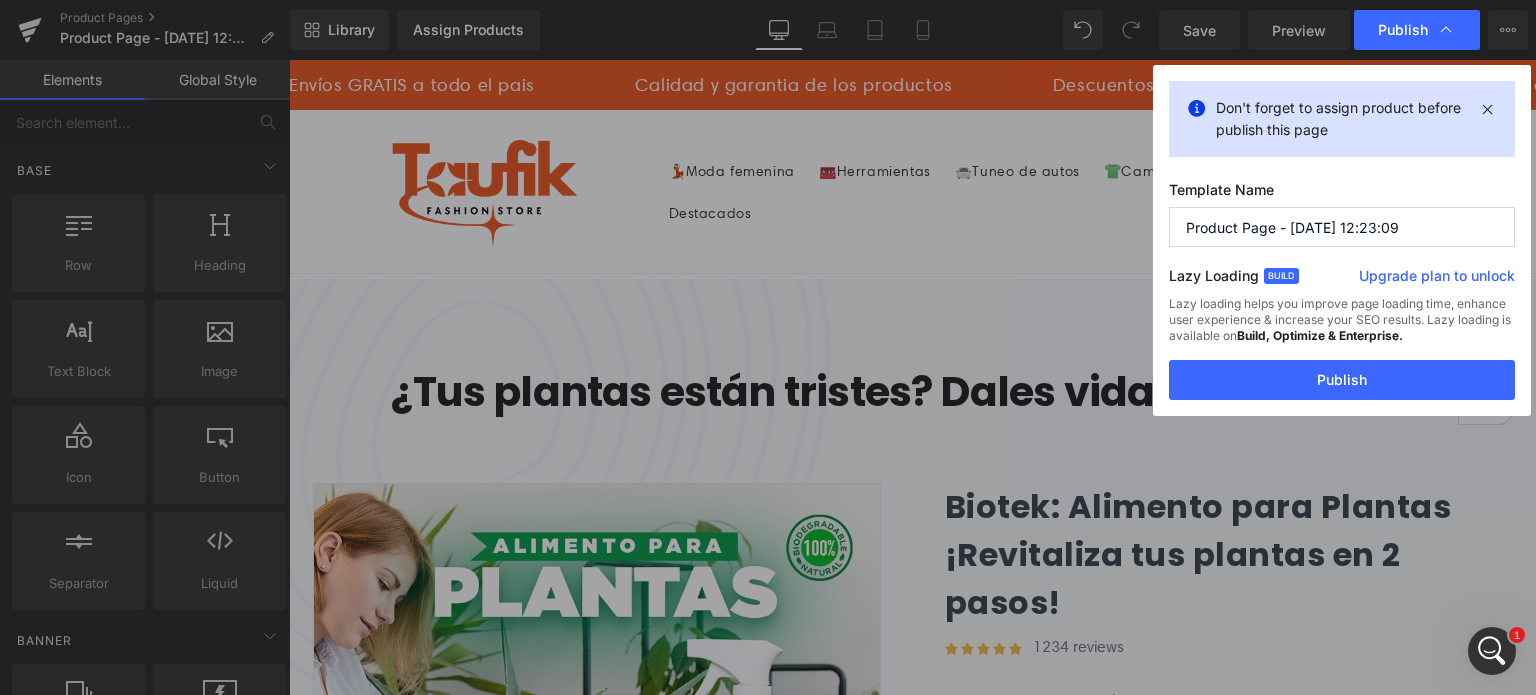 click on "Publish" at bounding box center [1417, 30] 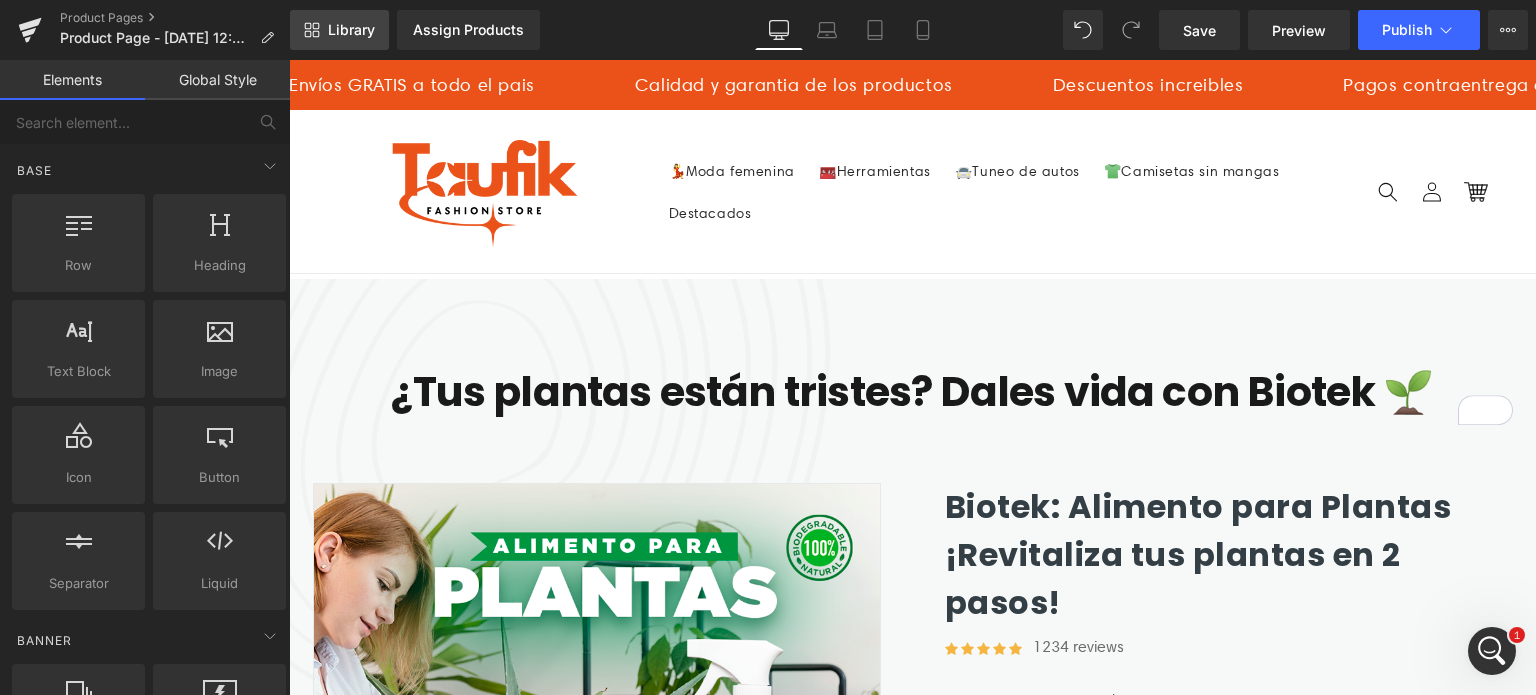 click on "Library" at bounding box center [339, 30] 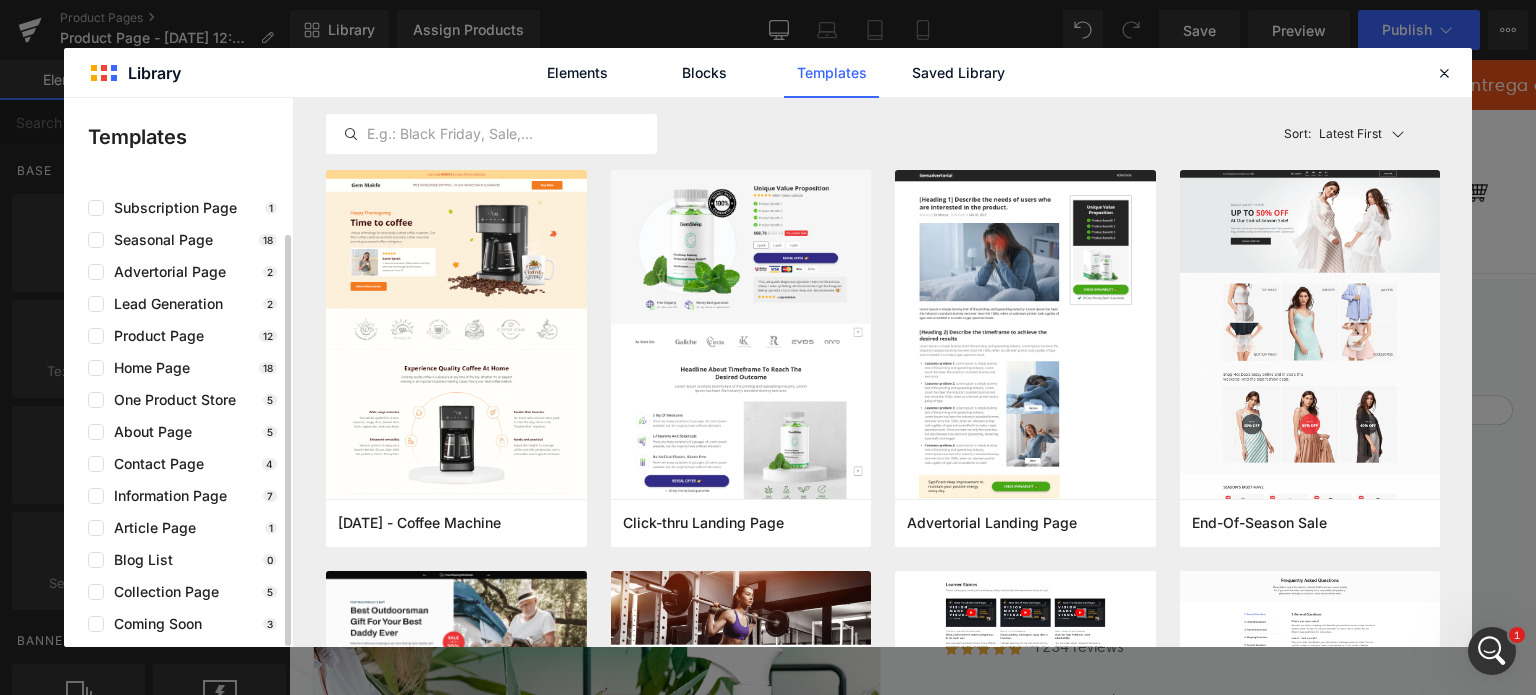 scroll, scrollTop: 0, scrollLeft: 0, axis: both 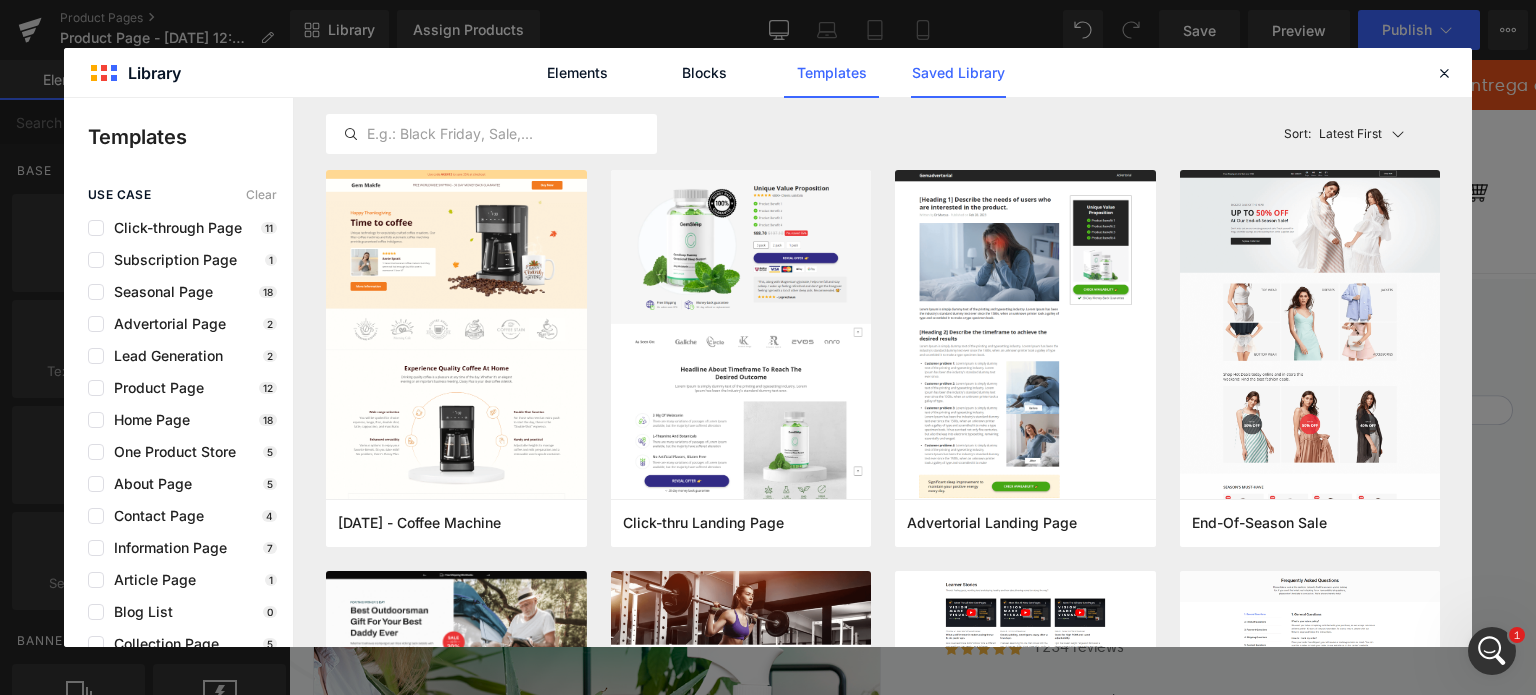 click on "Saved Library" 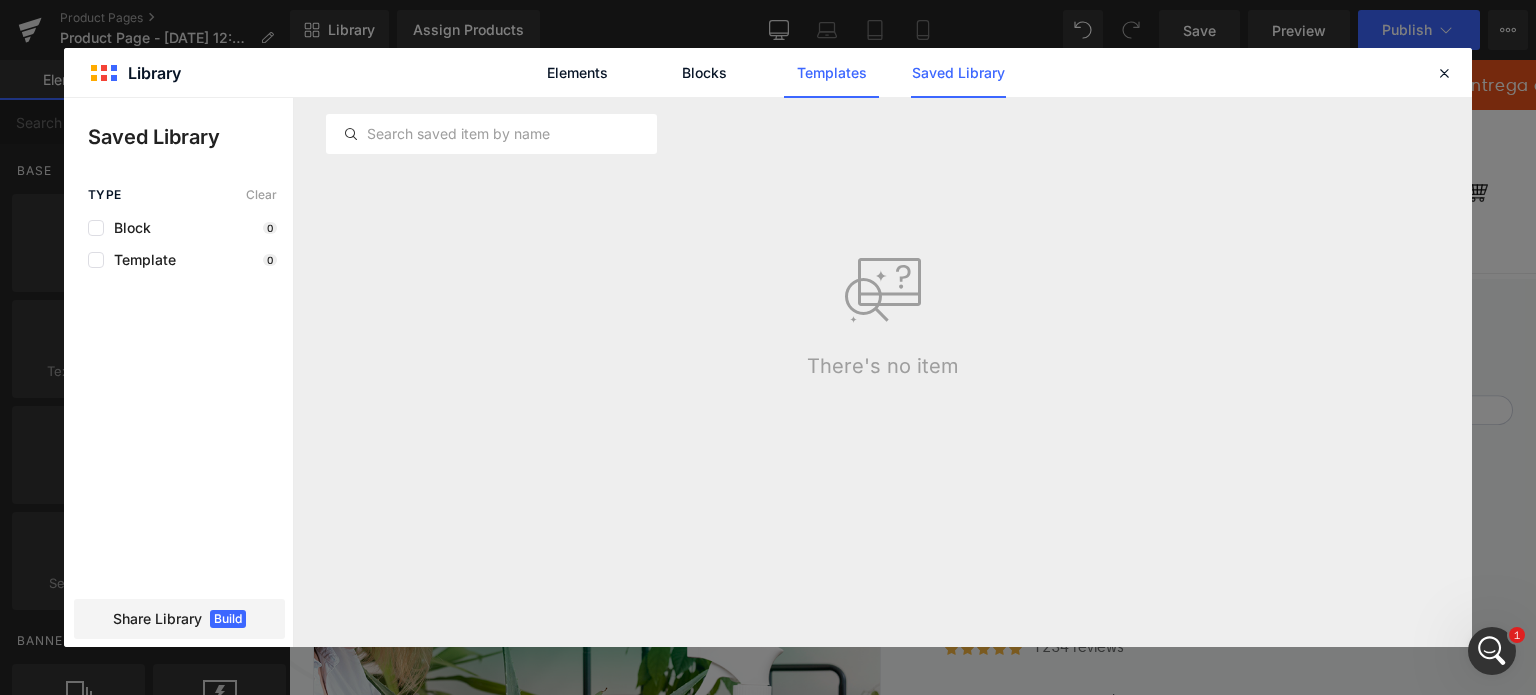 click on "Templates" 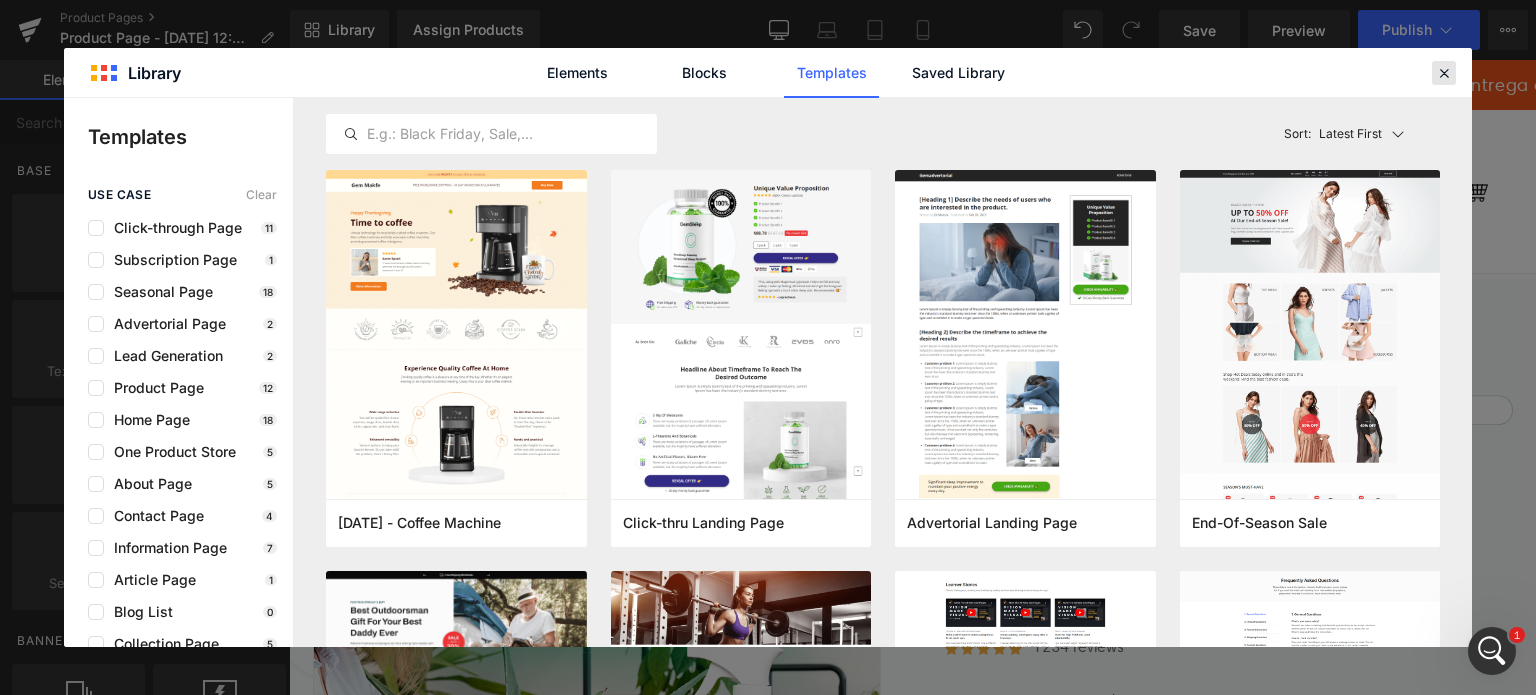 click at bounding box center [1444, 73] 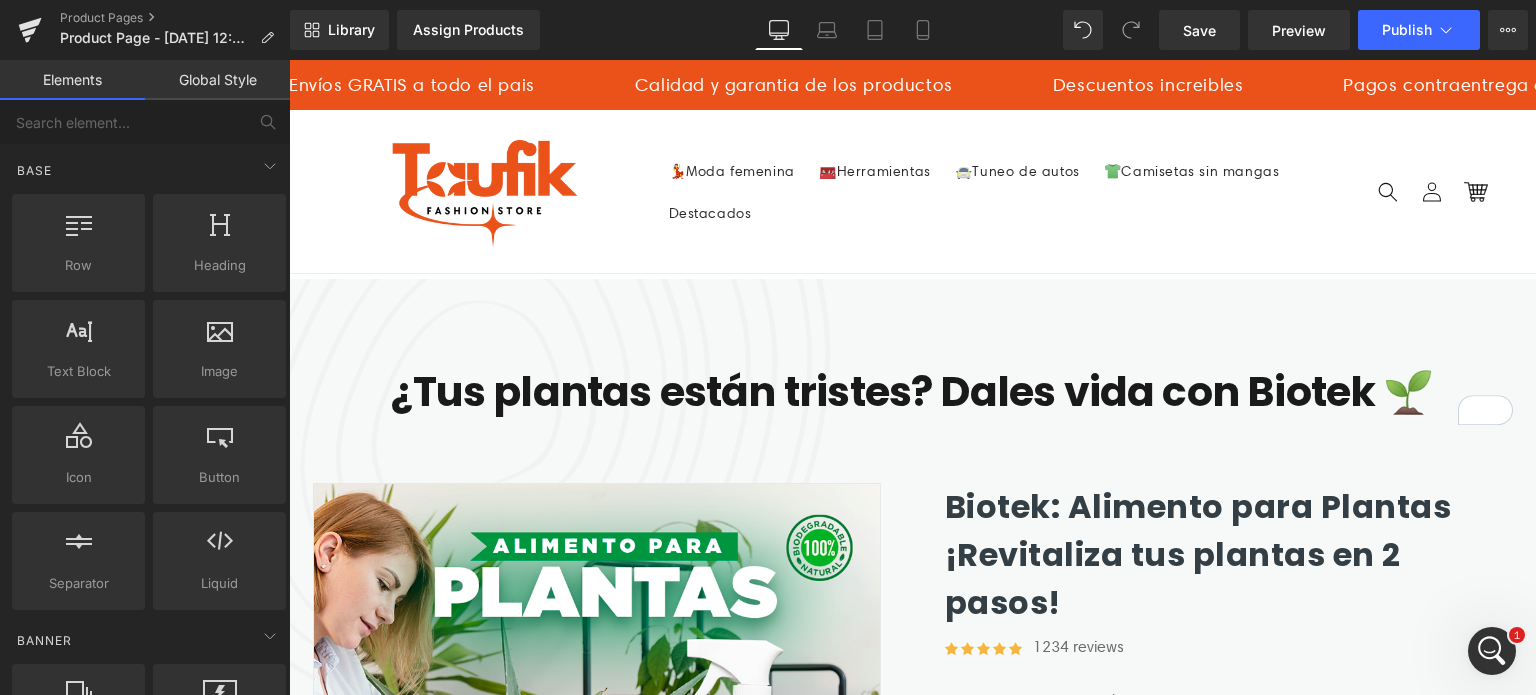 click on "Global Style" at bounding box center (217, 80) 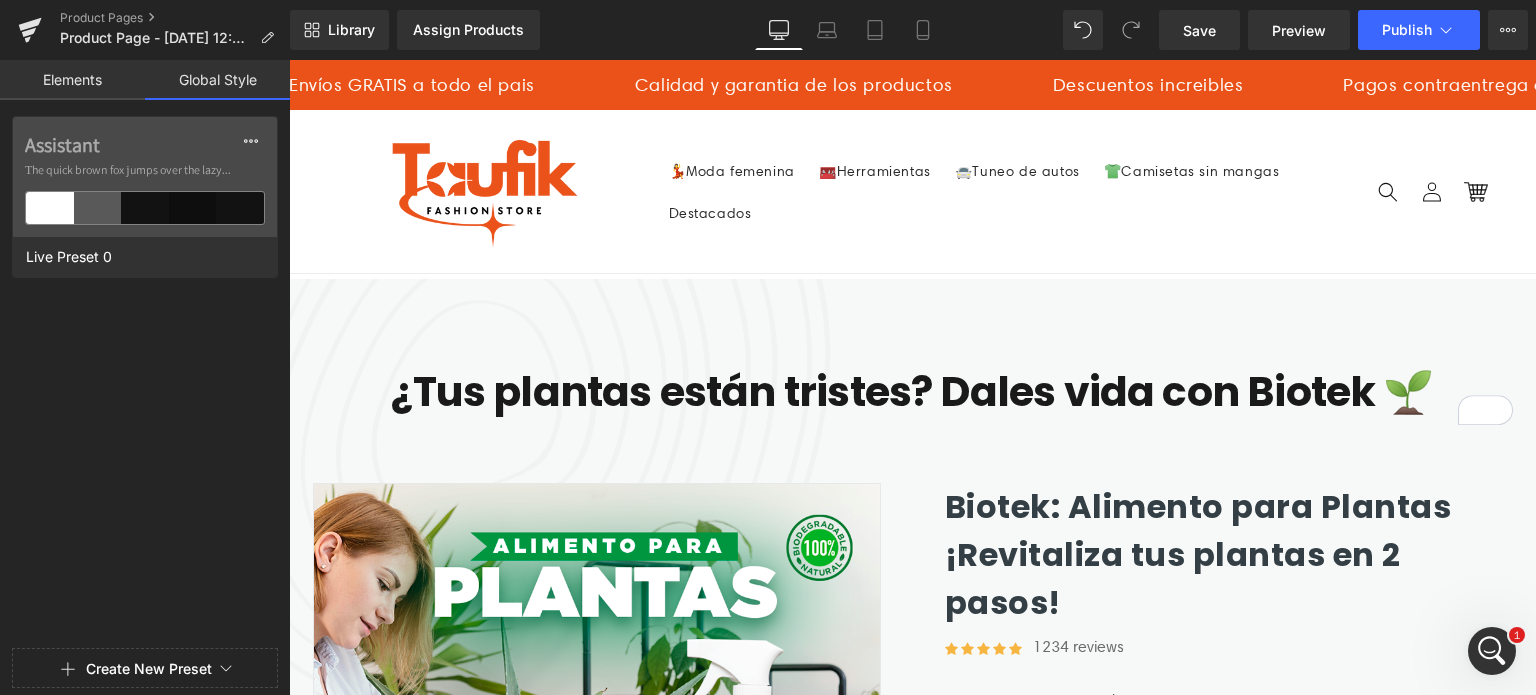 click on "Elements" at bounding box center [72, 80] 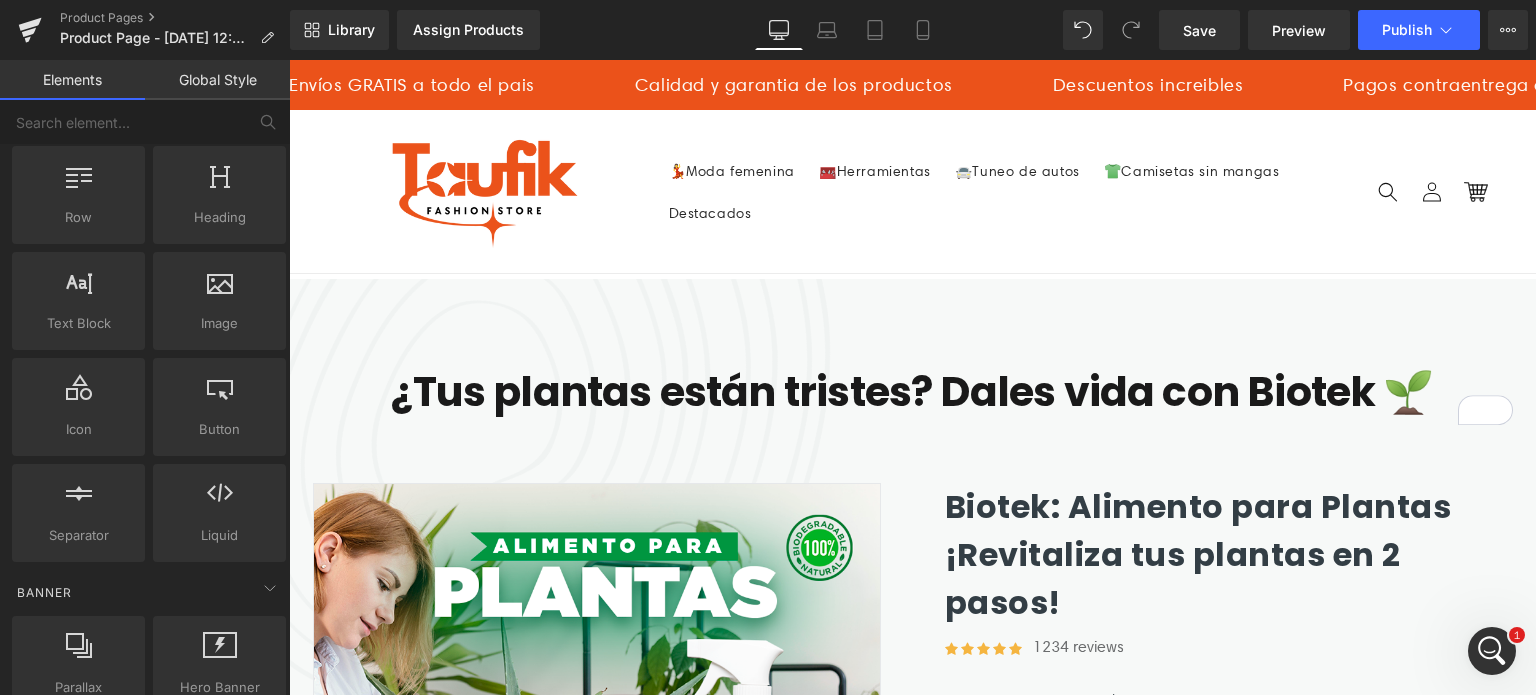 scroll, scrollTop: 0, scrollLeft: 0, axis: both 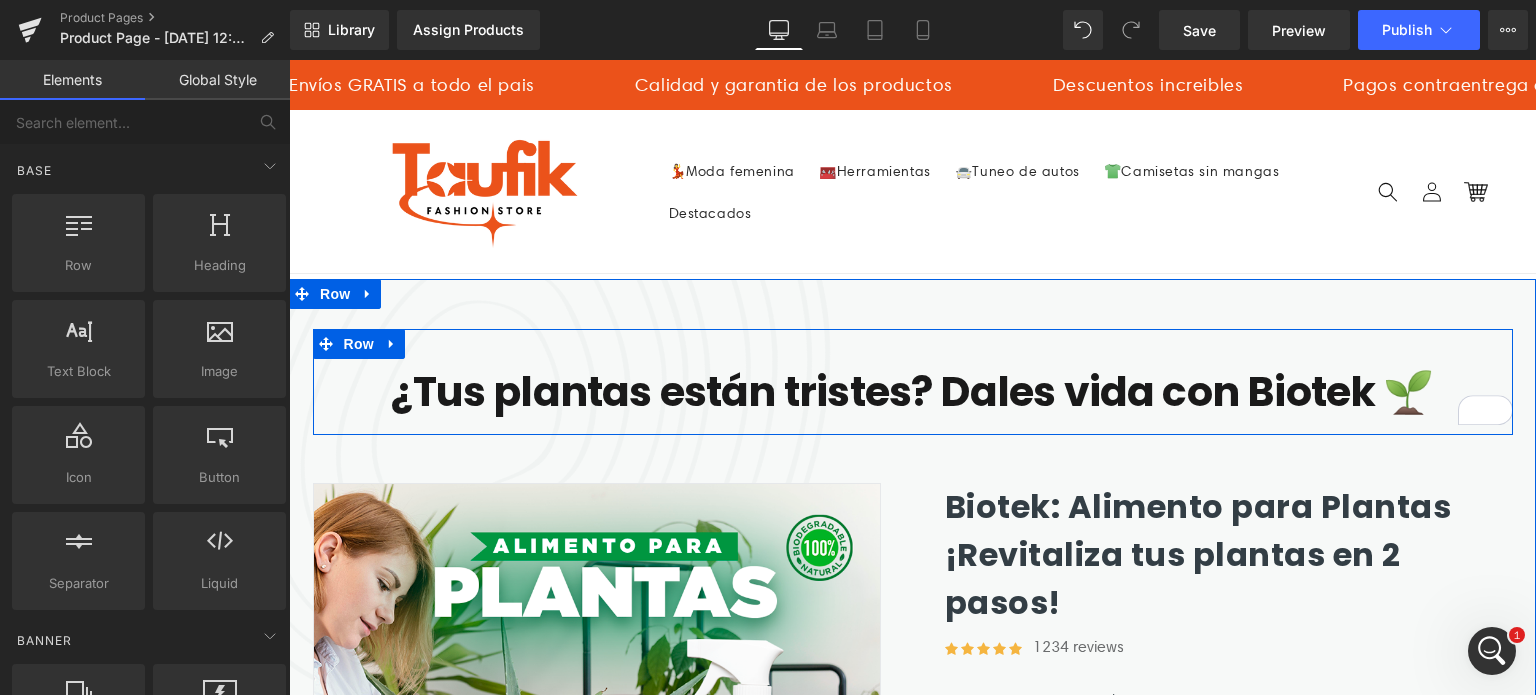 click on "¿Tus plantas están tristes? Dales vida con Biotek 🌱" at bounding box center [912, 391] 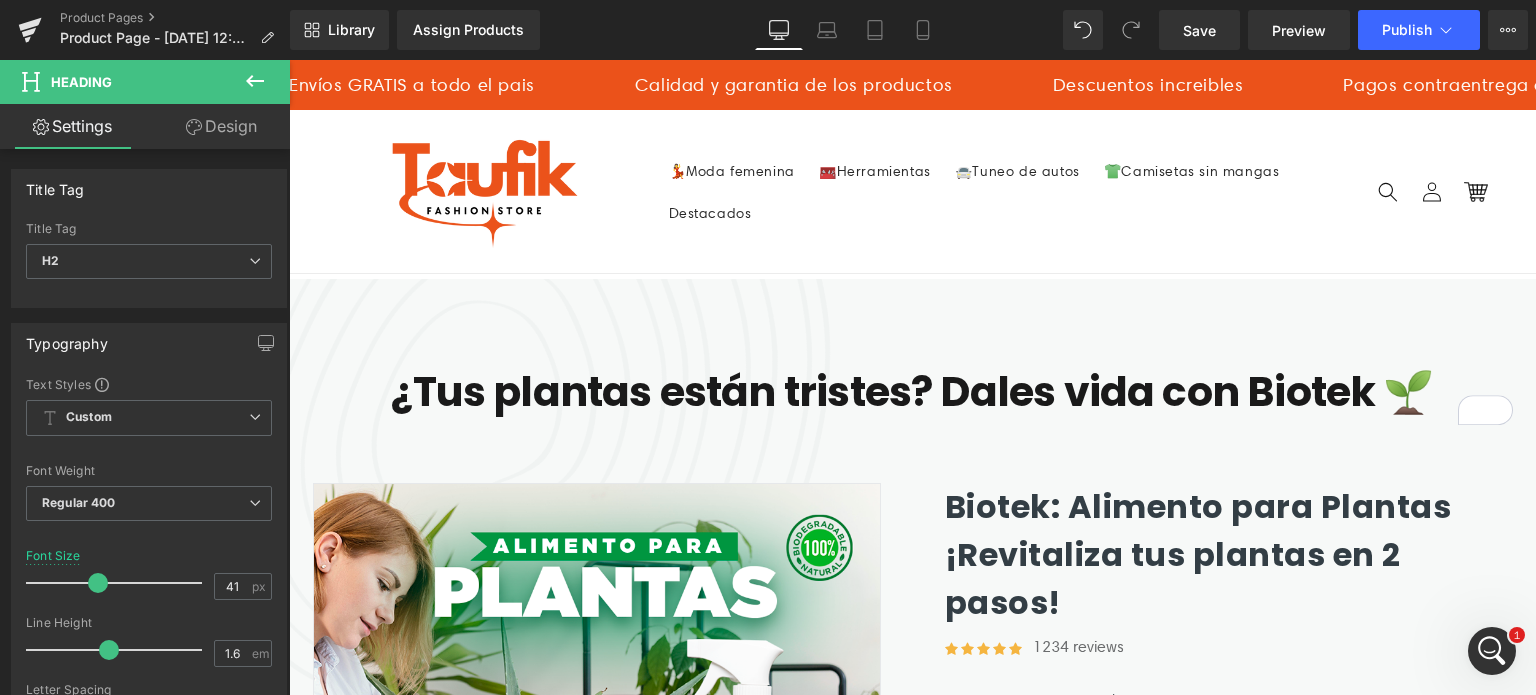 click 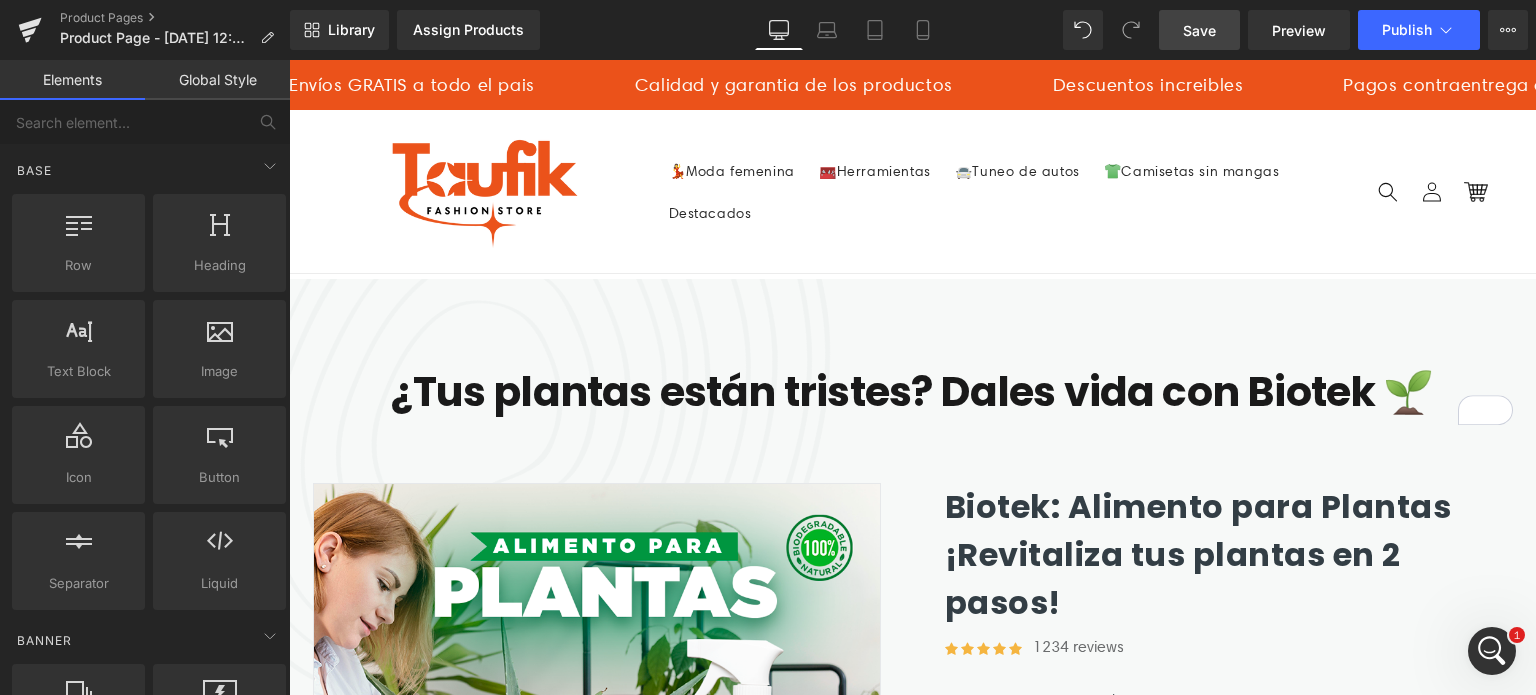 click on "Save" at bounding box center (1199, 30) 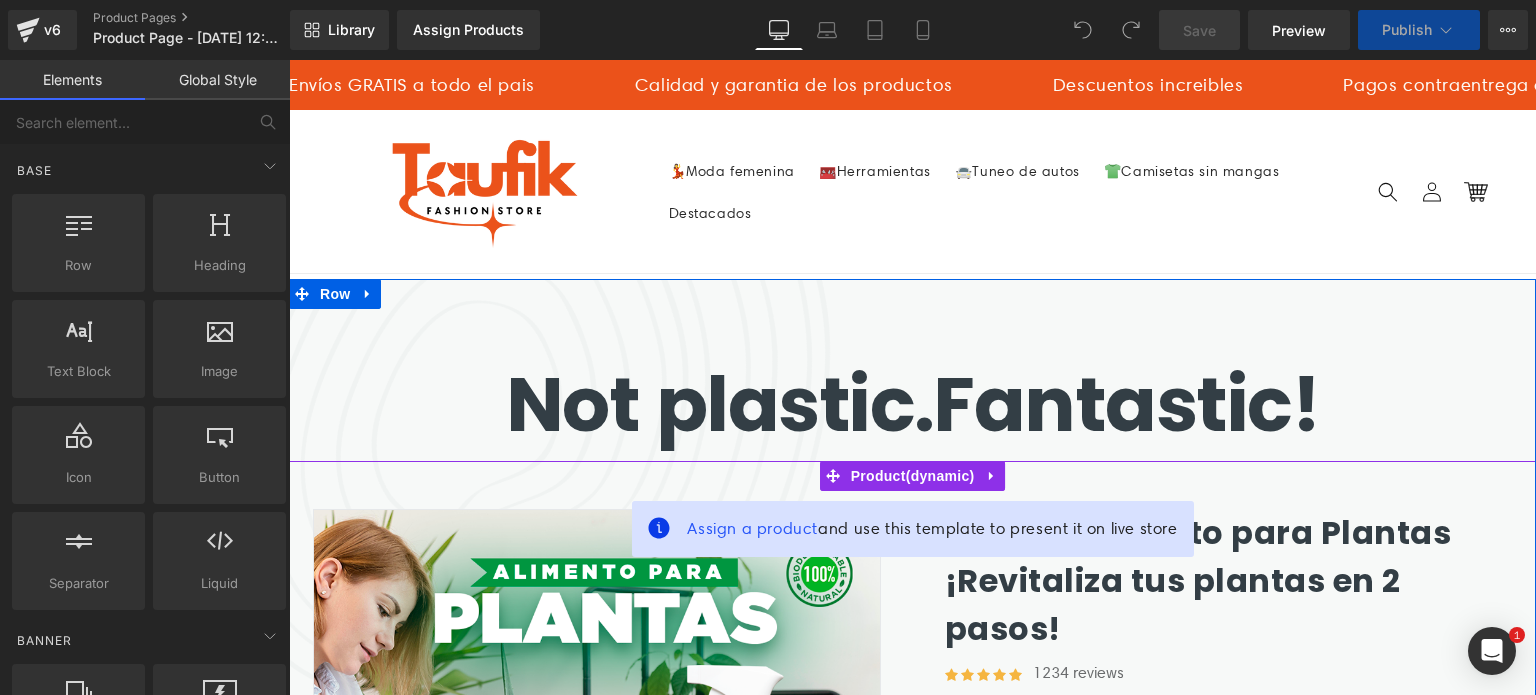 scroll, scrollTop: 0, scrollLeft: 0, axis: both 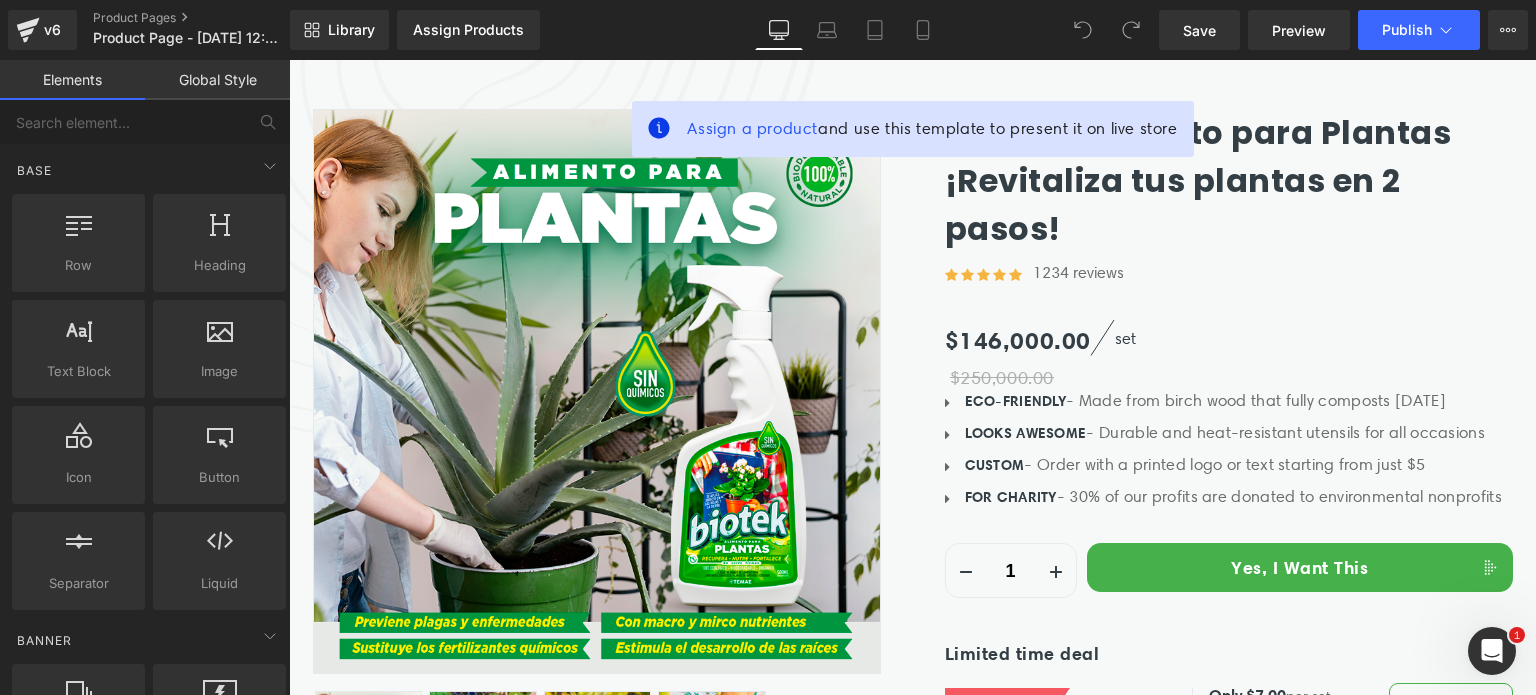 drag, startPoint x: 0, startPoint y: 553, endPoint x: 0, endPoint y: 514, distance: 39 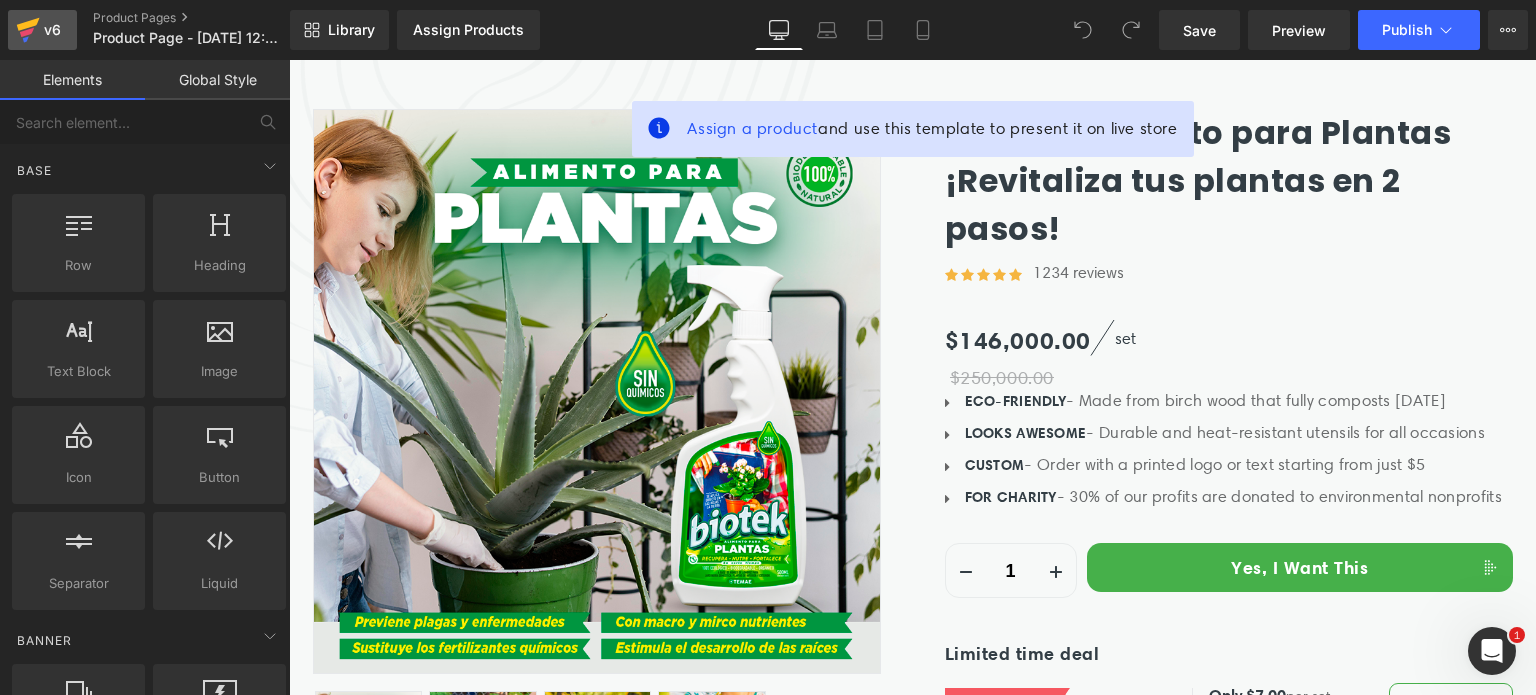 click 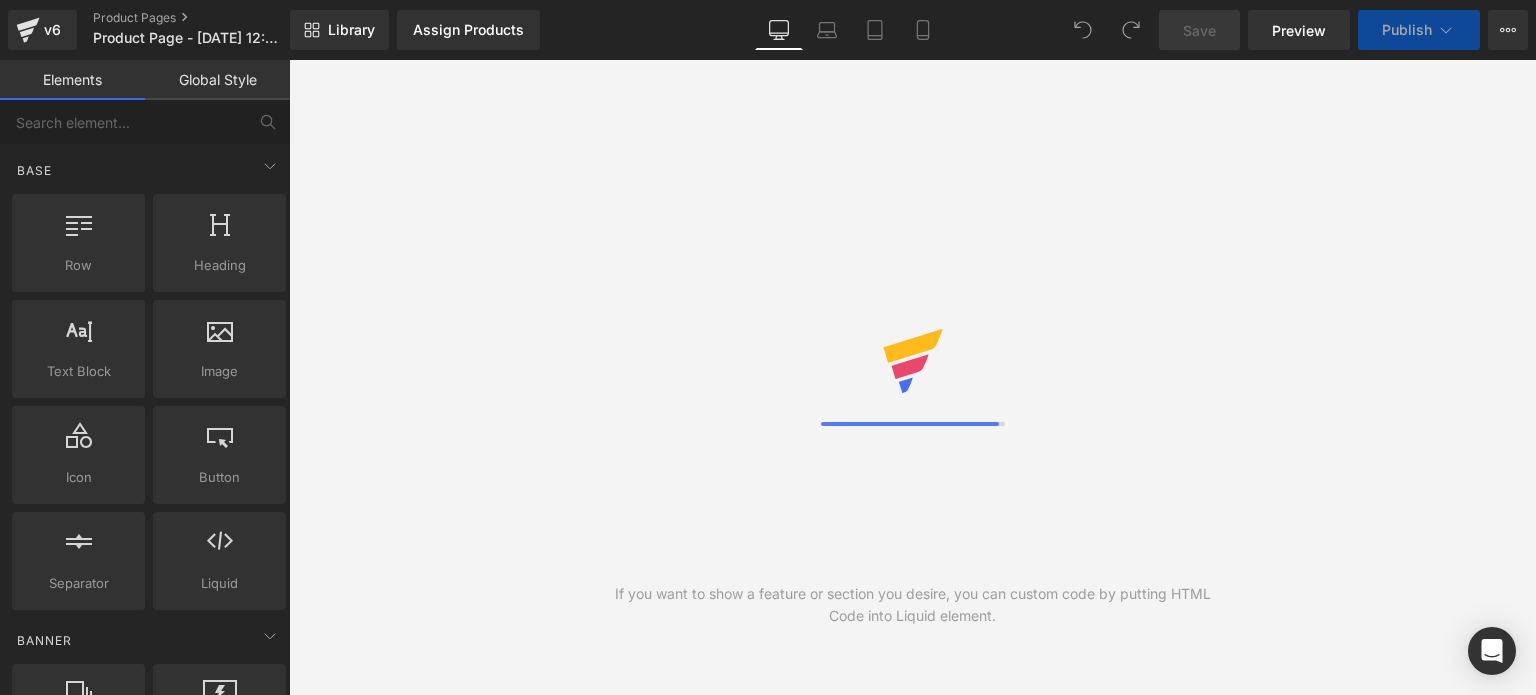 scroll, scrollTop: 0, scrollLeft: 0, axis: both 